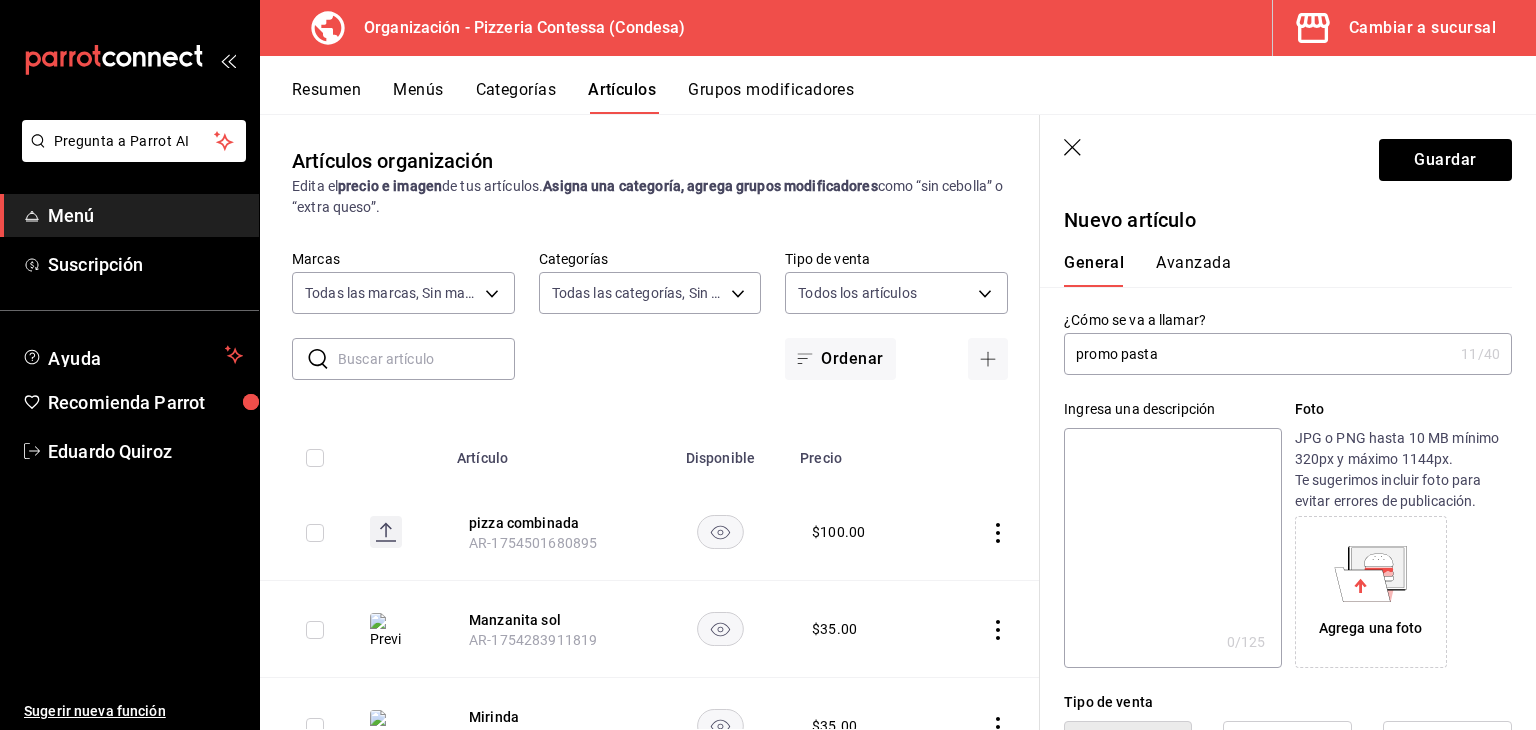 scroll, scrollTop: 0, scrollLeft: 0, axis: both 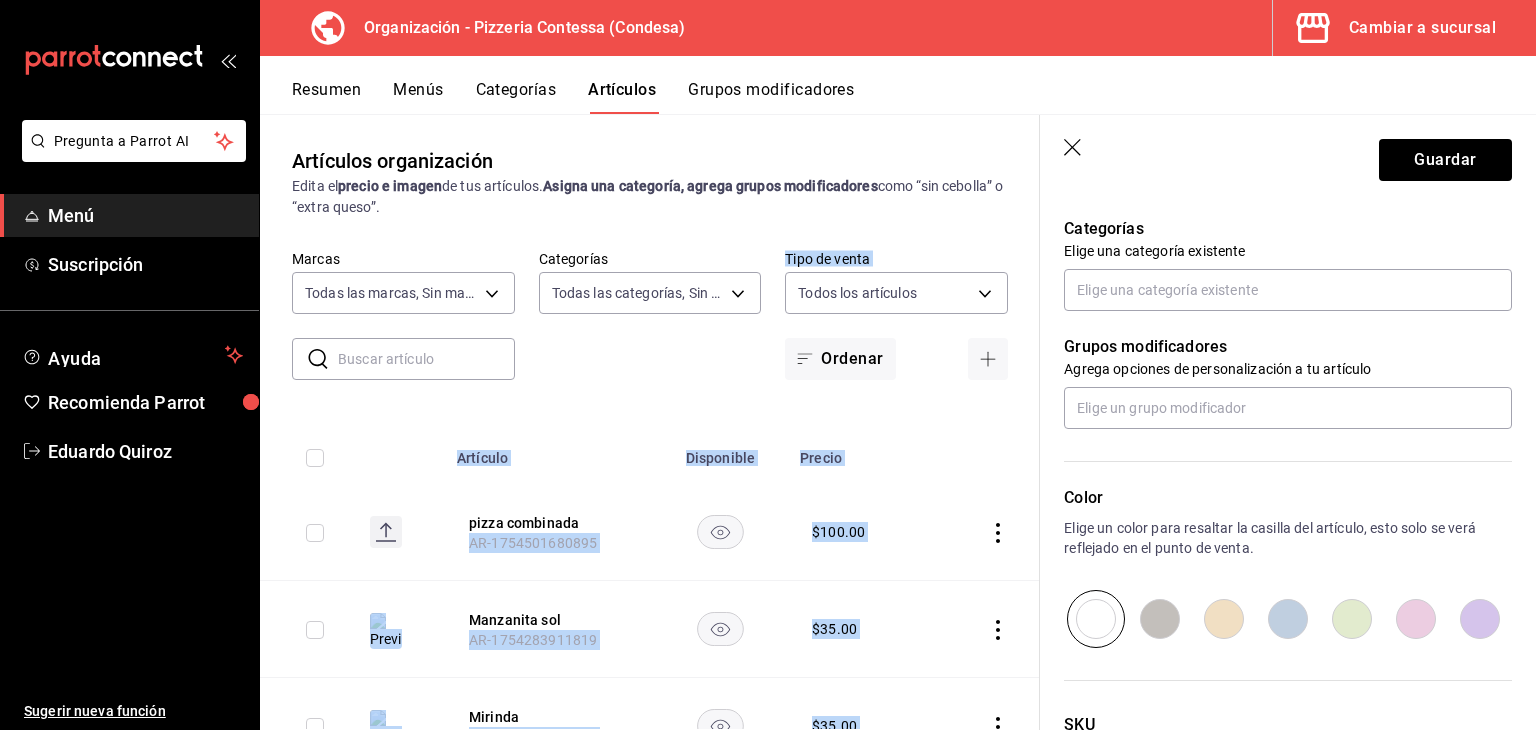 drag, startPoint x: 0, startPoint y: 0, endPoint x: 1077, endPoint y: 191, distance: 1093.8053 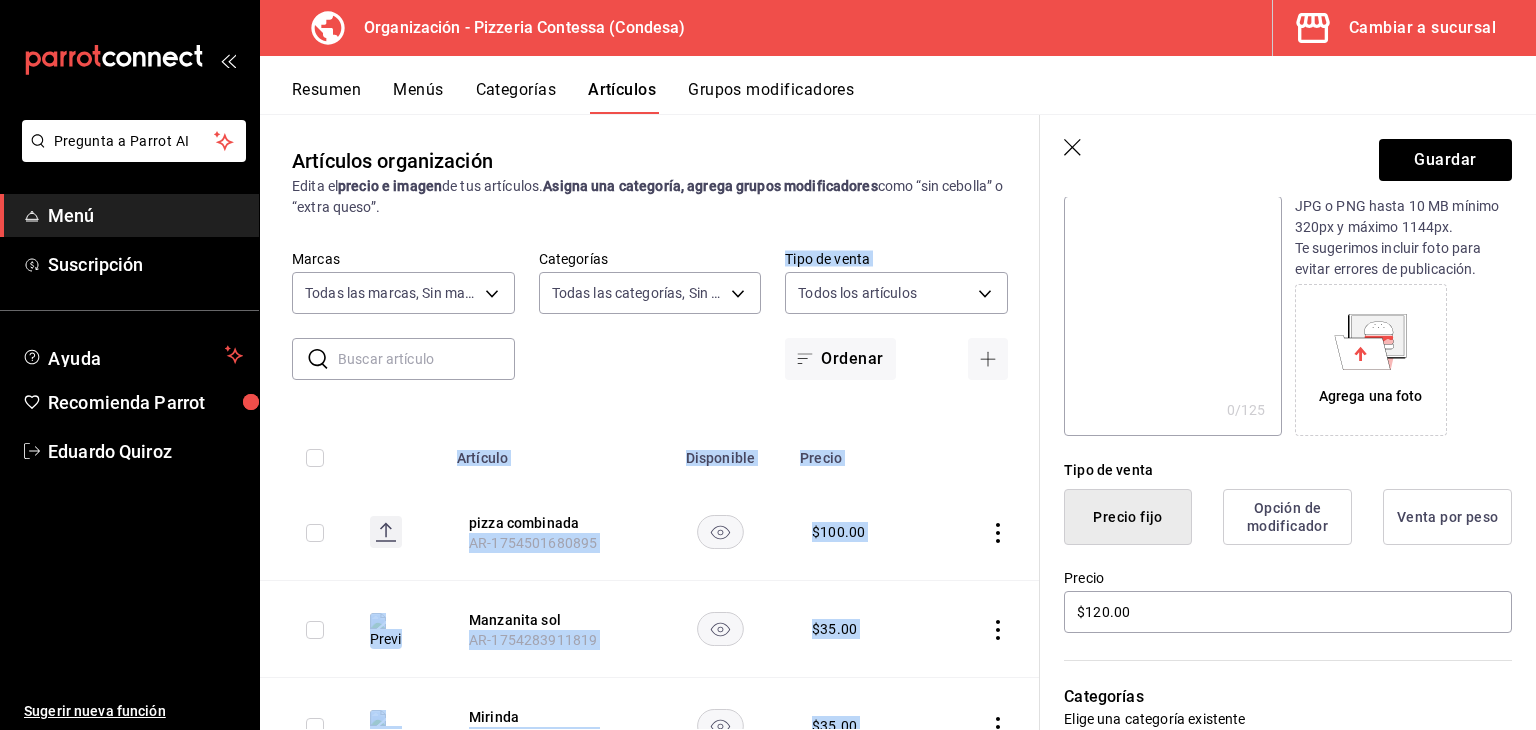 scroll, scrollTop: 0, scrollLeft: 0, axis: both 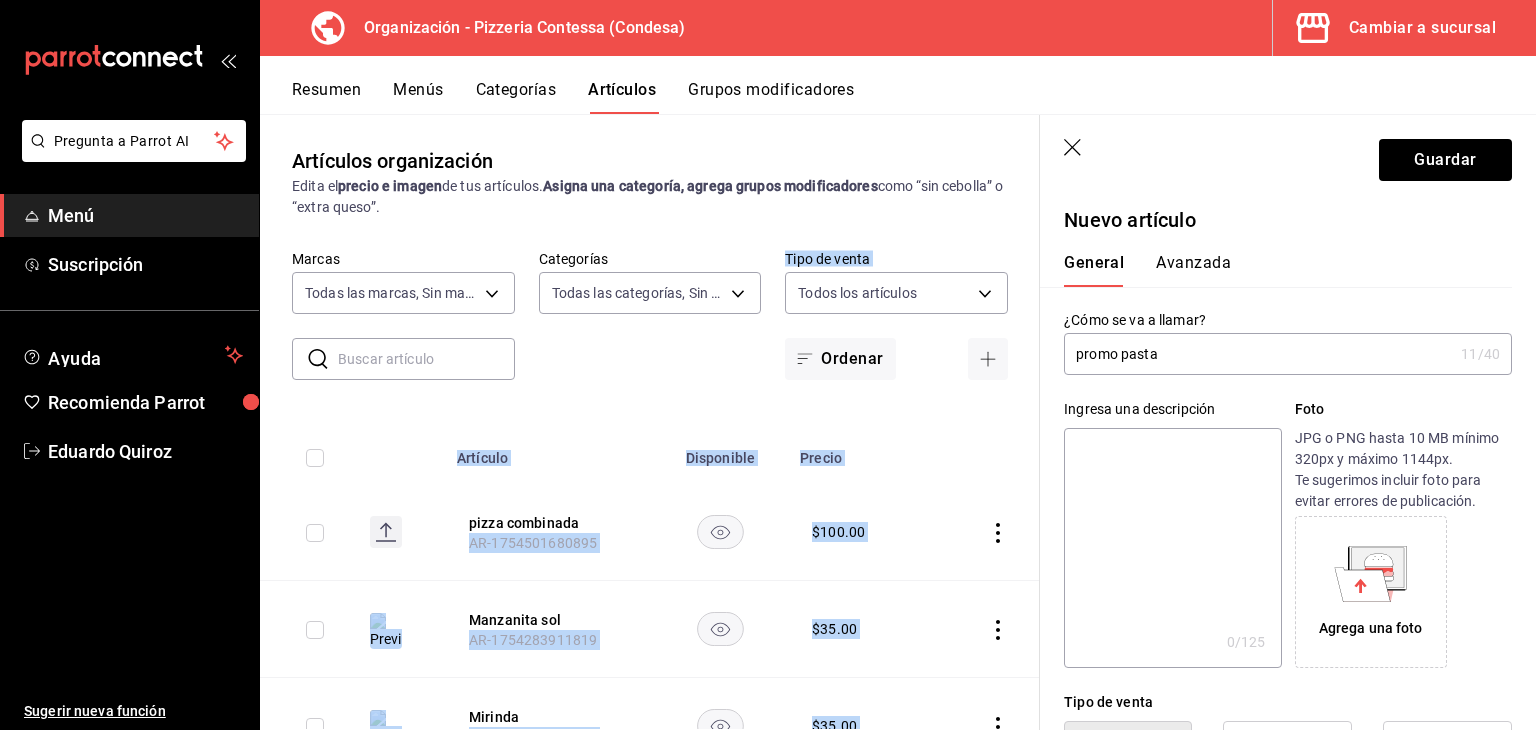 click 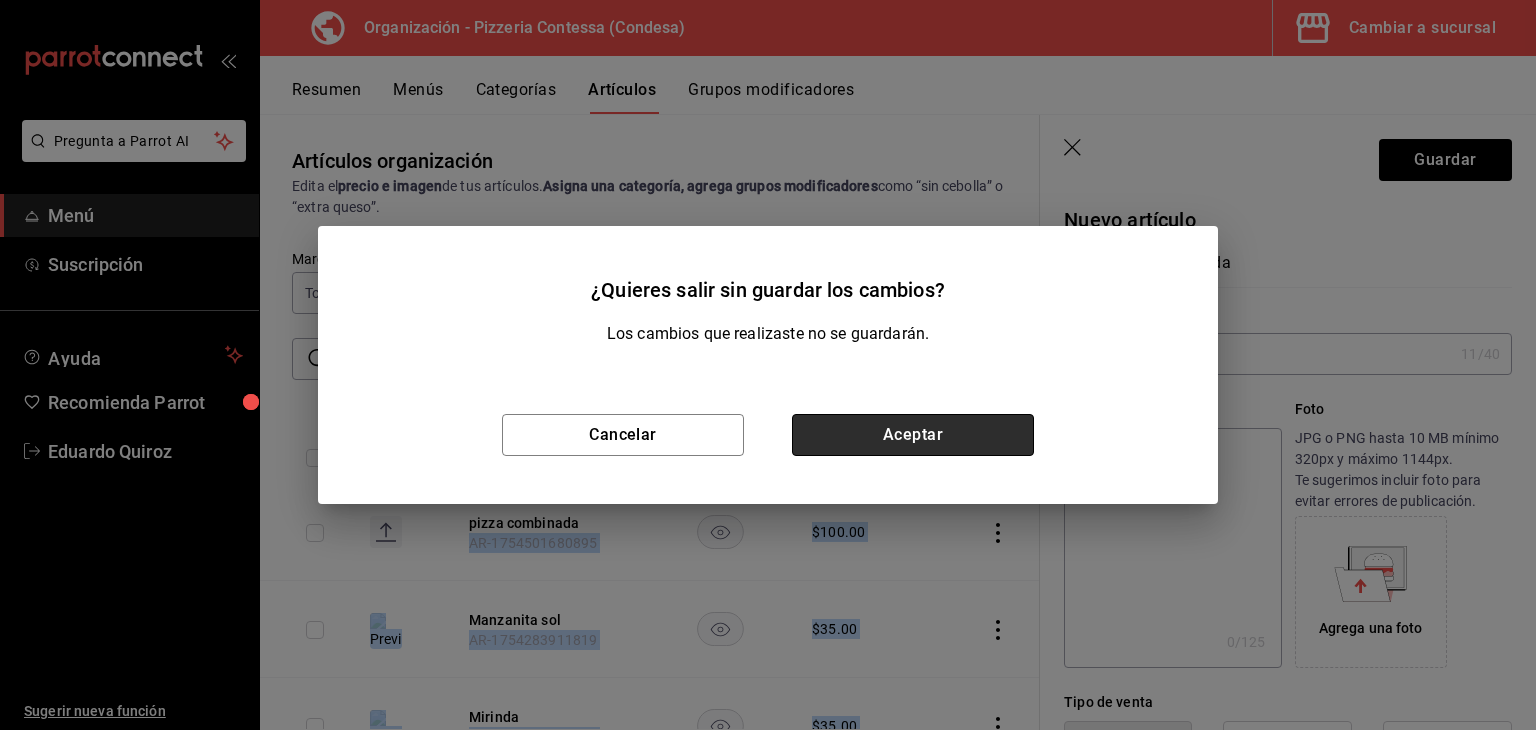 click on "Aceptar" at bounding box center [913, 435] 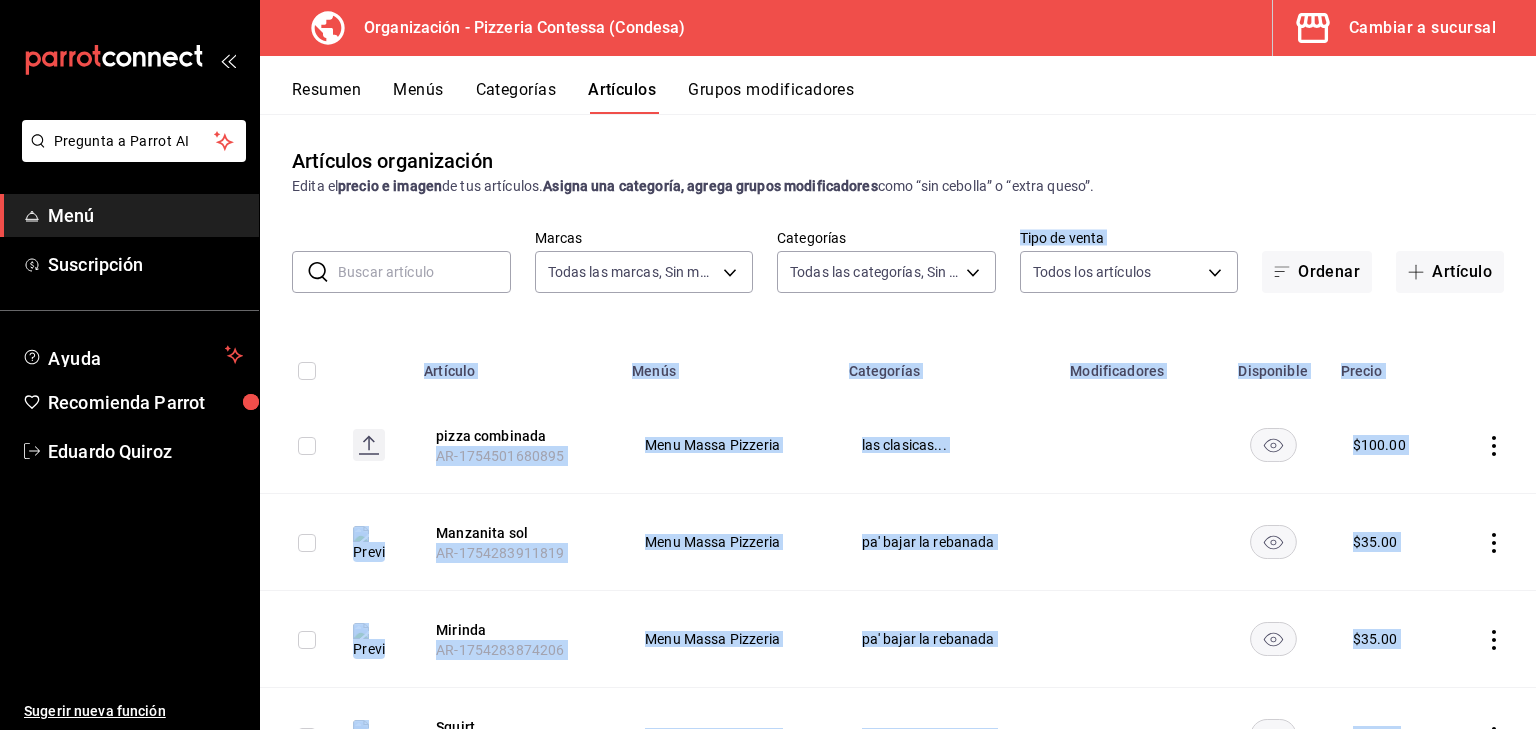 click on "las clasicas..." at bounding box center [948, 445] 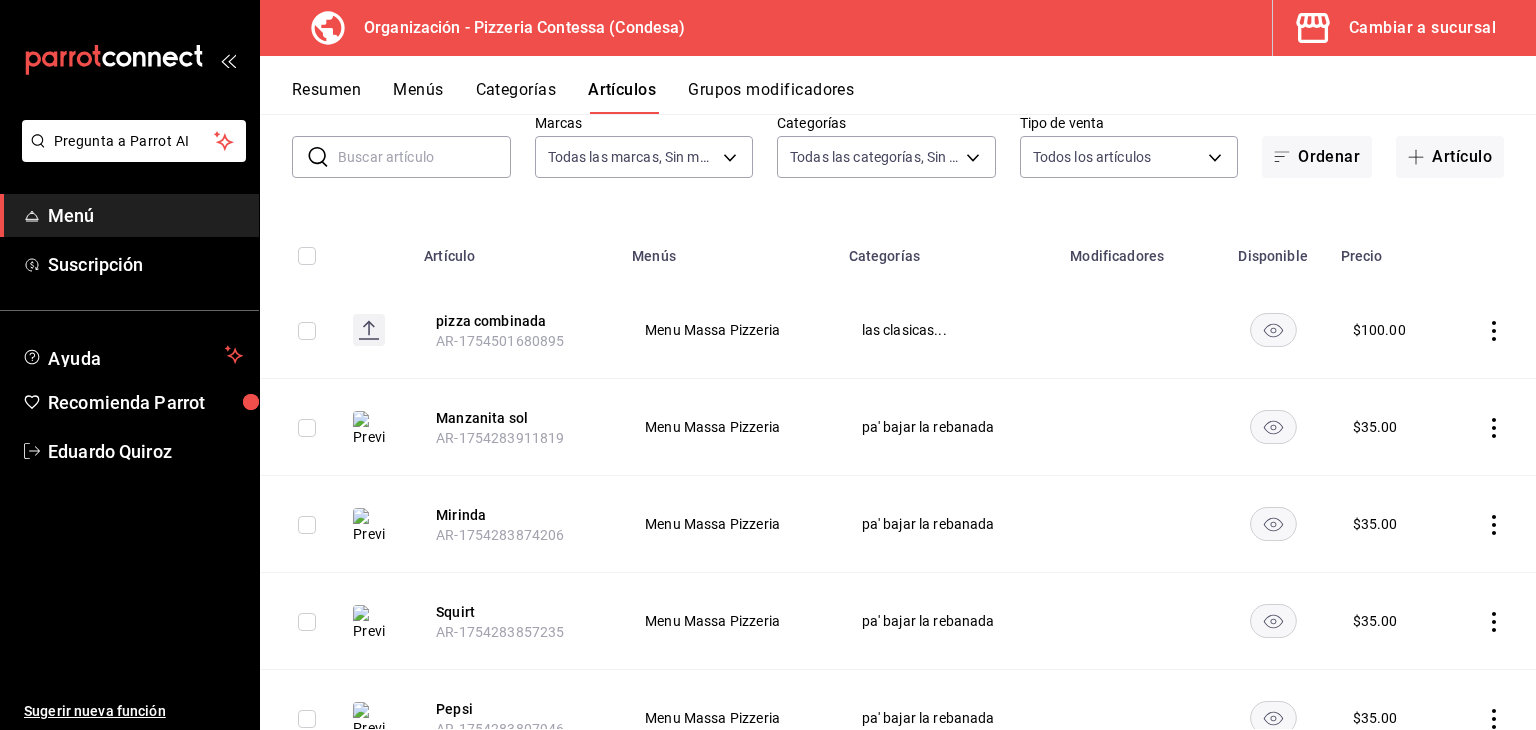 scroll, scrollTop: 116, scrollLeft: 0, axis: vertical 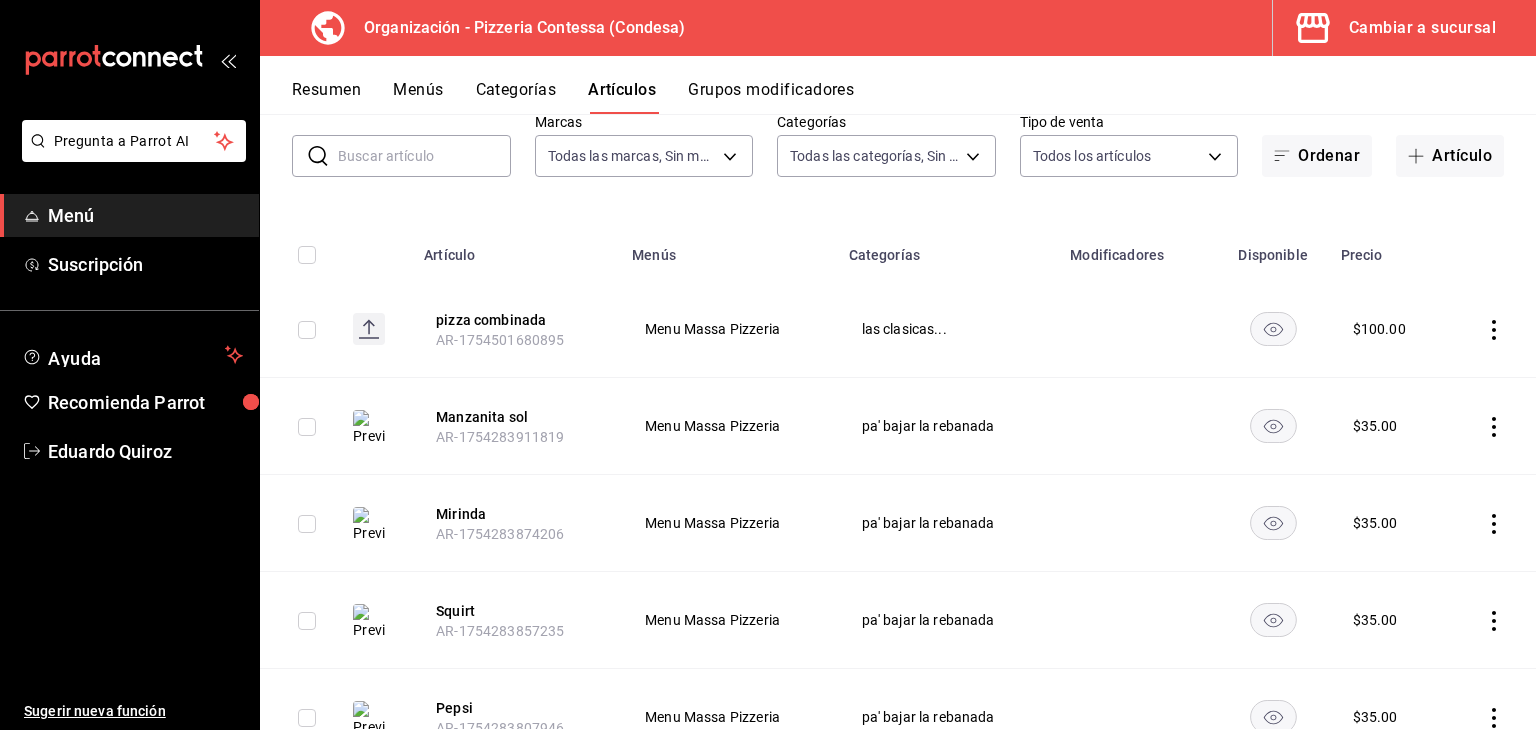 click on "Menús" at bounding box center [418, 97] 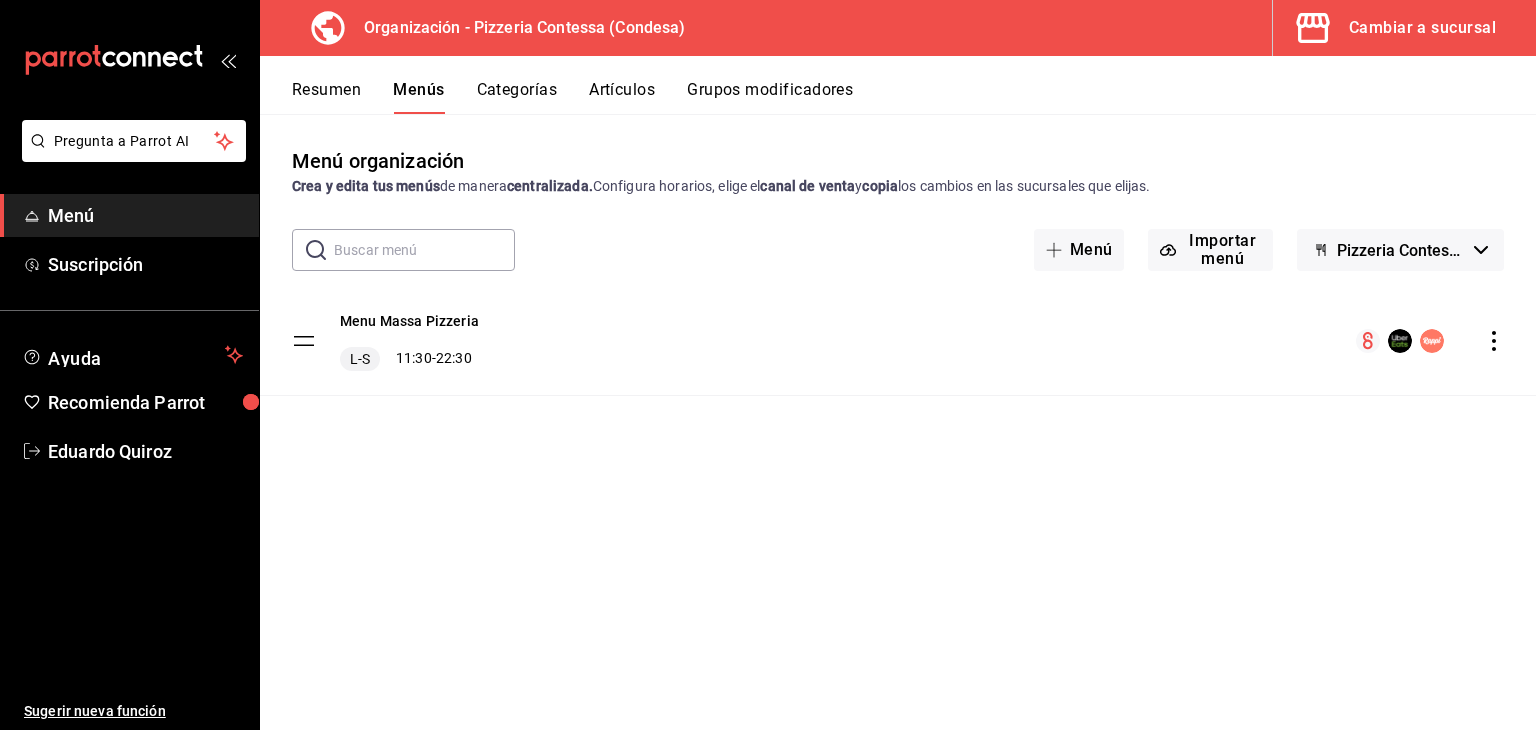 click on "Resumen" at bounding box center [326, 97] 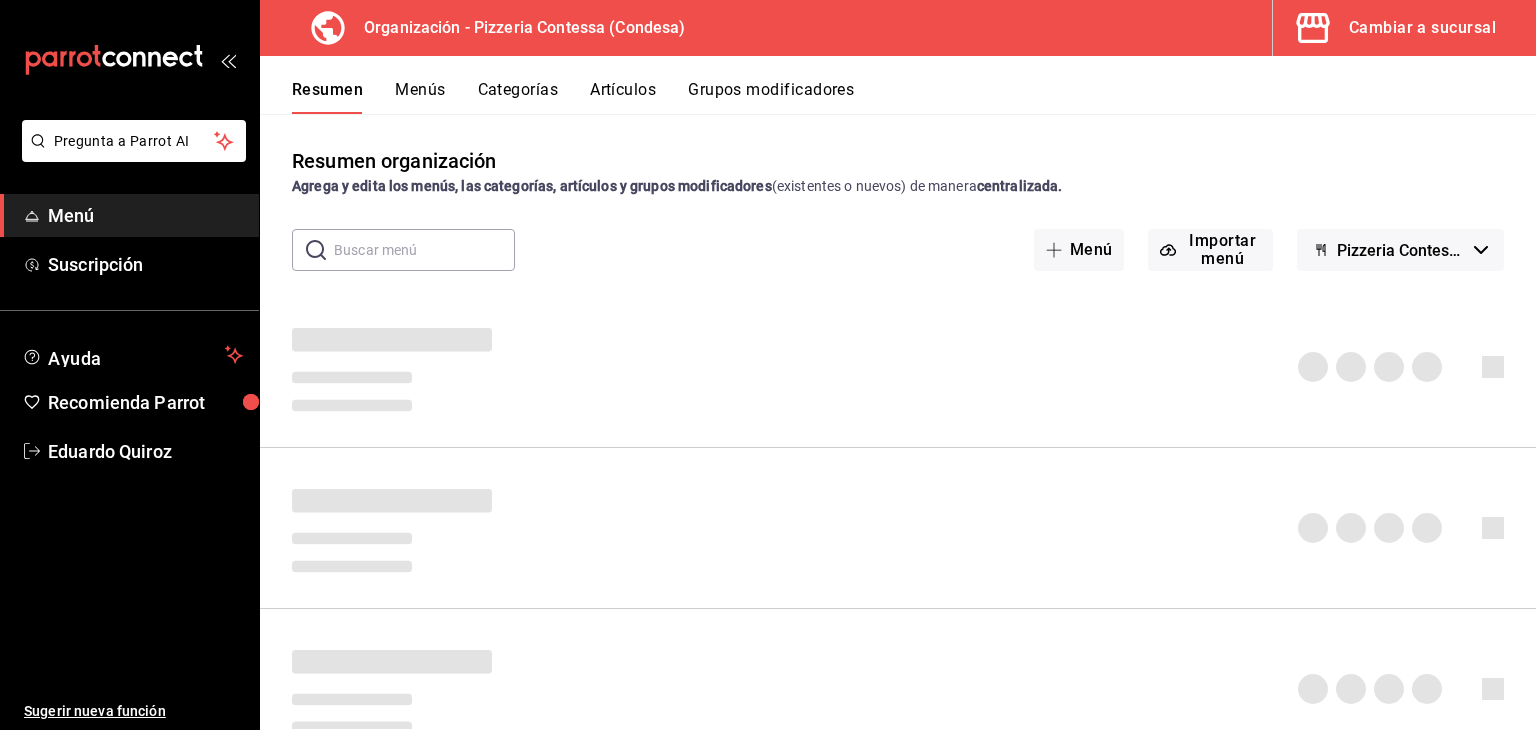 click on "Cambiar a sucursal" at bounding box center [1396, 28] 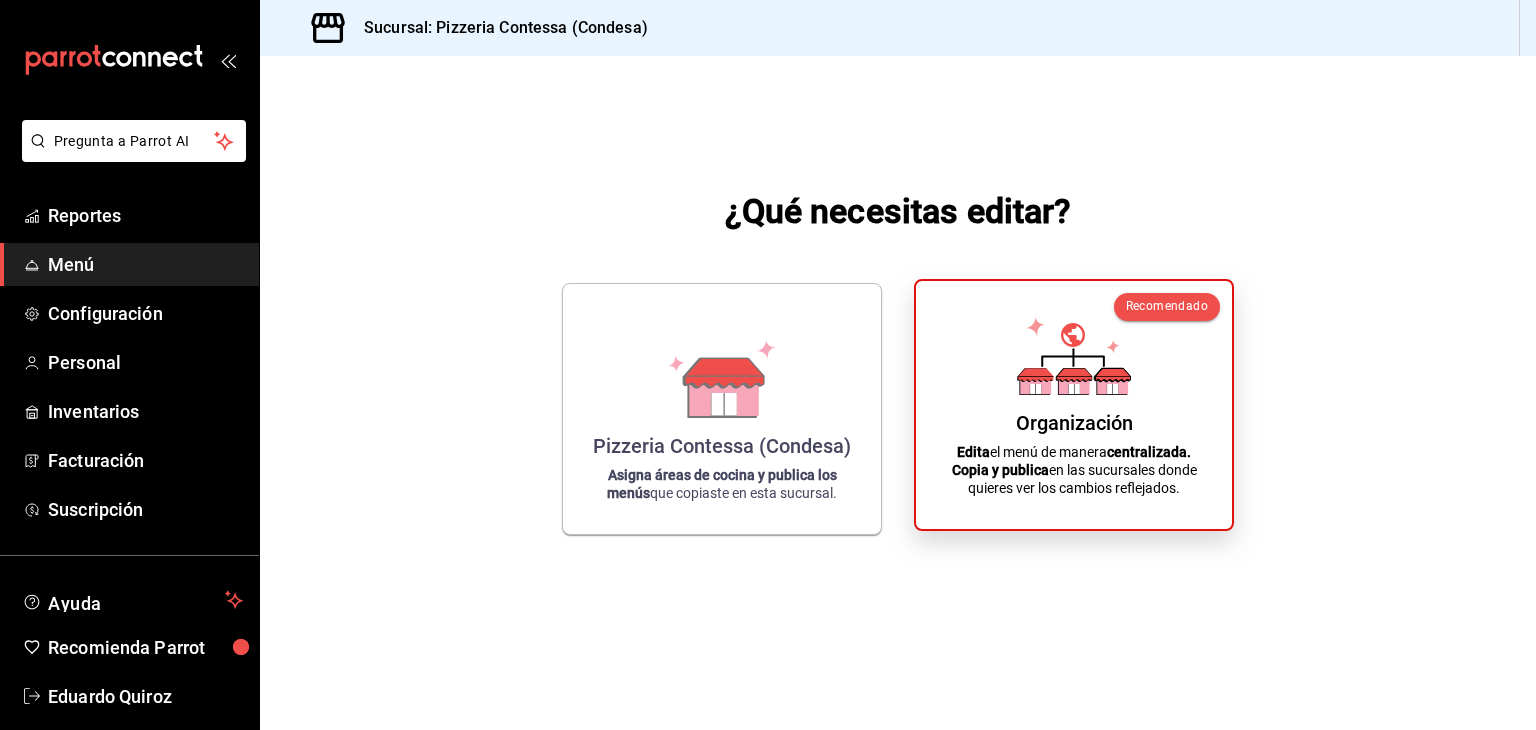 click on "Organización" at bounding box center [1074, 423] 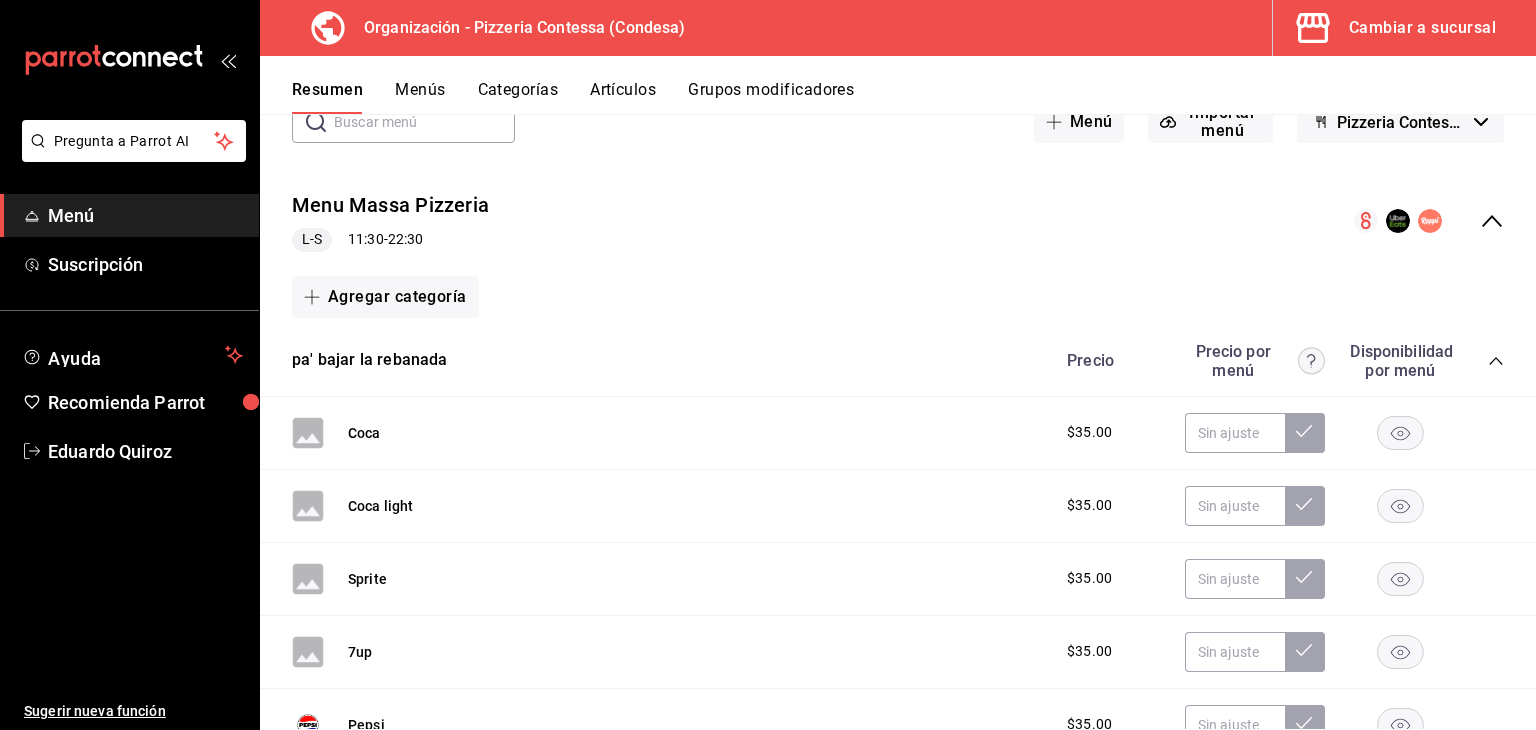 scroll, scrollTop: 0, scrollLeft: 0, axis: both 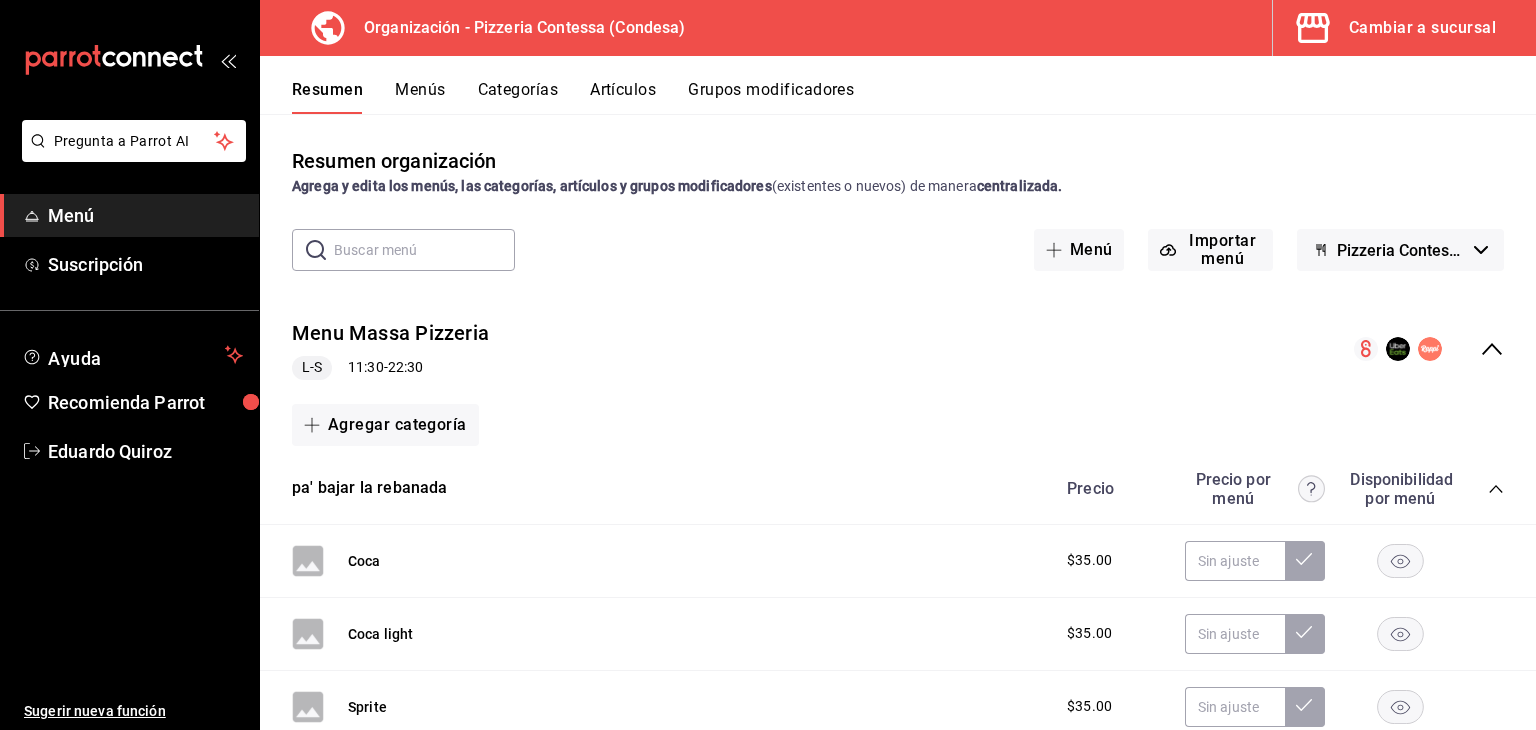 click on "Cambiar a sucursal" at bounding box center [1422, 28] 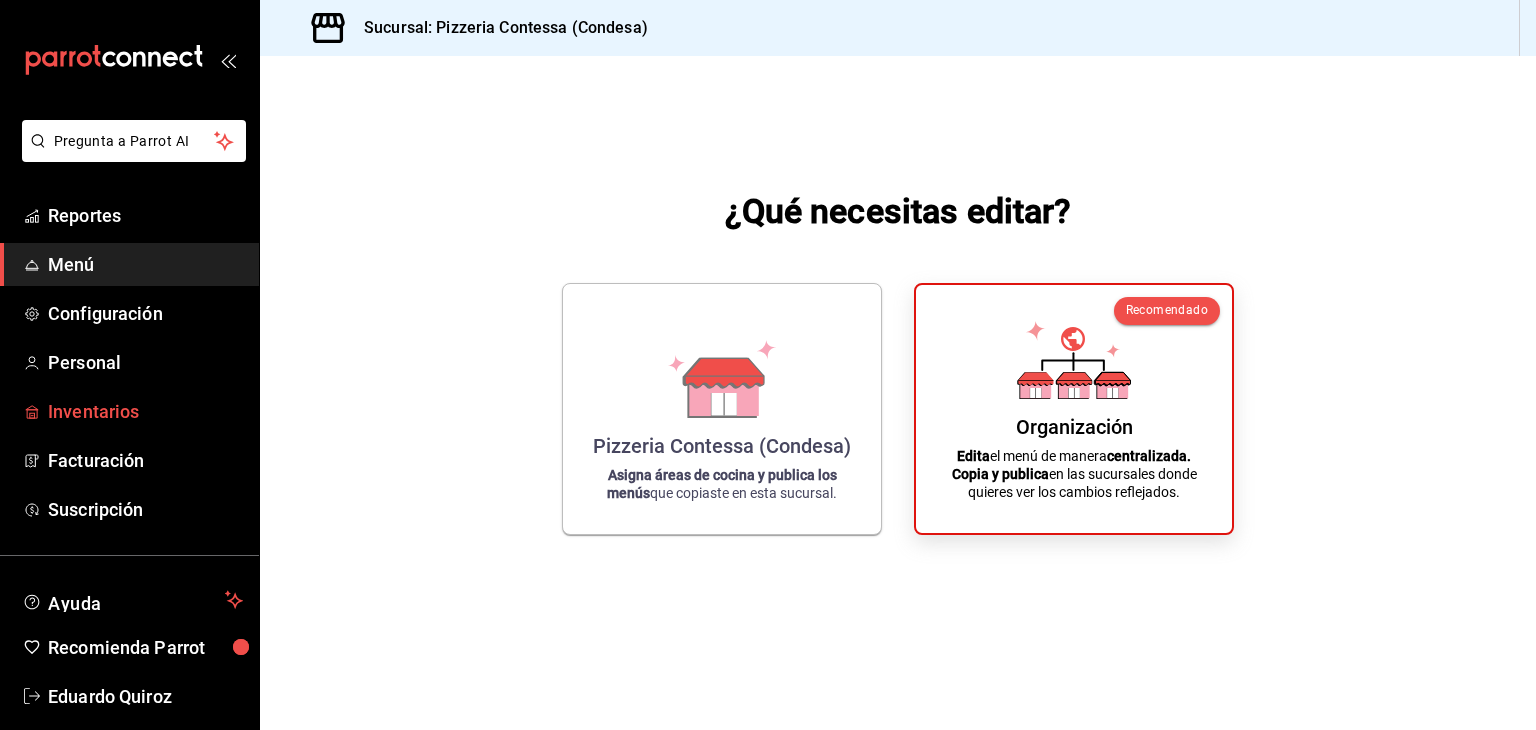 click on "Inventarios" at bounding box center [145, 411] 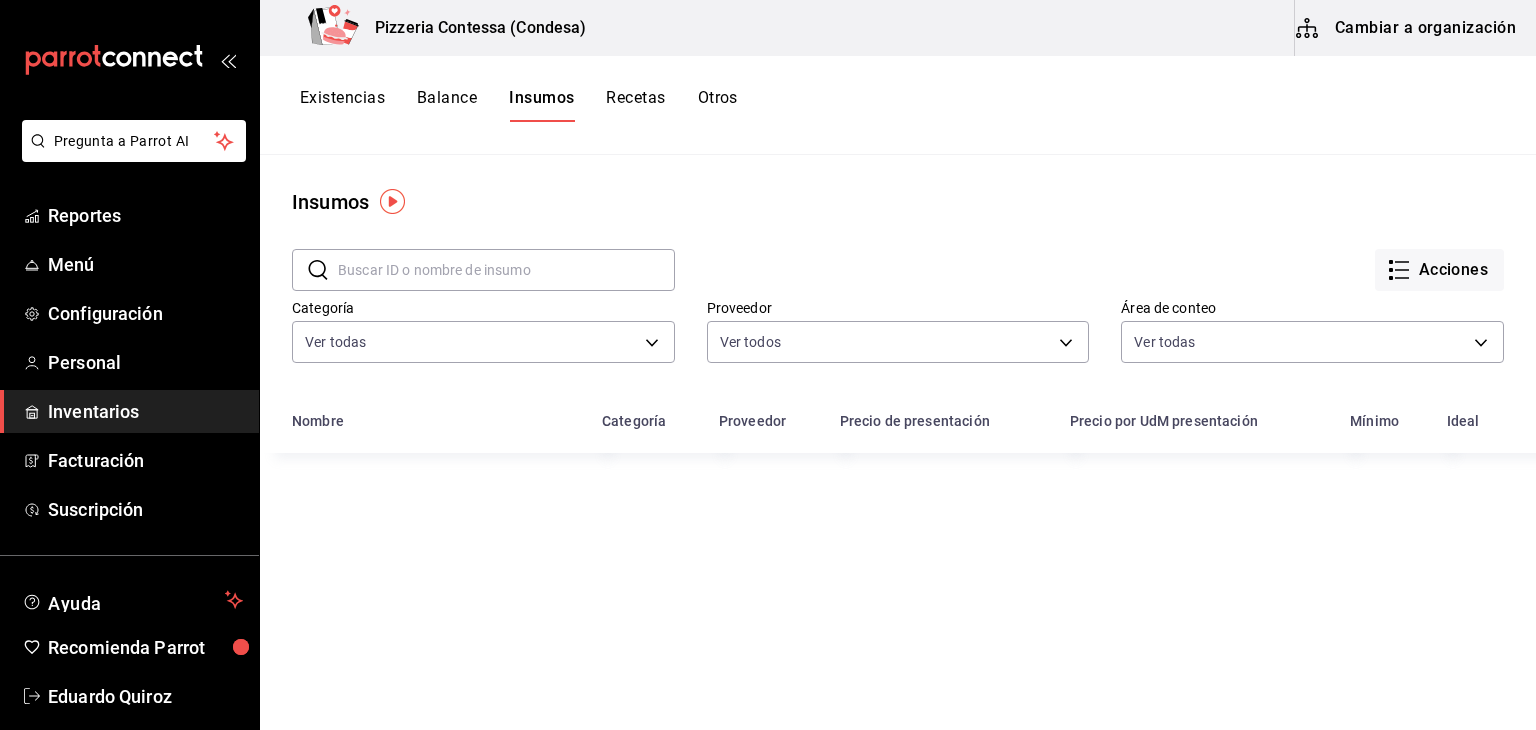 click on "Cambiar a organización" at bounding box center [1407, 28] 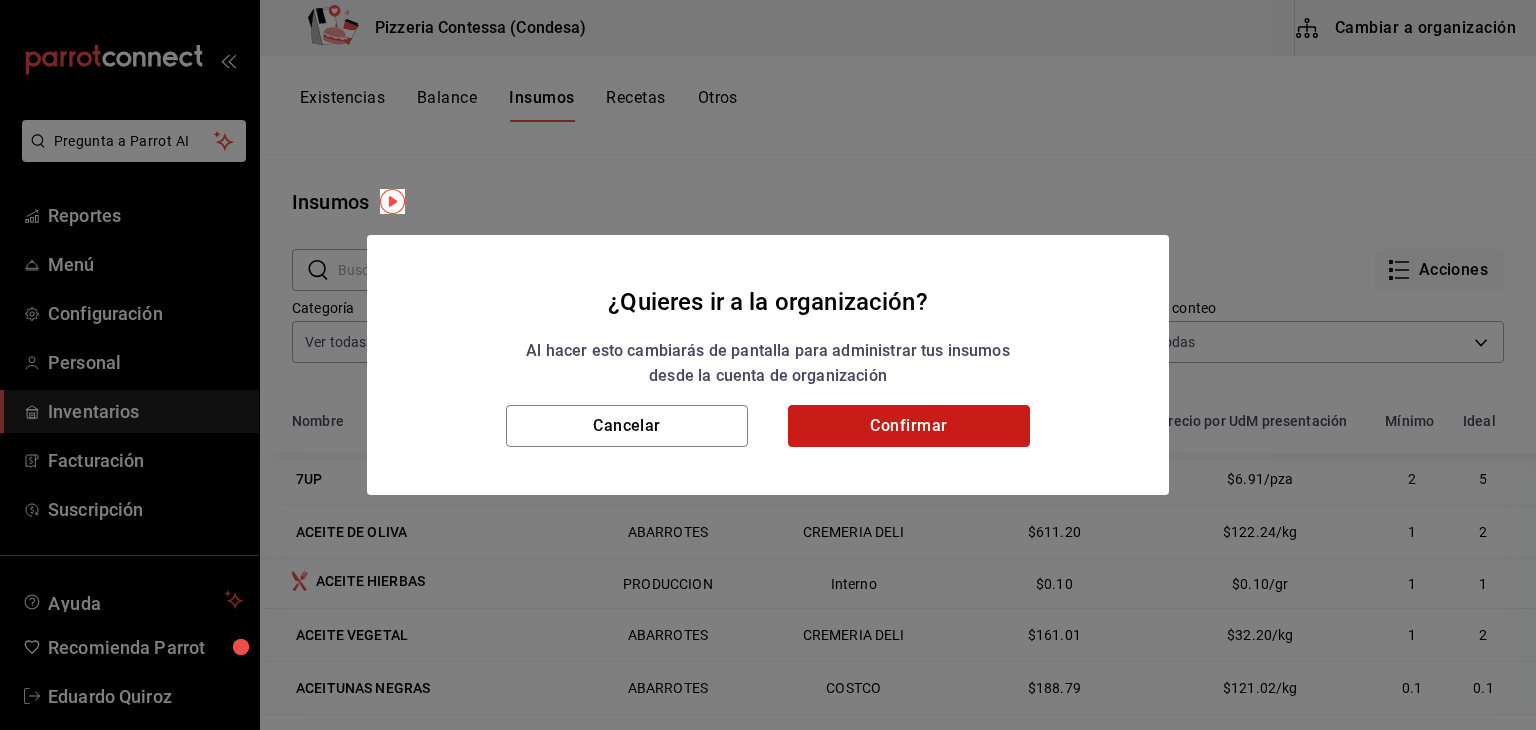 click on "Confirmar" at bounding box center [909, 426] 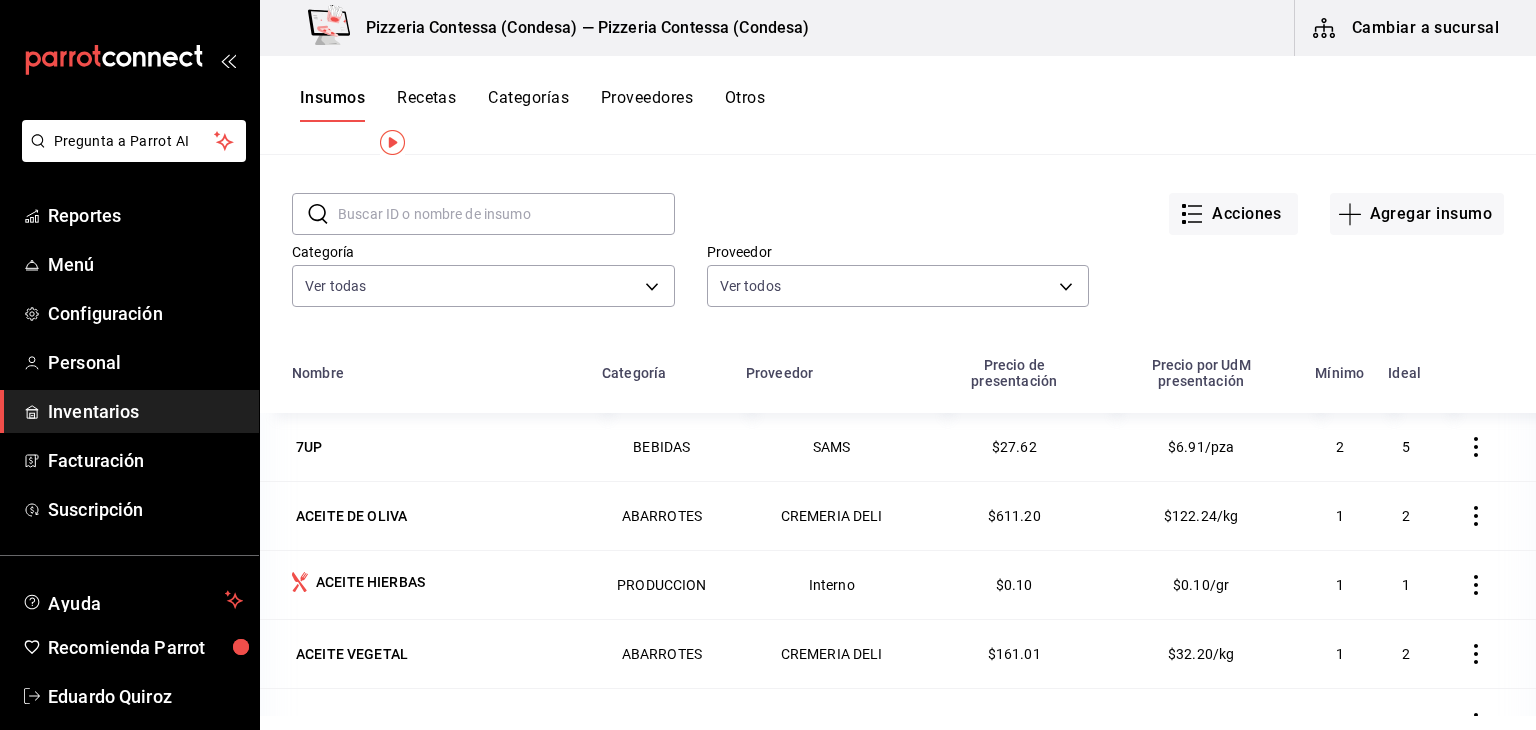 scroll, scrollTop: 151, scrollLeft: 0, axis: vertical 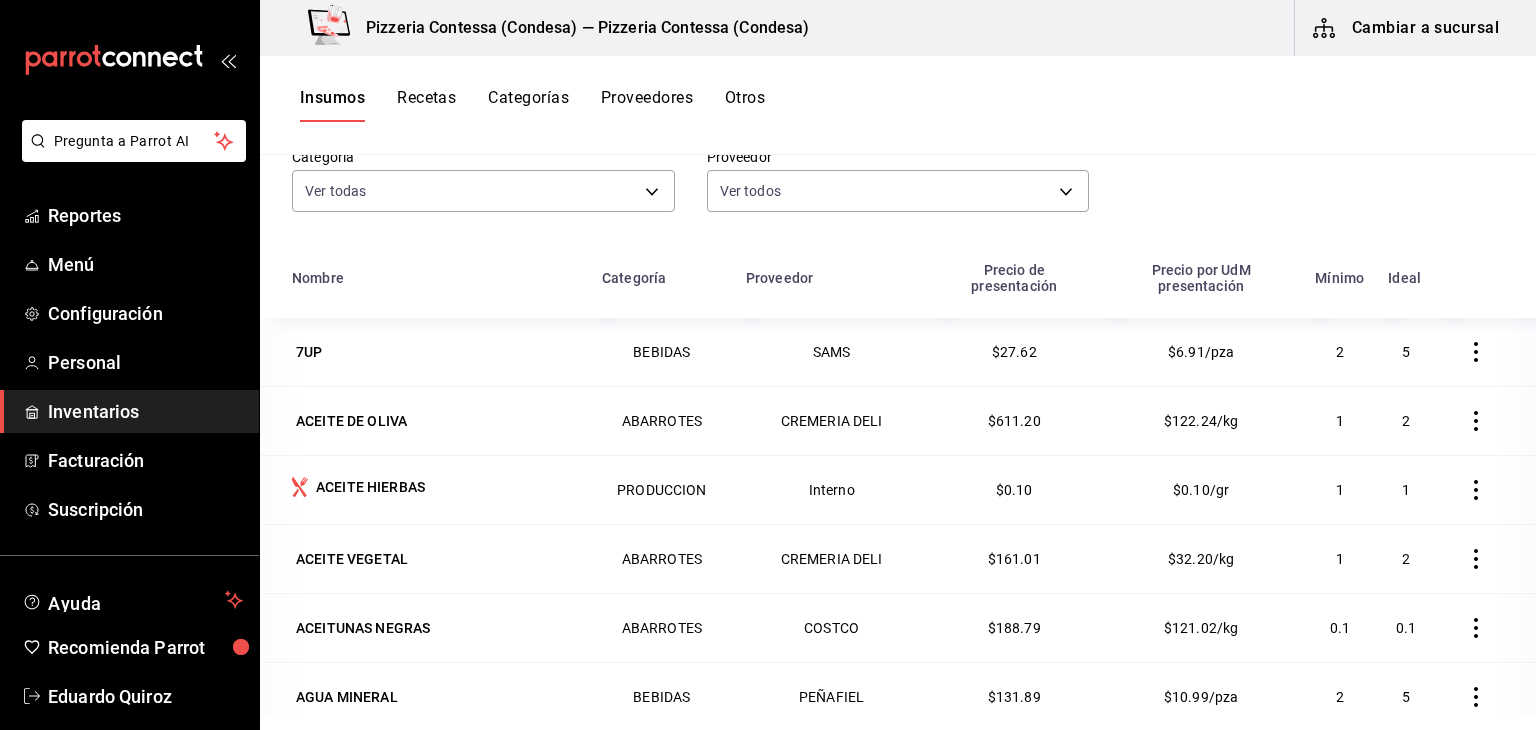 click on "Recetas" at bounding box center (426, 105) 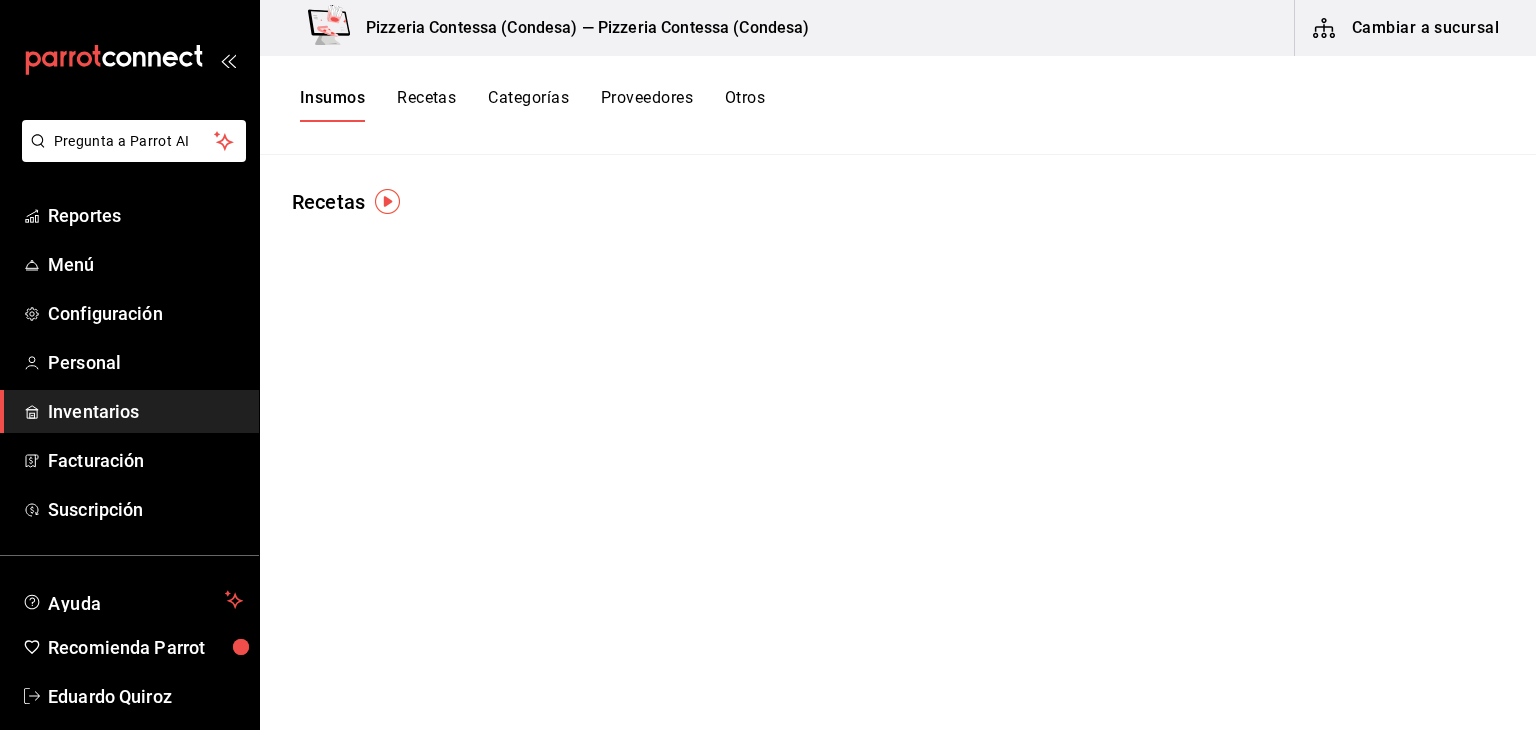 scroll, scrollTop: 0, scrollLeft: 0, axis: both 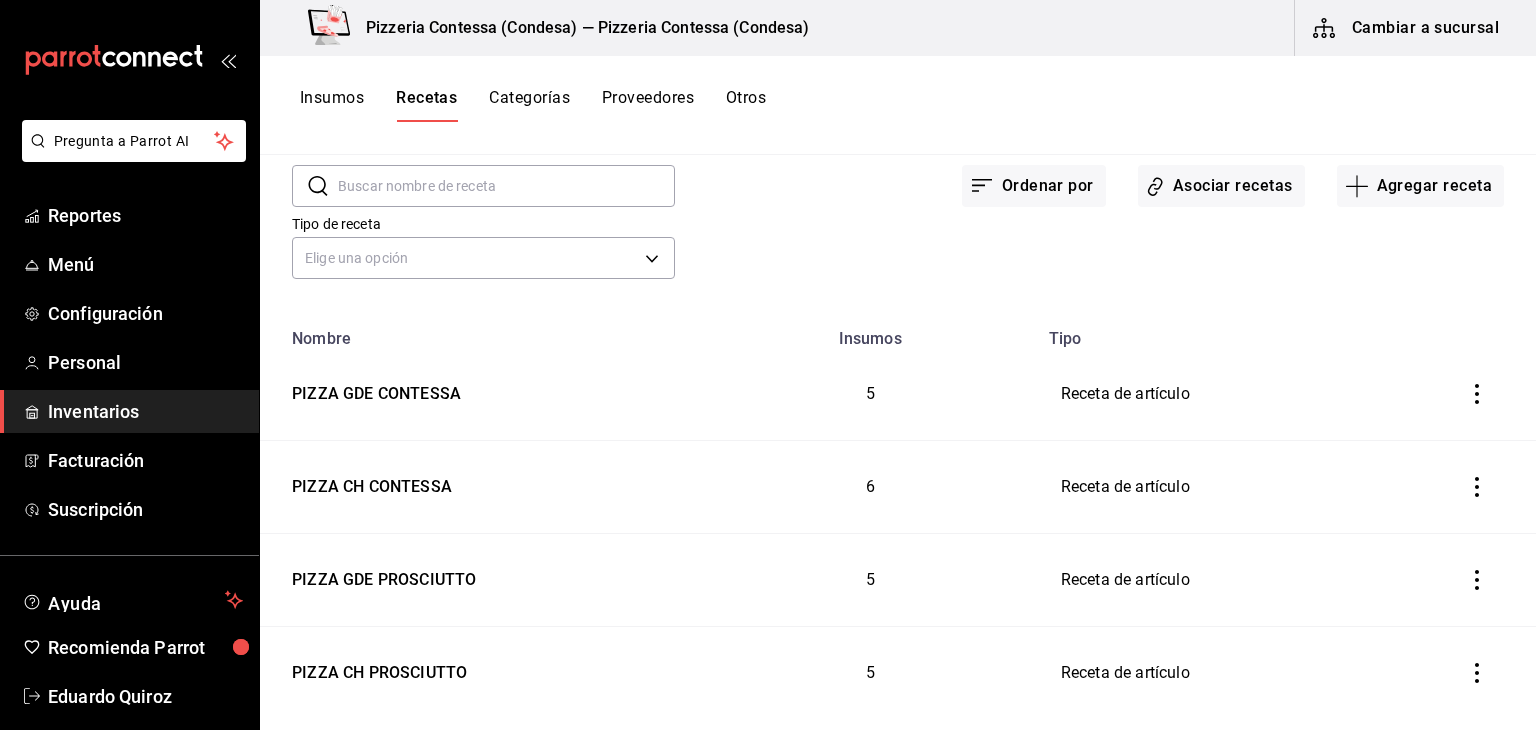 click on "5" at bounding box center [870, 394] 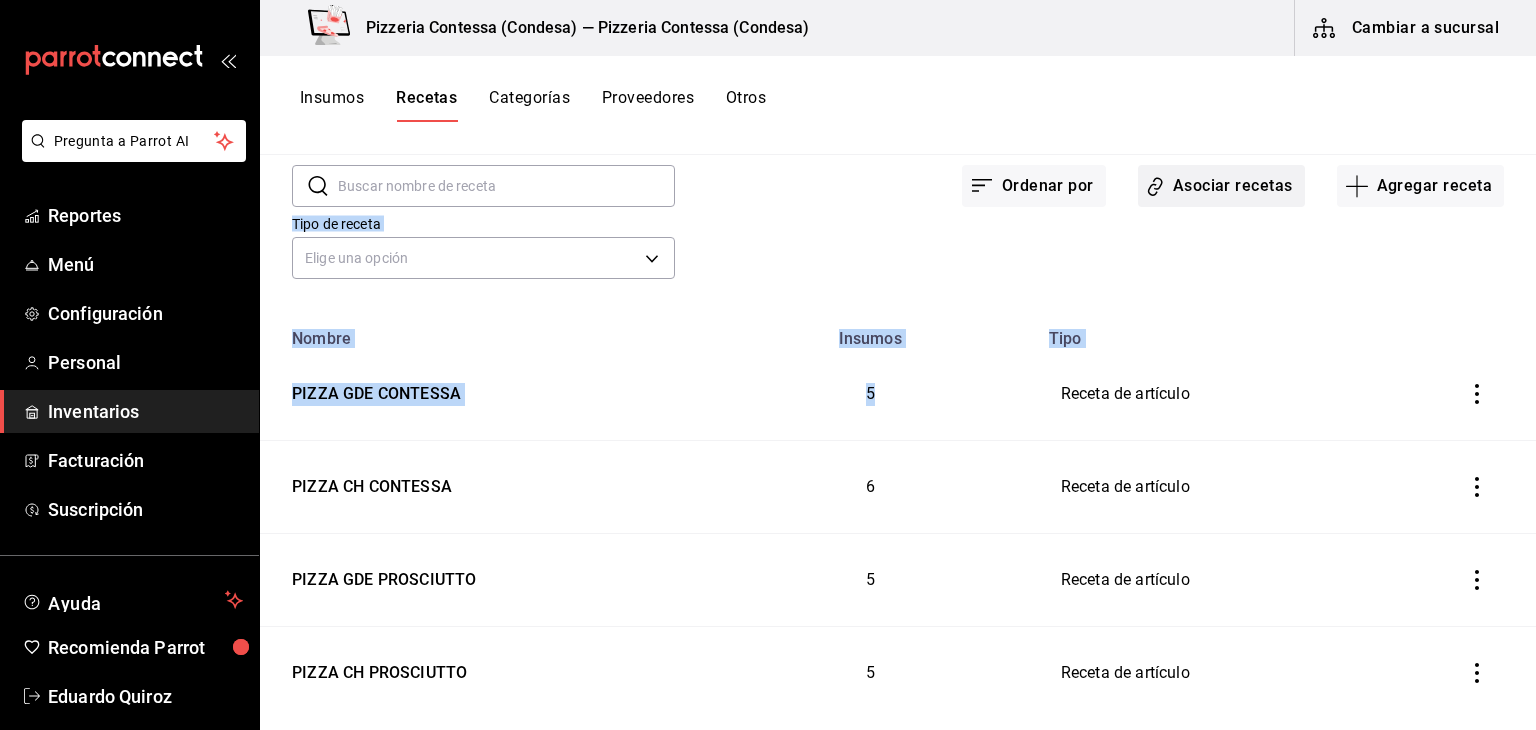 drag, startPoint x: 903, startPoint y: 341, endPoint x: 1218, endPoint y: 189, distance: 349.7556 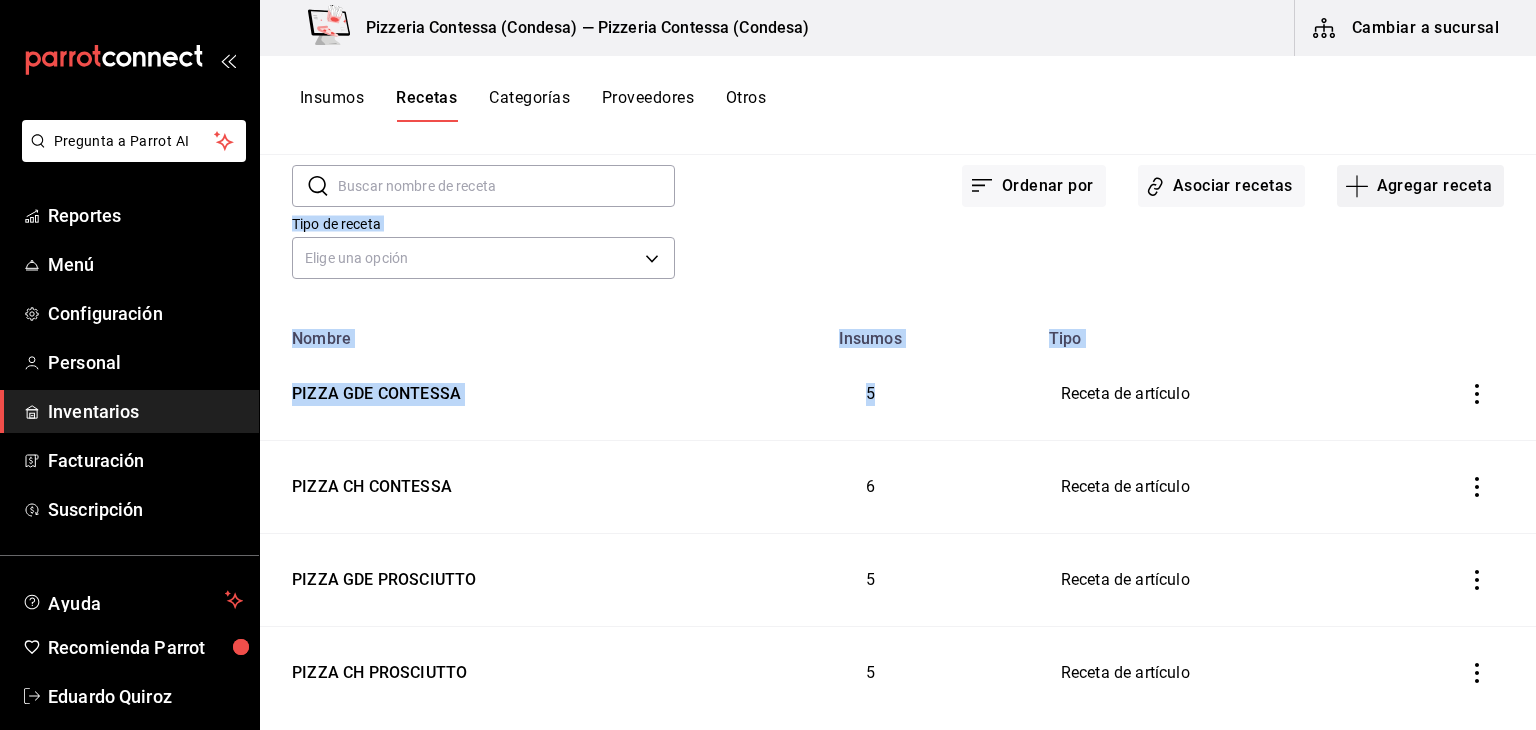 click on "Agregar receta" at bounding box center [1420, 186] 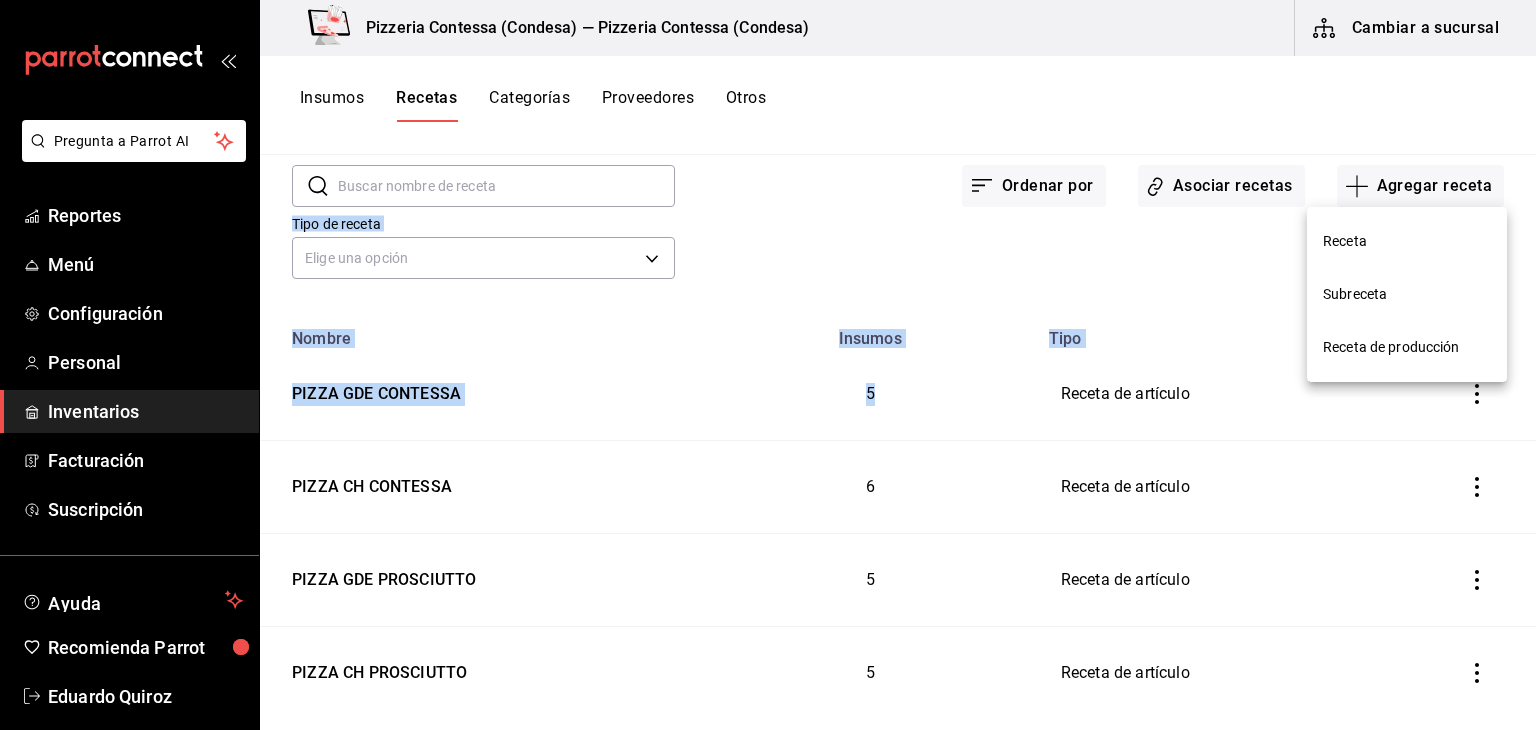 click on "Receta" at bounding box center [1407, 241] 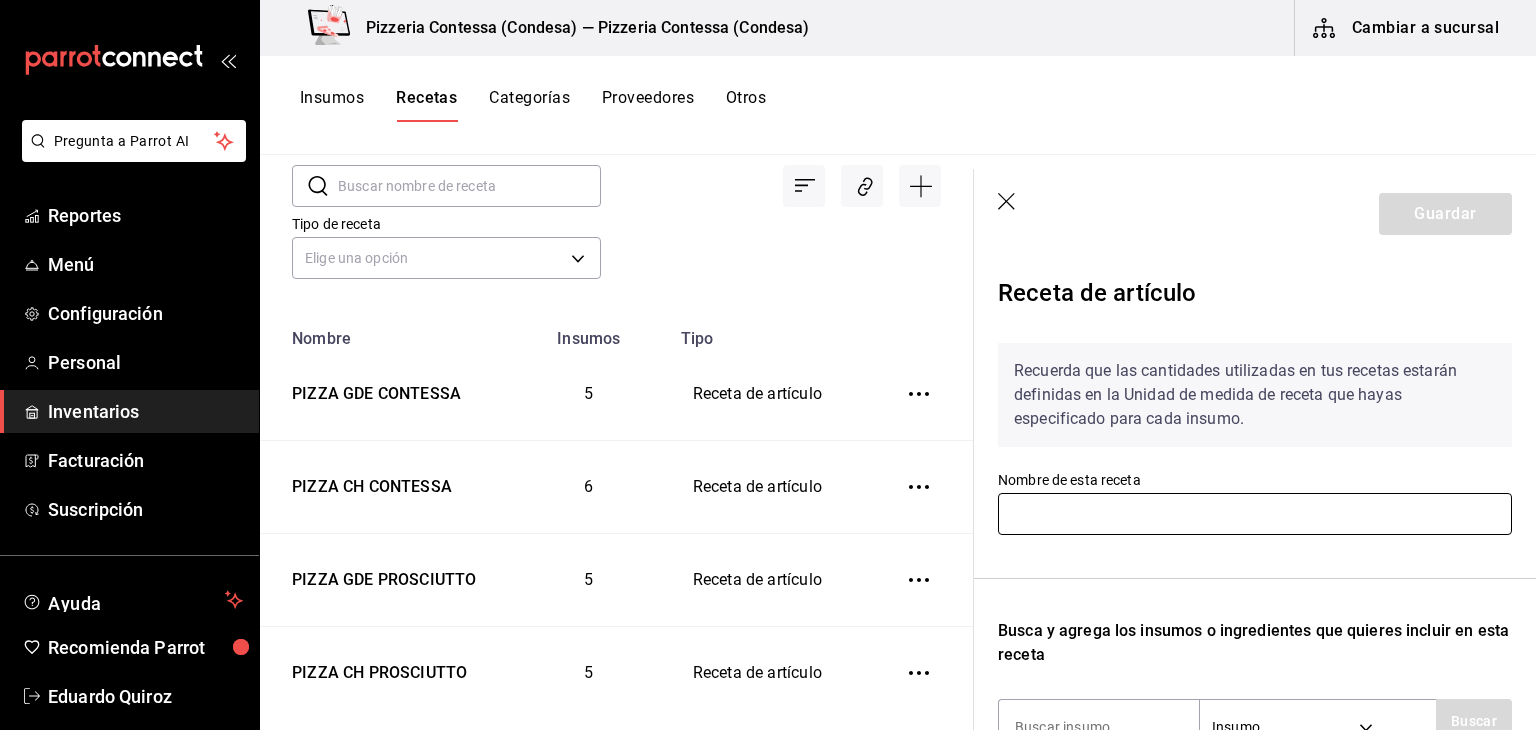 click at bounding box center (1255, 514) 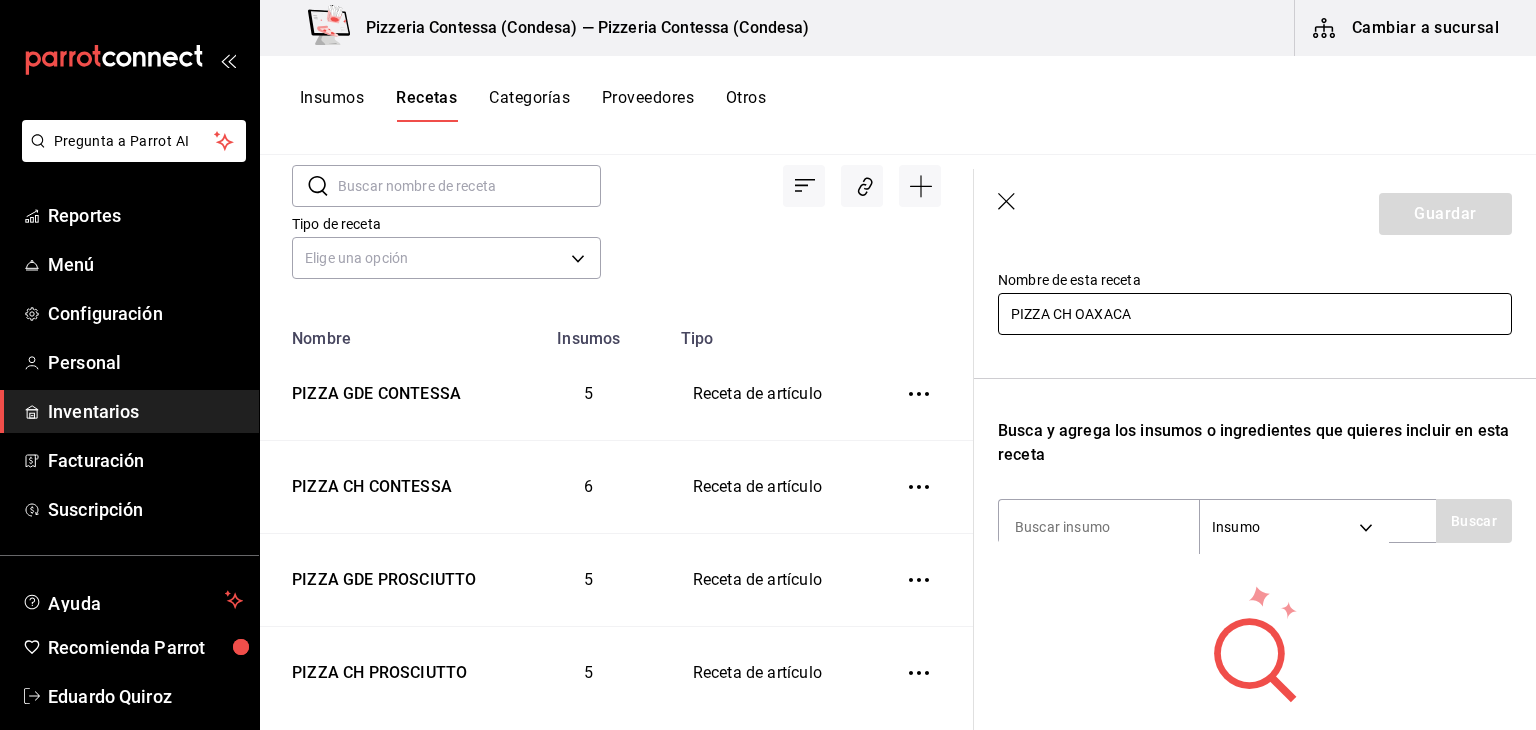 scroll, scrollTop: 210, scrollLeft: 0, axis: vertical 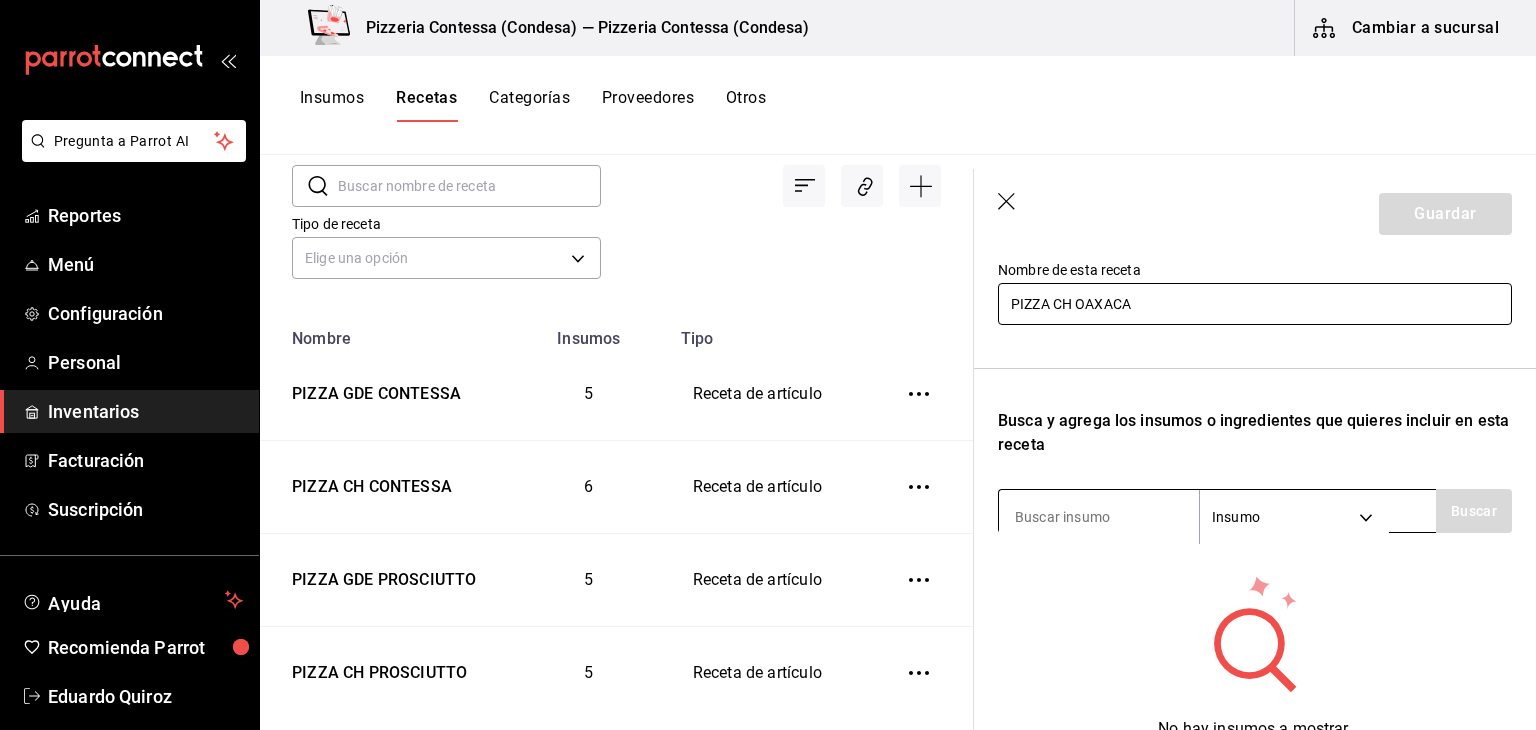 type on "PIZZA CH OAXACA" 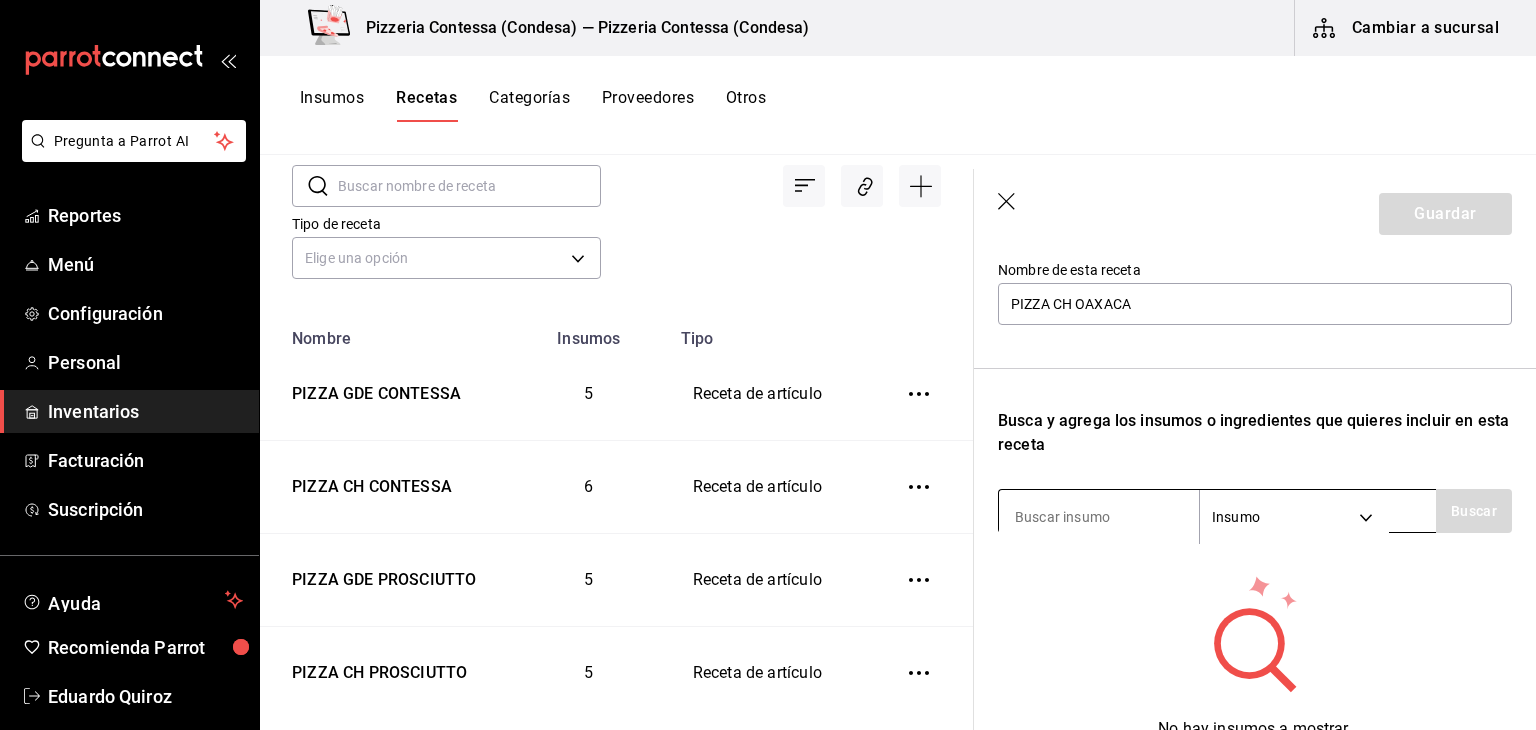 click on "Pregunta a Parrot AI Reportes   Menú   Configuración   Personal   Inventarios   Facturación   Suscripción   Ayuda Recomienda Parrot   Eduardo Quiroz   Sugerir nueva función   Pizzeria Contessa (Condesa) — Pizzeria Contessa (Condesa) Cambiar a sucursal Insumos Recetas Categorías Proveedores Otros Recetas ​ ​ Tipo de receta Elige una opción default Nombre Insumos Tipo PIZZA GDE CONTESSA 5 Receta de artículo PIZZA CH CONTESSA 6 Receta de artículo PIZZA GDE PROSCIUTTO 5 Receta de artículo PIZZA CH PROSCIUTTO 5 Receta de artículo PIZZA GDE ALCACHOFA 6 Receta de artículo PIZZA CH ALCACHOFA 6 Receta de artículo PIZZA GDE VEGGIE 5 Receta de artículo PIZZA CH VEGGIE 5 Receta de artículo PIZZA GDE 4 QUESOS 4 Receta de artículo PIZZA CH 4 QUESOS 4 Receta de artículo PIZZA GDE FRUTAS 5 Receta de artículo PIZZA CH FRUTAS 5 Receta de artículo PIZZA GDE MEXIQUENSE 5 Receta de artículo PIZZA CH MEXIQUENSE-copy 5 Receta de artículo PIZZA CH MEXIQUENSE 5 Receta de artículo PIZZA GDE MARGARITA 3 3 2" at bounding box center (768, 358) 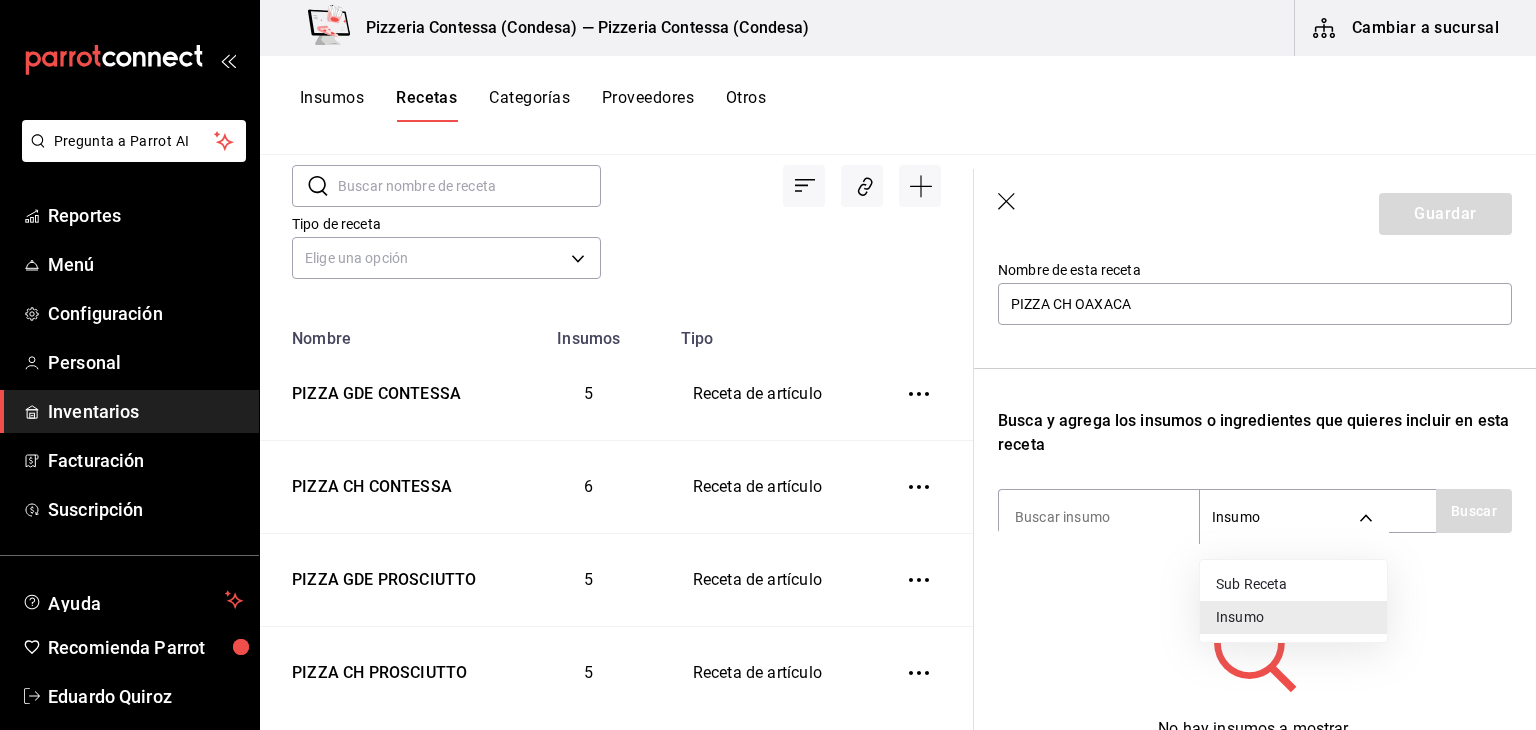 click on "Sub Receta" at bounding box center (1293, 584) 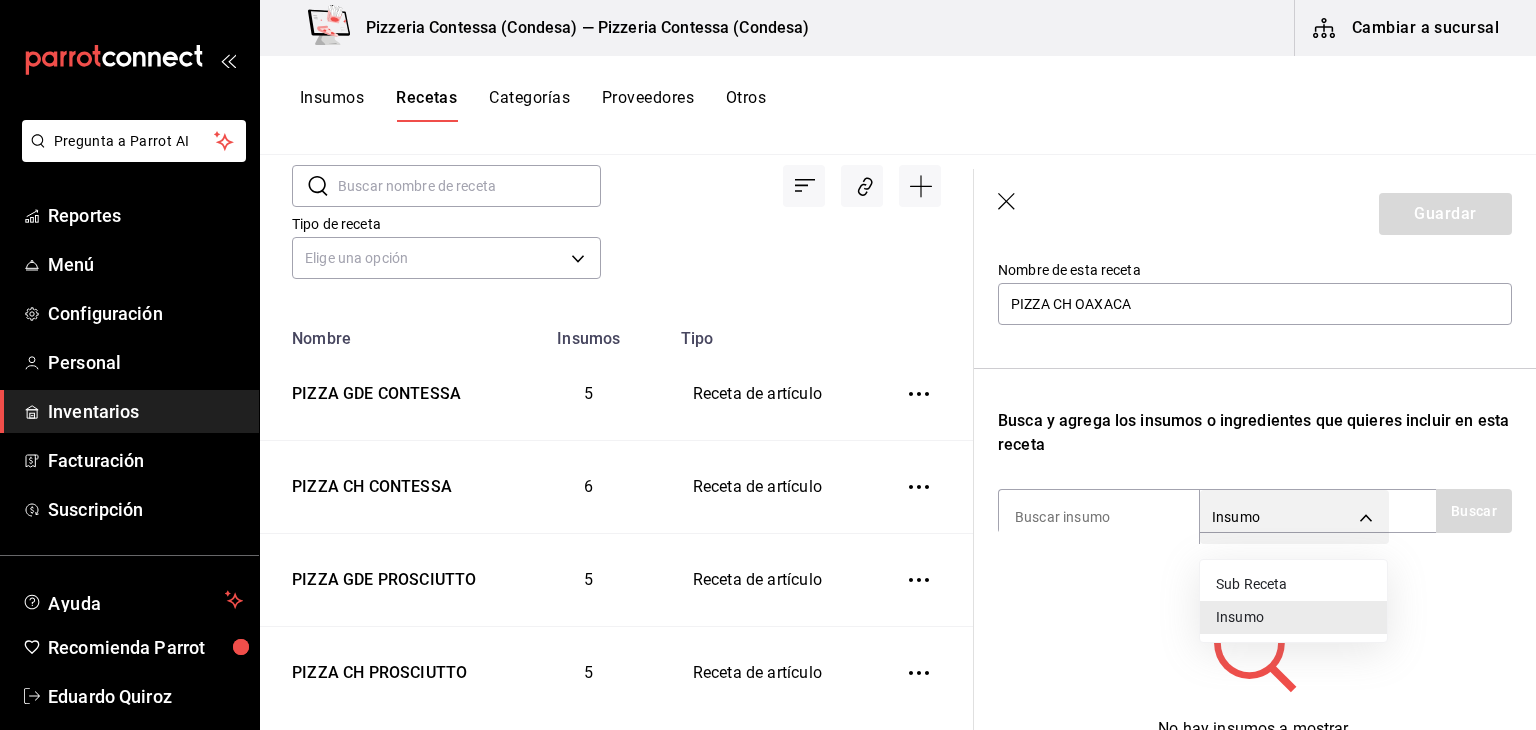 type on "SUBRECIPE" 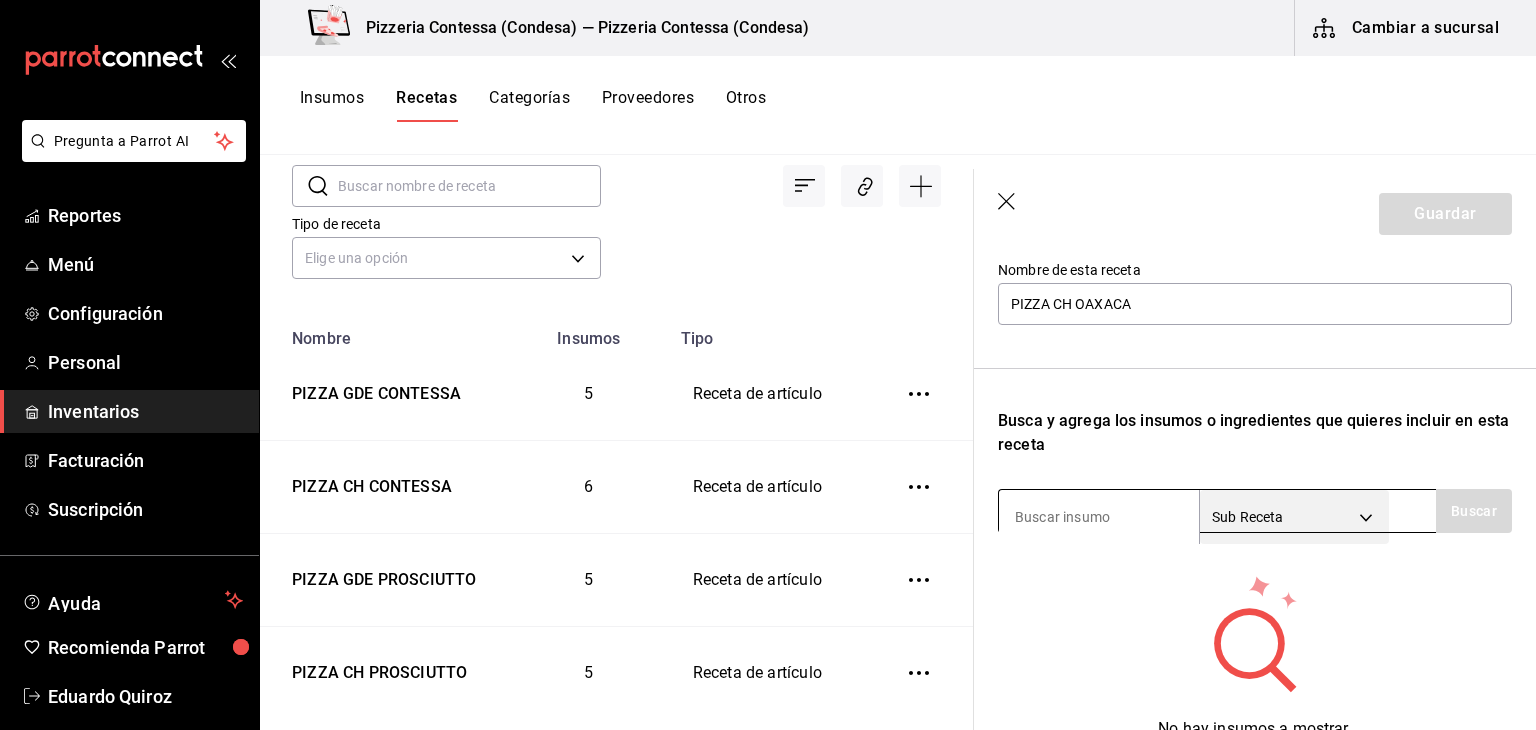 scroll, scrollTop: 340, scrollLeft: 0, axis: vertical 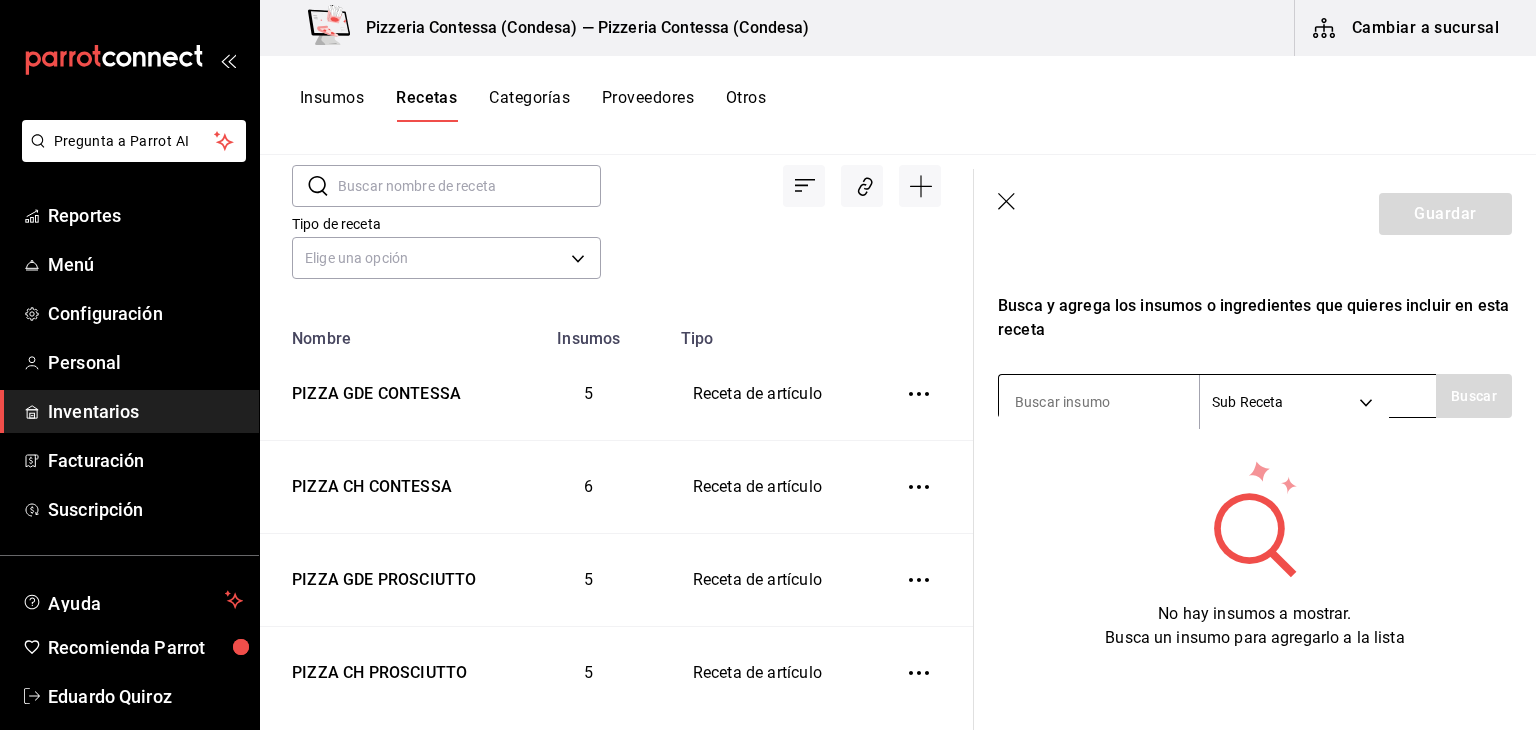 click at bounding box center [1099, 402] 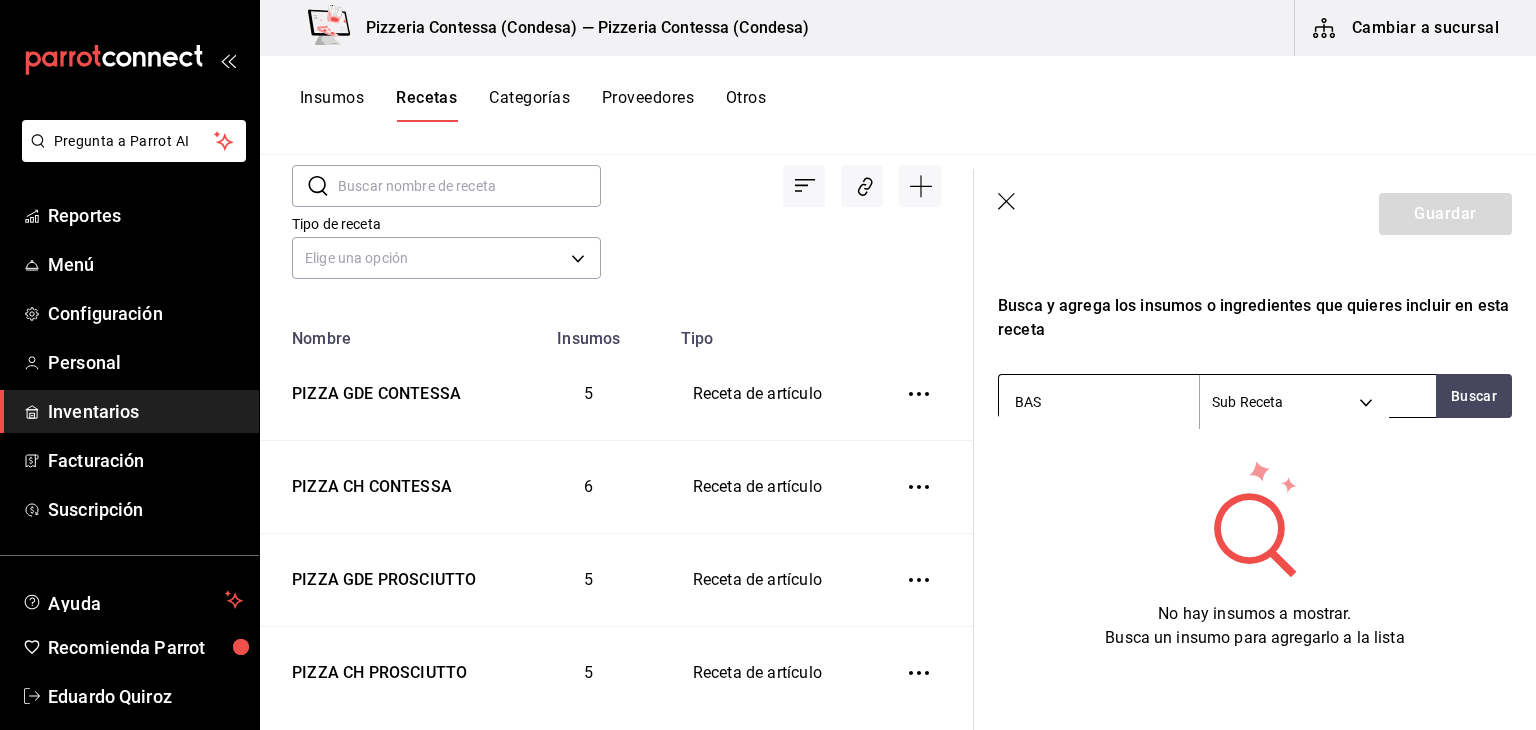 type on "BASE" 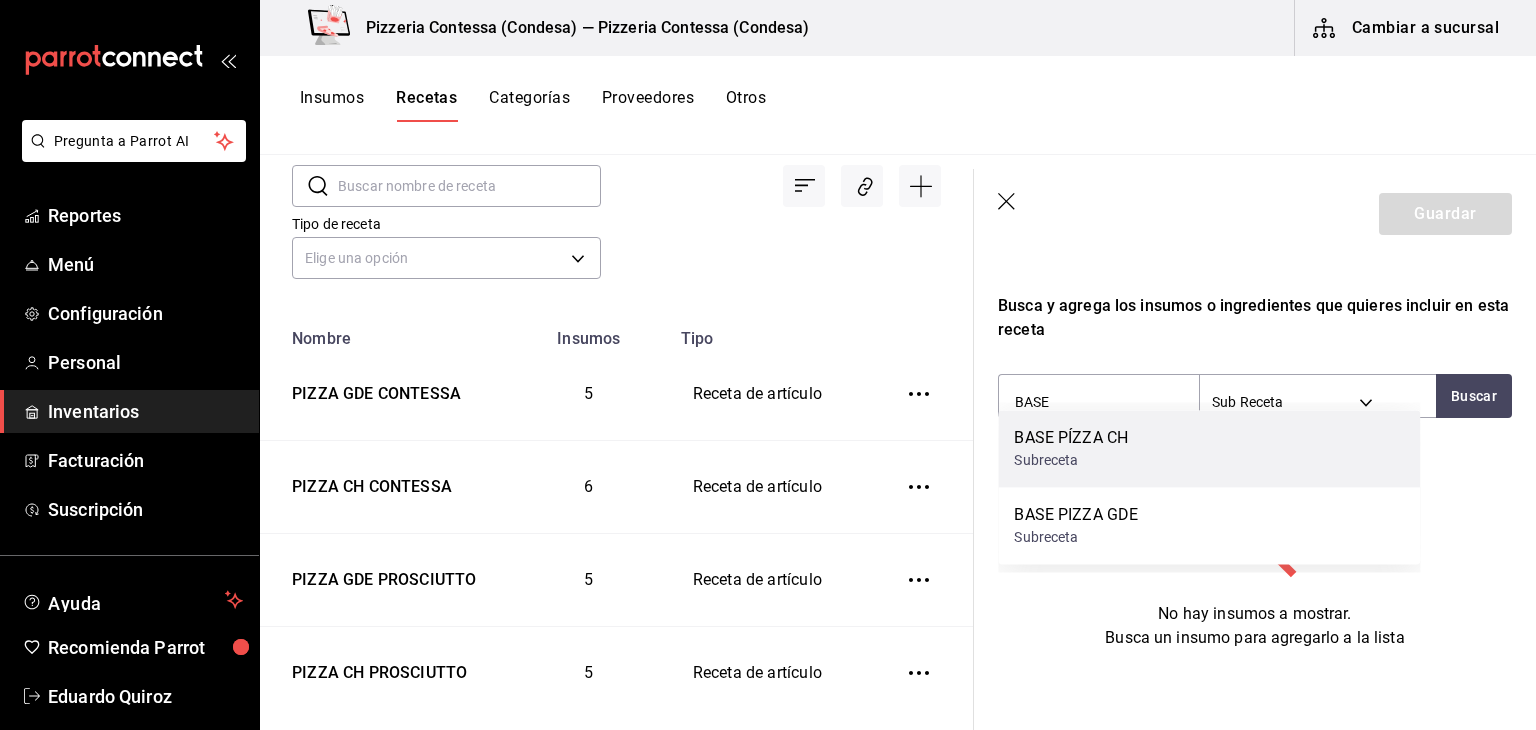 click on "Subreceta" at bounding box center [1071, 460] 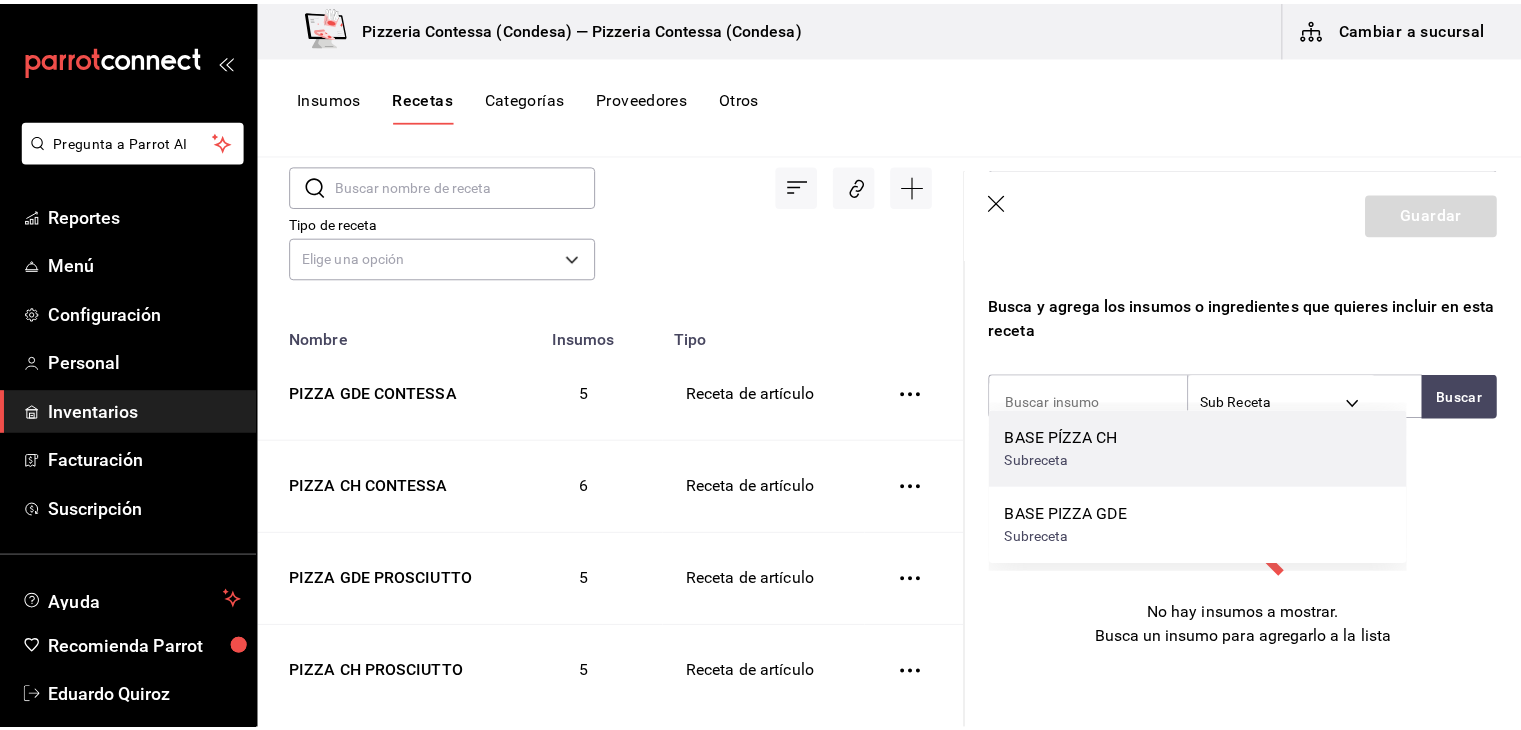 scroll, scrollTop: 309, scrollLeft: 0, axis: vertical 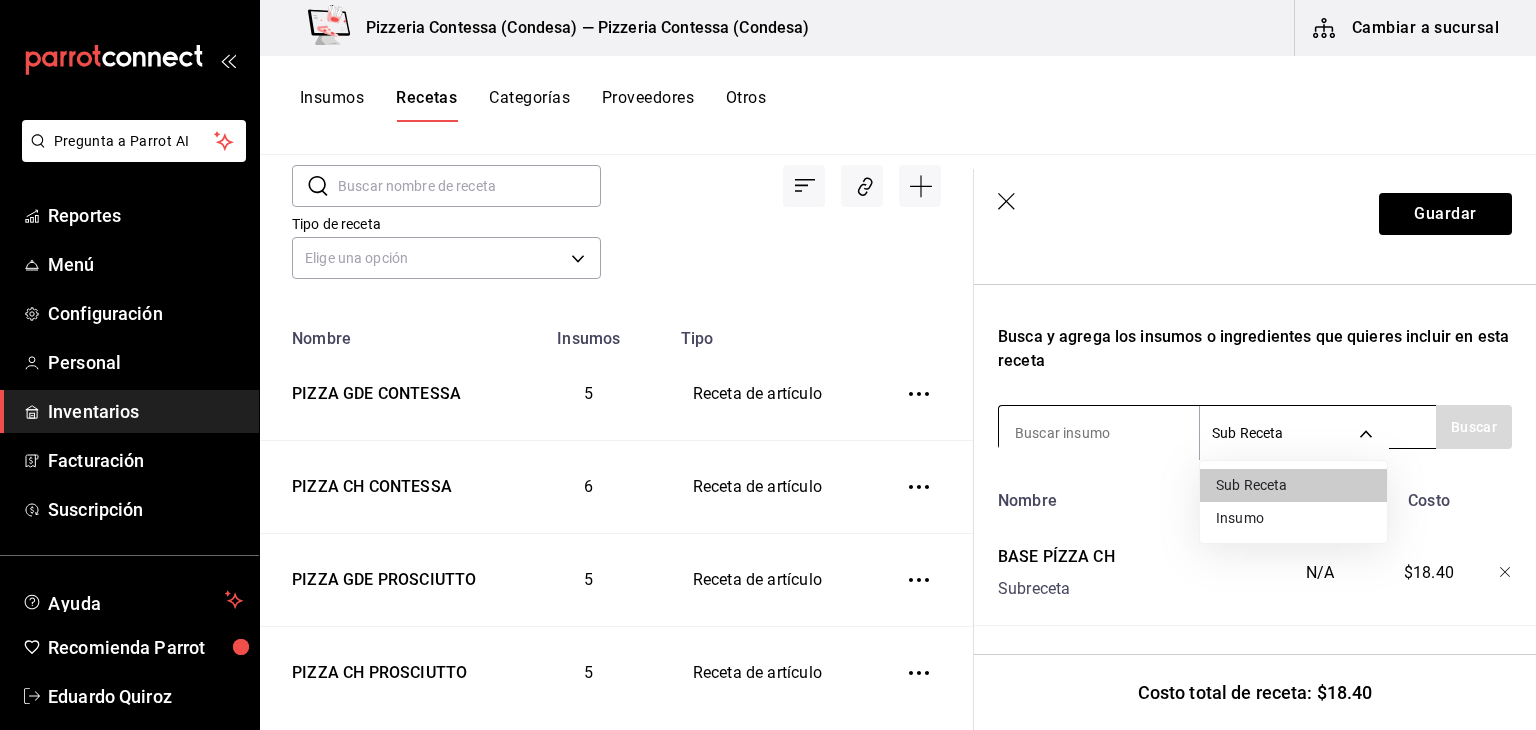 click on "Pregunta a Parrot AI Reportes   Menú   Configuración   Personal   Inventarios   Facturación   Suscripción   Ayuda Recomienda Parrot   Eduardo Quiroz   Sugerir nueva función   Pizzeria Contessa (Condesa) — Pizzeria Contessa (Condesa) Cambiar a sucursal Insumos Recetas Categorías Proveedores Otros Recetas ​ ​ Tipo de receta Elige una opción default Nombre Insumos Tipo PIZZA GDE CONTESSA 5 Receta de artículo PIZZA CH CONTESSA 6 Receta de artículo PIZZA GDE PROSCIUTTO 5 Receta de artículo PIZZA CH PROSCIUTTO 5 Receta de artículo PIZZA GDE ALCACHOFA 6 Receta de artículo PIZZA CH ALCACHOFA 6 Receta de artículo PIZZA GDE VEGGIE 5 Receta de artículo PIZZA CH VEGGIE 5 Receta de artículo PIZZA GDE 4 QUESOS 4 Receta de artículo PIZZA CH 4 QUESOS 4 Receta de artículo PIZZA GDE FRUTAS 5 Receta de artículo PIZZA CH FRUTAS 5 Receta de artículo PIZZA GDE MEXIQUENSE 5 Receta de artículo PIZZA CH MEXIQUENSE-copy 5 Receta de artículo PIZZA CH MEXIQUENSE 5 Receta de artículo PIZZA GDE MARGARITA 3 3 2" at bounding box center [768, 358] 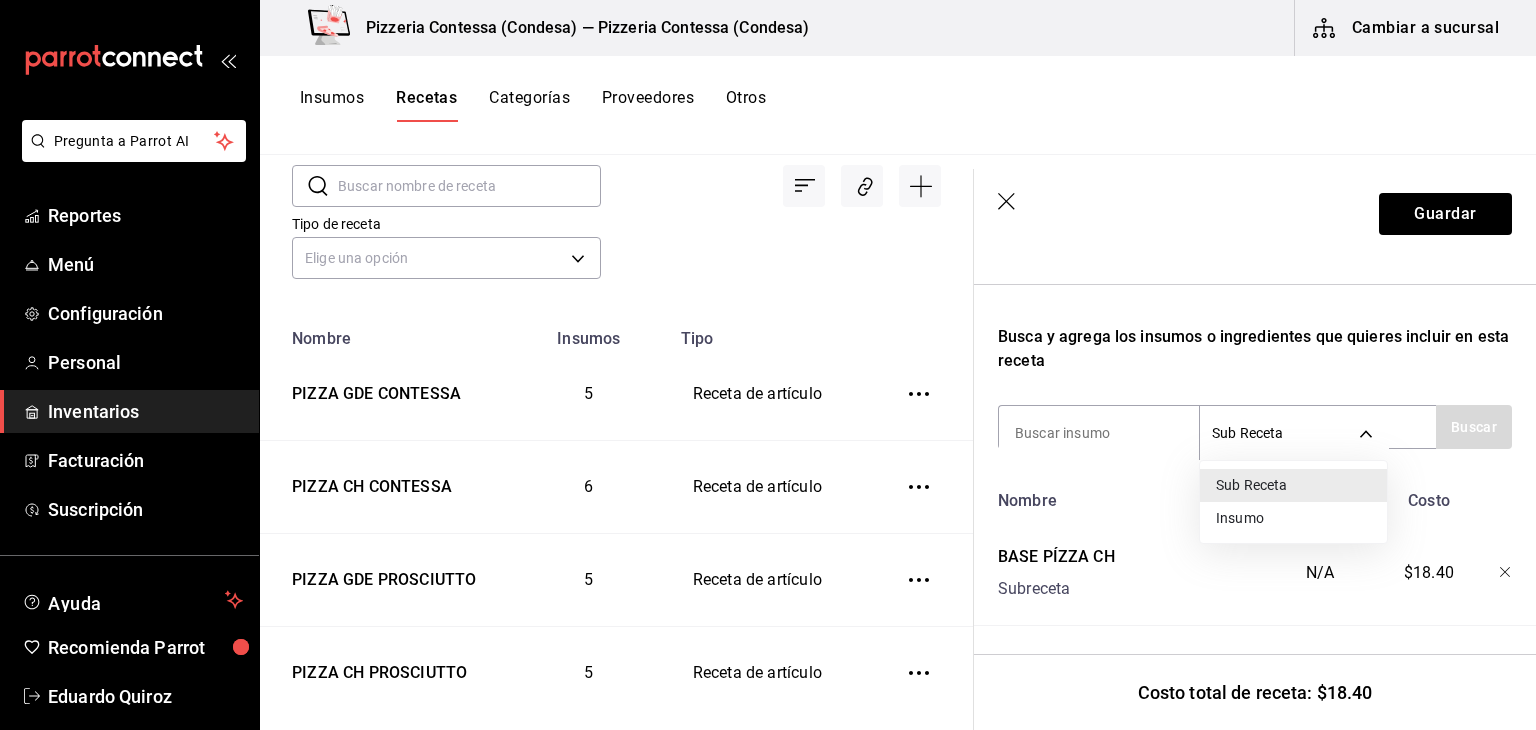 click on "Insumo" at bounding box center (1293, 518) 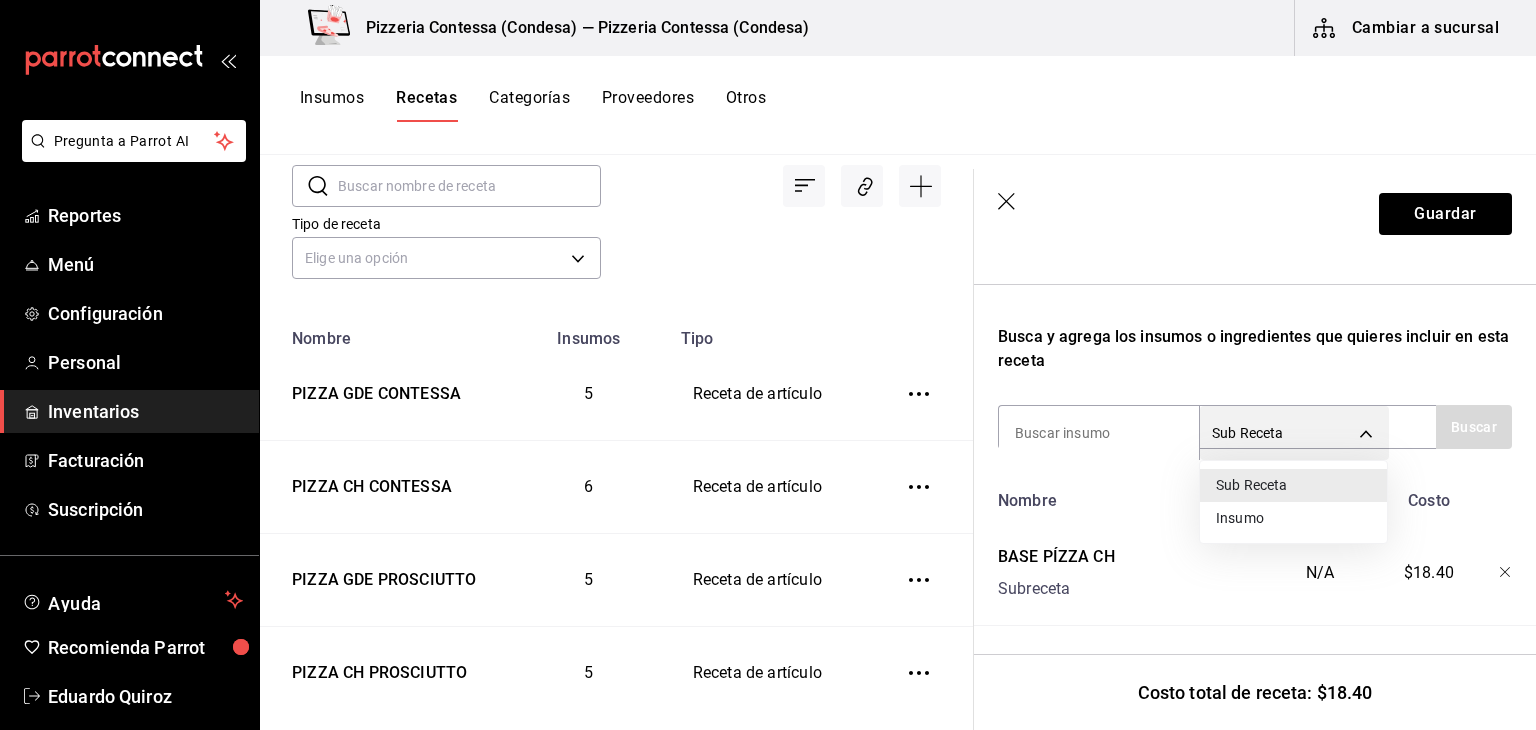 type on "SUPPLY" 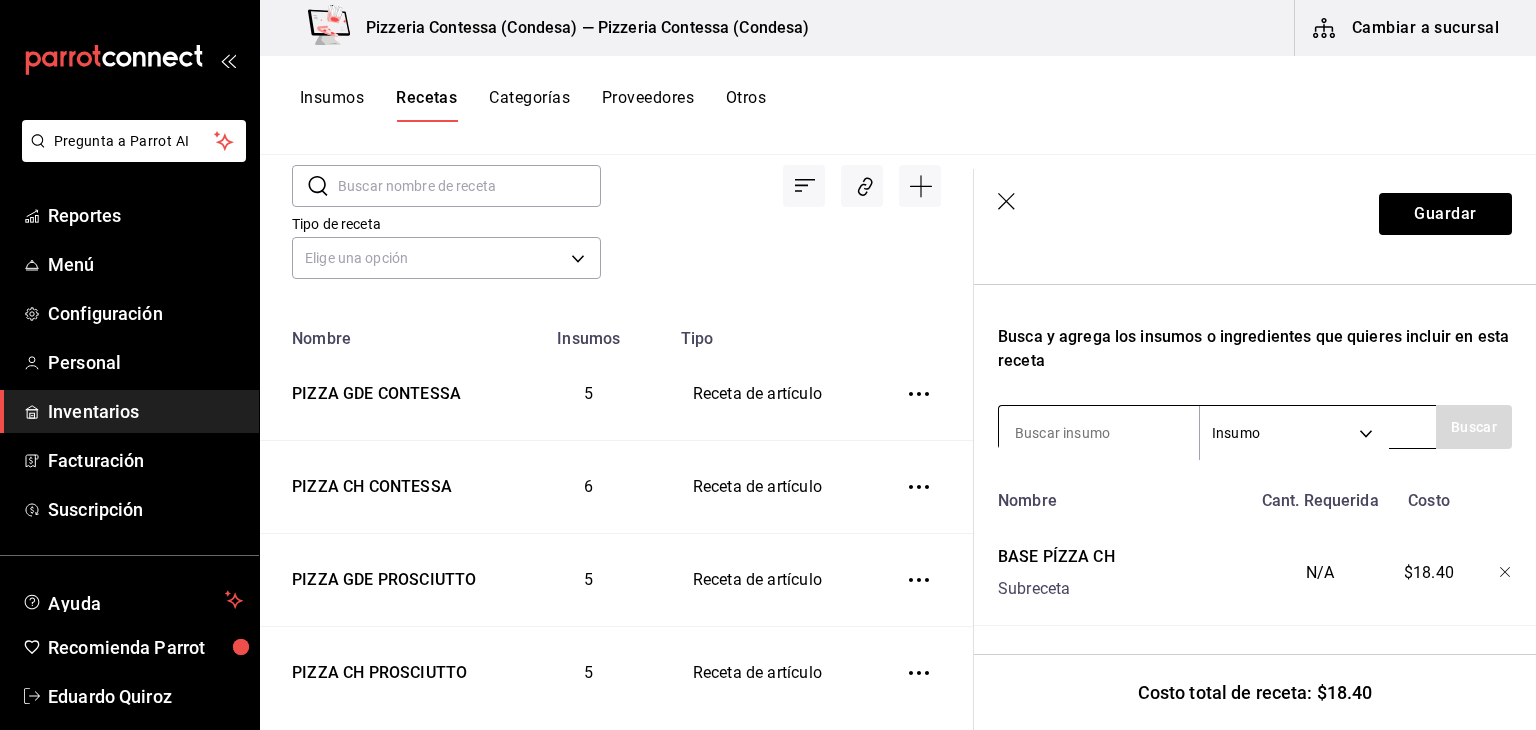 click at bounding box center [1099, 433] 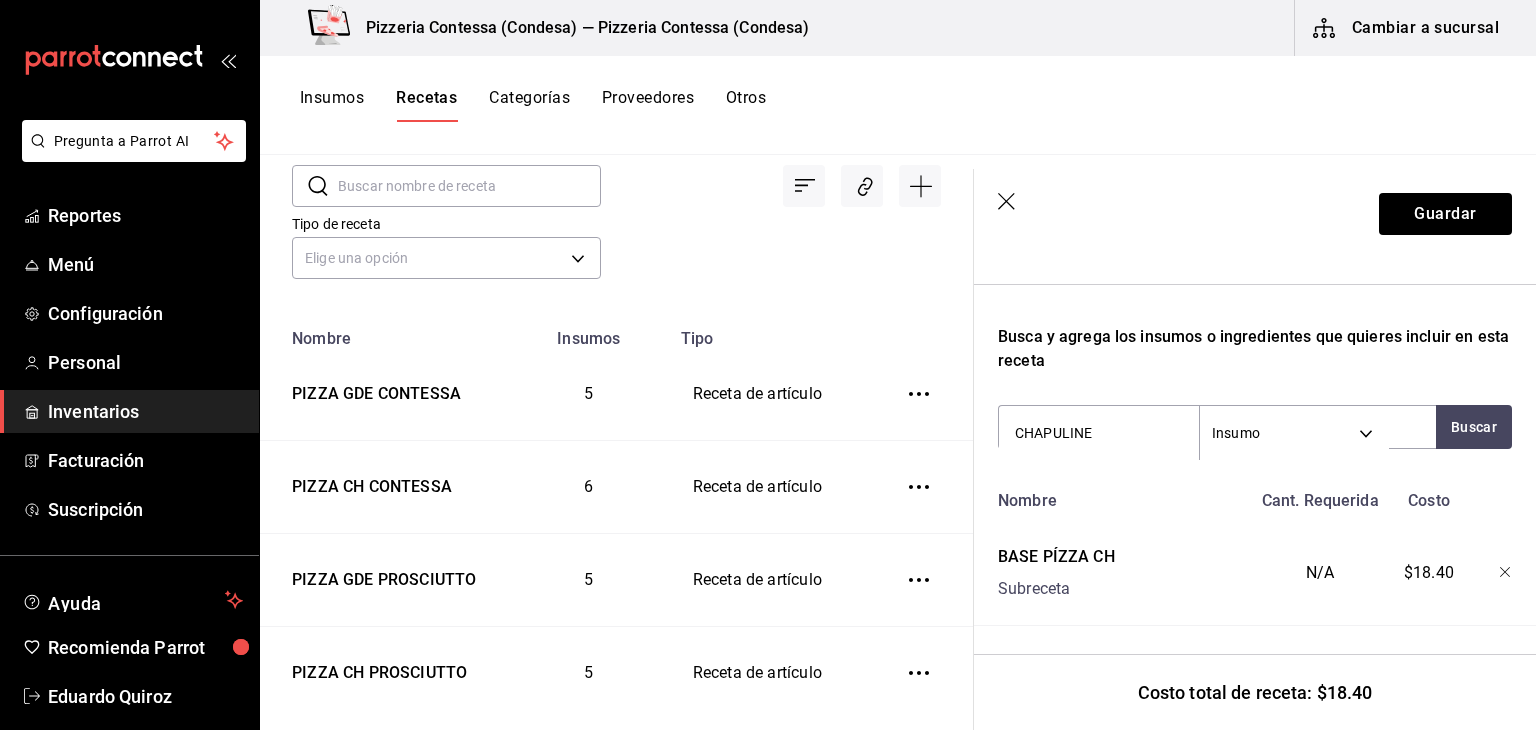 type on "CHAPULINES" 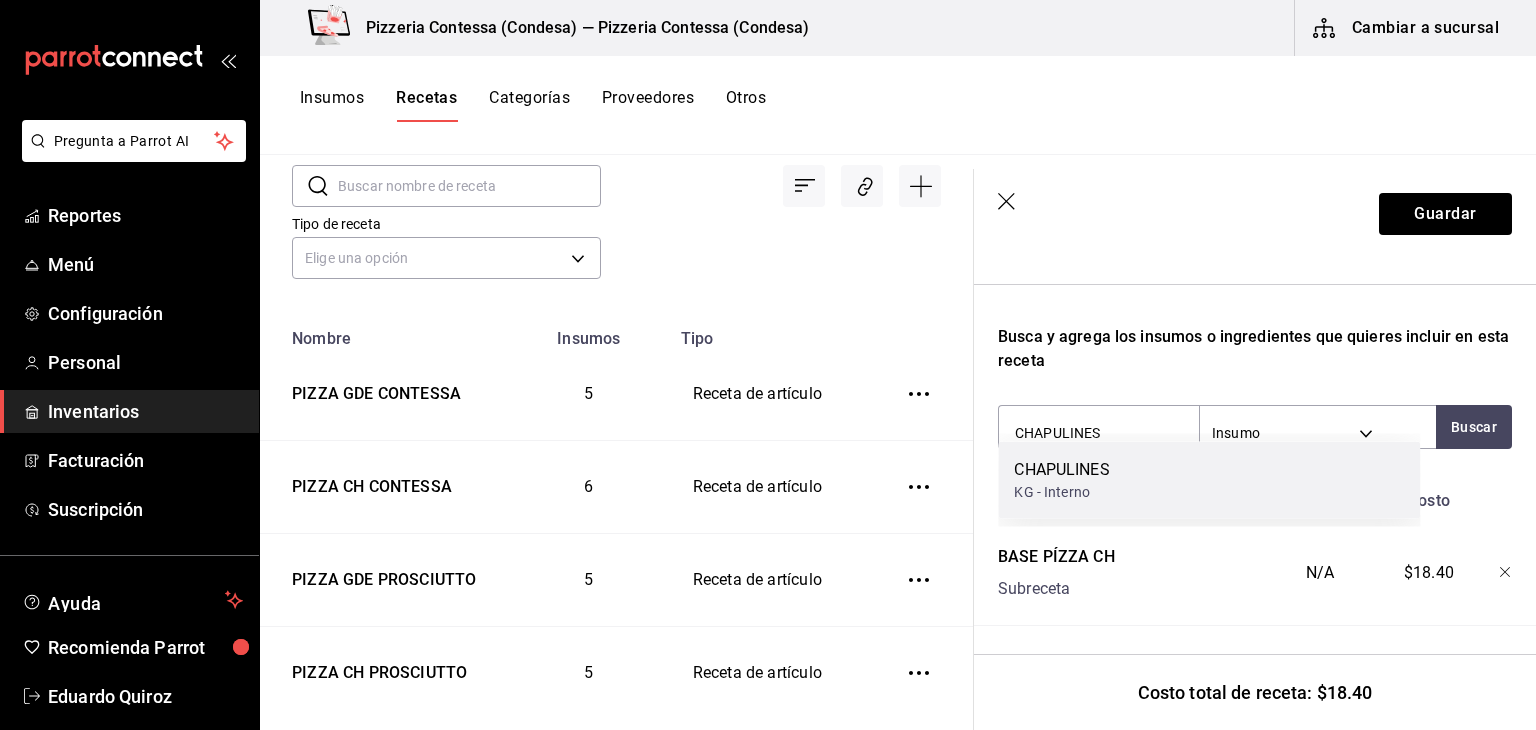 click on "KG - Interno" at bounding box center (1061, 492) 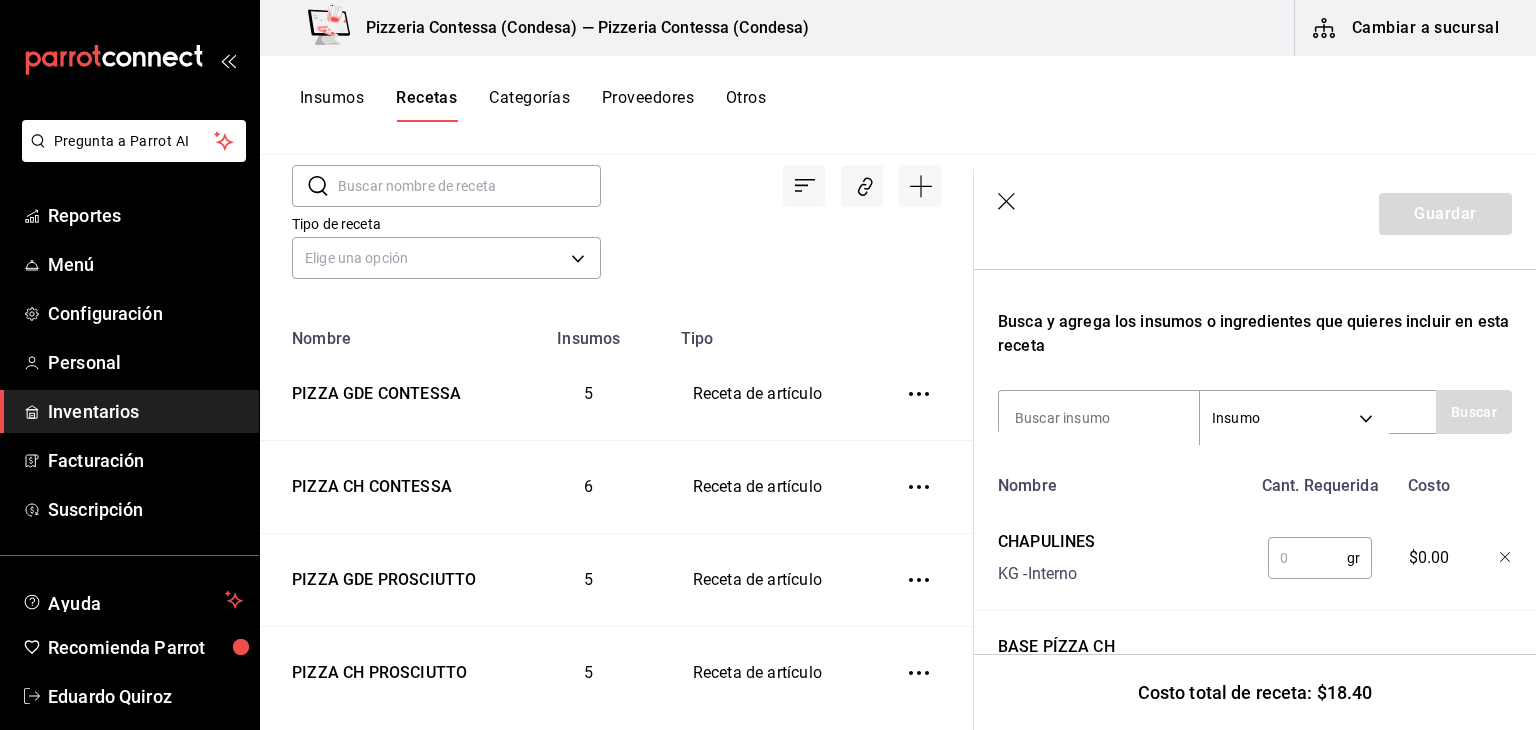 click at bounding box center (1307, 558) 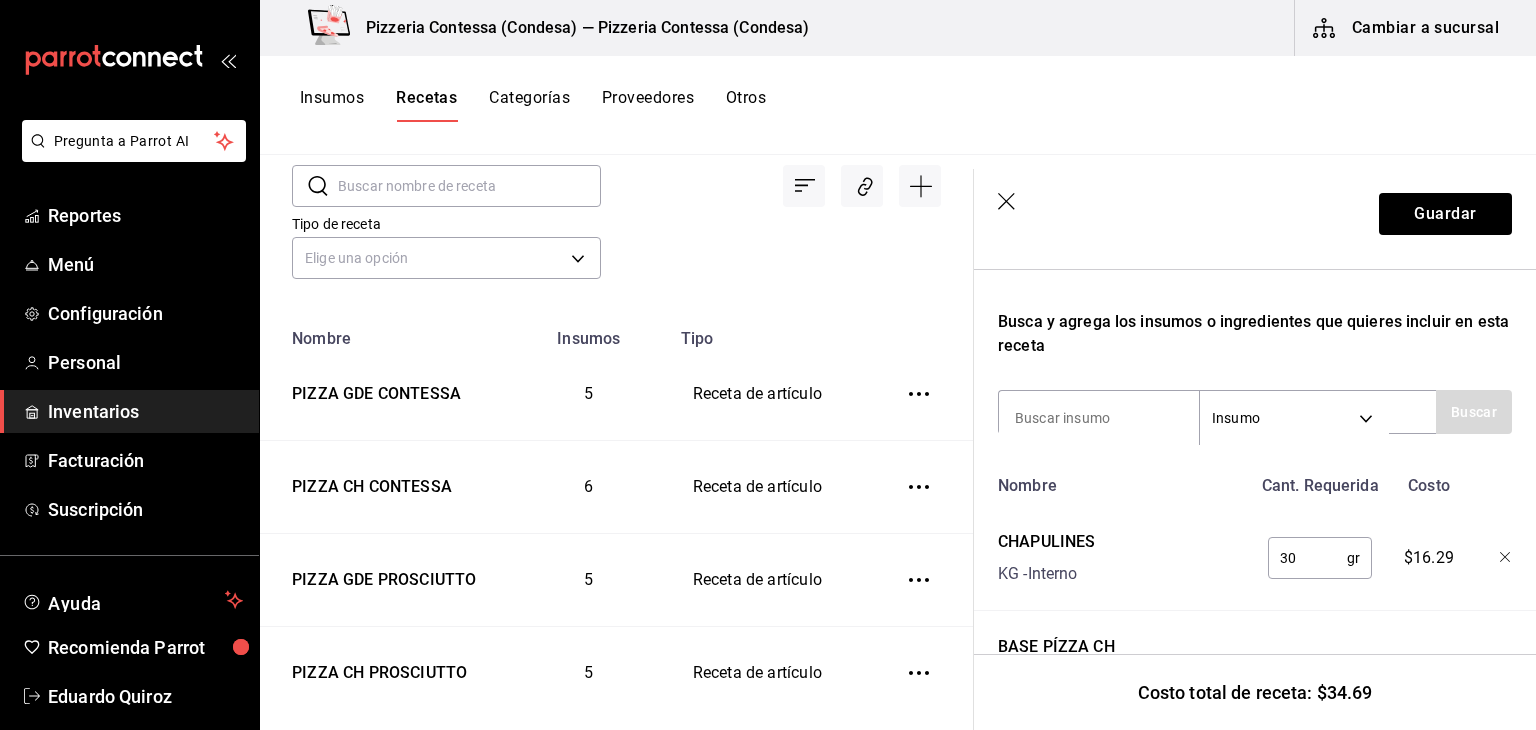 type on "30" 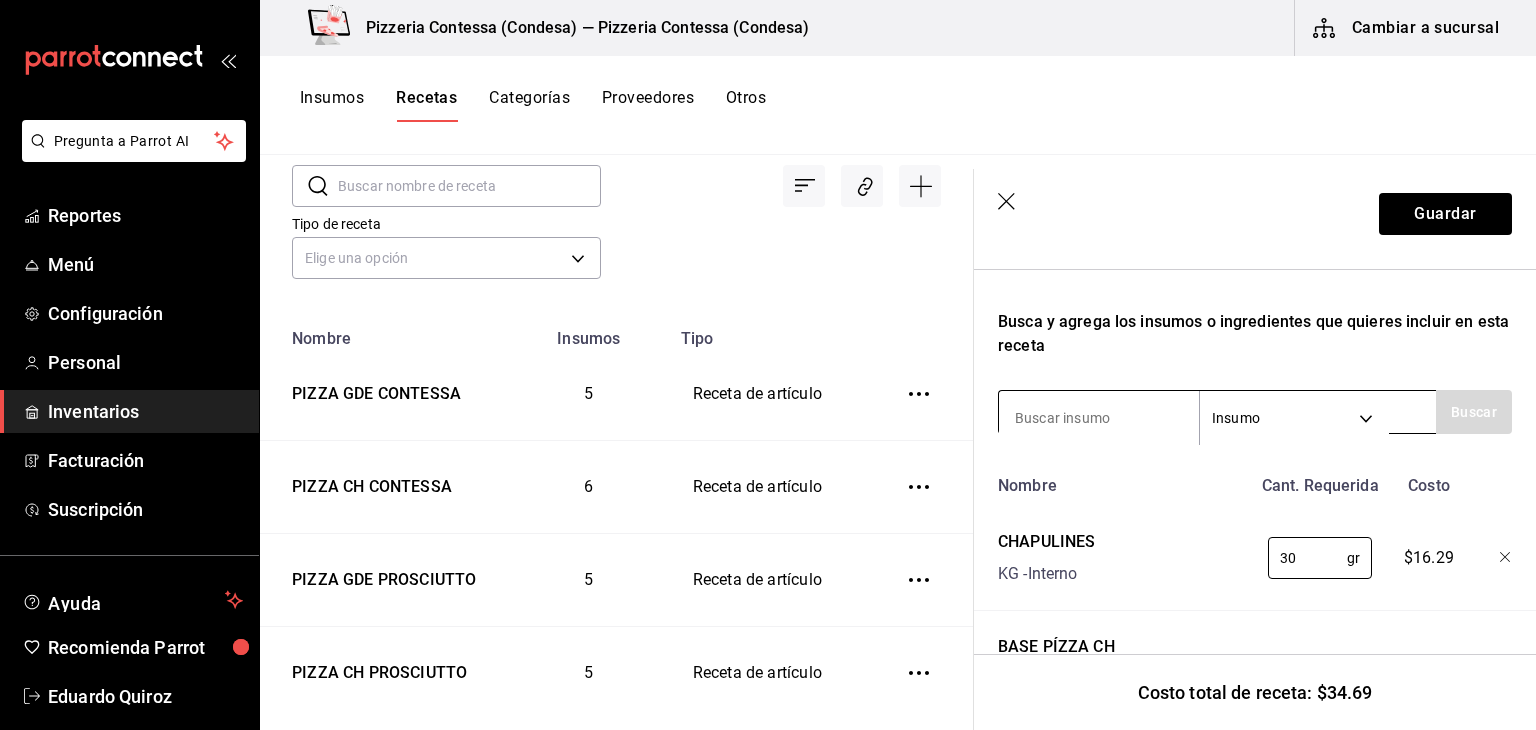 click at bounding box center (1099, 418) 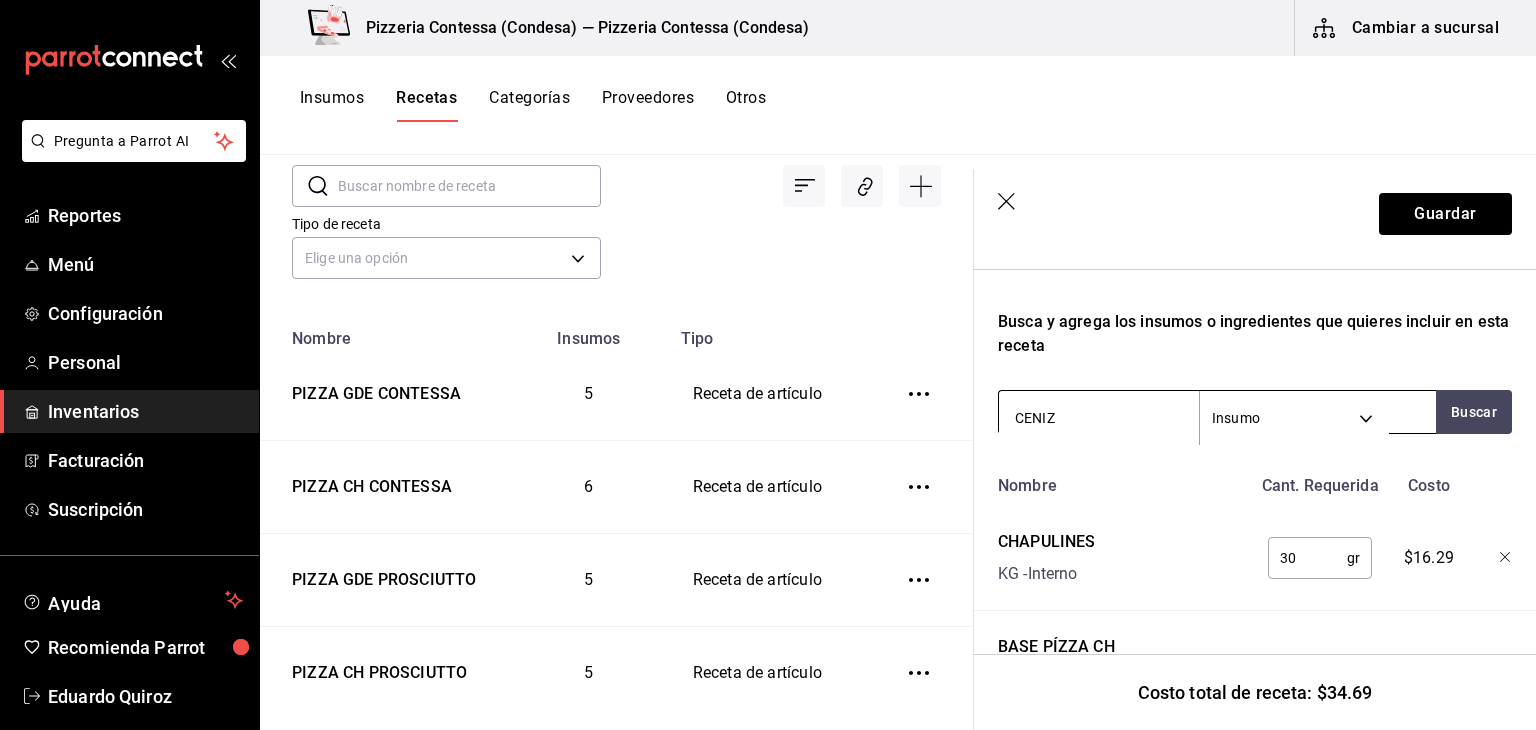 type on "CENIZA" 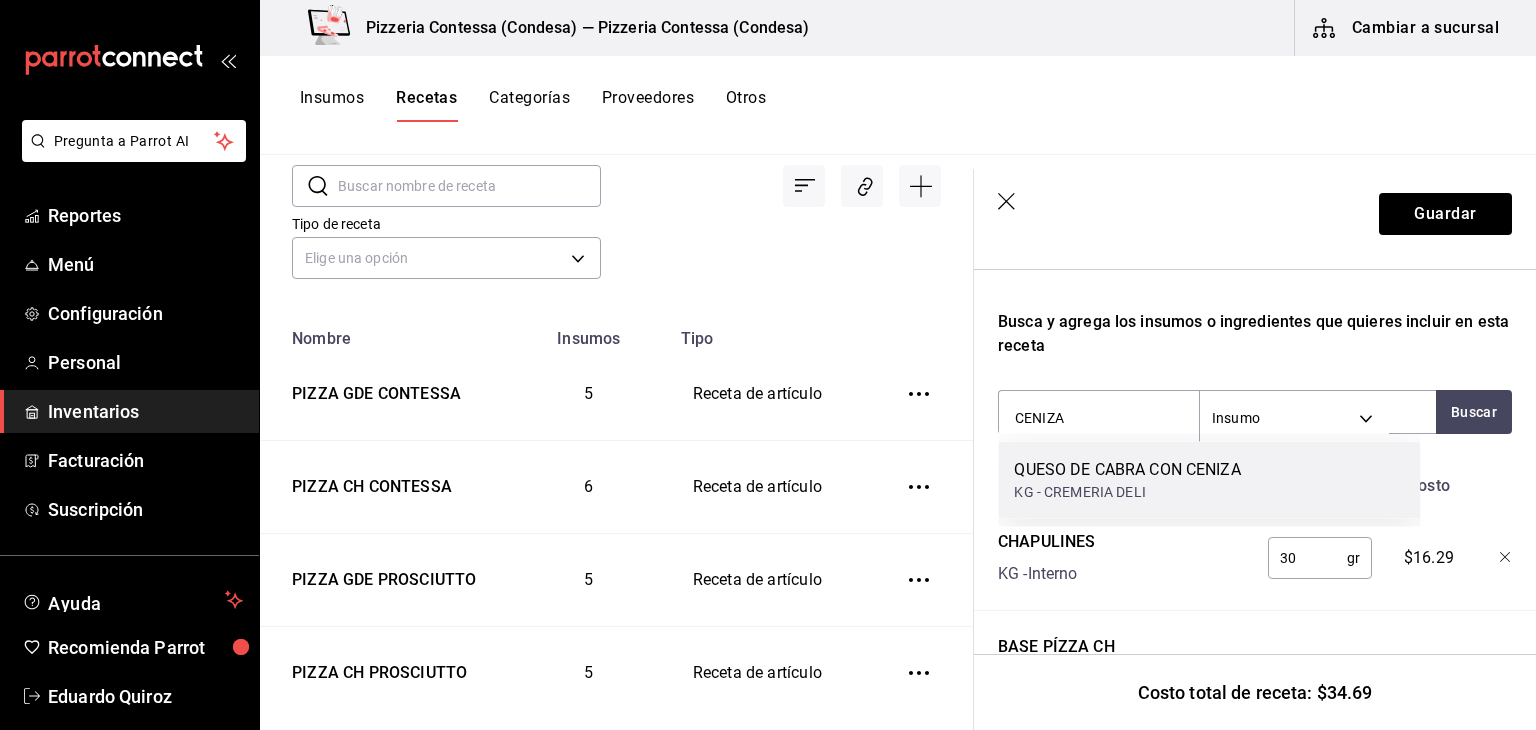 click on "KG - CREMERIA DELI" at bounding box center (1127, 492) 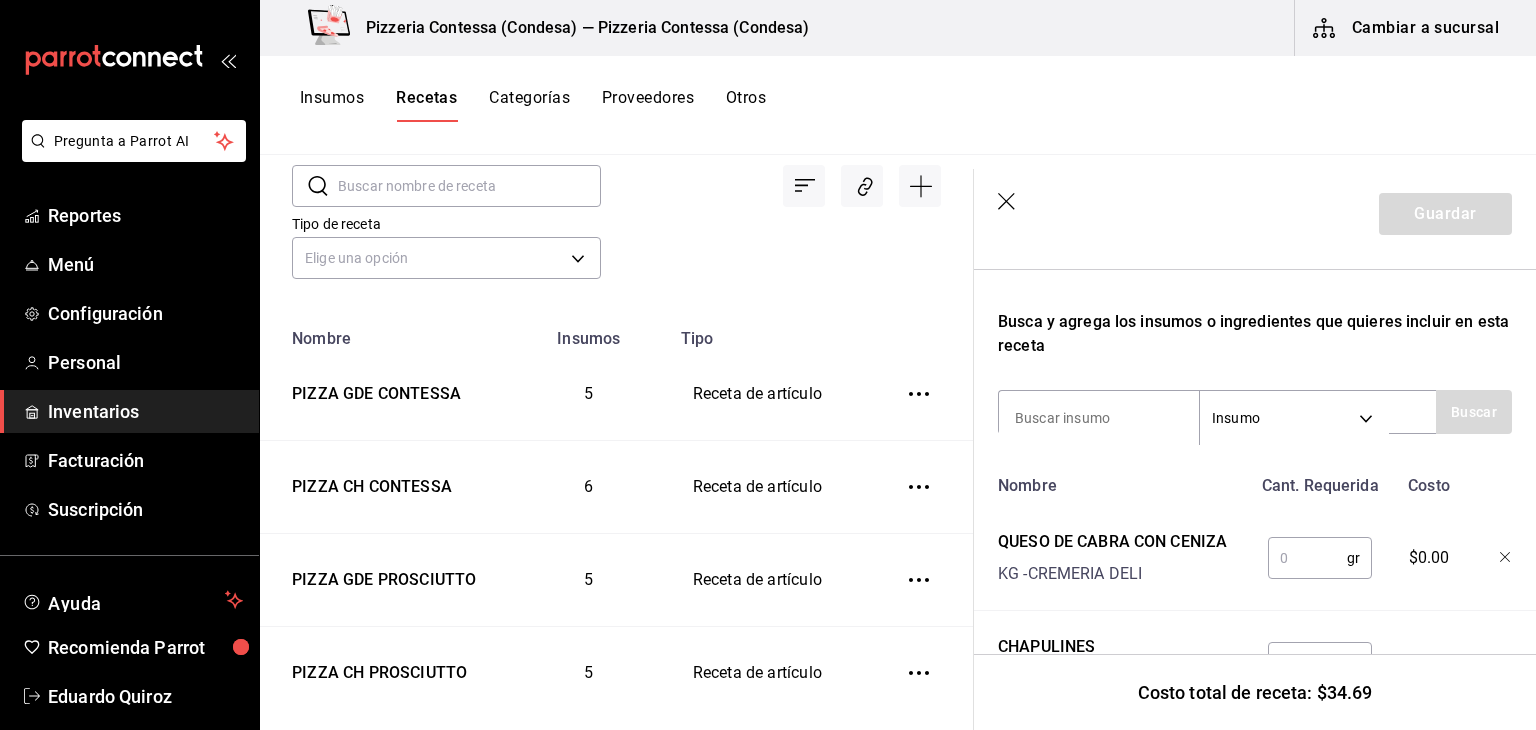 click at bounding box center (1307, 558) 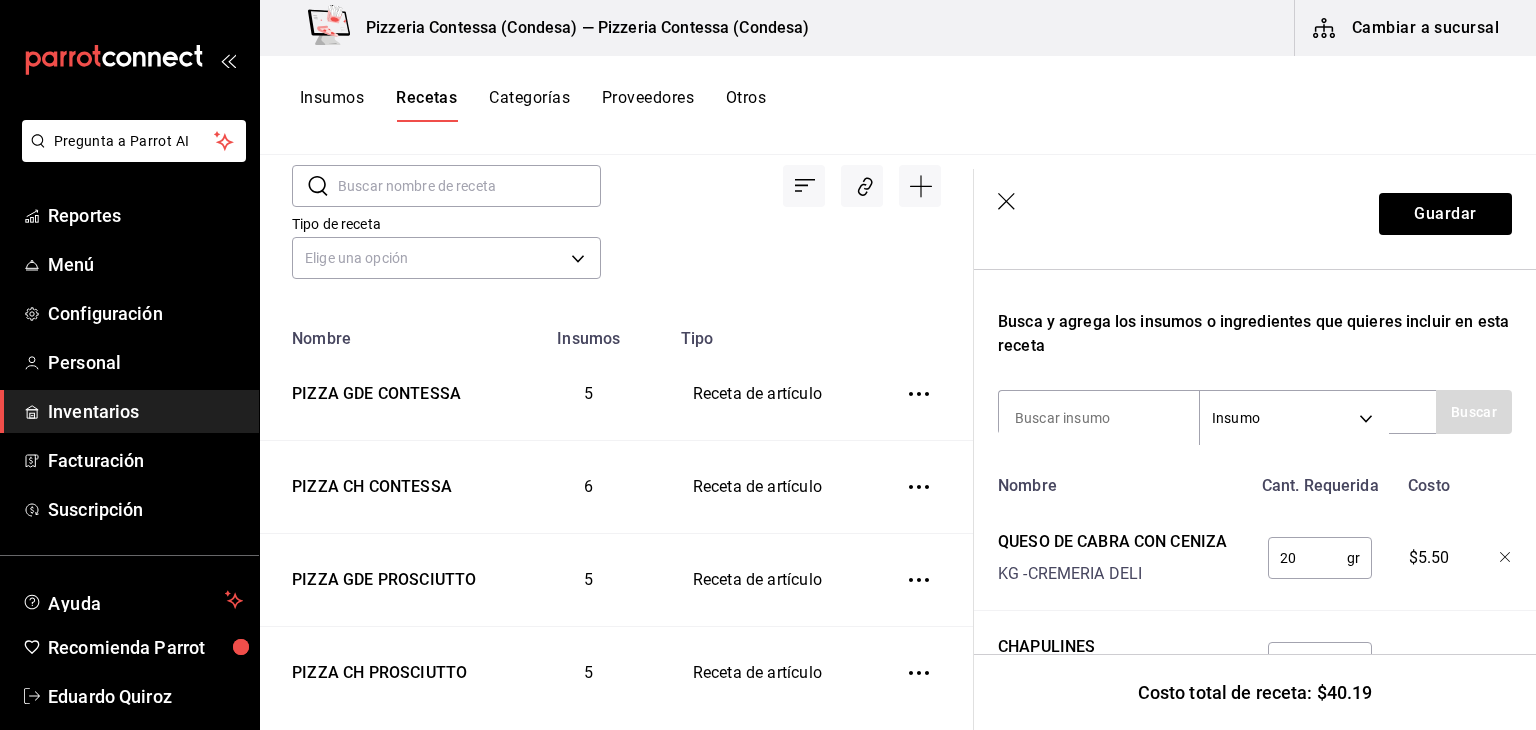 type on "20" 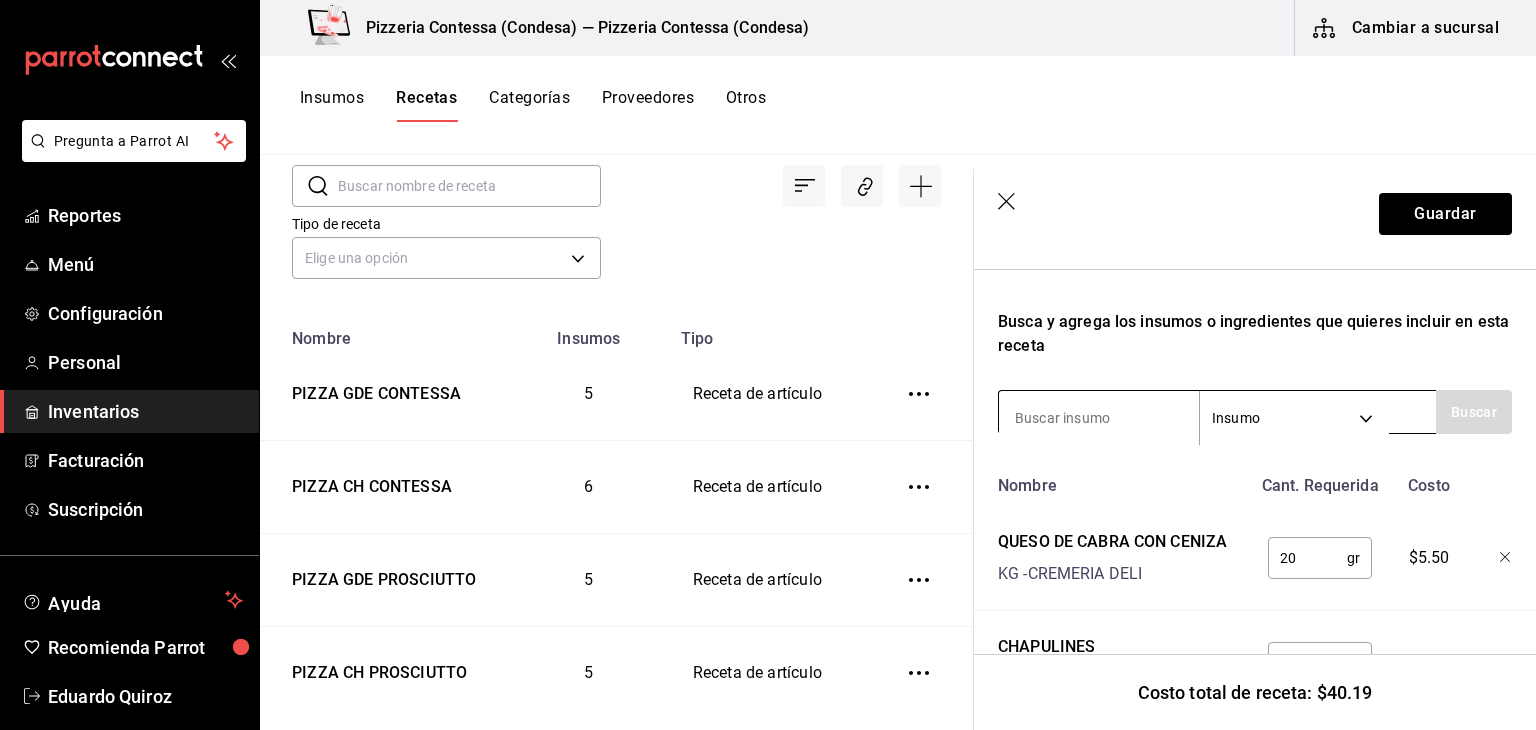 click at bounding box center (1099, 418) 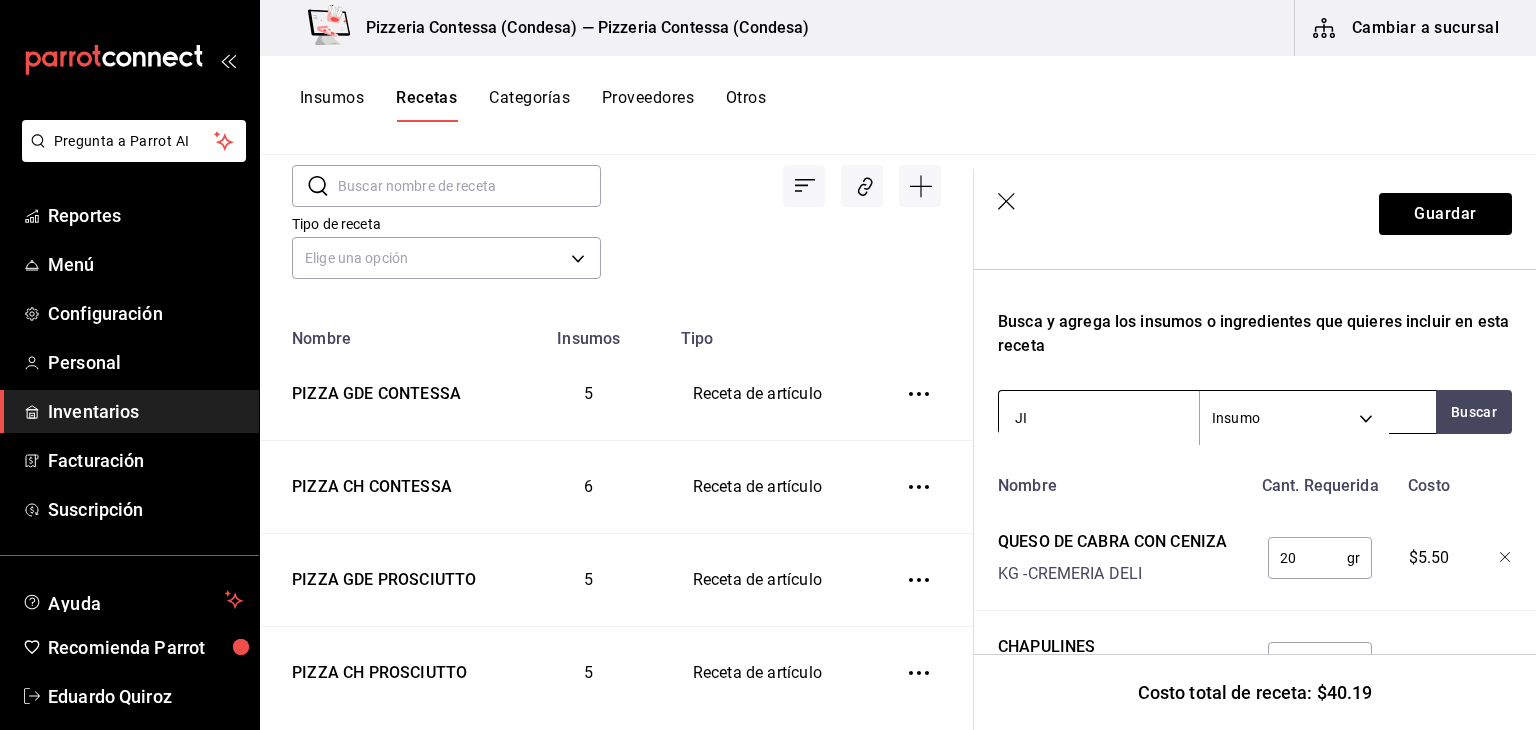 type on "J" 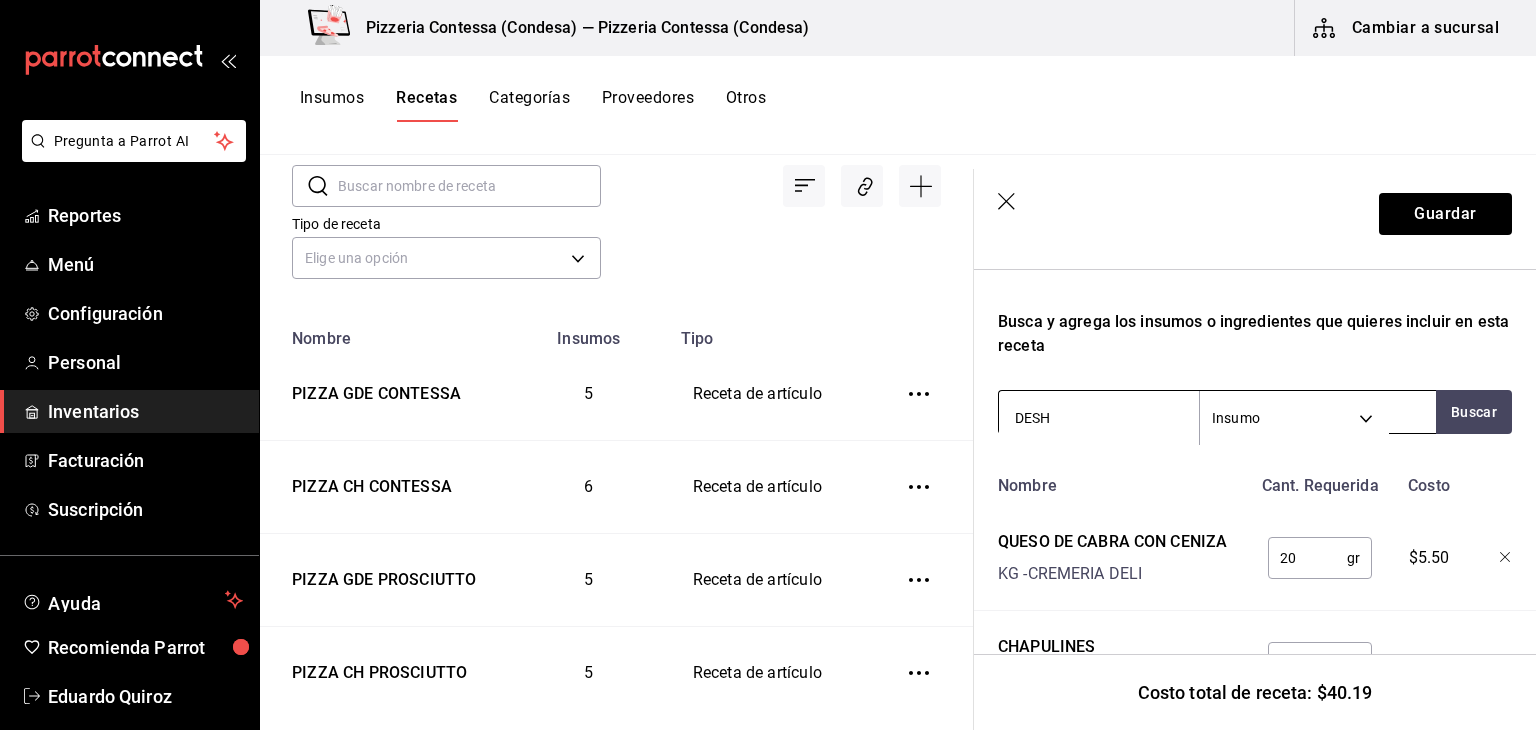 type on "DESHI" 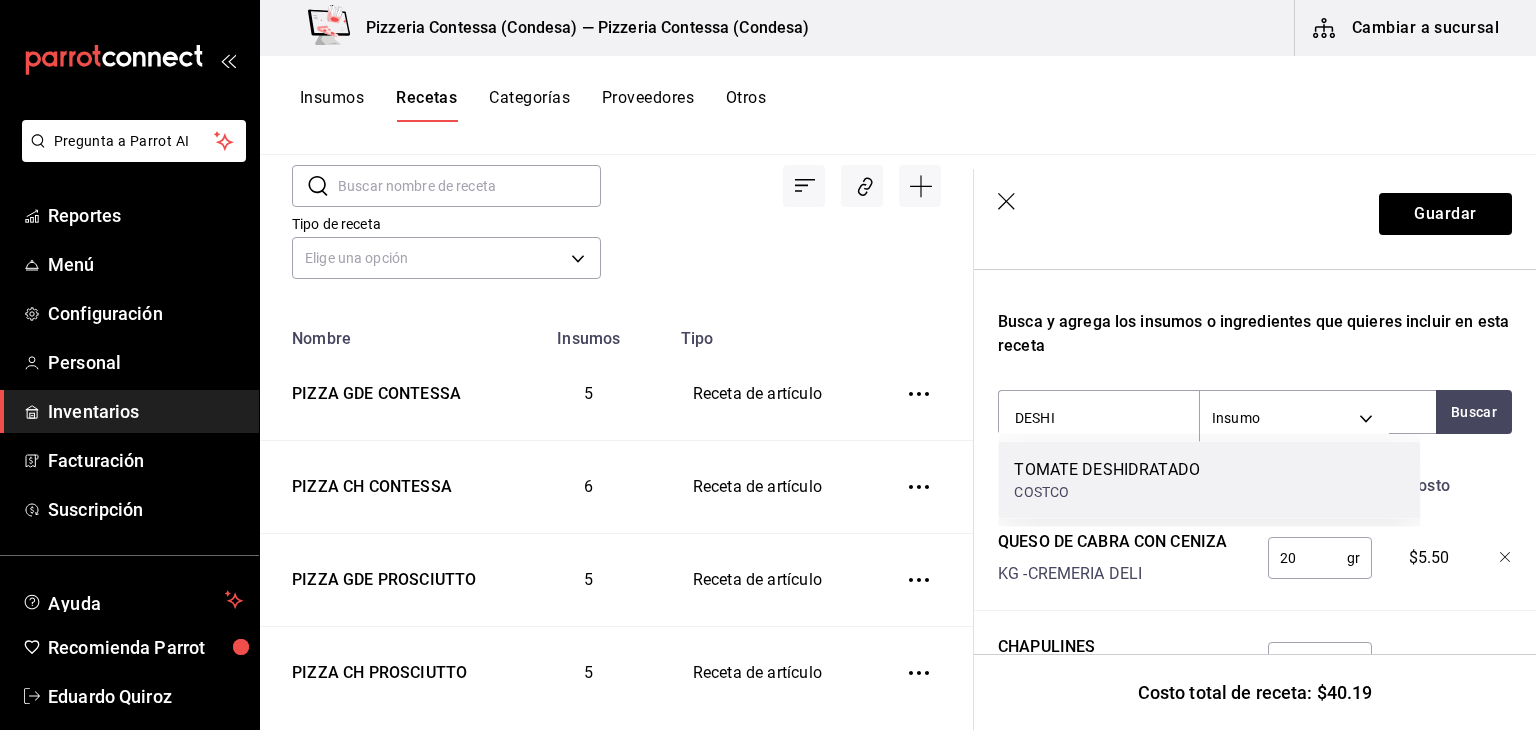 click on "BOTELLA - COSTCO" at bounding box center [1107, 492] 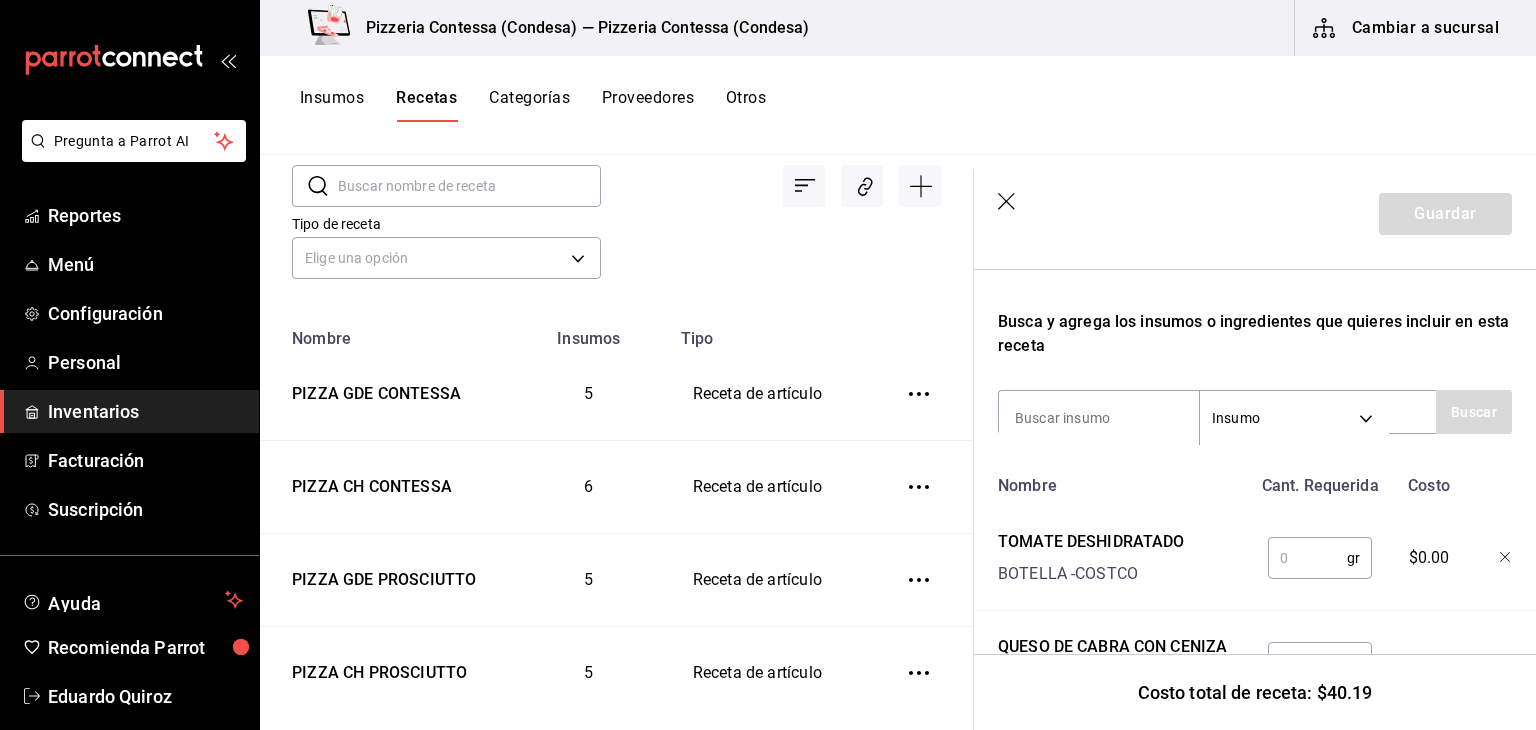 click at bounding box center (1307, 558) 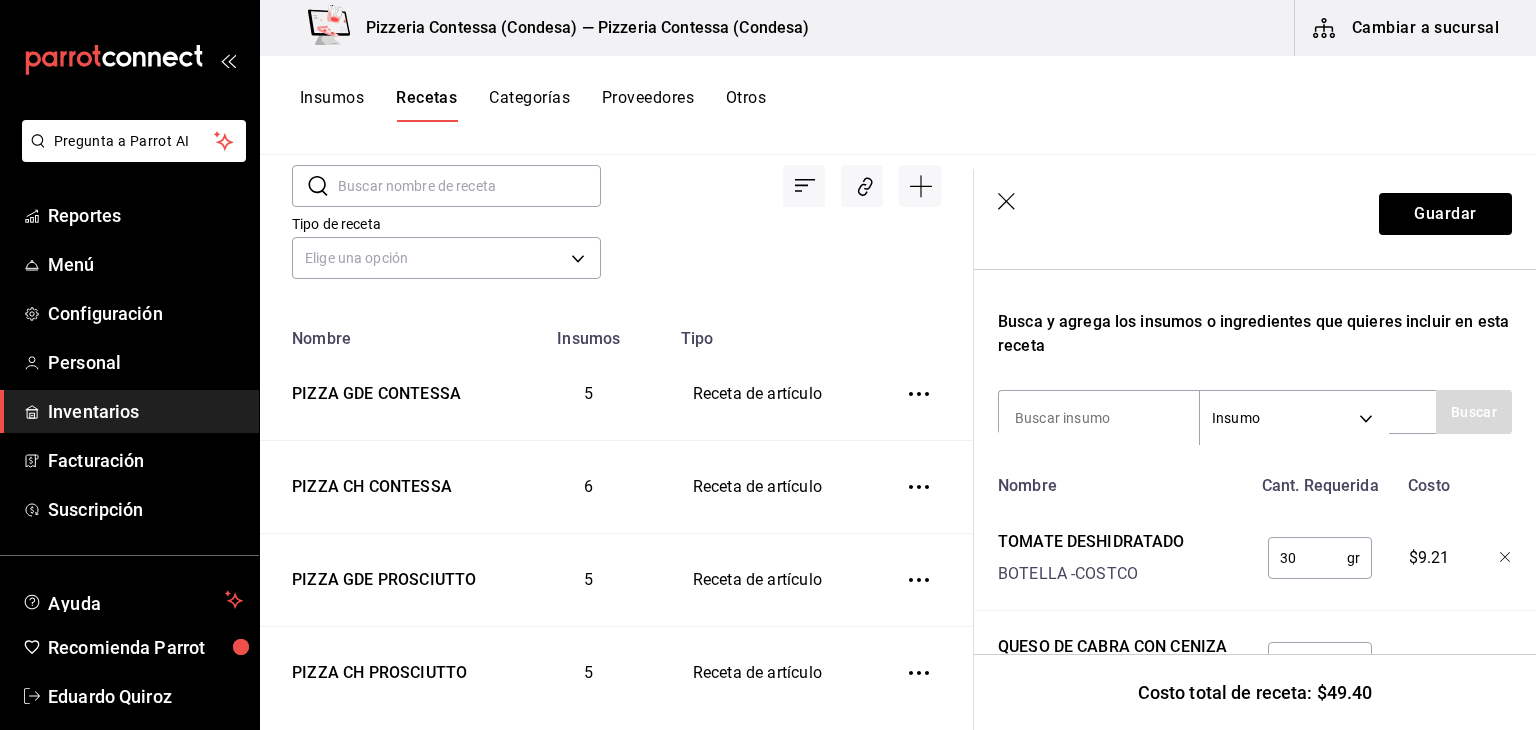 type on "30" 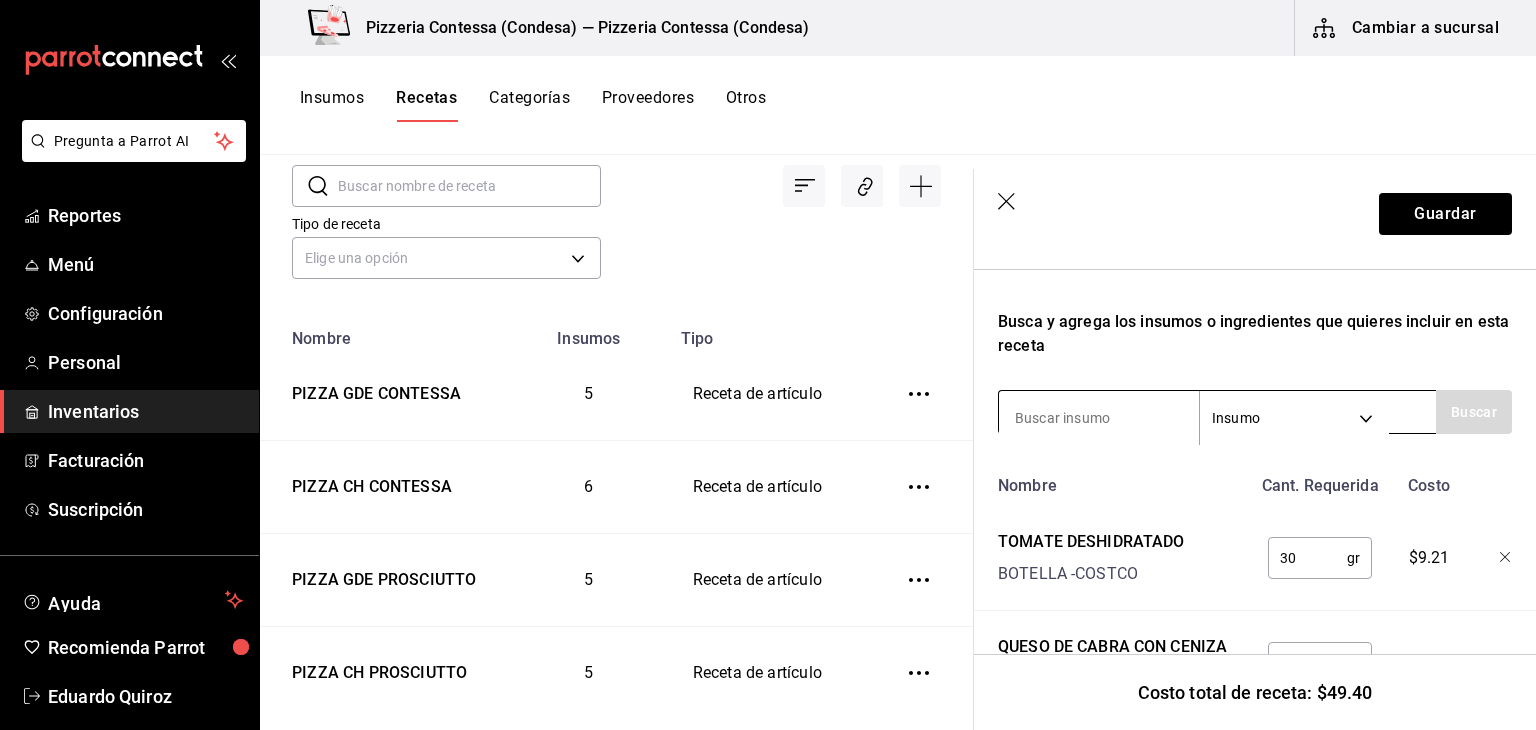 click at bounding box center (1099, 418) 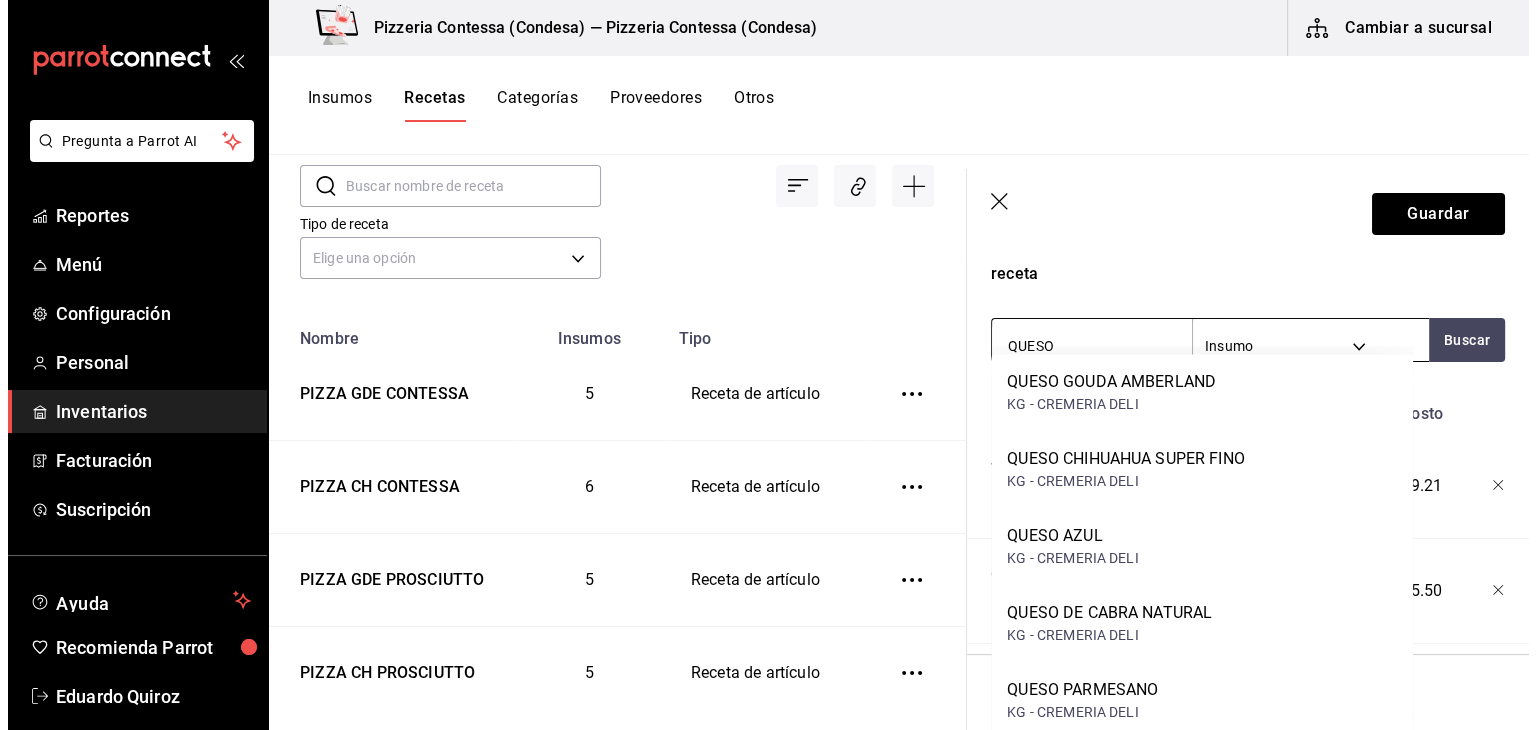 scroll, scrollTop: 377, scrollLeft: 0, axis: vertical 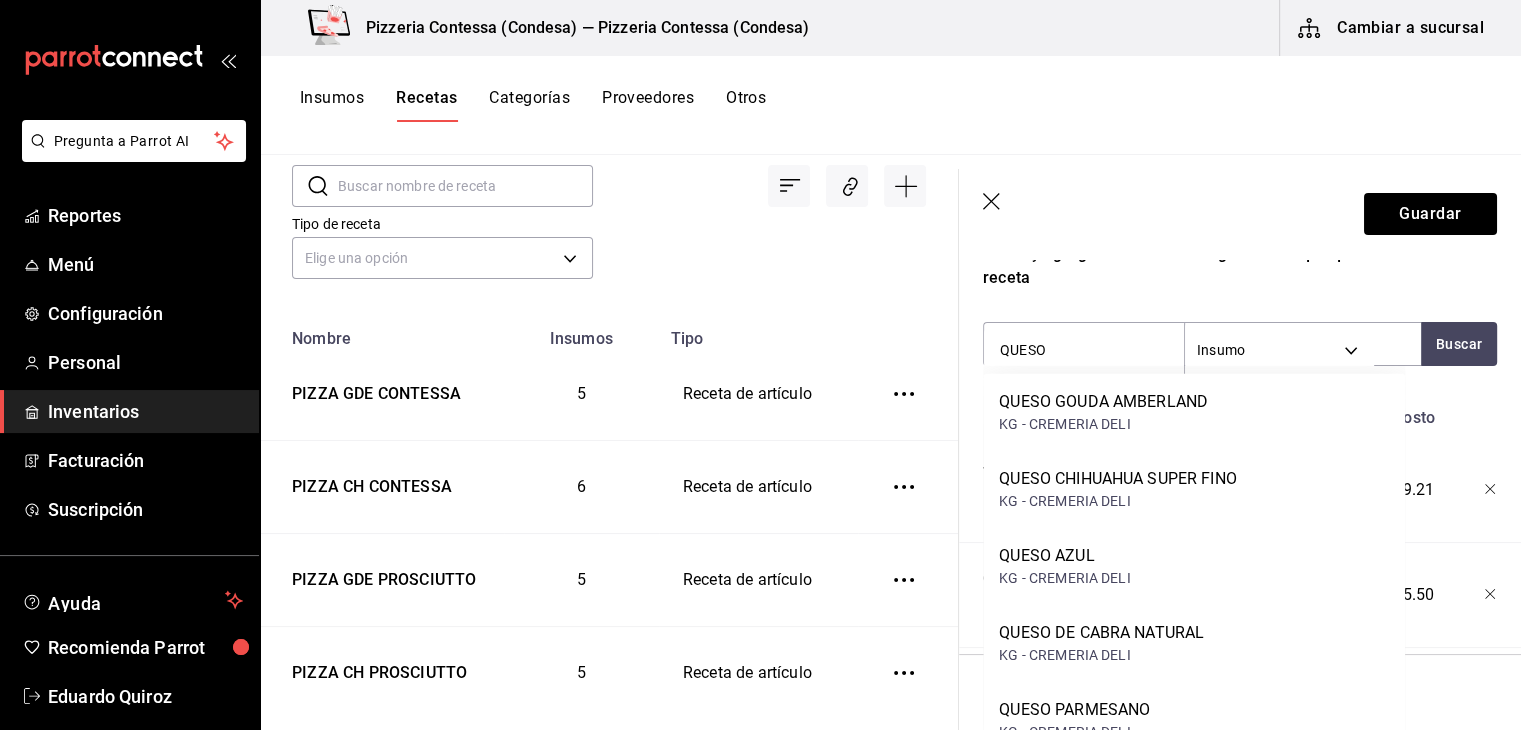 type on "QUESO" 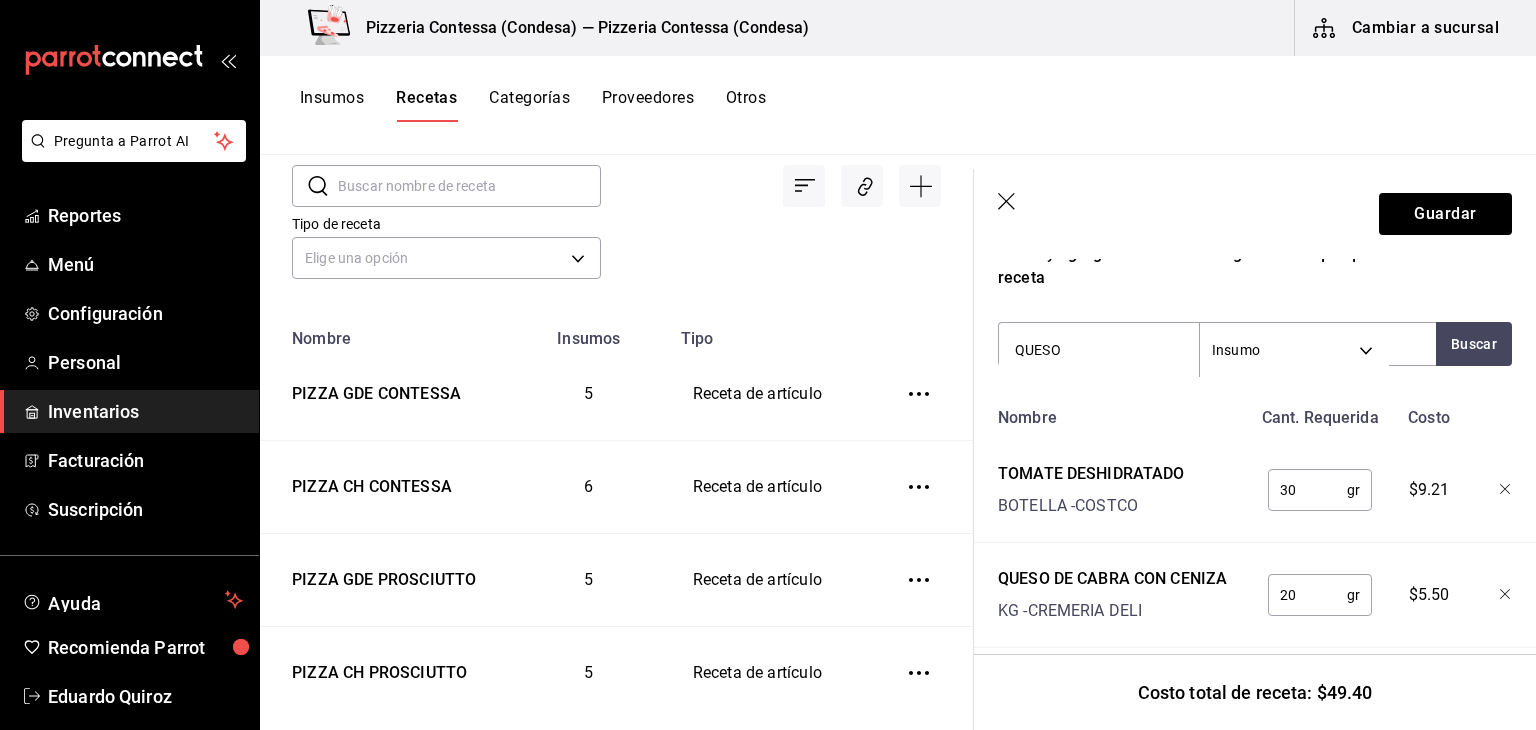 click on "Busca y agrega los insumos o ingredientes que quieres incluir en esta receta" at bounding box center [1255, 266] 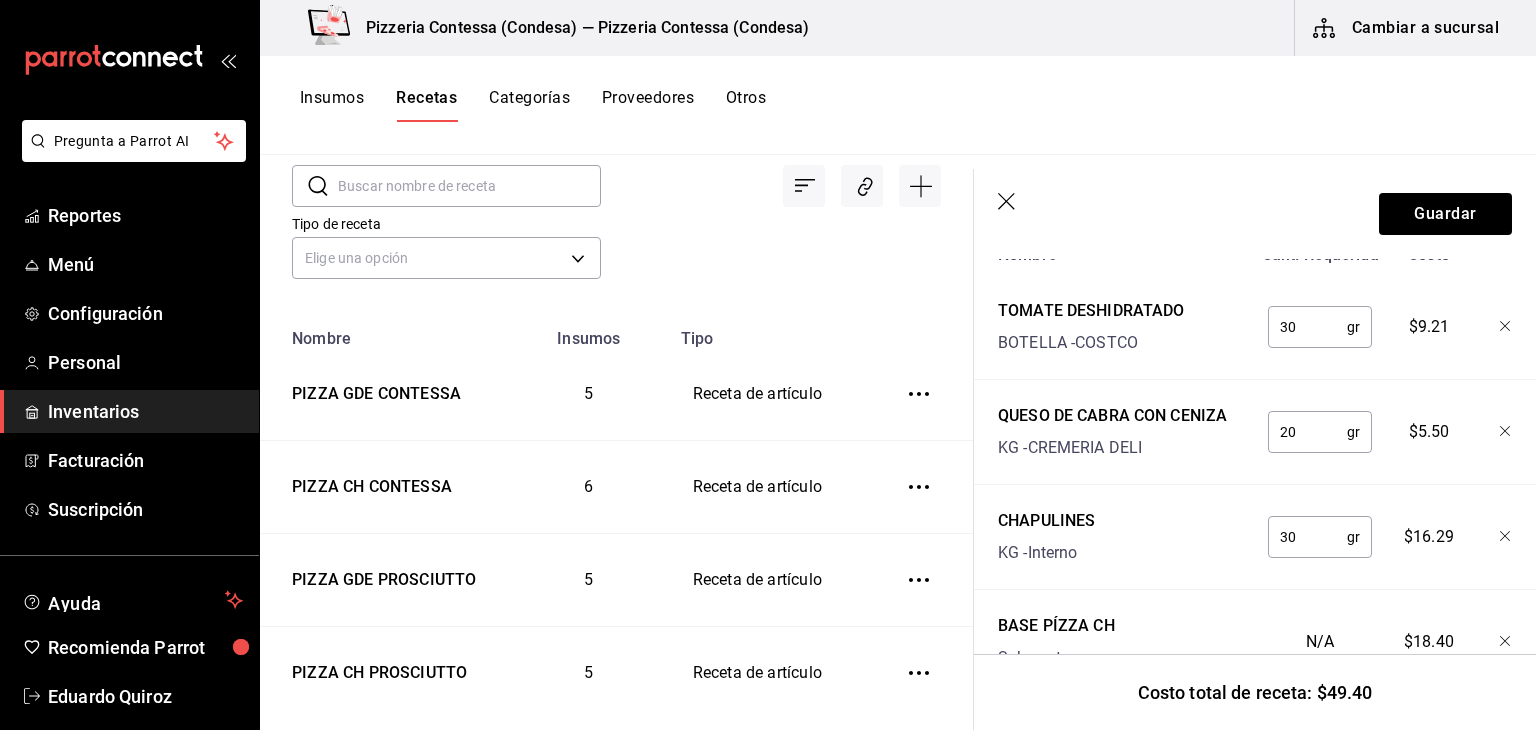 scroll, scrollTop: 624, scrollLeft: 0, axis: vertical 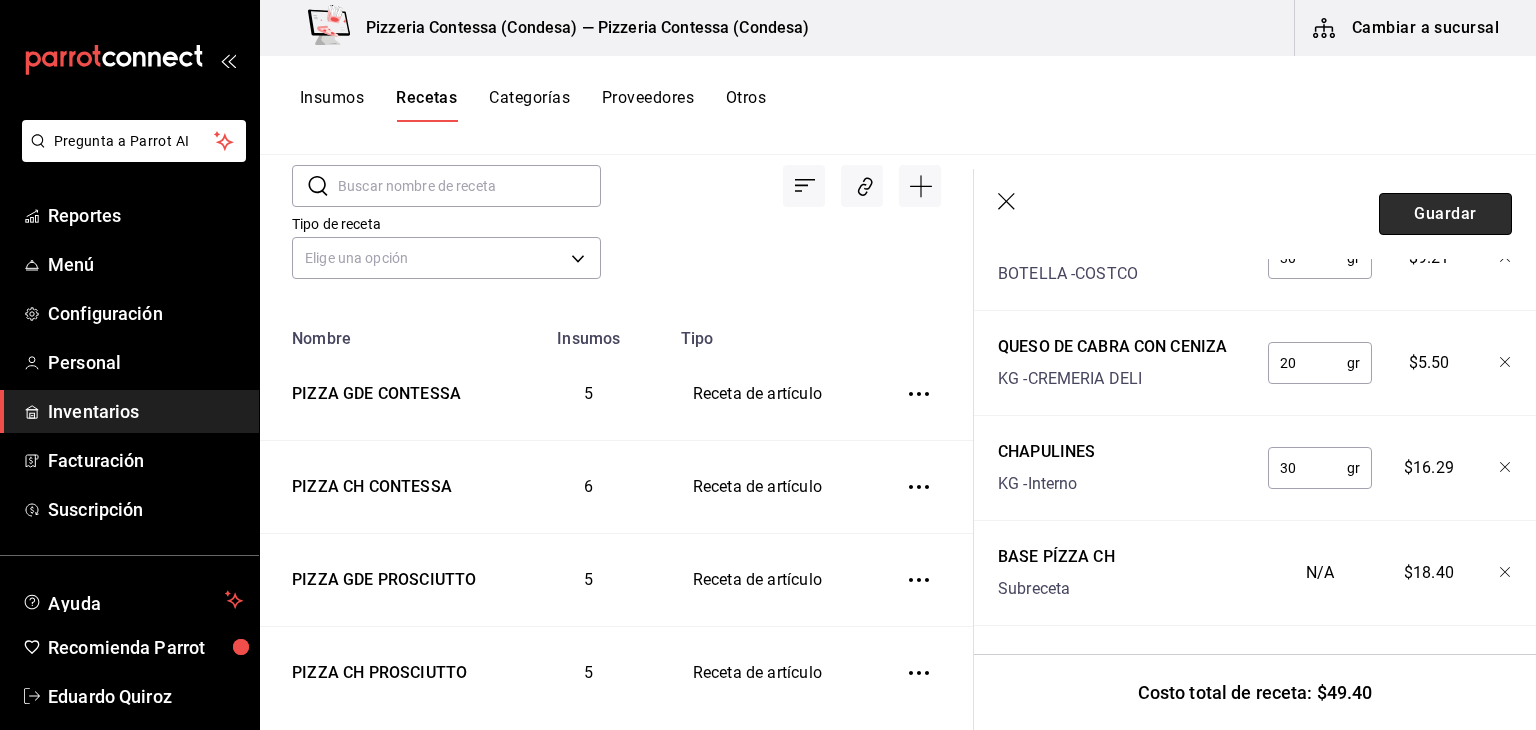 click on "Guardar" at bounding box center [1445, 214] 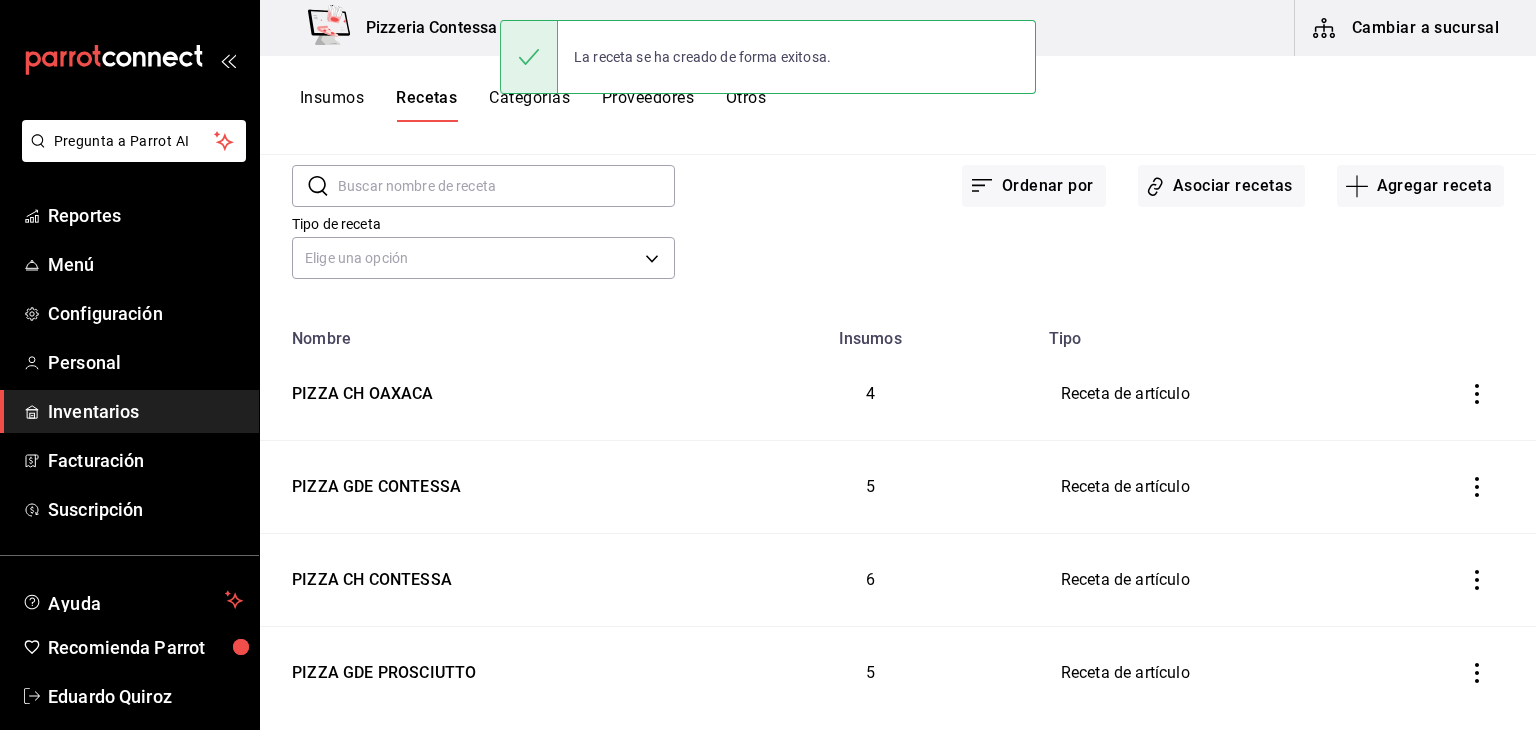 scroll, scrollTop: 0, scrollLeft: 0, axis: both 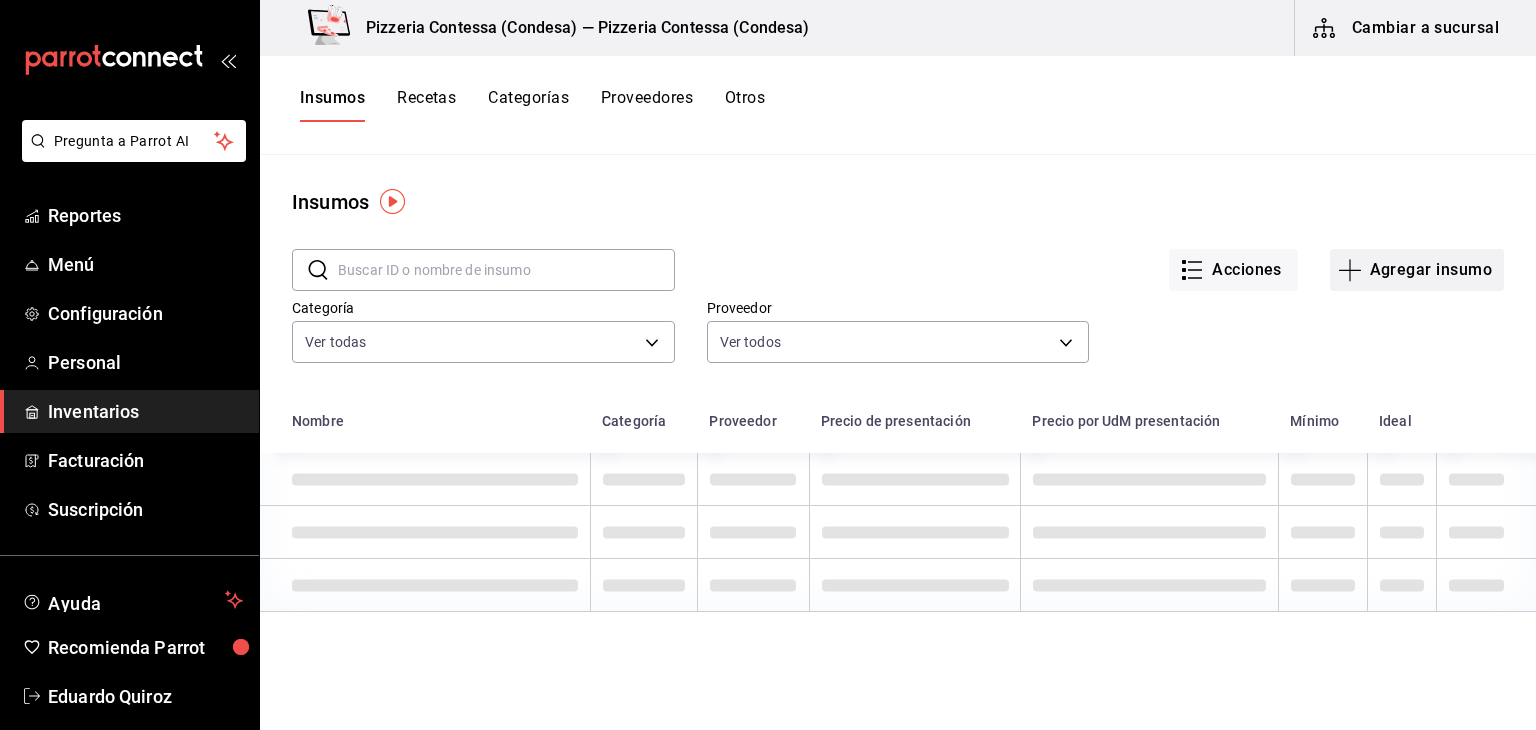 click on "Agregar insumo" at bounding box center [1417, 270] 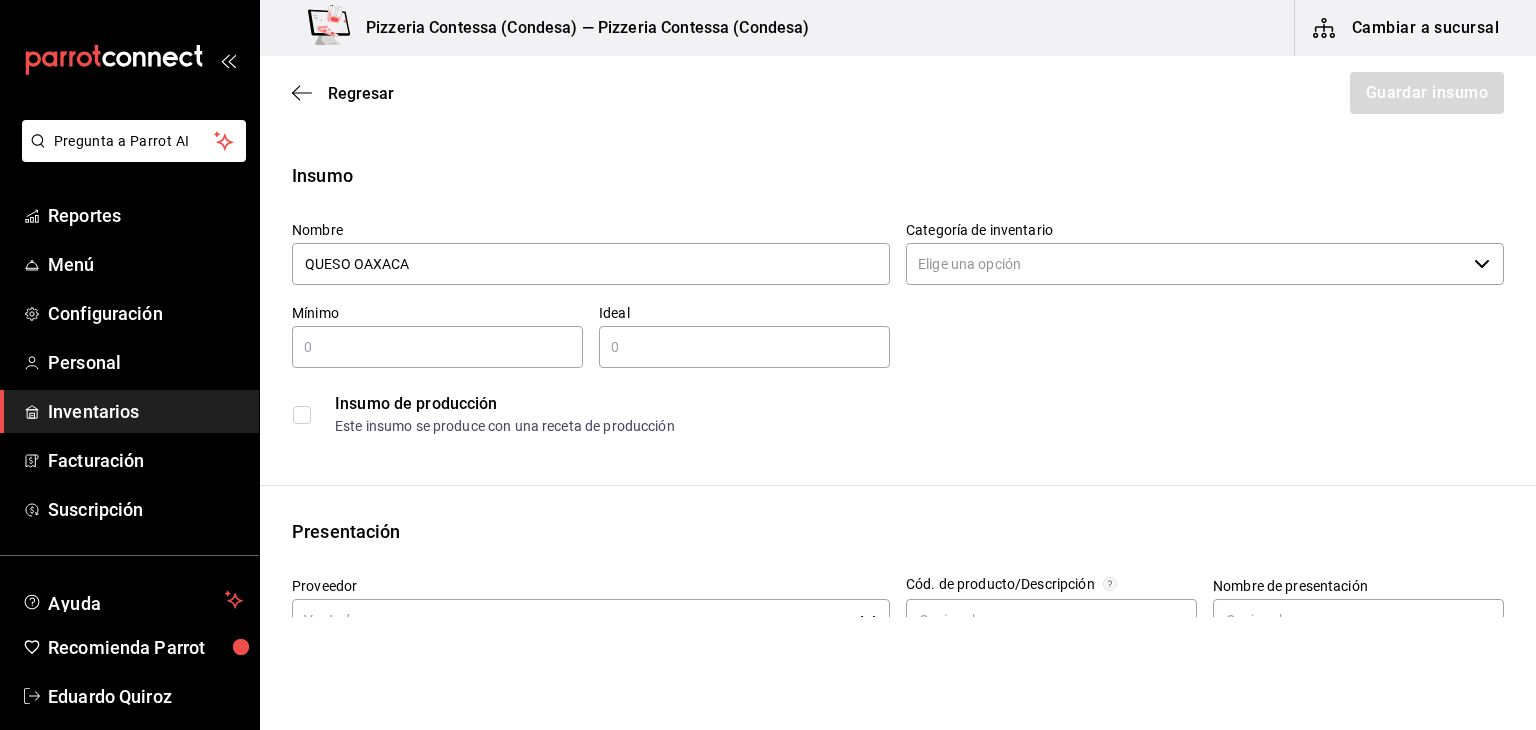 type on "QUESO OAXACA" 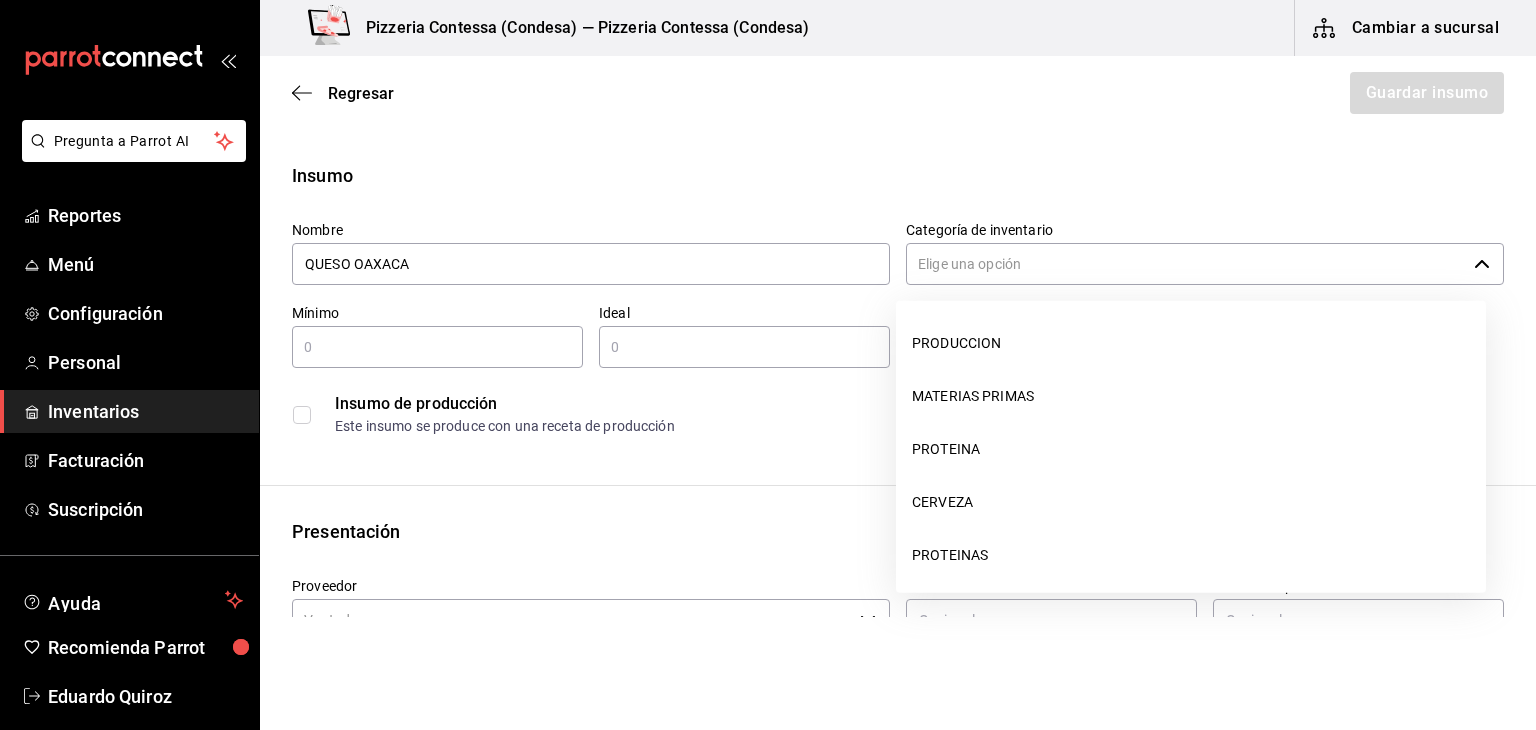 click on "Categoría de inventario" at bounding box center [1186, 264] 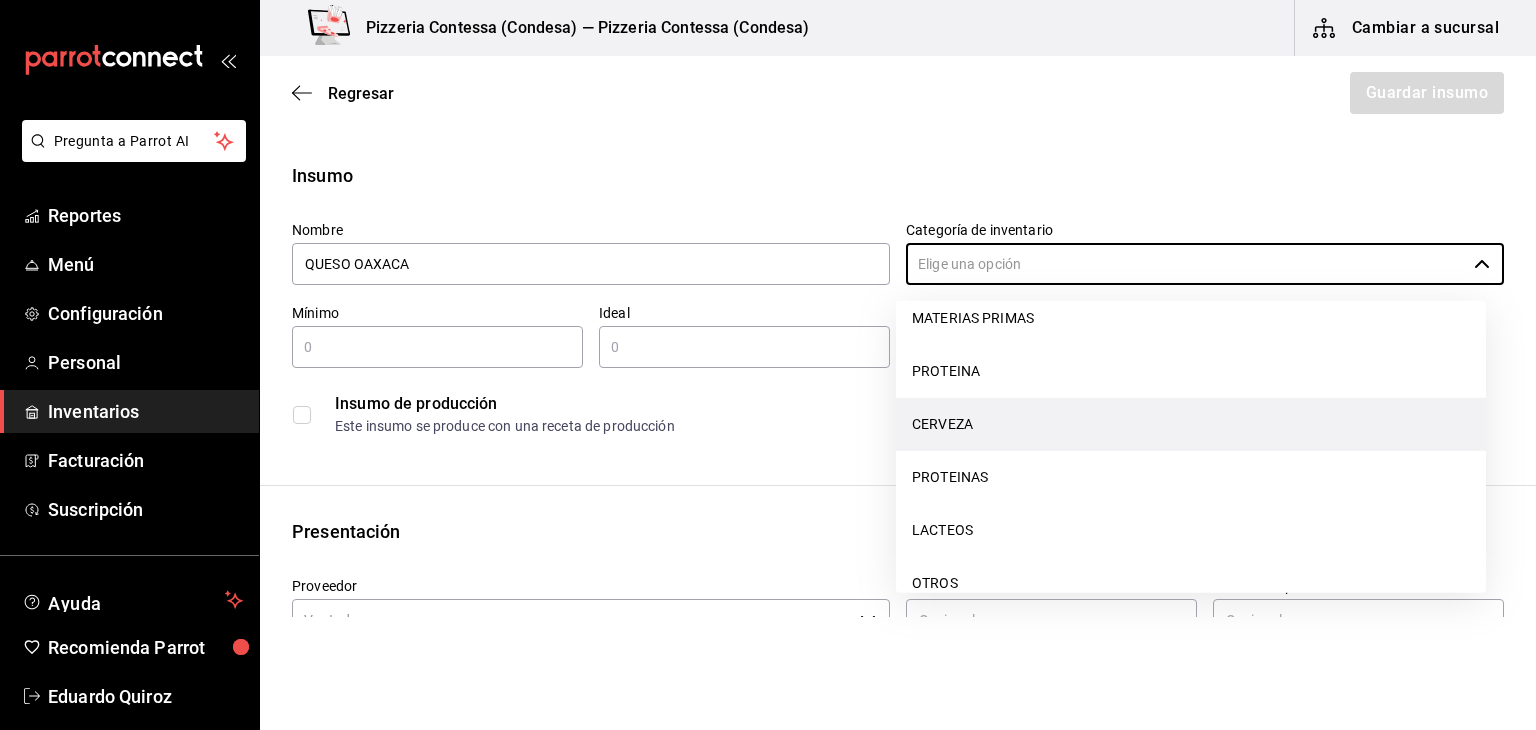 scroll, scrollTop: 82, scrollLeft: 0, axis: vertical 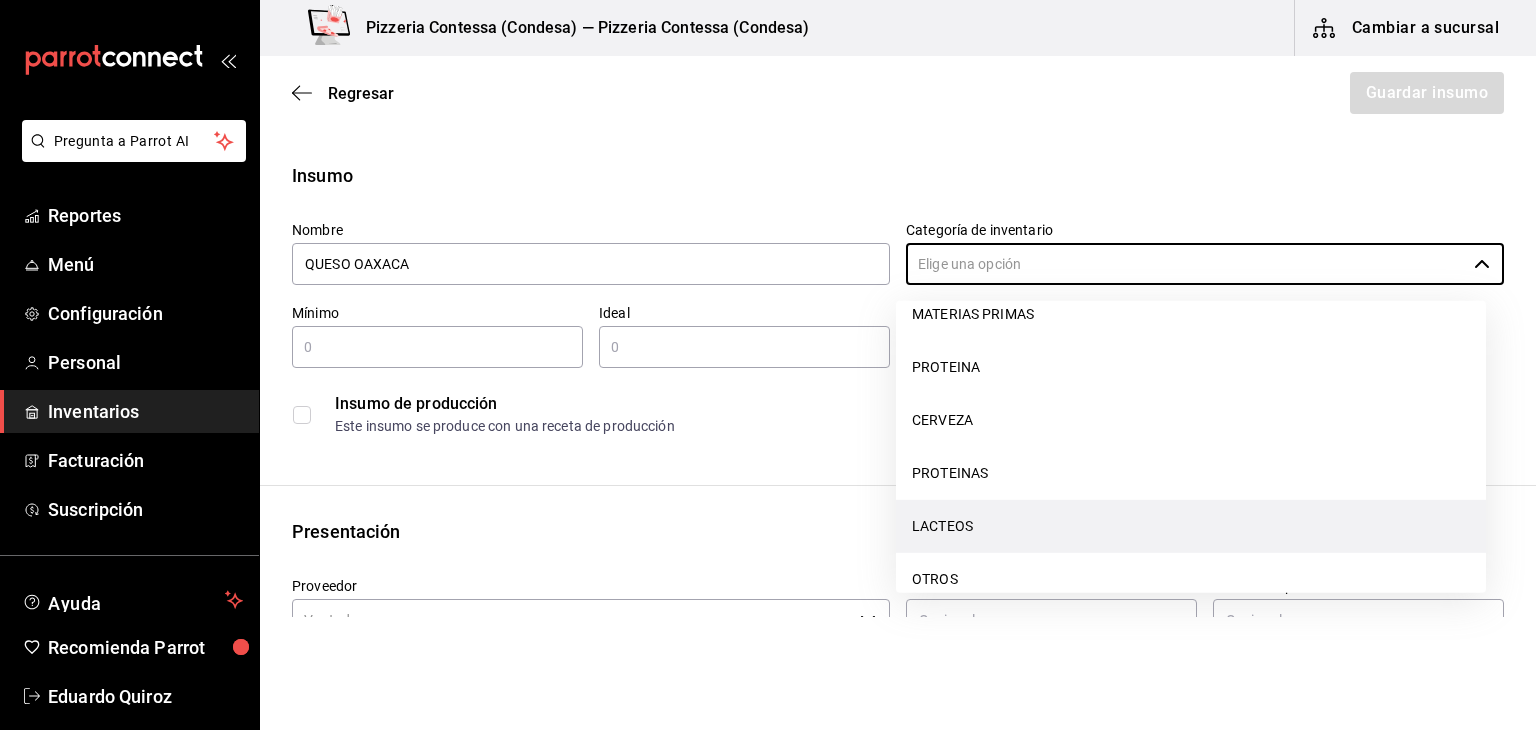 click on "LACTEOS" at bounding box center (1191, 526) 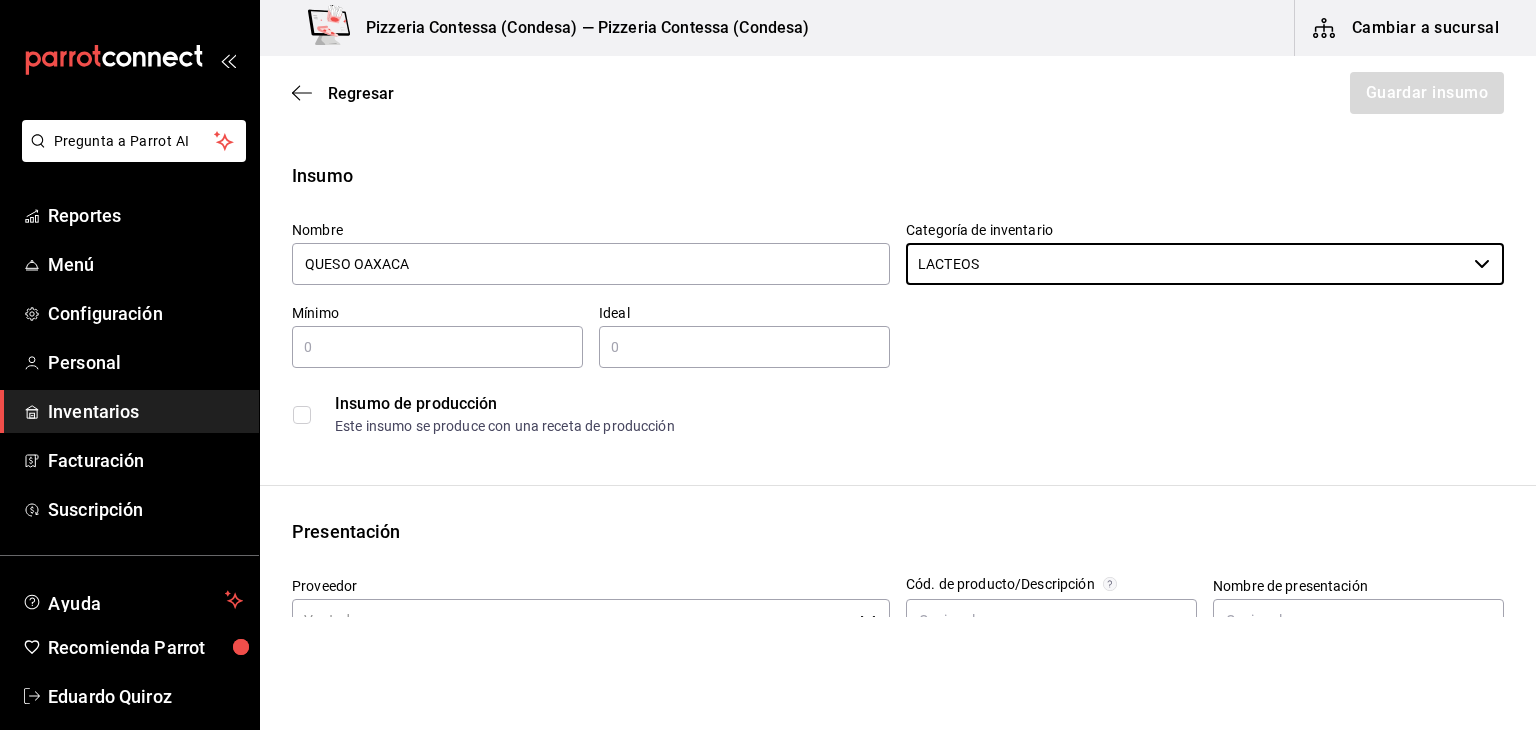 click at bounding box center (437, 347) 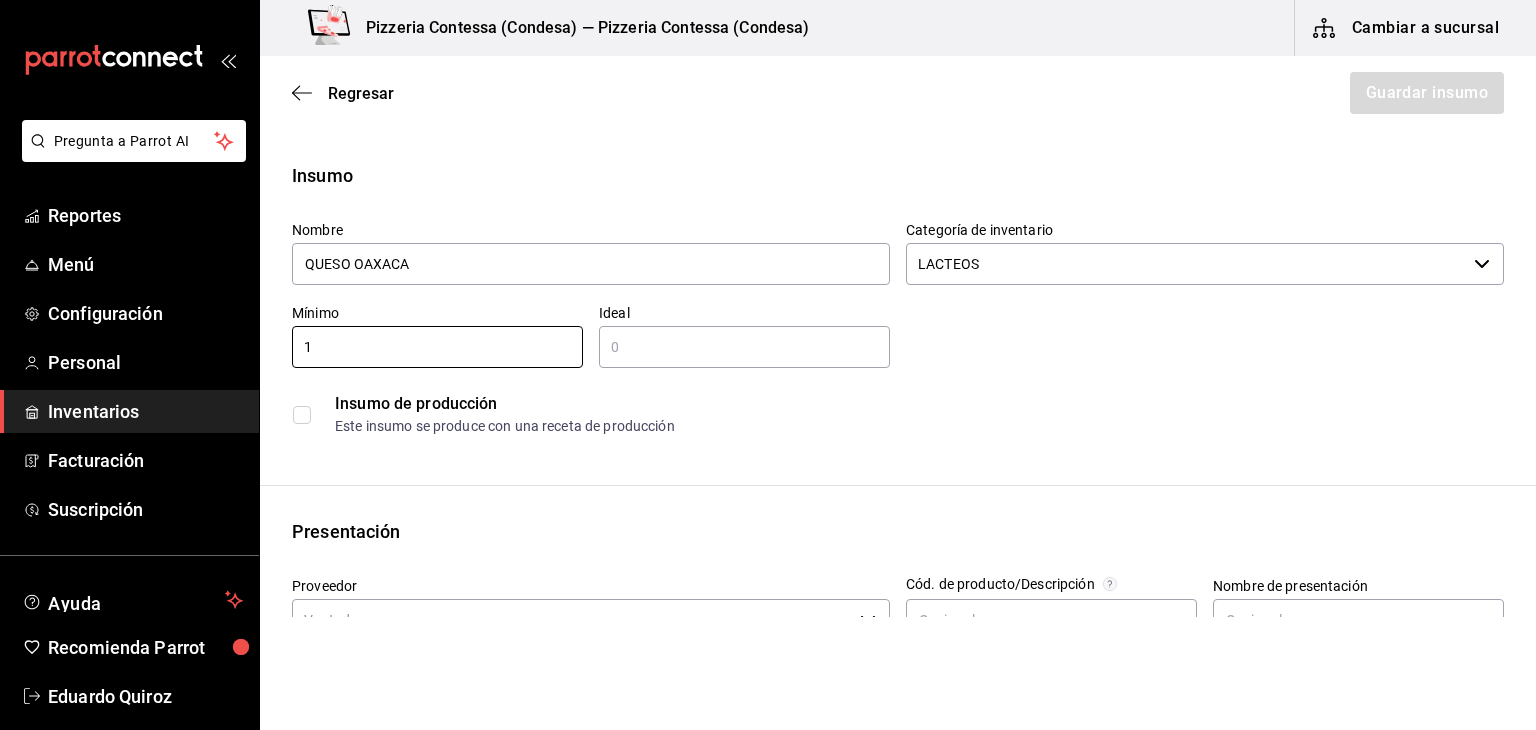 type on "1" 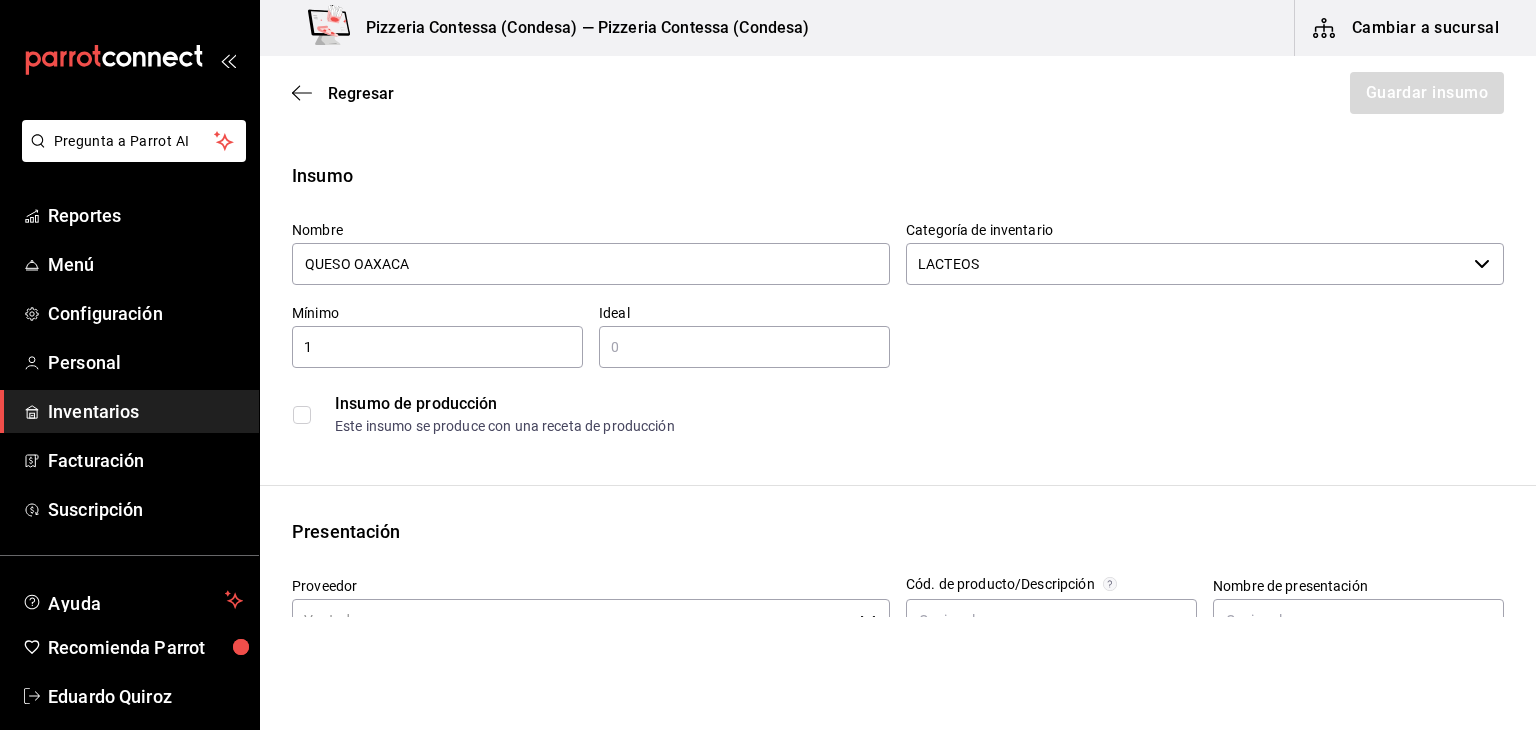 click at bounding box center (744, 347) 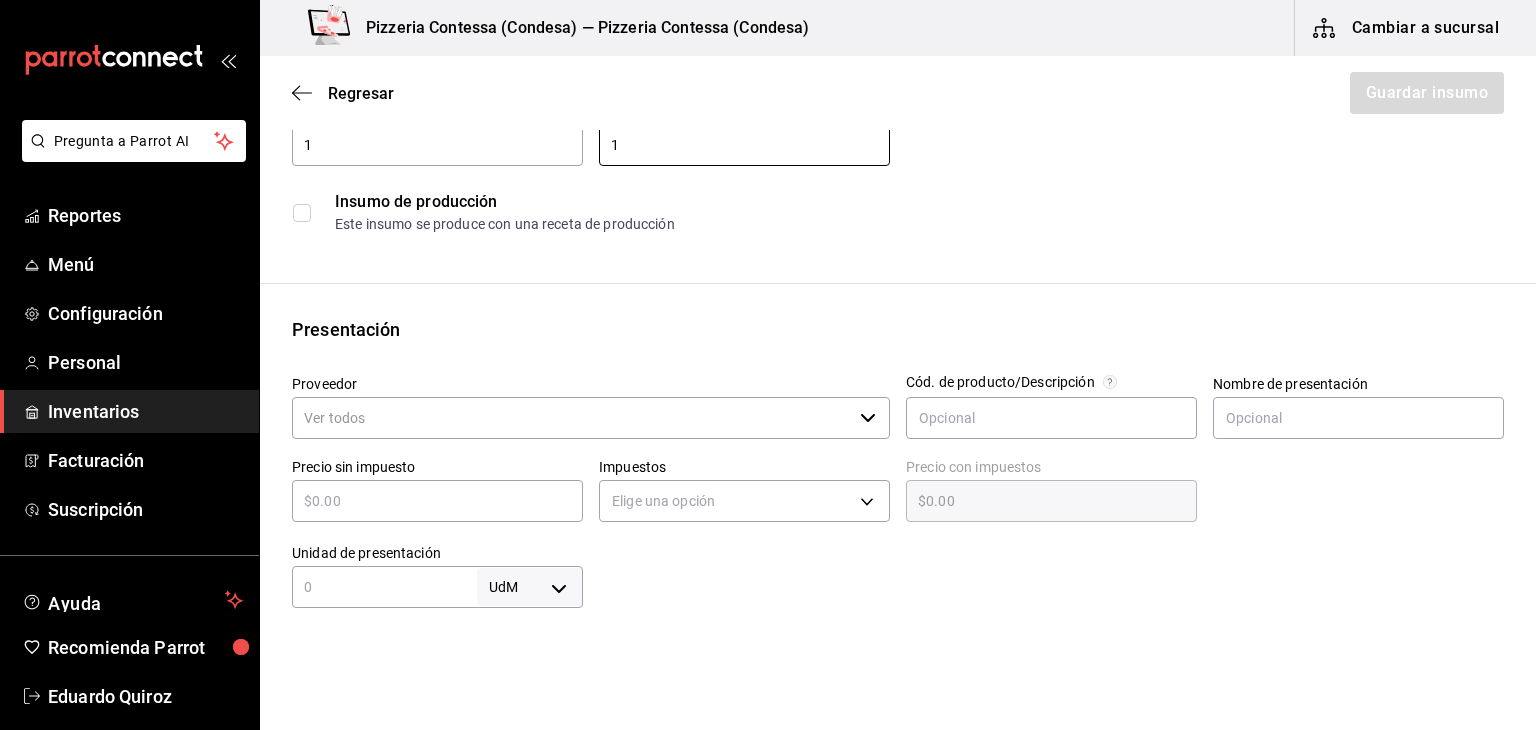 scroll, scrollTop: 203, scrollLeft: 0, axis: vertical 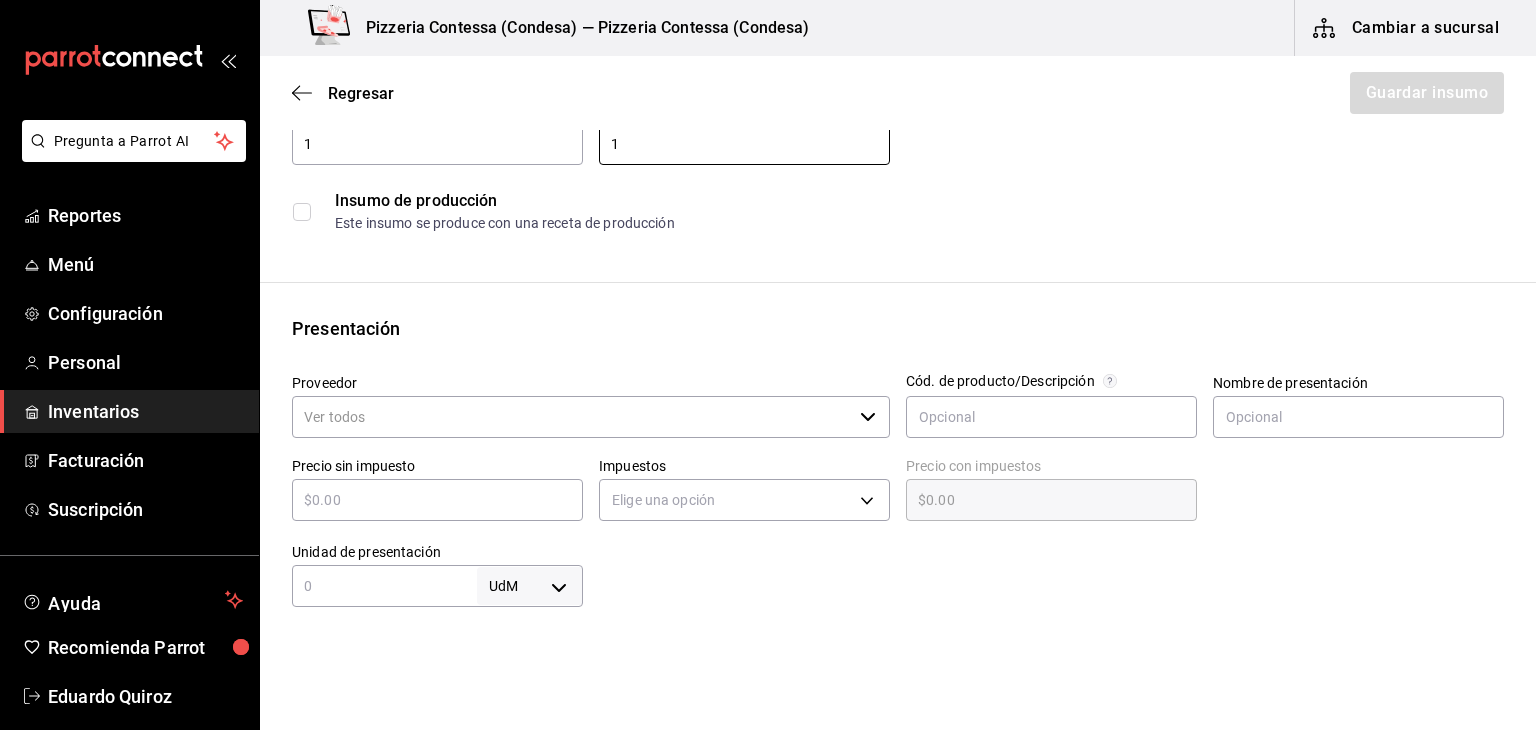 type on "1" 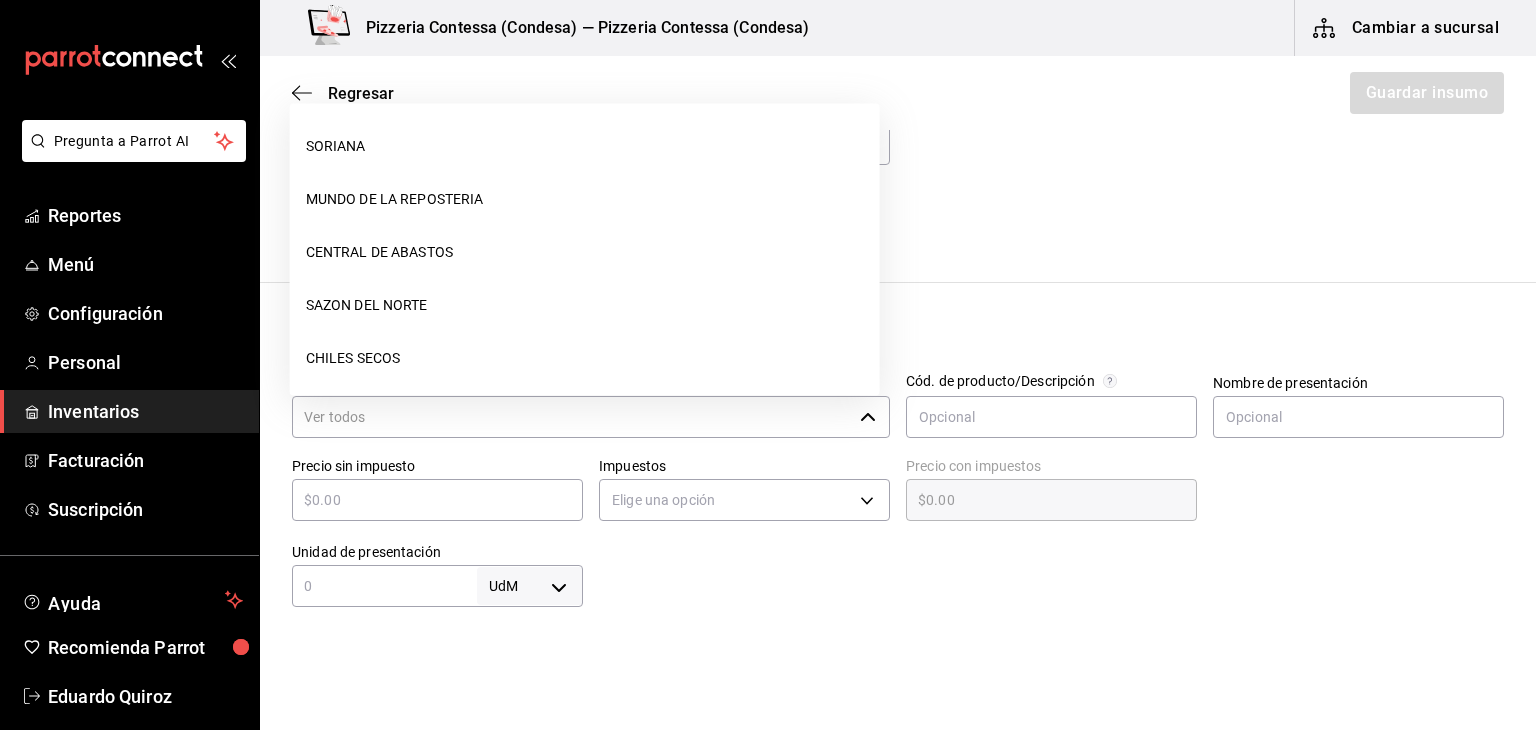 click on "Proveedor" at bounding box center (572, 417) 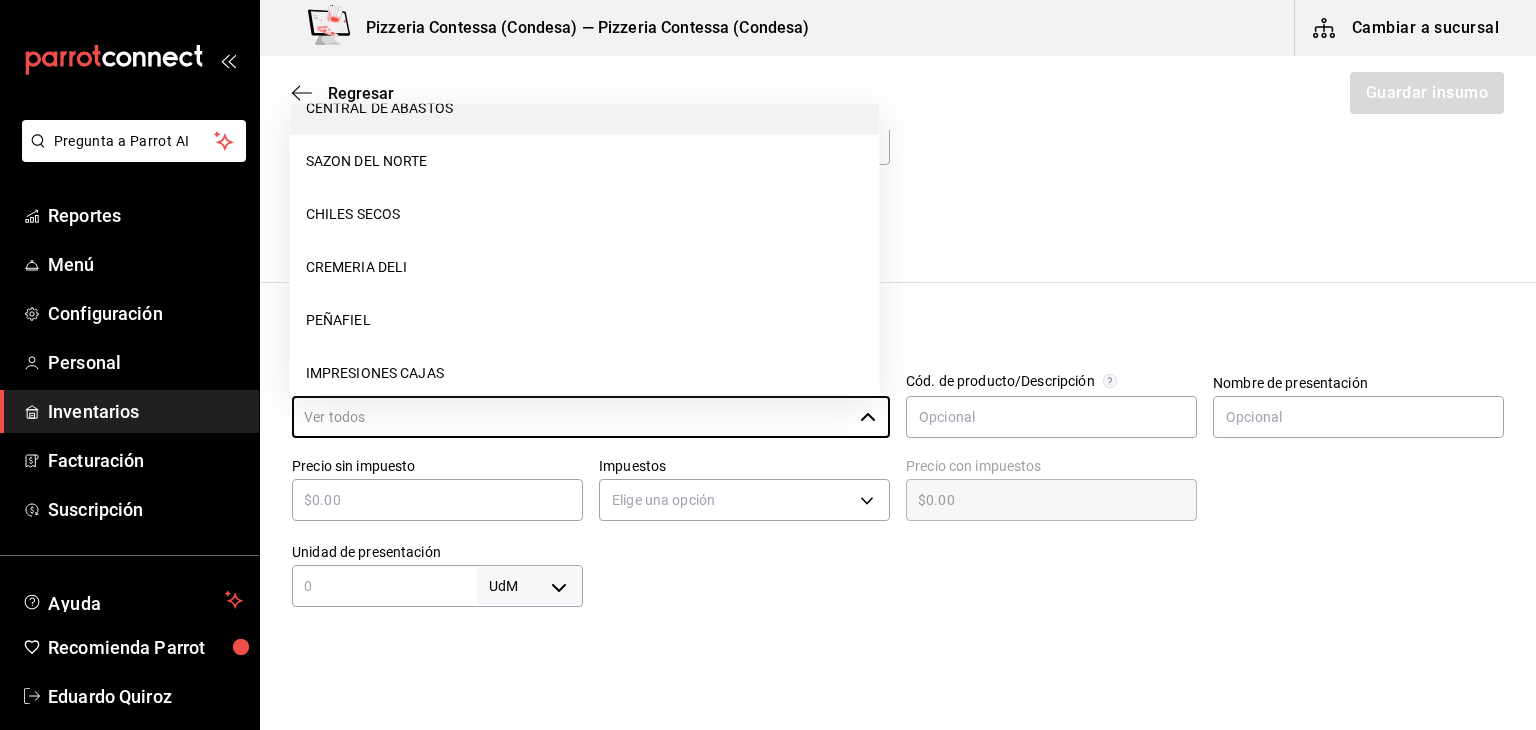 scroll, scrollTop: 147, scrollLeft: 0, axis: vertical 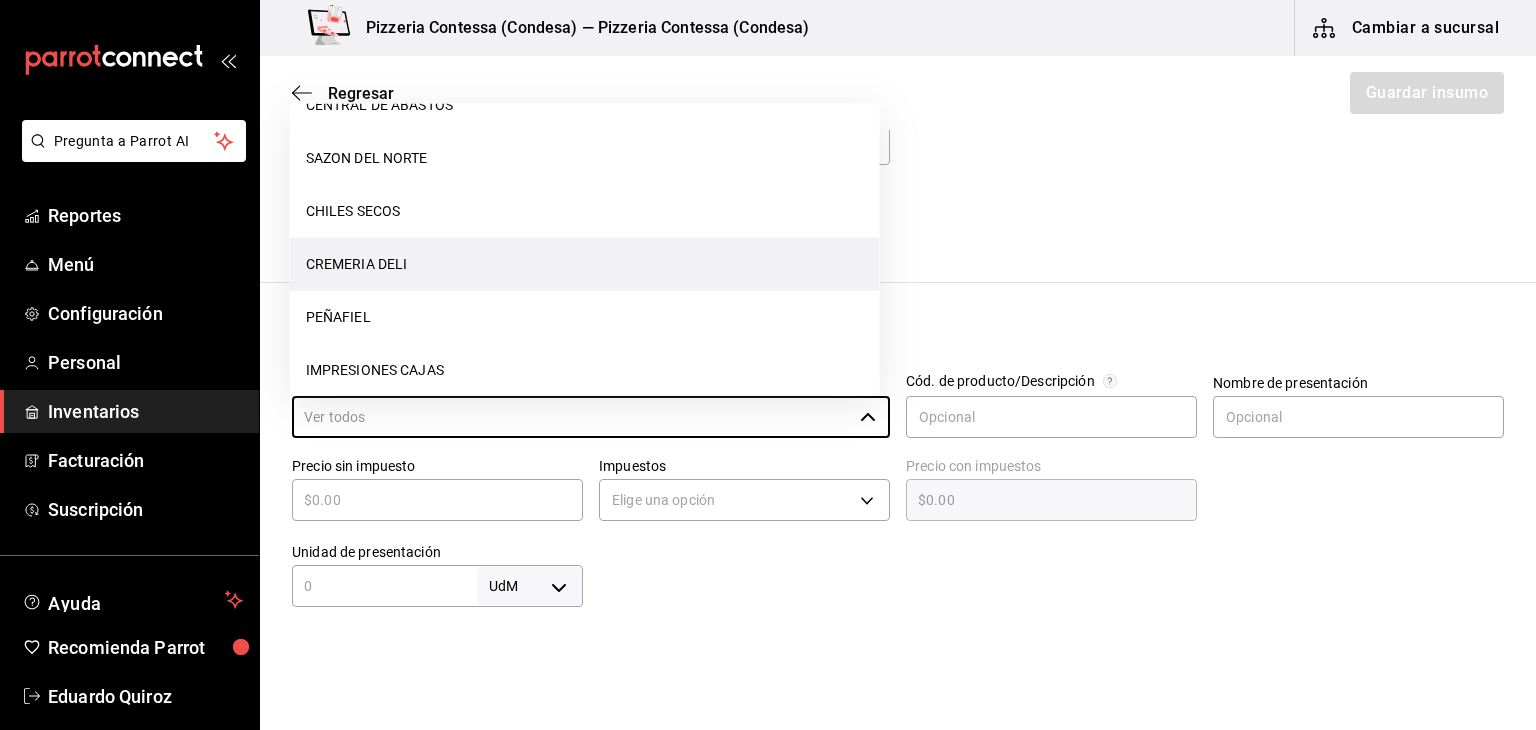 click on "CREMERIA DELI" at bounding box center (585, 264) 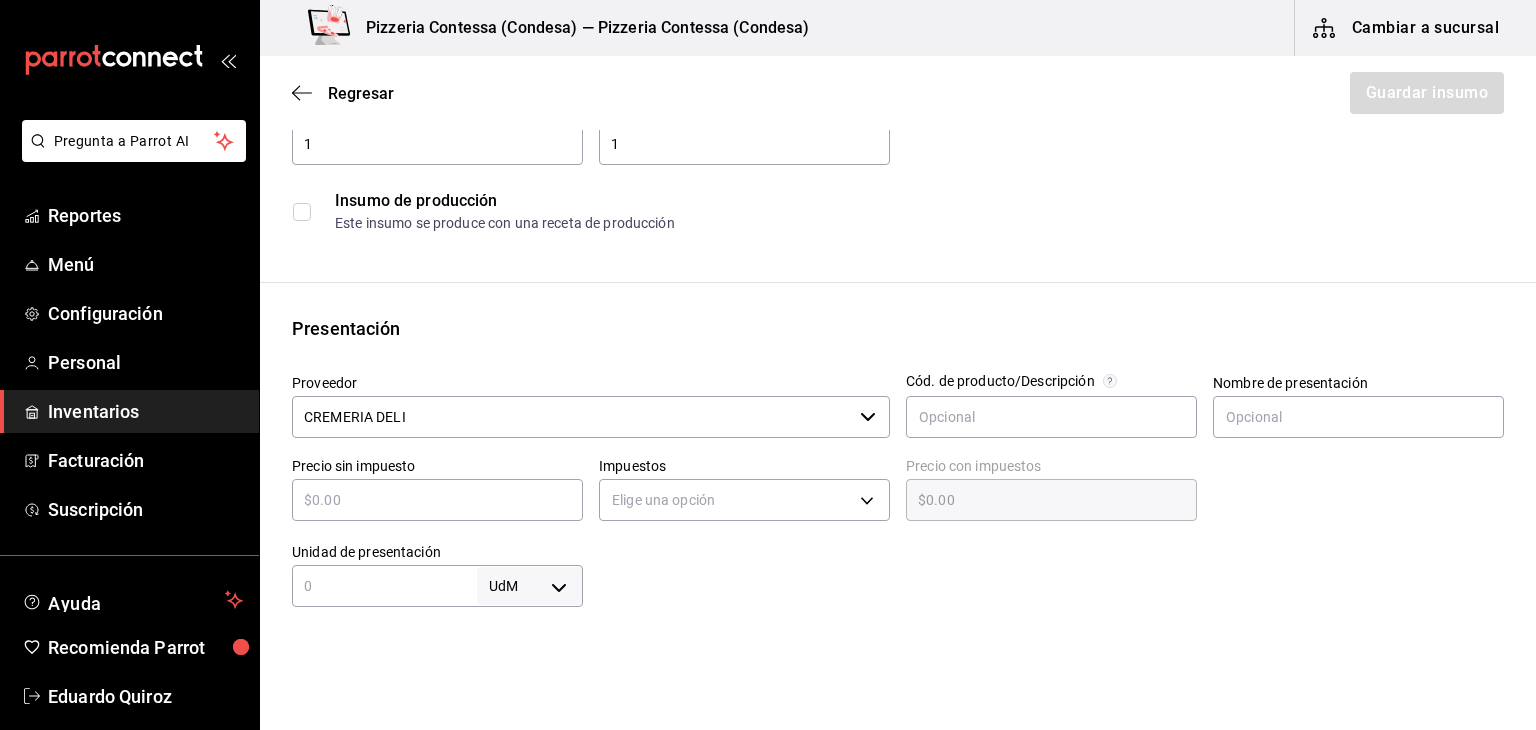 click on "​" at bounding box center (437, 500) 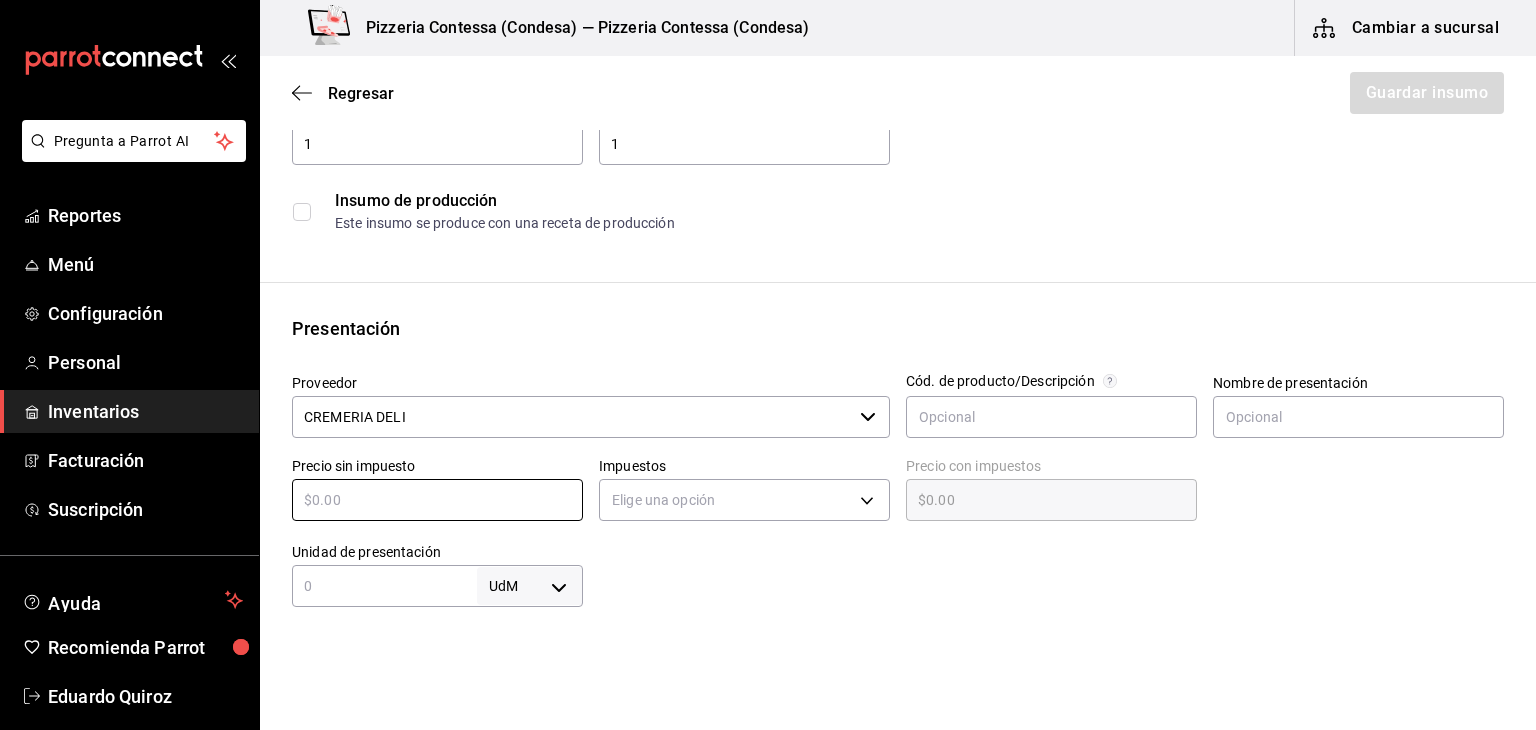 scroll, scrollTop: 375, scrollLeft: 0, axis: vertical 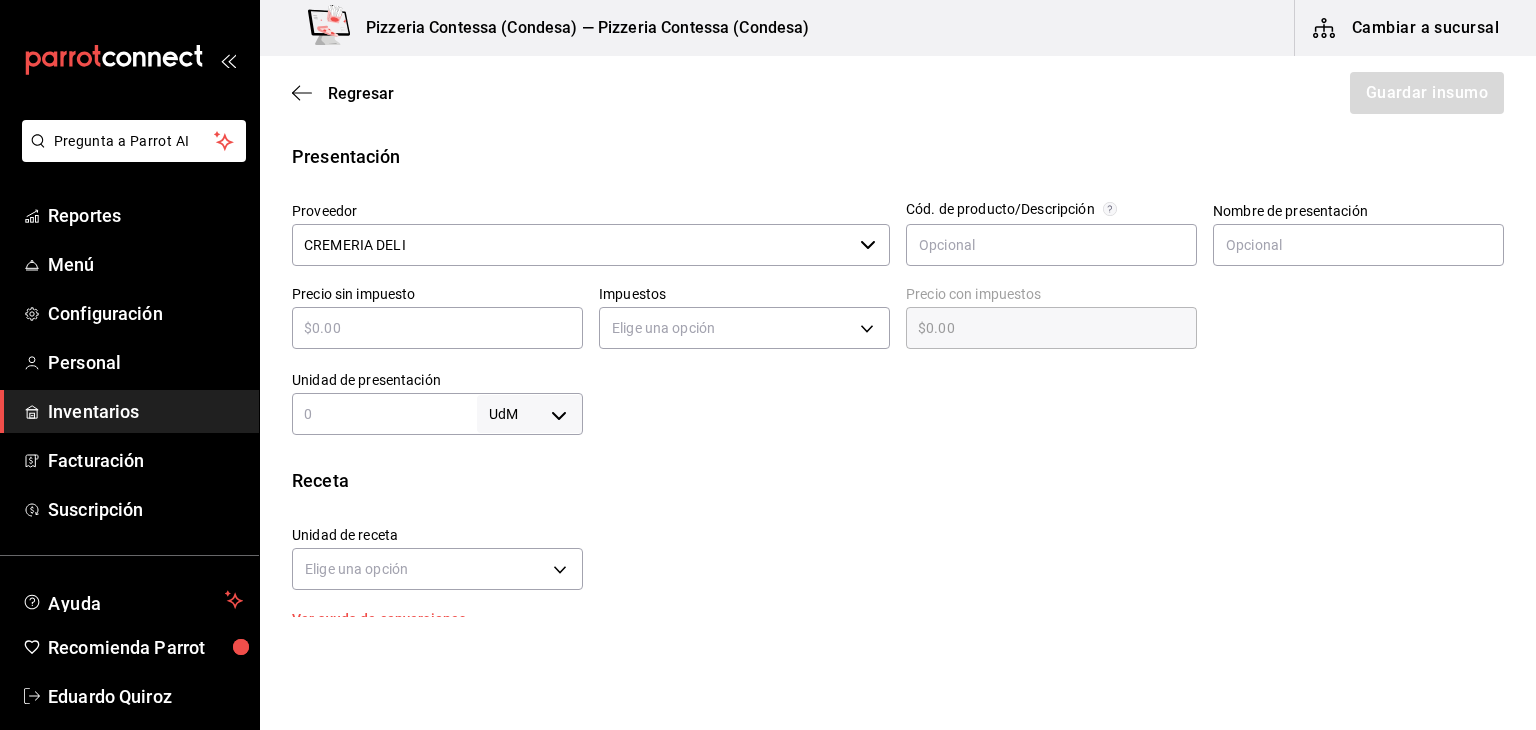 click at bounding box center (384, 414) 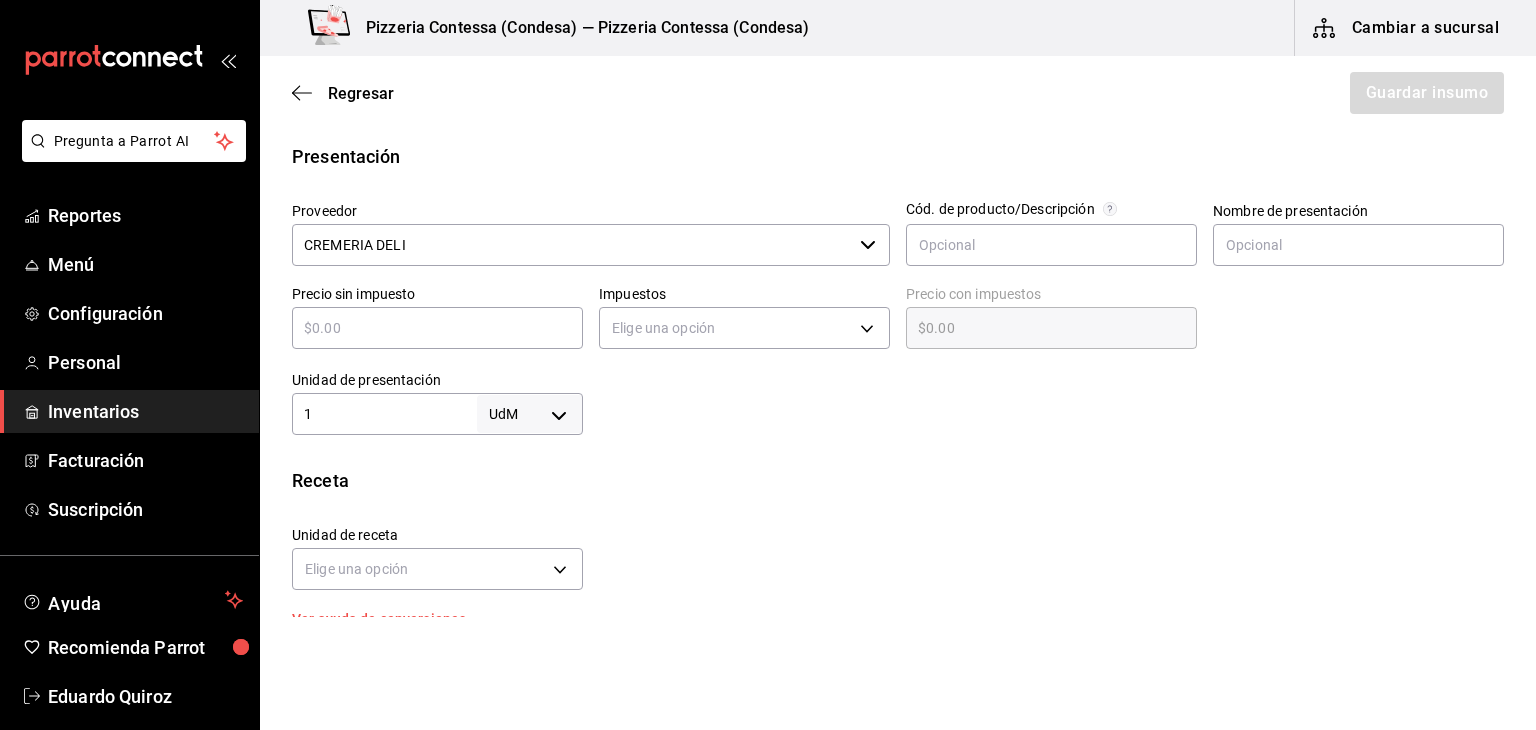 type on "1" 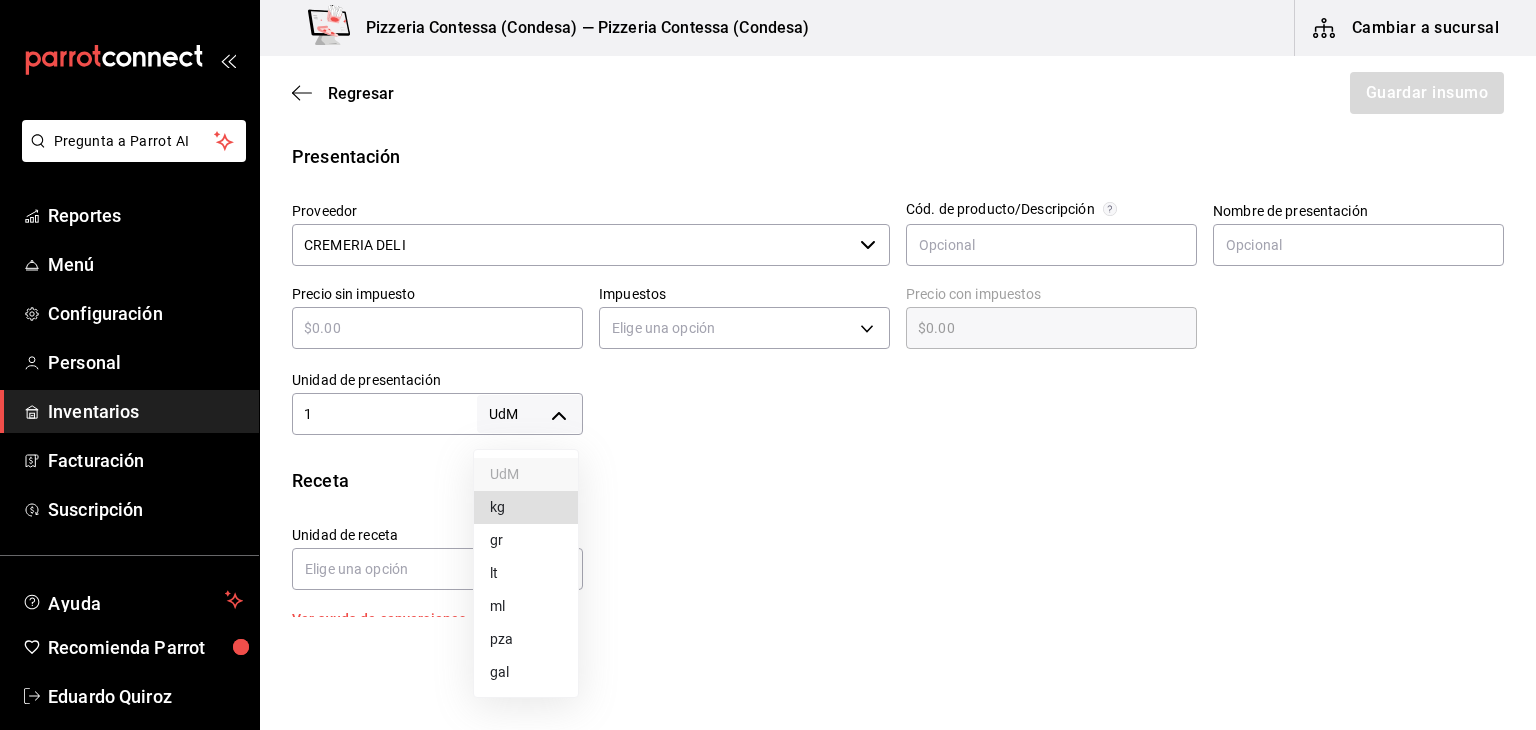 click on "kg" at bounding box center (526, 507) 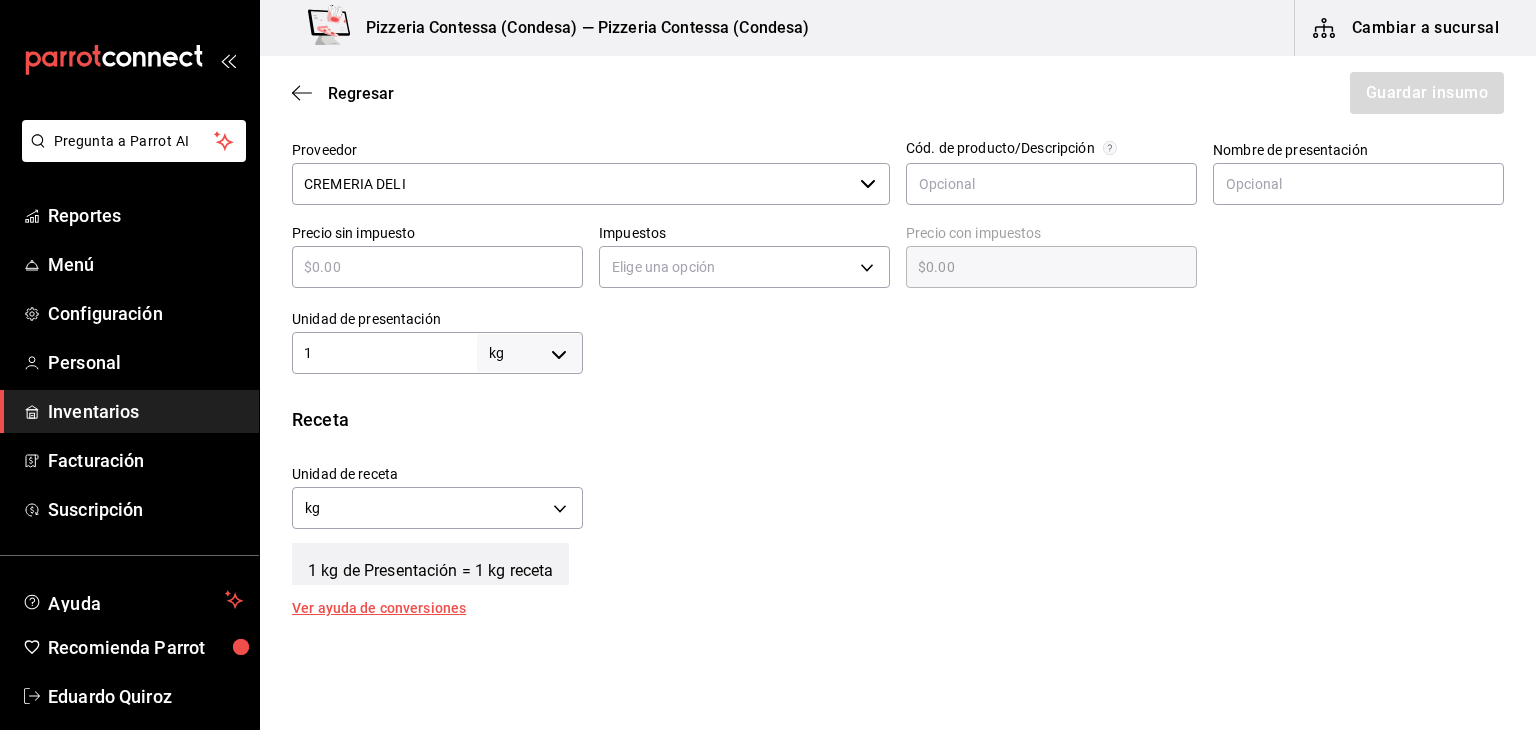 scroll, scrollTop: 452, scrollLeft: 0, axis: vertical 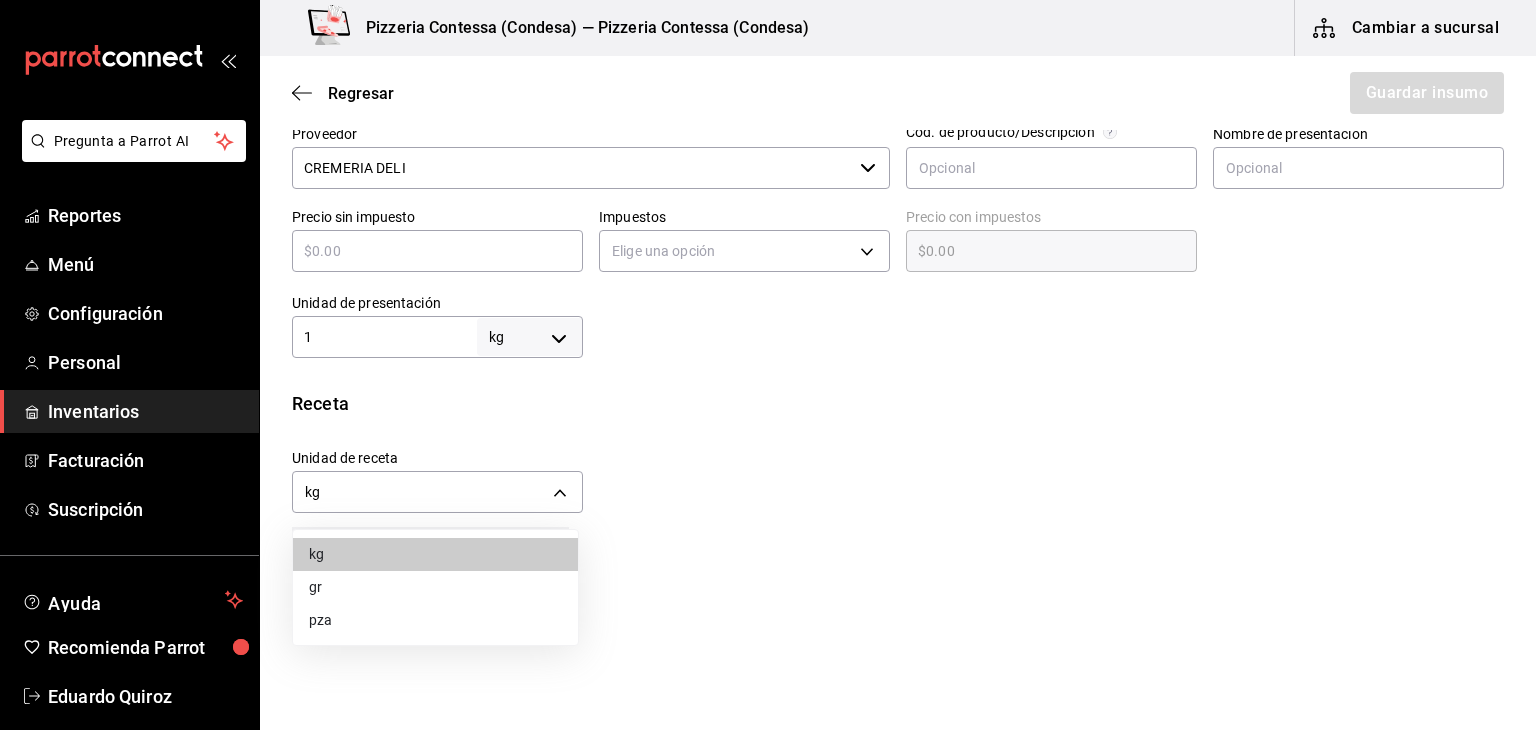 click on "Pregunta a Parrot AI Reportes   Menú   Configuración   Personal   Inventarios   Facturación   Suscripción   Ayuda Recomienda Parrot   Eduardo Quiroz   Sugerir nueva función   Pizzeria Contessa (Condesa) — Pizzeria Contessa (Condesa) Cambiar a sucursal Regresar Guardar insumo Insumo Nombre QUESO OAXACA Categoría de inventario LACTEOS ​ Mínimo 1 ​ Ideal 1 ​ Insumo de producción Este insumo se produce con una receta de producción Presentación Proveedor CREMERIA DELI ​ Cód. de producto/Descripción Nombre de presentación Precio sin impuesto ​ Impuestos Elige una opción Precio con impuestos $0.00 ​ Unidad de presentación 1 kg KILOGRAM ​ Receta Unidad de receta kg KILOGRAM Factor de conversión 1 ​ 1 kg de Presentación = 1 kg receta Ver ayuda de conversiones ¿La presentación  viene en otra caja? Si No Presentaciones por caja ​   de 1 kg Unidades de conteo kg Presentación (1 kg) GANA 1 MES GRATIS EN TU SUSCRIPCIÓN AQUÍ Pregunta a Parrot AI Reportes   Menú   Configuración" at bounding box center (768, 308) 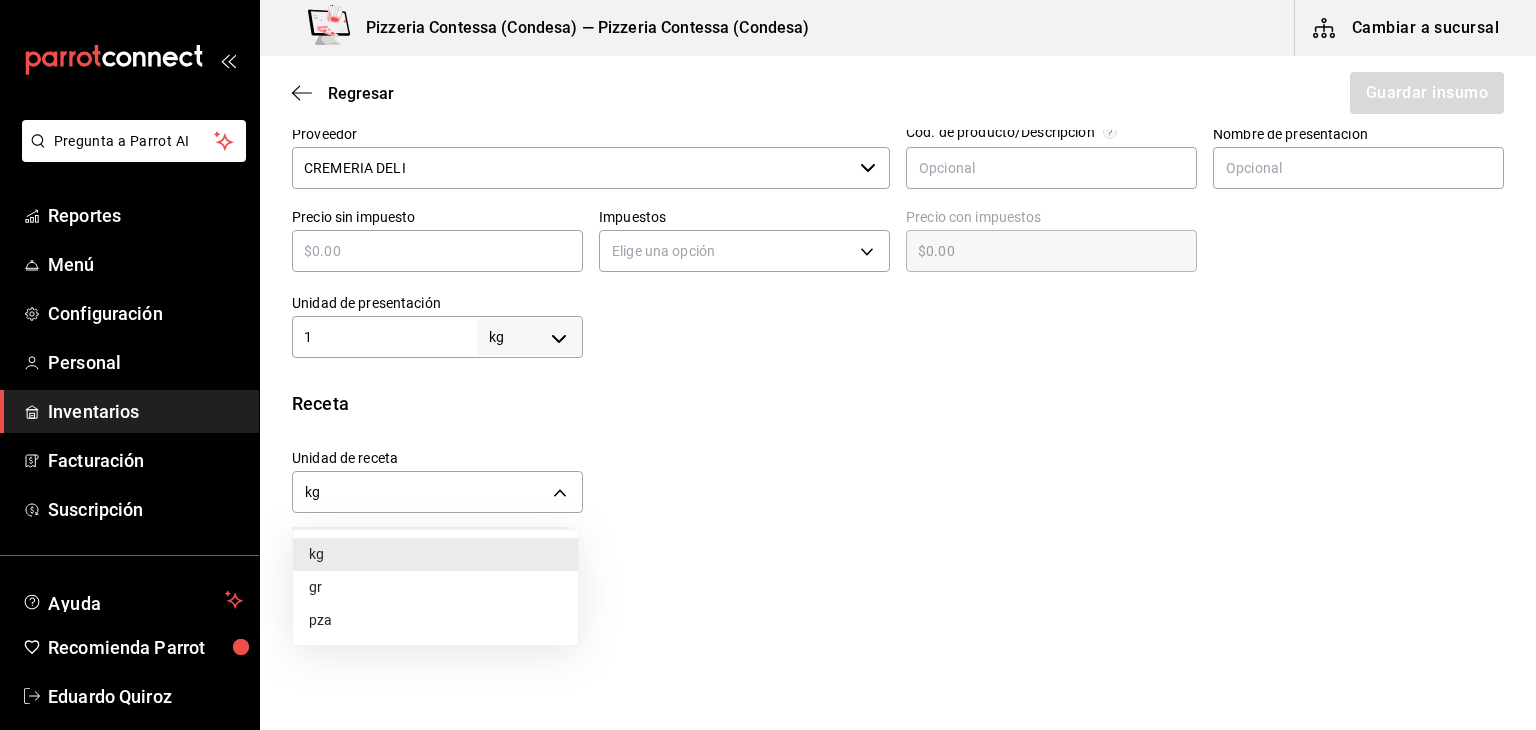 click on "gr" at bounding box center (435, 587) 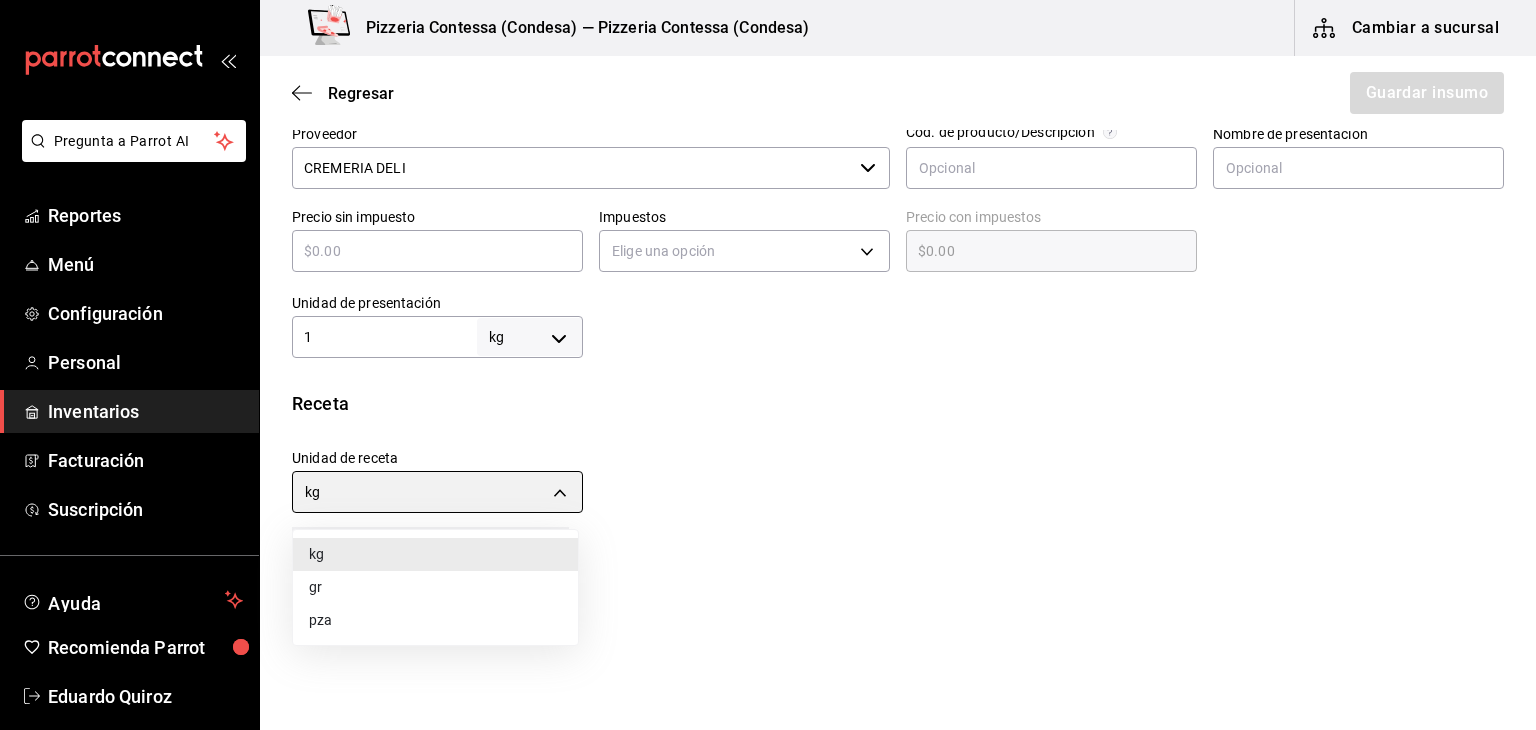 type on "GRAM" 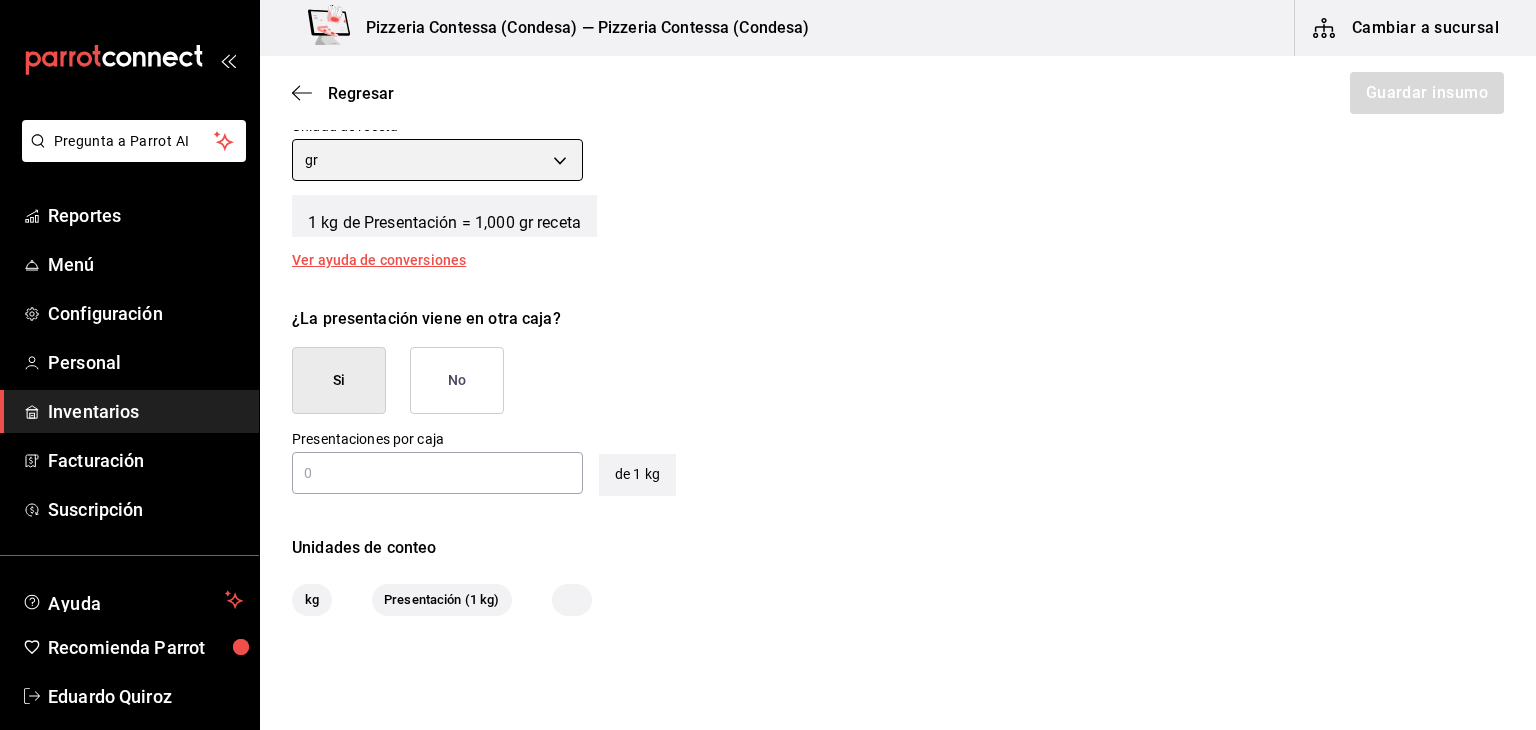 scroll, scrollTop: 784, scrollLeft: 0, axis: vertical 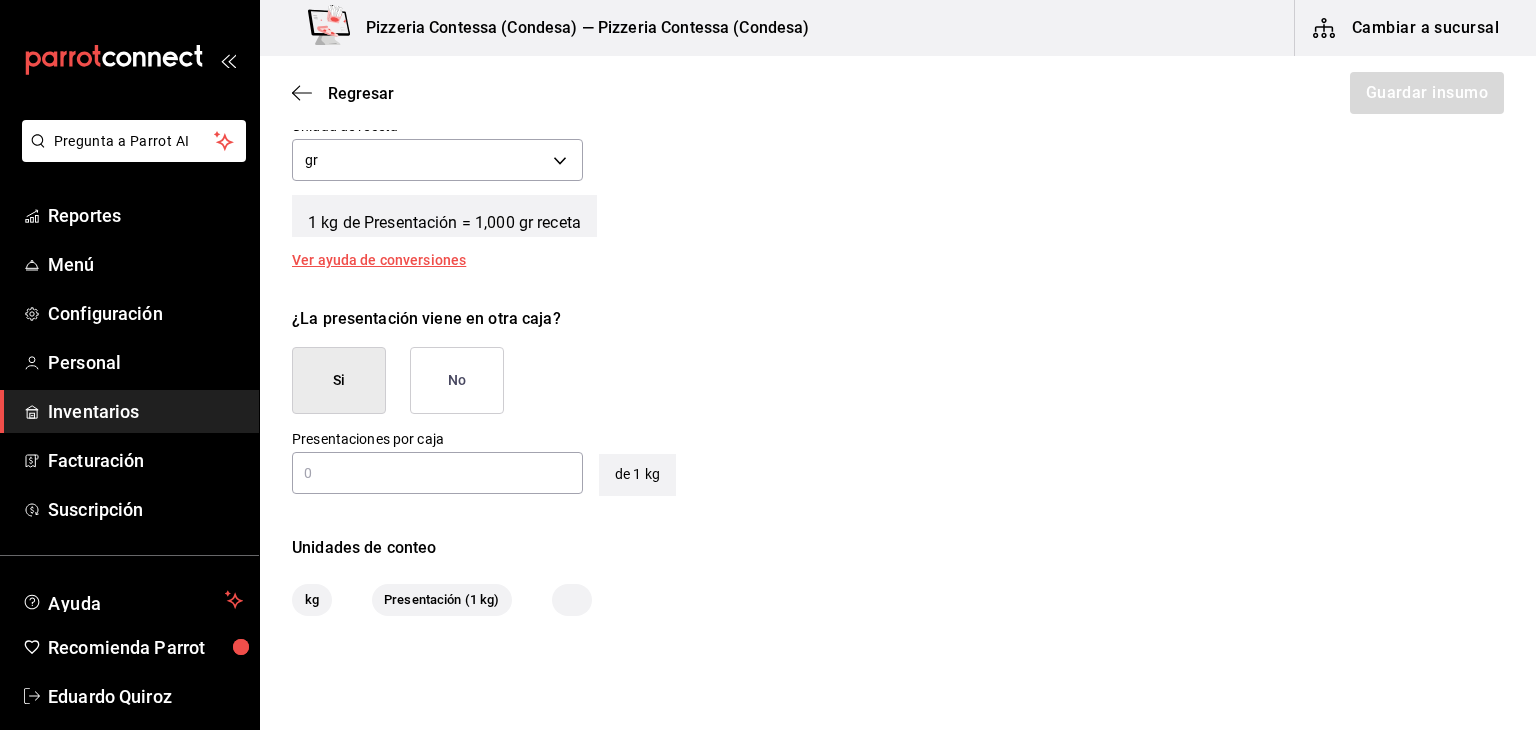 click on "No" at bounding box center [457, 380] 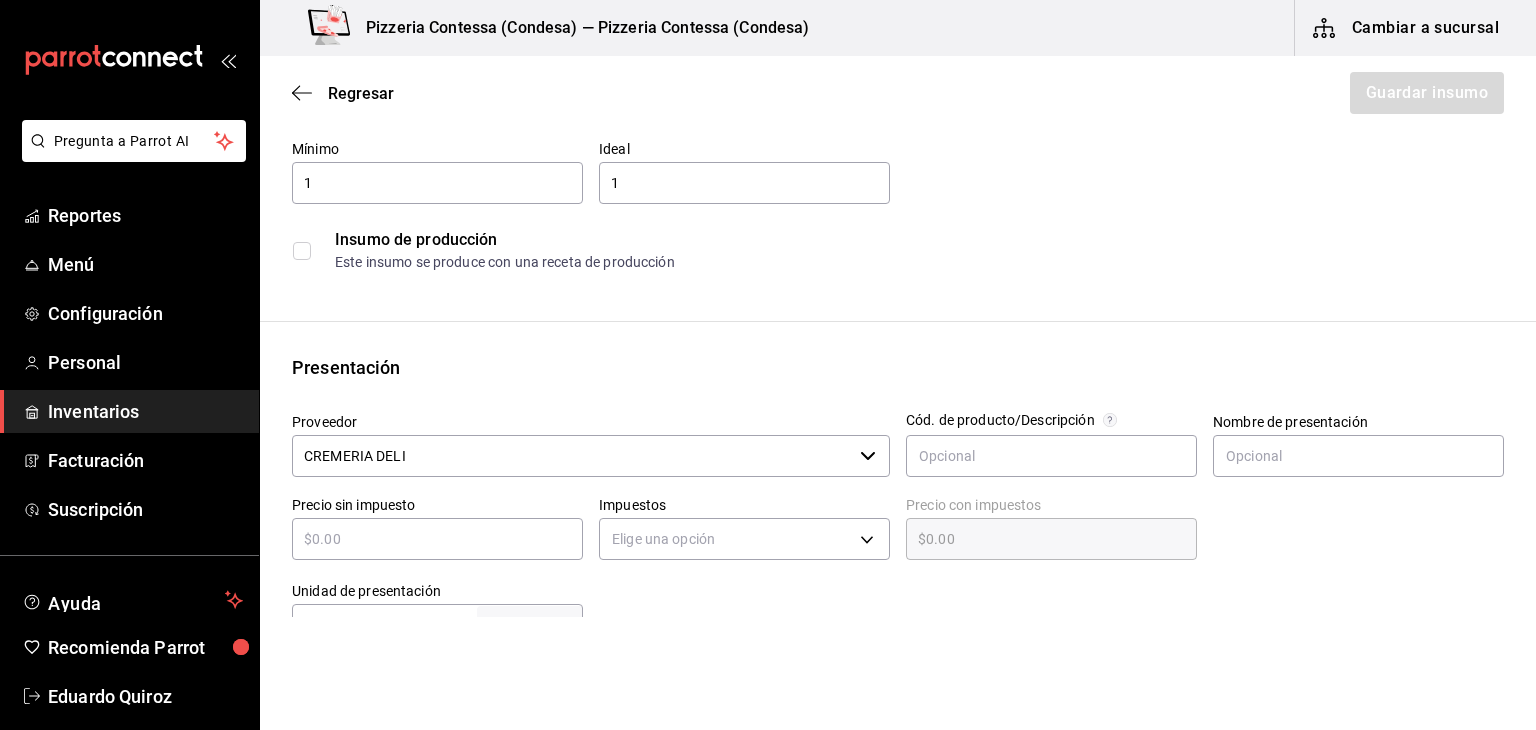 scroll, scrollTop: 168, scrollLeft: 0, axis: vertical 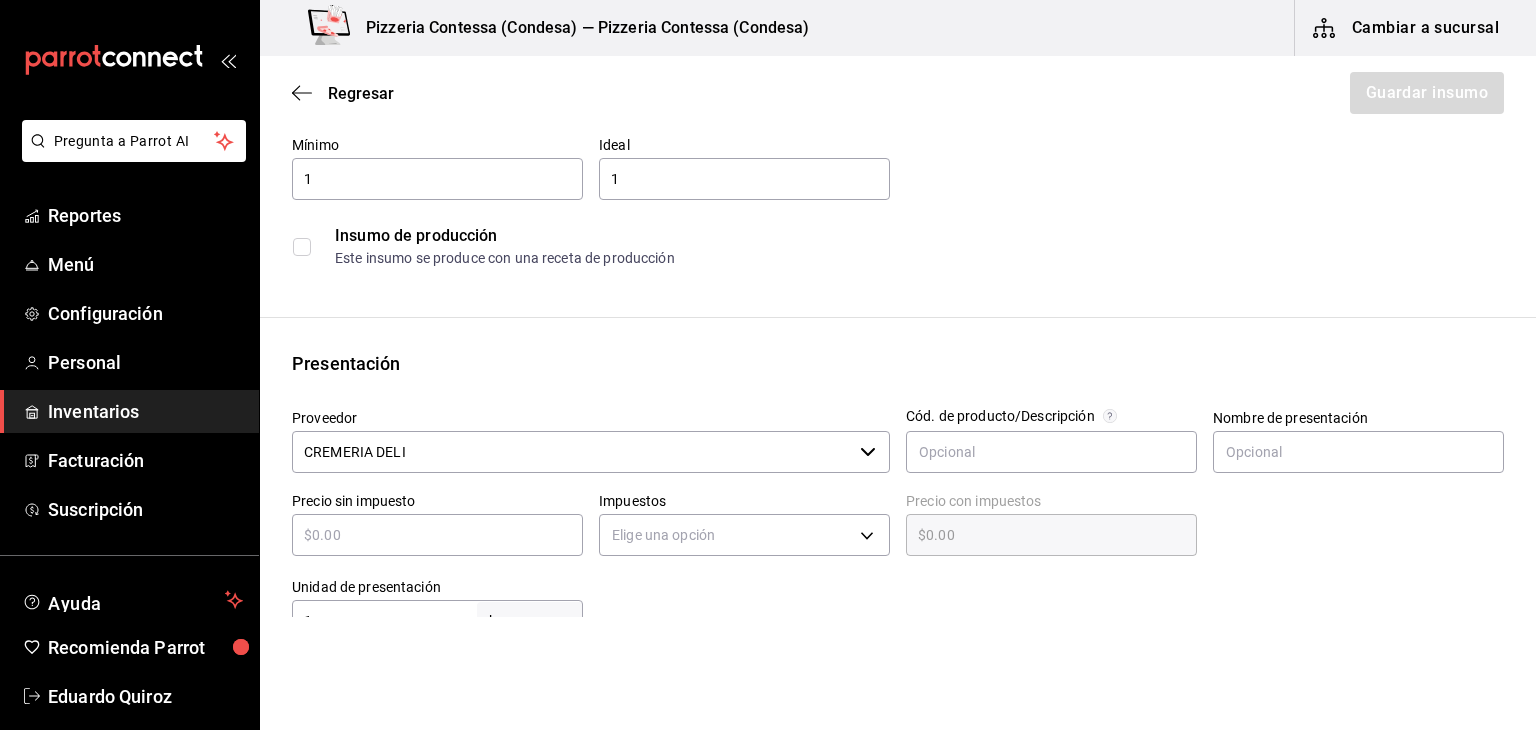 click on "​" at bounding box center (437, 535) 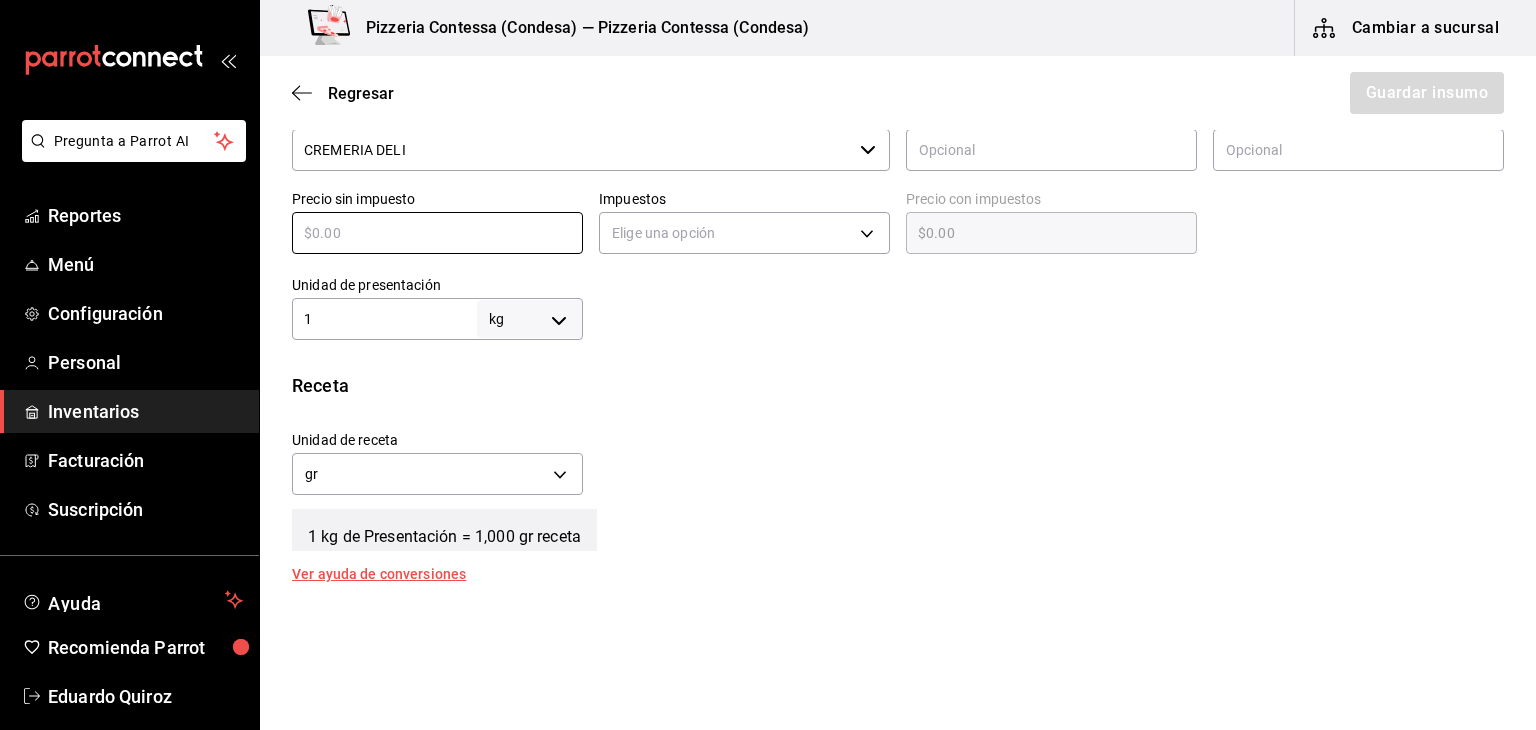 scroll, scrollTop: 472, scrollLeft: 0, axis: vertical 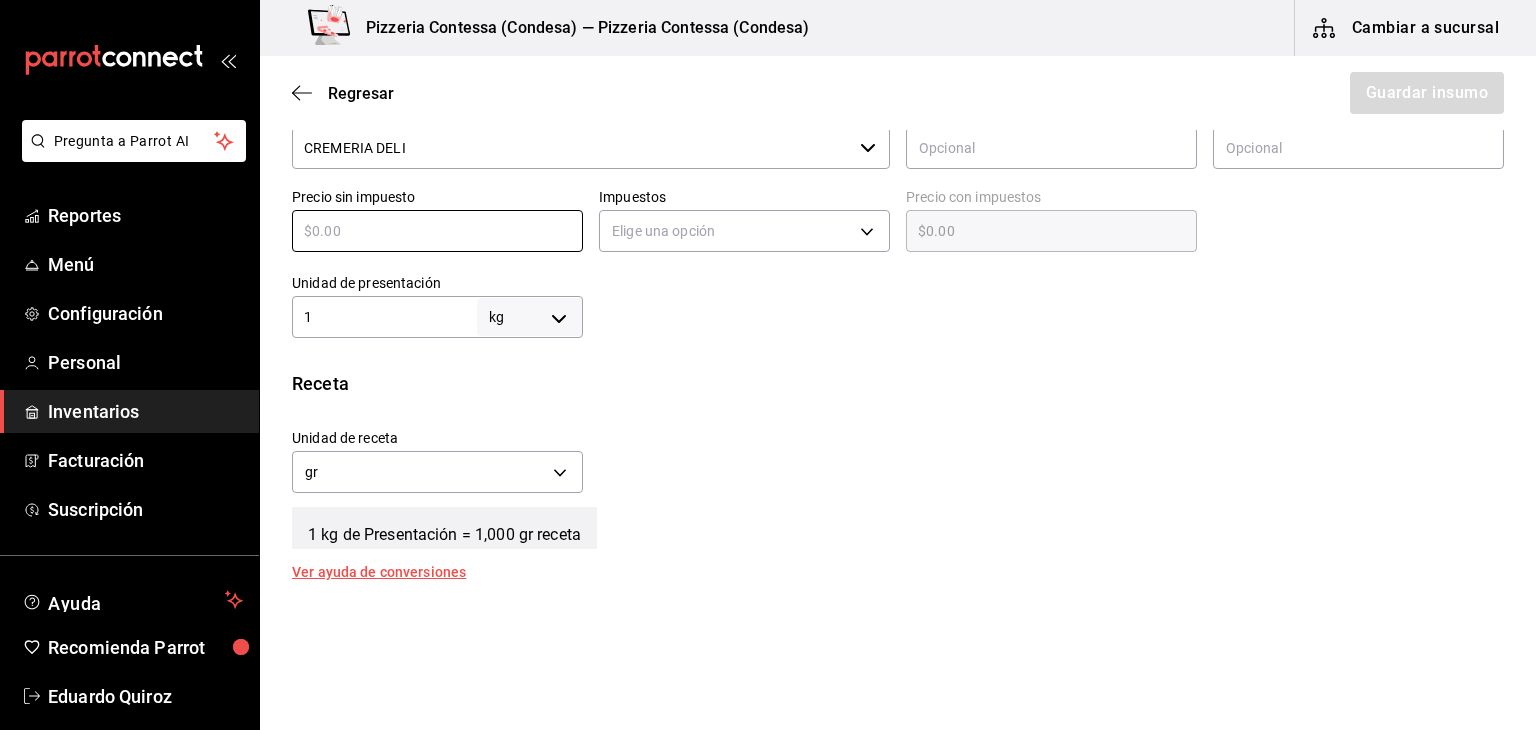 type on "$1" 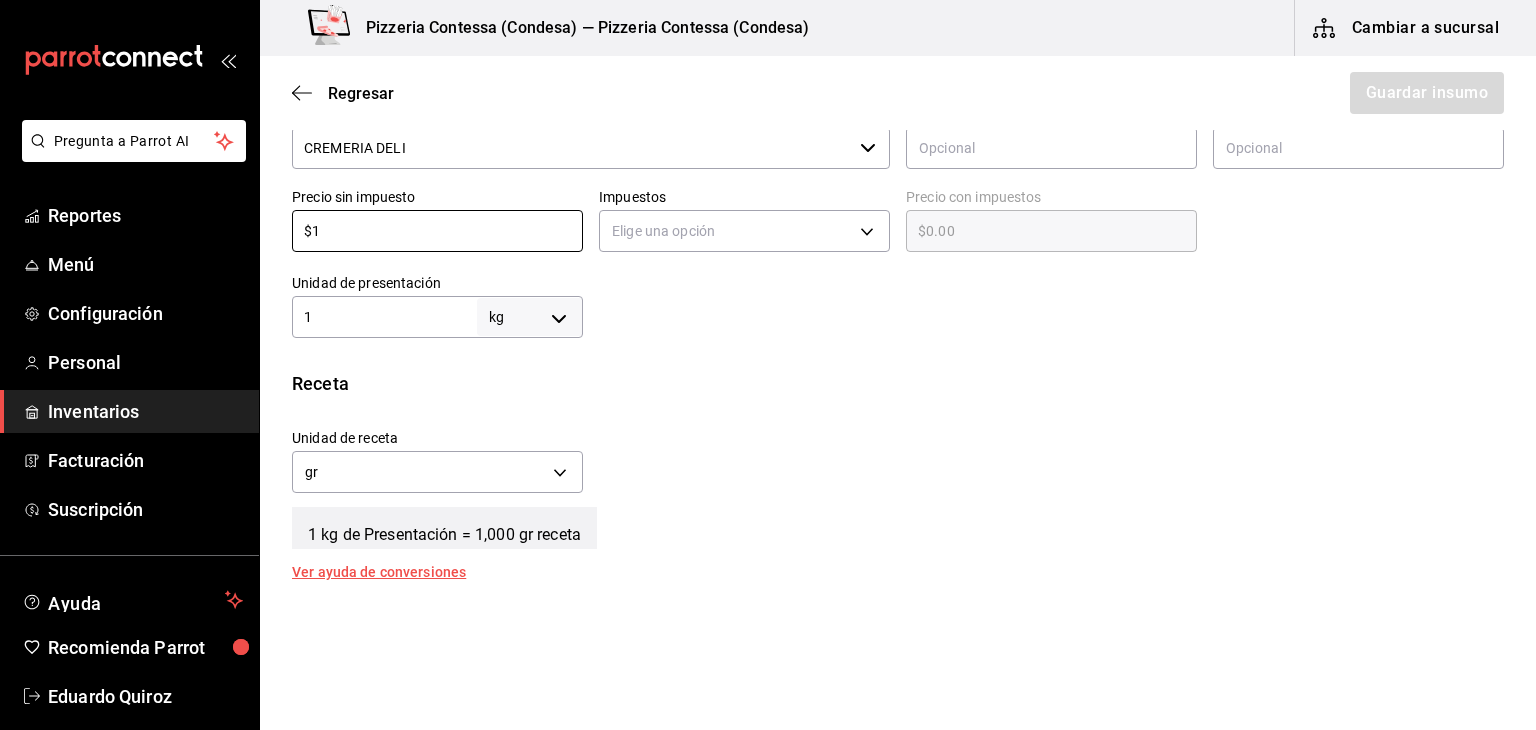 type on "$1.00" 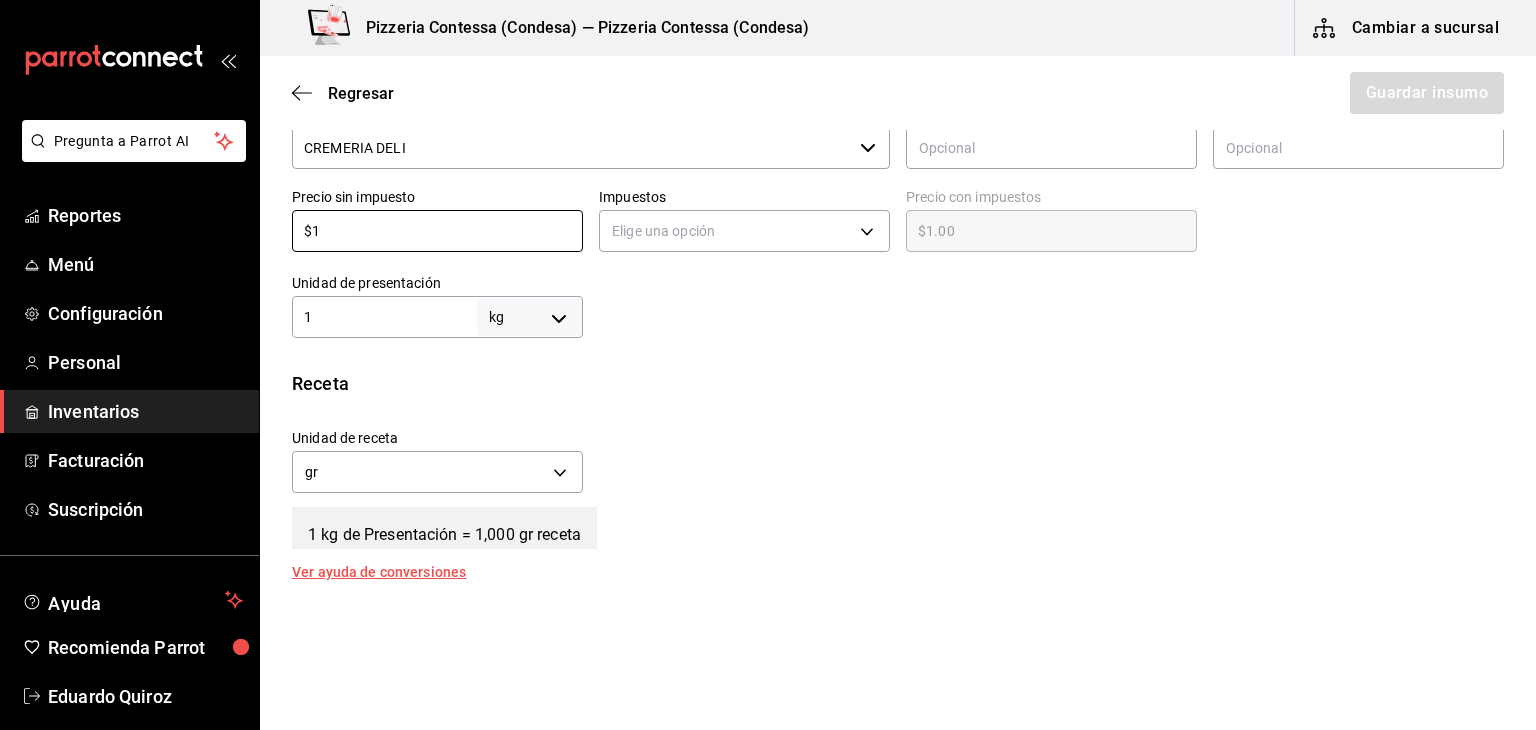 type on "$10" 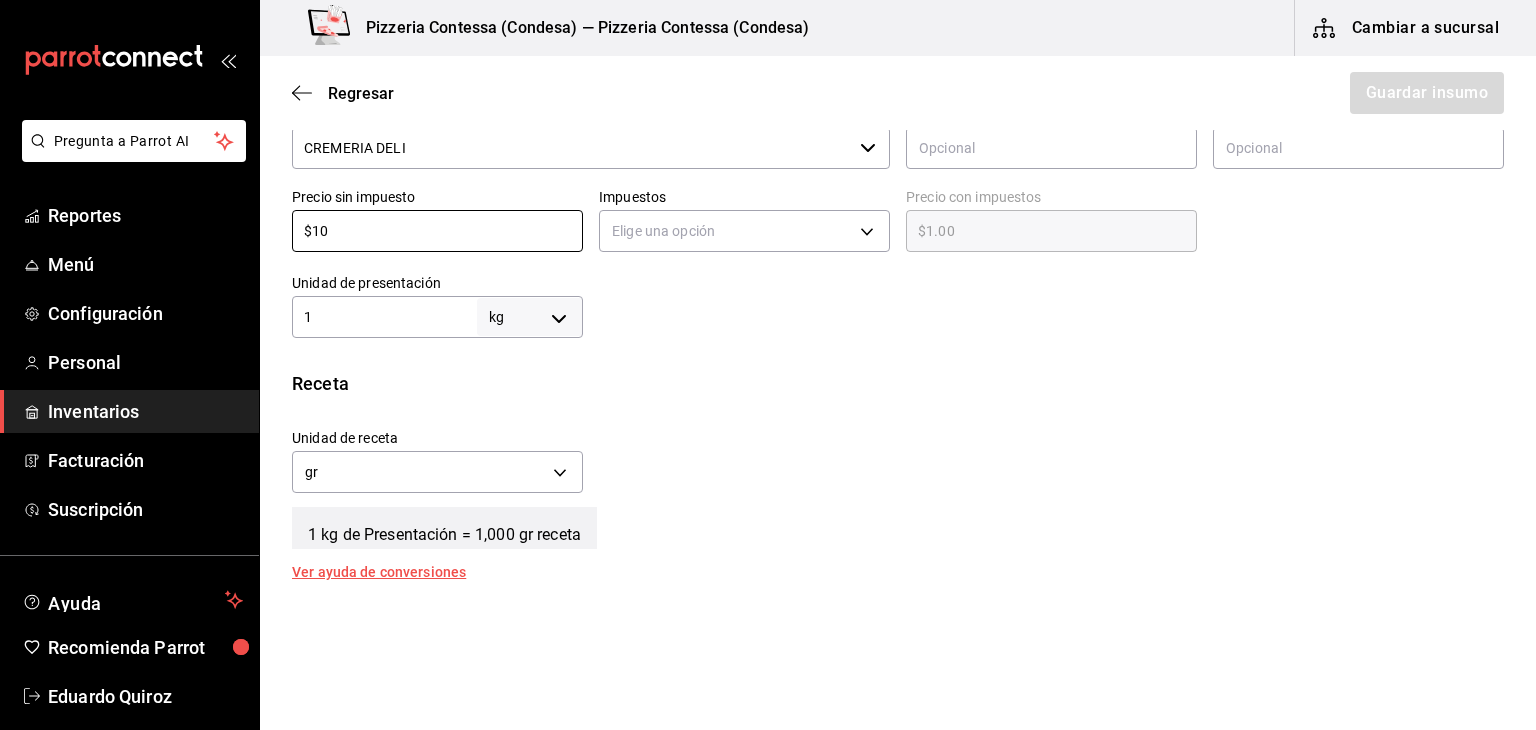 type on "$10.00" 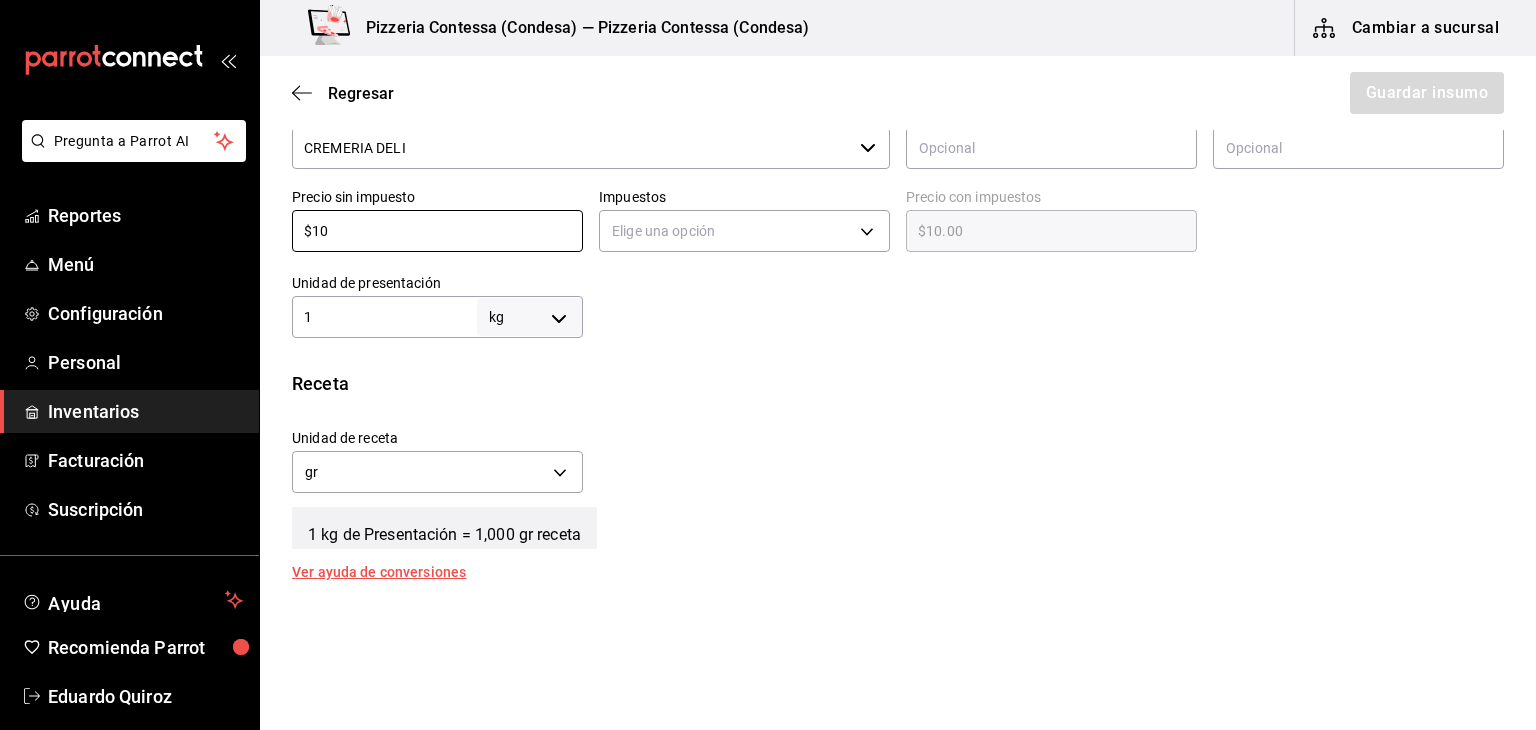 type on "$109" 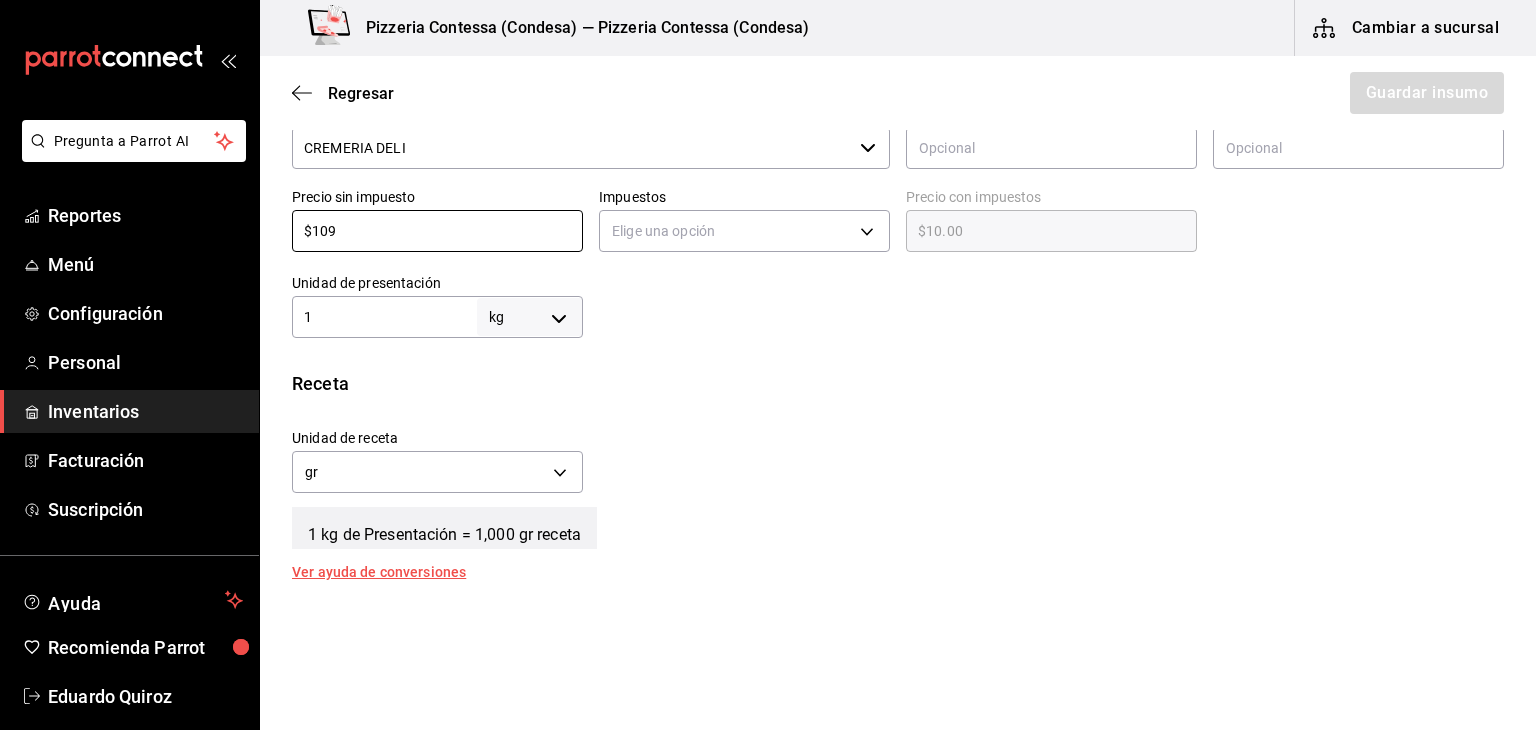 type on "$109.00" 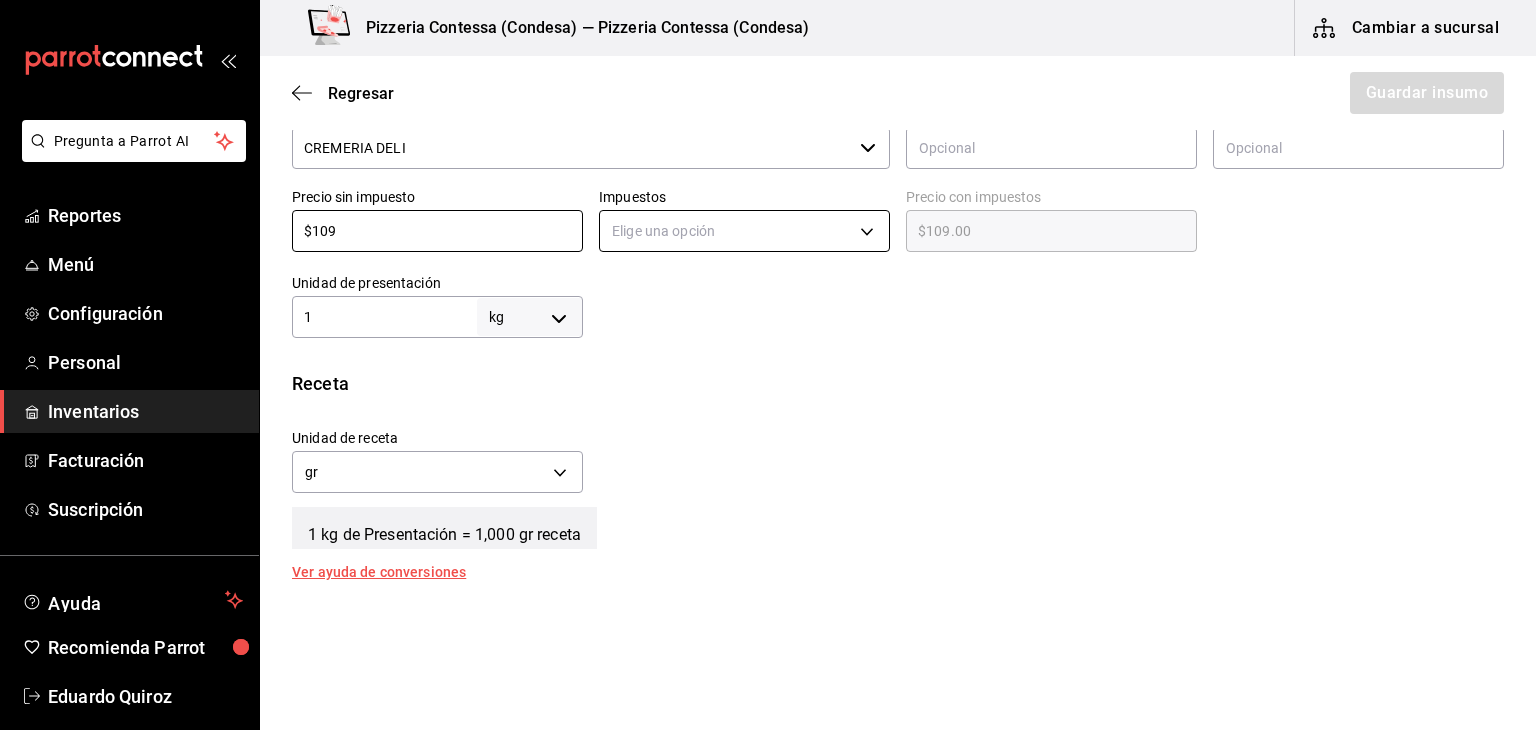 type on "$109" 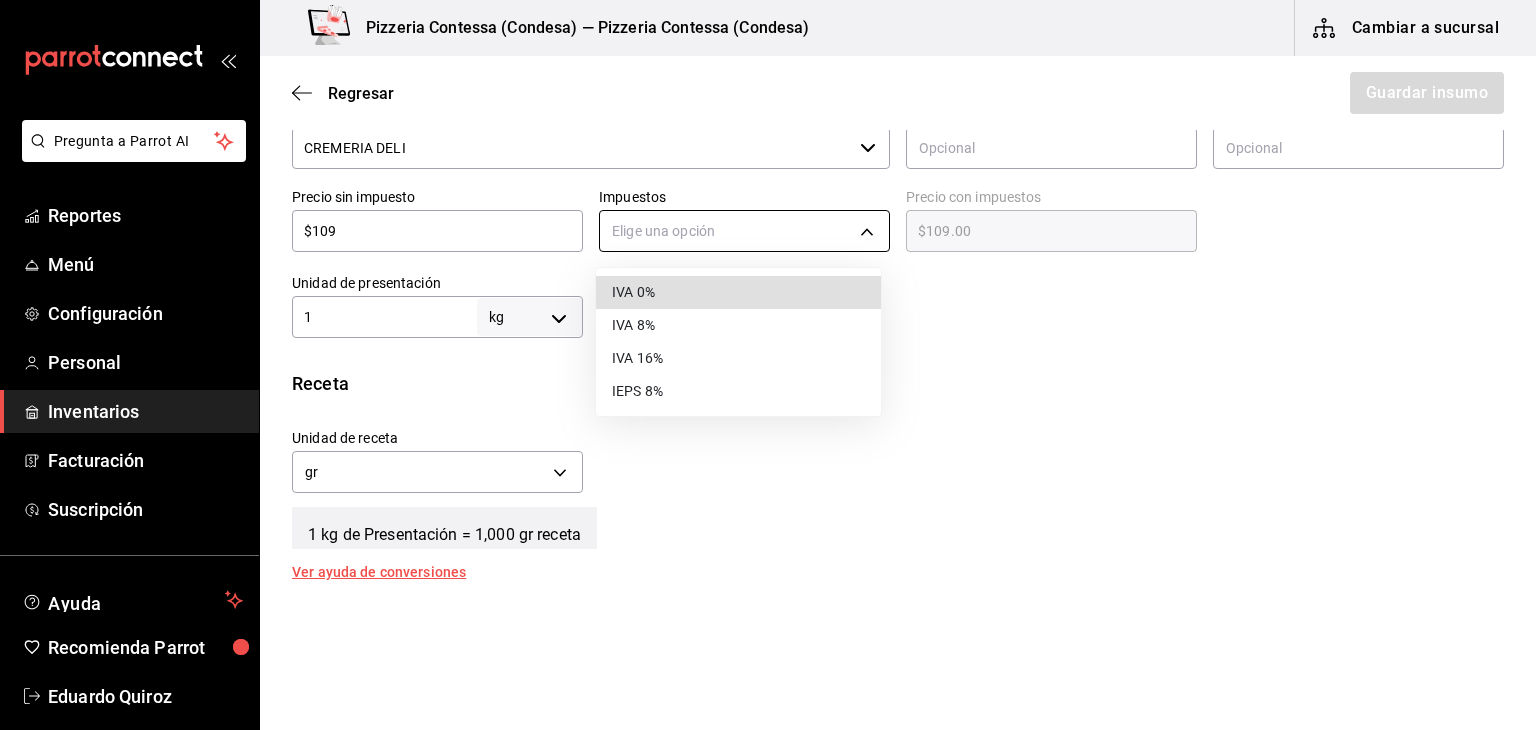 click on "Pregunta a Parrot AI Reportes   Menú   Configuración   Personal   Inventarios   Facturación   Suscripción   Ayuda Recomienda Parrot   Eduardo Quiroz   Sugerir nueva función   Pizzeria Contessa (Condesa) — Pizzeria Contessa (Condesa) Cambiar a sucursal Regresar Guardar insumo Insumo Nombre QUESO OAXACA Categoría de inventario LACTEOS ​ Mínimo 1 ​ Ideal 1 ​ Insumo de producción Este insumo se produce con una receta de producción Presentación Proveedor CREMERIA DELI ​ Cód. de producto/Descripción Nombre de presentación Precio sin impuesto $109 ​ Impuestos Elige una opción Precio con impuestos $109.00 ​ Unidad de presentación 1 kg KILOGRAM ​ Receta Unidad de receta gr GRAM Factor de conversión 1,000 ​ 1 kg de Presentación = 1,000 gr receta Ver ayuda de conversiones ¿La presentación  viene en otra caja? Si No Unidades de conteo kg Presentación (1 kg) GANA 1 MES GRATIS EN TU SUSCRIPCIÓN AQUÍ Pregunta a Parrot AI Reportes   Menú   Configuración   Personal   Inventarios" at bounding box center [768, 308] 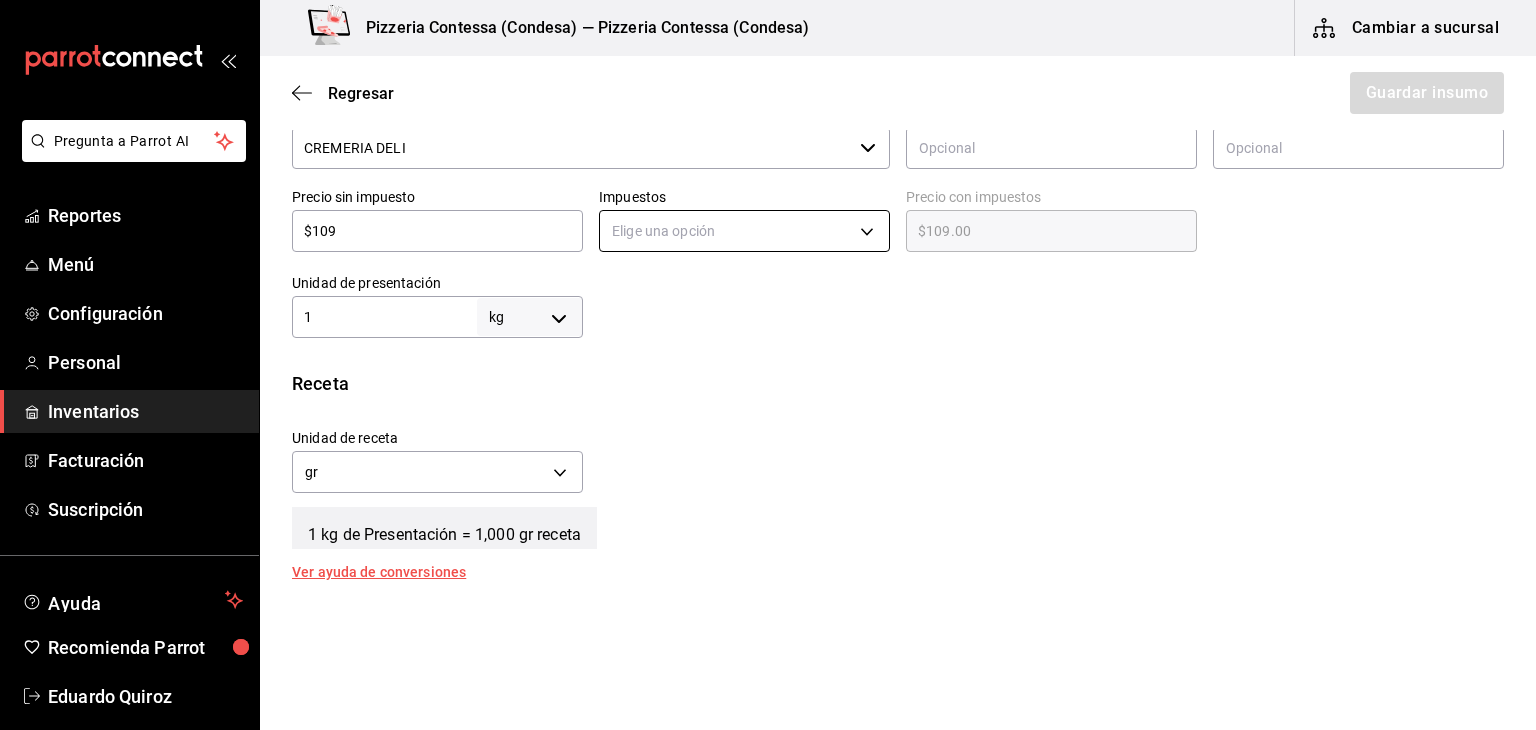 click on "Pregunta a Parrot AI Reportes   Menú   Configuración   Personal   Inventarios   Facturación   Suscripción   Ayuda Recomienda Parrot   Eduardo Quiroz   Sugerir nueva función   Pizzeria Contessa (Condesa) — Pizzeria Contessa (Condesa) Cambiar a sucursal Regresar Guardar insumo Insumo Nombre QUESO OAXACA Categoría de inventario LACTEOS ​ Mínimo 1 ​ Ideal 1 ​ Insumo de producción Este insumo se produce con una receta de producción Presentación Proveedor CREMERIA DELI ​ Cód. de producto/Descripción Nombre de presentación Precio sin impuesto $109 ​ Impuestos Elige una opción Precio con impuestos $109.00 ​ Unidad de presentación 1 kg KILOGRAM ​ Receta Unidad de receta gr GRAM Factor de conversión 1,000 ​ 1 kg de Presentación = 1,000 gr receta Ver ayuda de conversiones ¿La presentación  viene en otra caja? Si No Unidades de conteo kg Presentación (1 kg) GANA 1 MES GRATIS EN TU SUSCRIPCIÓN AQUÍ Pregunta a Parrot AI Reportes   Menú   Configuración   Personal   Inventarios" at bounding box center [768, 308] 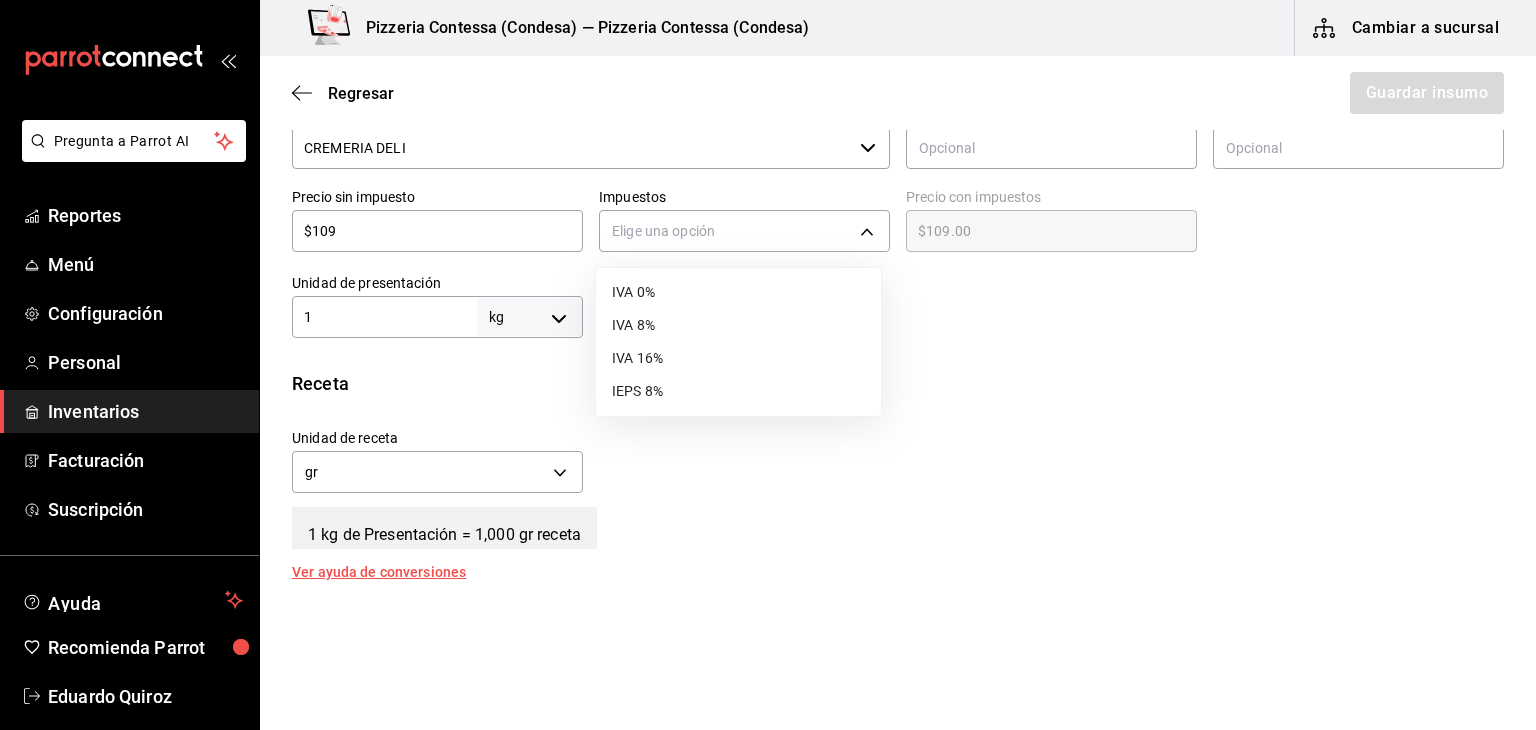 click on "IVA 16%" at bounding box center (738, 358) 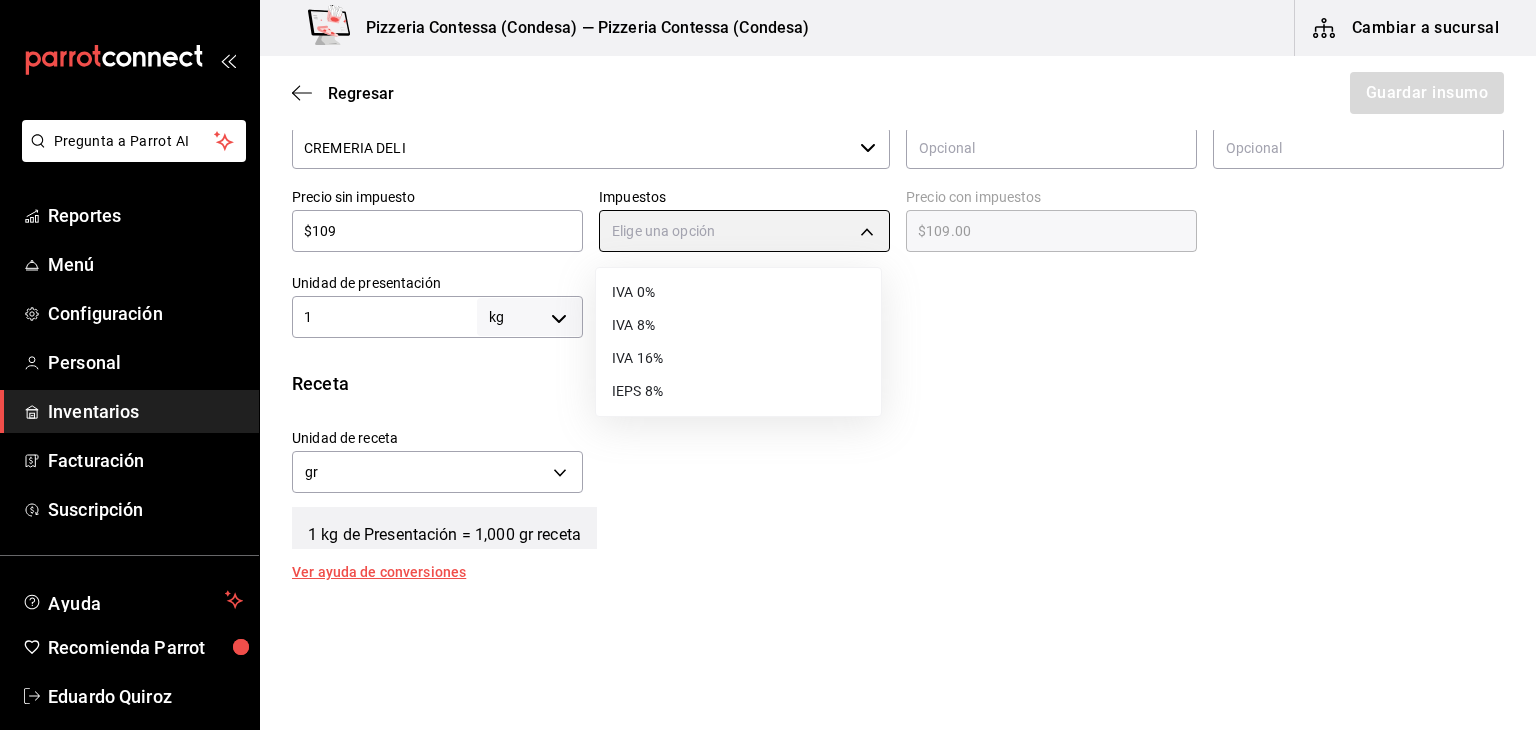 type on "IVA_16" 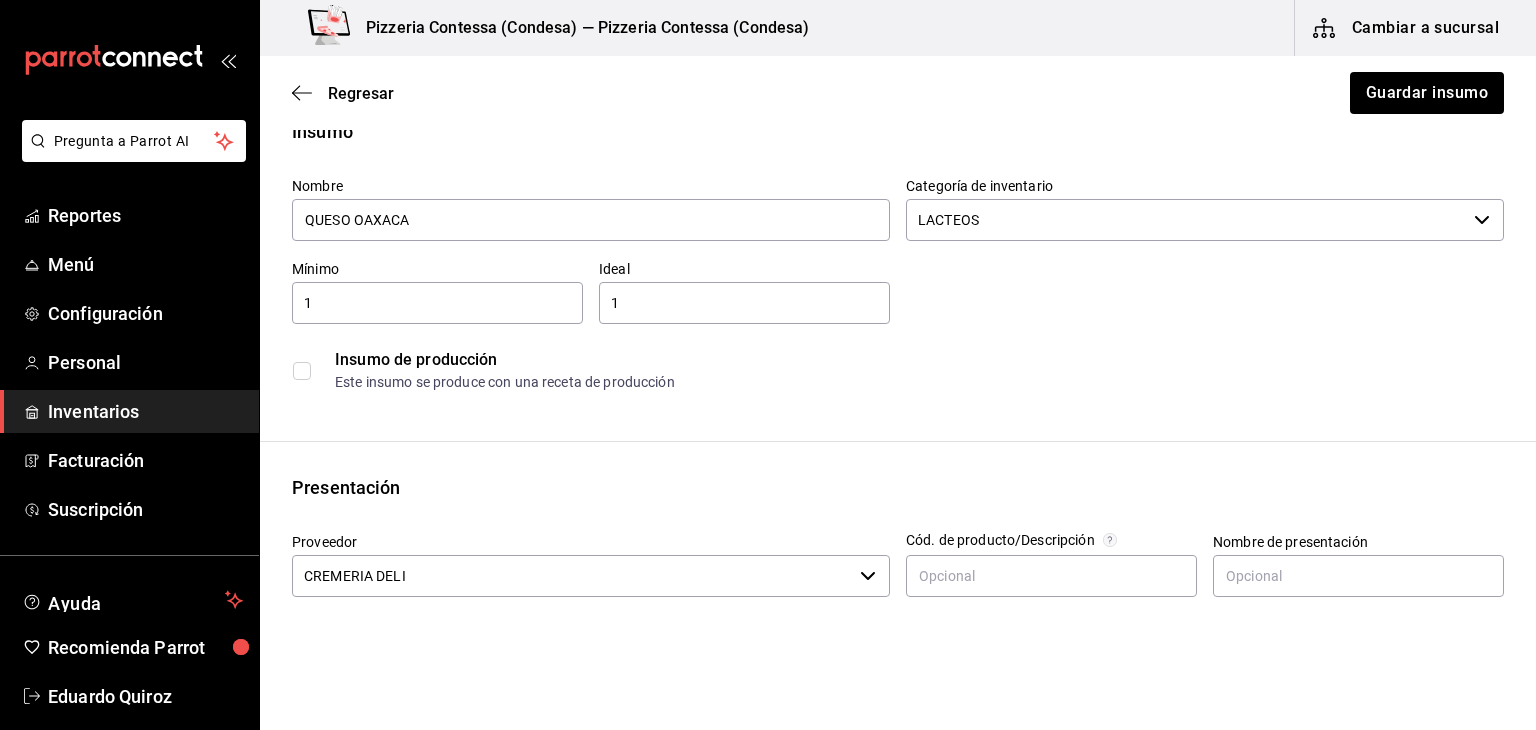 scroll, scrollTop: 0, scrollLeft: 0, axis: both 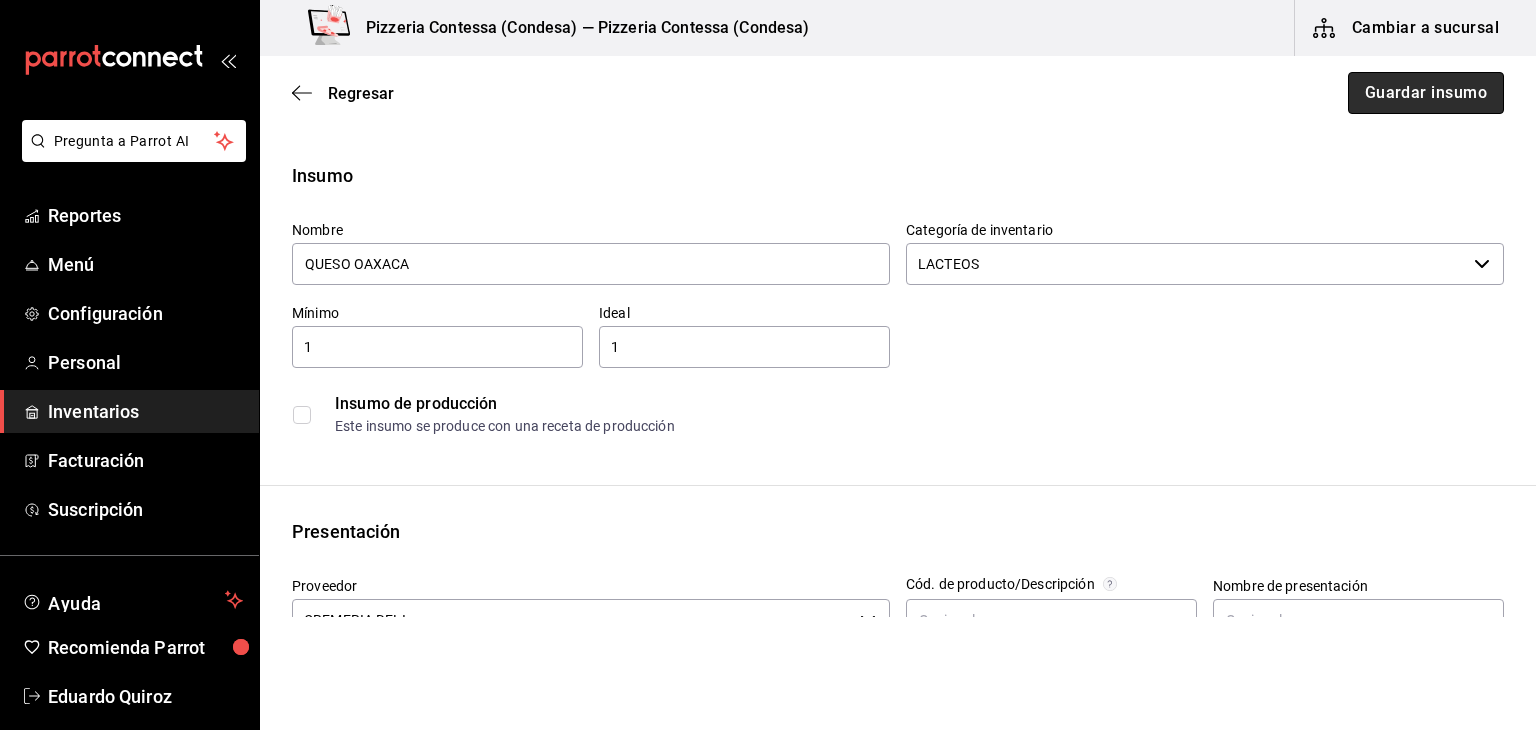 click on "Guardar insumo" at bounding box center [1426, 93] 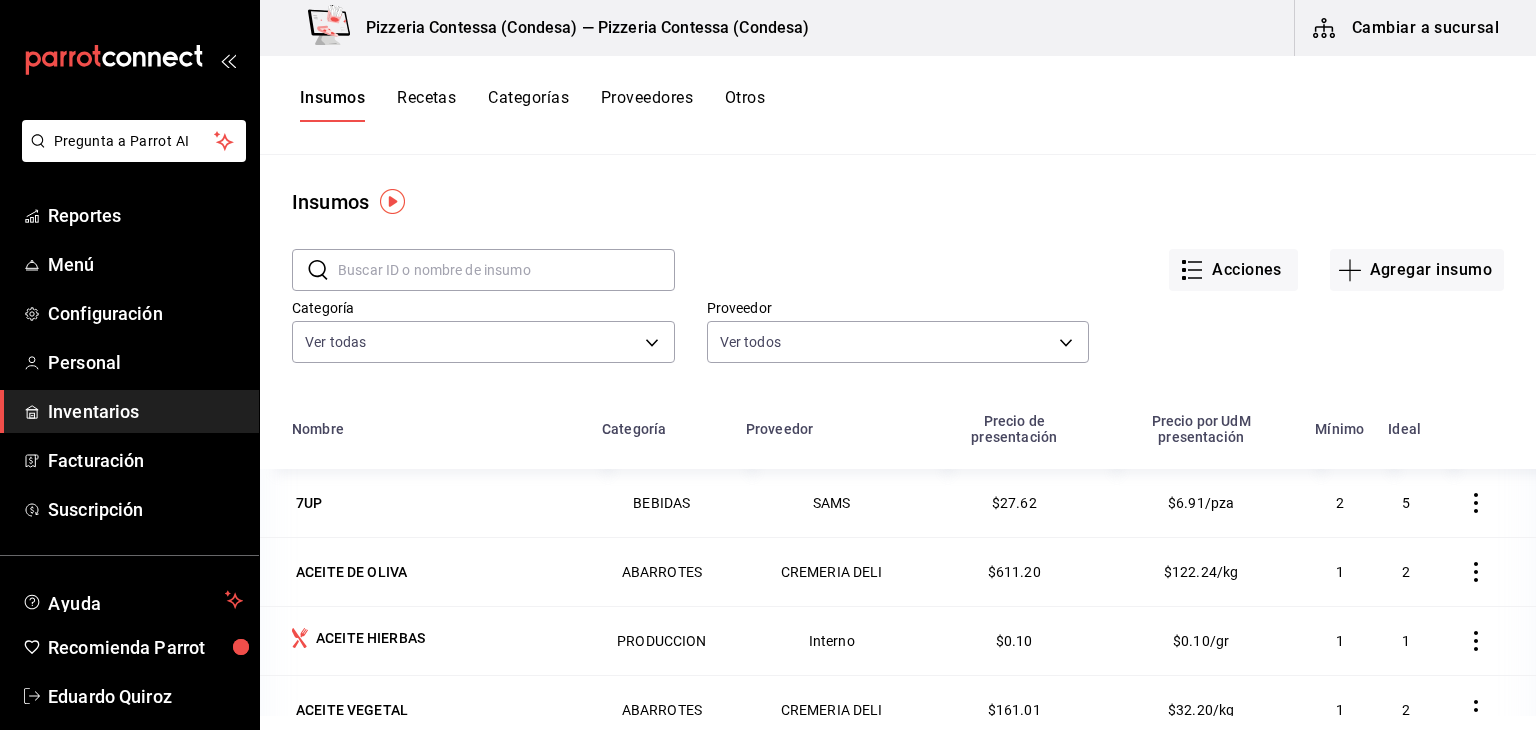 click on "Recetas" at bounding box center [426, 105] 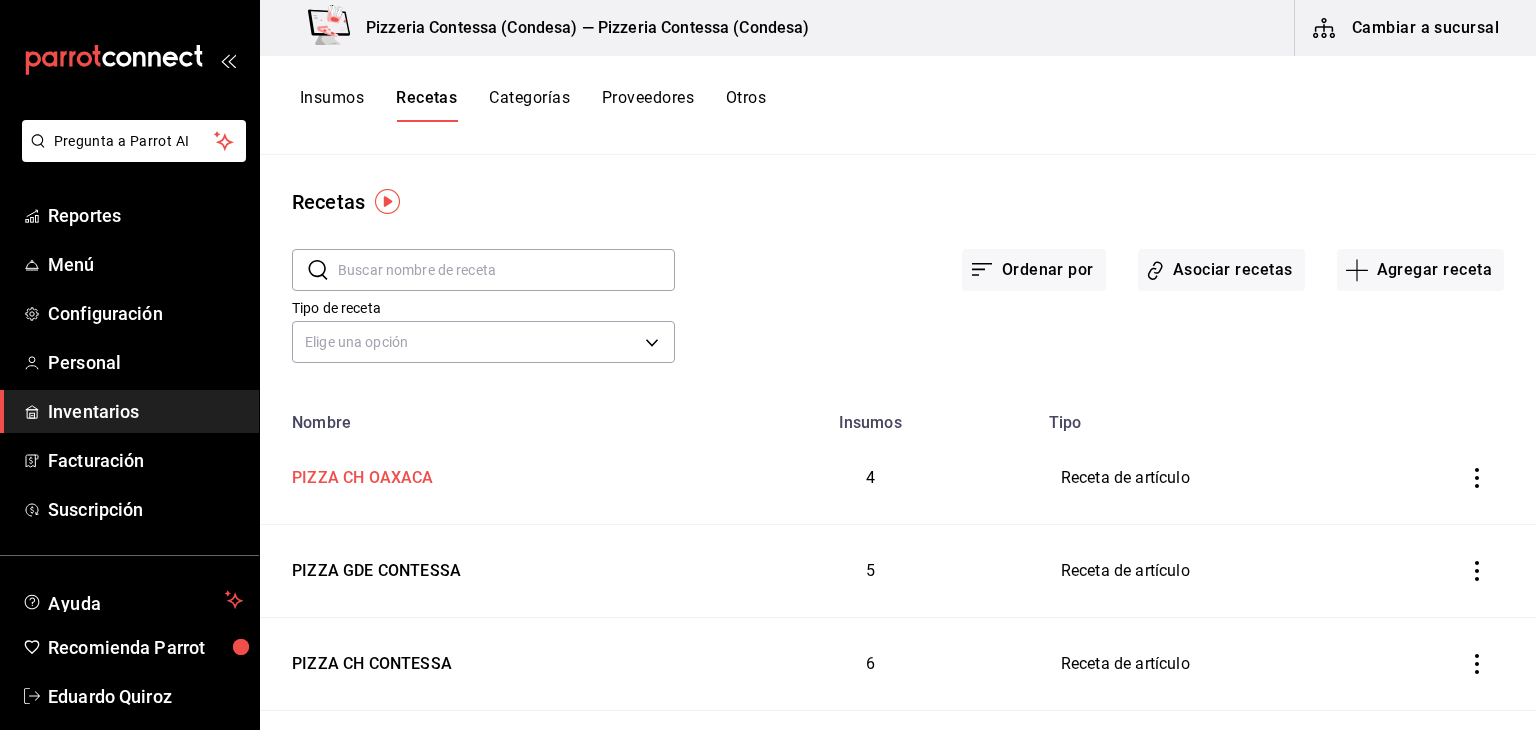 click on "PIZZA CH OAXACA" at bounding box center [359, 474] 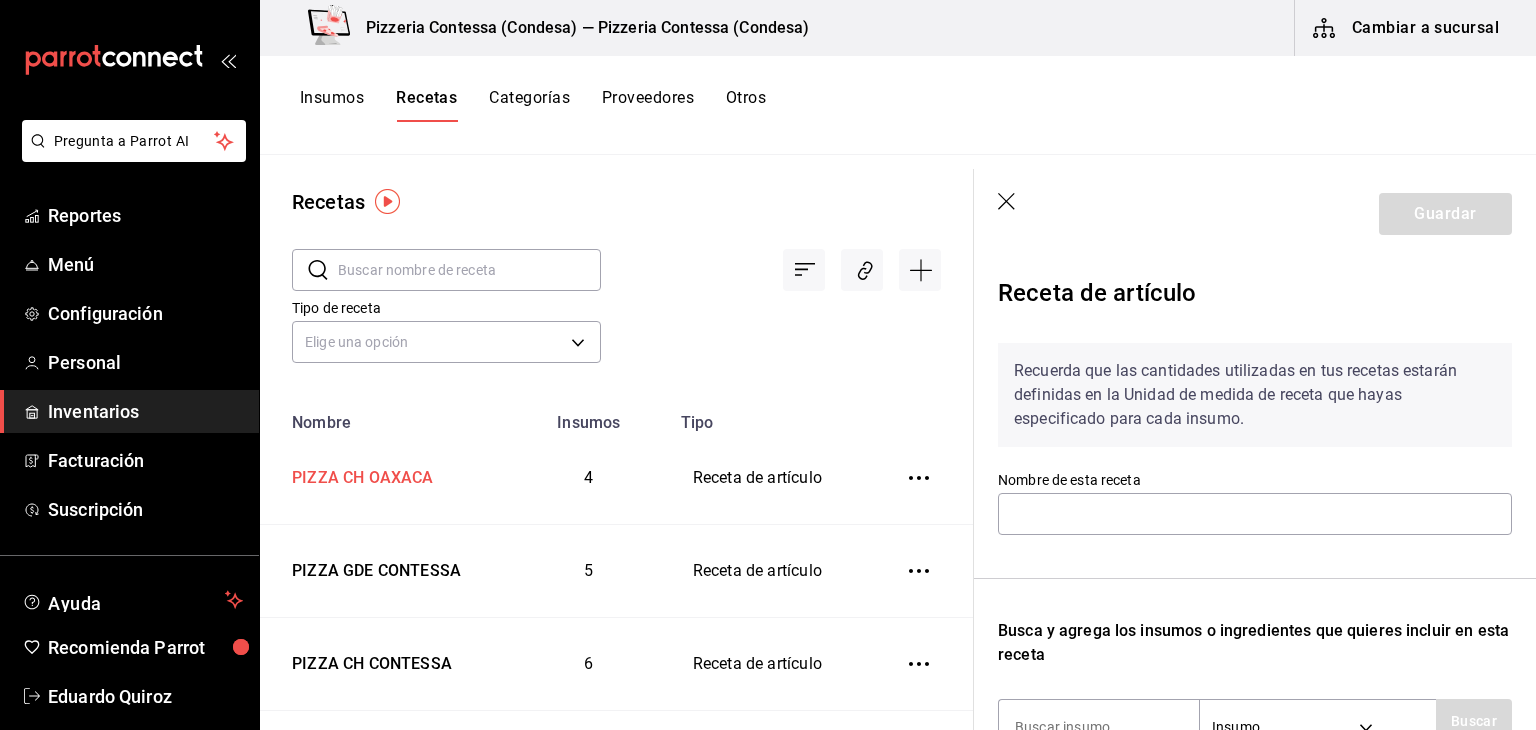 type on "PIZZA CH OAXACA" 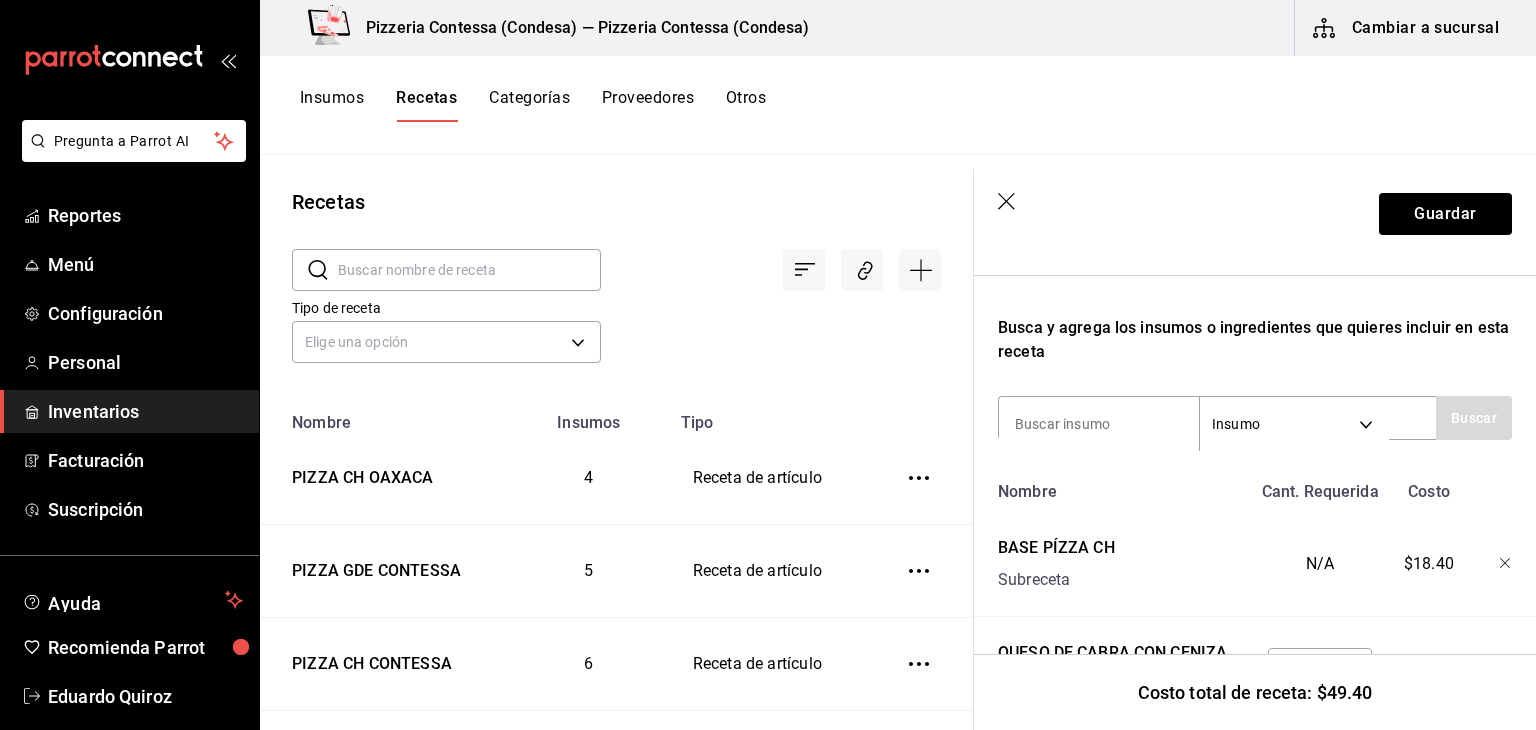 scroll, scrollTop: 304, scrollLeft: 0, axis: vertical 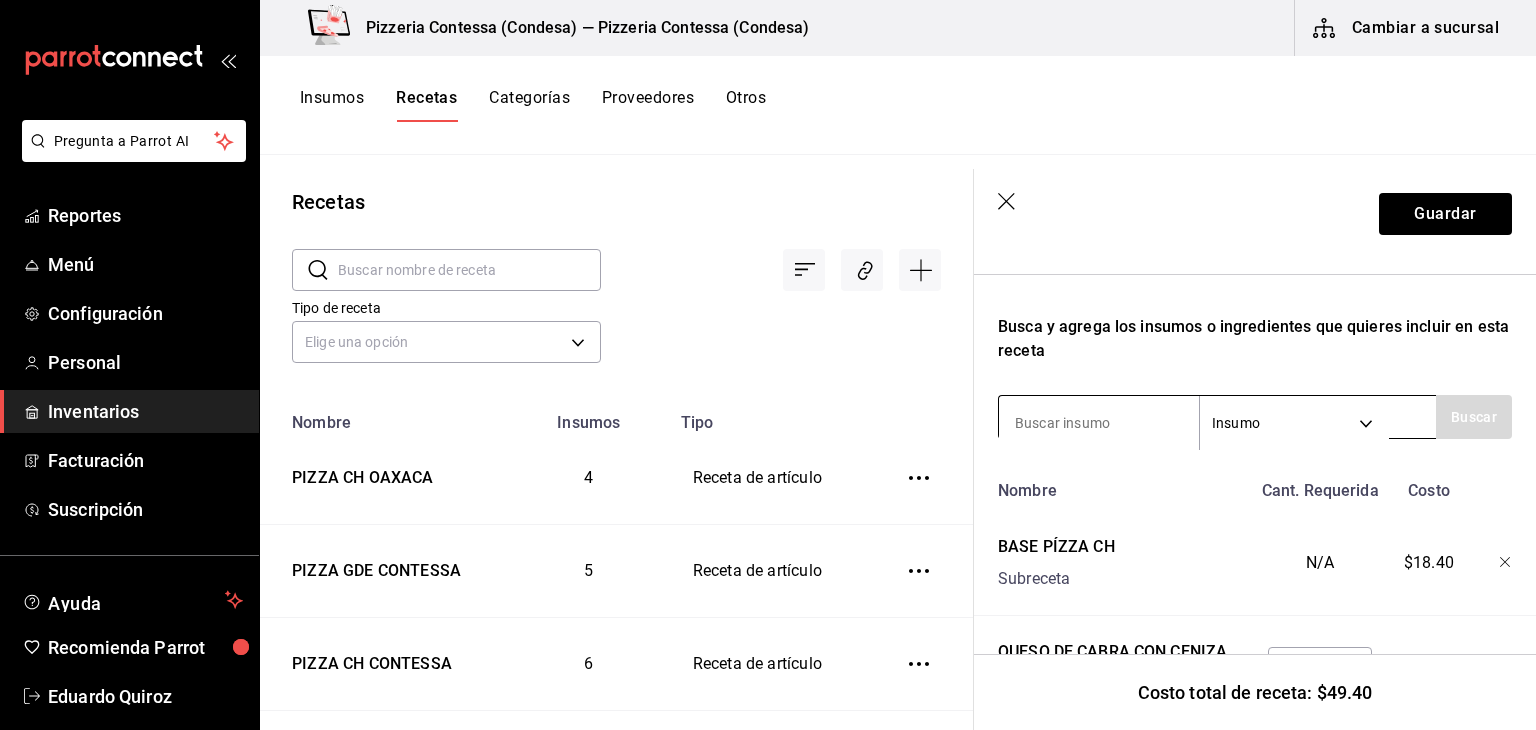 click at bounding box center [1099, 423] 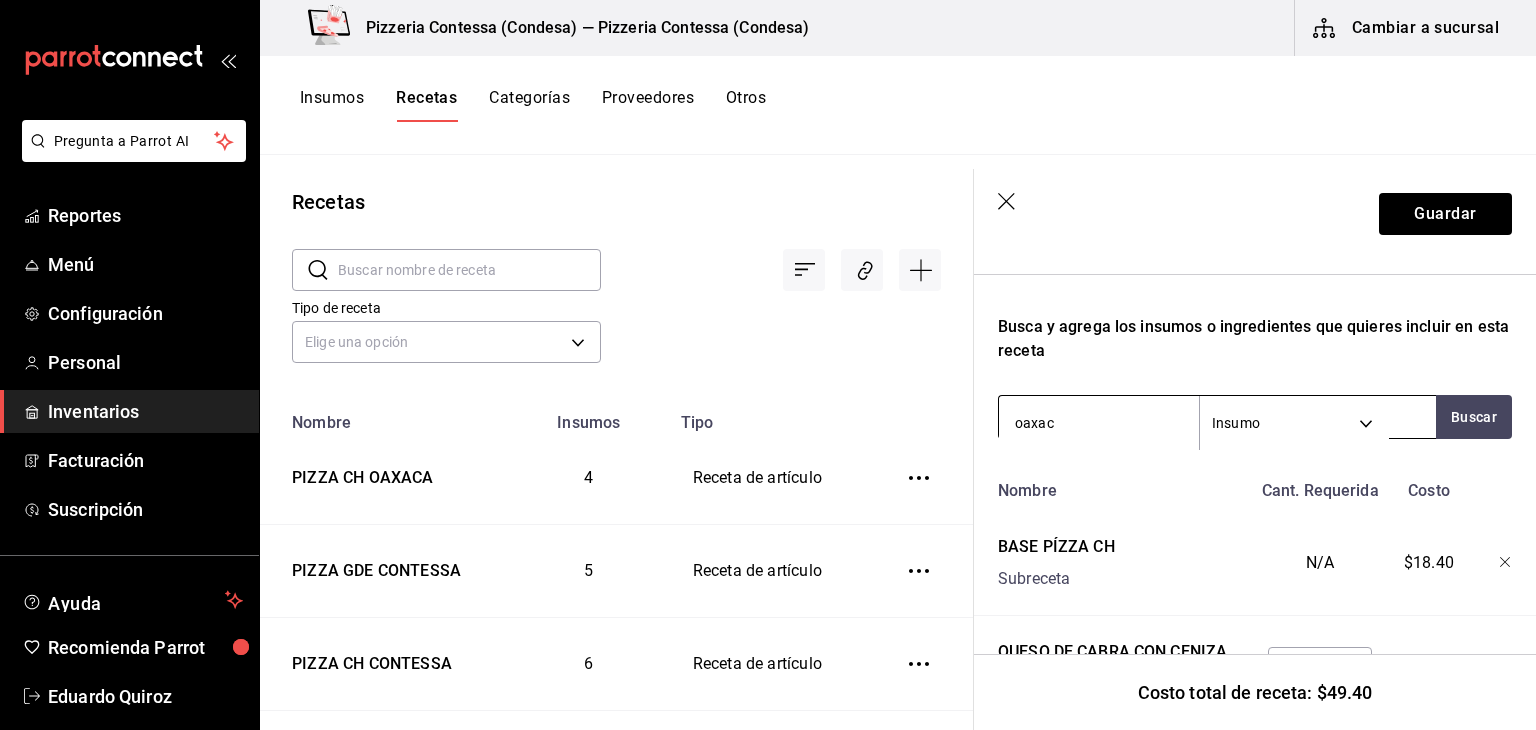 type on "oaxaca" 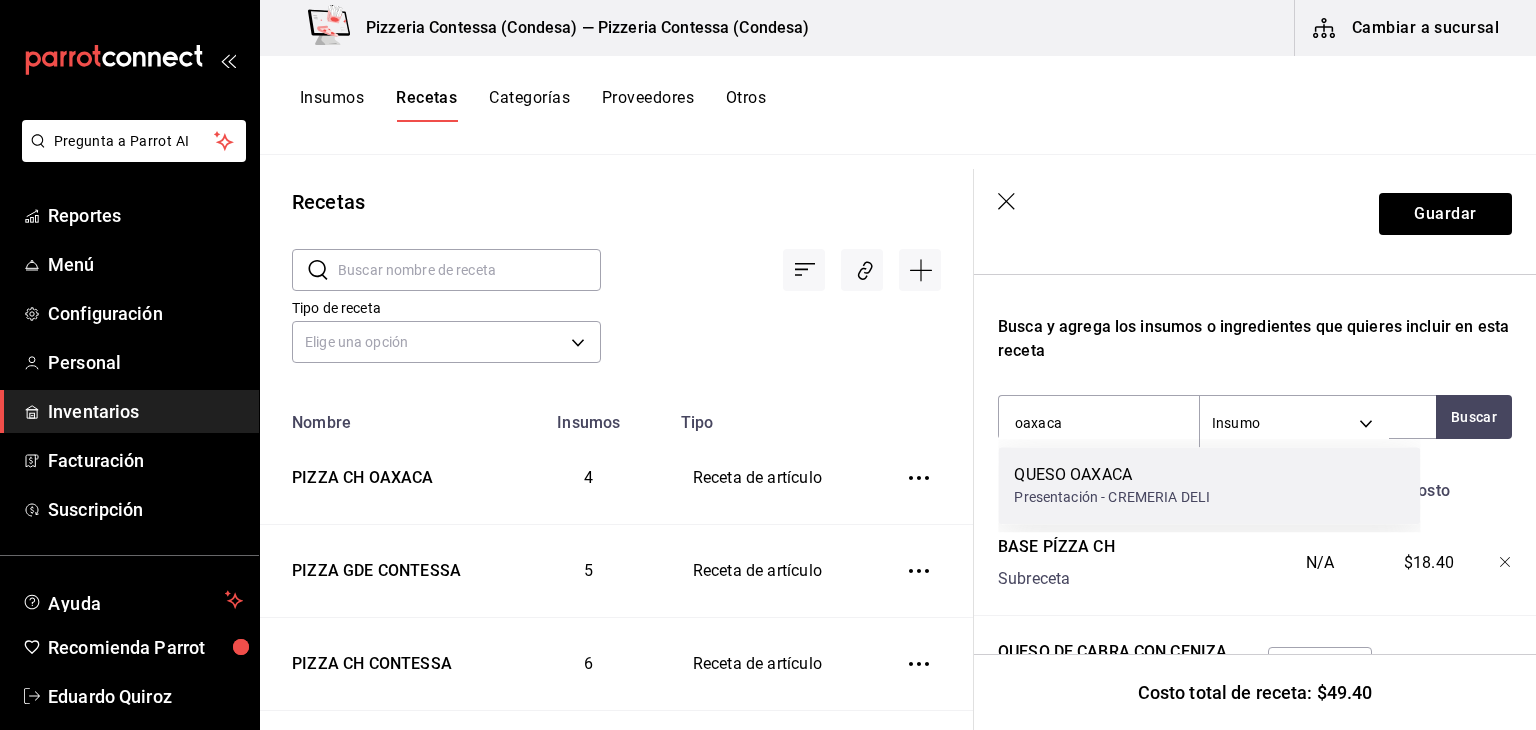 click on "QUESO OAXACA Presentación - CREMERIA DELI" at bounding box center [1209, 485] 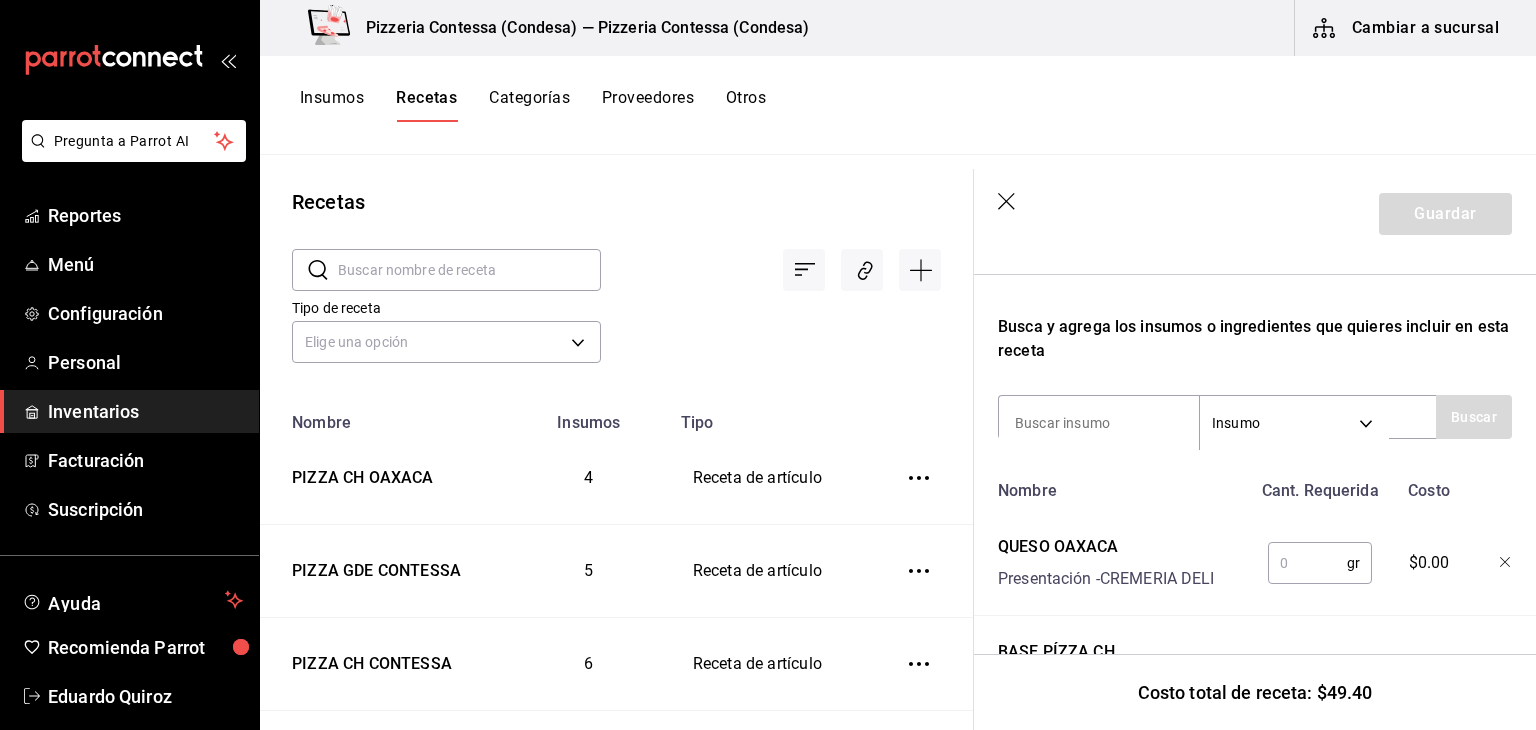 click on "Cant. Requerida" at bounding box center (1316, 487) 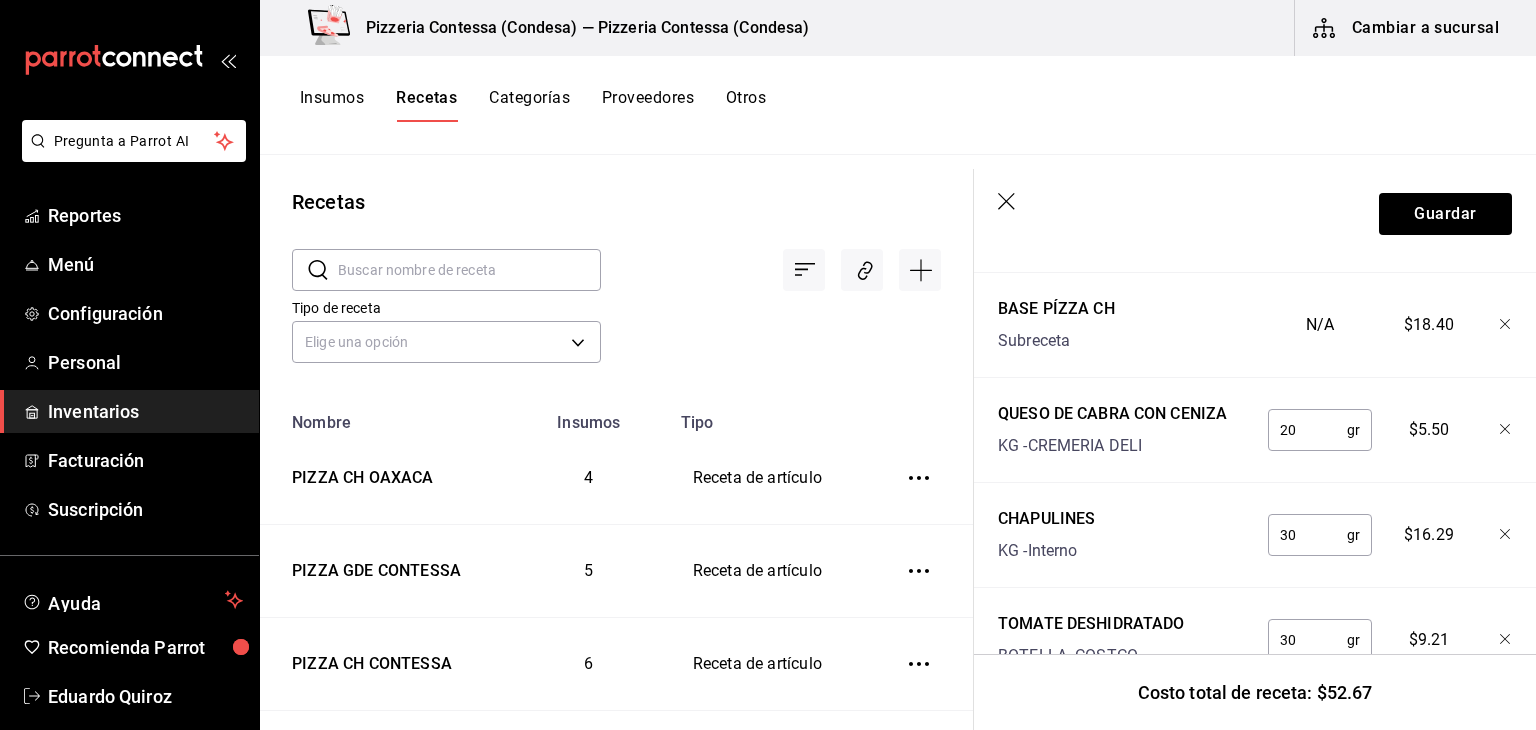 scroll, scrollTop: 729, scrollLeft: 0, axis: vertical 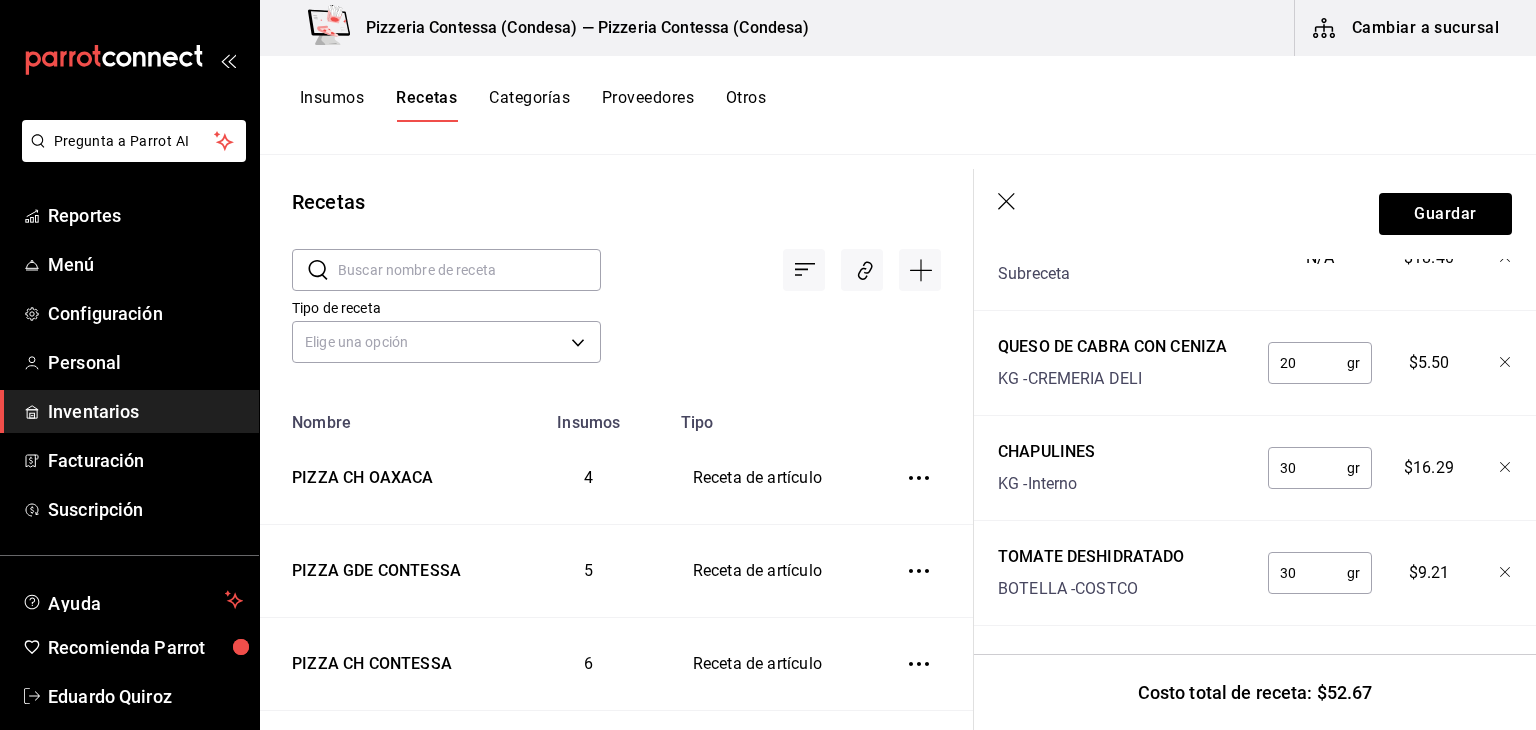 type on "30" 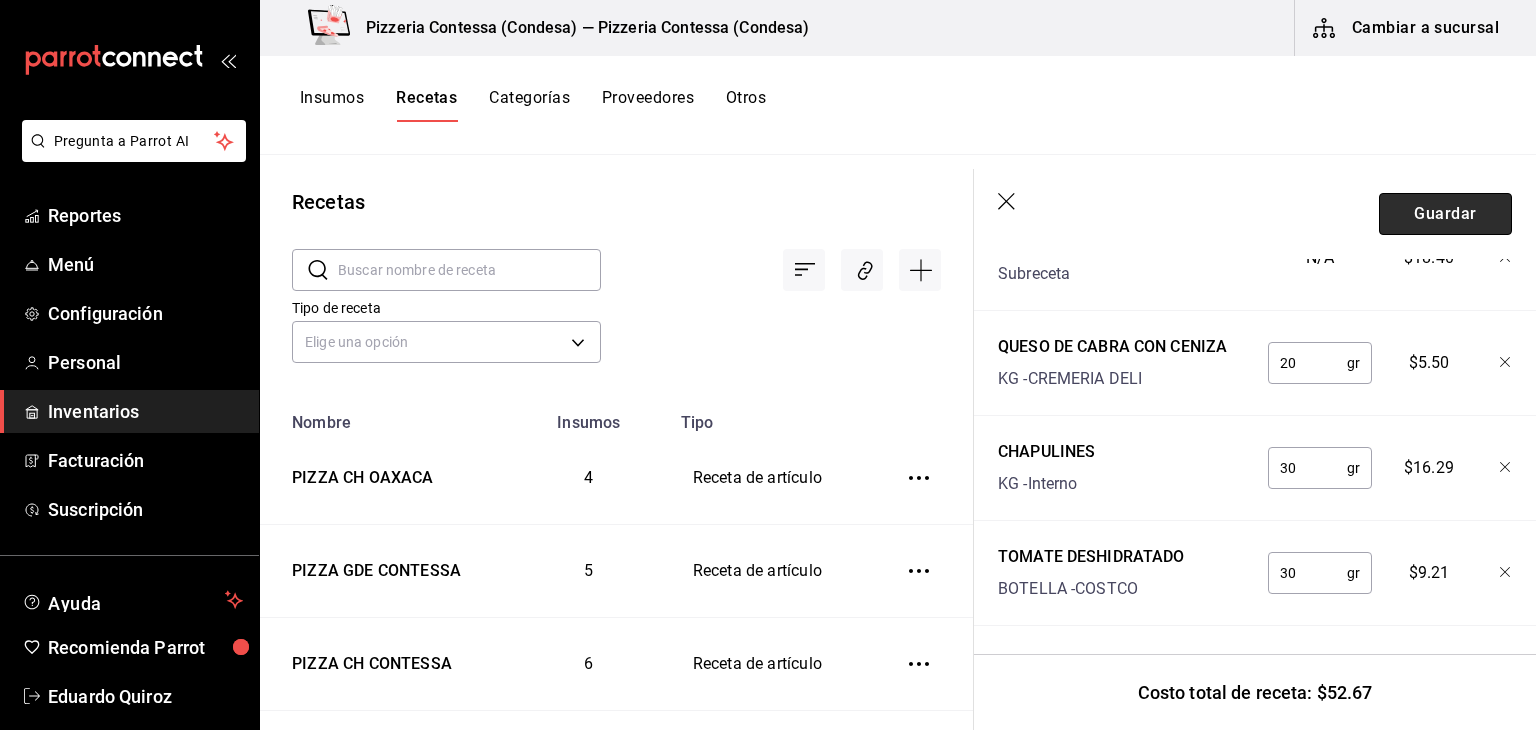 click on "Guardar" at bounding box center [1445, 214] 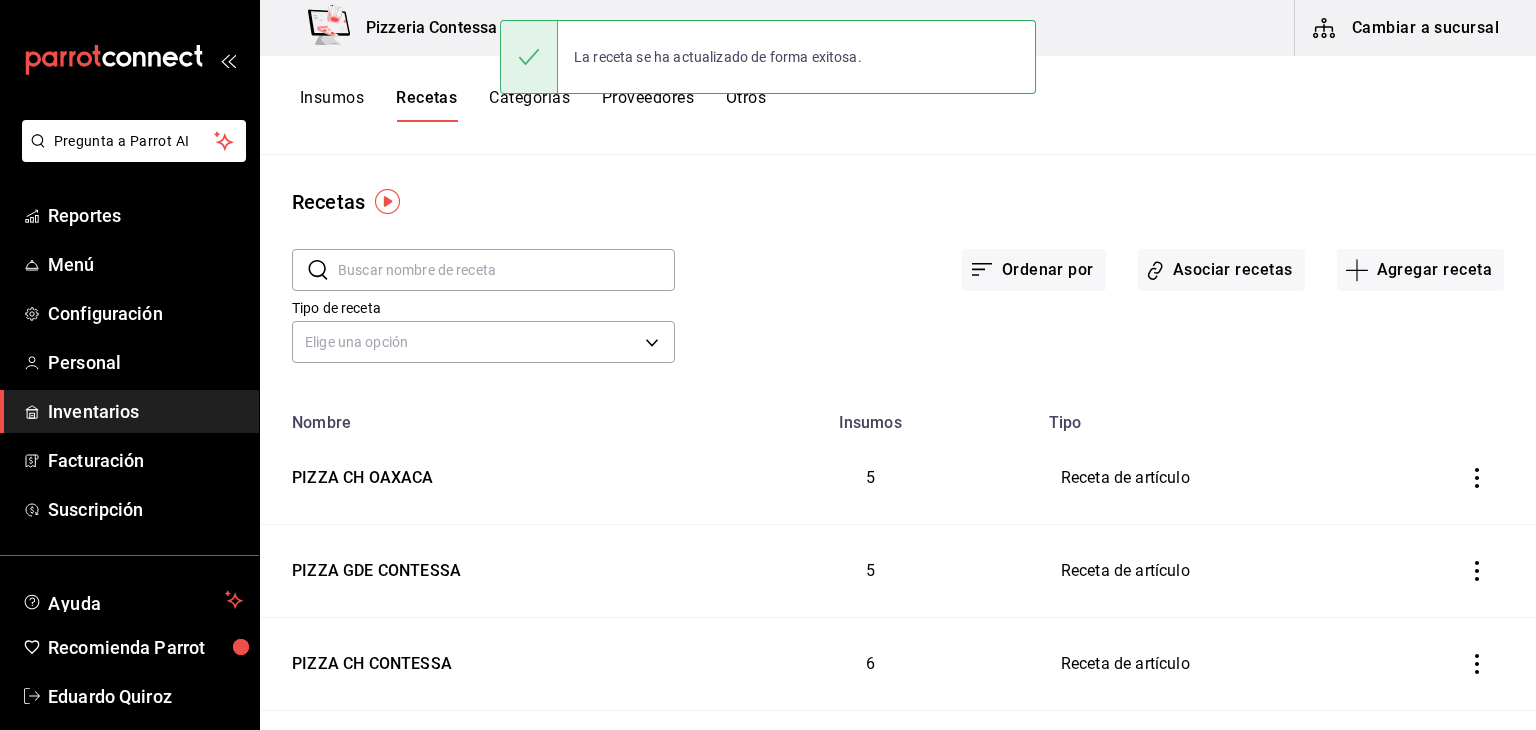scroll, scrollTop: 0, scrollLeft: 0, axis: both 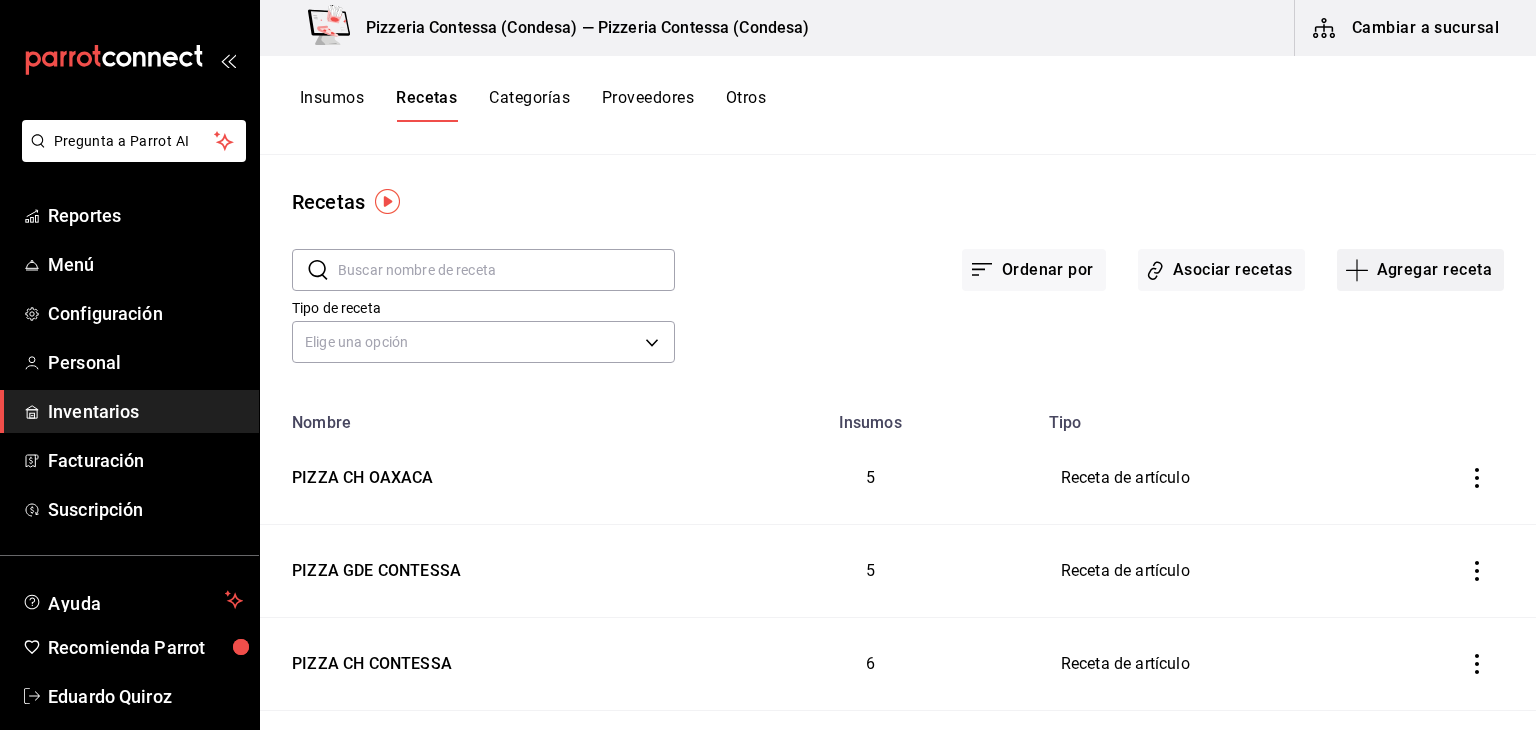 click on "Agregar receta" at bounding box center [1420, 270] 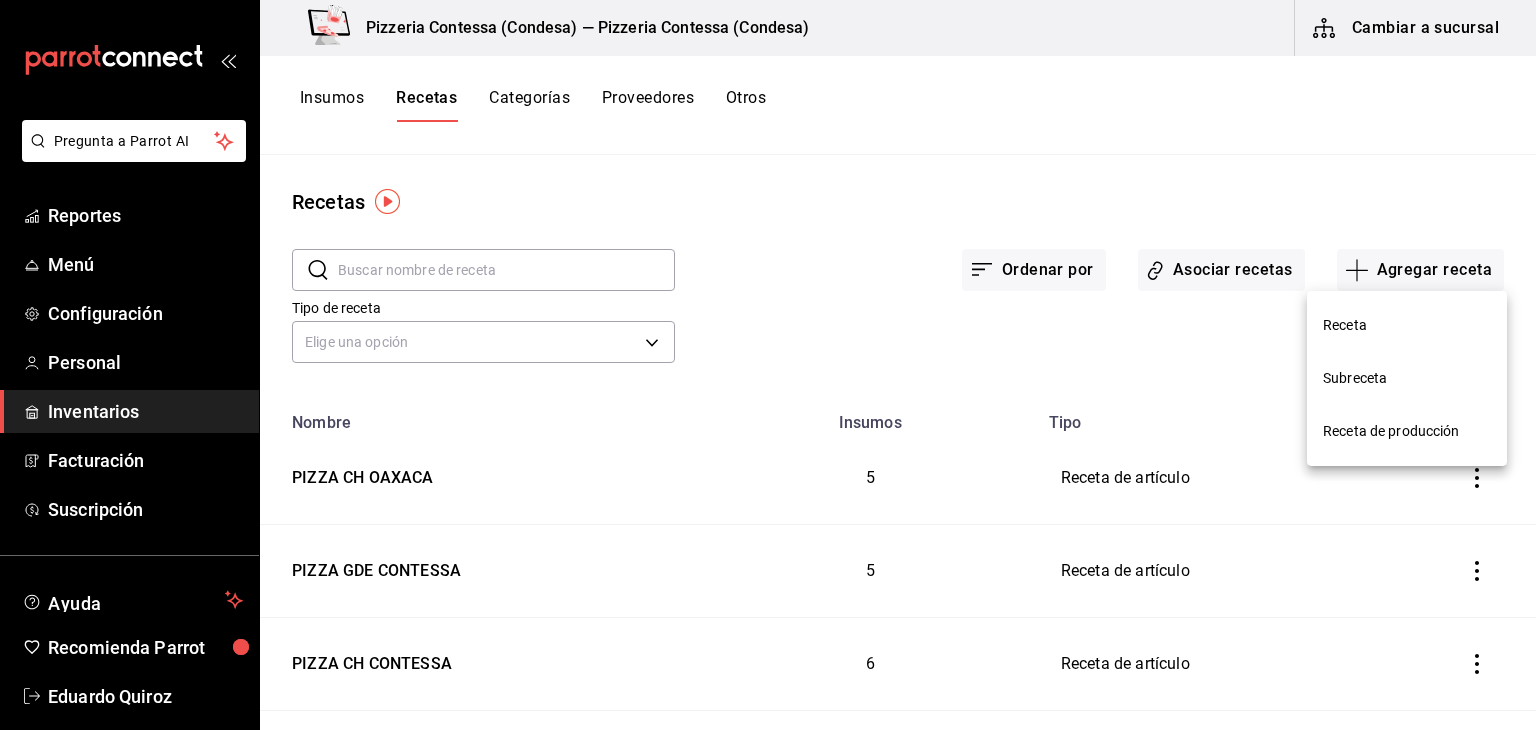 click on "Receta" at bounding box center [1407, 325] 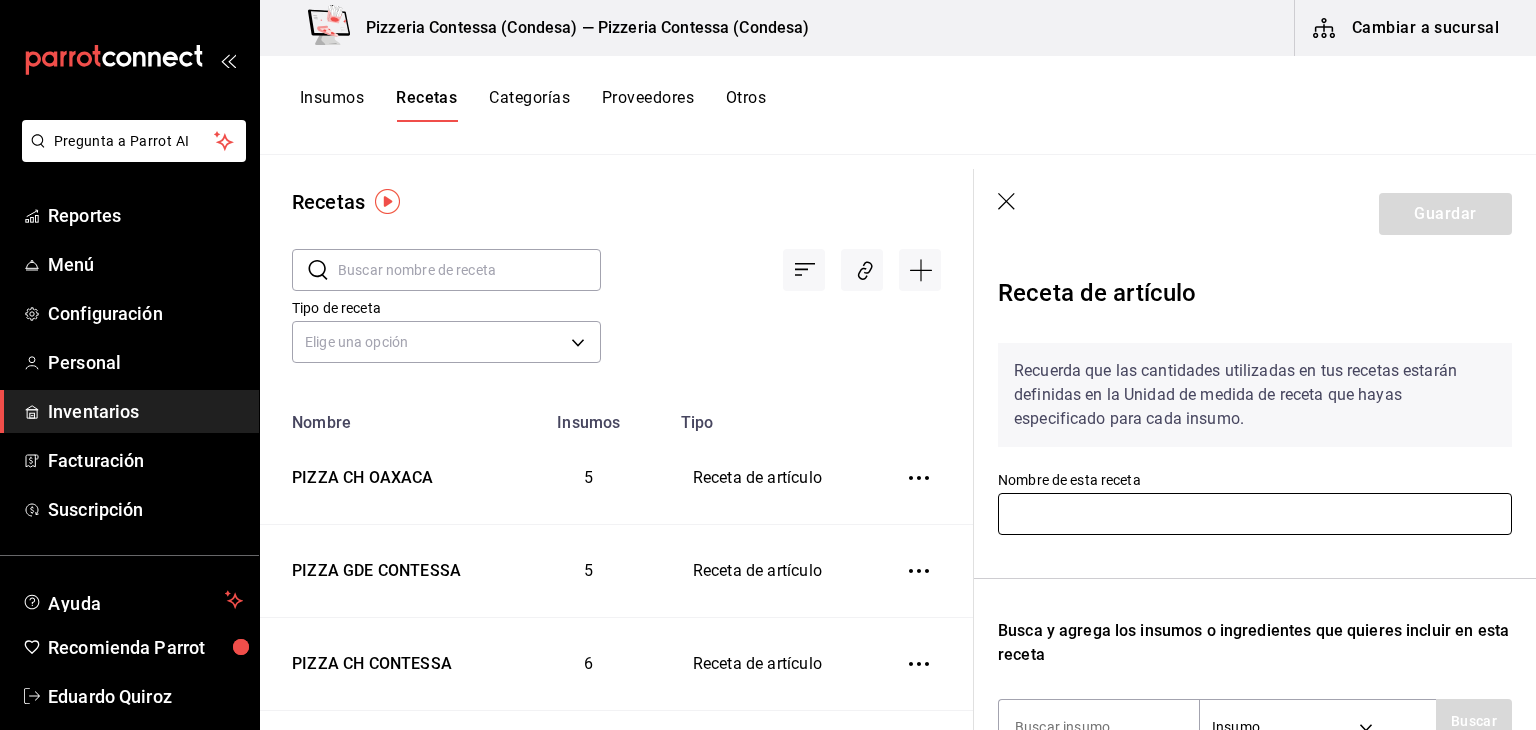 click at bounding box center (1255, 514) 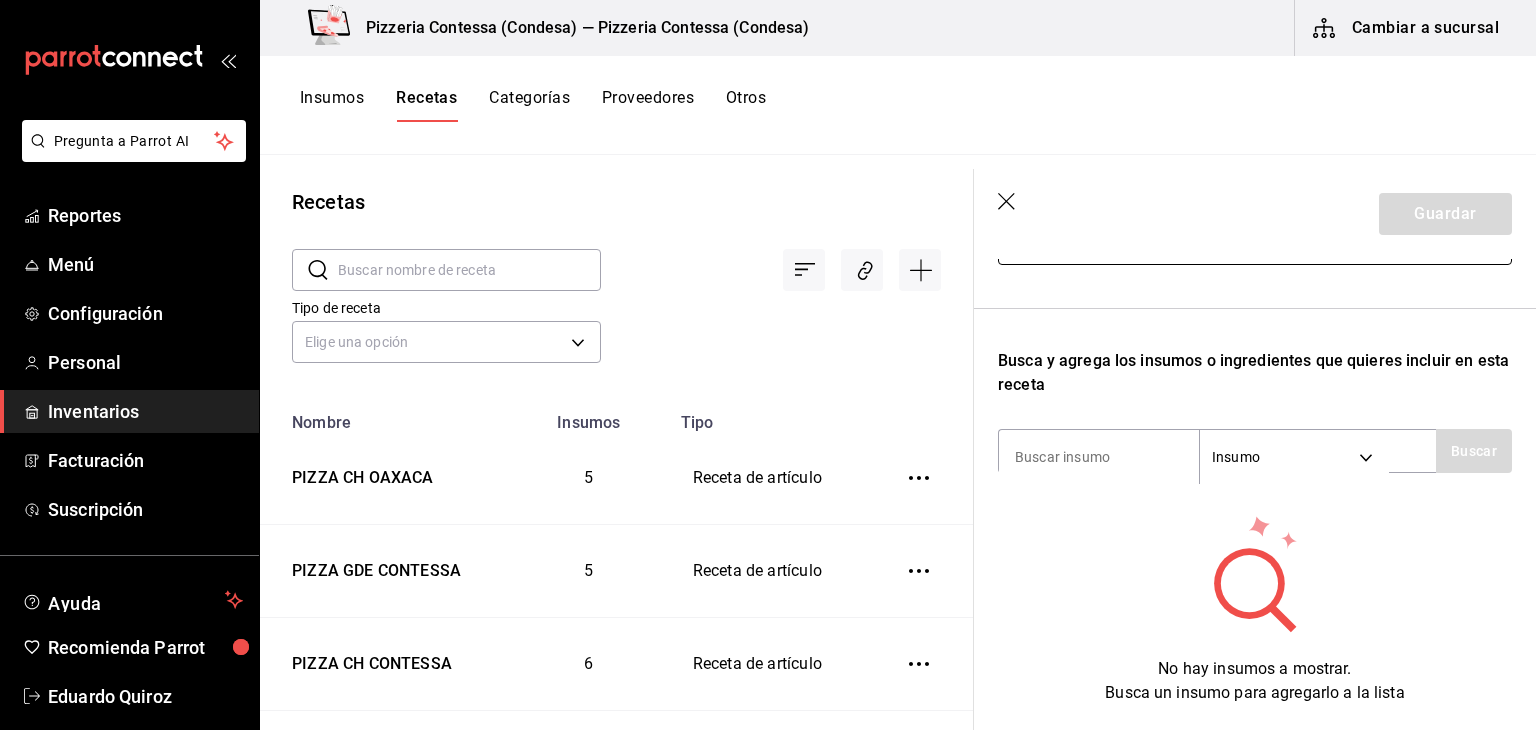 scroll, scrollTop: 276, scrollLeft: 0, axis: vertical 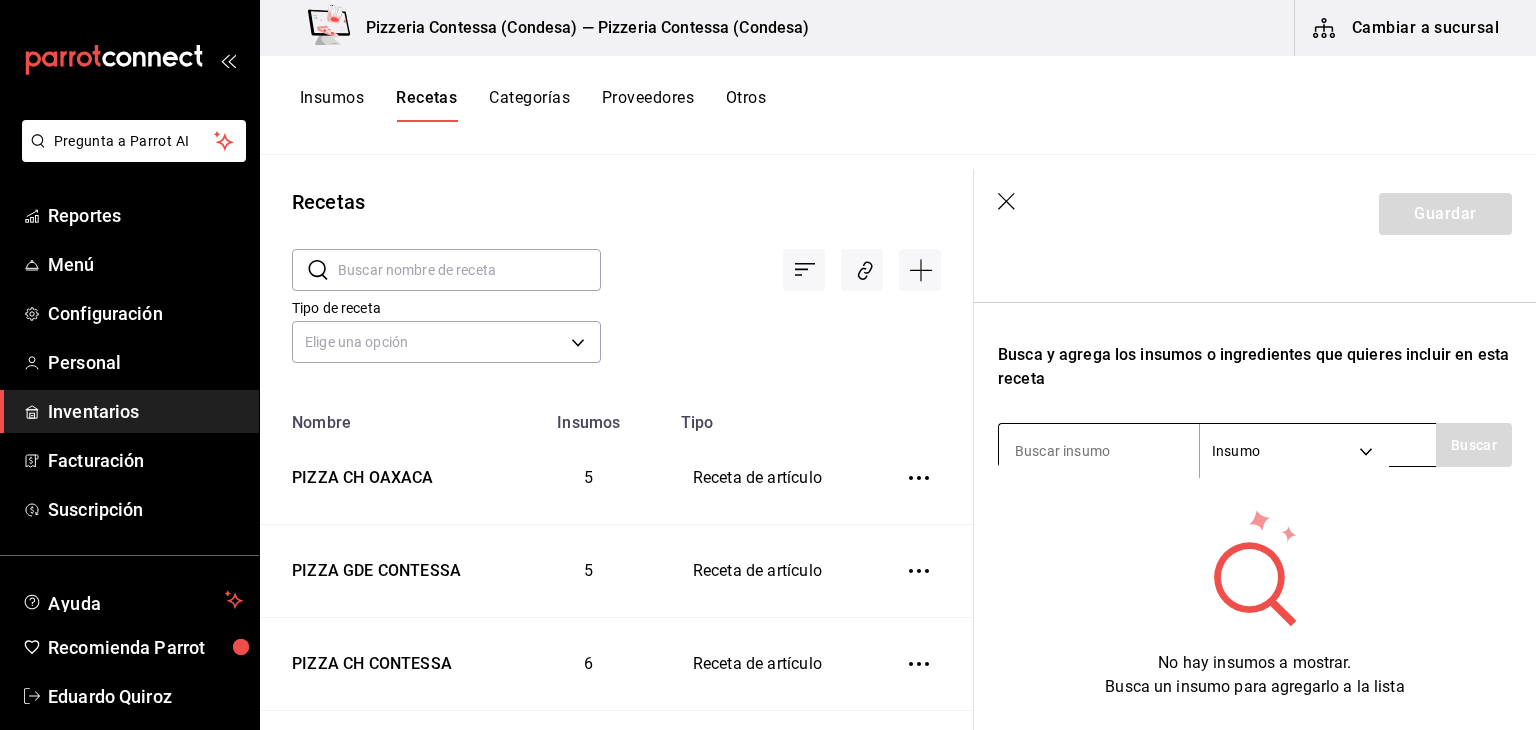 type on "PIZZA GDE OAXACA" 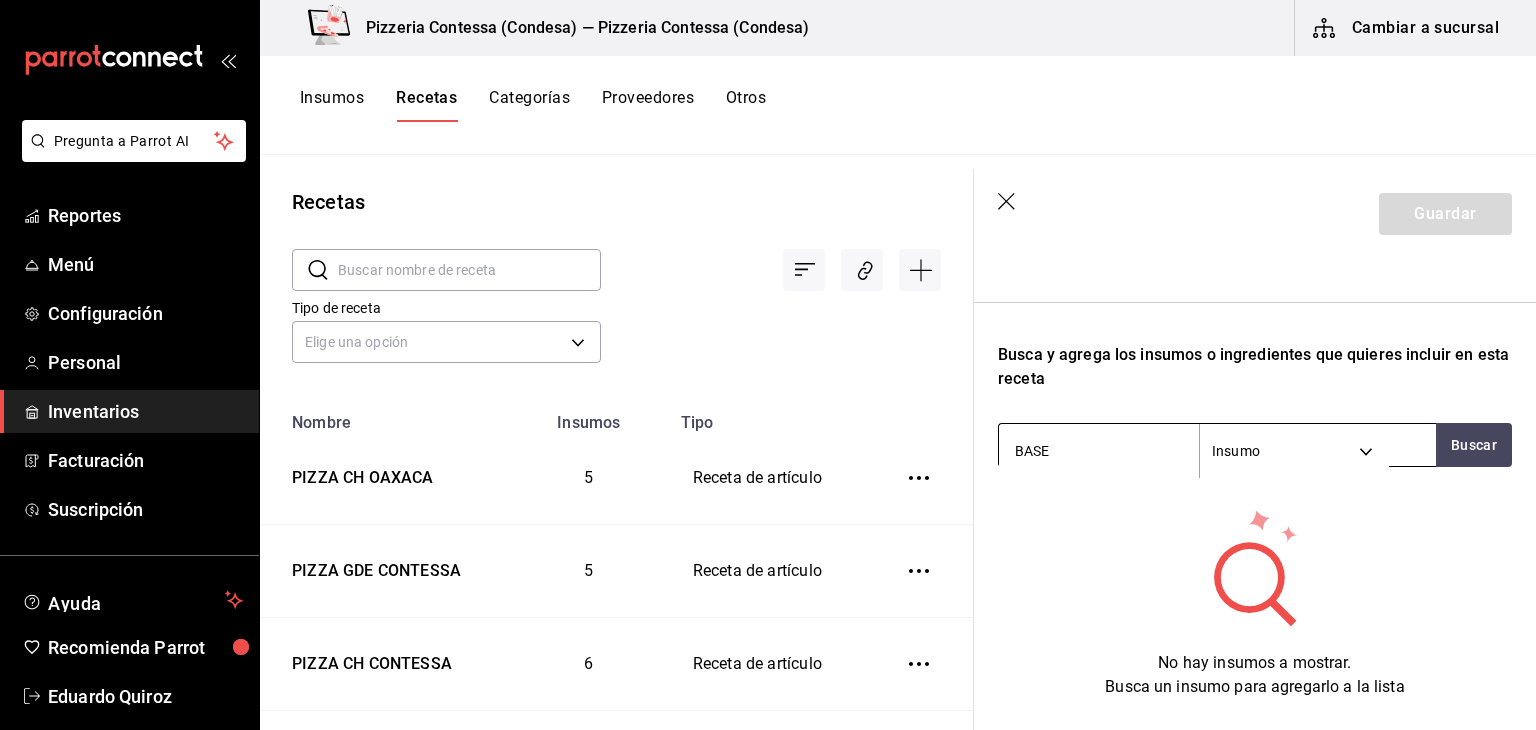 type on "BASE" 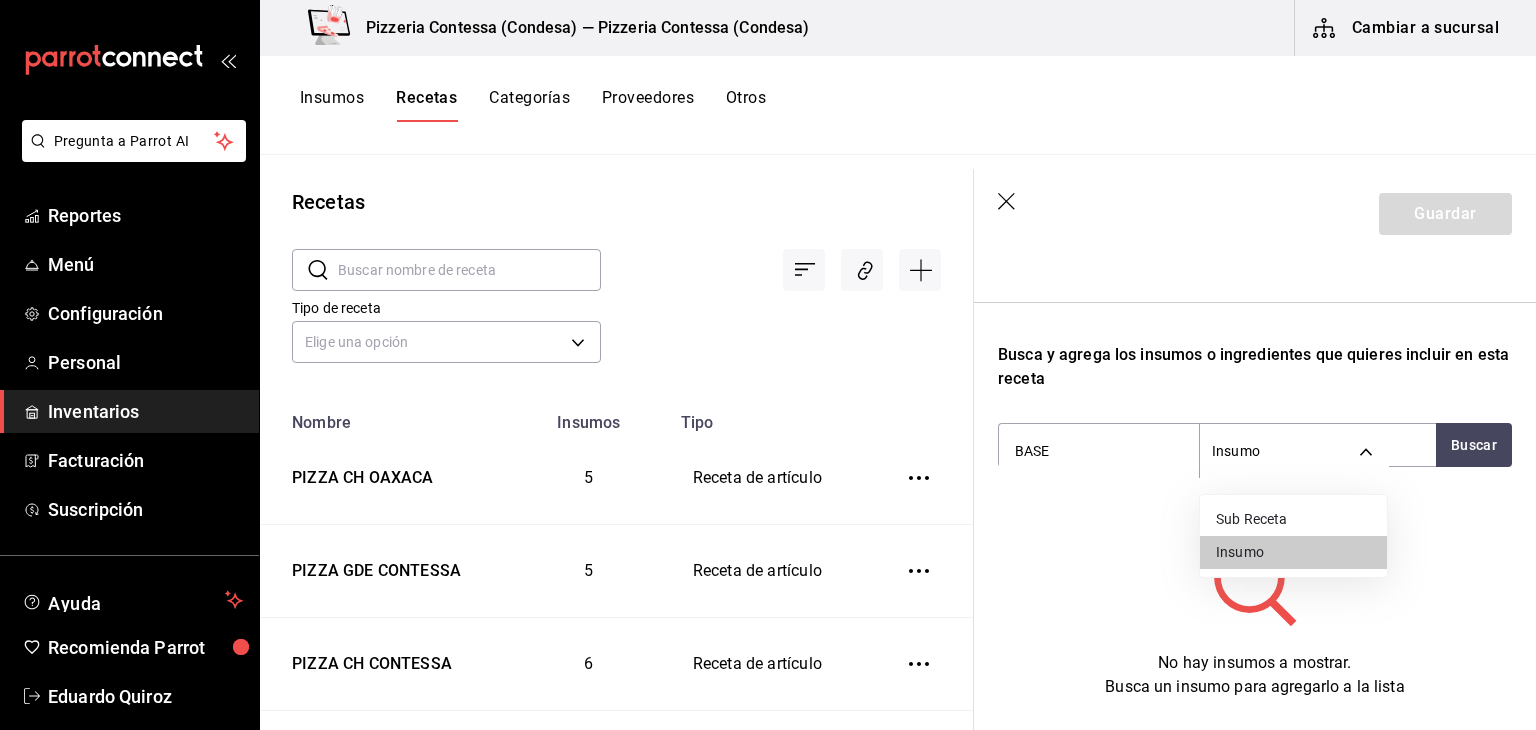 drag, startPoint x: 1284, startPoint y: 455, endPoint x: 1260, endPoint y: 525, distance: 74 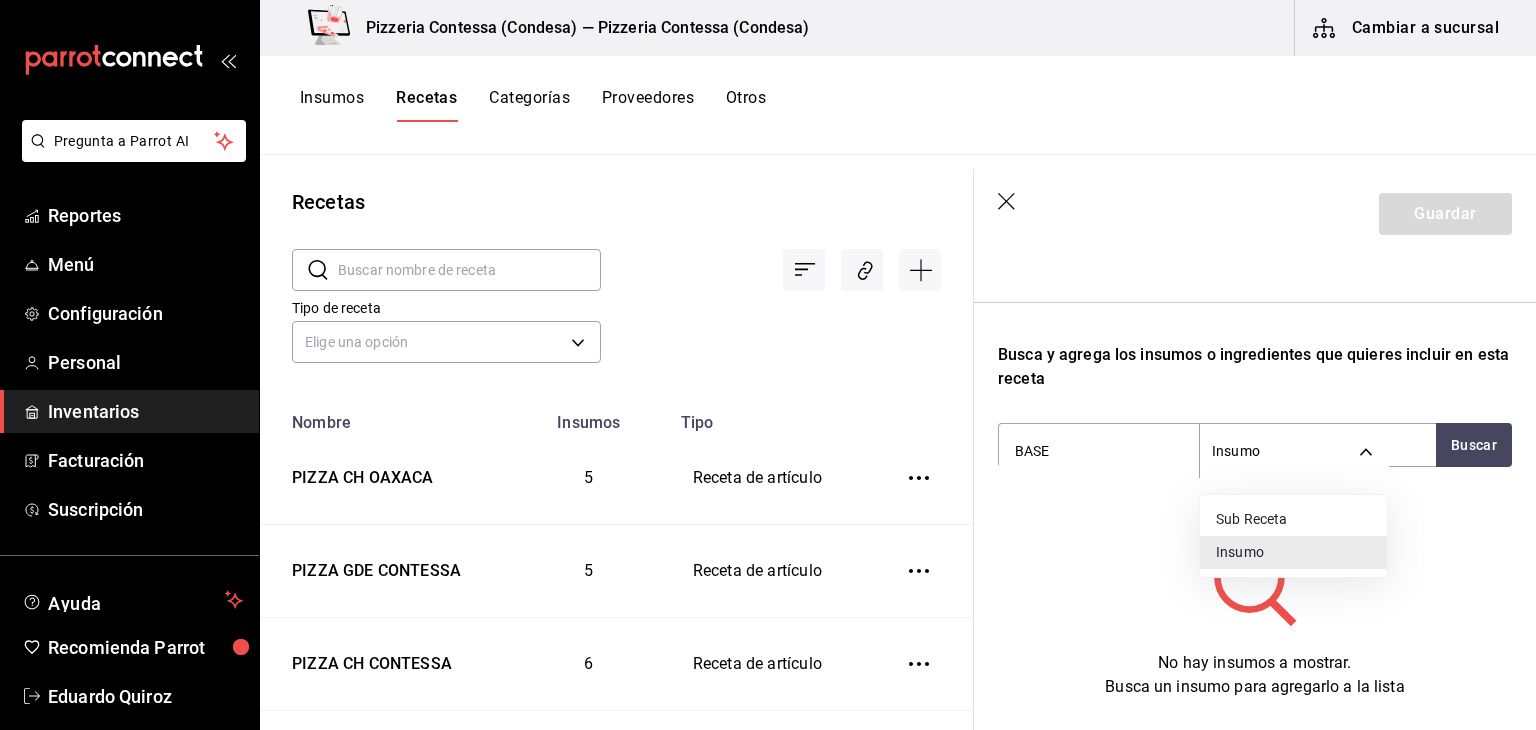 click on "Sub Receta" at bounding box center [1293, 519] 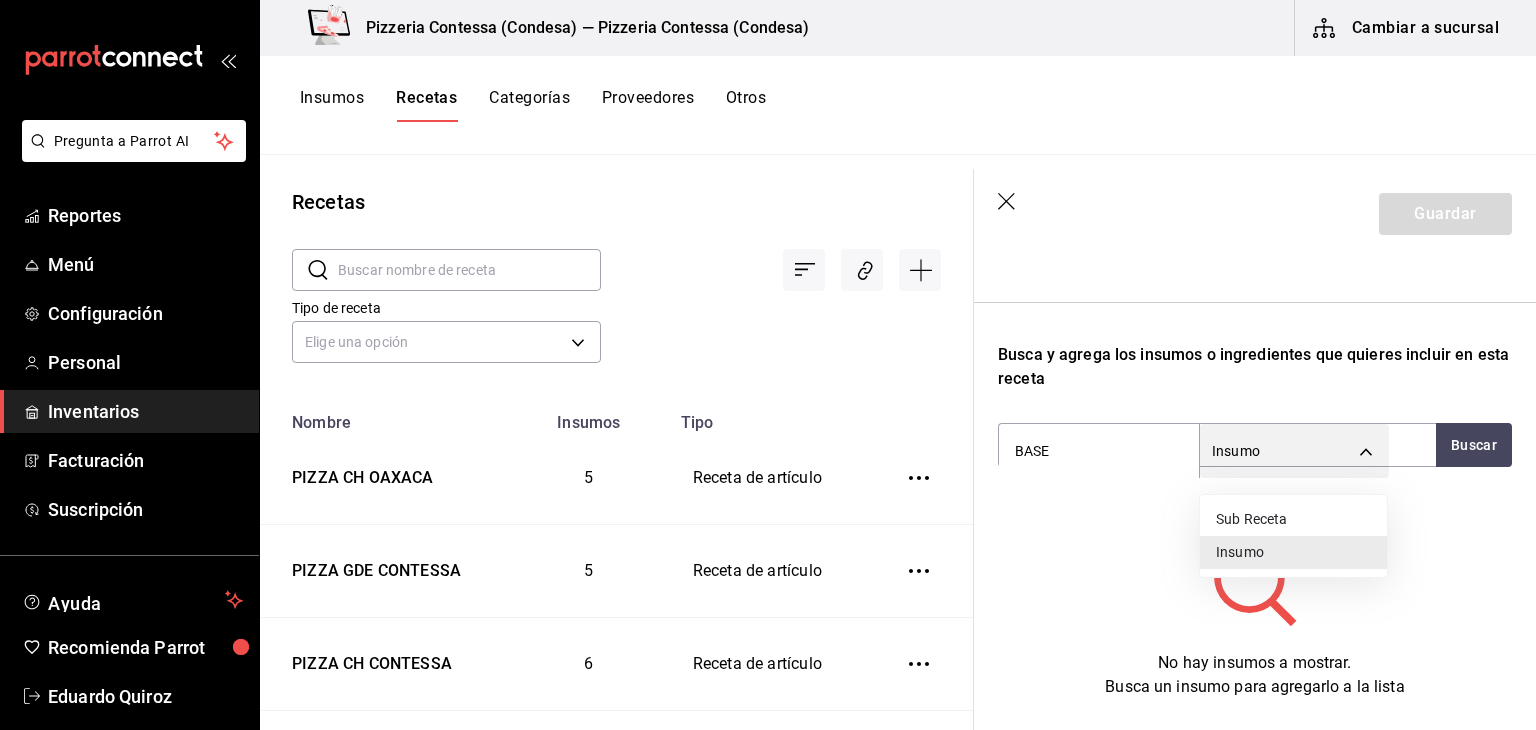 type on "SUBRECIPE" 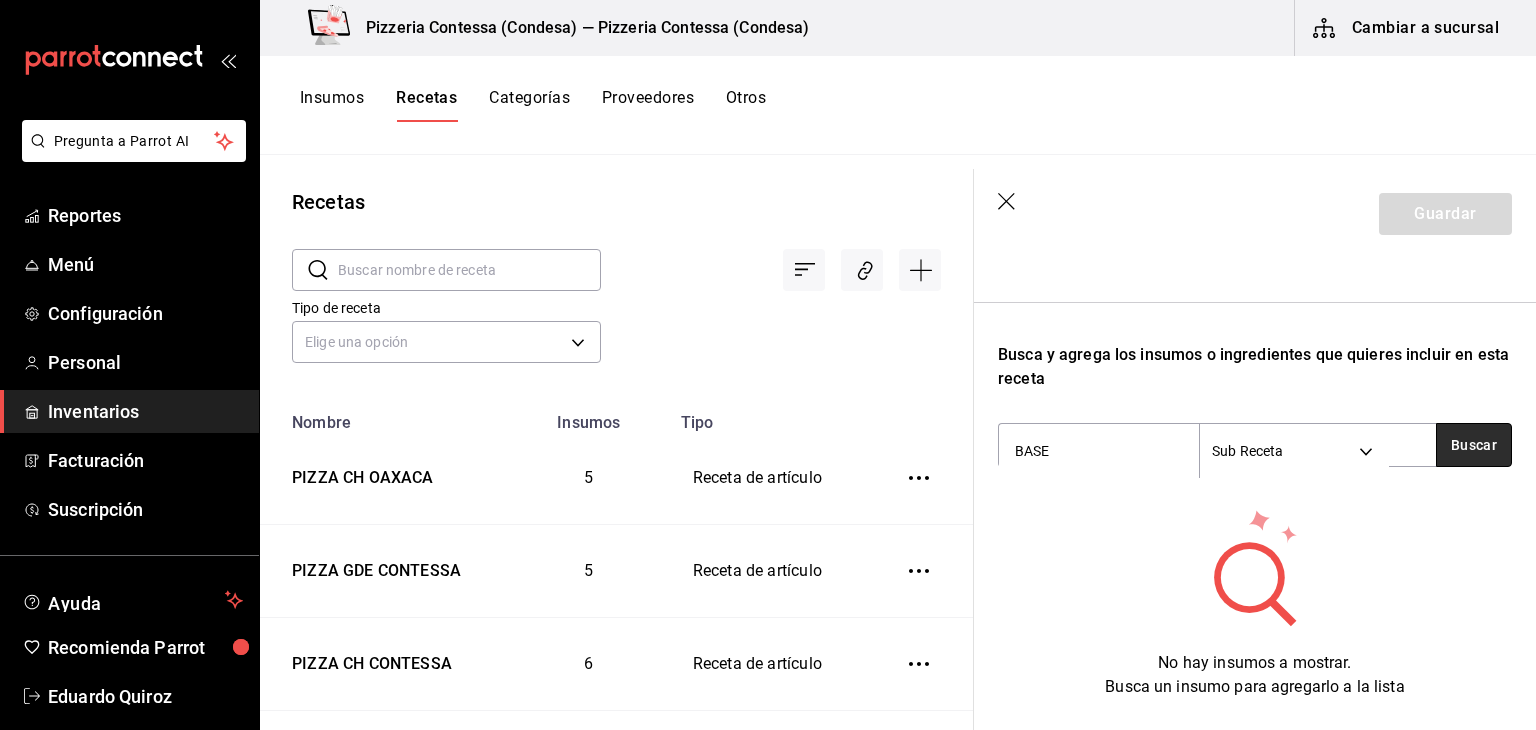 click on "Buscar" at bounding box center (1474, 445) 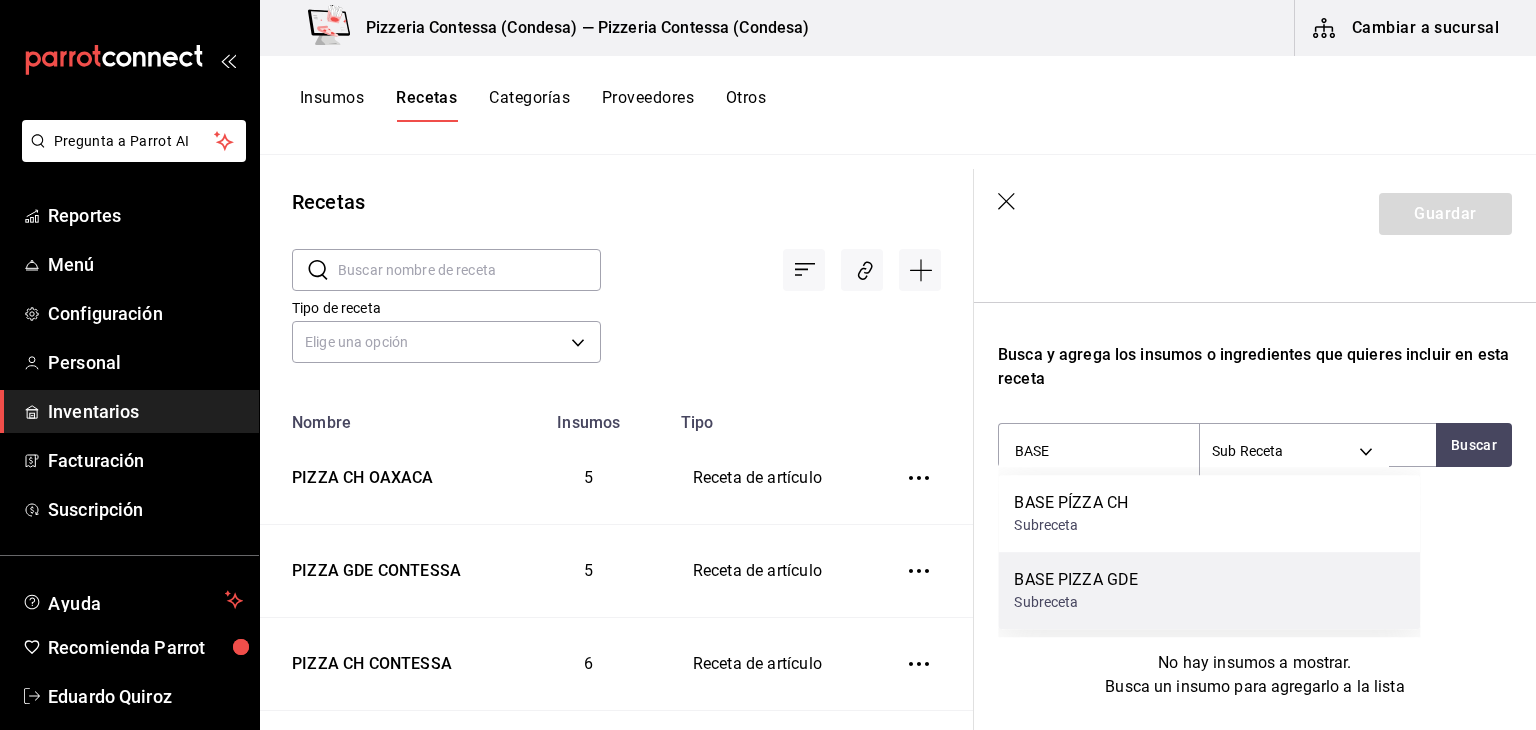click on "BASE PIZZA GDE" at bounding box center [1076, 580] 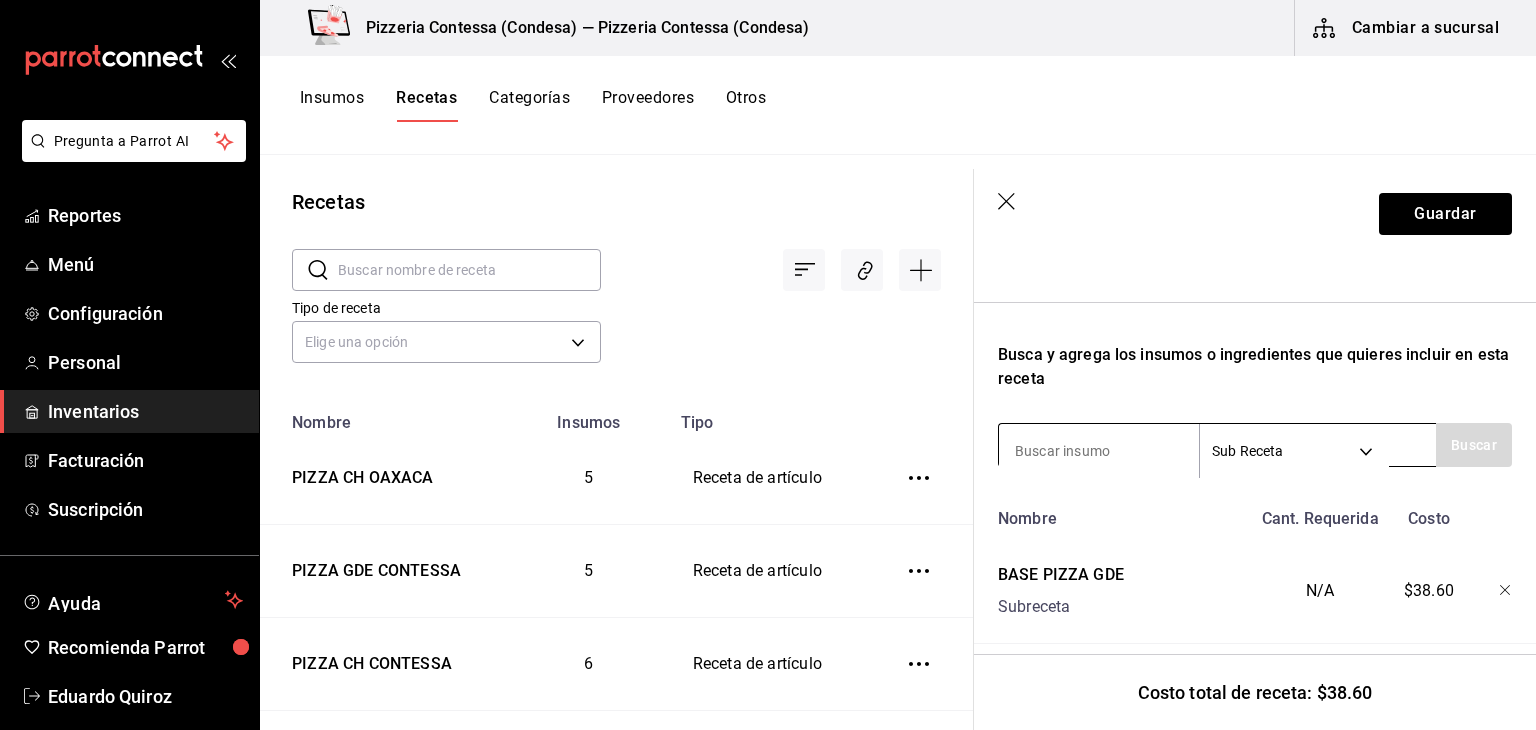 click on "Pregunta a Parrot AI Reportes   Menú   Configuración   Personal   Inventarios   Facturación   Suscripción   Ayuda Recomienda Parrot   Eduardo Quiroz   Sugerir nueva función   Pizzeria Contessa (Condesa) — Pizzeria Contessa (Condesa) Cambiar a sucursal Insumos Recetas Categorías Proveedores Otros Recetas ​ ​ Tipo de receta Elige una opción default Nombre Insumos Tipo PIZZA CH OAXACA 5 Receta de artículo PIZZA GDE CONTESSA 5 Receta de artículo PIZZA CH CONTESSA 6 Receta de artículo PIZZA GDE PROSCIUTTO 5 Receta de artículo PIZZA CH PROSCIUTTO 5 Receta de artículo PIZZA GDE ALCACHOFA 6 Receta de artículo PIZZA CH ALCACHOFA 6 Receta de artículo PIZZA GDE VEGGIE 5 Receta de artículo PIZZA CH VEGGIE 5 Receta de artículo PIZZA GDE 4 QUESOS 4 Receta de artículo PIZZA CH 4 QUESOS 4 Receta de artículo PIZZA GDE FRUTAS 5 Receta de artículo PIZZA CH FRUTAS 5 Receta de artículo PIZZA GDE MEXIQUENSE 5 Receta de artículo PIZZA CH MEXIQUENSE-copy 5 Receta de artículo PIZZA CH MEXIQUENSE 5 3 3 2 2" at bounding box center [768, 358] 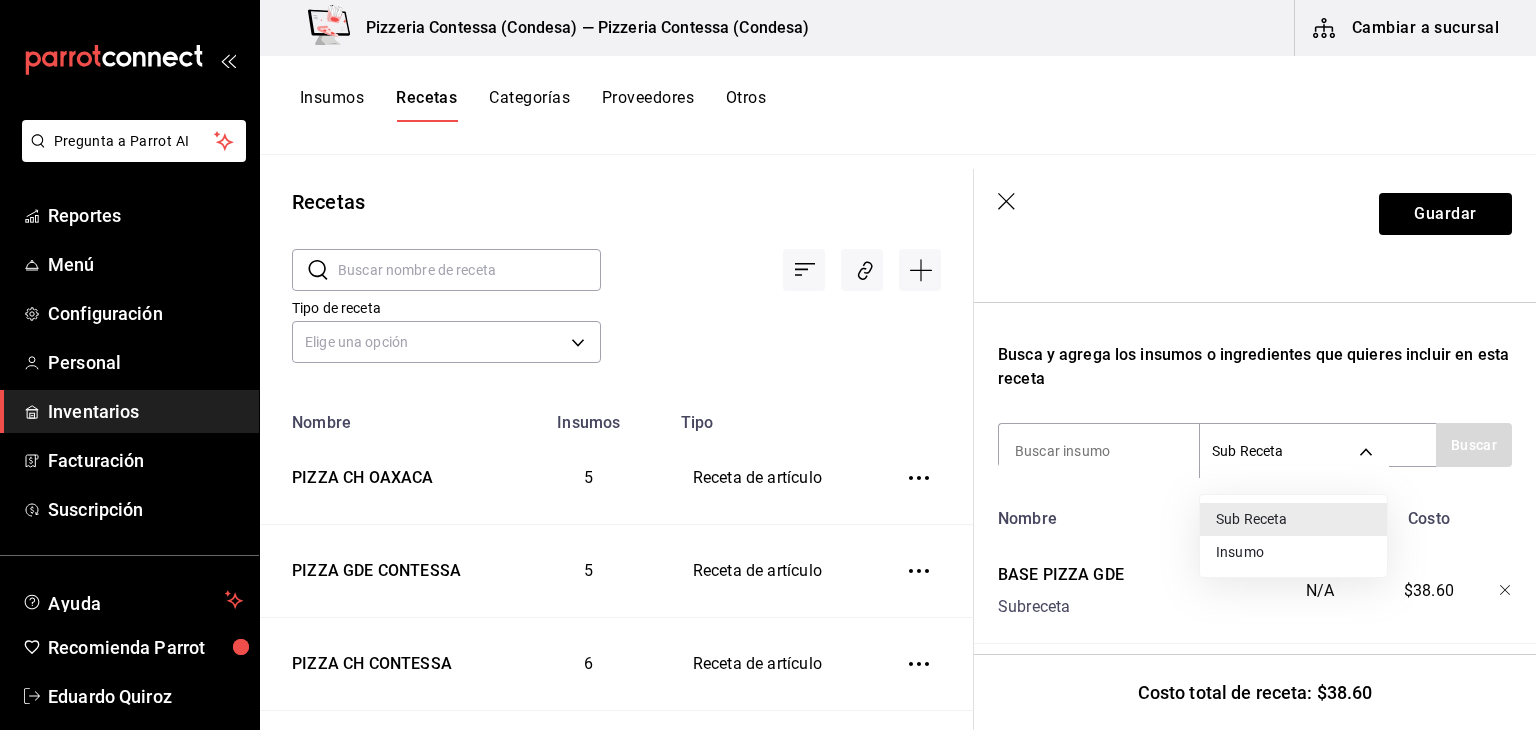 click on "Insumo" at bounding box center [1293, 552] 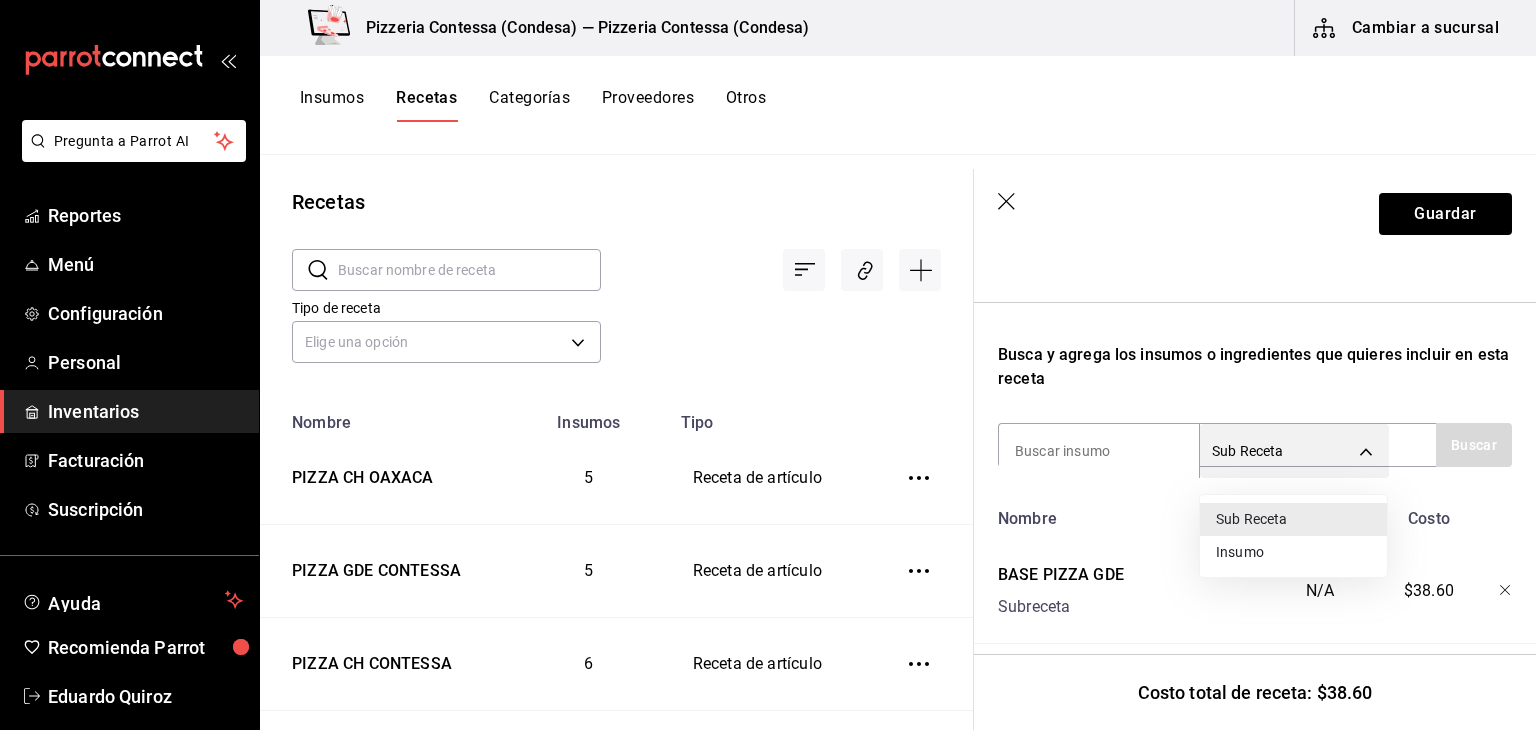 type on "SUPPLY" 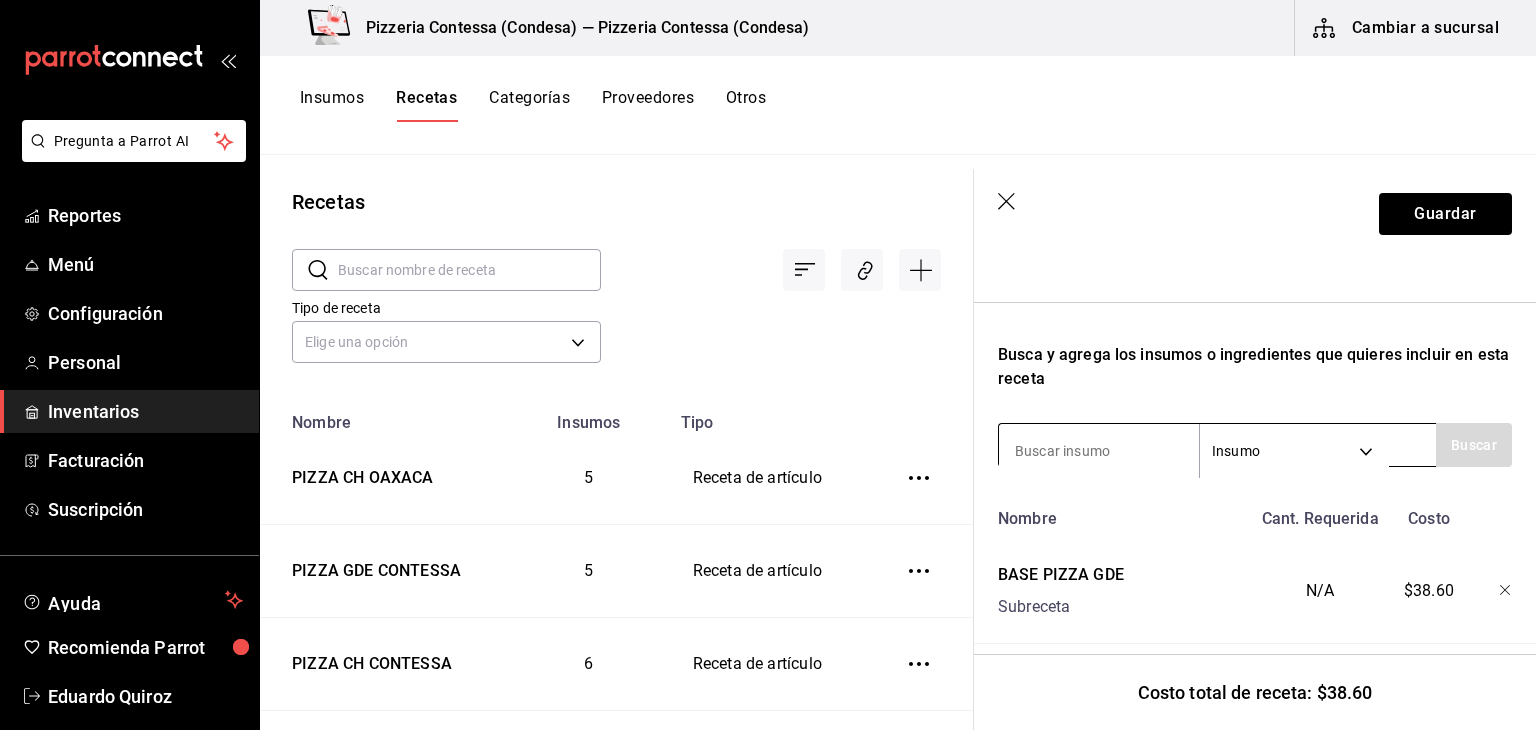 click at bounding box center (1099, 451) 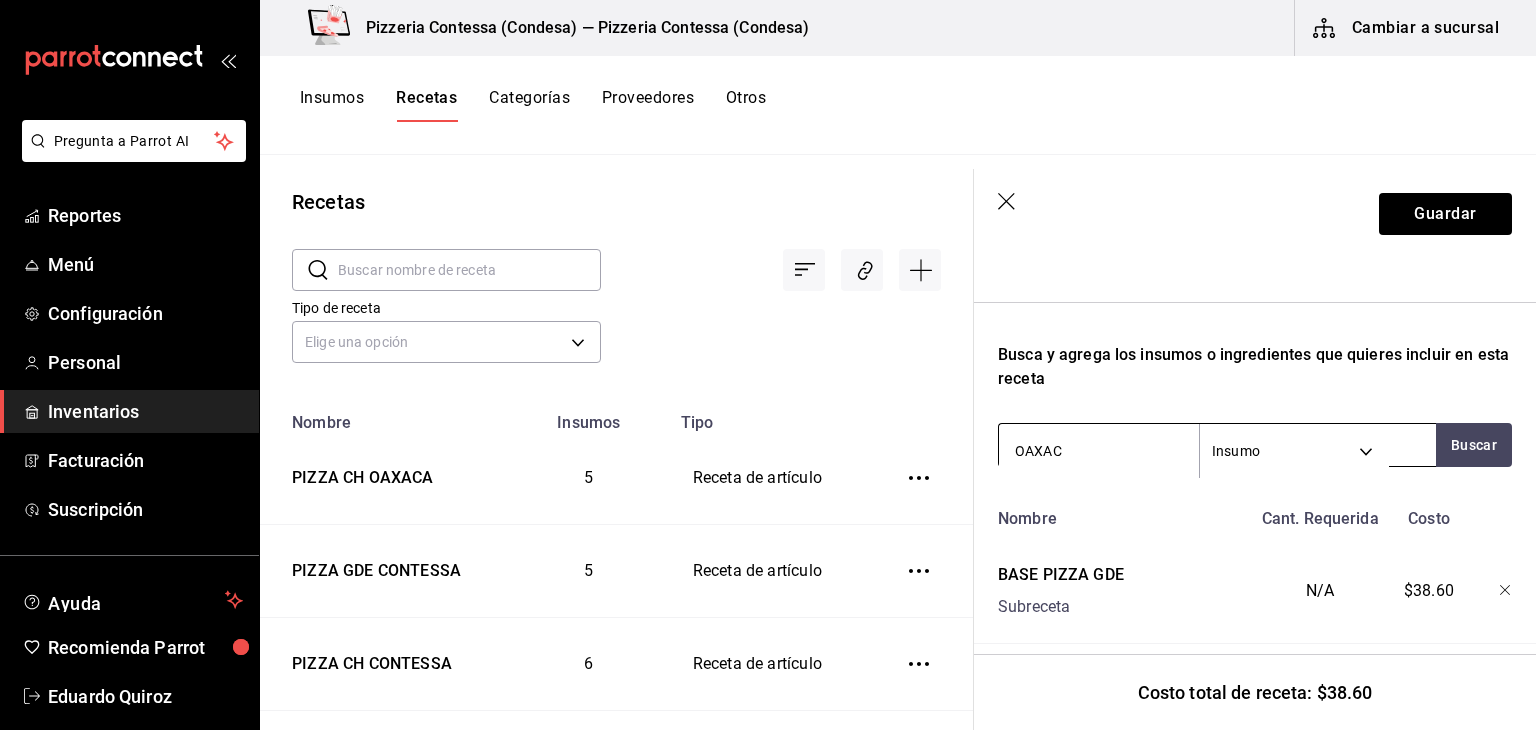 type on "OAXACA" 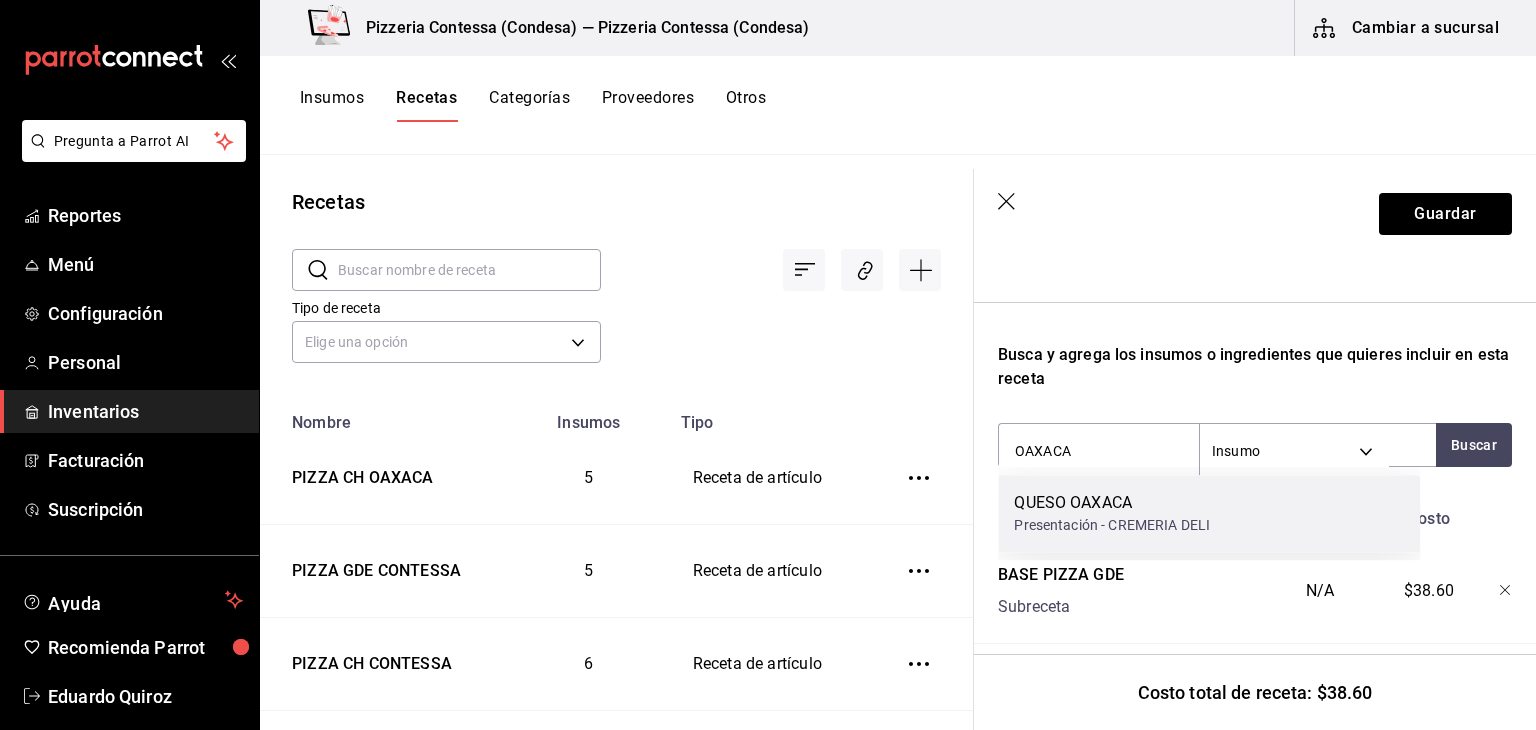 click on "Presentación - CREMERIA DELI" at bounding box center [1112, 525] 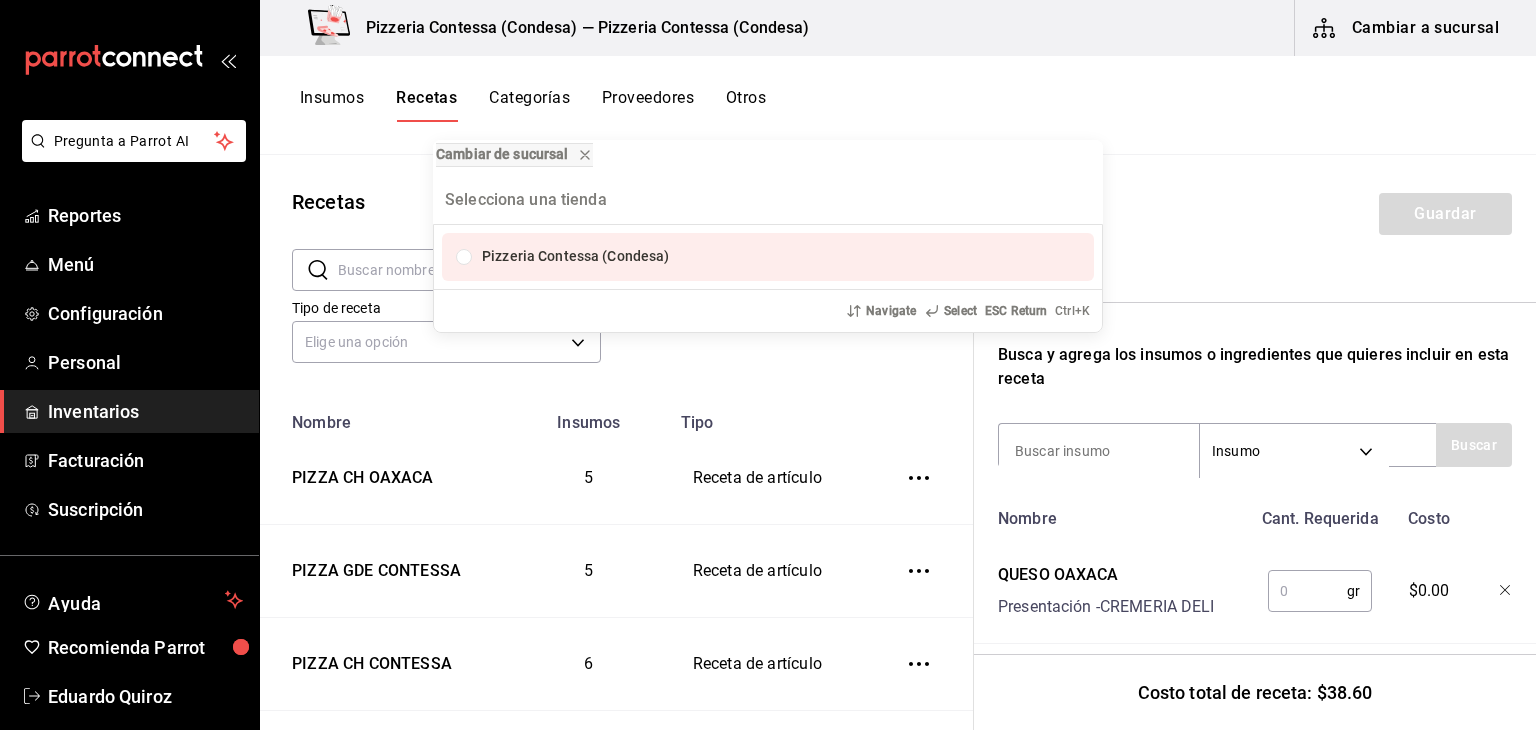 click on "Pregunta a Parrot AI Reportes   Menú   Configuración   Personal   Inventarios   Facturación   Suscripción   Ayuda Recomienda Parrot   Eduardo Quiroz   Sugerir nueva función   Pizzeria Contessa (Condesa) — Pizzeria Contessa (Condesa) Cambiar a sucursal Insumos Recetas Categorías Proveedores Otros Recetas ​ ​ Tipo de receta Elige una opción default Nombre Insumos Tipo PIZZA CH OAXACA 5 Receta de artículo PIZZA GDE CONTESSA 5 Receta de artículo PIZZA CH CONTESSA 6 Receta de artículo PIZZA GDE PROSCIUTTO 5 Receta de artículo PIZZA CH PROSCIUTTO 5 Receta de artículo PIZZA GDE ALCACHOFA 6 Receta de artículo PIZZA CH ALCACHOFA 6 Receta de artículo PIZZA GDE VEGGIE 5 Receta de artículo PIZZA CH VEGGIE 5 Receta de artículo PIZZA GDE 4 QUESOS 4 Receta de artículo PIZZA CH 4 QUESOS 4 Receta de artículo PIZZA GDE FRUTAS 5 Receta de artículo PIZZA CH FRUTAS 5 Receta de artículo PIZZA GDE MEXIQUENSE 5 Receta de artículo PIZZA CH MEXIQUENSE-copy 5 Receta de artículo PIZZA CH MEXIQUENSE 5 3 3 2 2" at bounding box center [768, 358] 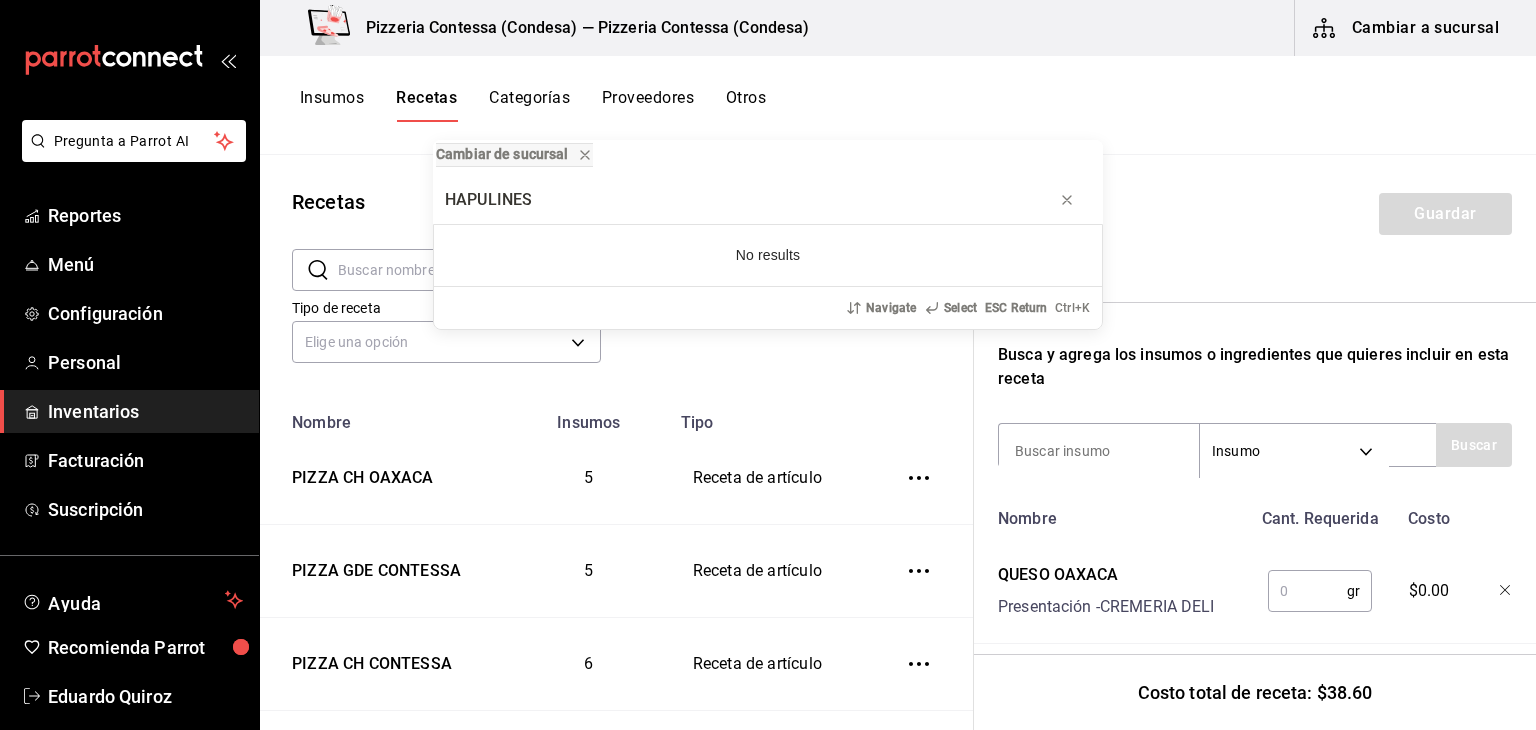 type on "HAPULINES" 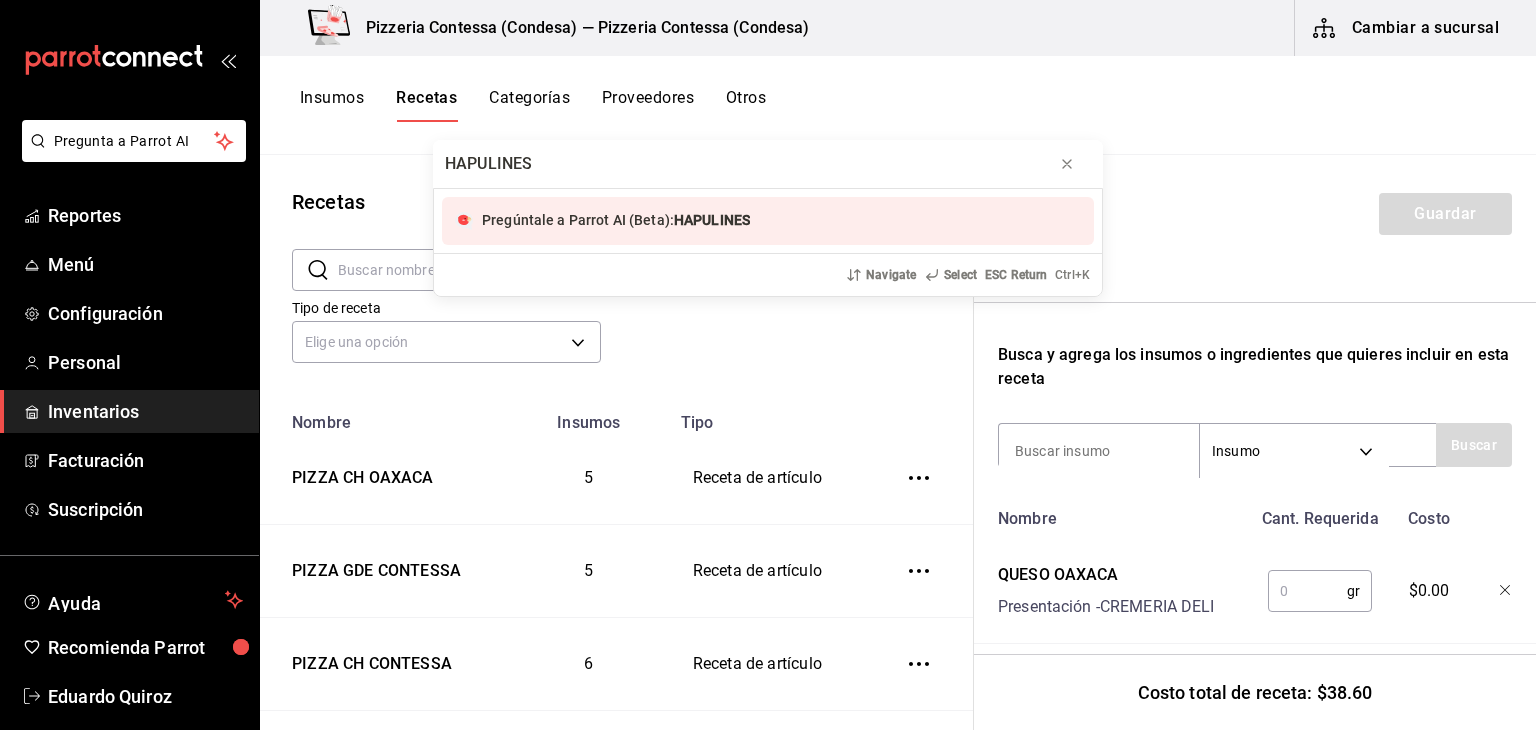 type 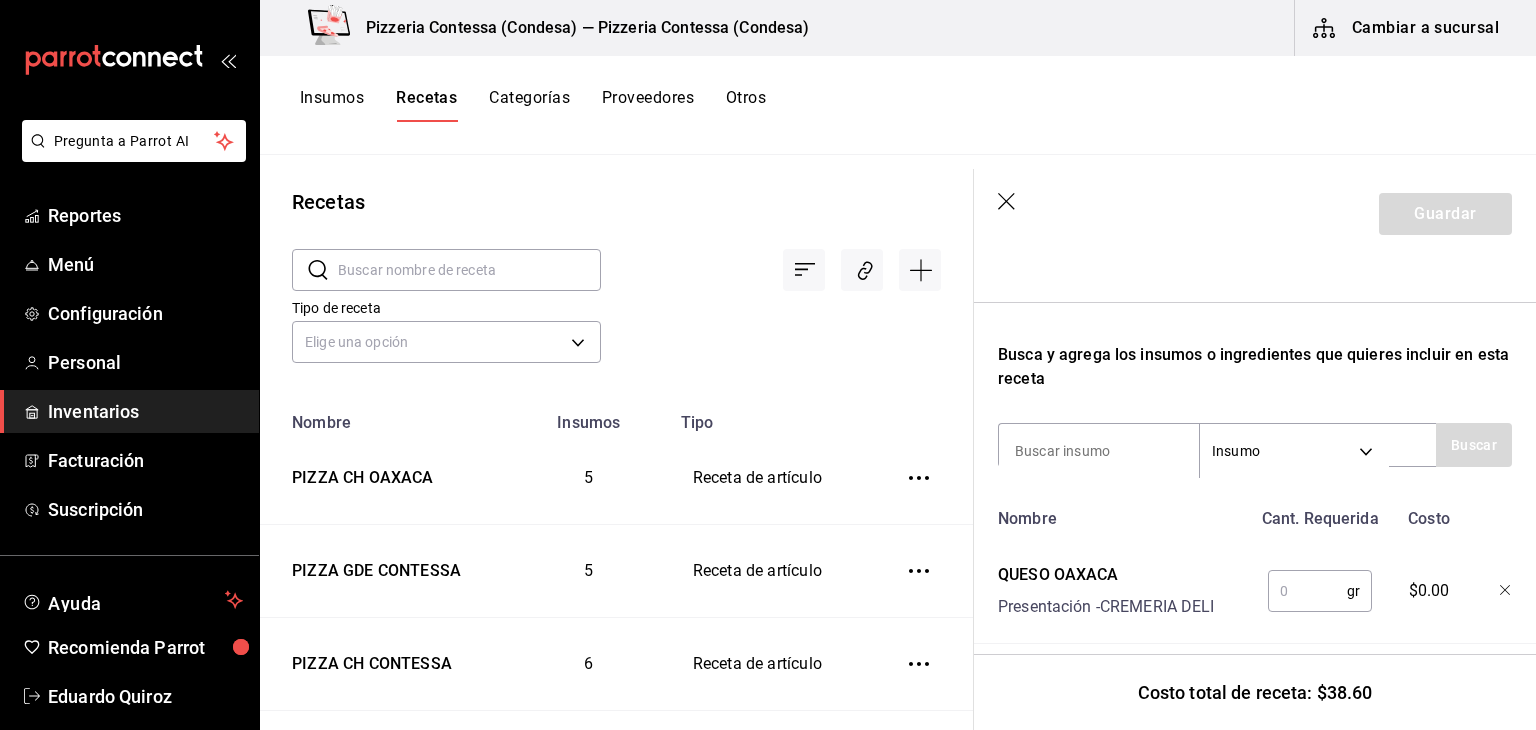 click at bounding box center (1099, 451) 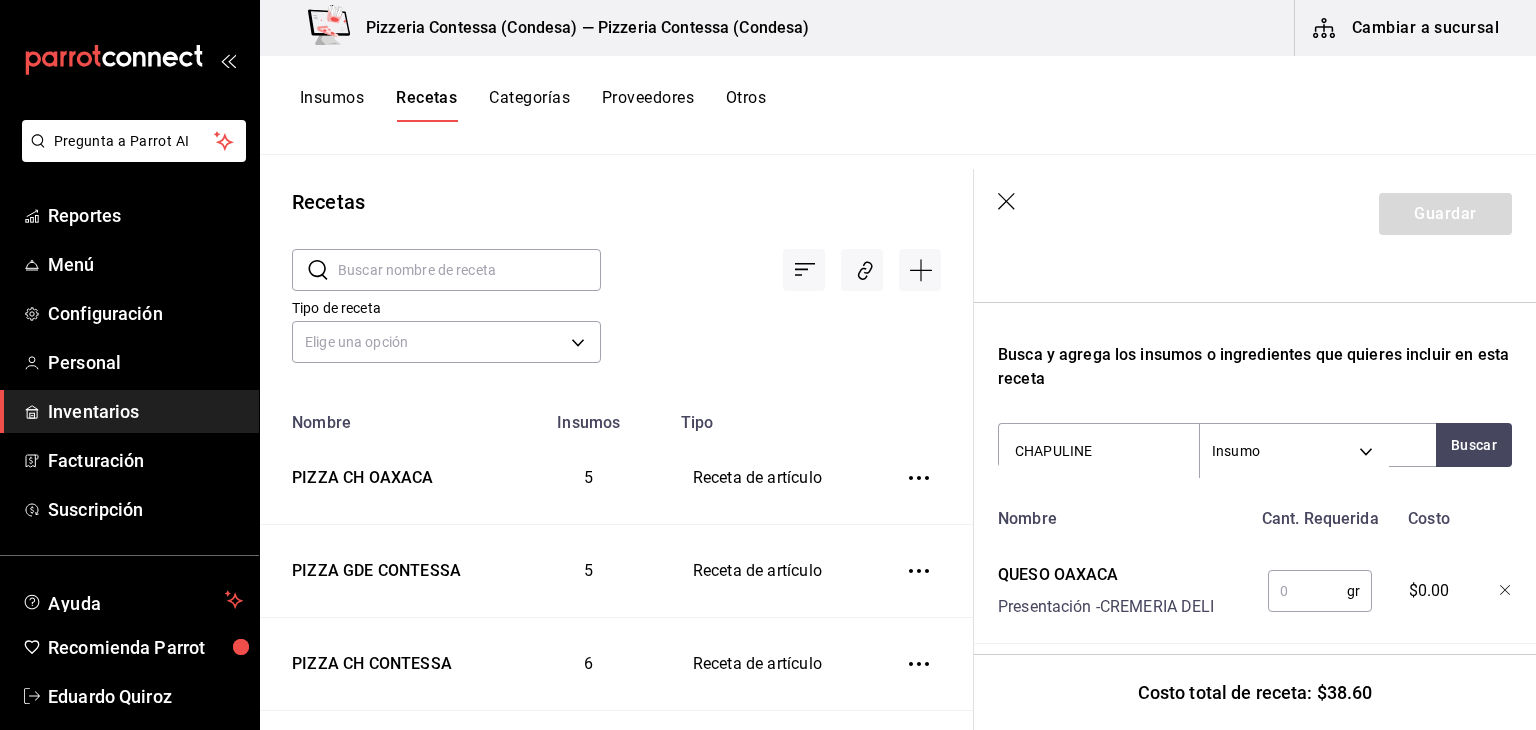 type on "CHAPULINES" 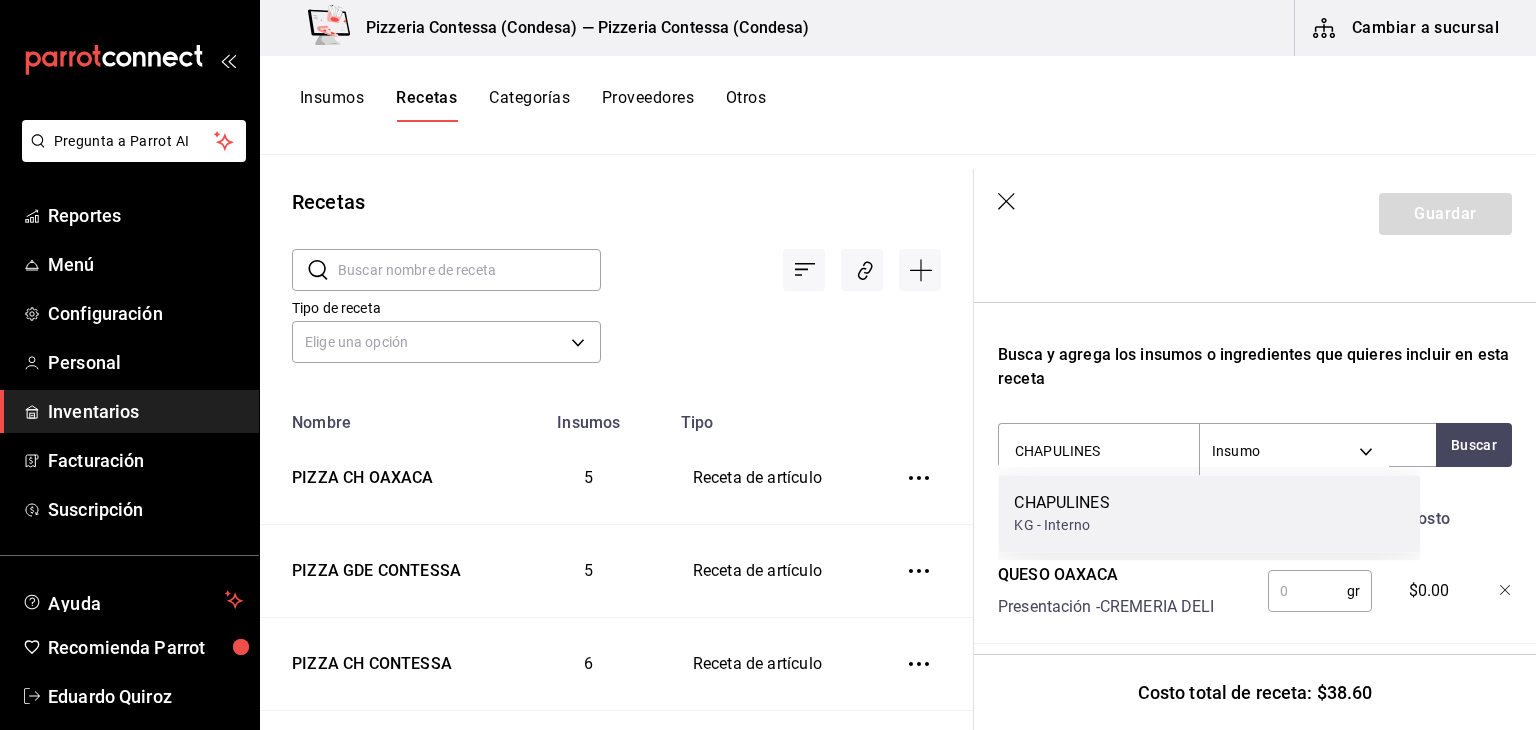 click on "CHAPULINES" at bounding box center [1061, 503] 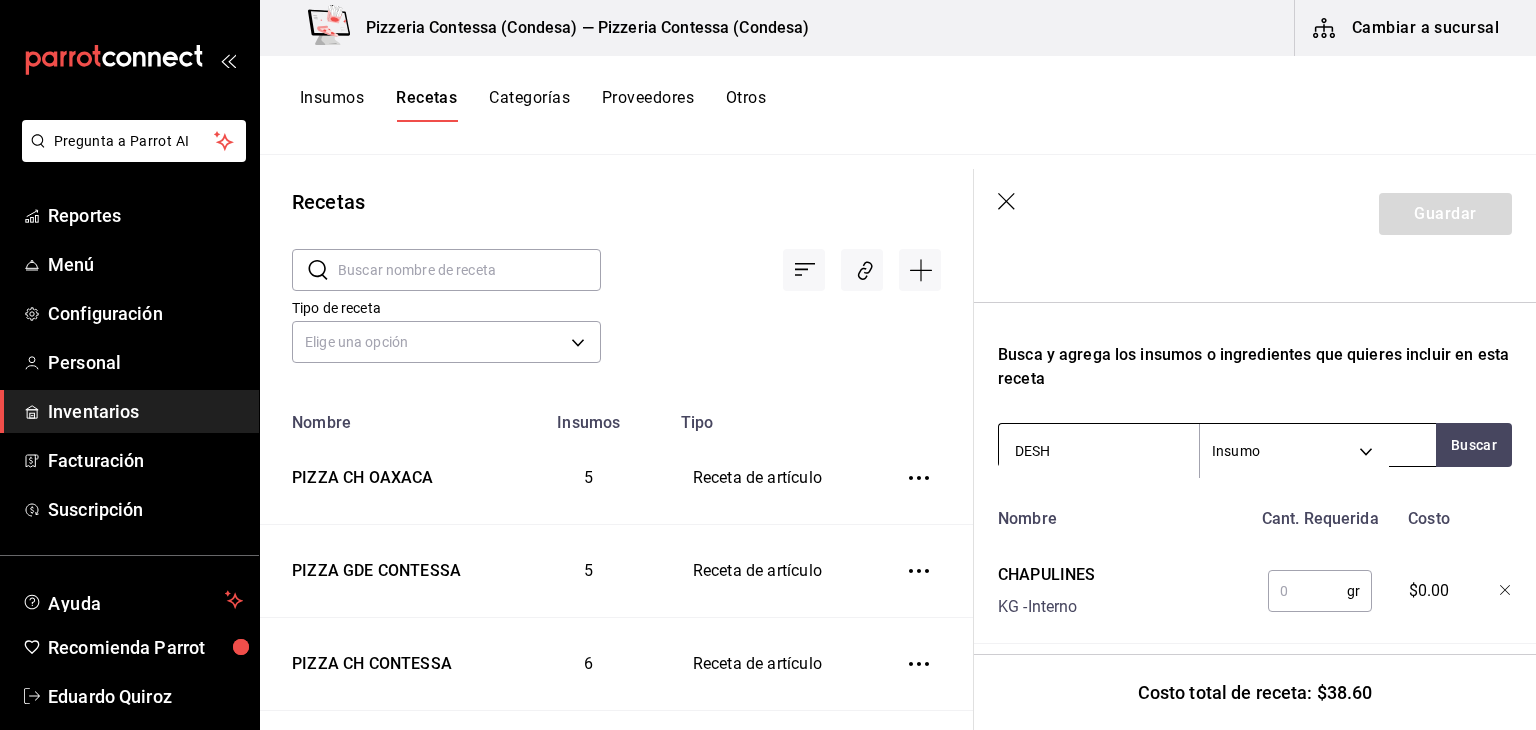 type on "DESHI" 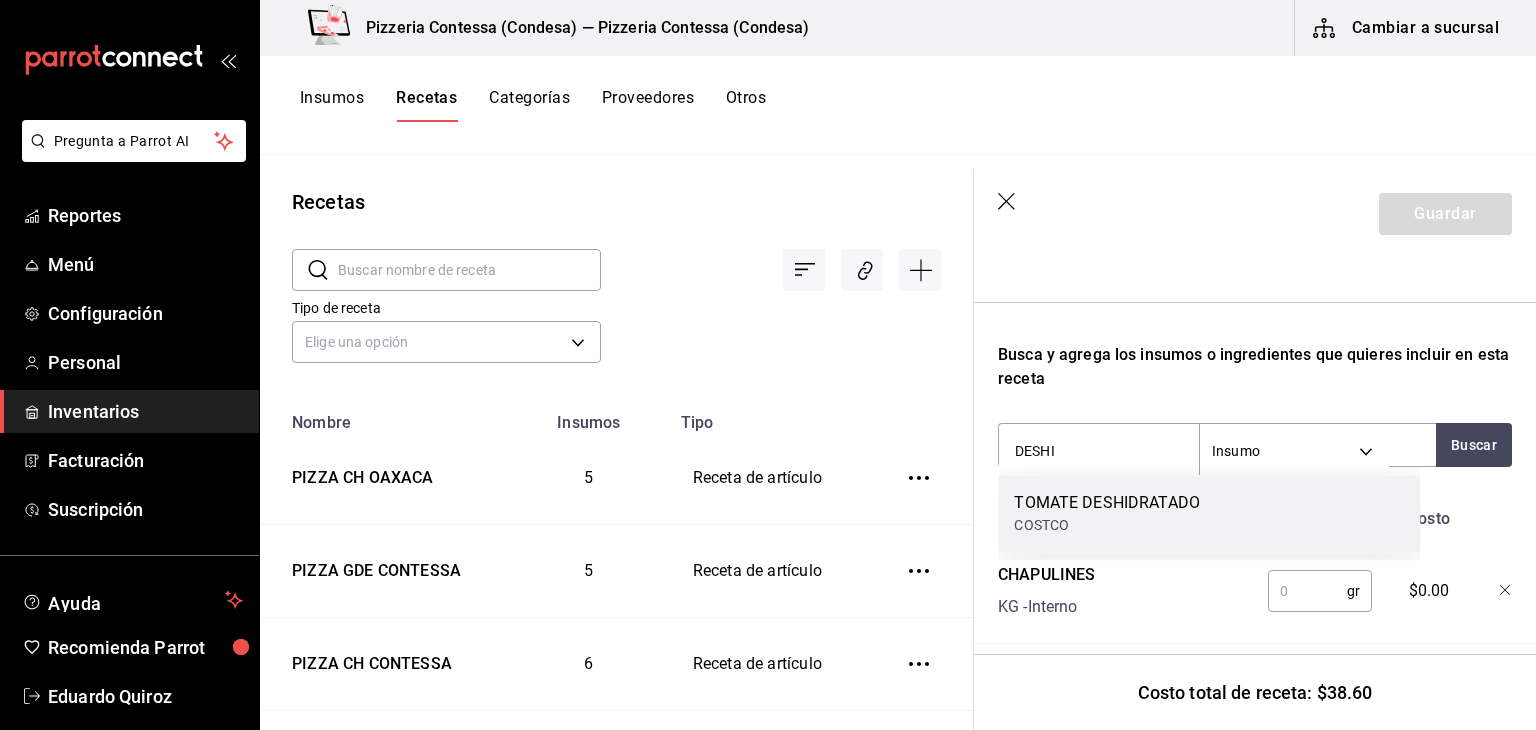 click on "BOTELLA - COSTCO" at bounding box center [1107, 525] 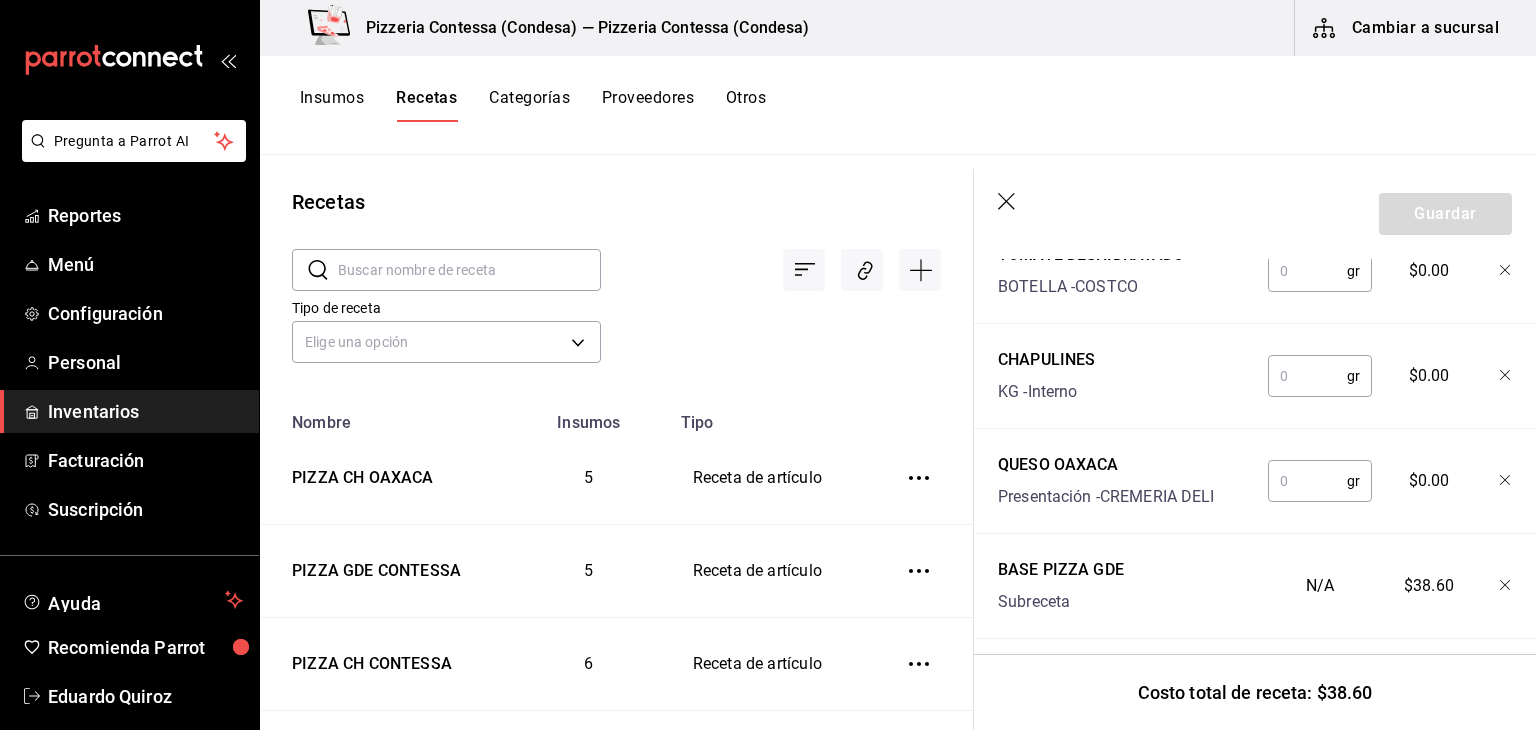 scroll, scrollTop: 598, scrollLeft: 0, axis: vertical 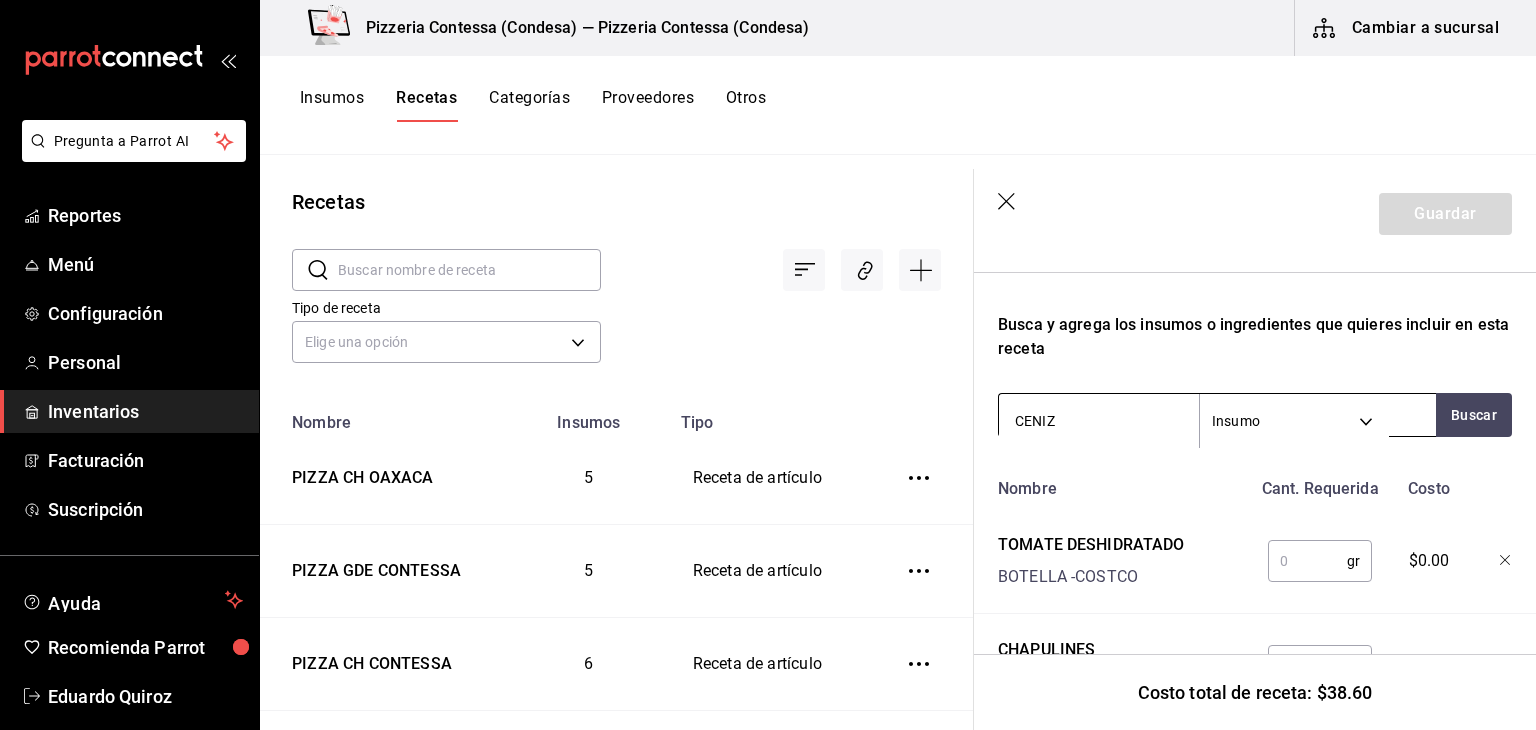 type on "CENIZA" 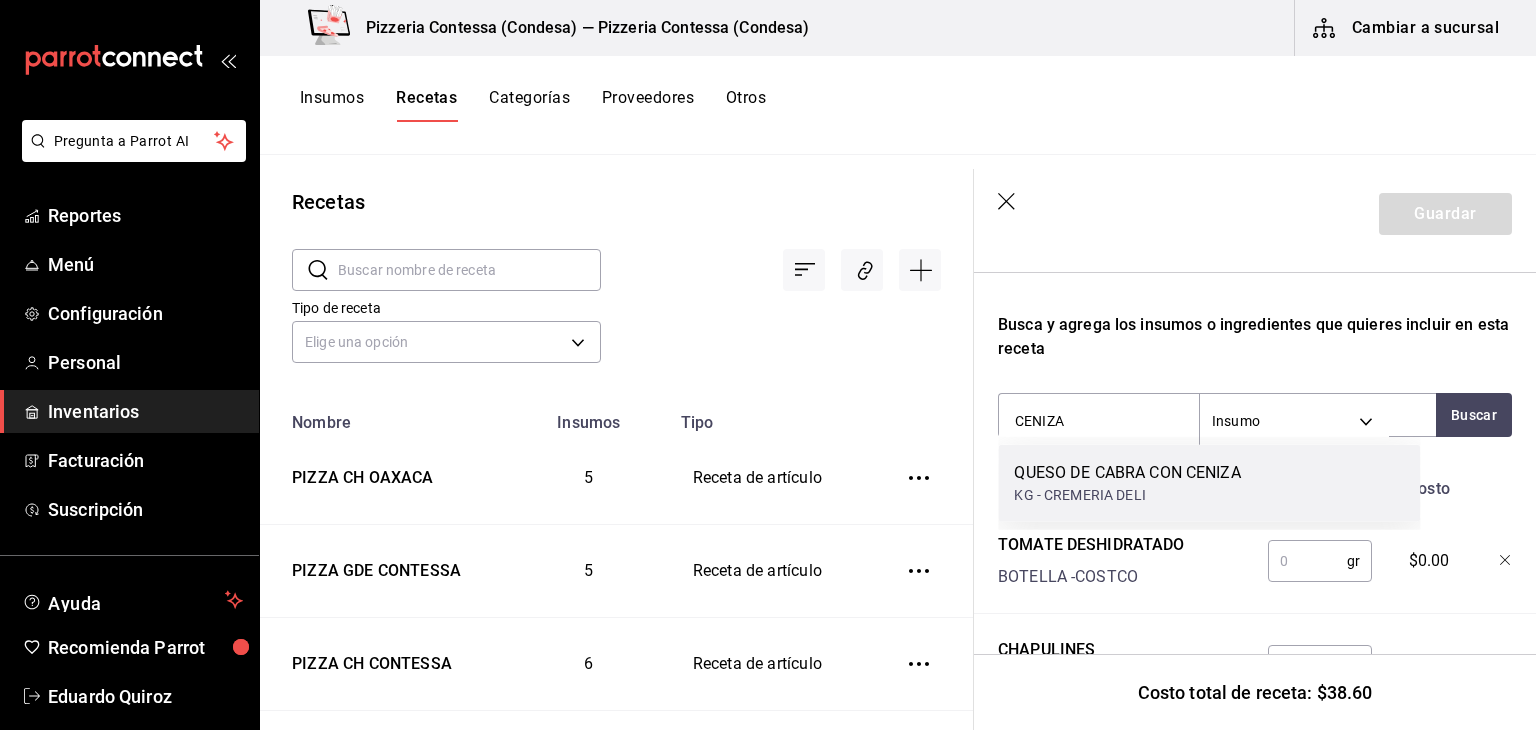click on "QUESO DE CABRA CON CENIZA" at bounding box center (1127, 473) 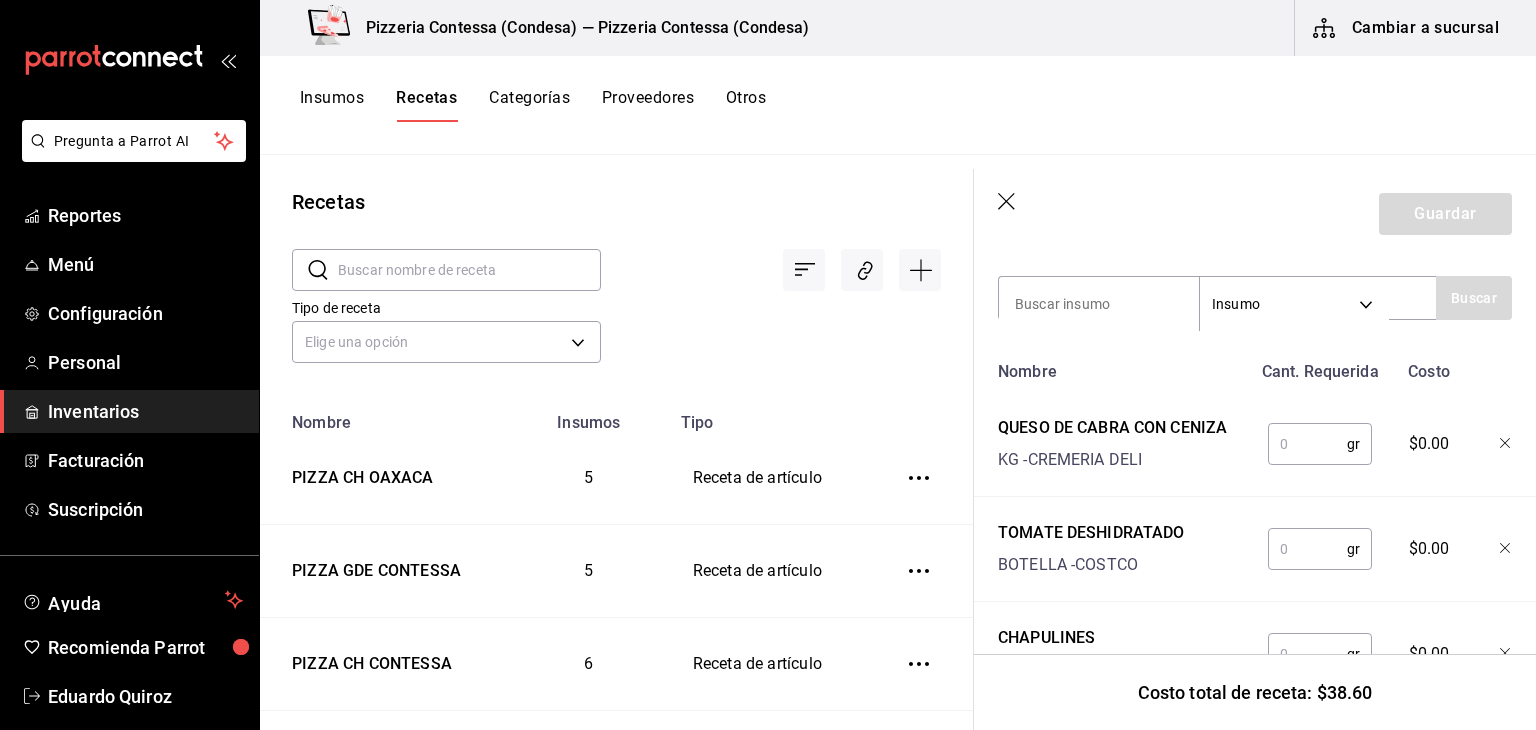 scroll, scrollTop: 456, scrollLeft: 0, axis: vertical 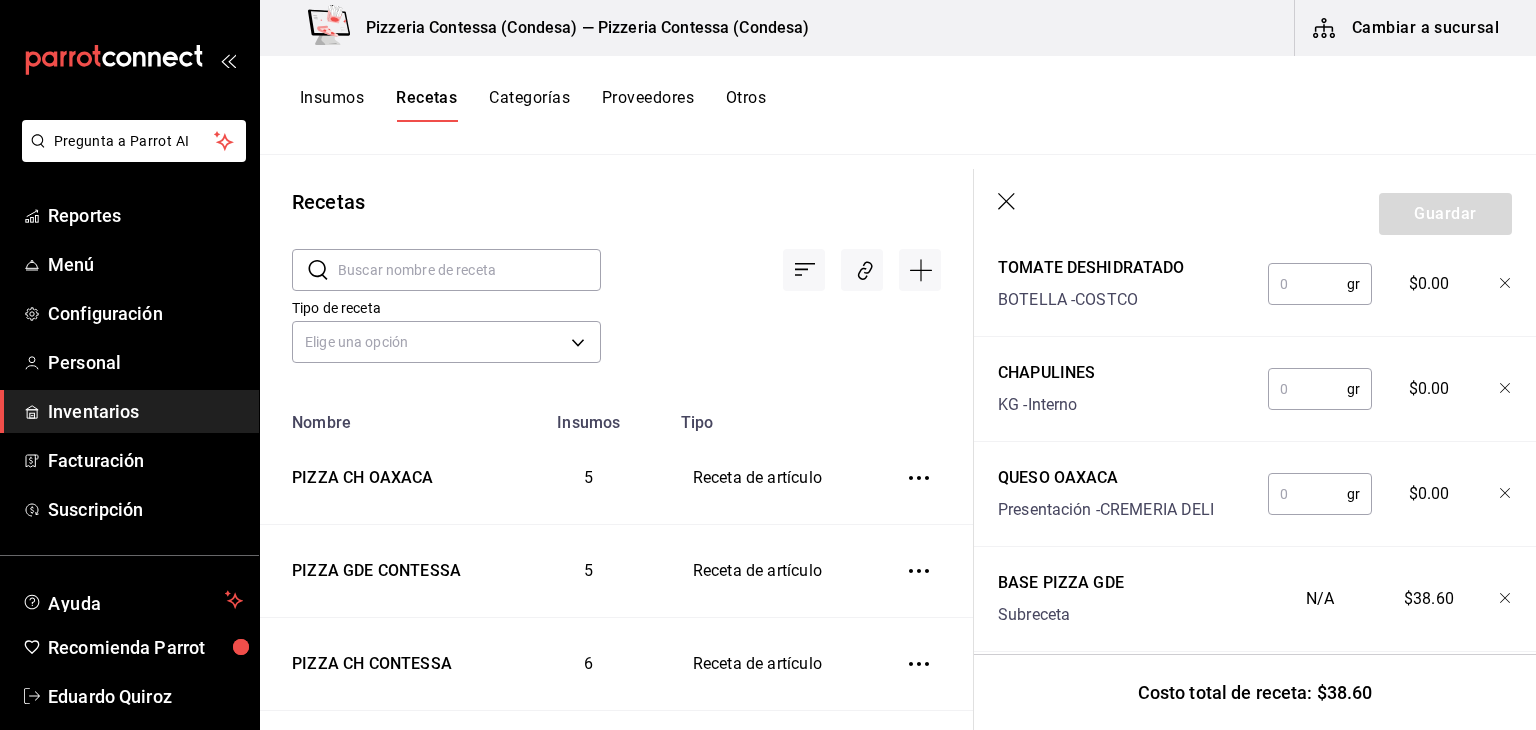 click at bounding box center [1307, 389] 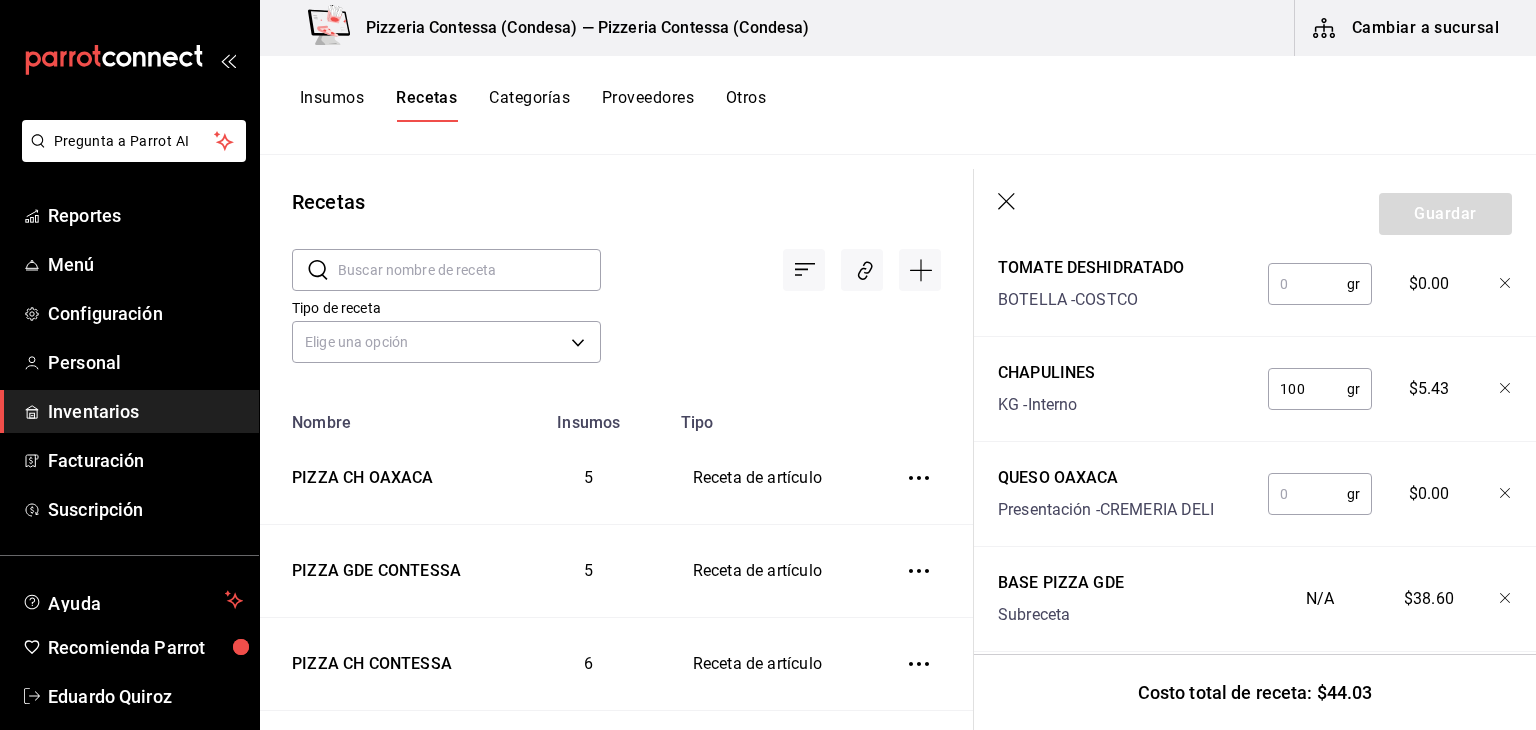 type on "100" 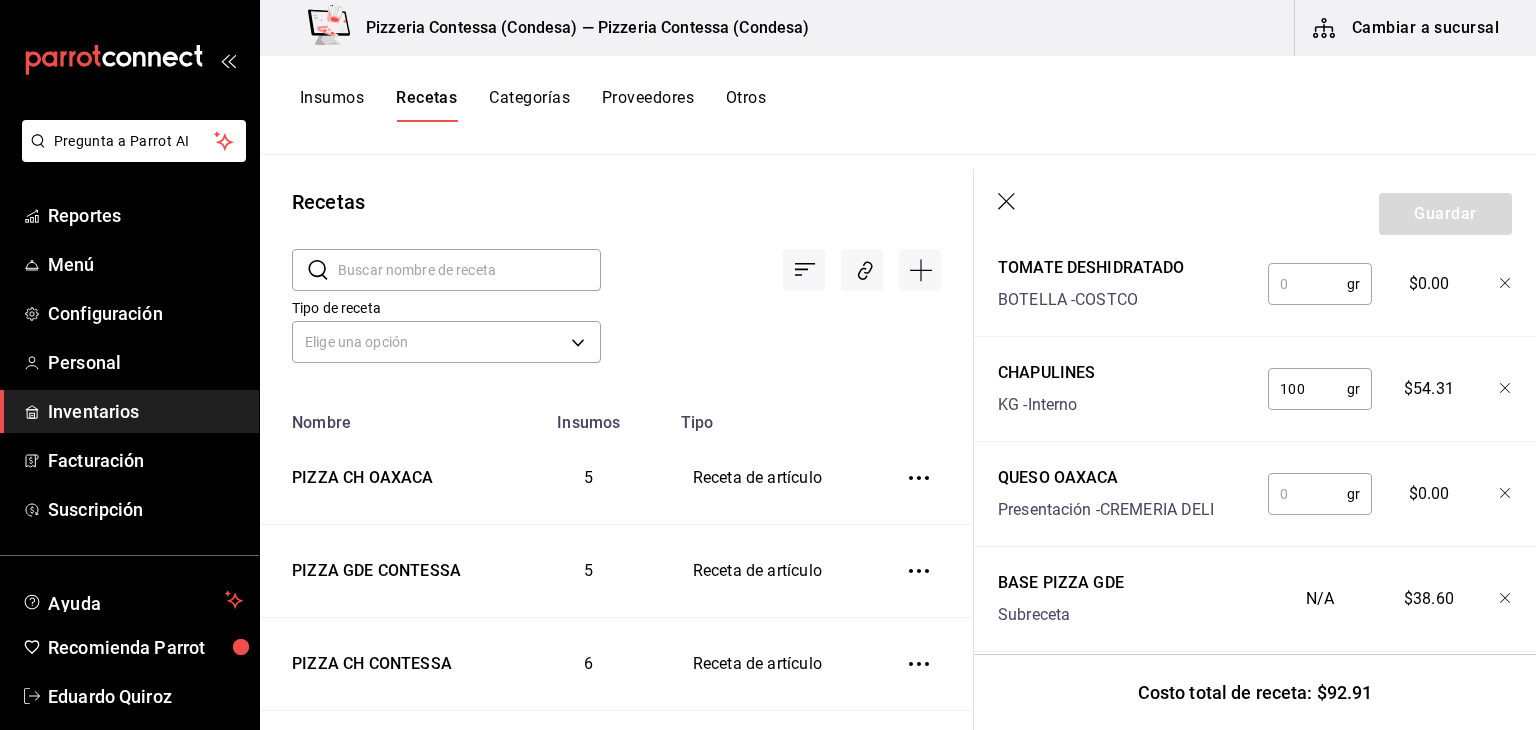 click at bounding box center [1307, 494] 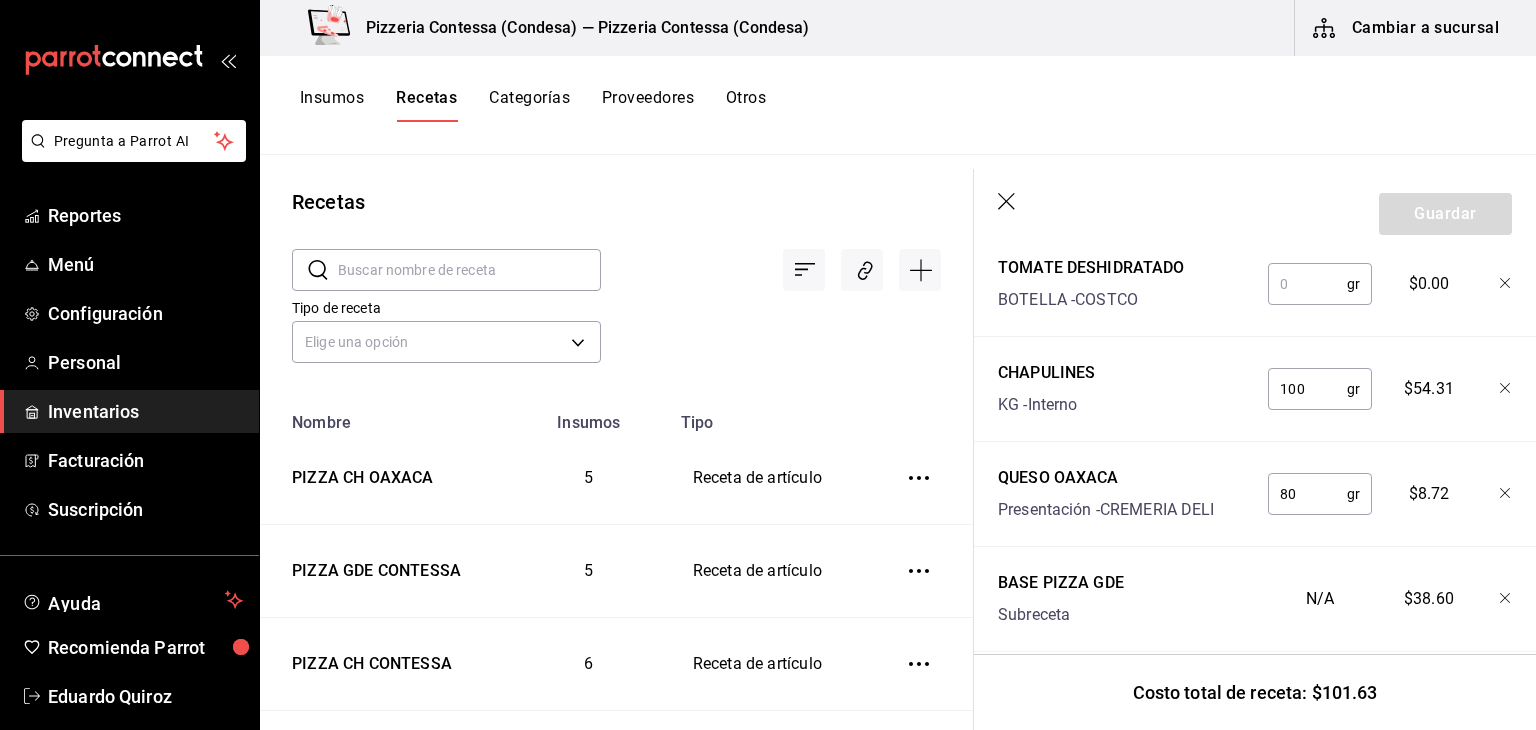 type on "80" 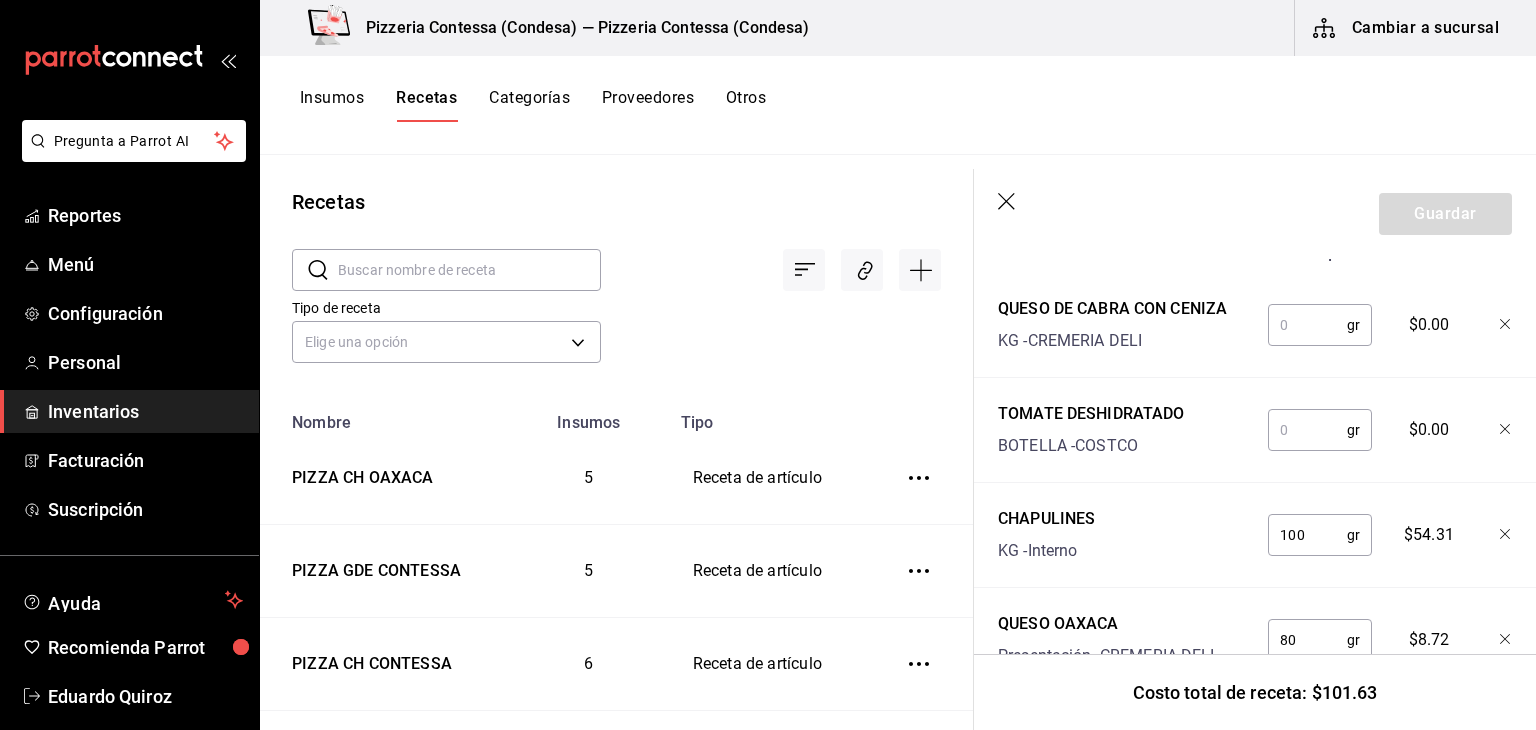scroll, scrollTop: 540, scrollLeft: 0, axis: vertical 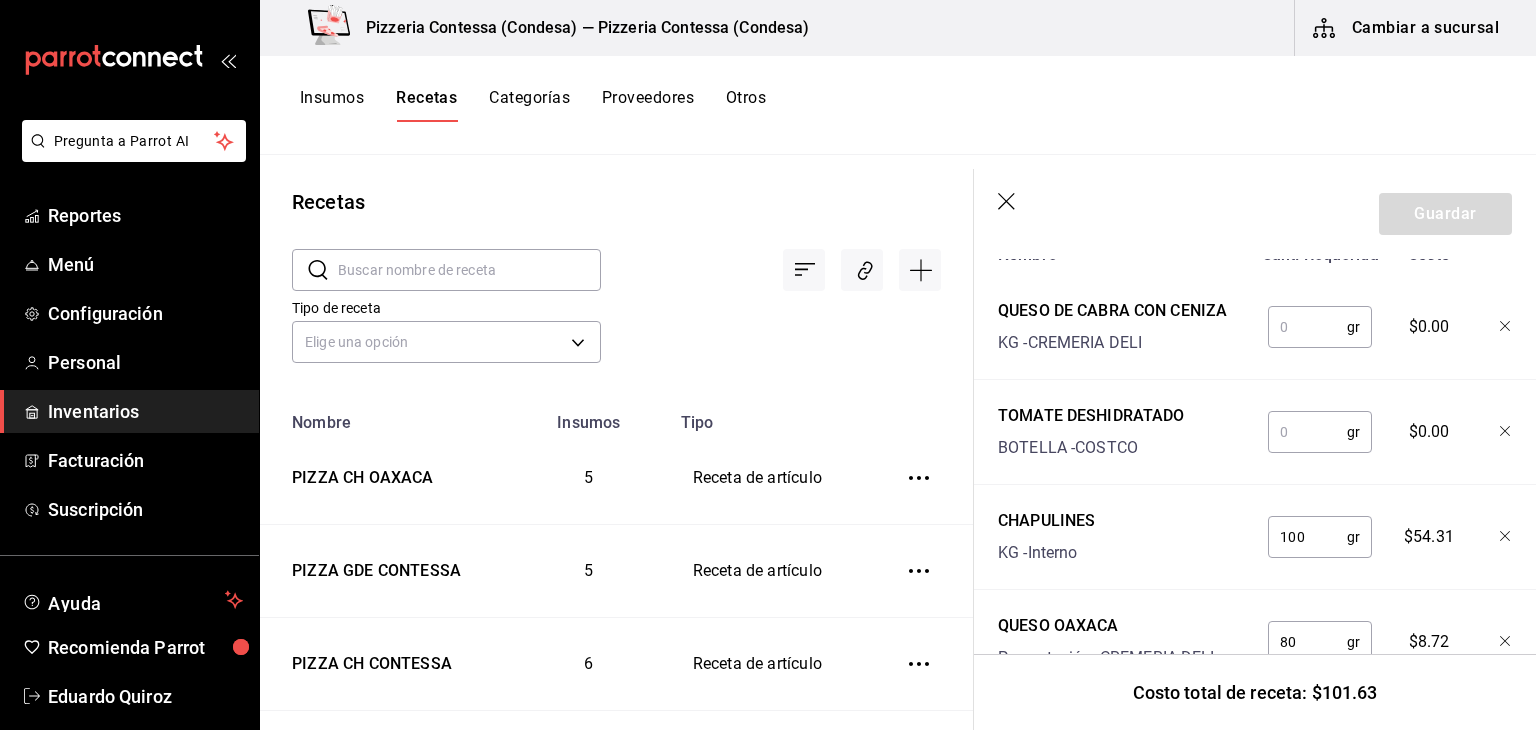 click at bounding box center (1307, 432) 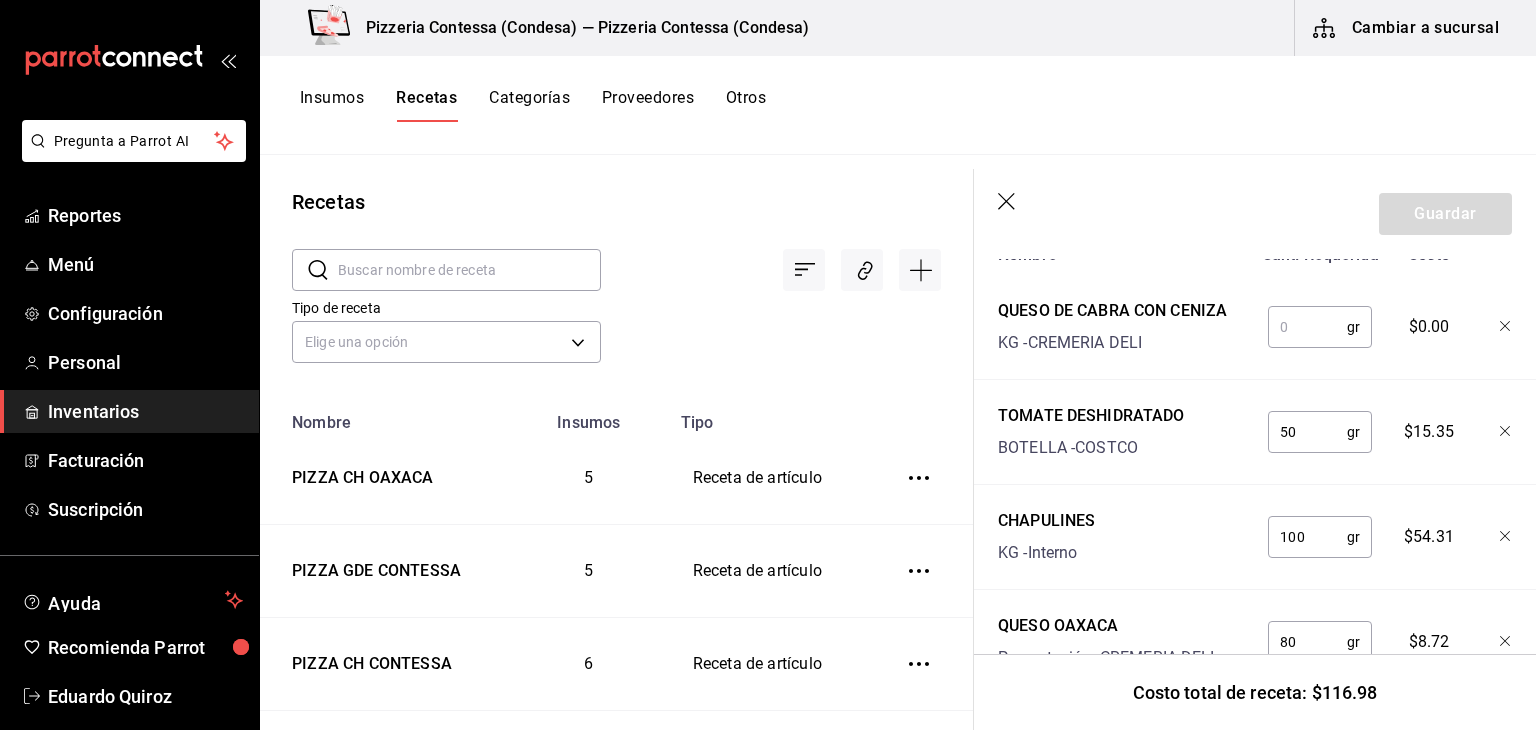 type on "50" 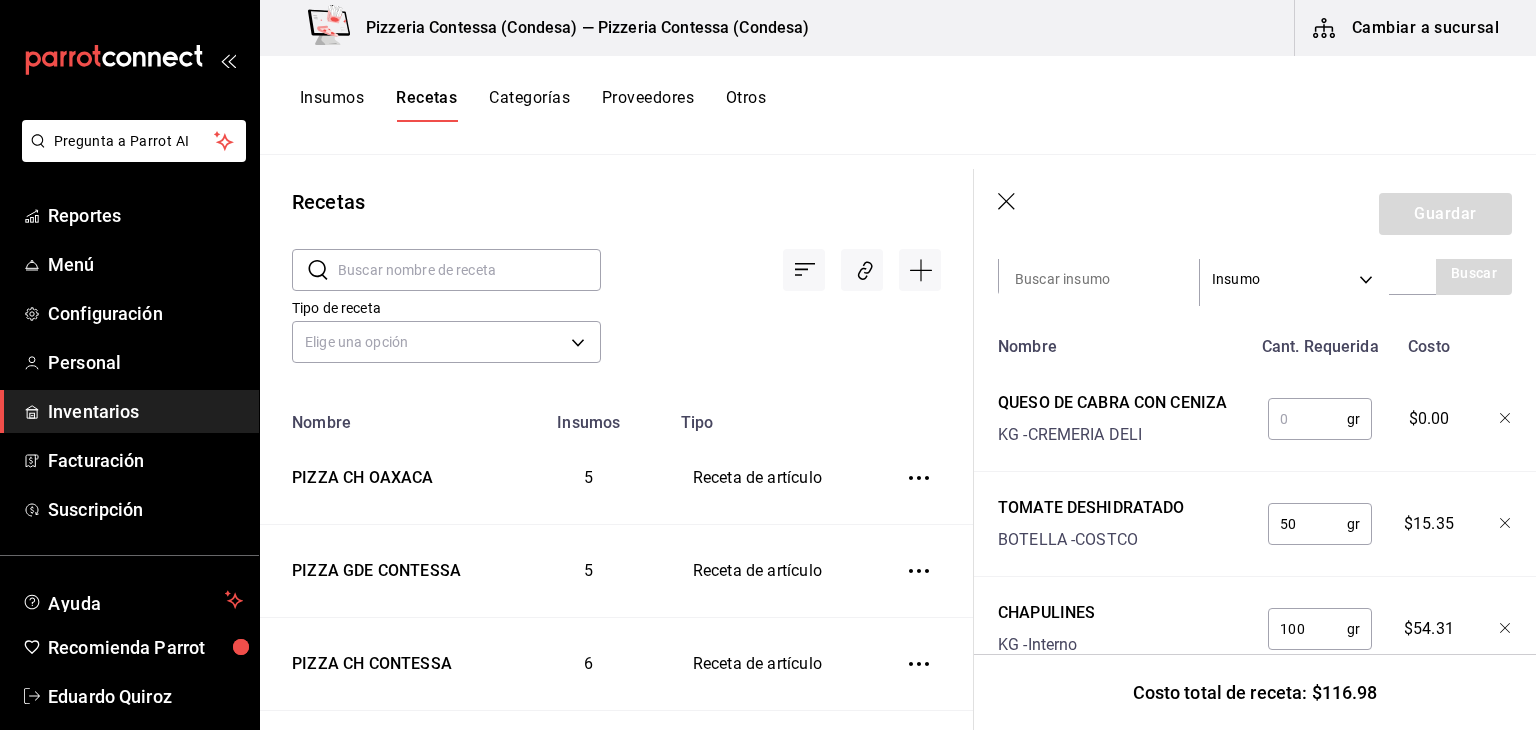 scroll, scrollTop: 444, scrollLeft: 0, axis: vertical 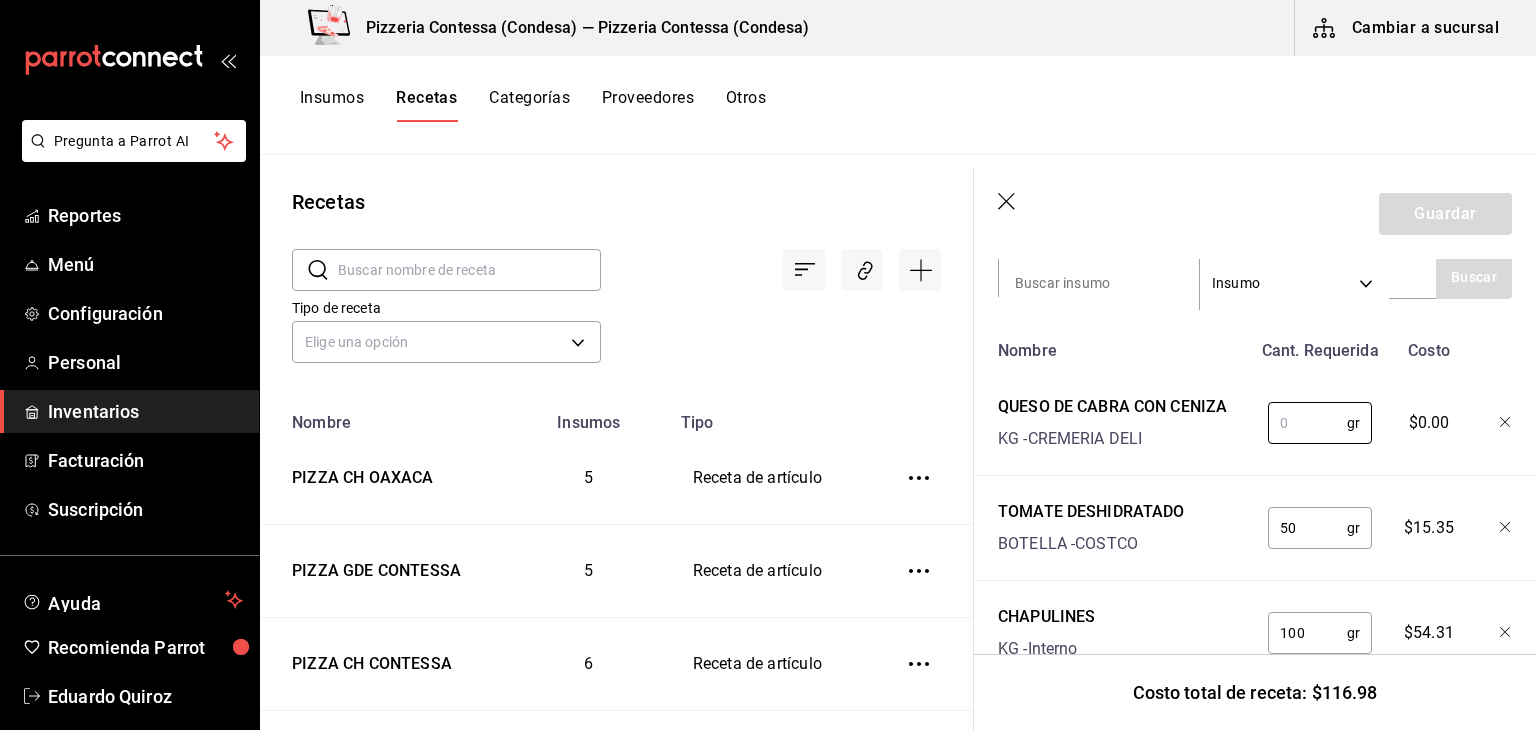 click at bounding box center (1307, 423) 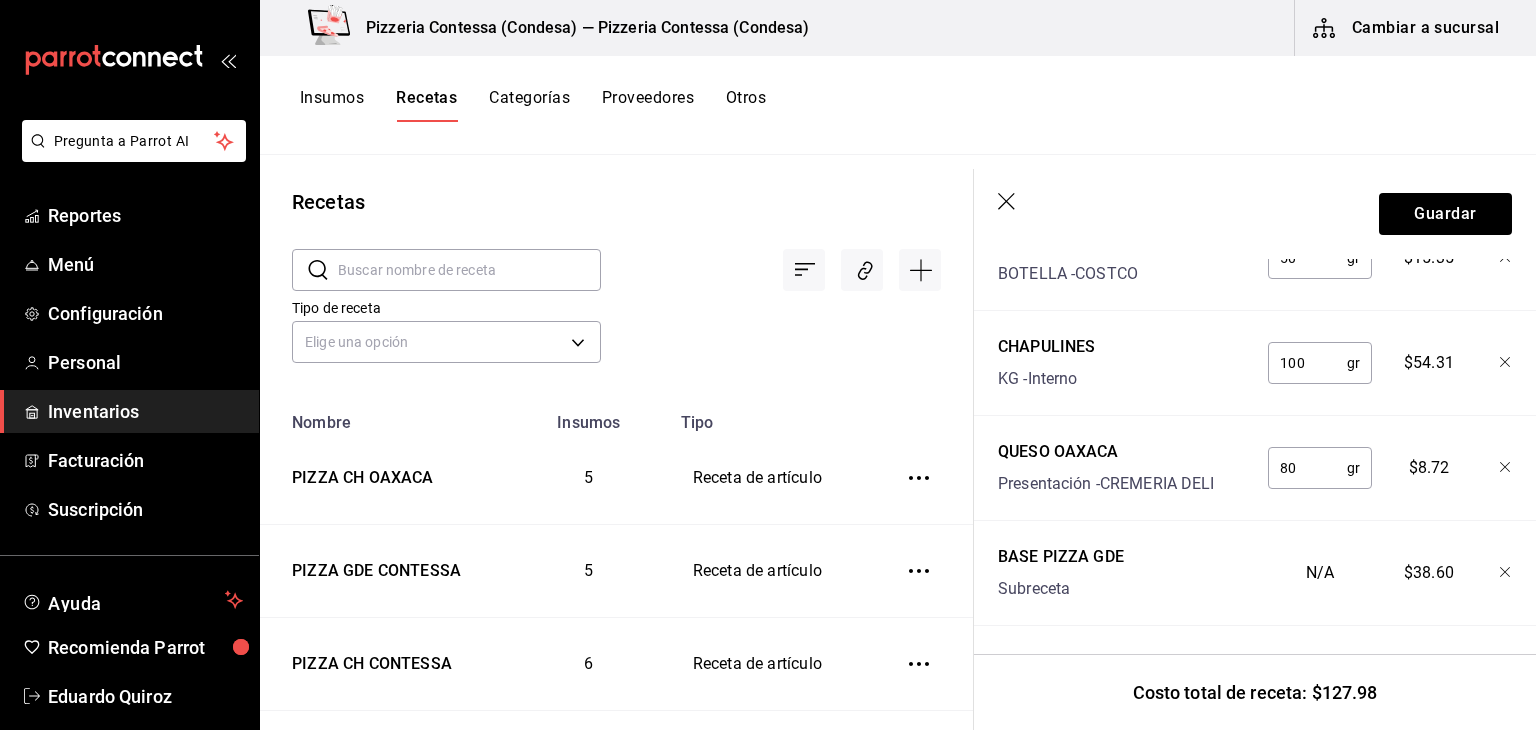 scroll, scrollTop: 729, scrollLeft: 0, axis: vertical 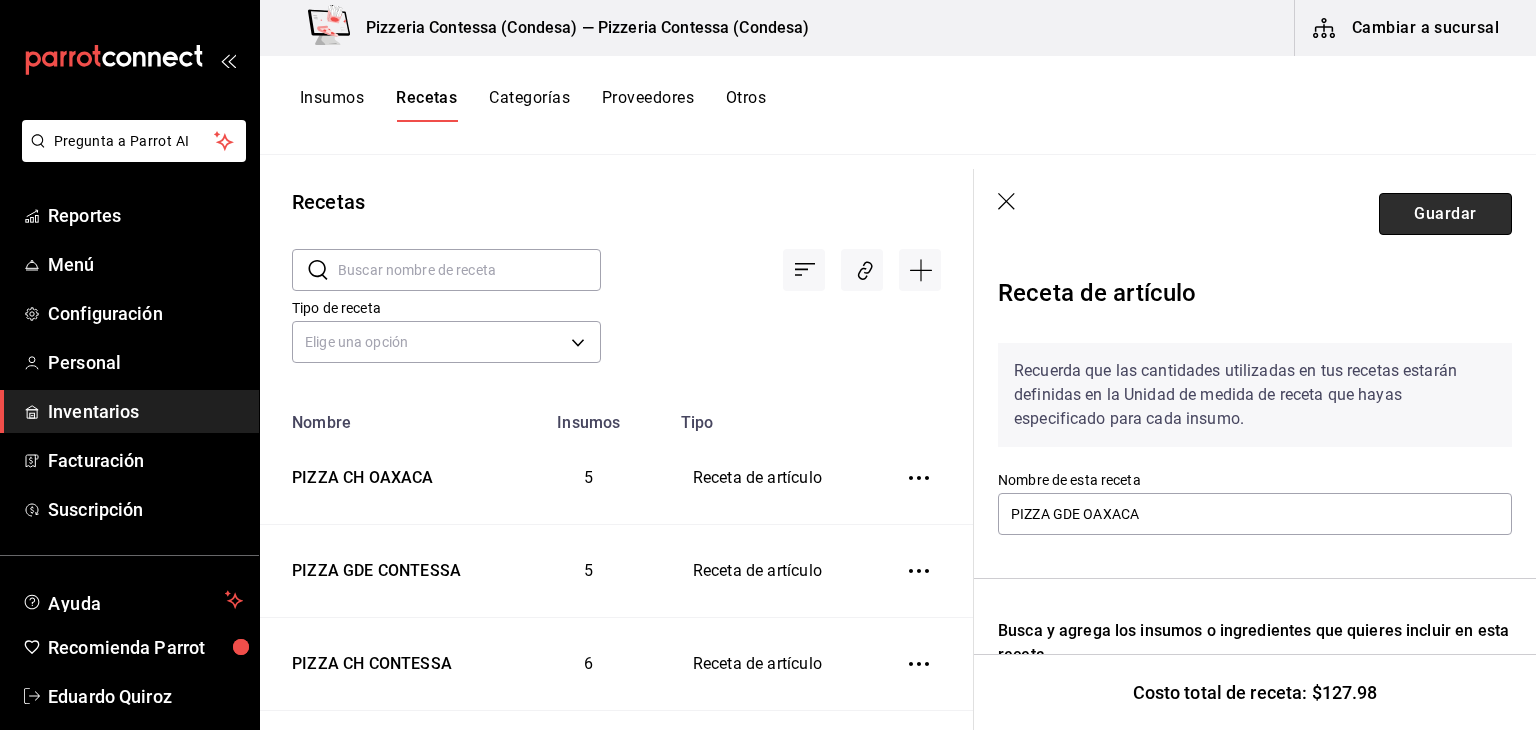 click on "Guardar" at bounding box center [1445, 214] 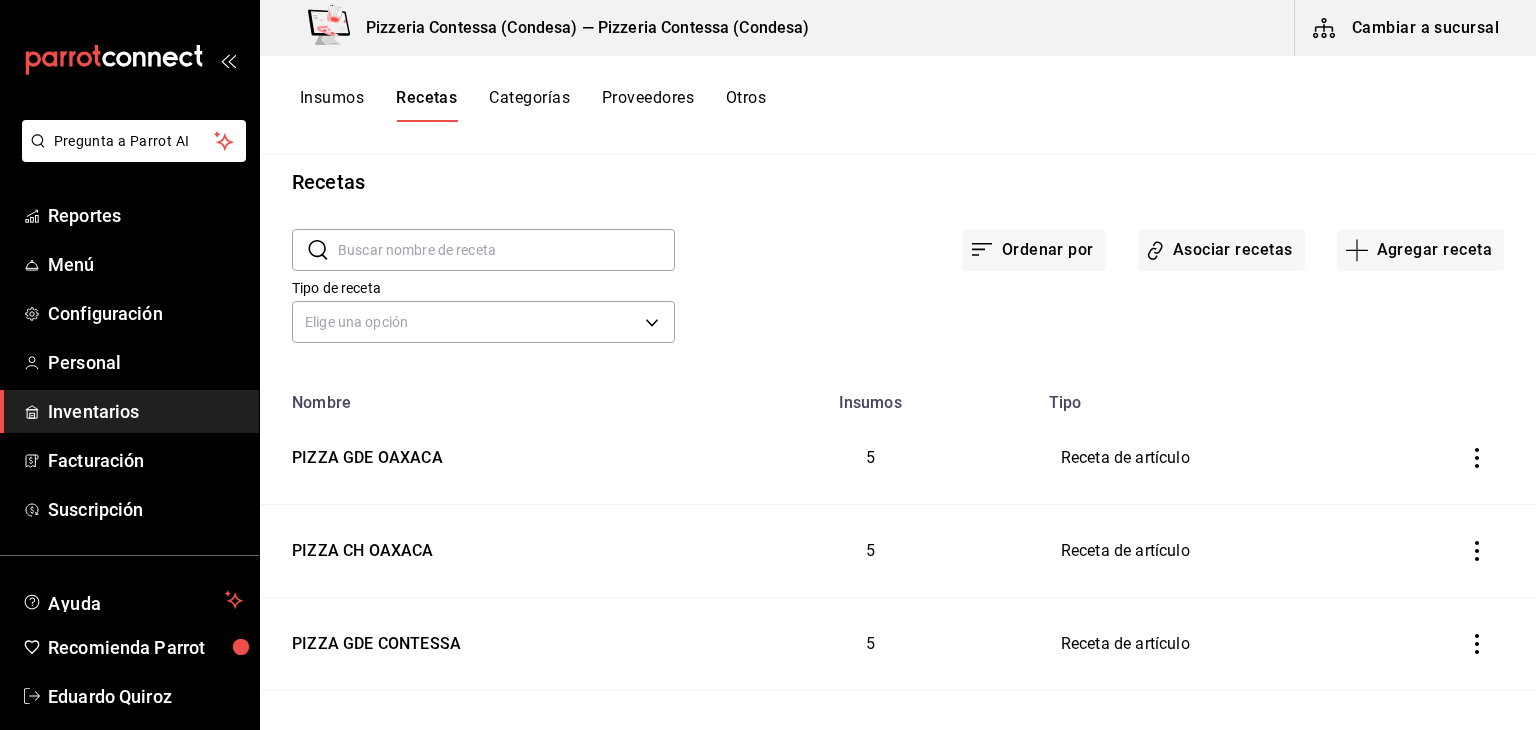 scroll, scrollTop: 0, scrollLeft: 0, axis: both 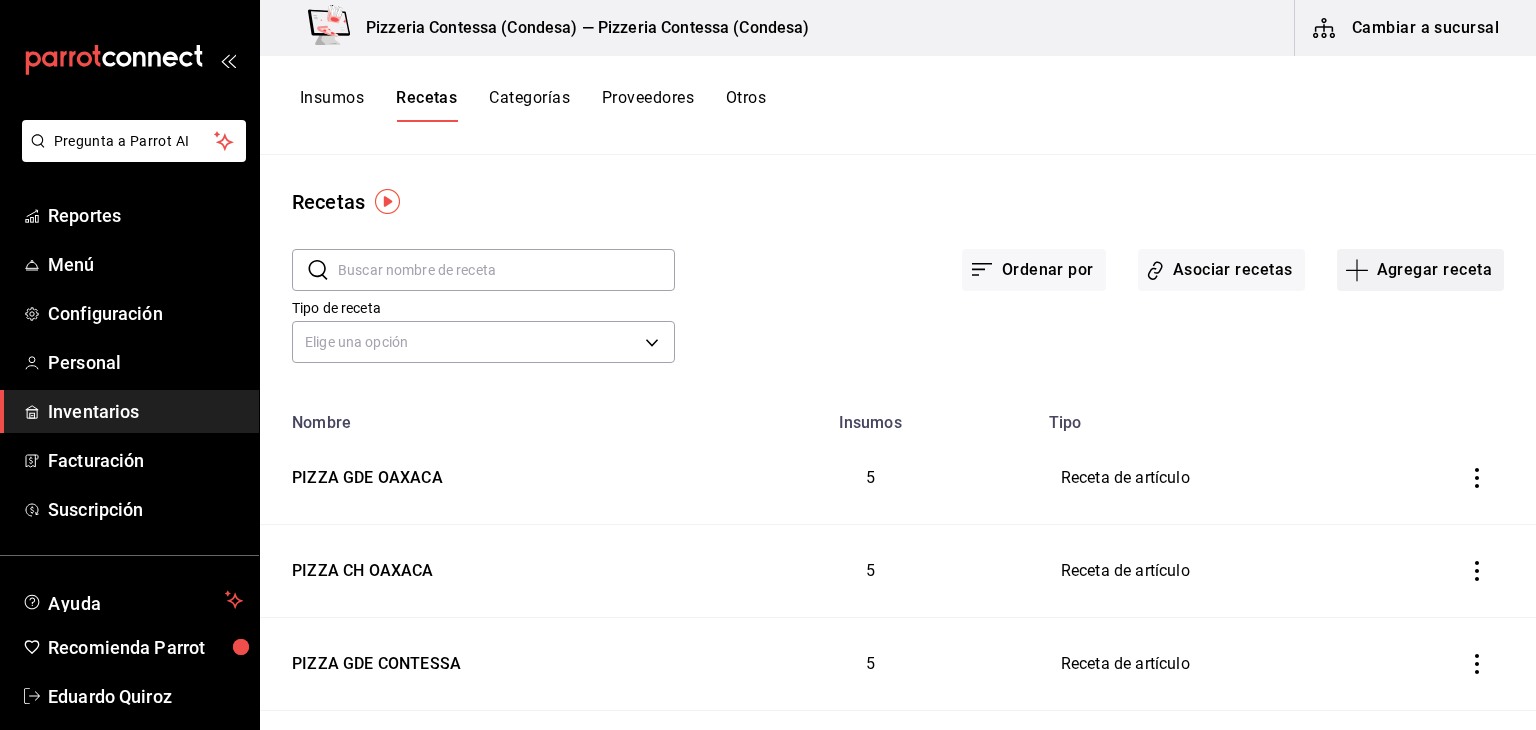 click on "Agregar receta" at bounding box center (1420, 270) 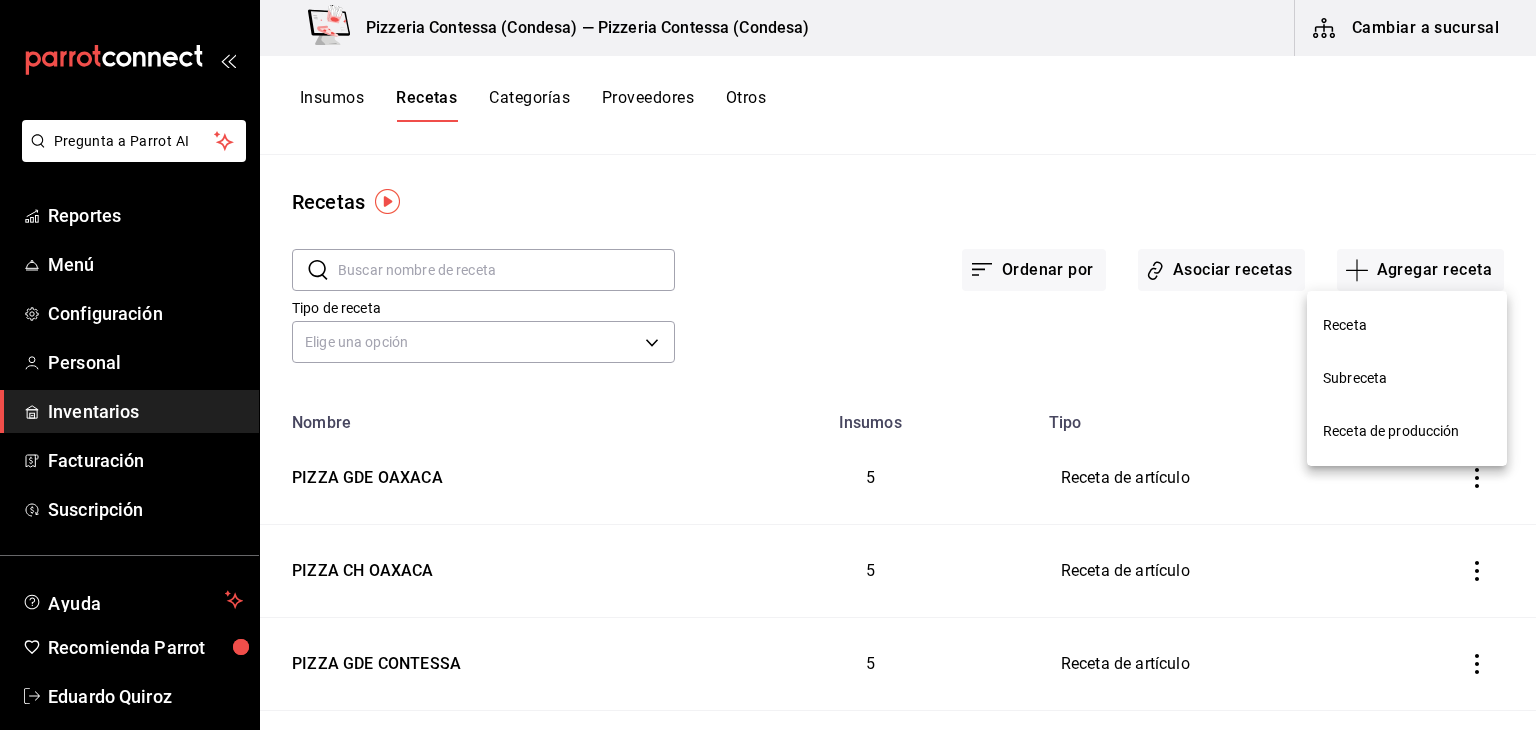 click on "Receta" at bounding box center [1407, 325] 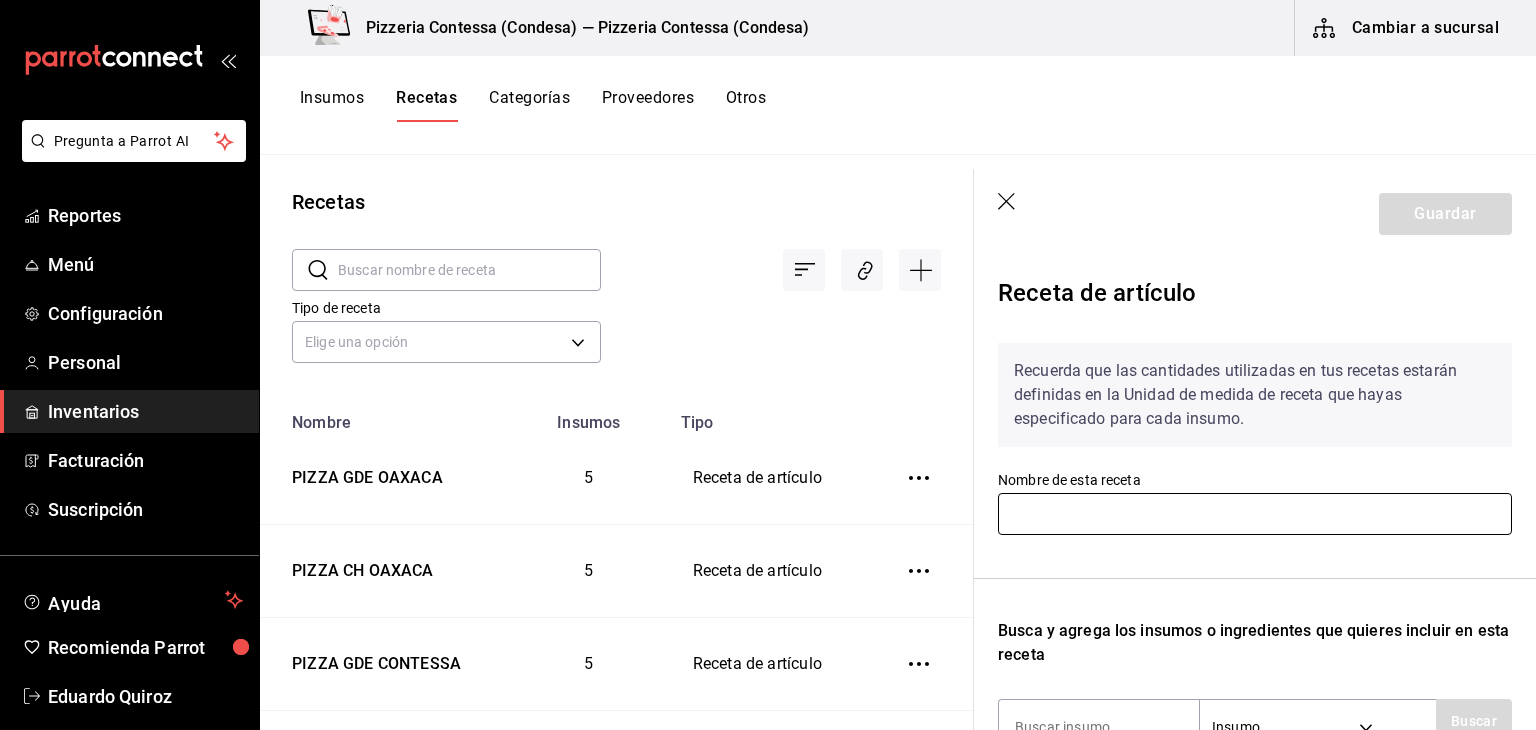 click at bounding box center (1255, 514) 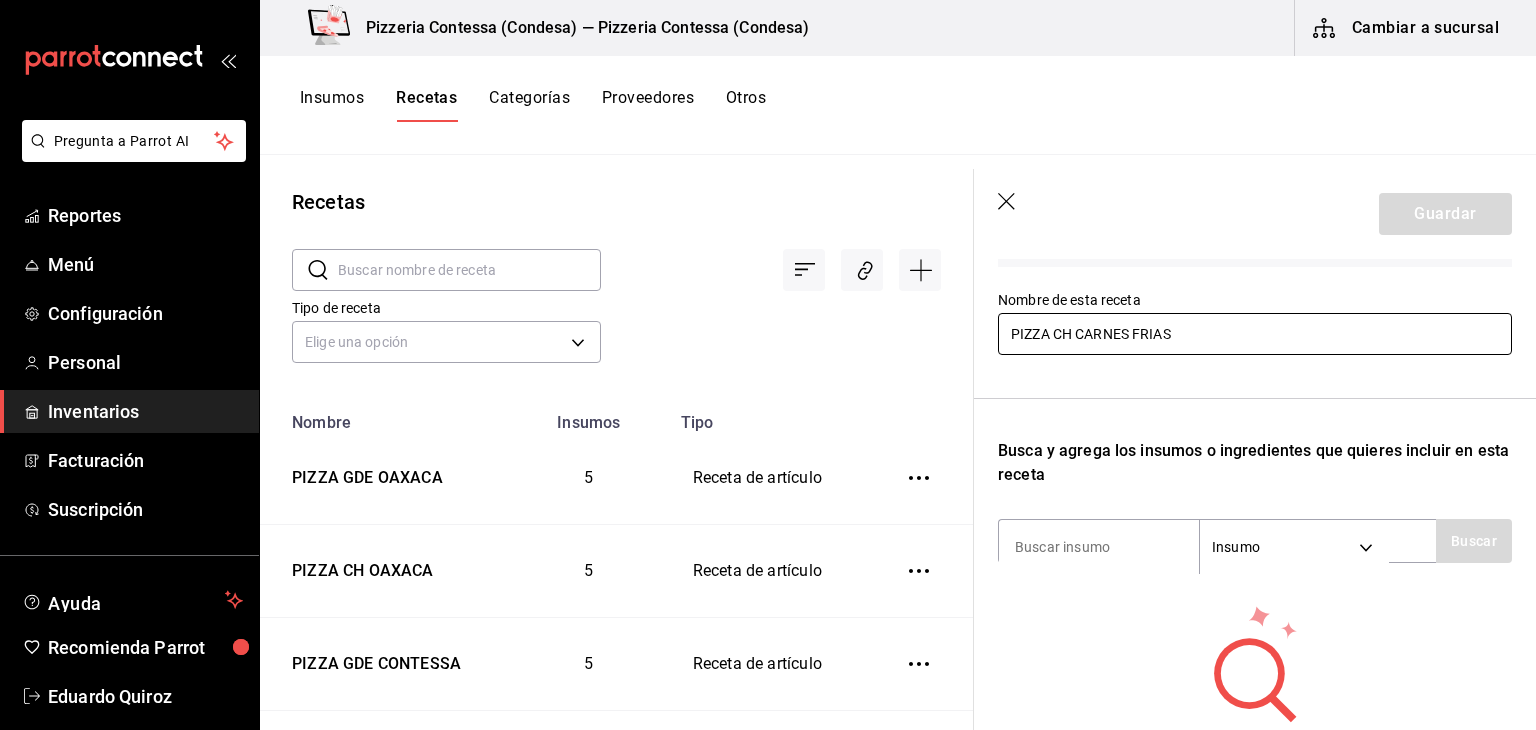 scroll, scrollTop: 180, scrollLeft: 0, axis: vertical 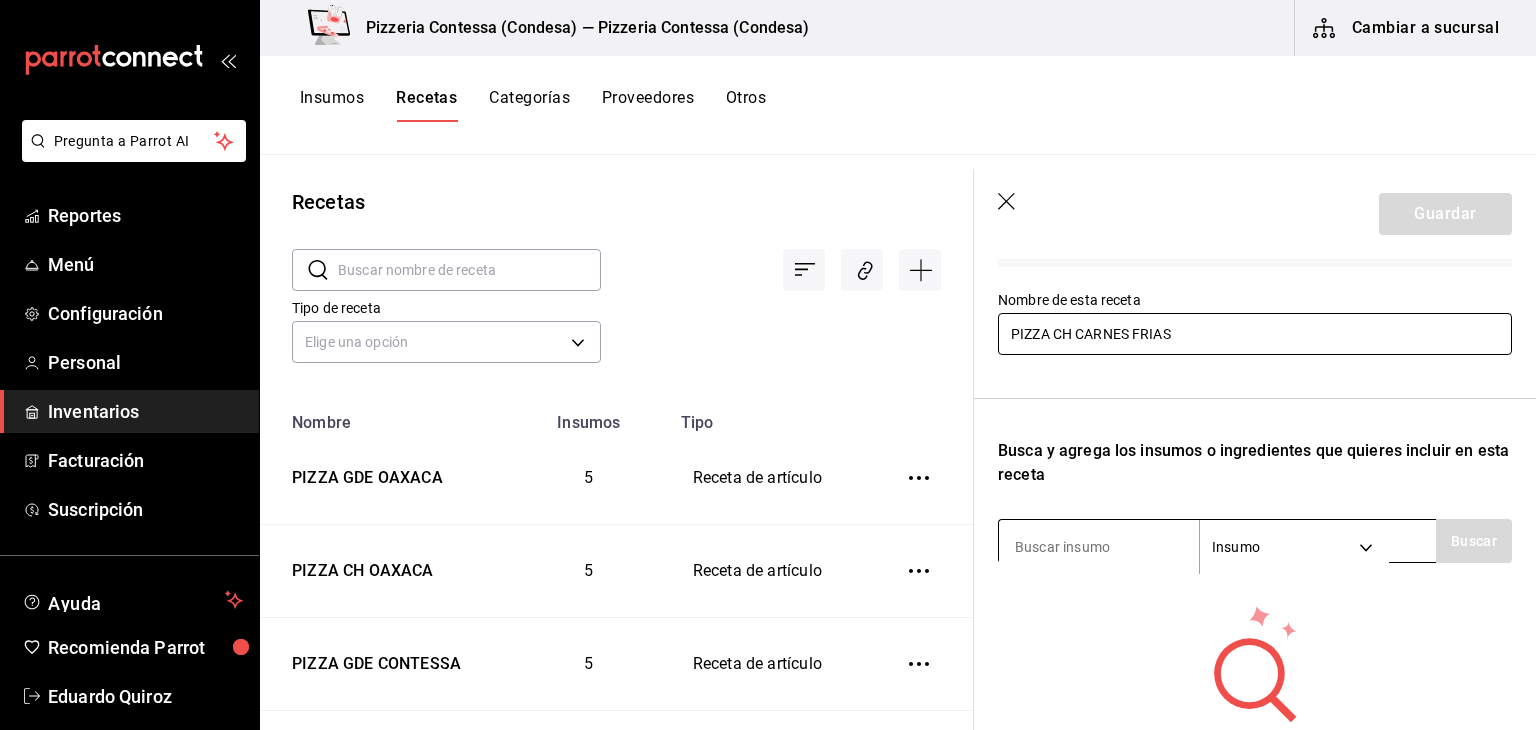 type on "PIZZA CH CARNES FRIAS" 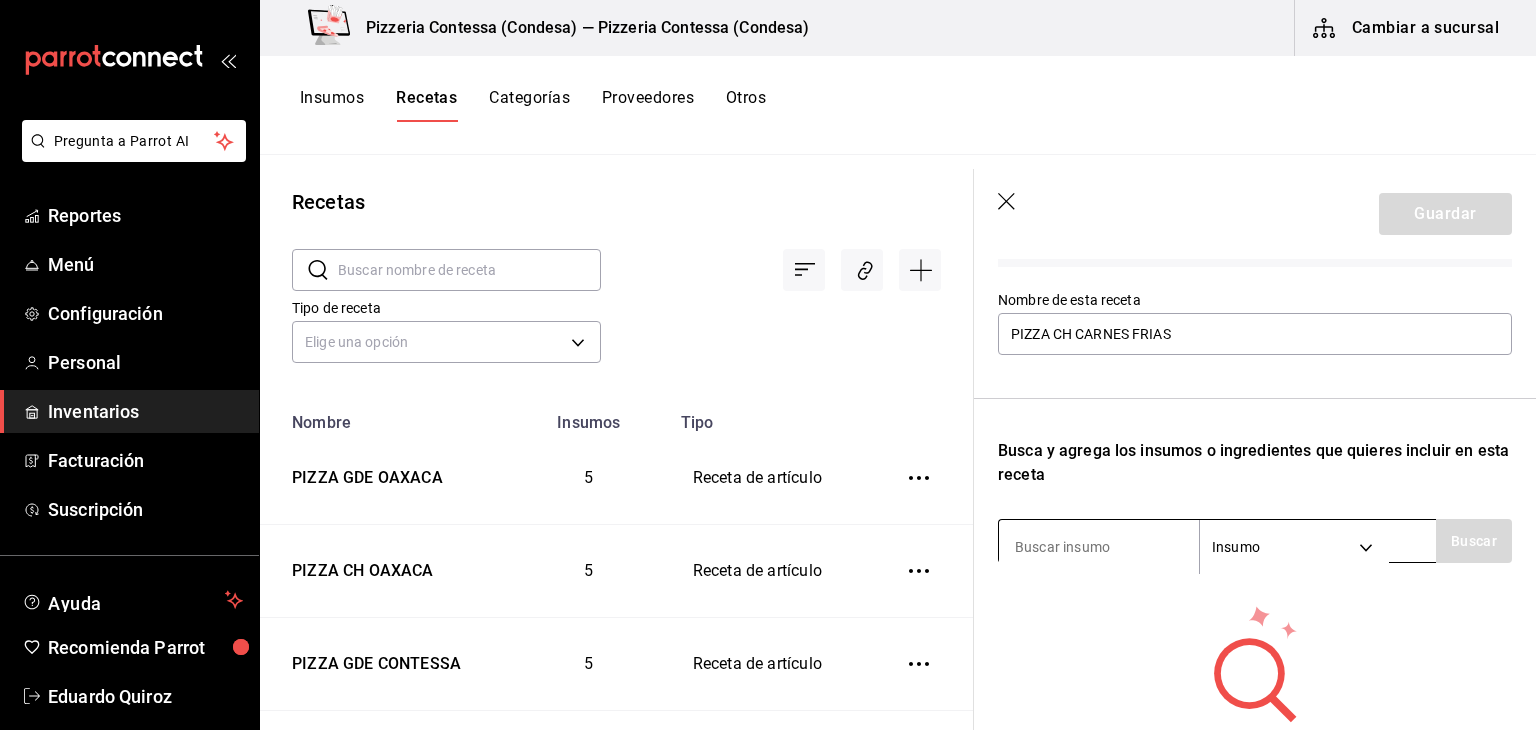 click at bounding box center (1099, 547) 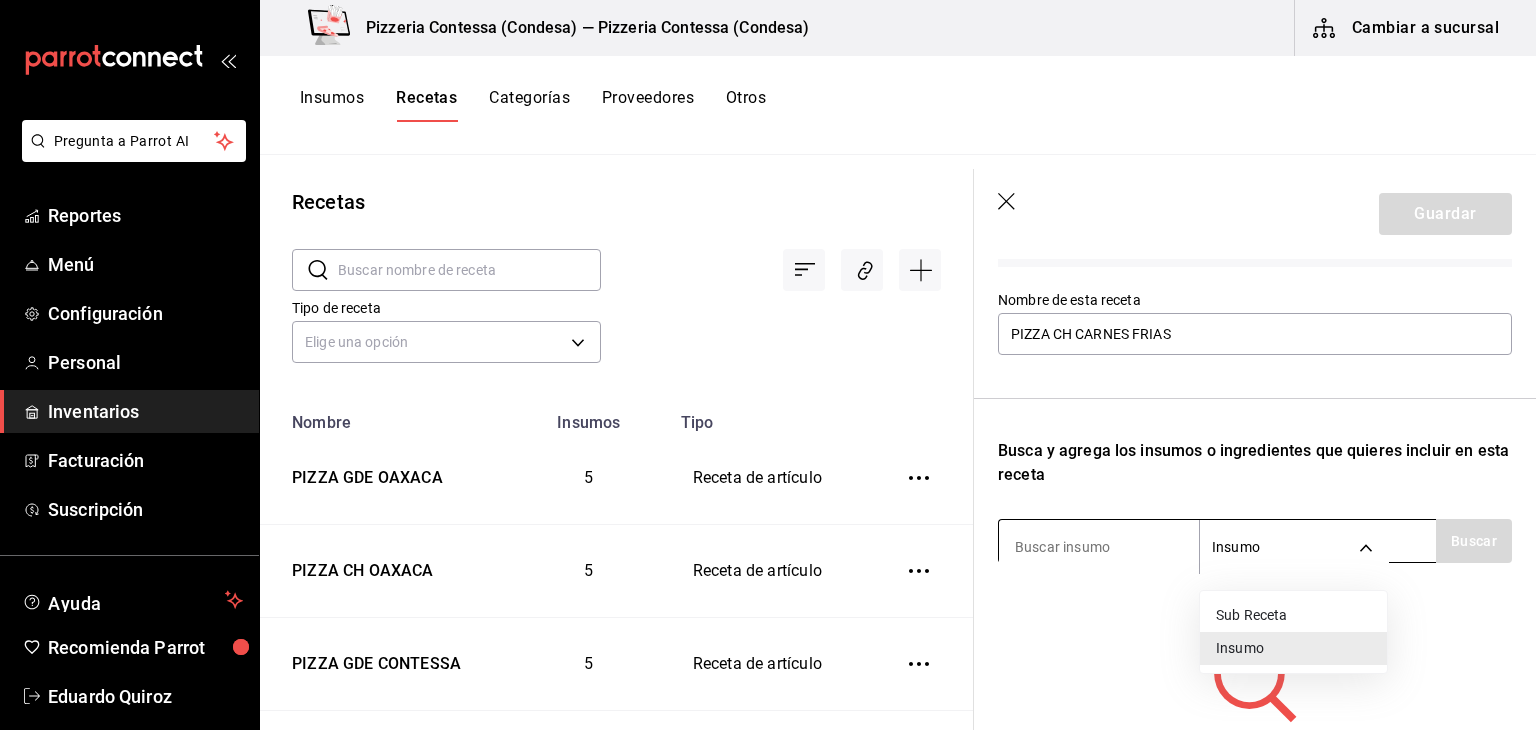 click on "Pregunta a Parrot AI Reportes   Menú   Configuración   Personal   Inventarios   Facturación   Suscripción   Ayuda Recomienda Parrot   Eduardo Quiroz   Sugerir nueva función   Pizzeria Contessa (Condesa) — Pizzeria Contessa (Condesa) Cambiar a sucursal Insumos Recetas Categorías Proveedores Otros Recetas ​ ​ Tipo de receta Elige una opción default Nombre Insumos Tipo PIZZA GDE OAXACA 5 Receta de artículo PIZZA CH OAXACA 5 Receta de artículo PIZZA GDE CONTESSA 5 Receta de artículo PIZZA CH CONTESSA 6 Receta de artículo PIZZA GDE PROSCIUTTO 5 Receta de artículo PIZZA CH PROSCIUTTO 5 Receta de artículo PIZZA GDE ALCACHOFA 6 Receta de artículo PIZZA CH ALCACHOFA 6 Receta de artículo PIZZA GDE VEGGIE 5 Receta de artículo PIZZA CH VEGGIE 5 Receta de artículo PIZZA GDE 4 QUESOS 4 Receta de artículo PIZZA CH 4 QUESOS 4 Receta de artículo PIZZA GDE FRUTAS 5 Receta de artículo PIZZA CH FRUTAS 5 Receta de artículo PIZZA GDE MEXIQUENSE 5 Receta de artículo PIZZA CH MEXIQUENSE-copy 5 5 3 3 2 2 3" at bounding box center [768, 358] 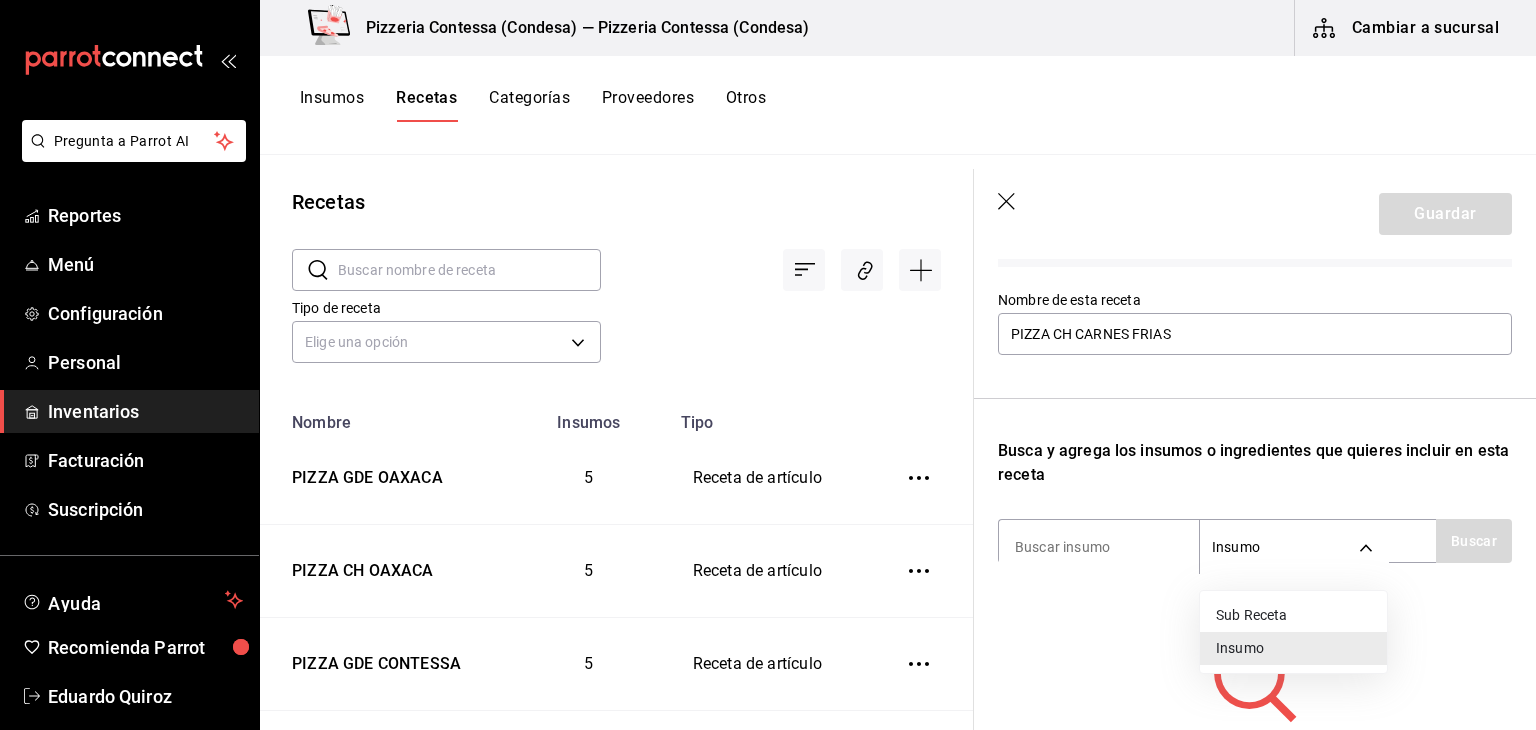 click on "Sub Receta" at bounding box center [1293, 615] 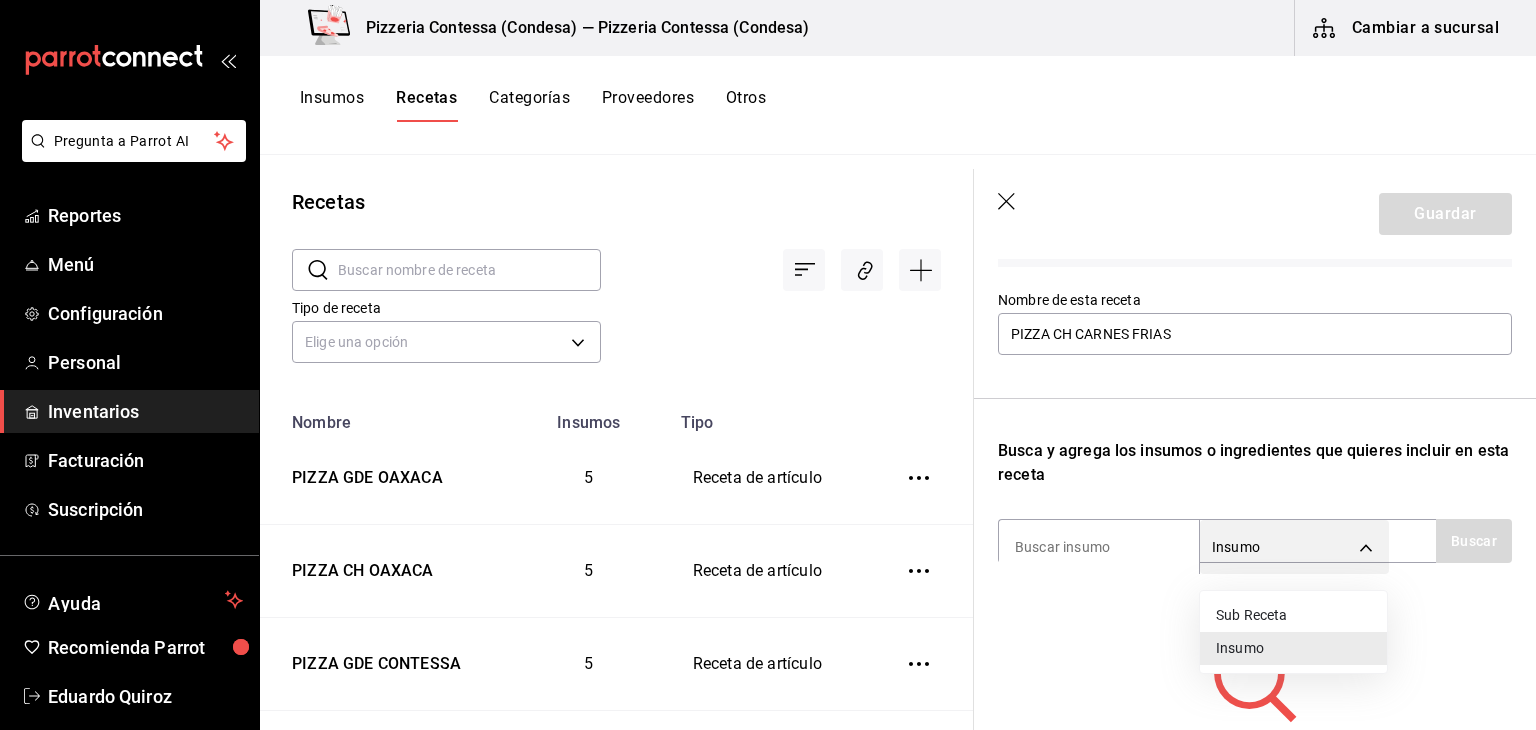 type on "SUBRECIPE" 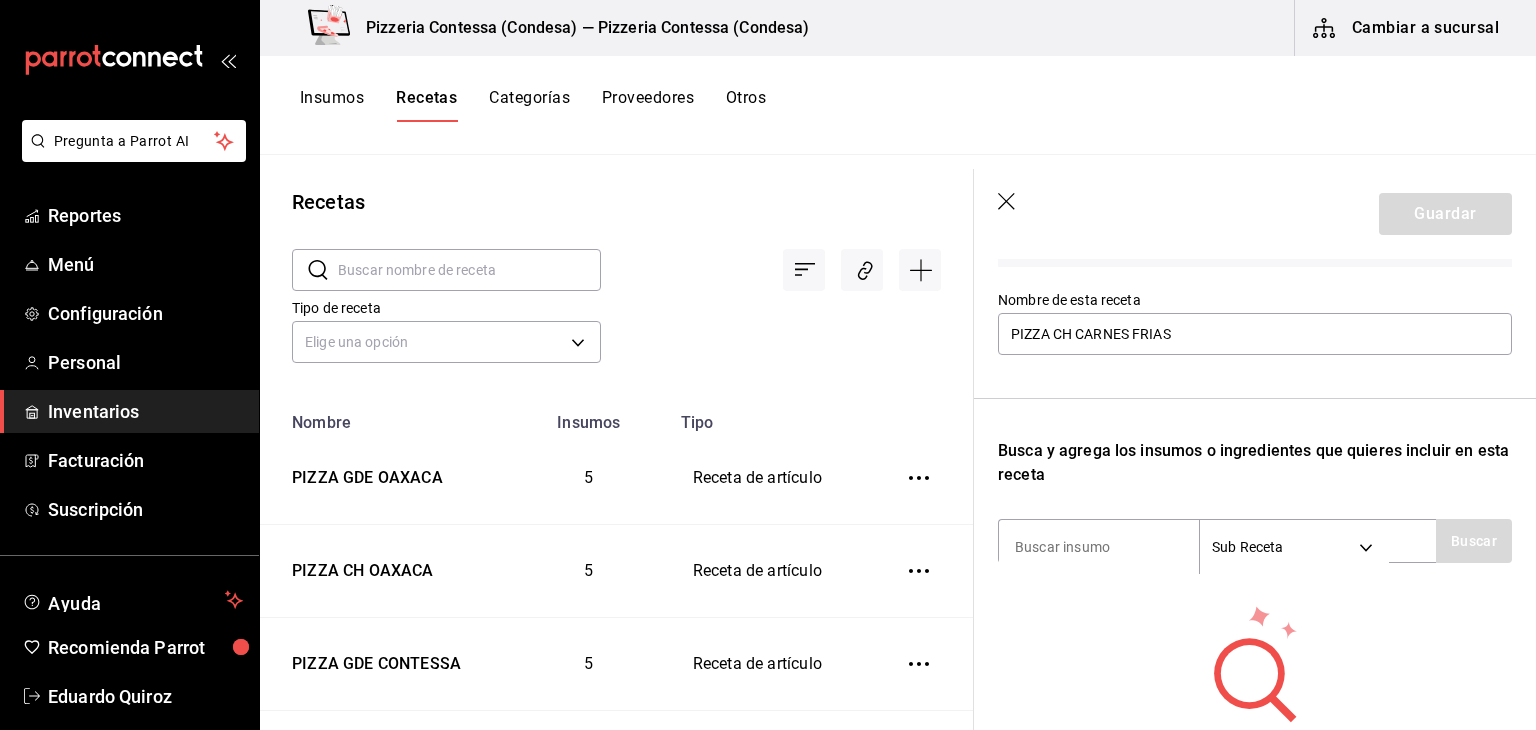 click on "Recuerda que las cantidades utilizadas en tus recetas estarán definidas en la Unidad de medida de receta que hayas especificado para cada insumo. Nombre de esta receta PIZZA CH CARNES FRIAS Busca y agrega los insumos o ingredientes que quieres incluir en esta receta Sub Receta SUBRECIPE Buscar No hay insumos a mostrar. Busca un insumo para agregarlo a la lista" at bounding box center [1255, 471] 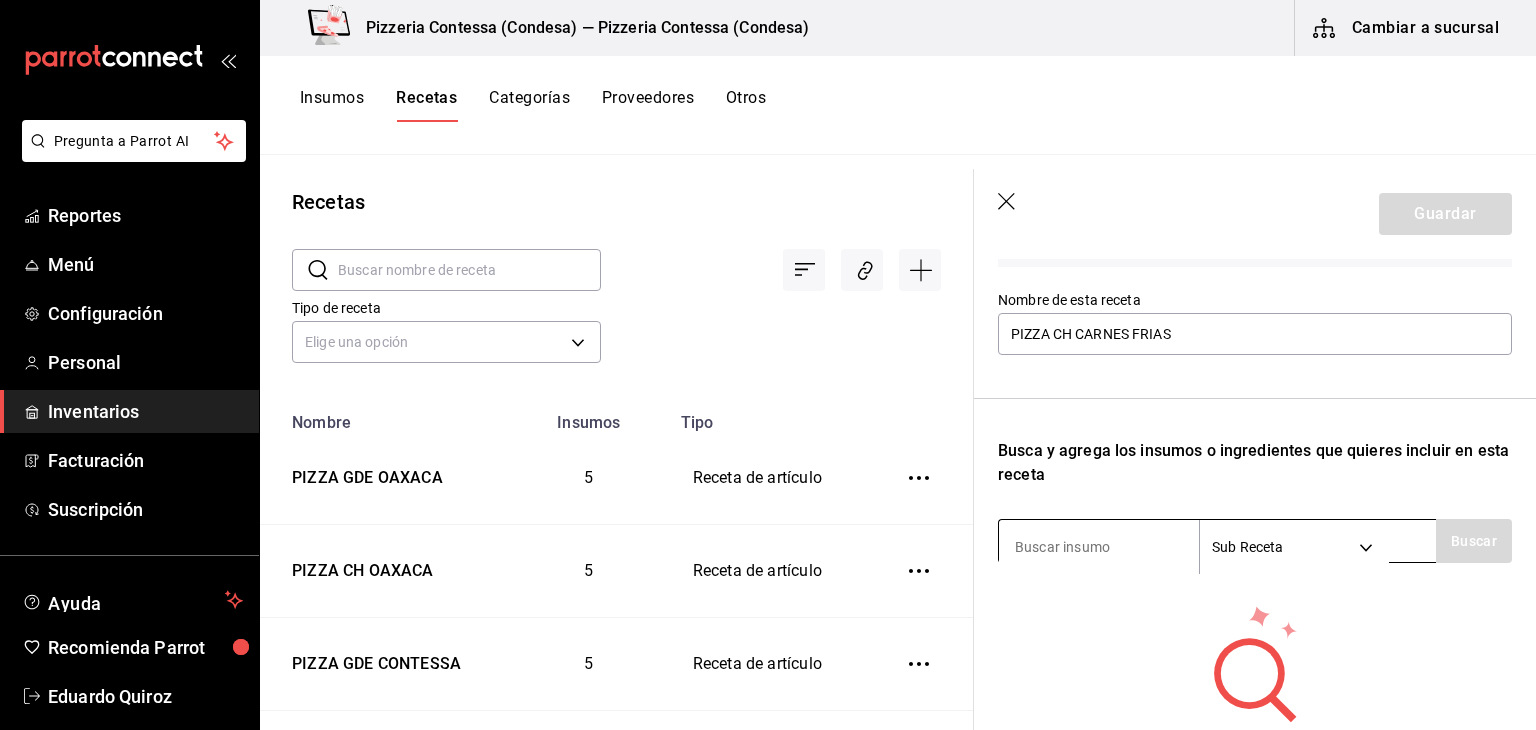 click at bounding box center [1099, 547] 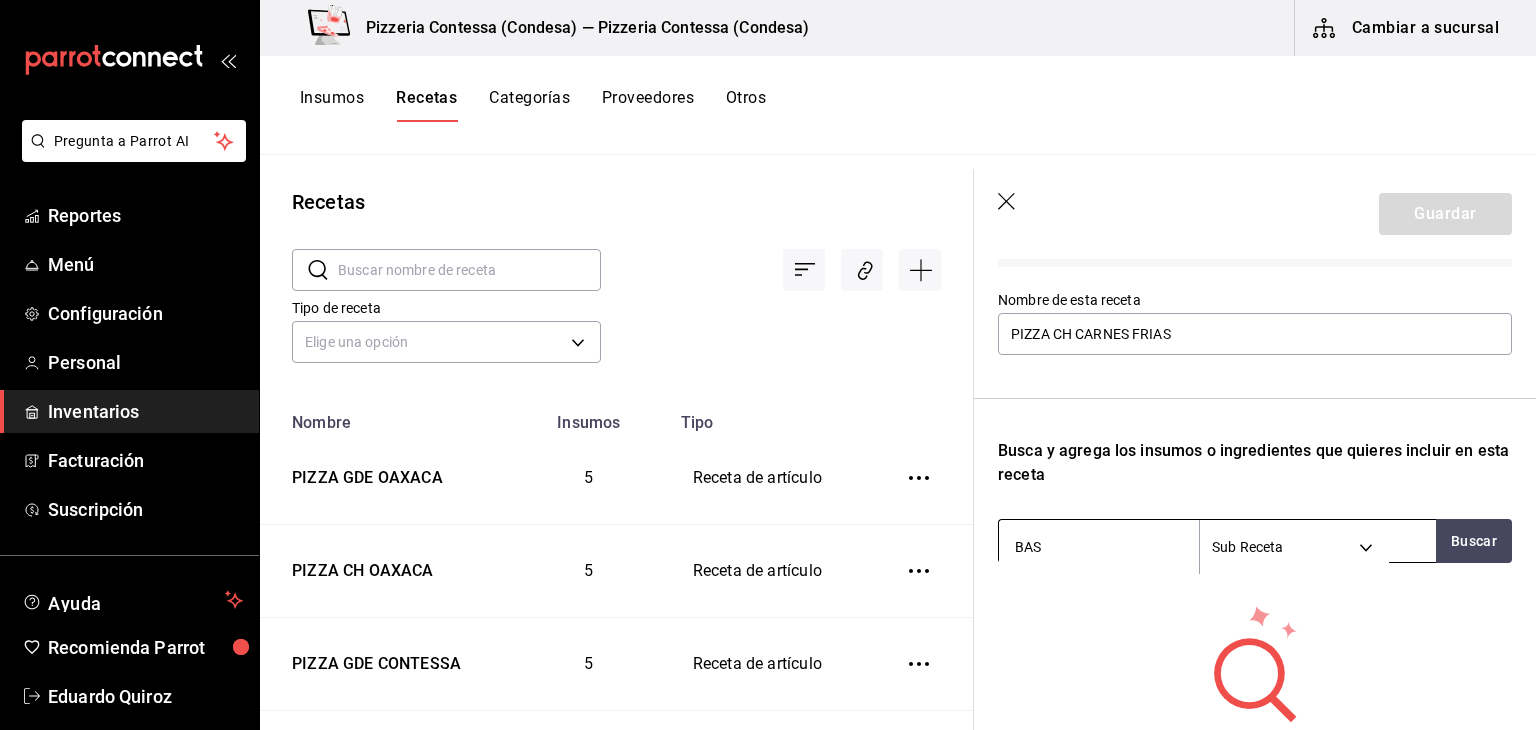 type on "BASE" 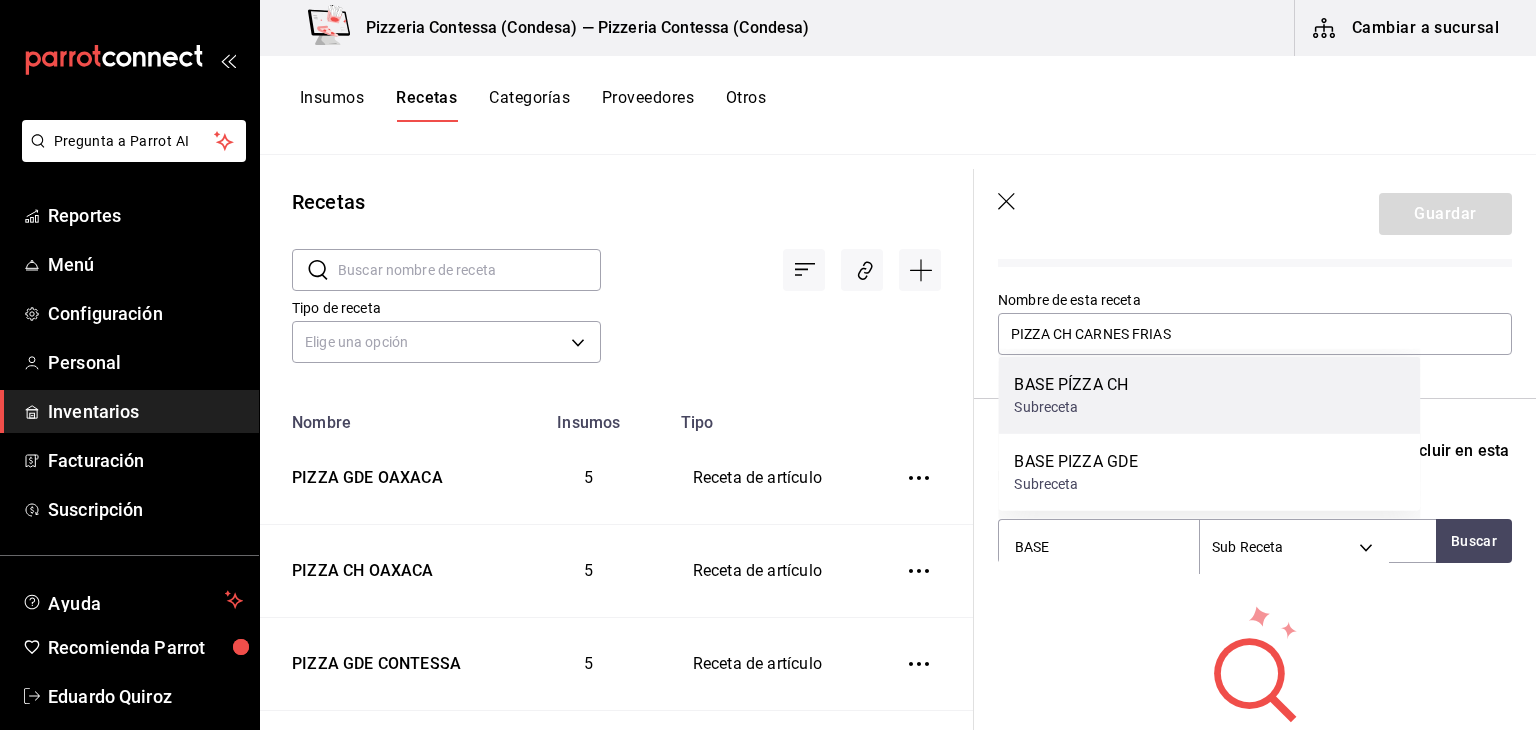 click on "BASE PÍZZA CH" at bounding box center (1071, 385) 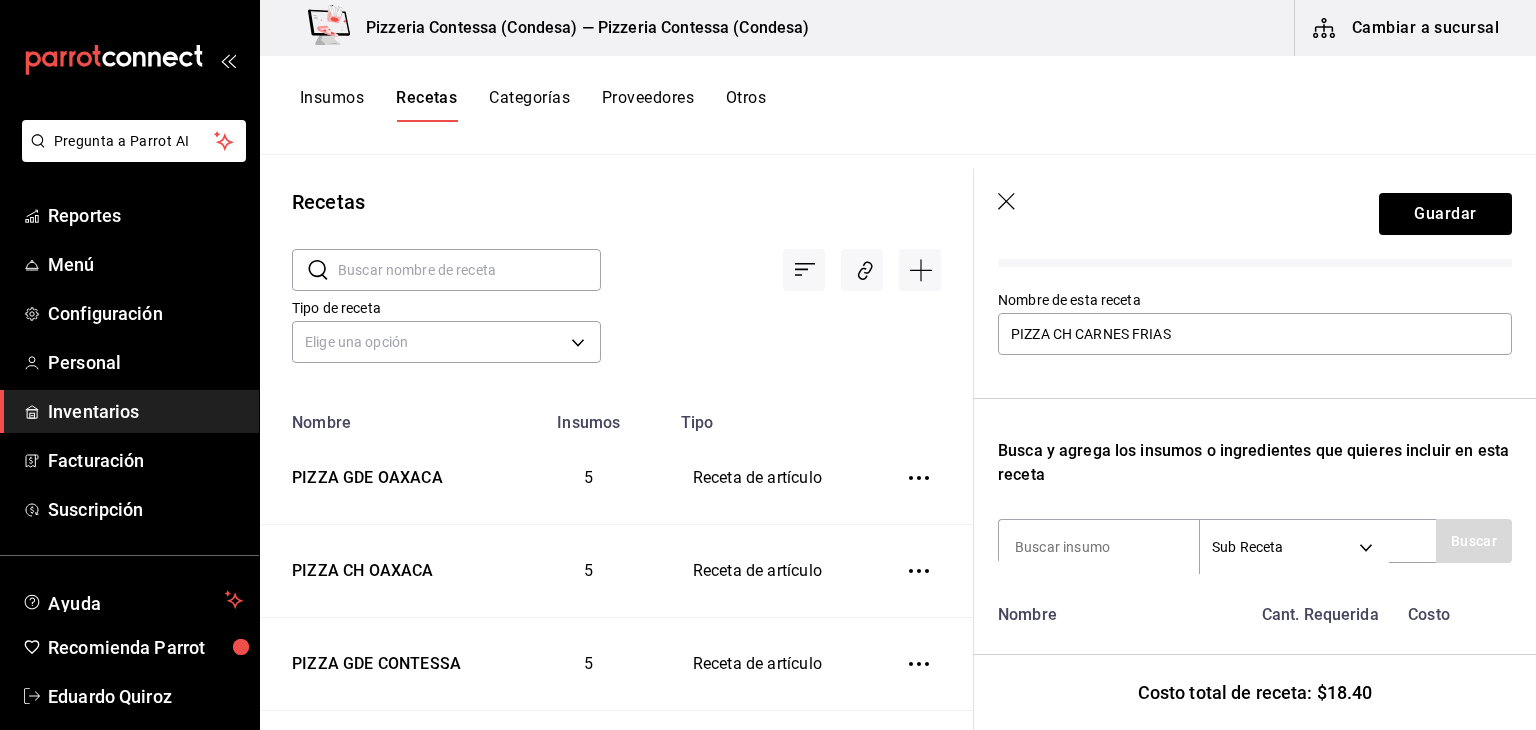 scroll, scrollTop: 309, scrollLeft: 0, axis: vertical 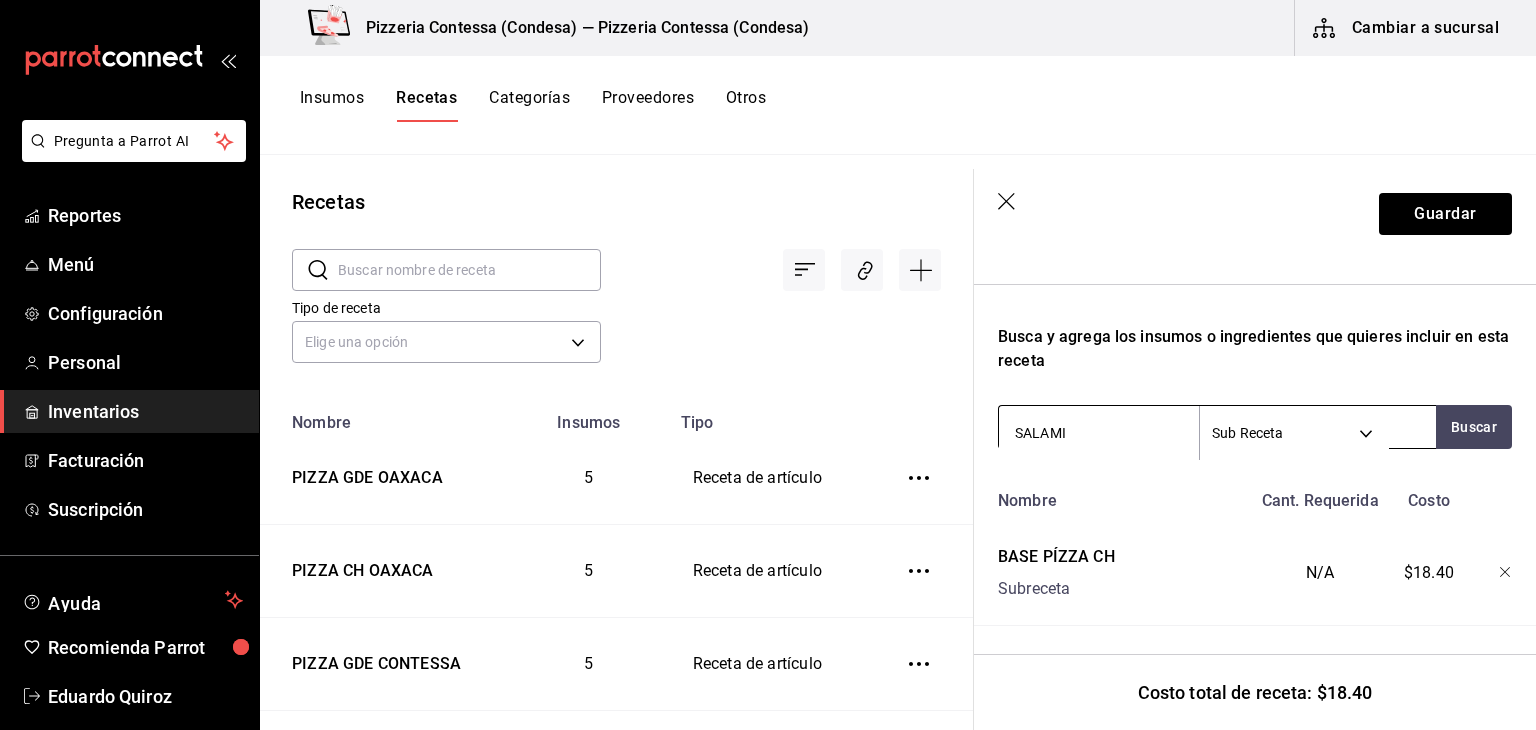 type on "SALAMI" 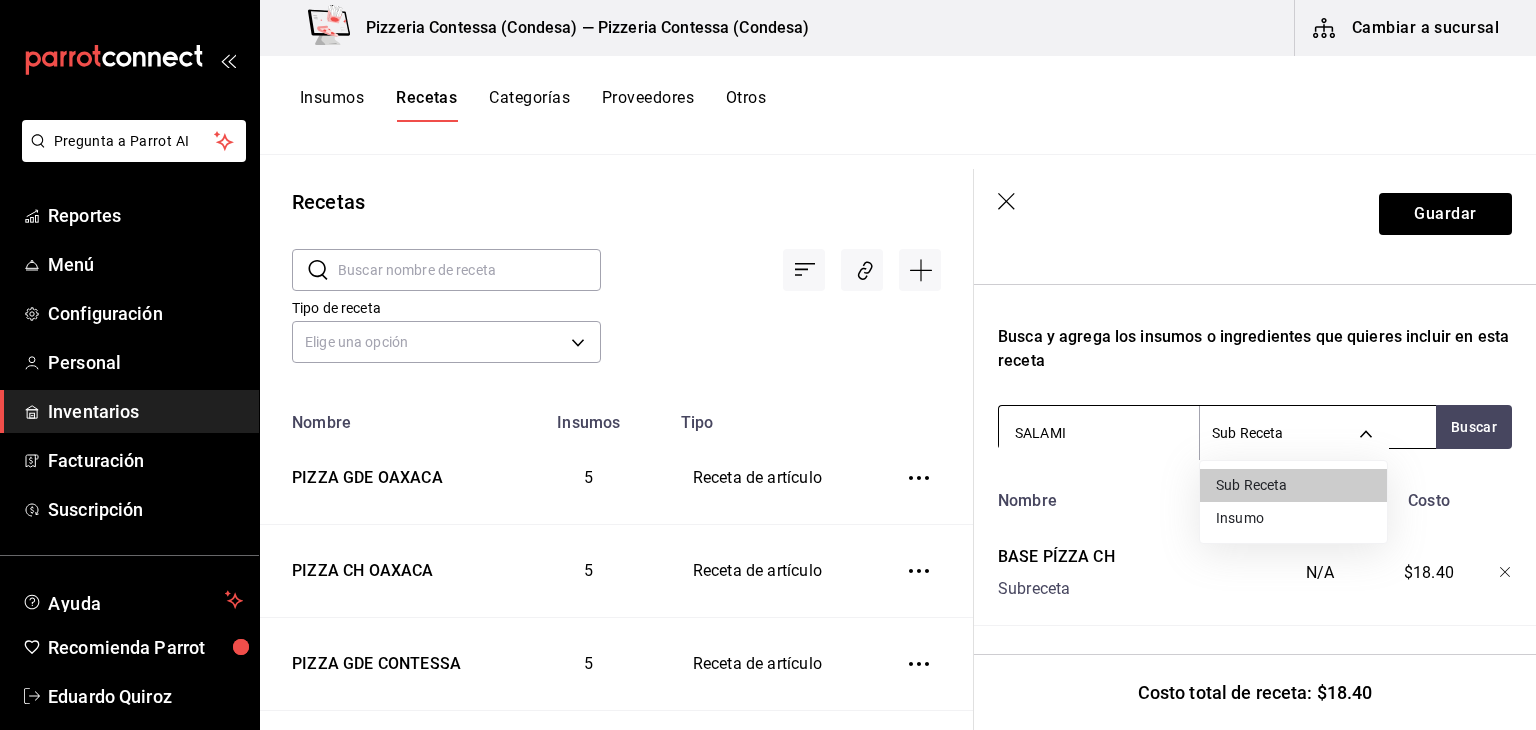 click on "Pregunta a Parrot AI Reportes   Menú   Configuración   Personal   Inventarios   Facturación   Suscripción   Ayuda Recomienda Parrot   Eduardo Quiroz   Sugerir nueva función   Pizzeria Contessa (Condesa) — Pizzeria Contessa (Condesa) Cambiar a sucursal Insumos Recetas Categorías Proveedores Otros Recetas ​ ​ Tipo de receta Elige una opción default Nombre Insumos Tipo PIZZA GDE OAXACA 5 Receta de artículo PIZZA CH OAXACA 5 Receta de artículo PIZZA GDE CONTESSA 5 Receta de artículo PIZZA CH CONTESSA 6 Receta de artículo PIZZA GDE PROSCIUTTO 5 Receta de artículo PIZZA CH PROSCIUTTO 5 Receta de artículo PIZZA GDE ALCACHOFA 6 Receta de artículo PIZZA CH ALCACHOFA 6 Receta de artículo PIZZA GDE VEGGIE 5 Receta de artículo PIZZA CH VEGGIE 5 Receta de artículo PIZZA GDE 4 QUESOS 4 Receta de artículo PIZZA CH 4 QUESOS 4 Receta de artículo PIZZA GDE FRUTAS 5 Receta de artículo PIZZA CH FRUTAS 5 Receta de artículo PIZZA GDE MEXIQUENSE 5 Receta de artículo PIZZA CH MEXIQUENSE-copy 5 5 3 3 2 2 3" at bounding box center (768, 358) 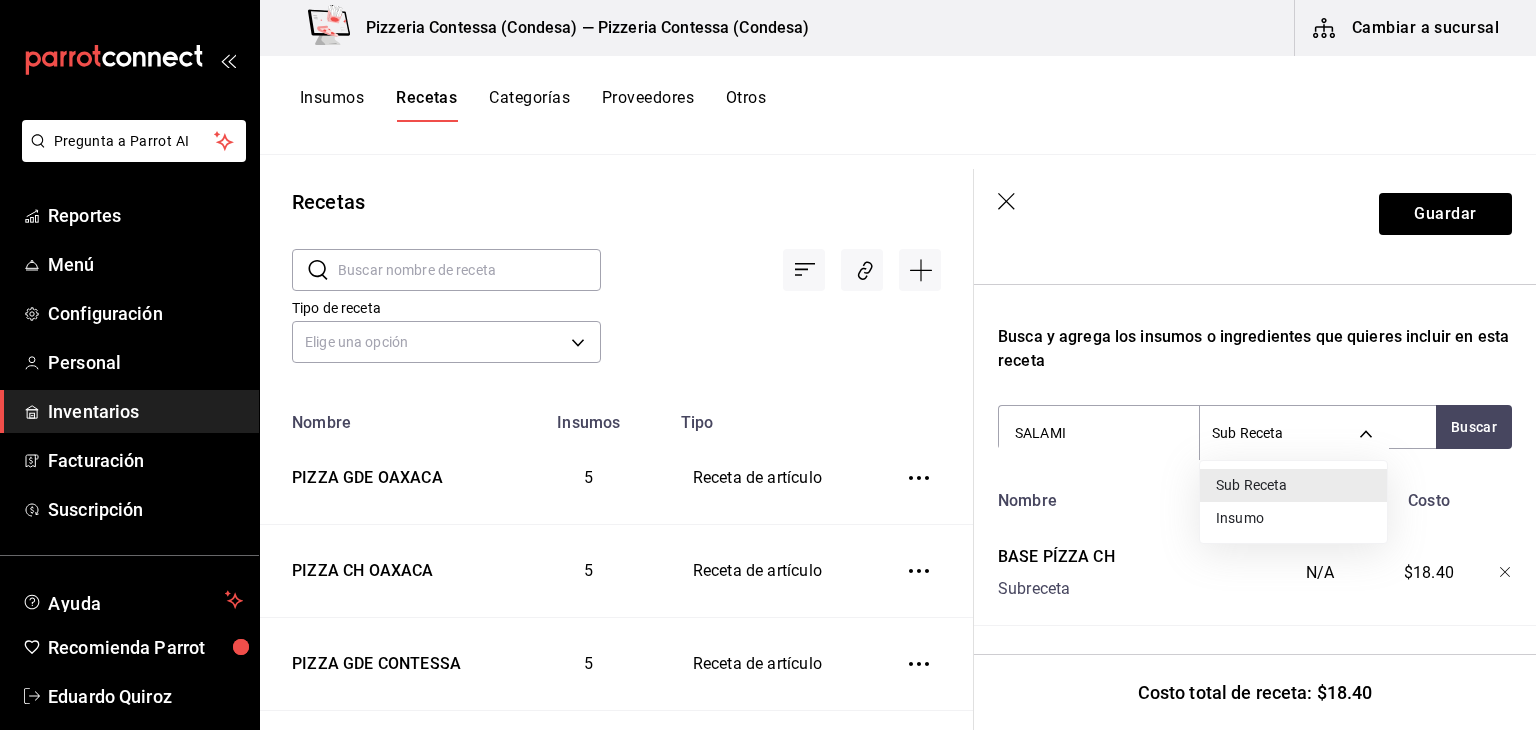 click on "Insumo" at bounding box center (1293, 518) 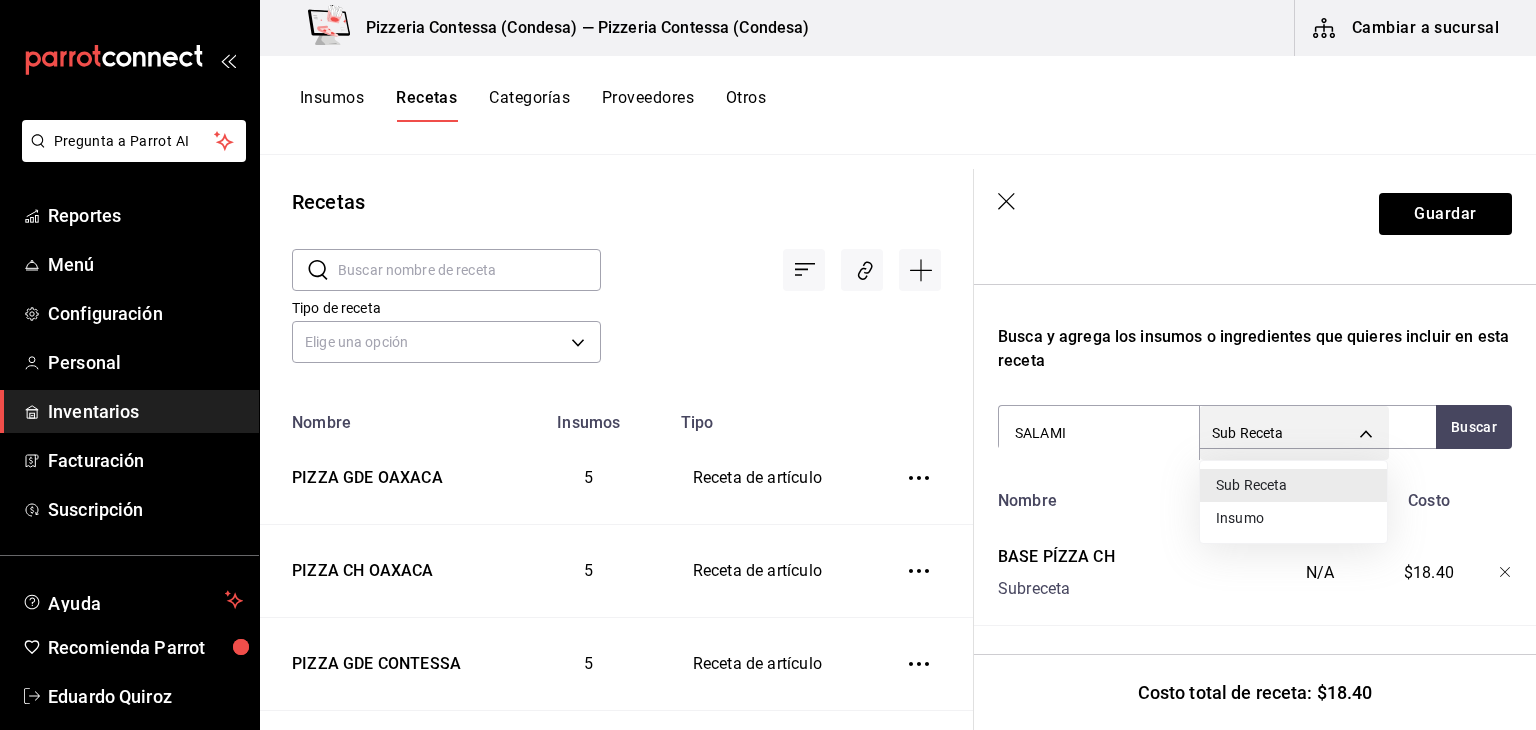 type on "SUPPLY" 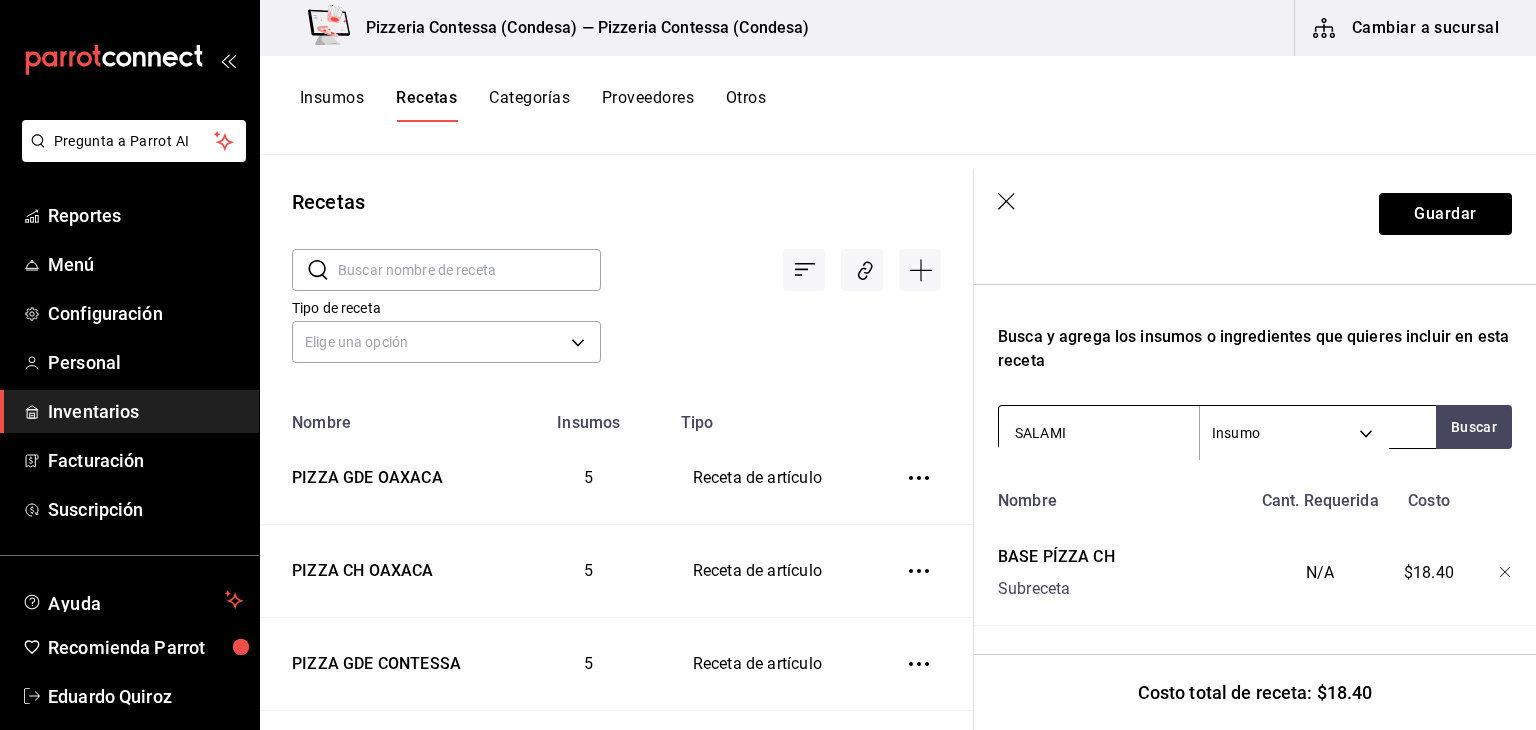 click on "SALAMI" at bounding box center [1099, 433] 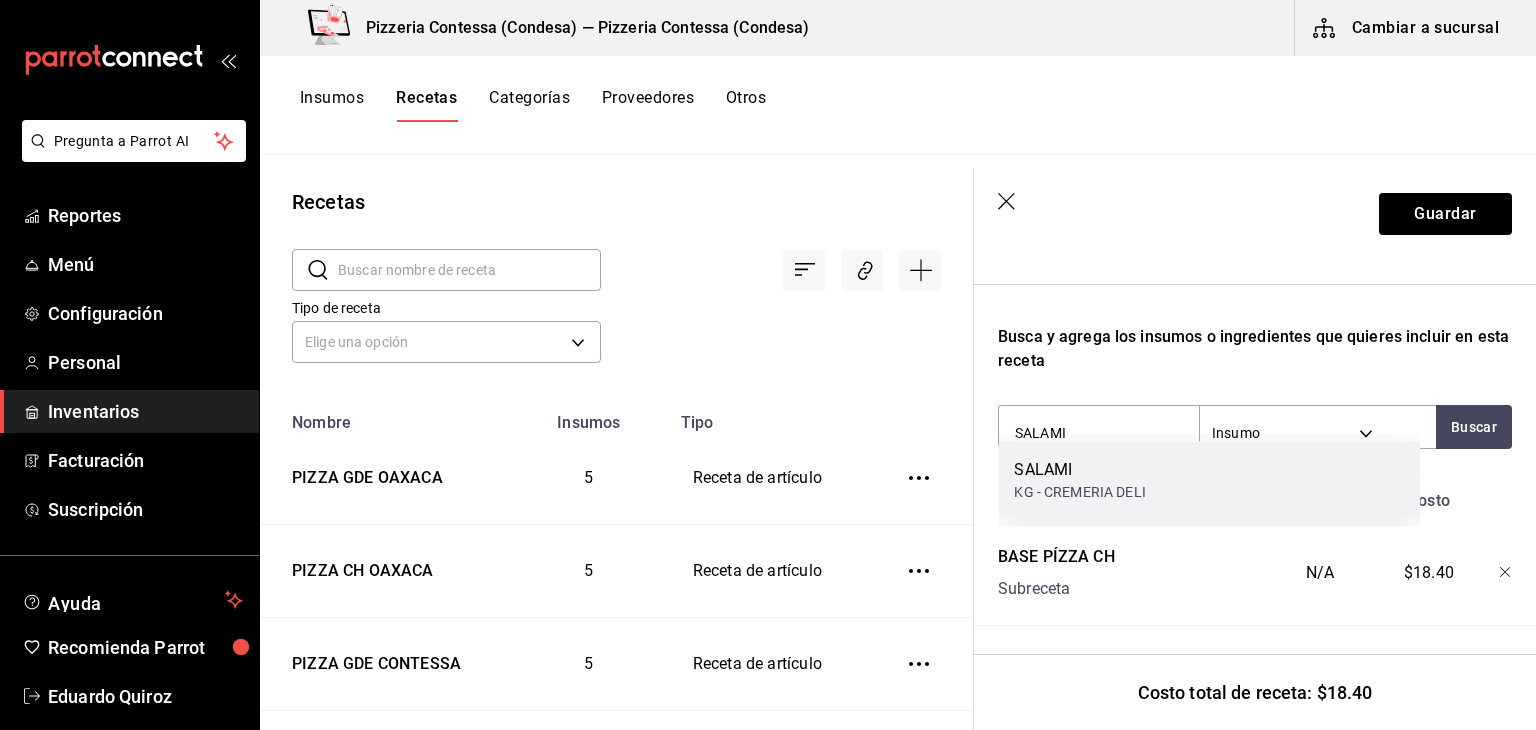 click on "SALAMI" at bounding box center (1079, 470) 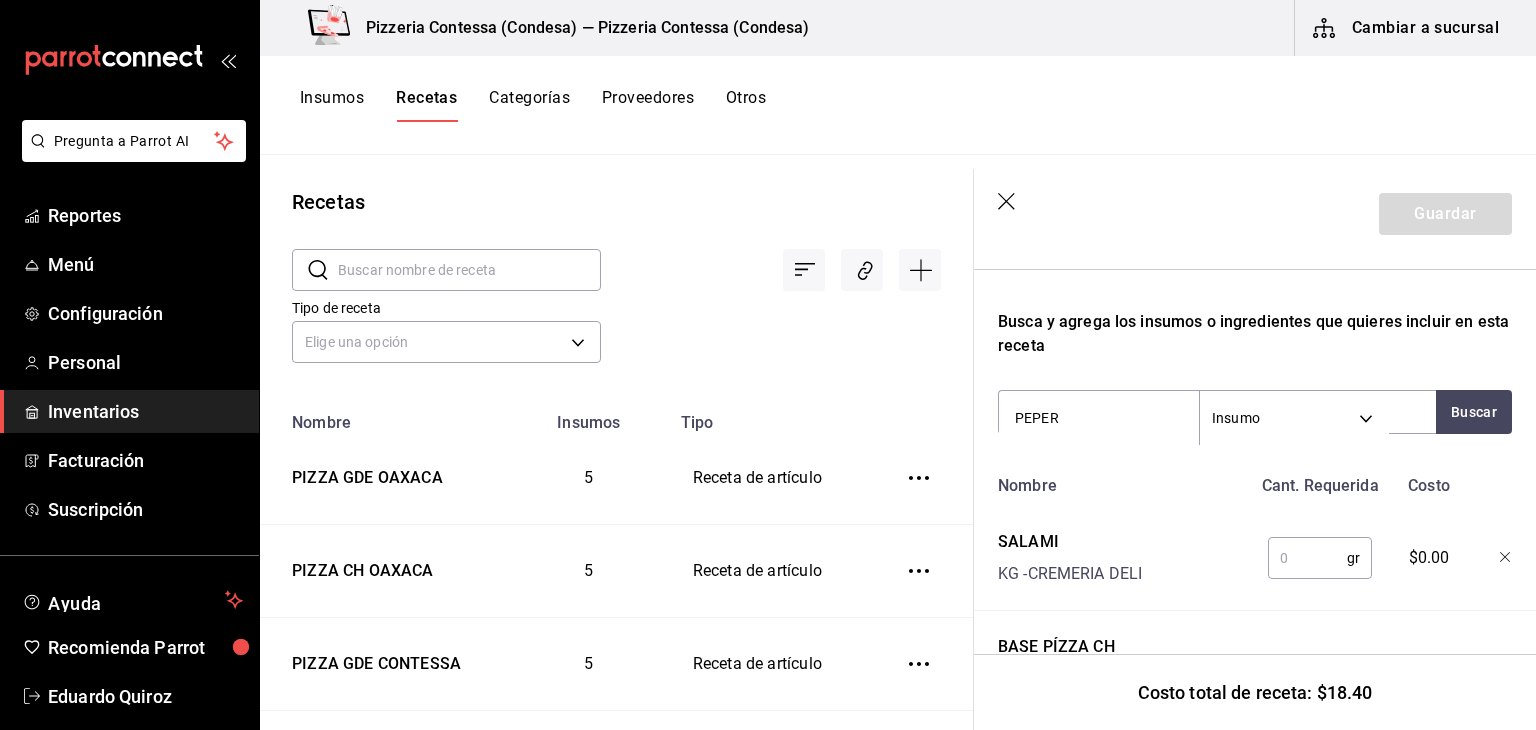 type on "PEPE" 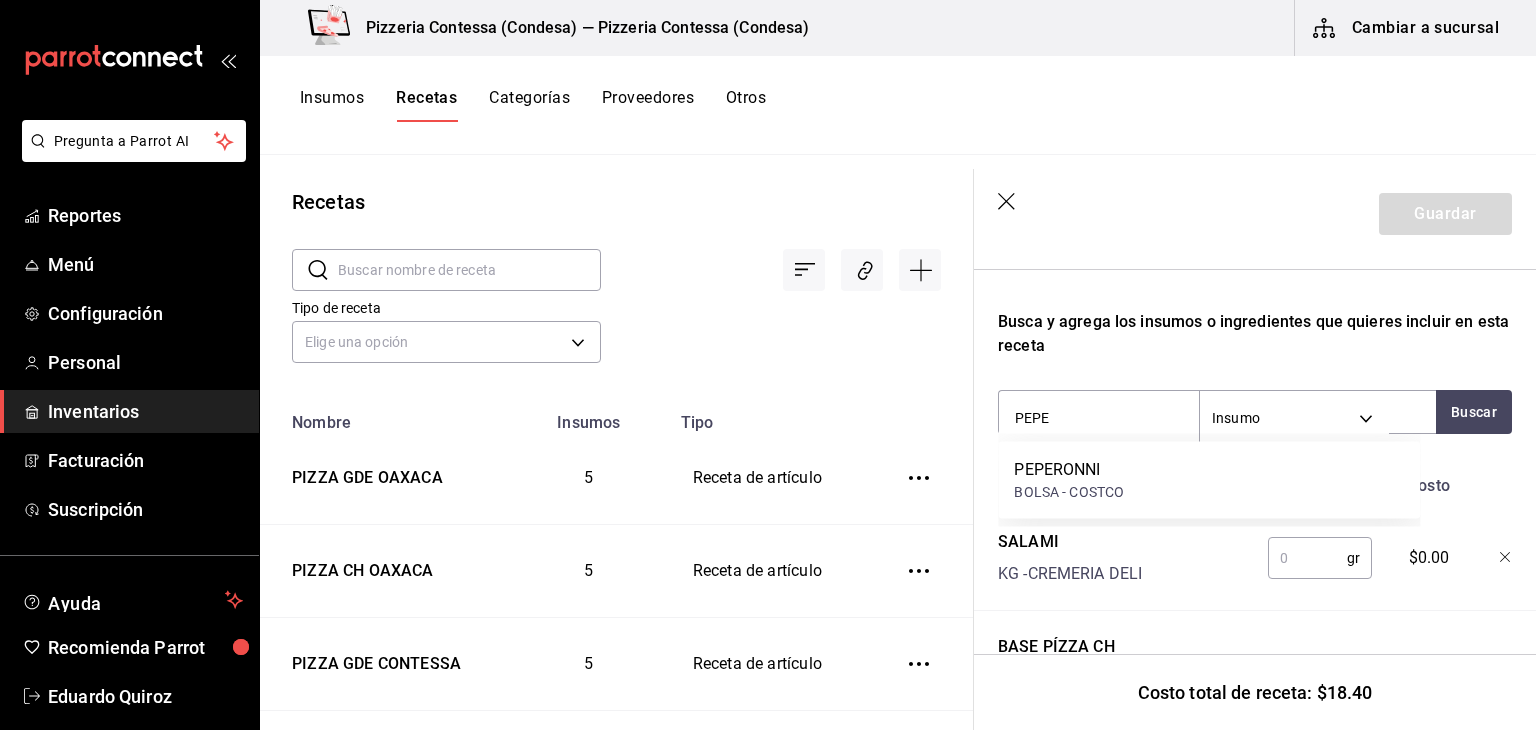 click on "PEPERONNI BOLSA - COSTCO" at bounding box center (1209, 480) 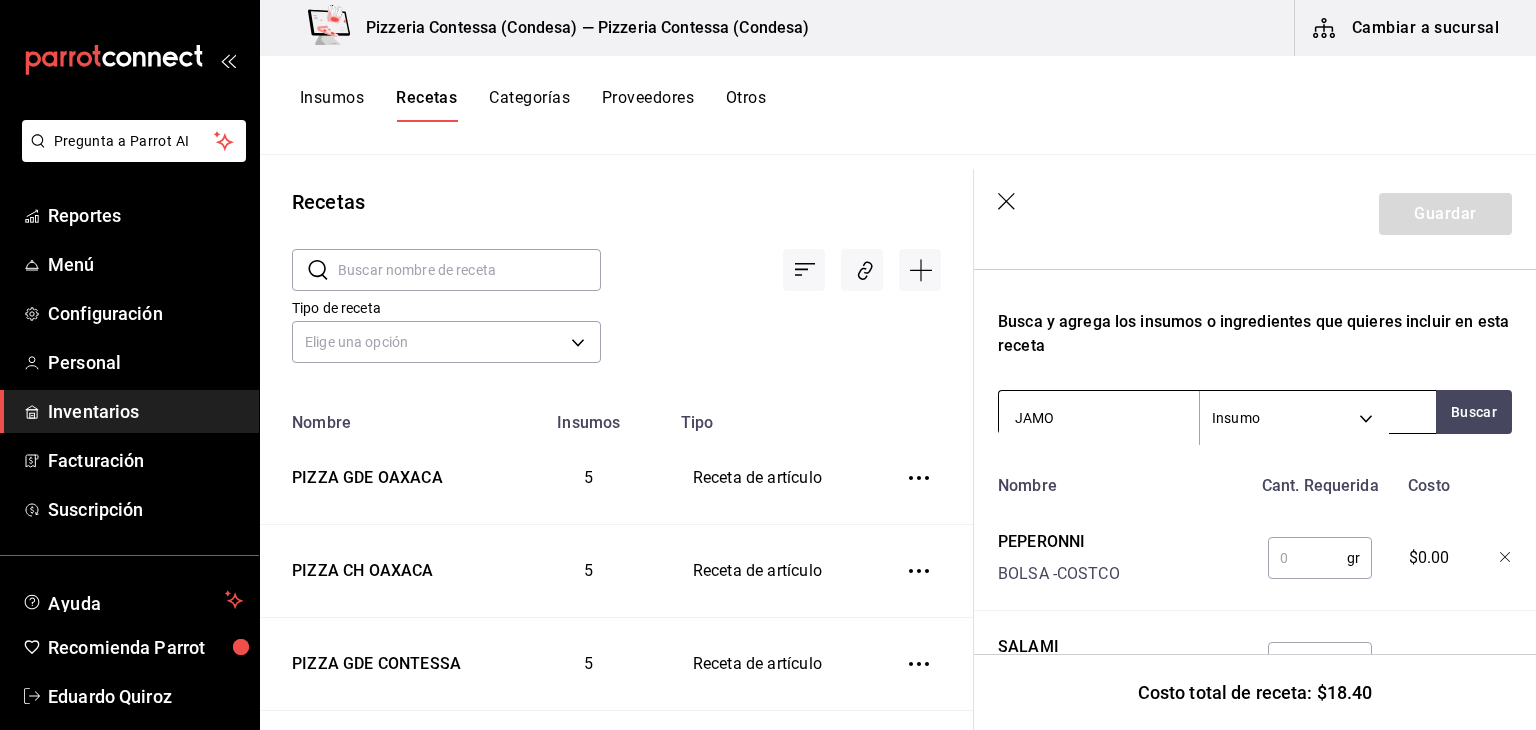 type on "JAMON" 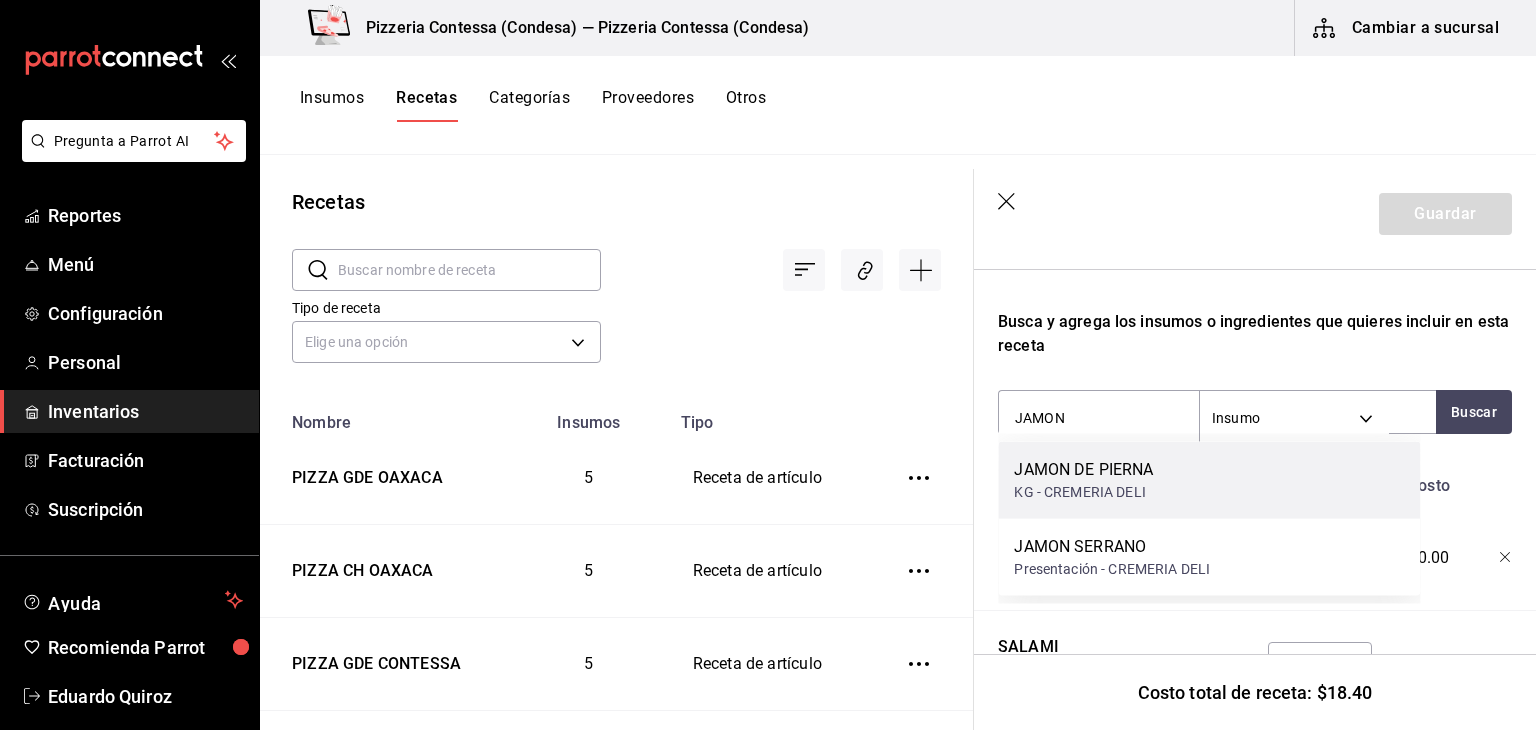 click on "JAMON DE PIERNA" at bounding box center (1083, 470) 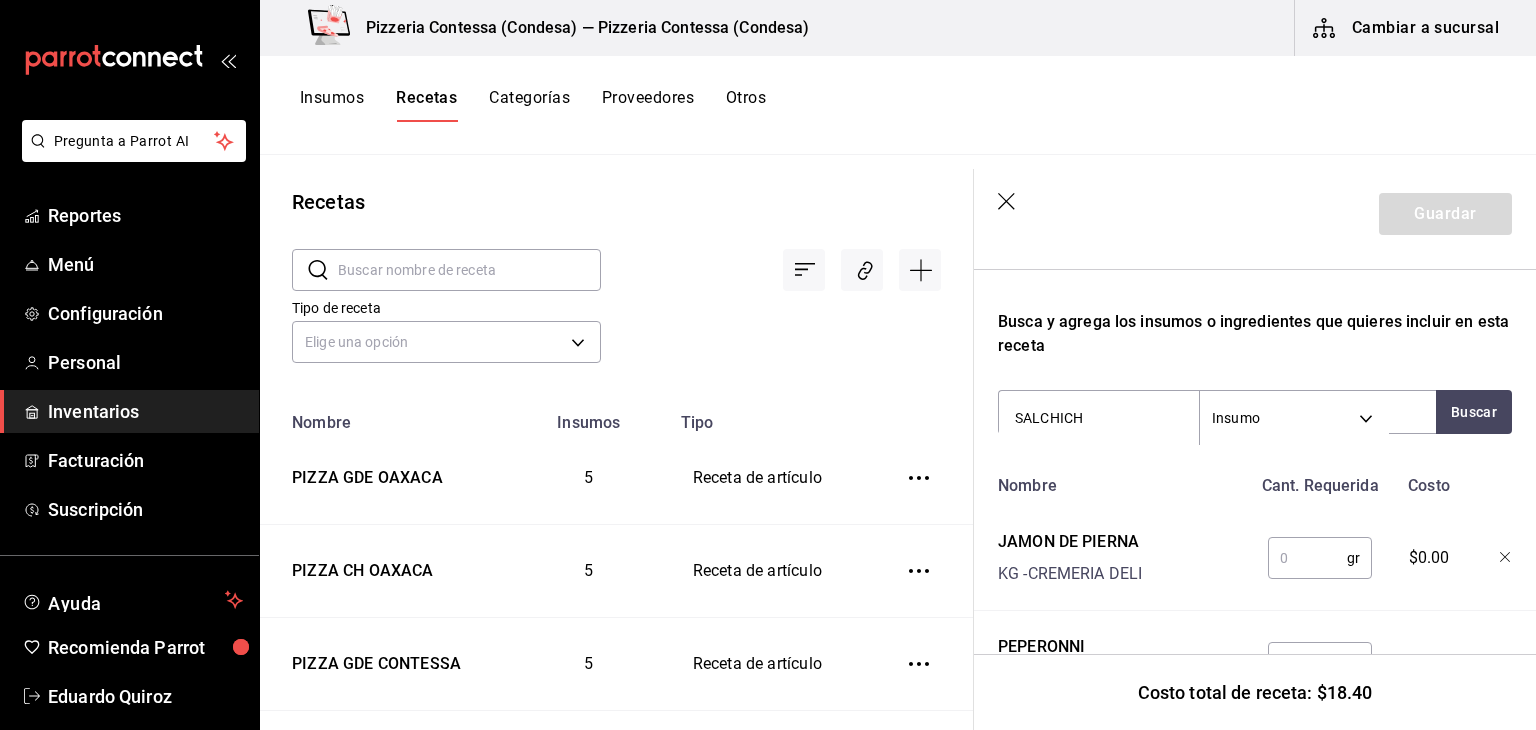 type on "SALCHICHA" 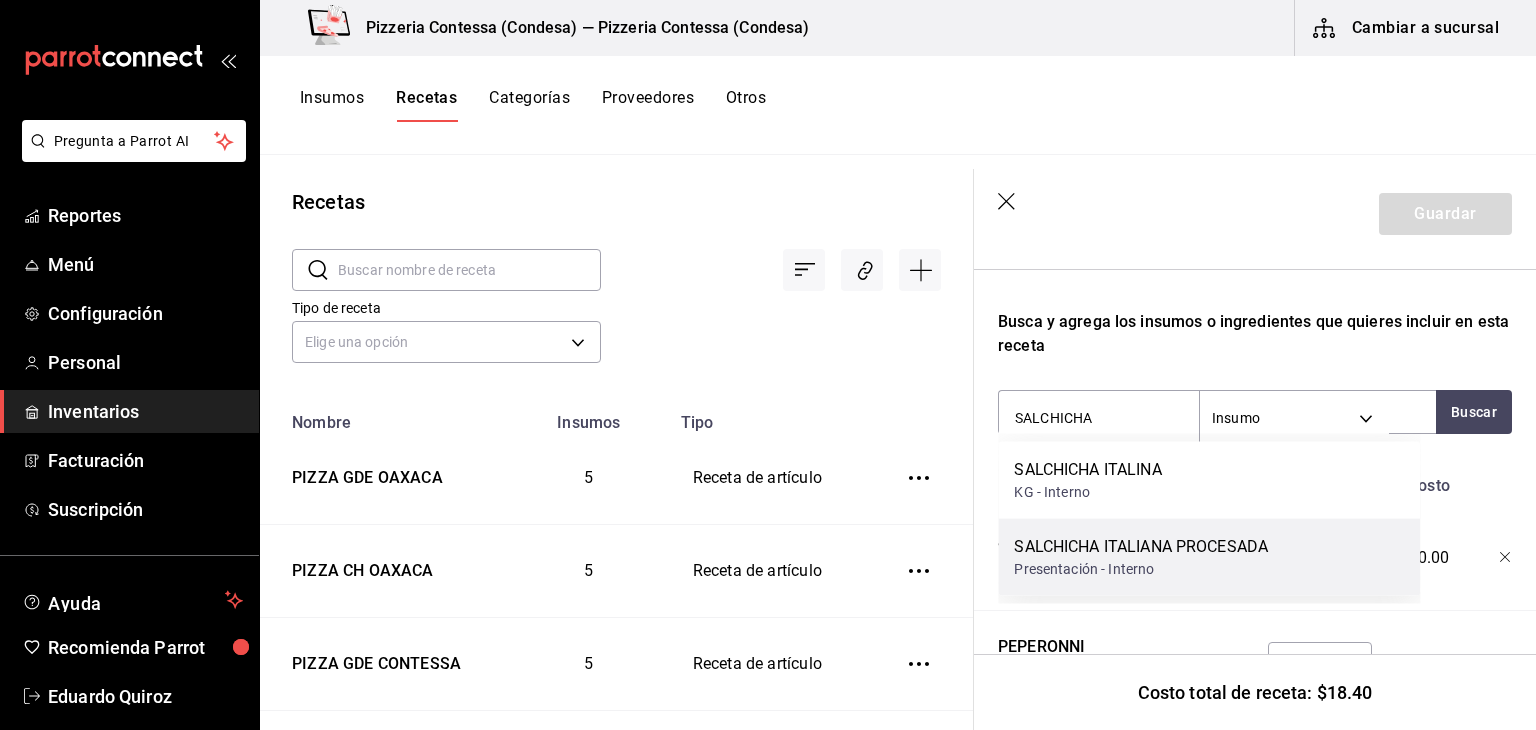 click on "SALCHICHA ITALIANA PROCESADA Presentación - Interno" at bounding box center [1209, 557] 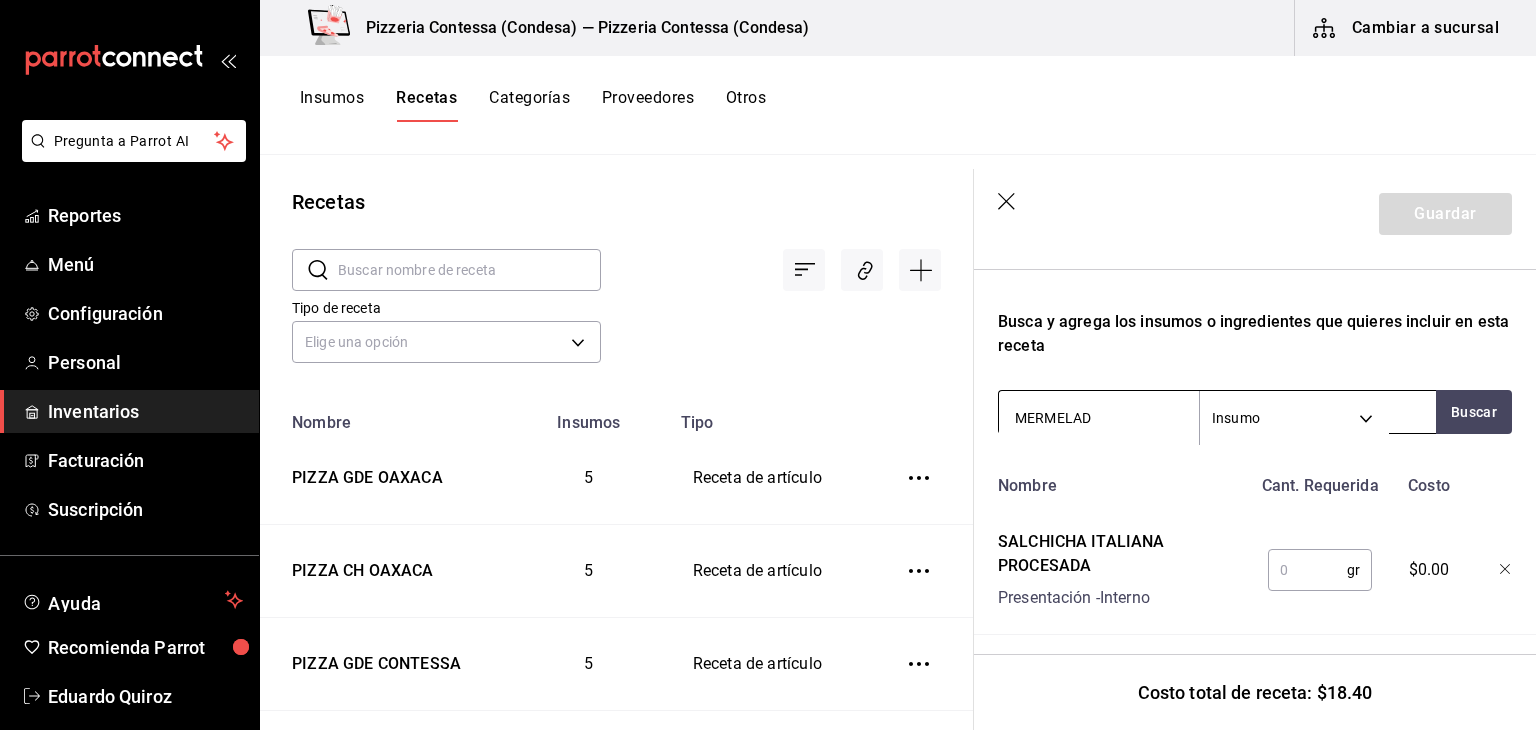 type on "MERMELADA" 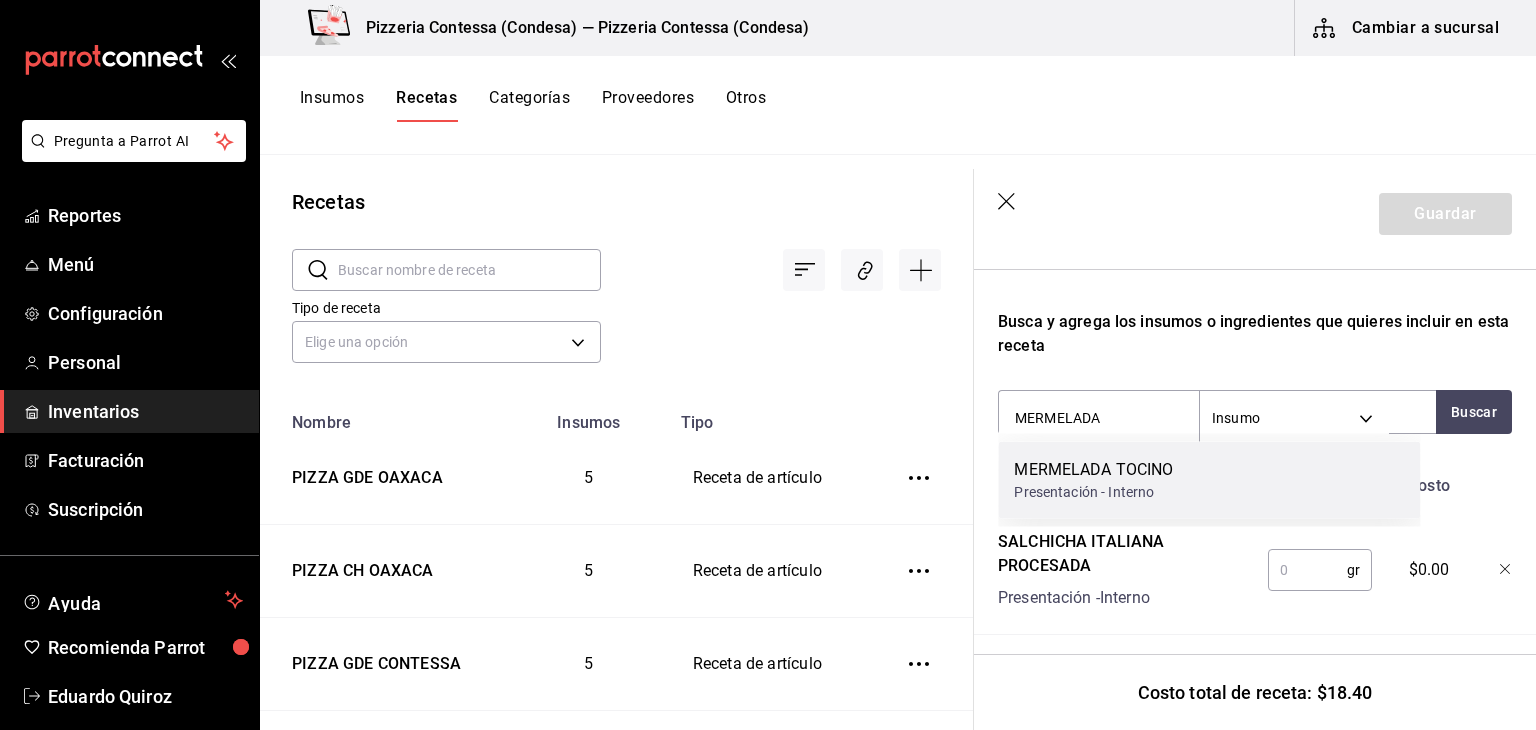 click on "MERMELADA TOCINO" at bounding box center (1093, 470) 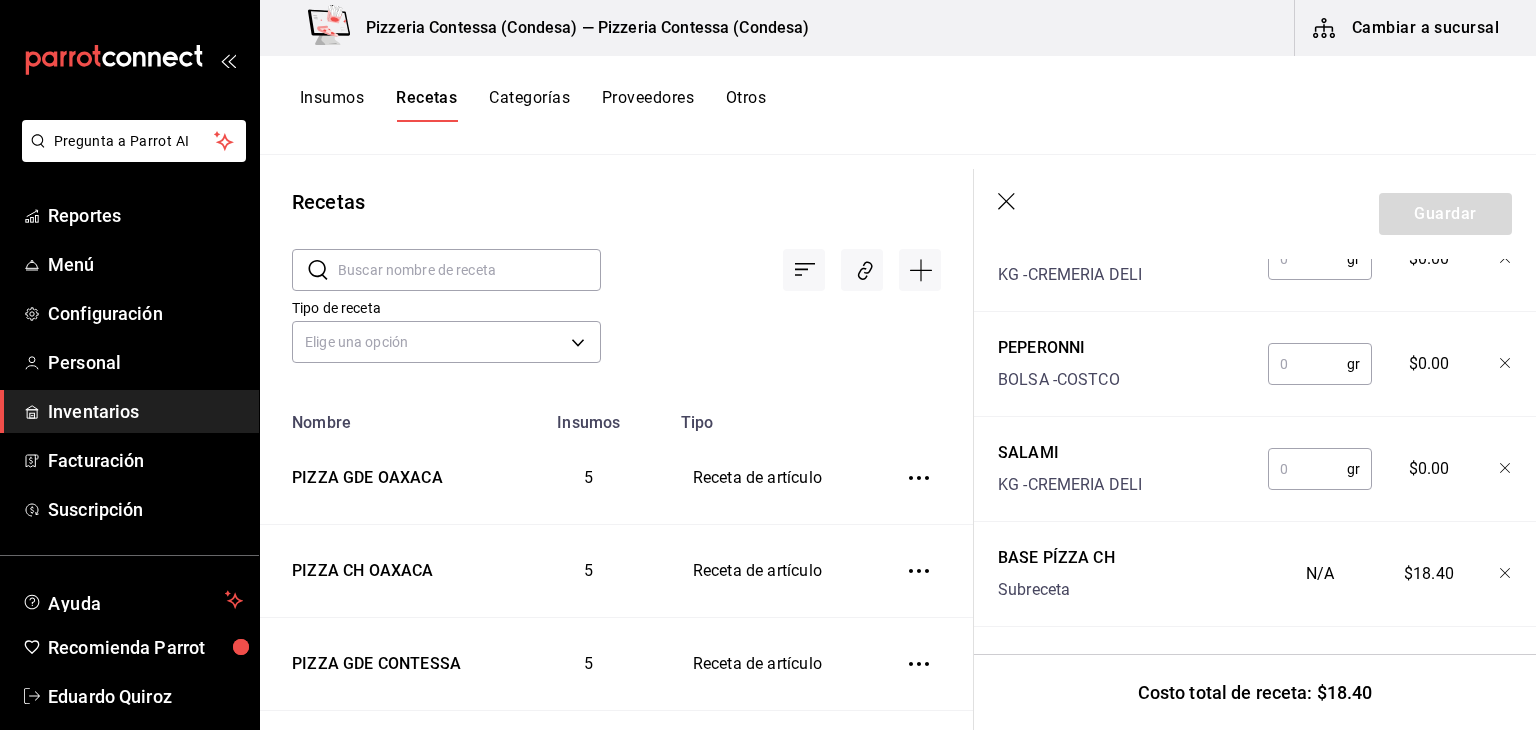 scroll, scrollTop: 844, scrollLeft: 0, axis: vertical 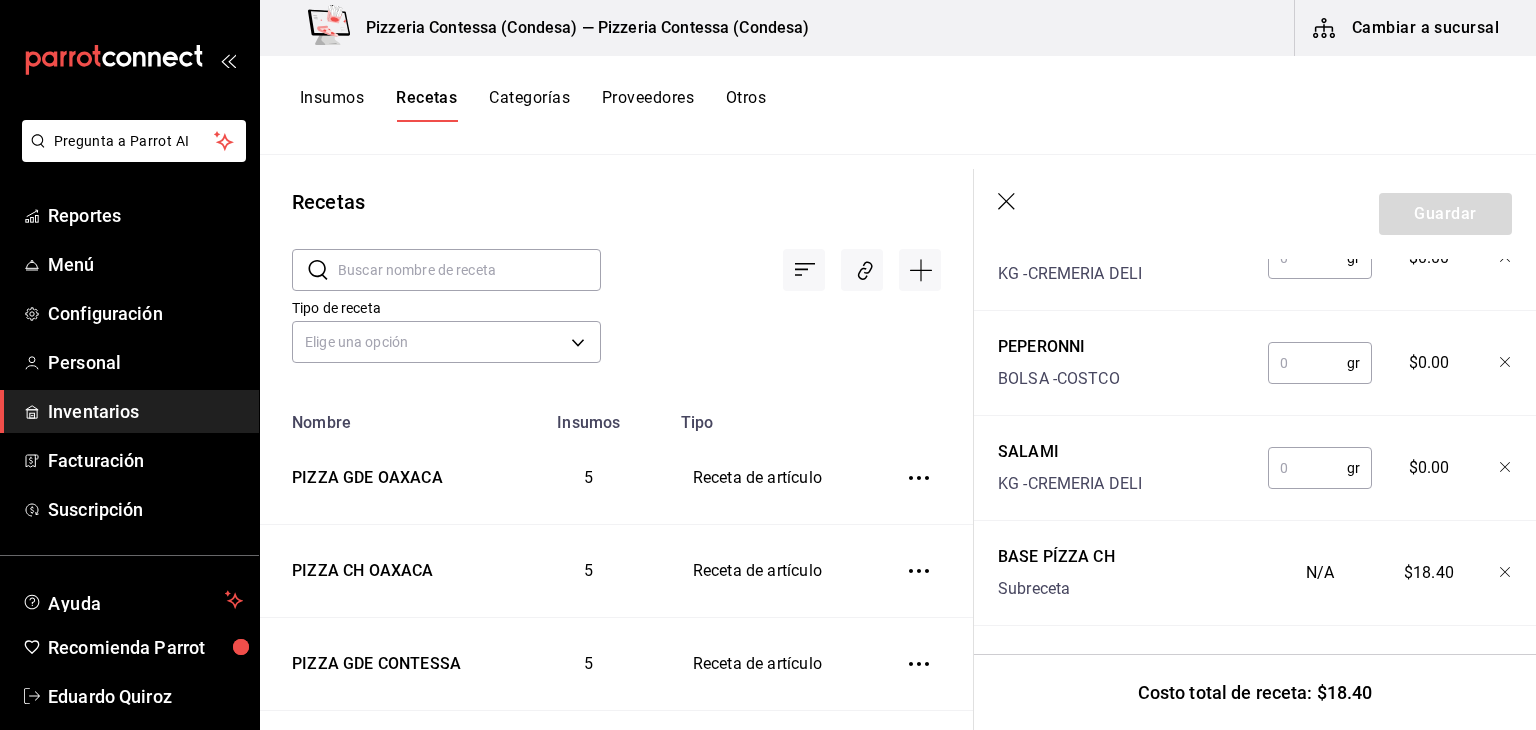 click at bounding box center [1307, 468] 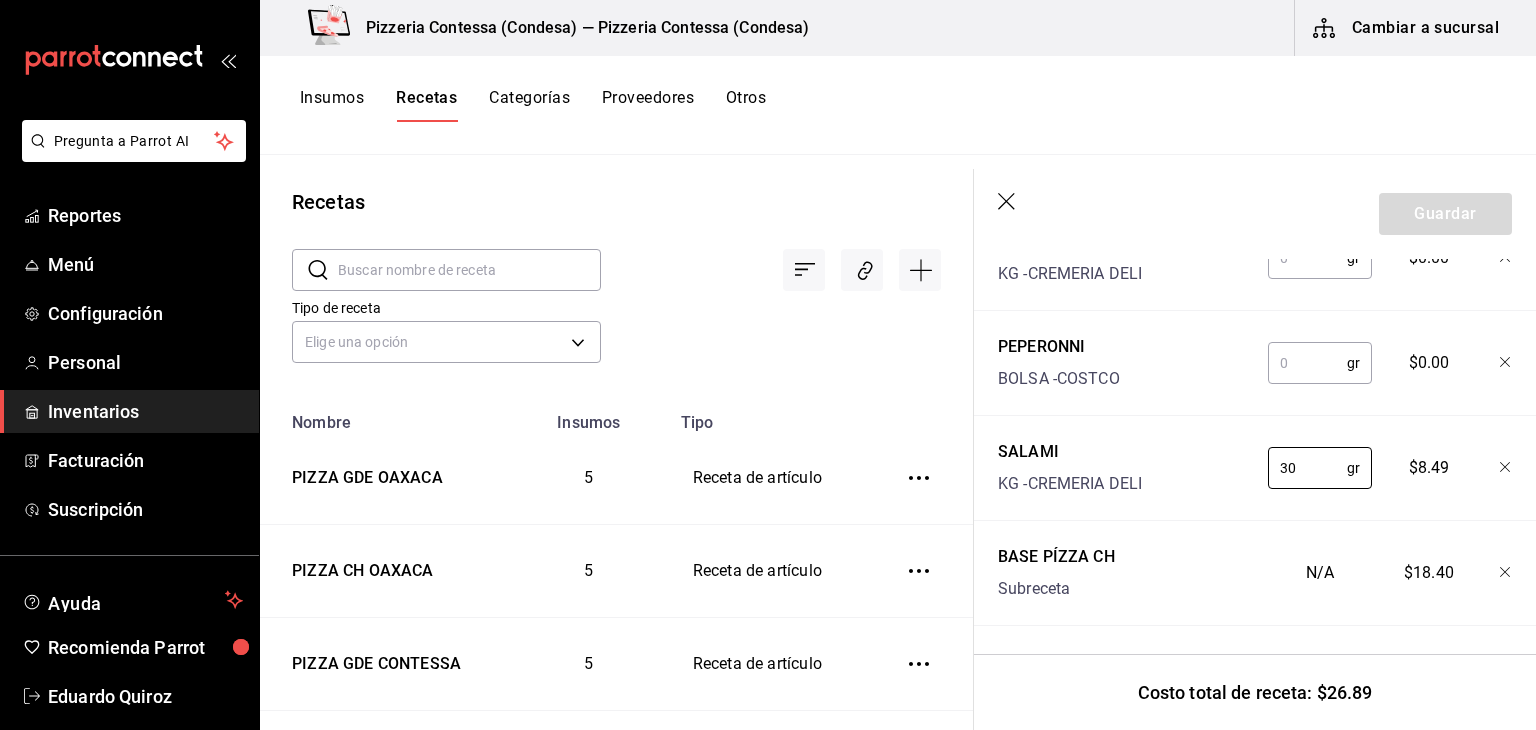 type on "30" 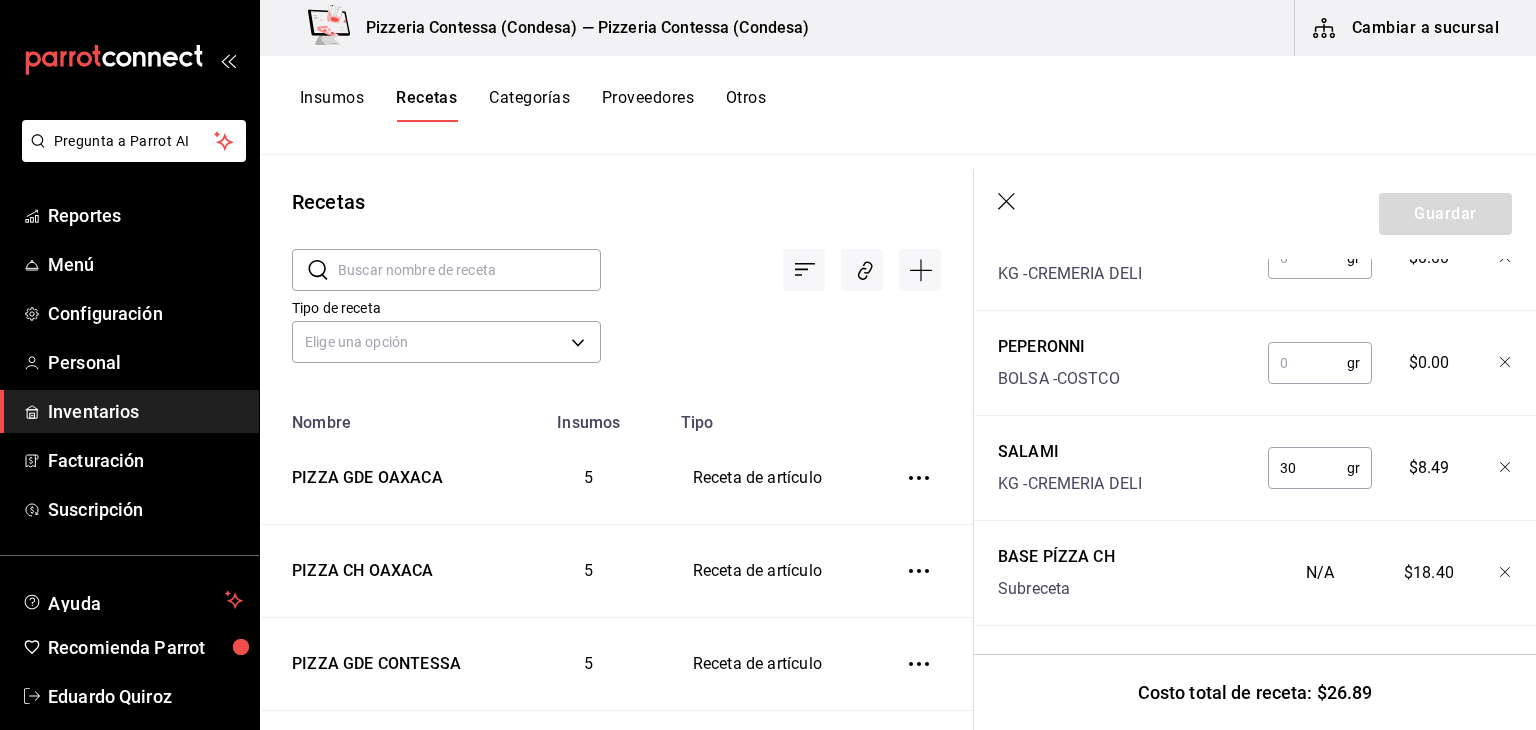 click at bounding box center (1307, 363) 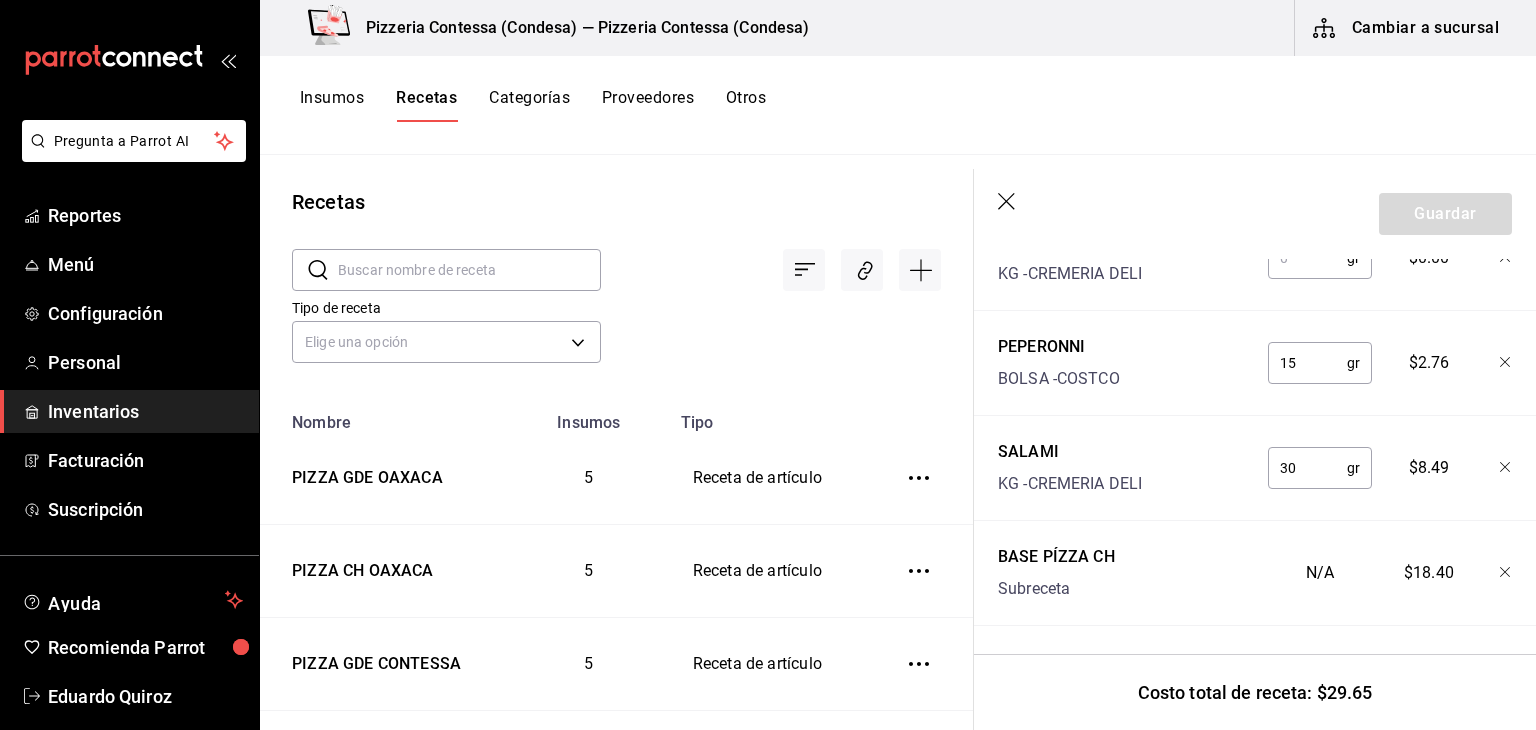 type on "15" 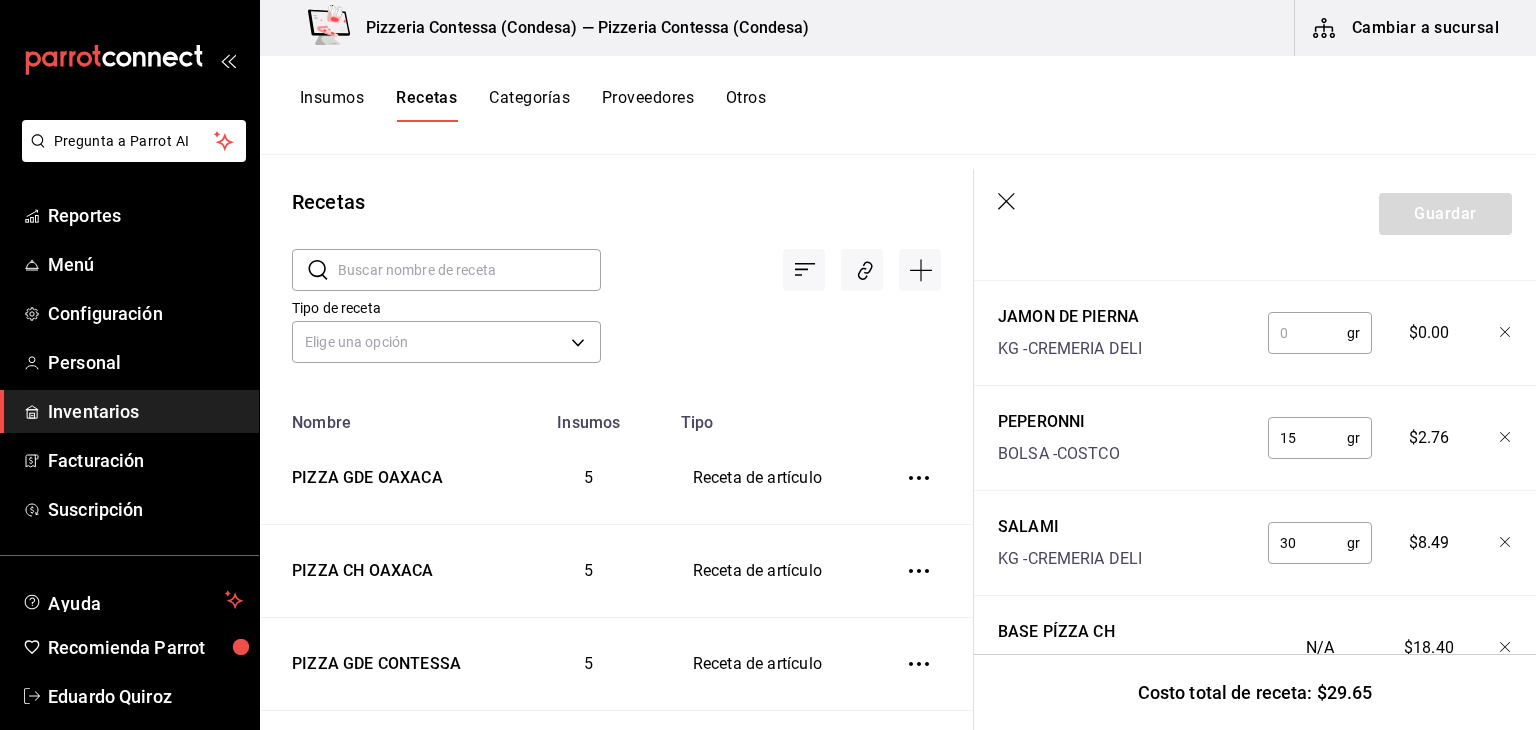 scroll, scrollTop: 766, scrollLeft: 0, axis: vertical 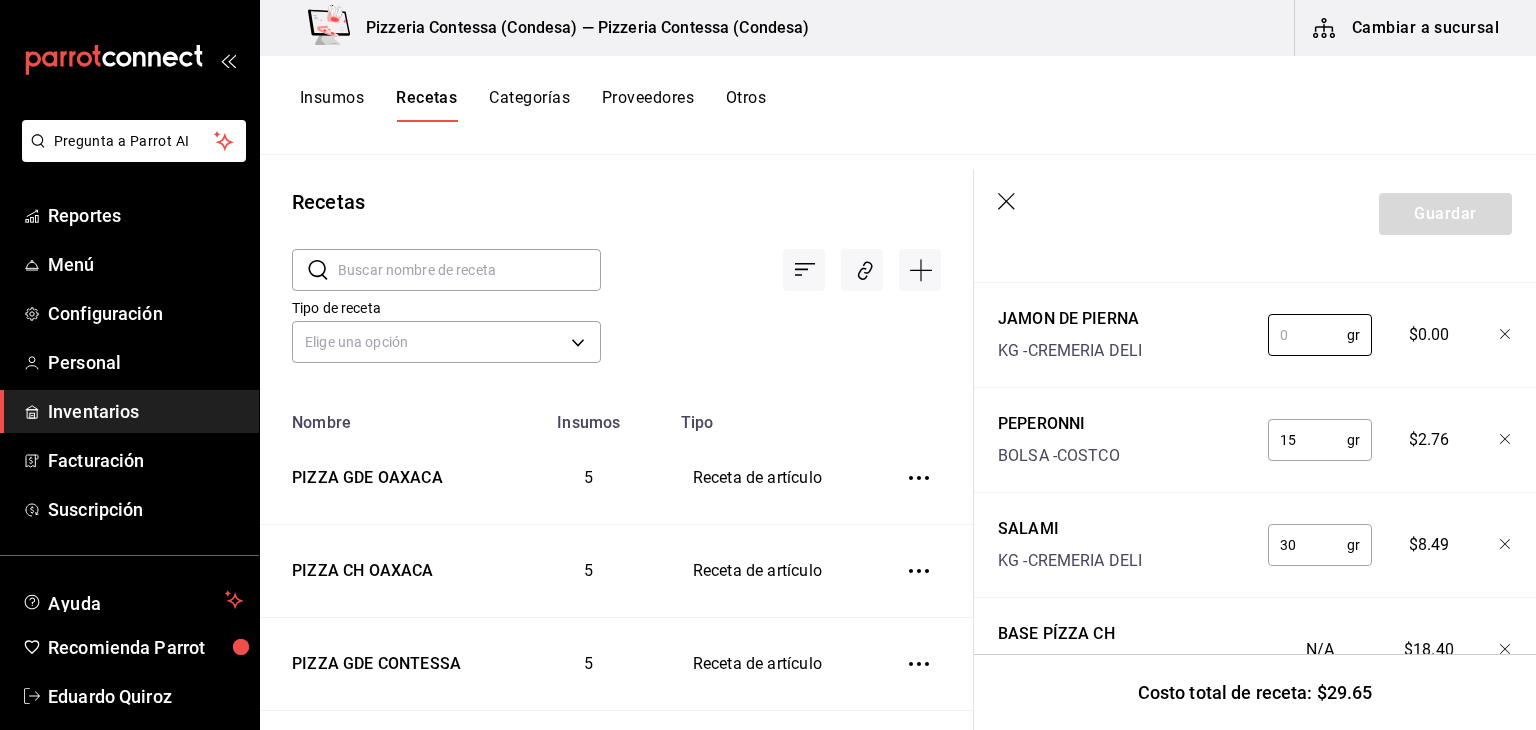 click at bounding box center [1307, 335] 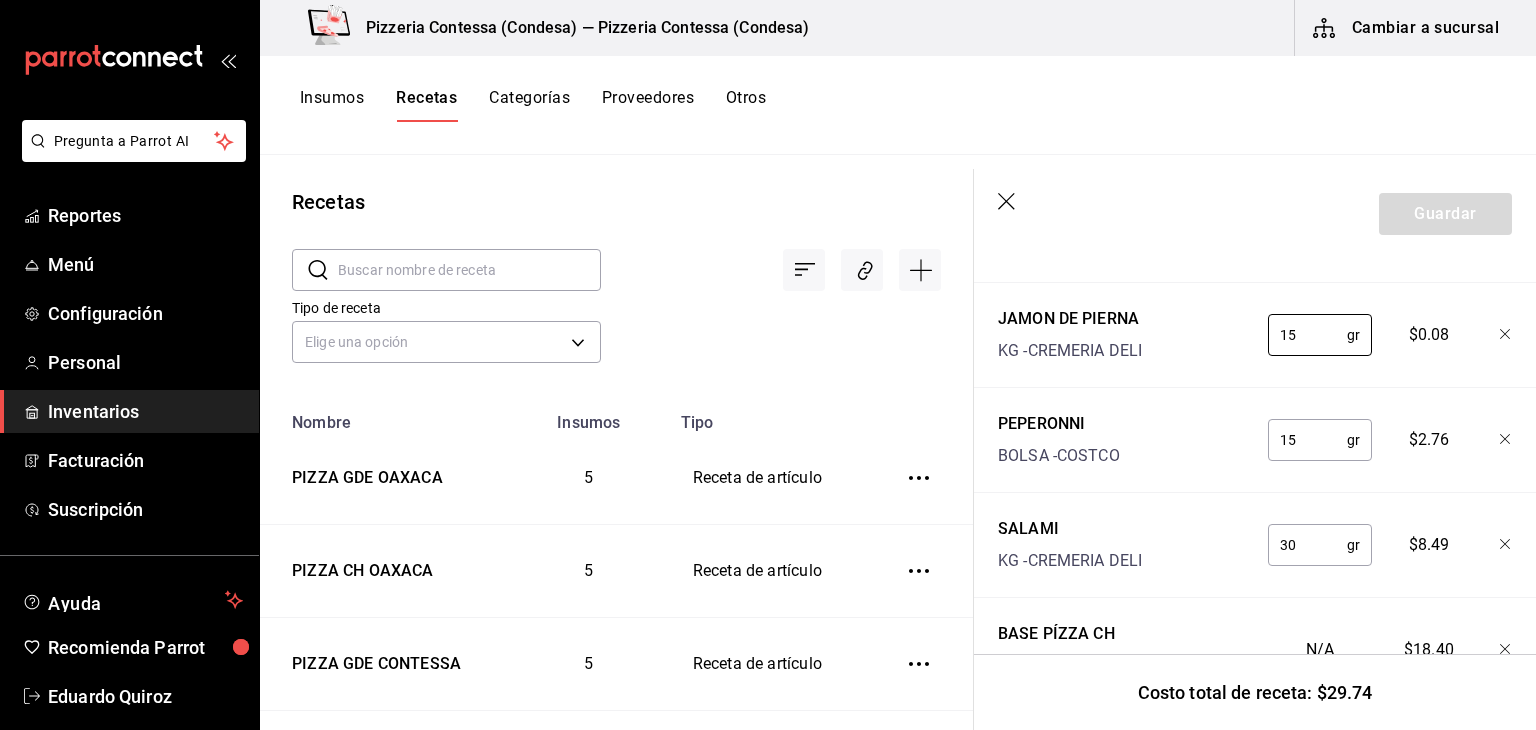 type on "15" 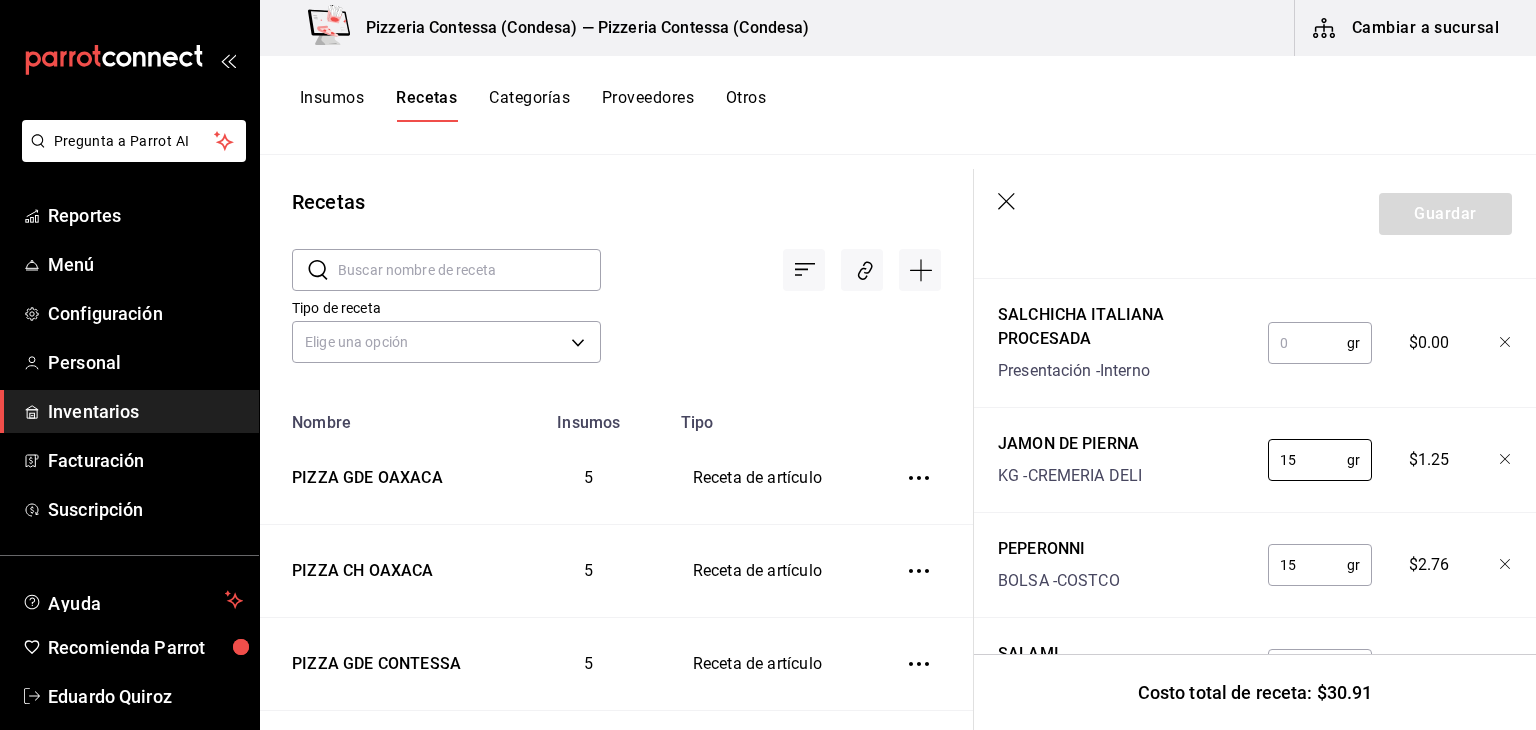scroll, scrollTop: 640, scrollLeft: 0, axis: vertical 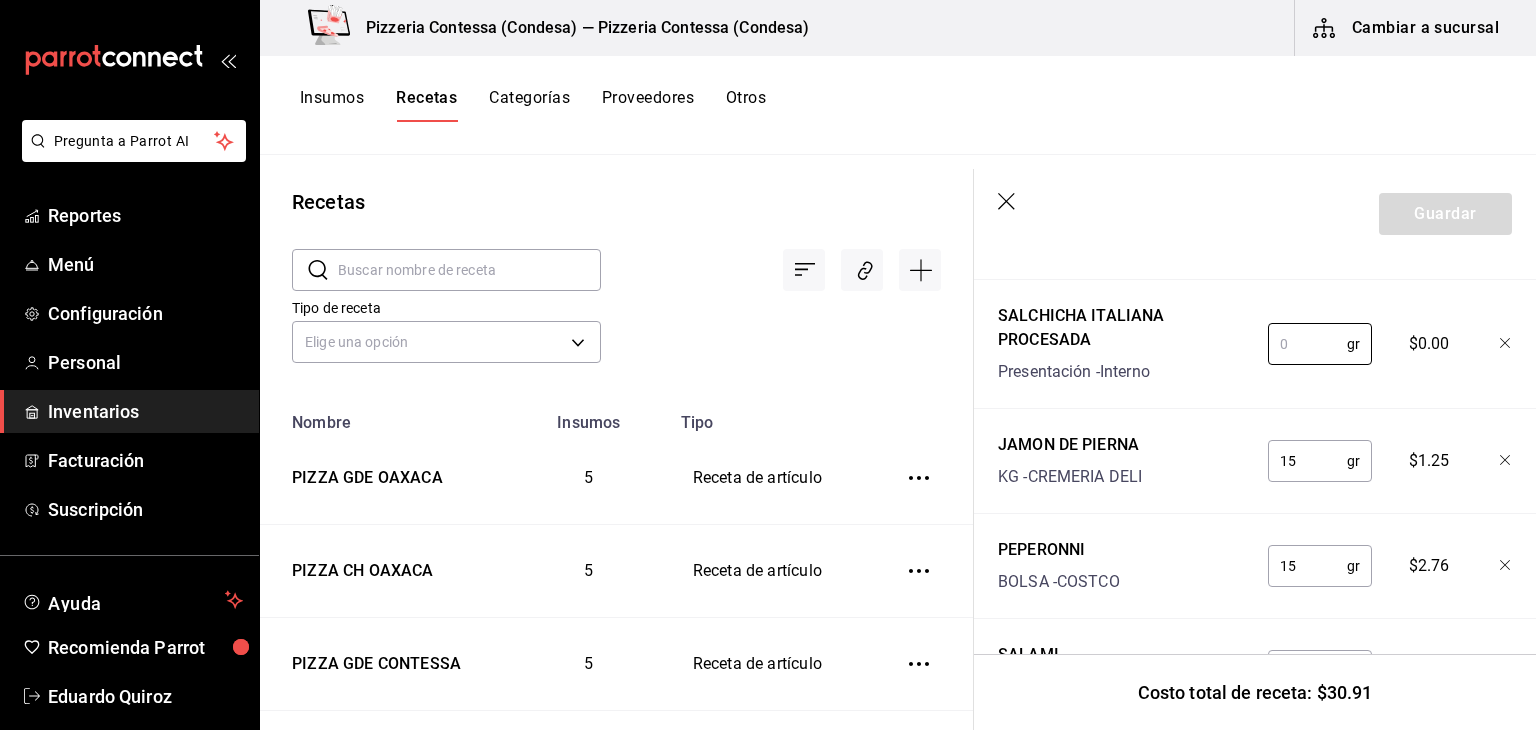 click at bounding box center (1307, 344) 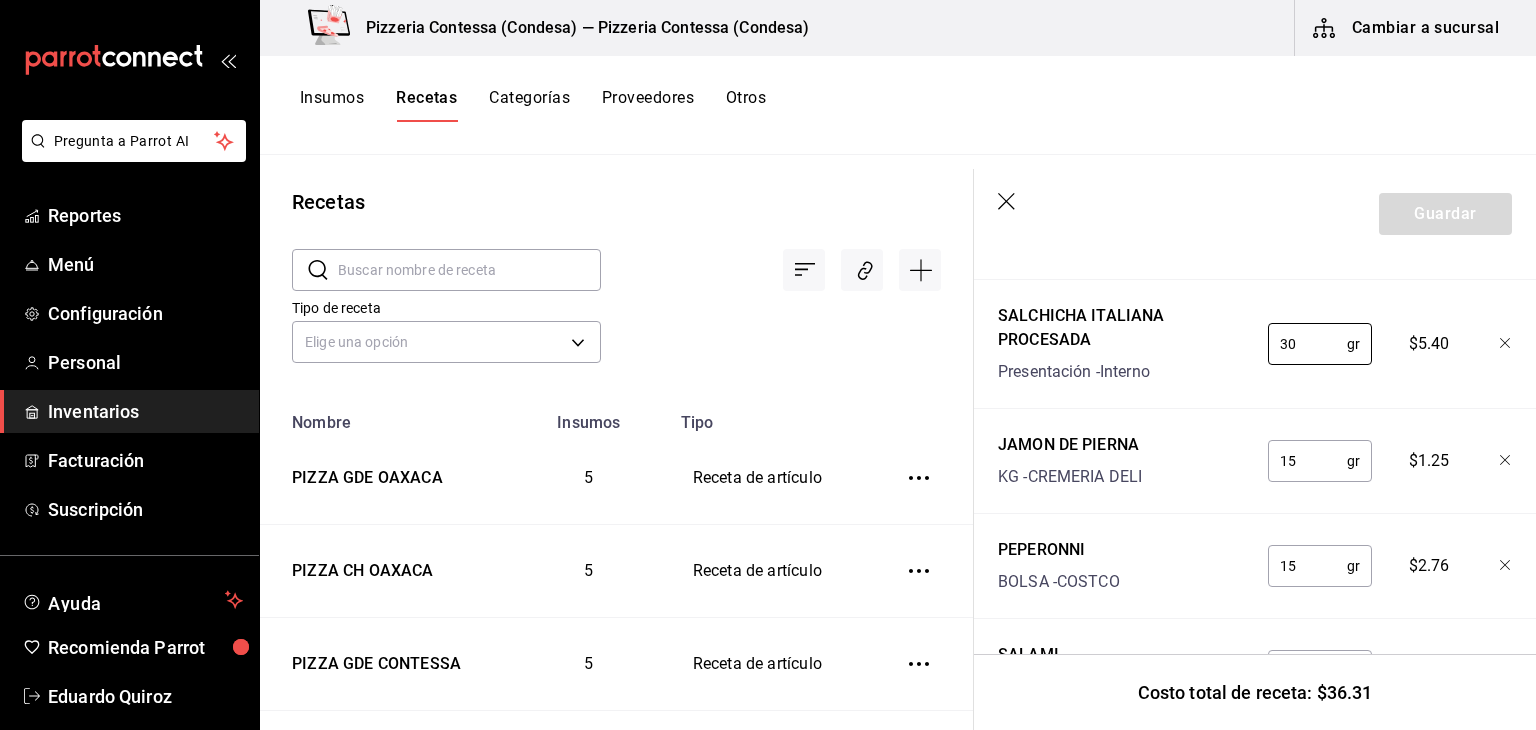 type on "30" 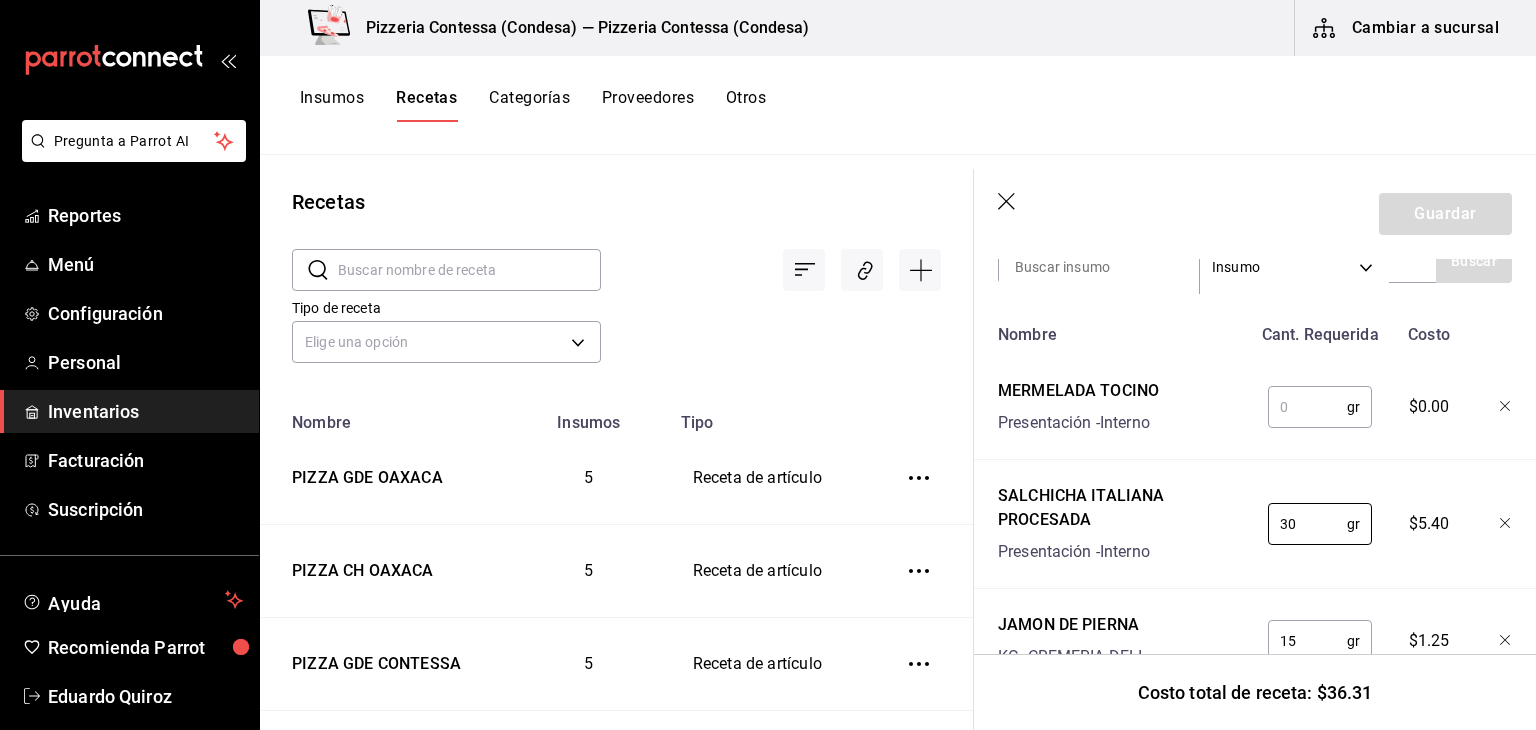 scroll, scrollTop: 458, scrollLeft: 0, axis: vertical 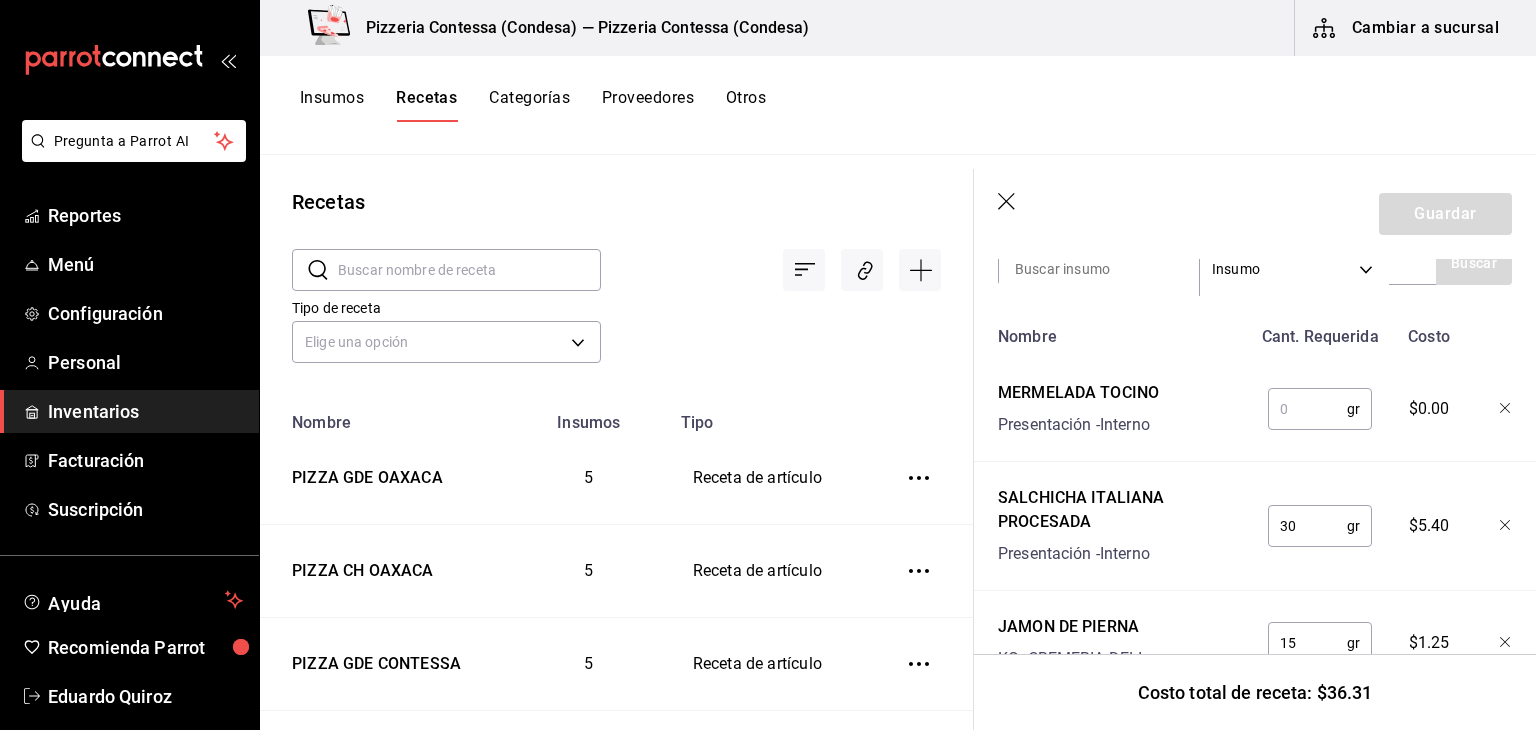 click at bounding box center [1307, 409] 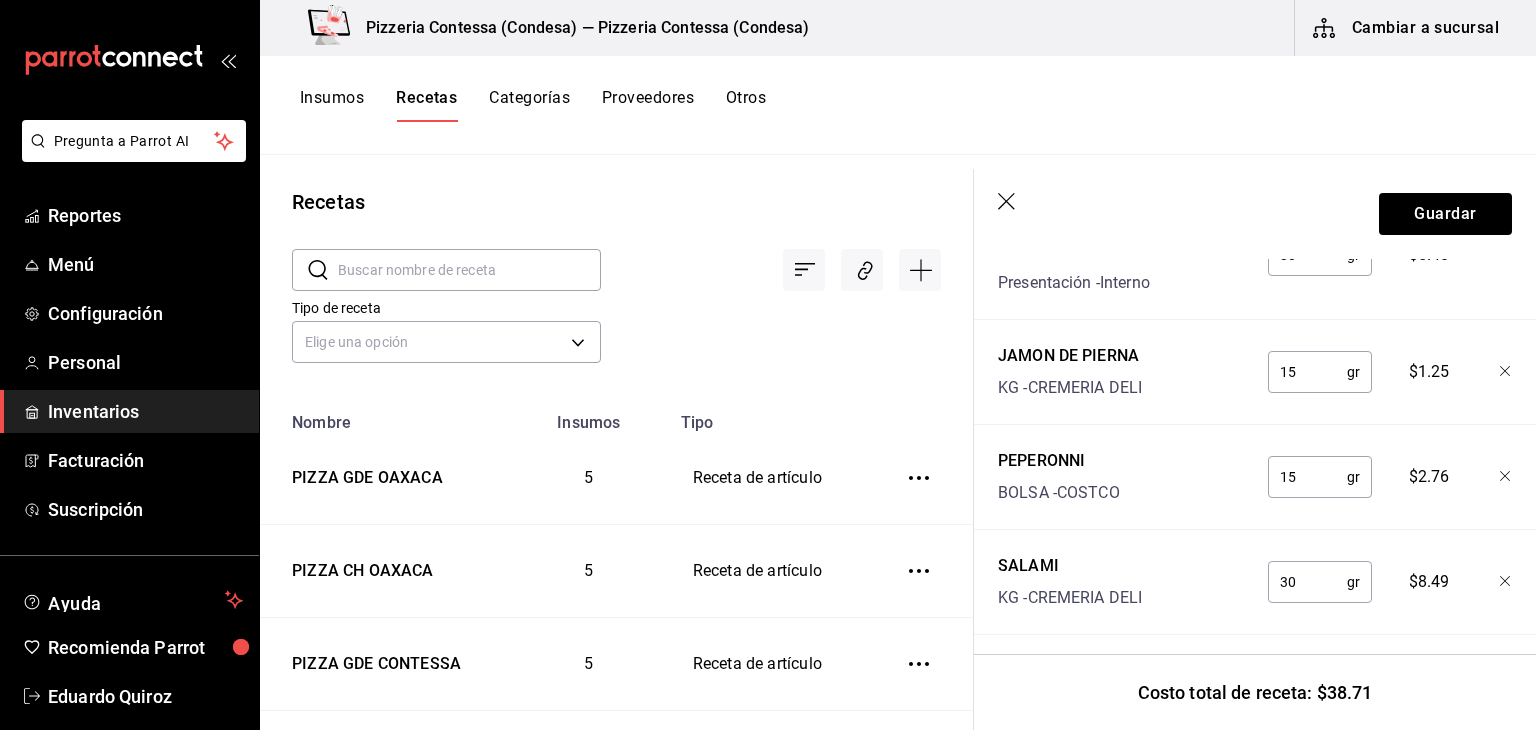 scroll, scrollTop: 858, scrollLeft: 0, axis: vertical 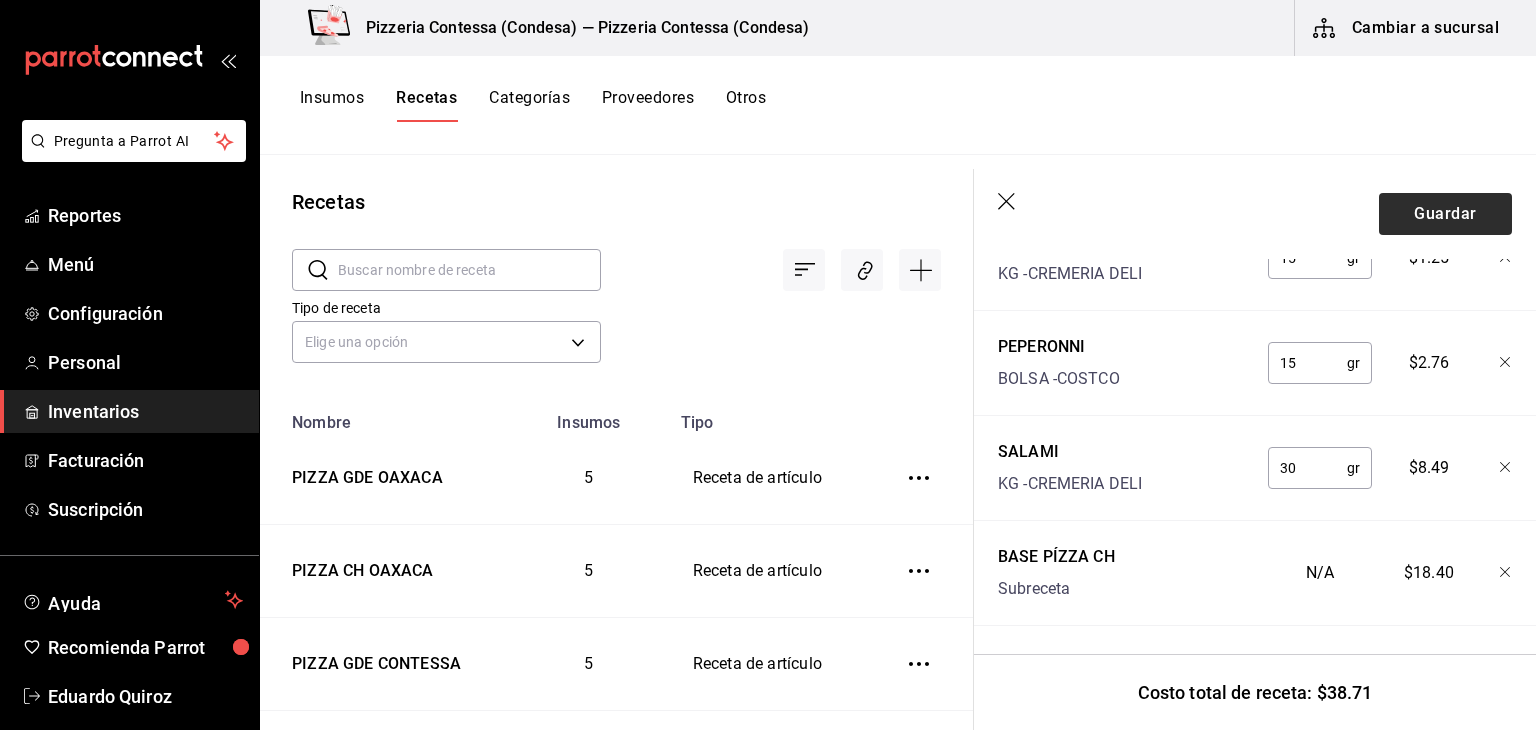 type on "30" 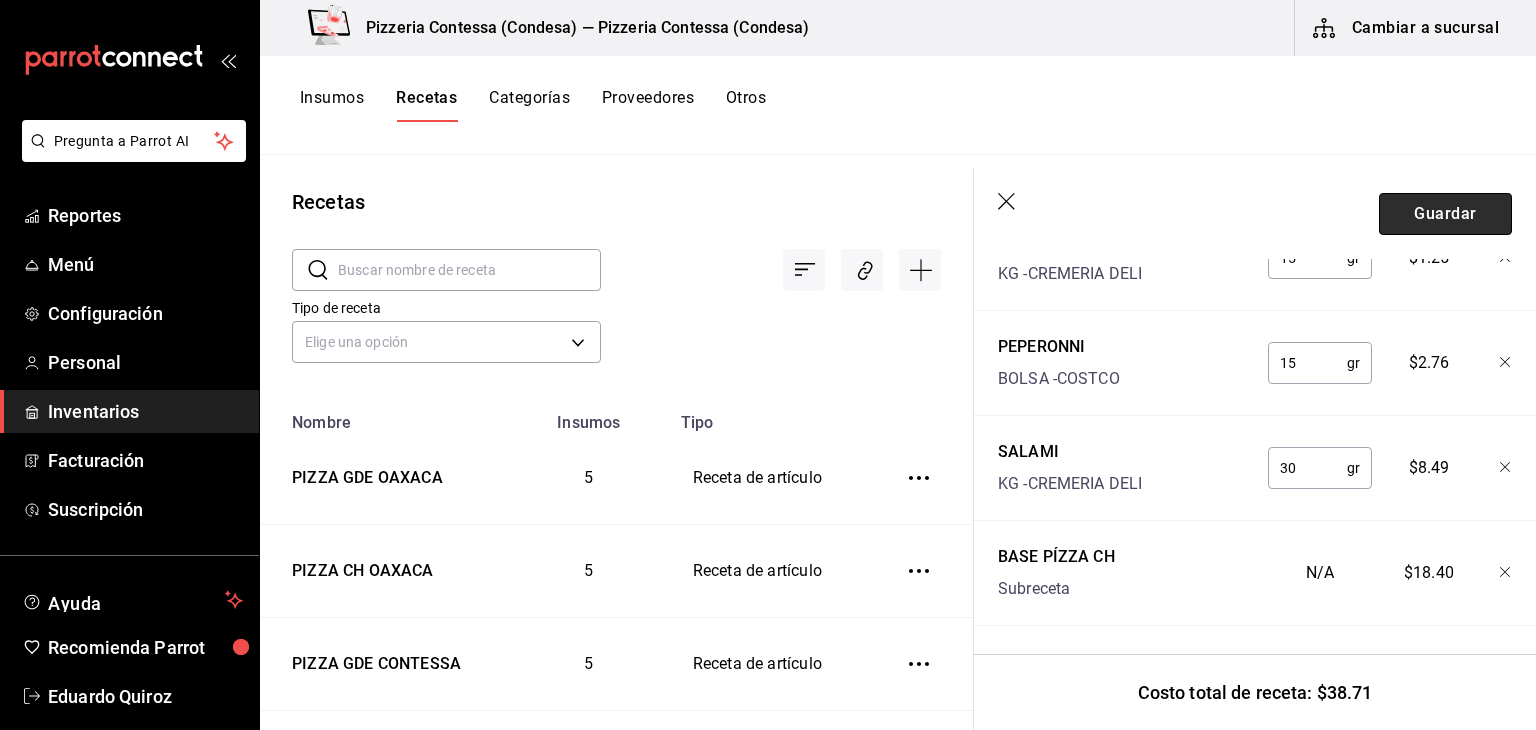 click on "Guardar" at bounding box center [1445, 214] 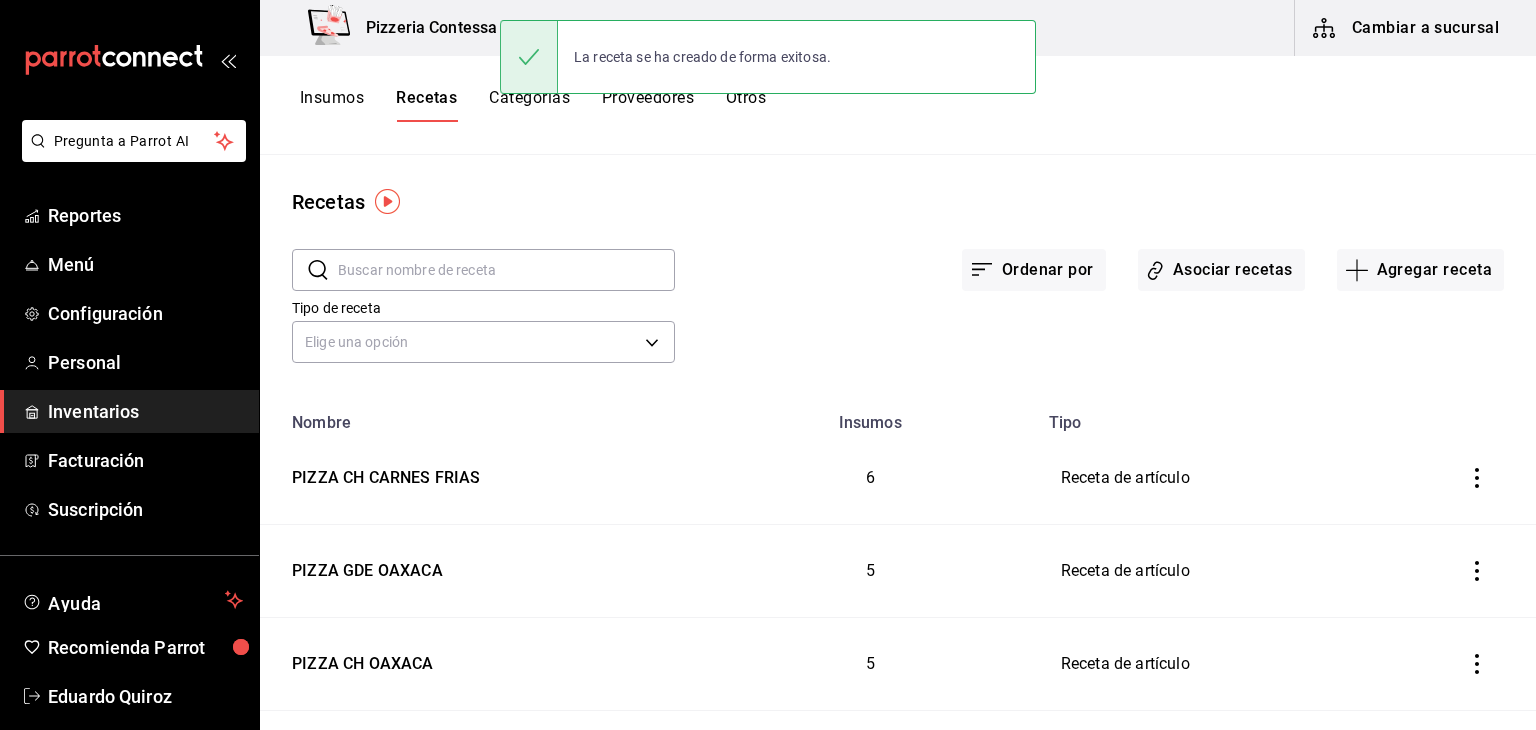 scroll, scrollTop: 0, scrollLeft: 0, axis: both 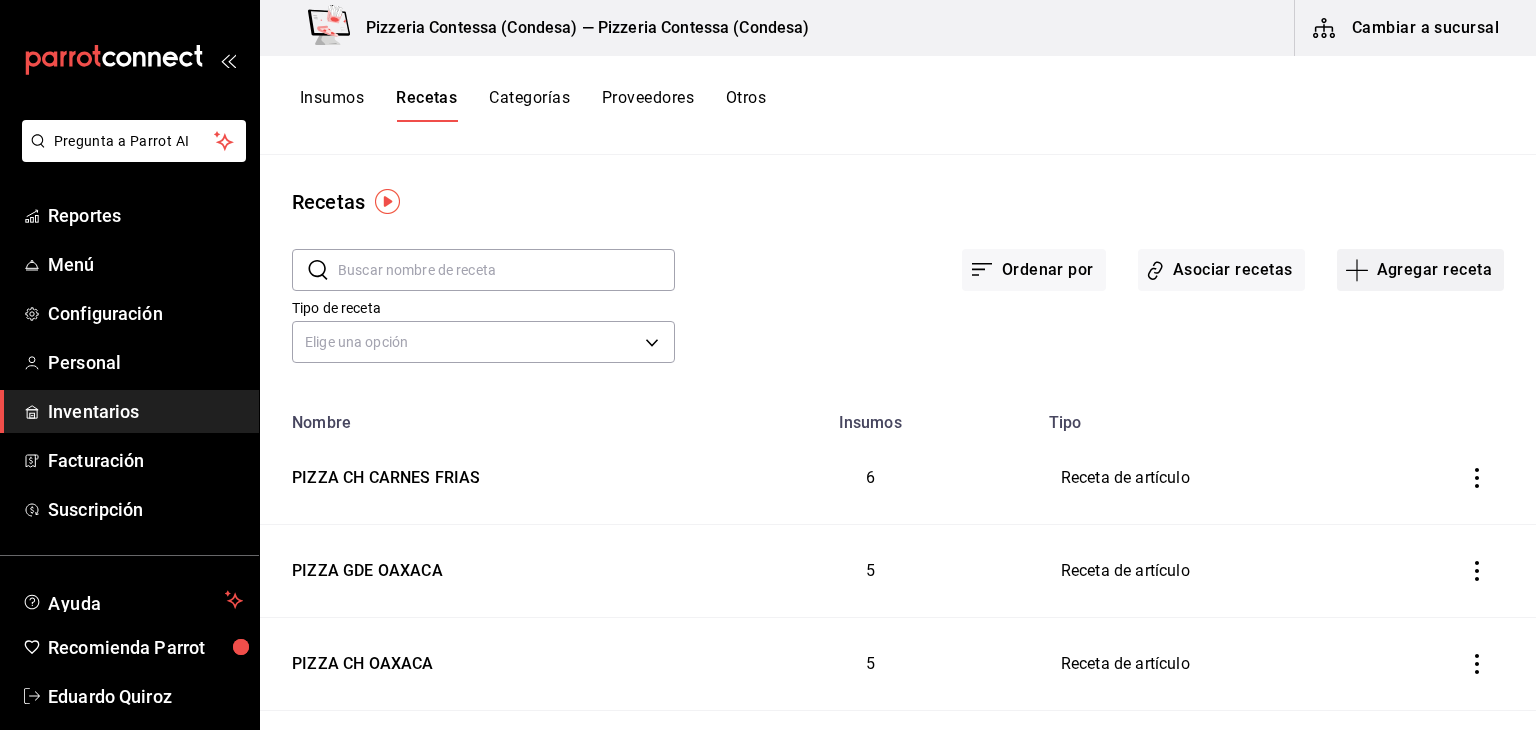 click on "Agregar receta" at bounding box center (1420, 270) 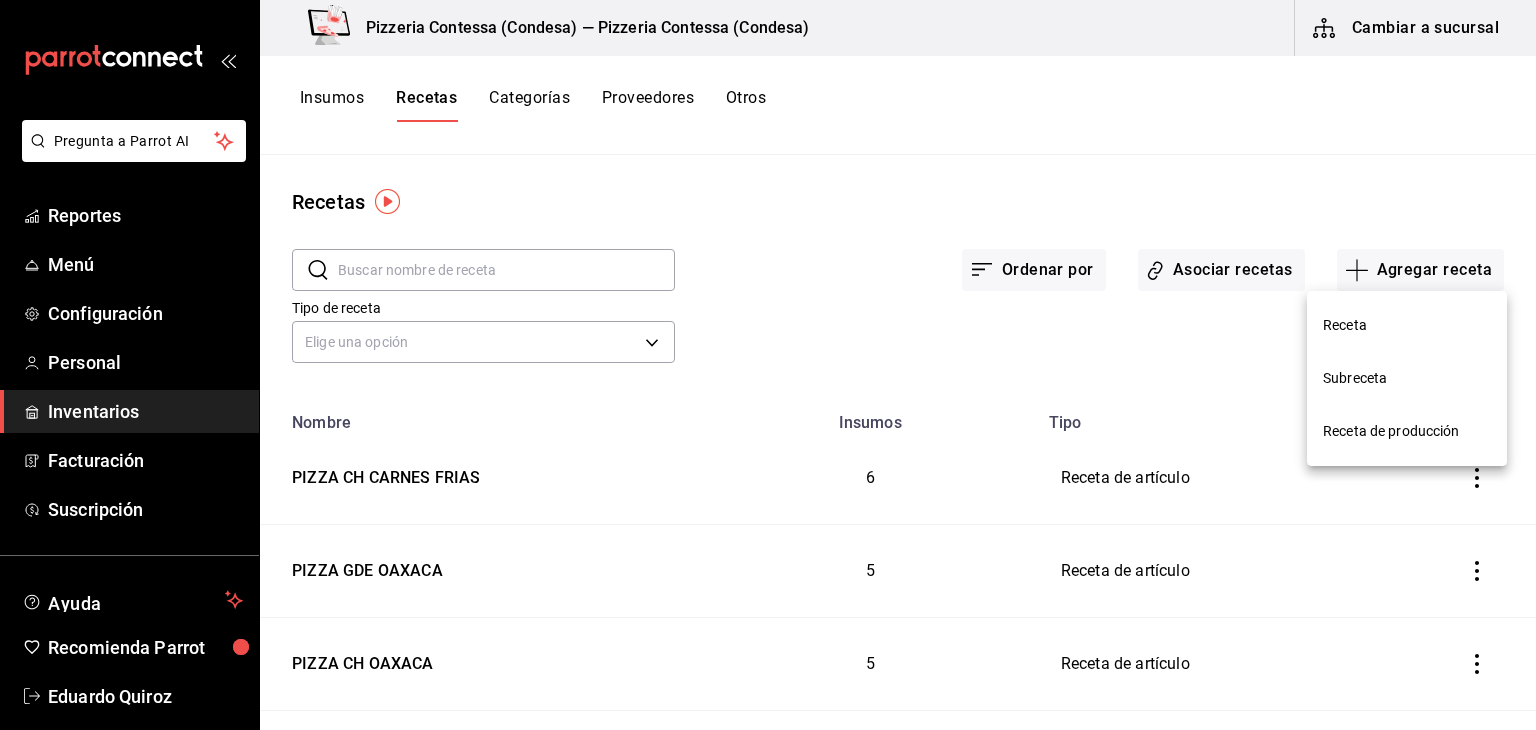 click on "Receta" at bounding box center (1407, 325) 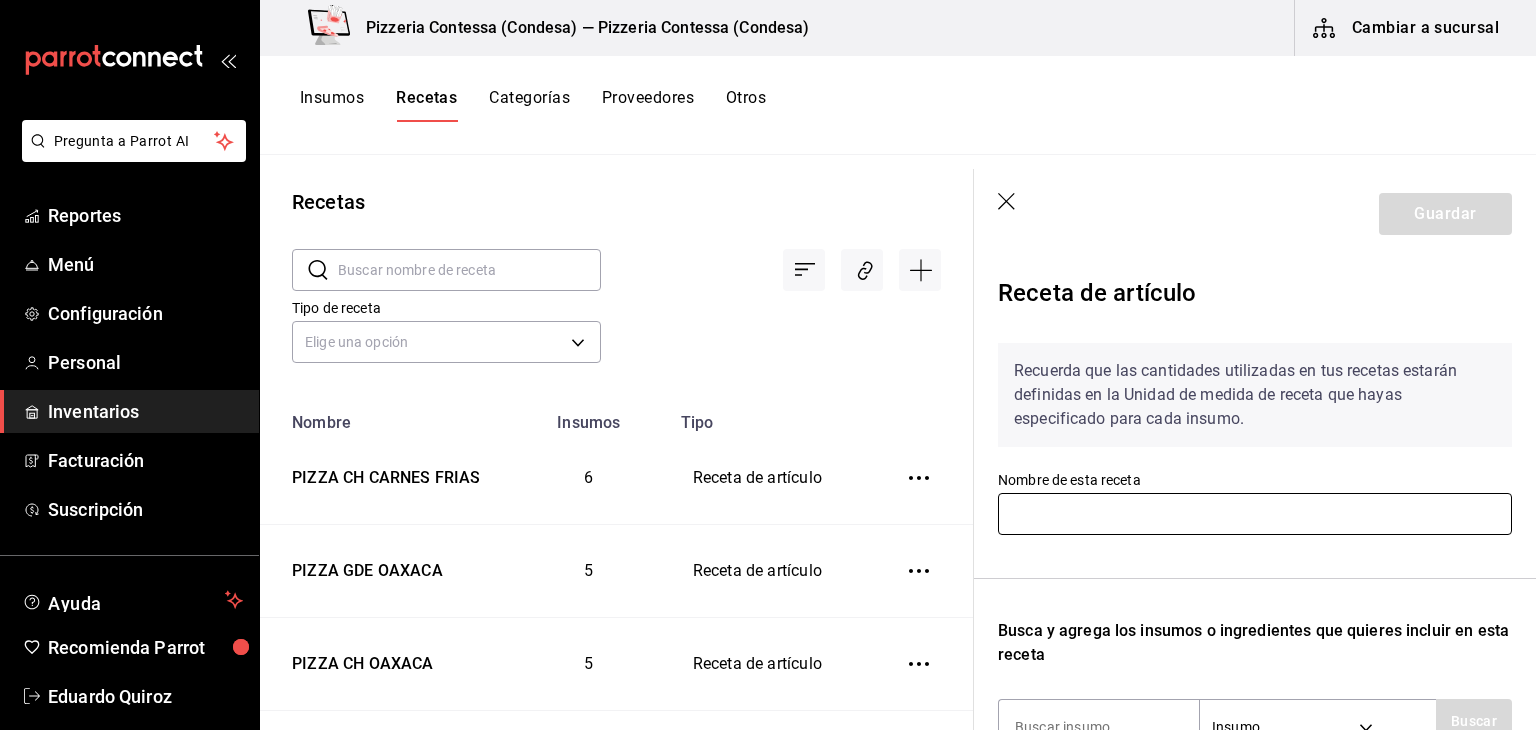 click at bounding box center (1255, 514) 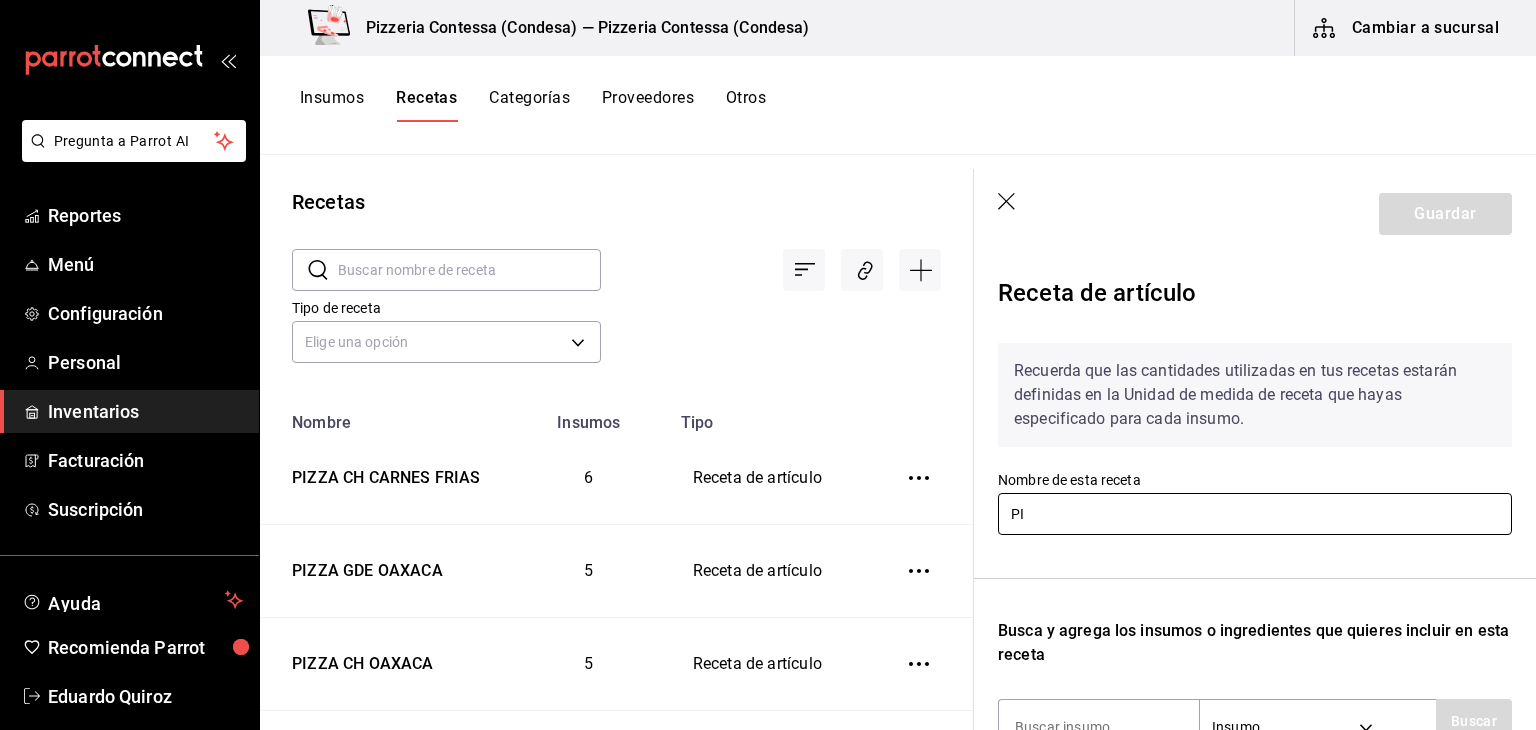 type on "P" 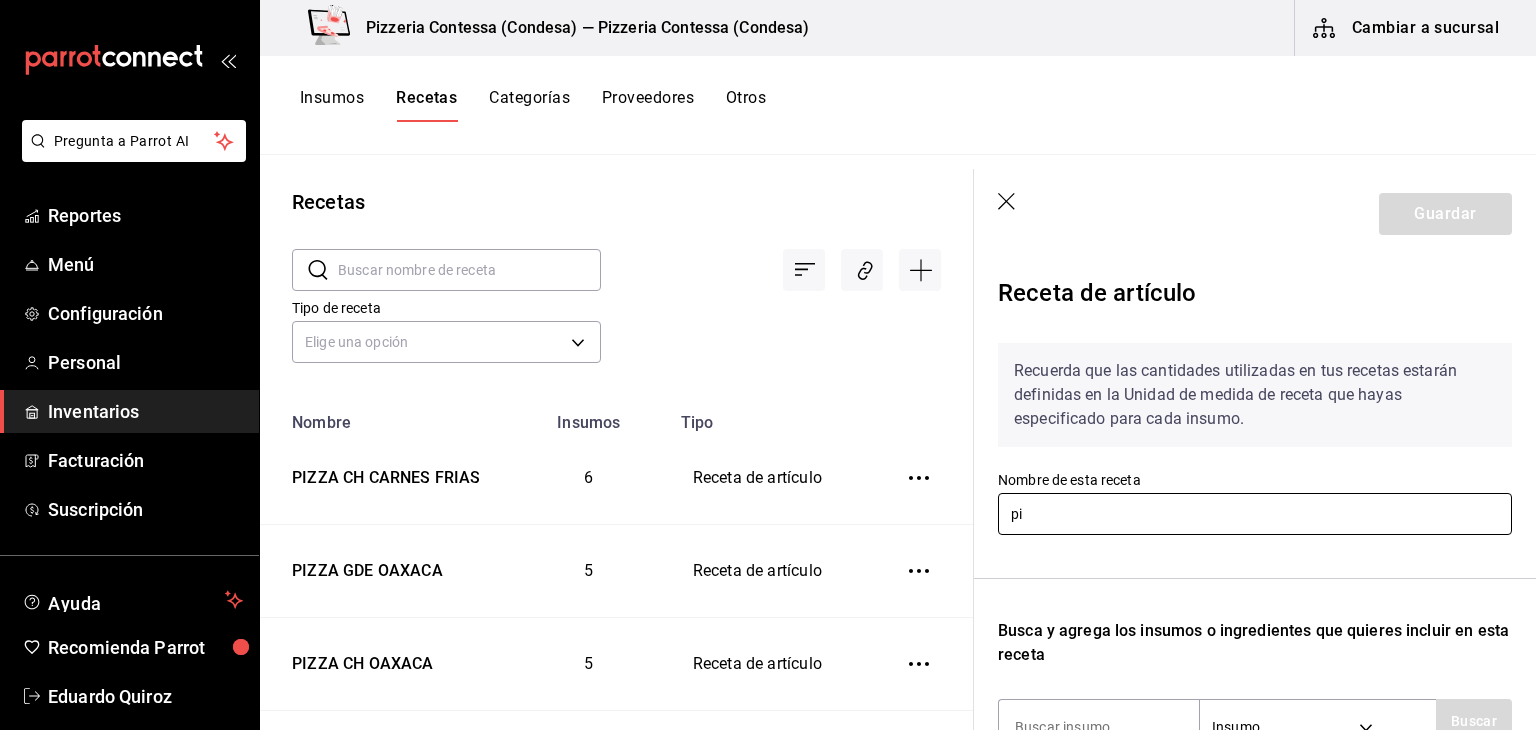 type on "piz" 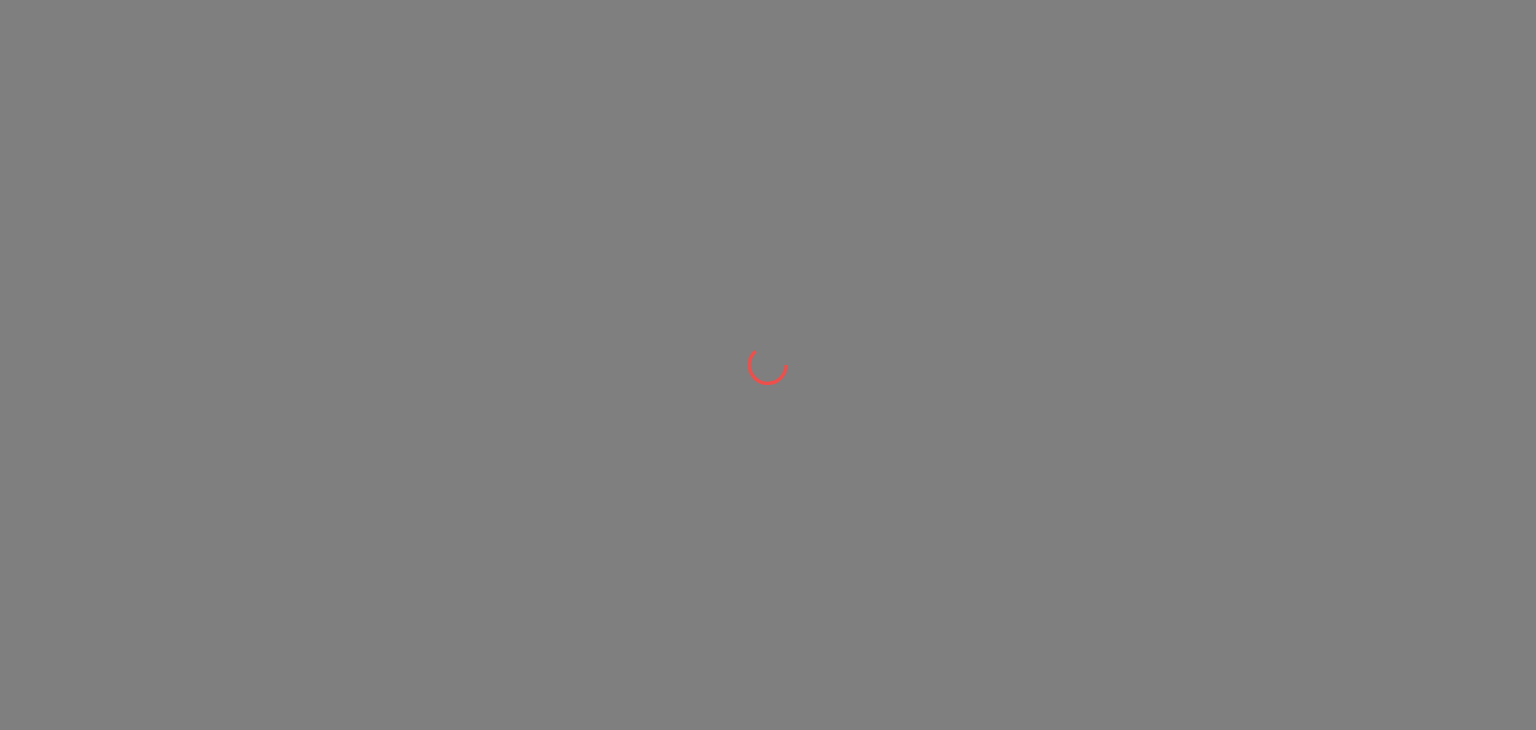 scroll, scrollTop: 0, scrollLeft: 0, axis: both 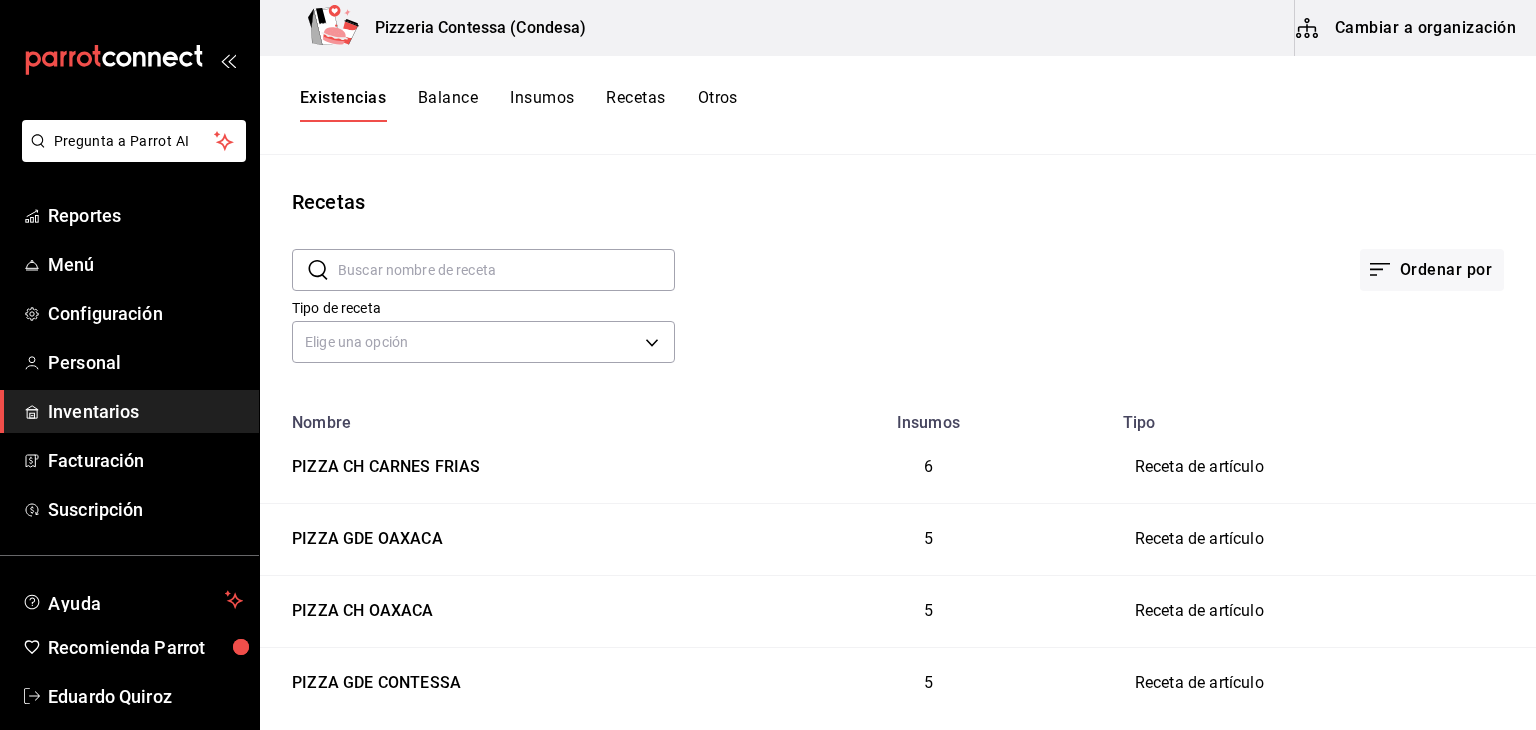 click on "Inventarios" at bounding box center (145, 411) 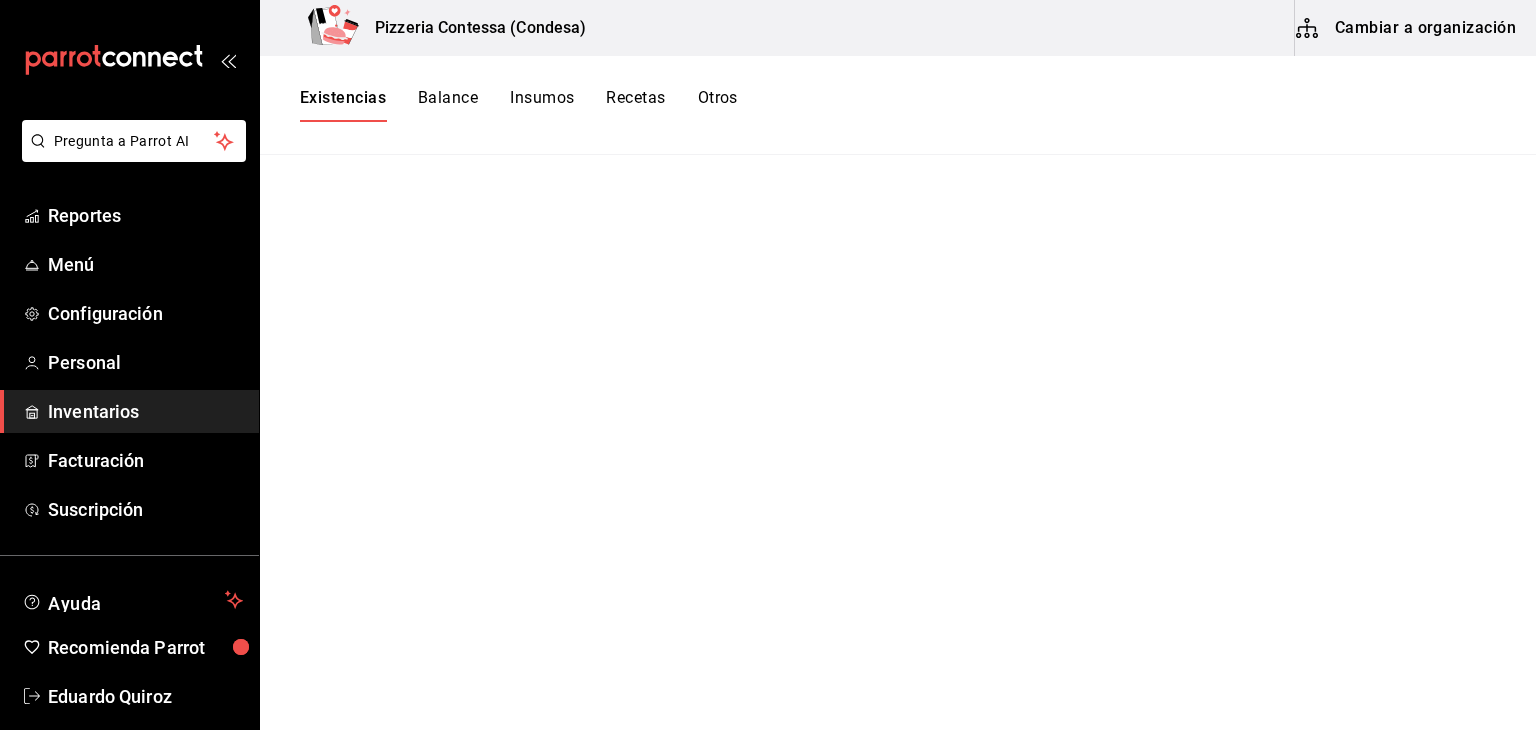 click on "Cambiar a organización" at bounding box center [1407, 28] 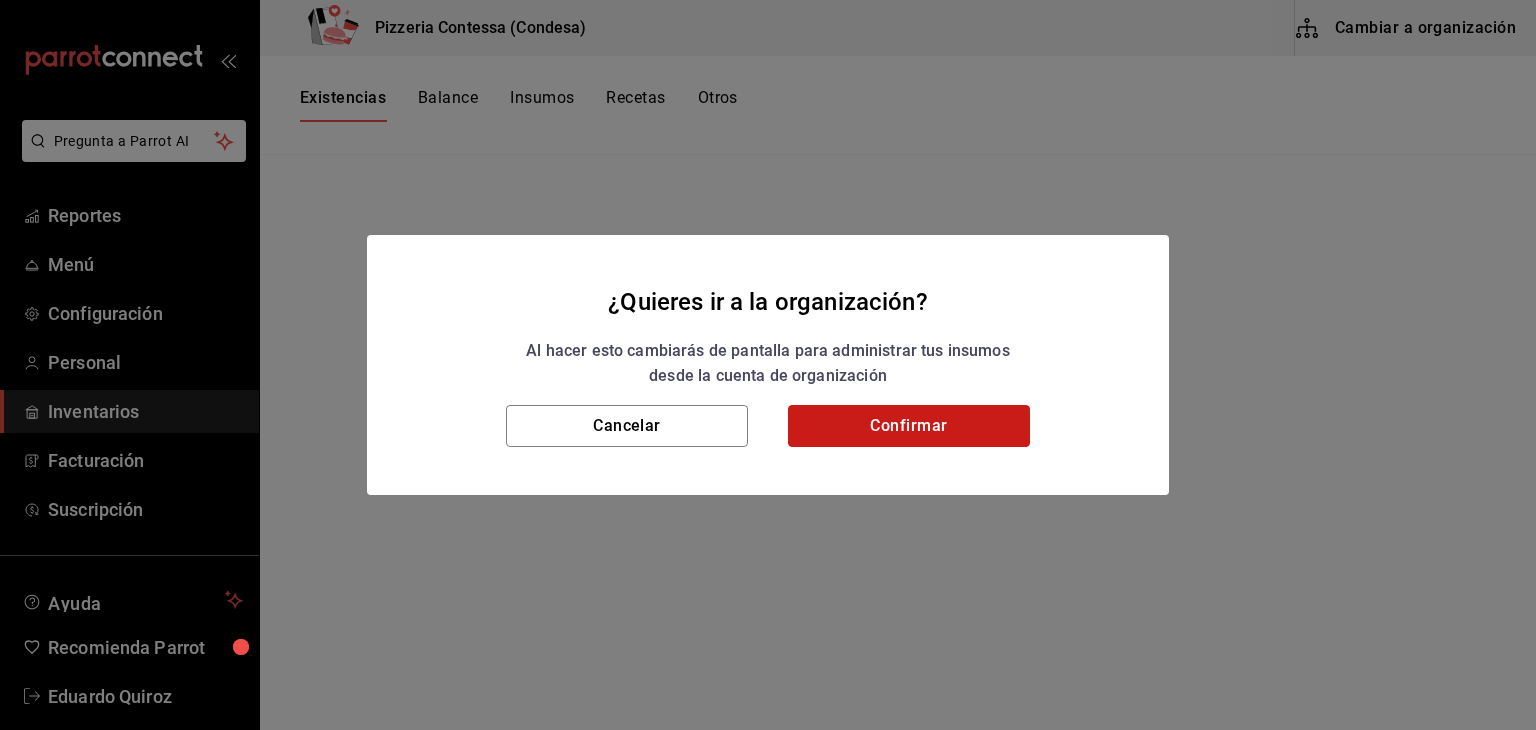 click on "Confirmar" at bounding box center [909, 426] 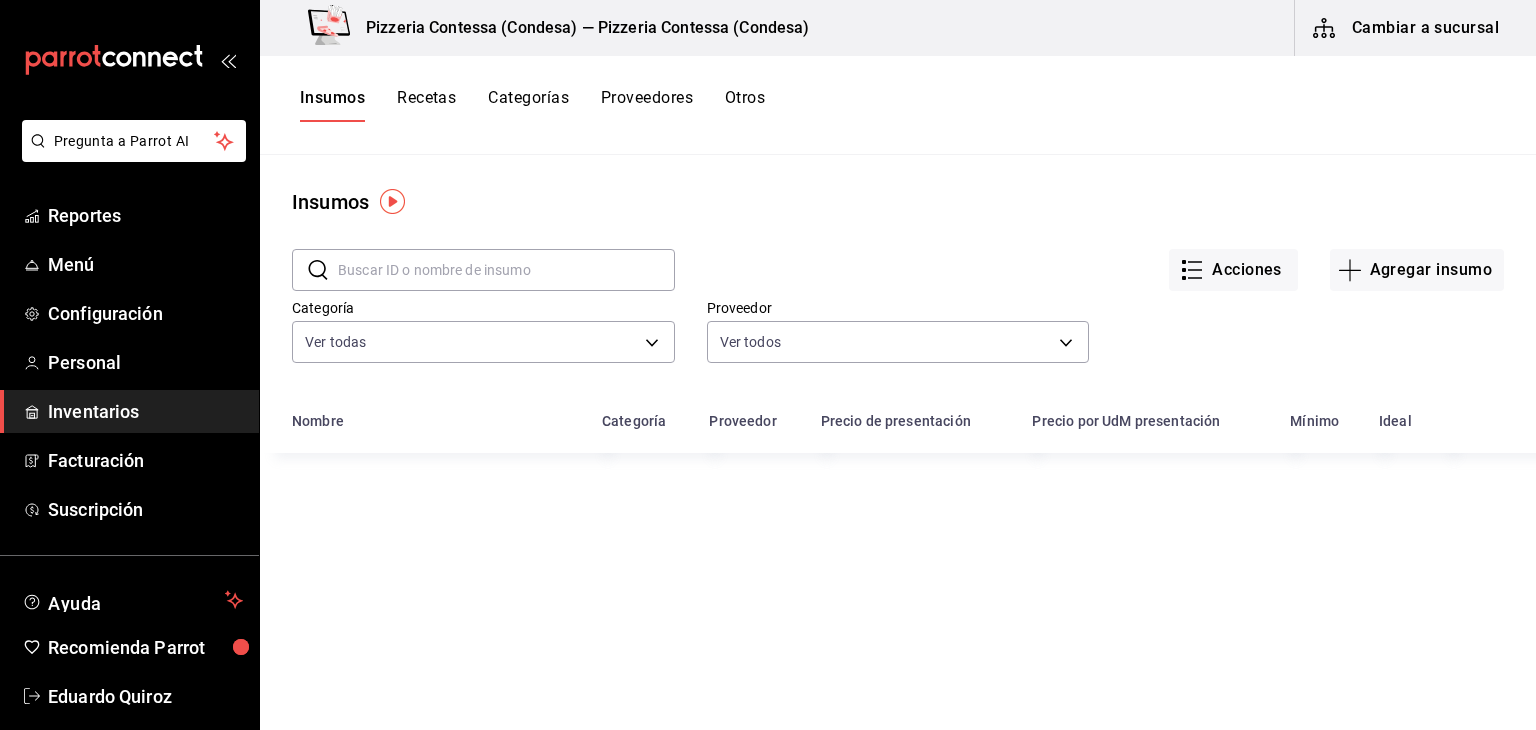 click on "Insumos Recetas Categorías Proveedores Otros" at bounding box center (898, 105) 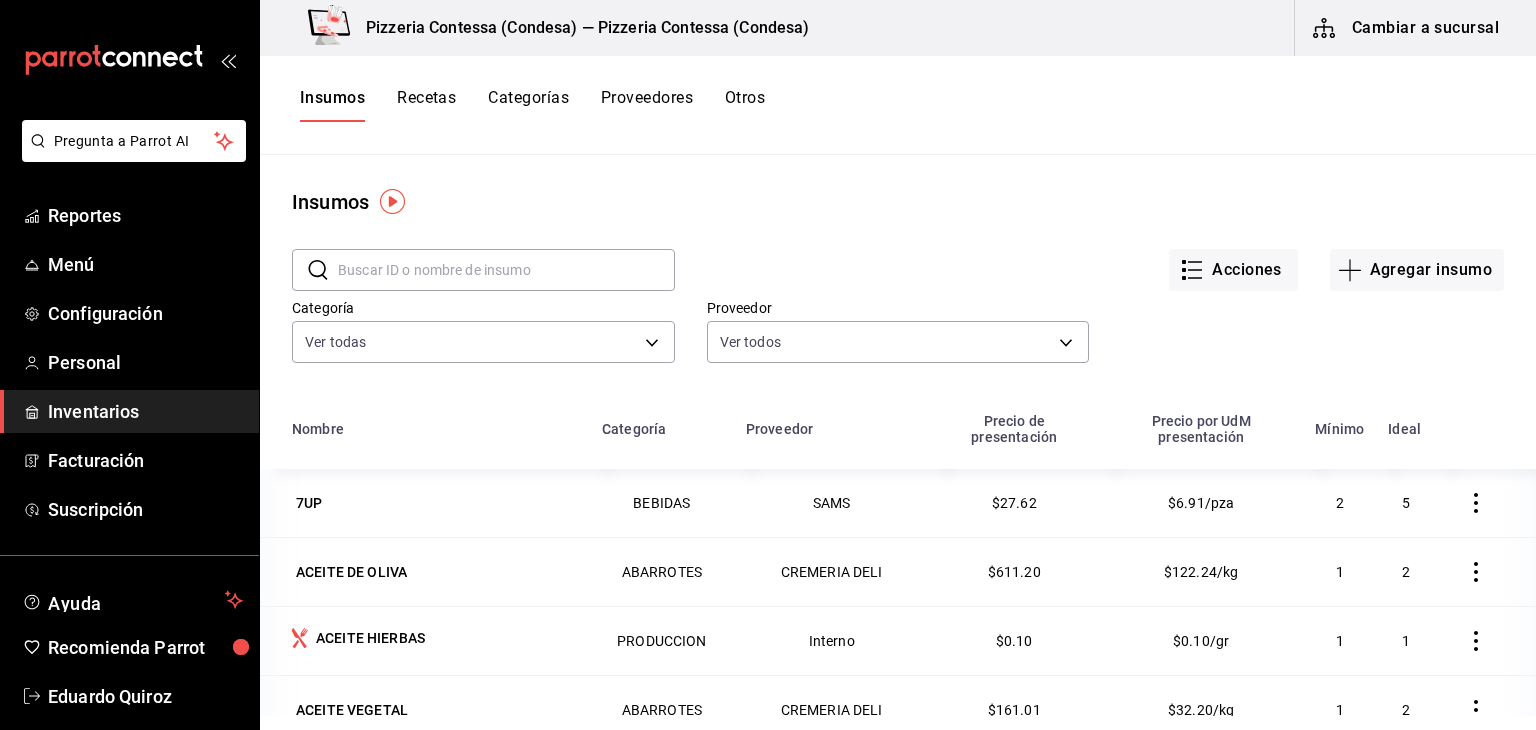 click on "Recetas" at bounding box center [426, 105] 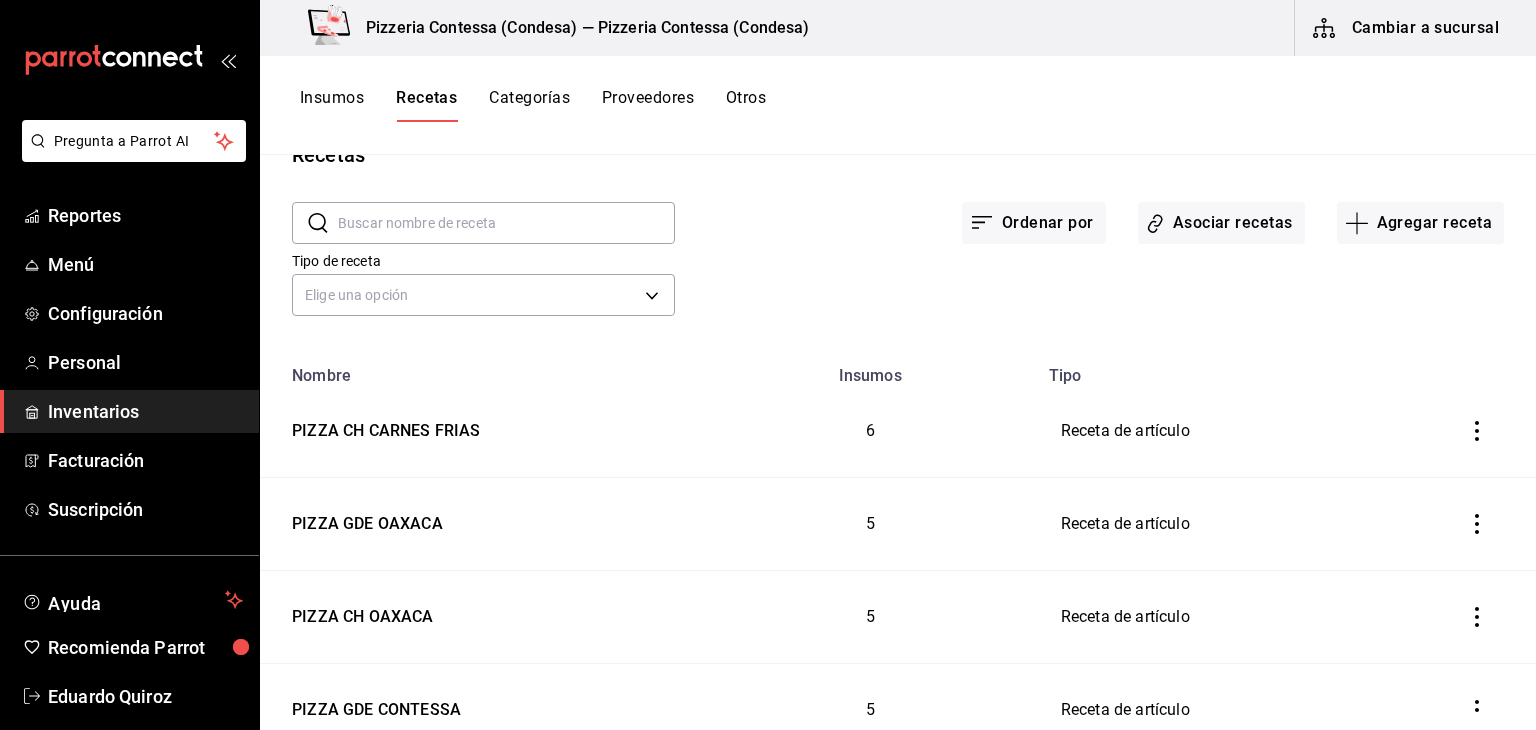 scroll, scrollTop: 0, scrollLeft: 0, axis: both 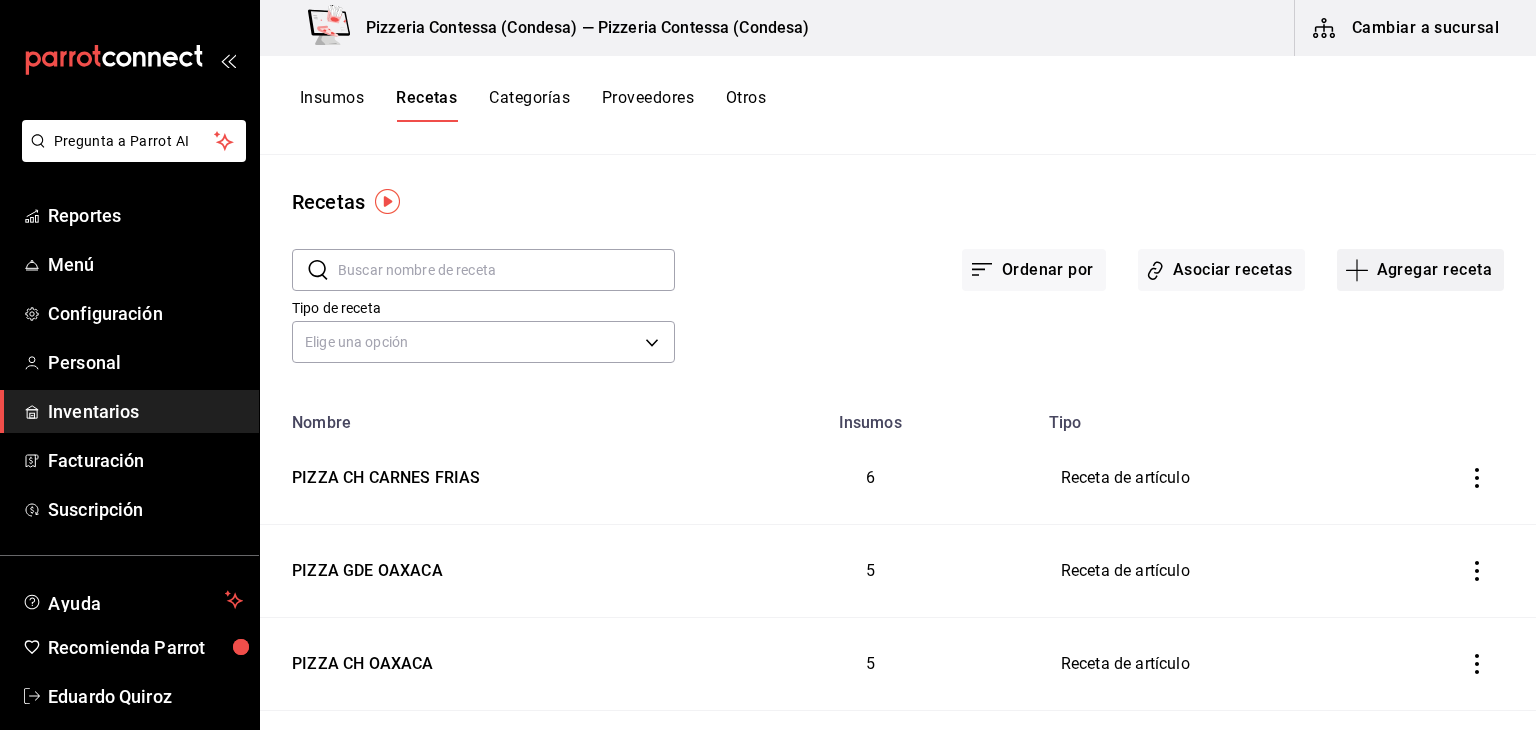 click on "Agregar receta" at bounding box center [1420, 270] 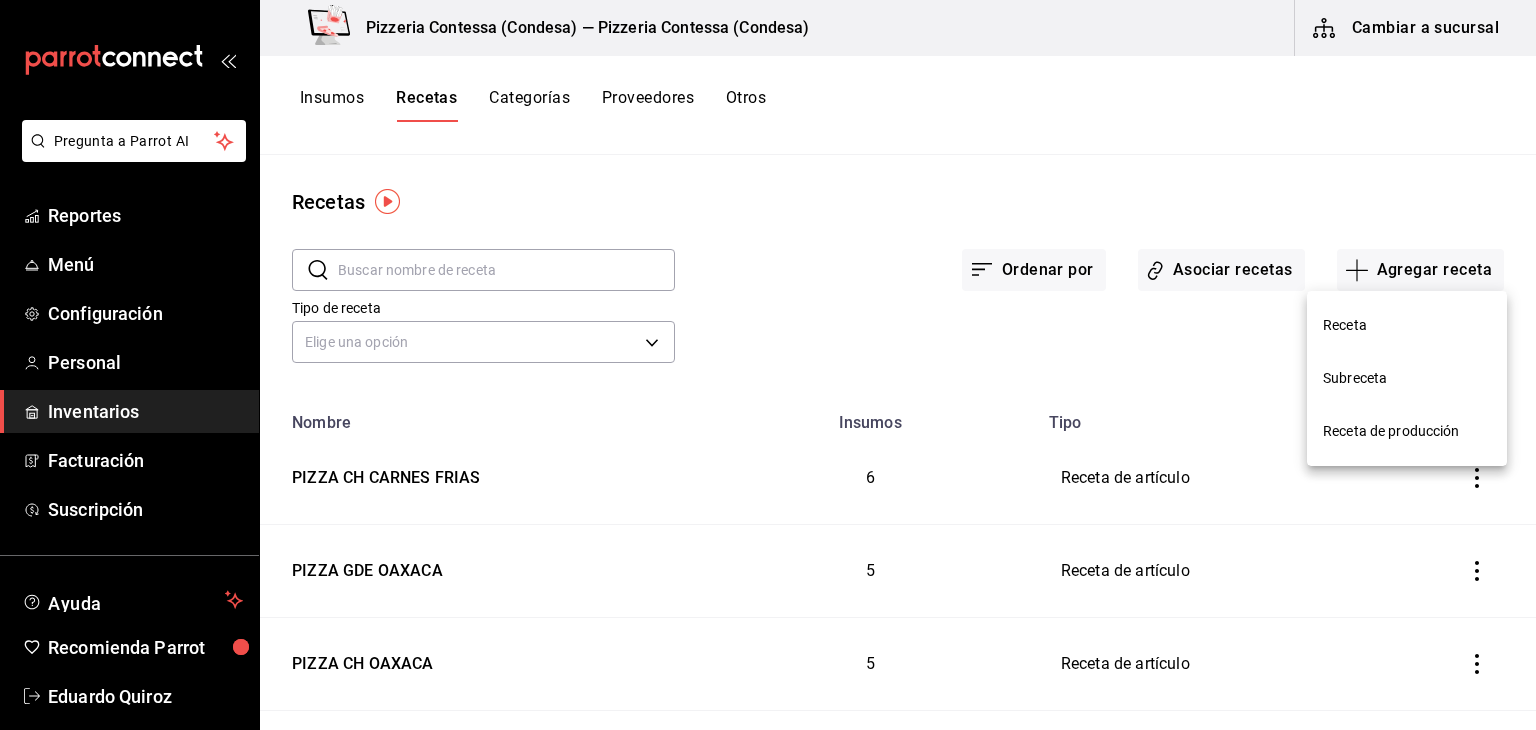 click on "Receta" at bounding box center (1407, 325) 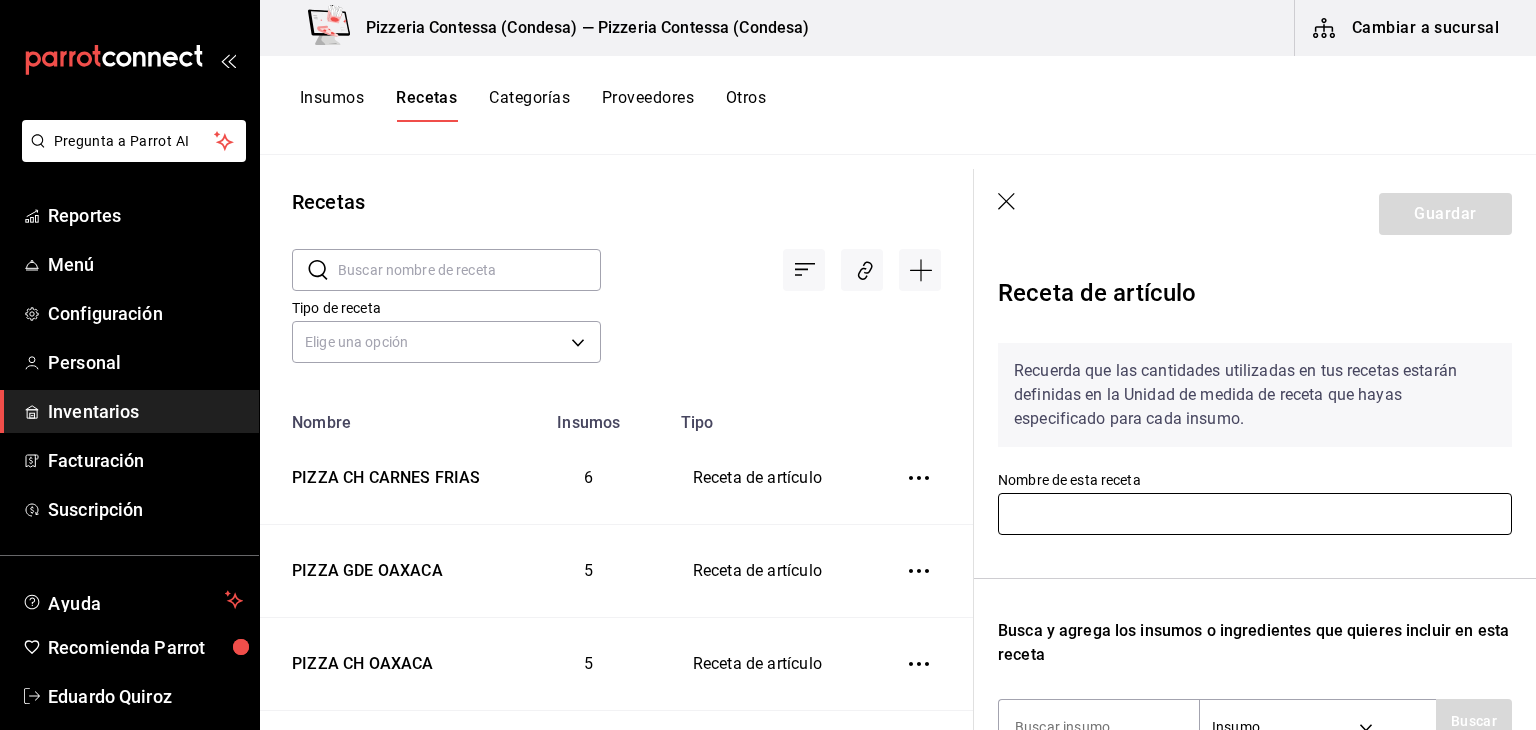 click at bounding box center [1255, 514] 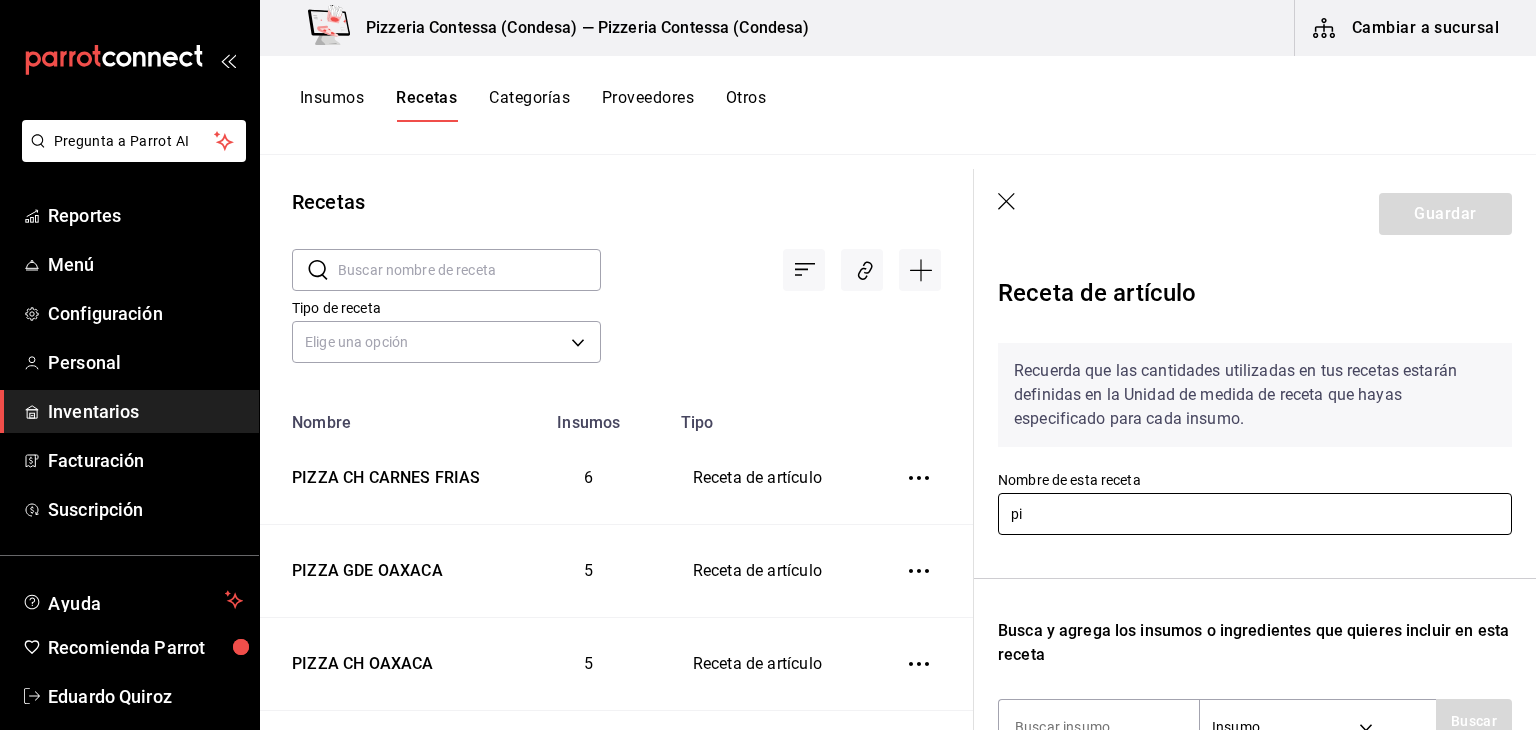 type on "p" 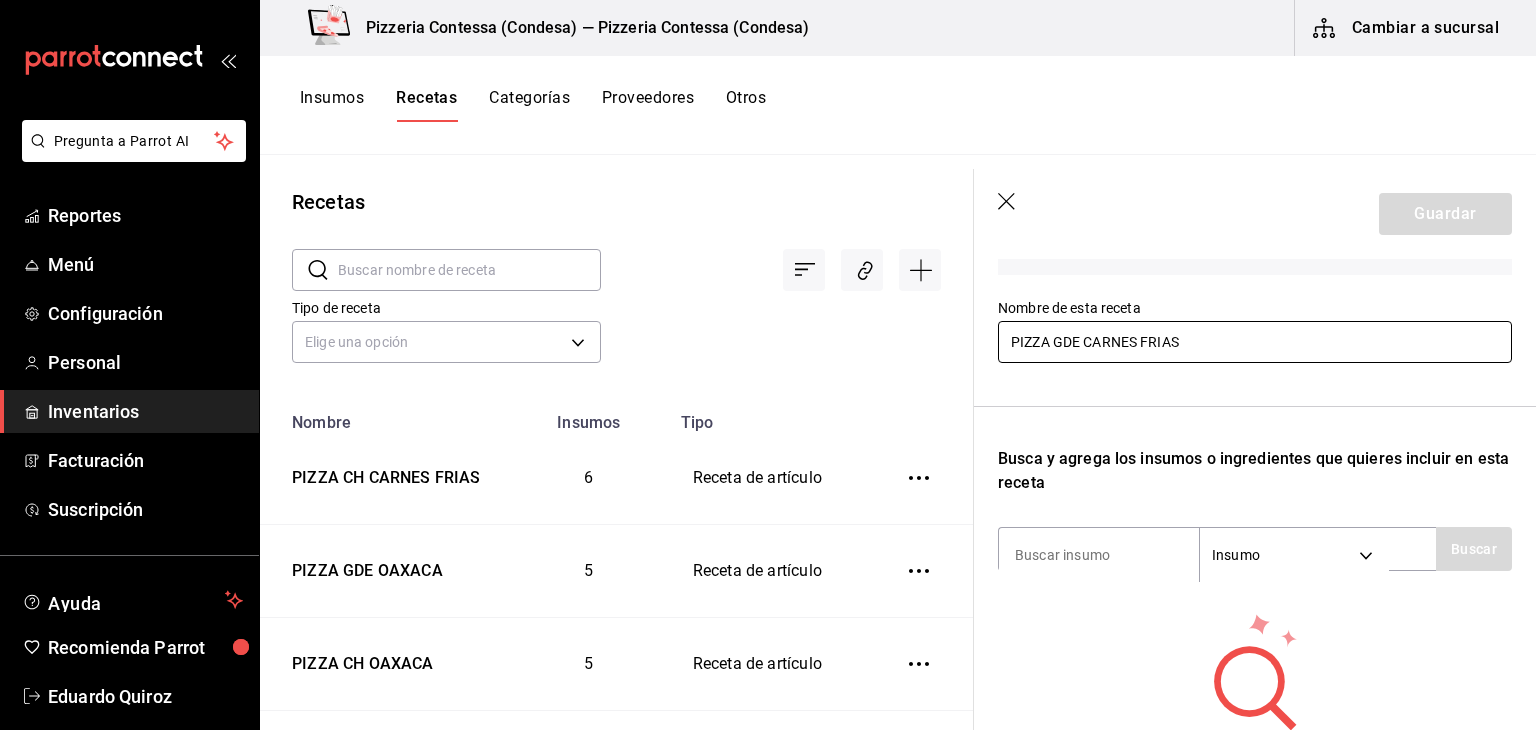 scroll, scrollTop: 174, scrollLeft: 0, axis: vertical 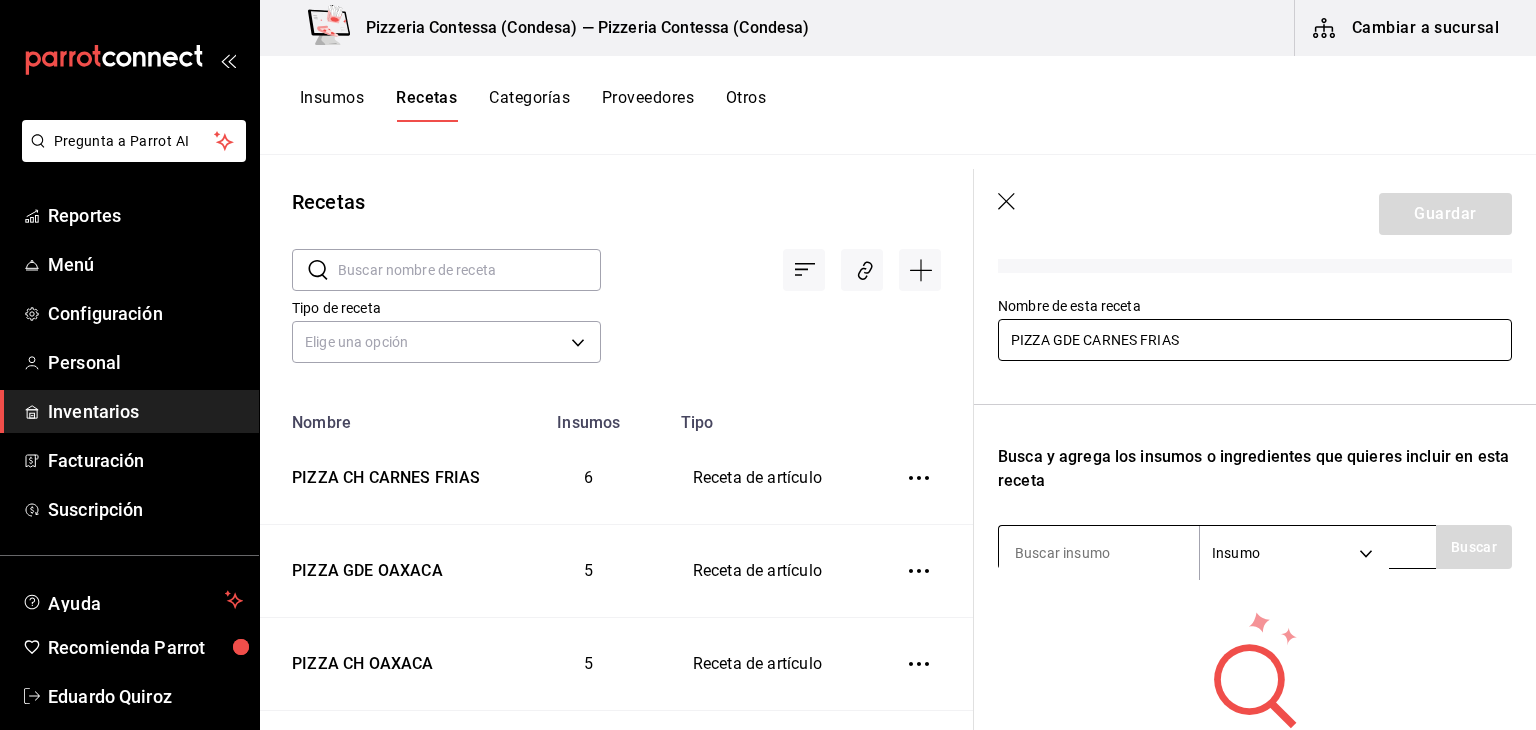 type on "PIZZA GDE CARNES FRIAS" 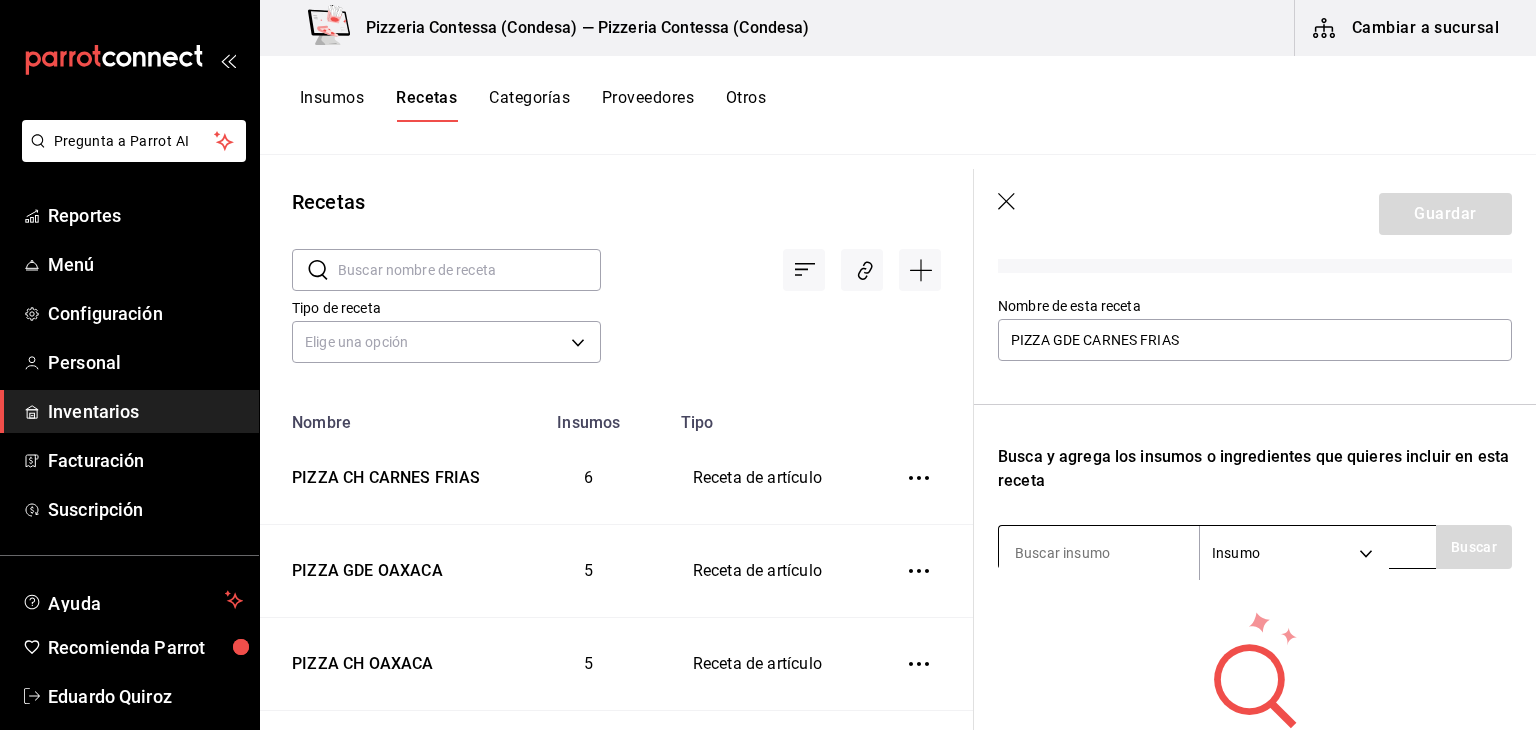 click at bounding box center [1099, 553] 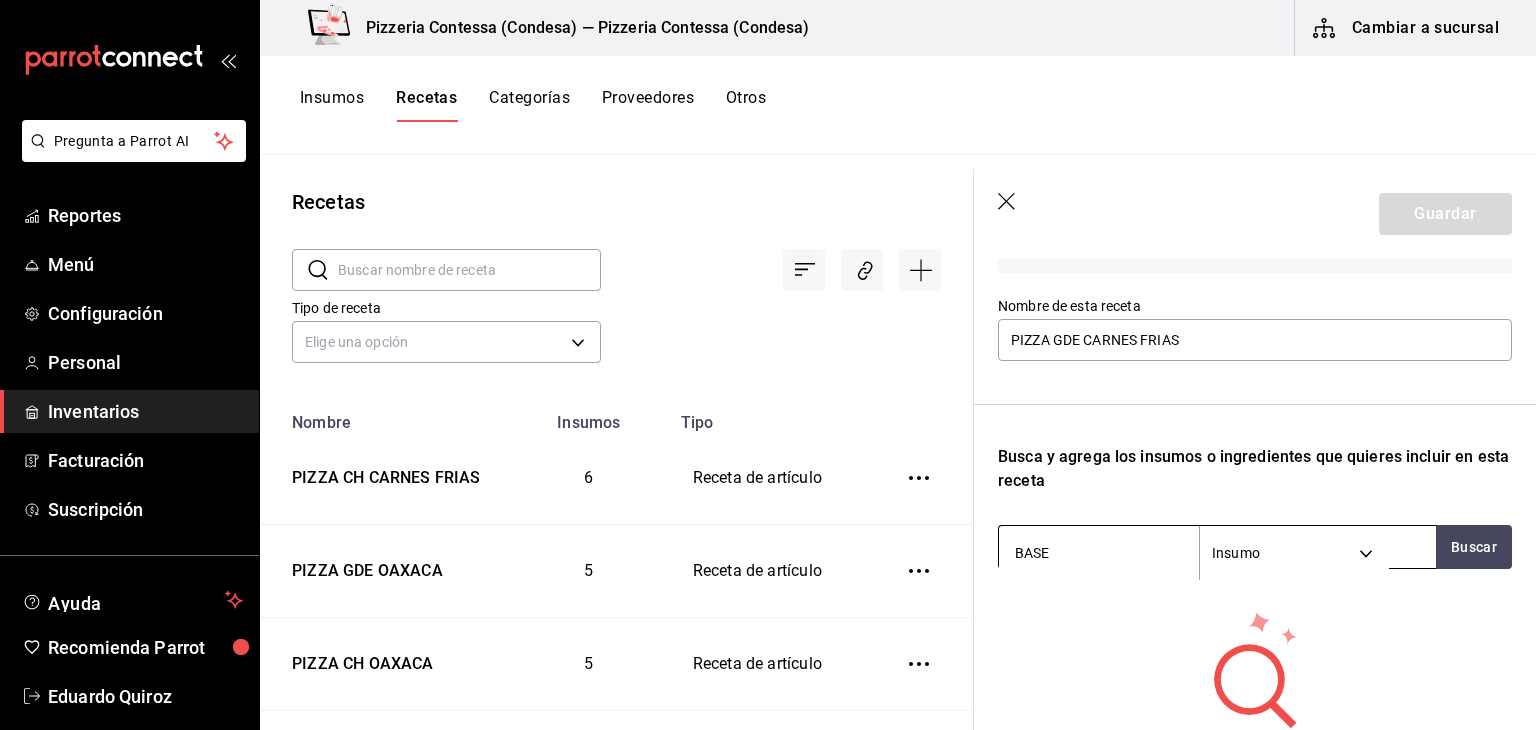 type on "BASE" 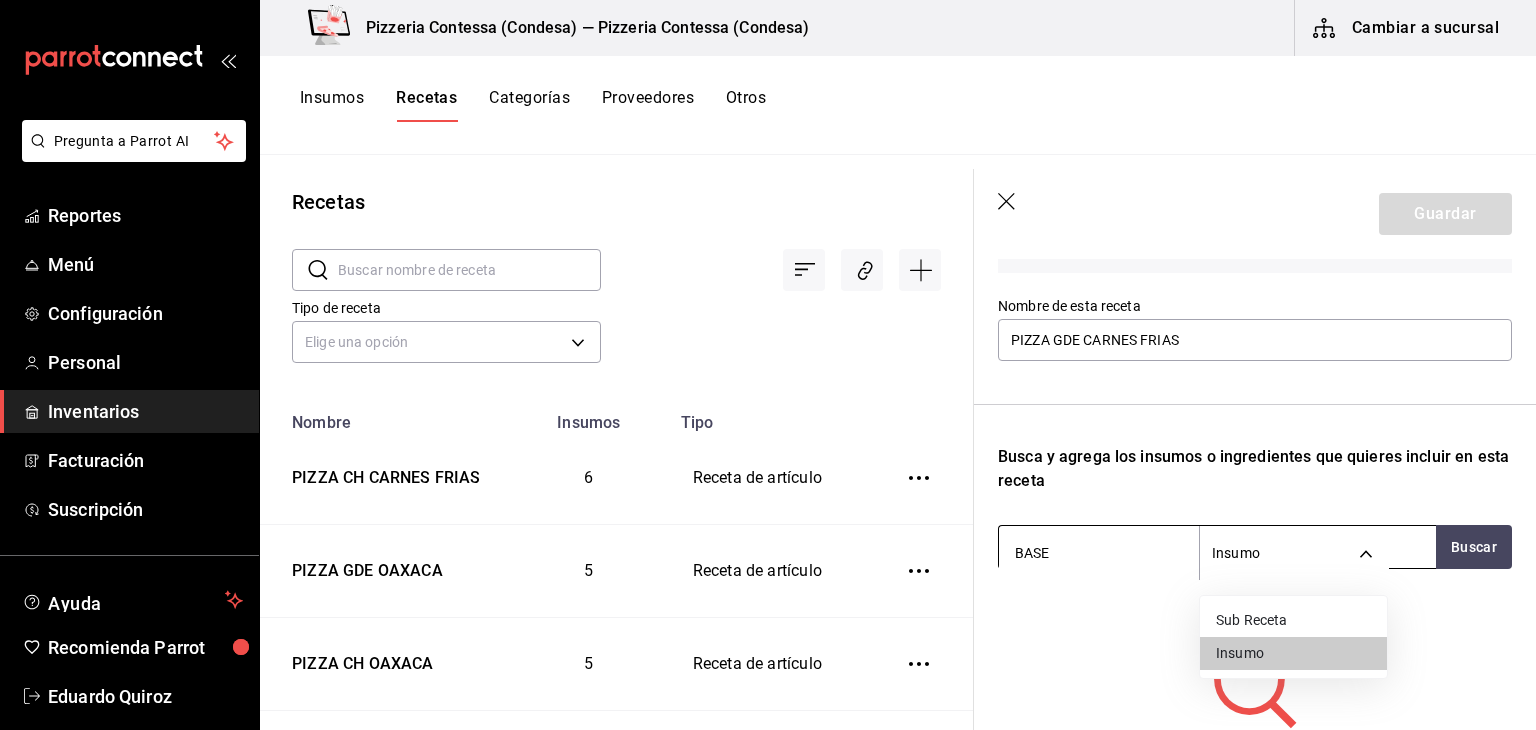 click on "Pregunta a Parrot AI Reportes   Menú   Configuración   Personal   Inventarios   Facturación   Suscripción   Ayuda Recomienda Parrot   Eduardo Quiroz   Sugerir nueva función   Pizzeria Contessa (Condesa) — Pizzeria Contessa (Condesa) Cambiar a sucursal Insumos Recetas Categorías Proveedores Otros Recetas ​ ​ Tipo de receta Elige una opción default Nombre Insumos Tipo PIZZA CH CARNES FRIAS 6 Receta de artículo PIZZA GDE OAXACA 5 Receta de artículo PIZZA CH OAXACA 5 Receta de artículo PIZZA GDE CONTESSA 5 Receta de artículo PIZZA CH CONTESSA 6 Receta de artículo PIZZA GDE PROSCIUTTO 5 Receta de artículo PIZZA CH PROSCIUTTO 5 Receta de artículo PIZZA GDE ALCACHOFA 6 Receta de artículo PIZZA CH ALCACHOFA 6 Receta de artículo PIZZA GDE VEGGIE 5 Receta de artículo PIZZA CH VEGGIE 5 Receta de artículo PIZZA GDE 4 QUESOS 4 Receta de artículo PIZZA CH 4 QUESOS 4 Receta de artículo PIZZA GDE FRUTAS 5 Receta de artículo PIZZA CH FRUTAS 5 Receta de artículo PIZZA GDE MEXIQUENSE 5 5 5 3 3 2 2 3" at bounding box center [768, 358] 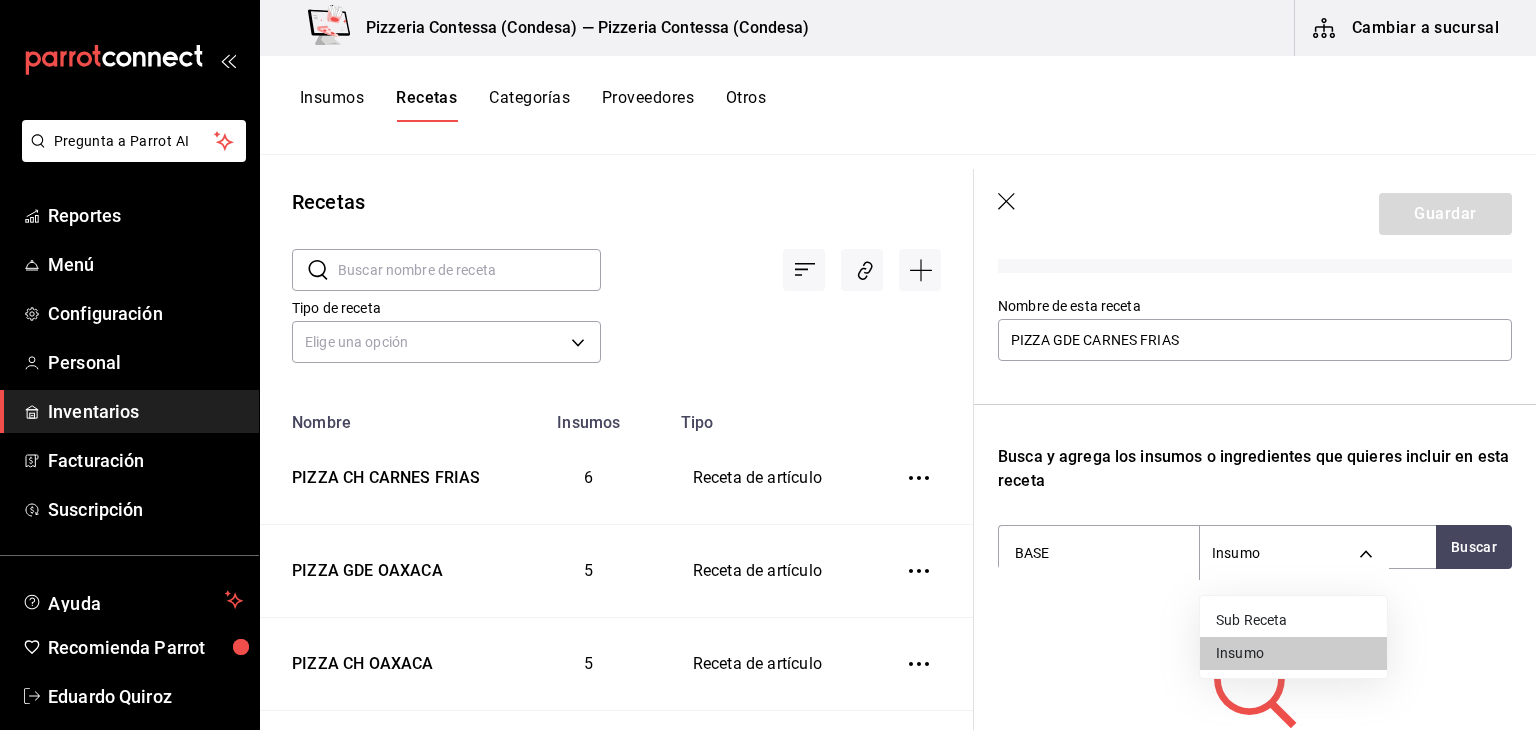 click on "Sub Receta" at bounding box center (1293, 620) 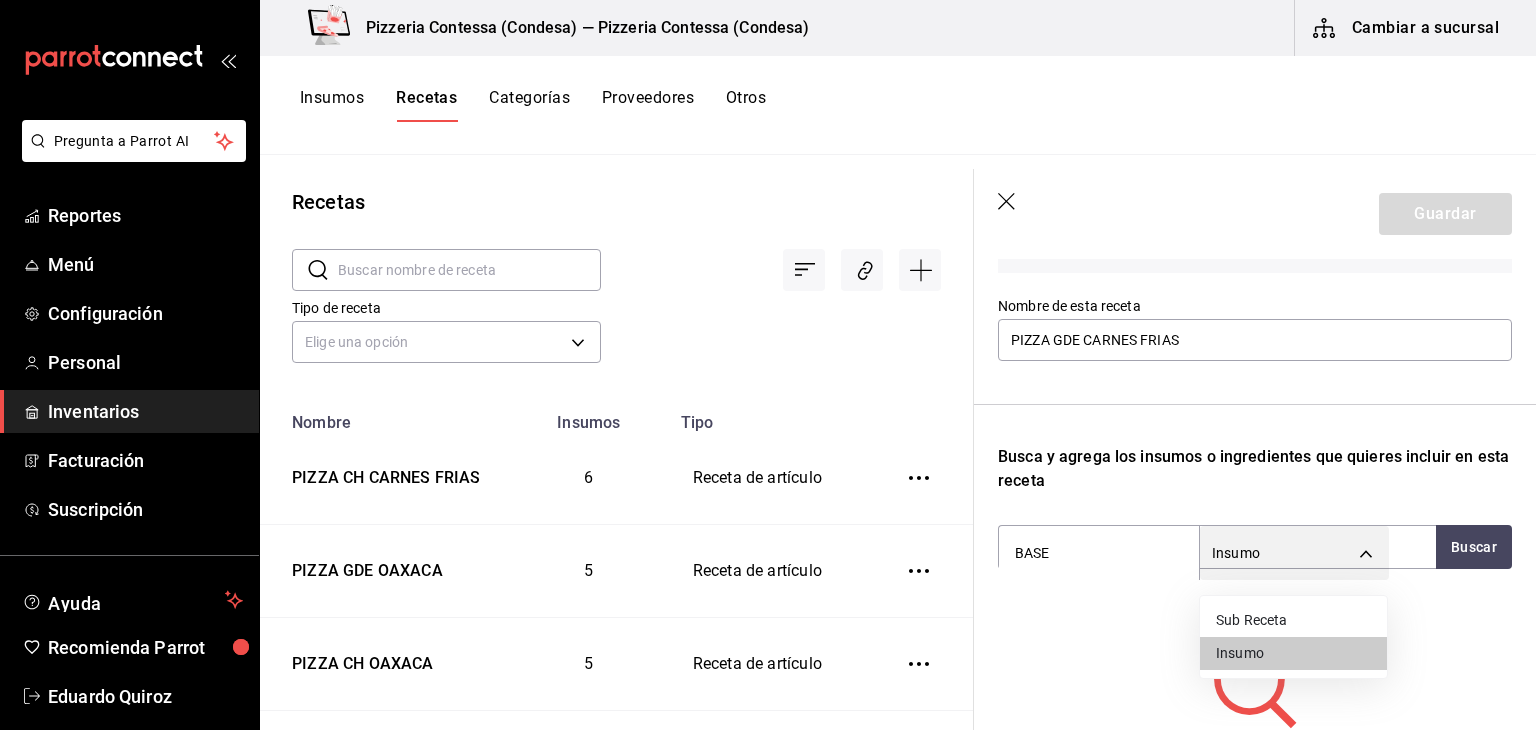 type on "SUBRECIPE" 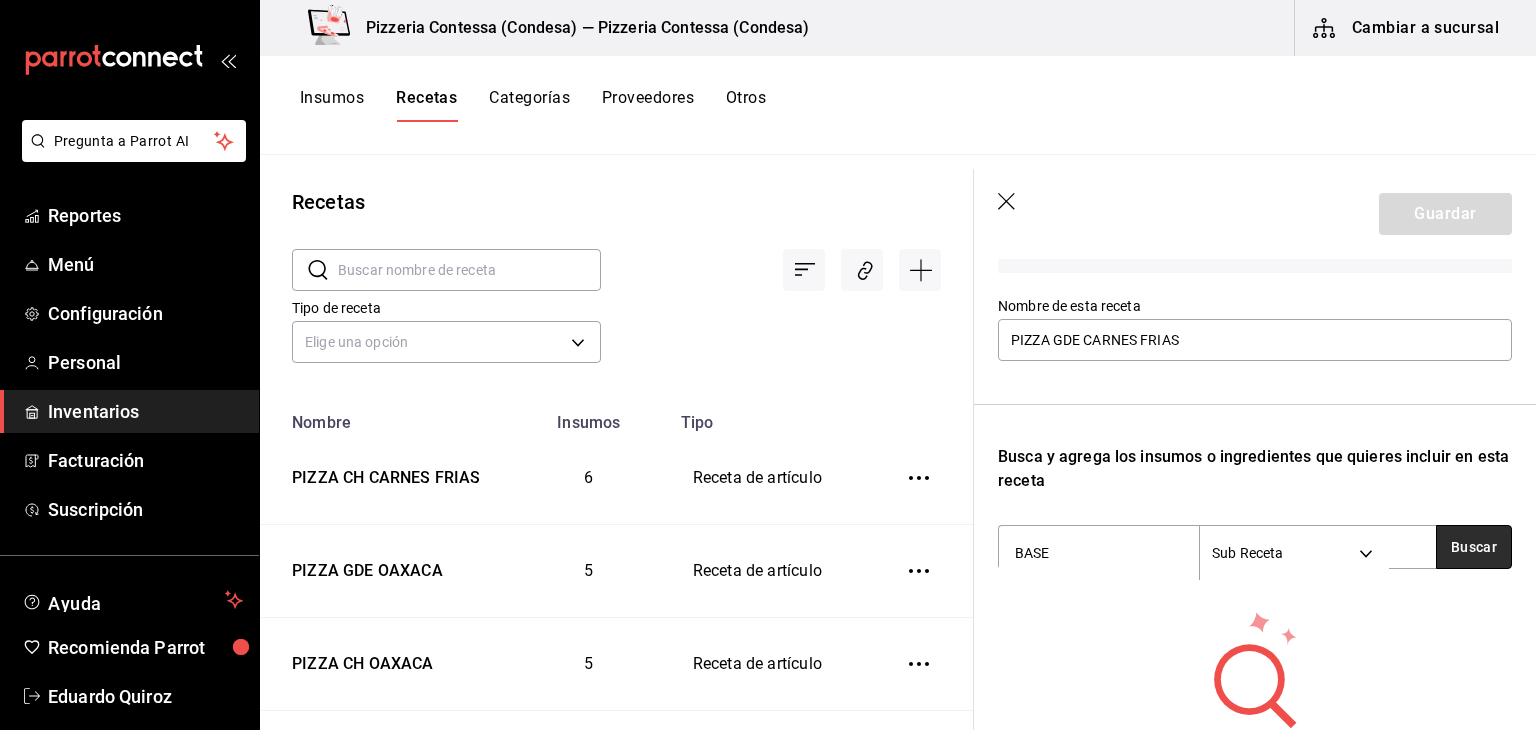 click on "Buscar" at bounding box center (1474, 547) 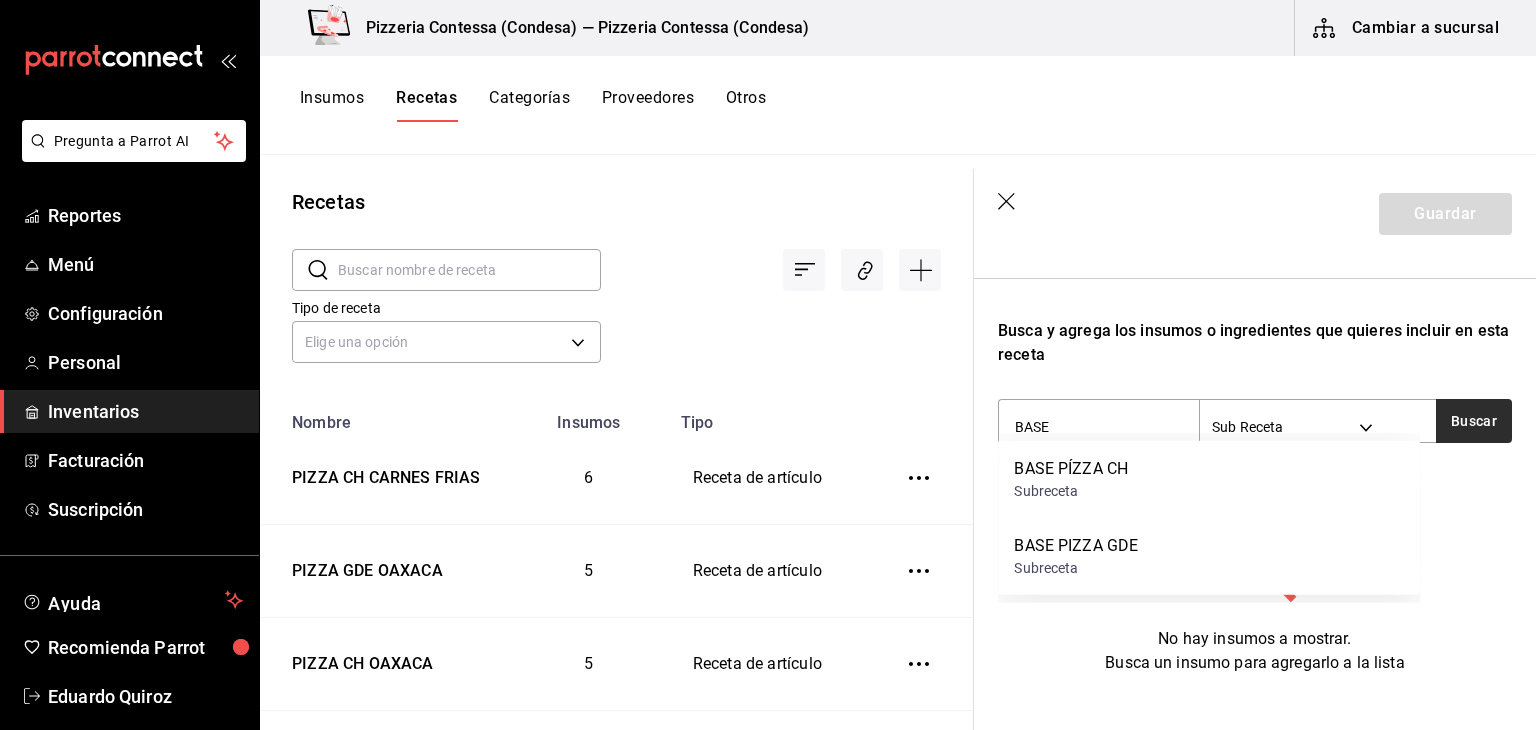scroll, scrollTop: 340, scrollLeft: 0, axis: vertical 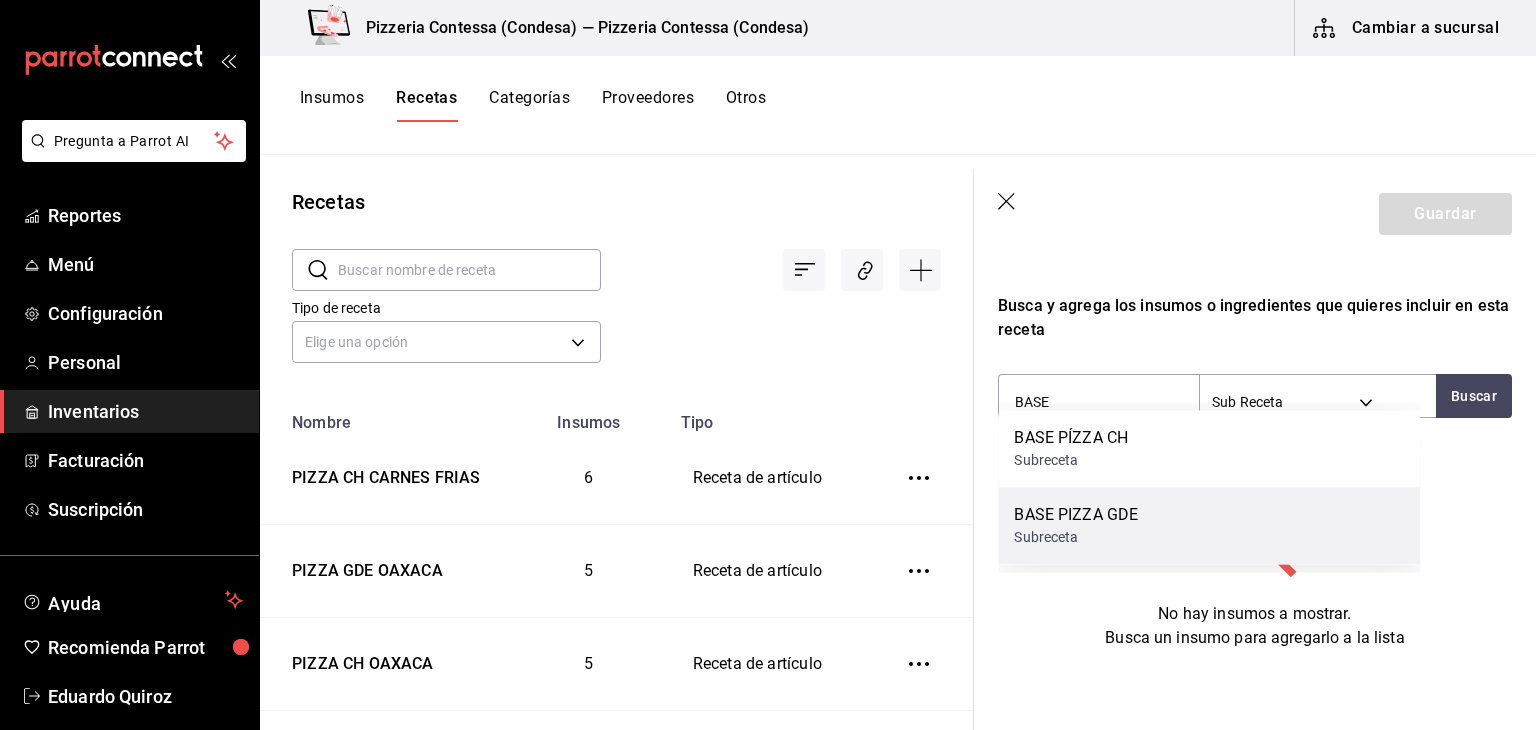 click on "BASE PIZZA GDE Subreceta" at bounding box center (1209, 525) 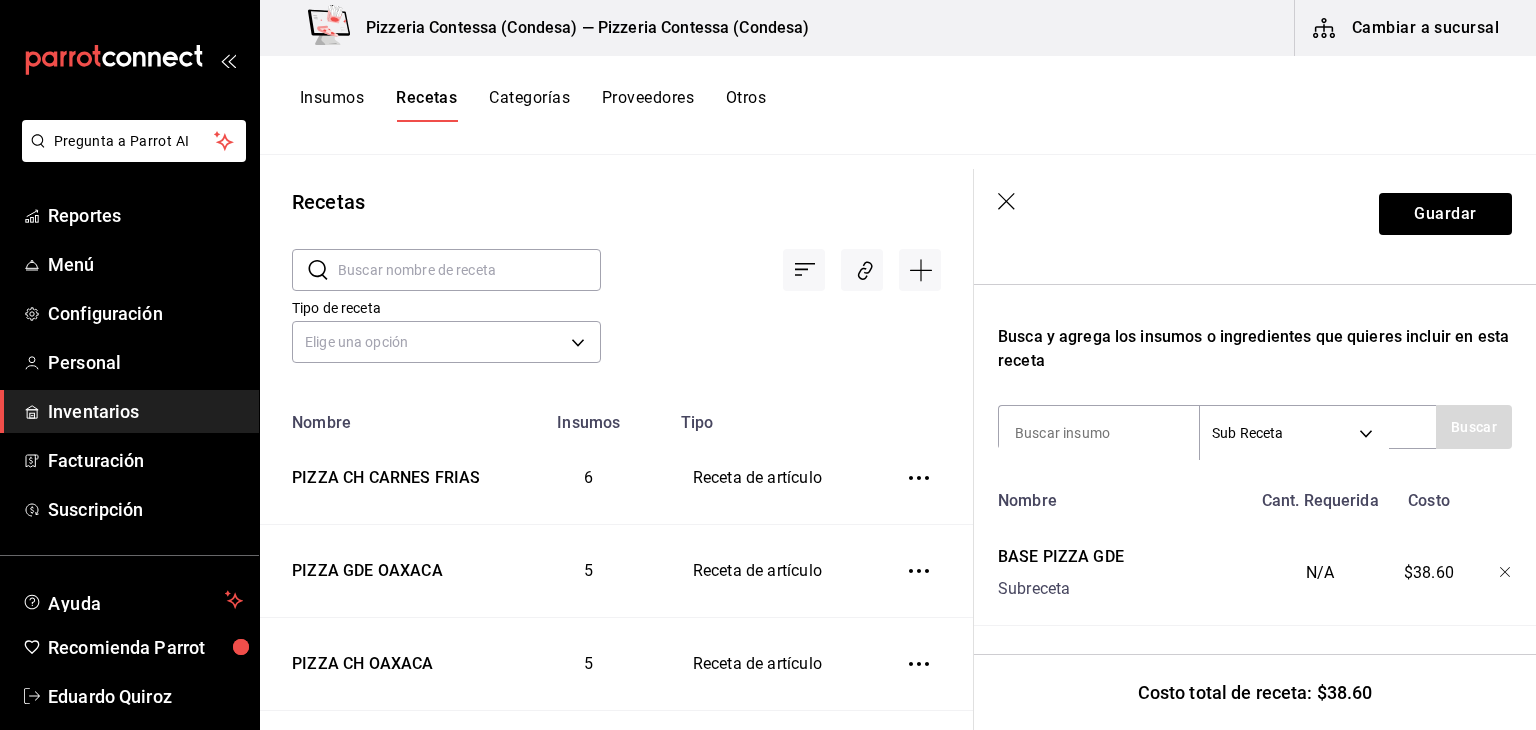 scroll, scrollTop: 309, scrollLeft: 0, axis: vertical 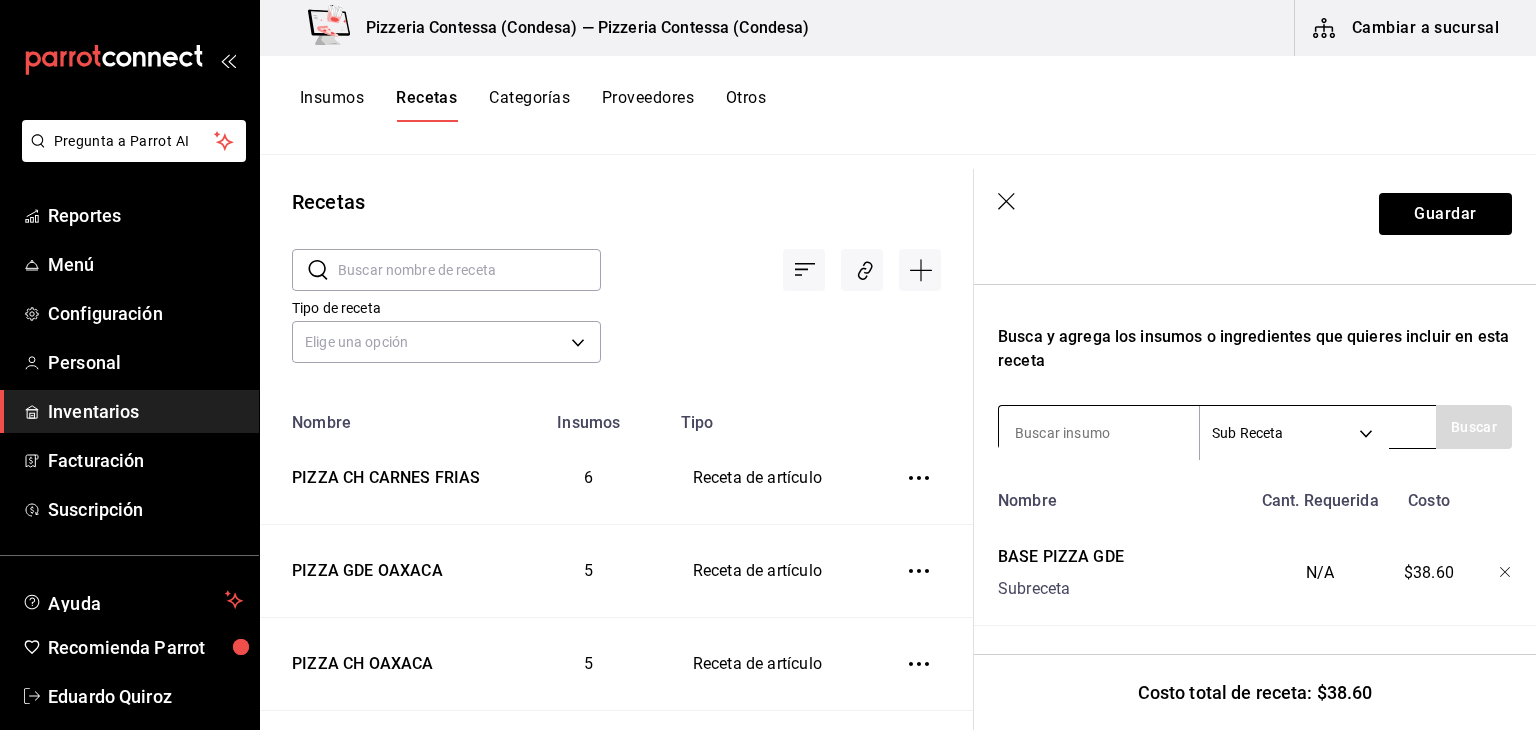 click on "Pregunta a Parrot AI Reportes   Menú   Configuración   Personal   Inventarios   Facturación   Suscripción   Ayuda Recomienda Parrot   Eduardo Quiroz   Sugerir nueva función   Pizzeria Contessa (Condesa) — Pizzeria Contessa (Condesa) Cambiar a sucursal Insumos Recetas Categorías Proveedores Otros Recetas ​ ​ Tipo de receta Elige una opción default Nombre Insumos Tipo PIZZA CH CARNES FRIAS 6 Receta de artículo PIZZA GDE OAXACA 5 Receta de artículo PIZZA CH OAXACA 5 Receta de artículo PIZZA GDE CONTESSA 5 Receta de artículo PIZZA CH CONTESSA 6 Receta de artículo PIZZA GDE PROSCIUTTO 5 Receta de artículo PIZZA CH PROSCIUTTO 5 Receta de artículo PIZZA GDE ALCACHOFA 6 Receta de artículo PIZZA CH ALCACHOFA 6 Receta de artículo PIZZA GDE VEGGIE 5 Receta de artículo PIZZA CH VEGGIE 5 Receta de artículo PIZZA GDE 4 QUESOS 4 Receta de artículo PIZZA CH 4 QUESOS 4 Receta de artículo PIZZA GDE FRUTAS 5 Receta de artículo PIZZA CH FRUTAS 5 Receta de artículo PIZZA GDE MEXIQUENSE 5 5 5 3 3 2 2 3" at bounding box center (768, 358) 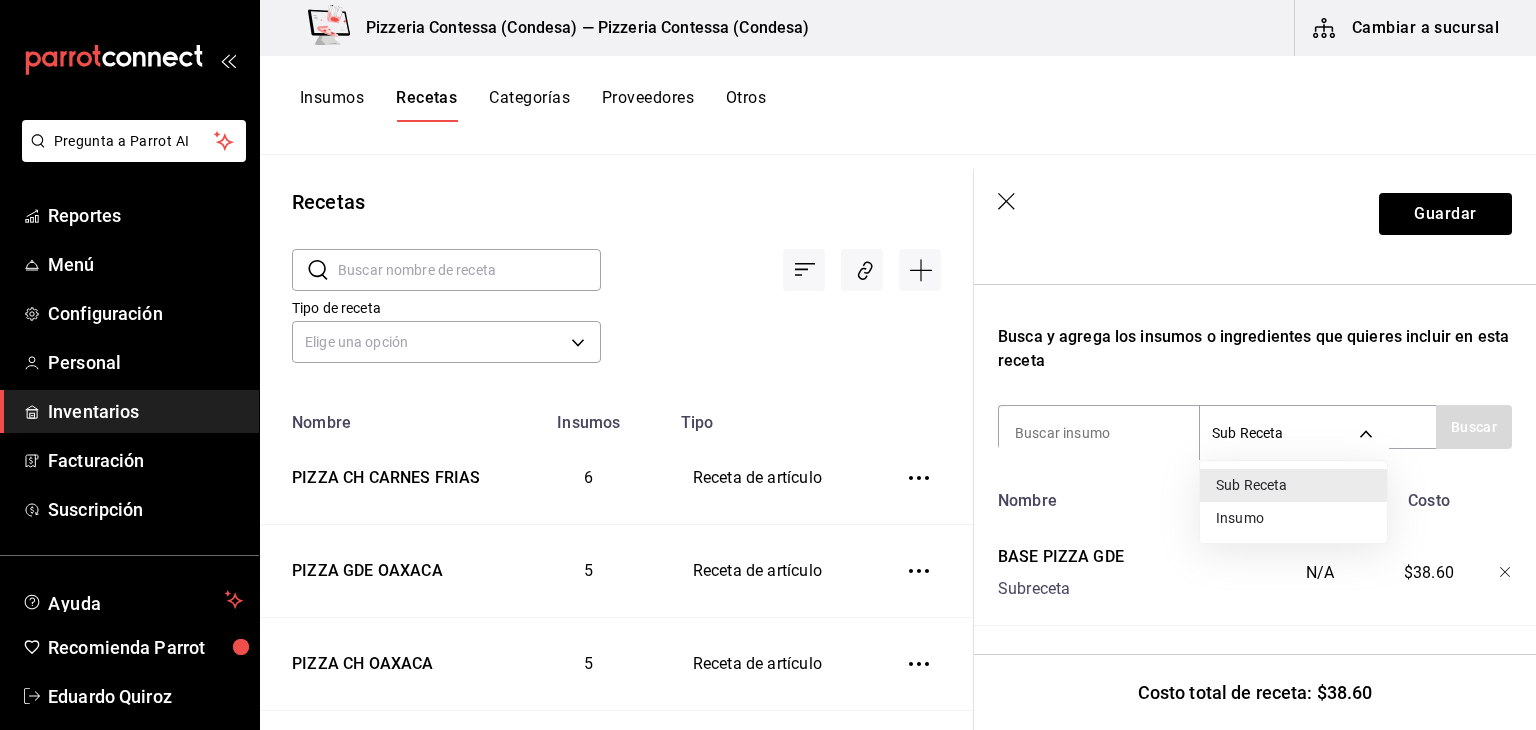 click on "Insumo" at bounding box center [1293, 518] 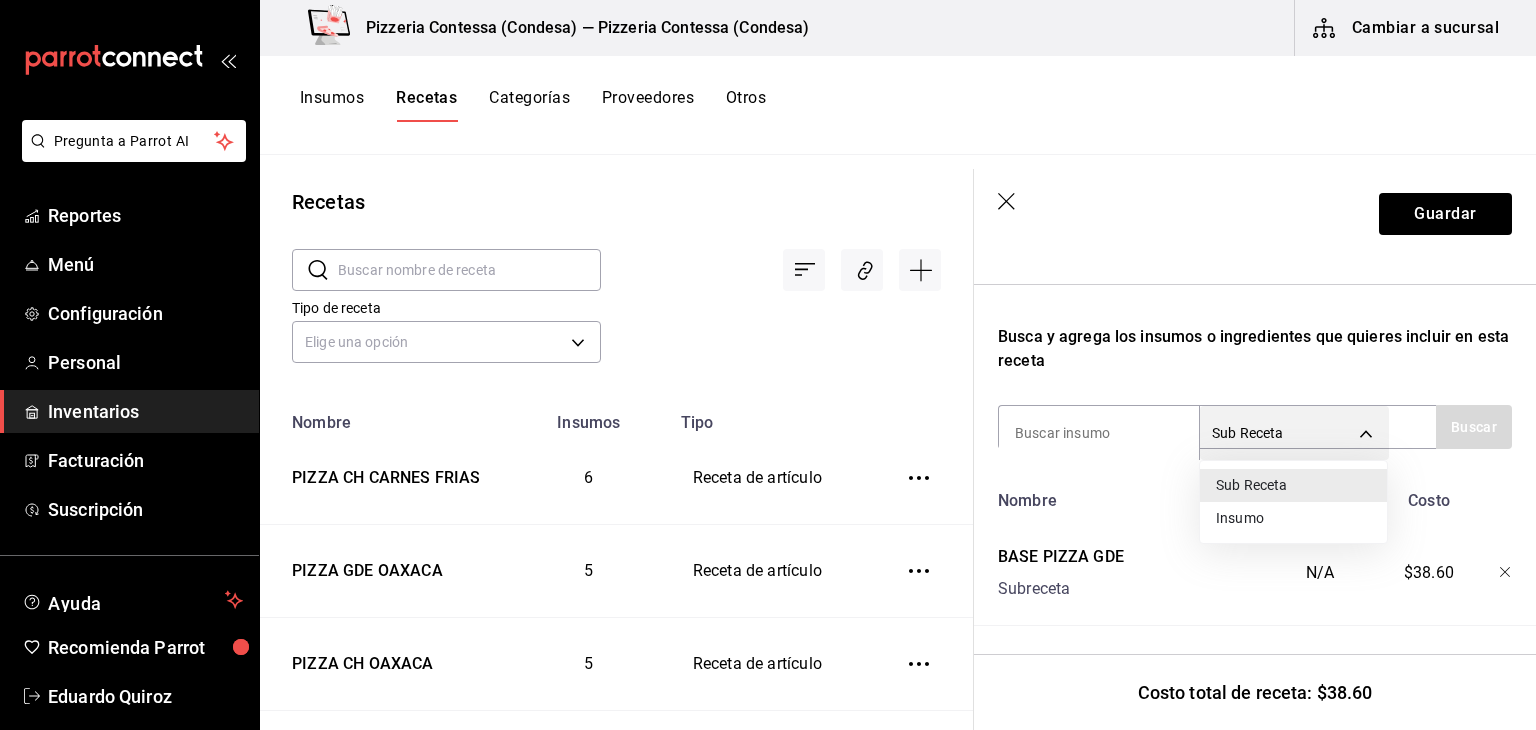 type on "SUPPLY" 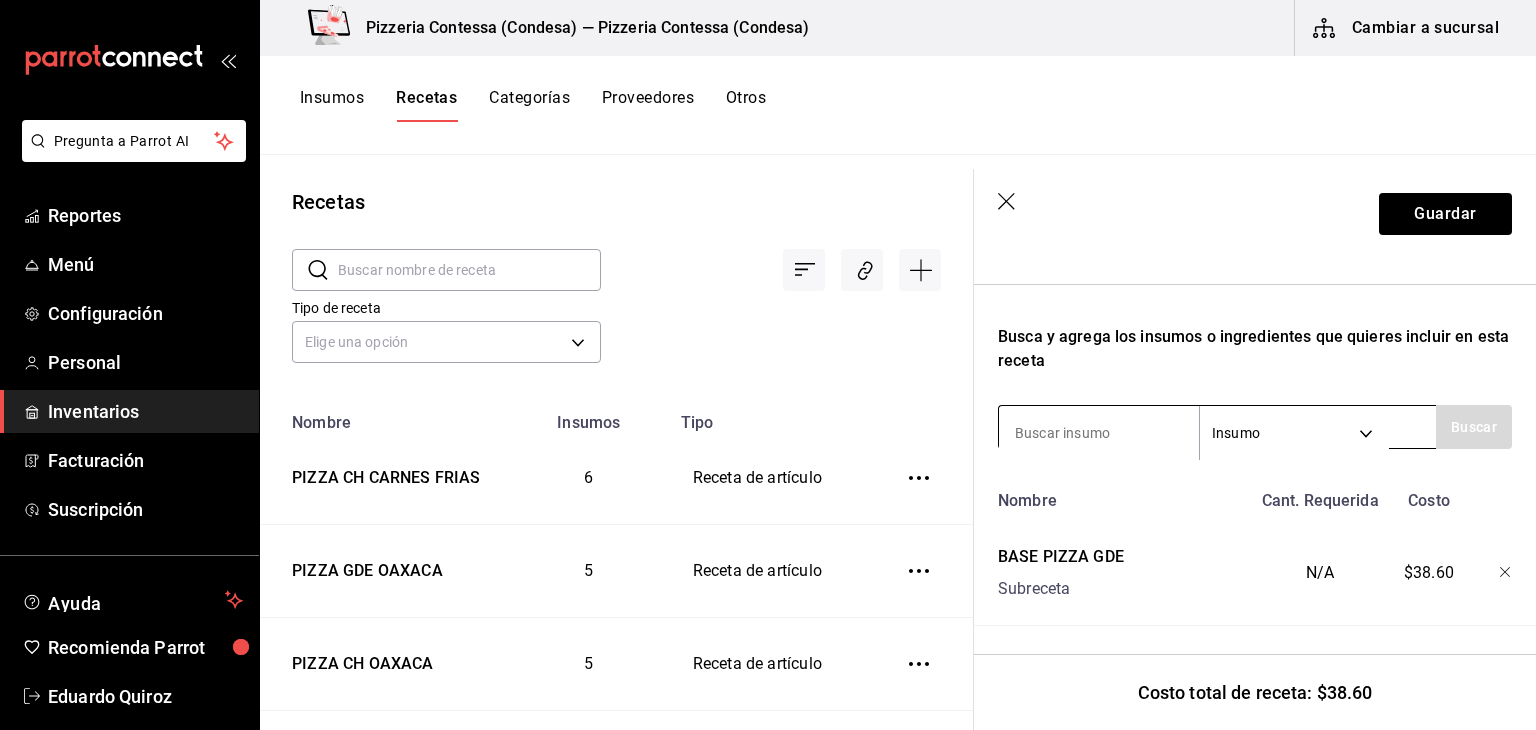 click at bounding box center [1099, 433] 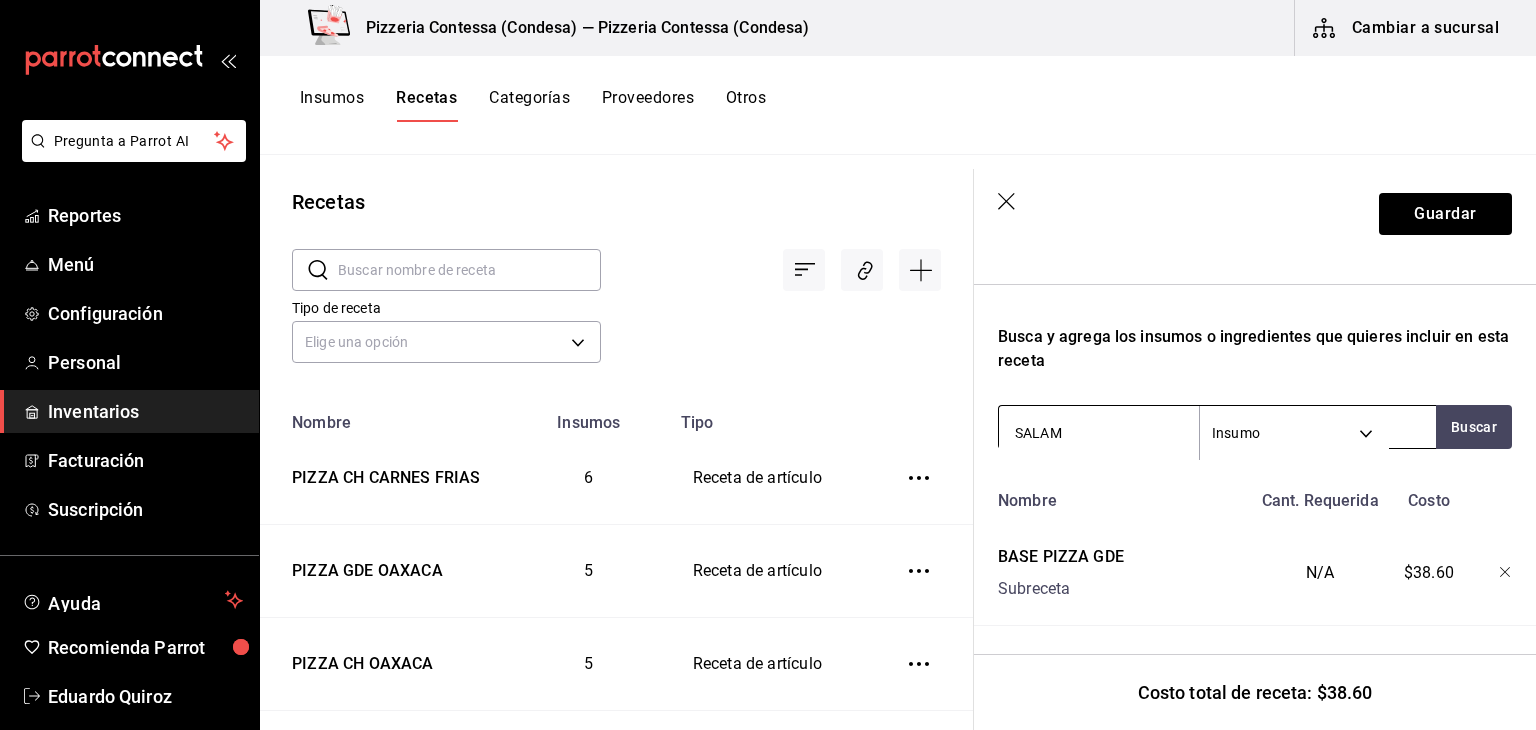 type on "SALAMI" 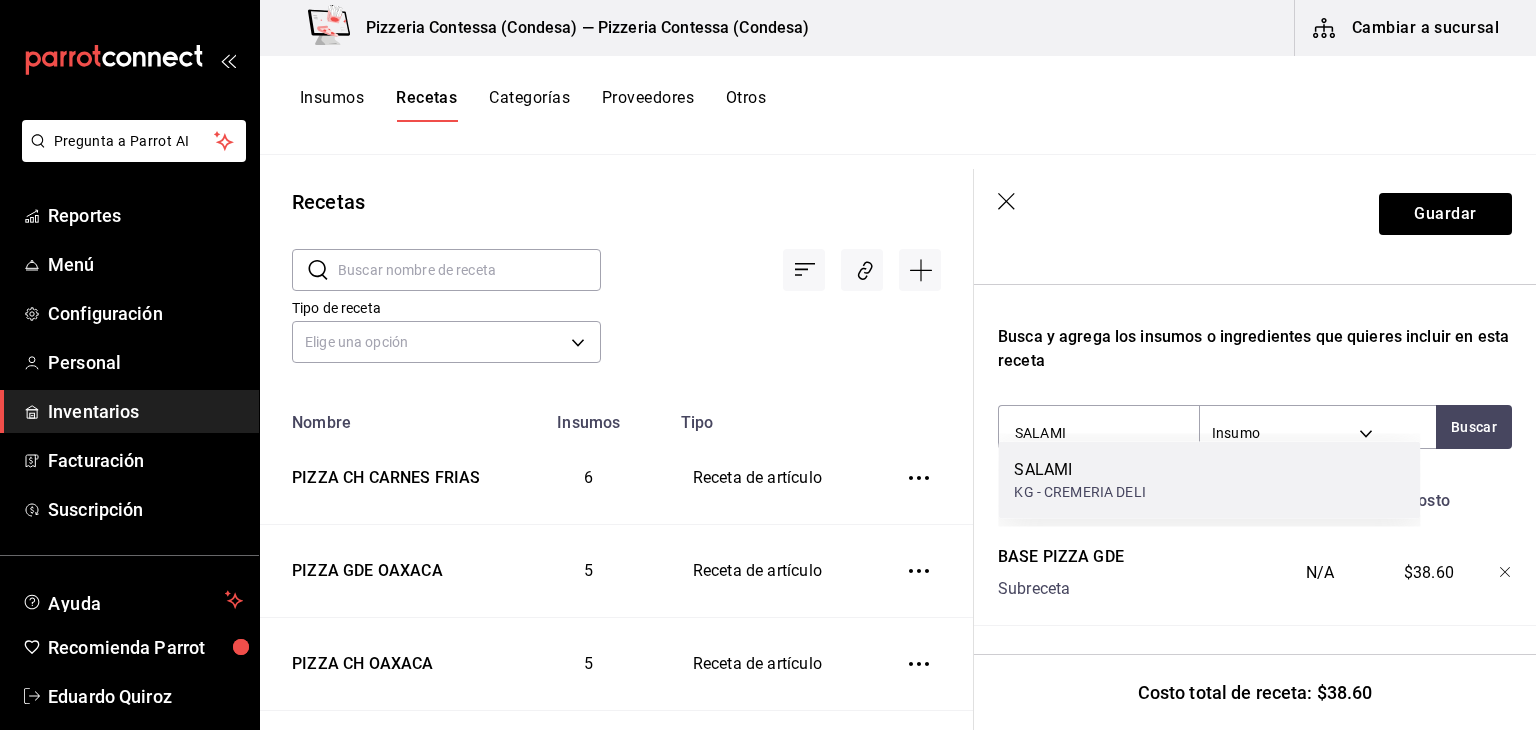click on "KG - CREMERIA DELI" at bounding box center [1079, 492] 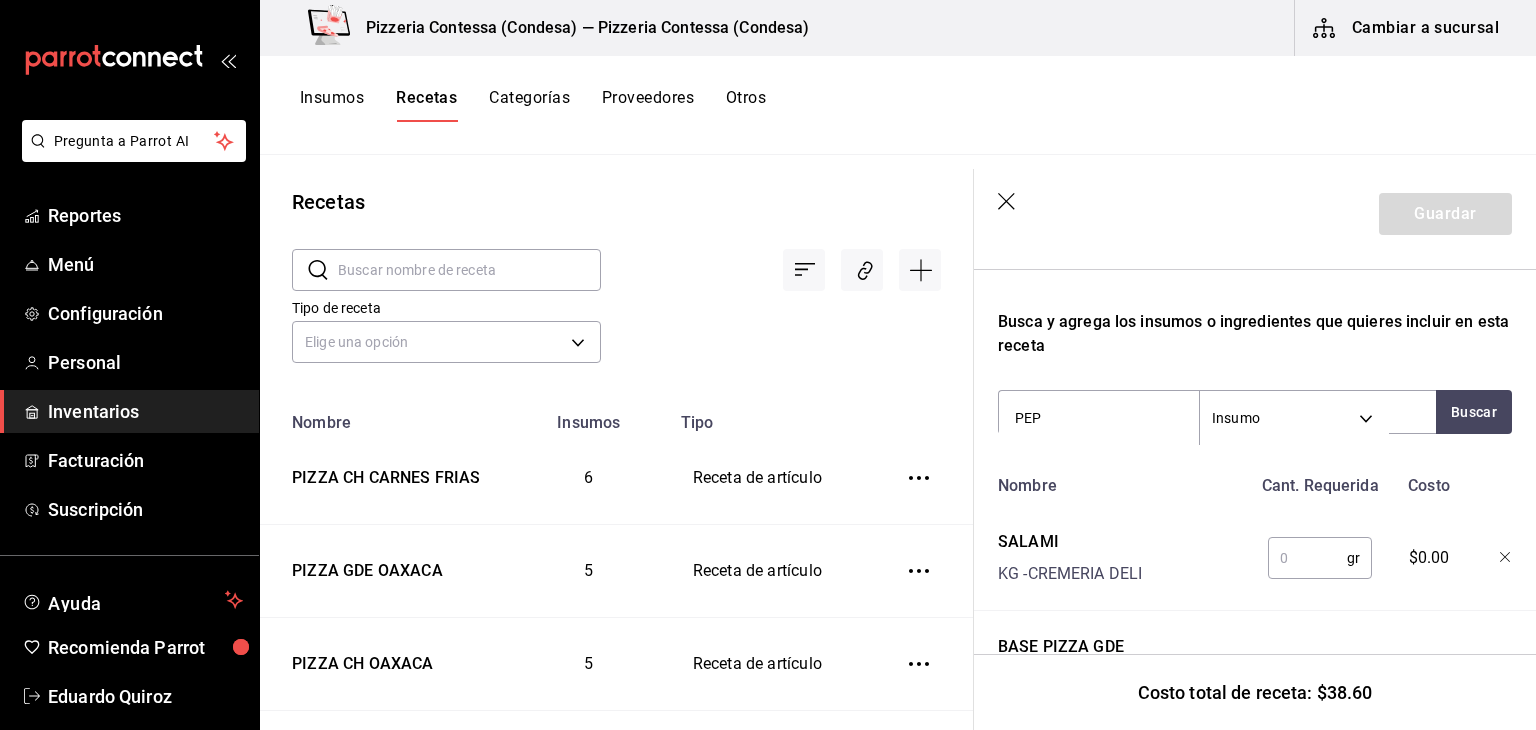 type on "PEPE" 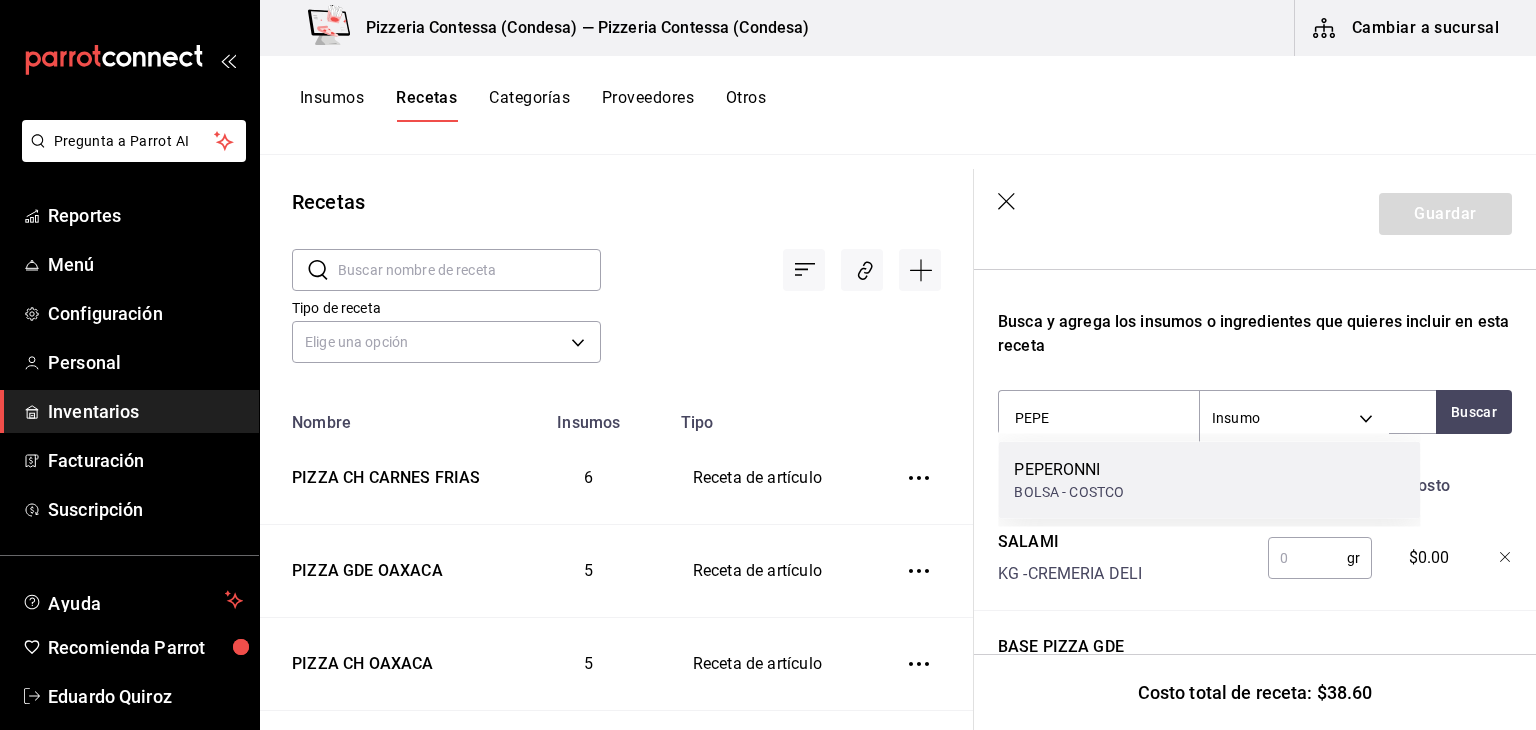click on "BOLSA - COSTCO" at bounding box center [1069, 492] 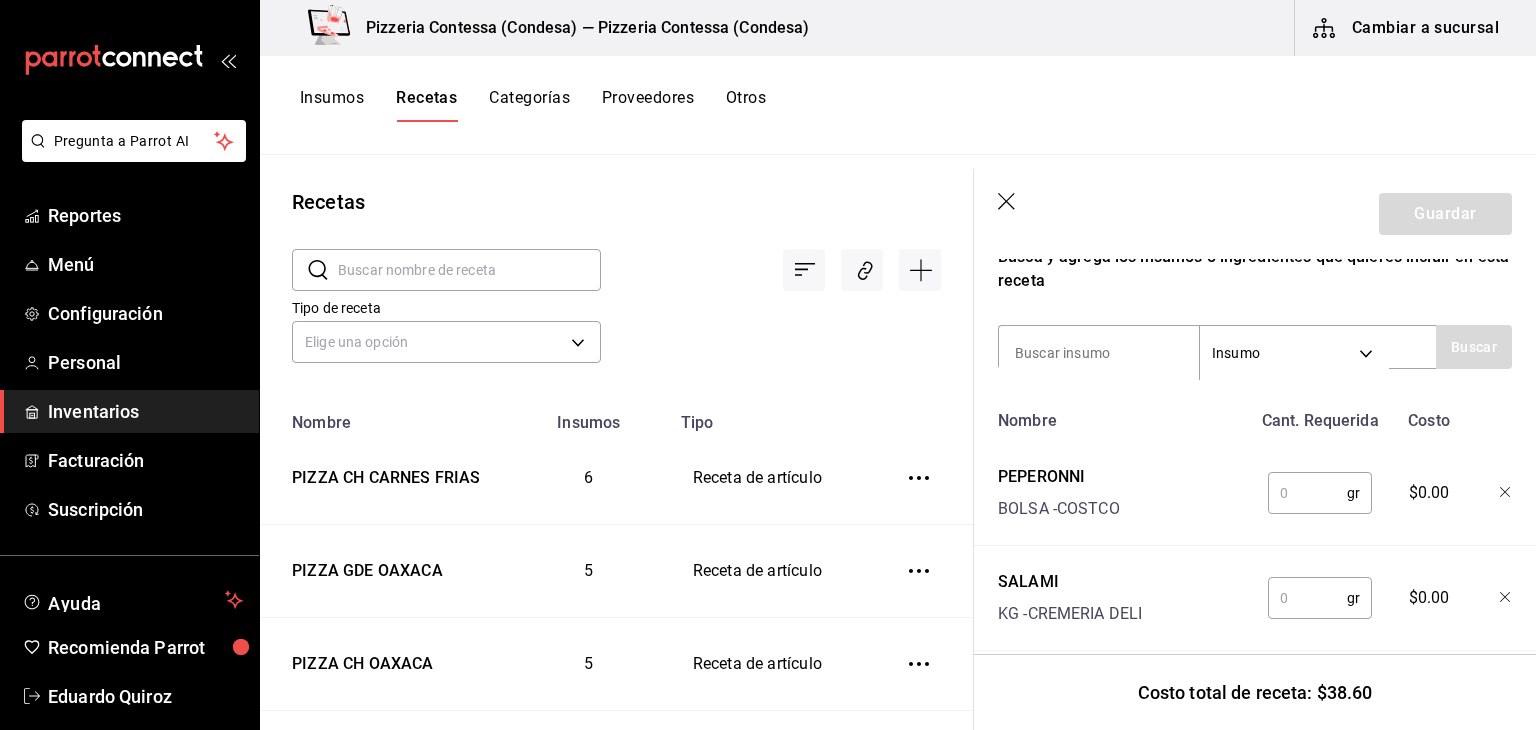 scroll, scrollTop: 373, scrollLeft: 0, axis: vertical 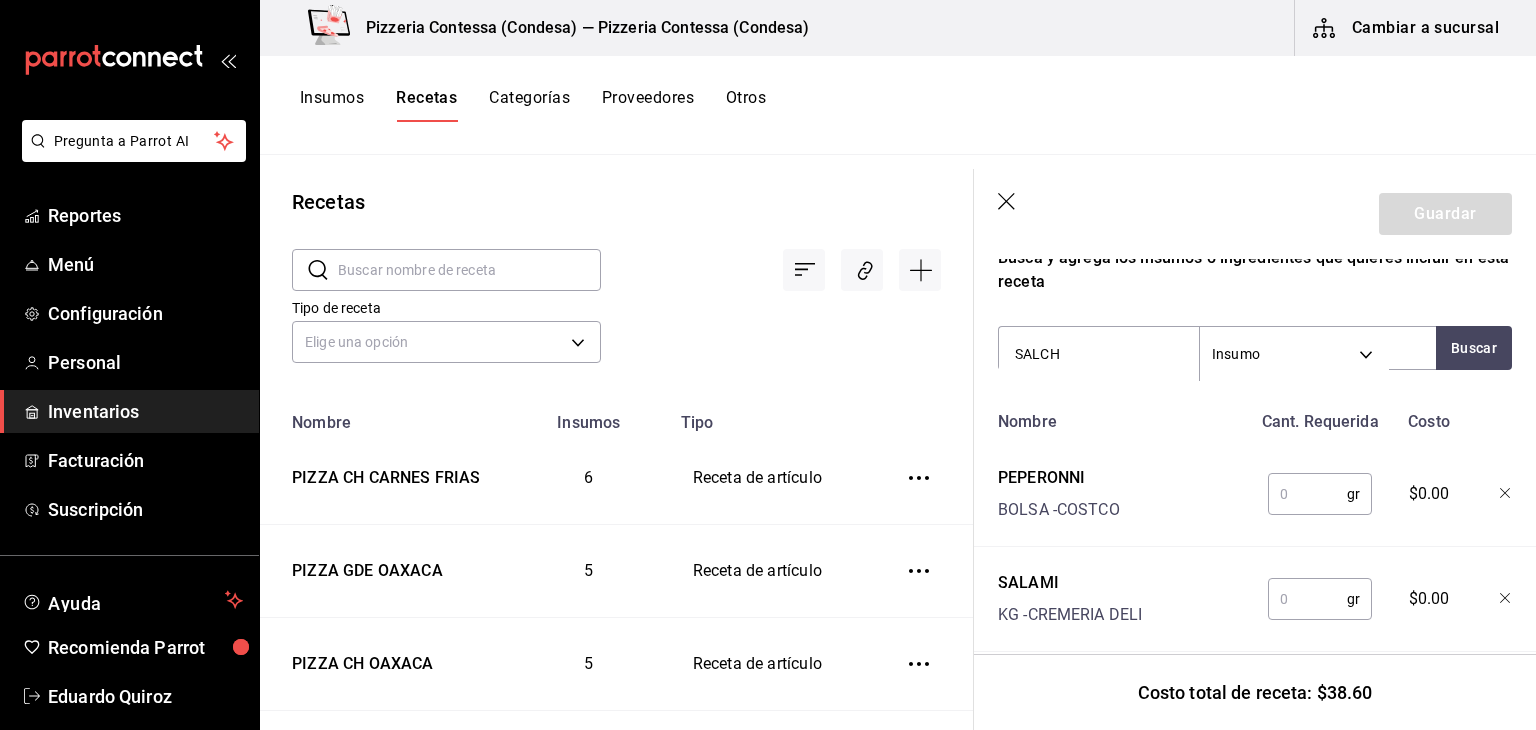type on "SALCHI" 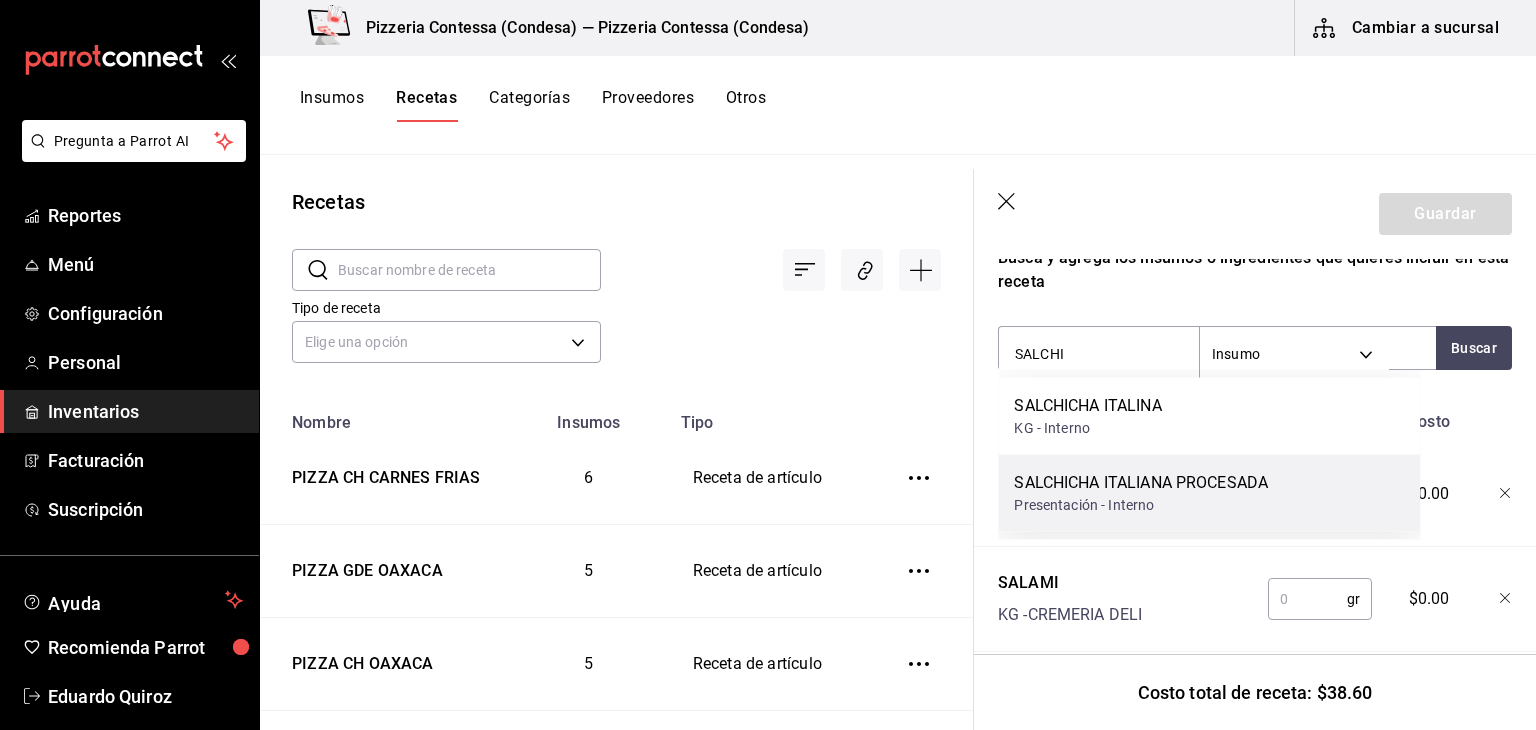 click on "SALCHICHA ITALIANA PROCESADA" at bounding box center [1141, 483] 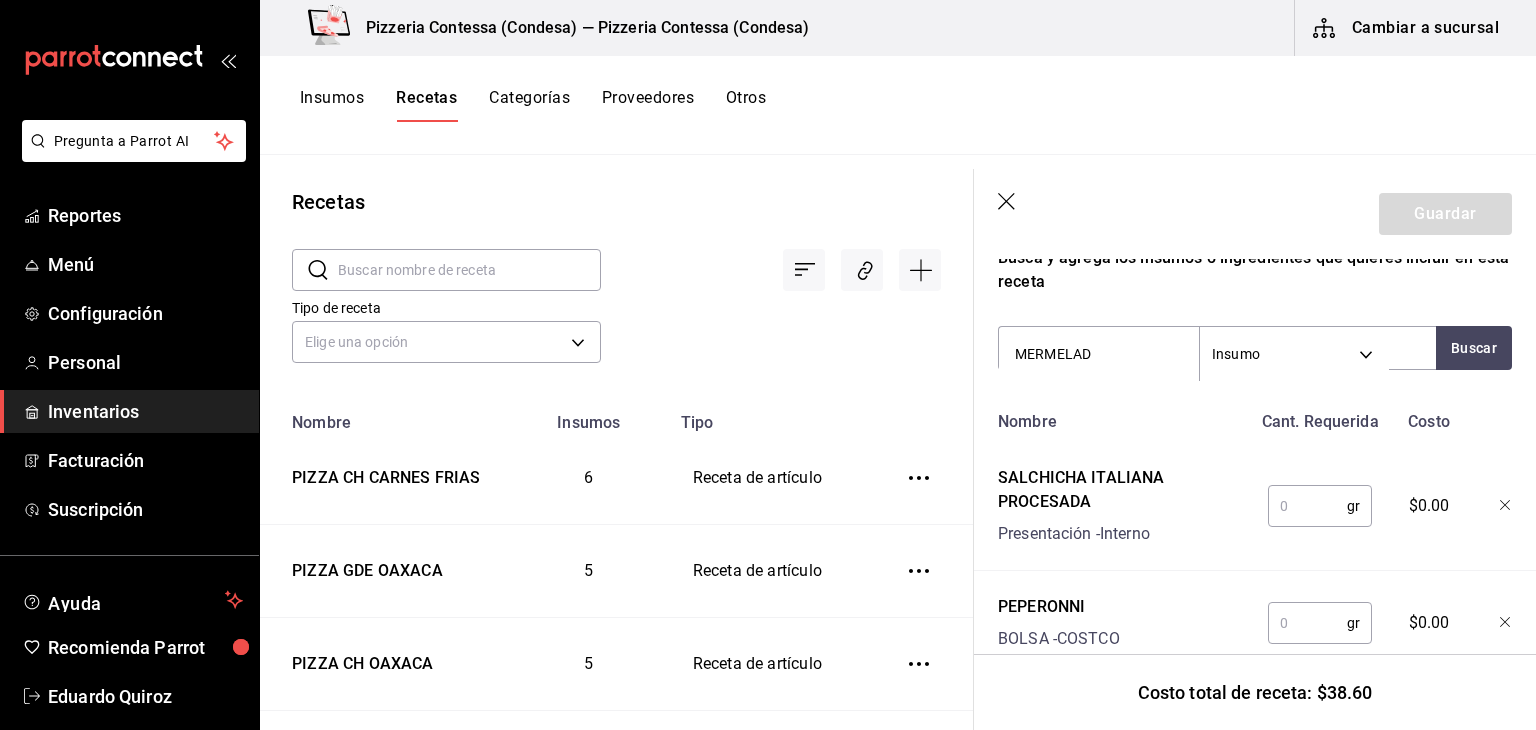 type on "MERMELADA" 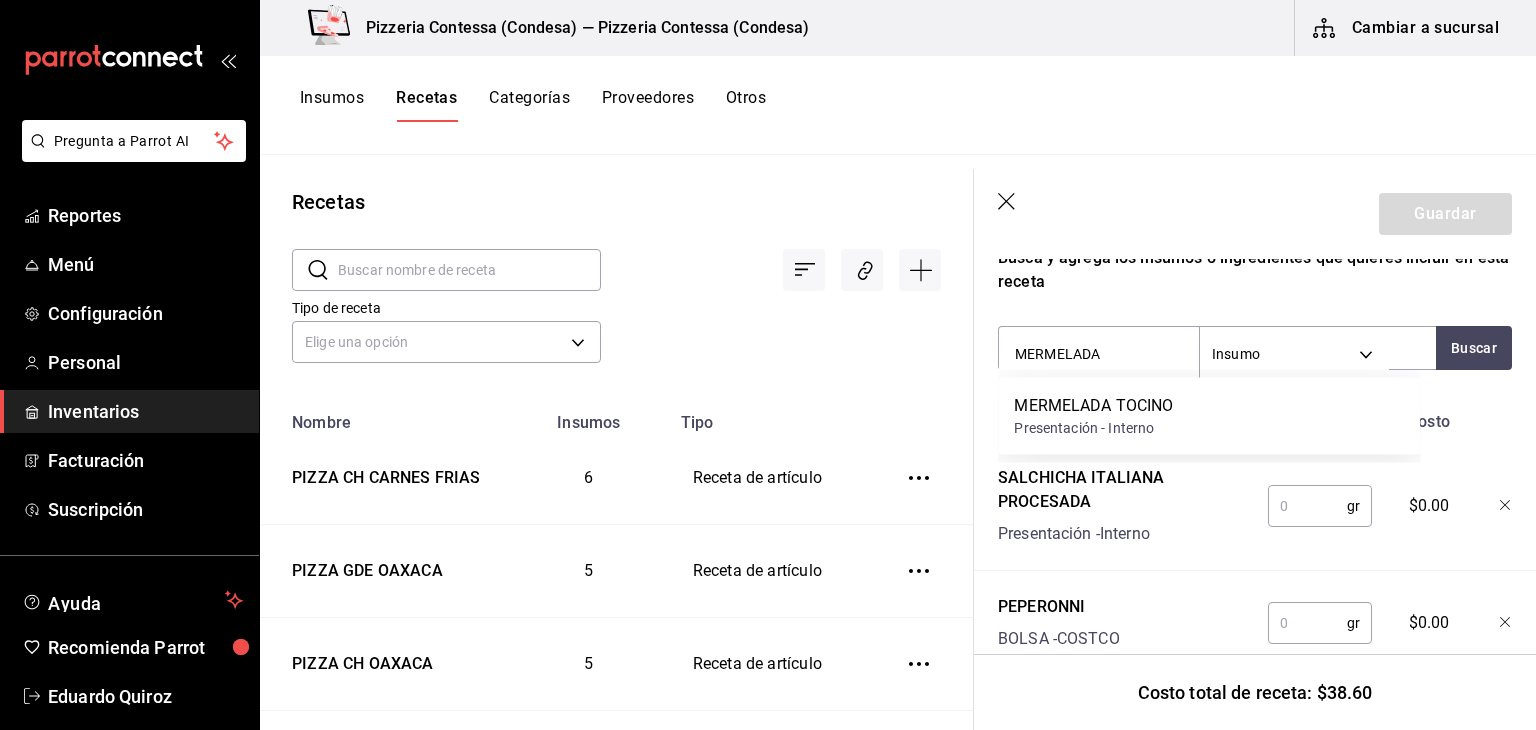 click on "MERMELADA TOCINO Presentación - Interno" at bounding box center (1209, 416) 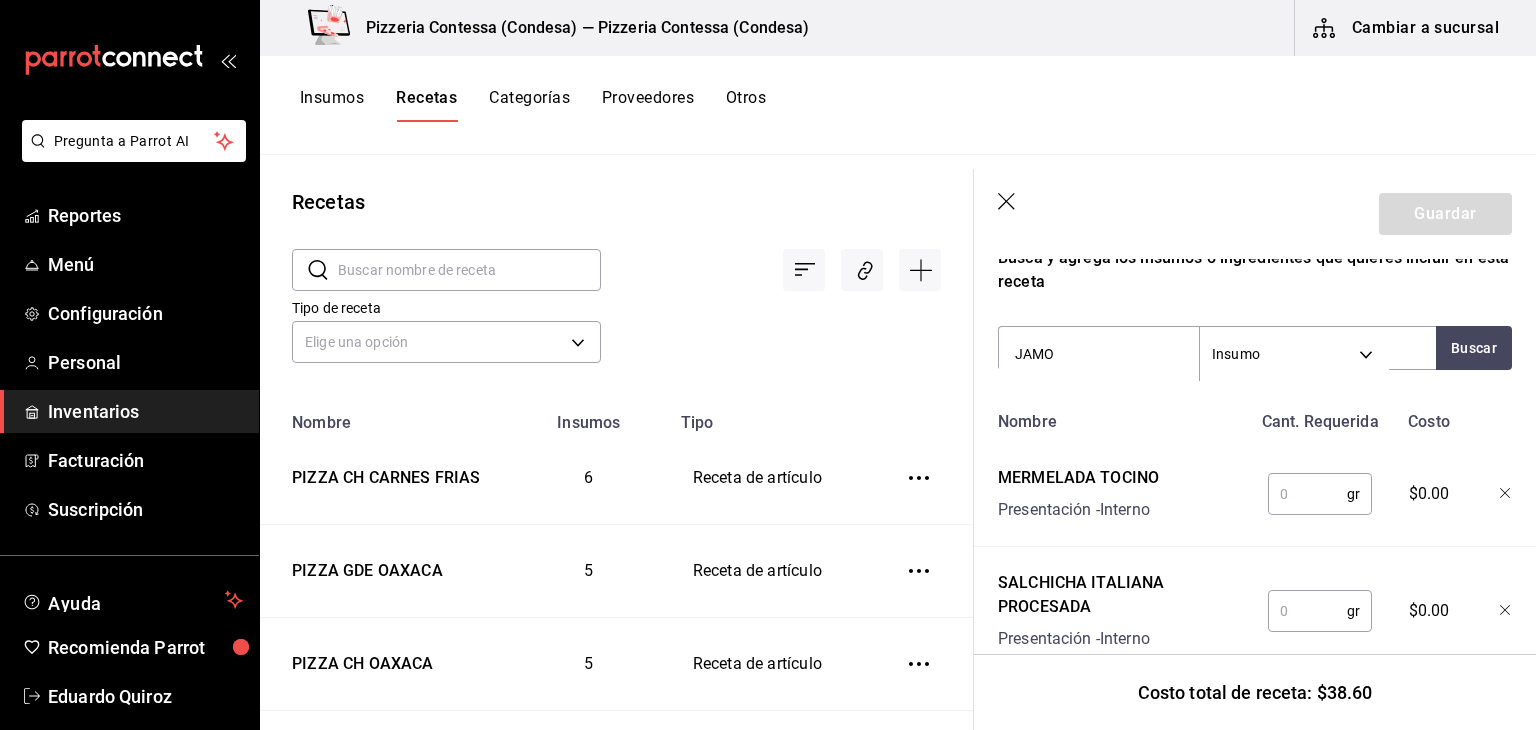 type on "JAMON" 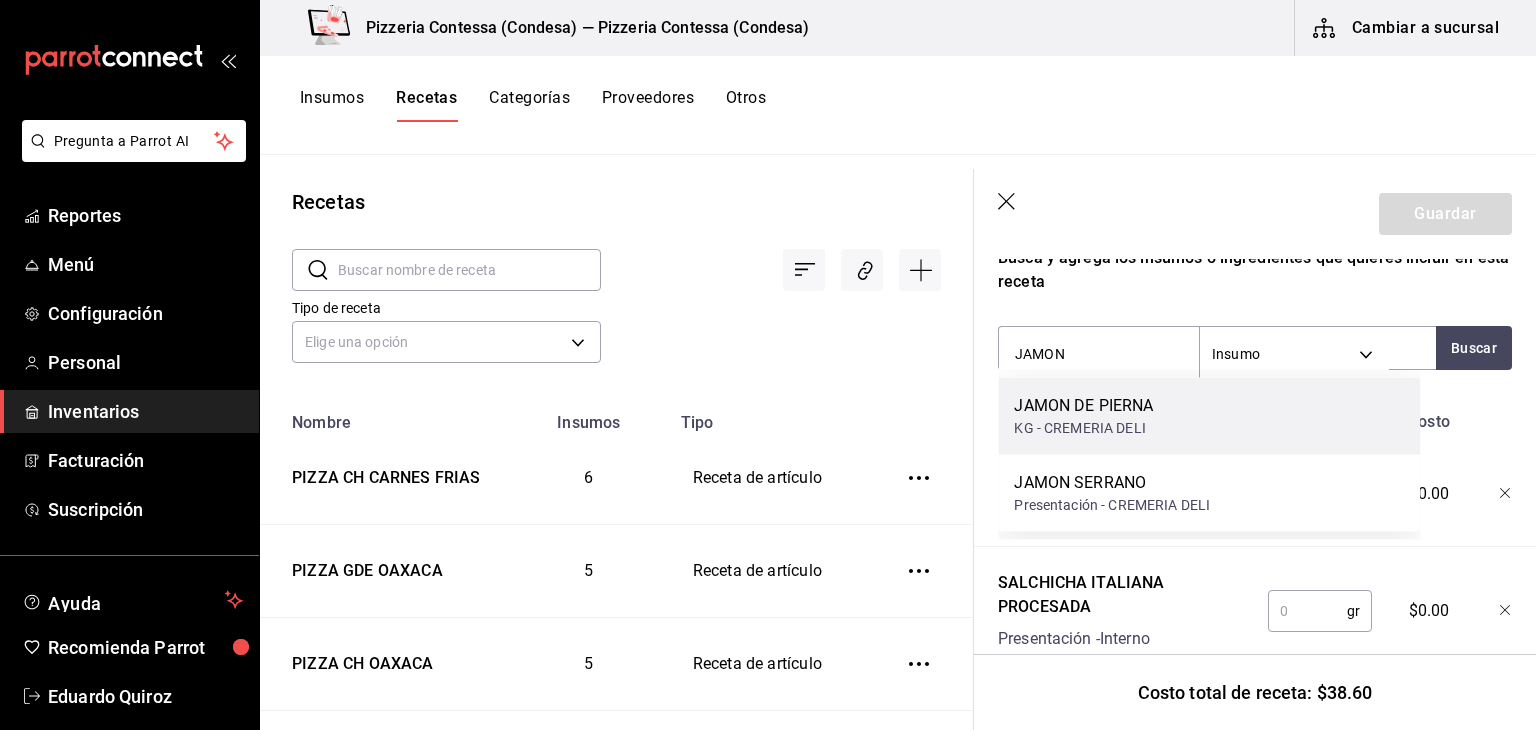 click on "JAMON DE PIERNA KG - CREMERIA DELI" at bounding box center (1209, 416) 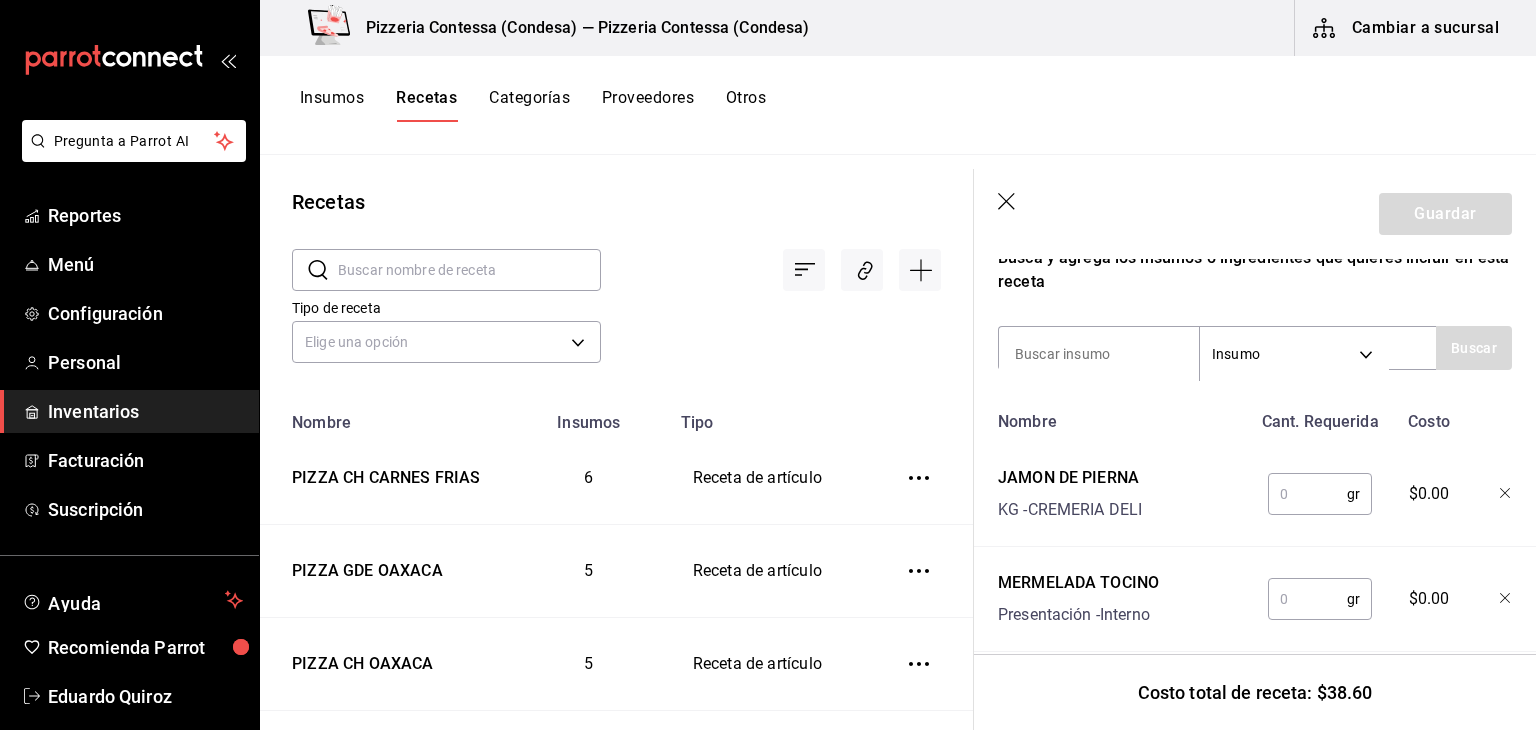 click at bounding box center (1307, 599) 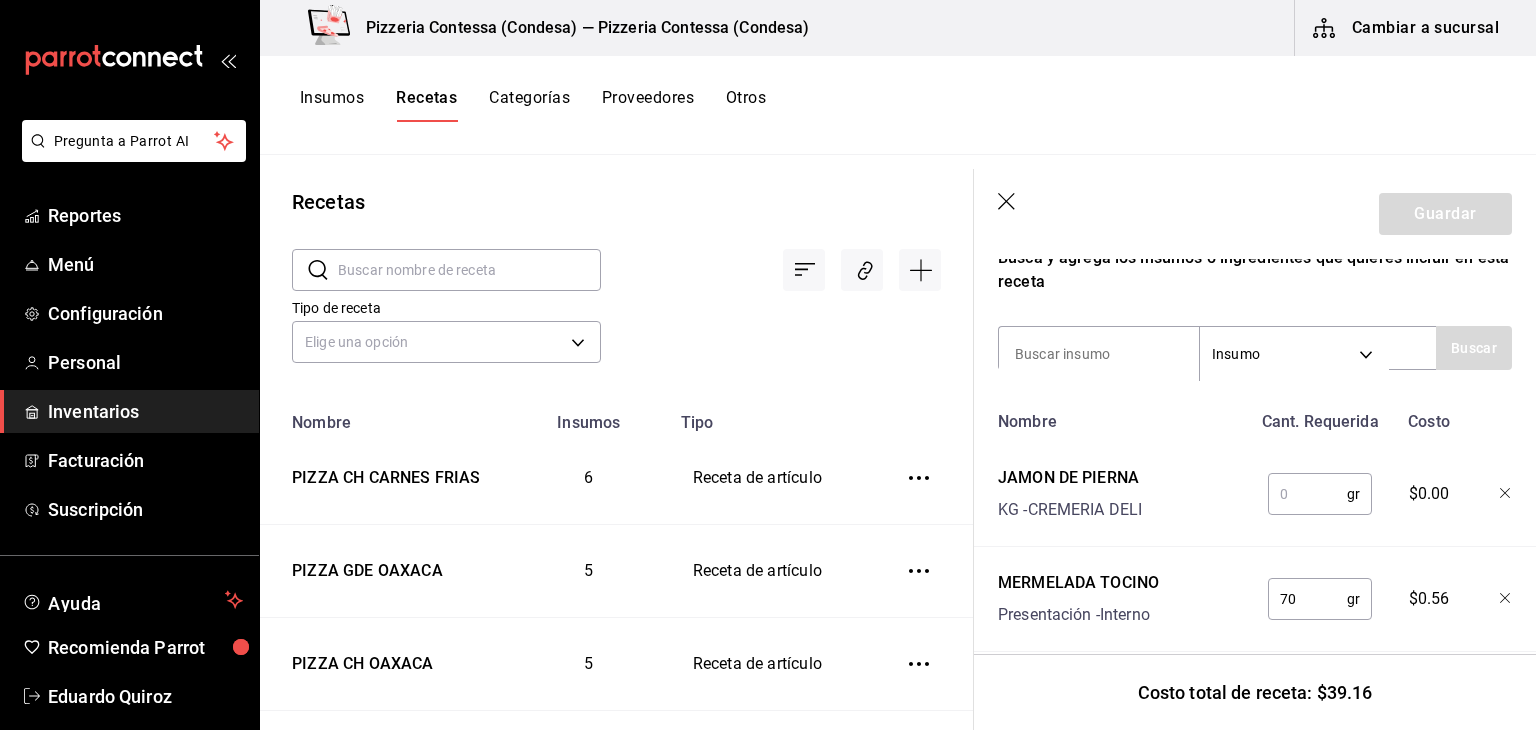 type on "70" 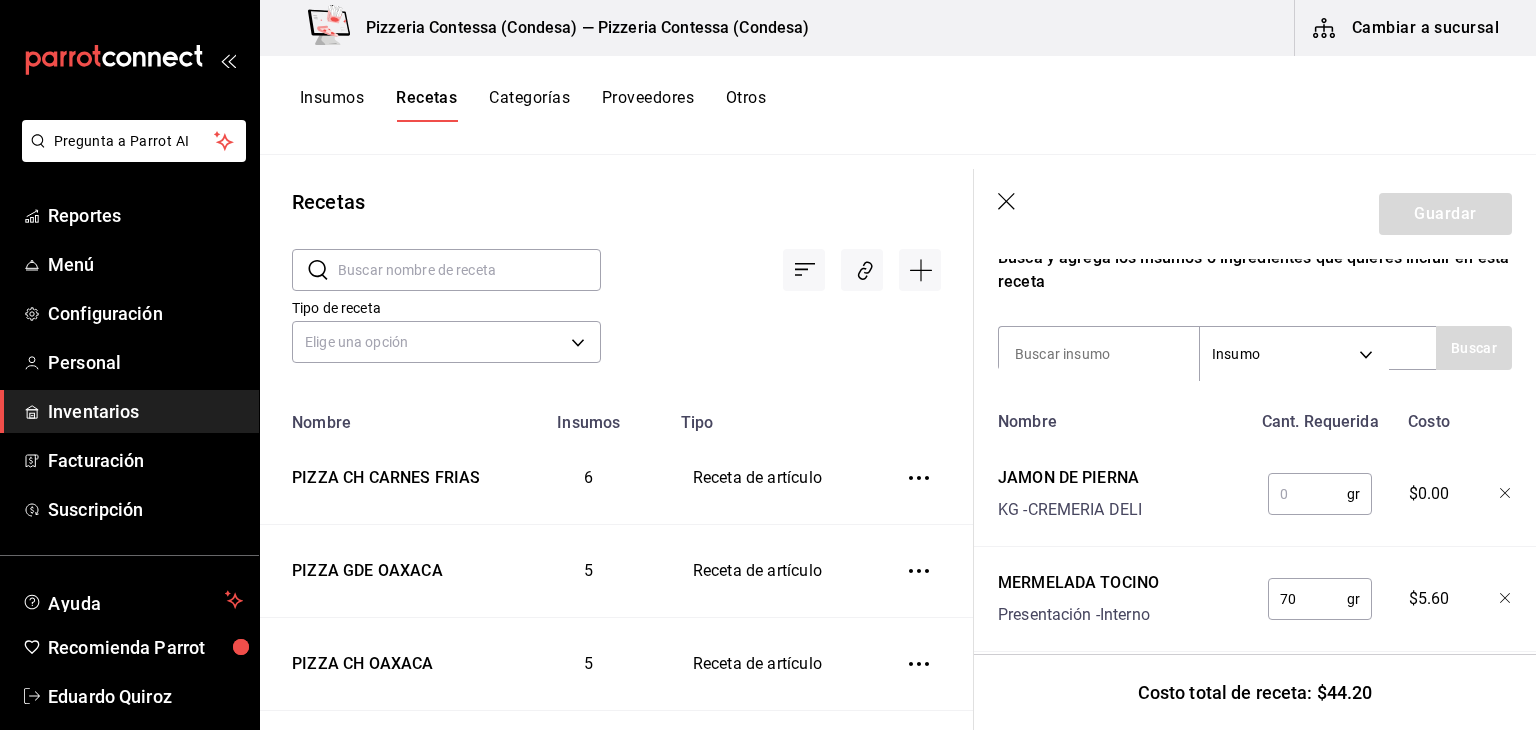 click at bounding box center [1307, 494] 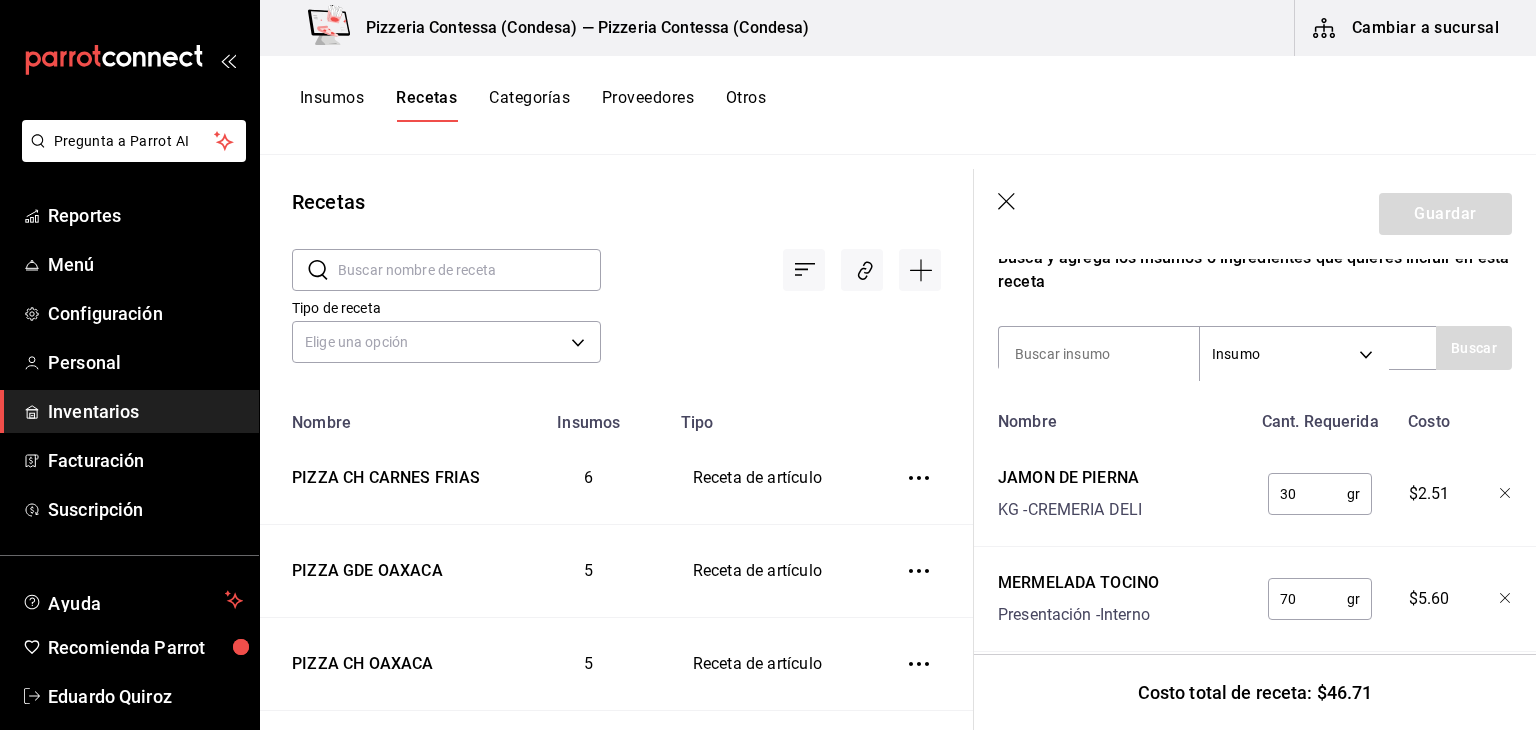 type on "30" 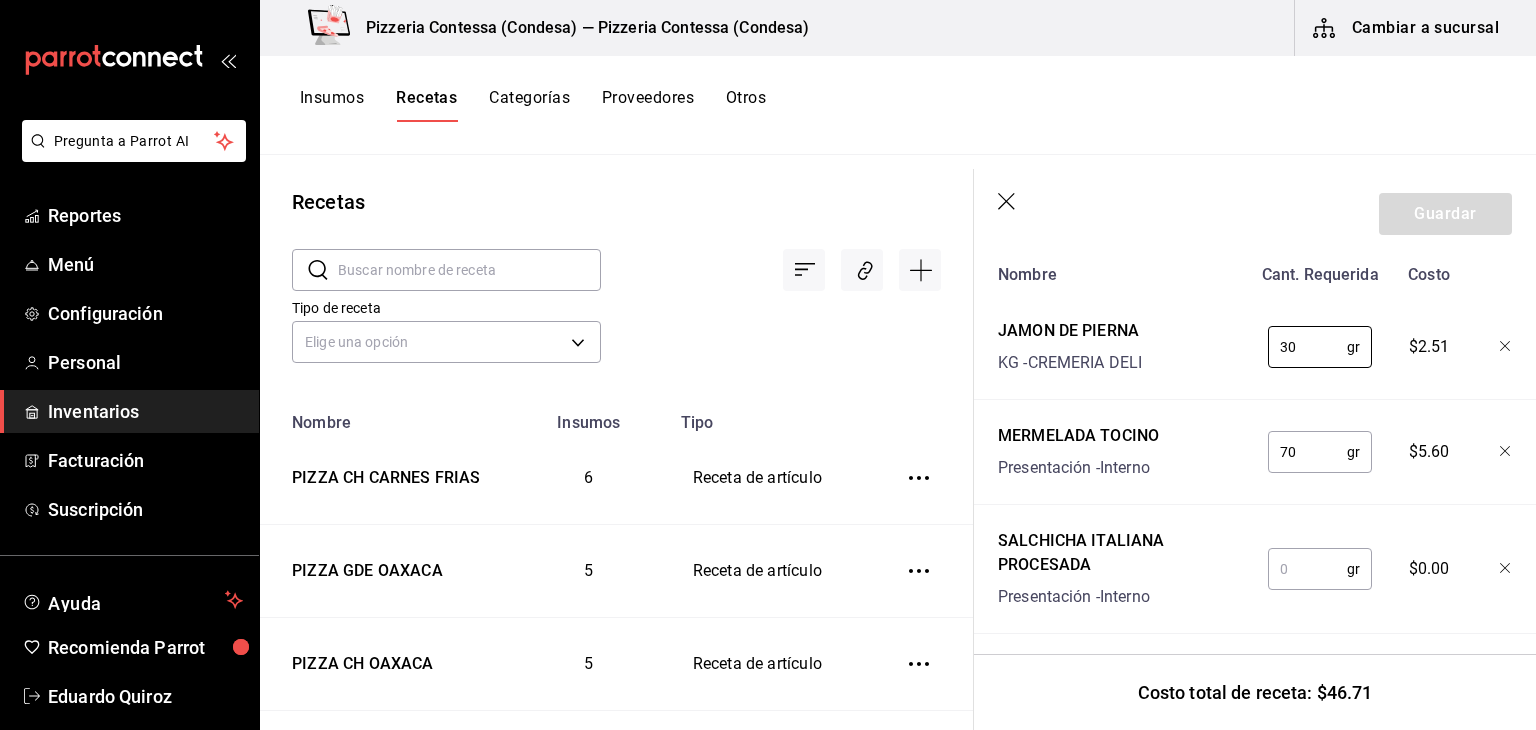 scroll, scrollTop: 524, scrollLeft: 0, axis: vertical 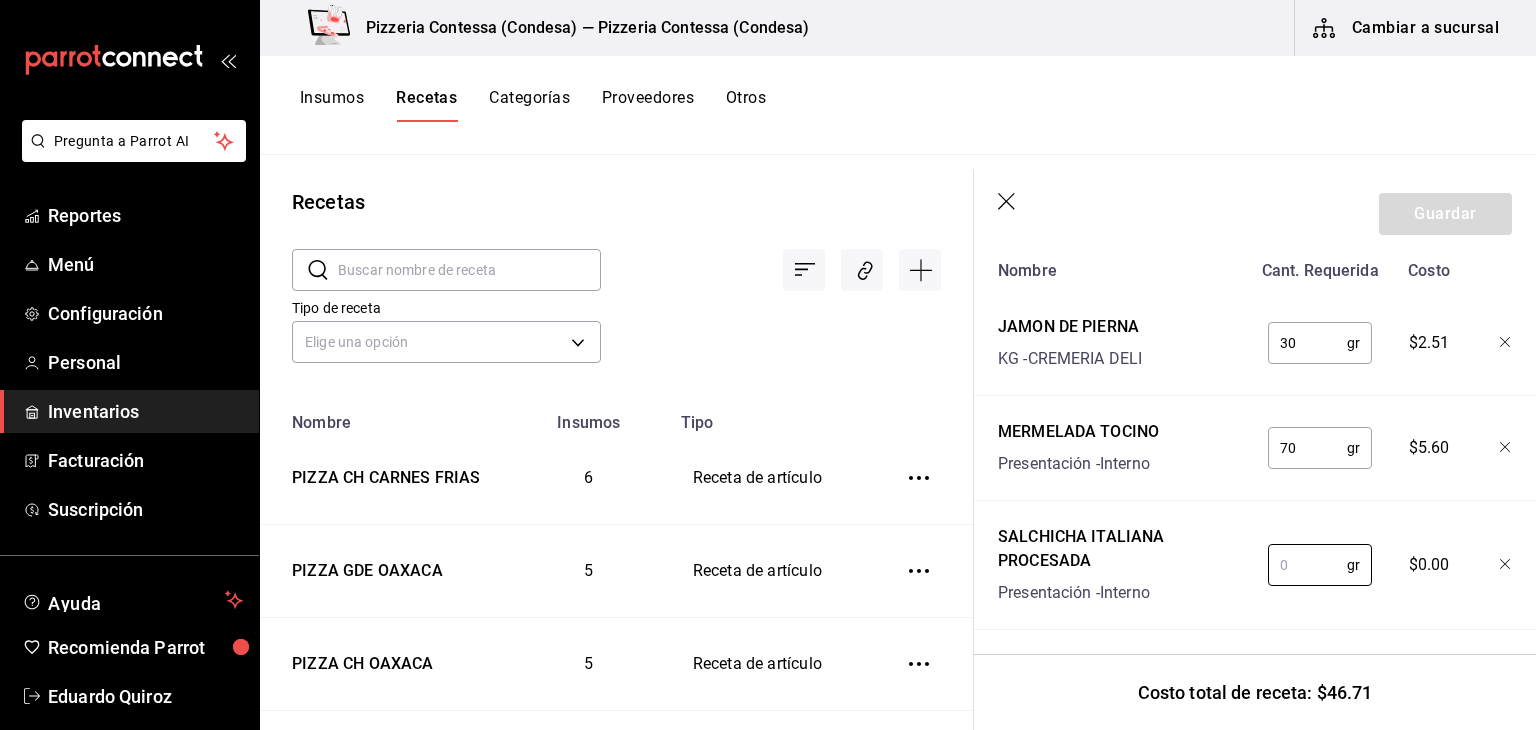 click at bounding box center (1307, 565) 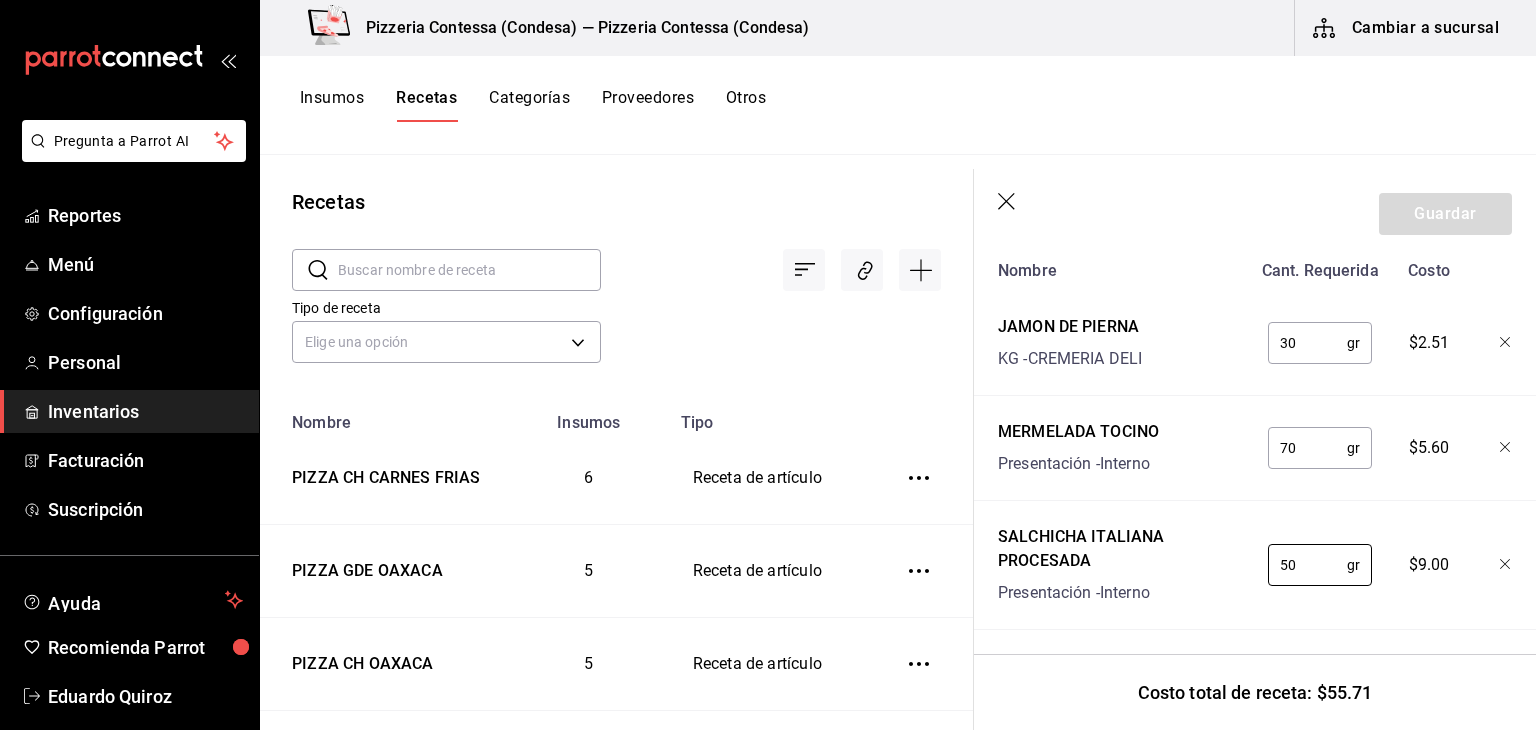 type on "50" 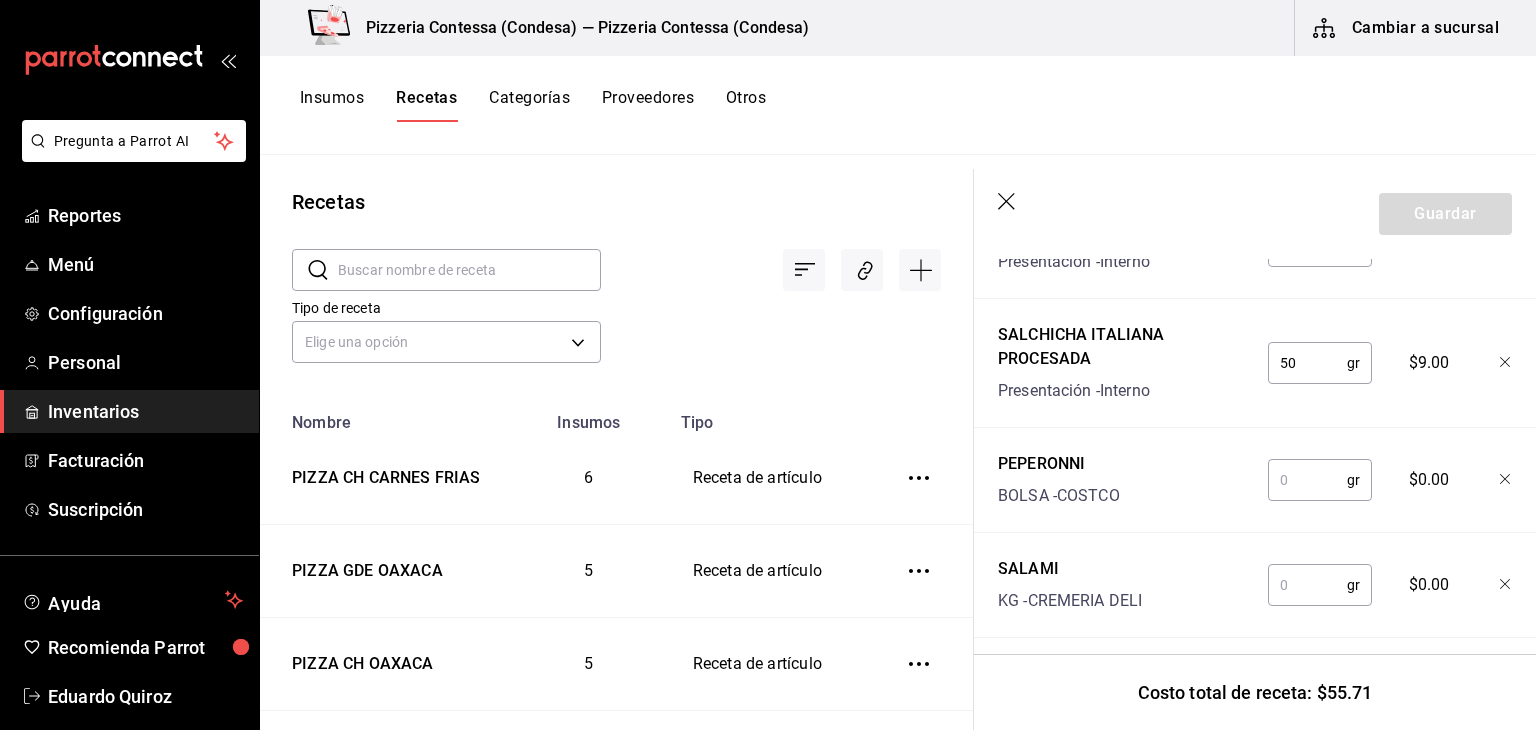 scroll, scrollTop: 726, scrollLeft: 0, axis: vertical 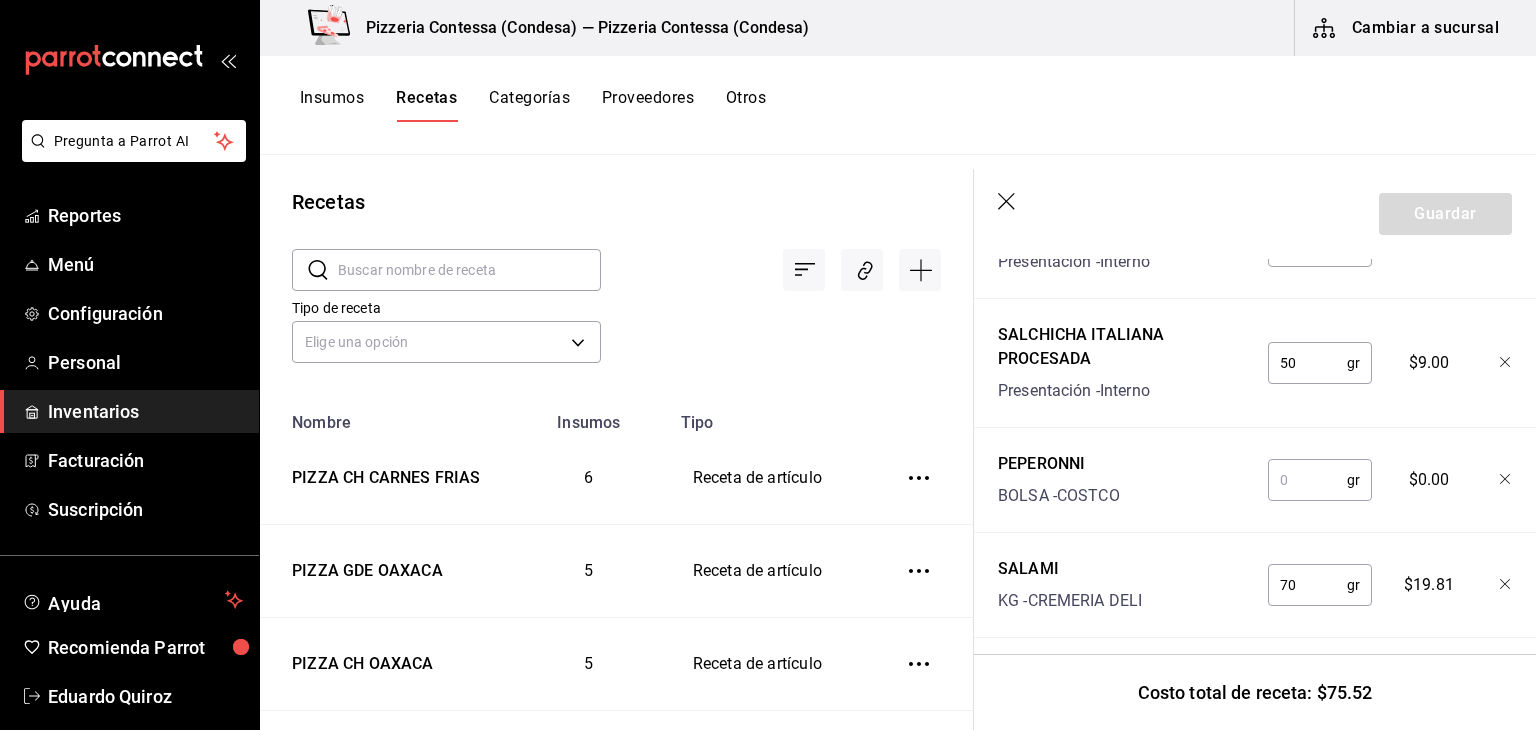 type on "70" 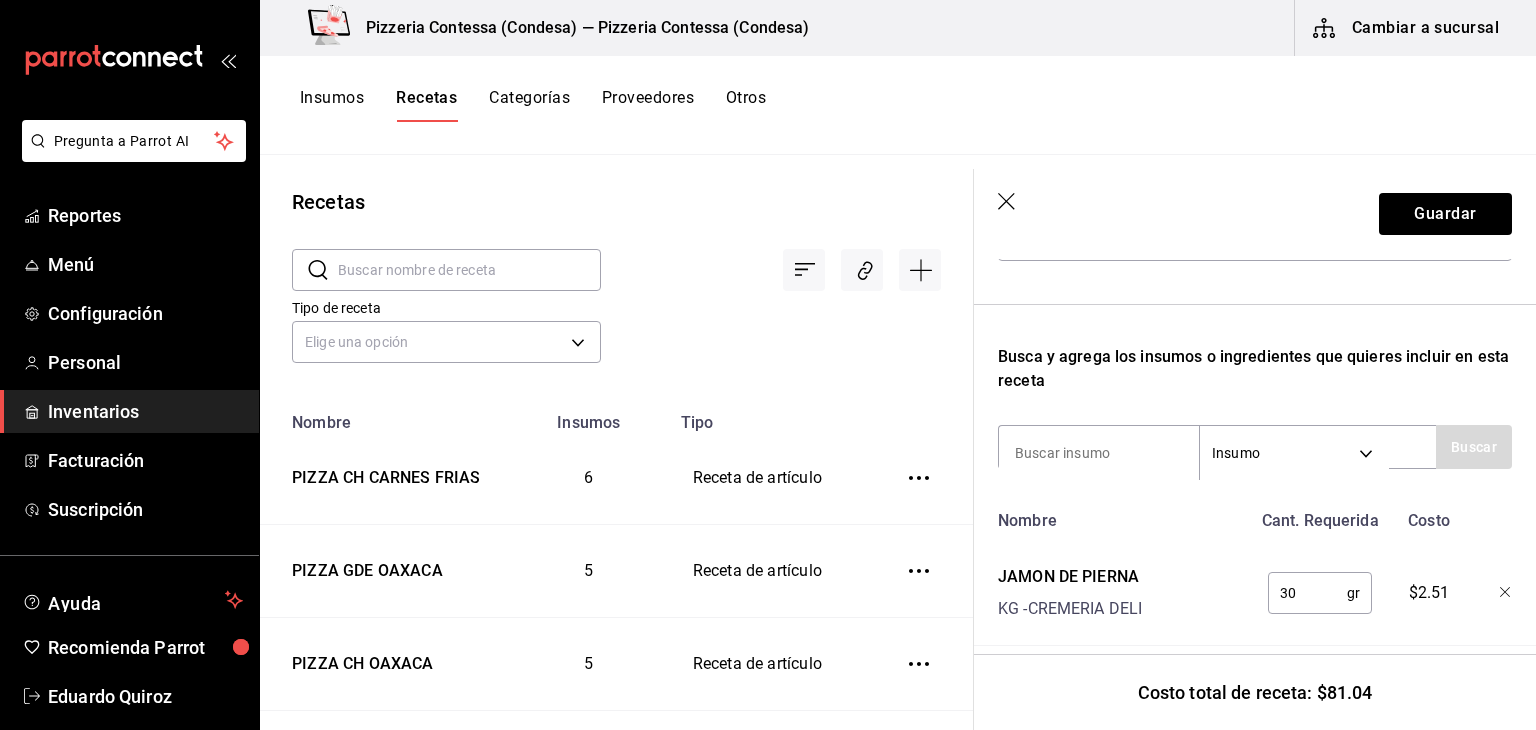 scroll, scrollTop: 302, scrollLeft: 0, axis: vertical 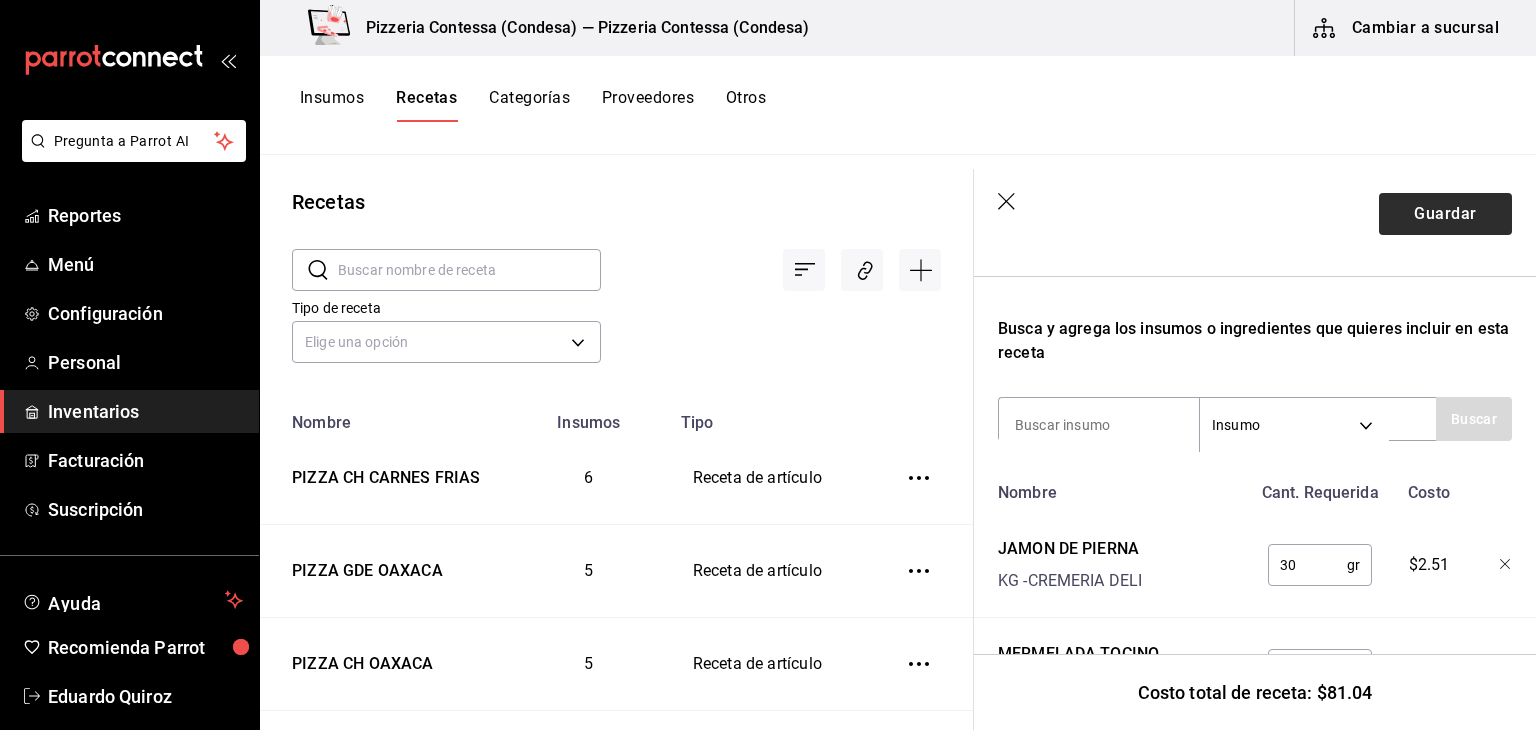 type on "30" 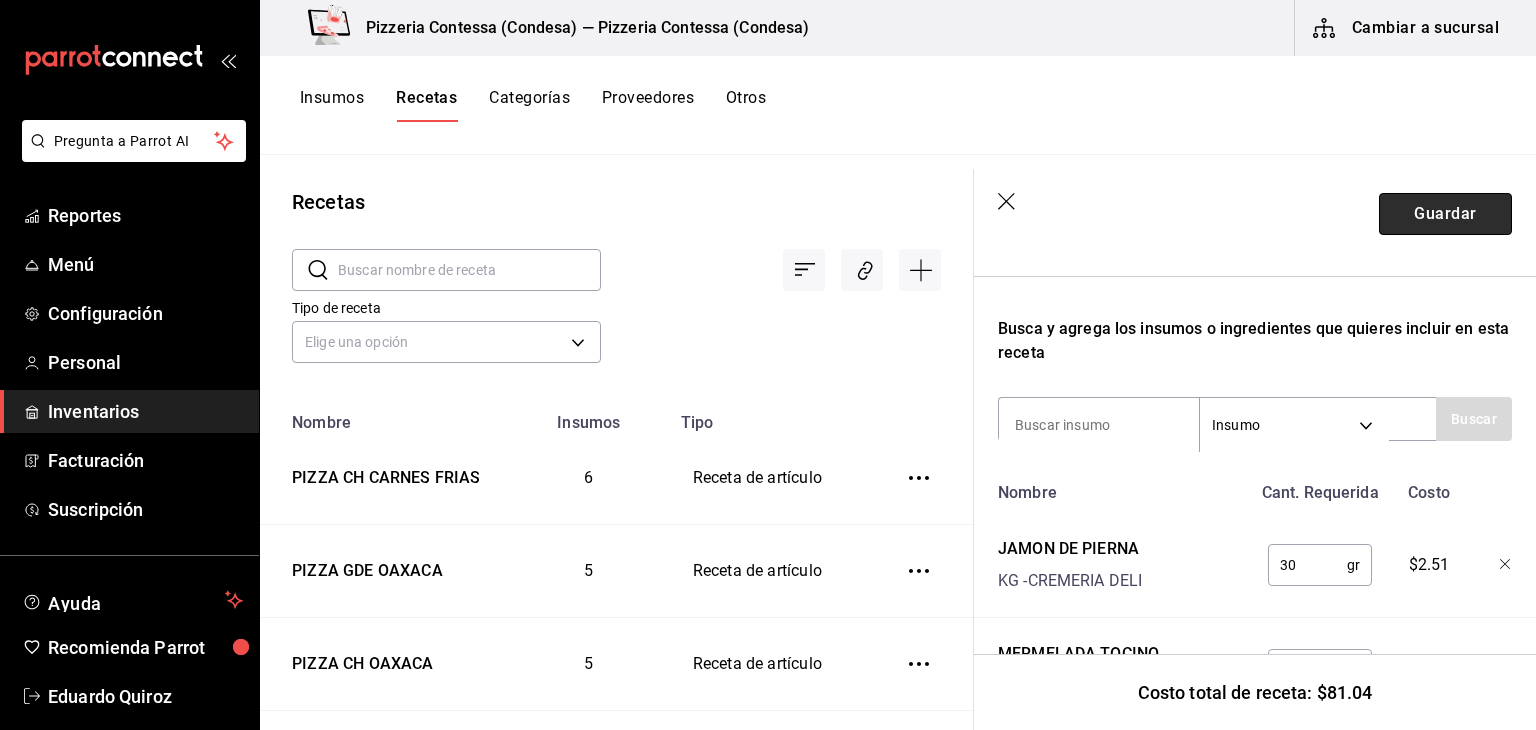 click on "Guardar" at bounding box center (1445, 214) 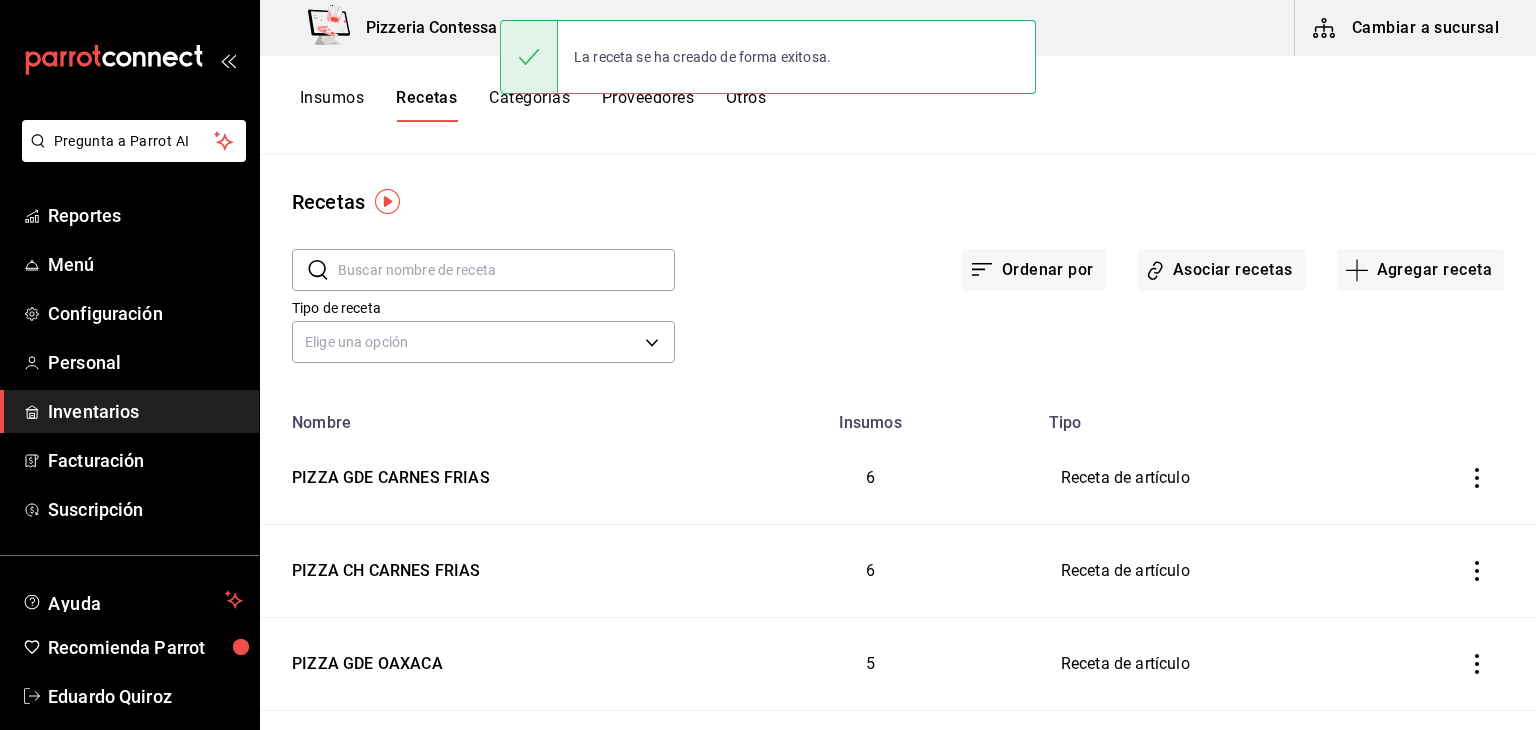 scroll, scrollTop: 0, scrollLeft: 0, axis: both 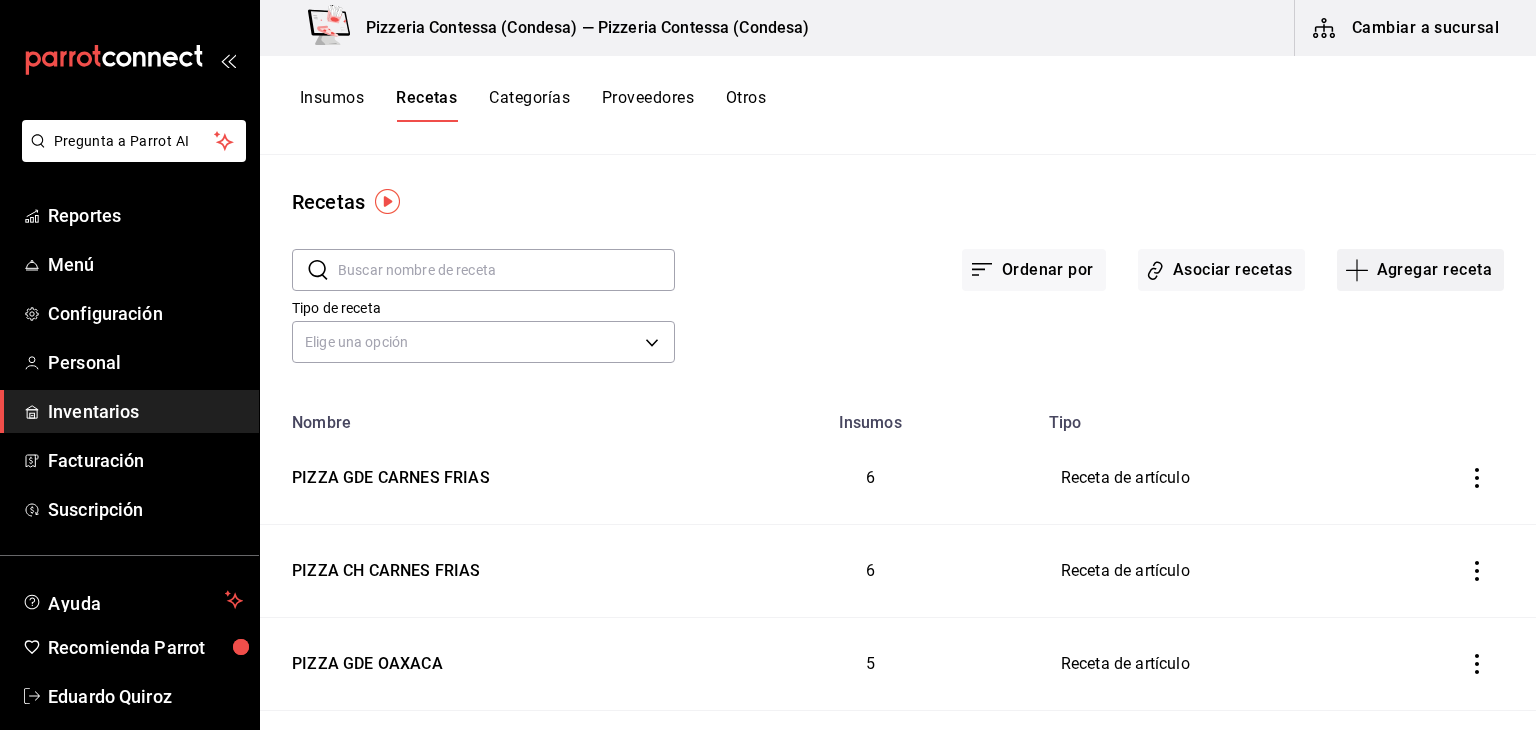 click on "Agregar receta" at bounding box center [1420, 270] 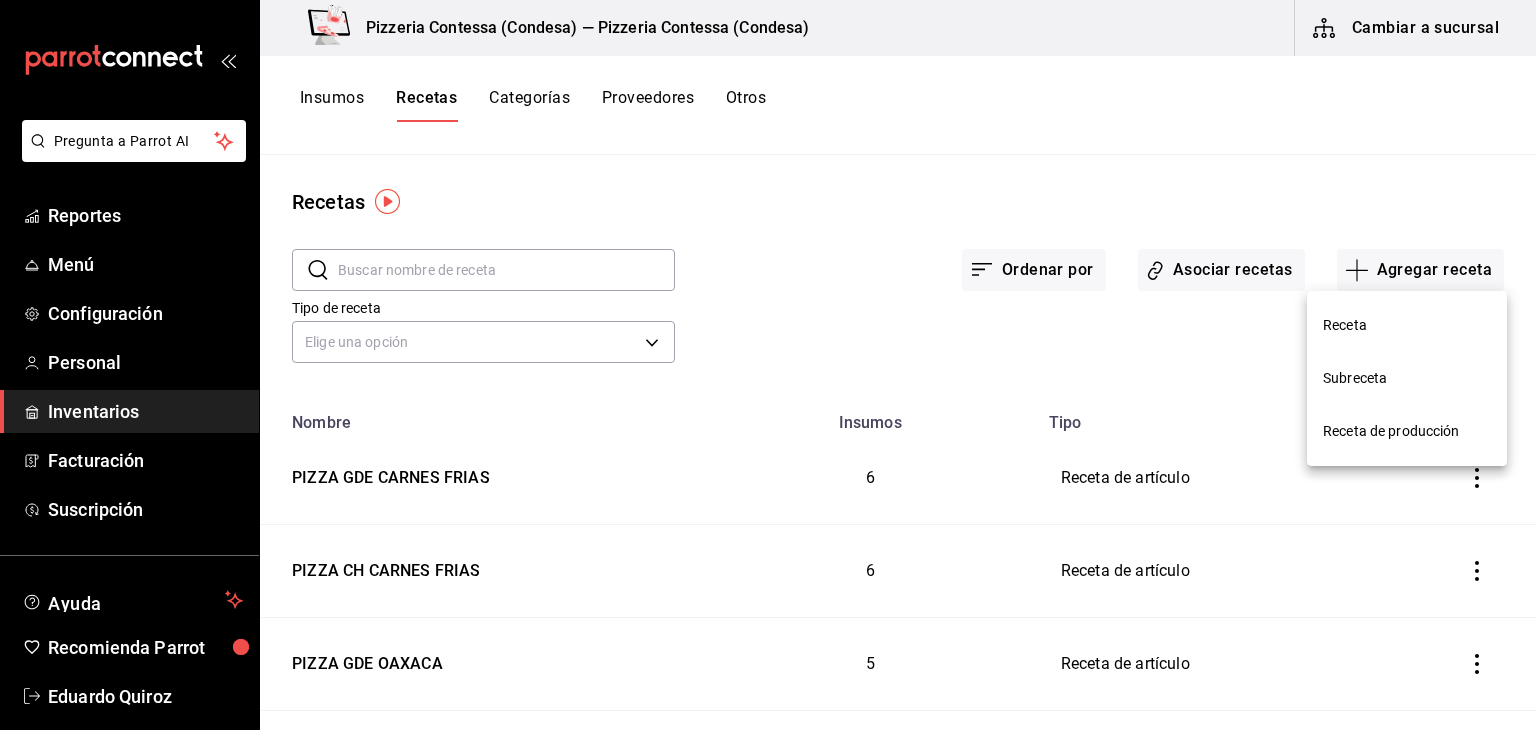 click on "Receta" at bounding box center (1407, 325) 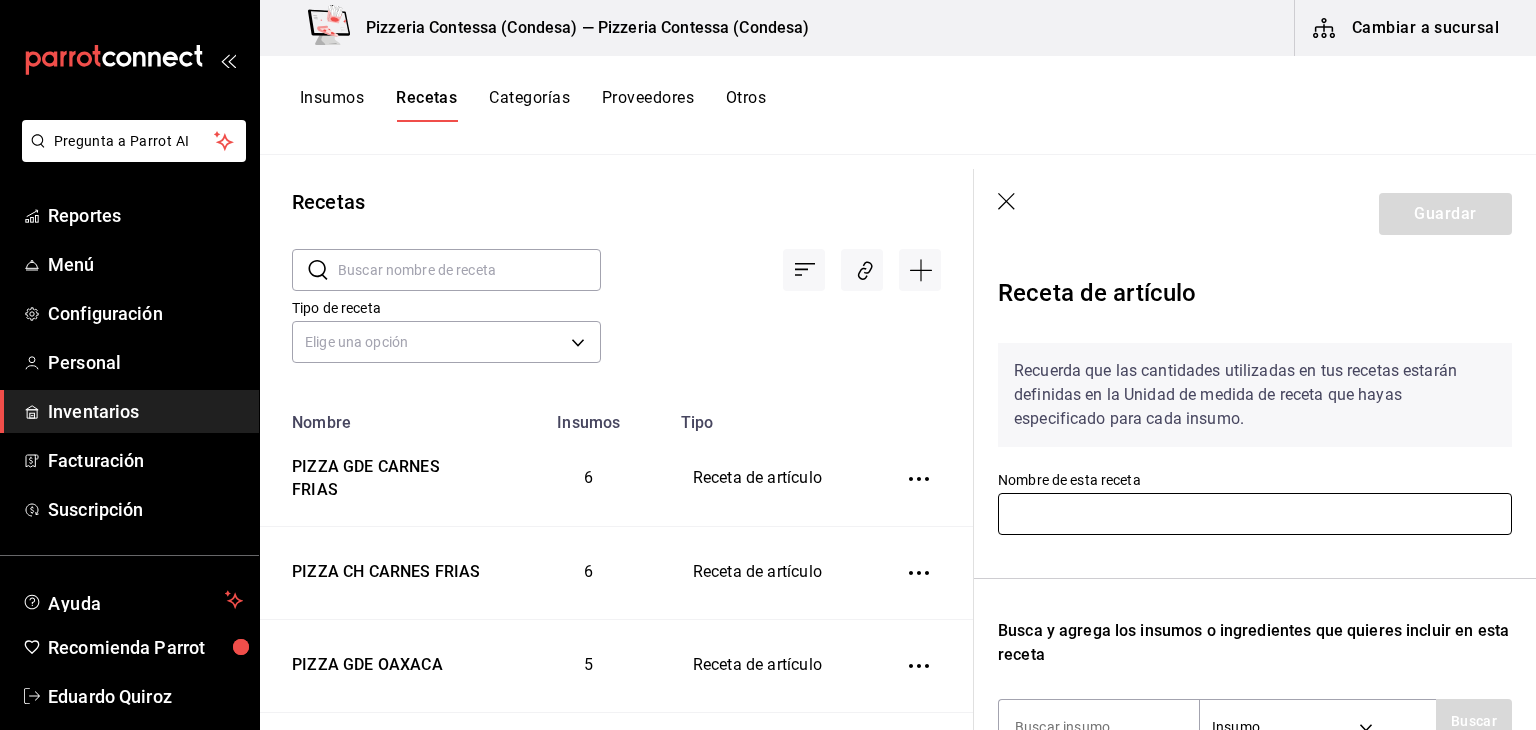 click at bounding box center [1255, 514] 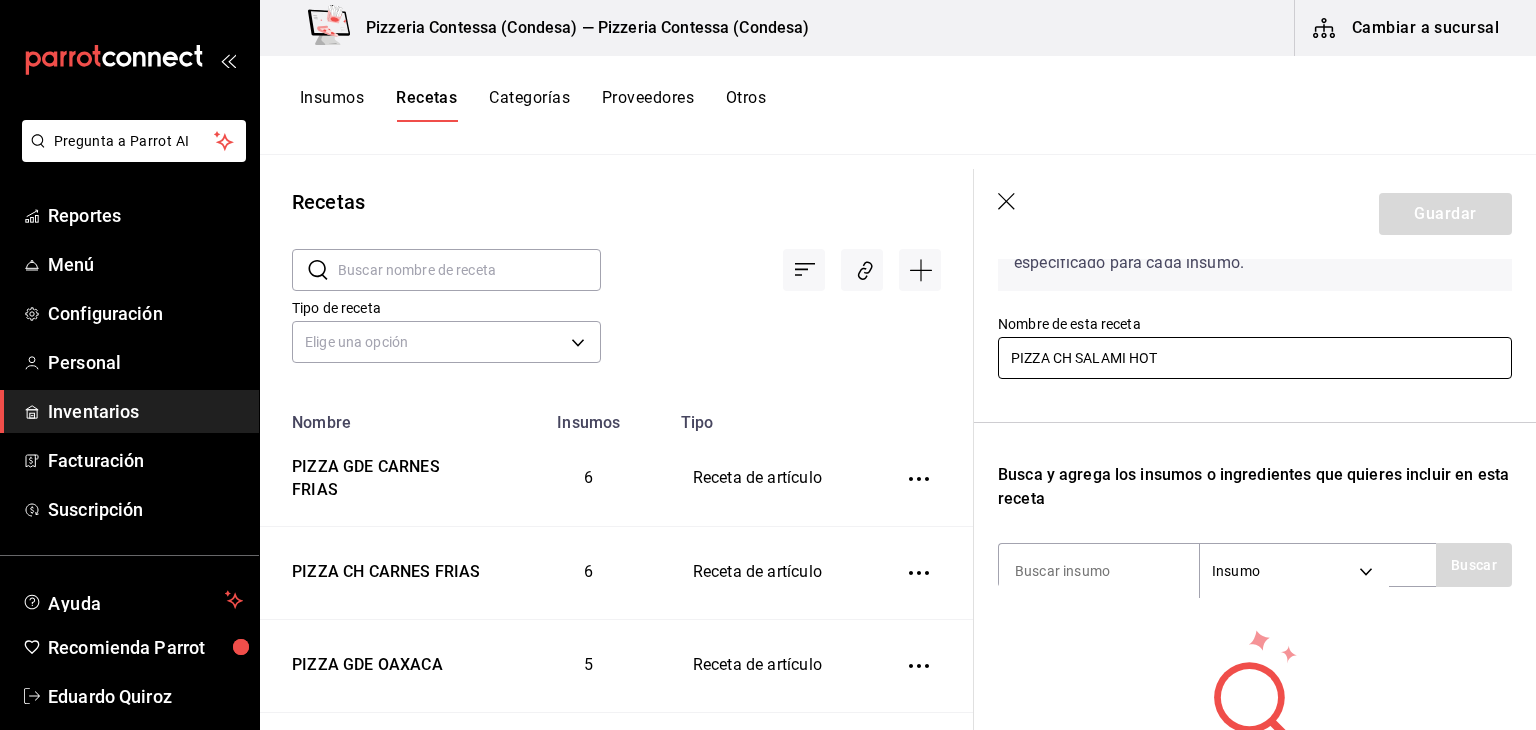 scroll, scrollTop: 156, scrollLeft: 0, axis: vertical 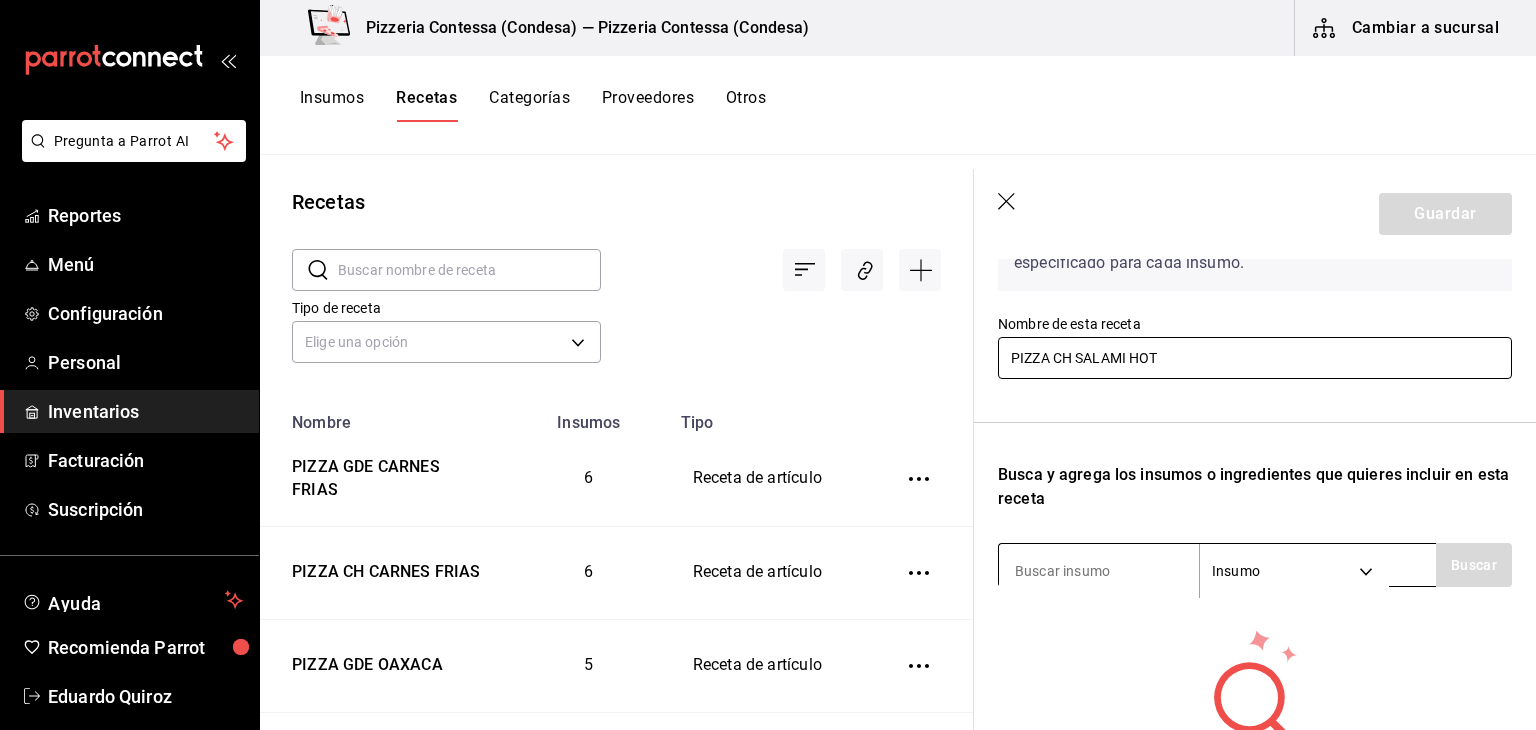 type on "PIZZA CH SALAMI HOT" 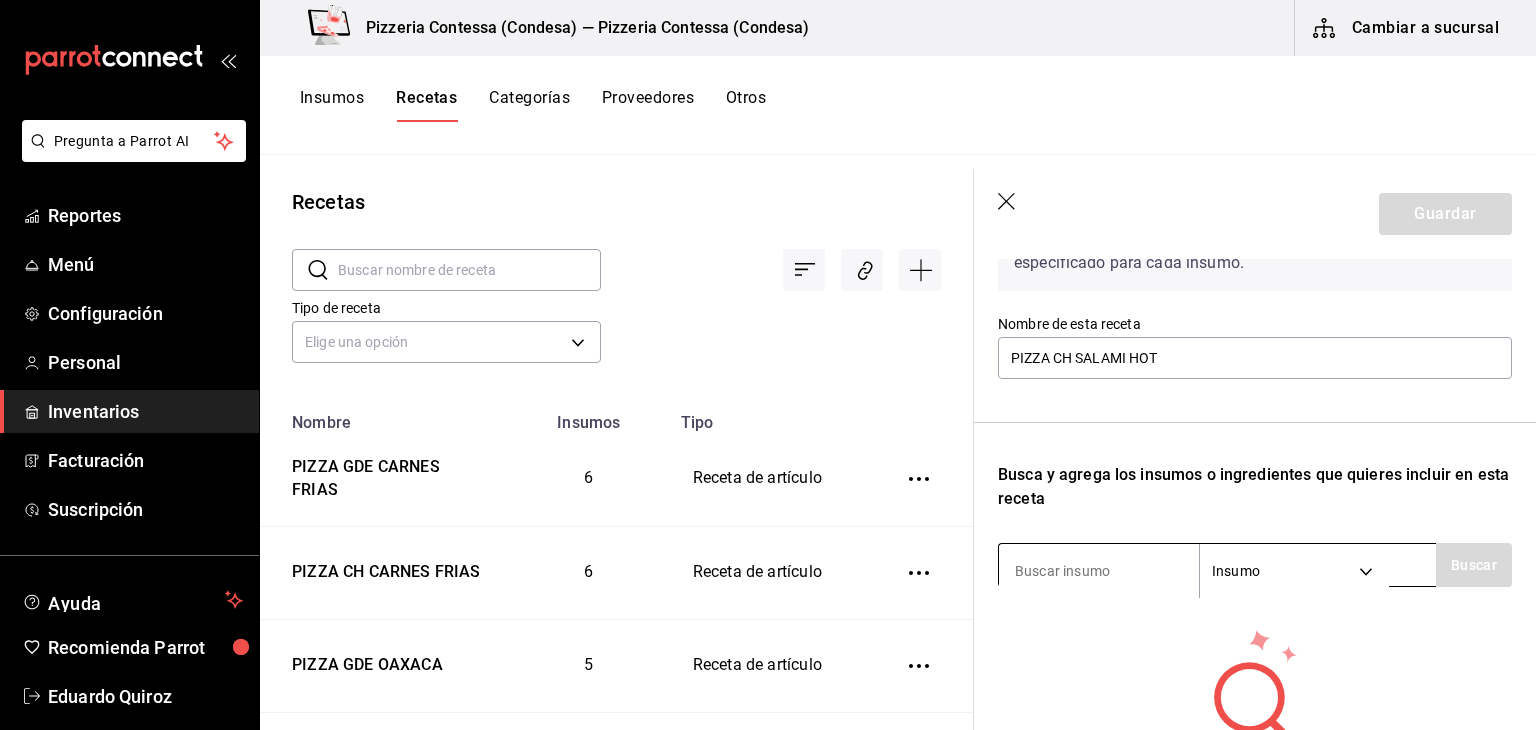 click on "Pregunta a Parrot AI Reportes   Menú   Configuración   Personal   Inventarios   Facturación   Suscripción   Ayuda Recomienda Parrot   Eduardo Quiroz   Sugerir nueva función   Pizzeria Contessa (Condesa) — Pizzeria Contessa (Condesa) Cambiar a sucursal Insumos Recetas Categorías Proveedores Otros Recetas ​ ​ Tipo de receta Elige una opción default Nombre Insumos Tipo PIZZA GDE CARNES FRIAS 6 Receta de artículo PIZZA CH CARNES FRIAS 6 Receta de artículo PIZZA GDE OAXACA 5 Receta de artículo PIZZA CH OAXACA 5 Receta de artículo PIZZA GDE CONTESSA 5 Receta de artículo PIZZA CH CONTESSA 6 Receta de artículo PIZZA GDE PROSCIUTTO 5 Receta de artículo PIZZA CH PROSCIUTTO 5 Receta de artículo PIZZA GDE ALCACHOFA 6 Receta de artículo PIZZA CH ALCACHOFA 6 Receta de artículo PIZZA GDE VEGGIE 5 Receta de artículo PIZZA CH VEGGIE 5 Receta de artículo PIZZA GDE 4 QUESOS 4 Receta de artículo PIZZA CH 4 QUESOS 4 Receta de artículo PIZZA GDE FRUTAS 5 Receta de artículo PIZZA CH FRUTAS 5 5 5 5 3 3 2" at bounding box center [768, 358] 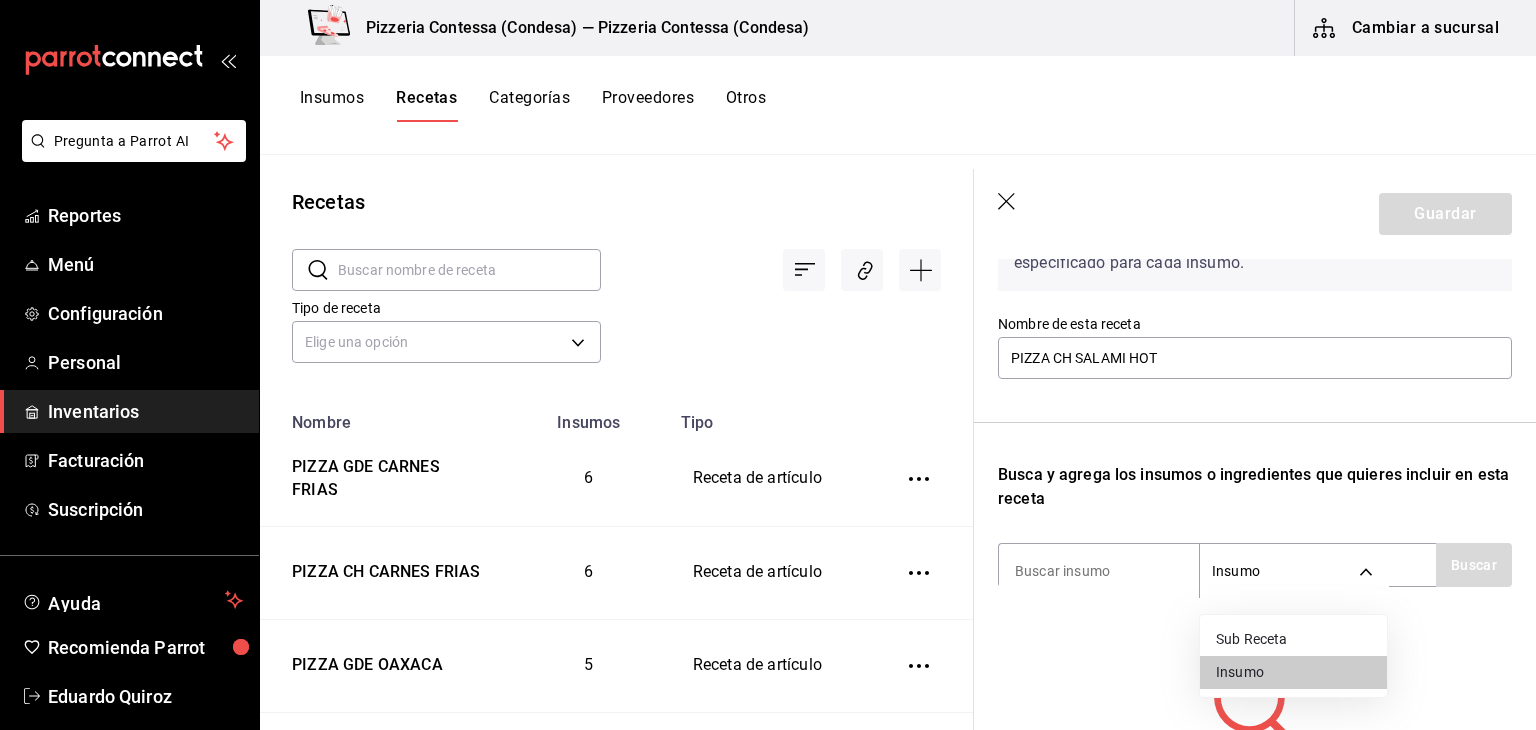 click on "Sub Receta" at bounding box center [1293, 639] 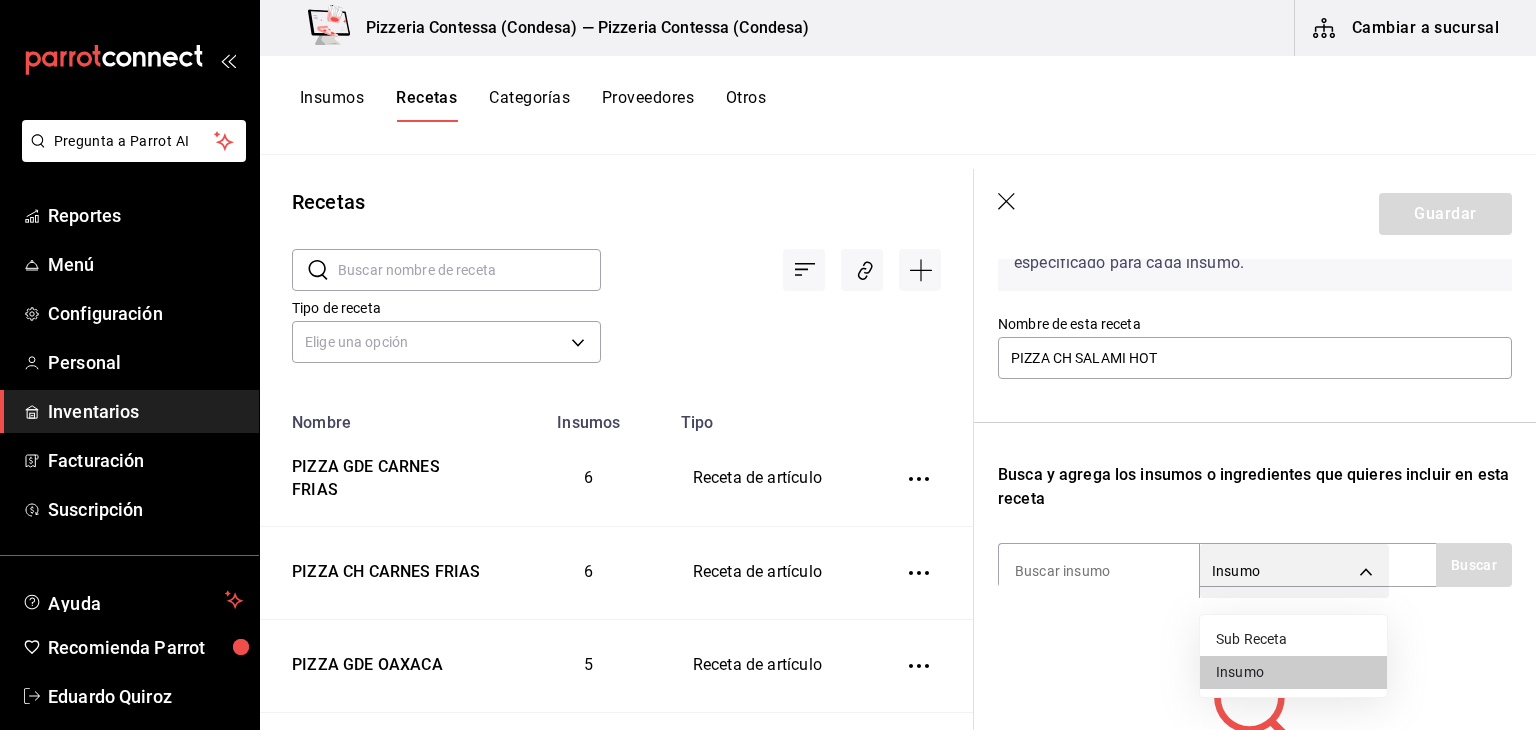 type on "SUBRECIPE" 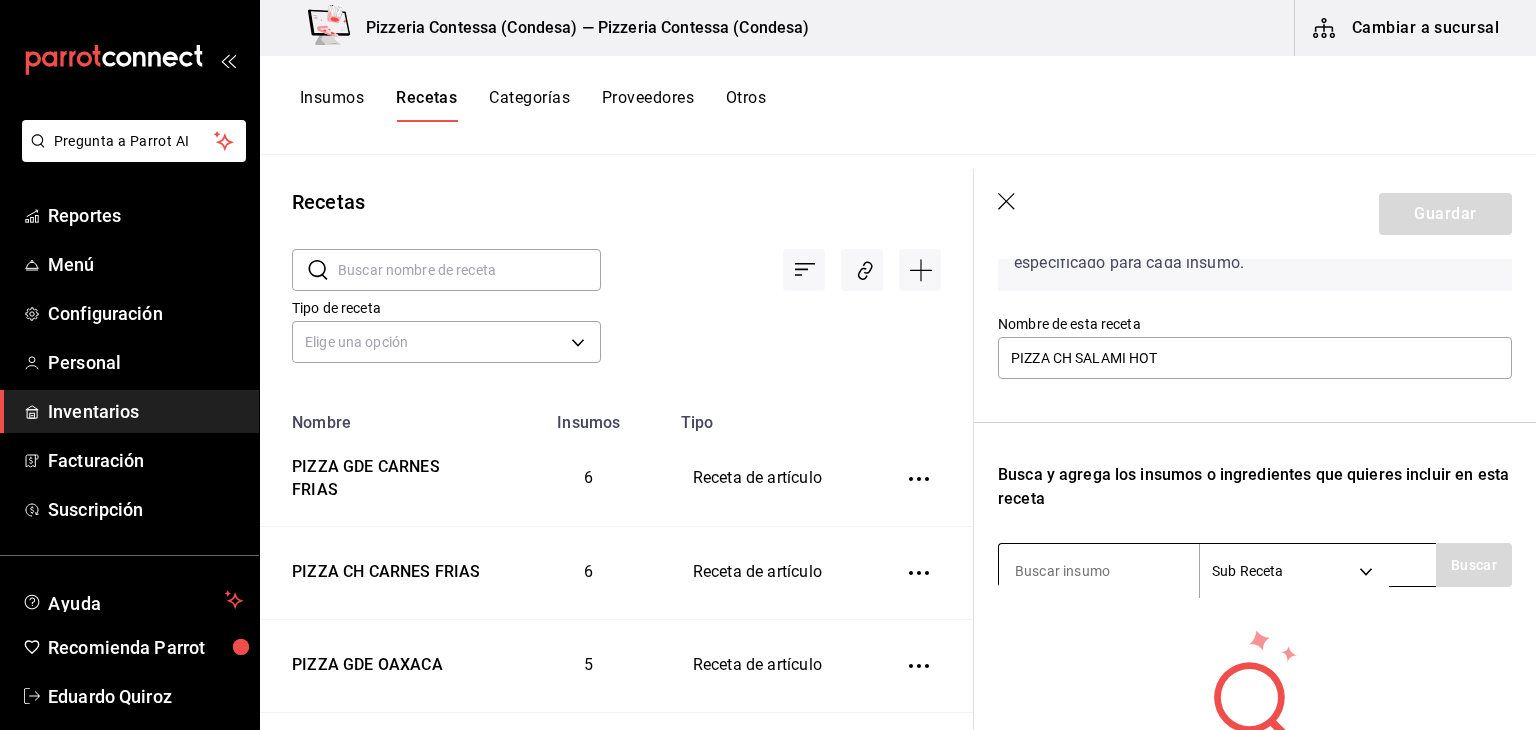 click at bounding box center (1099, 571) 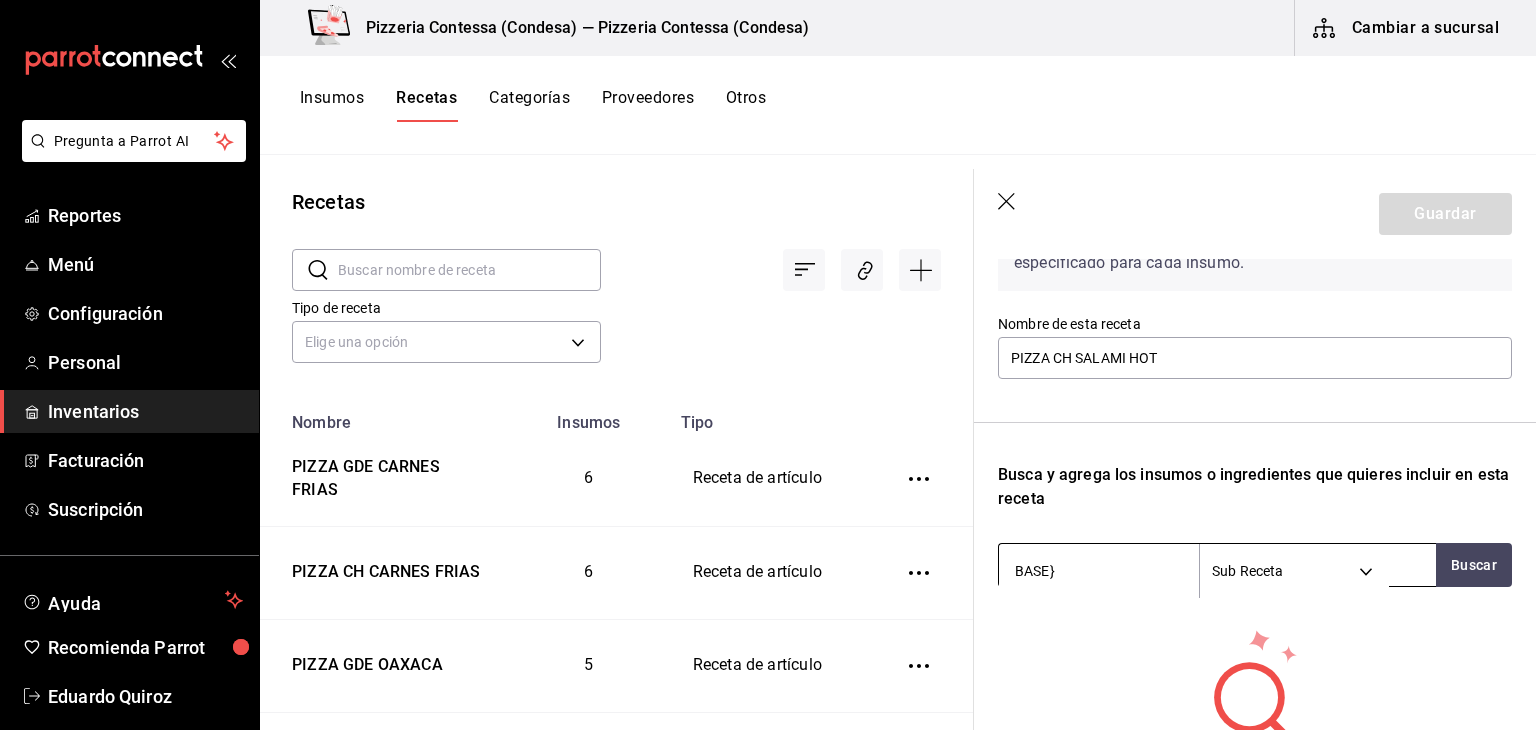 type on "BASE" 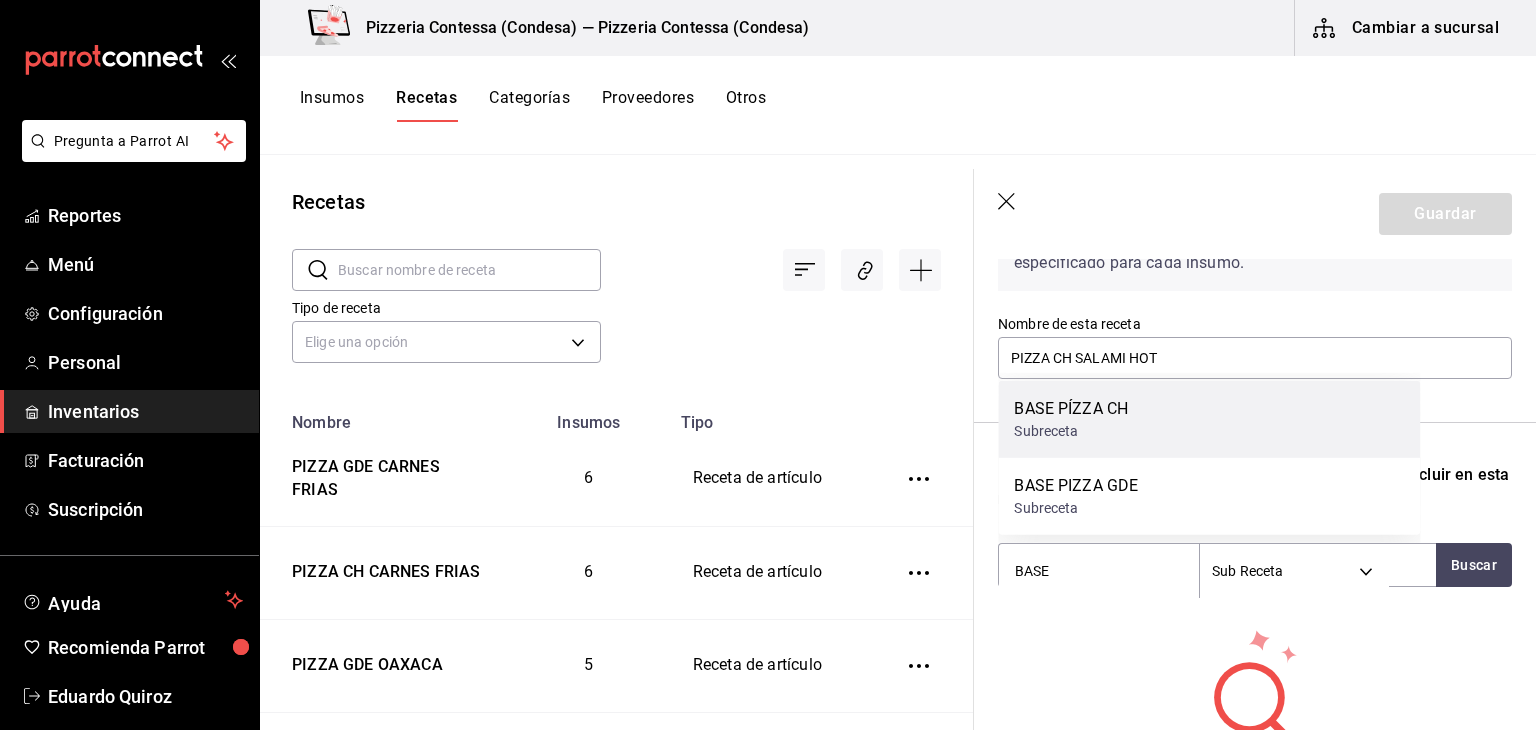 click on "Subreceta" at bounding box center [1071, 431] 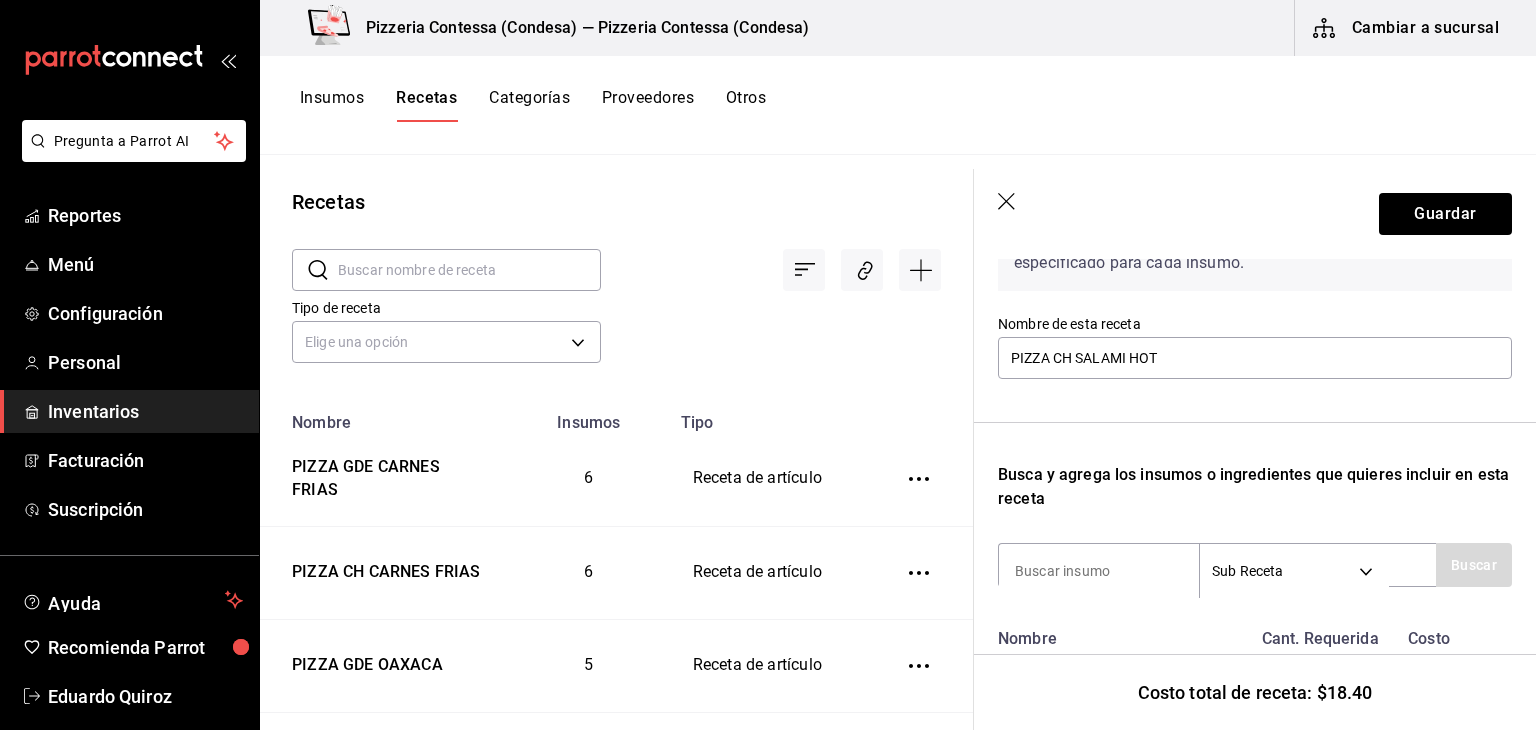 scroll, scrollTop: 309, scrollLeft: 0, axis: vertical 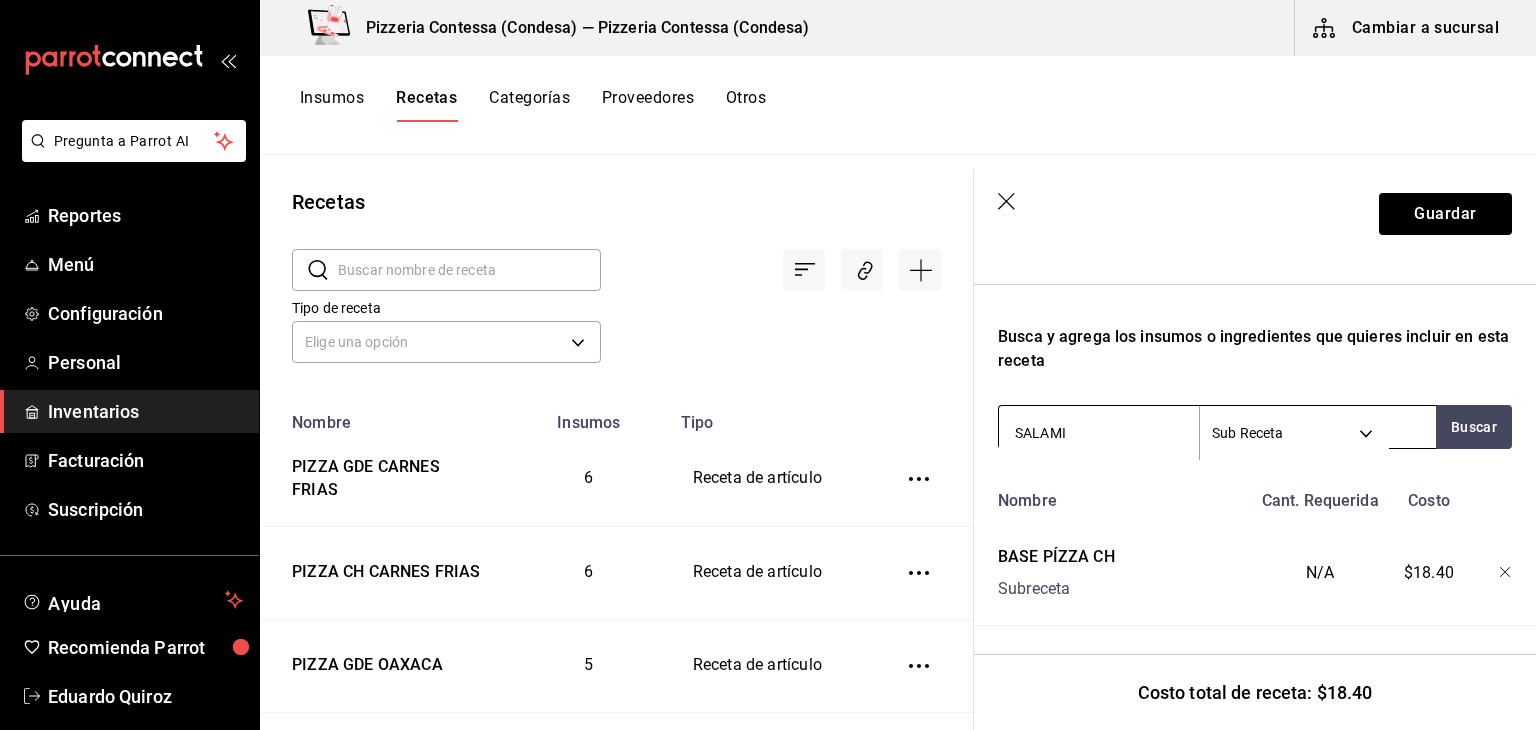type on "SALAMI" 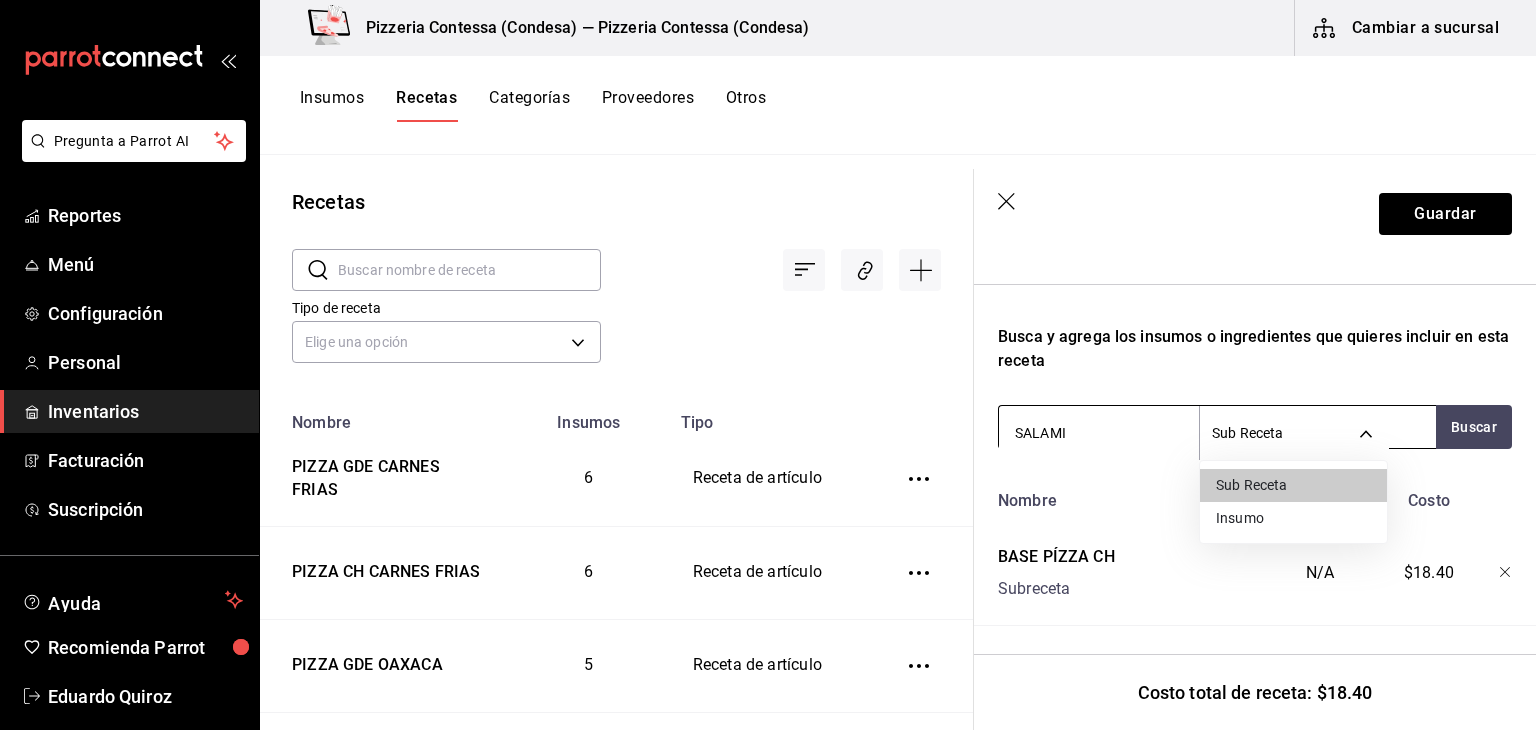 click on "Pregunta a Parrot AI Reportes   Menú   Configuración   Personal   Inventarios   Facturación   Suscripción   Ayuda Recomienda Parrot   Eduardo Quiroz   Sugerir nueva función   Pizzeria Contessa (Condesa) — Pizzeria Contessa (Condesa) Cambiar a sucursal Insumos Recetas Categorías Proveedores Otros Recetas ​ ​ Tipo de receta Elige una opción default Nombre Insumos Tipo PIZZA GDE CARNES FRIAS 6 Receta de artículo PIZZA CH CARNES FRIAS 6 Receta de artículo PIZZA GDE OAXACA 5 Receta de artículo PIZZA CH OAXACA 5 Receta de artículo PIZZA GDE CONTESSA 5 Receta de artículo PIZZA CH CONTESSA 6 Receta de artículo PIZZA GDE PROSCIUTTO 5 Receta de artículo PIZZA CH PROSCIUTTO 5 Receta de artículo PIZZA GDE ALCACHOFA 6 Receta de artículo PIZZA CH ALCACHOFA 6 Receta de artículo PIZZA GDE VEGGIE 5 Receta de artículo PIZZA CH VEGGIE 5 Receta de artículo PIZZA GDE 4 QUESOS 4 Receta de artículo PIZZA CH 4 QUESOS 4 Receta de artículo PIZZA GDE FRUTAS 5 Receta de artículo PIZZA CH FRUTAS 5 5 5 5 3 3 2" at bounding box center (768, 358) 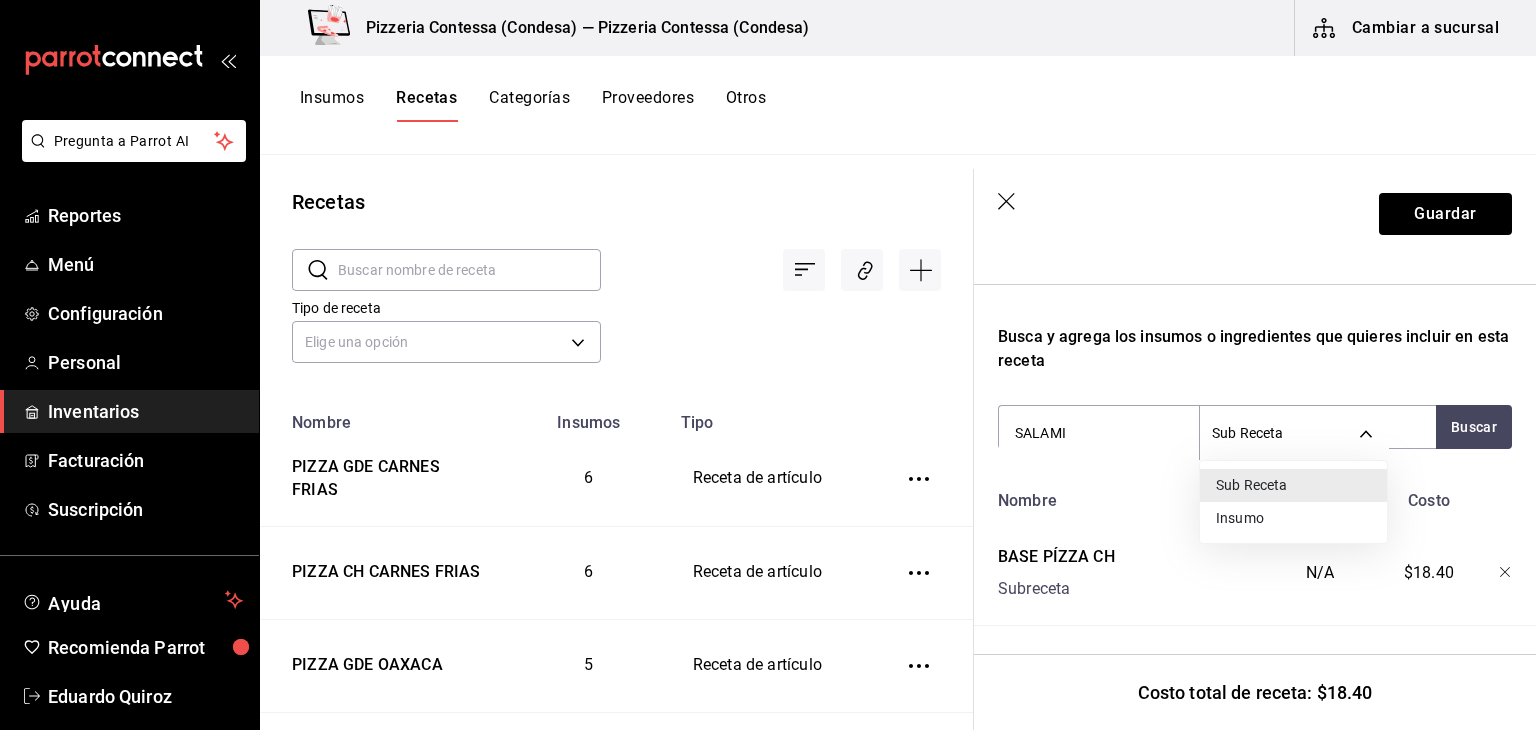 click on "Insumo" at bounding box center [1293, 518] 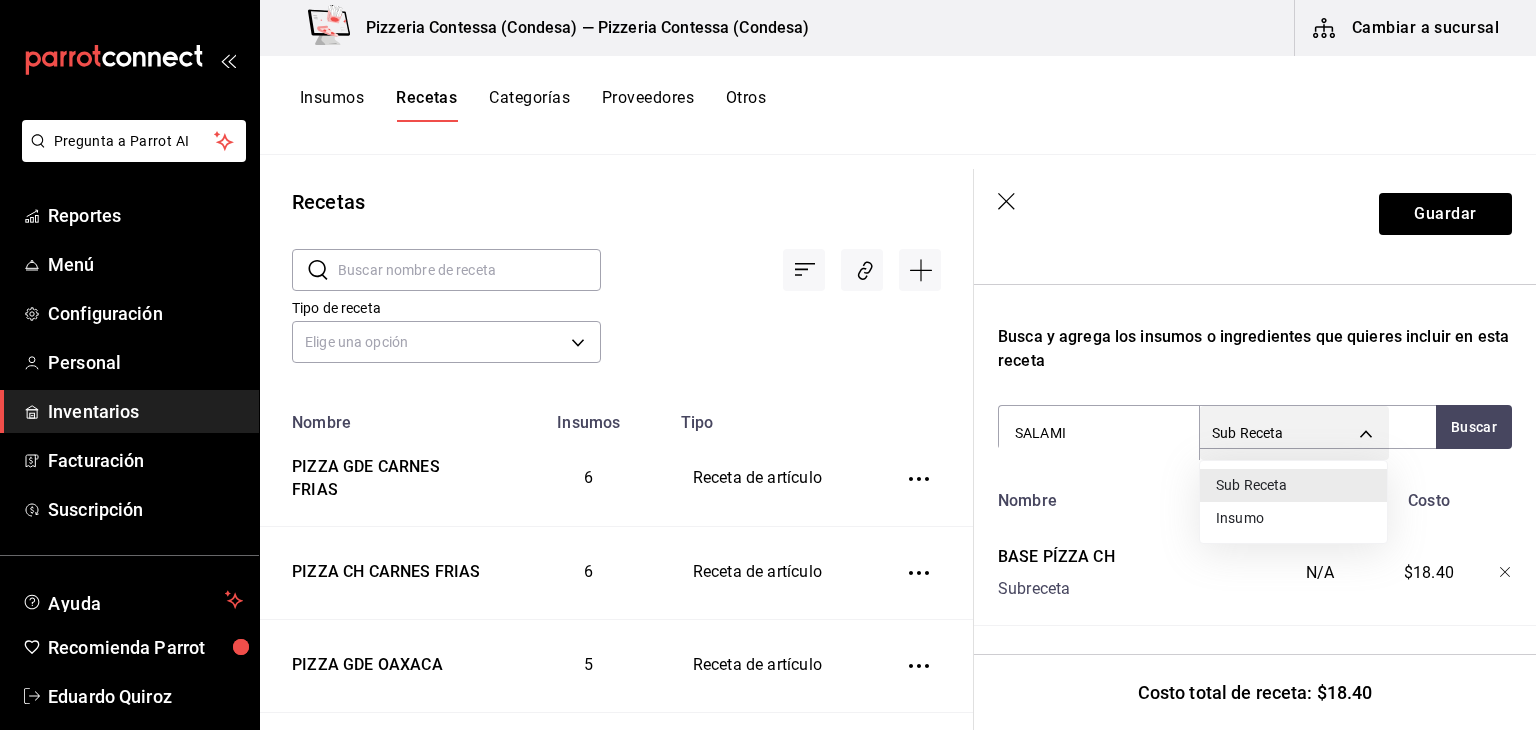 type on "SUPPLY" 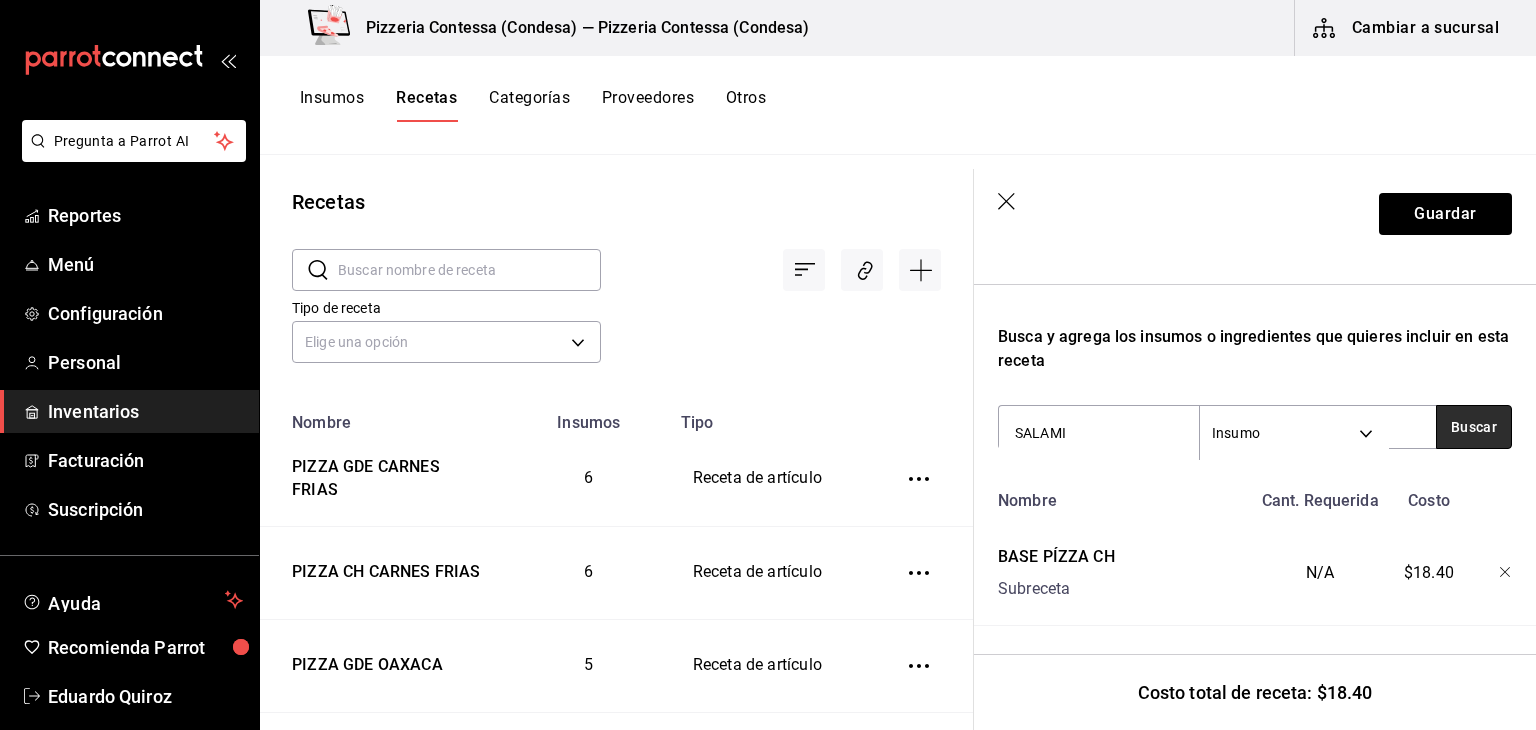 click on "Buscar" at bounding box center (1474, 427) 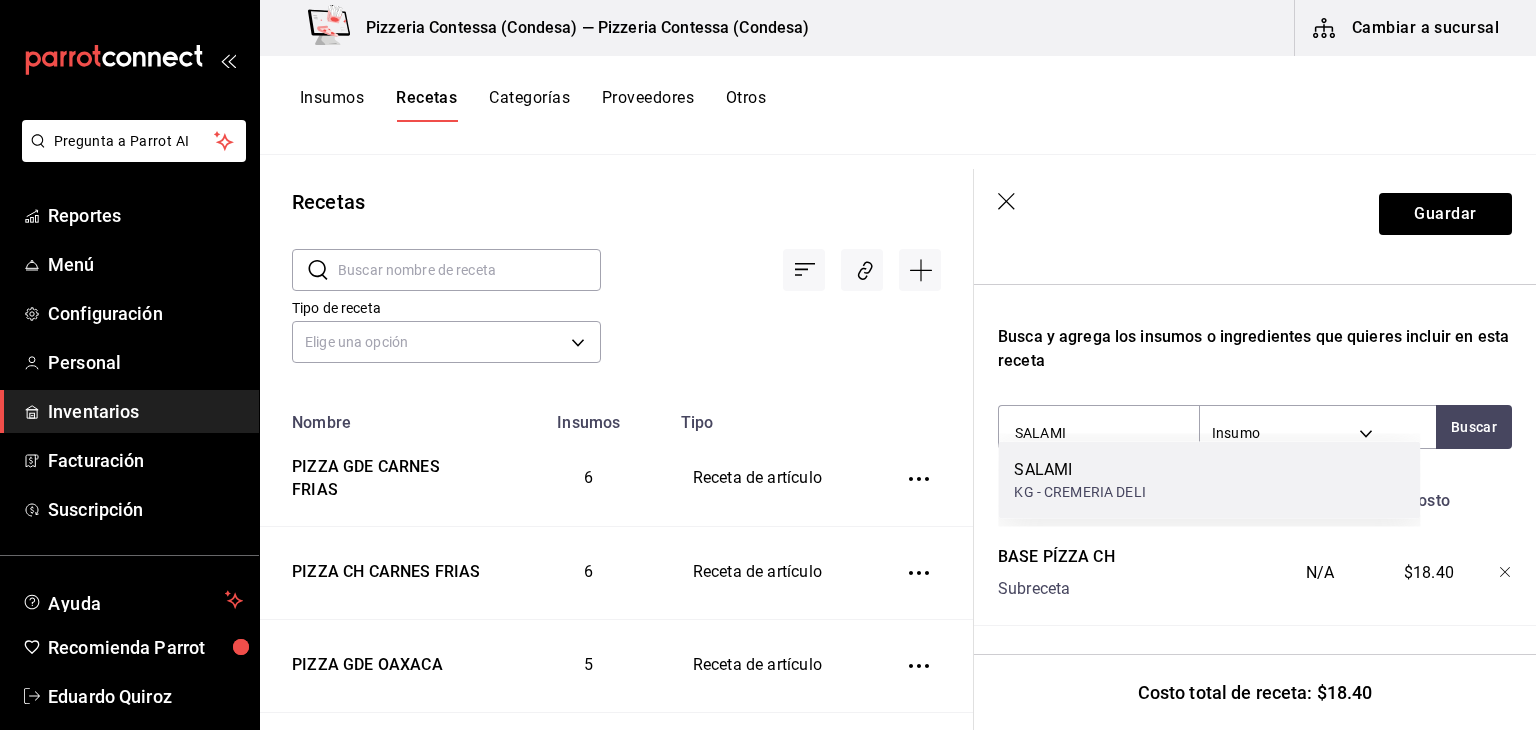 click on "SALAMI KG - CREMERIA DELI" at bounding box center [1209, 480] 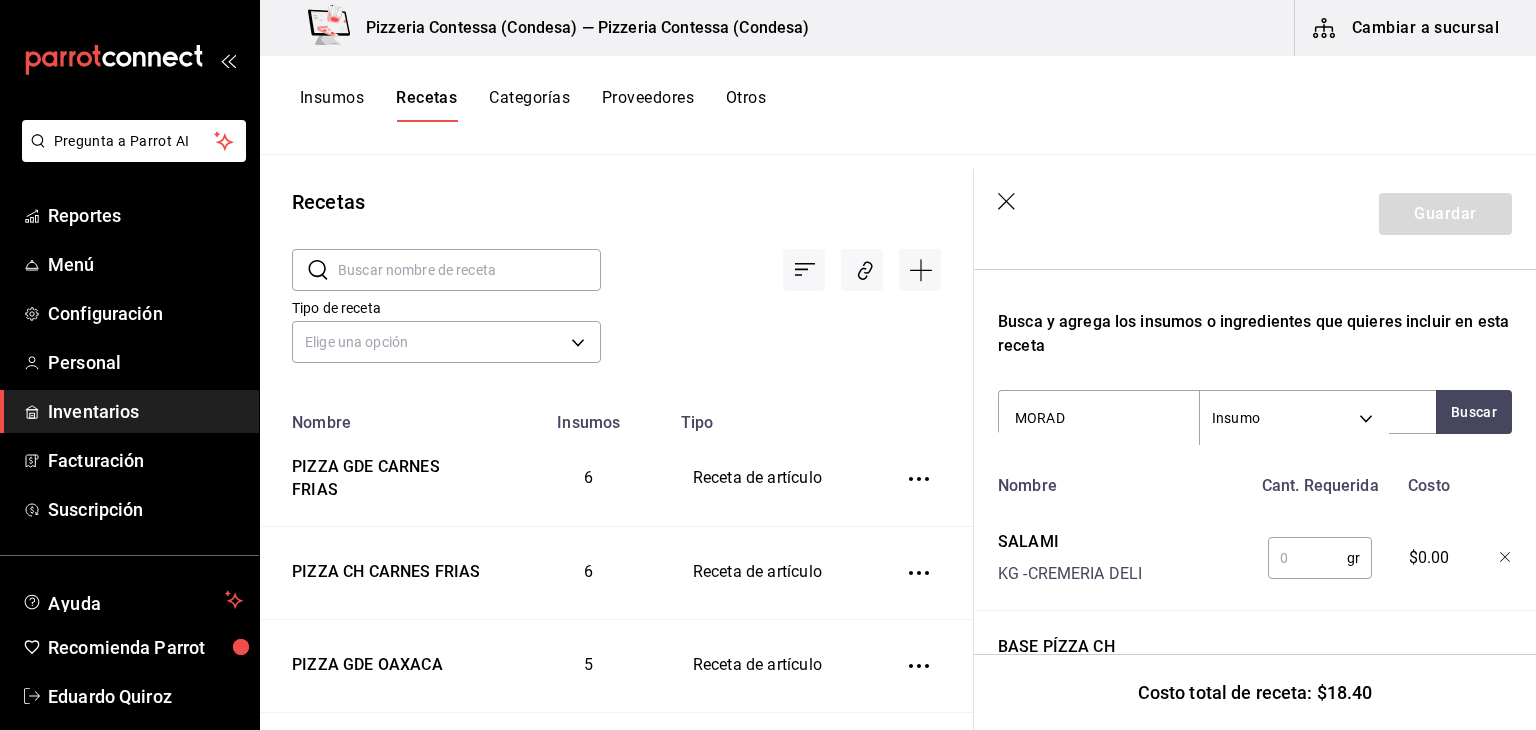type on "MORADA" 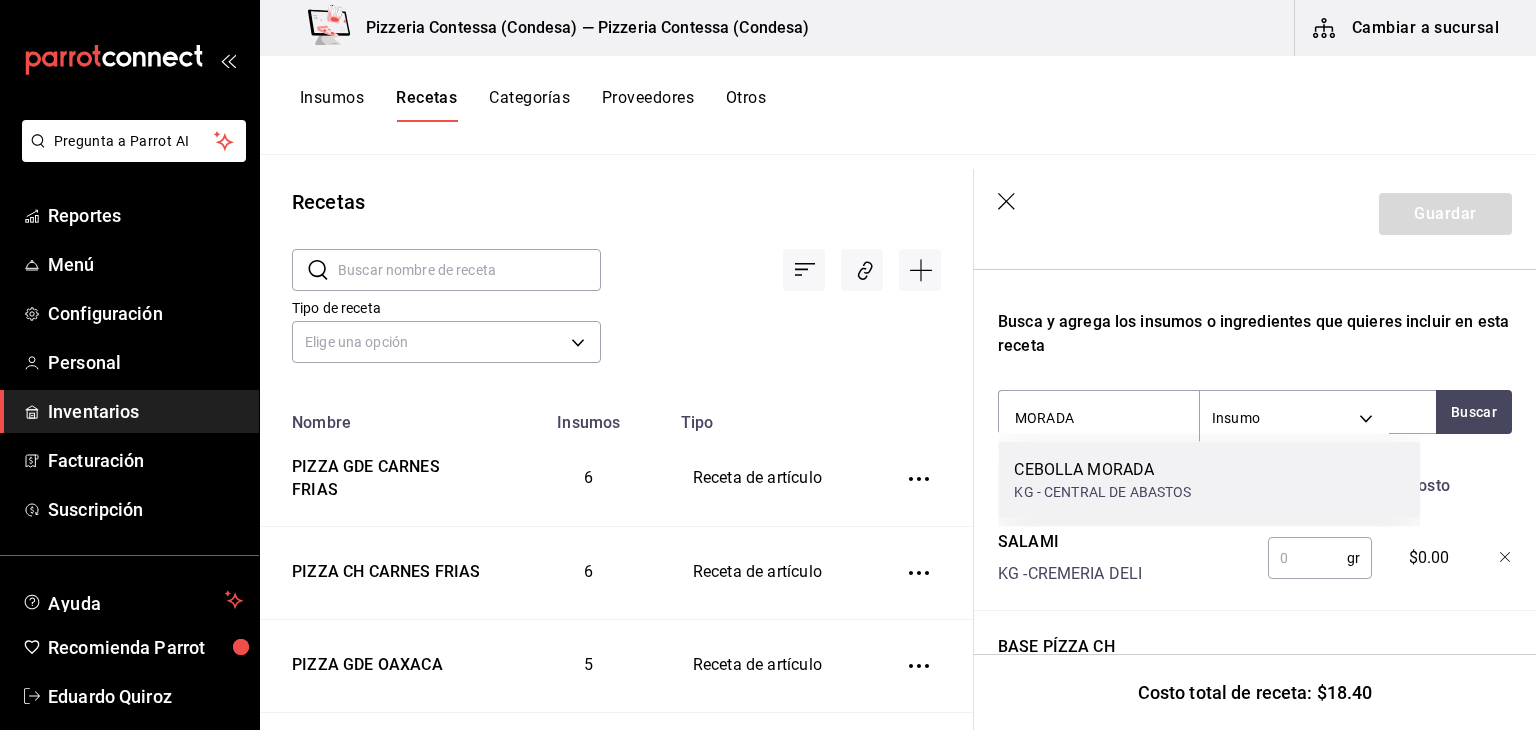 click on "CEBOLLA MORADA KG - CENTRAL DE ABASTOS" at bounding box center (1209, 480) 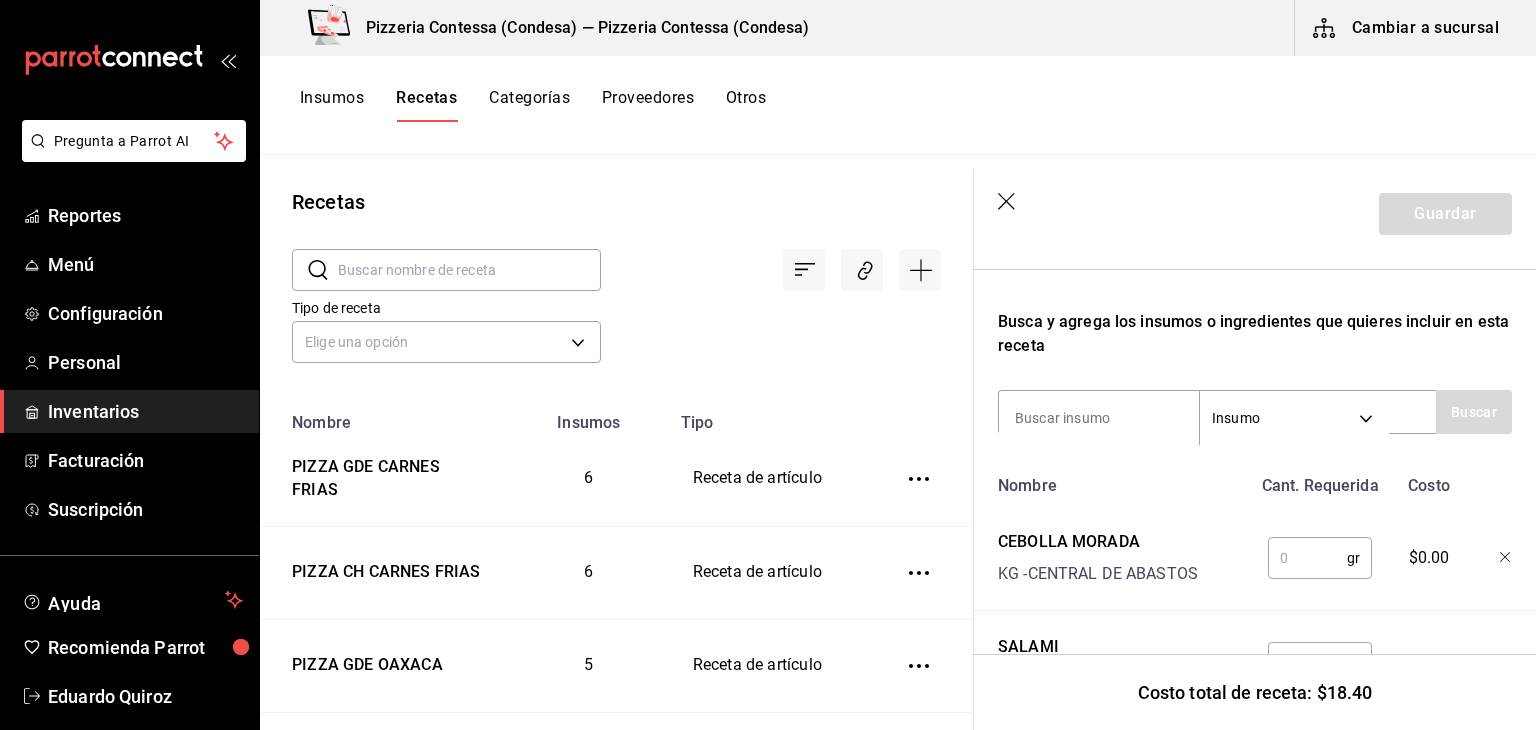 scroll, scrollTop: 414, scrollLeft: 0, axis: vertical 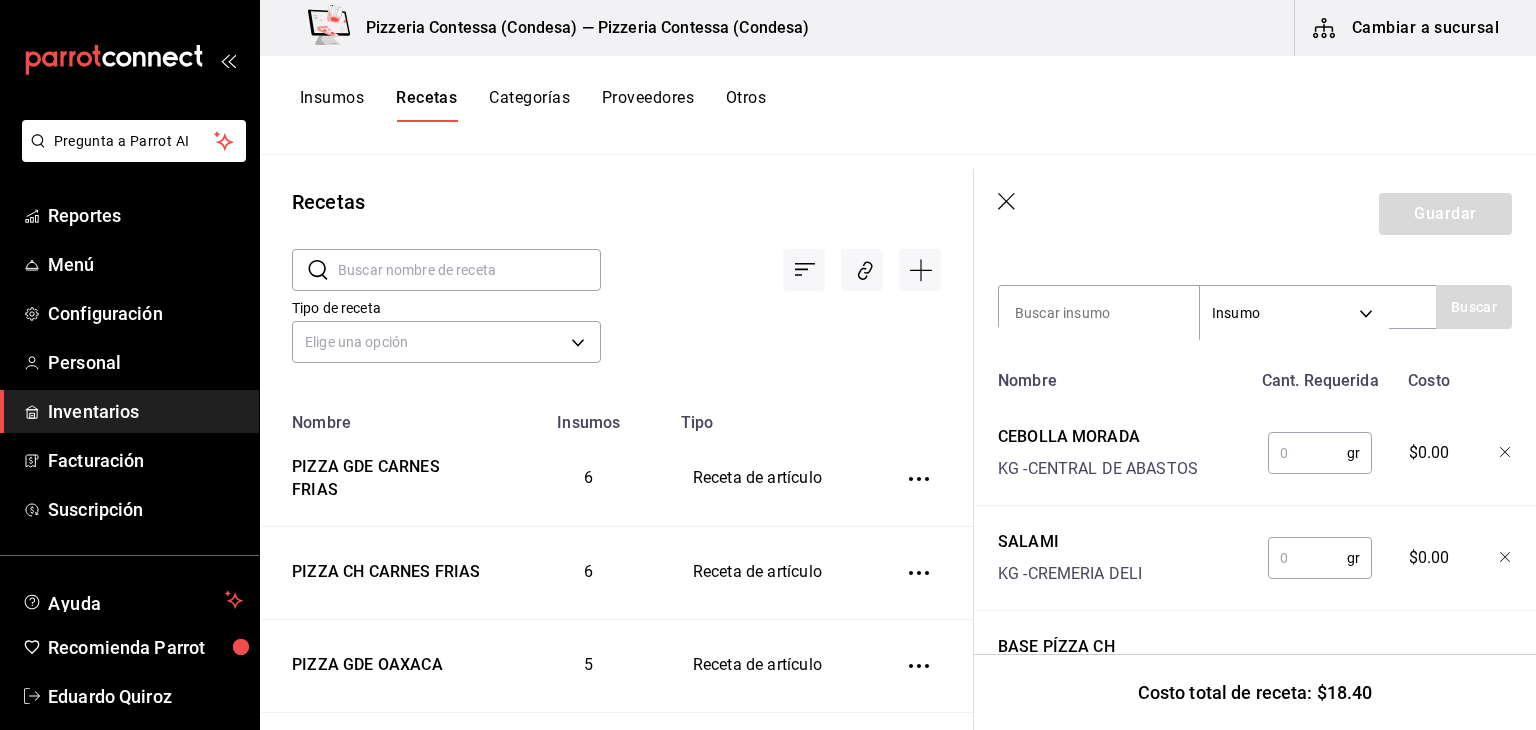 click at bounding box center (1307, 558) 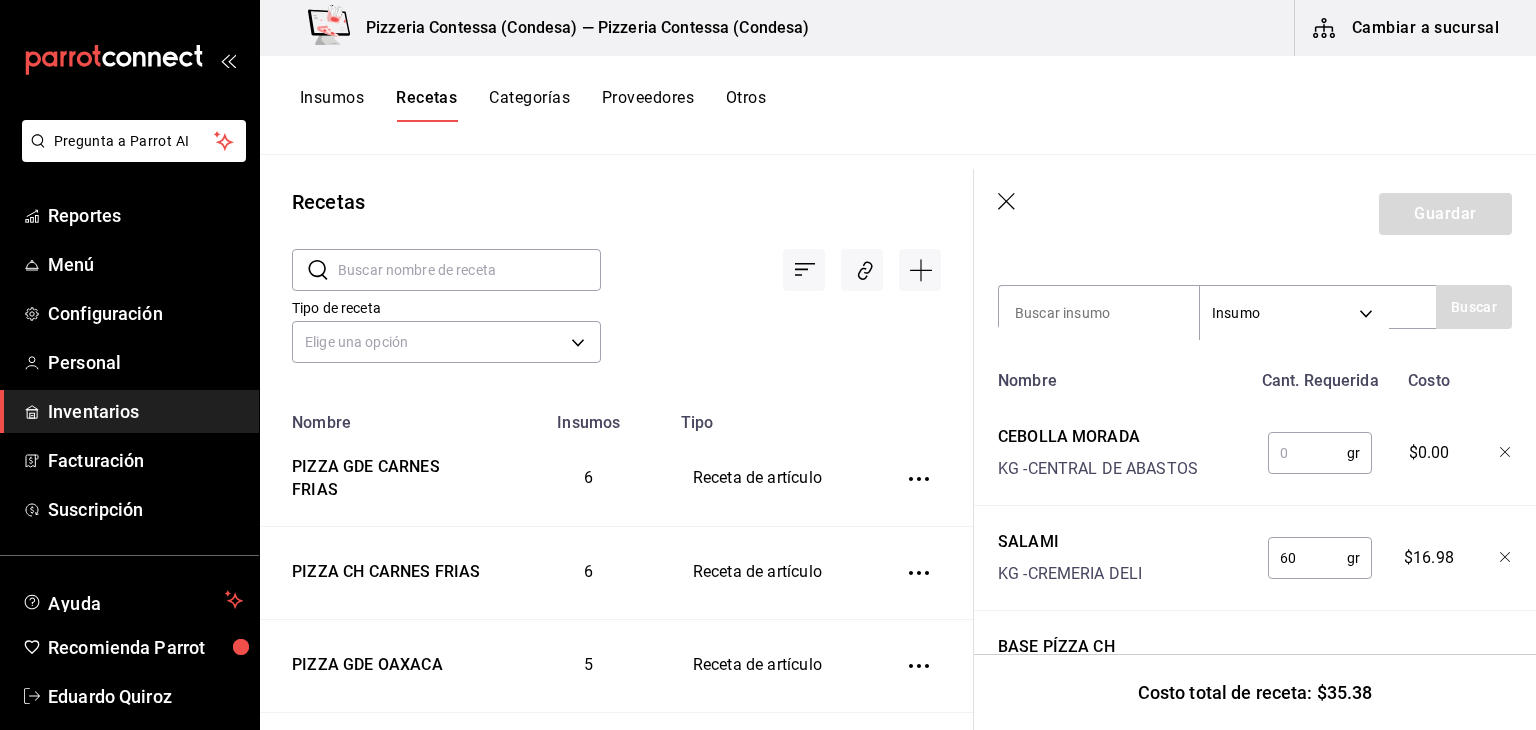 type on "60" 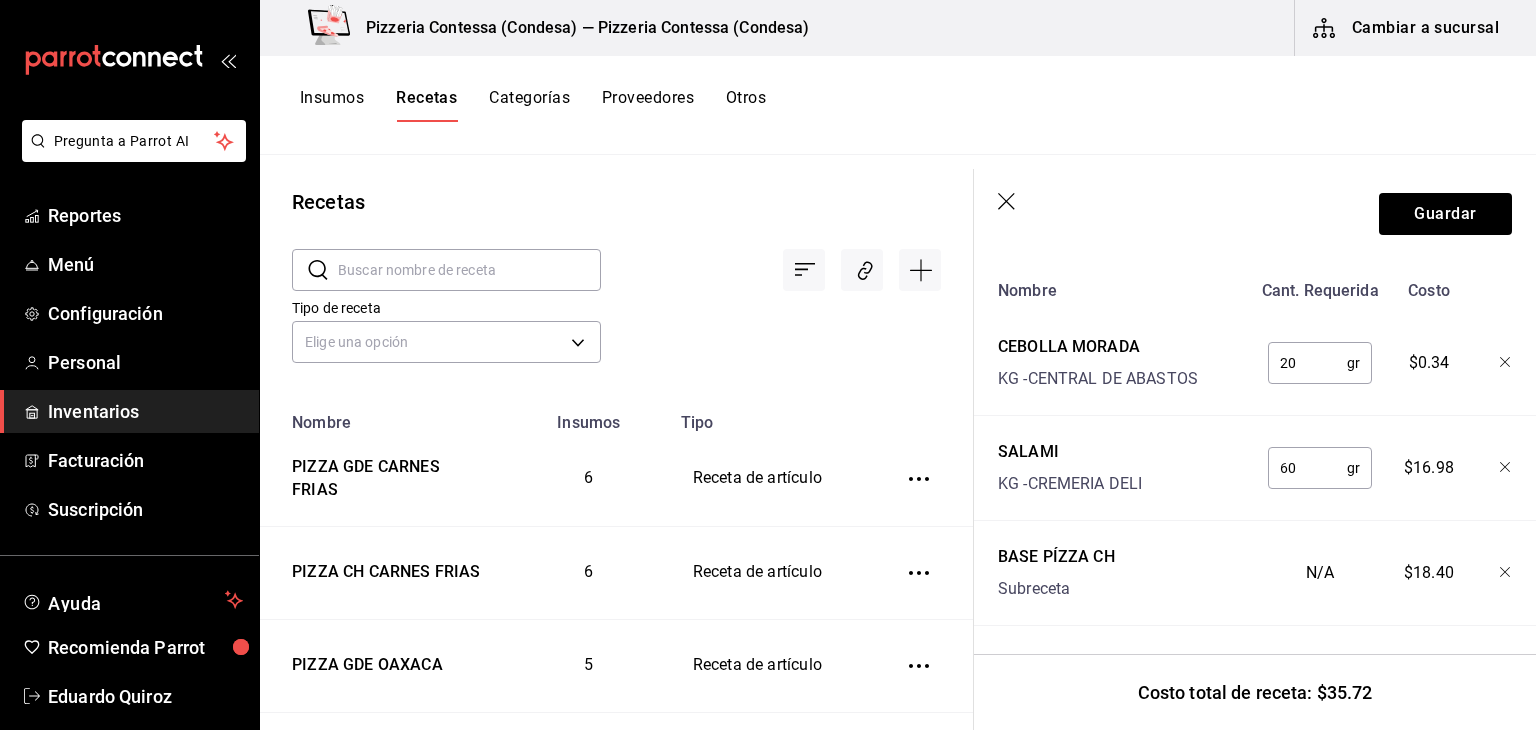 scroll, scrollTop: 519, scrollLeft: 0, axis: vertical 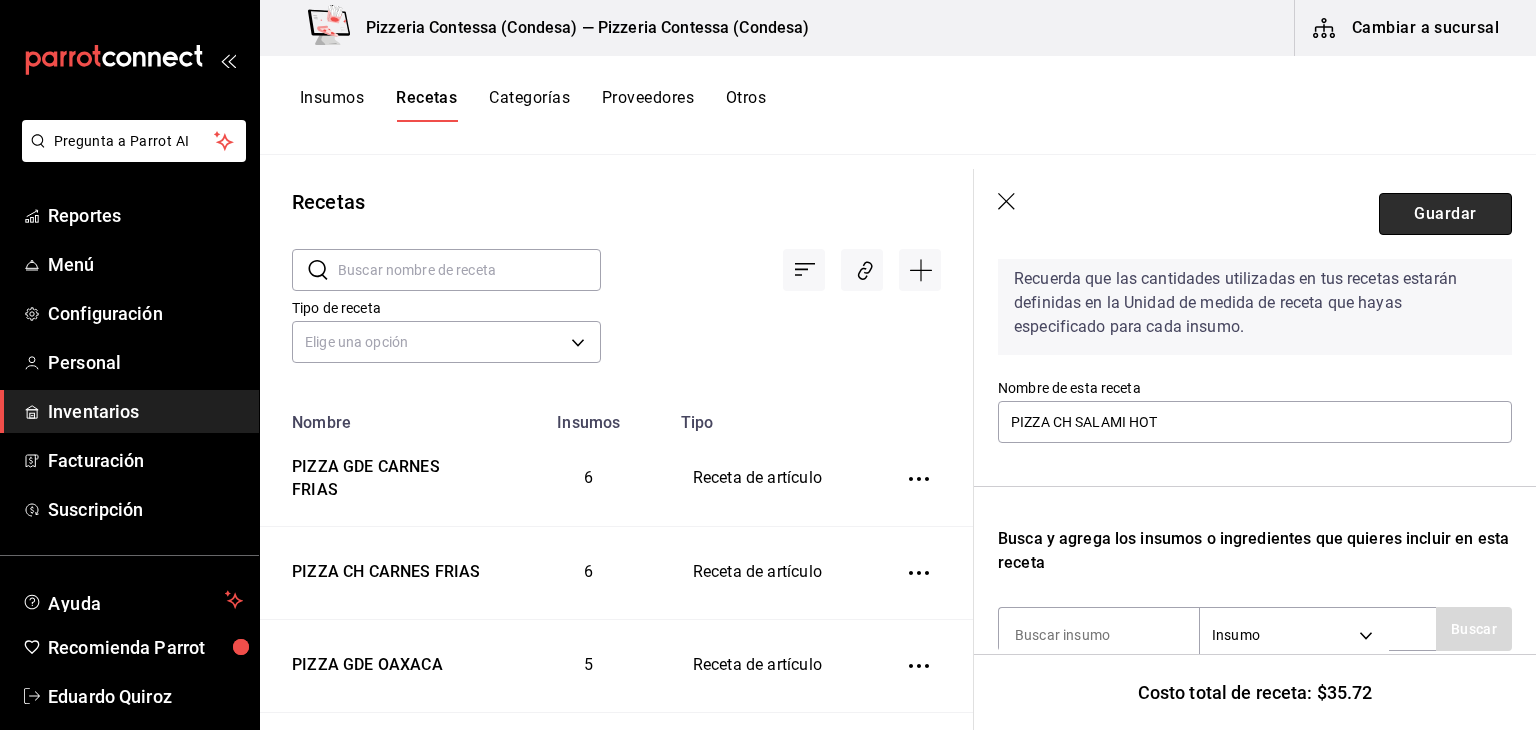 click on "Guardar" at bounding box center (1445, 214) 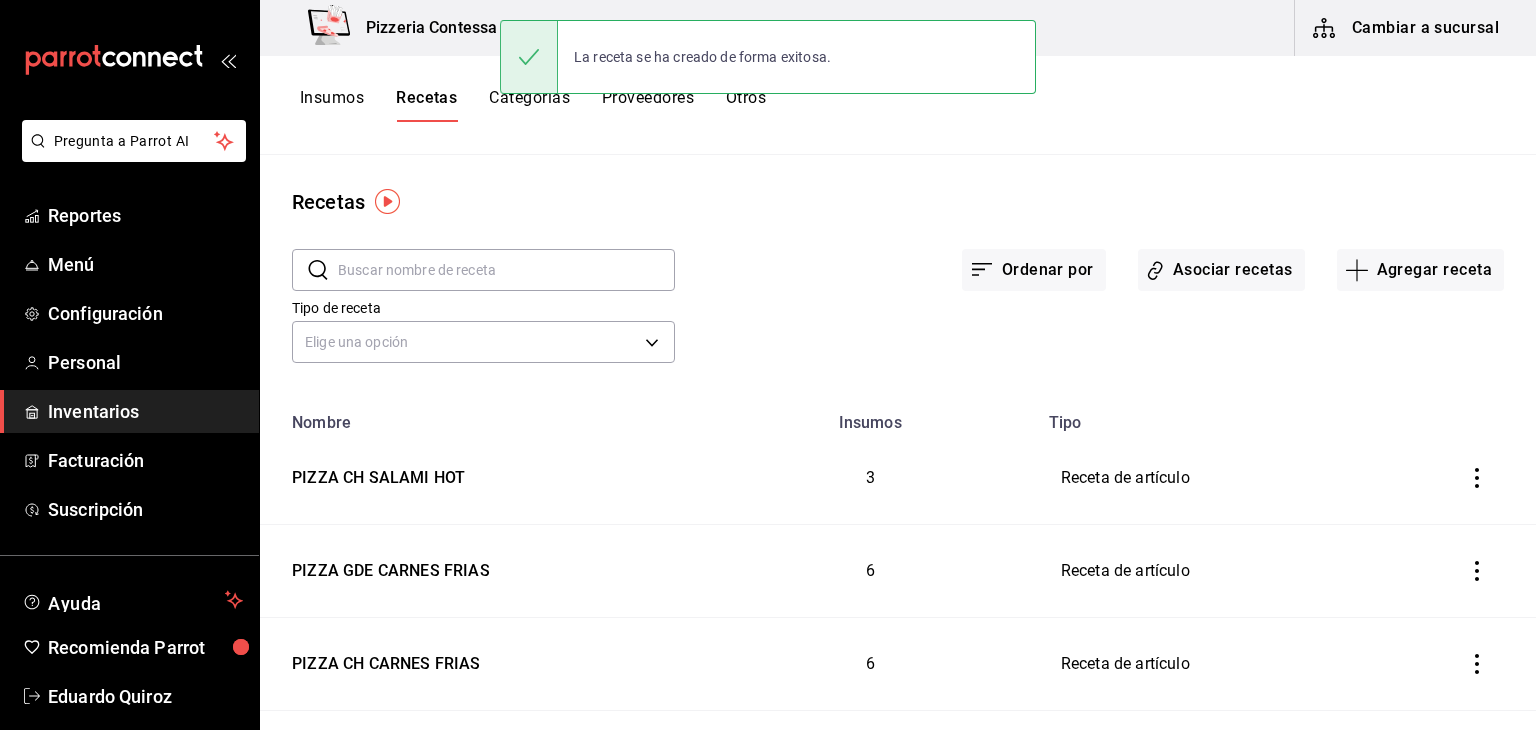 scroll, scrollTop: 0, scrollLeft: 0, axis: both 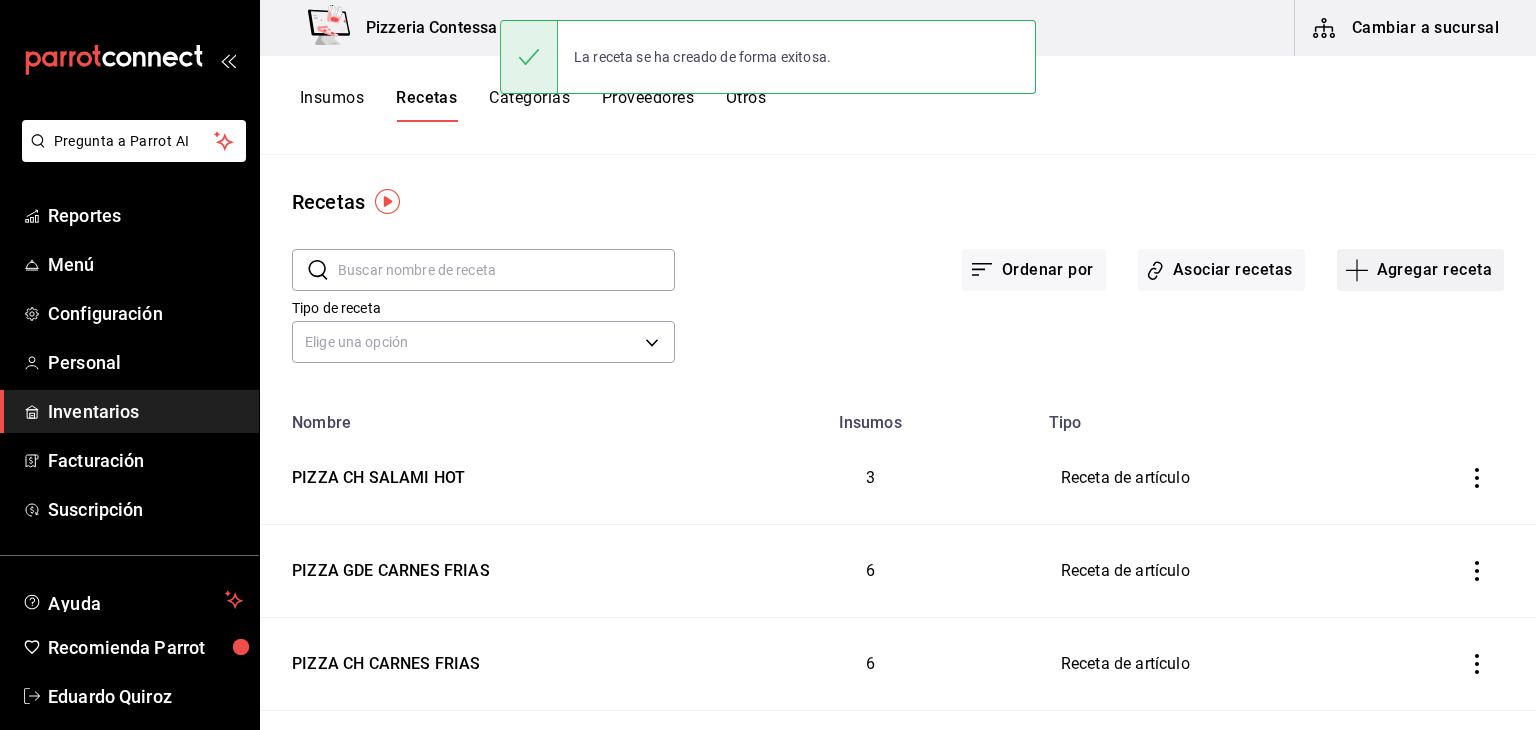 click on "Agregar receta" at bounding box center [1420, 270] 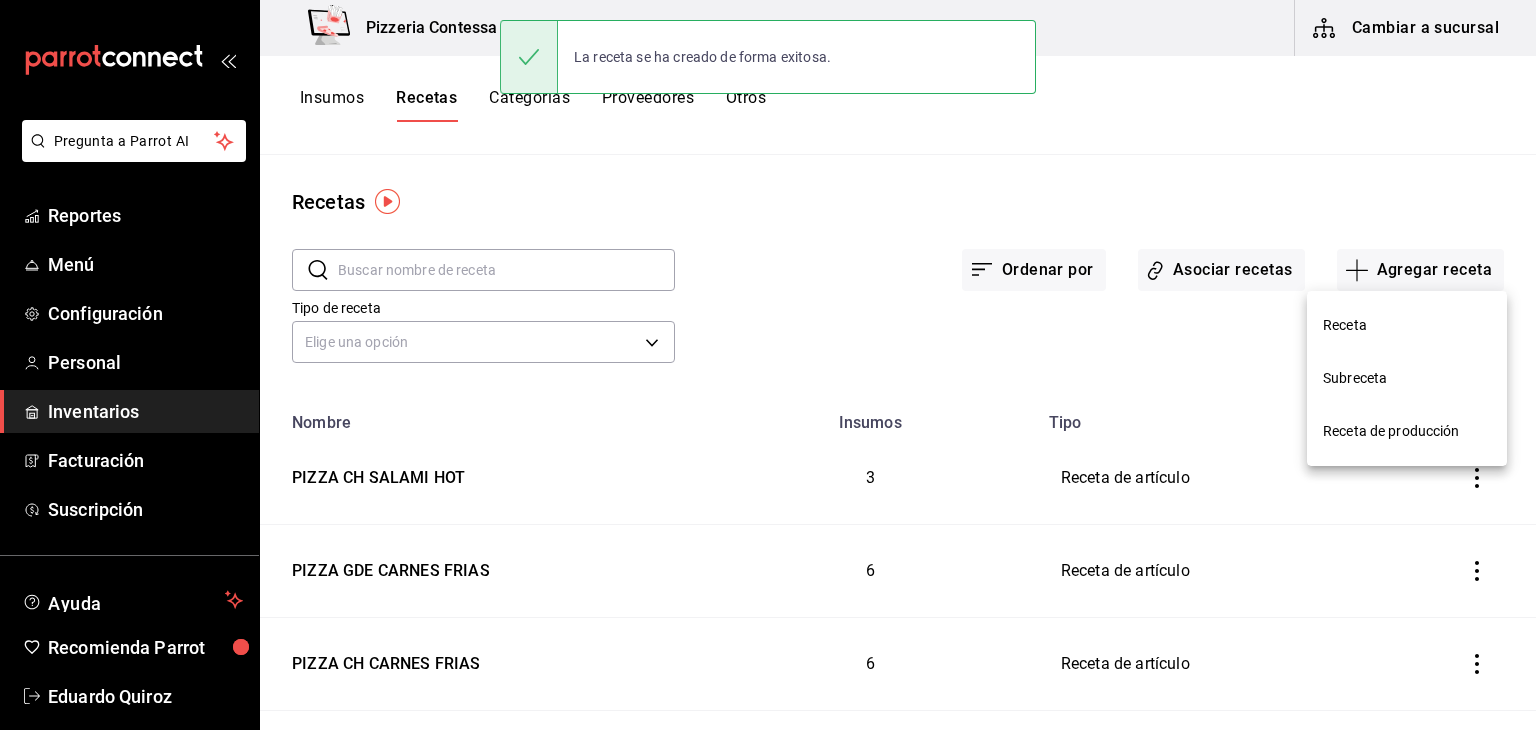 click on "Receta" at bounding box center [1407, 325] 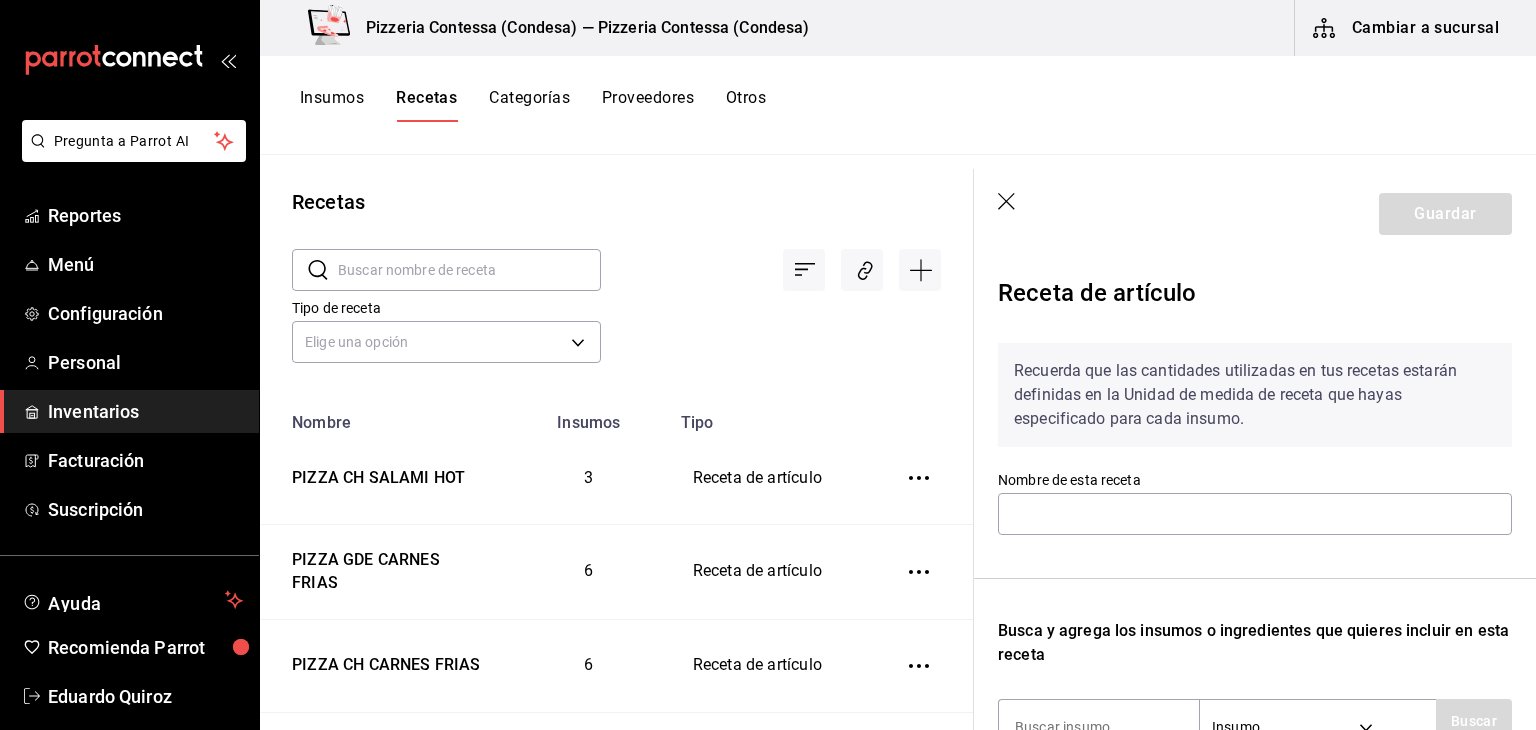 click on "Nombre de esta receta" at bounding box center (1255, 504) 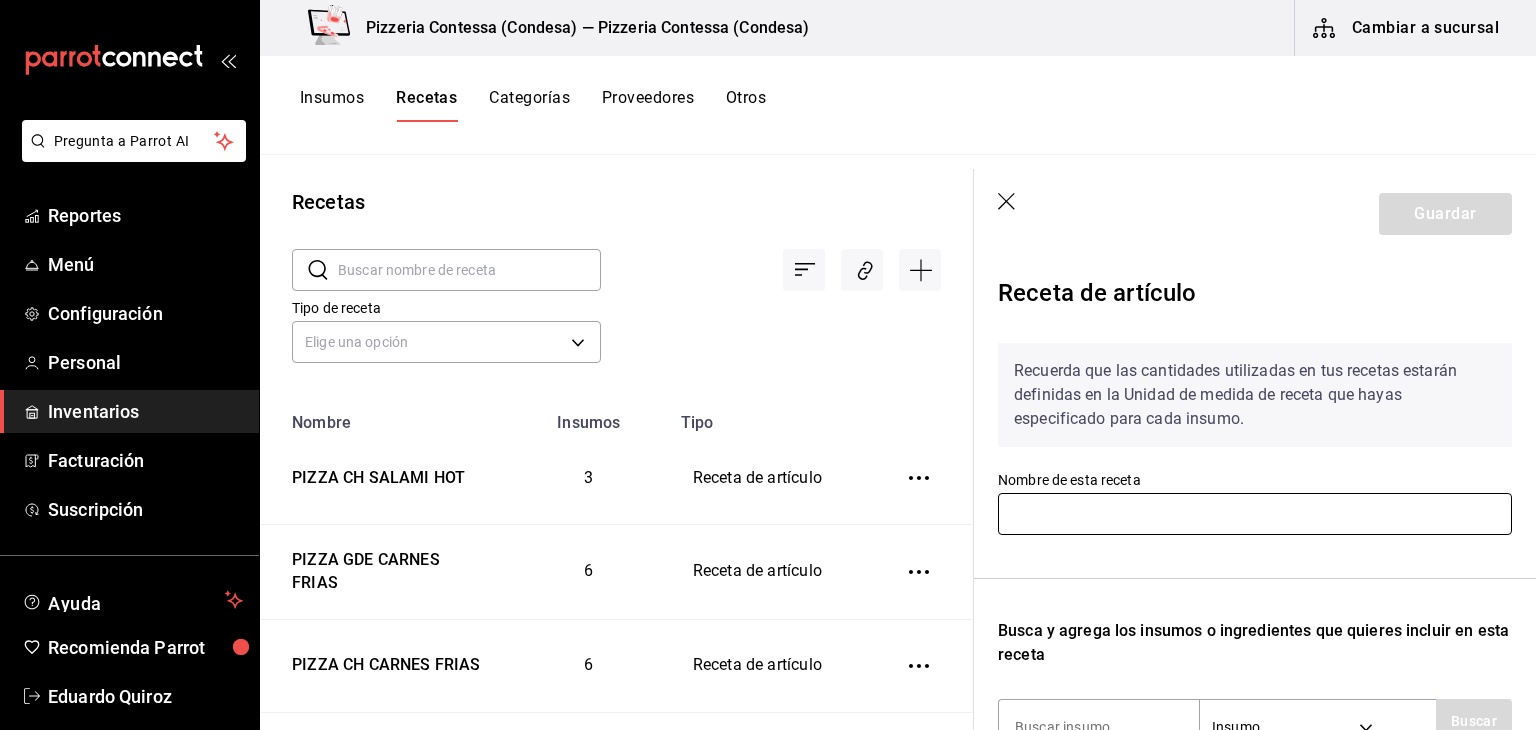 click at bounding box center (1255, 514) 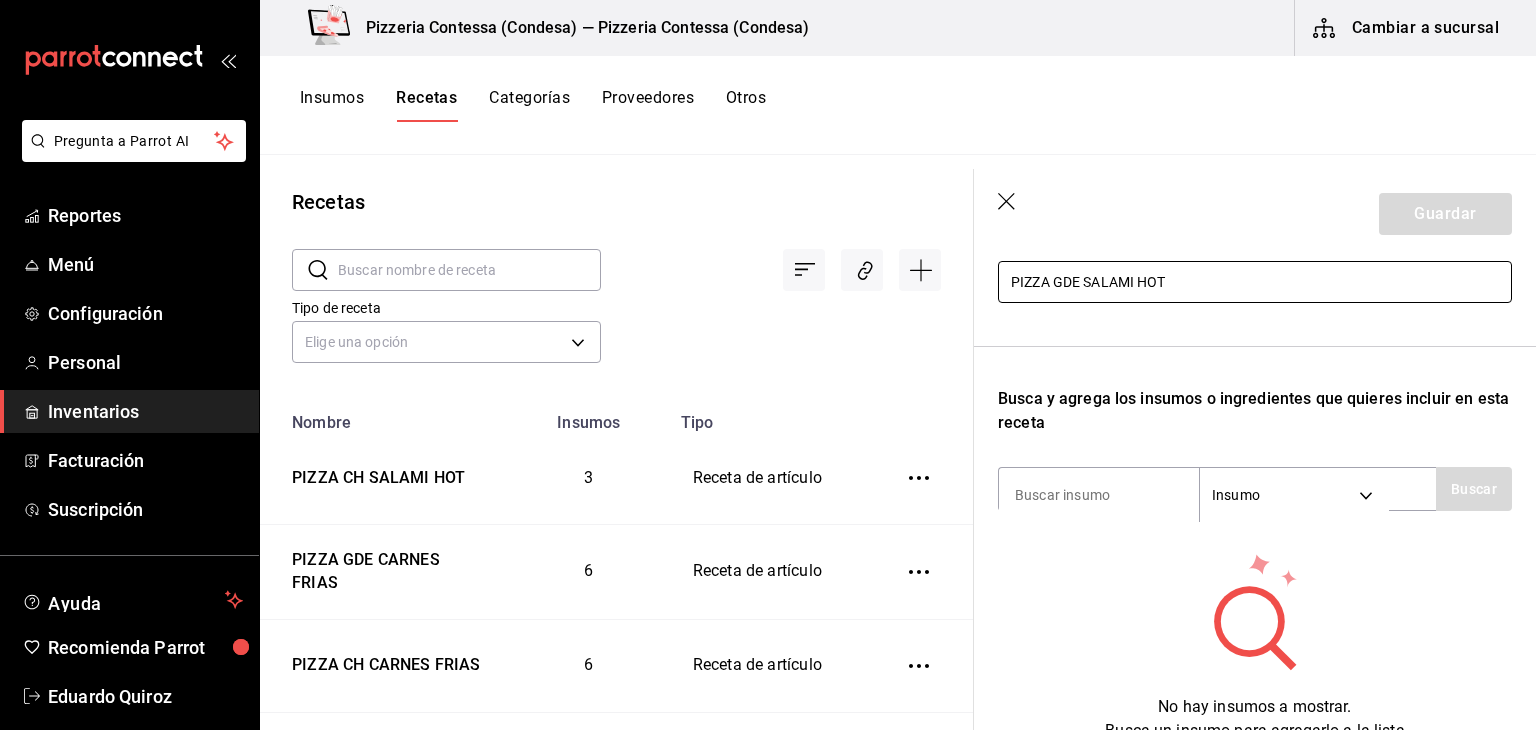 scroll, scrollTop: 236, scrollLeft: 0, axis: vertical 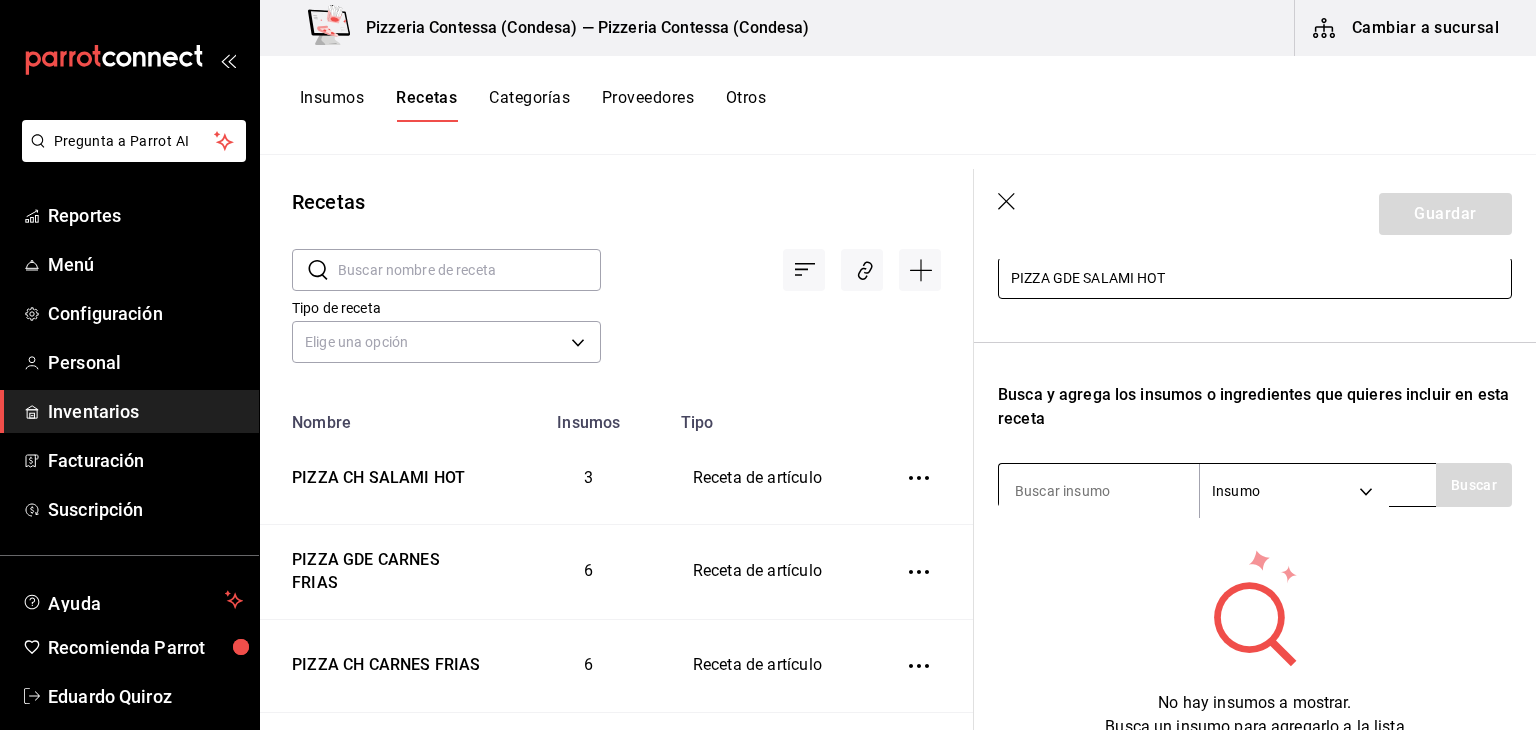 type on "PIZZA GDE SALAMI HOT" 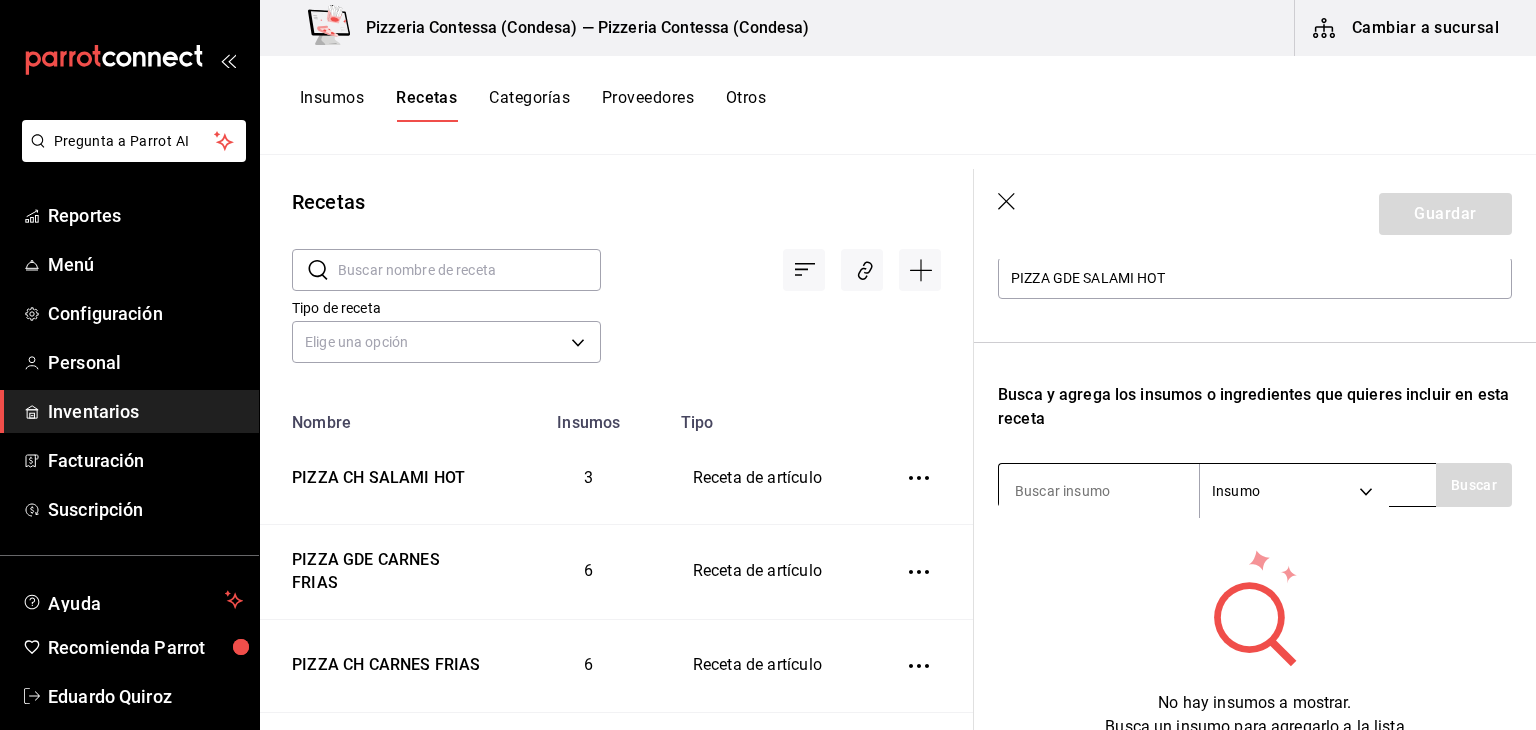 click on "Pregunta a Parrot AI Reportes   Menú   Configuración   Personal   Inventarios   Facturación   Suscripción   Ayuda Recomienda Parrot   Eduardo Quiroz   Sugerir nueva función   Pizzeria Contessa (Condesa) — Pizzeria Contessa (Condesa) Cambiar a sucursal Insumos Recetas Categorías Proveedores Otros Recetas ​ ​ Tipo de receta Elige una opción default Nombre Insumos Tipo PIZZA CH SALAMI HOT 3 Receta de artículo PIZZA GDE CARNES FRIAS 6 Receta de artículo PIZZA CH CARNES FRIAS 6 Receta de artículo PIZZA GDE OAXACA 5 Receta de artículo PIZZA CH OAXACA 5 Receta de artículo PIZZA GDE CONTESSA 5 Receta de artículo PIZZA CH CONTESSA 6 Receta de artículo PIZZA GDE PROSCIUTTO 5 Receta de artículo PIZZA CH PROSCIUTTO 5 Receta de artículo PIZZA GDE ALCACHOFA 6 Receta de artículo PIZZA CH ALCACHOFA 6 Receta de artículo PIZZA GDE VEGGIE 5 Receta de artículo PIZZA CH VEGGIE 5 Receta de artículo PIZZA GDE 4 QUESOS 4 Receta de artículo PIZZA CH 4 QUESOS 4 Receta de artículo PIZZA GDE FRUTAS 5 5 5 5 5" at bounding box center (768, 358) 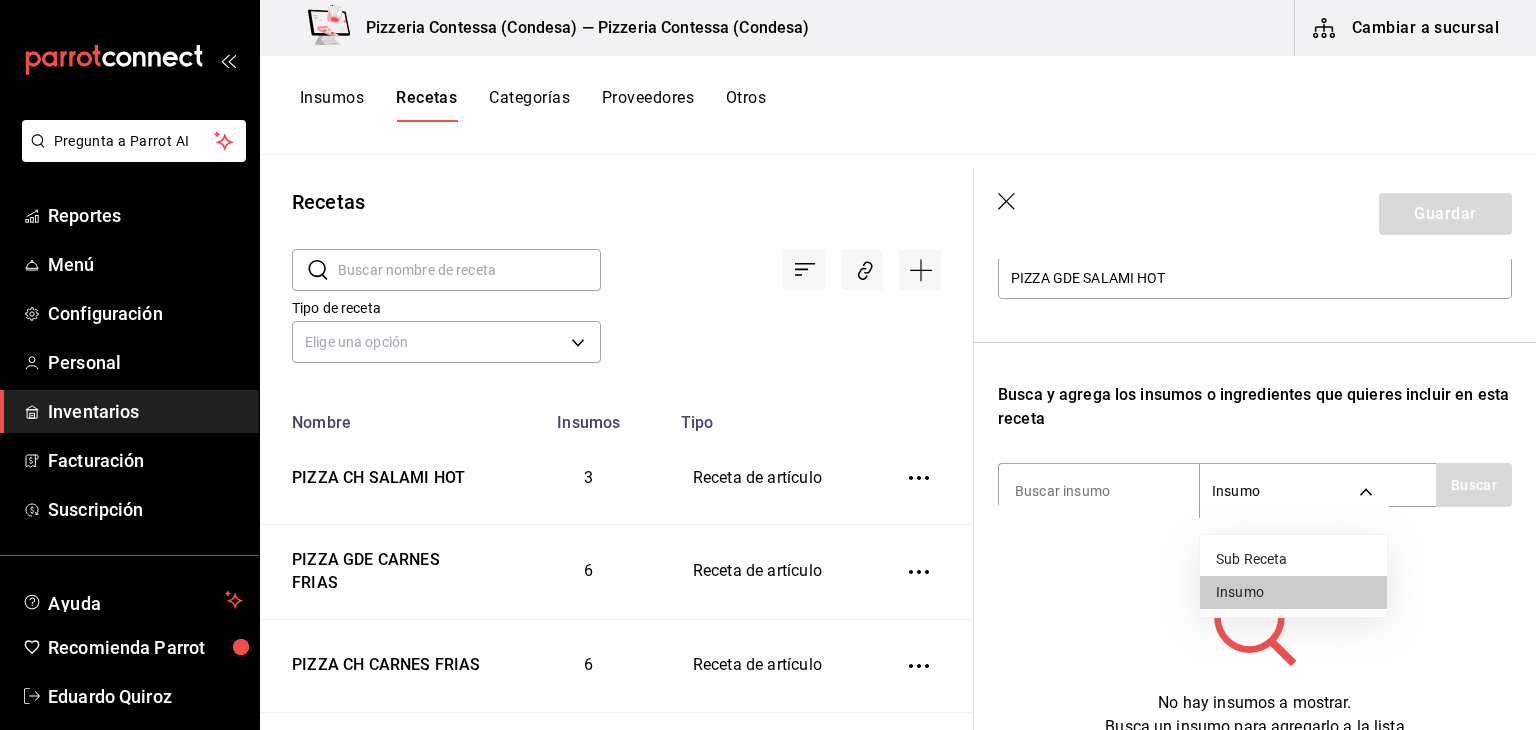 click on "Sub Receta" at bounding box center [1293, 559] 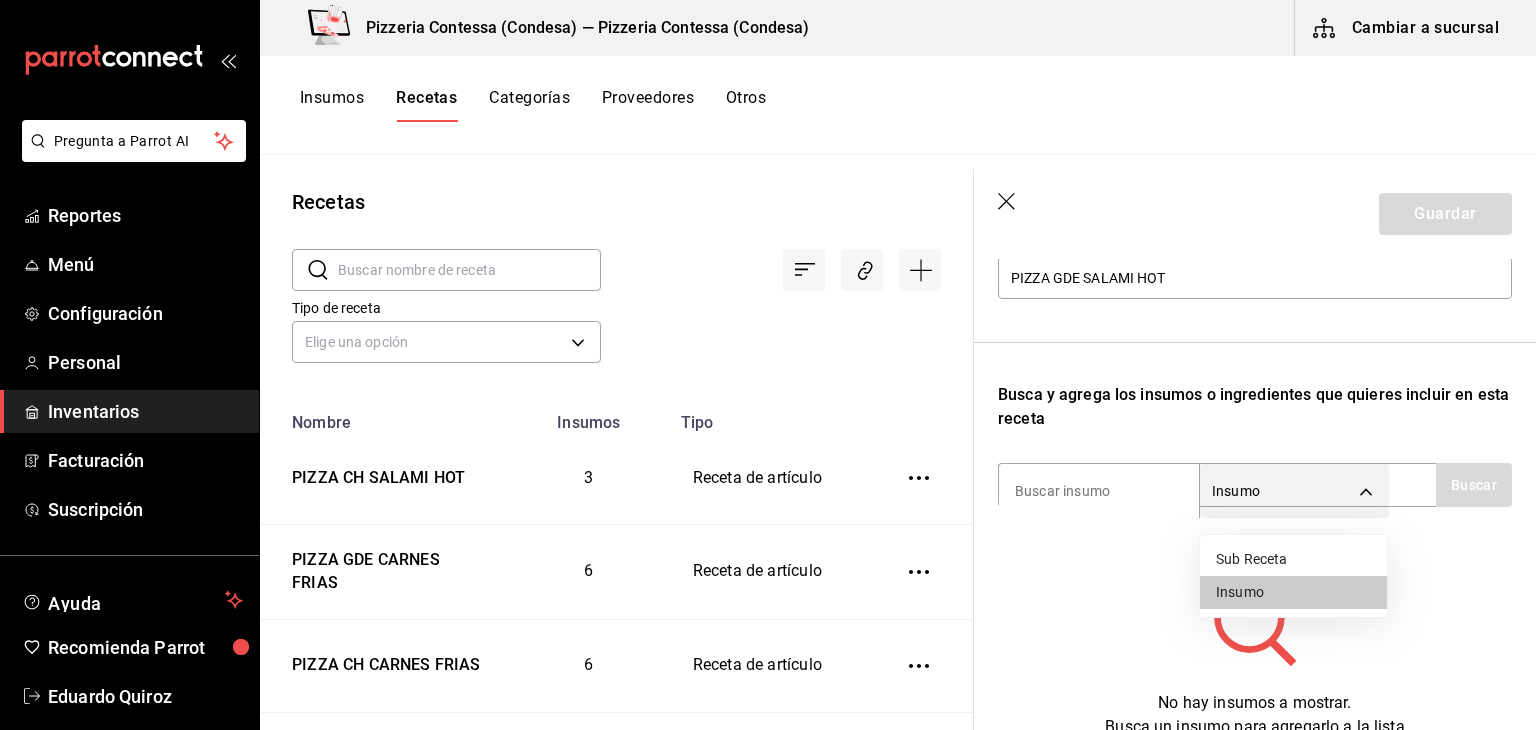 type on "SUBRECIPE" 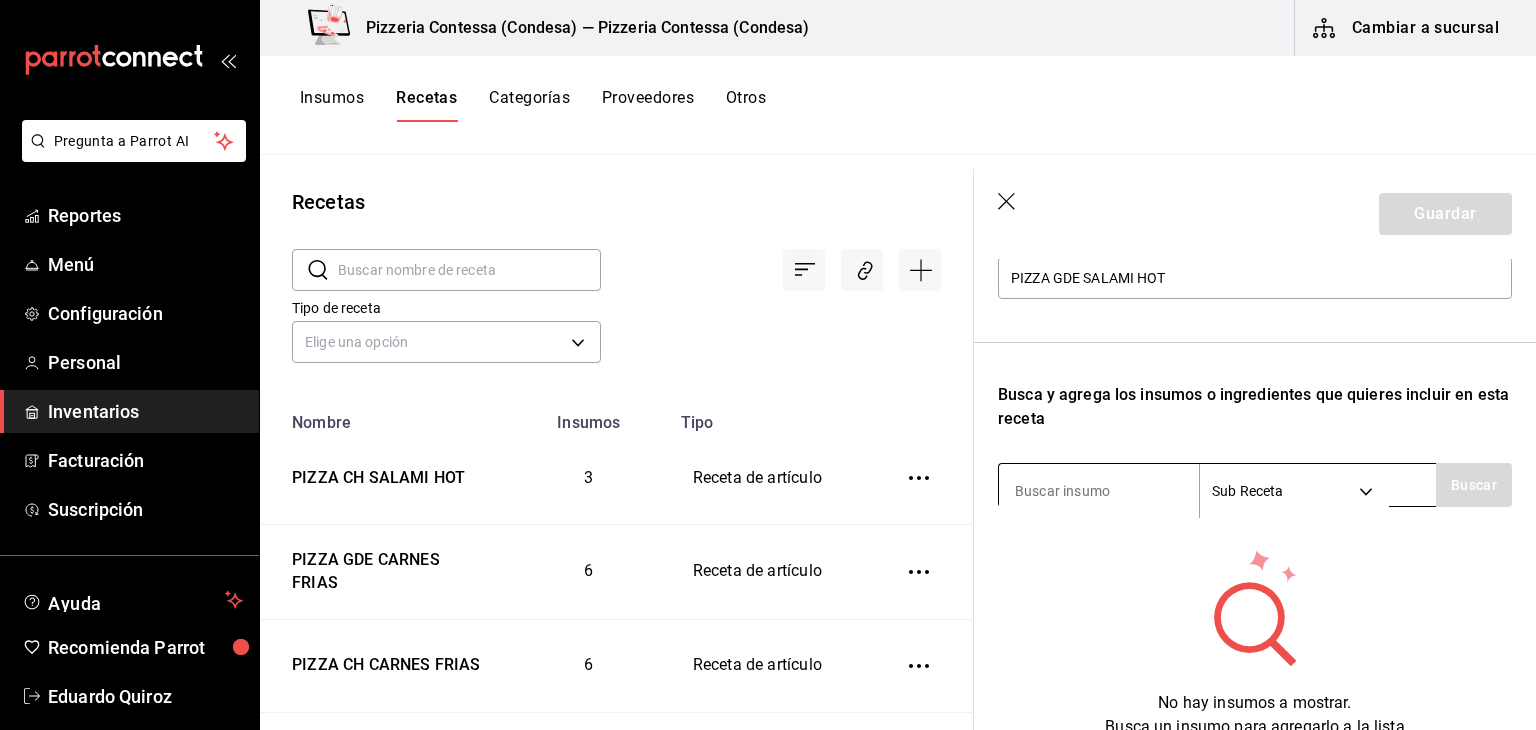 click at bounding box center [1099, 491] 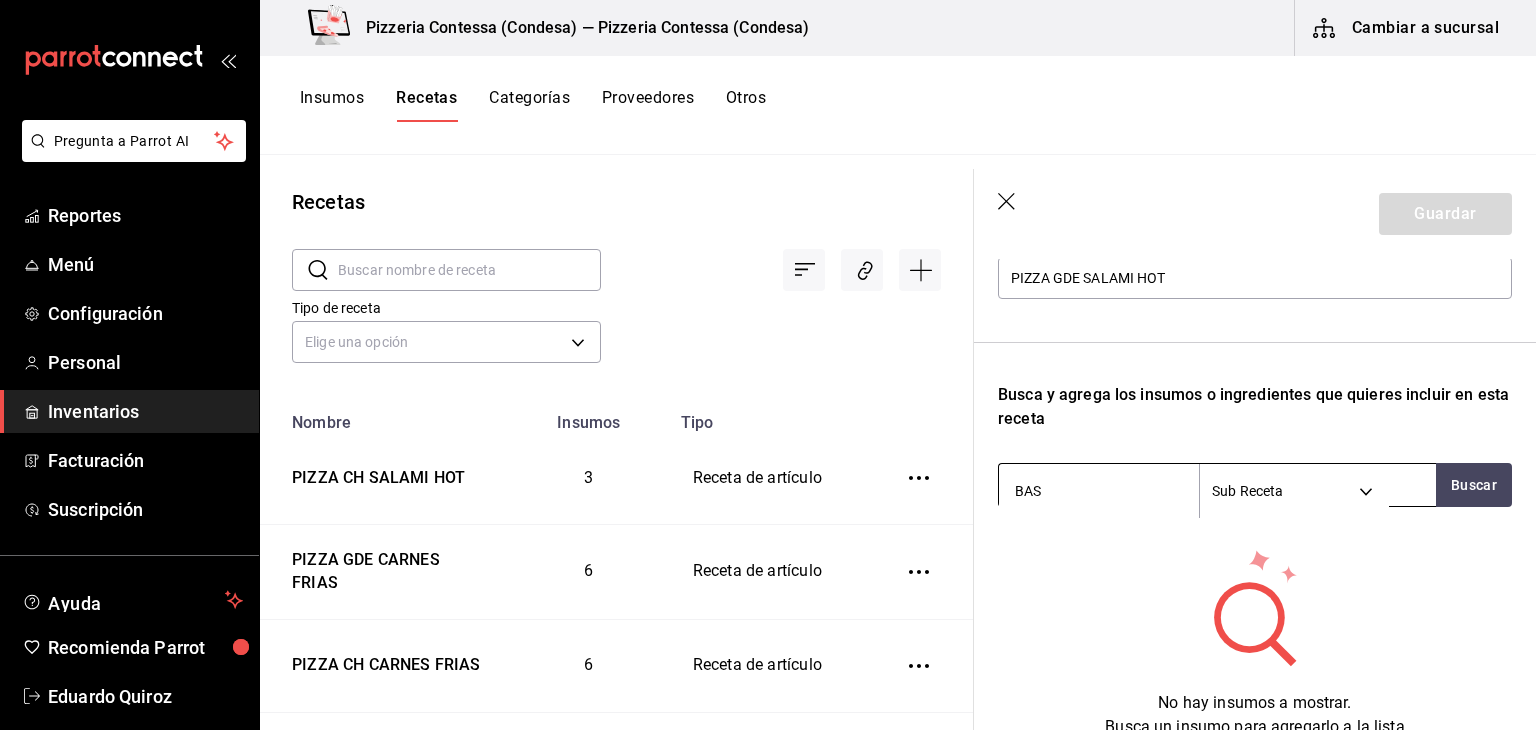 type on "BASE" 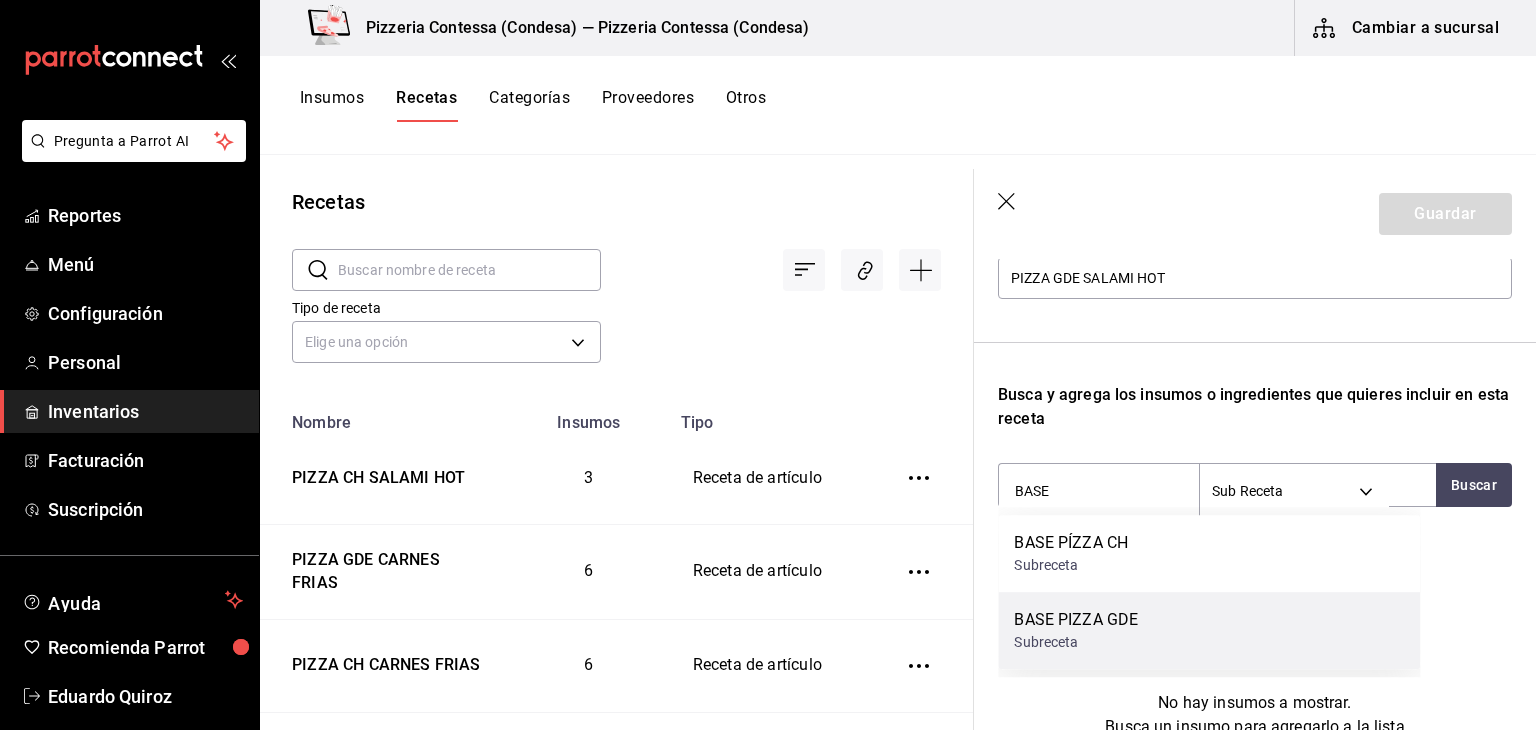 click on "BASE PIZZA GDE" at bounding box center [1076, 620] 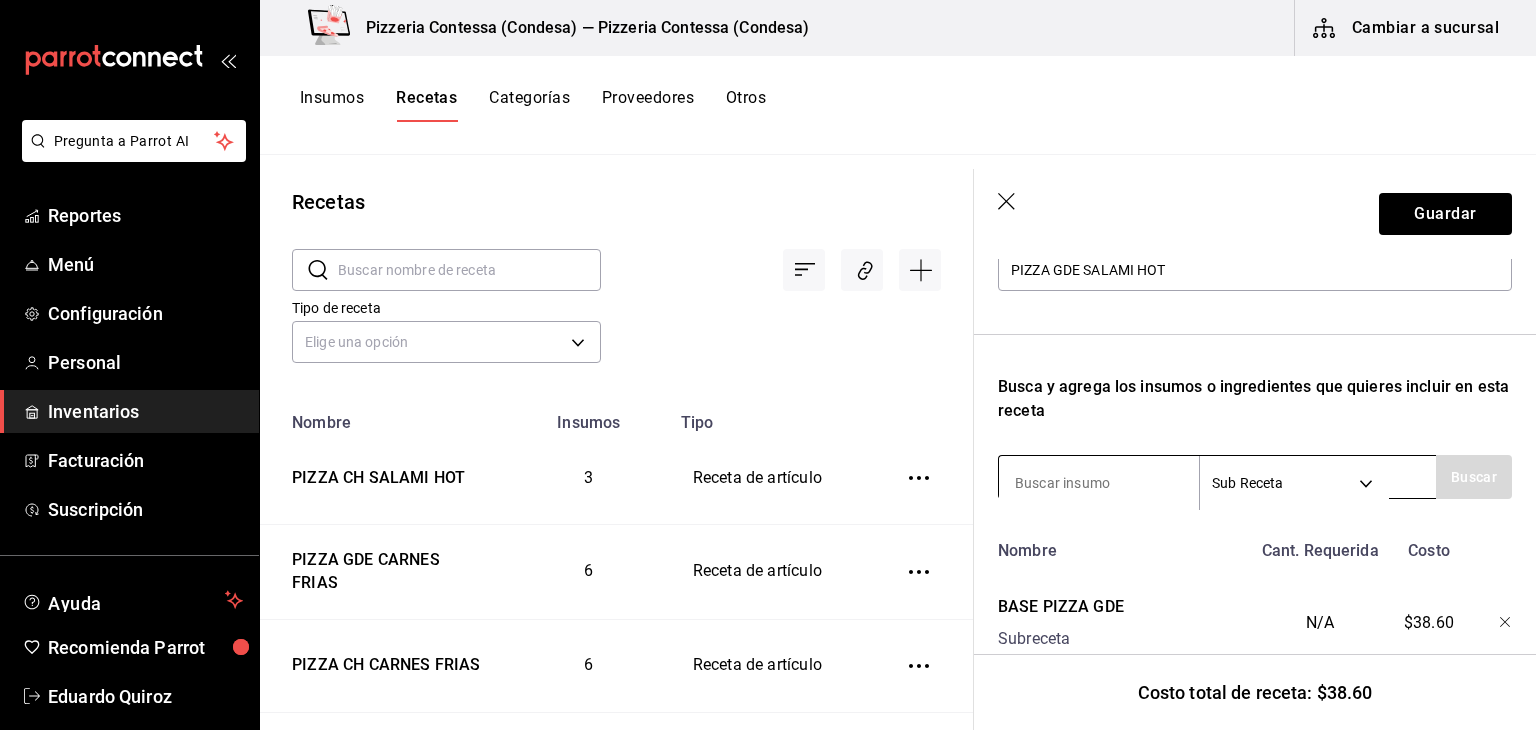 scroll, scrollTop: 244, scrollLeft: 0, axis: vertical 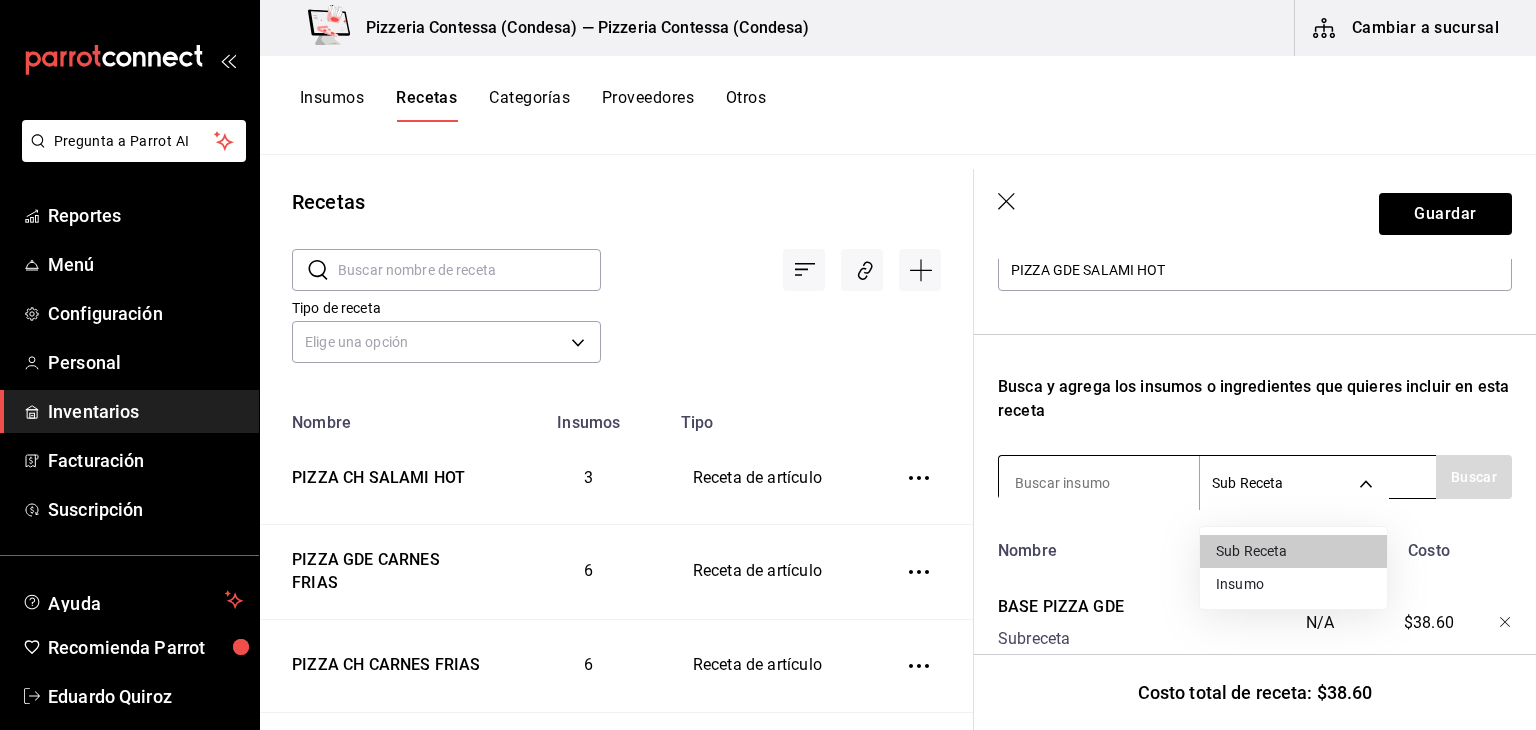 click on "Pregunta a Parrot AI Reportes   Menú   Configuración   Personal   Inventarios   Facturación   Suscripción   Ayuda Recomienda Parrot   Eduardo Quiroz   Sugerir nueva función   Pizzeria Contessa (Condesa) — Pizzeria Contessa (Condesa) Cambiar a sucursal Insumos Recetas Categorías Proveedores Otros Recetas ​ ​ Tipo de receta Elige una opción default Nombre Insumos Tipo PIZZA CH SALAMI HOT 3 Receta de artículo PIZZA GDE CARNES FRIAS 6 Receta de artículo PIZZA CH CARNES FRIAS 6 Receta de artículo PIZZA GDE OAXACA 5 Receta de artículo PIZZA CH OAXACA 5 Receta de artículo PIZZA GDE CONTESSA 5 Receta de artículo PIZZA CH CONTESSA 6 Receta de artículo PIZZA GDE PROSCIUTTO 5 Receta de artículo PIZZA CH PROSCIUTTO 5 Receta de artículo PIZZA GDE ALCACHOFA 6 Receta de artículo PIZZA CH ALCACHOFA 6 Receta de artículo PIZZA GDE VEGGIE 5 Receta de artículo PIZZA CH VEGGIE 5 Receta de artículo PIZZA GDE 4 QUESOS 4 Receta de artículo PIZZA CH 4 QUESOS 4 Receta de artículo PIZZA GDE FRUTAS 5 5 5 5 5" at bounding box center [768, 358] 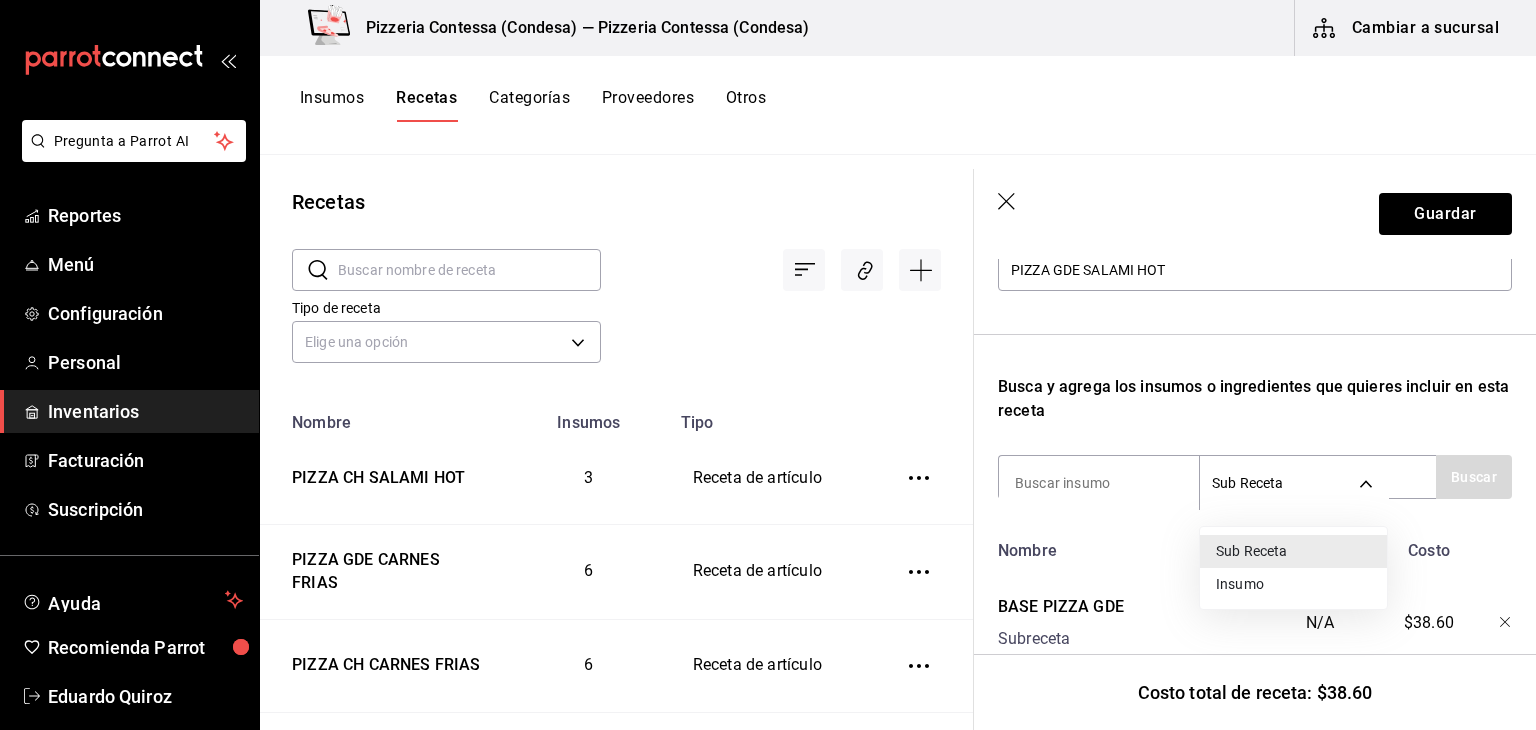 click on "Insumo" at bounding box center (1293, 584) 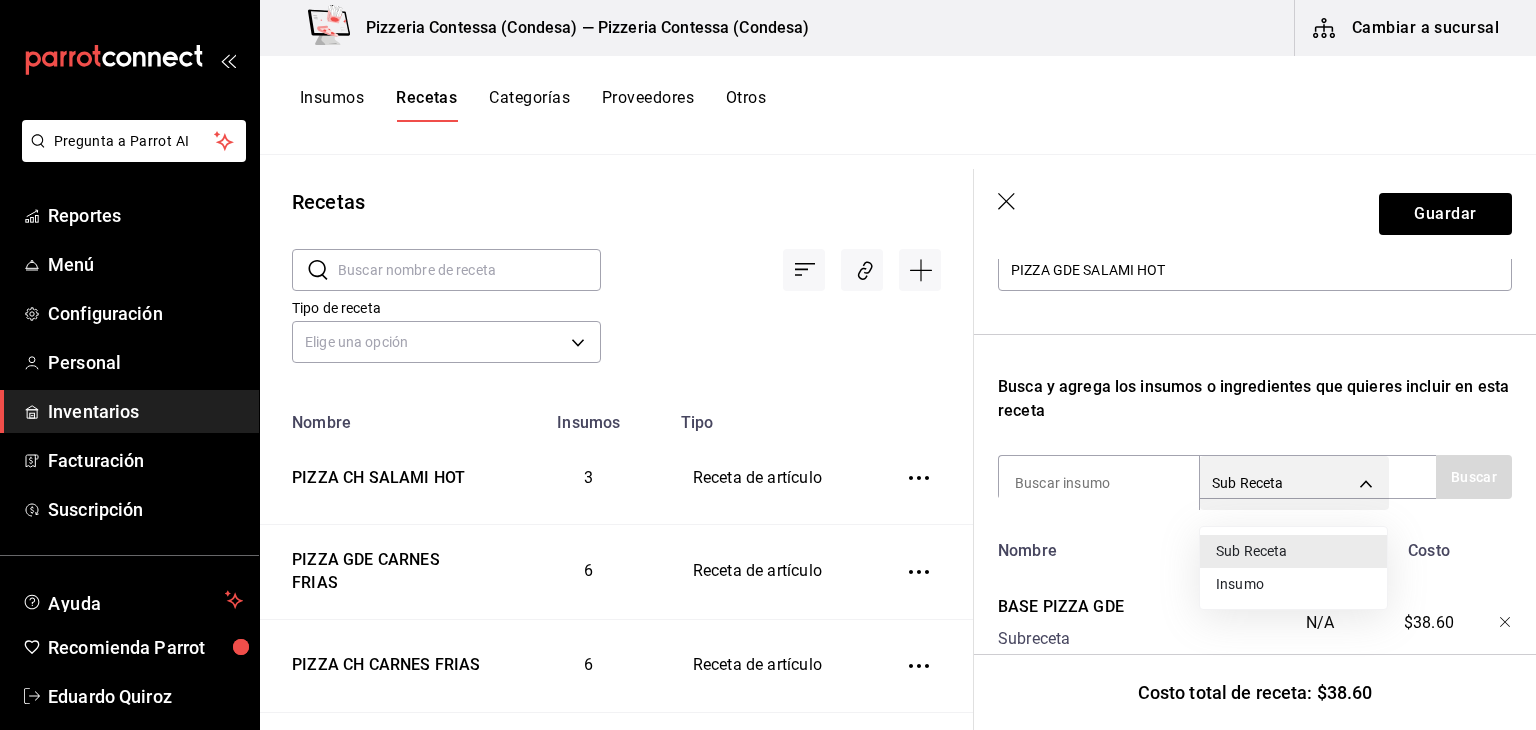type on "SUPPLY" 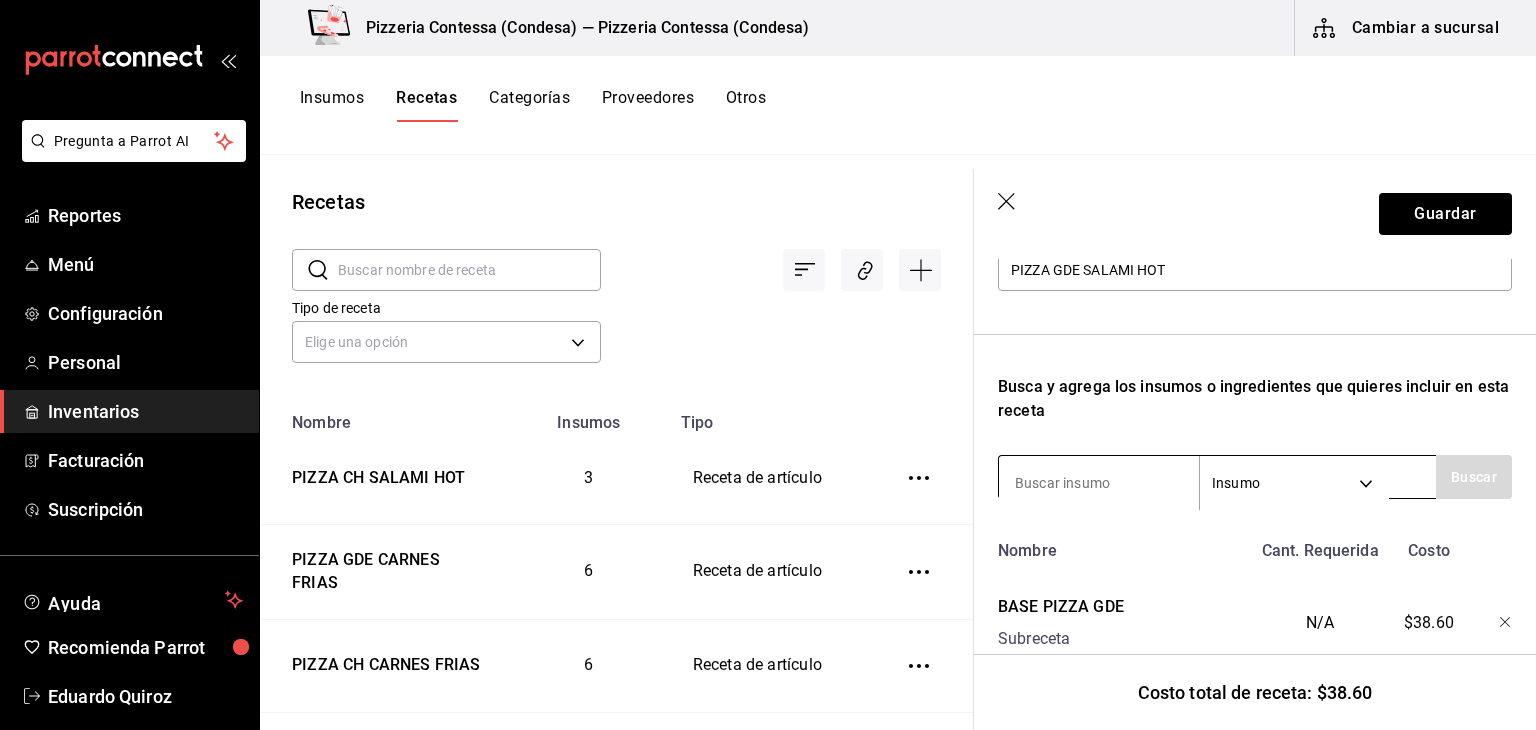 click at bounding box center [1099, 483] 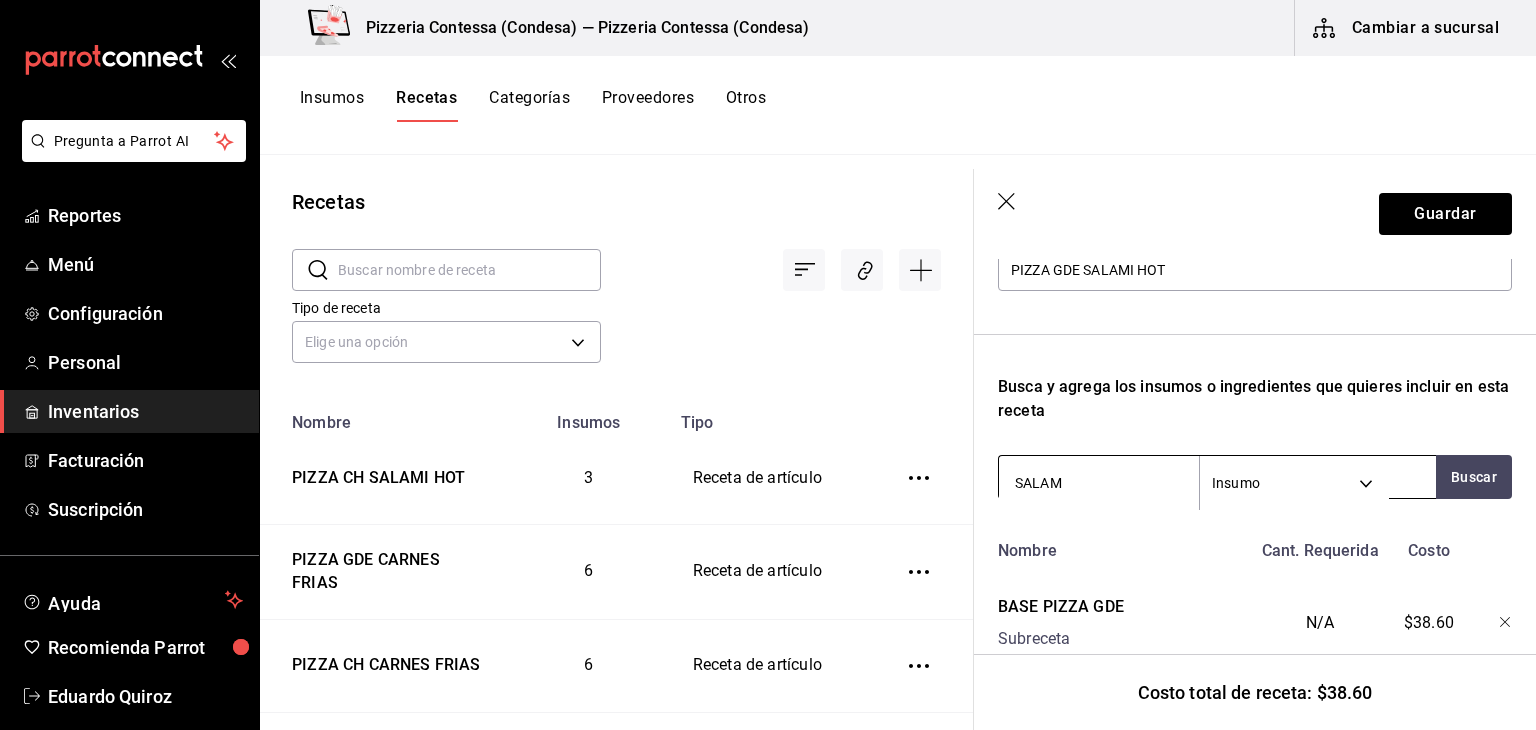 type on "SALAMI" 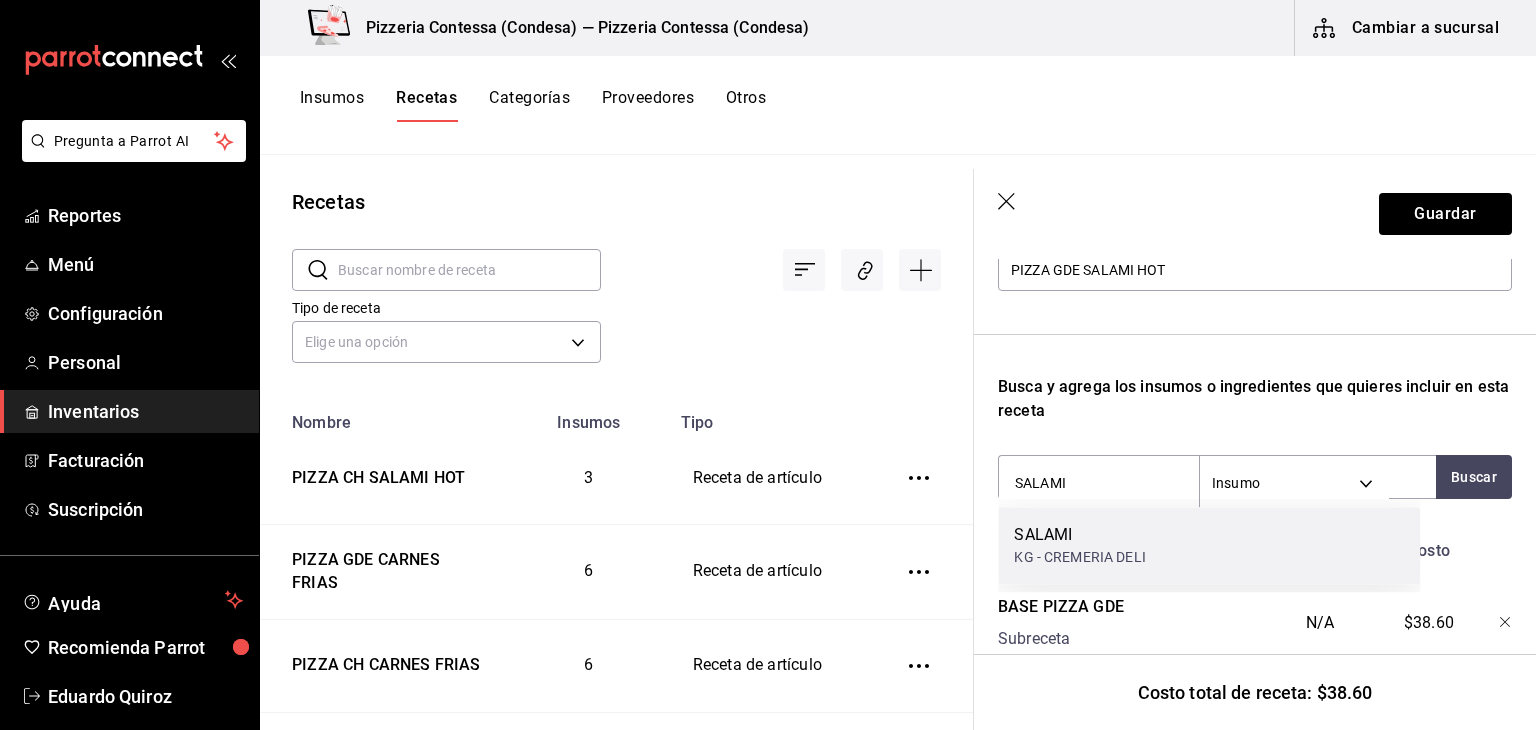 click on "SALAMI" at bounding box center [1079, 535] 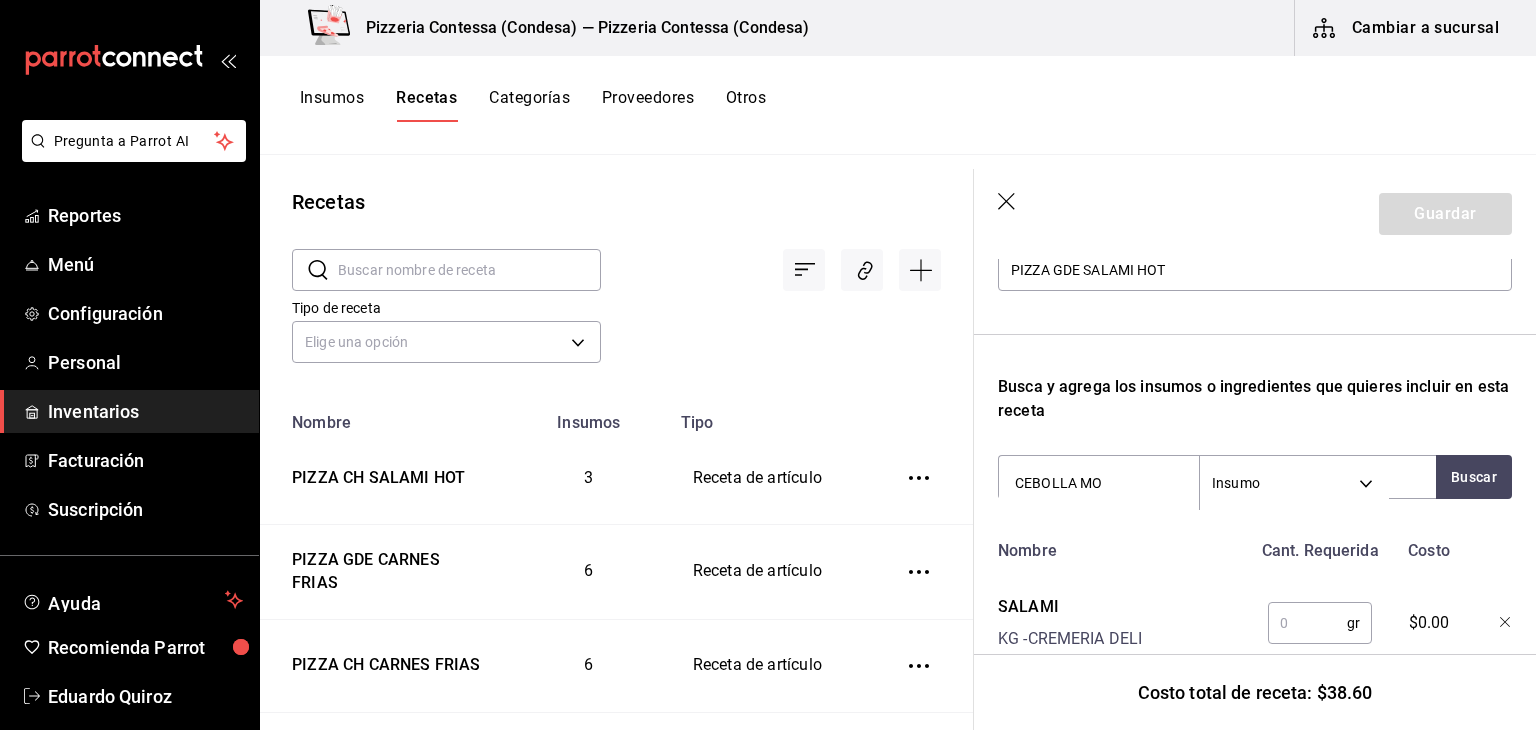 type on "CEBOLLA MOR" 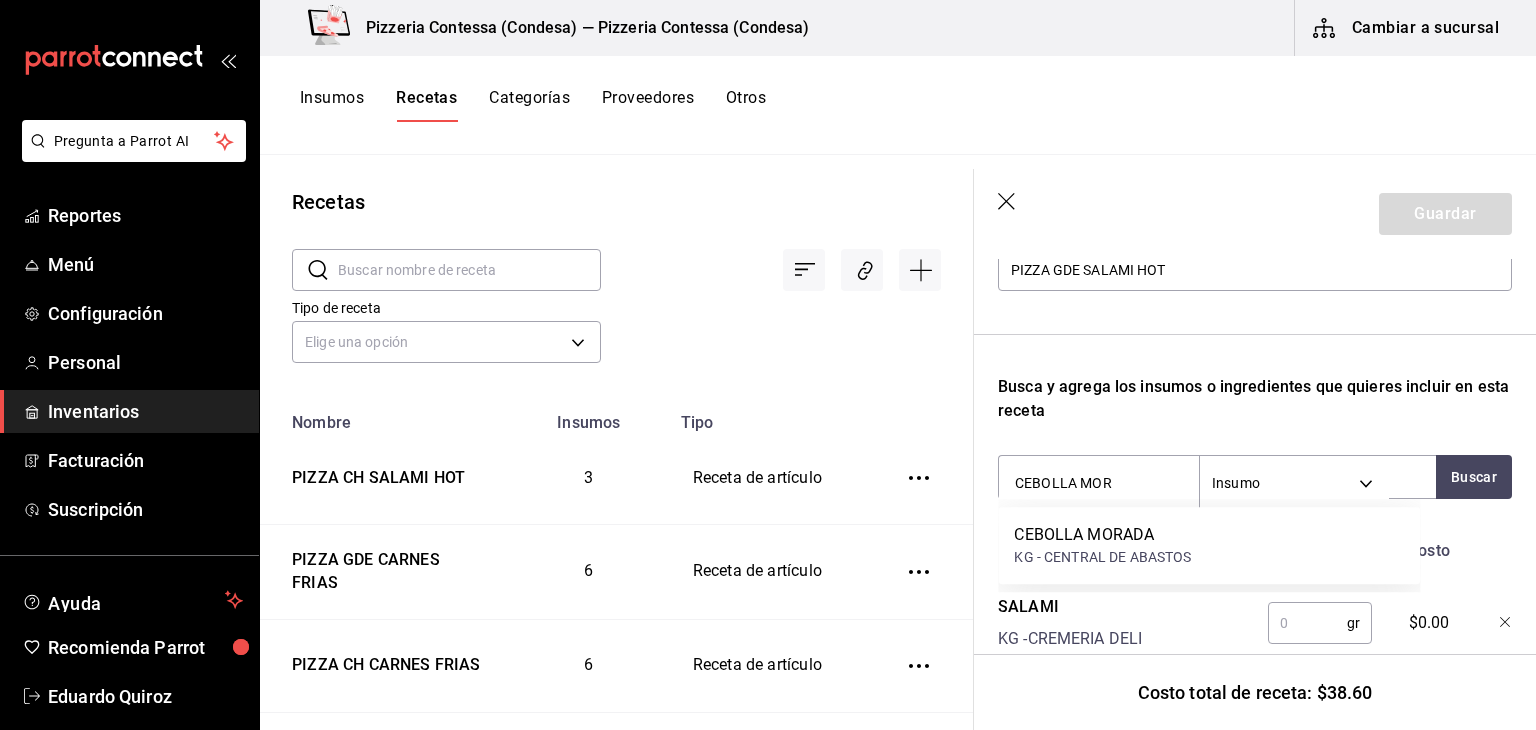 click on "CEBOLLA MORADA" at bounding box center [1102, 535] 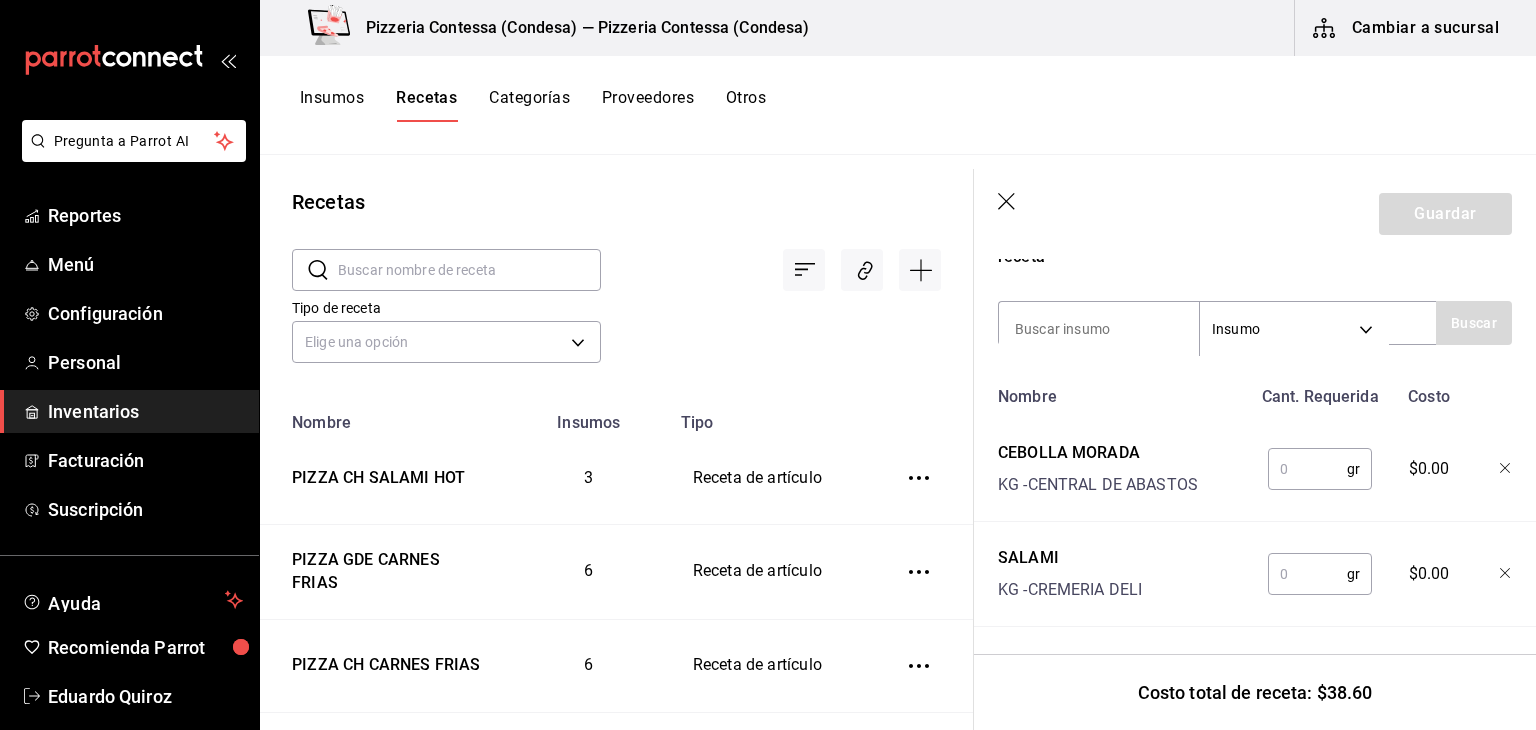 scroll, scrollTop: 400, scrollLeft: 0, axis: vertical 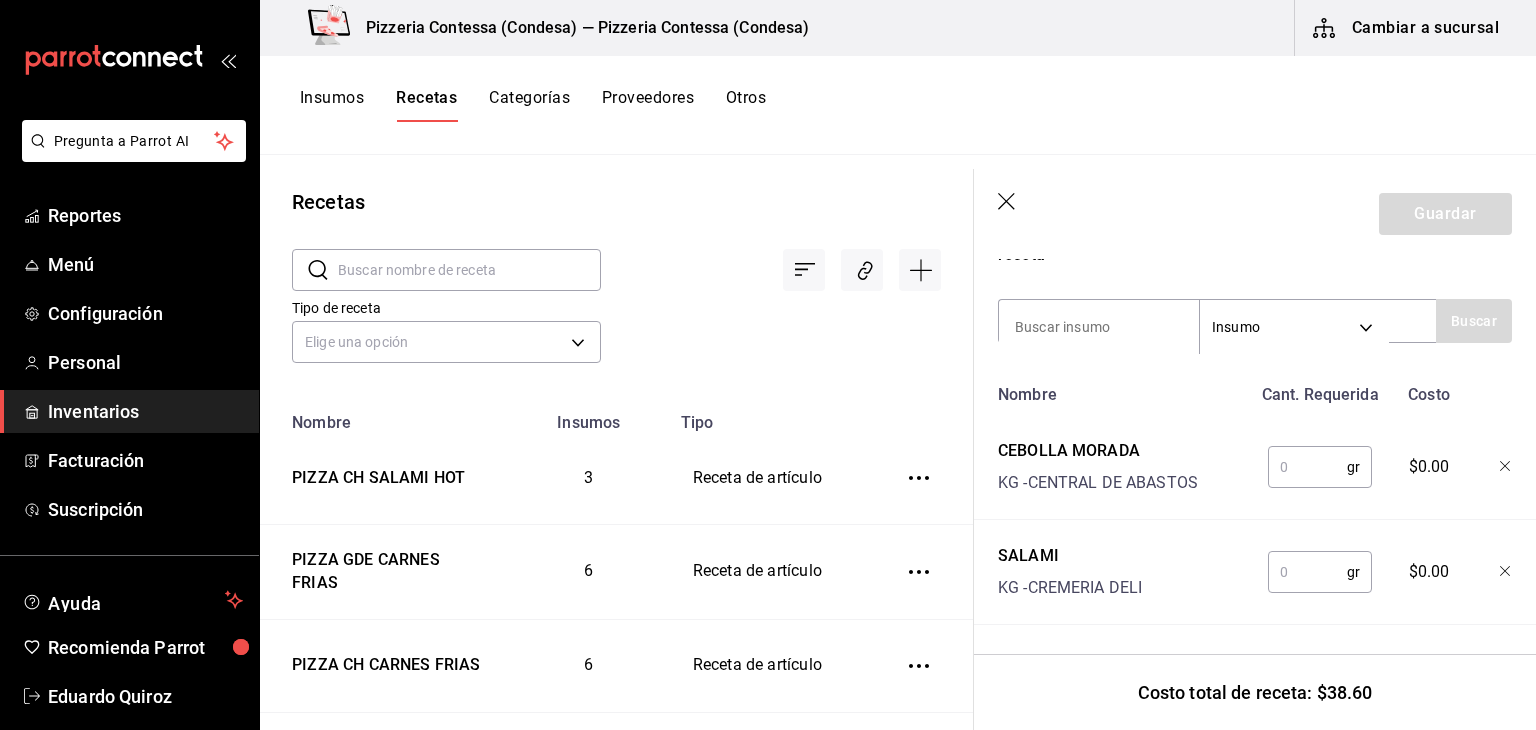 click at bounding box center (1307, 467) 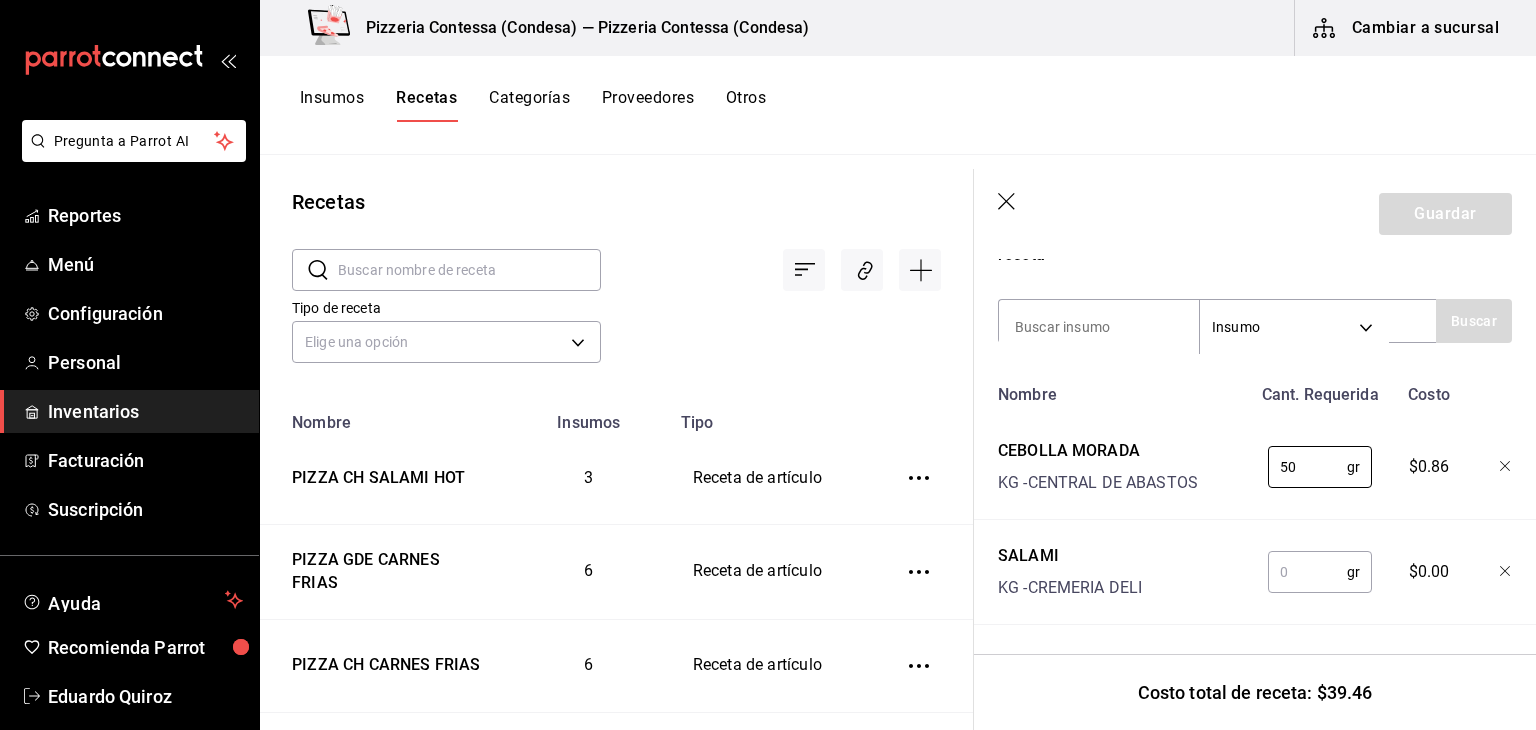 type on "50" 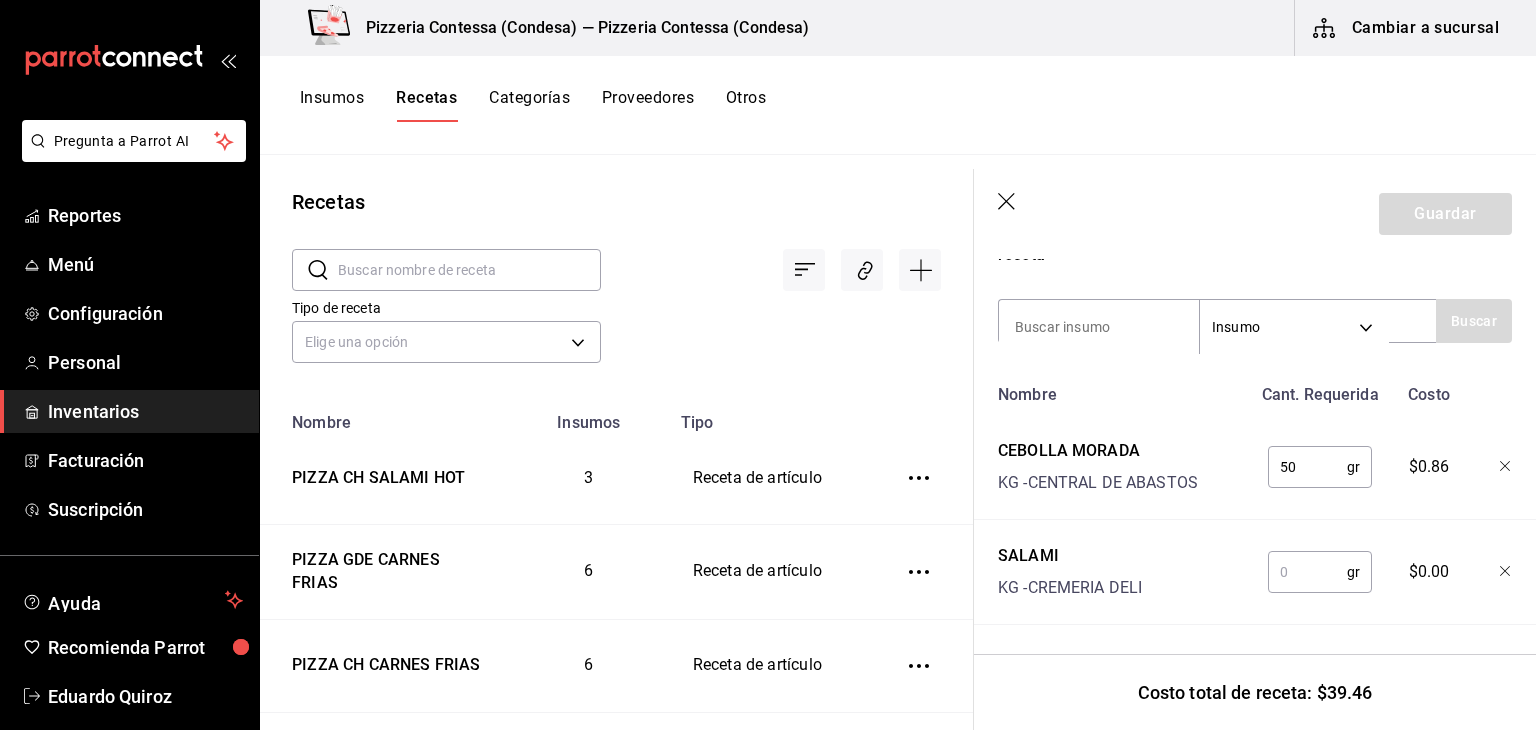 click at bounding box center [1307, 572] 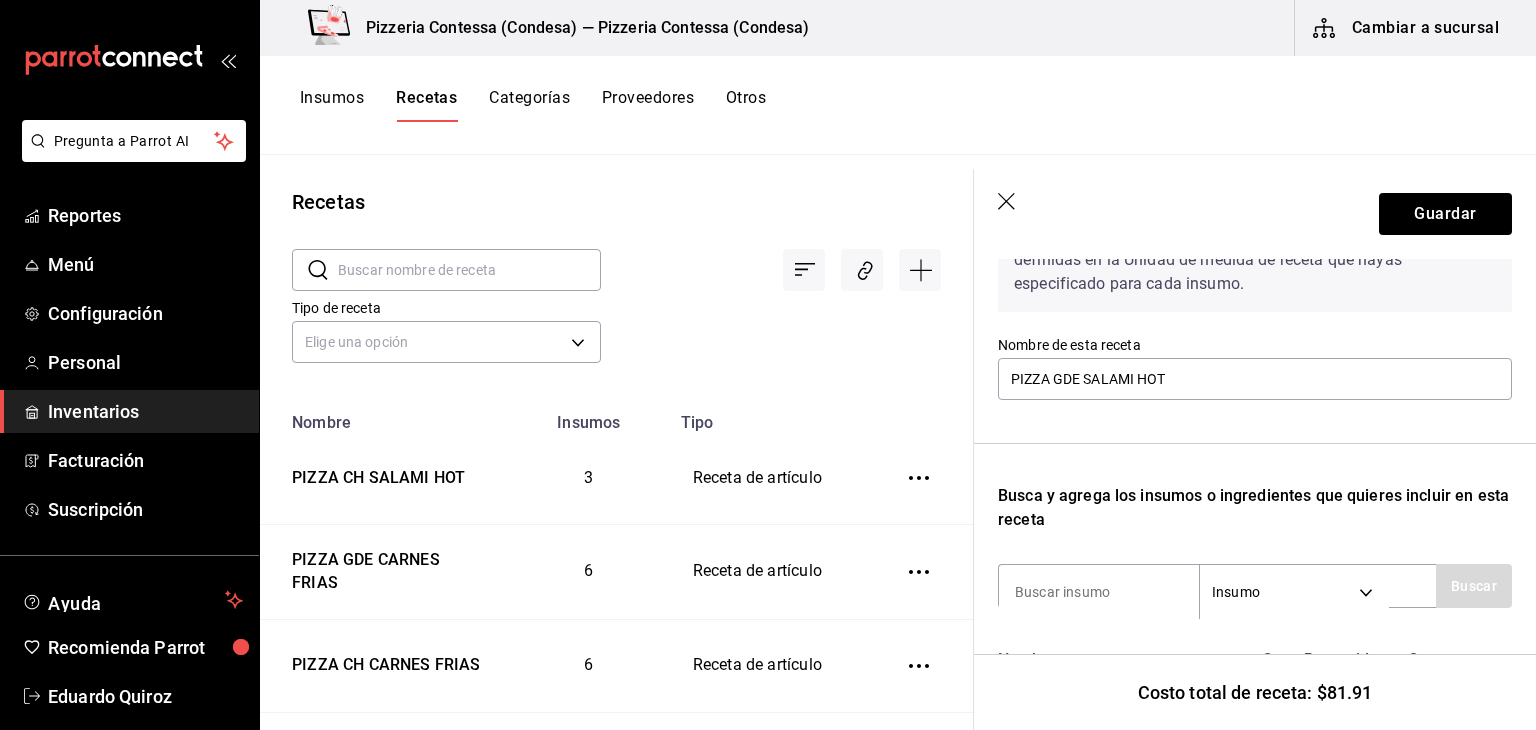 scroll, scrollTop: 134, scrollLeft: 0, axis: vertical 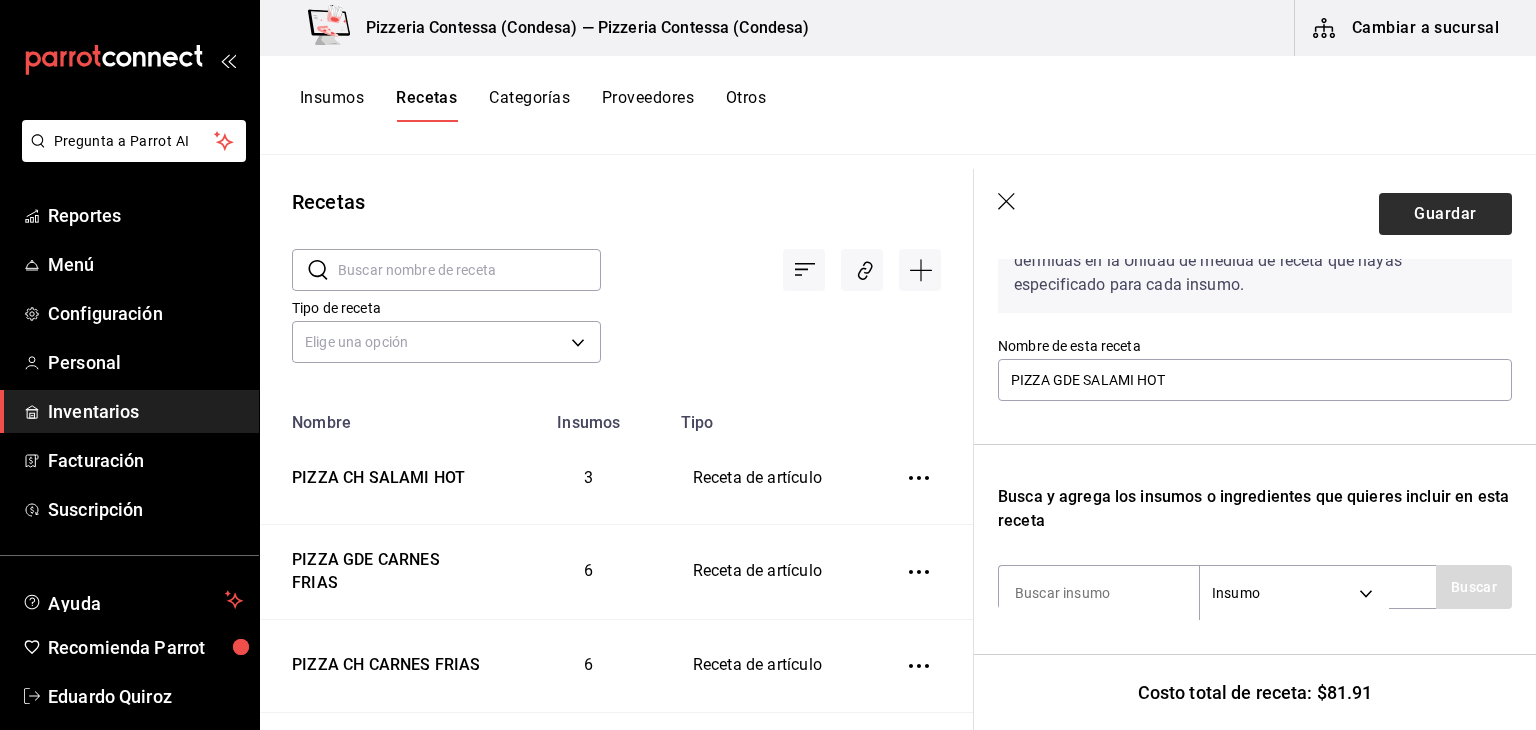 type on "150" 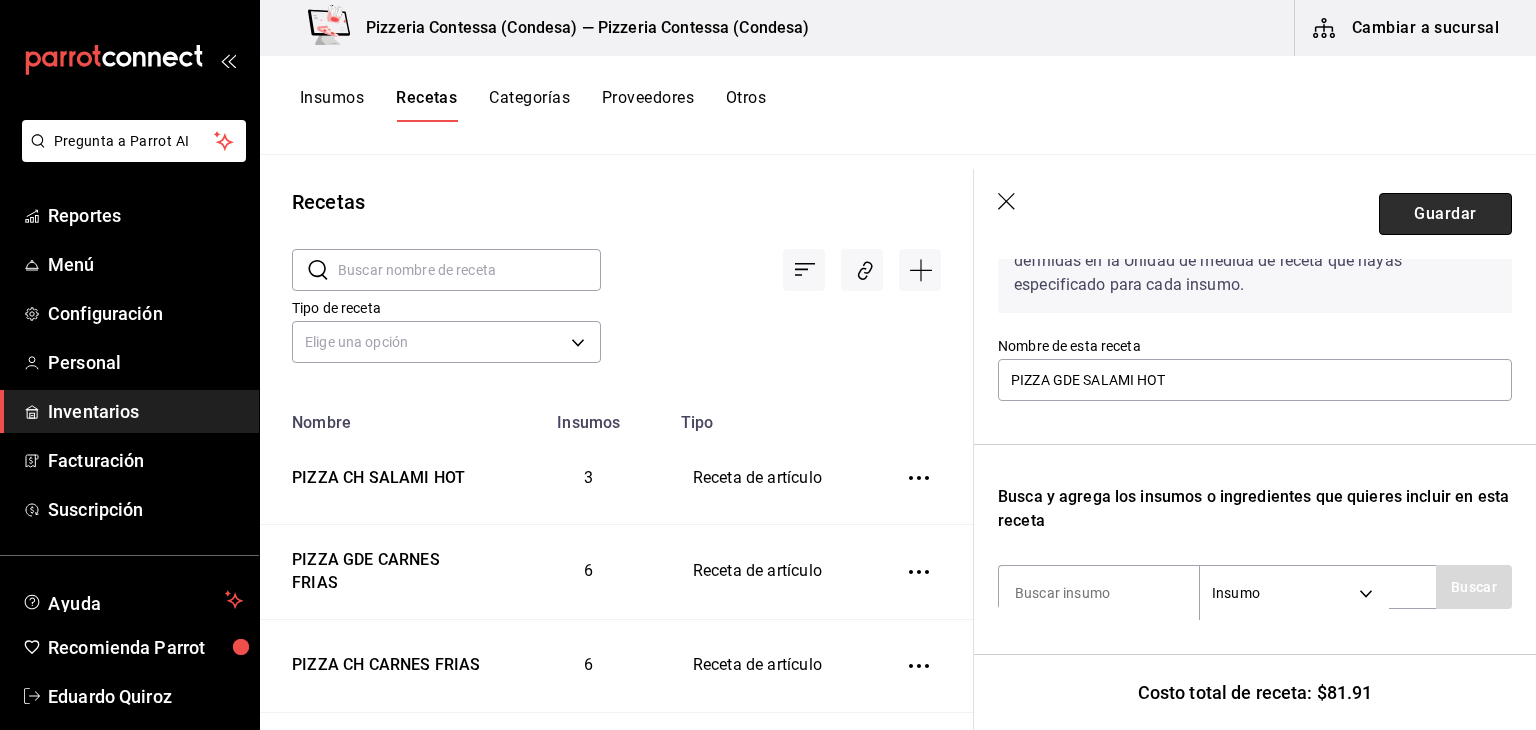 click on "Guardar" at bounding box center [1445, 214] 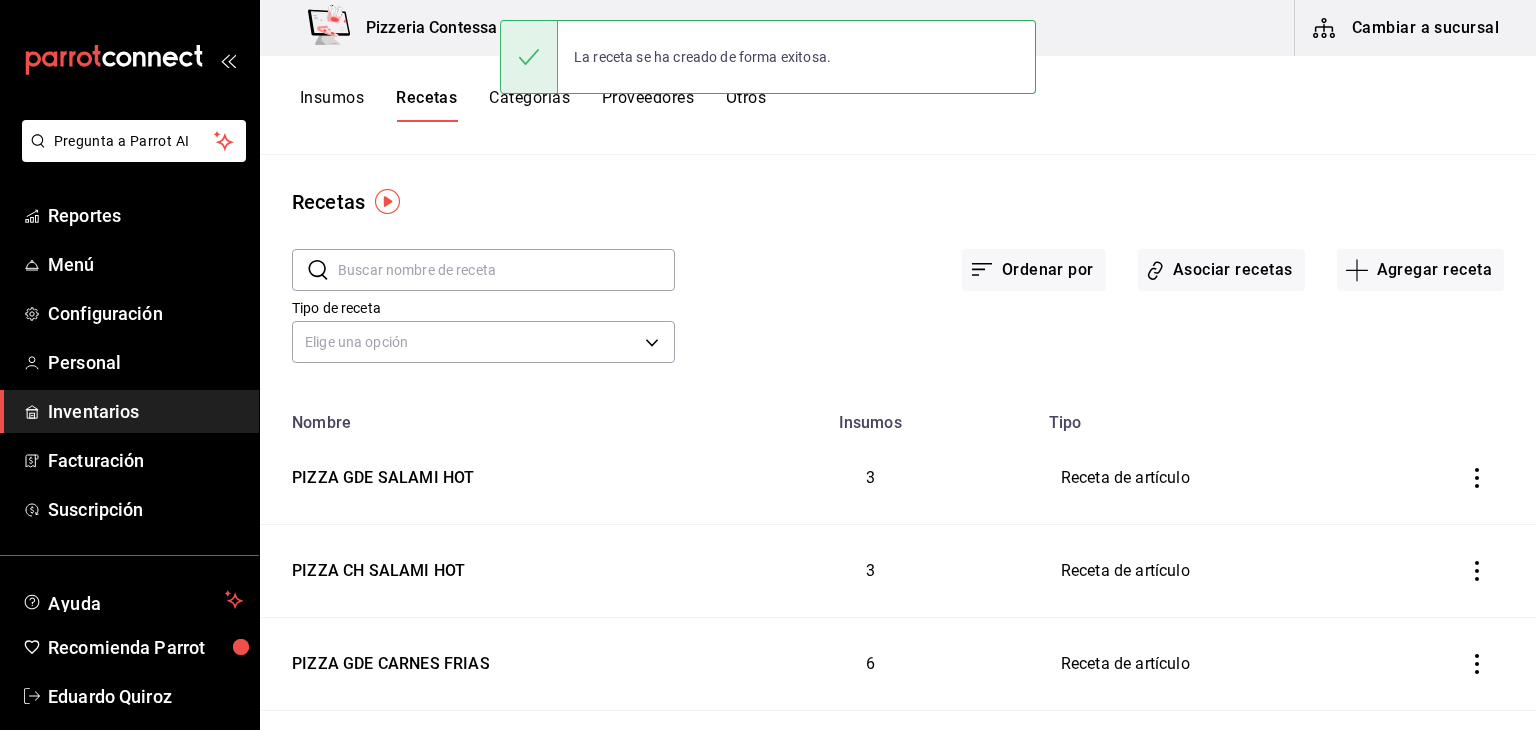 scroll, scrollTop: 0, scrollLeft: 0, axis: both 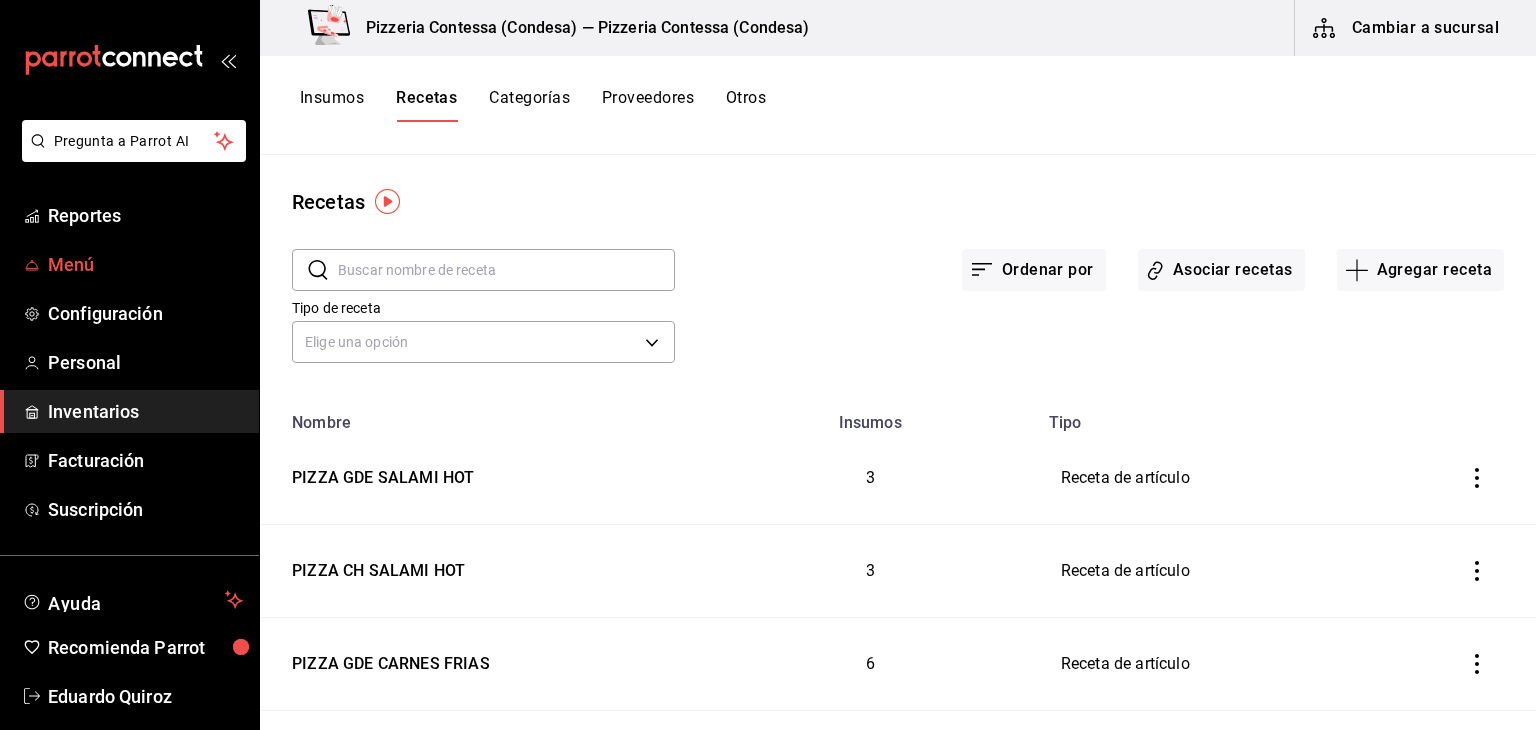 click on "Menú" at bounding box center [145, 264] 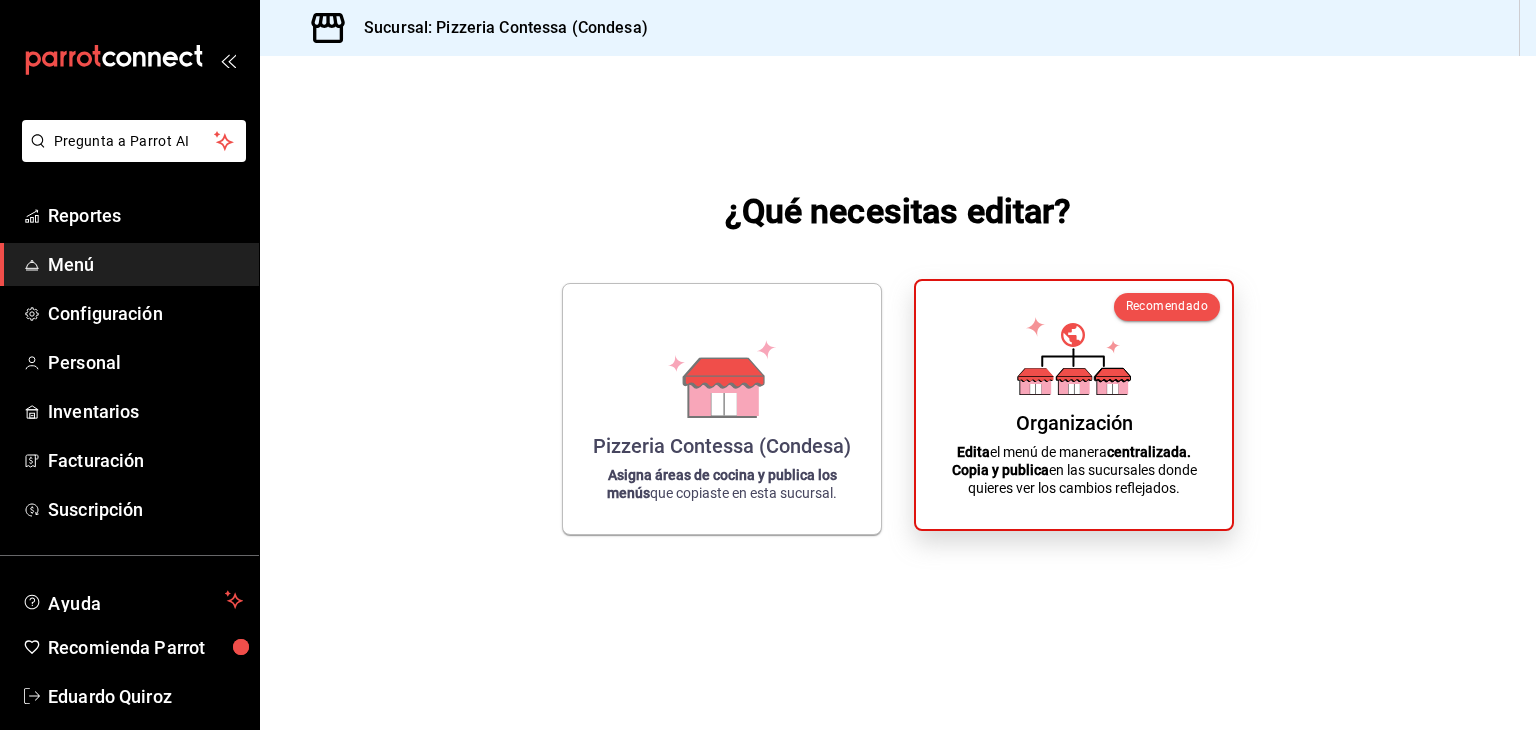 click 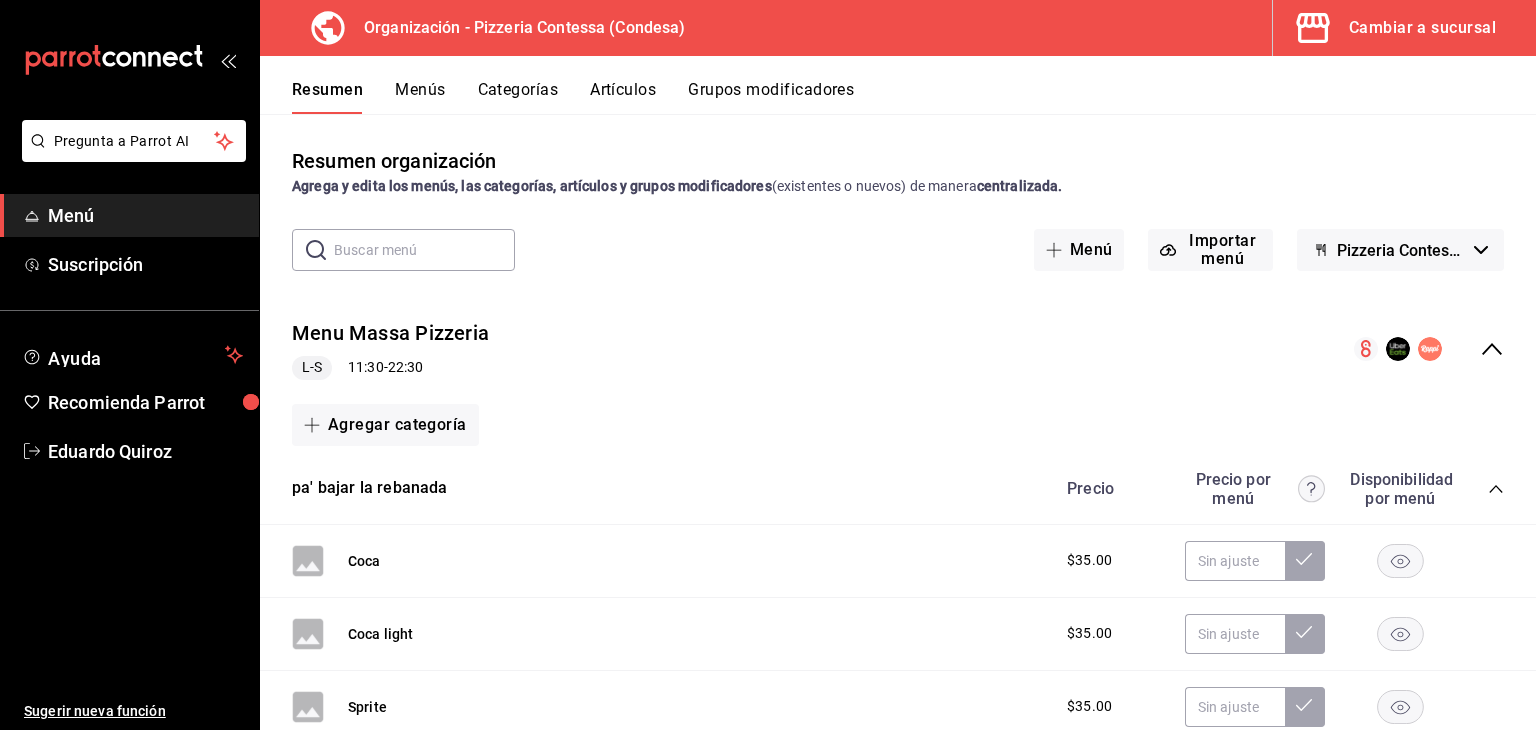 scroll, scrollTop: 4, scrollLeft: 0, axis: vertical 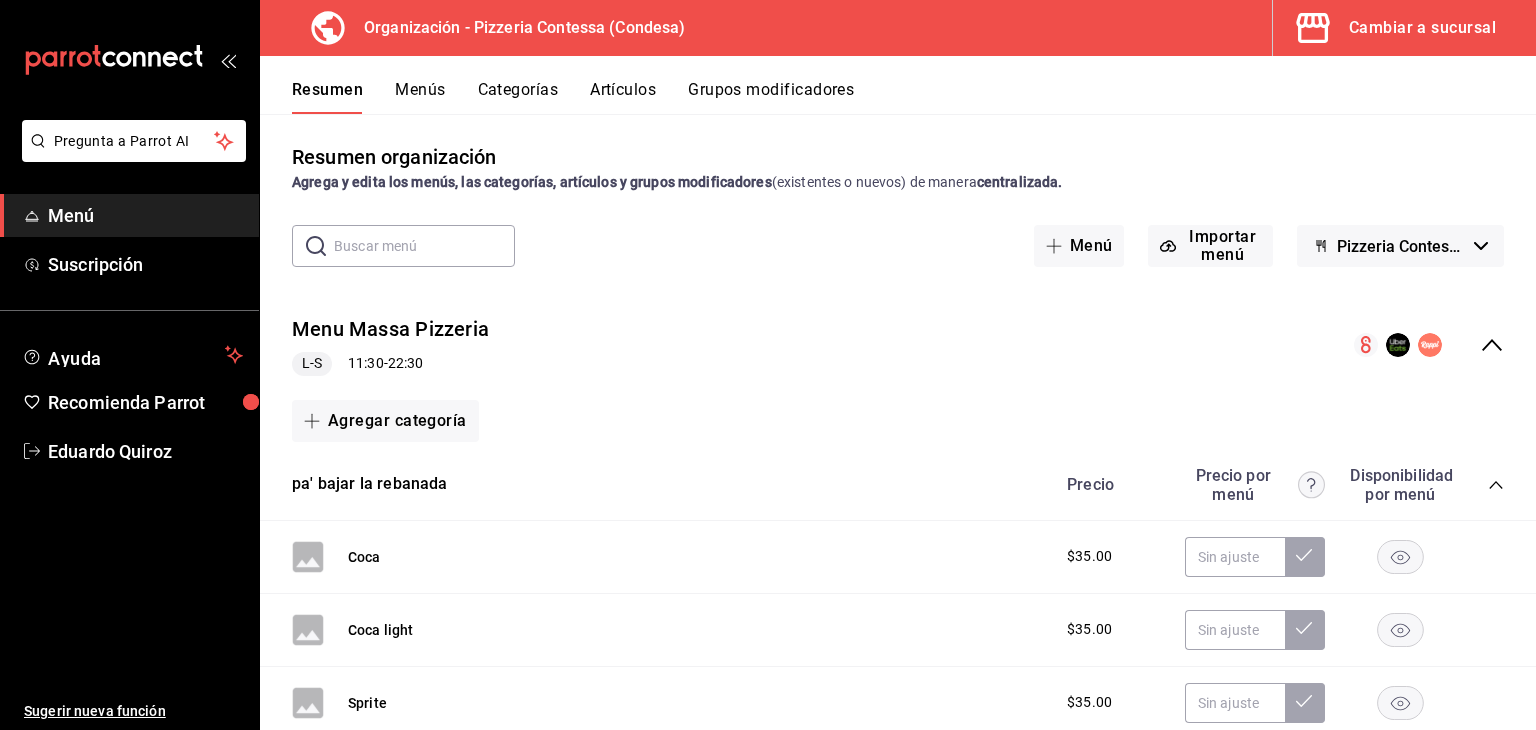 click on "Categorías" at bounding box center (518, 97) 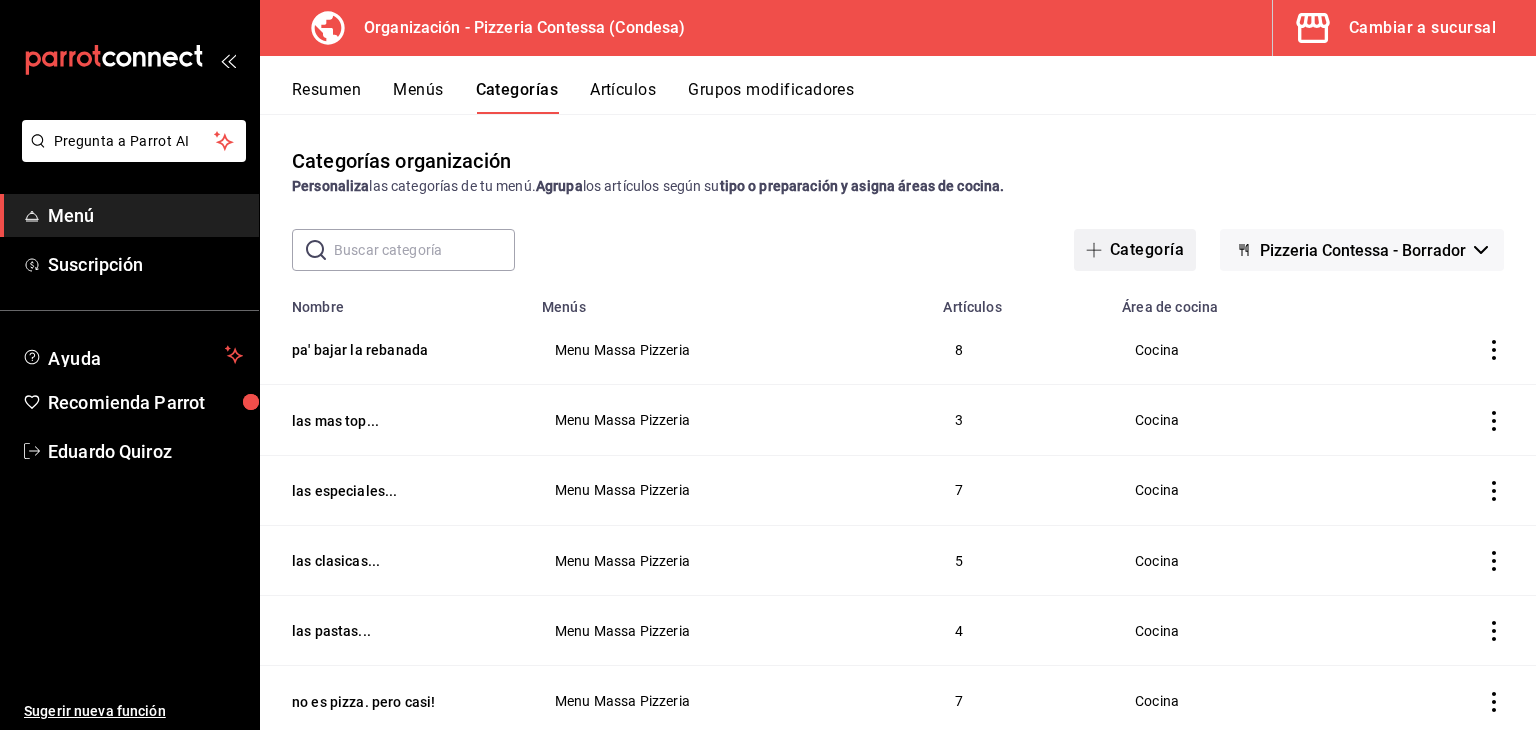 click on "Categoría" at bounding box center (1135, 250) 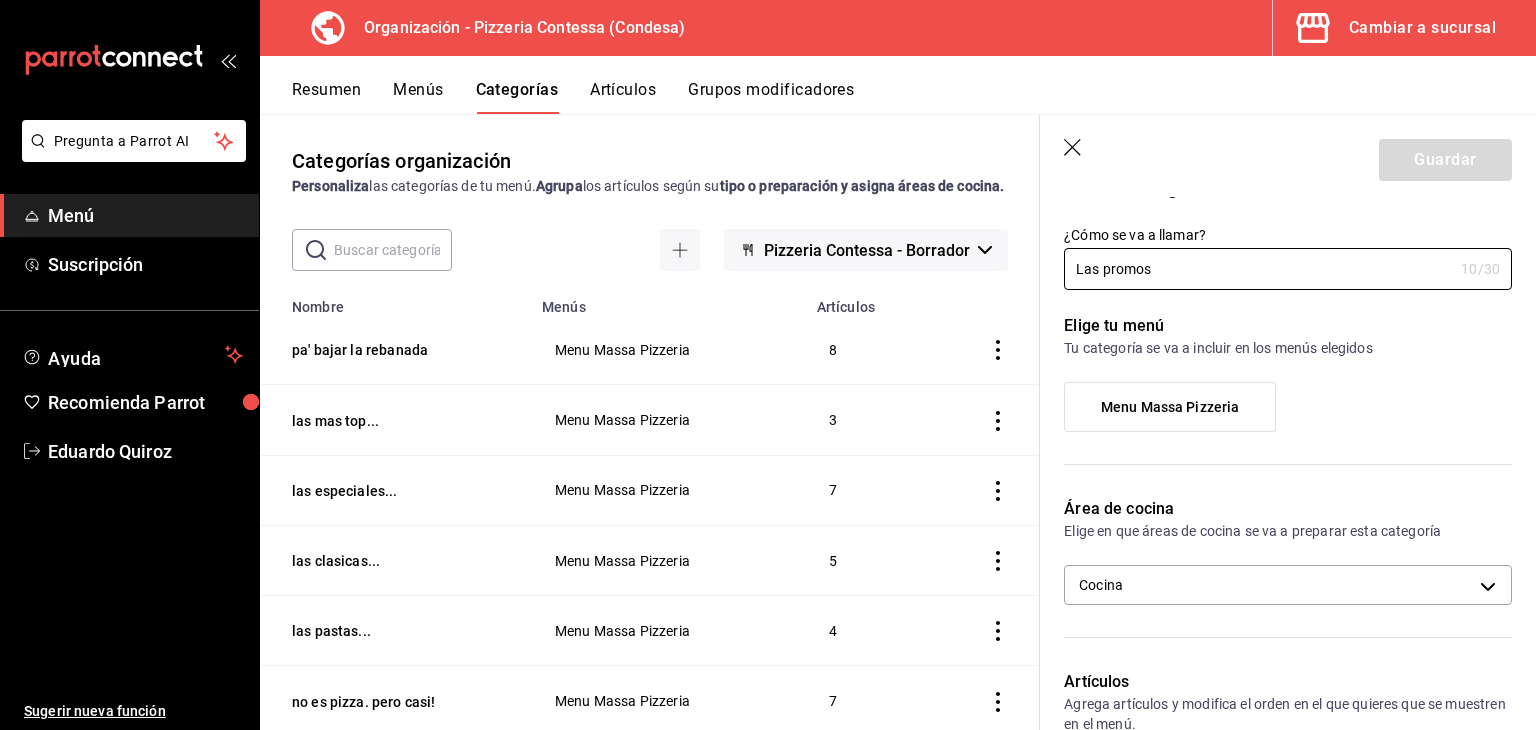 scroll, scrollTop: 0, scrollLeft: 0, axis: both 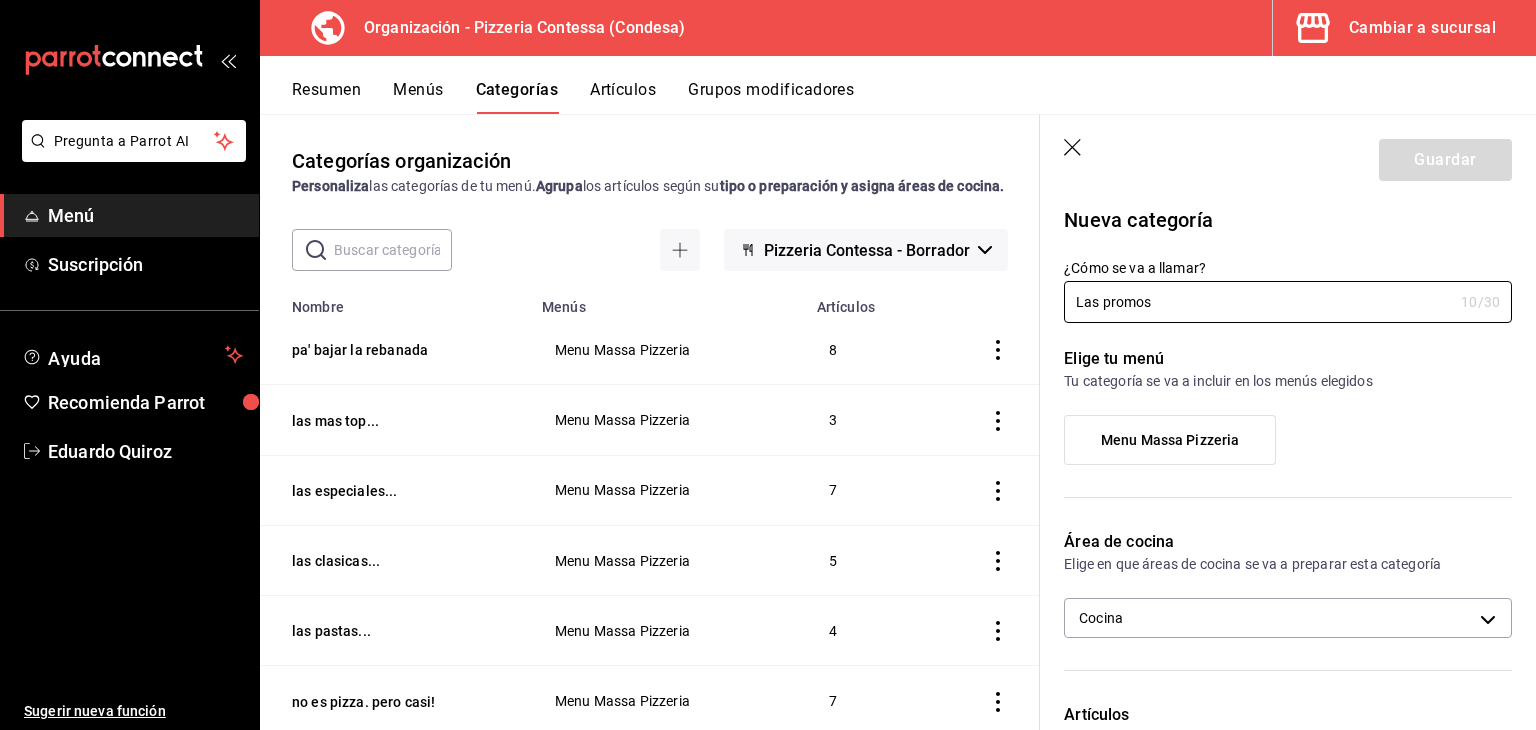 type on "Las promos" 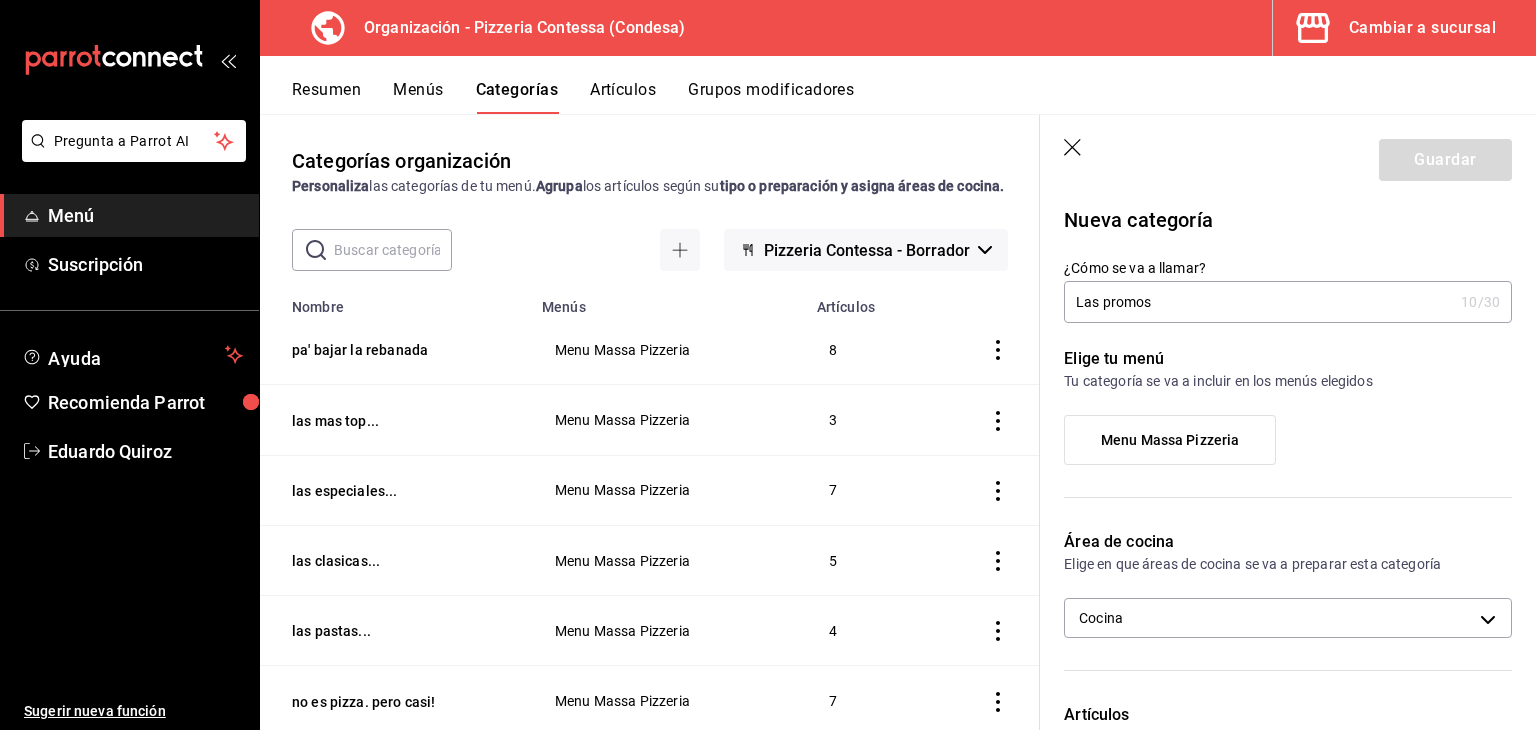 click on "Menu Massa Pizzeria" at bounding box center (1170, 440) 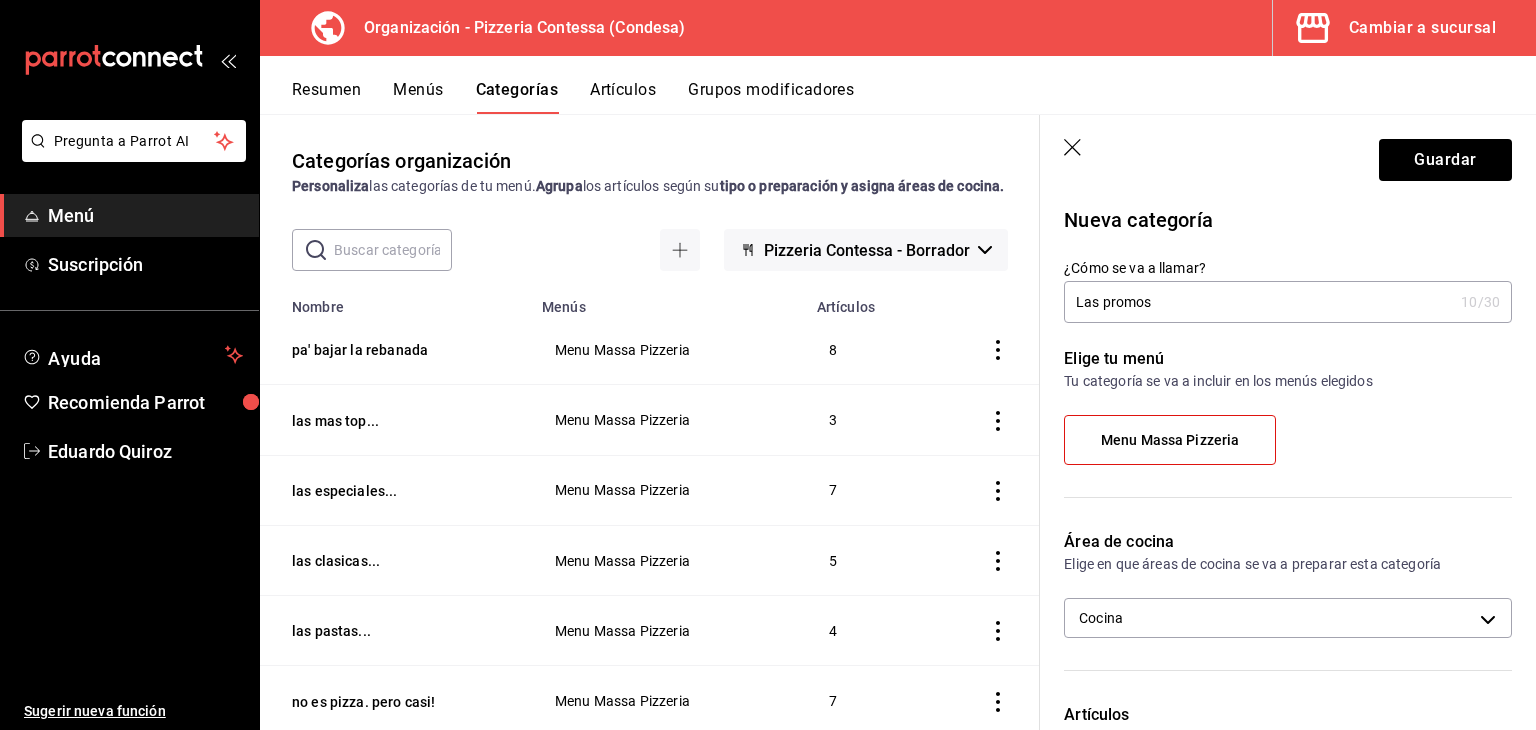 click on "Guardar" at bounding box center (1288, 156) 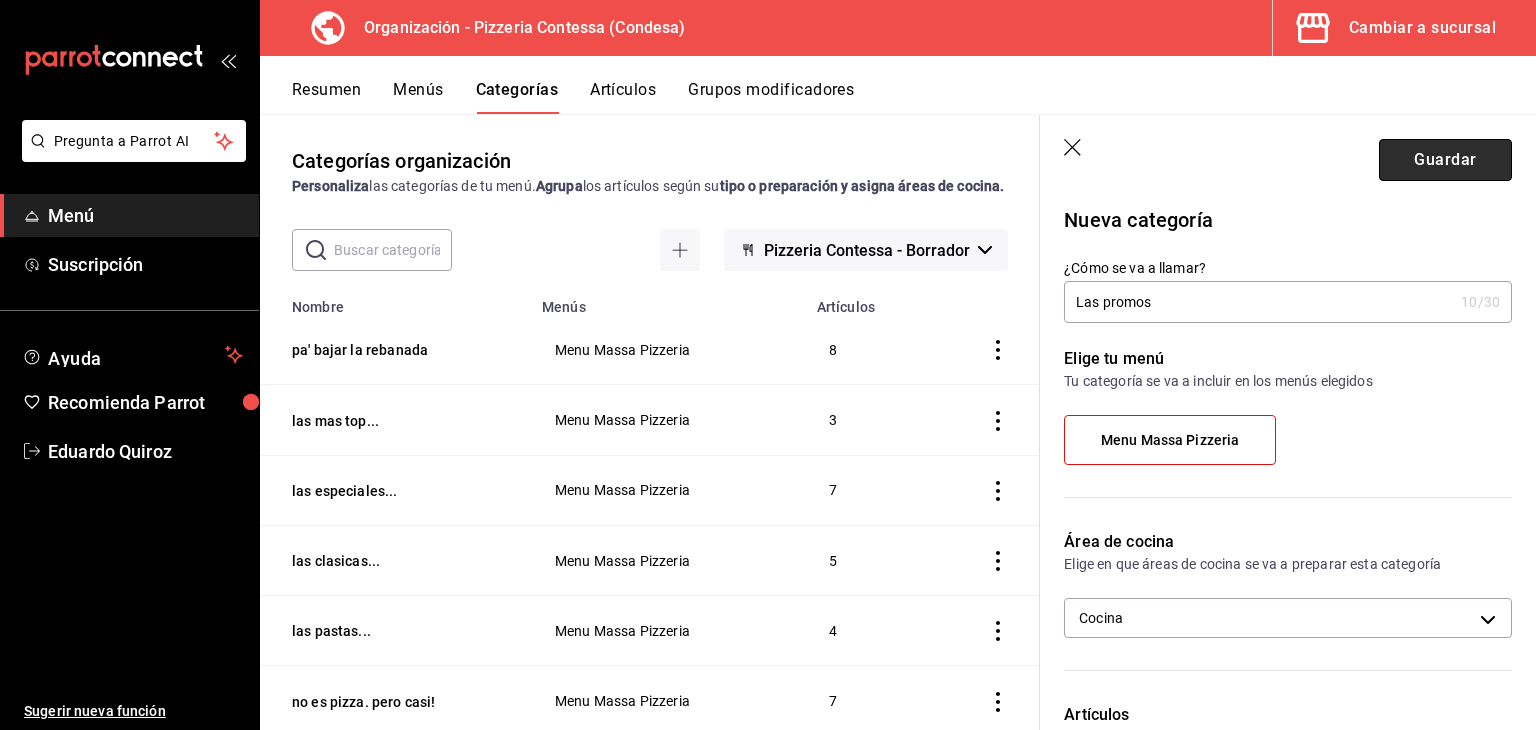 click on "Guardar" at bounding box center (1445, 160) 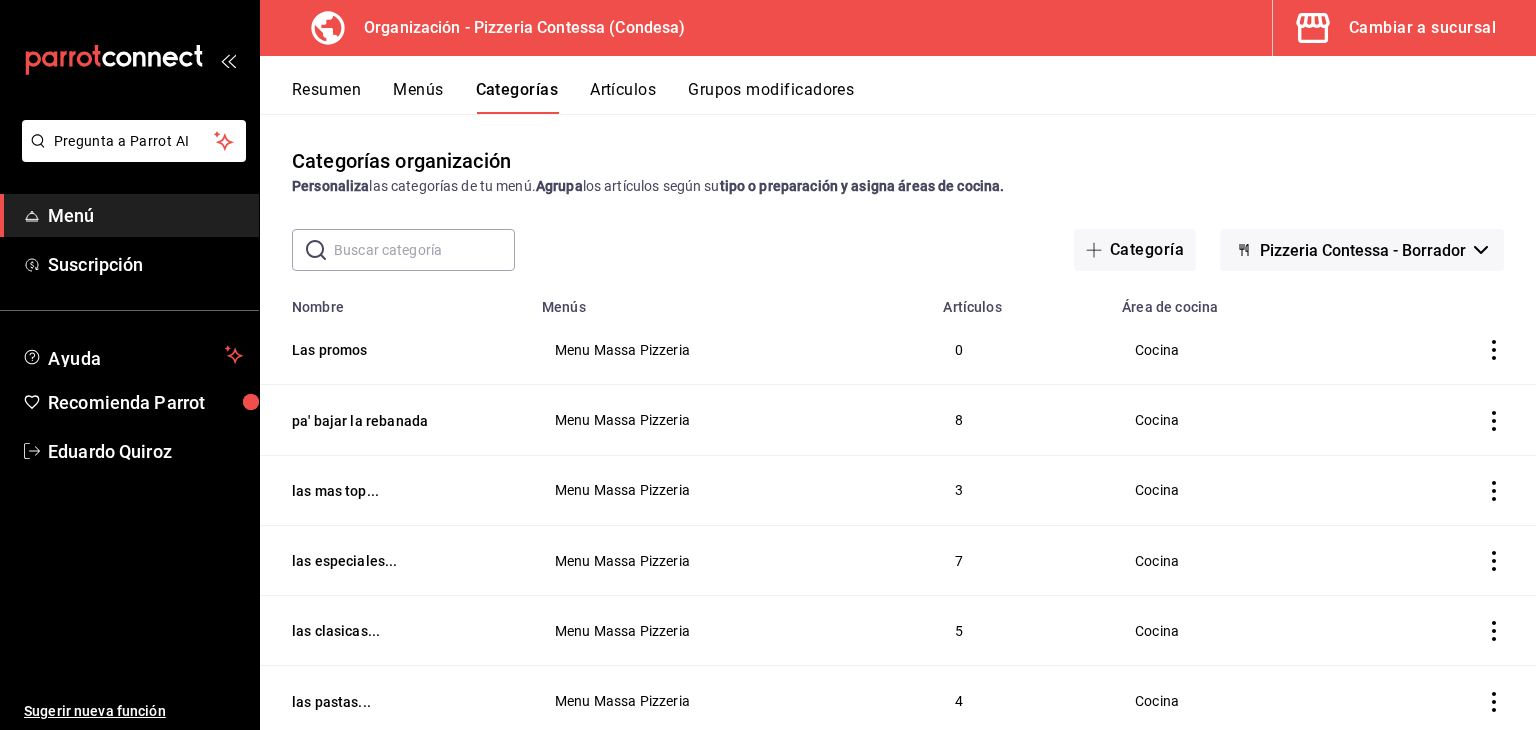 click on "Menús" at bounding box center [418, 97] 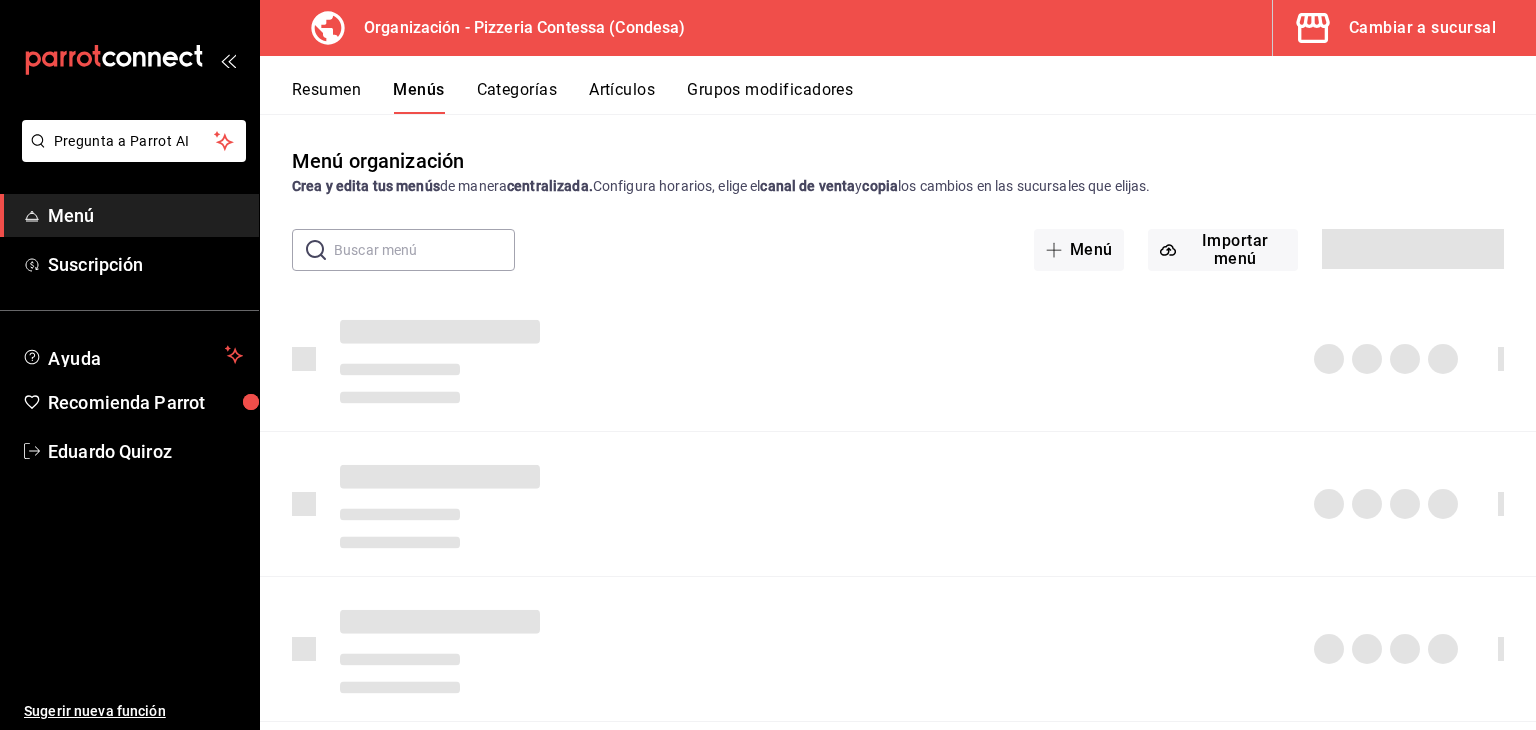 click on "Artículos" at bounding box center [622, 97] 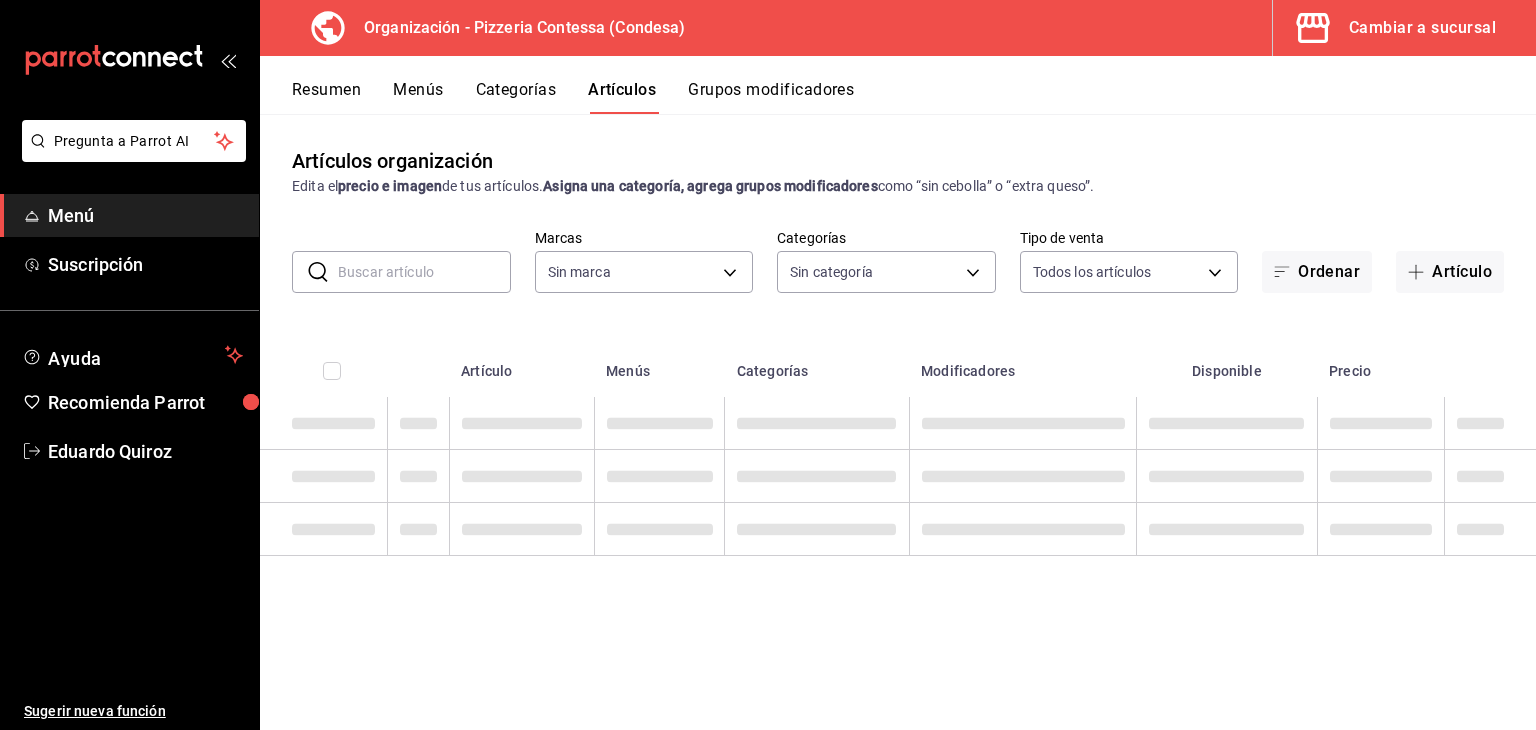 type on "ffd2d5b6-989f-41ef-afc5-5290e67978d8" 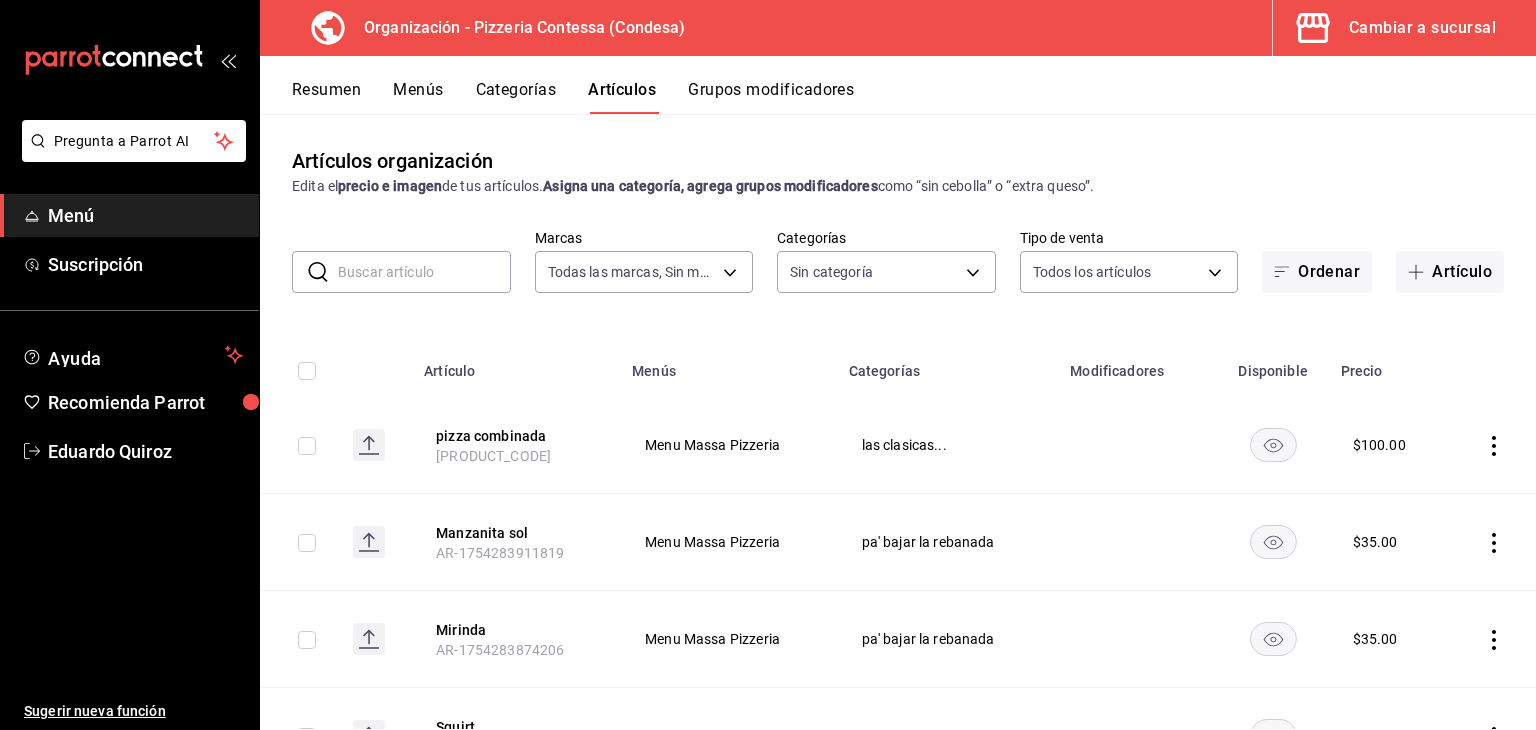 type on "cf877e83-9796-43f3-b994-a5e9562efdd4,bb0b1c16-f8b7-4da8-9d10-5addaf872379,6311a80c-1f67-4a66-89da-f50c66b758ca,b44dbd63-a331-4d81-83cd-3a8867acfc41,68a05afc-51e1-43d5-a706-86ca35d8873f,b3647eab-4677-4bfb-81e1-f18eaaddc35a,ba246a2e-3d57-42fa-bf0b-fee00fcabe1d" 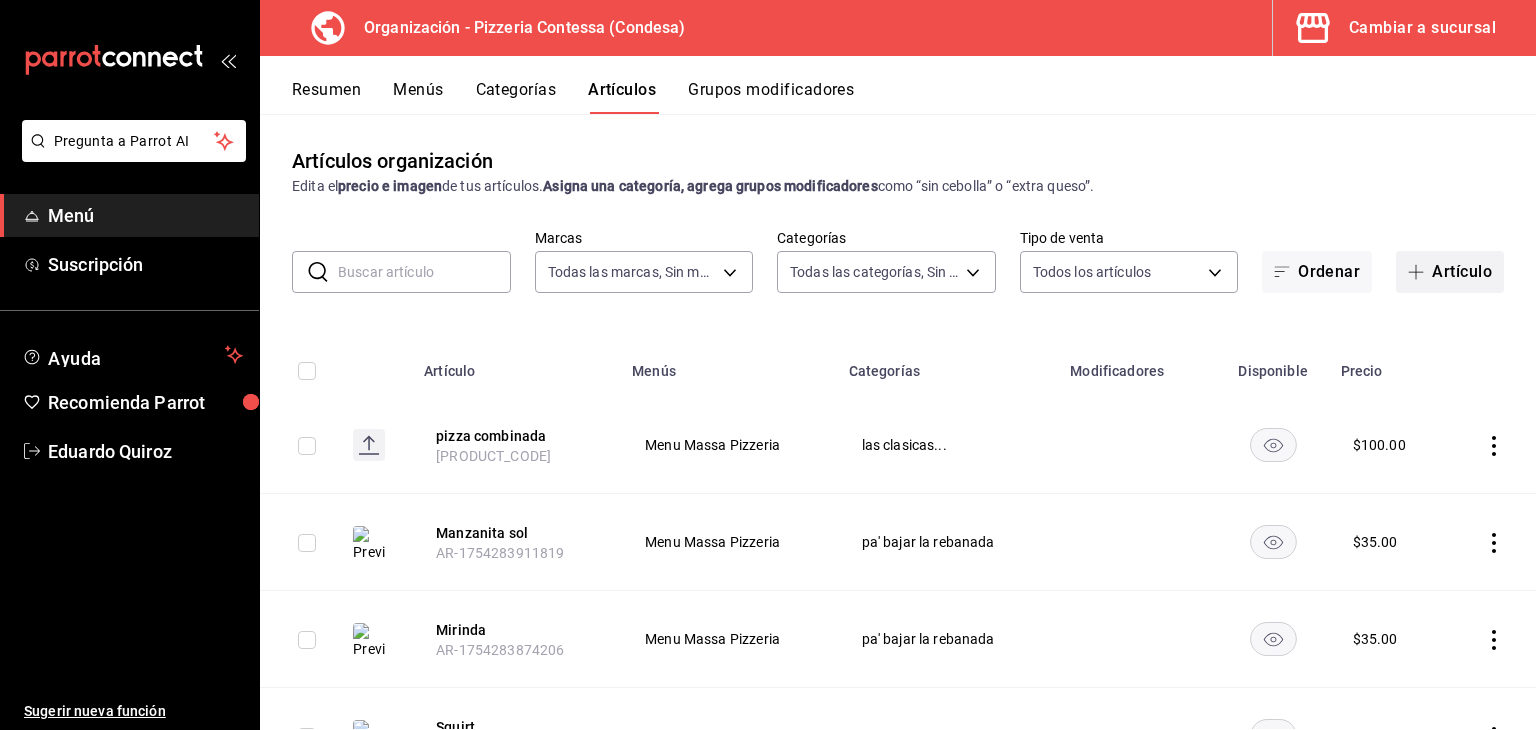 click on "Artículo" at bounding box center (1450, 272) 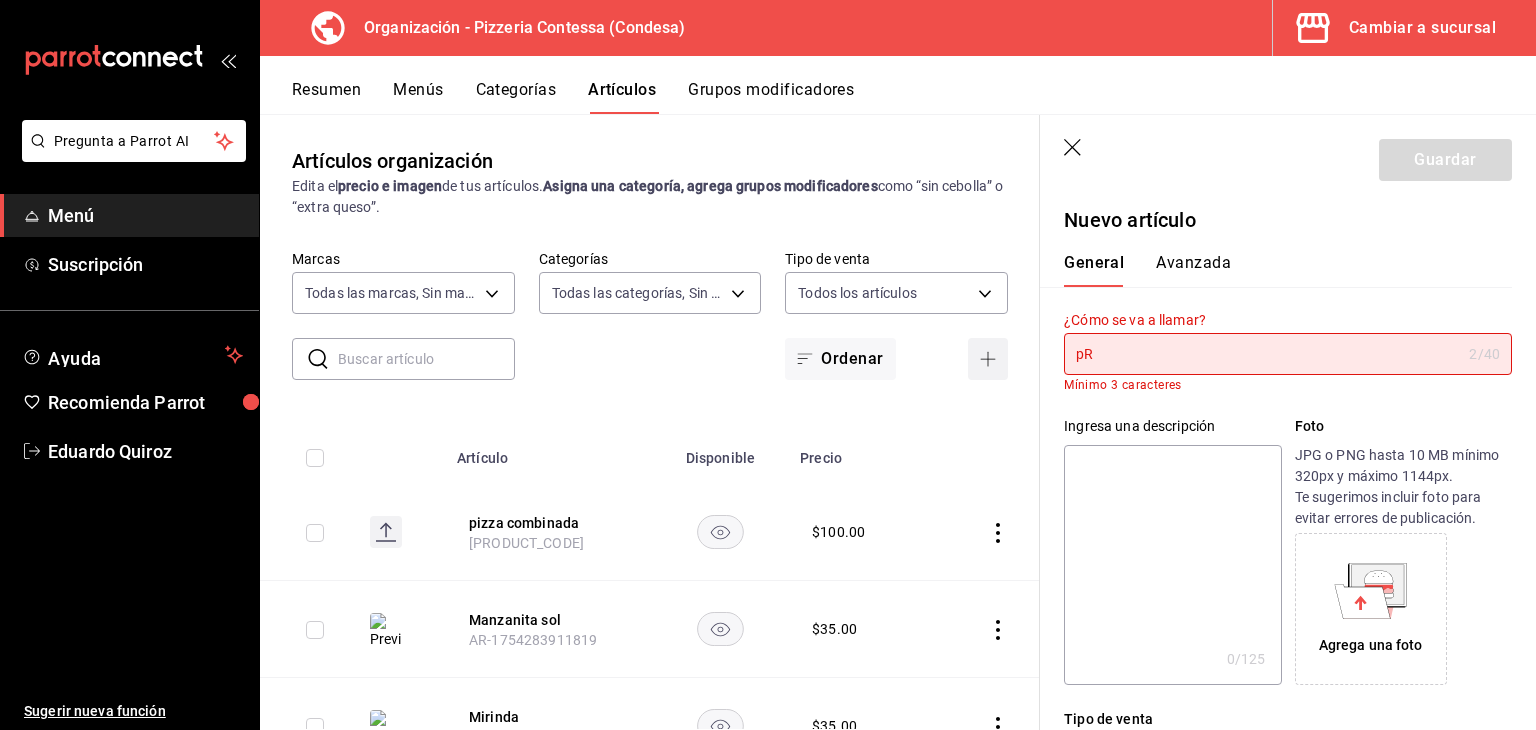 type on "p" 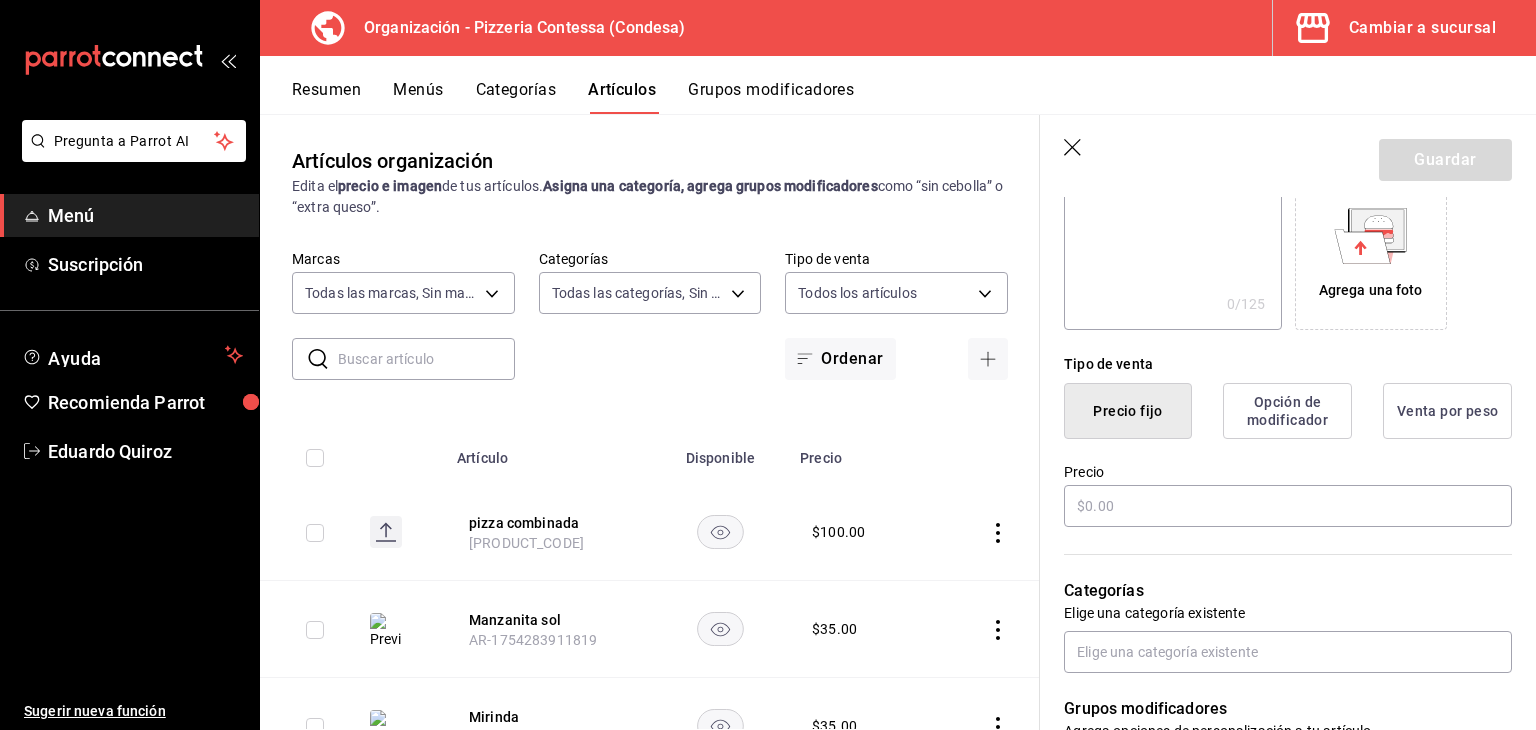 scroll, scrollTop: 372, scrollLeft: 0, axis: vertical 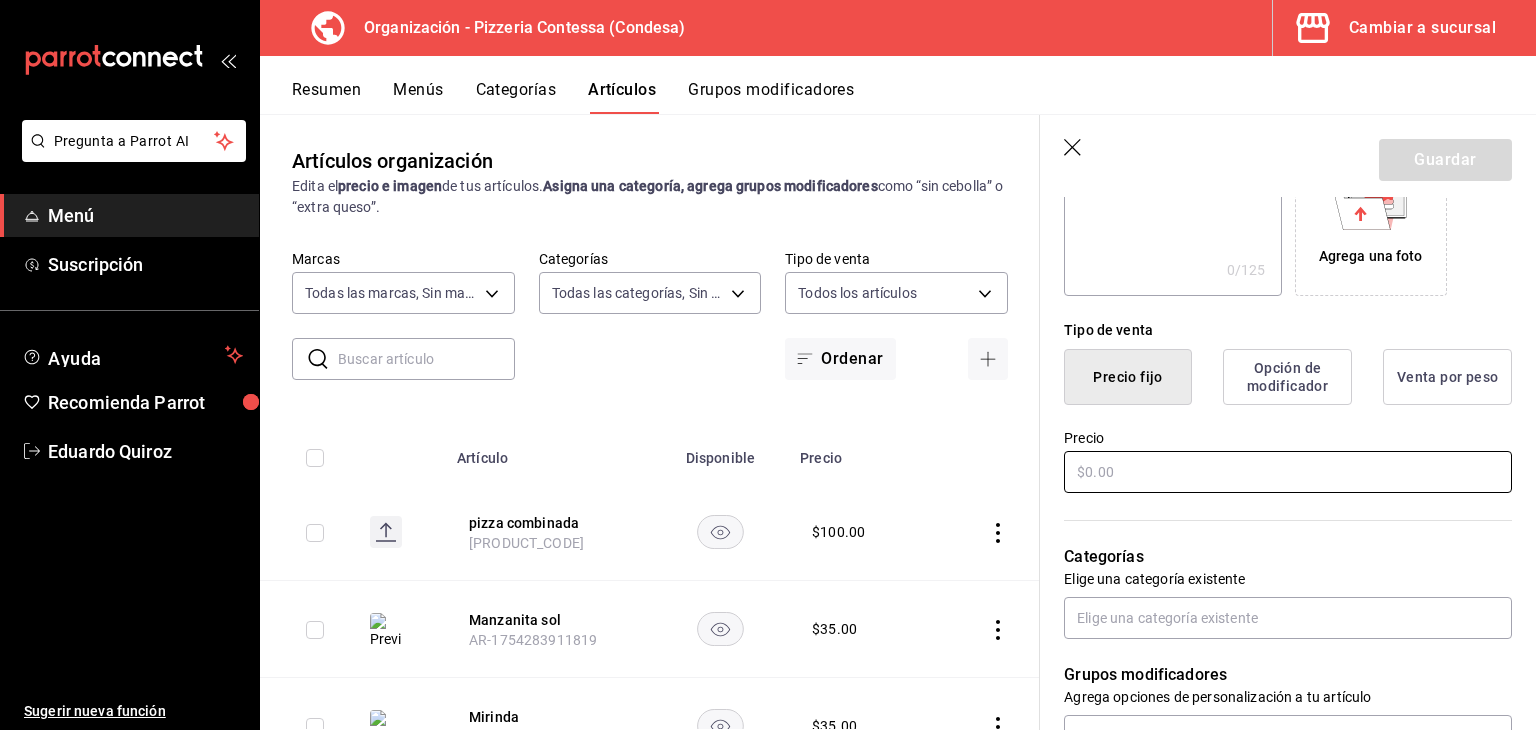 type on "Promo pizza" 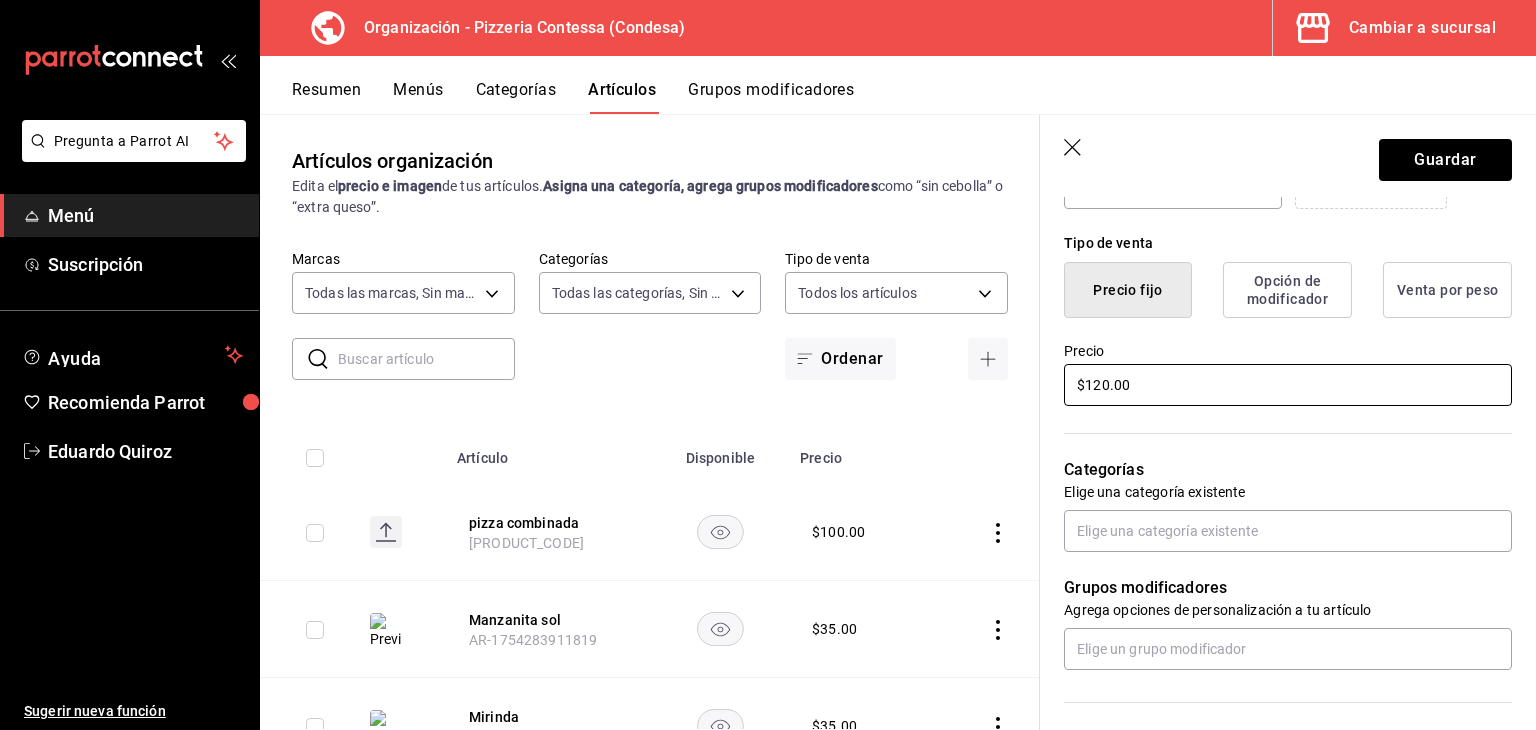 scroll, scrollTop: 455, scrollLeft: 0, axis: vertical 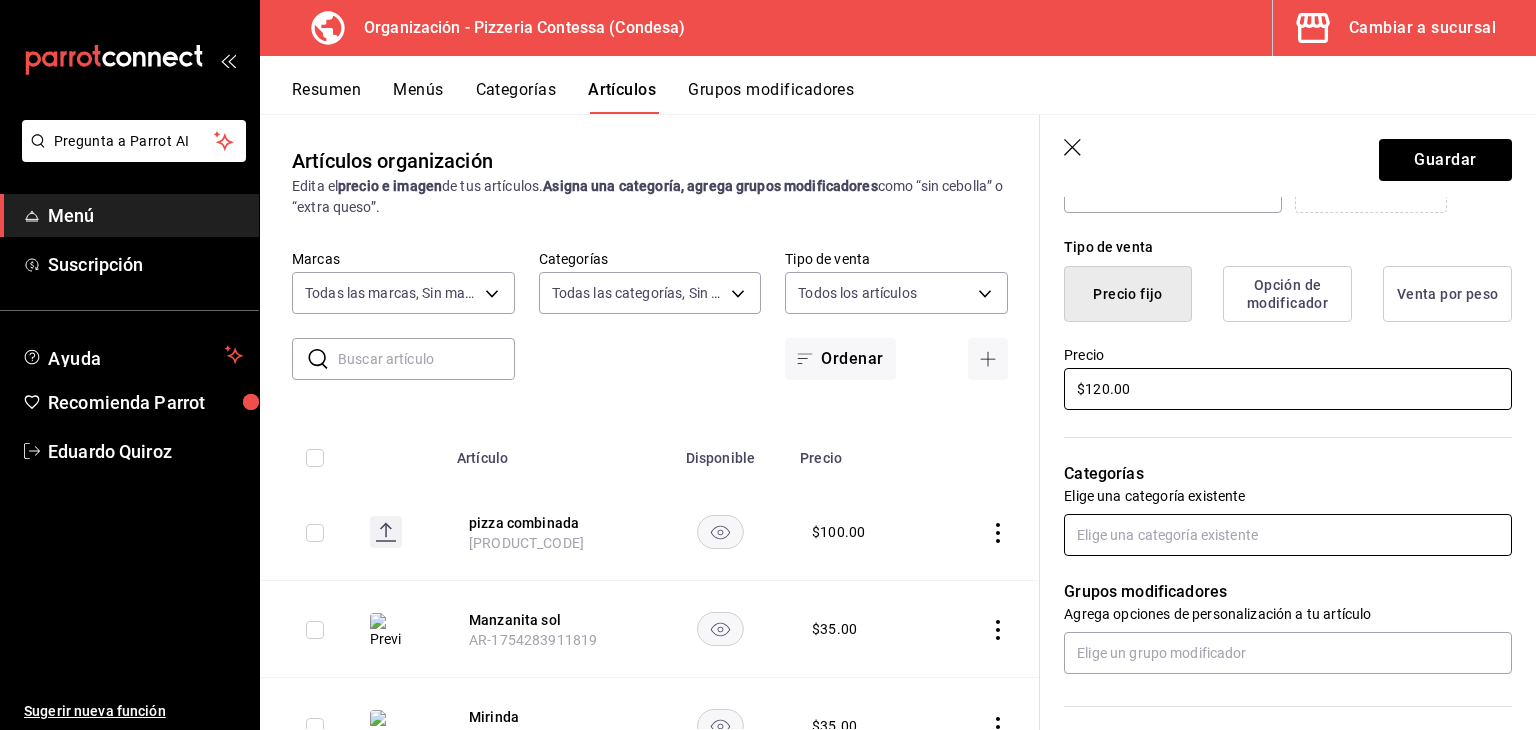 type on "$120.00" 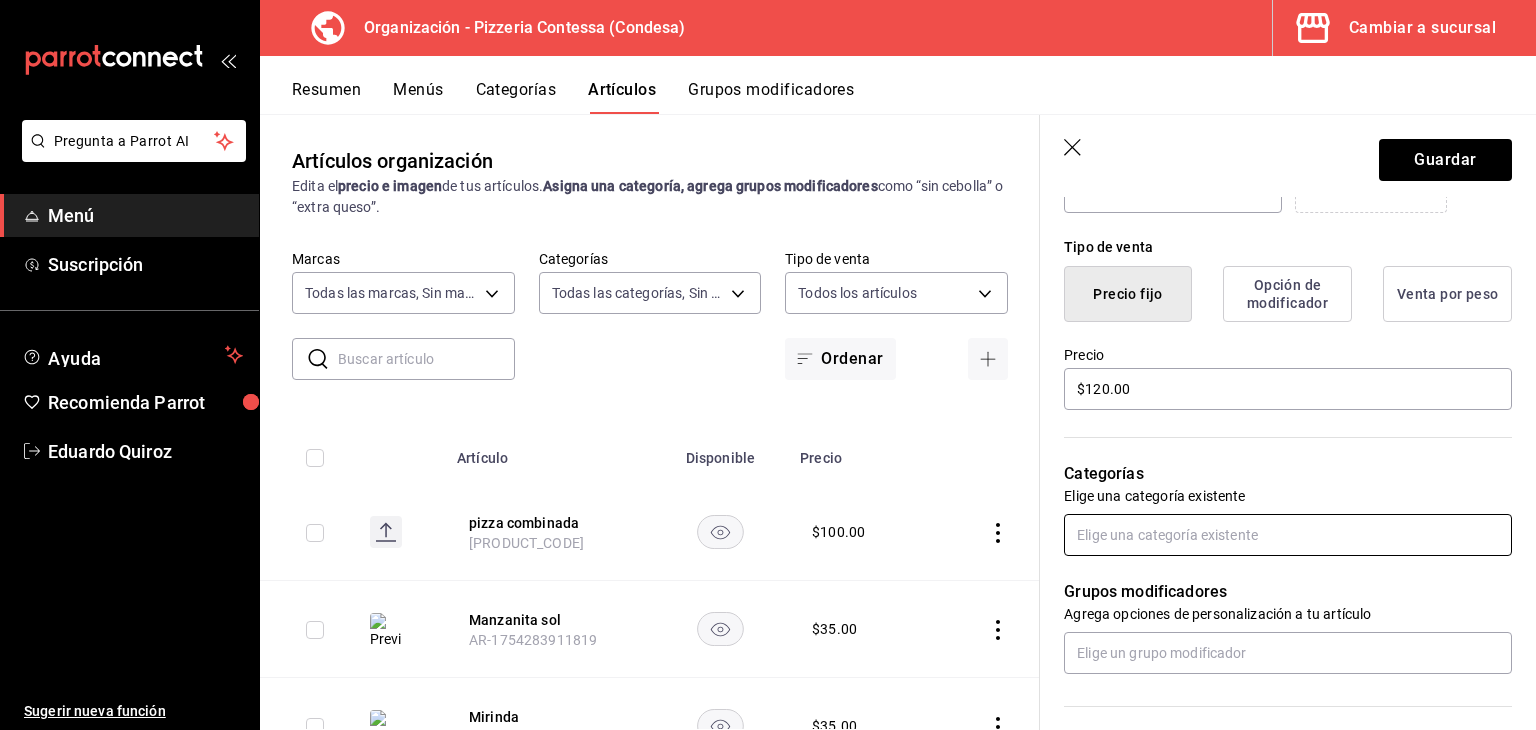 click at bounding box center [1288, 535] 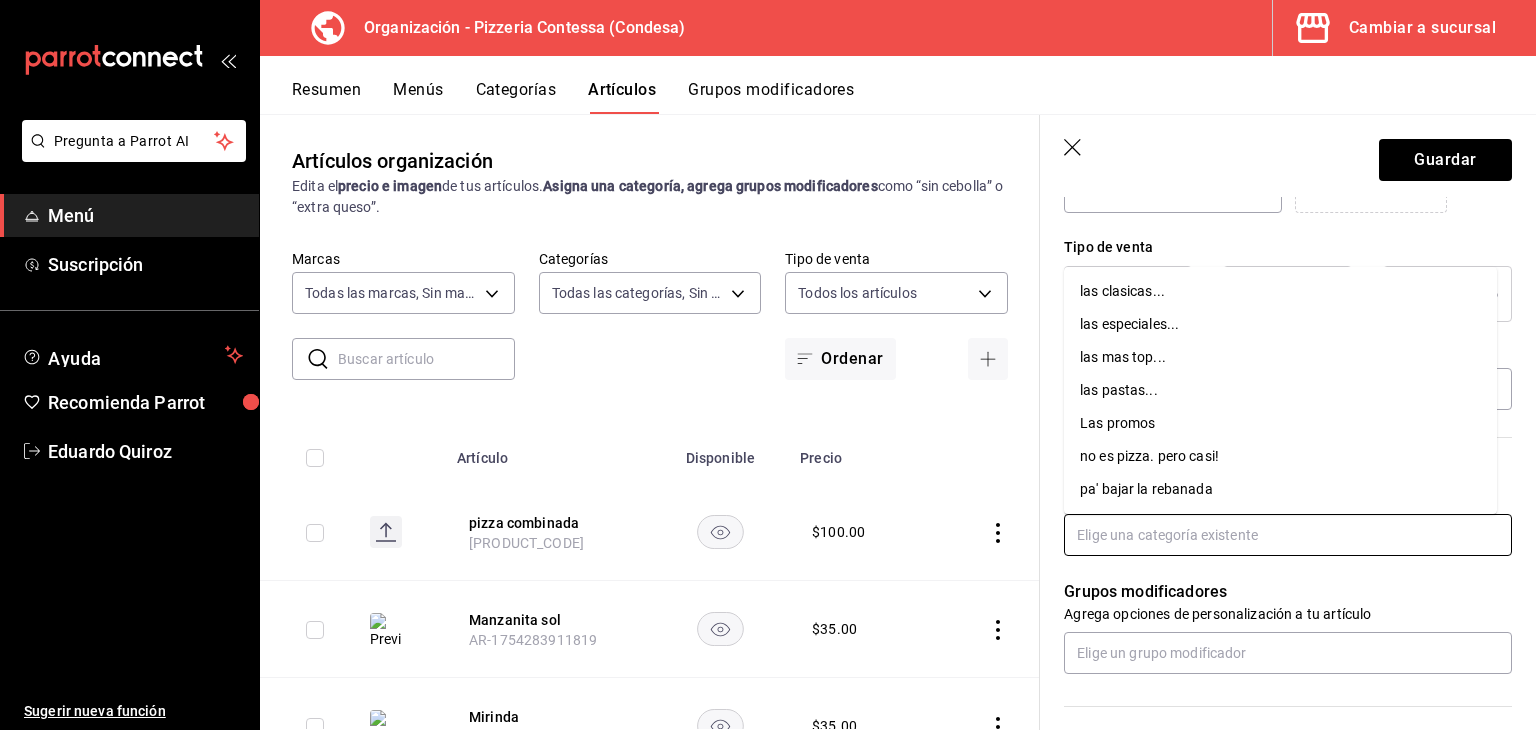 click on "Las promos" at bounding box center [1280, 423] 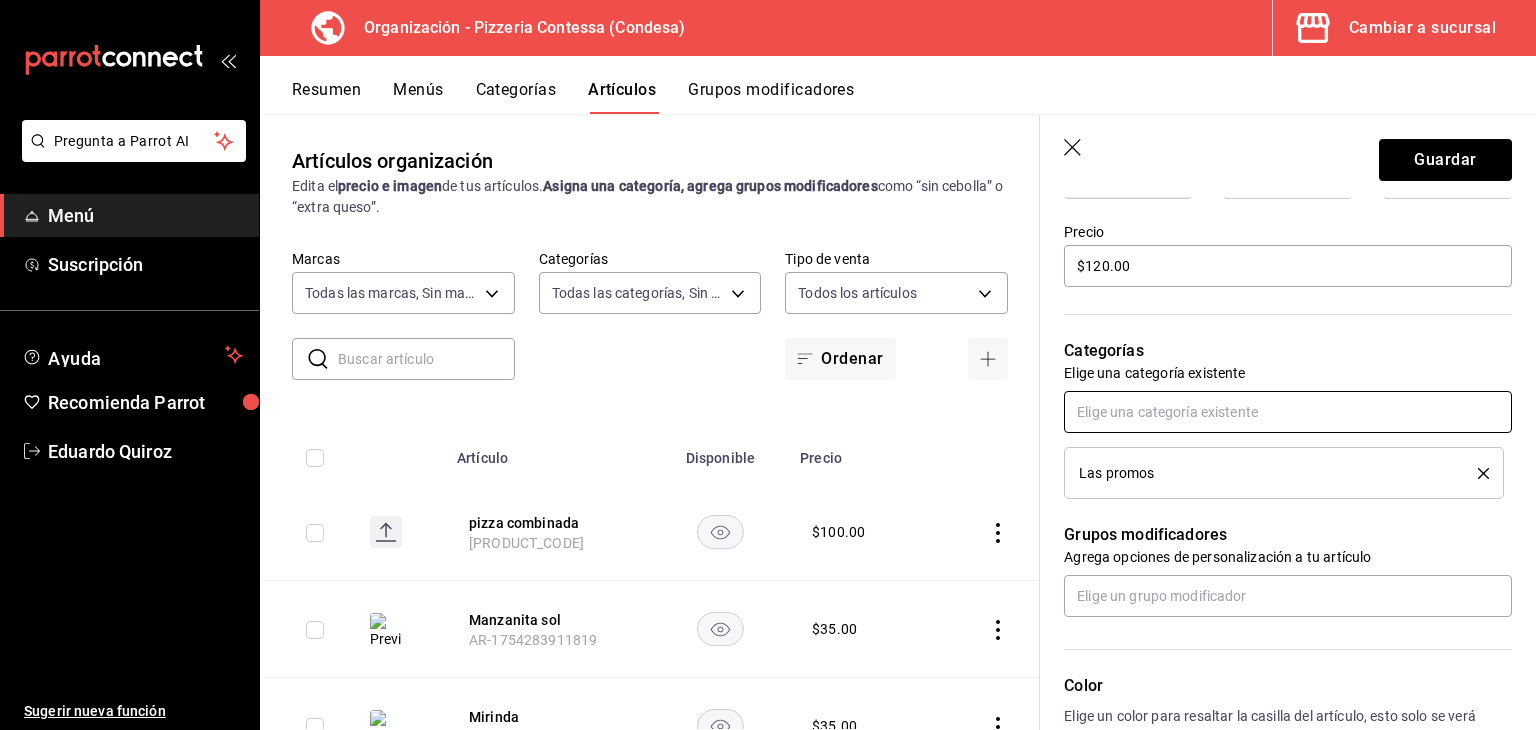 scroll, scrollTop: 579, scrollLeft: 0, axis: vertical 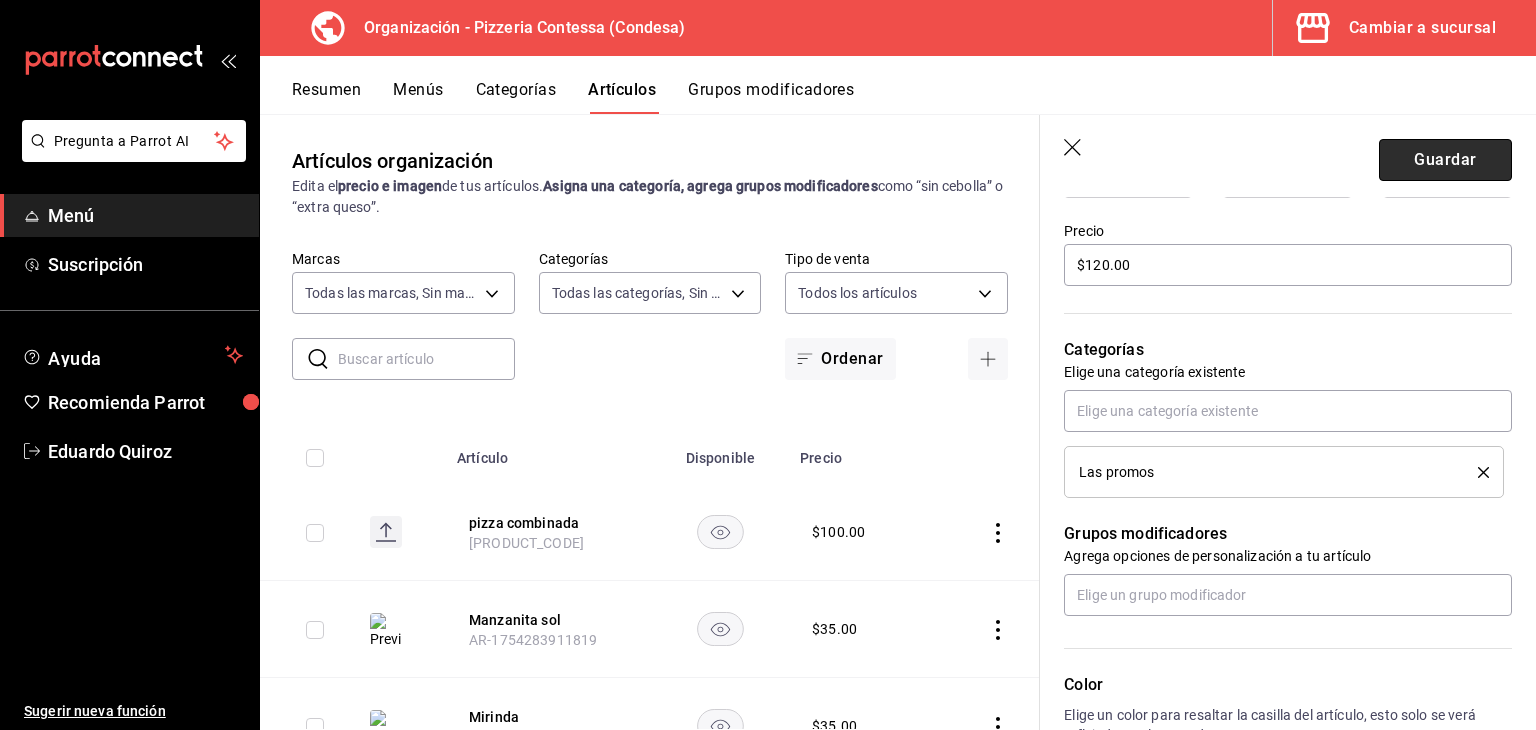 click on "Guardar" at bounding box center (1445, 160) 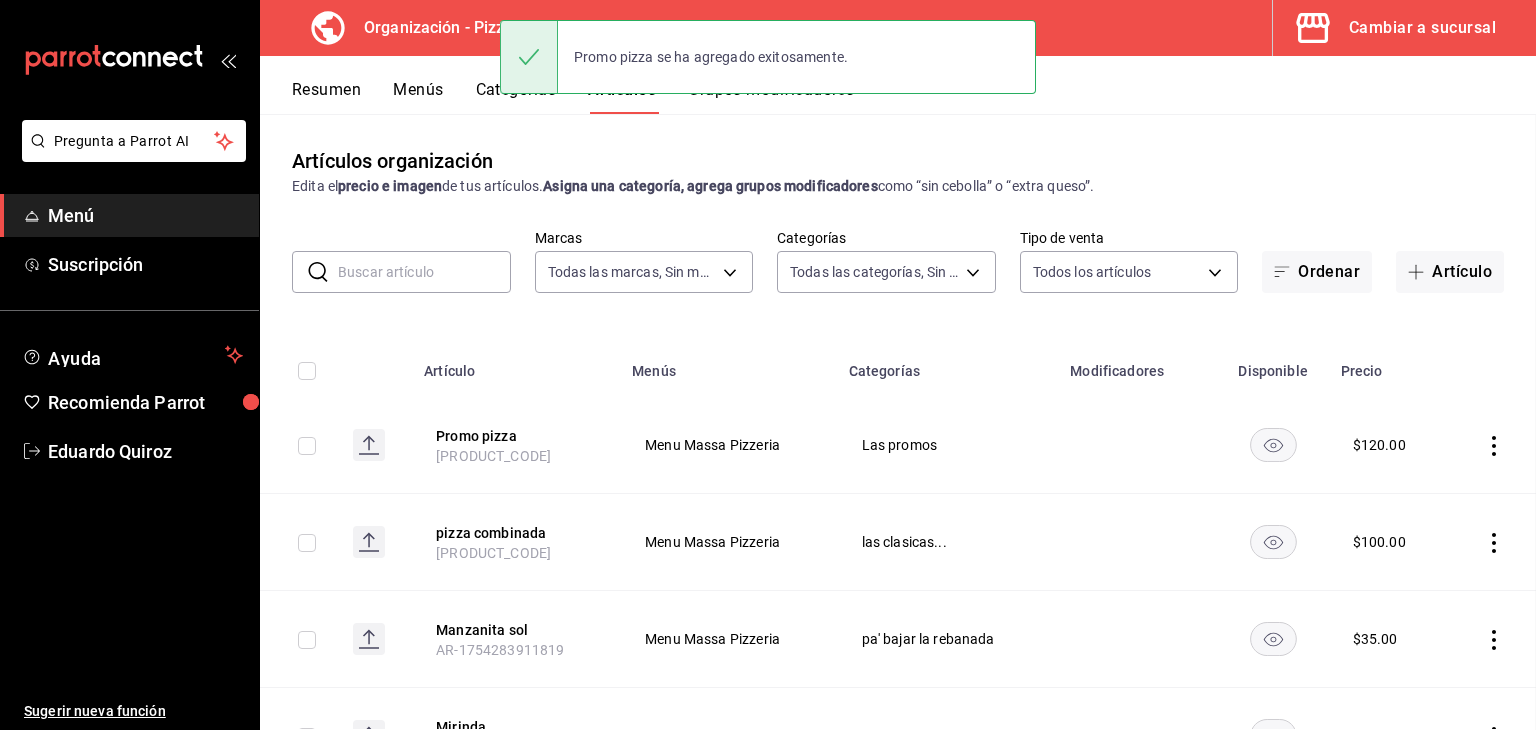scroll, scrollTop: 0, scrollLeft: 0, axis: both 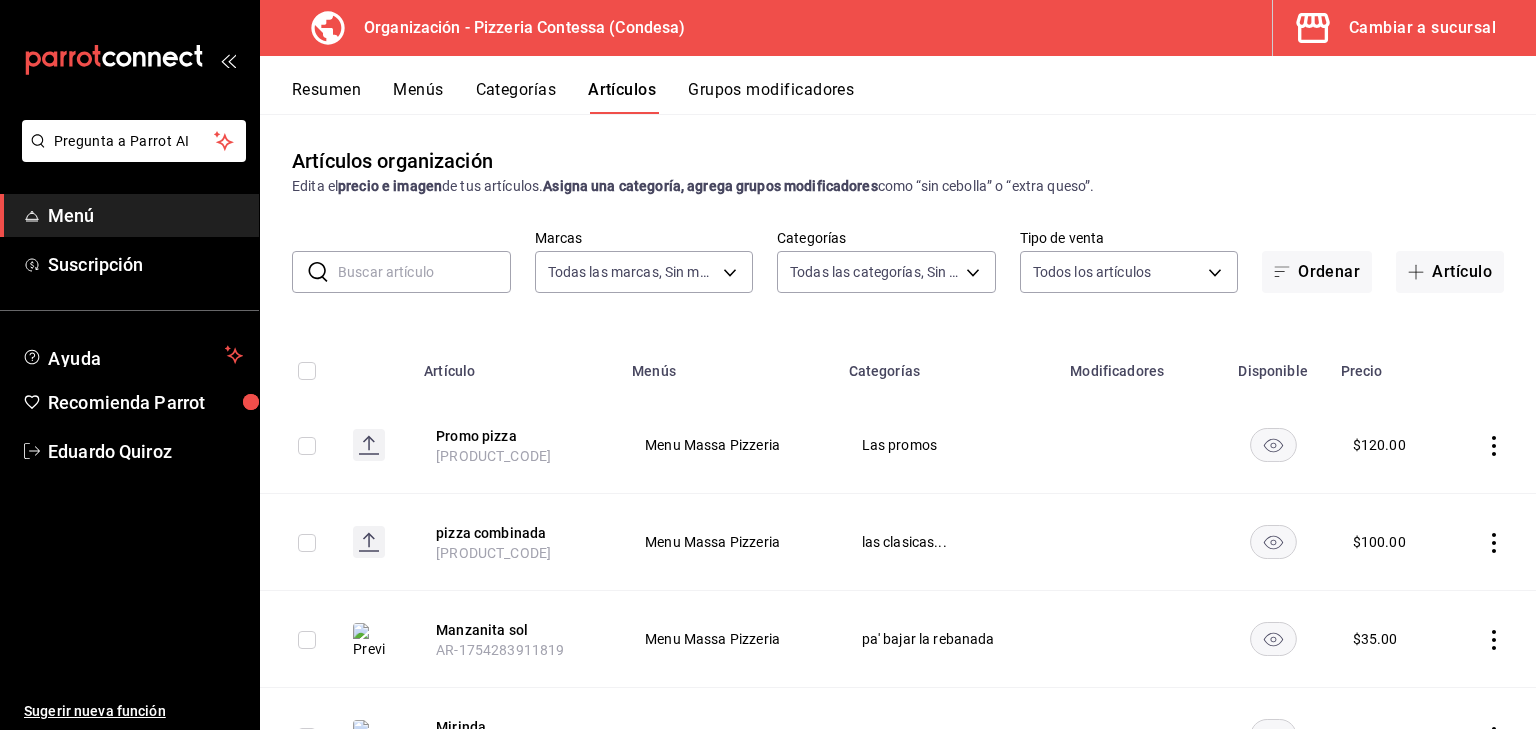 click on "Grupos modificadores" at bounding box center [771, 97] 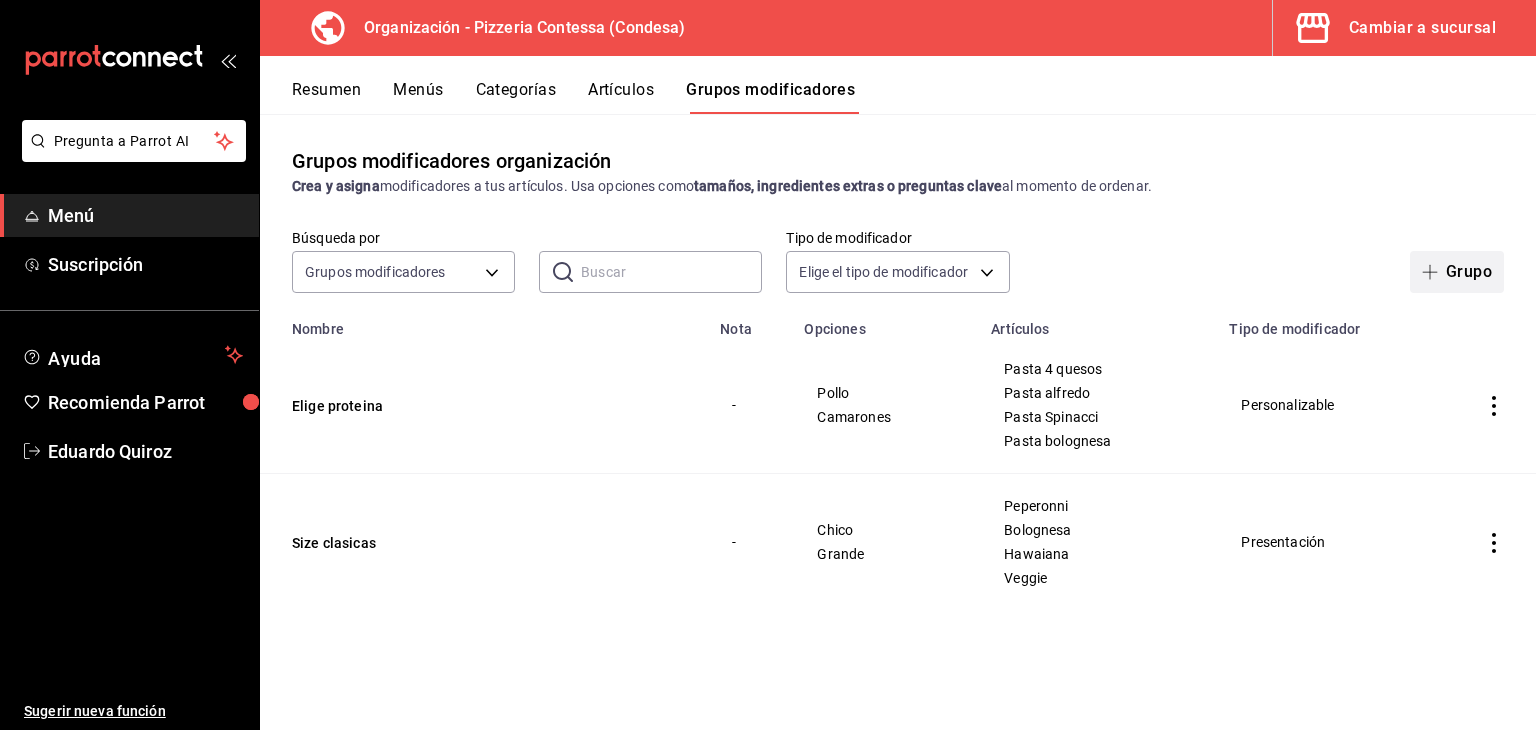 click on "Grupo" at bounding box center (1457, 272) 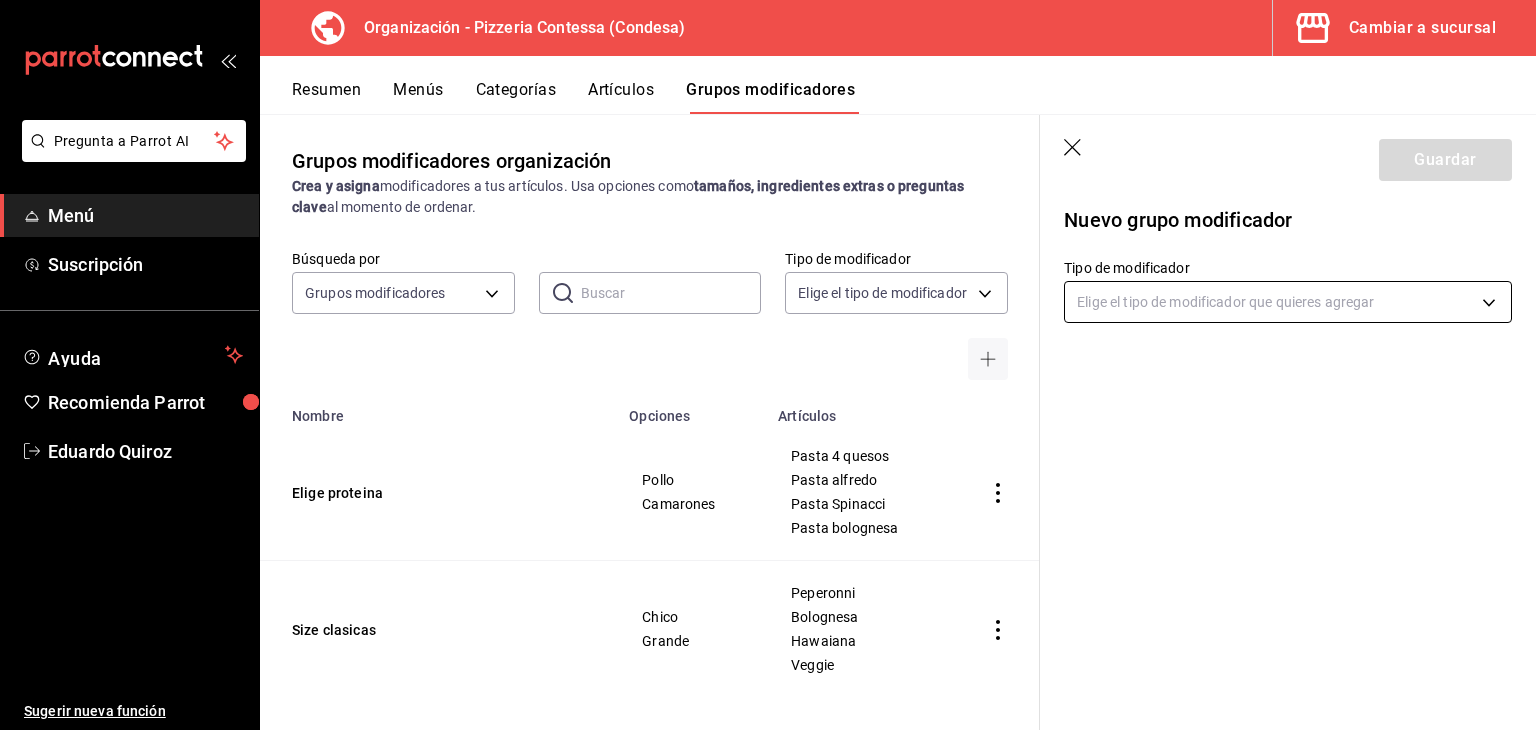 click on "Pregunta a Parrot AI Menú   Suscripción   Ayuda Recomienda Parrot   Eduardo Quiroz   Sugerir nueva función   Organización - Pizzeria Contessa (Condesa) Cambiar a sucursal Resumen Menús Categorías Artículos Grupos modificadores Grupos modificadores organización Crea y asigna  modificadores a tus artículos. Usa opciones como  tamaños, ingredientes extras o preguntas clave  al momento de ordenar. Búsqueda por Grupos modificadores GROUP ​ ​ Tipo de modificador Elige el tipo de modificador Nombre Opciones Artículos Elige proteina Pollo Camarones Pasta 4 quesos Pasta alfredo Pasta Spinacci Pasta bolognesa Size clasicas Chico Grande Peperonni Bolognesa Hawaiana Veggie Guardar Nuevo grupo modificador Tipo de modificador Elige el tipo de modificador que quieres agregar GANA 1 MES GRATIS EN TU SUSCRIPCIÓN AQUÍ Ver video tutorial Ir a video Ver video tutorial Ir a video Pregunta a Parrot AI Menú   Suscripción   Ayuda Recomienda Parrot   Eduardo Quiroz   Sugerir nueva función   Editar Duplicar" at bounding box center (768, 365) 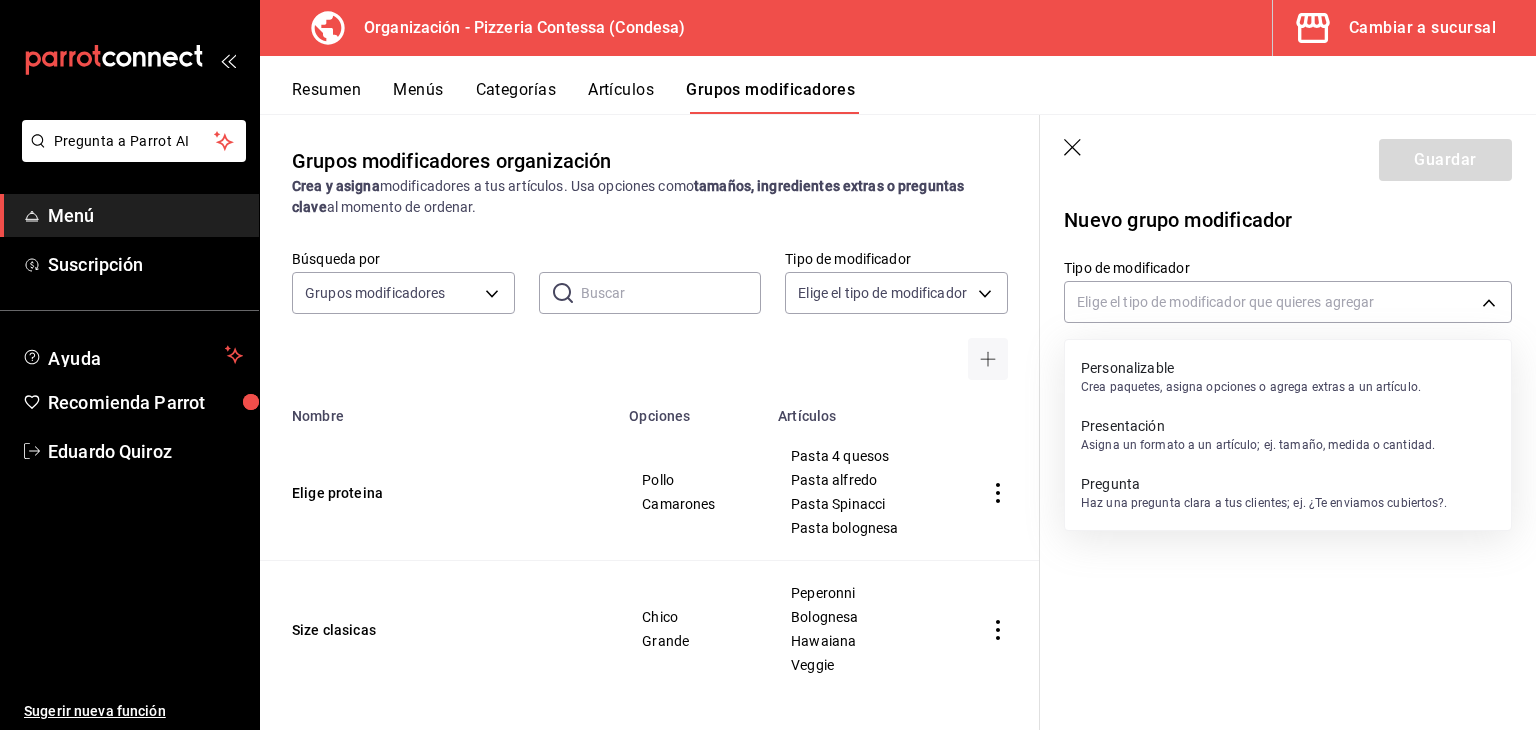 click on "Personalizable" at bounding box center [1251, 368] 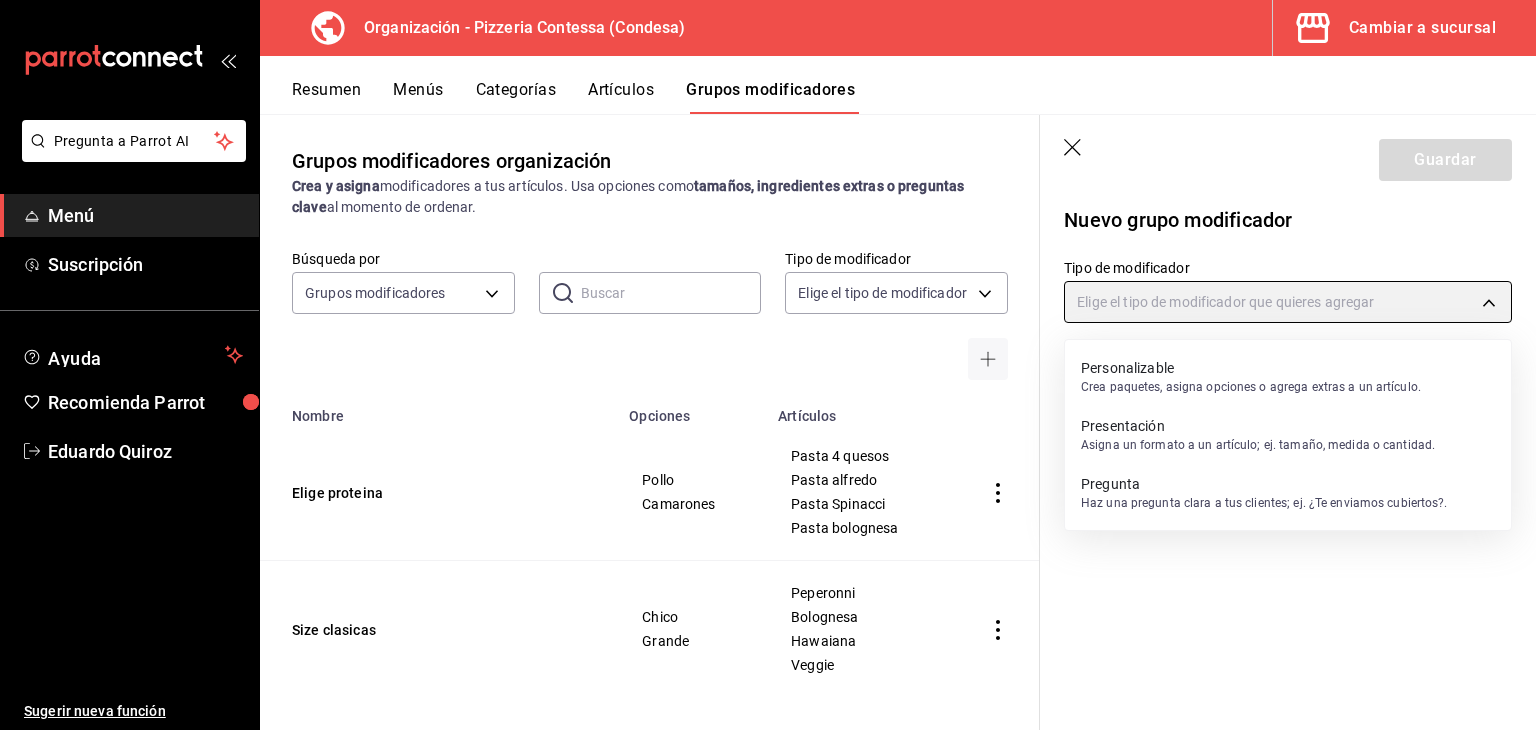 type on "CUSTOMIZABLE" 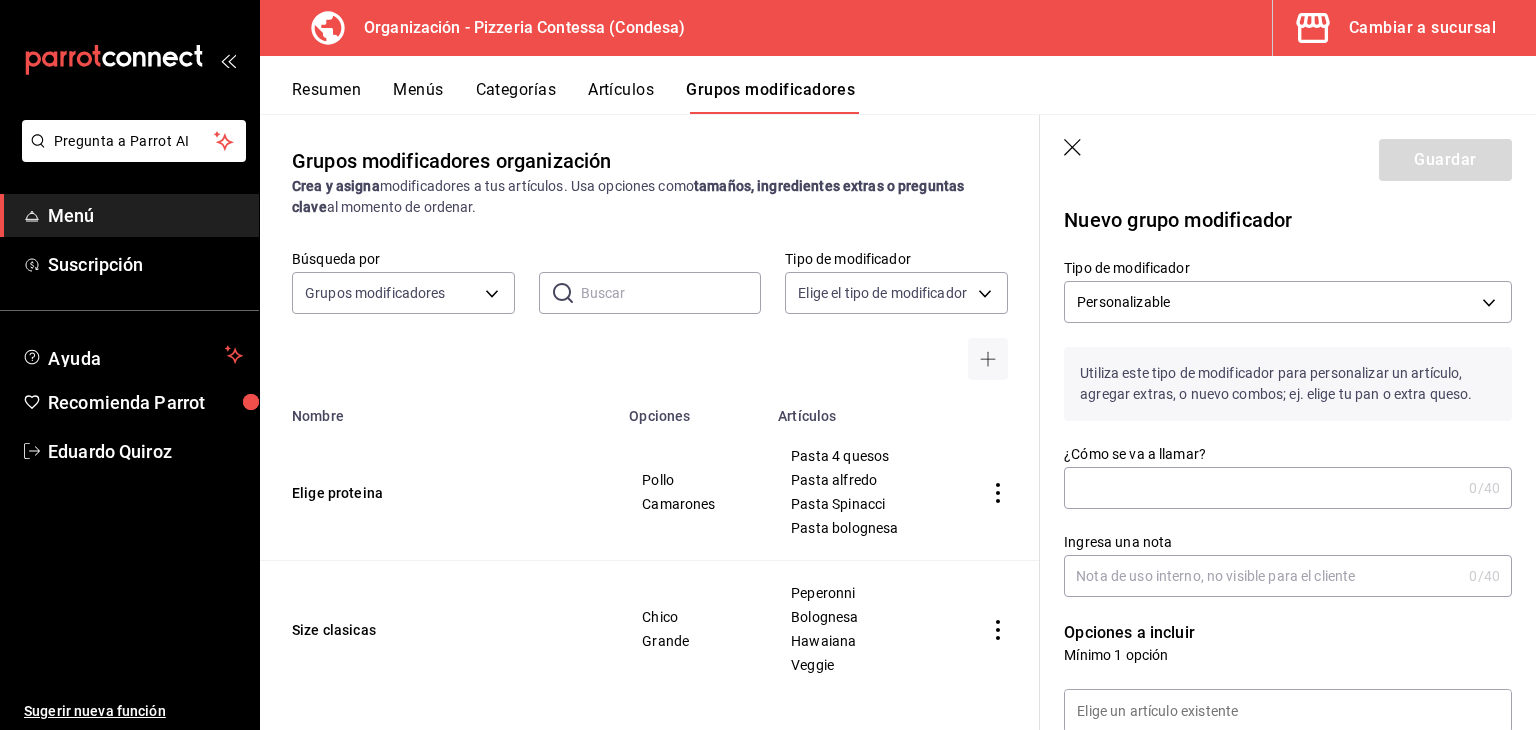 click on "¿Cómo se va a llamar?" at bounding box center [1262, 488] 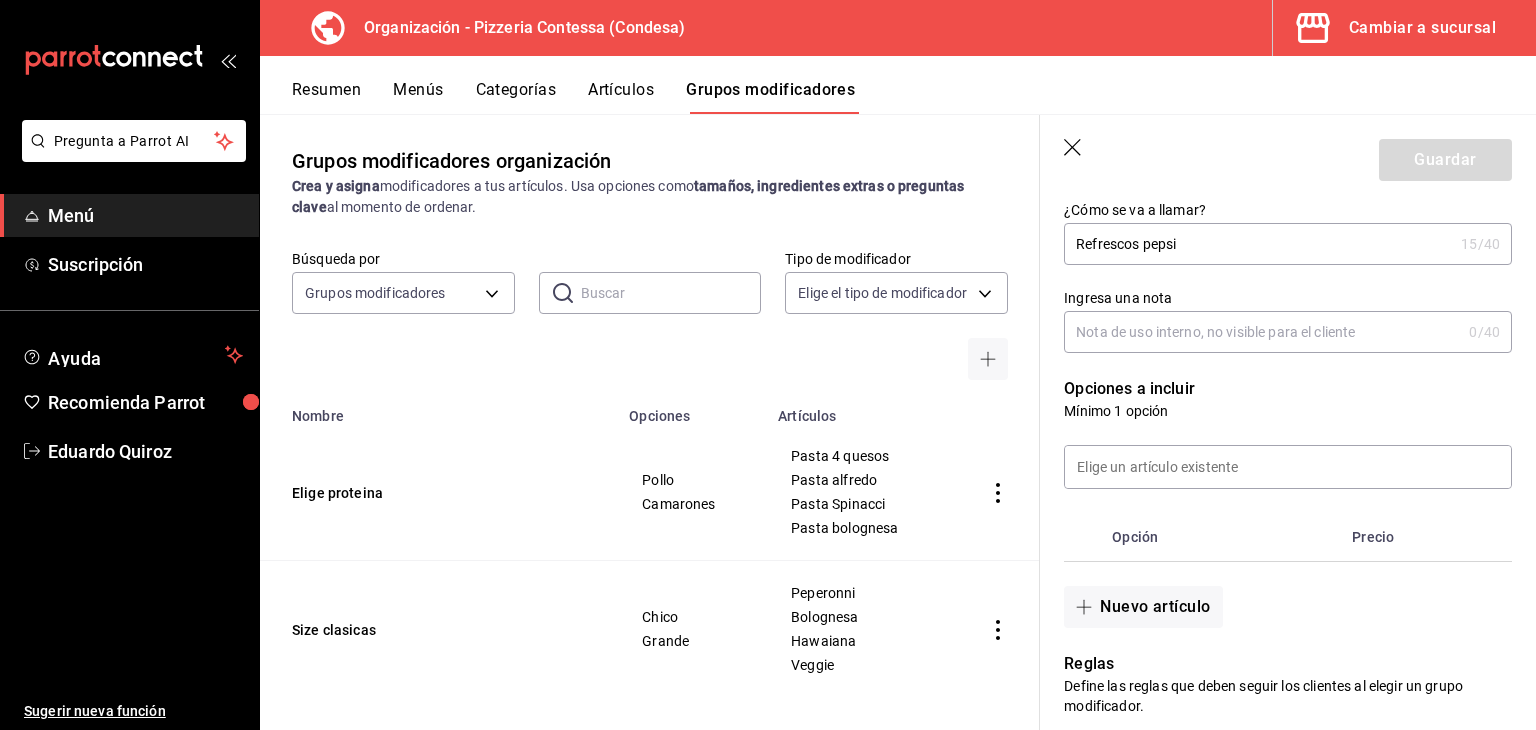scroll, scrollTop: 340, scrollLeft: 0, axis: vertical 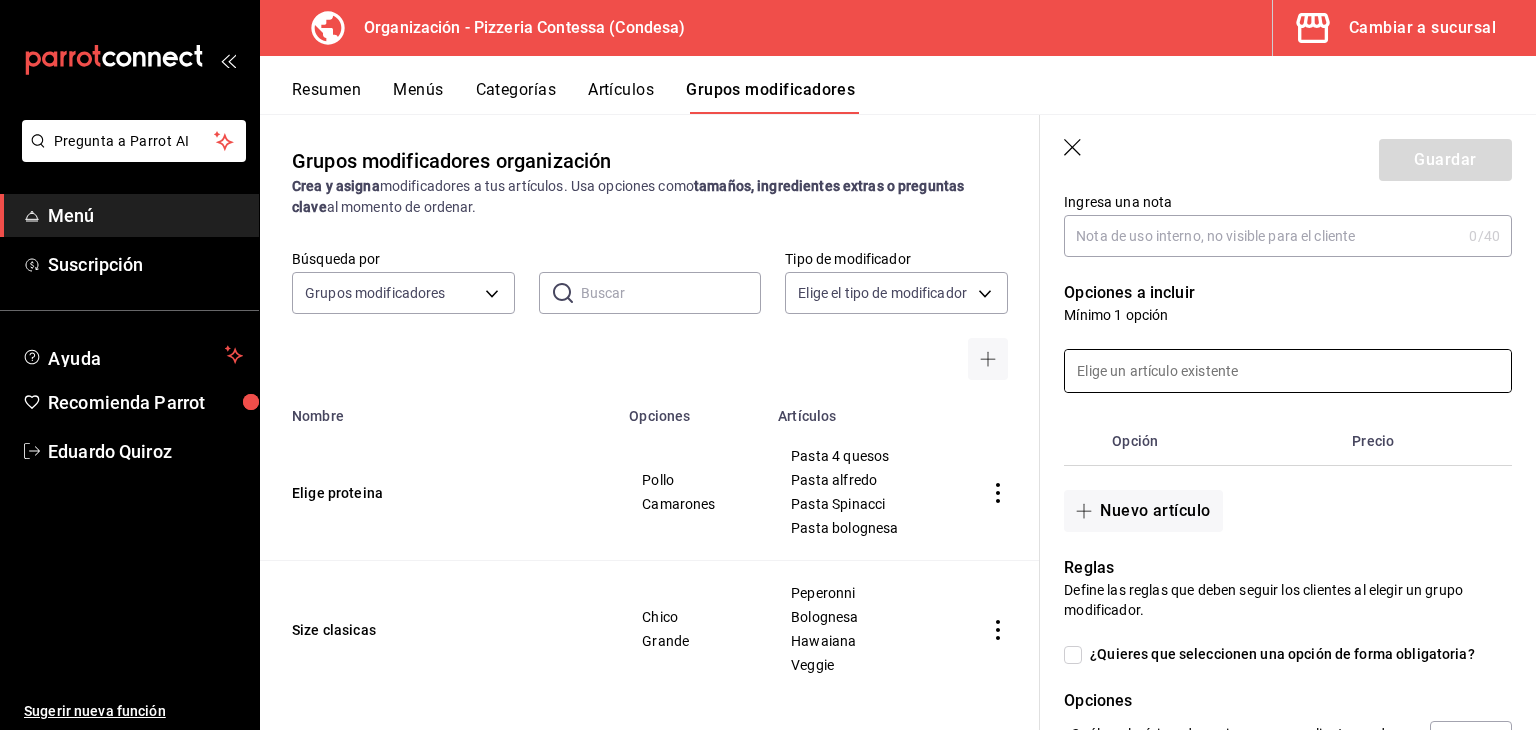 type on "Refrescos pepsi" 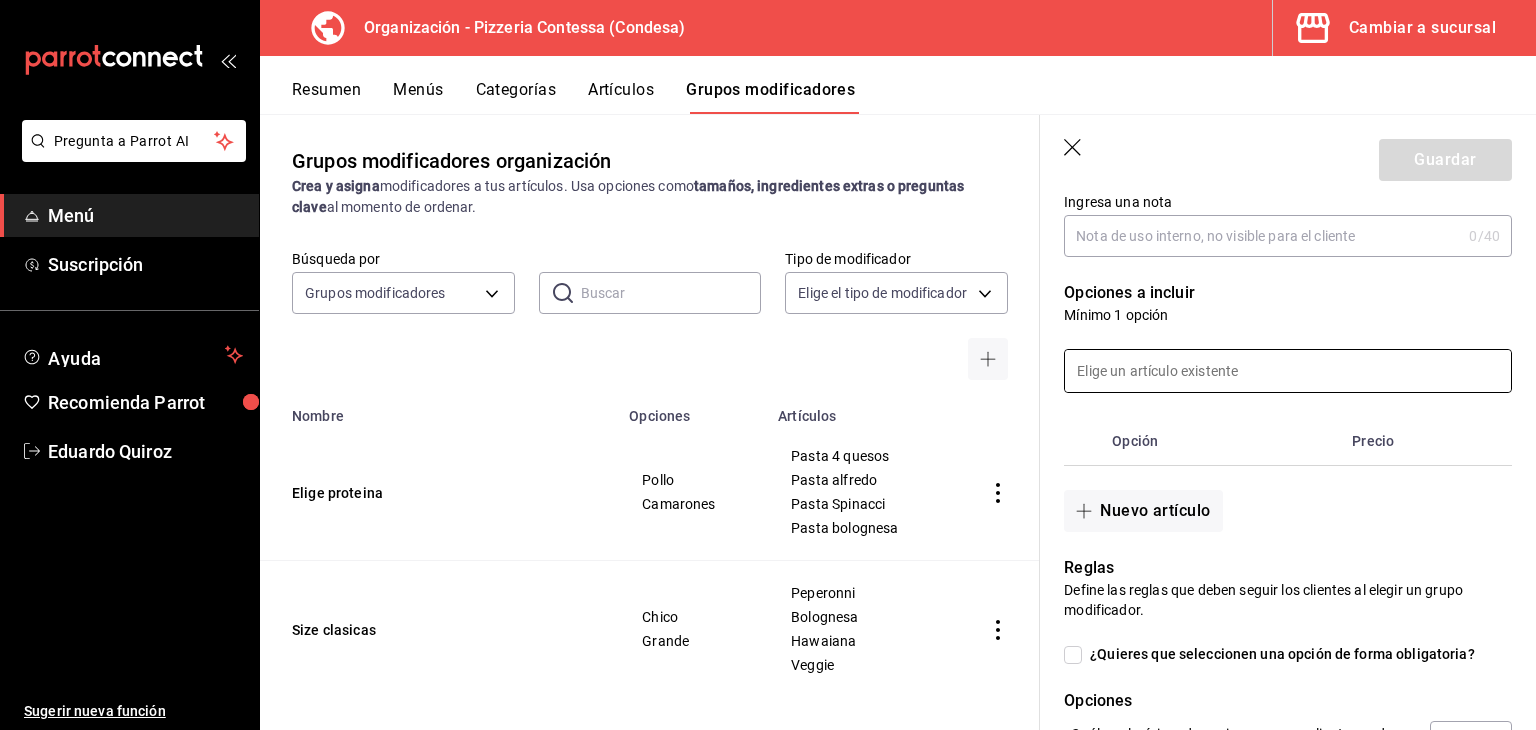 click at bounding box center (1288, 371) 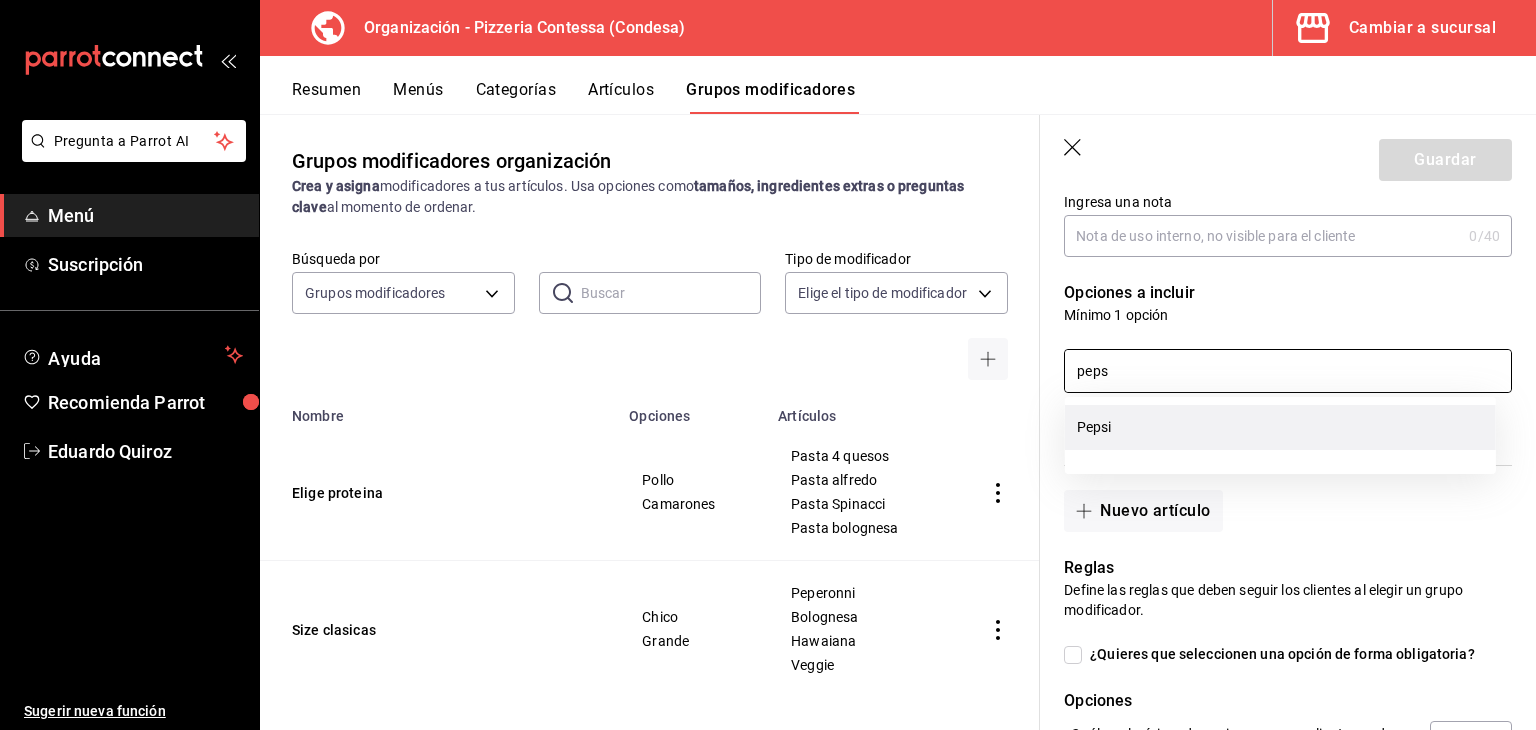 click on "Pepsi" at bounding box center [1280, 427] 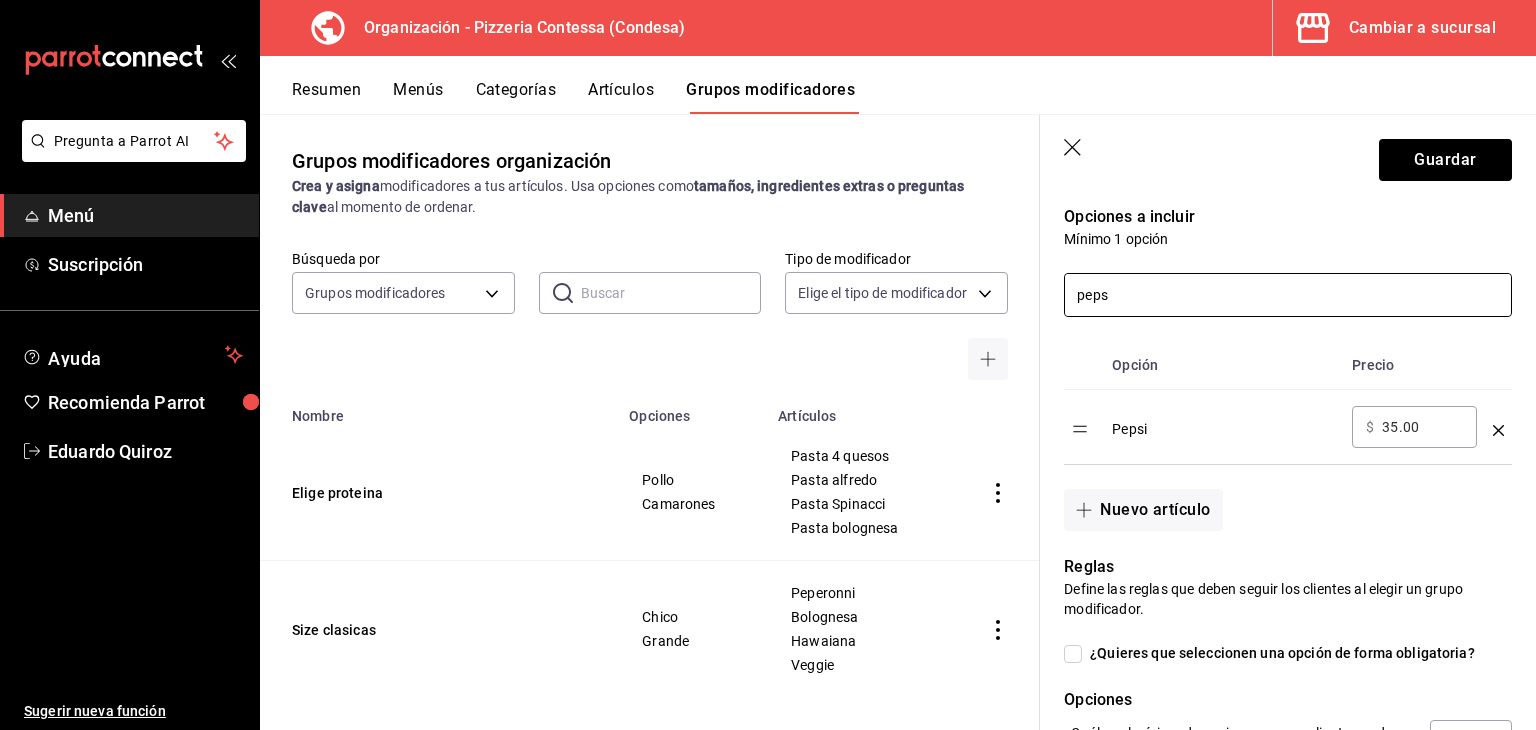 scroll, scrollTop: 418, scrollLeft: 0, axis: vertical 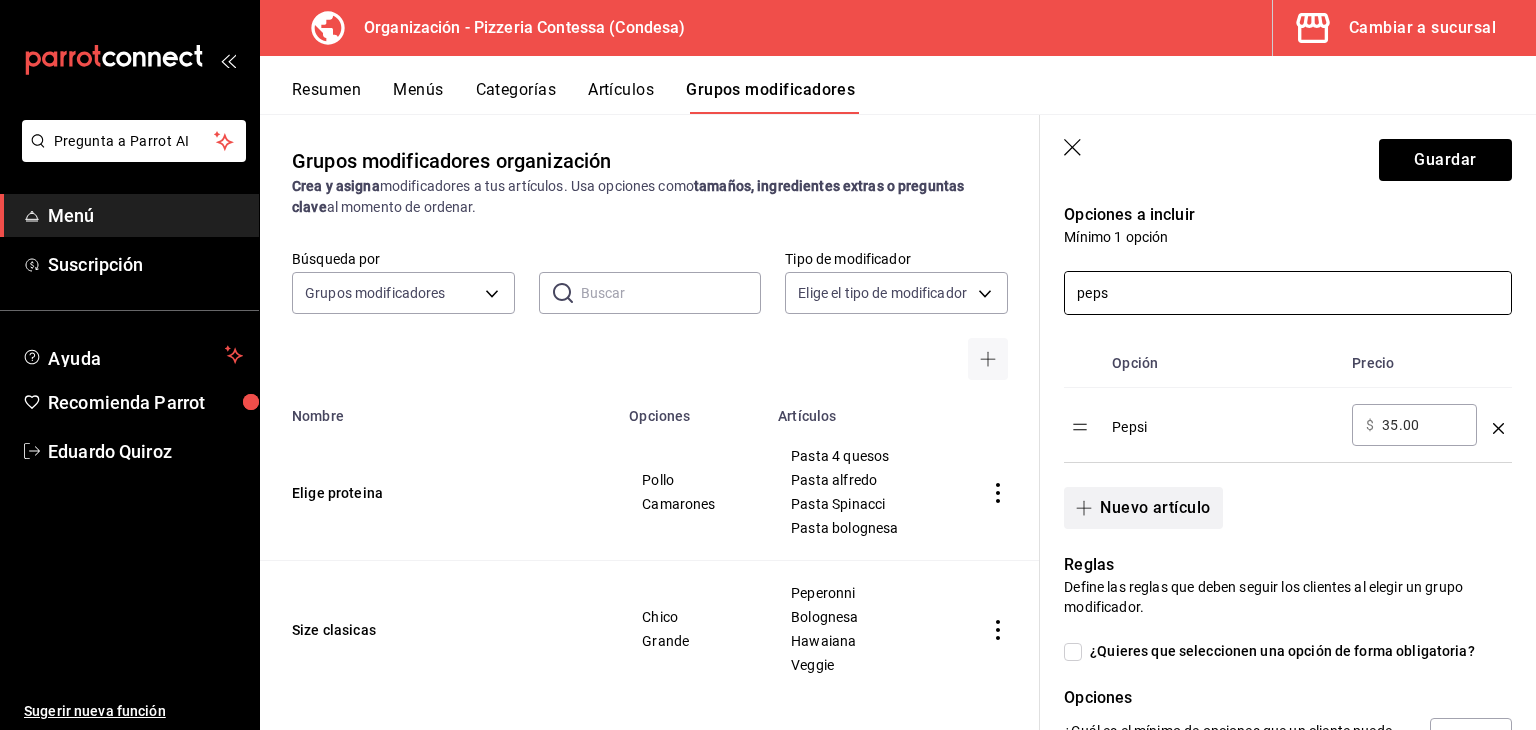 type on "peps" 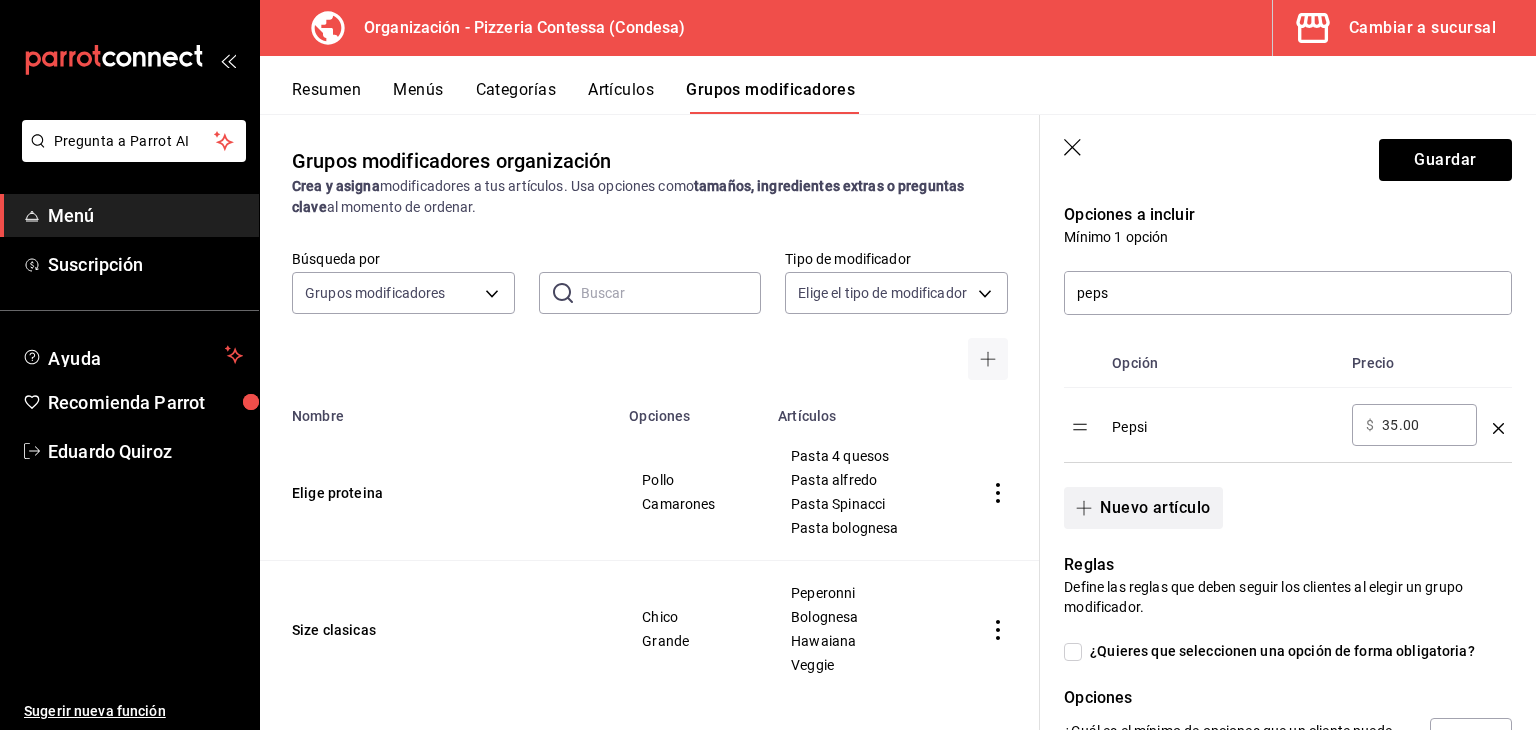 click on "Nuevo artículo" at bounding box center [1143, 508] 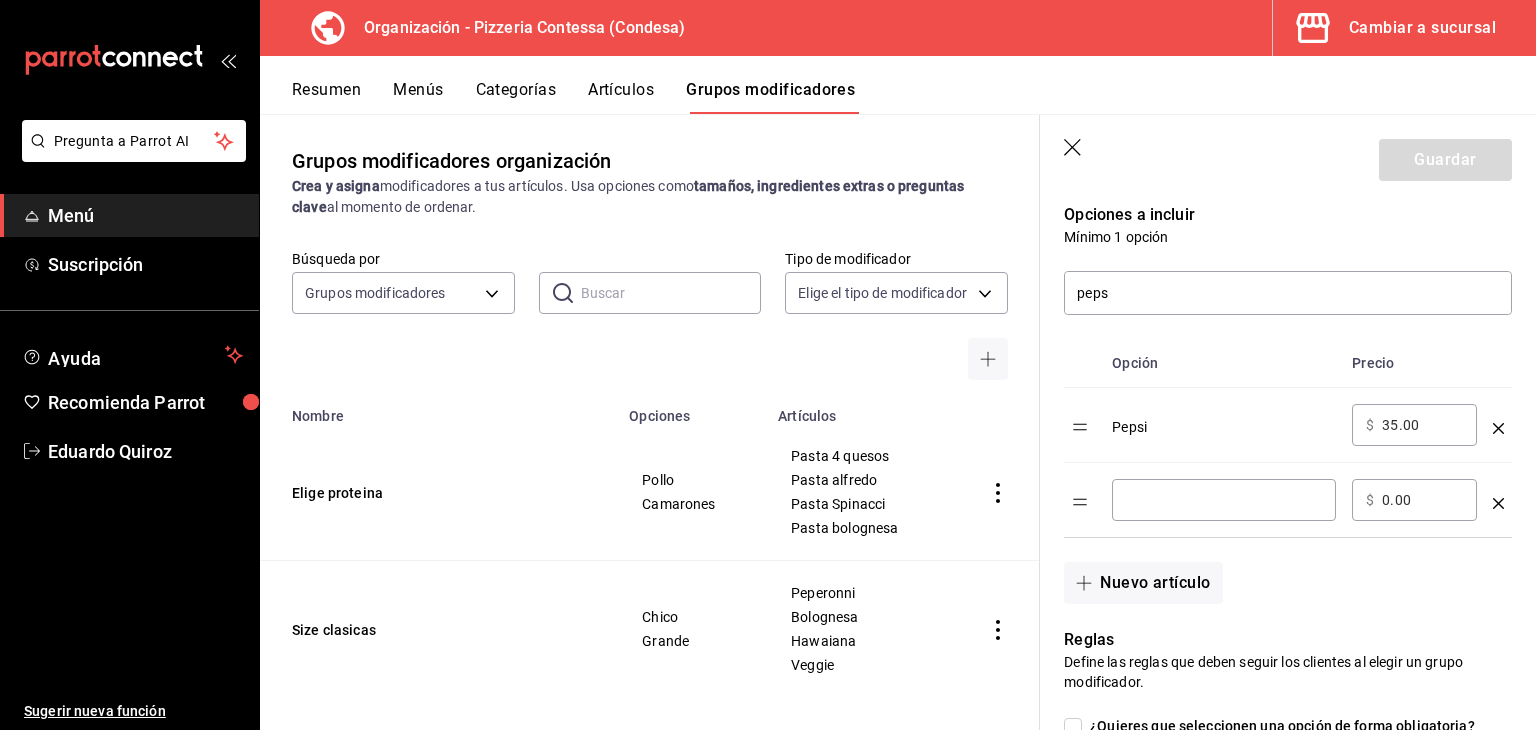 click at bounding box center (1224, 500) 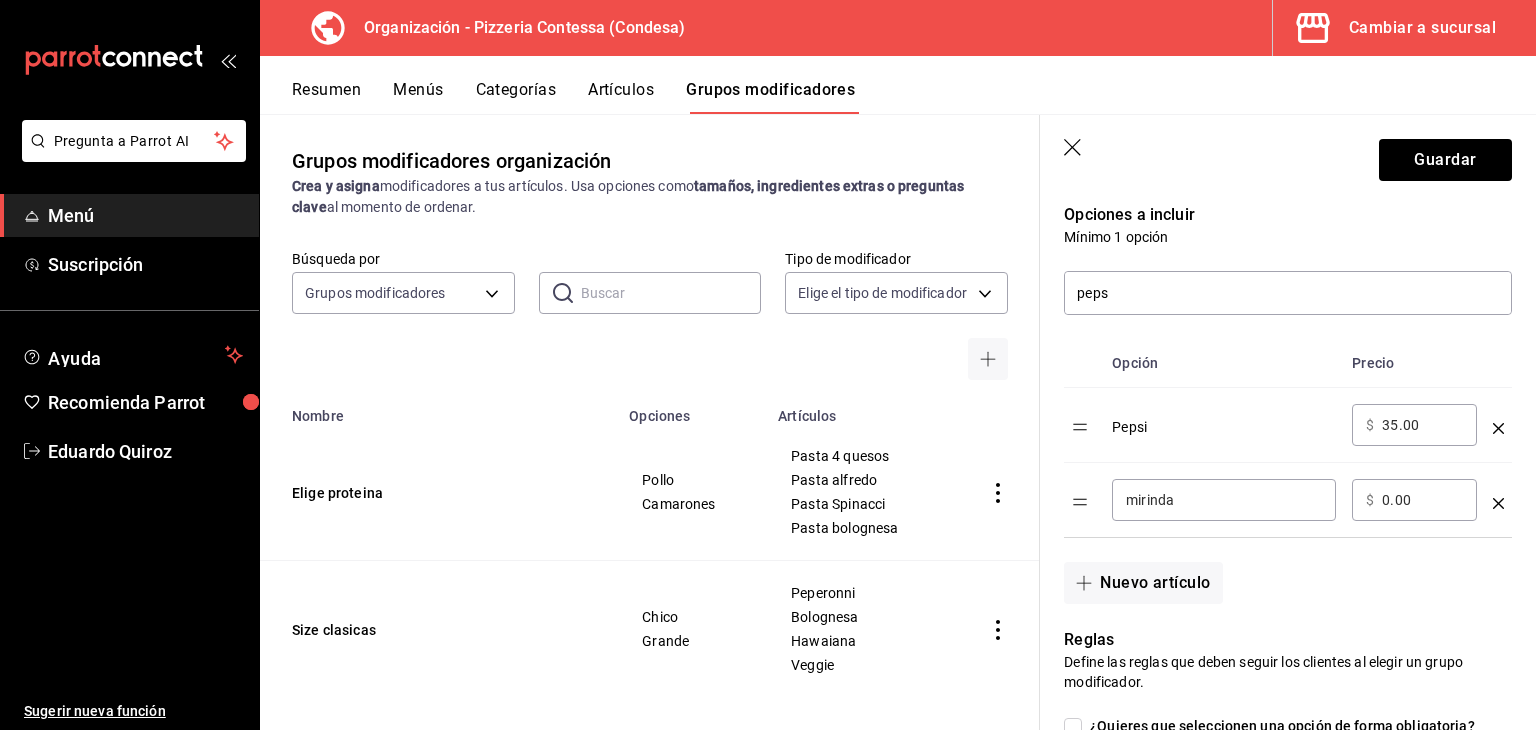 type on "mirinda" 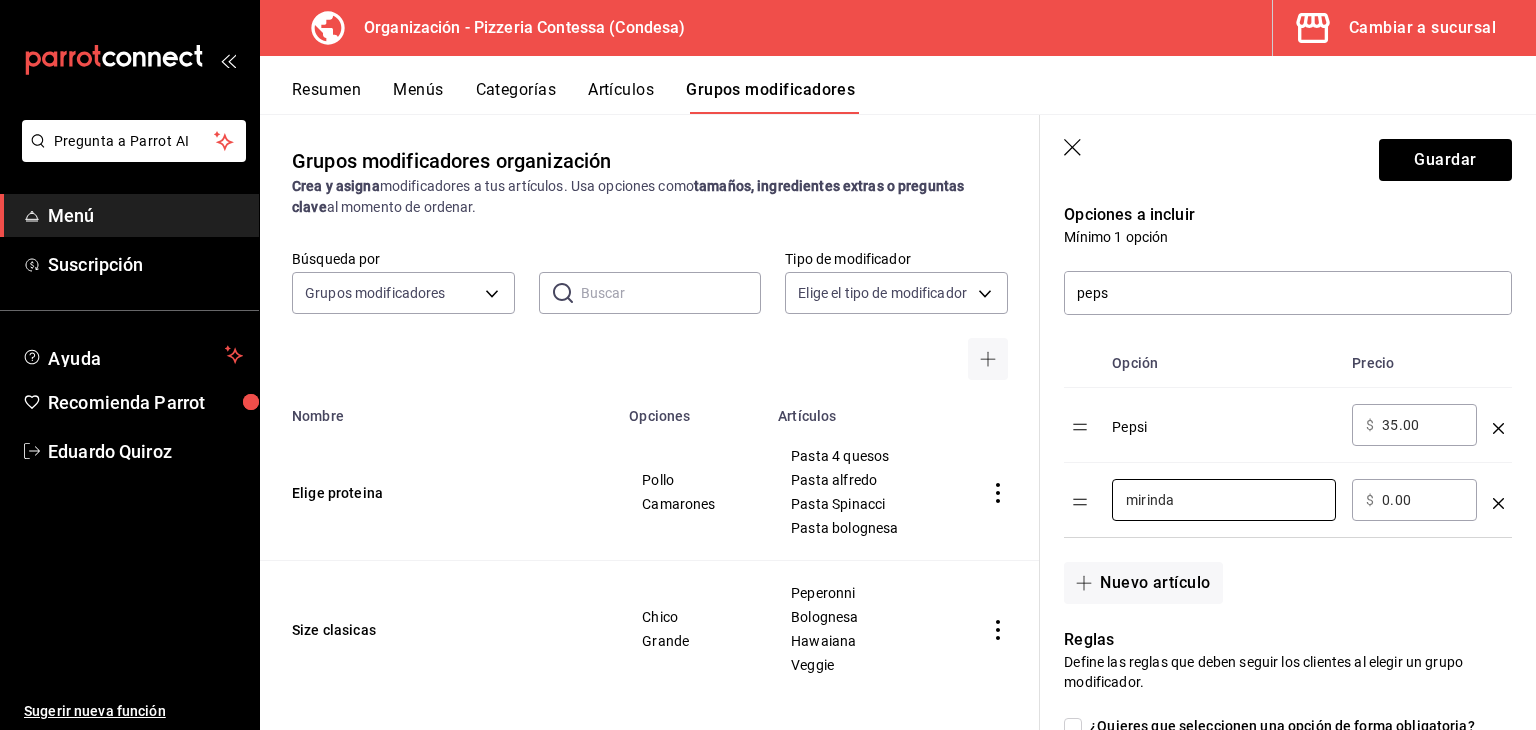 click on "Opción Precio Pepsi ​ $ 35.00 ​ mirinda ​ ​ $ 0.00 ​" at bounding box center [1288, 438] 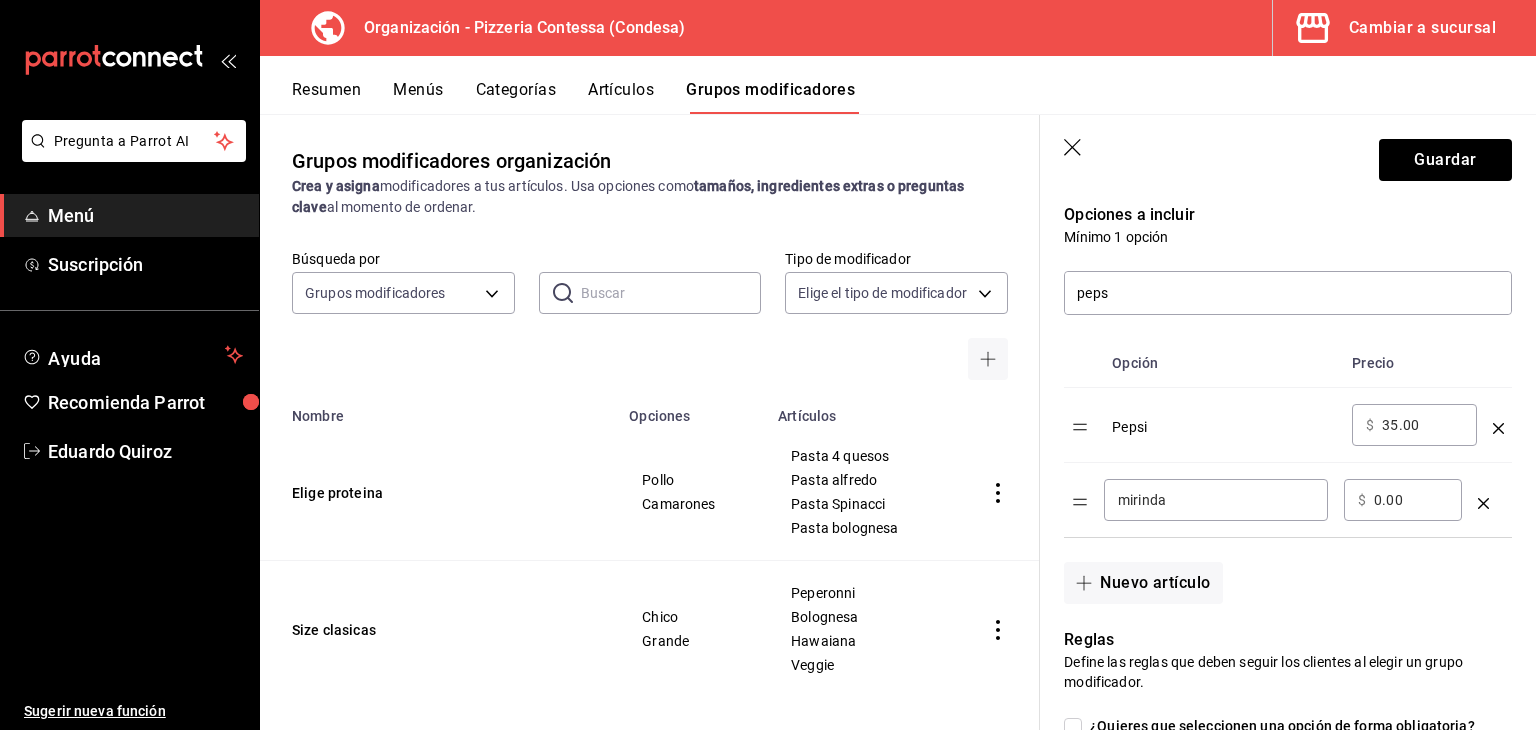 click on "Opción Precio Pepsi ​ $ 35.00 ​ mirinda ​ ​ $ 0.00 ​" at bounding box center [1288, 438] 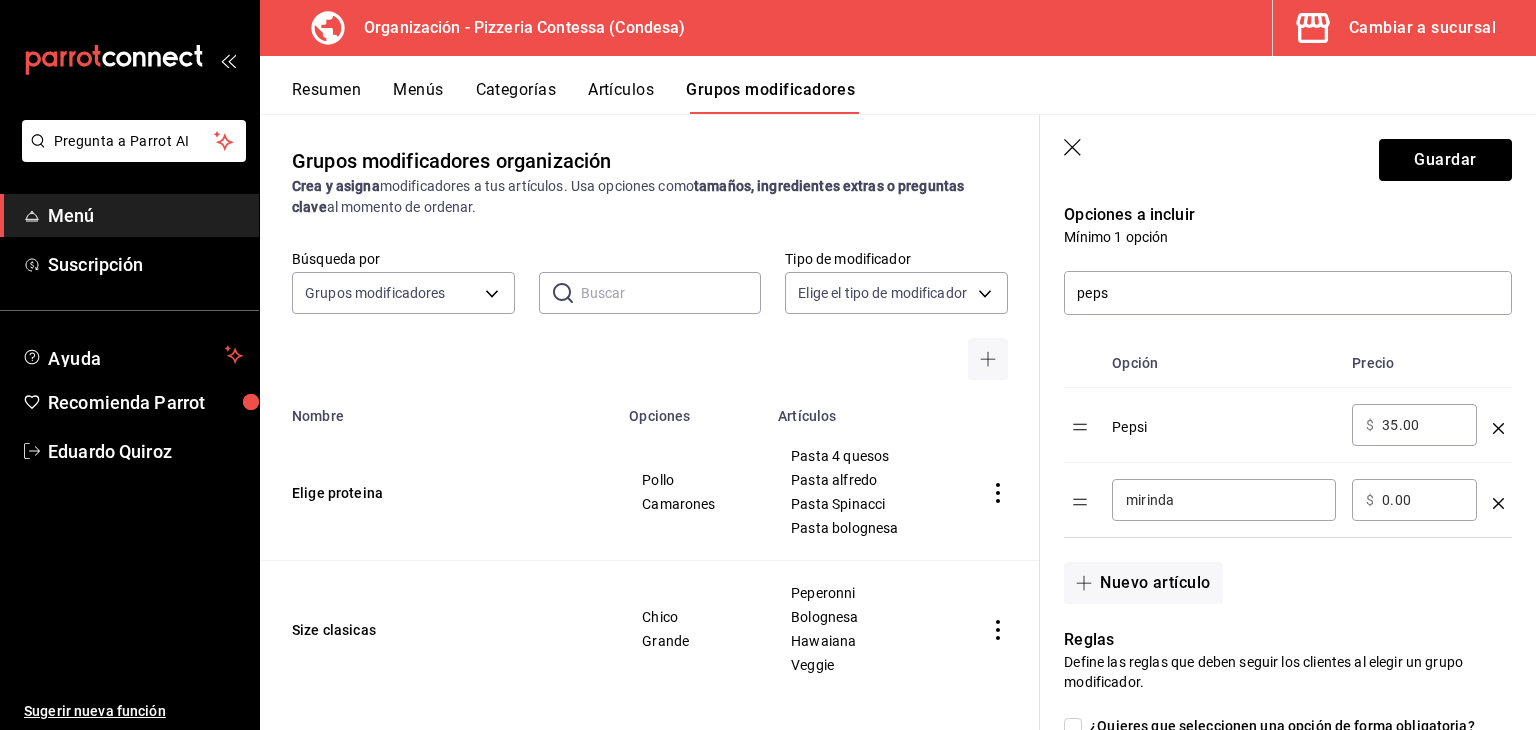 drag, startPoint x: 1194, startPoint y: 481, endPoint x: 1070, endPoint y: 501, distance: 125.60255 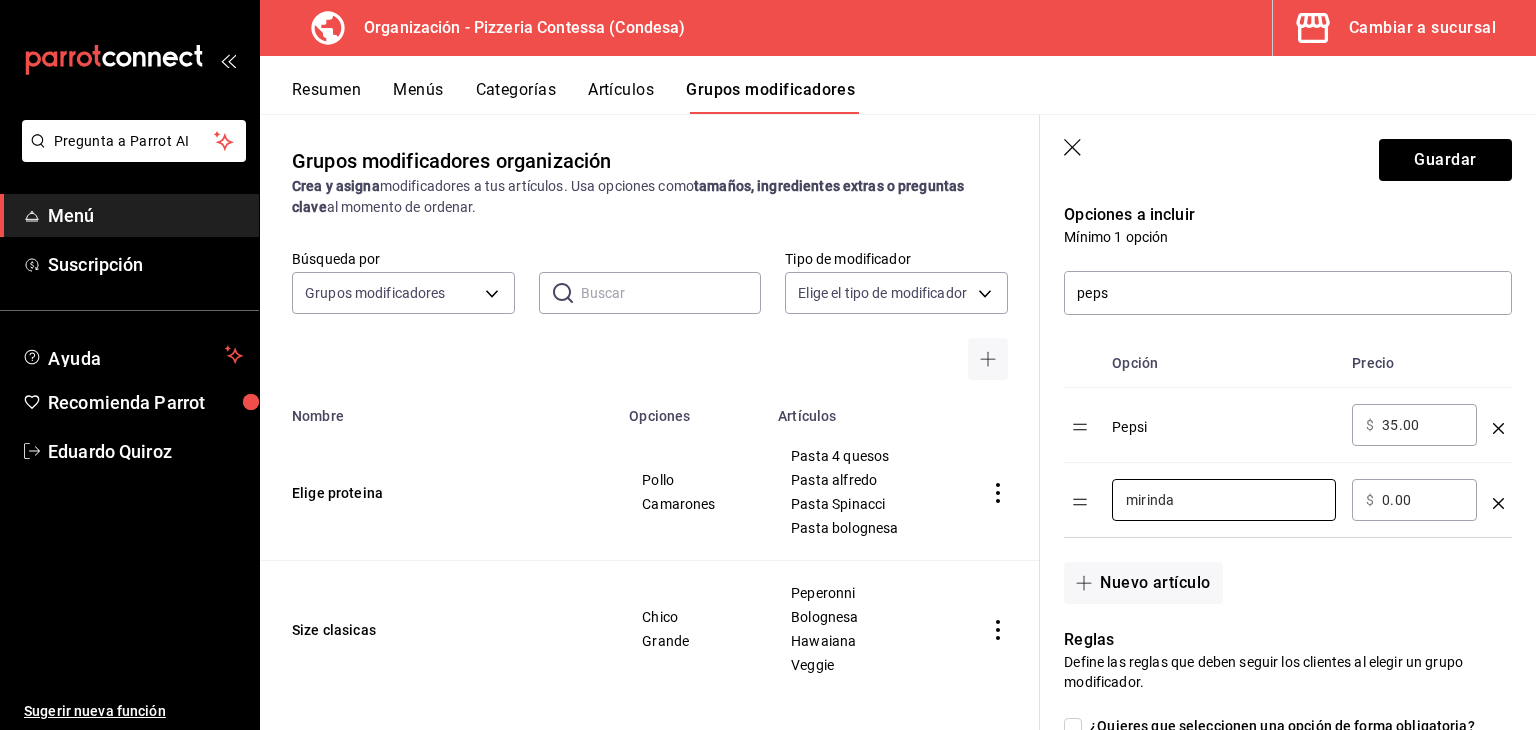drag, startPoint x: 1180, startPoint y: 500, endPoint x: 1107, endPoint y: 497, distance: 73.061615 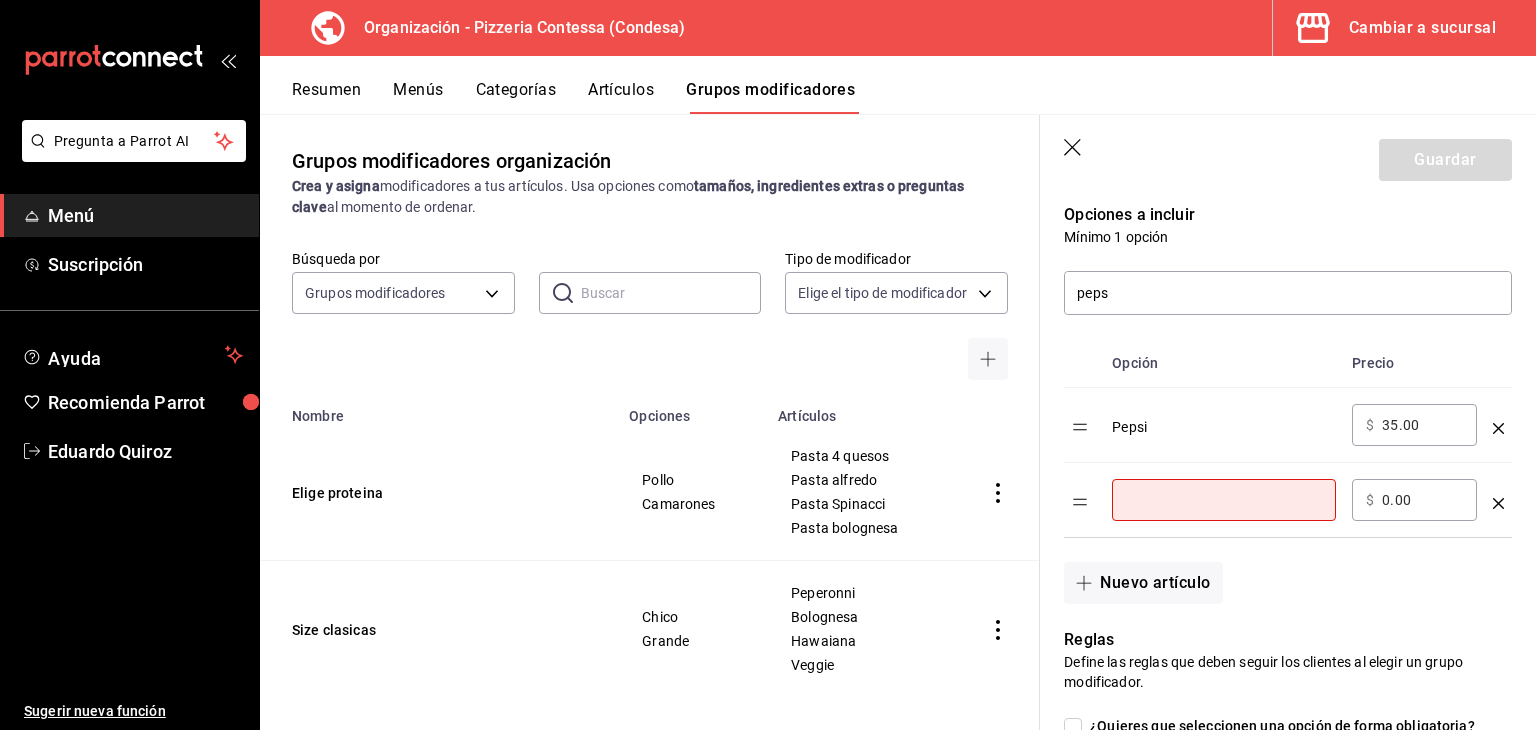 type 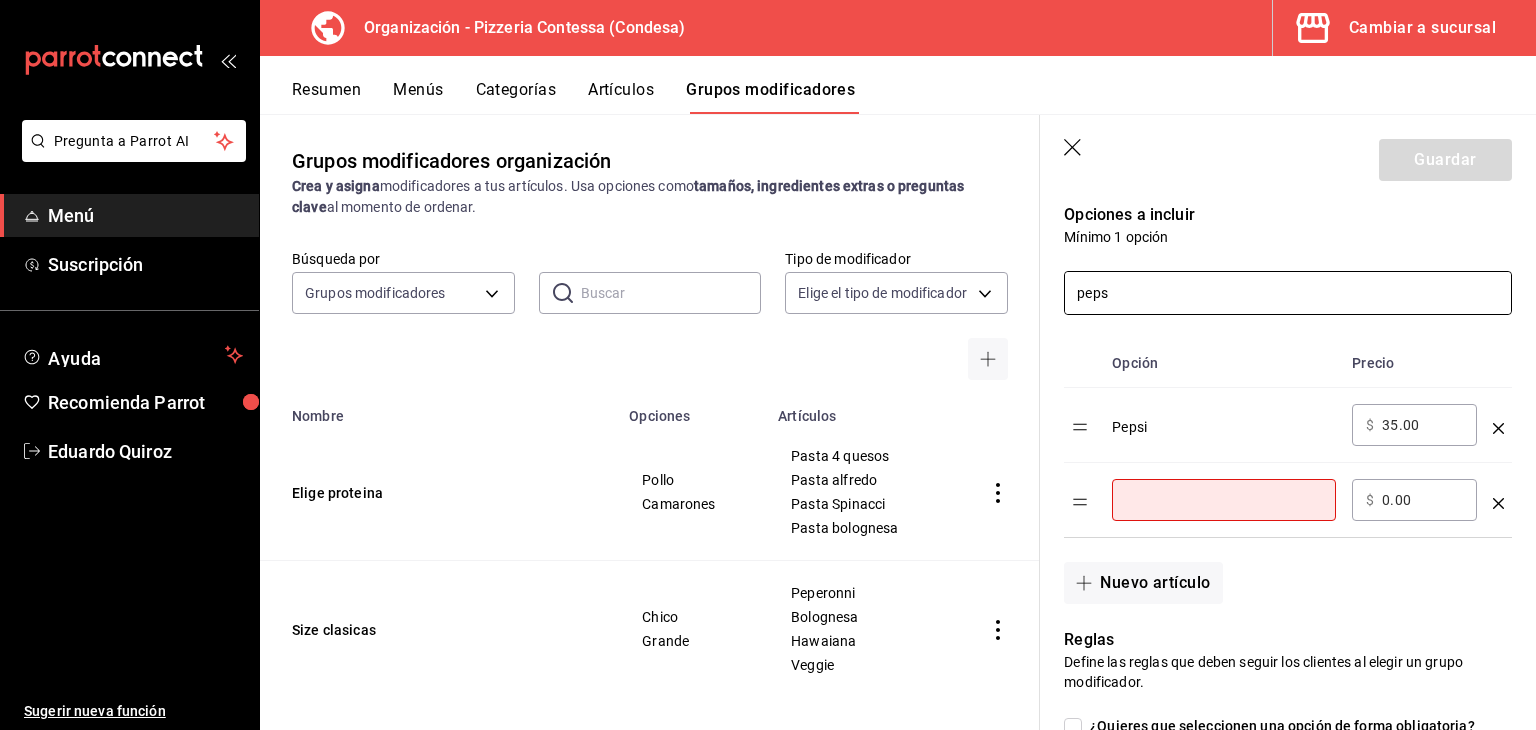 drag, startPoint x: 1168, startPoint y: 293, endPoint x: 1051, endPoint y: 293, distance: 117 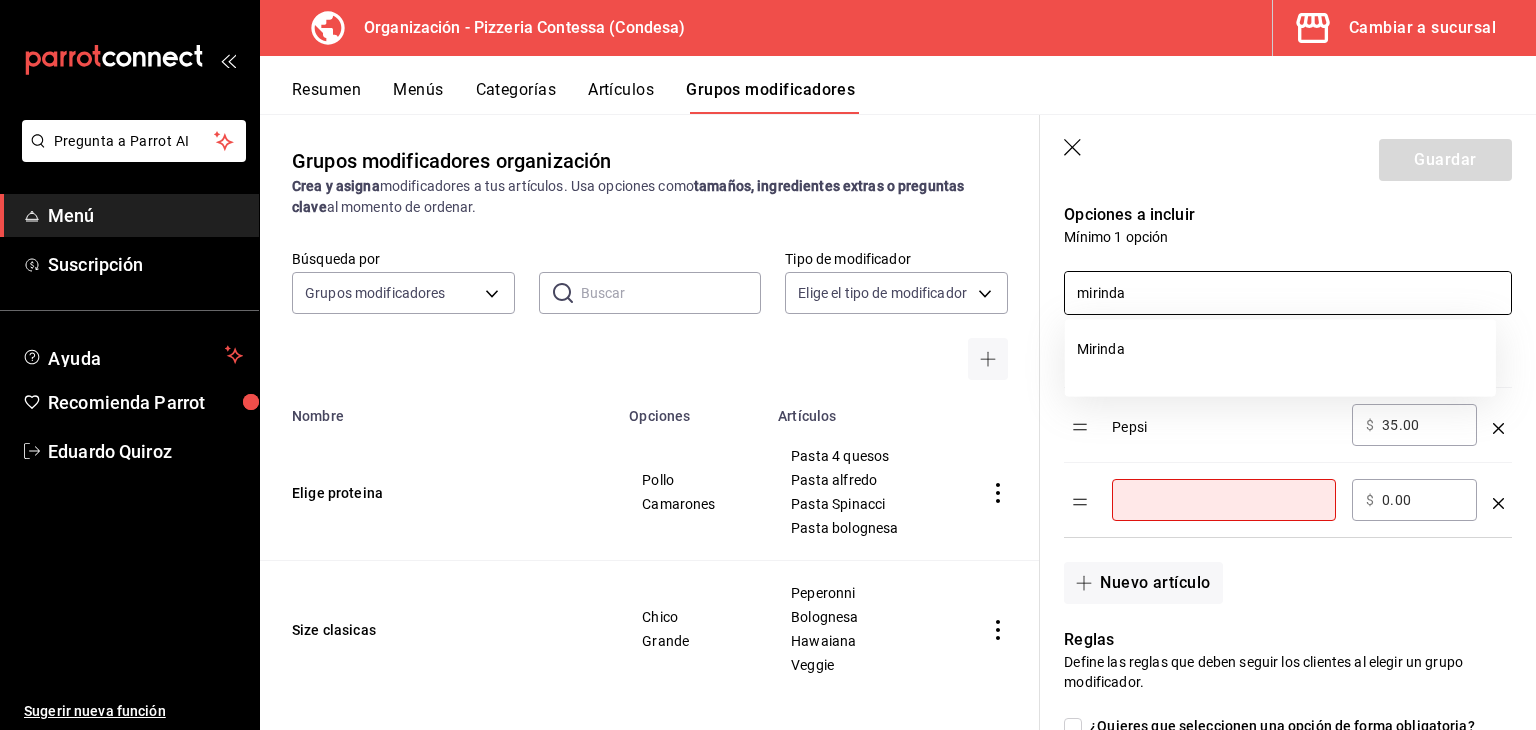 click on "Mirinda" at bounding box center (1280, 349) 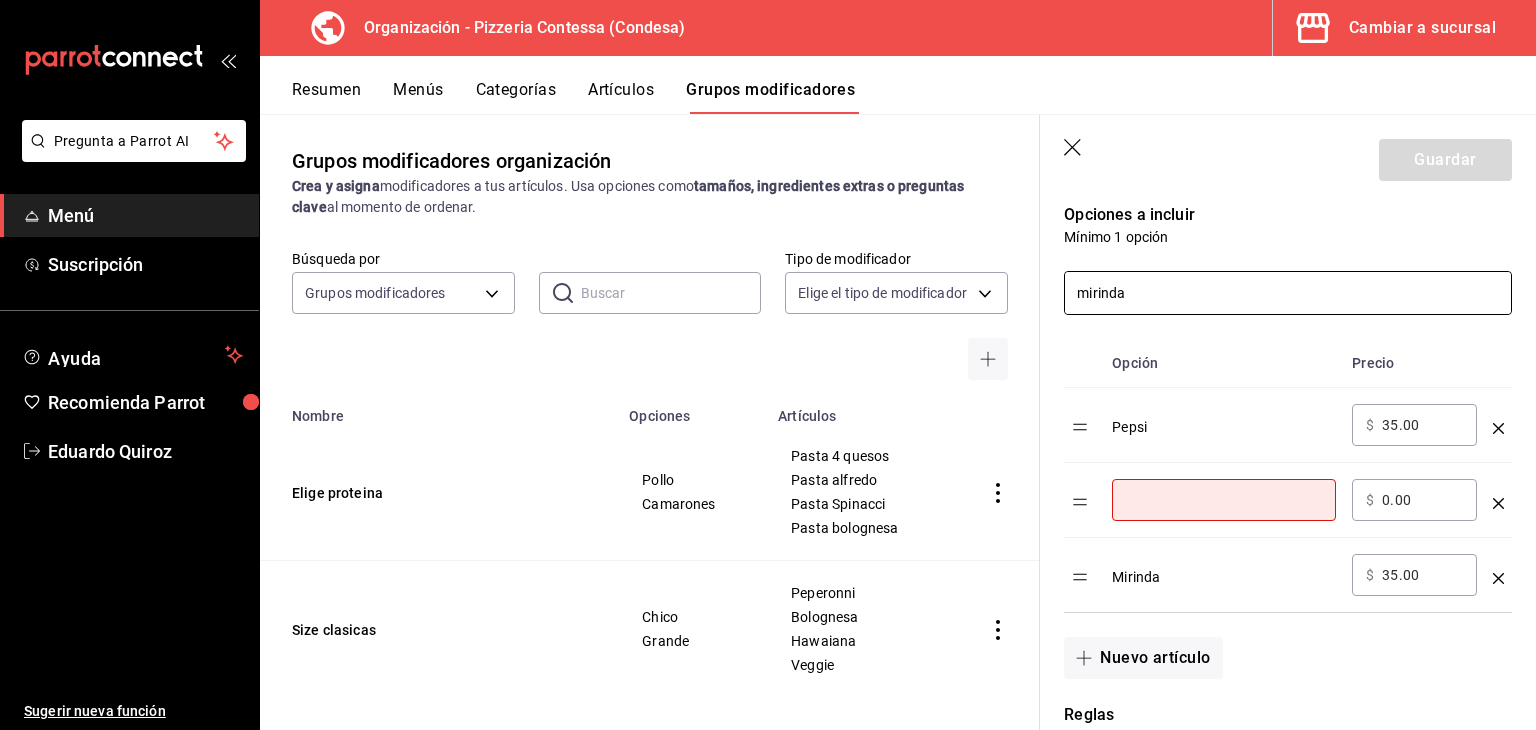 click 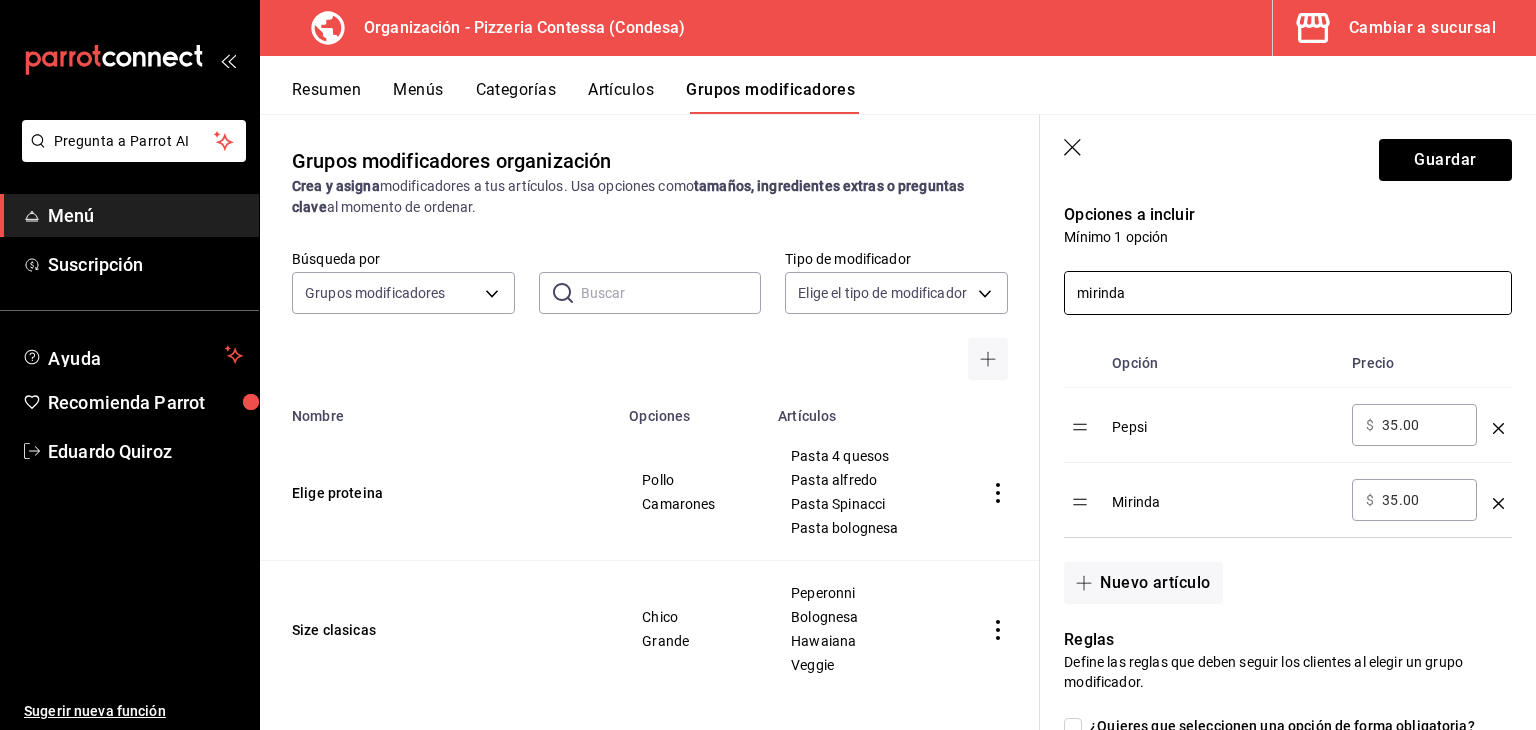 drag, startPoint x: 1107, startPoint y: 287, endPoint x: 1032, endPoint y: 289, distance: 75.026665 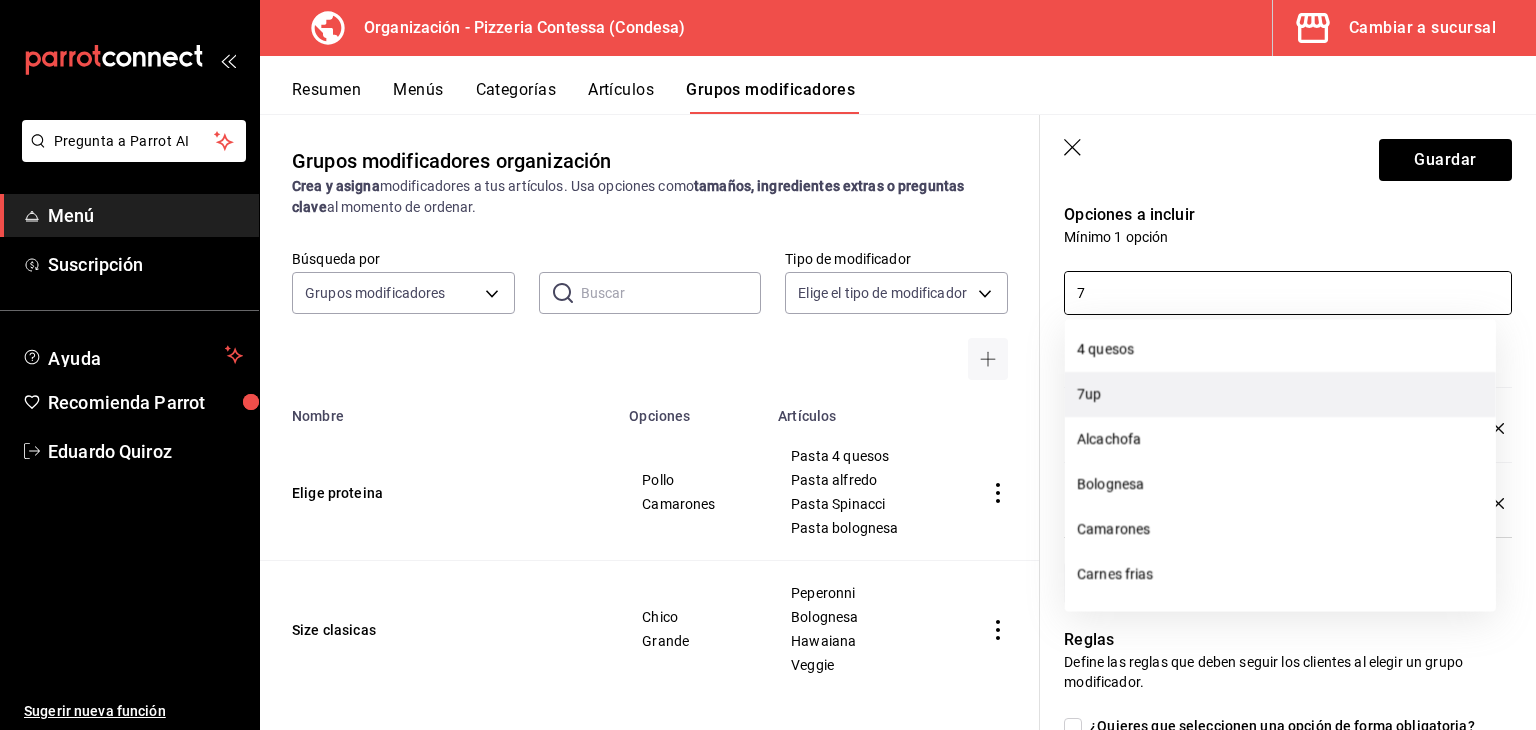 click on "7up" at bounding box center [1280, 394] 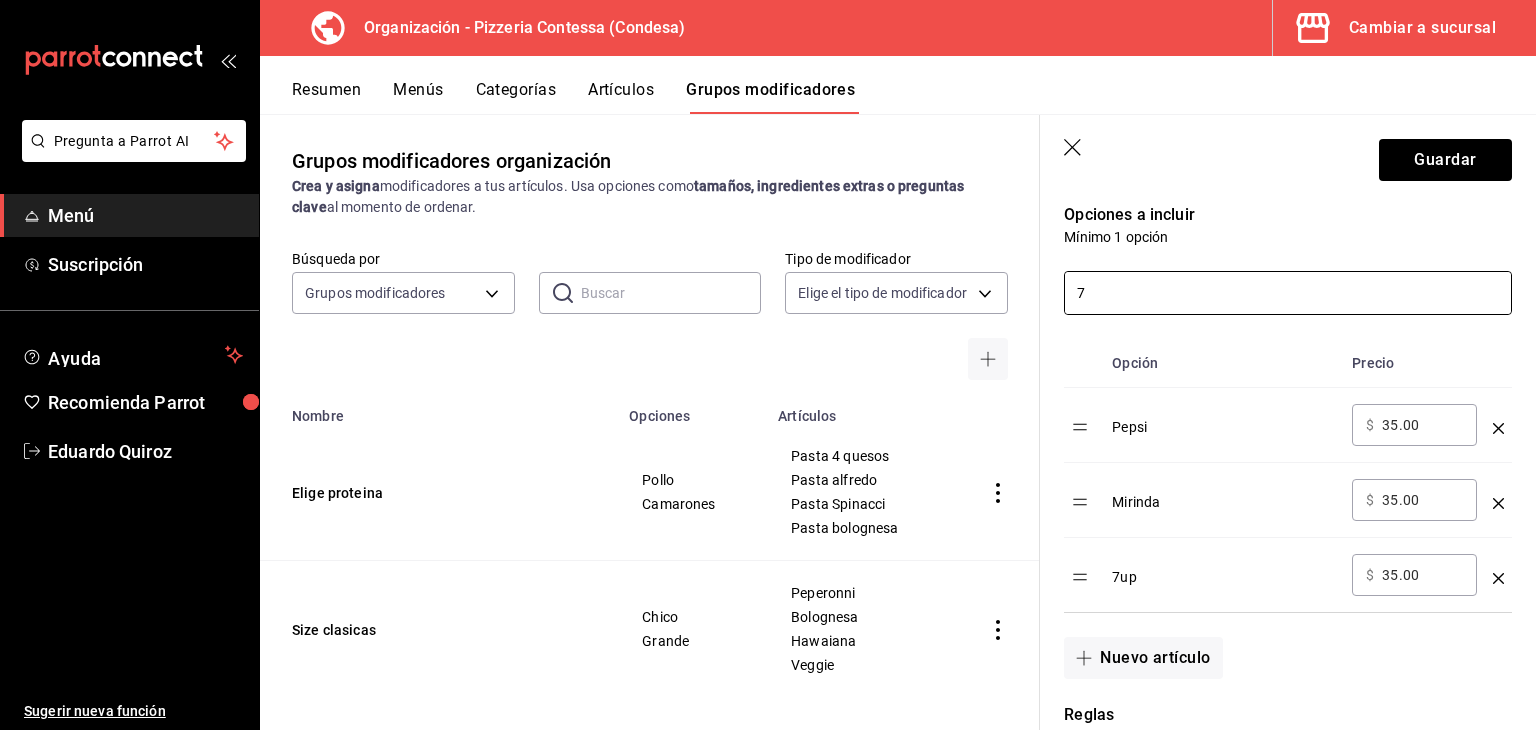 drag, startPoint x: 1106, startPoint y: 280, endPoint x: 1006, endPoint y: 287, distance: 100.2447 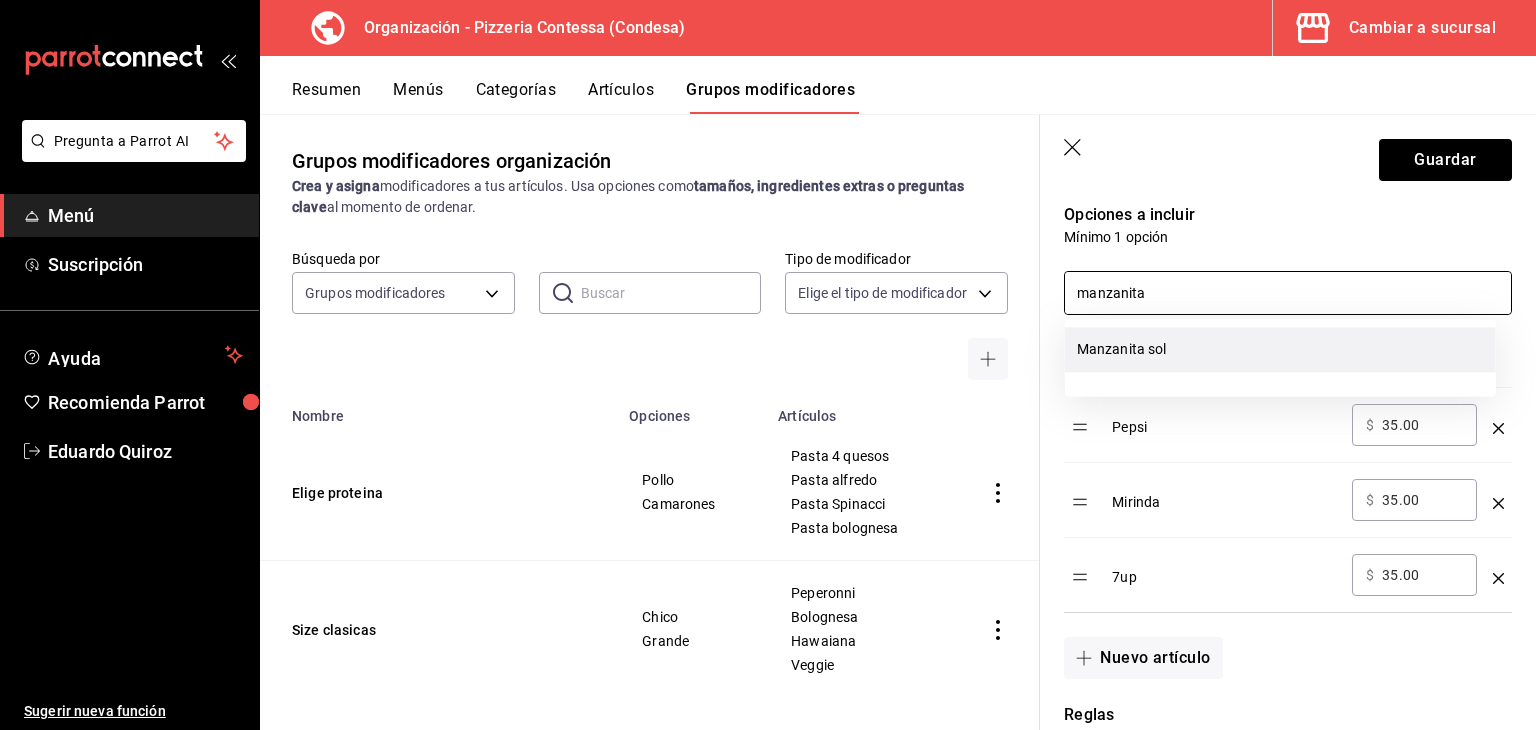 click on "Manzanita sol" at bounding box center (1280, 349) 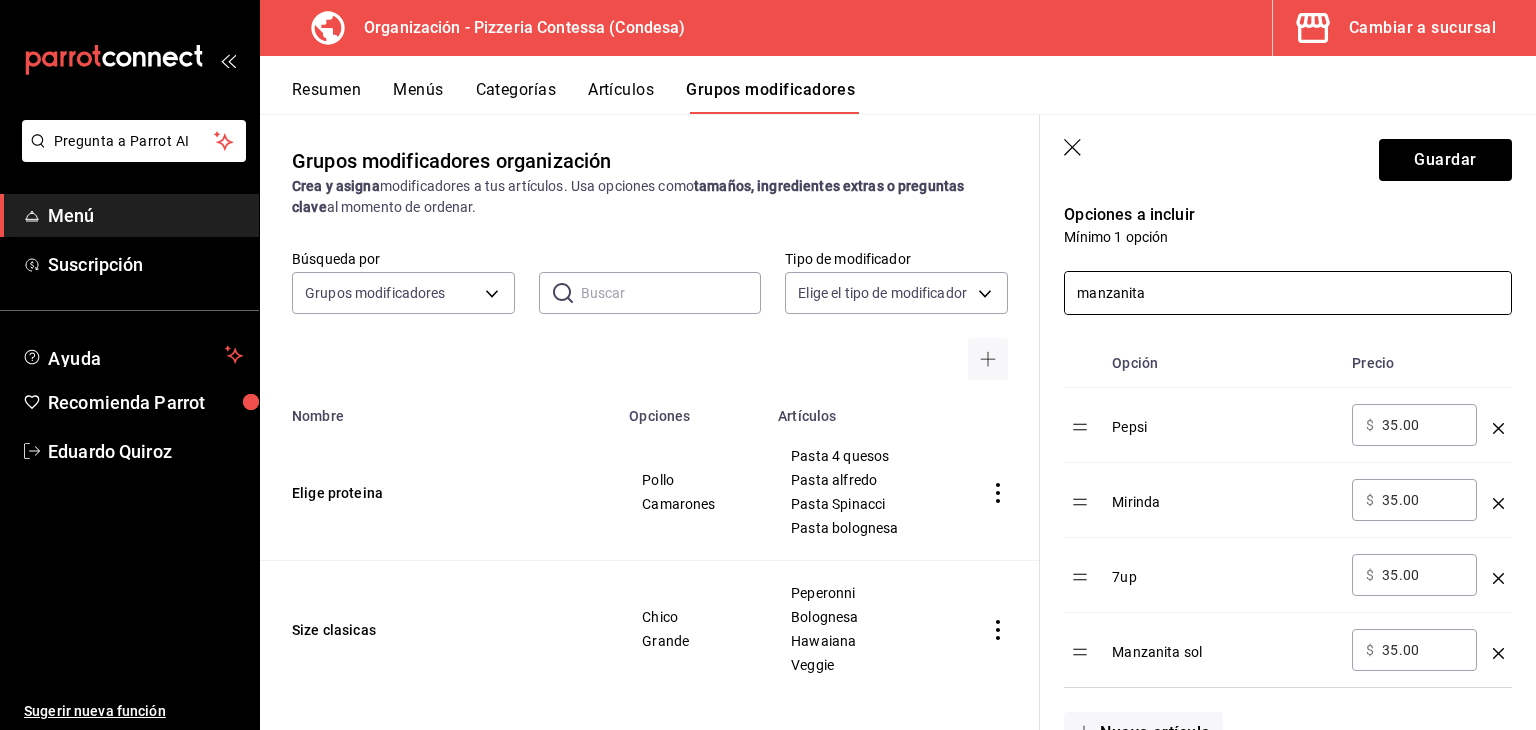 drag, startPoint x: 1172, startPoint y: 297, endPoint x: 1018, endPoint y: 298, distance: 154.00325 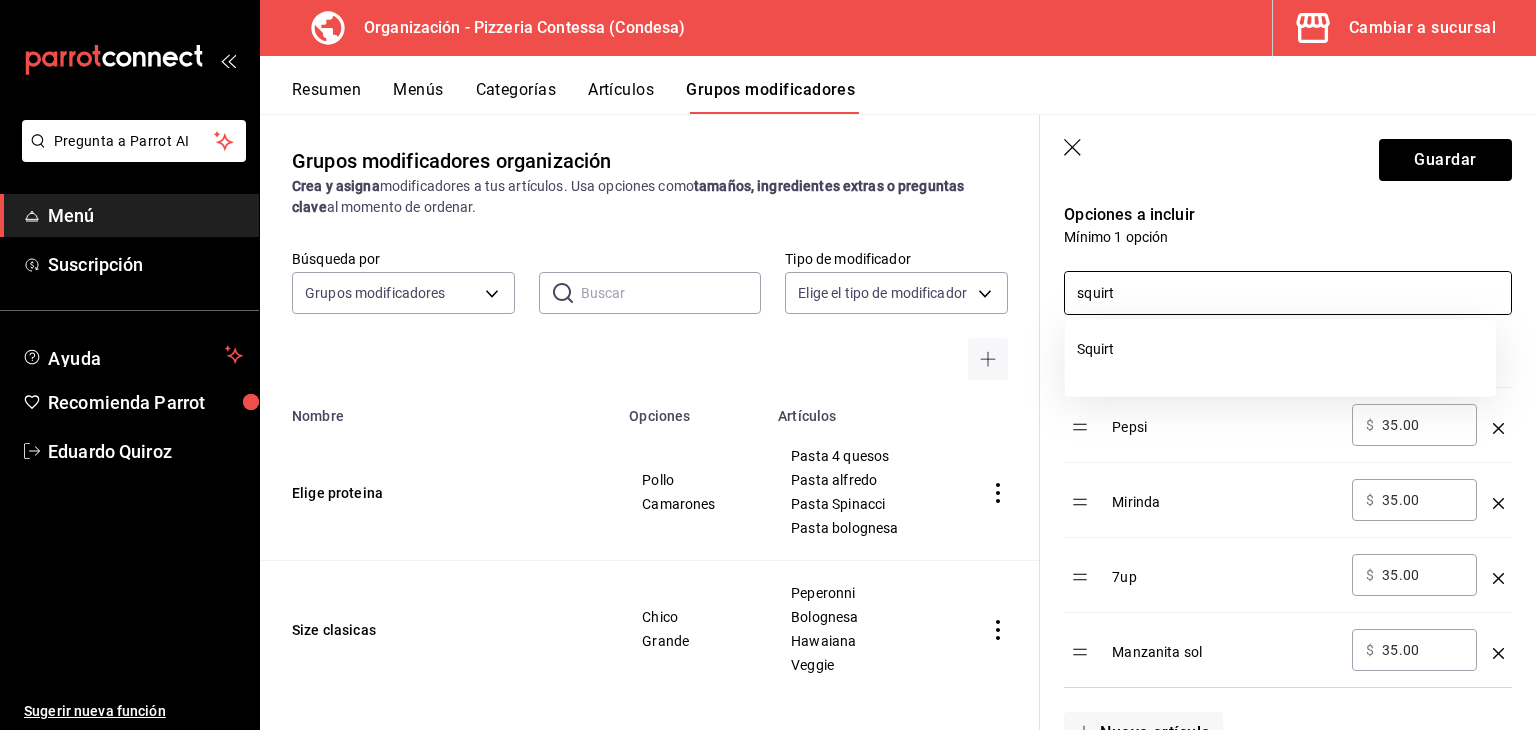 click at bounding box center (1280, 376) 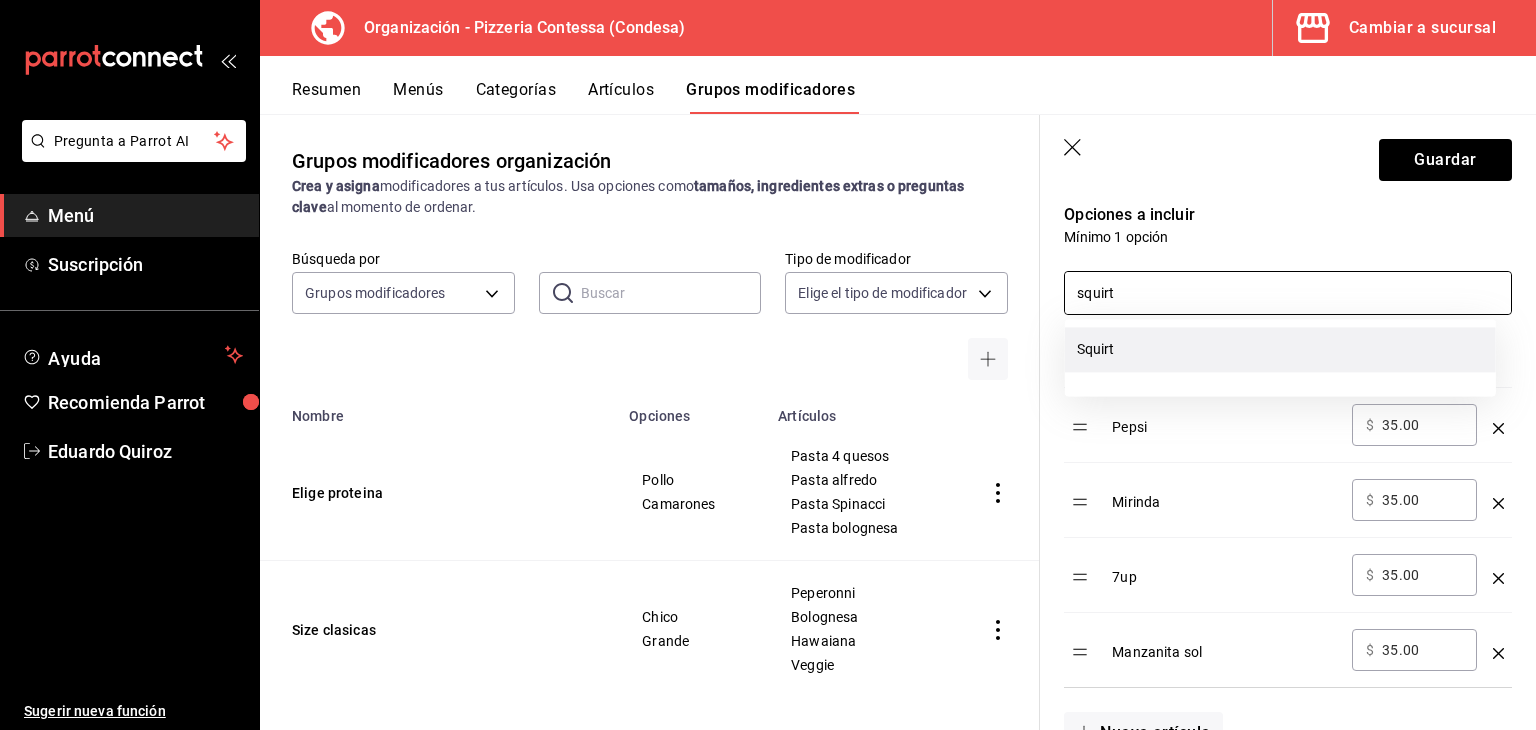click on "Squirt" at bounding box center (1280, 349) 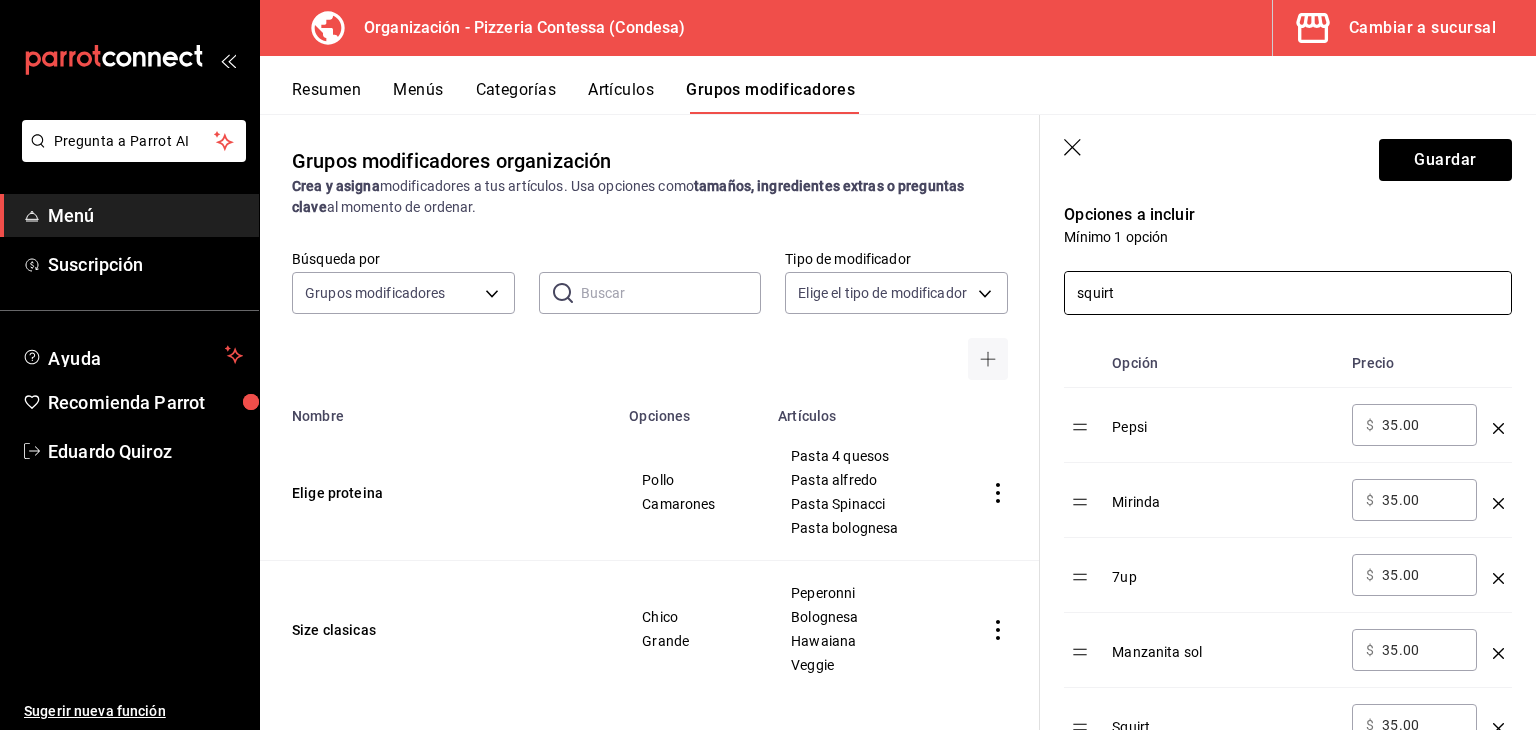 scroll, scrollTop: 568, scrollLeft: 0, axis: vertical 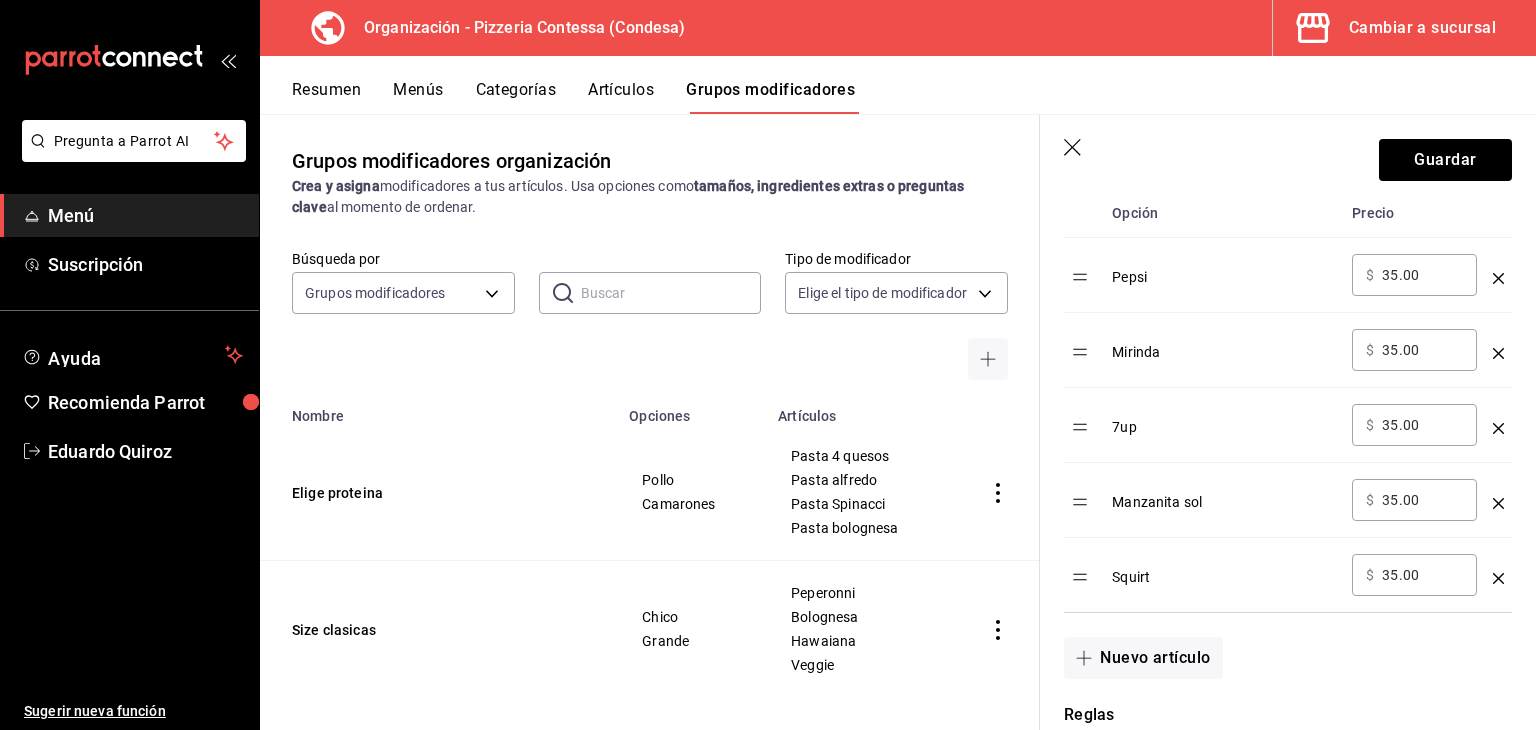 type on "squirt" 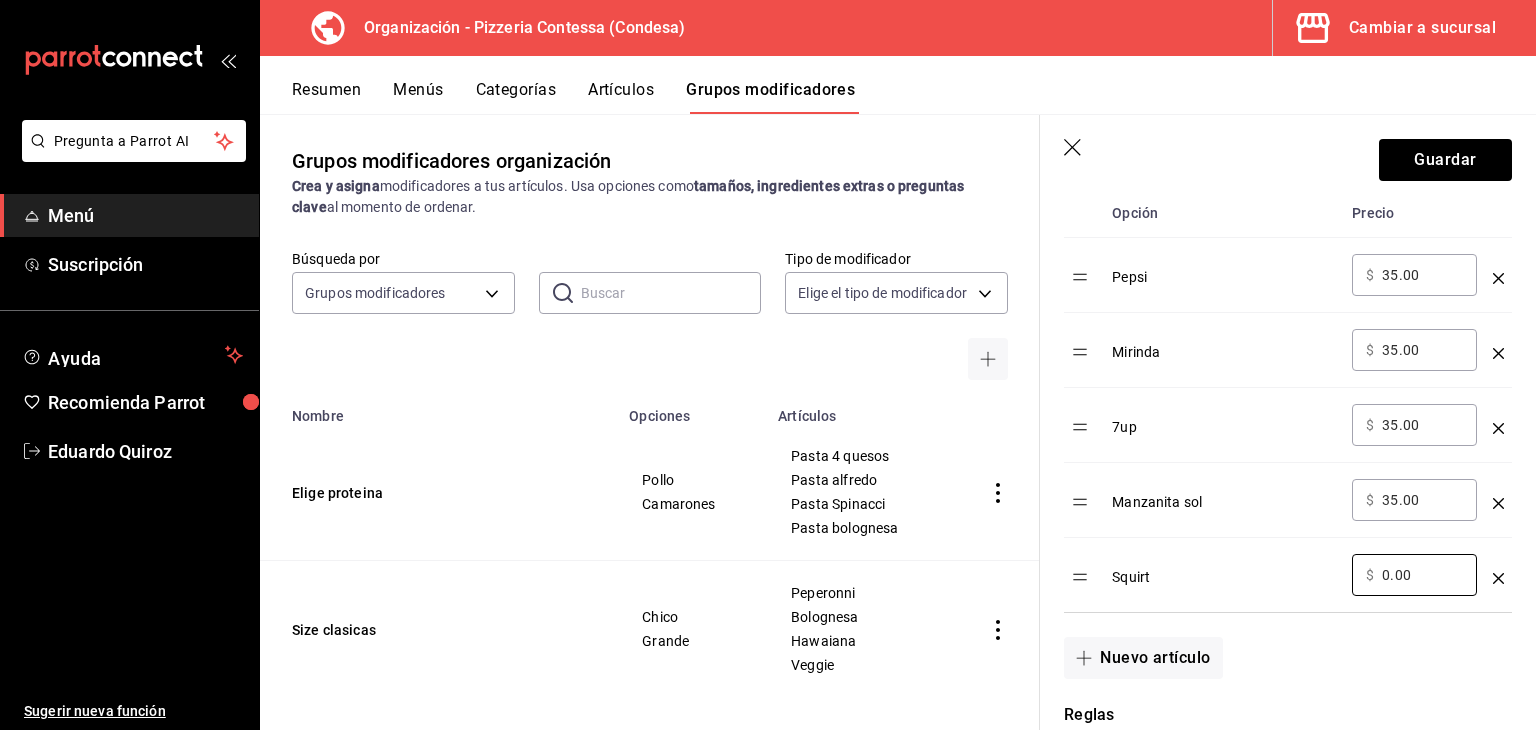 type on "0.00" 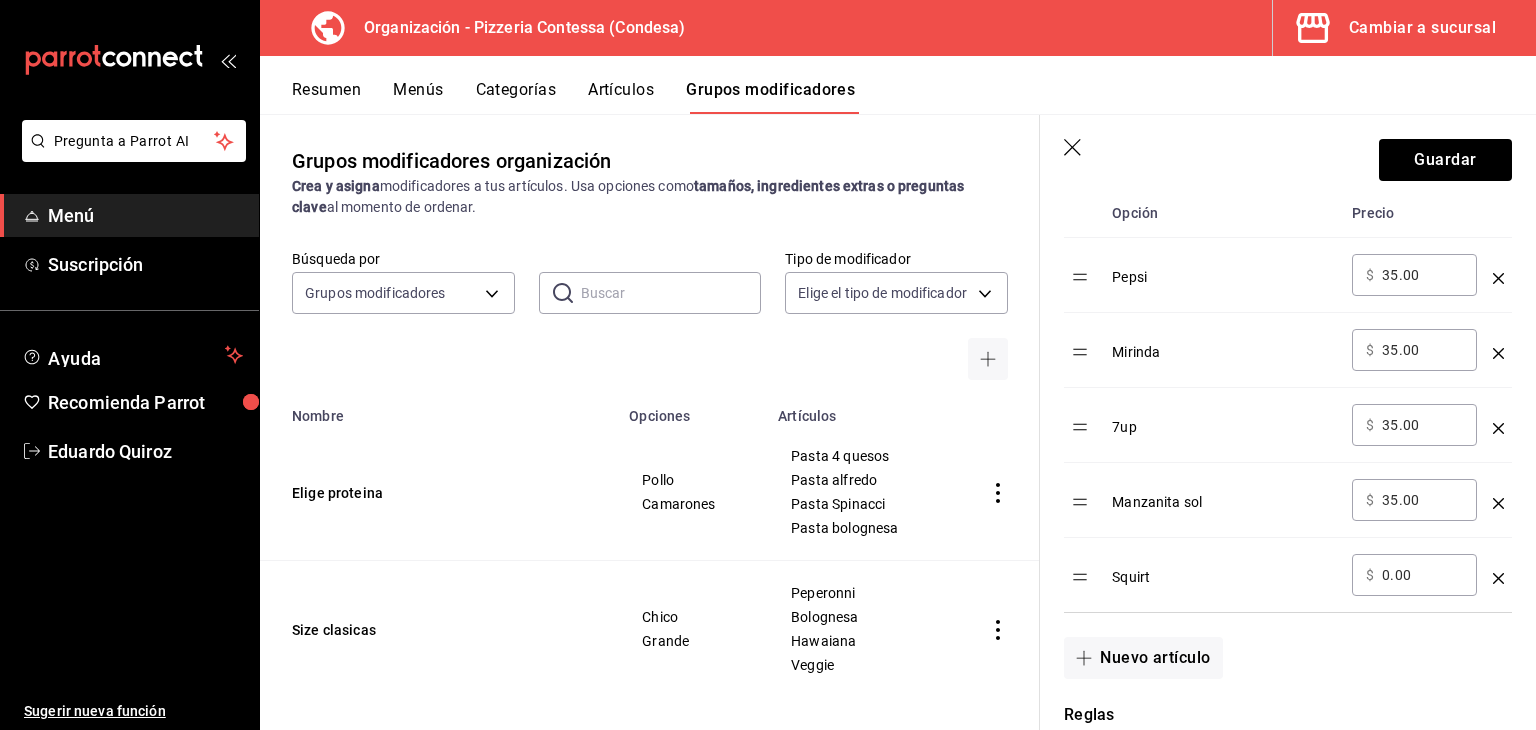 drag, startPoint x: 1420, startPoint y: 277, endPoint x: 1359, endPoint y: 280, distance: 61.073727 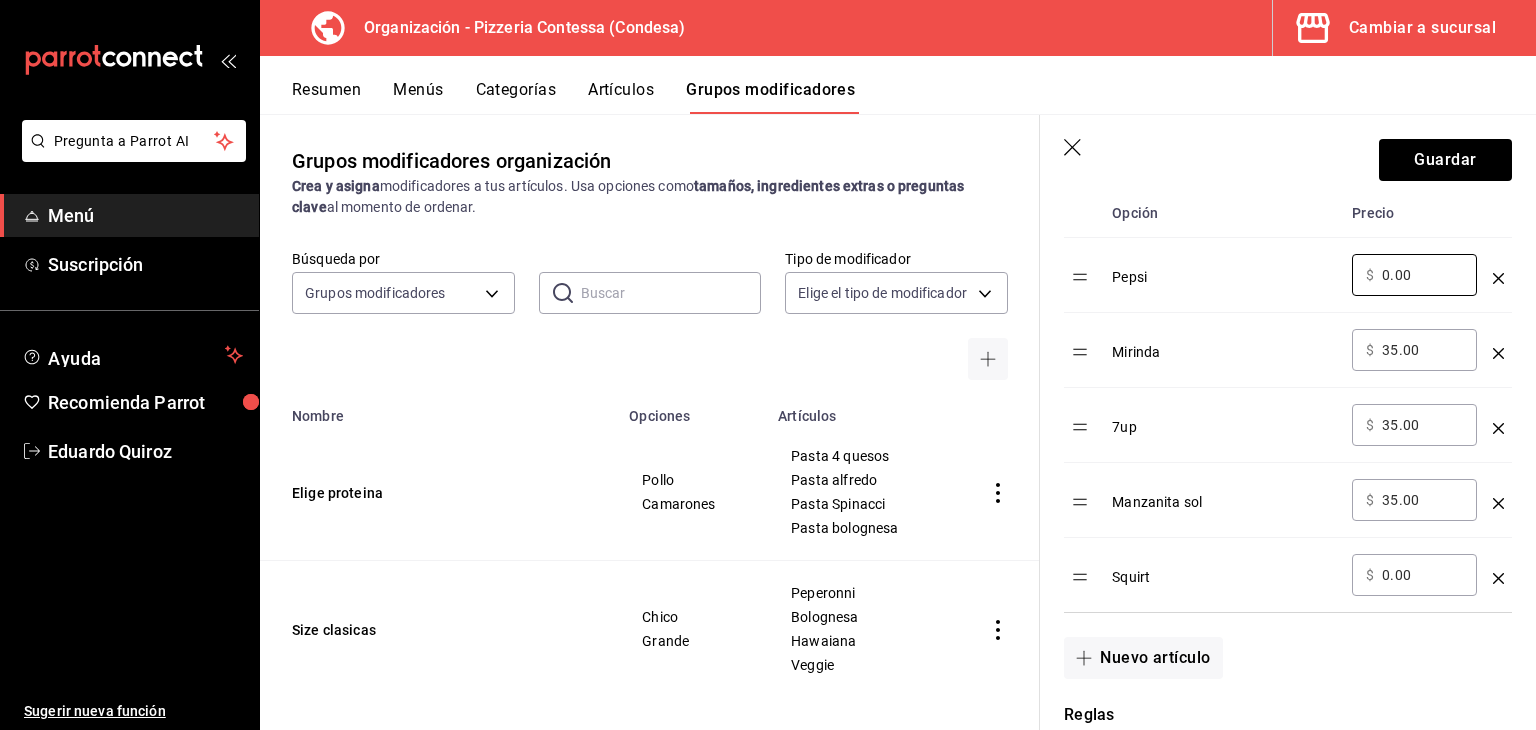 type on "0.00" 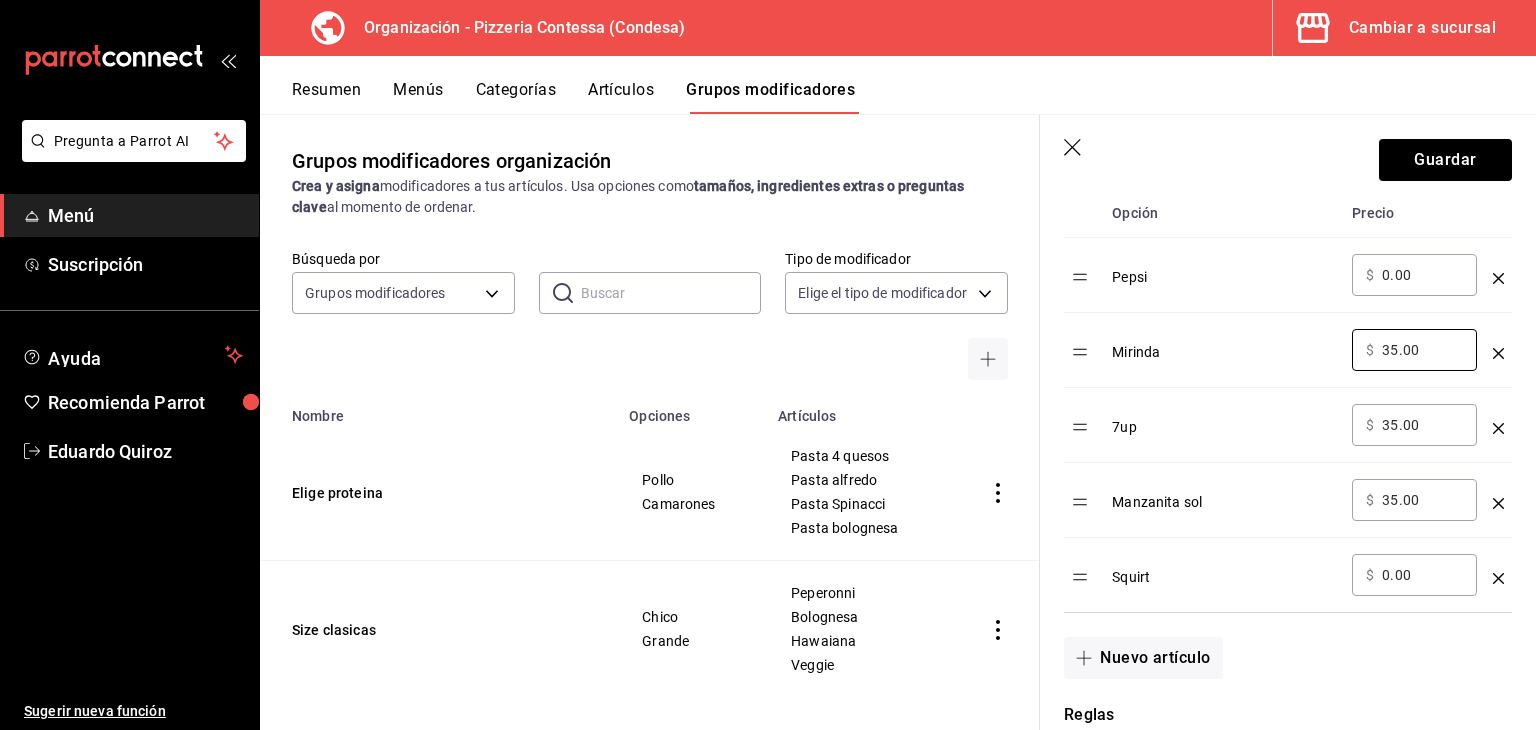 drag, startPoint x: 1442, startPoint y: 345, endPoint x: 1314, endPoint y: 339, distance: 128.14055 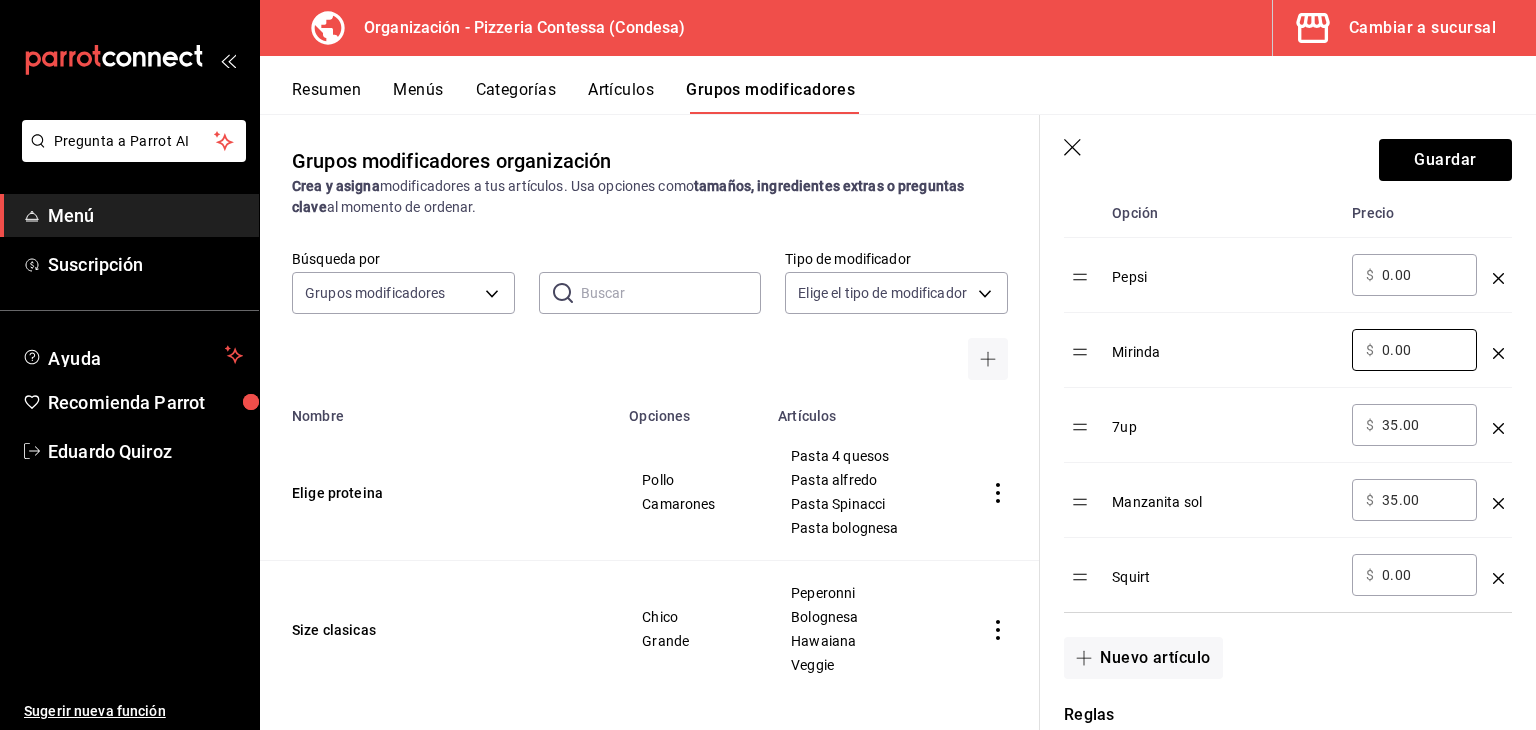type on "0.00" 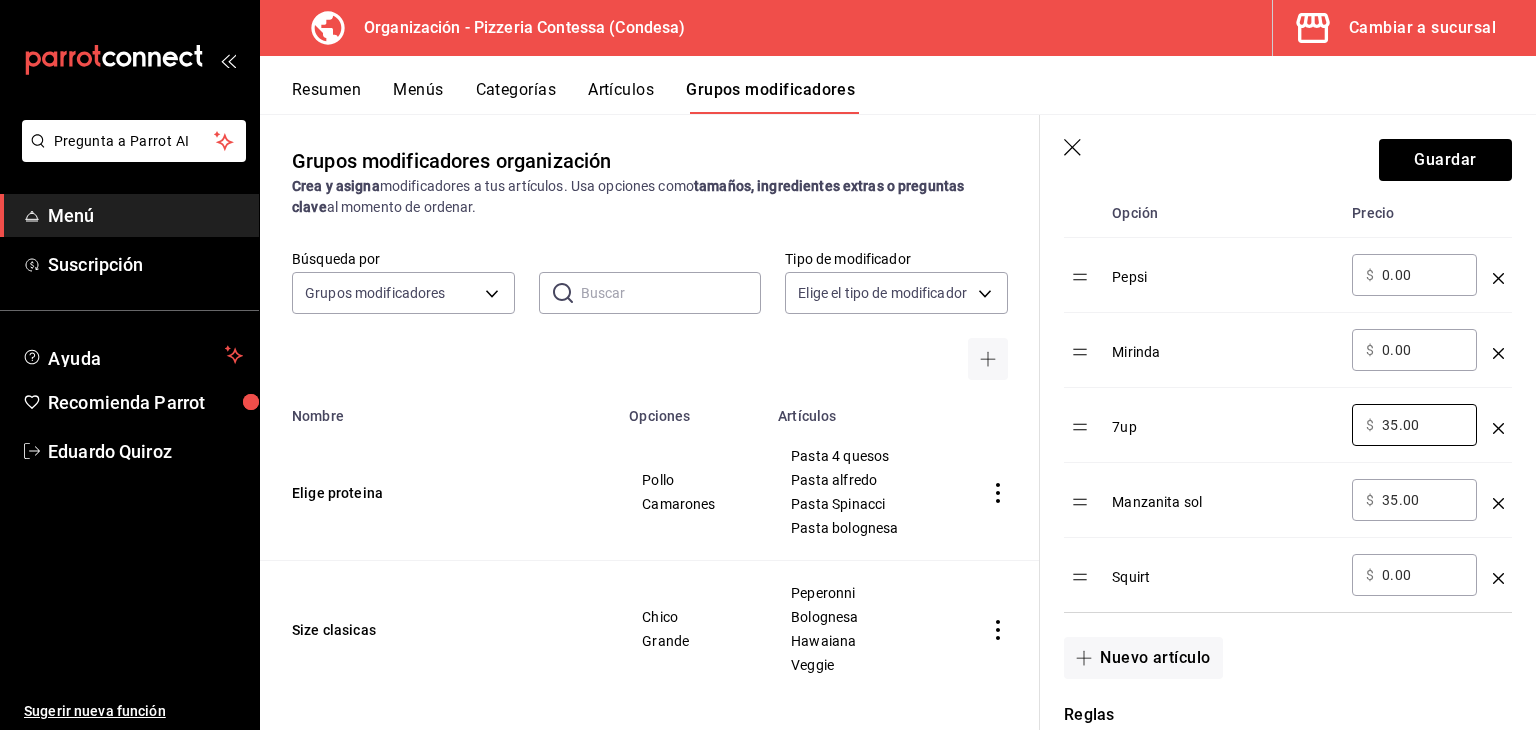 drag, startPoint x: 1427, startPoint y: 418, endPoint x: 1326, endPoint y: 429, distance: 101.597244 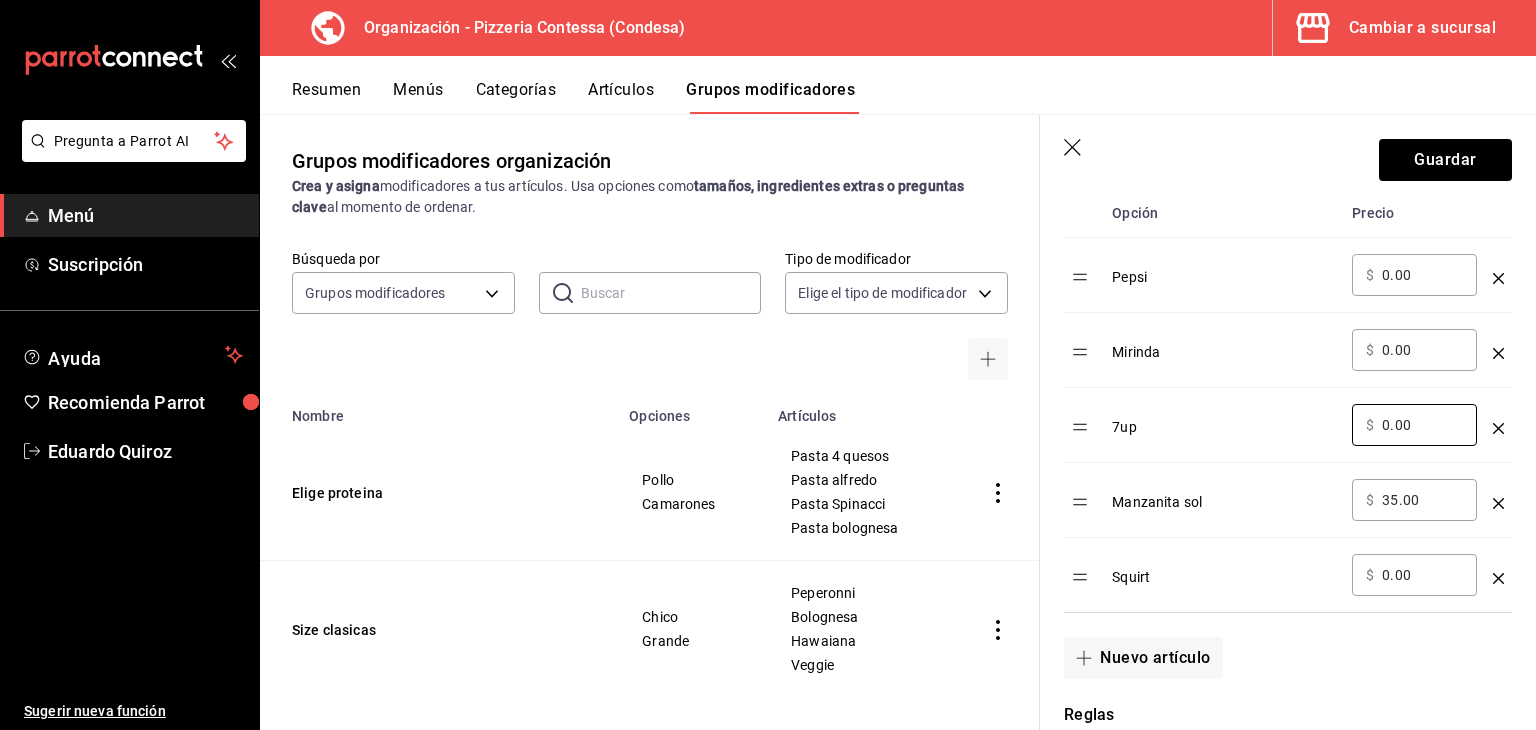 type on "0.00" 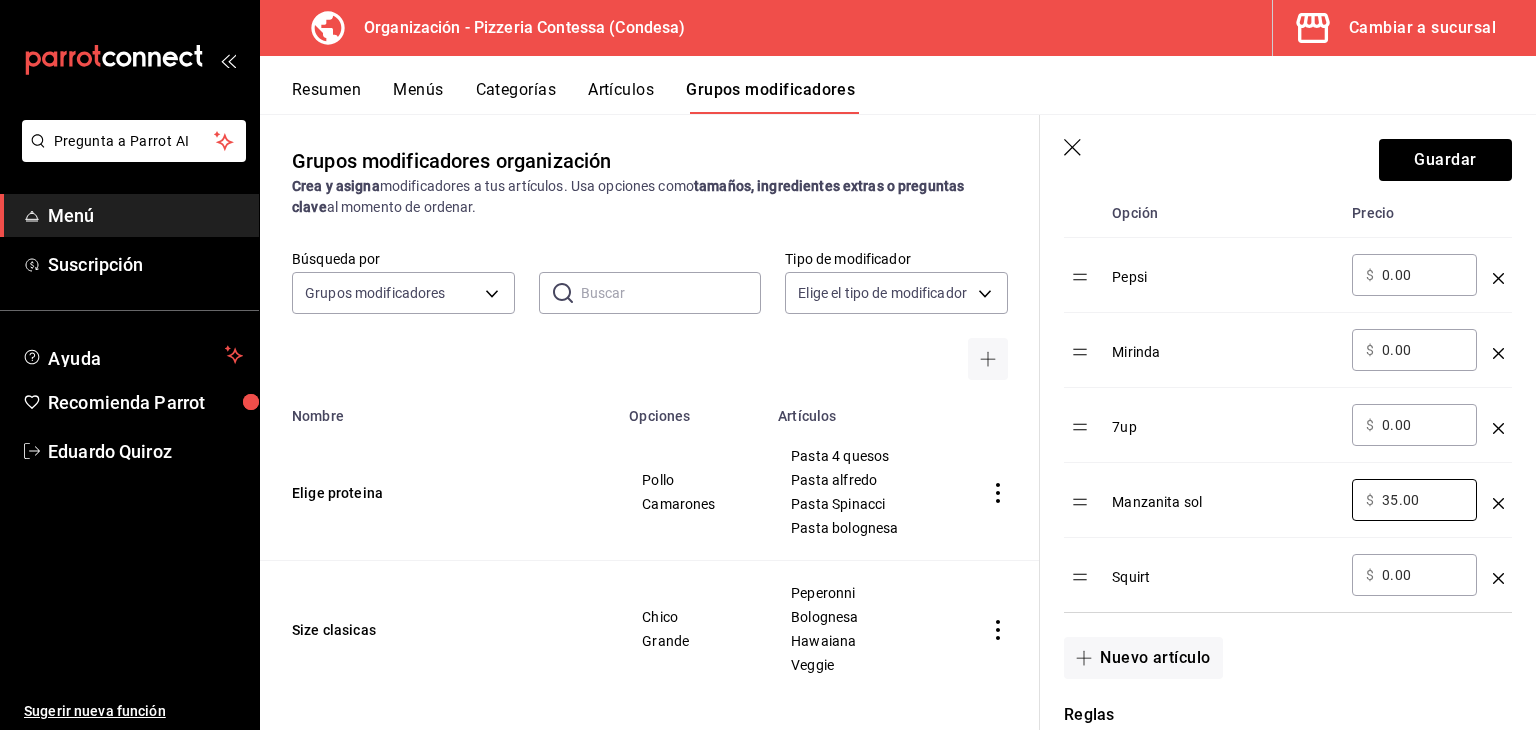 drag, startPoint x: 1440, startPoint y: 498, endPoint x: 1310, endPoint y: 498, distance: 130 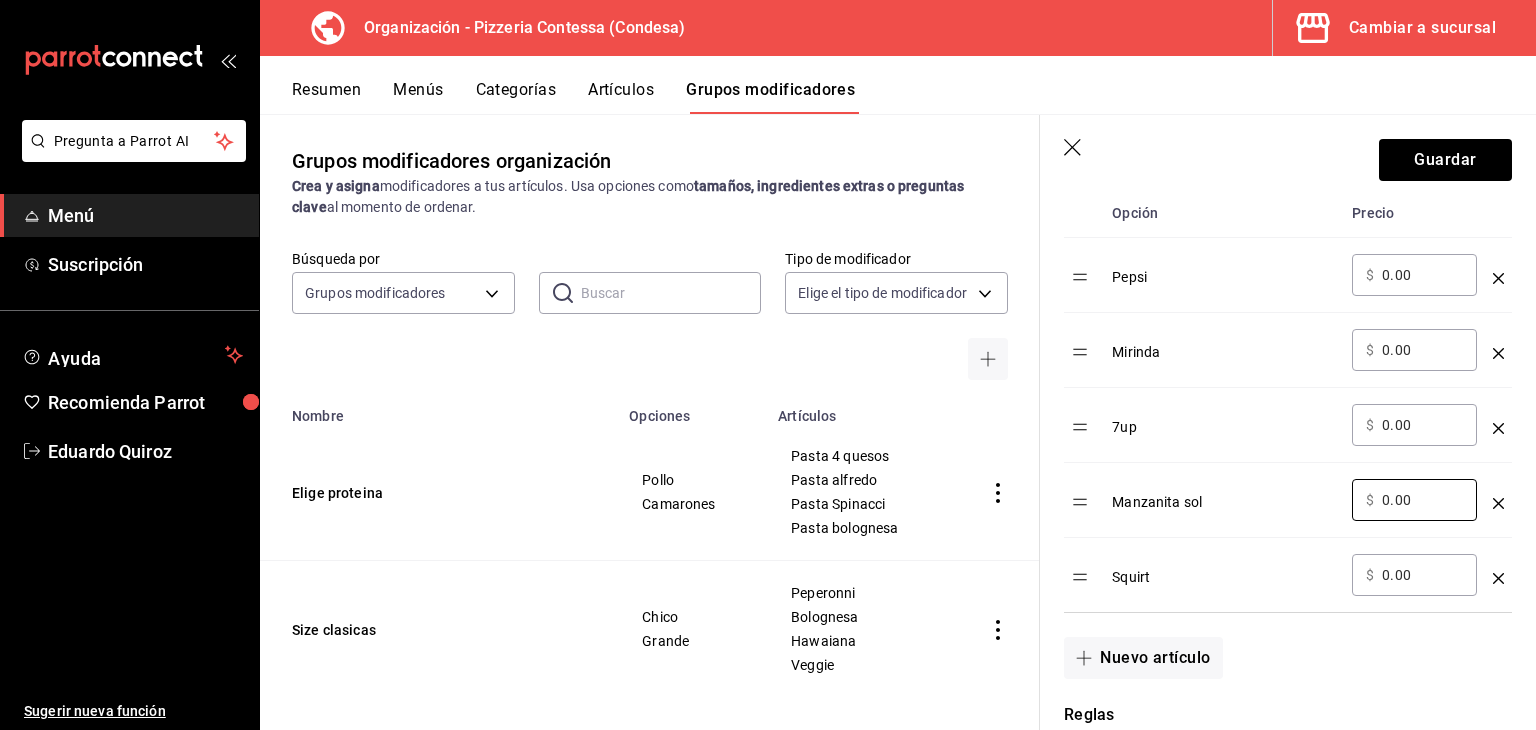 type on "0.00" 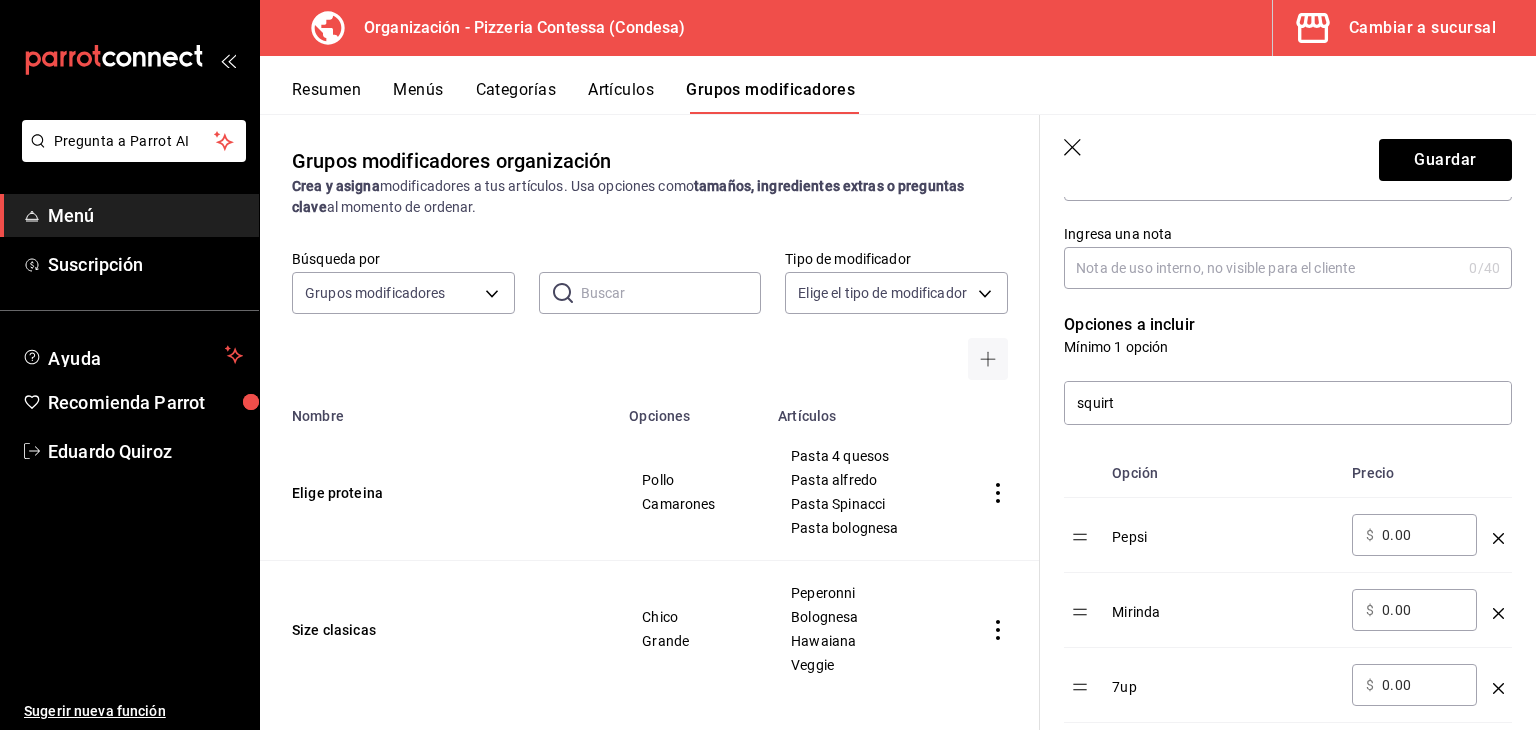 scroll, scrollTop: 307, scrollLeft: 0, axis: vertical 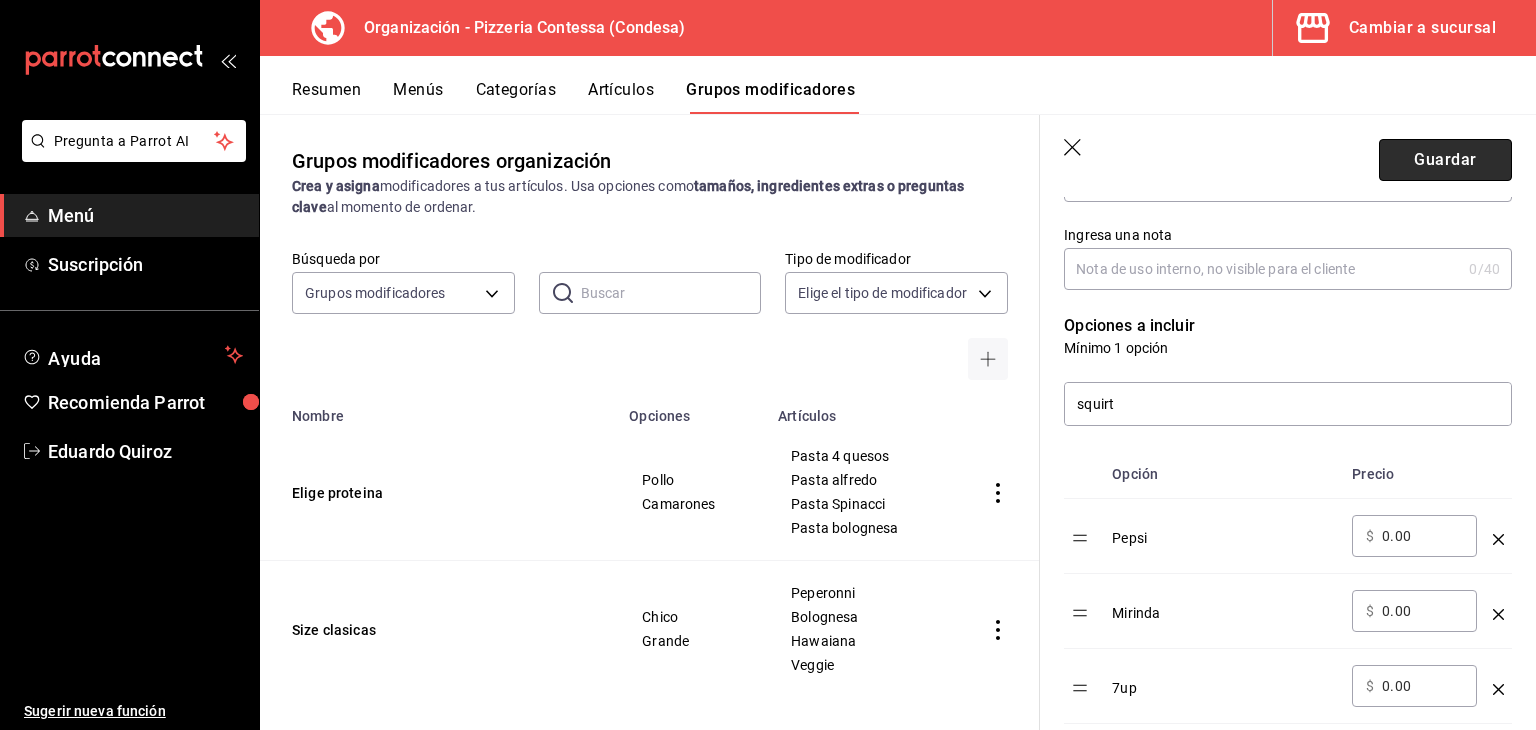 click on "Guardar" at bounding box center (1445, 160) 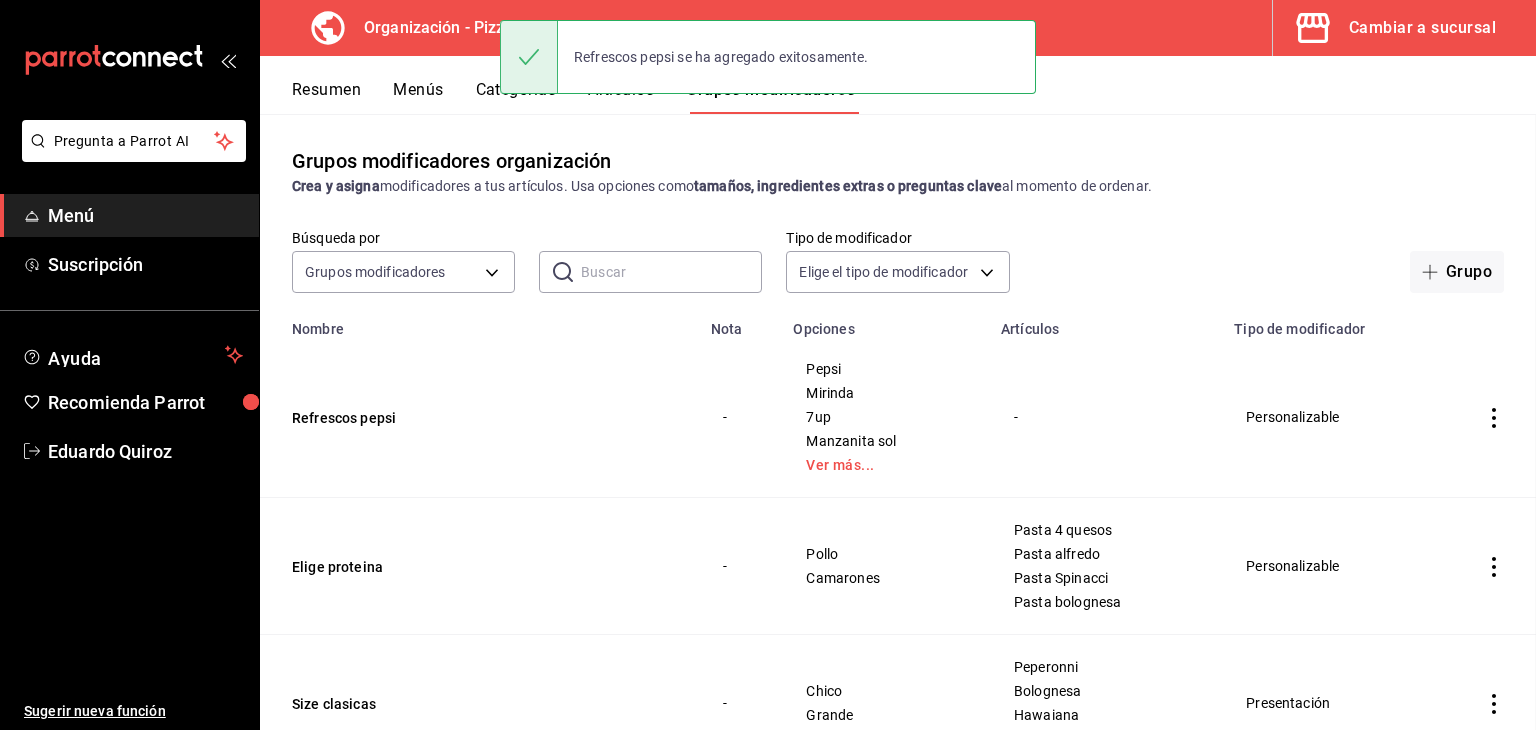 scroll, scrollTop: 0, scrollLeft: 0, axis: both 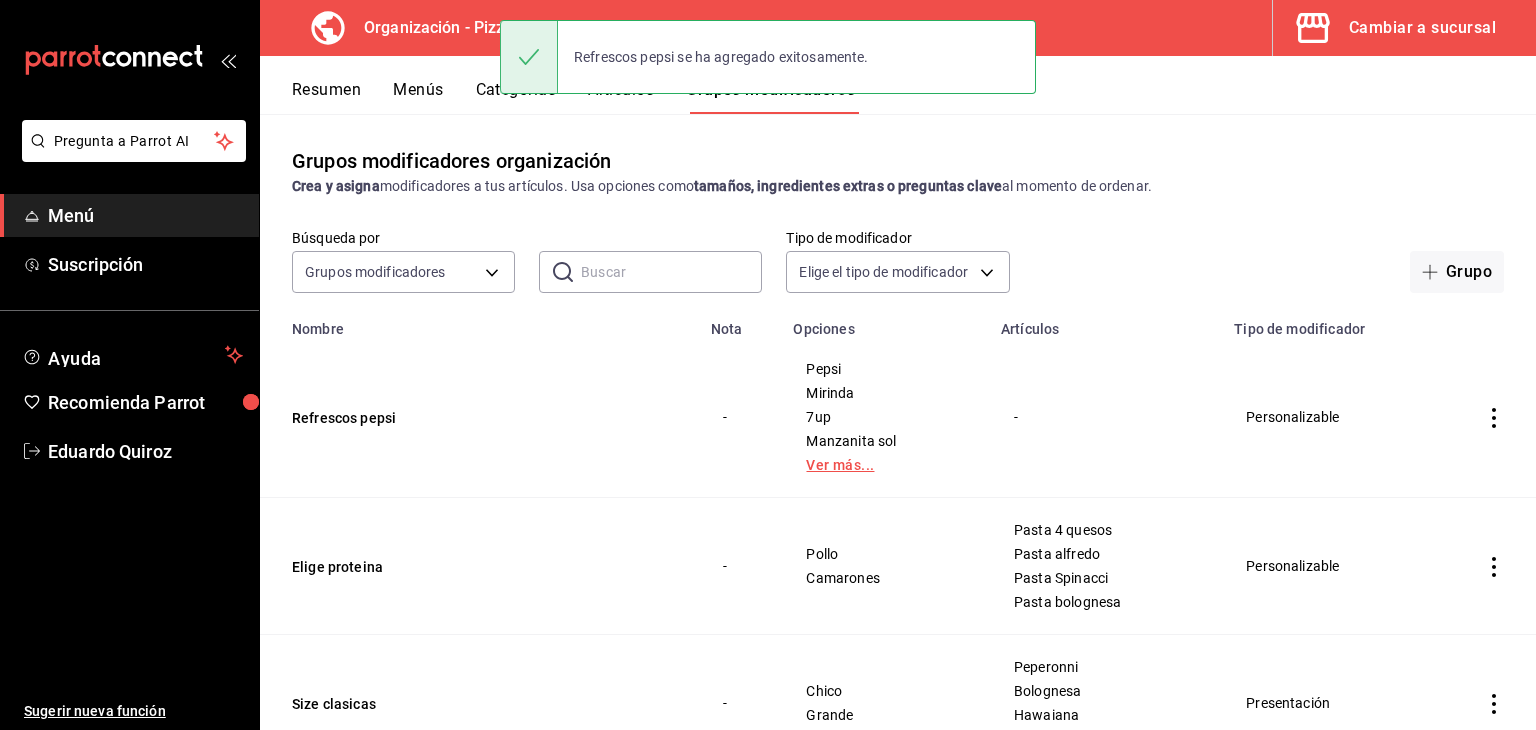 click on "Ver más..." at bounding box center (885, 465) 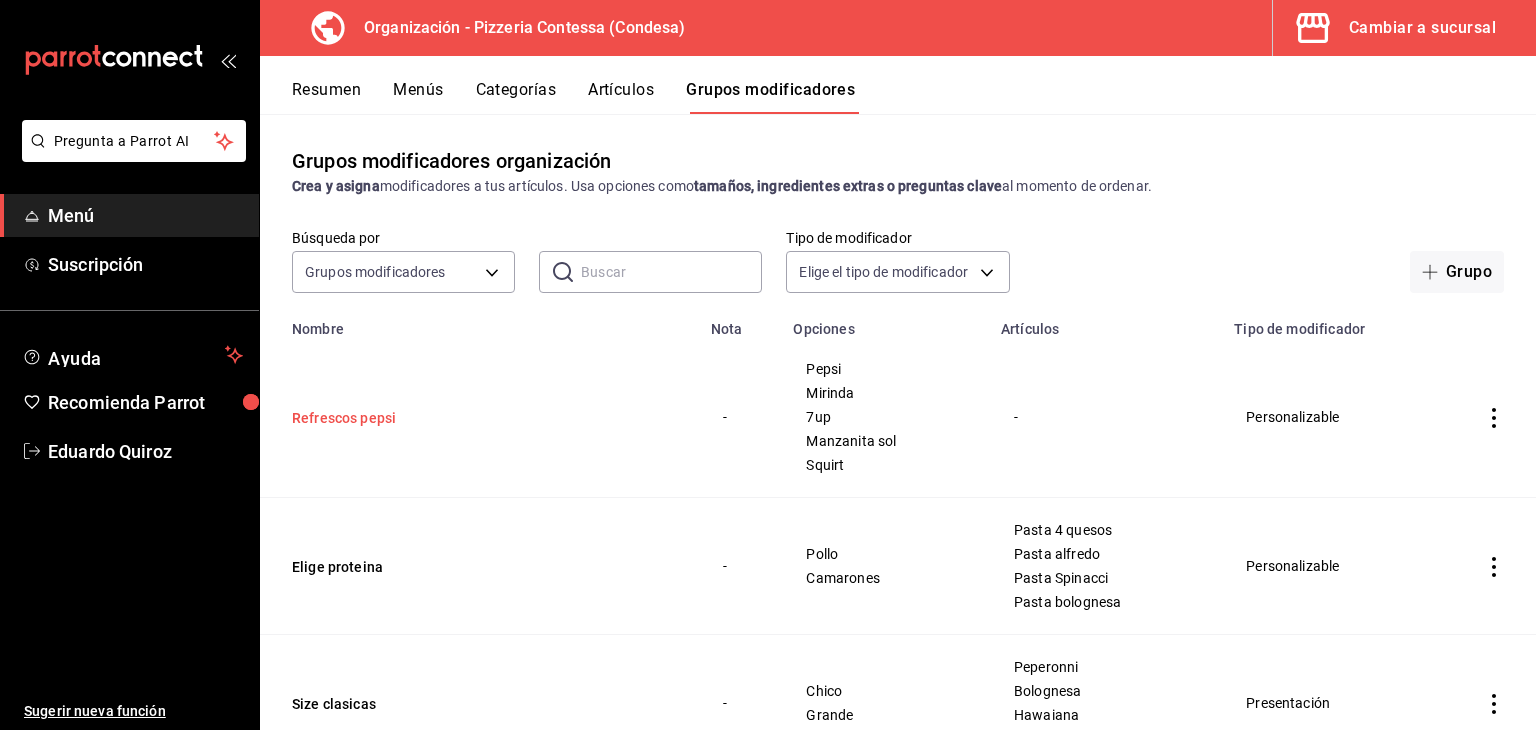 click on "Refrescos pepsi" at bounding box center [412, 418] 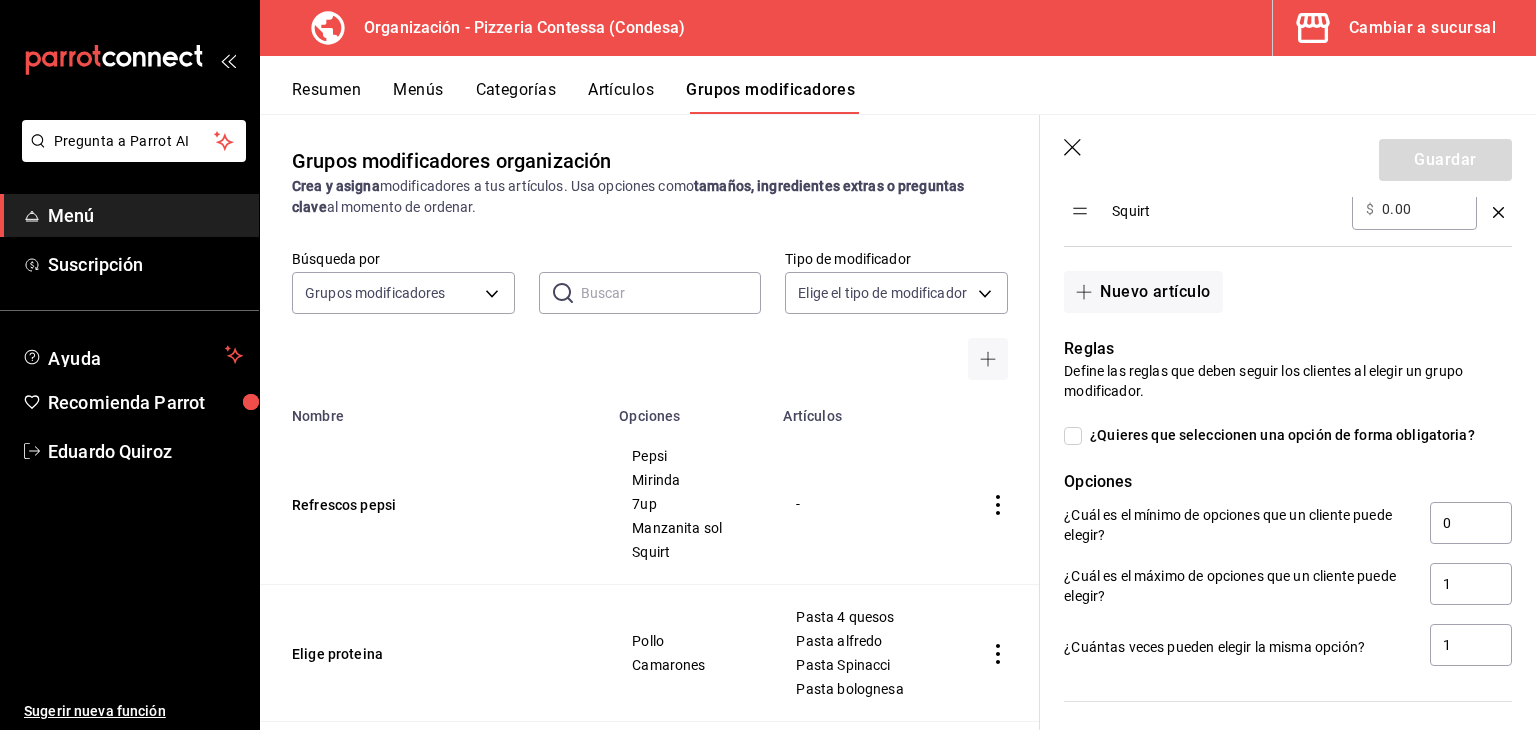 scroll, scrollTop: 1038, scrollLeft: 0, axis: vertical 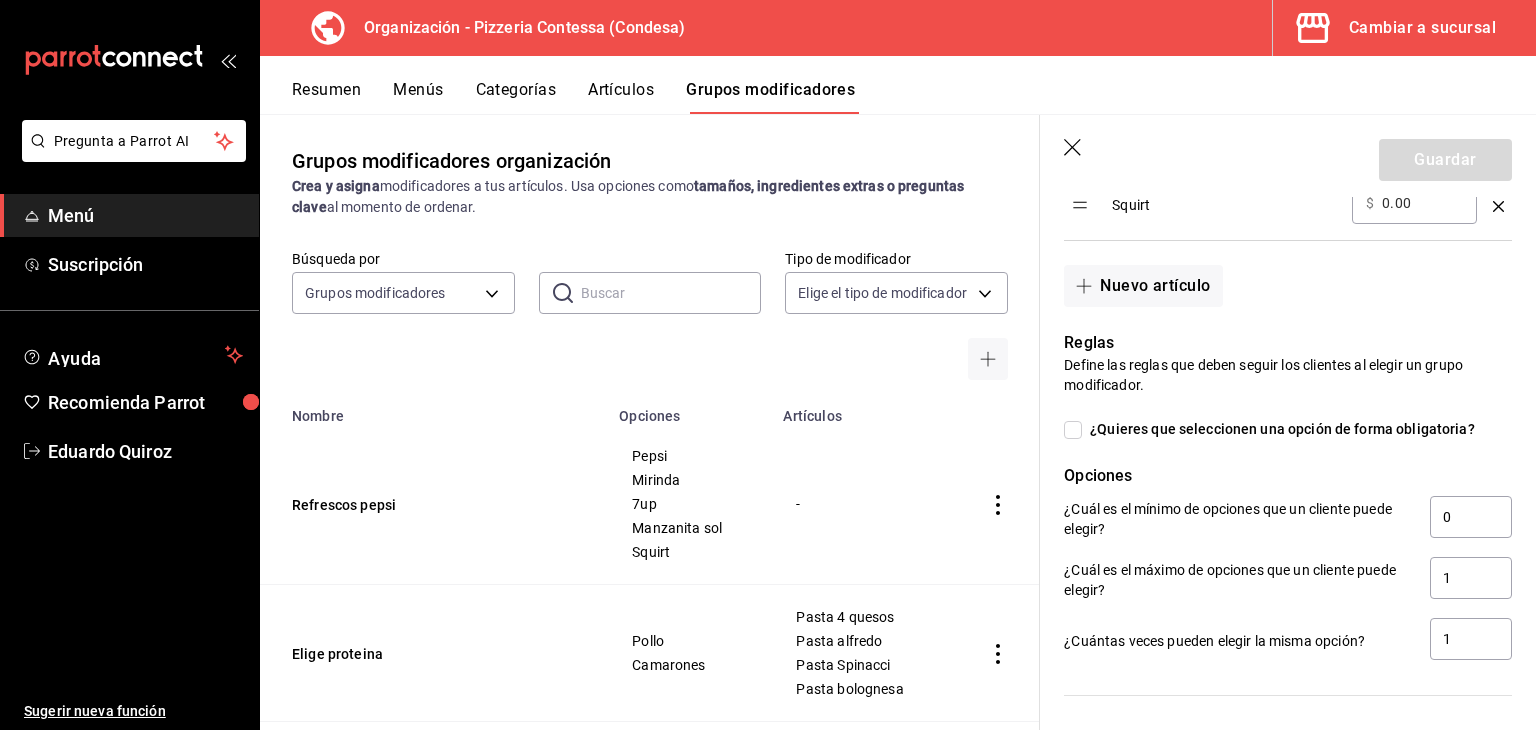 click on "¿Quieres que seleccionen una opción de forma obligatoria?" at bounding box center [1073, 430] 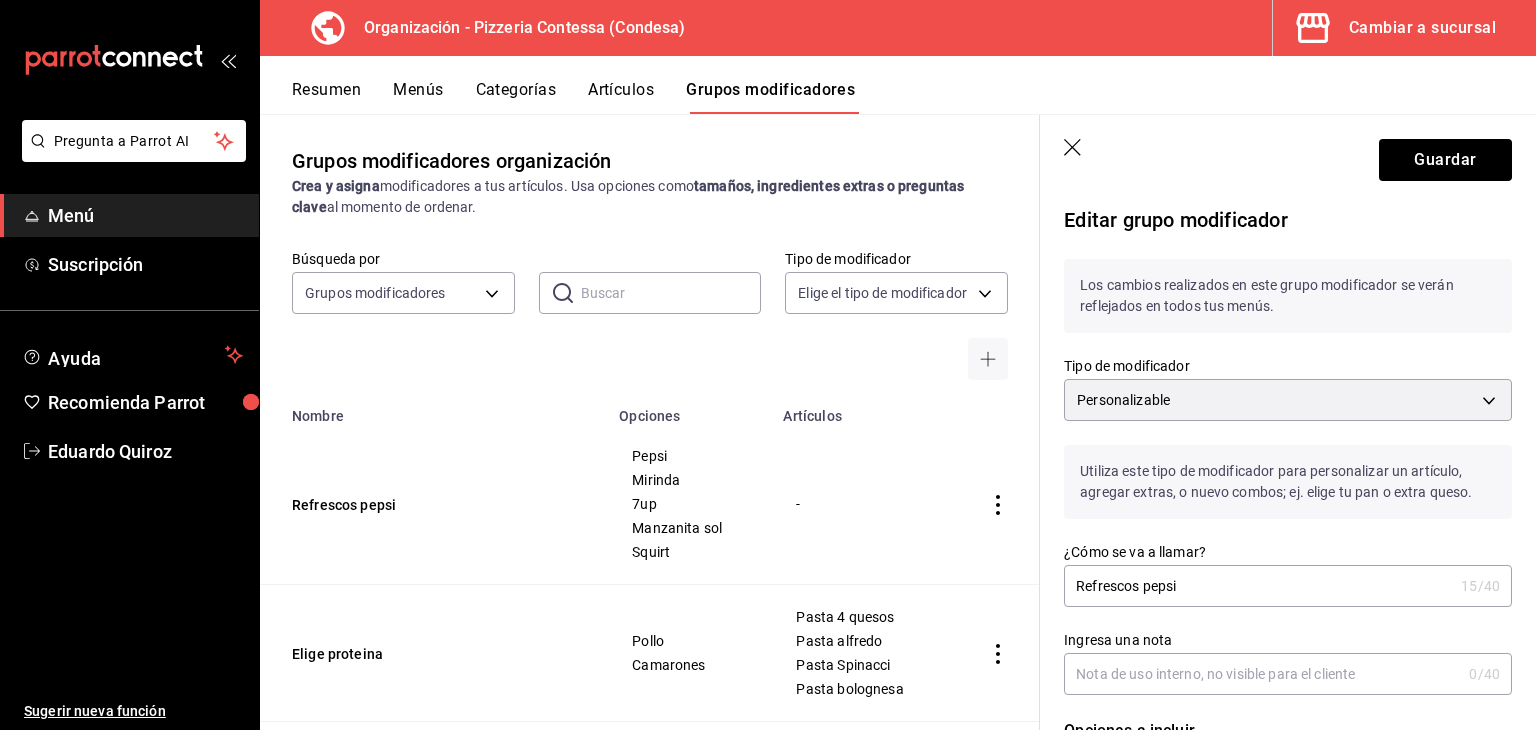 scroll, scrollTop: 0, scrollLeft: 0, axis: both 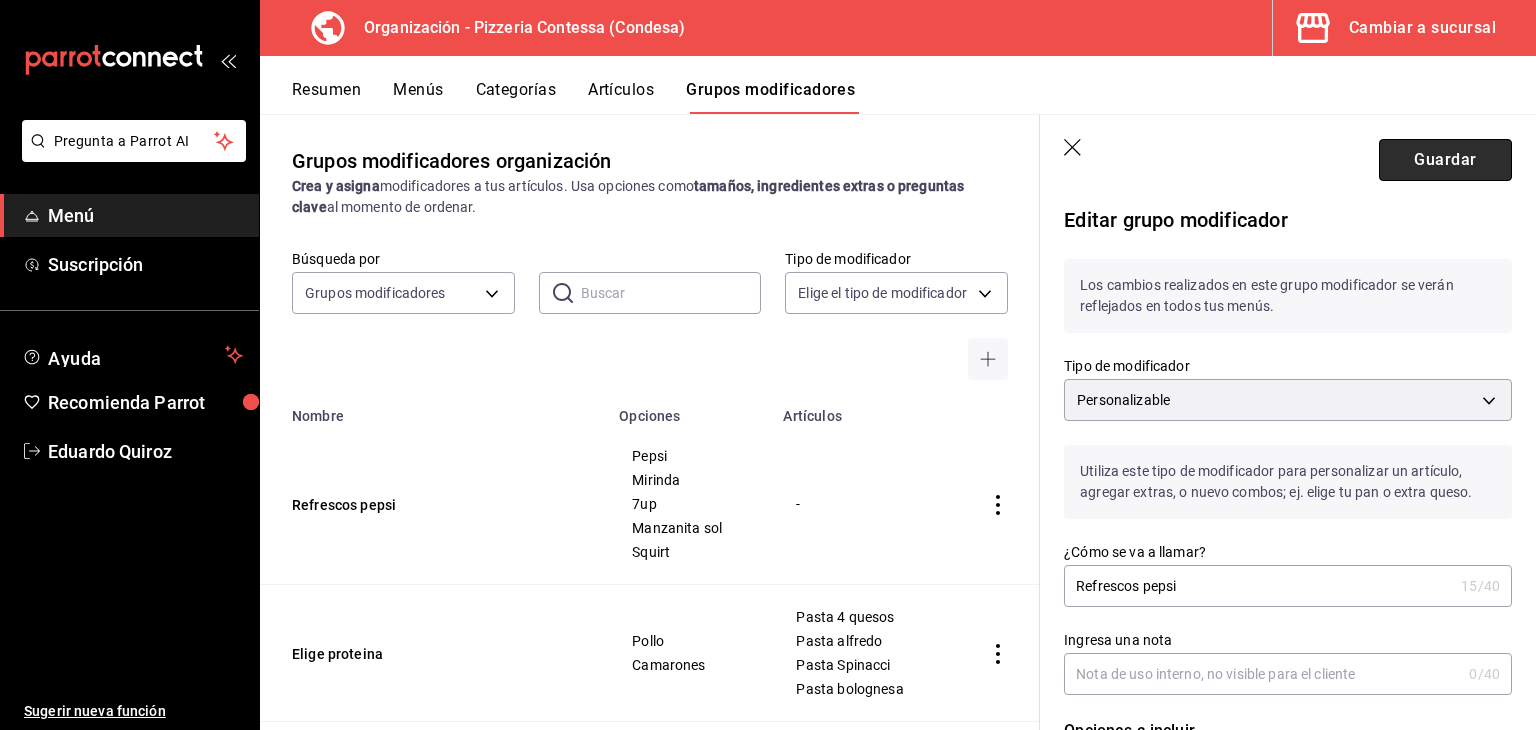 click on "Guardar" at bounding box center [1445, 160] 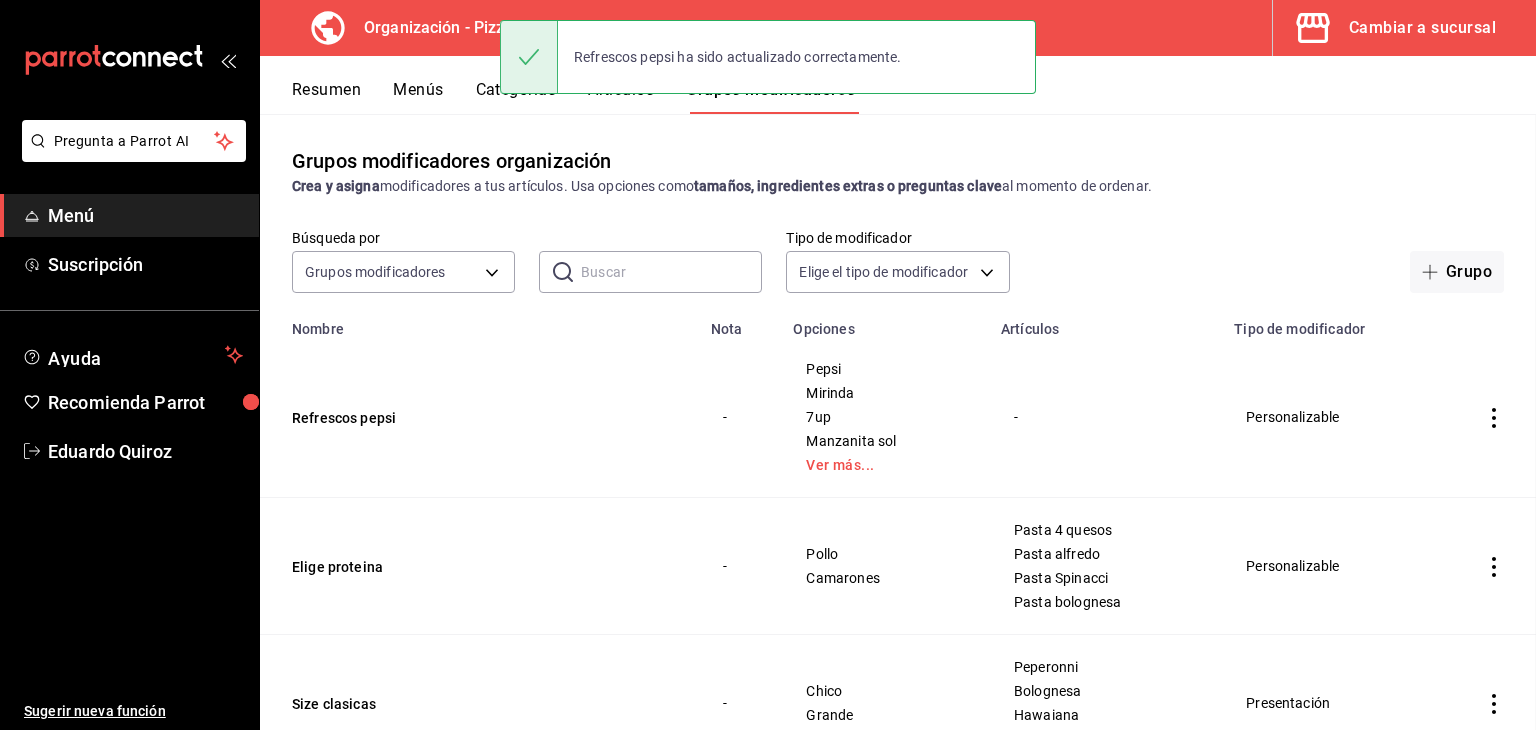 scroll, scrollTop: 0, scrollLeft: 0, axis: both 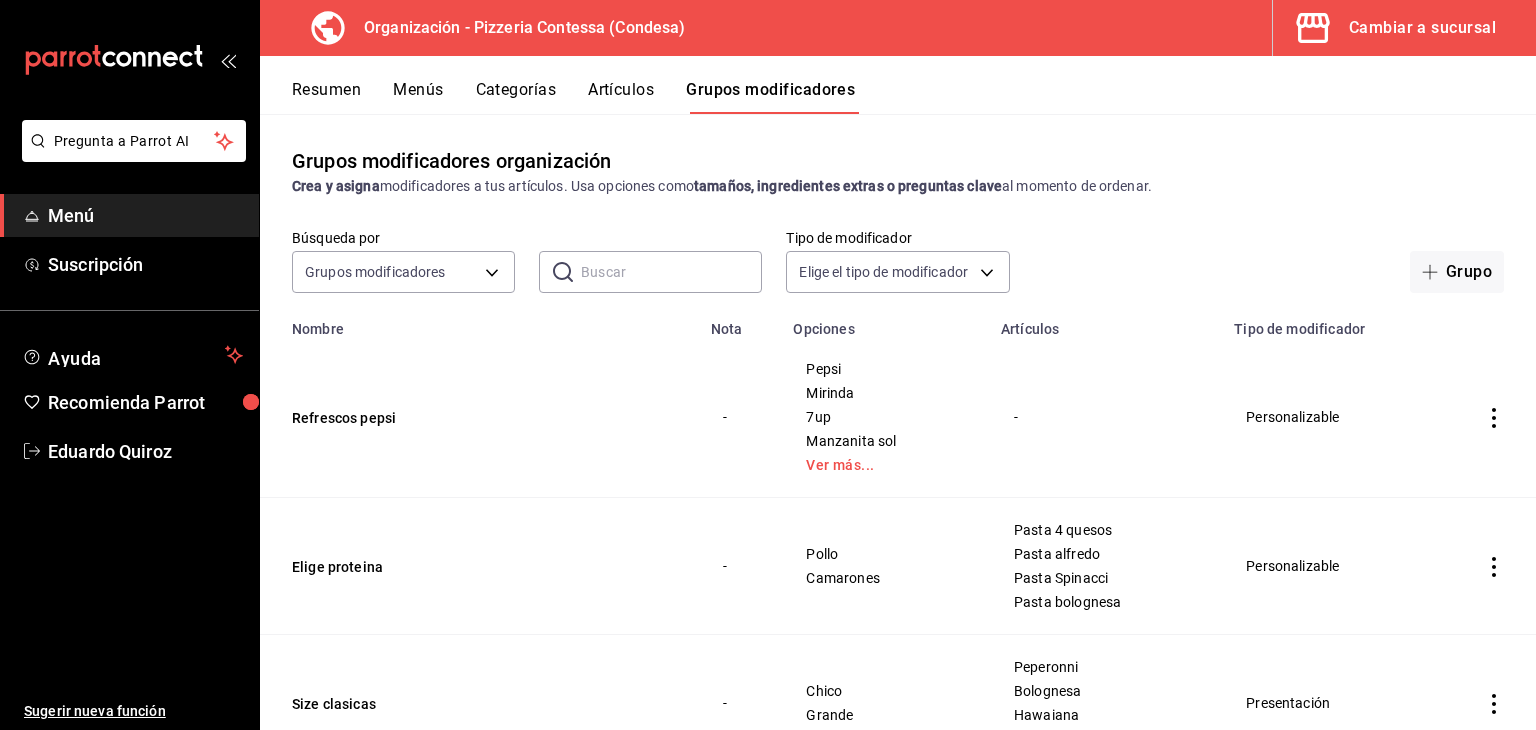 click on "Artículos" at bounding box center (621, 97) 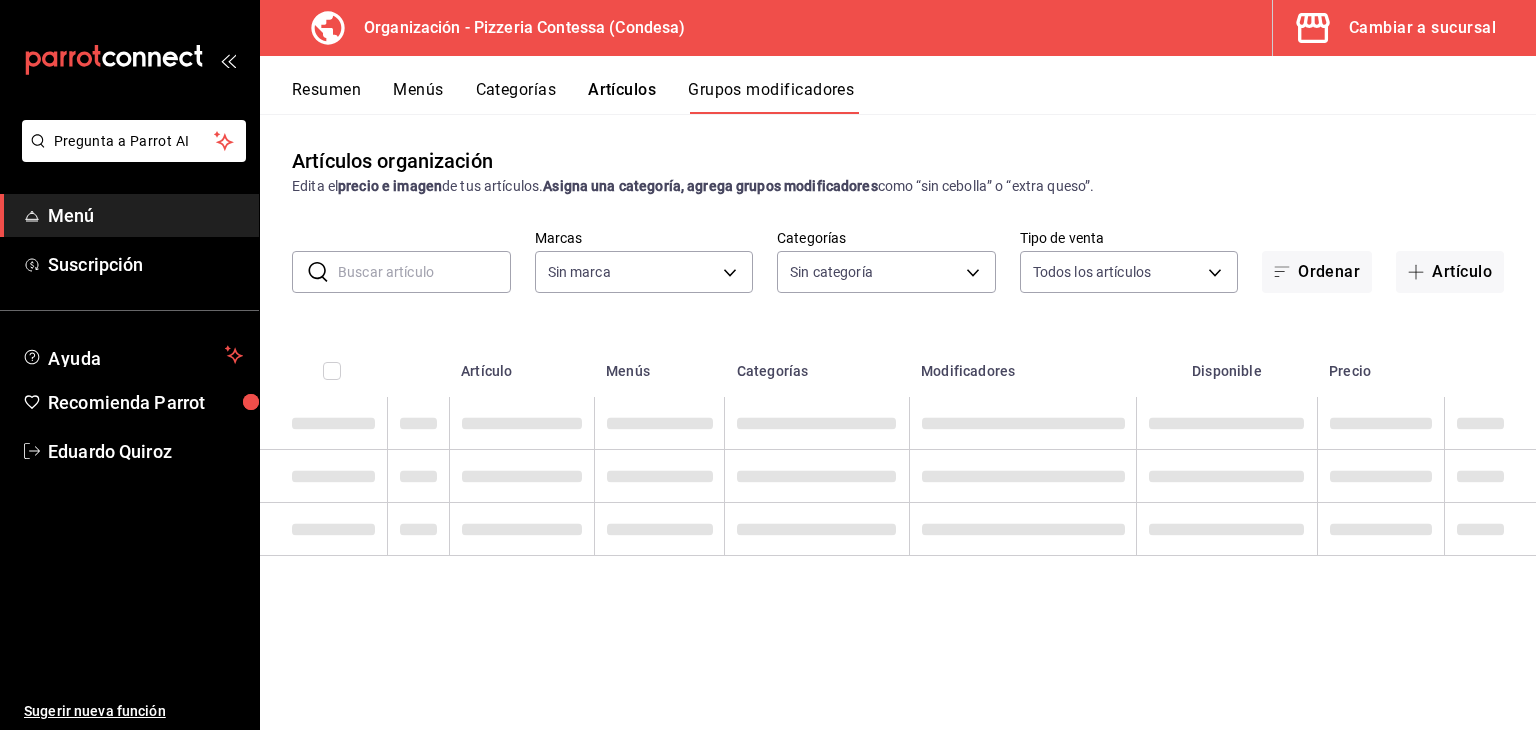 type on "ffd2d5b6-989f-41ef-afc5-5290e67978d8" 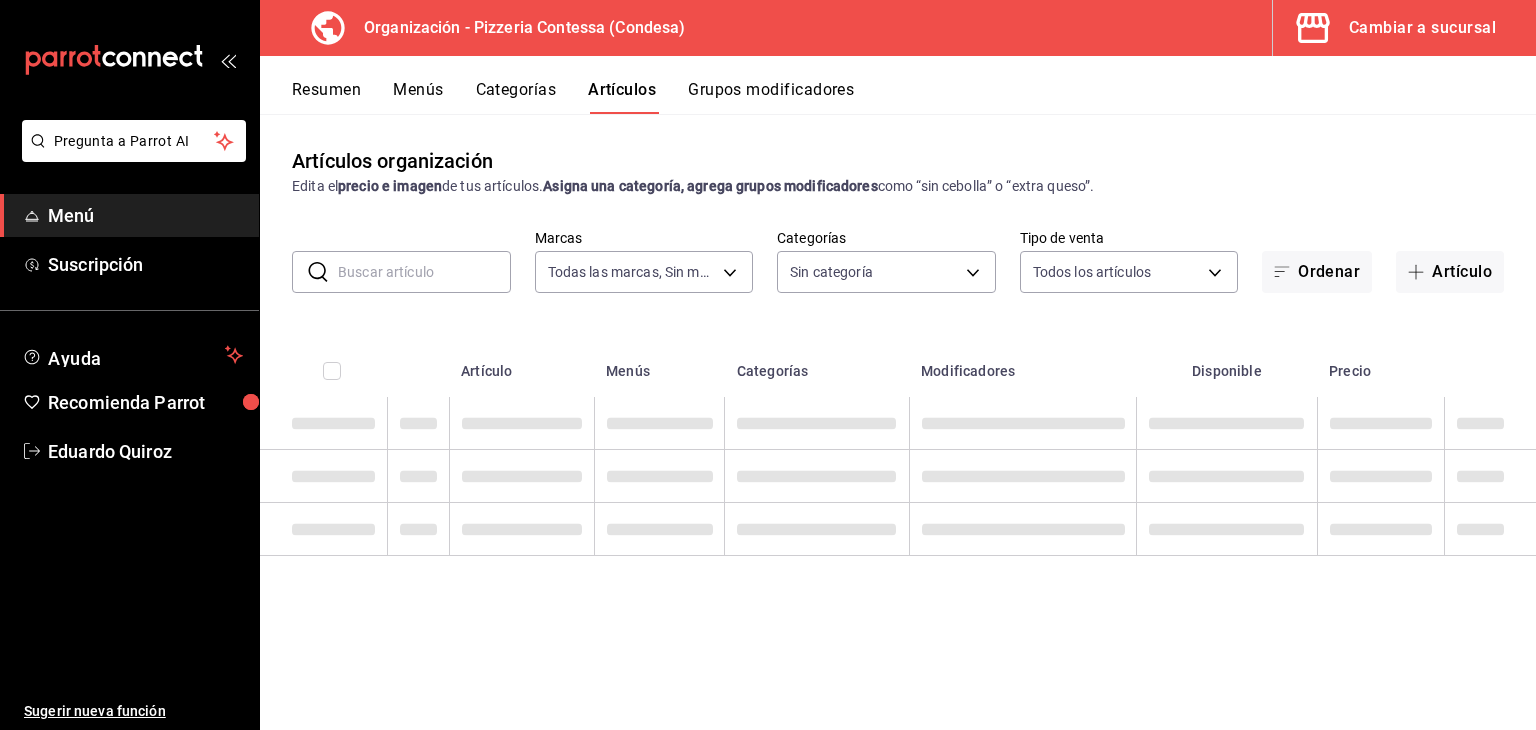 type on "ffd2d5b6-989f-41ef-afc5-5290e67978d8" 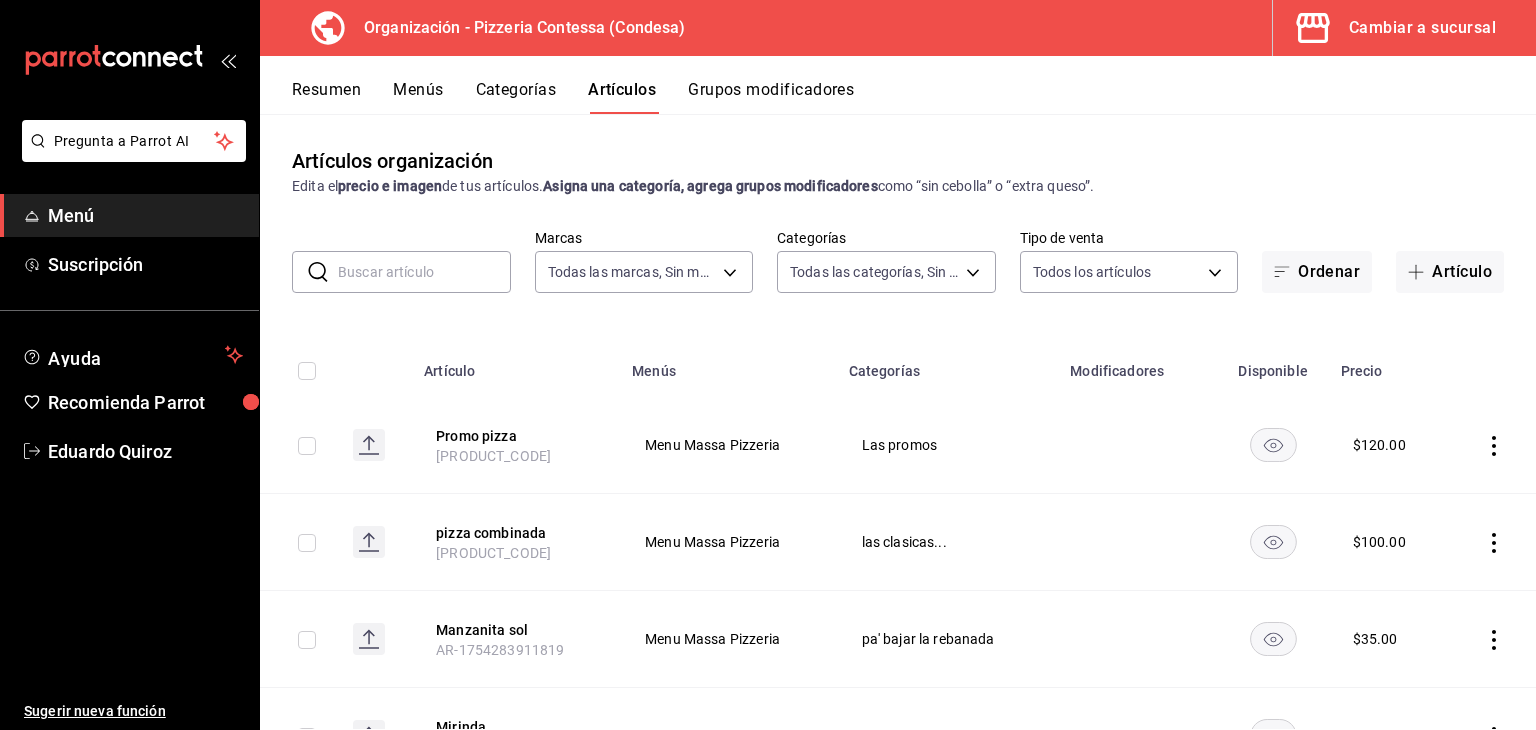 type on "cf877e83-9796-43f3-b994-a5e9562efdd4,bb0b1c16-f8b7-4da8-9d10-5addaf872379,6311a80c-1f67-4a66-89da-f50c66b758ca,b44dbd63-a331-4d81-83cd-3a8867acfc41,68a05afc-51e1-43d5-a706-86ca35d8873f,b3647eab-4677-4bfb-81e1-f18eaaddc35a,ba246a2e-3d57-42fa-bf0b-fee00fcabe1d" 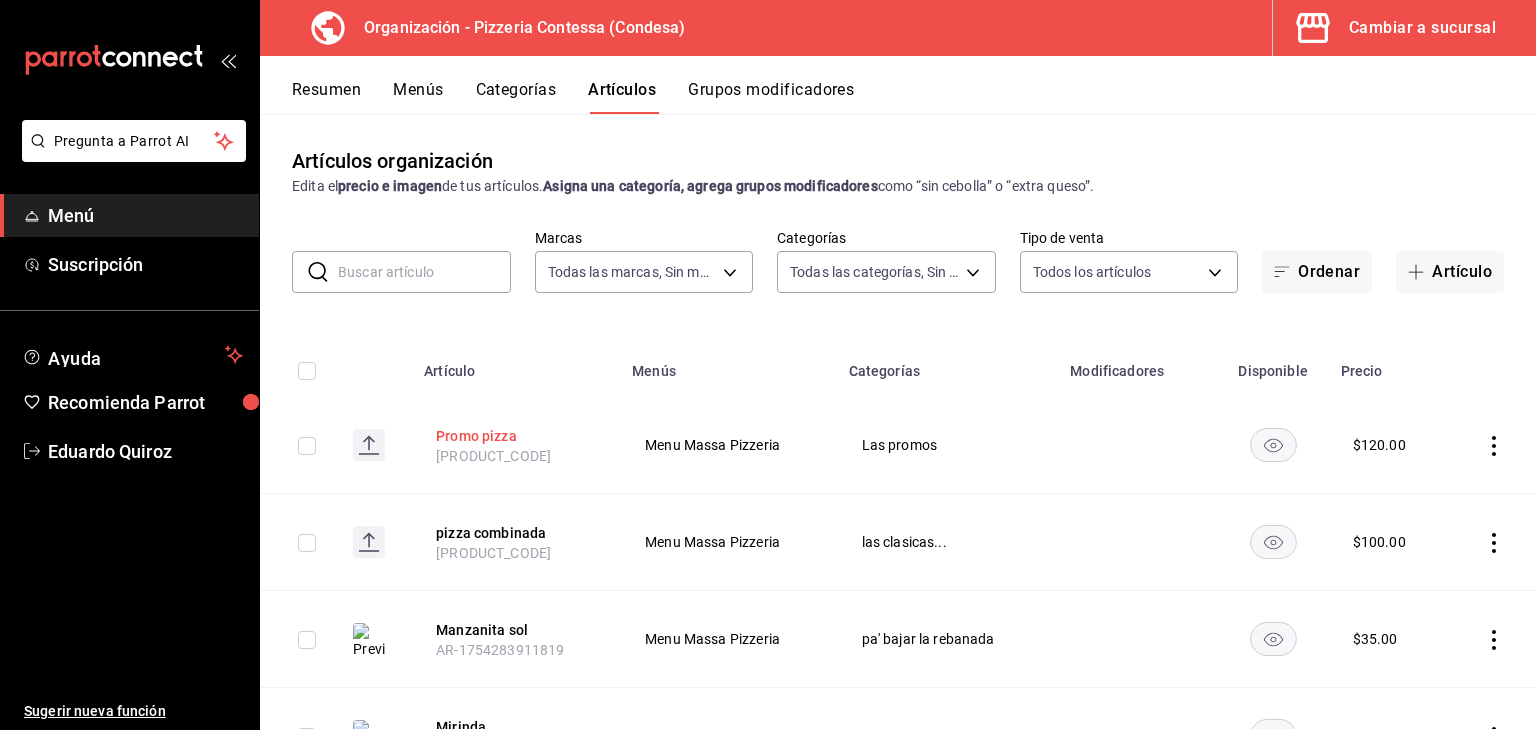click on "Promo pizza" at bounding box center (516, 436) 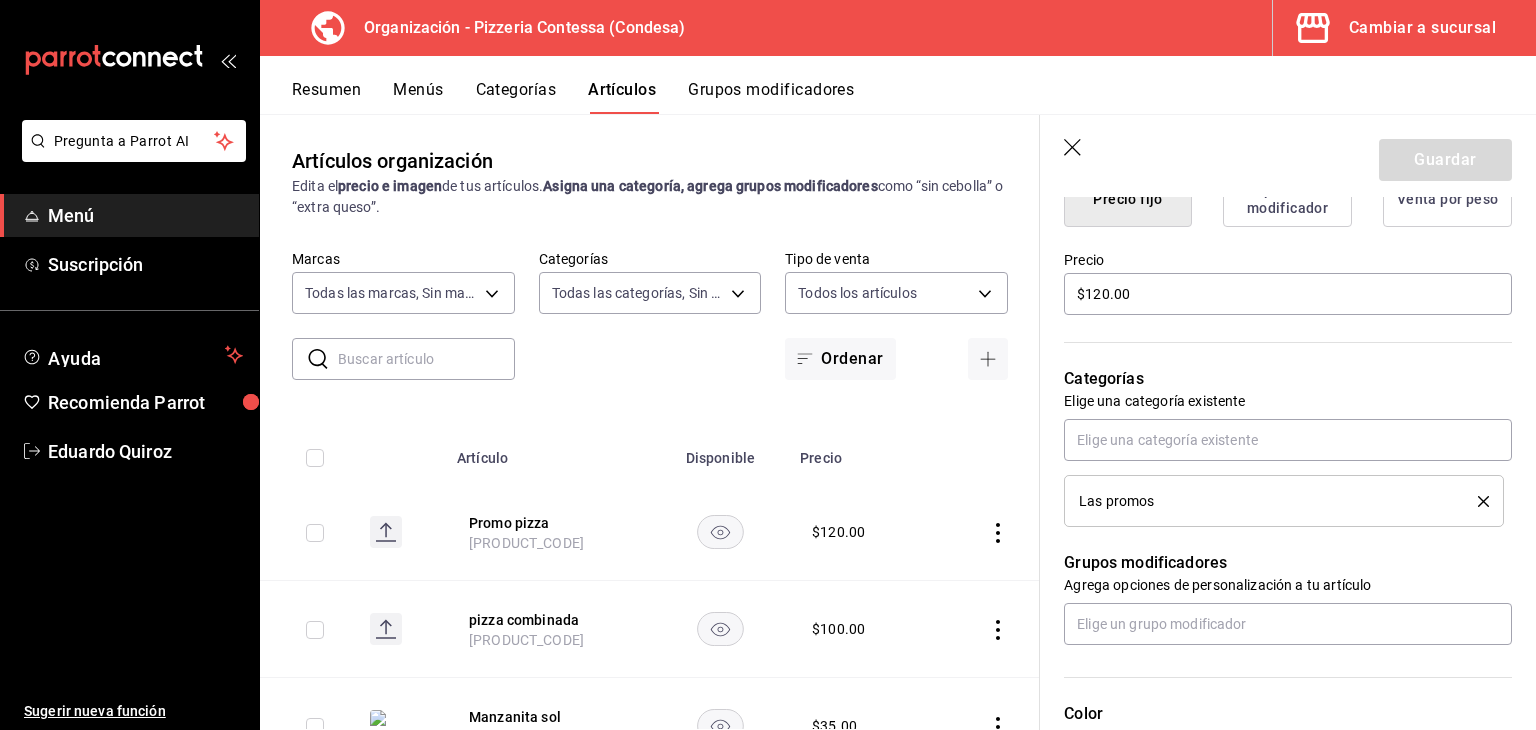 scroll, scrollTop: 594, scrollLeft: 0, axis: vertical 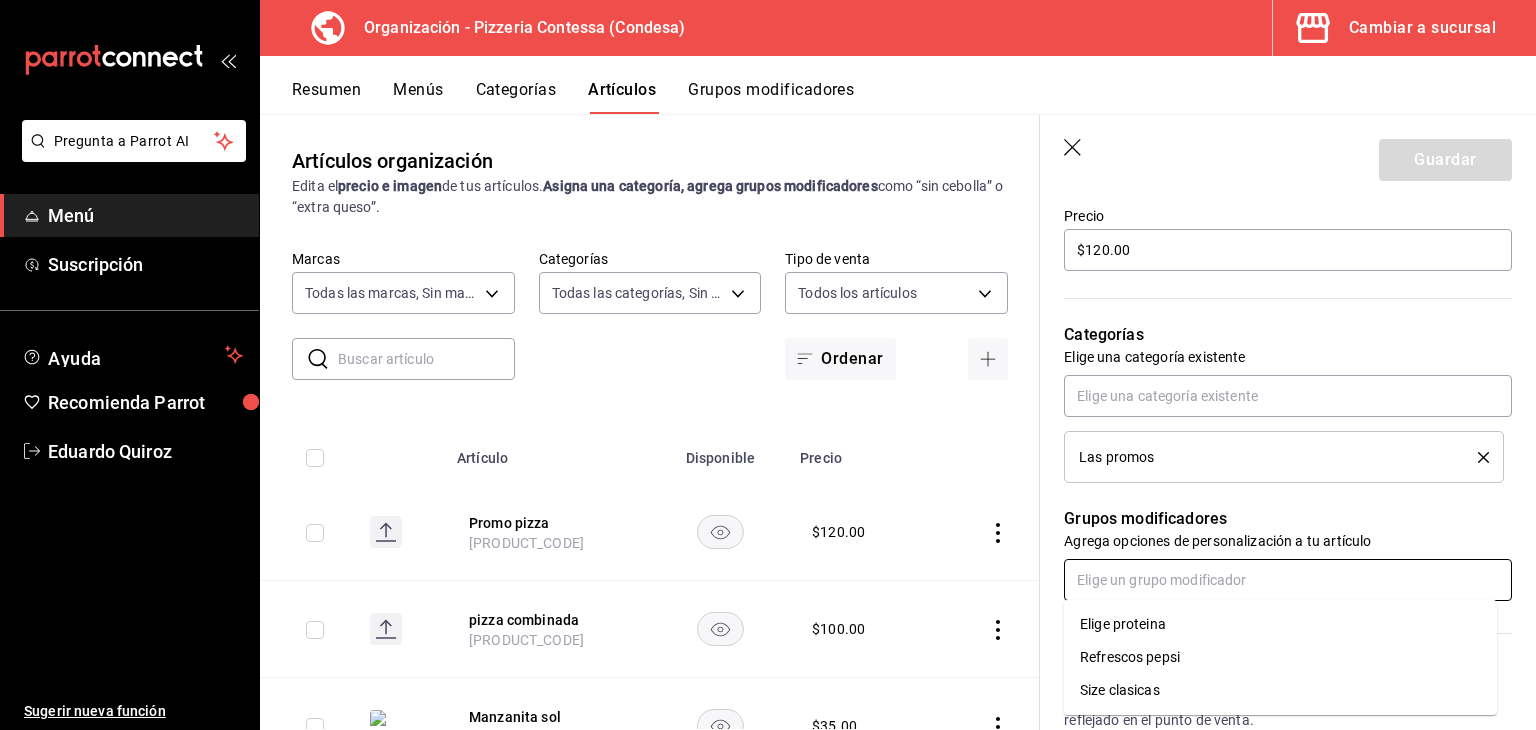 click at bounding box center [1288, 580] 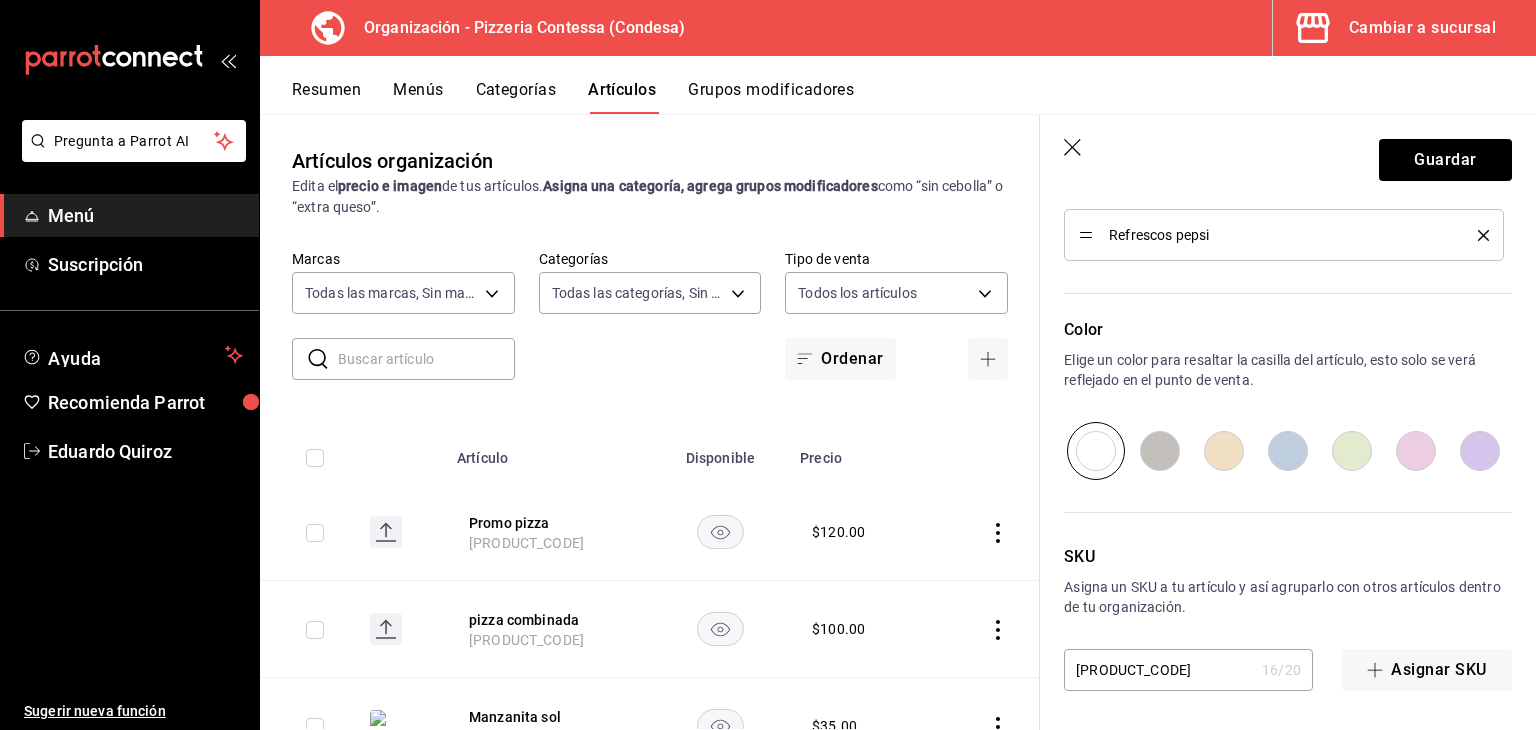 scroll, scrollTop: 999, scrollLeft: 0, axis: vertical 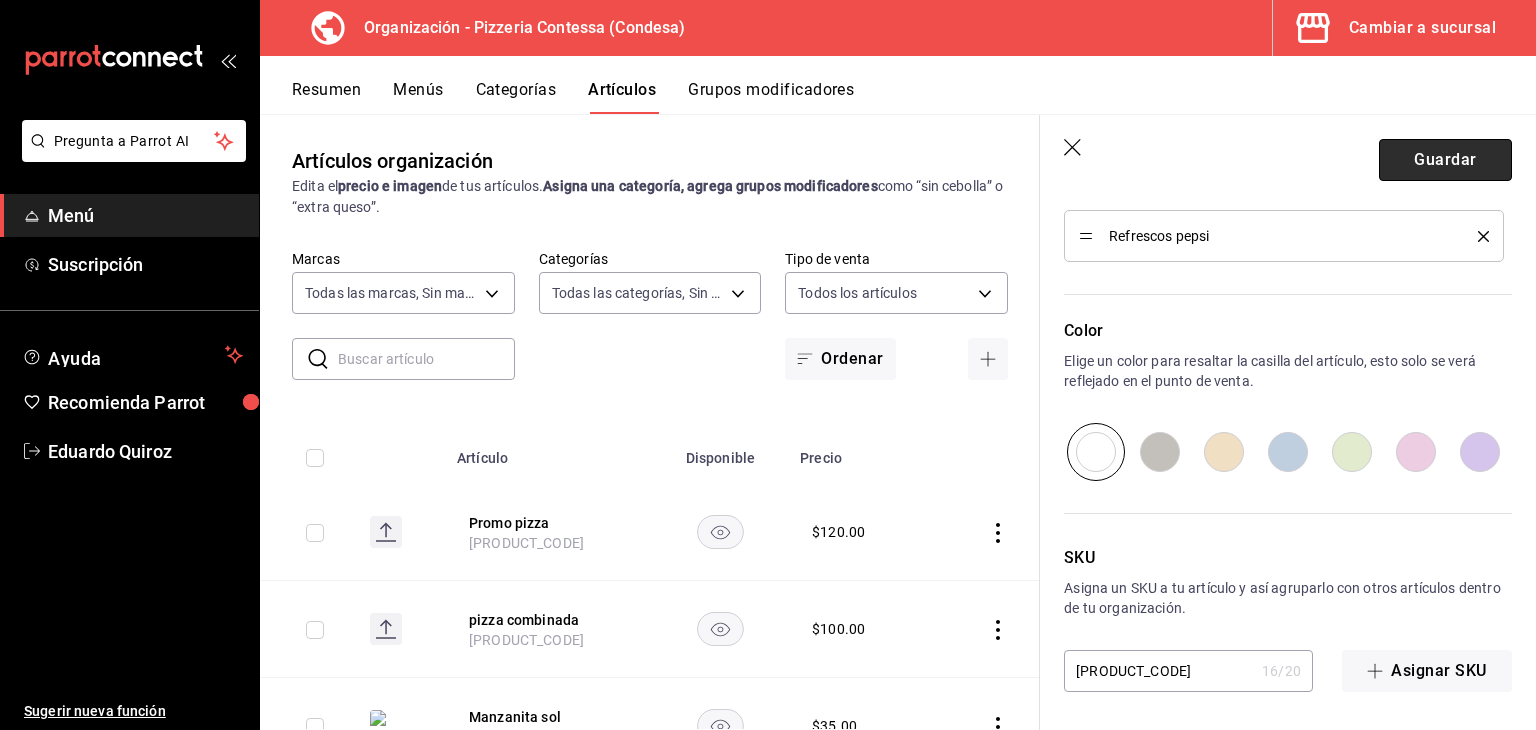 click on "Guardar" at bounding box center (1445, 160) 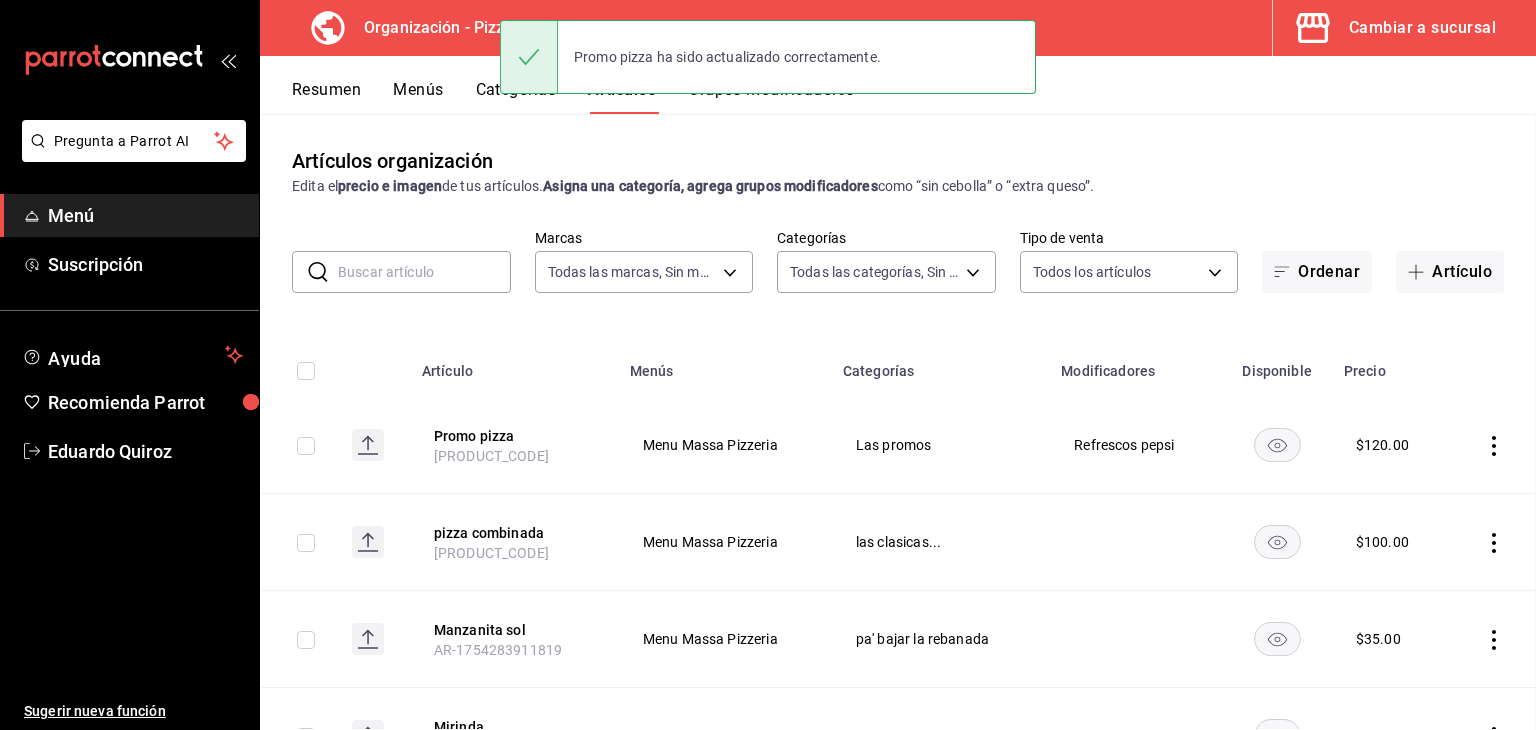 scroll, scrollTop: 0, scrollLeft: 0, axis: both 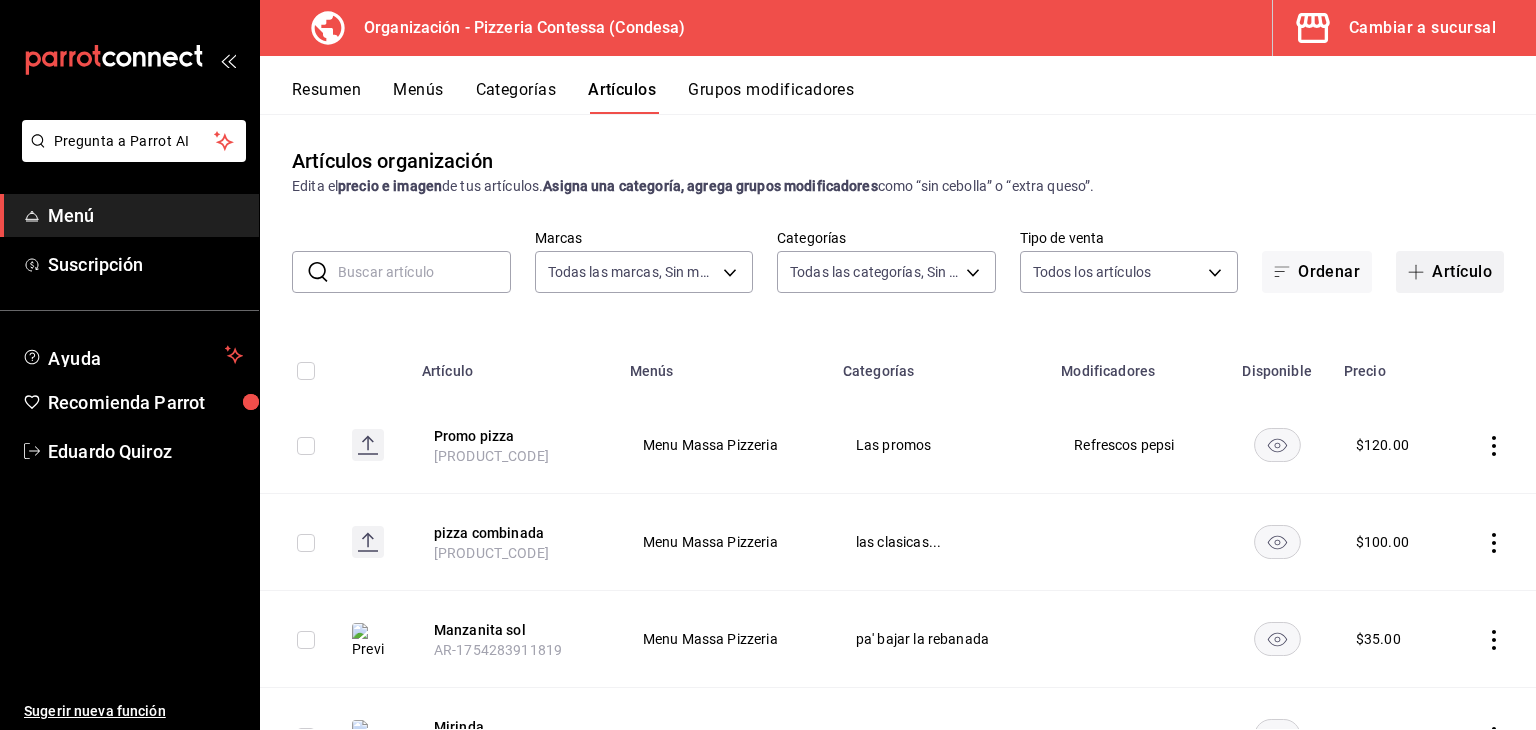 click on "Artículo" at bounding box center (1450, 272) 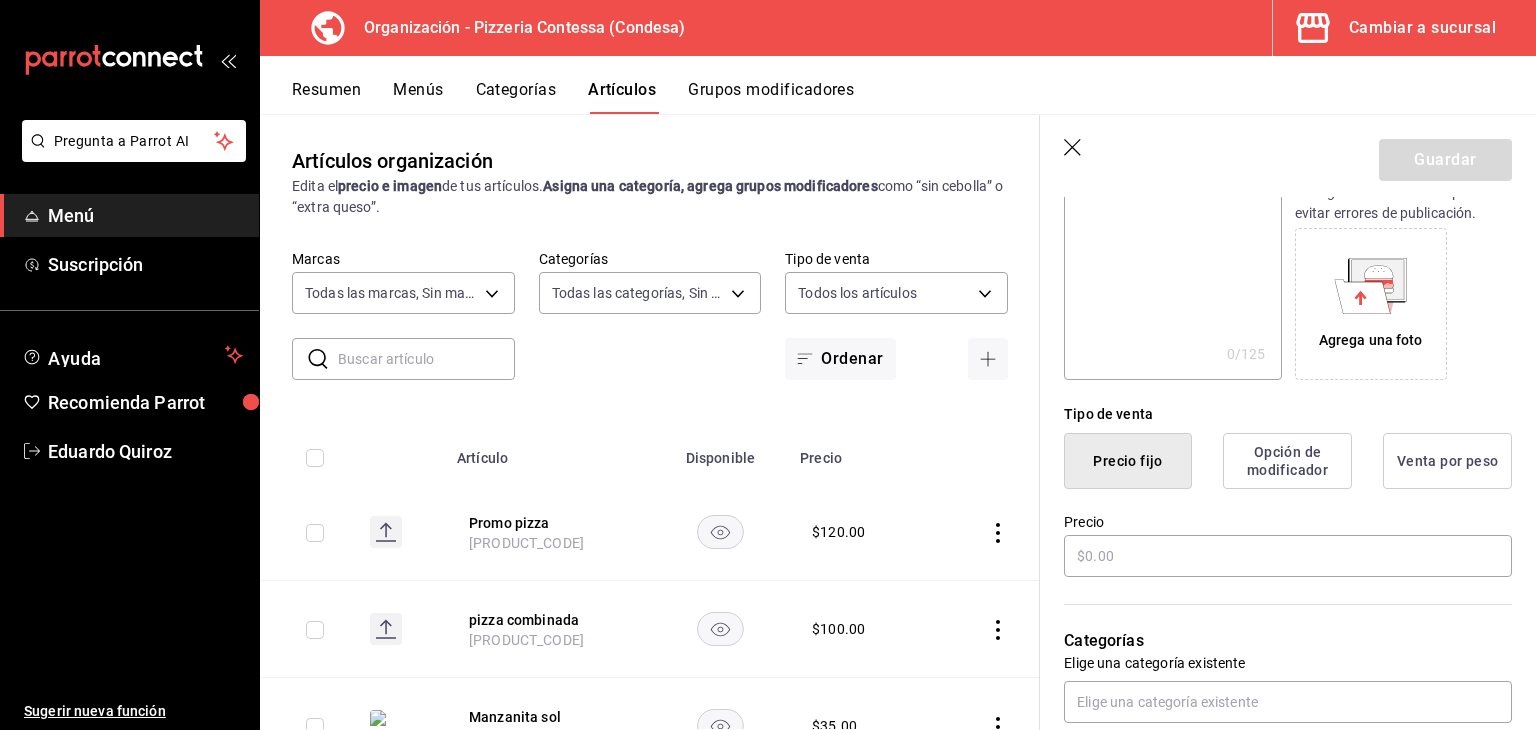 scroll, scrollTop: 288, scrollLeft: 0, axis: vertical 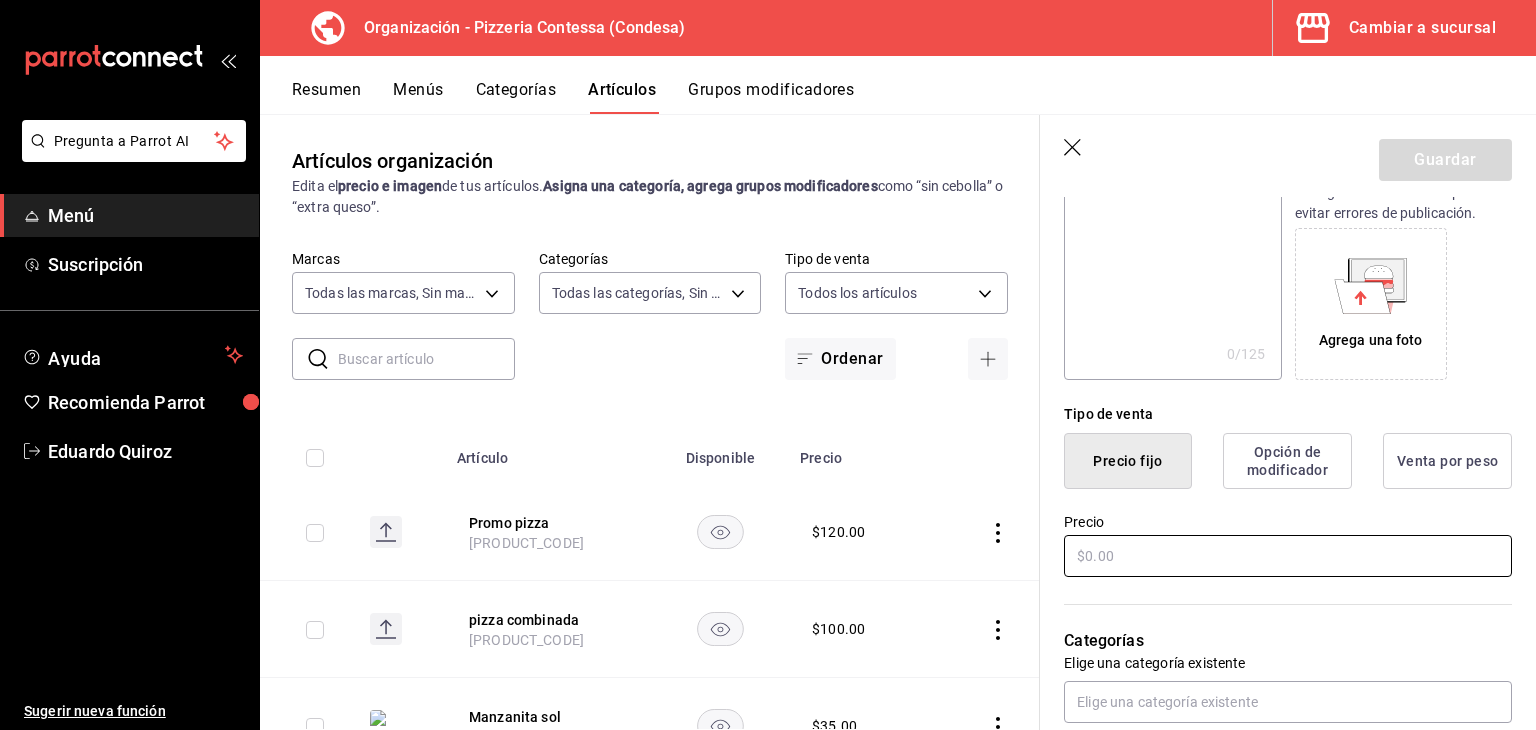 type on "Promo empanada" 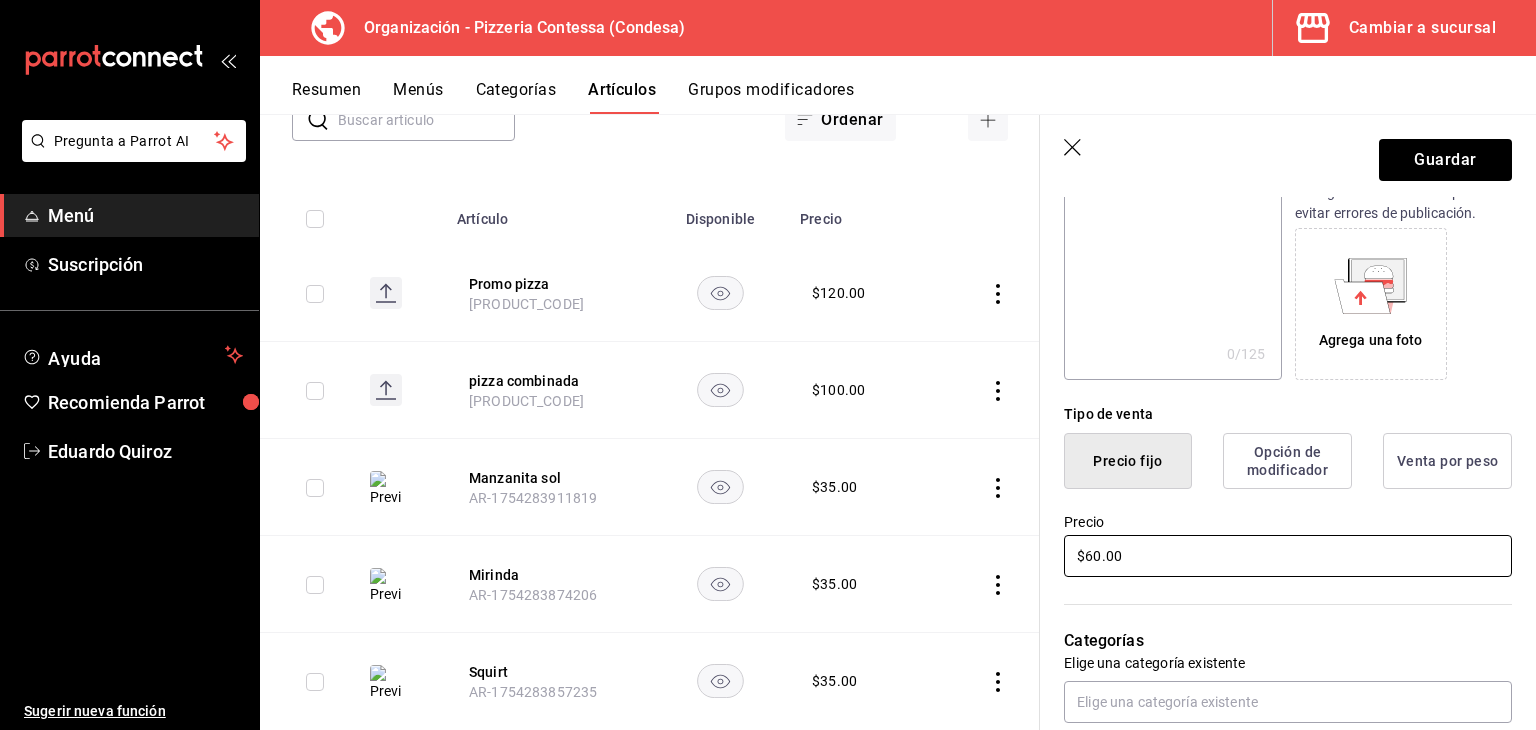 scroll, scrollTop: 240, scrollLeft: 0, axis: vertical 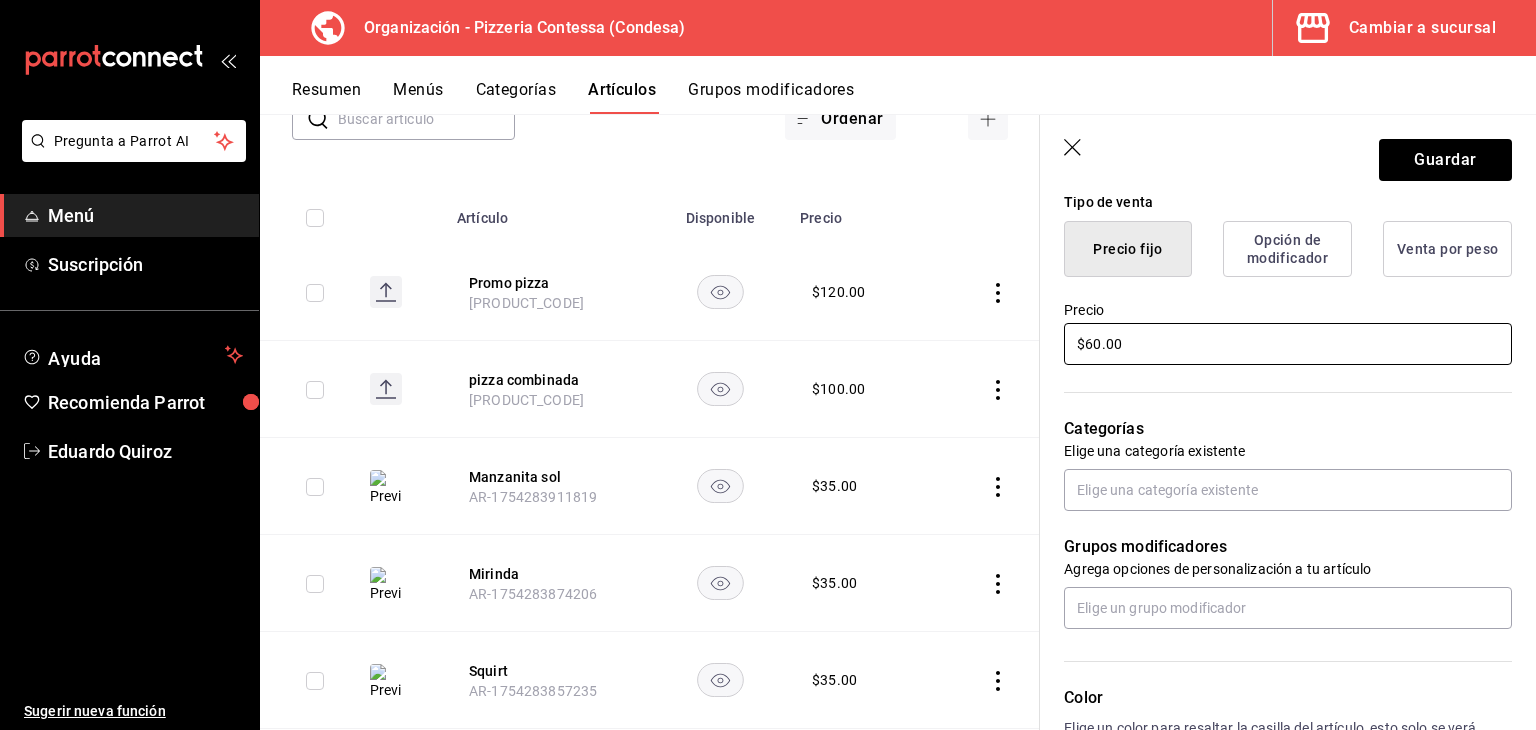 type on "$60.00" 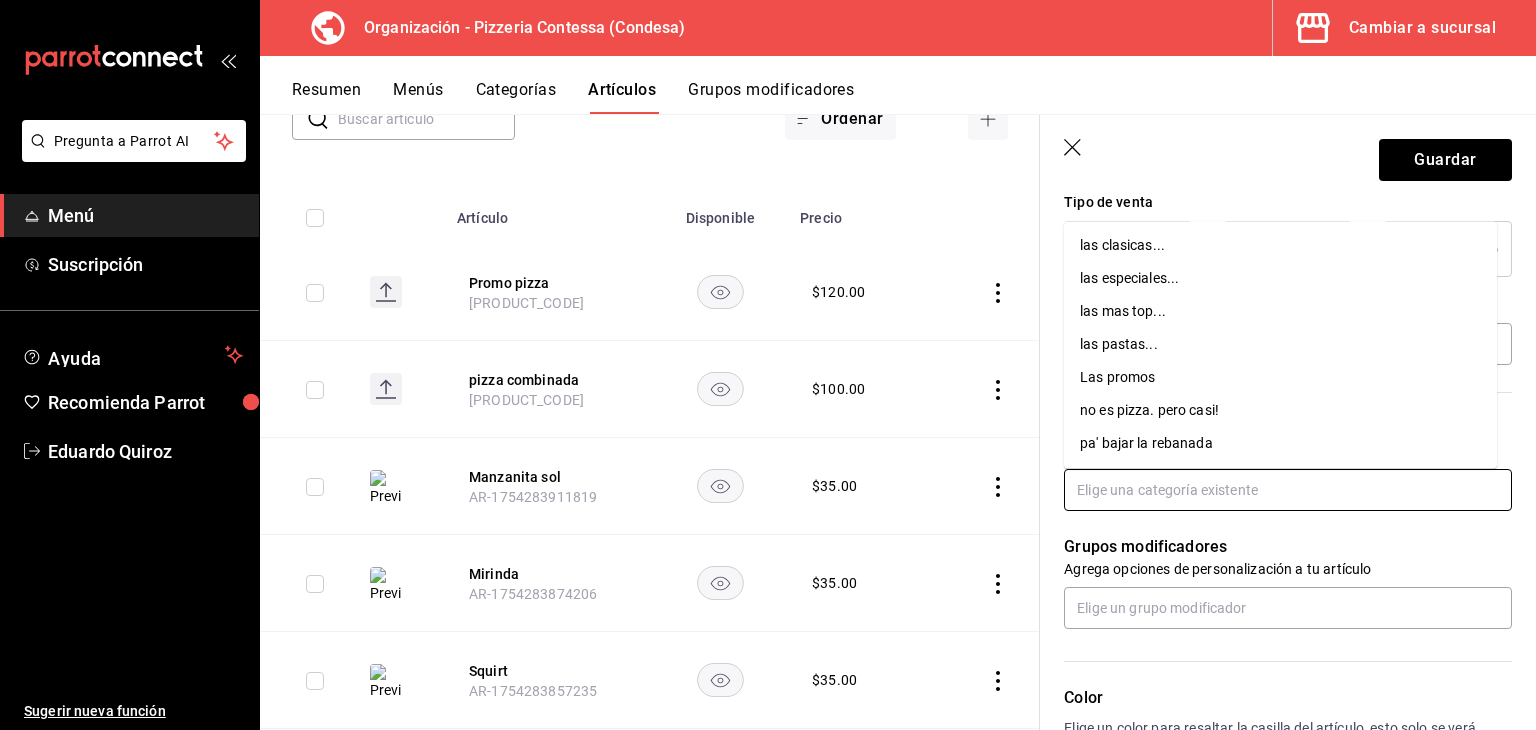 click at bounding box center [1288, 490] 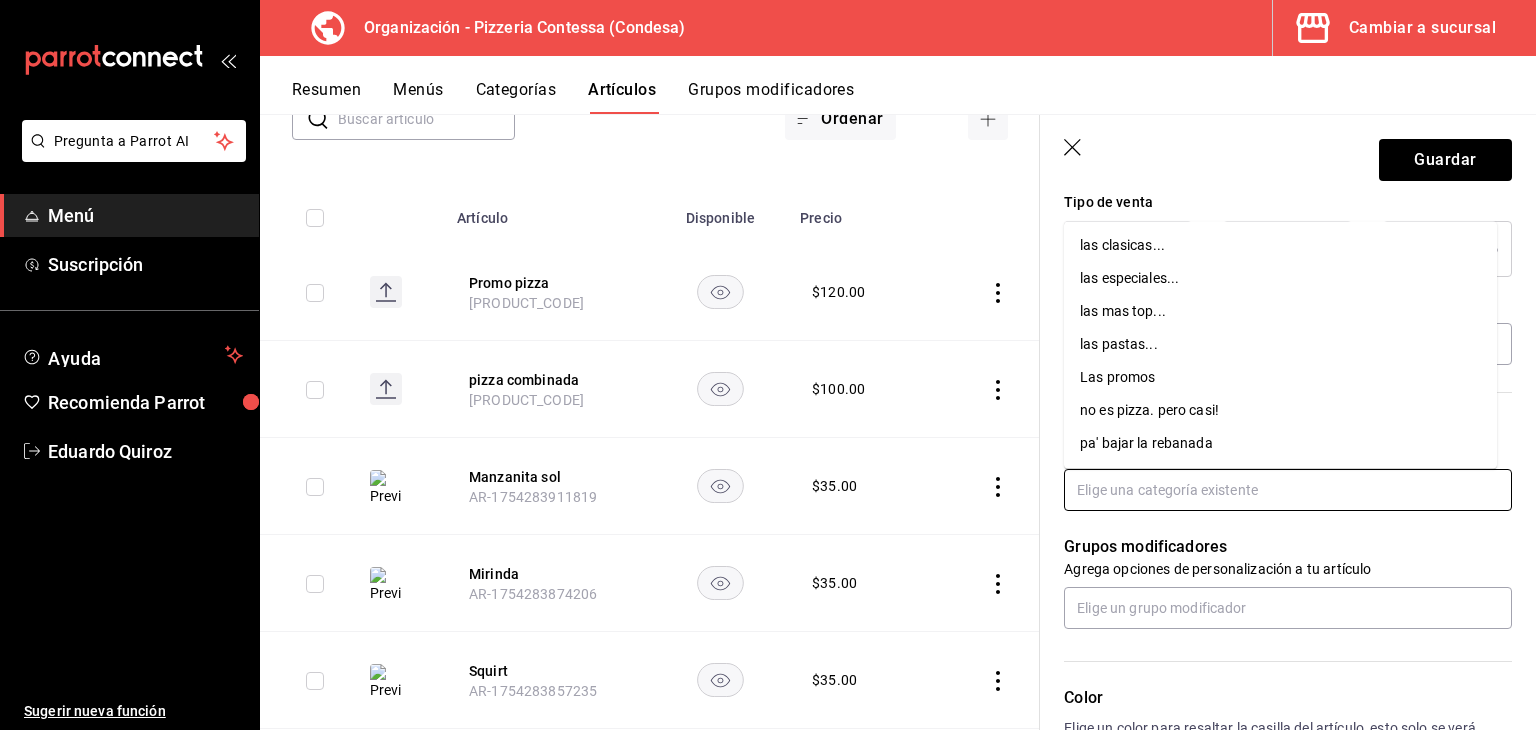 click on "Las promos" at bounding box center (1280, 377) 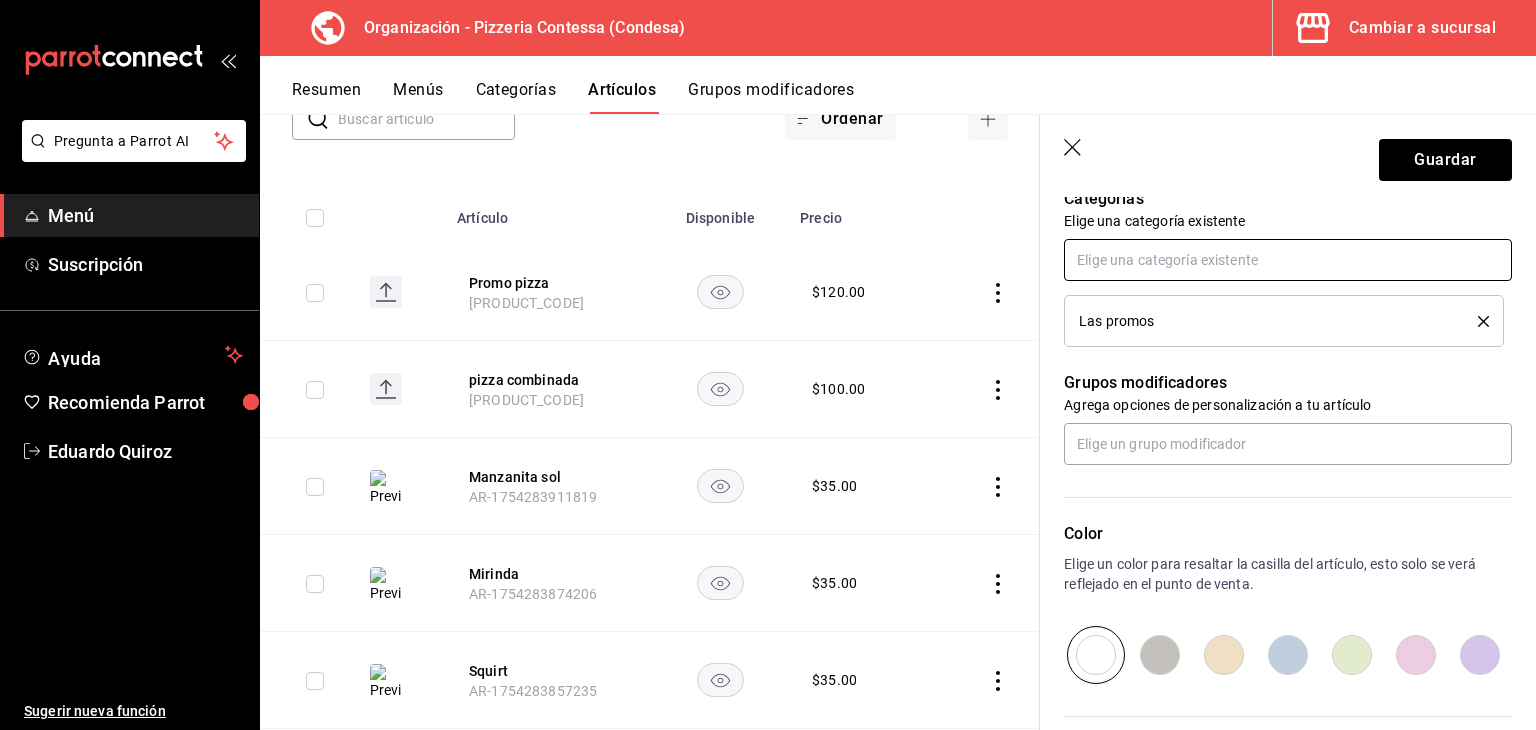 scroll, scrollTop: 934, scrollLeft: 0, axis: vertical 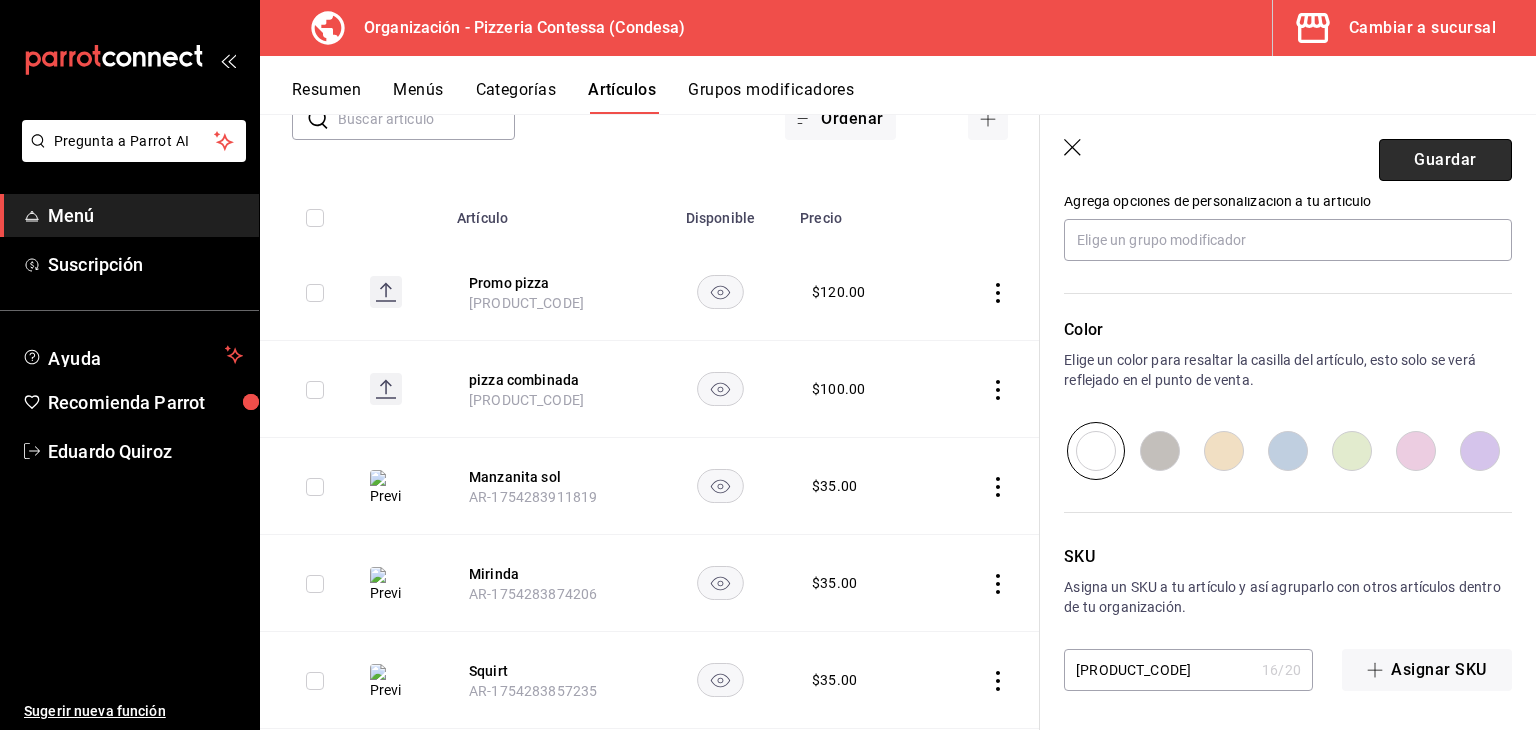 click on "Guardar" at bounding box center [1445, 160] 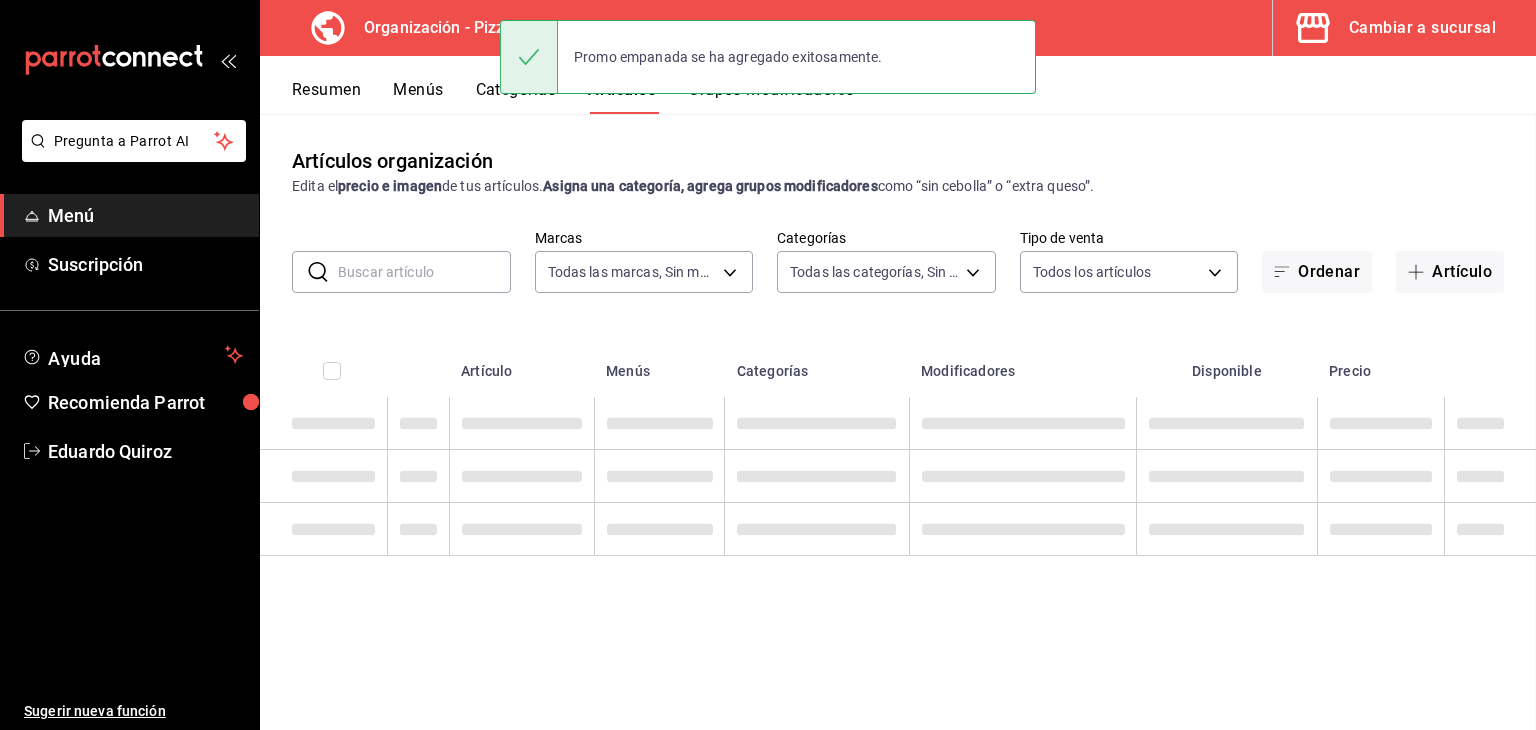 scroll, scrollTop: 0, scrollLeft: 0, axis: both 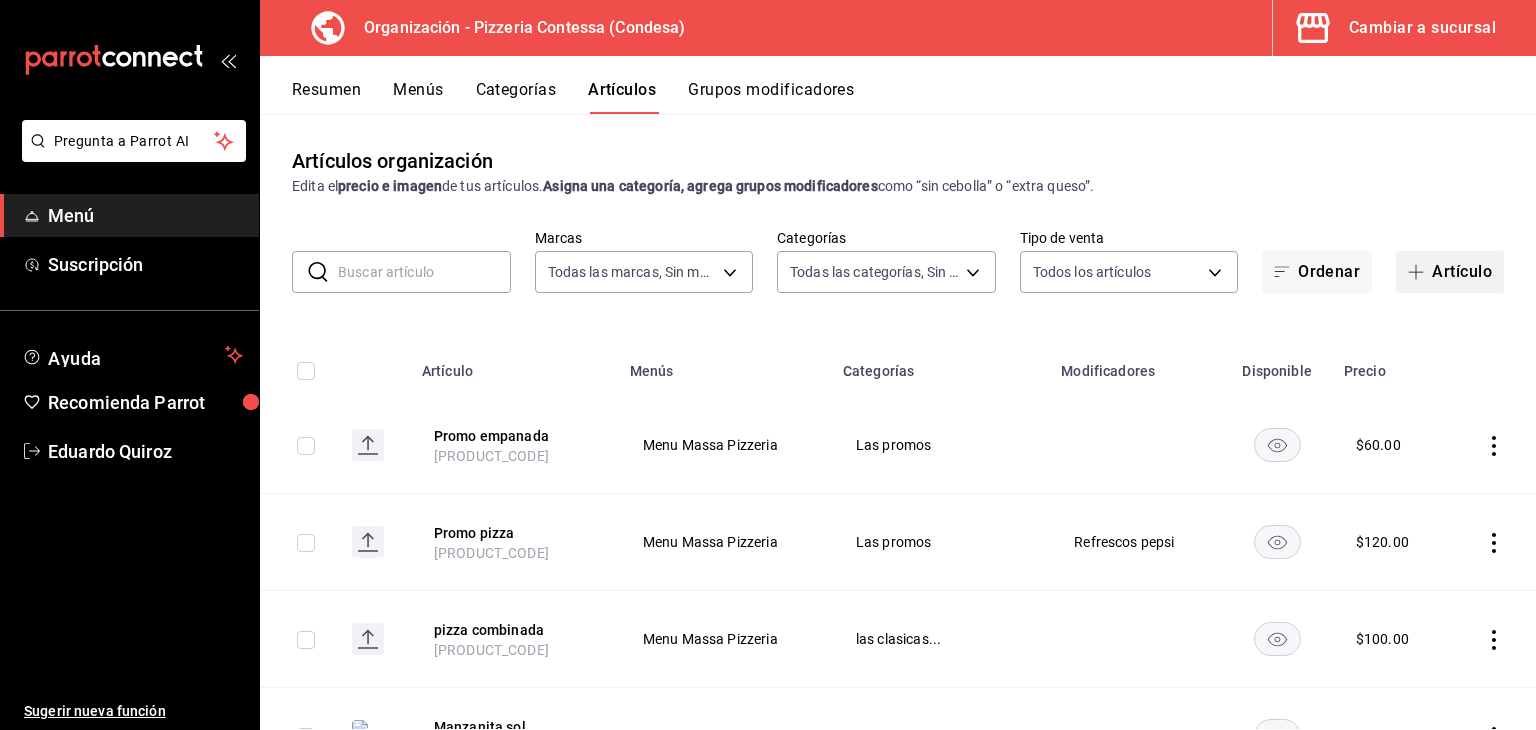 click on "Artículo" at bounding box center [1450, 272] 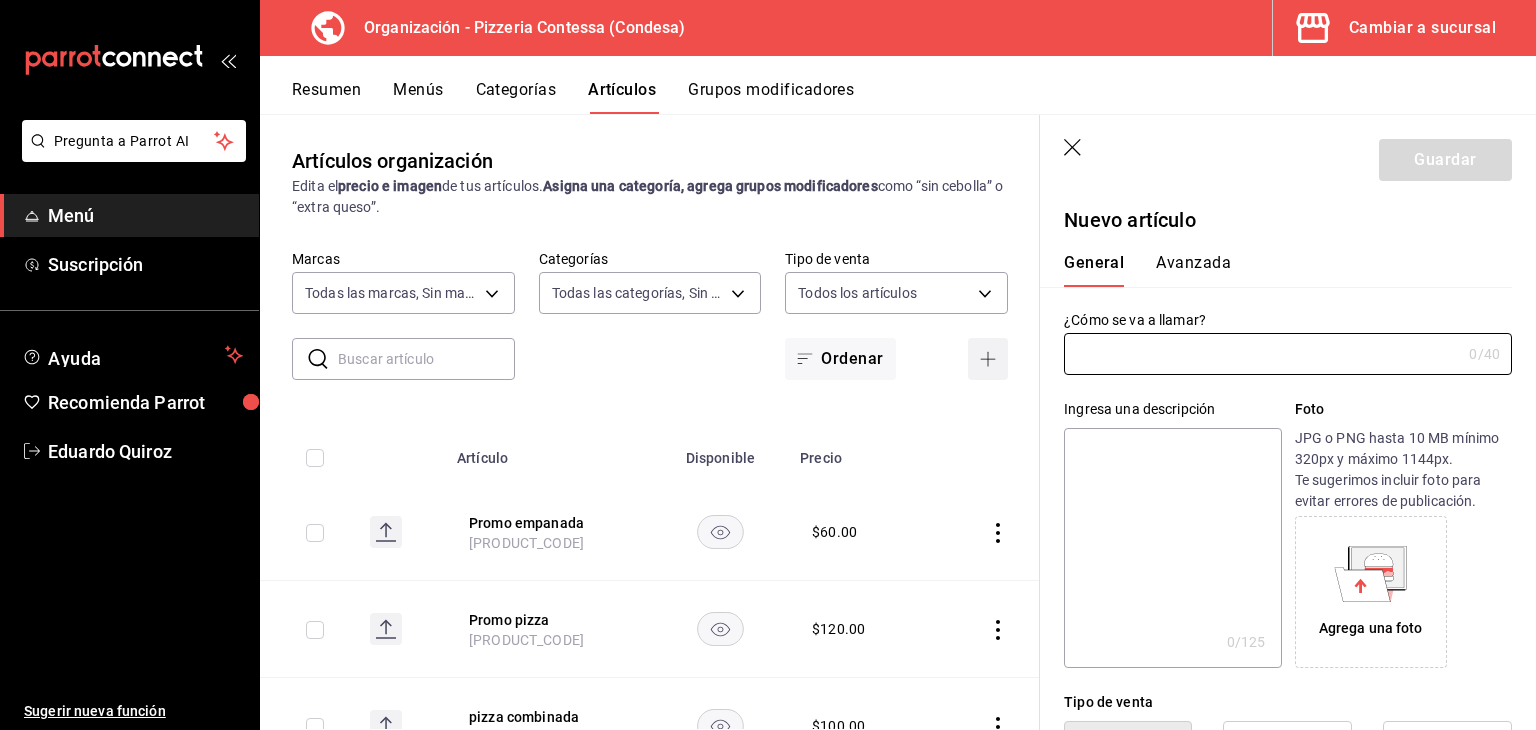 type on "AR-1754532024000" 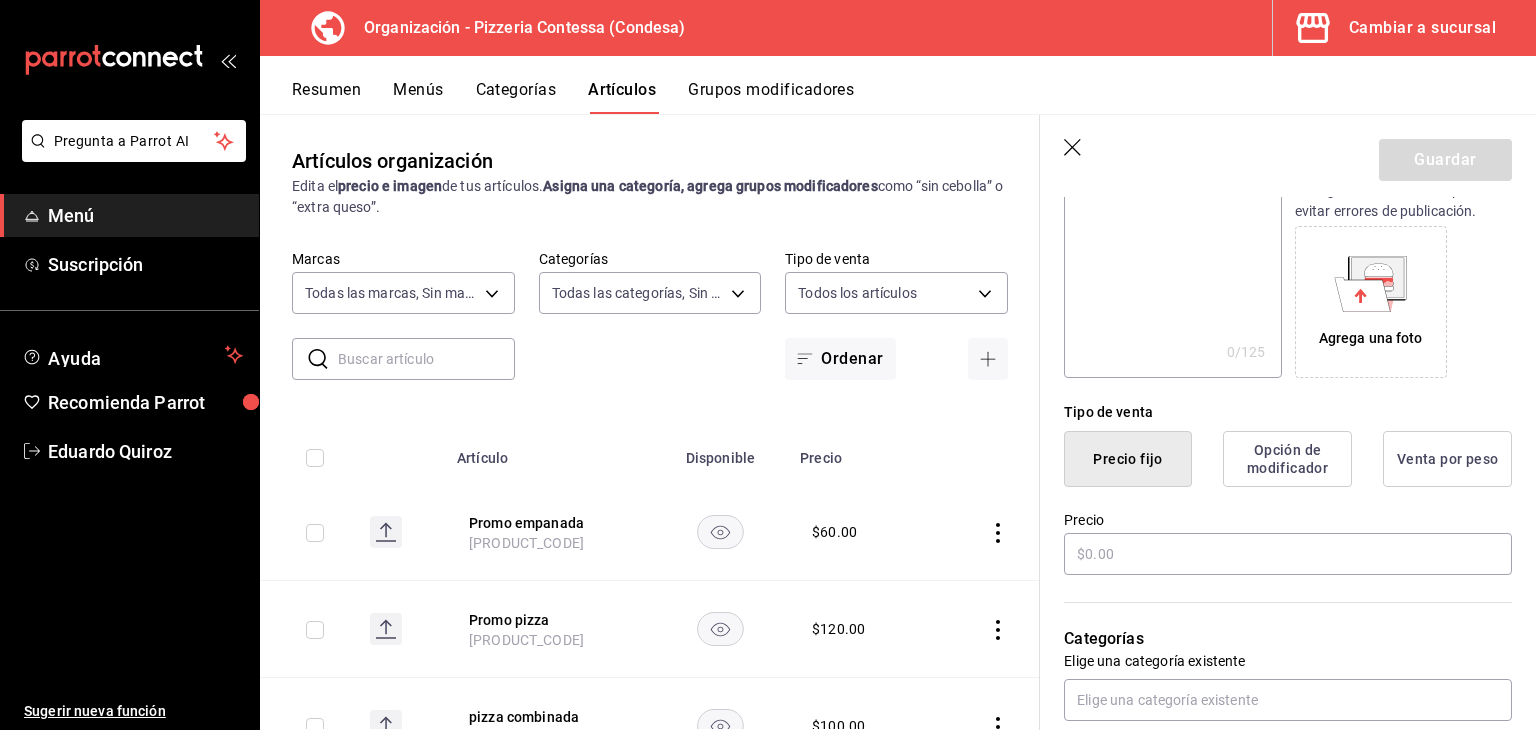 scroll, scrollTop: 311, scrollLeft: 0, axis: vertical 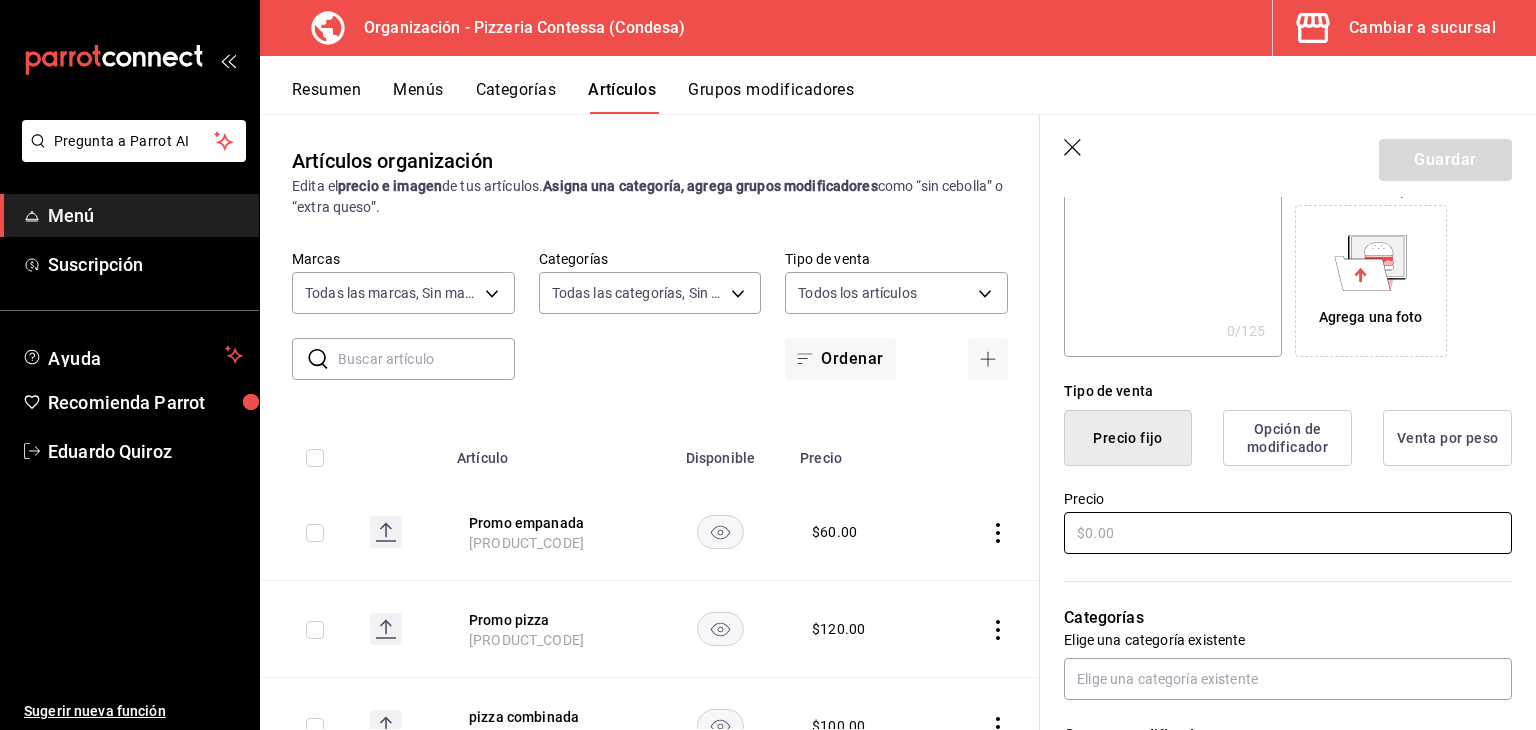 type on "Promo rebanada" 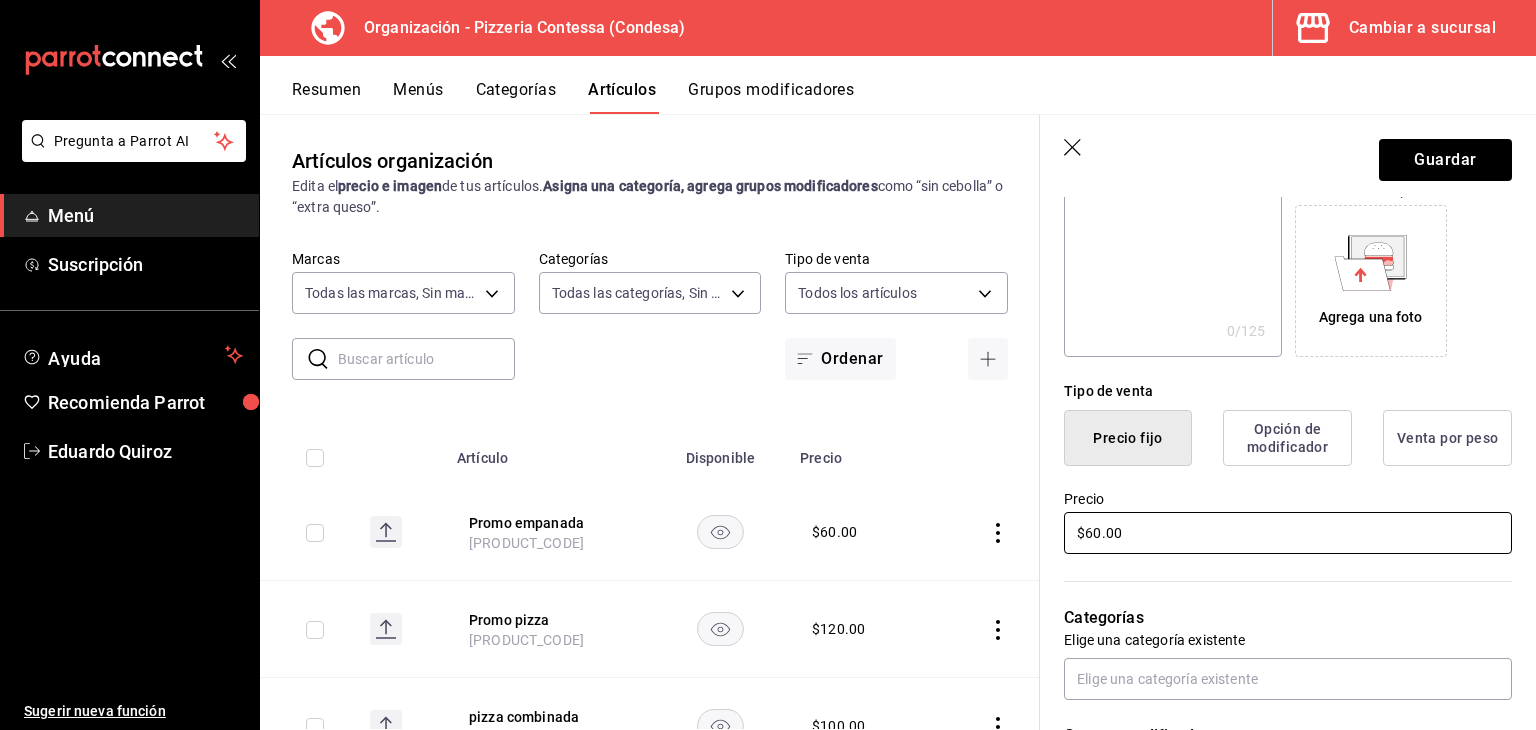 type on "$60.00" 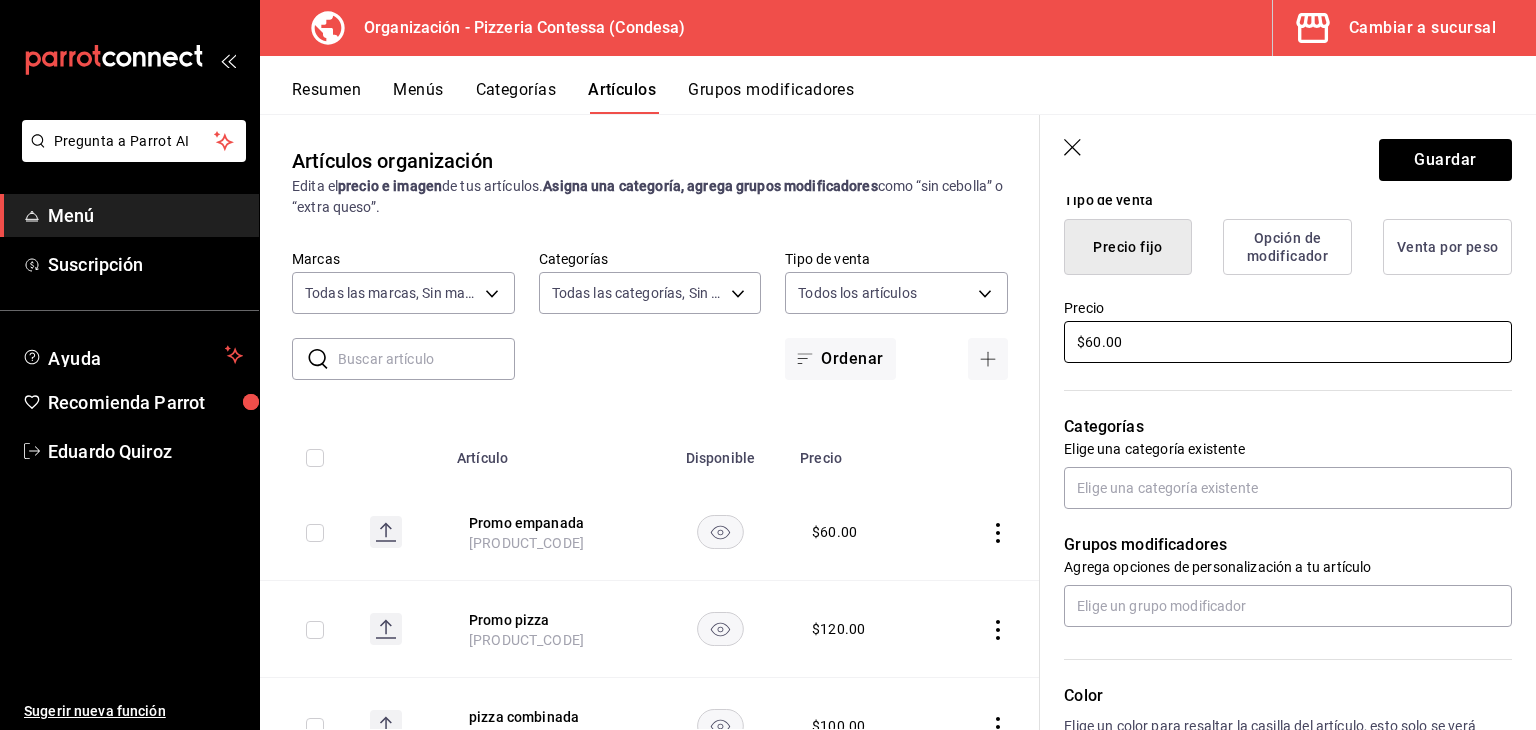 scroll, scrollTop: 503, scrollLeft: 0, axis: vertical 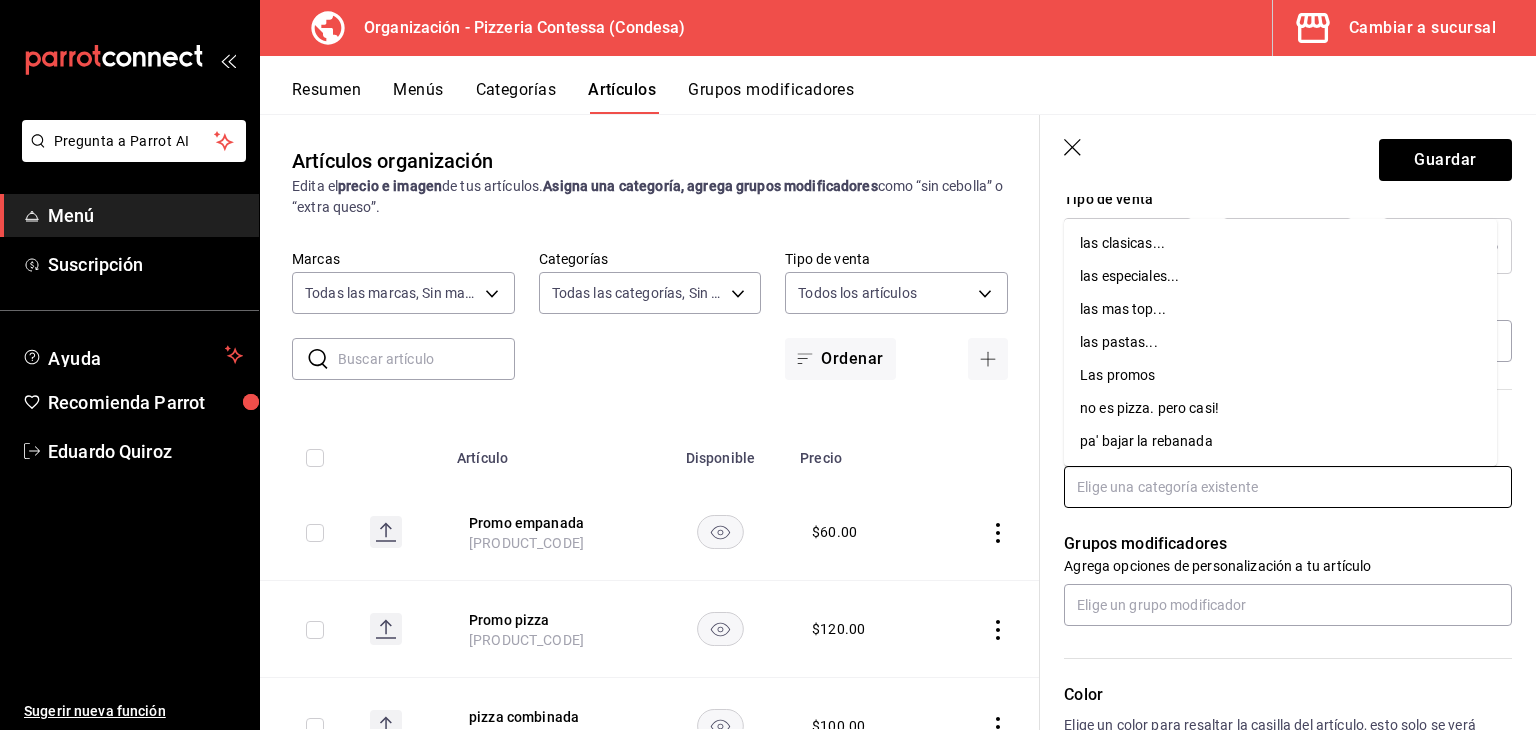 click at bounding box center [1288, 487] 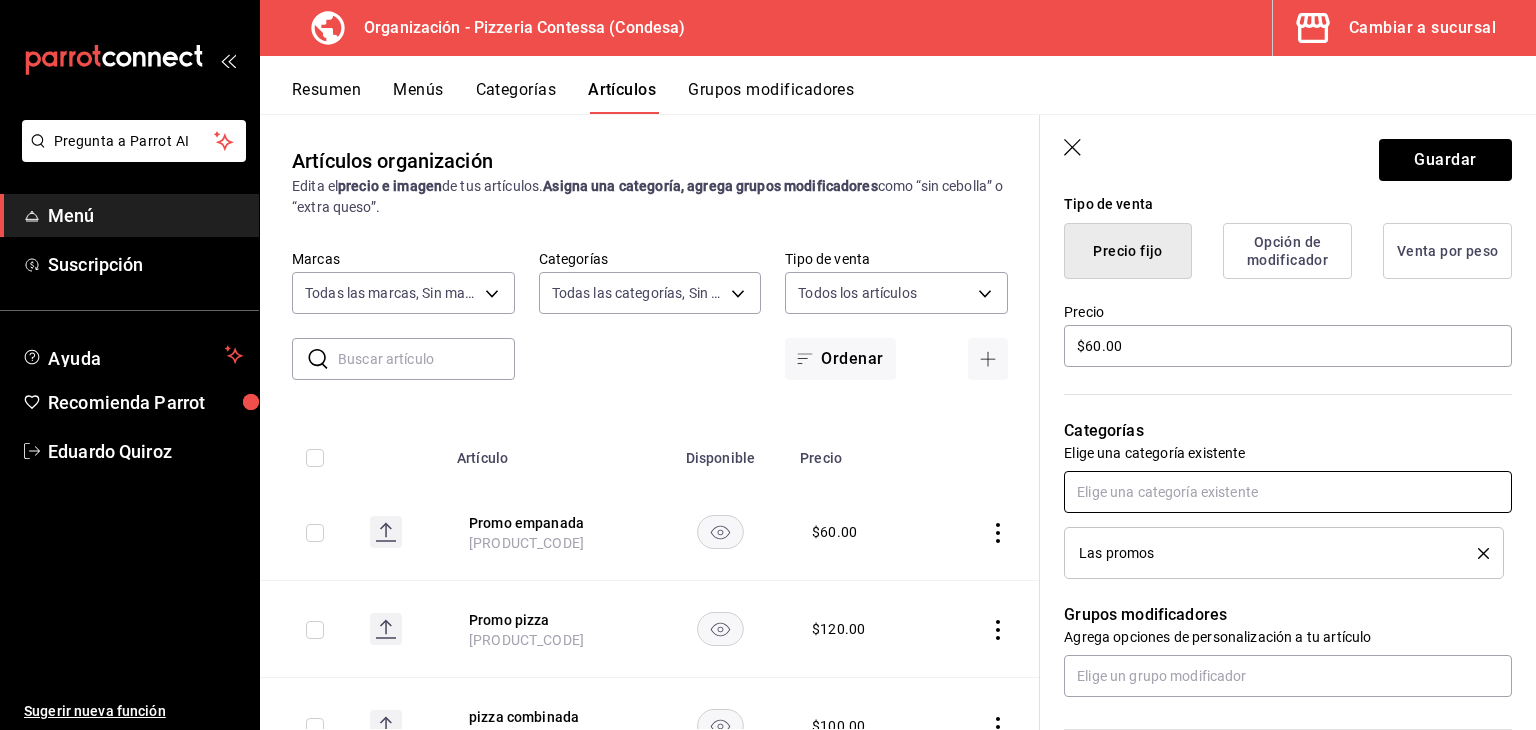 scroll, scrollTop: 498, scrollLeft: 0, axis: vertical 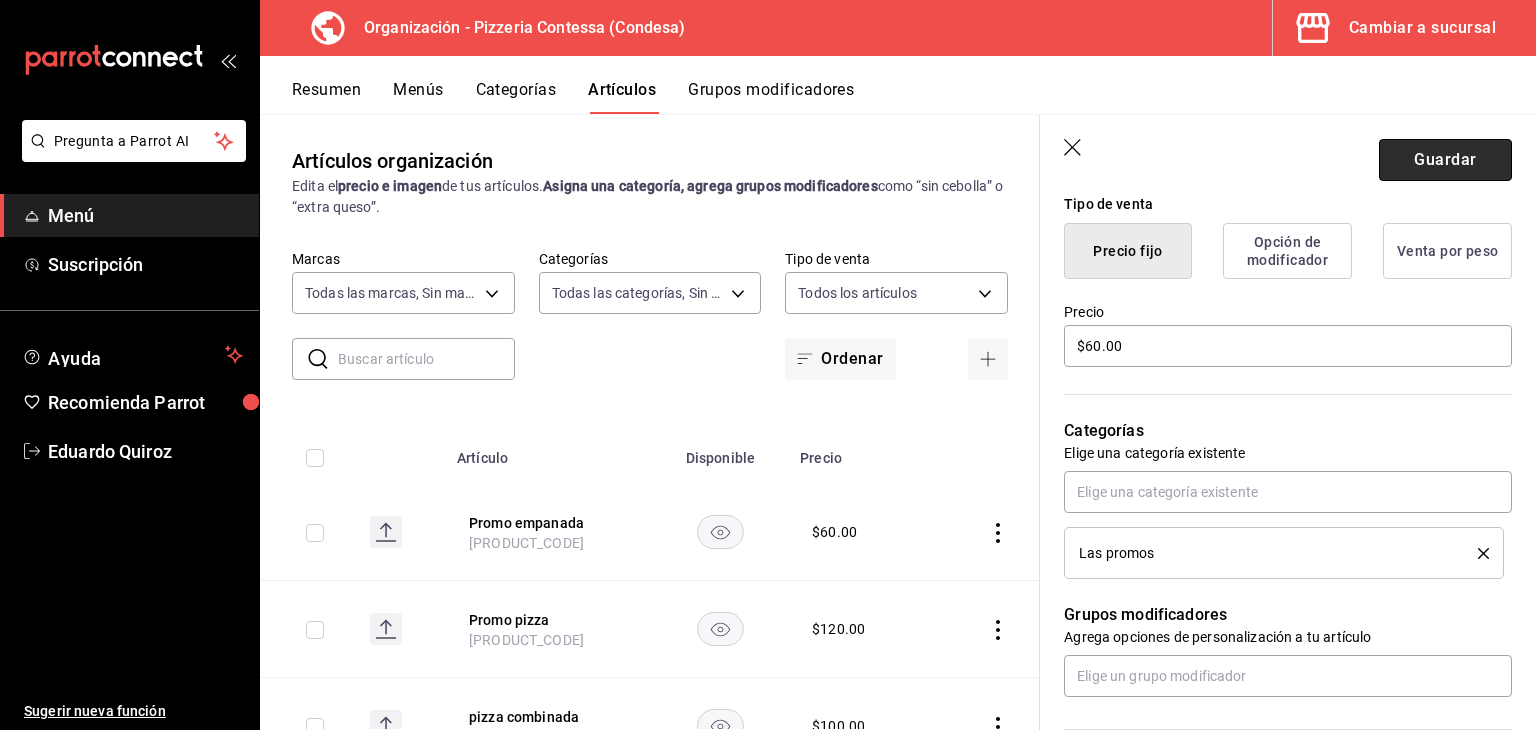 click on "Guardar" at bounding box center [1445, 160] 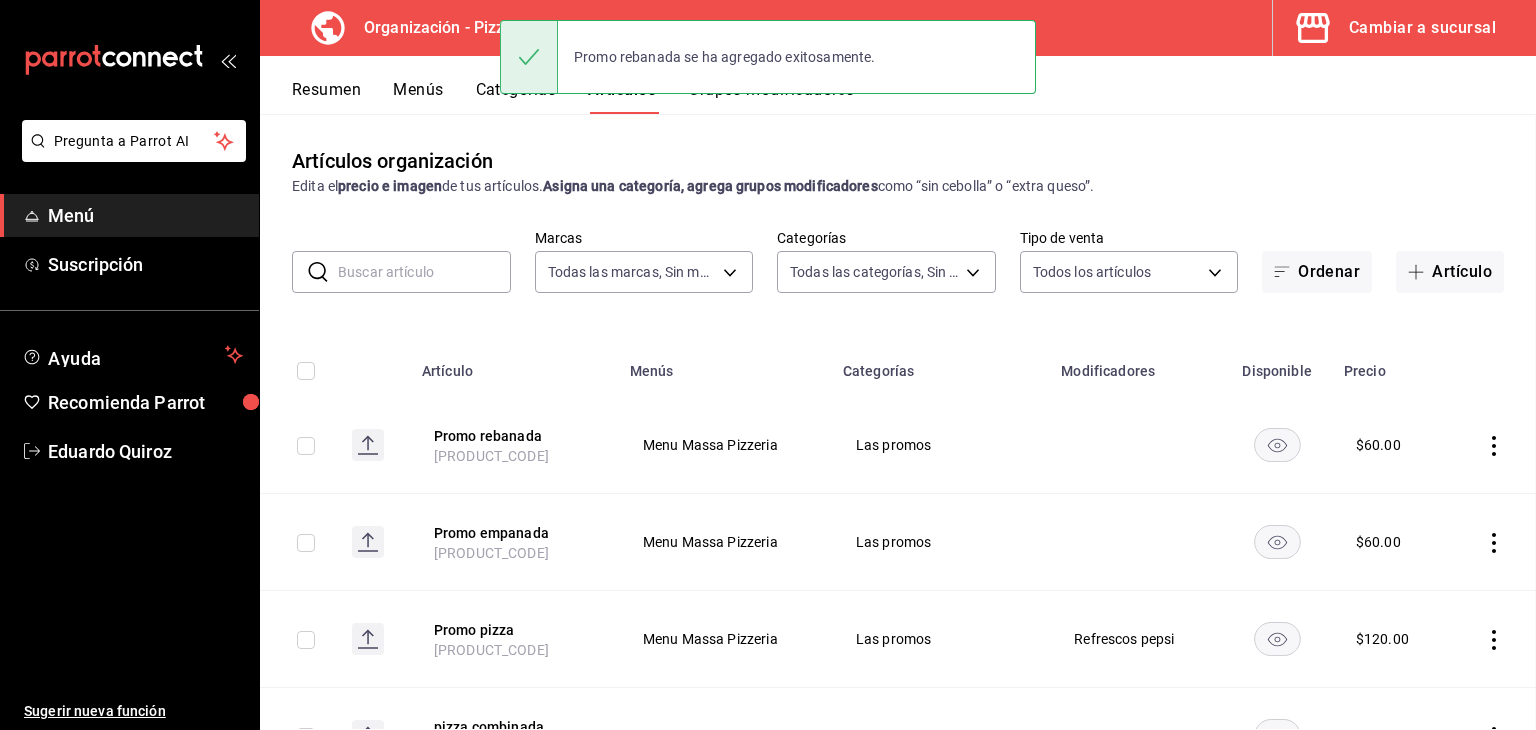scroll, scrollTop: 0, scrollLeft: 0, axis: both 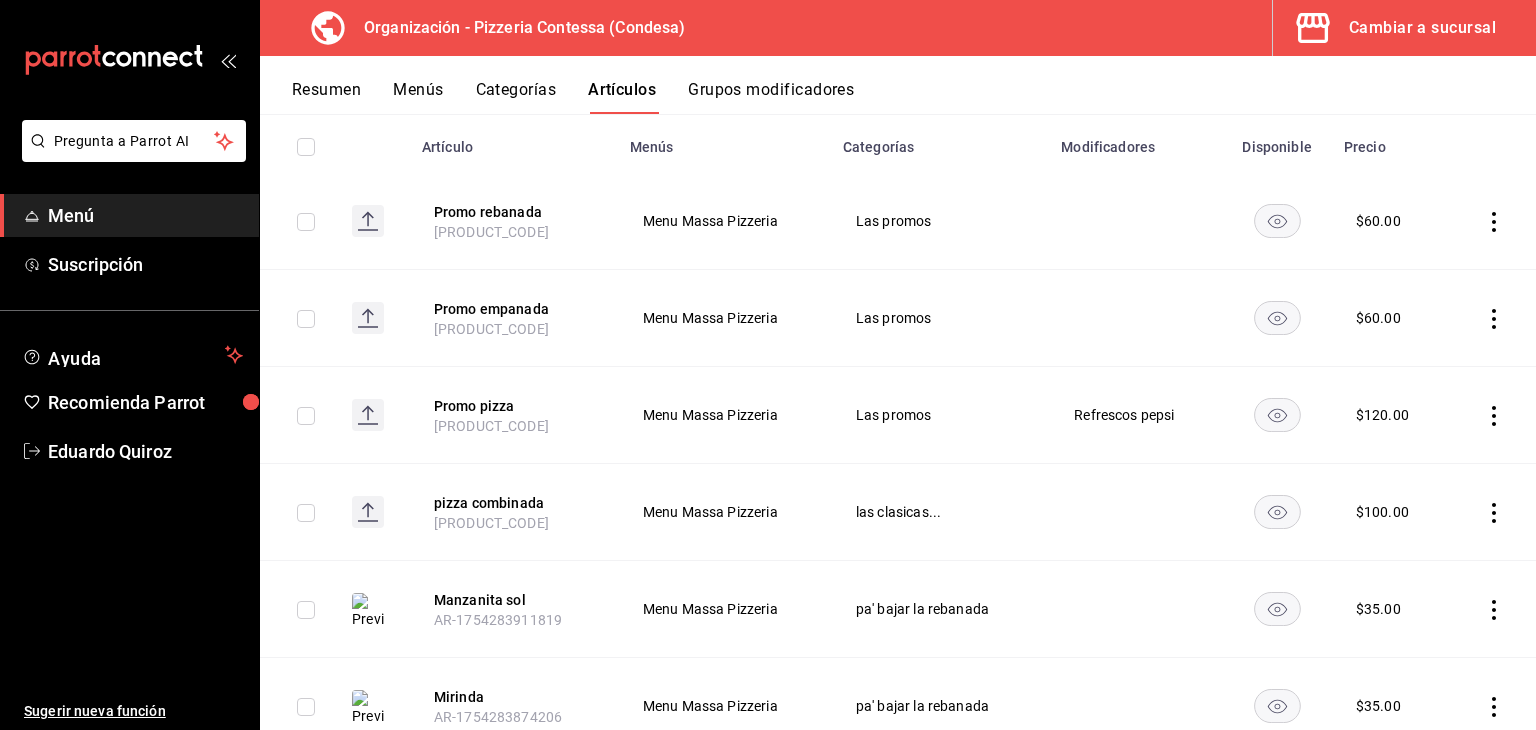 click 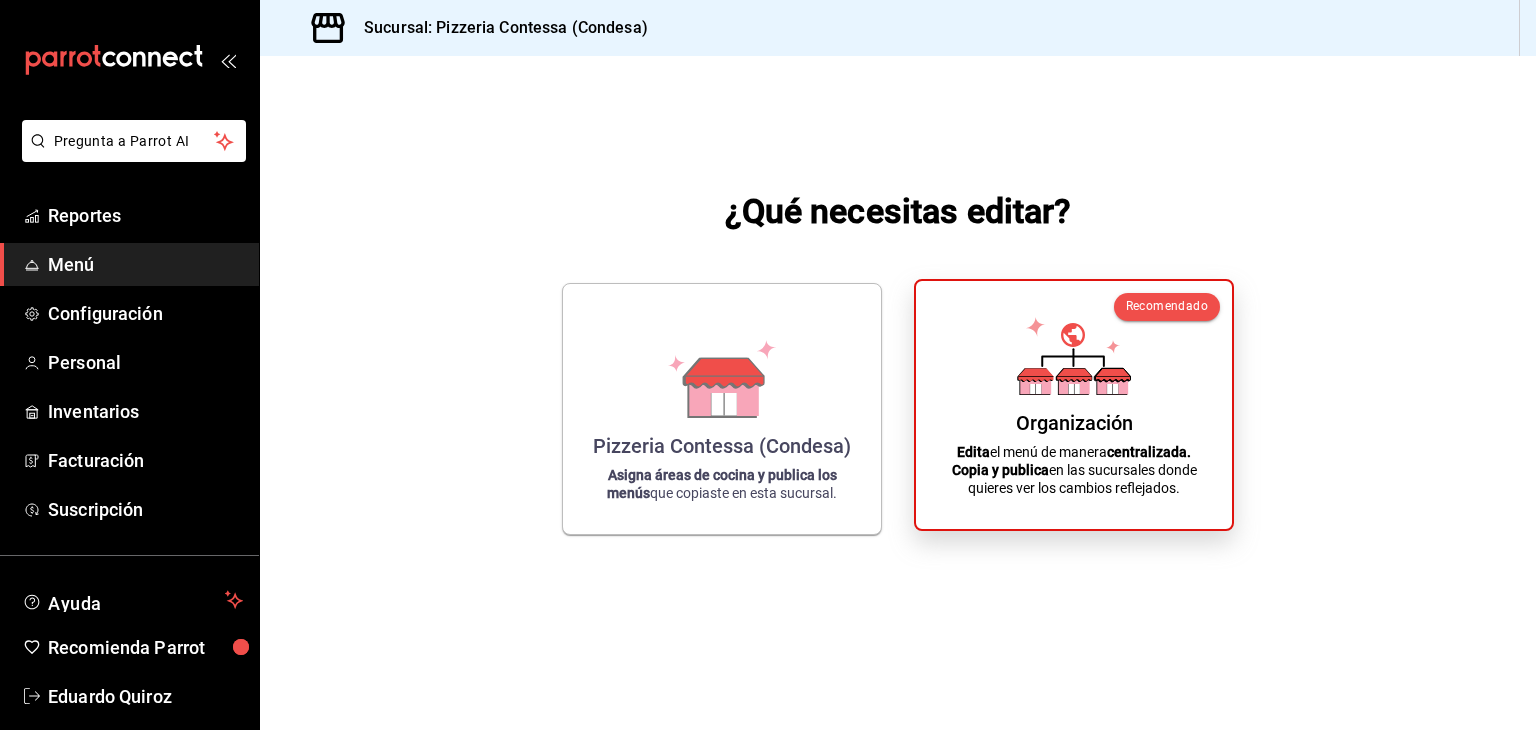 click on "Edita  el menú de manera  centralizada.     Copia y publica  en las sucursales donde quieres ver los cambios reflejados." at bounding box center [1074, 470] 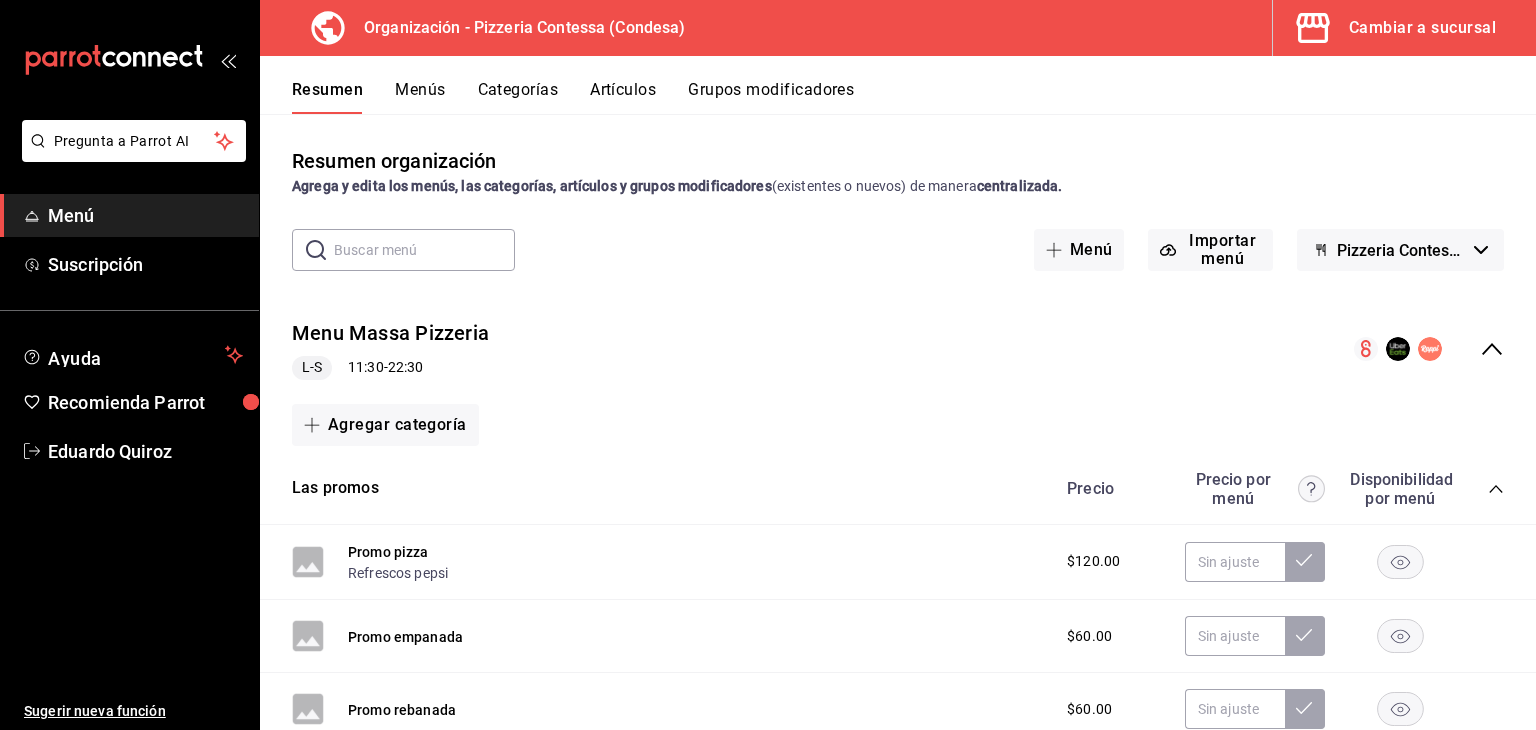 click on "Cambiar a sucursal" at bounding box center (1422, 28) 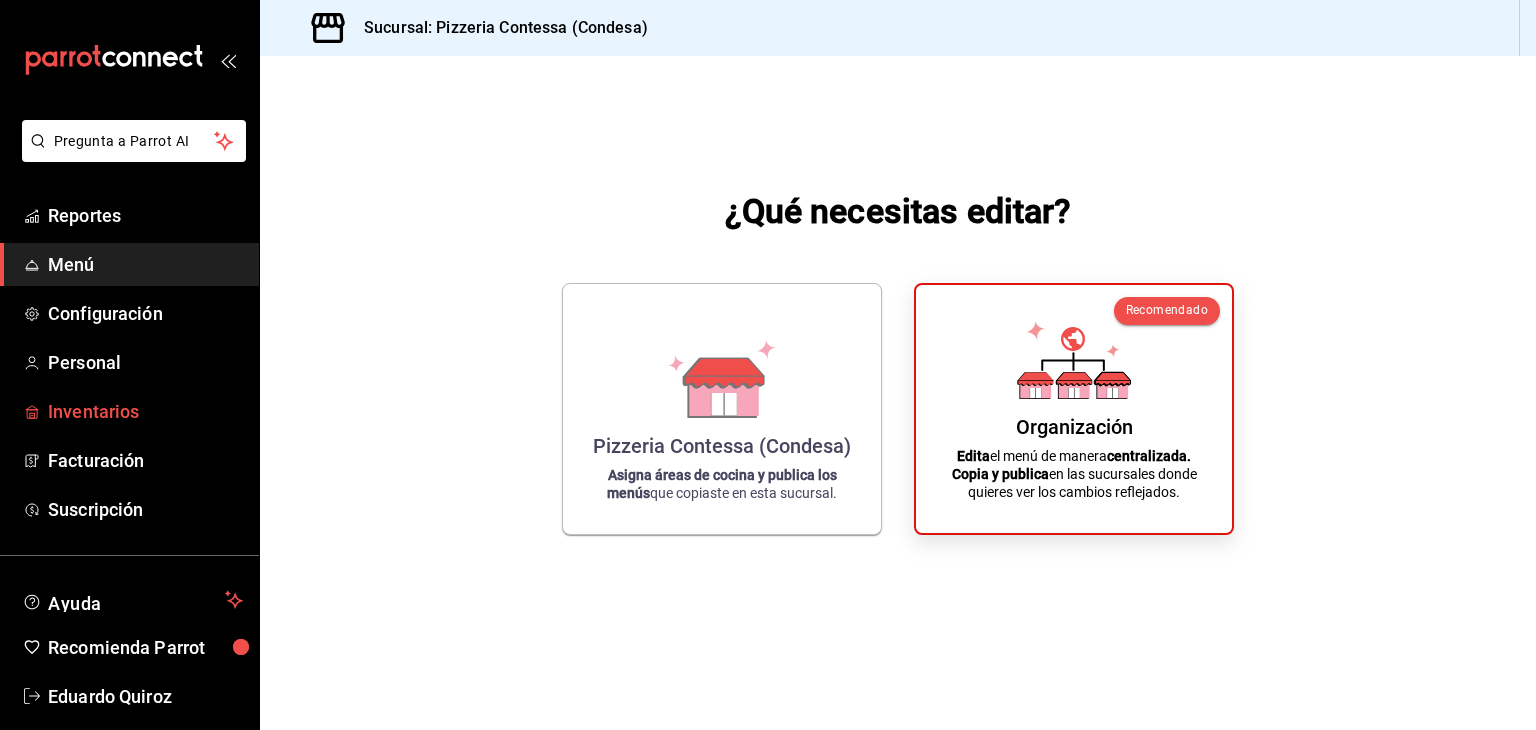 click on "Inventarios" at bounding box center (145, 411) 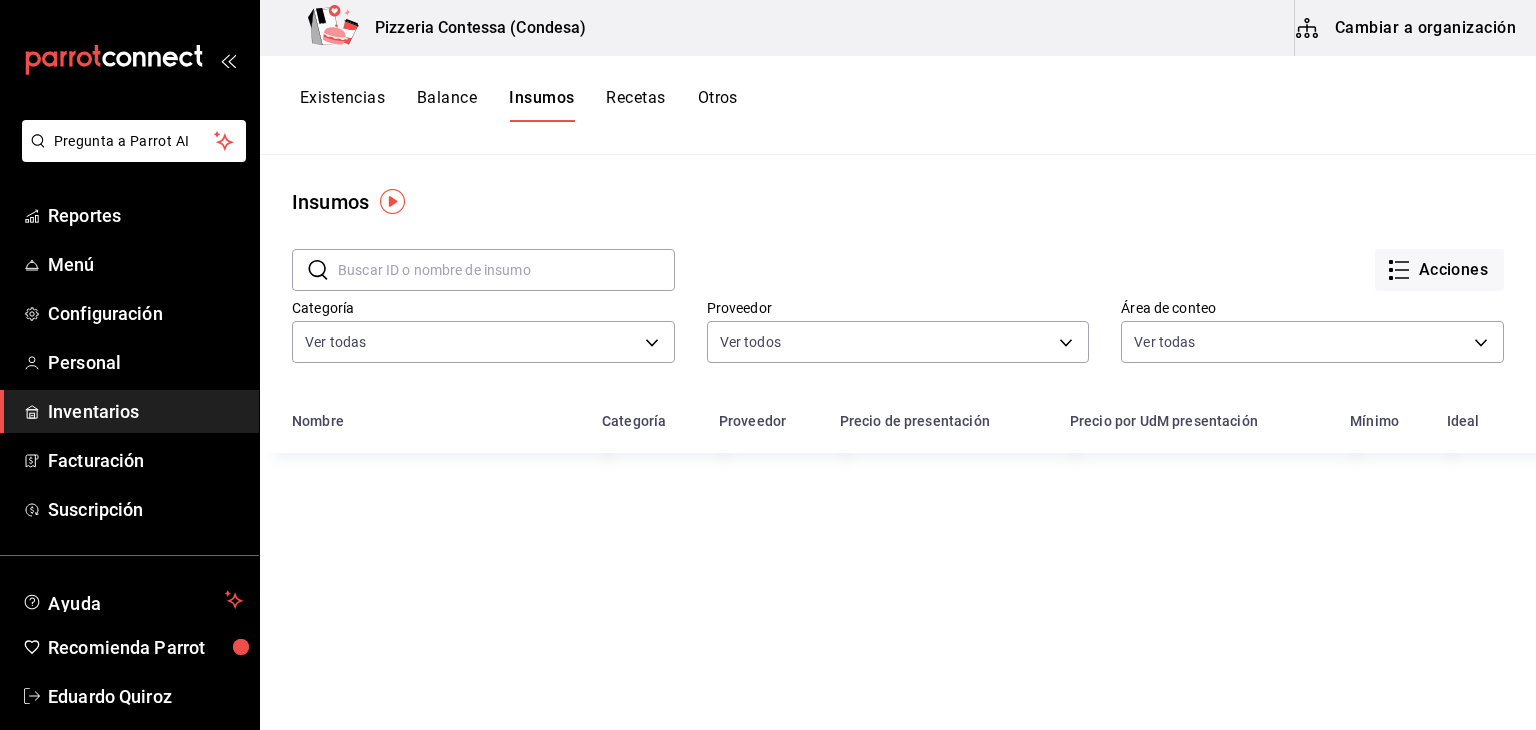 click on "Cambiar a organización" at bounding box center (1407, 28) 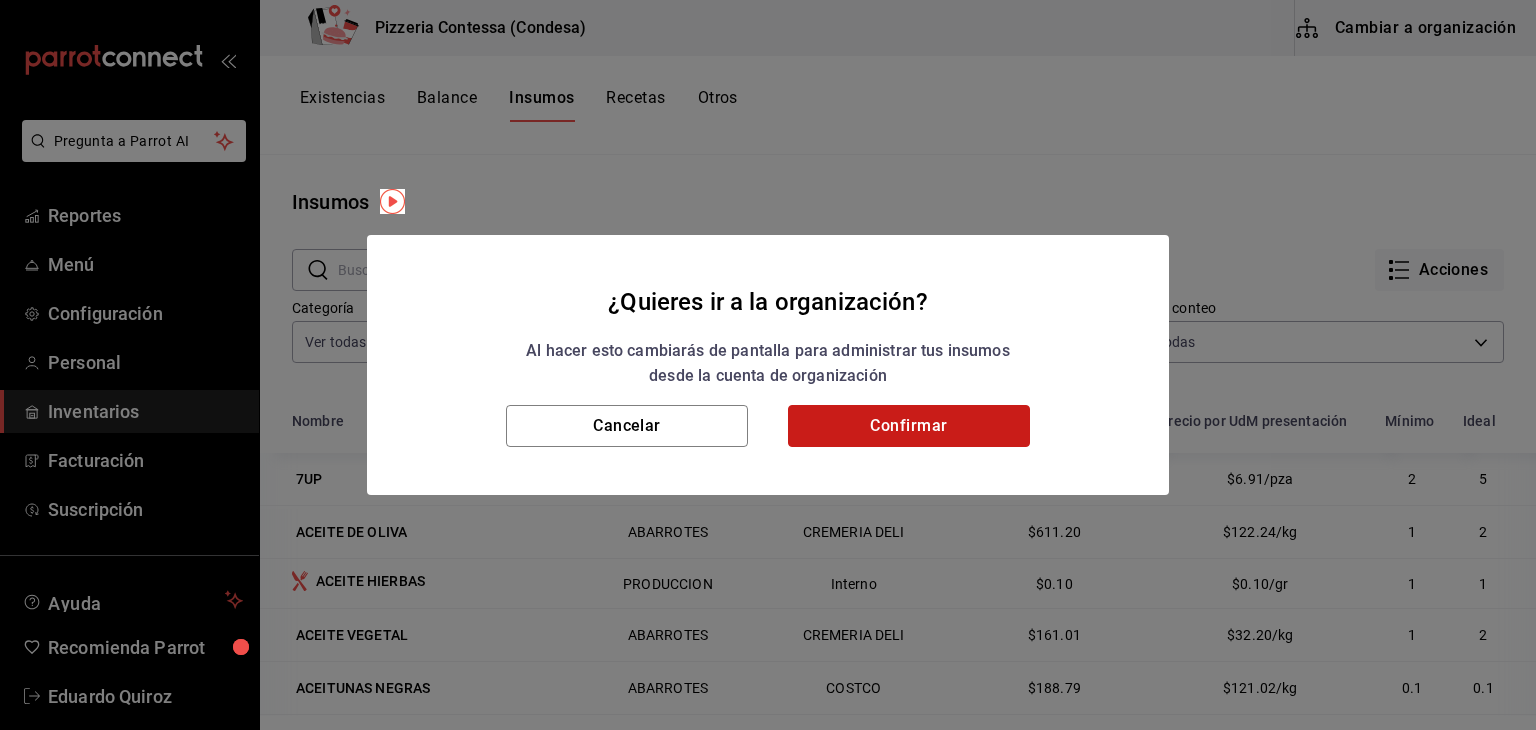 click on "Confirmar" at bounding box center [909, 426] 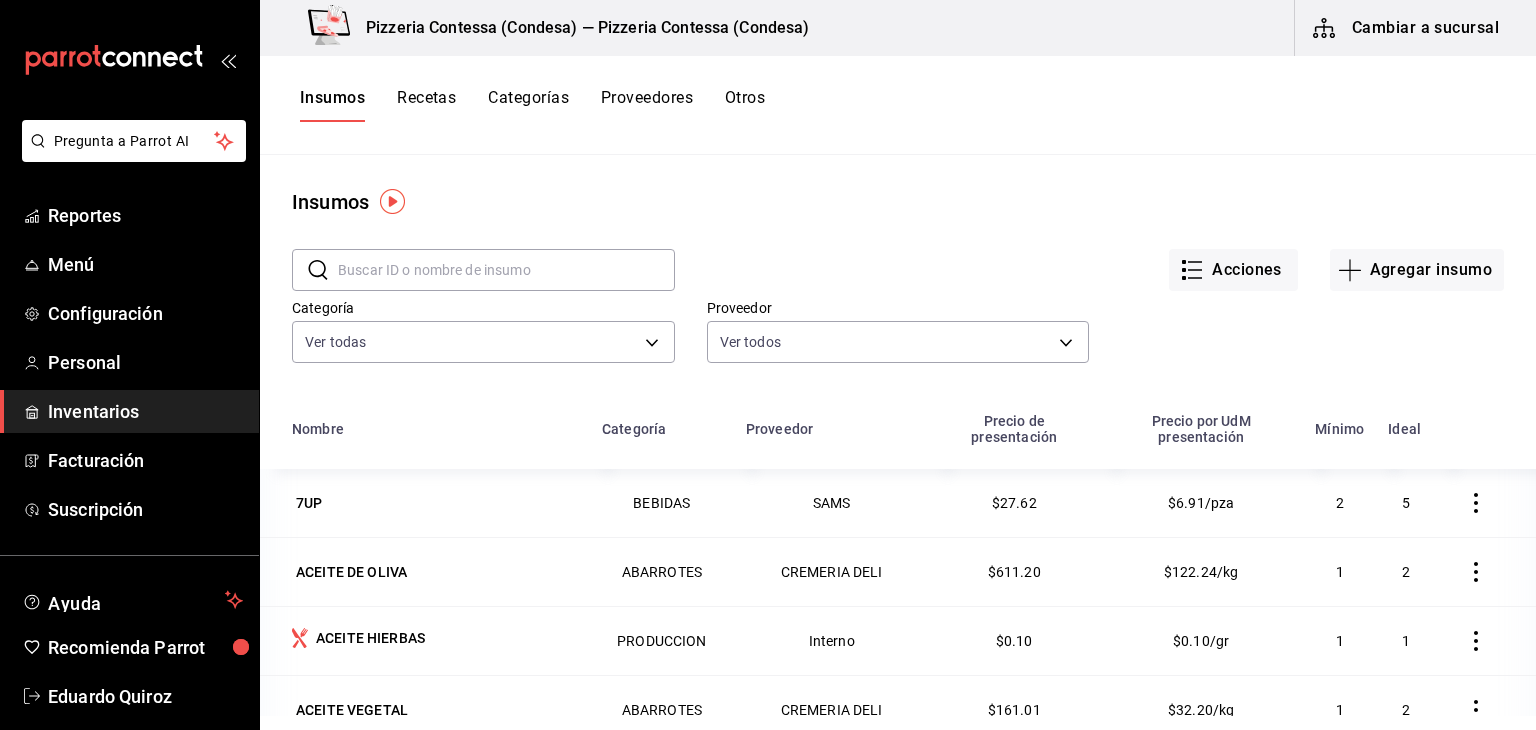 click on "Recetas" at bounding box center (426, 105) 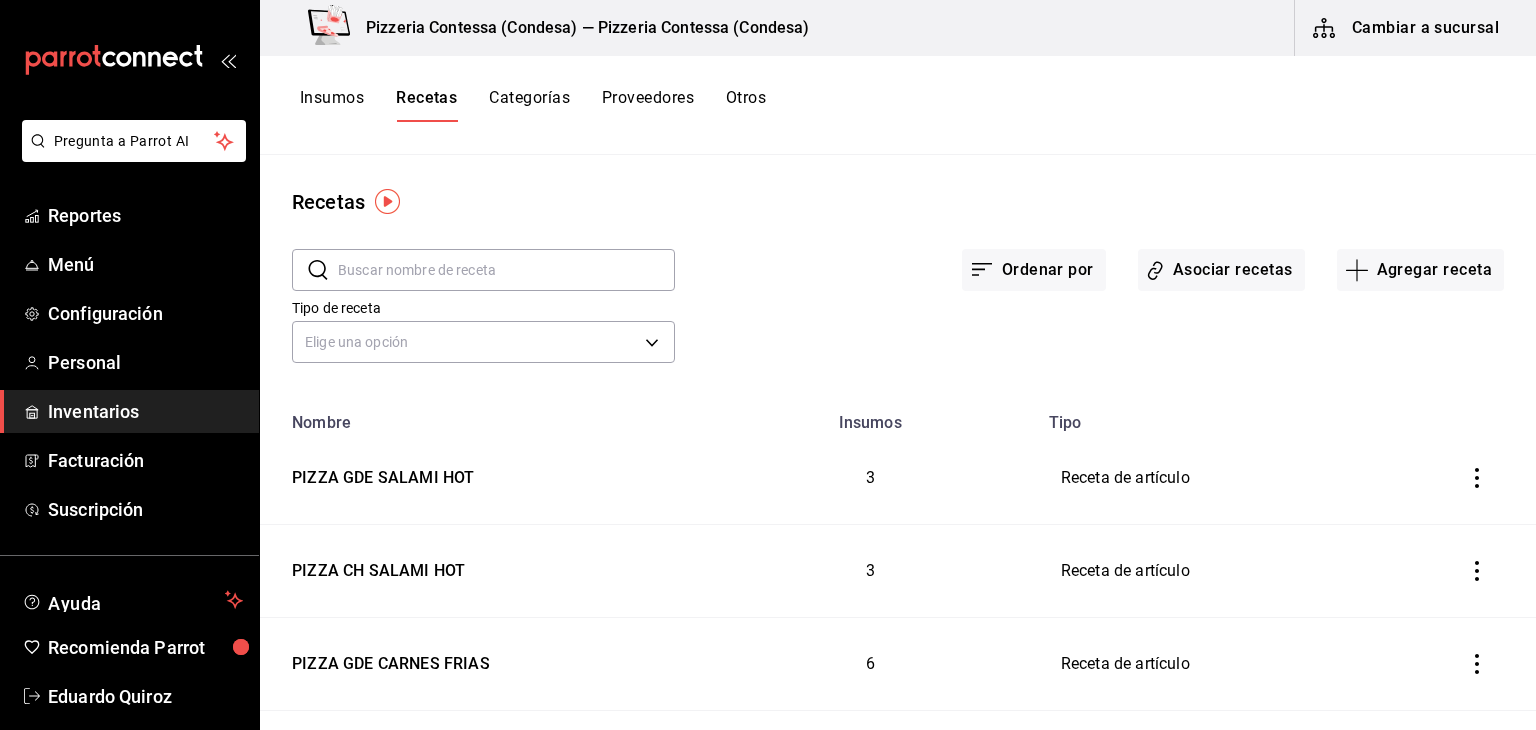drag, startPoint x: 676, startPoint y: 327, endPoint x: 356, endPoint y: 95, distance: 395.25183 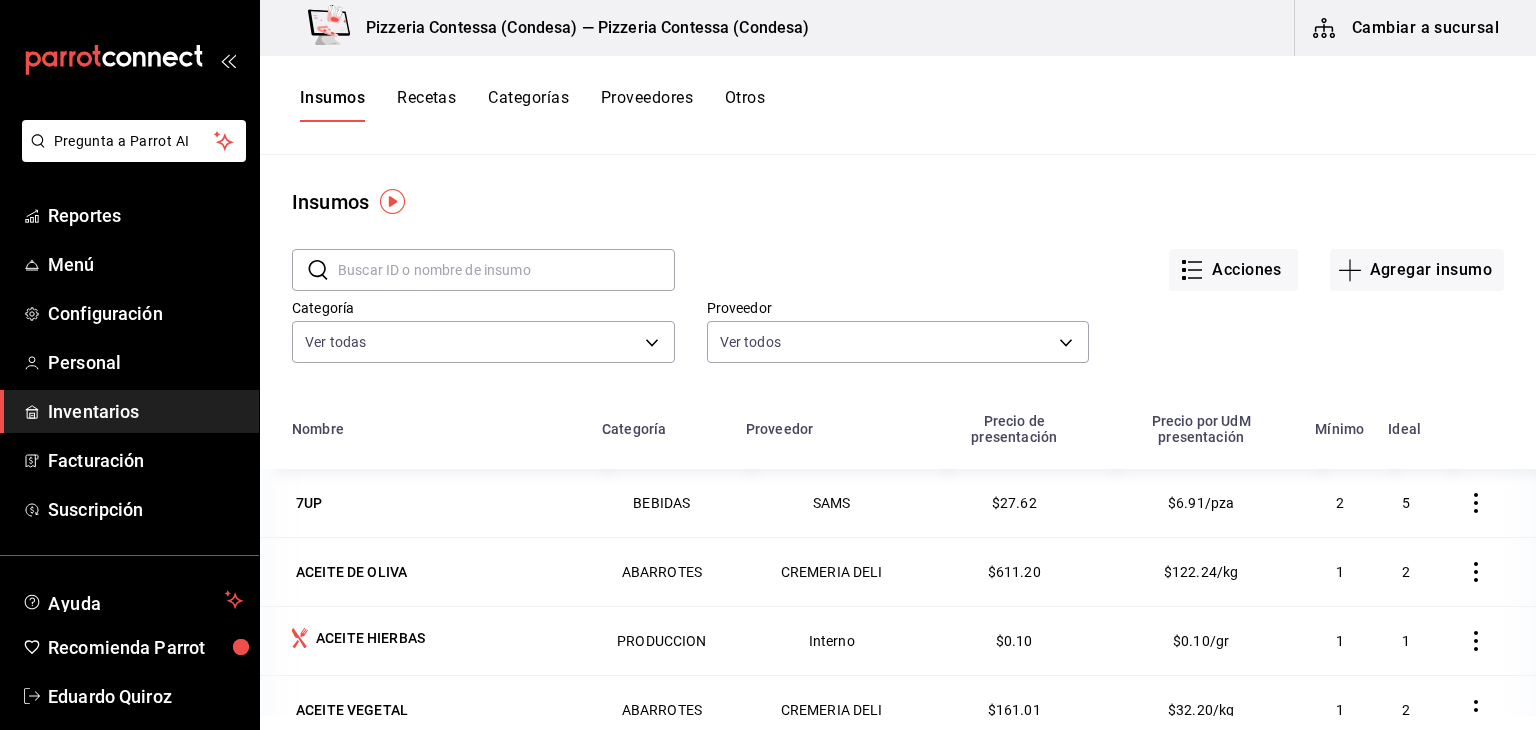click on "Recetas" at bounding box center [426, 105] 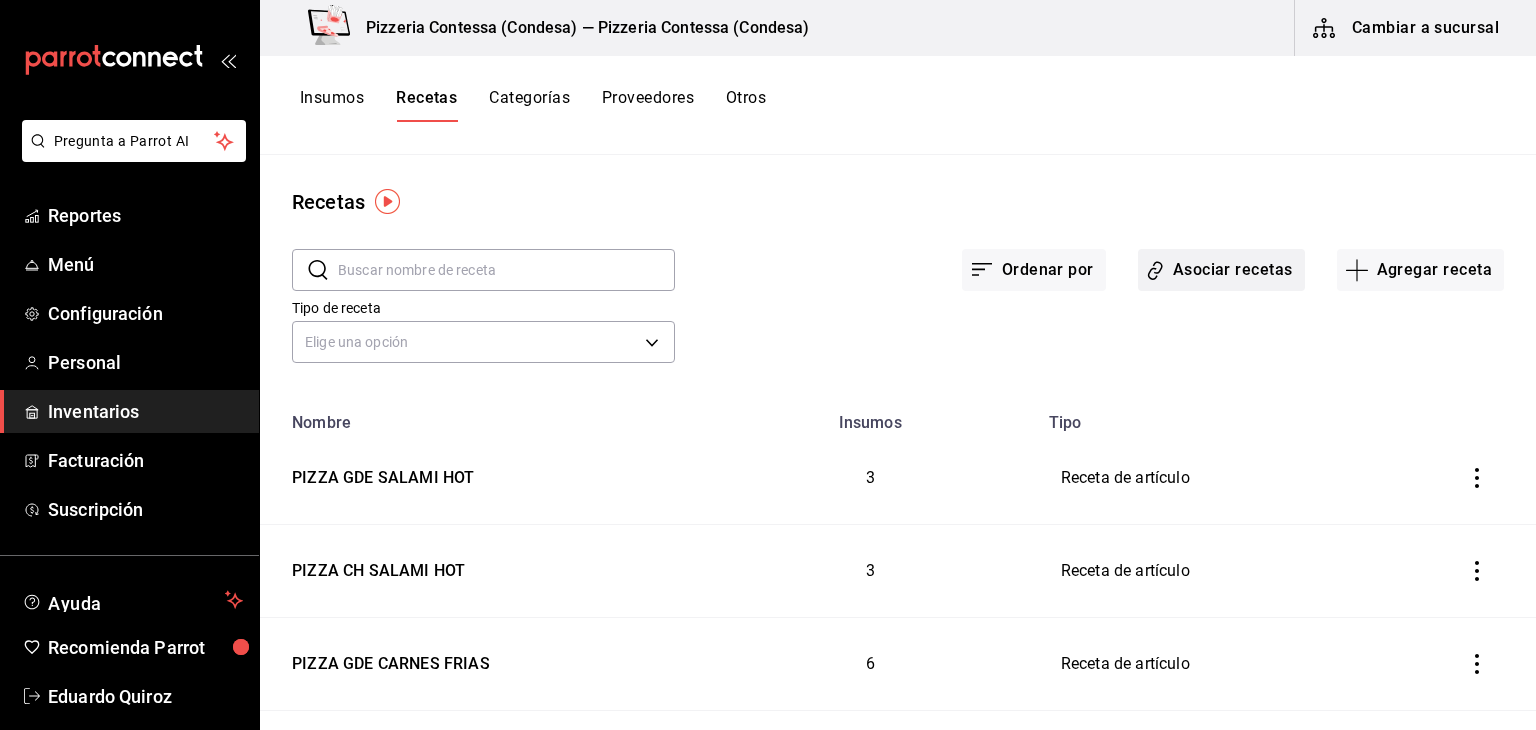 click on "Asociar recetas" at bounding box center (1221, 270) 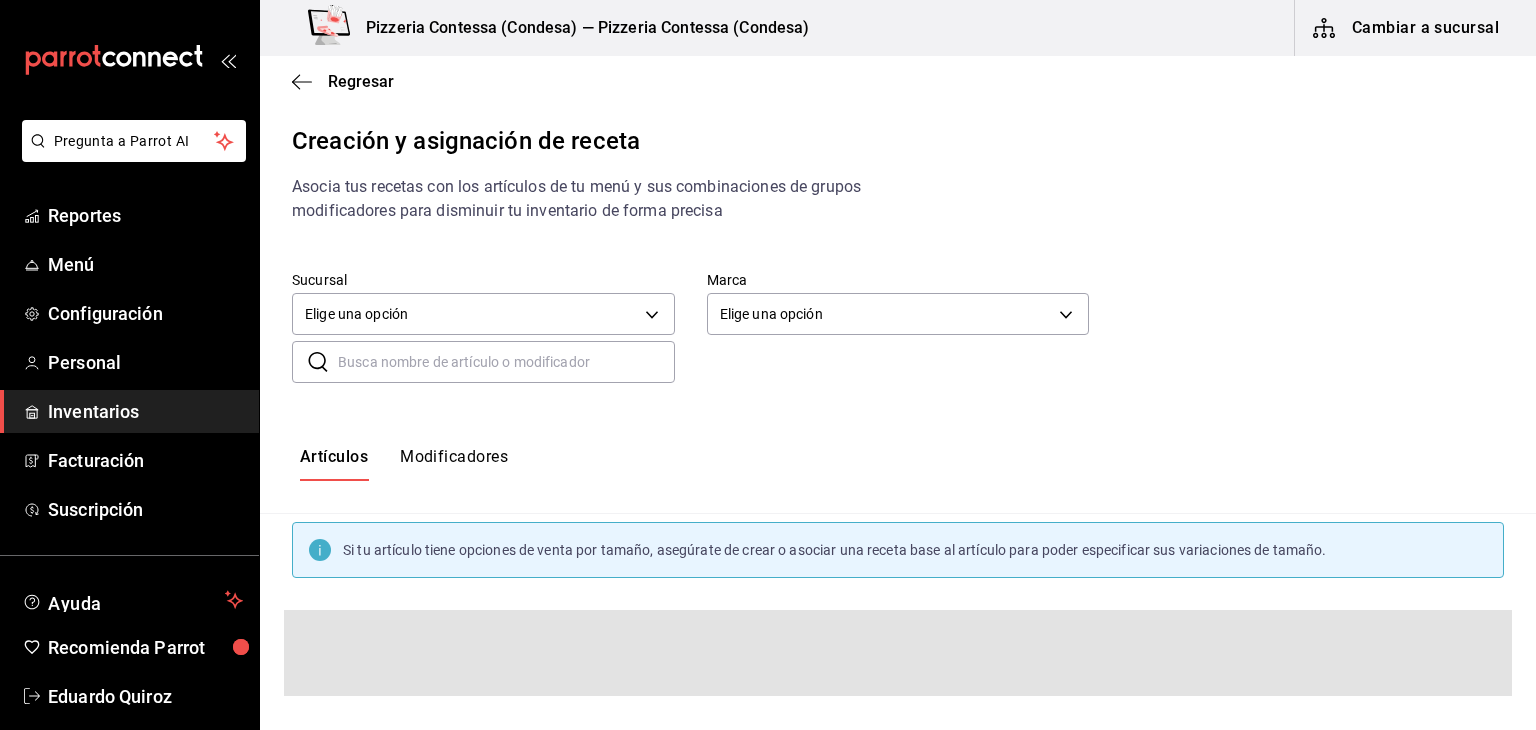 click on "Modificadores" at bounding box center [454, 464] 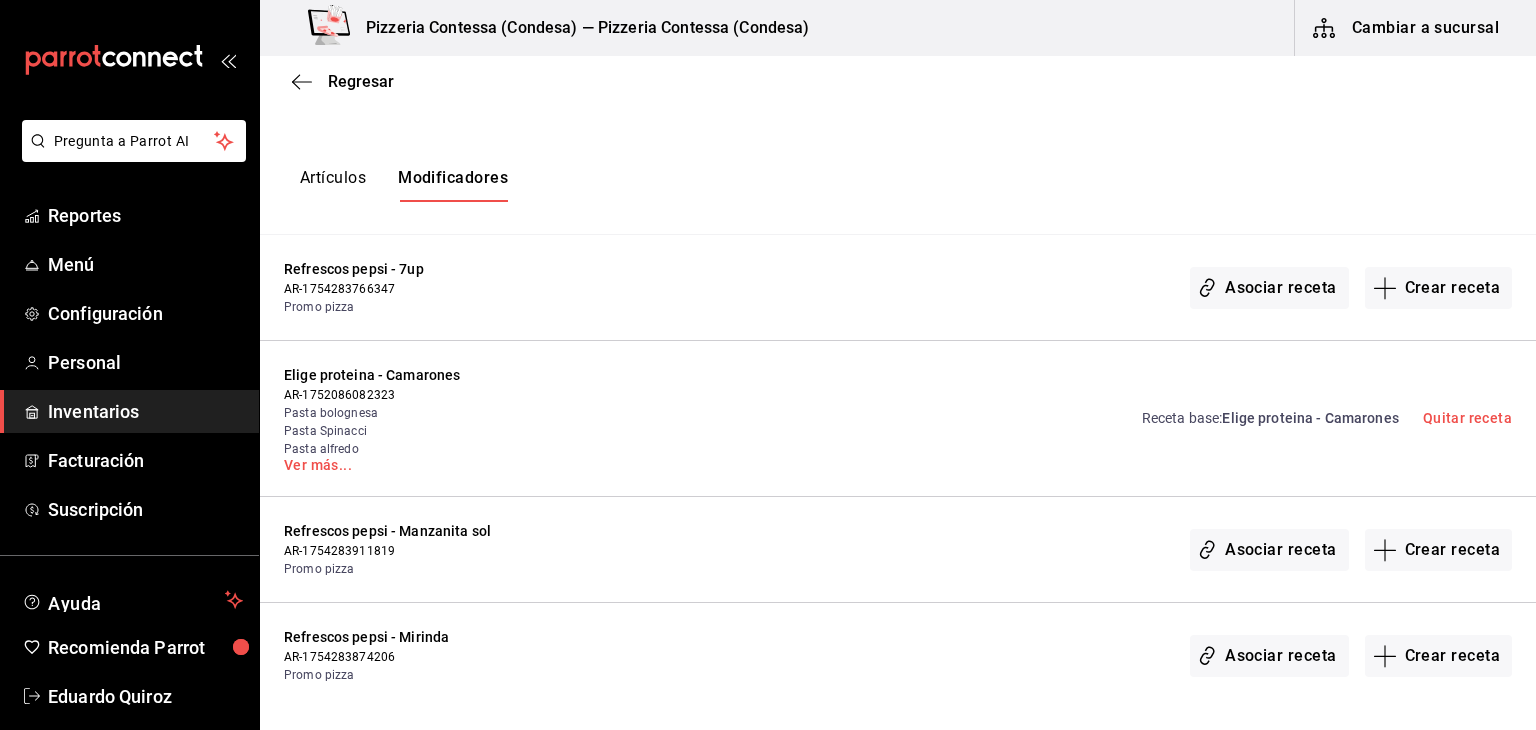 scroll, scrollTop: 284, scrollLeft: 0, axis: vertical 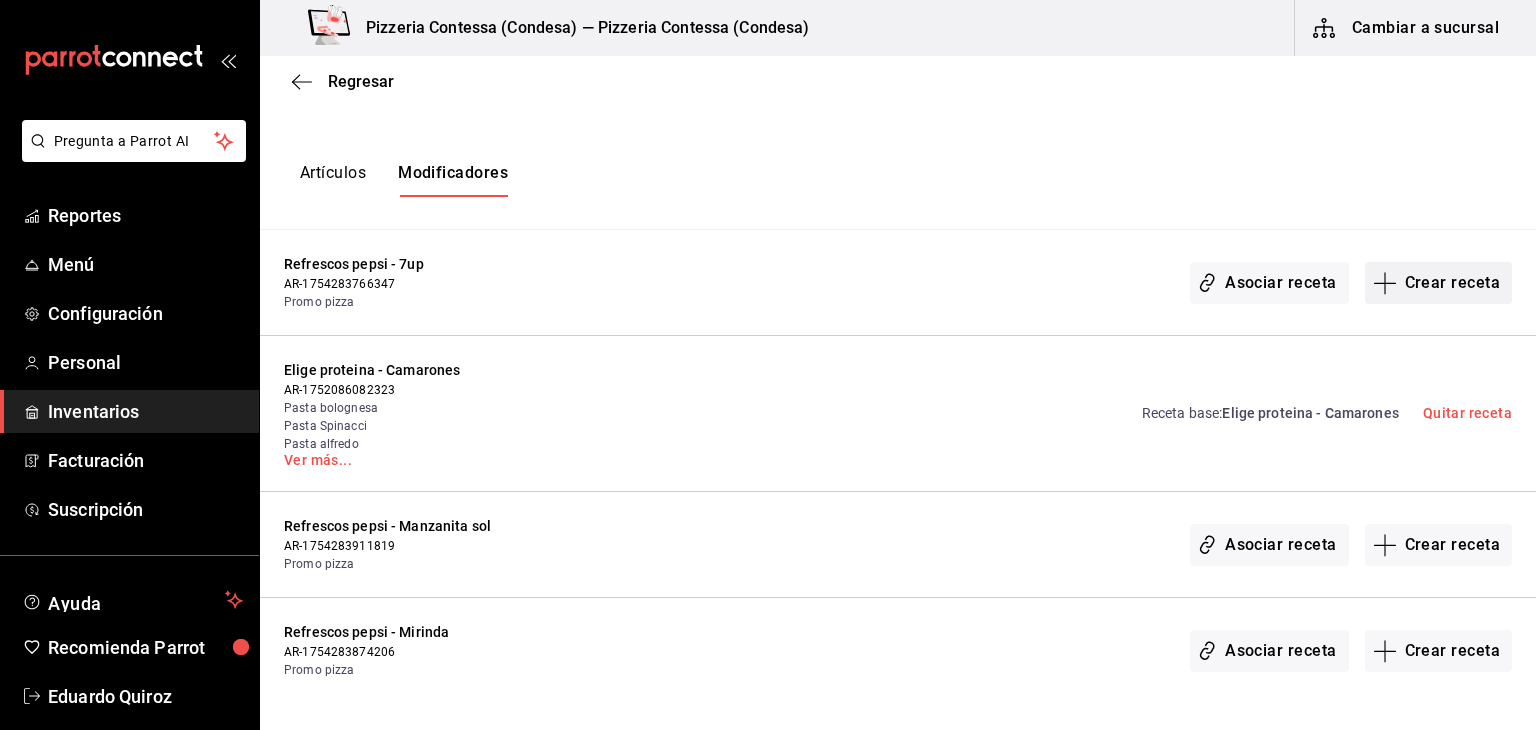 click 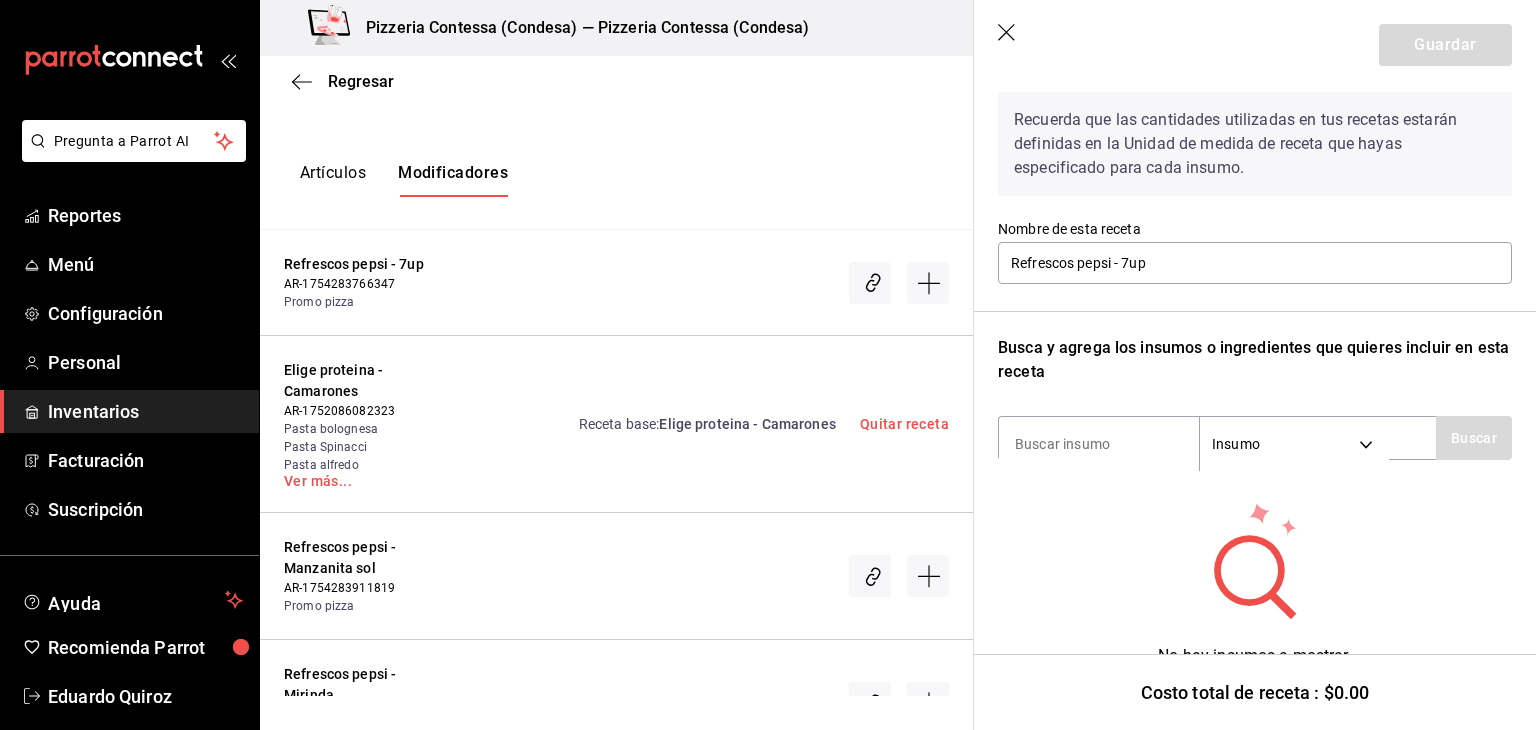 scroll, scrollTop: 92, scrollLeft: 0, axis: vertical 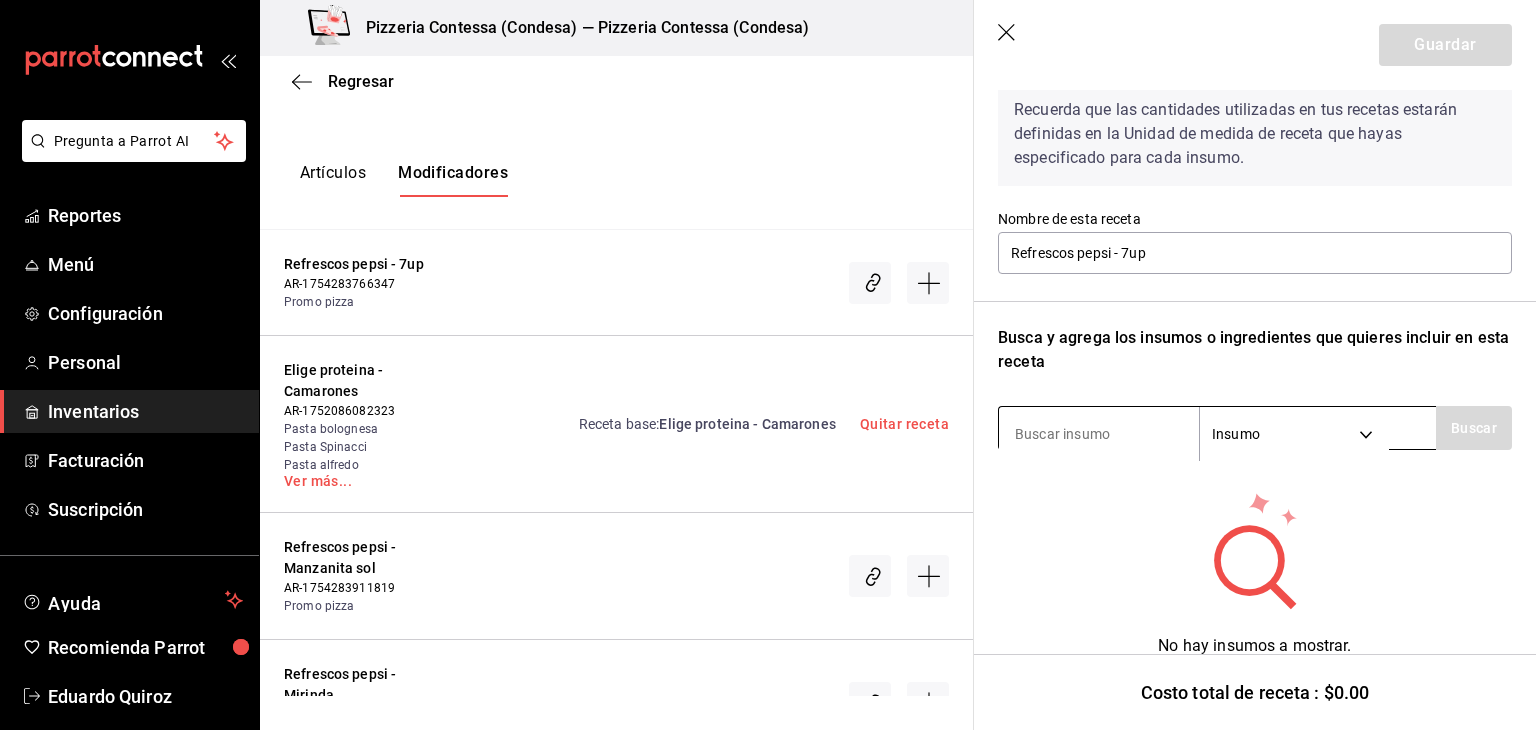 click at bounding box center (1099, 434) 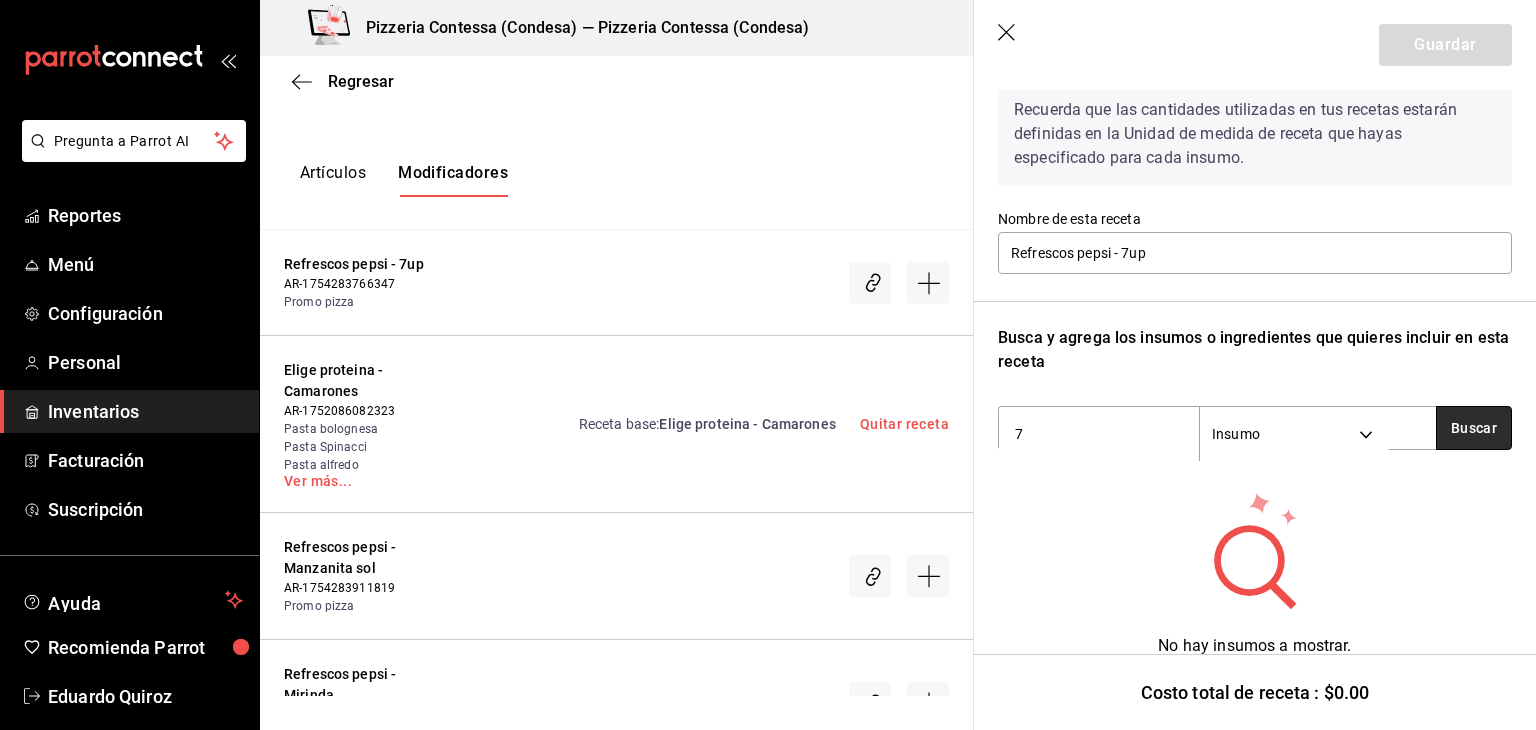 click on "Buscar" at bounding box center (1474, 428) 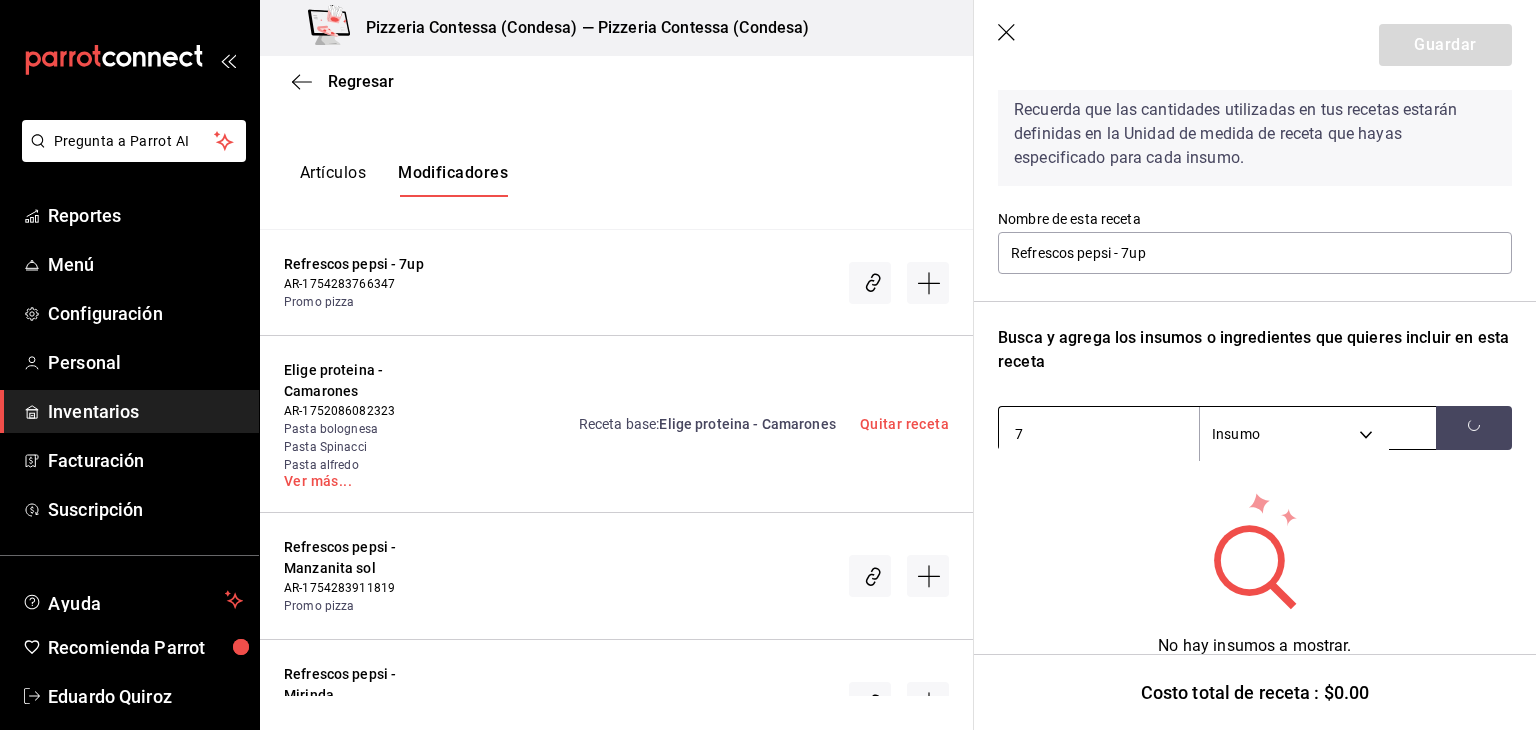 click on "7 Insumo SUPPLY" at bounding box center [1217, 428] 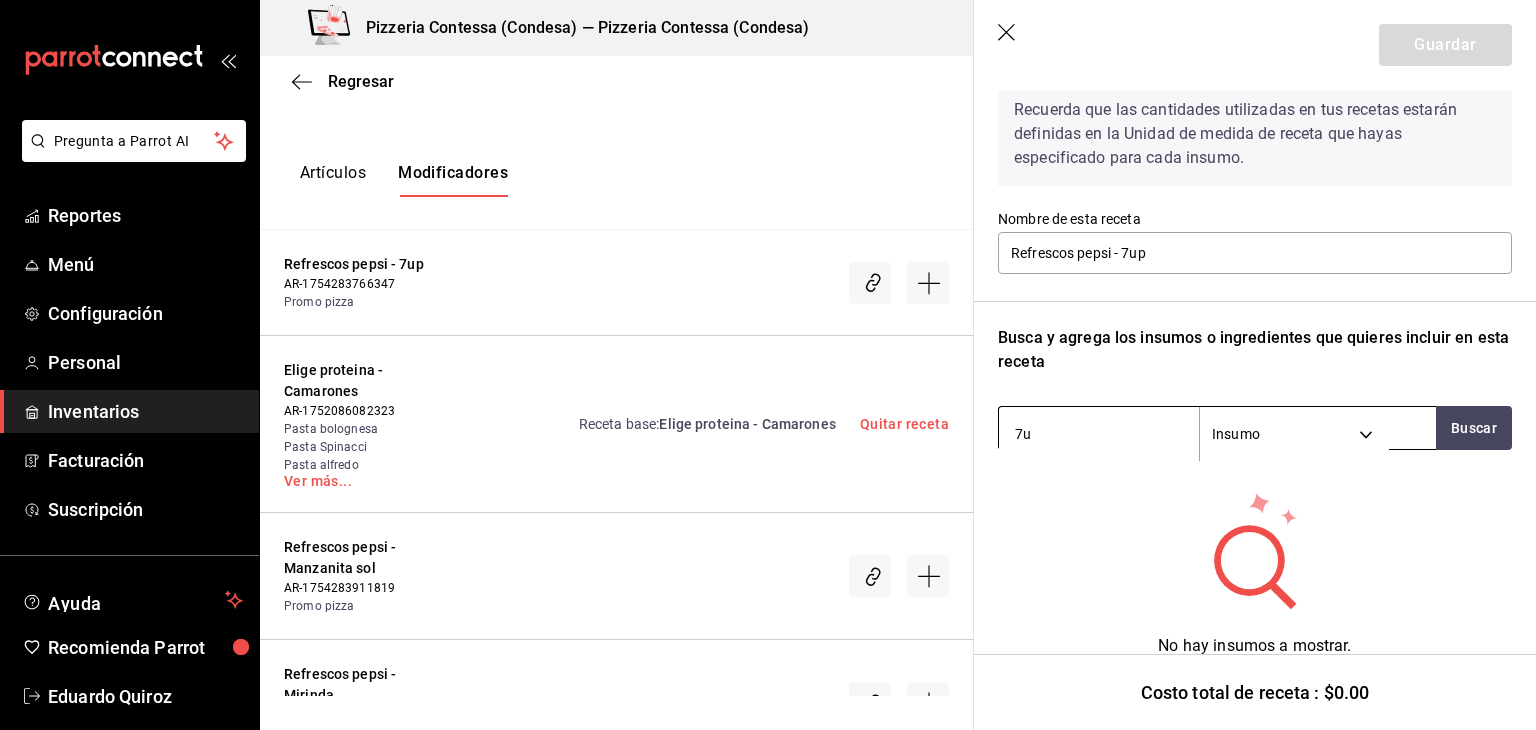 type on "7up" 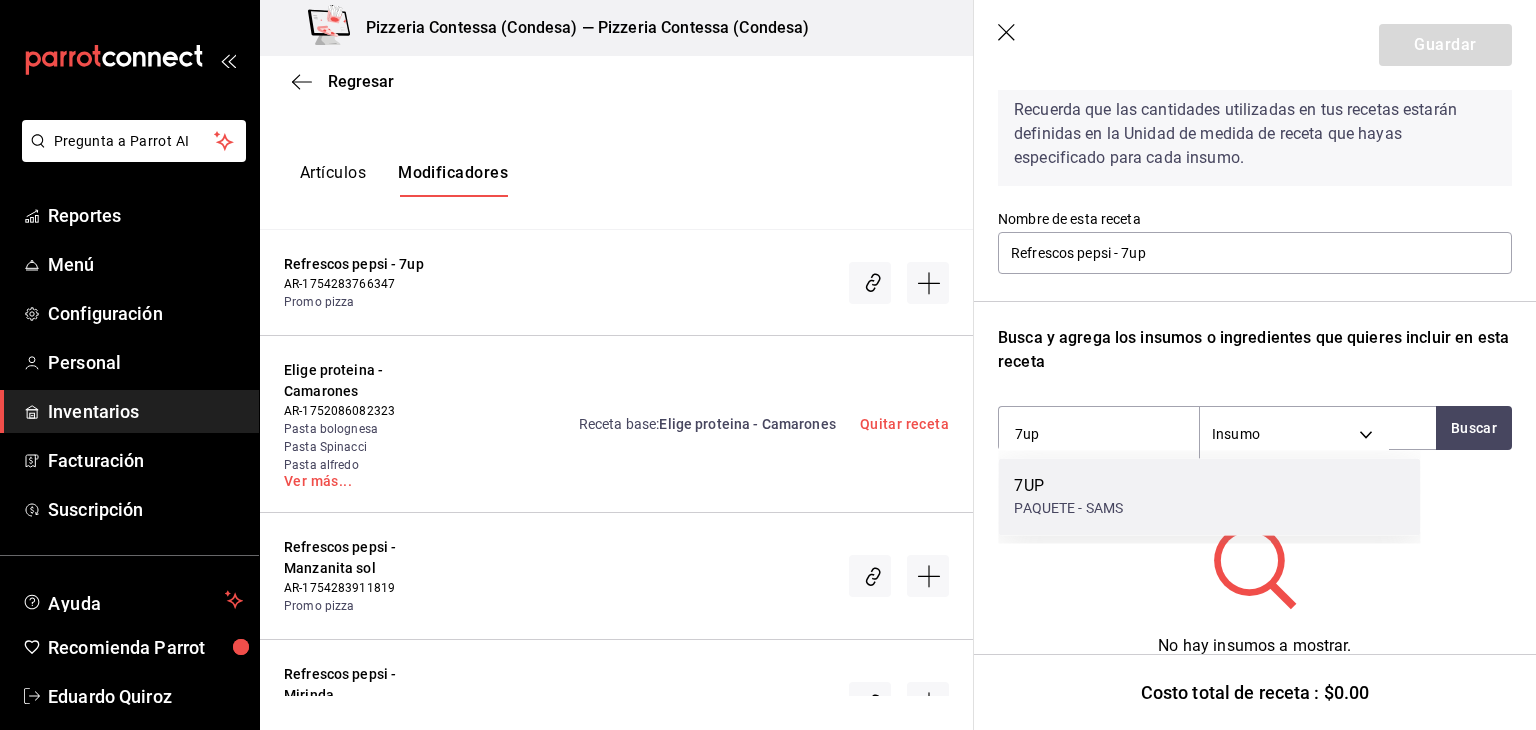 click on "7UP" at bounding box center (1068, 486) 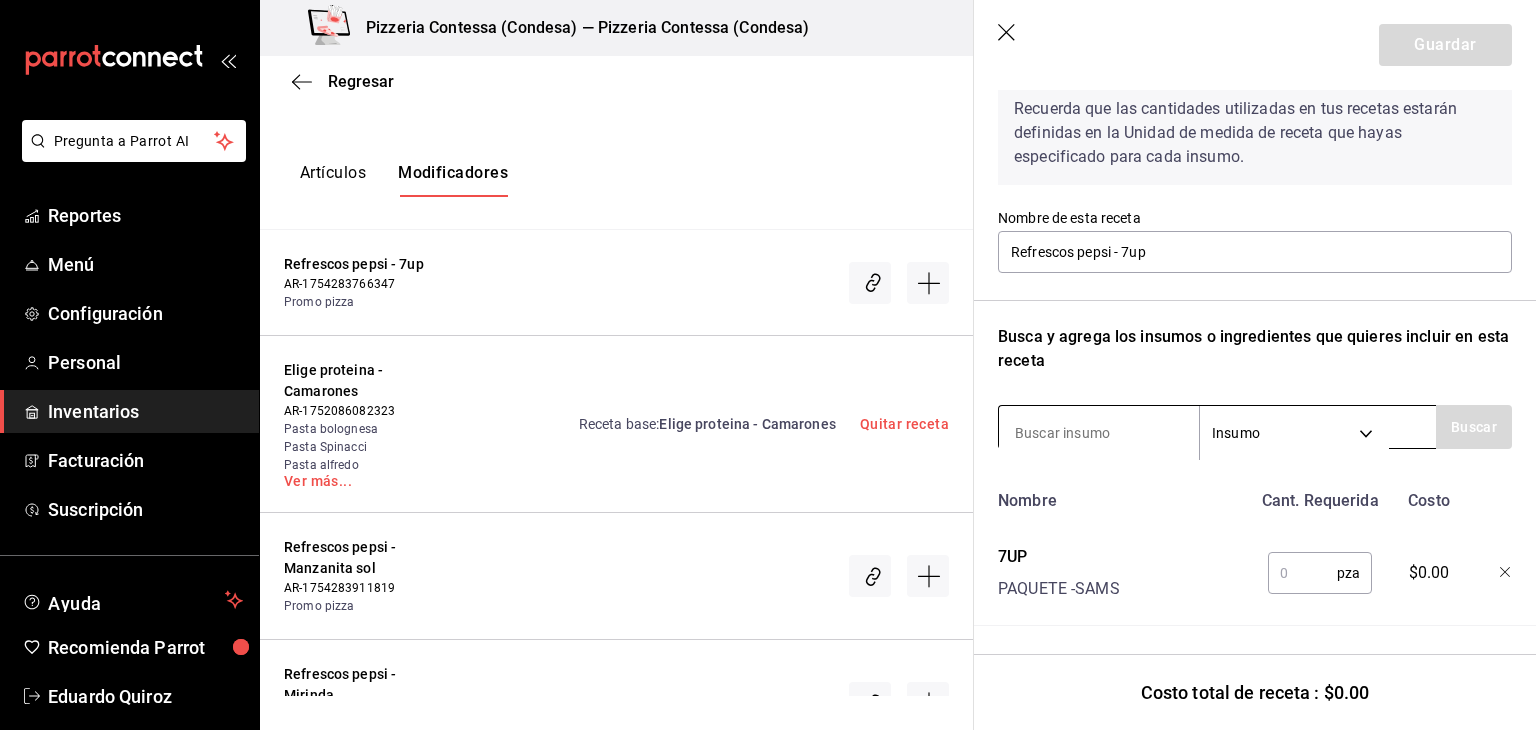 scroll, scrollTop: 108, scrollLeft: 0, axis: vertical 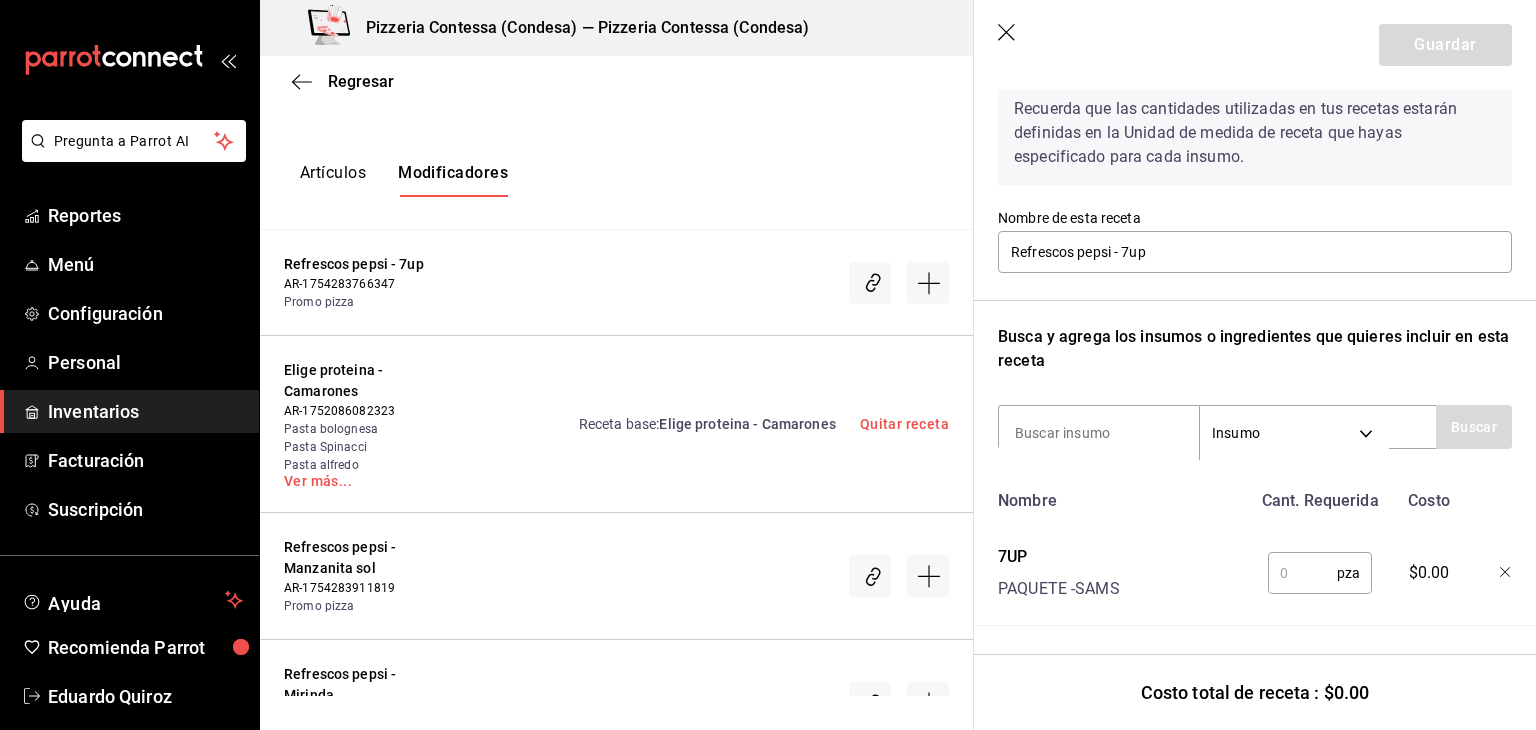 type 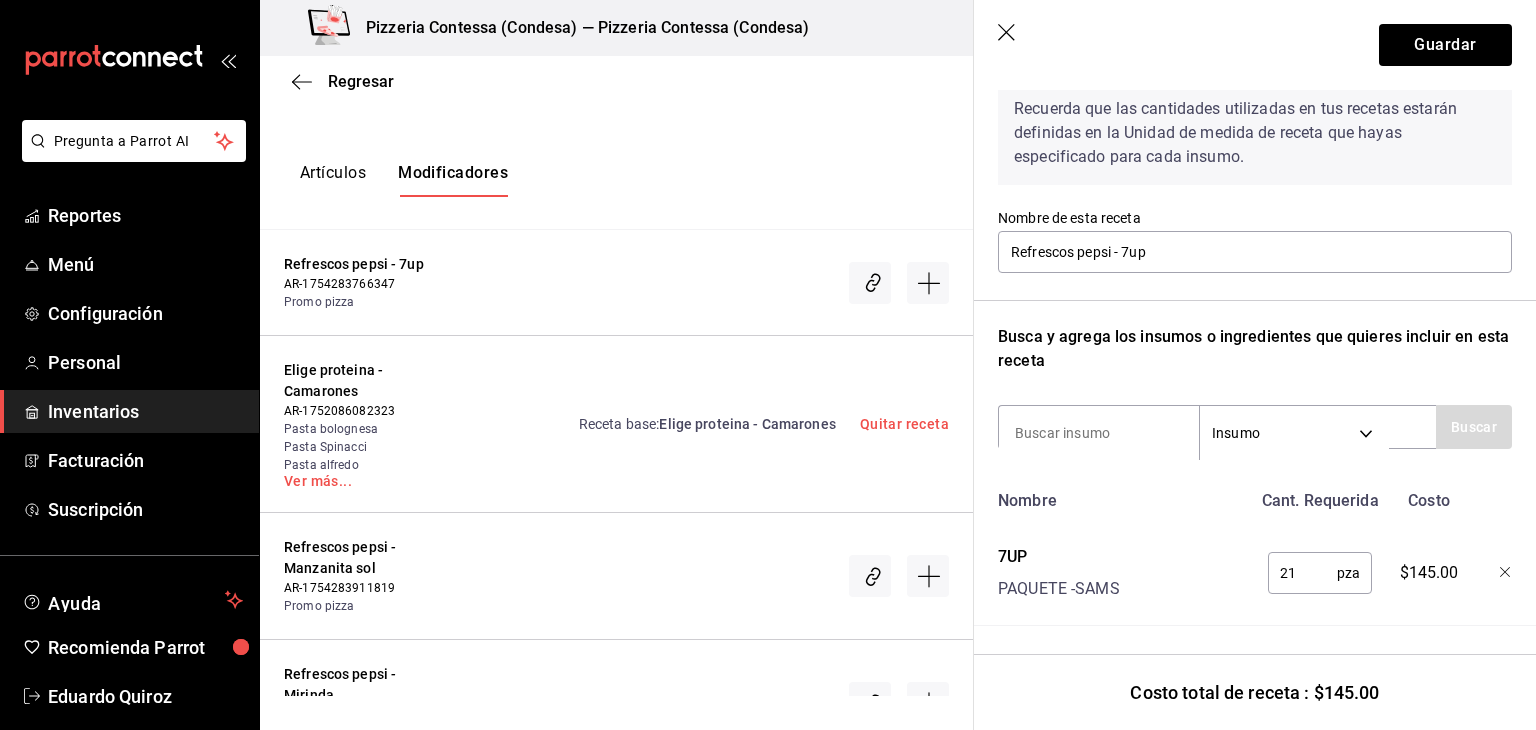 type on "2" 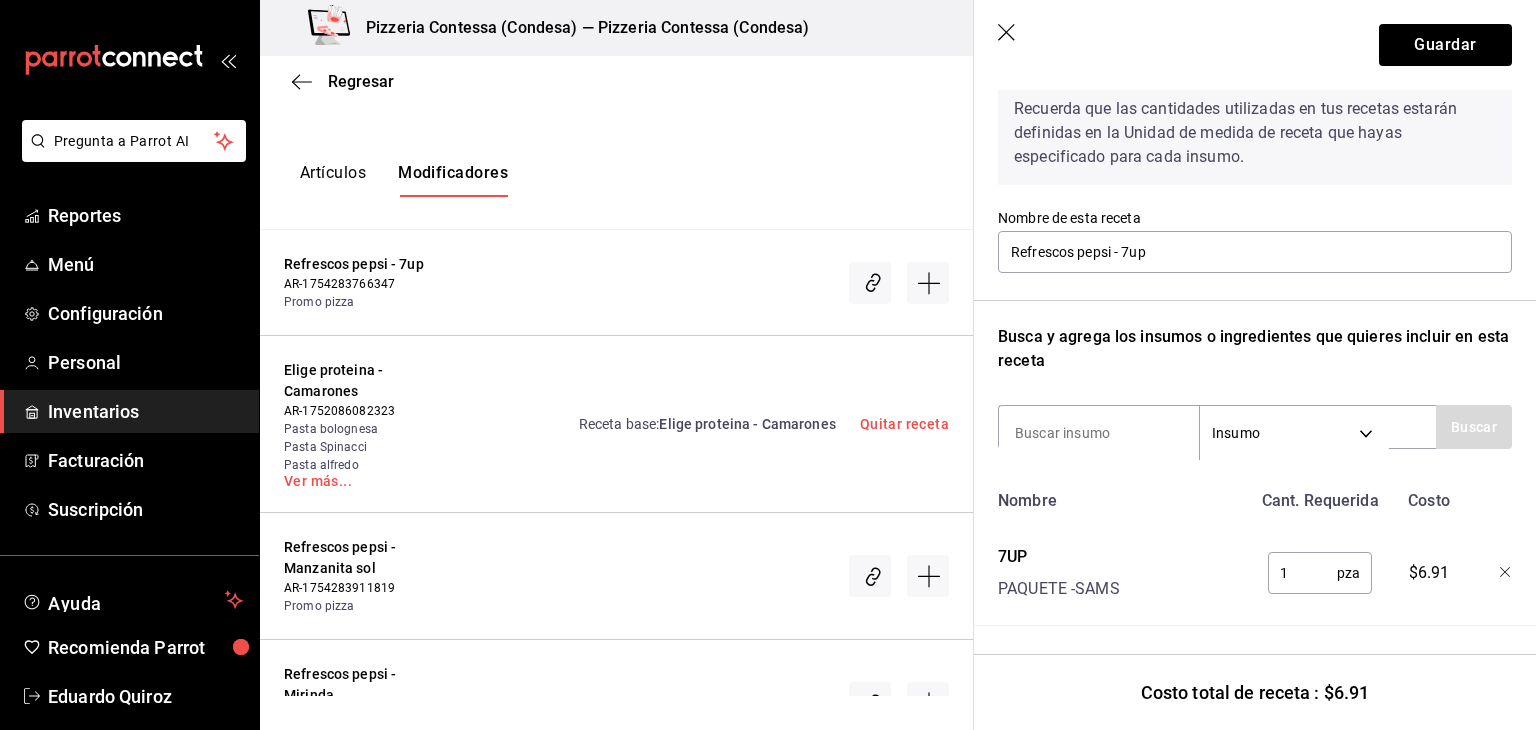 scroll, scrollTop: 108, scrollLeft: 0, axis: vertical 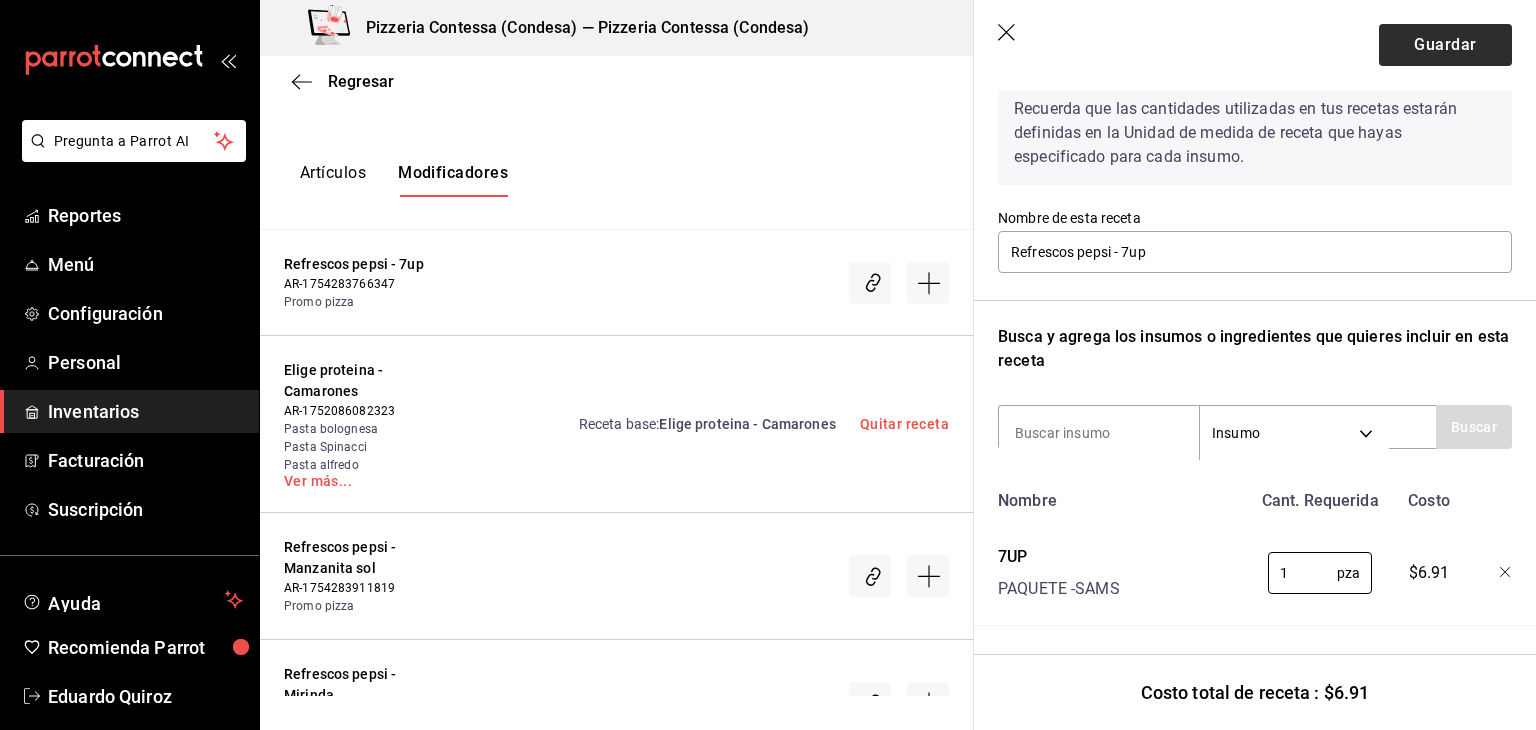 type on "1" 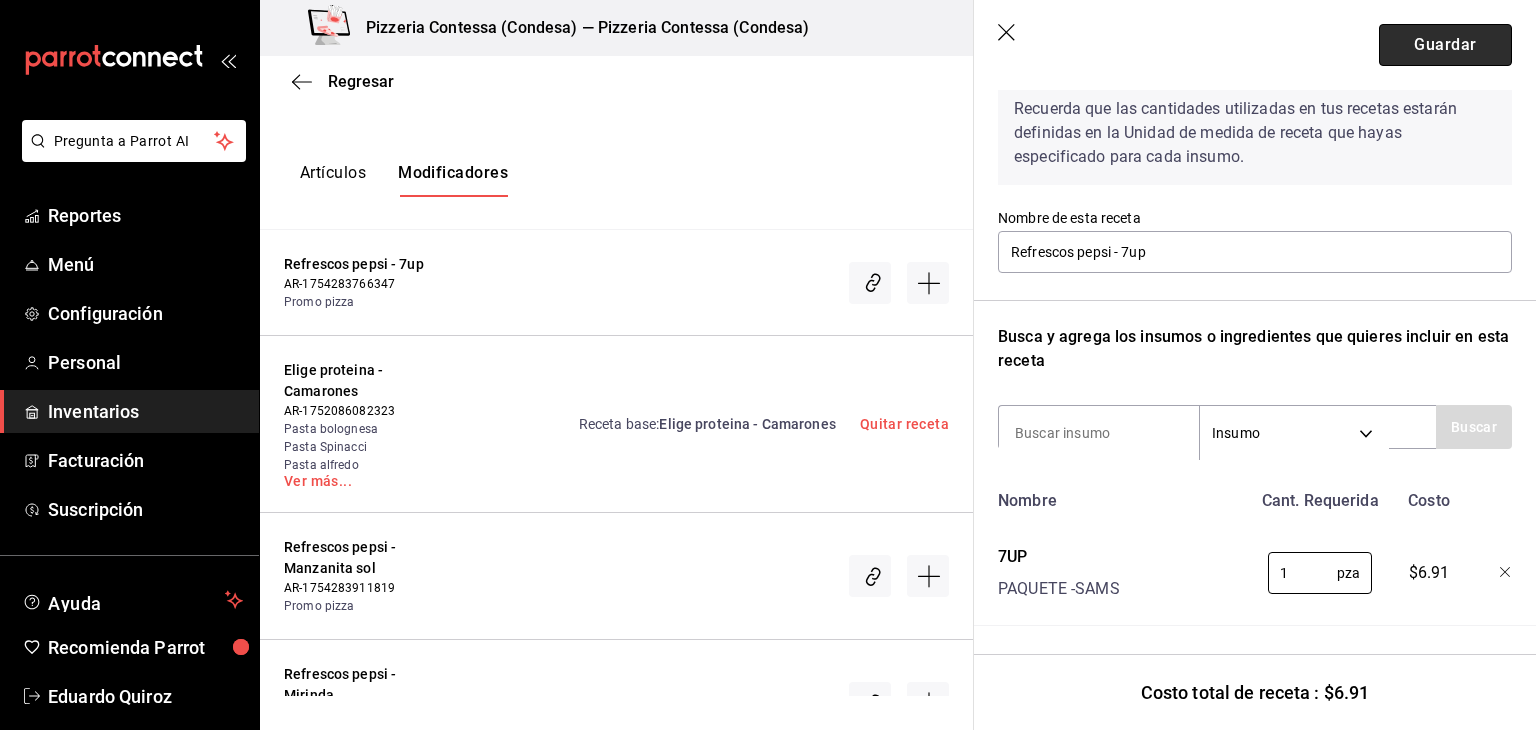 click on "Guardar" at bounding box center [1445, 45] 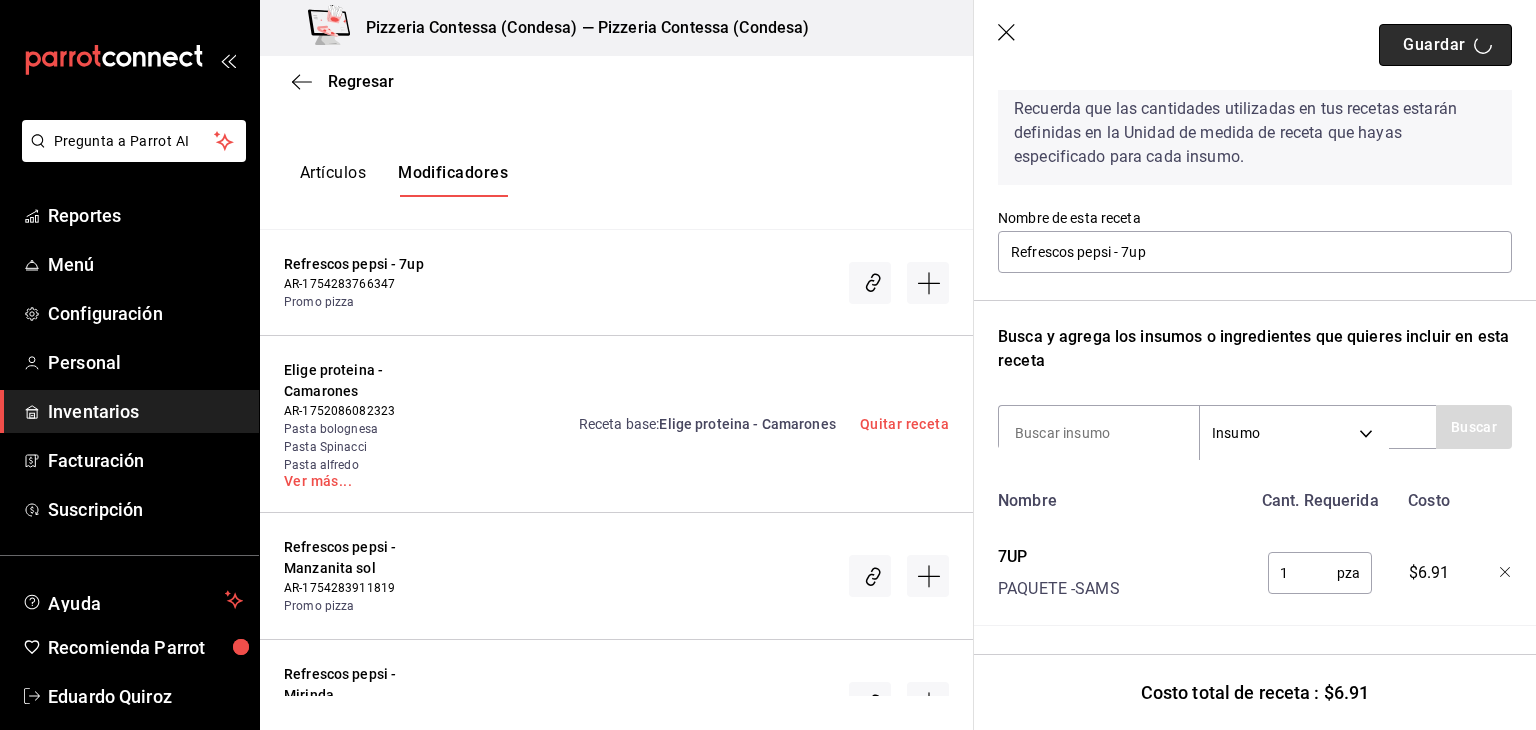 scroll, scrollTop: 0, scrollLeft: 0, axis: both 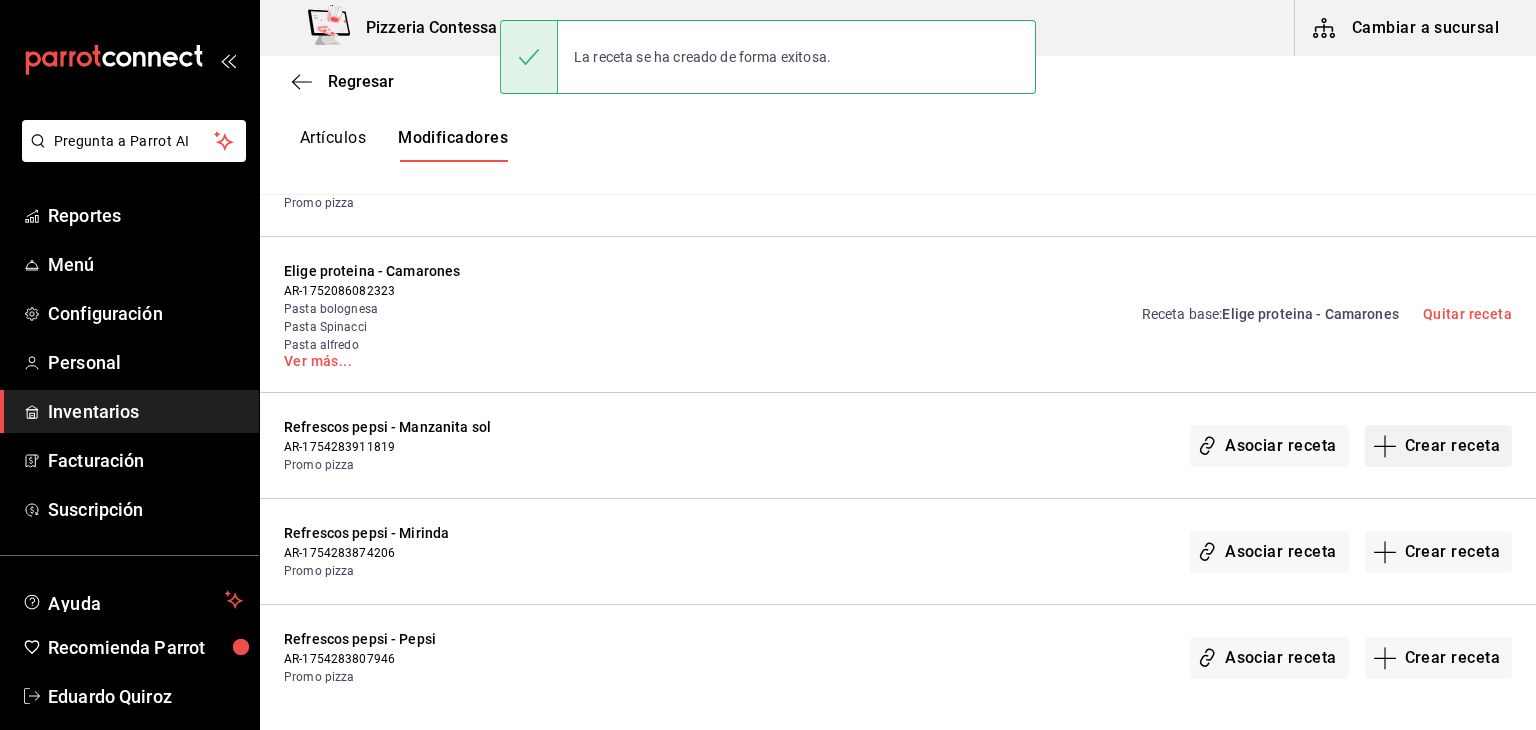 click on "Crear receta" at bounding box center [1439, 446] 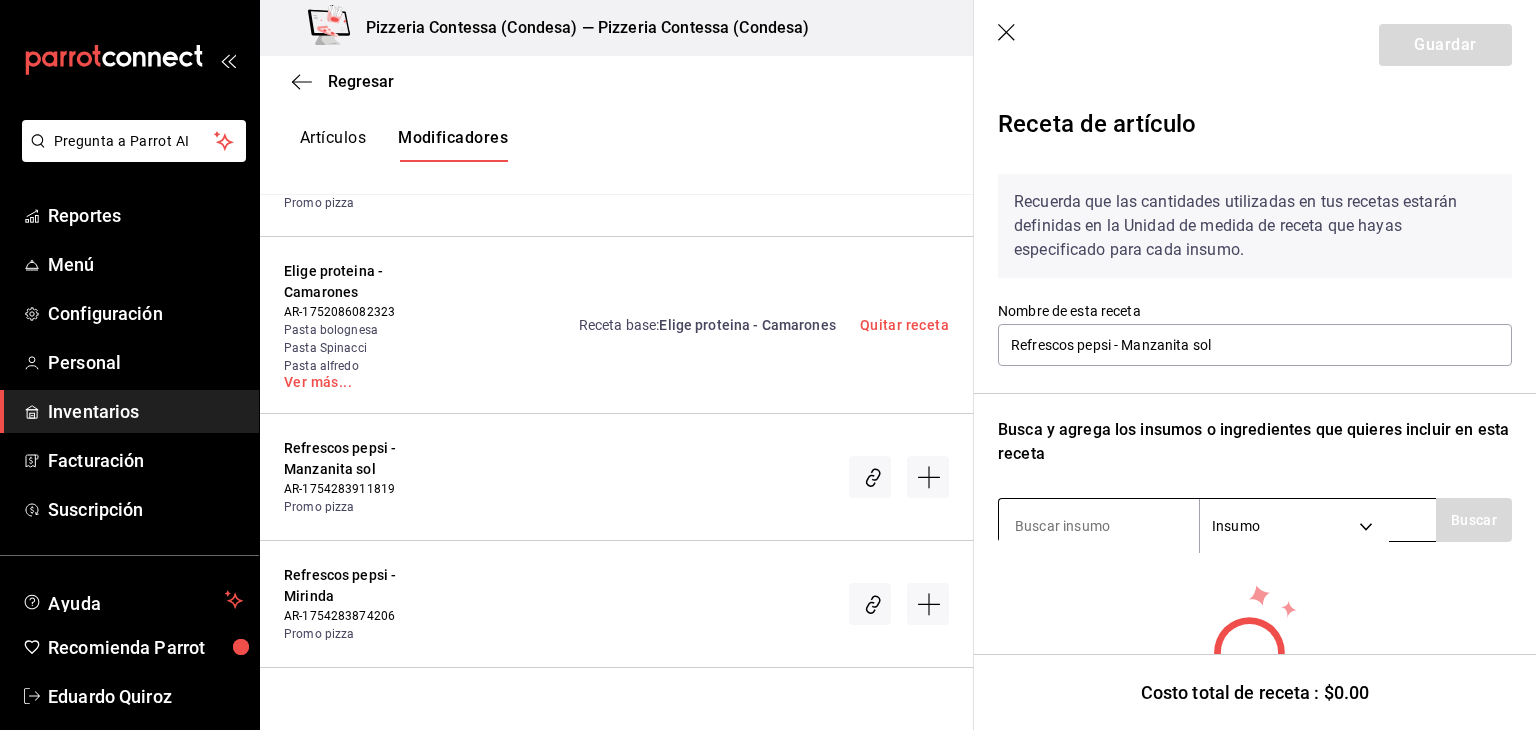click at bounding box center (1099, 526) 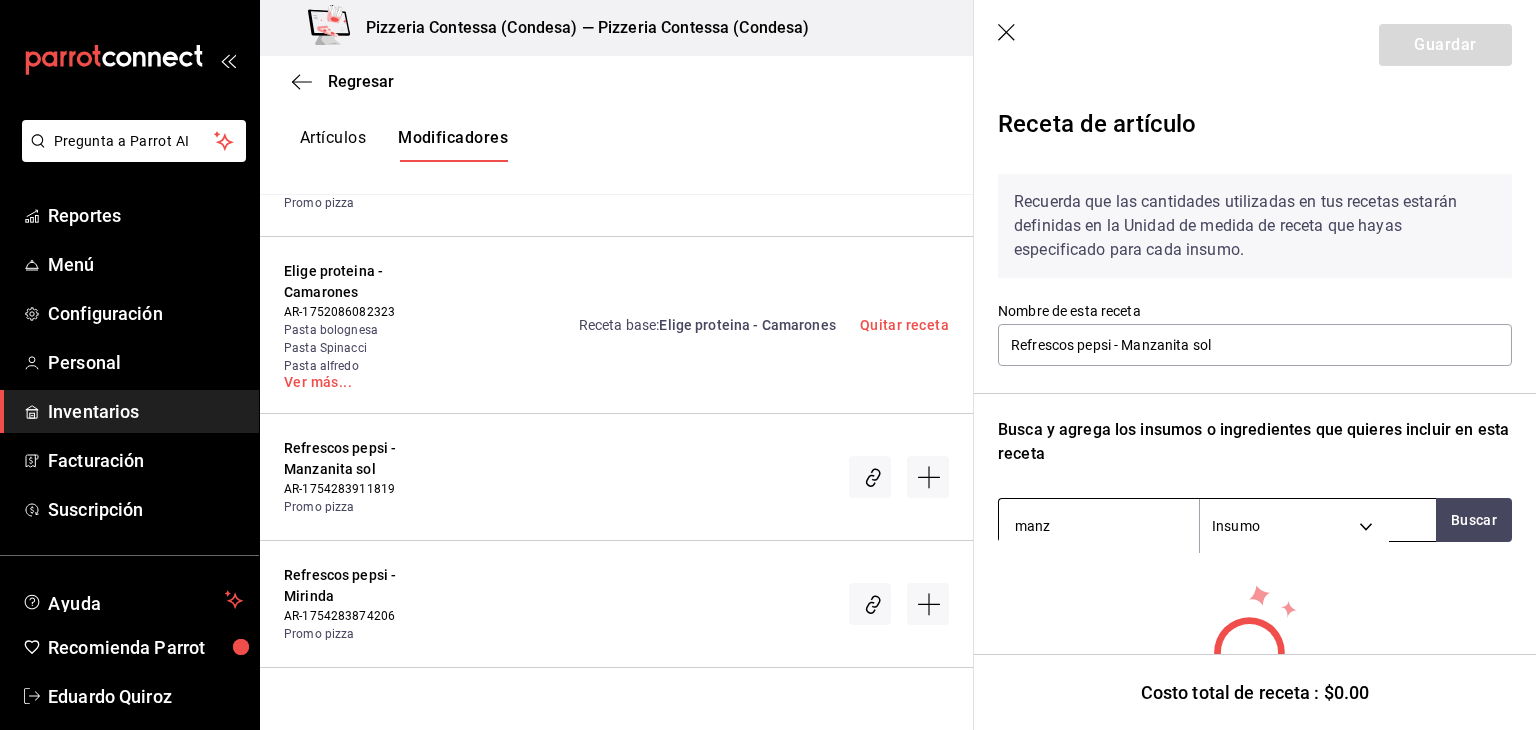 type on "manza" 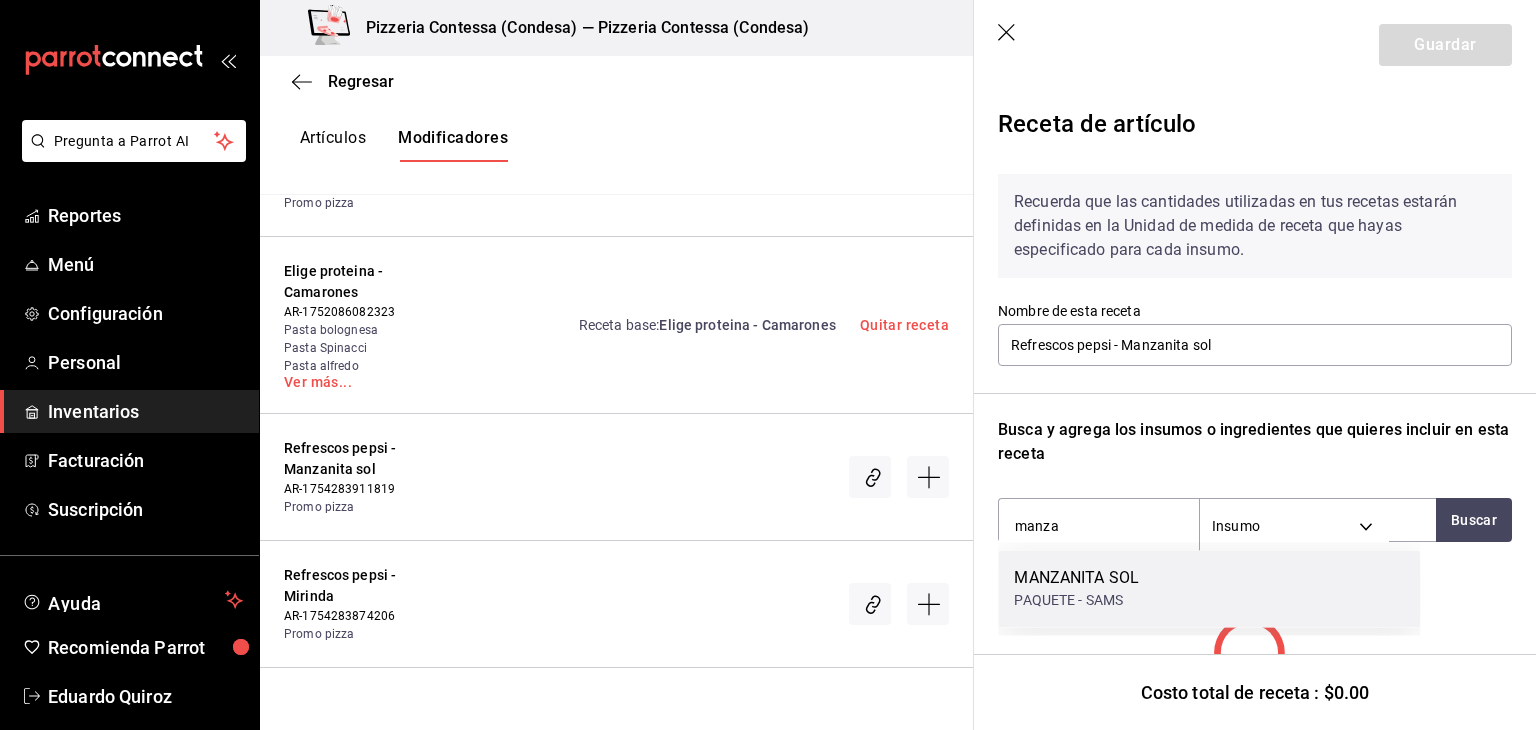 click on "PAQUETE - SAMS" at bounding box center (1076, 600) 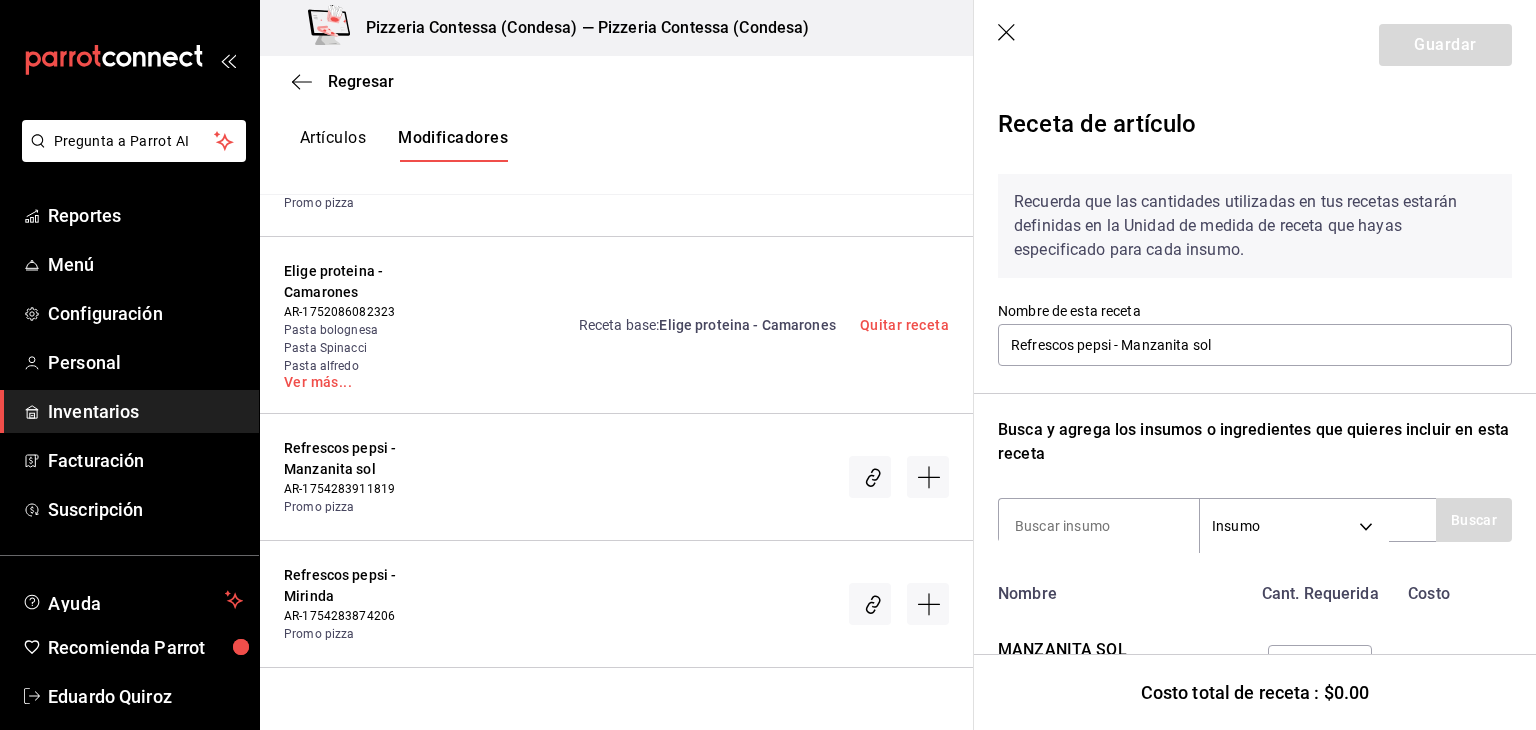scroll, scrollTop: 108, scrollLeft: 0, axis: vertical 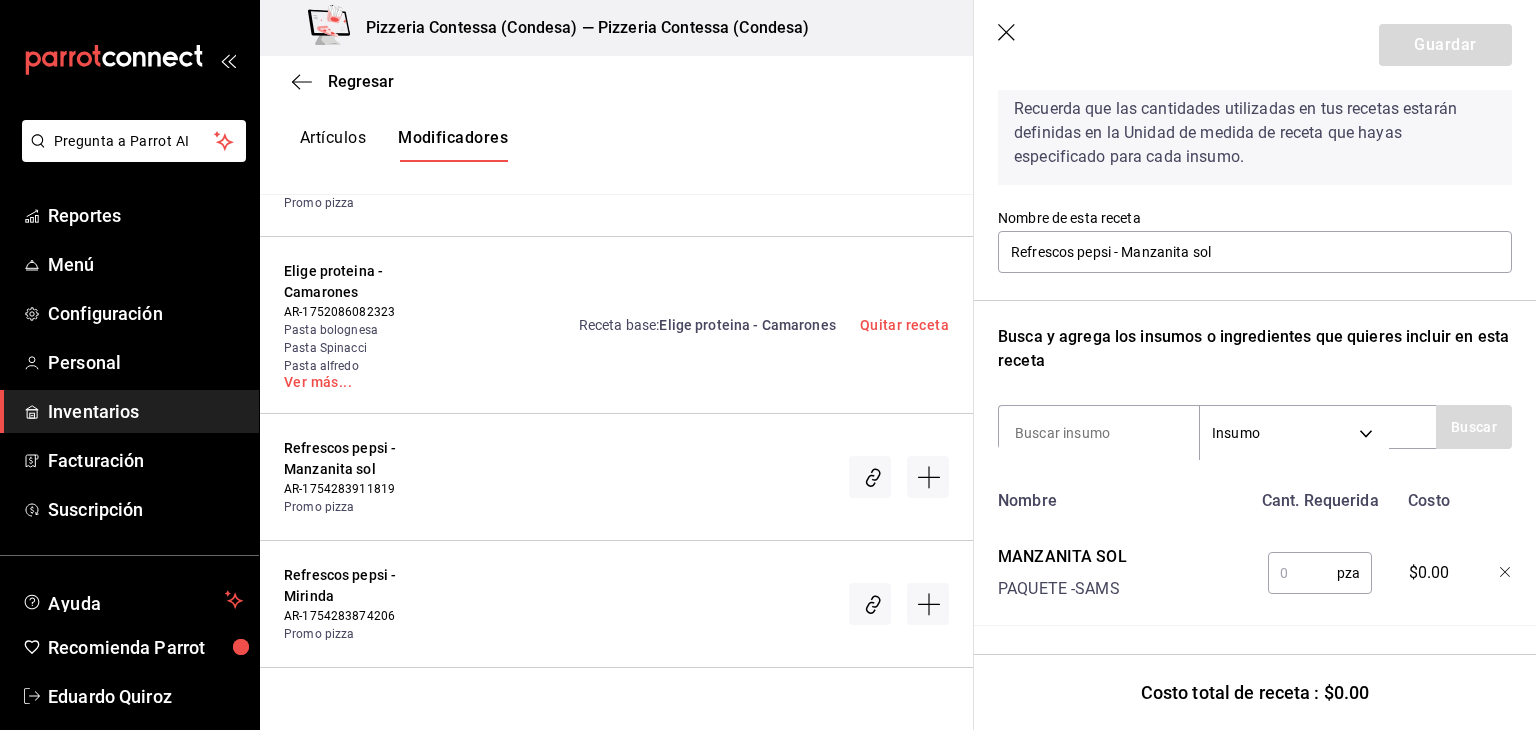 click at bounding box center [1302, 573] 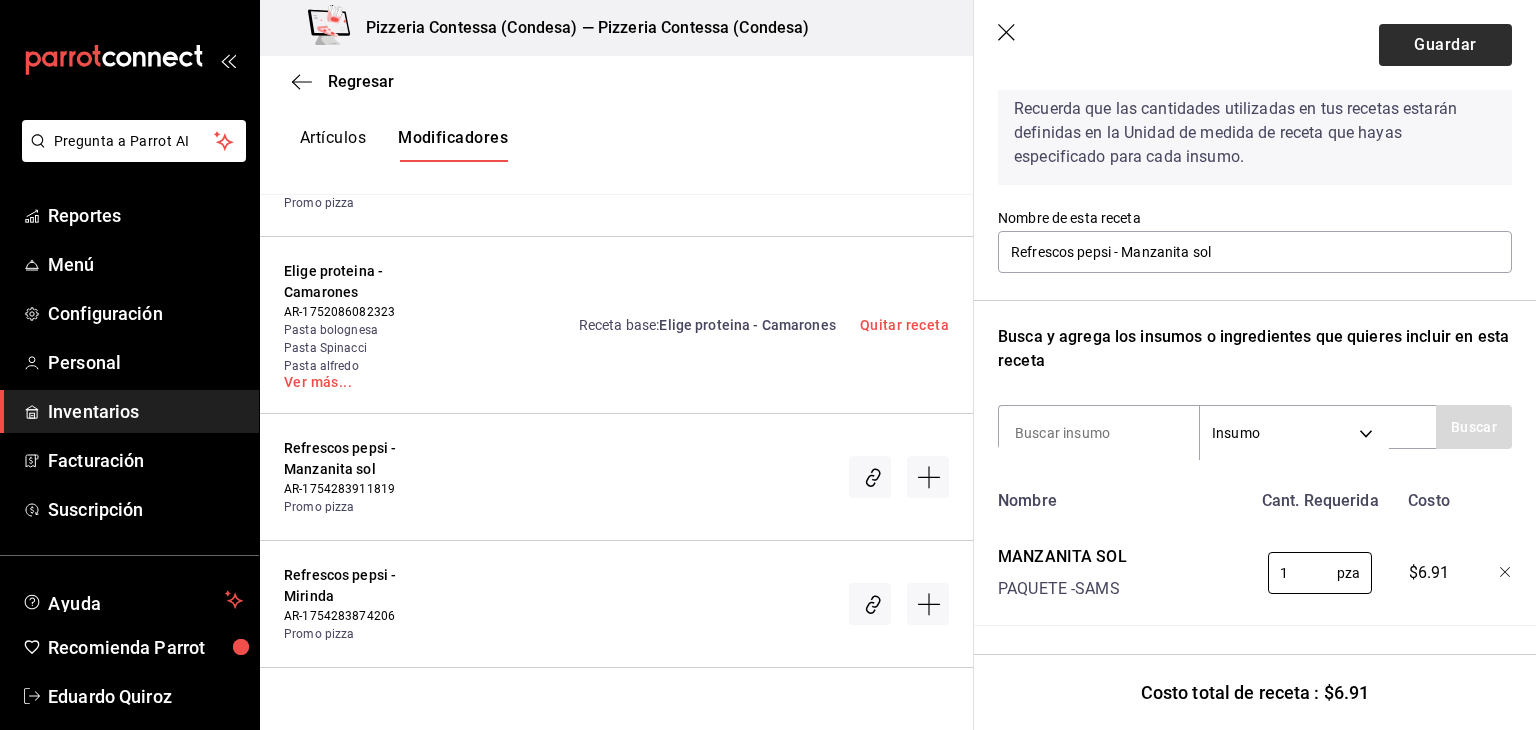 type on "1" 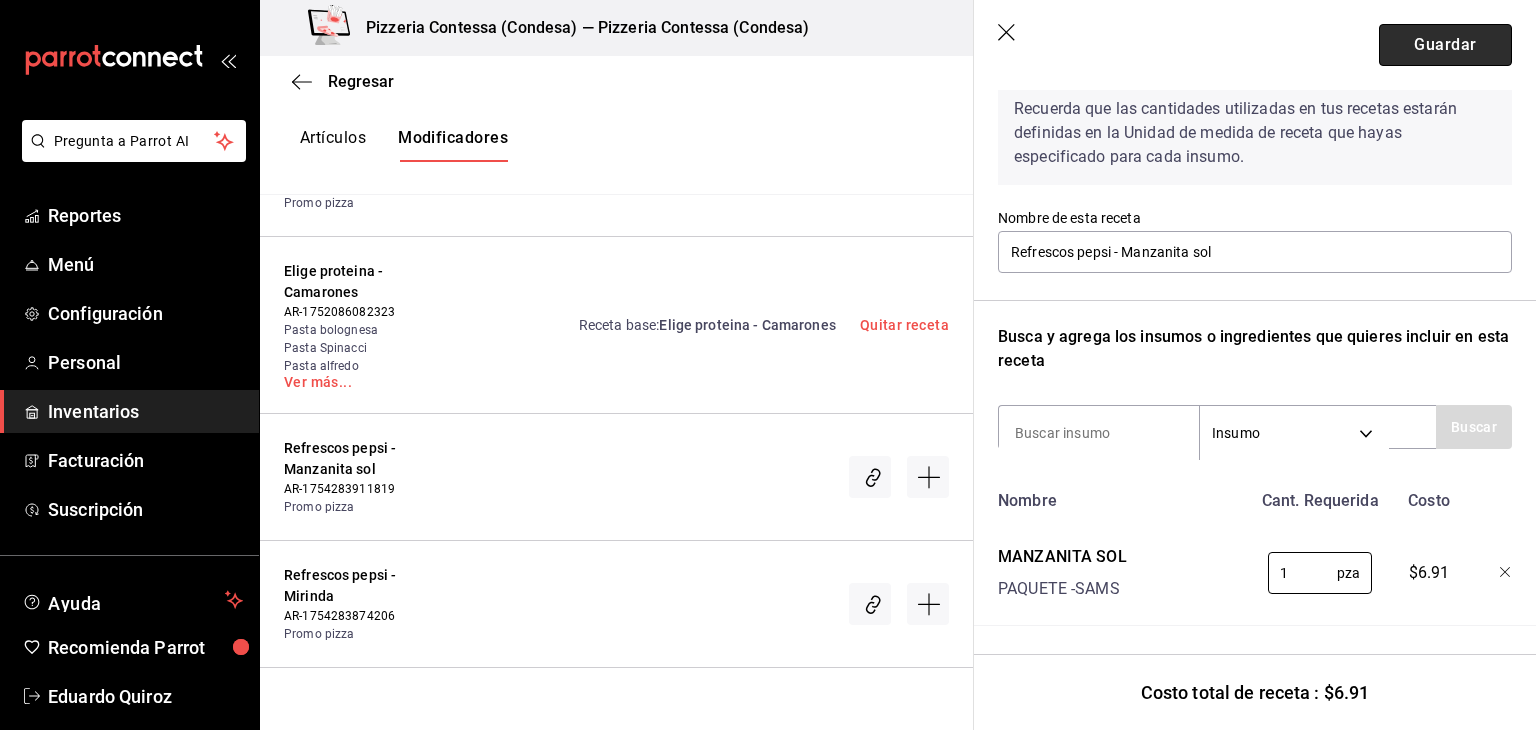 click on "Guardar" at bounding box center [1445, 45] 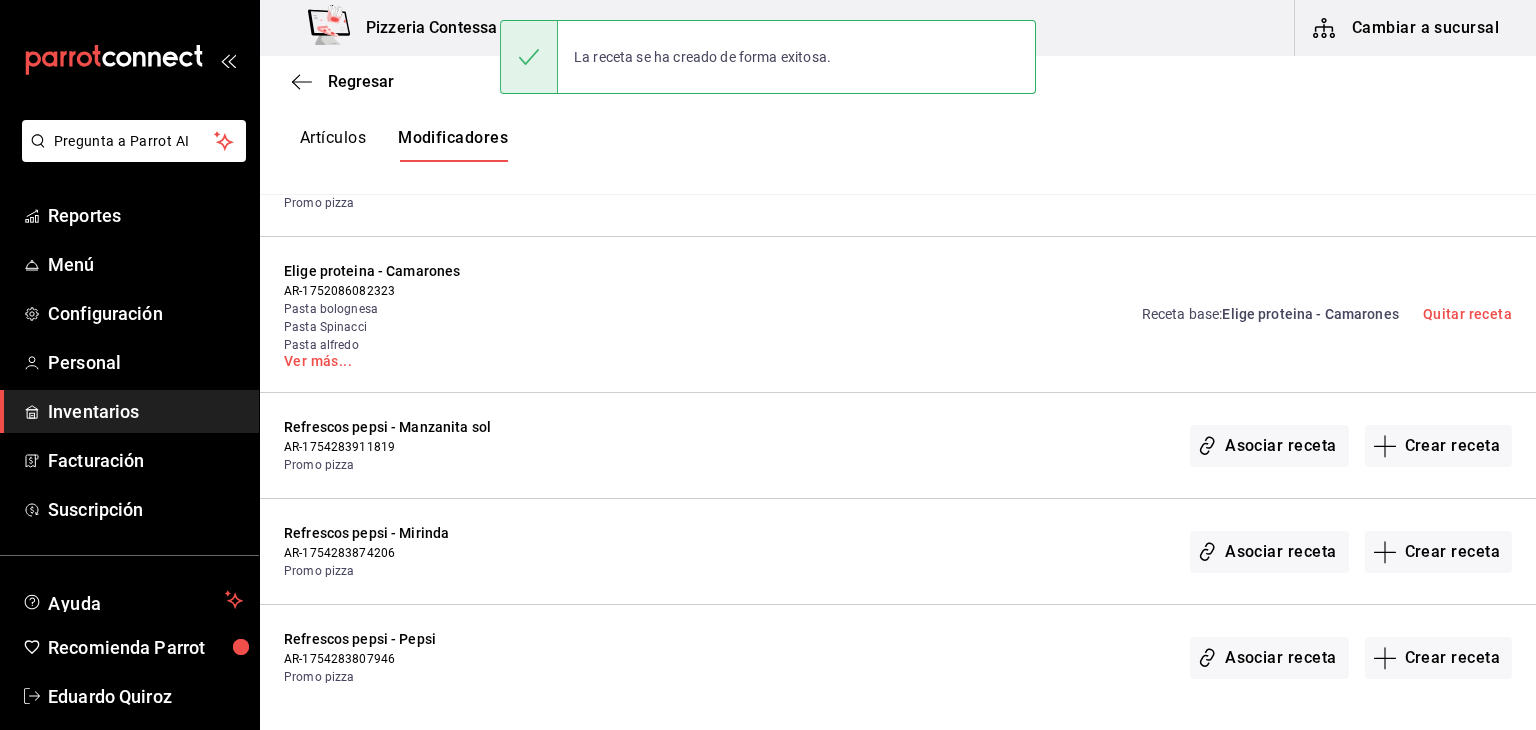 scroll, scrollTop: 0, scrollLeft: 0, axis: both 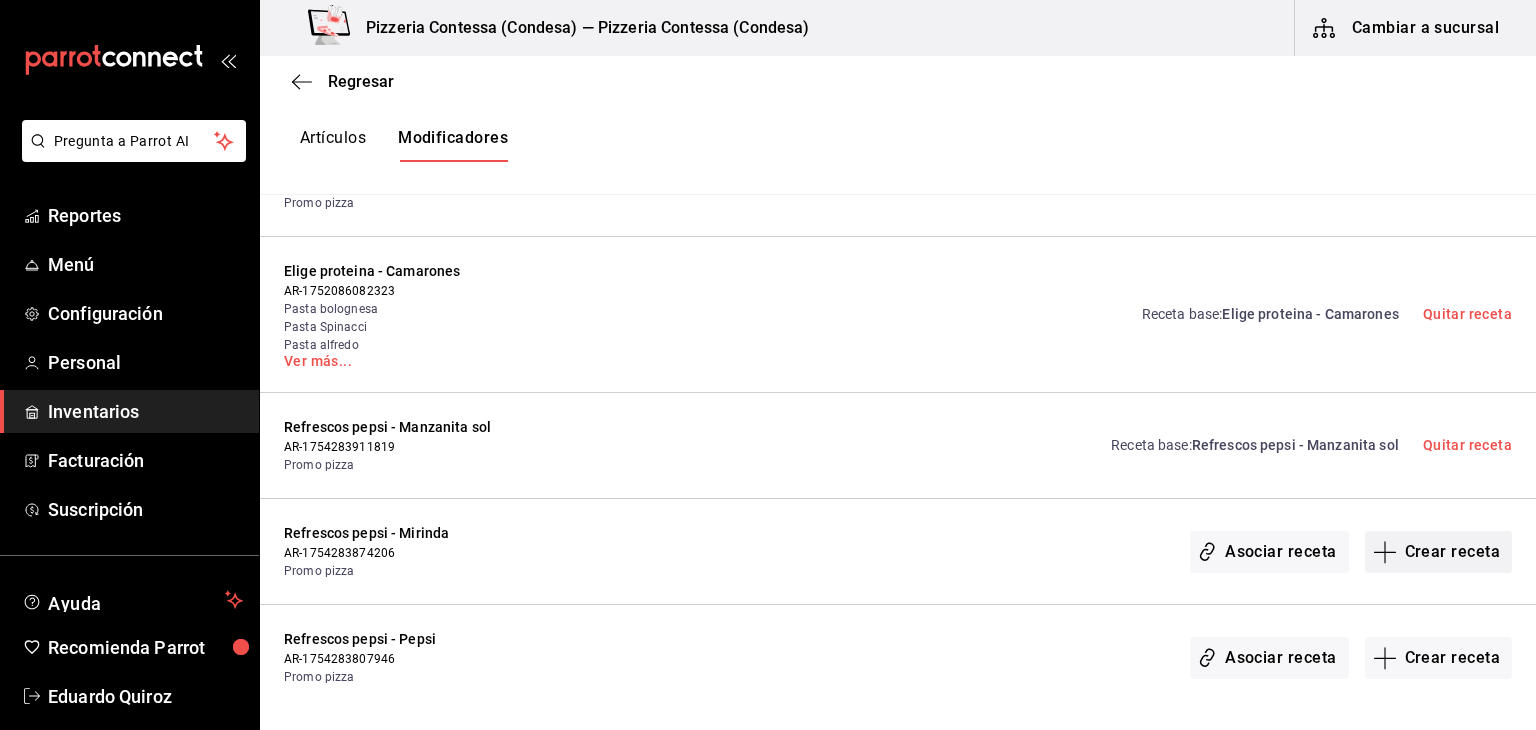 click on "Crear receta" at bounding box center (1439, 552) 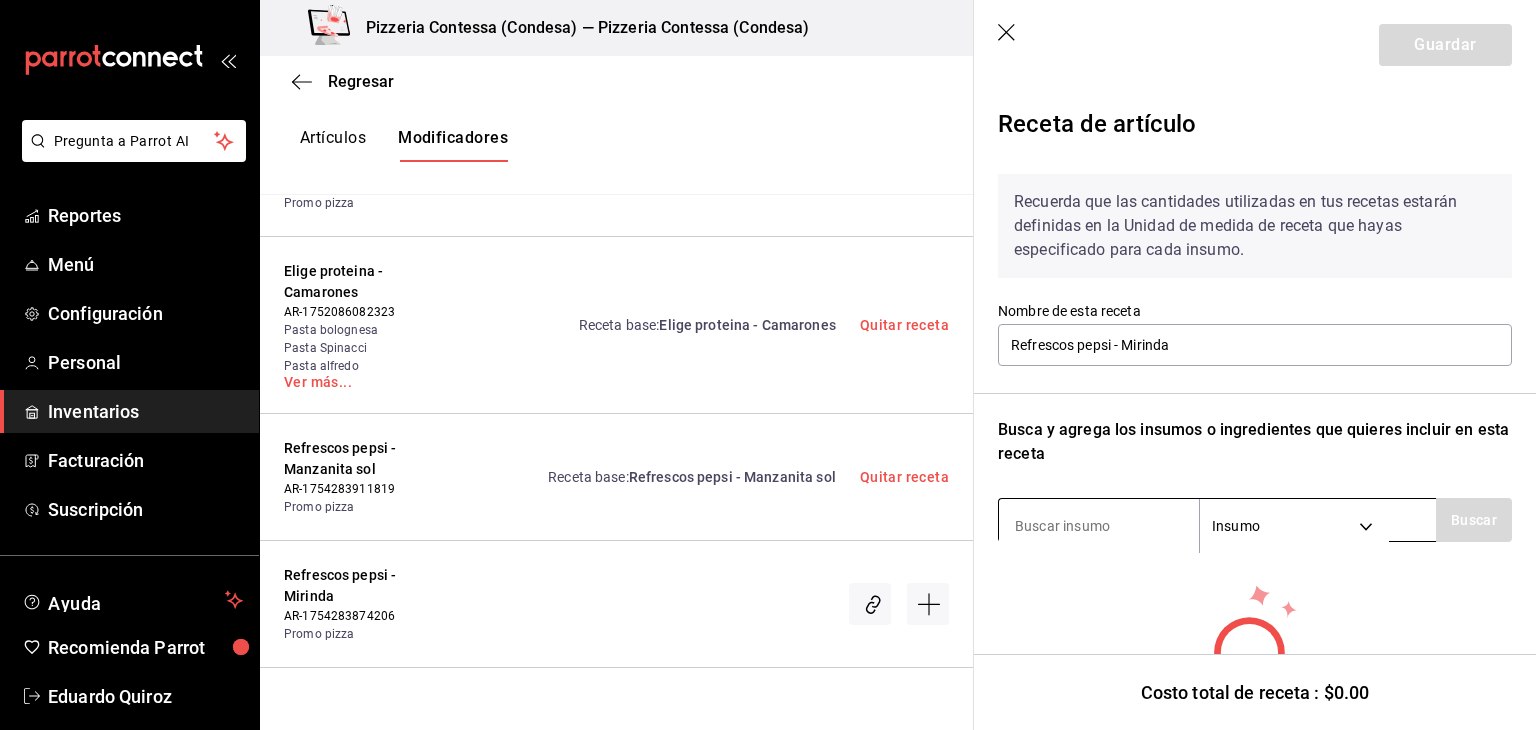 click at bounding box center (1099, 526) 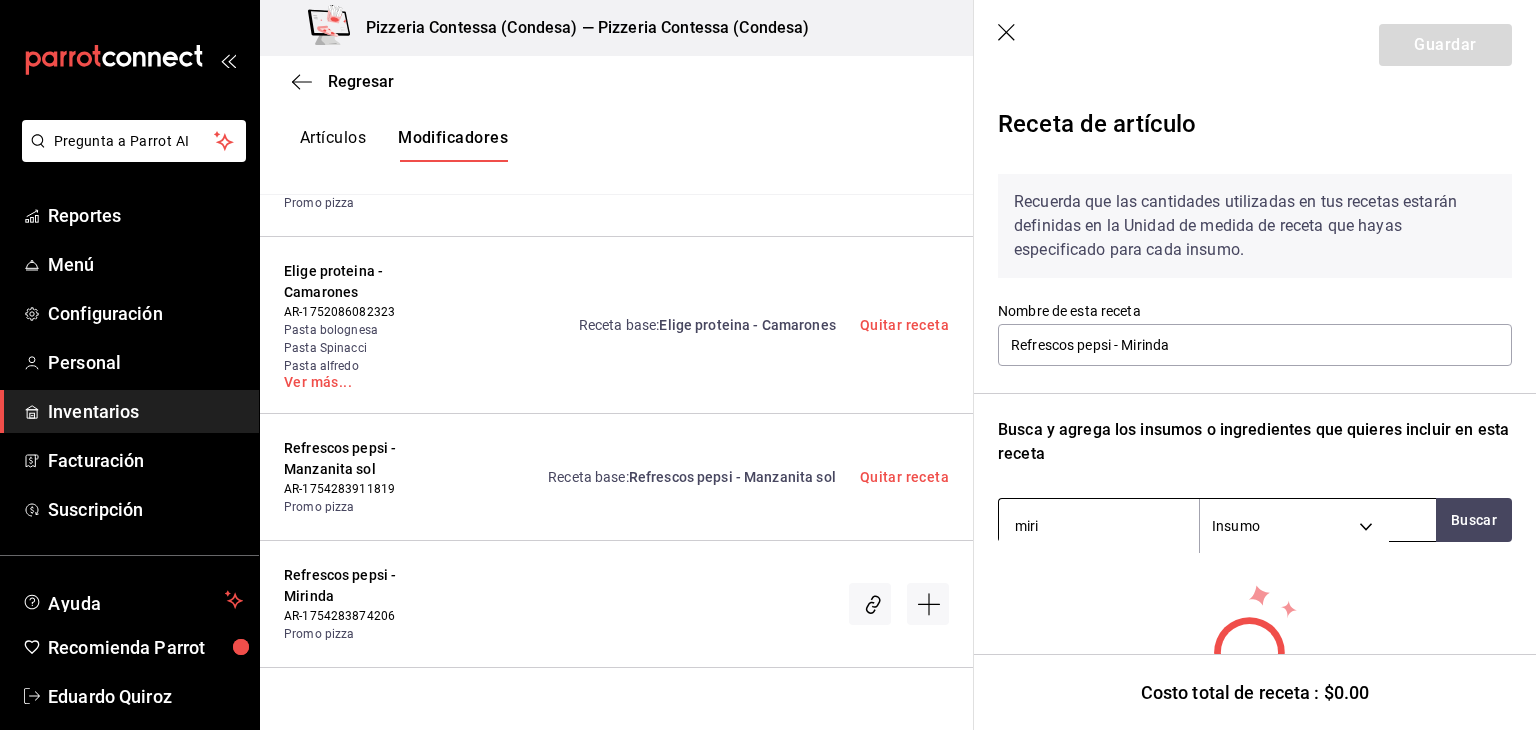 type on "mirin" 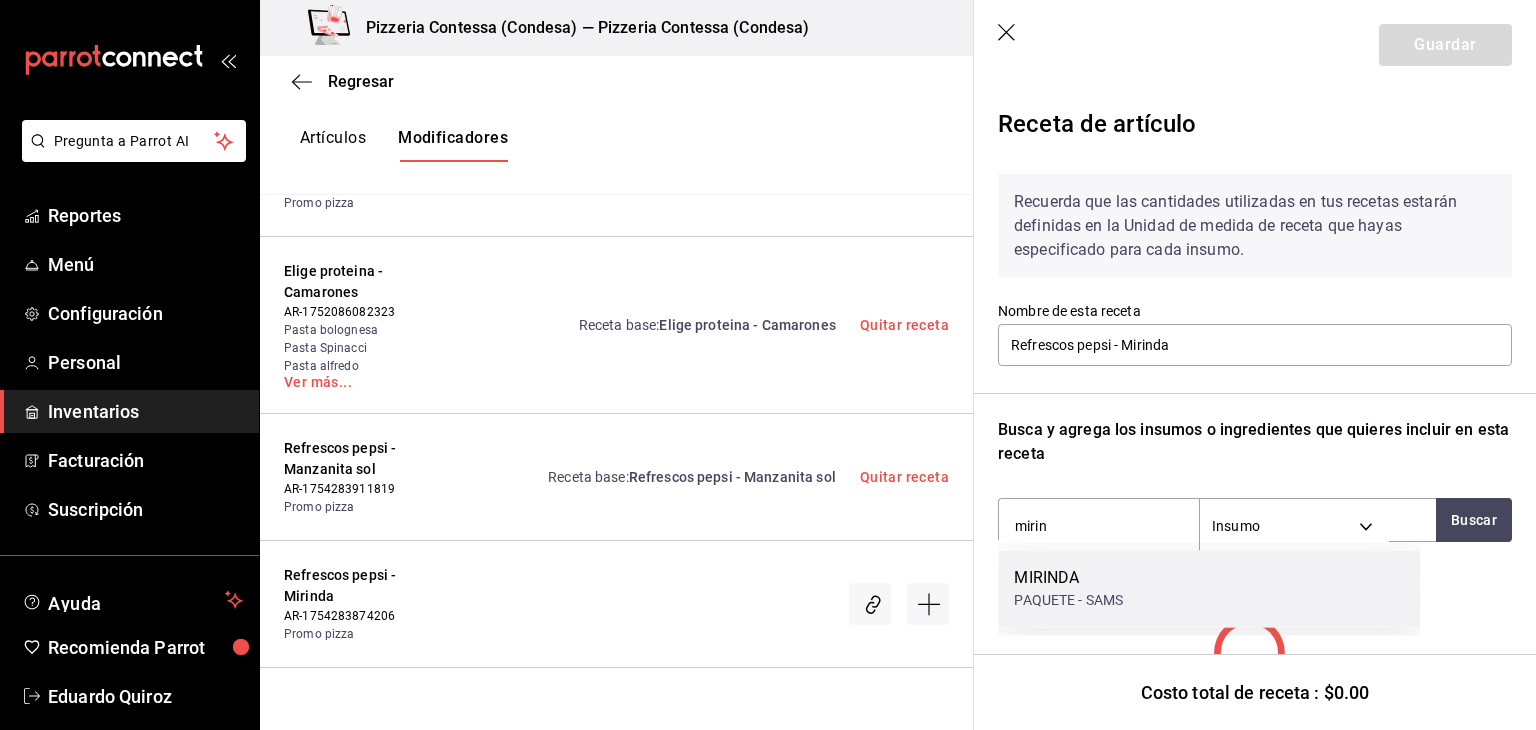 click on "MIRINDA" at bounding box center (1068, 578) 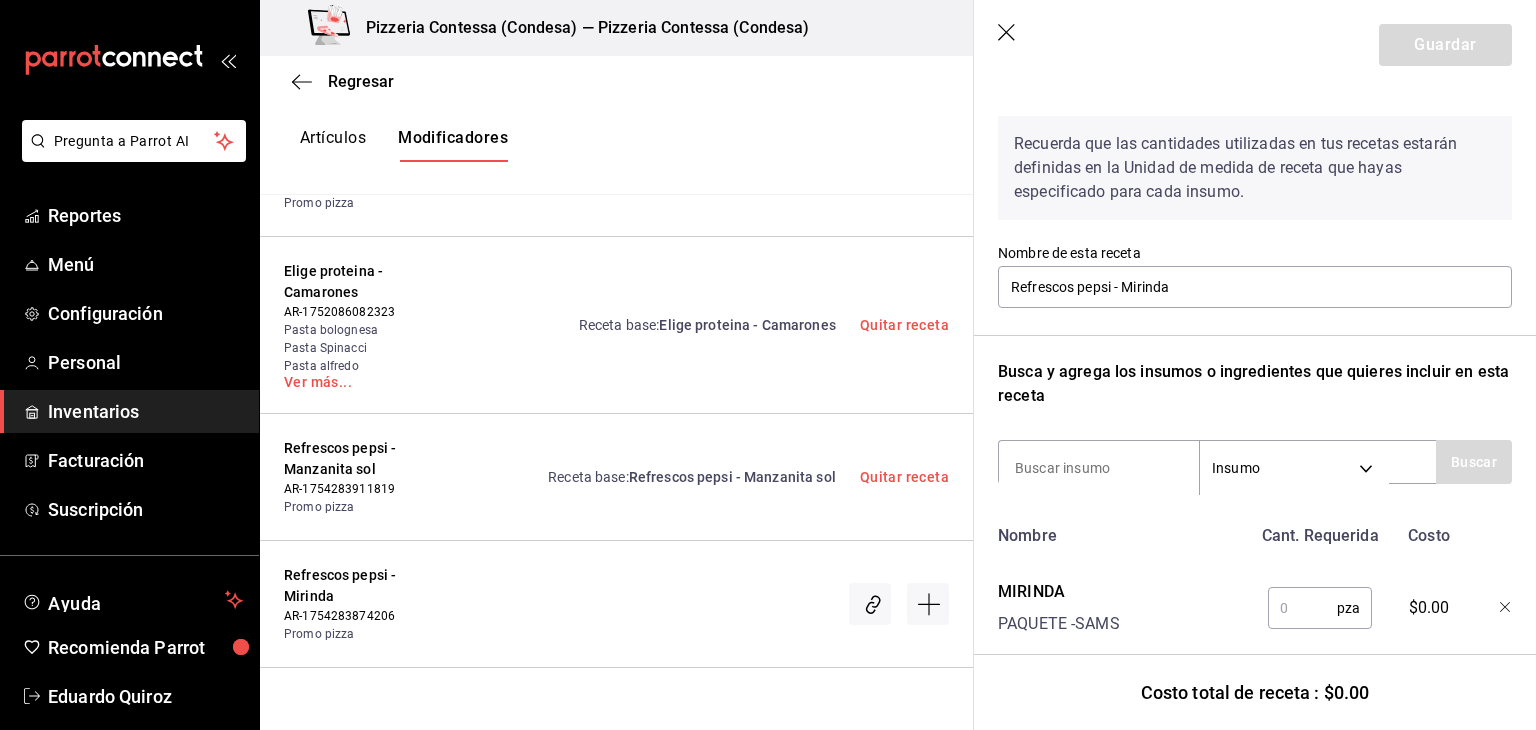 scroll, scrollTop: 67, scrollLeft: 0, axis: vertical 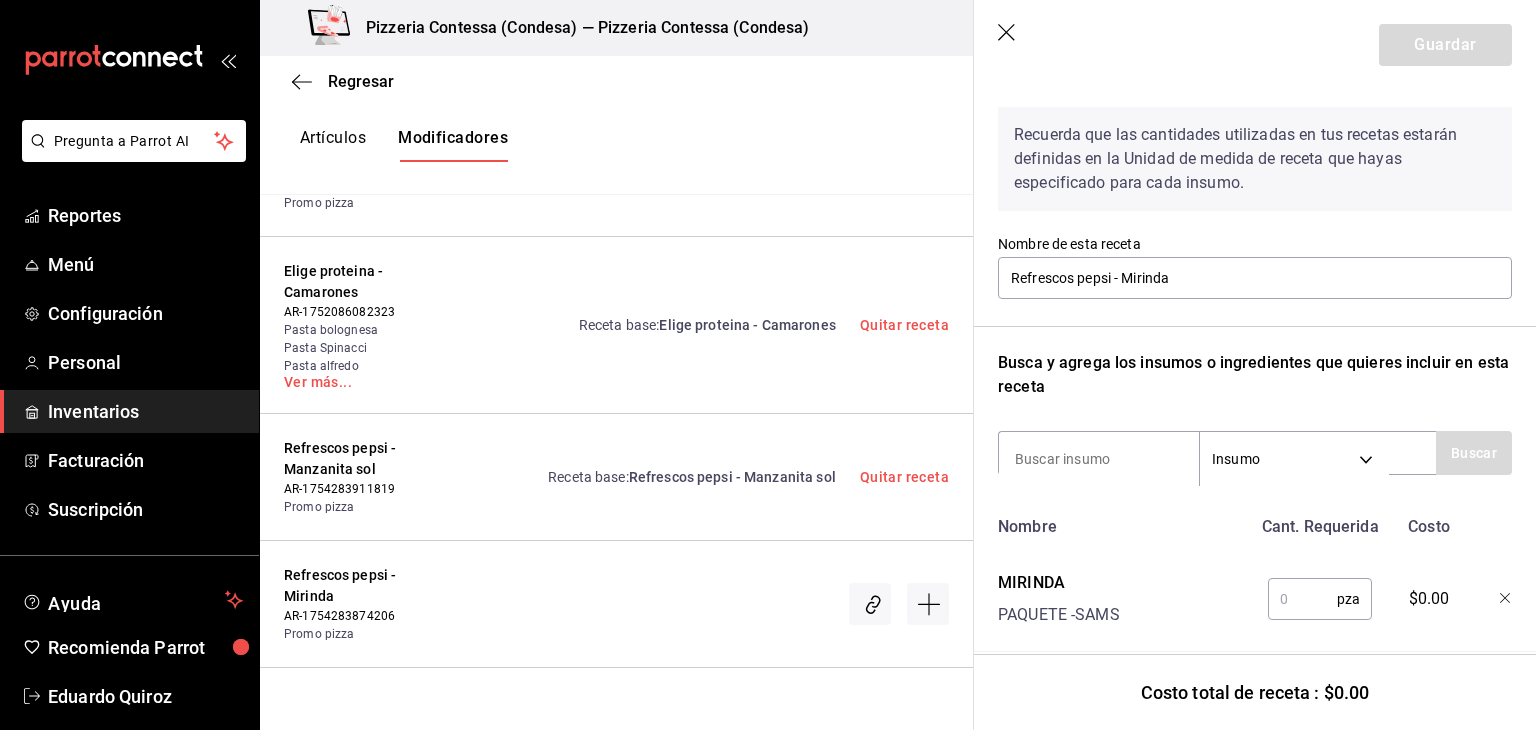 click at bounding box center (1302, 599) 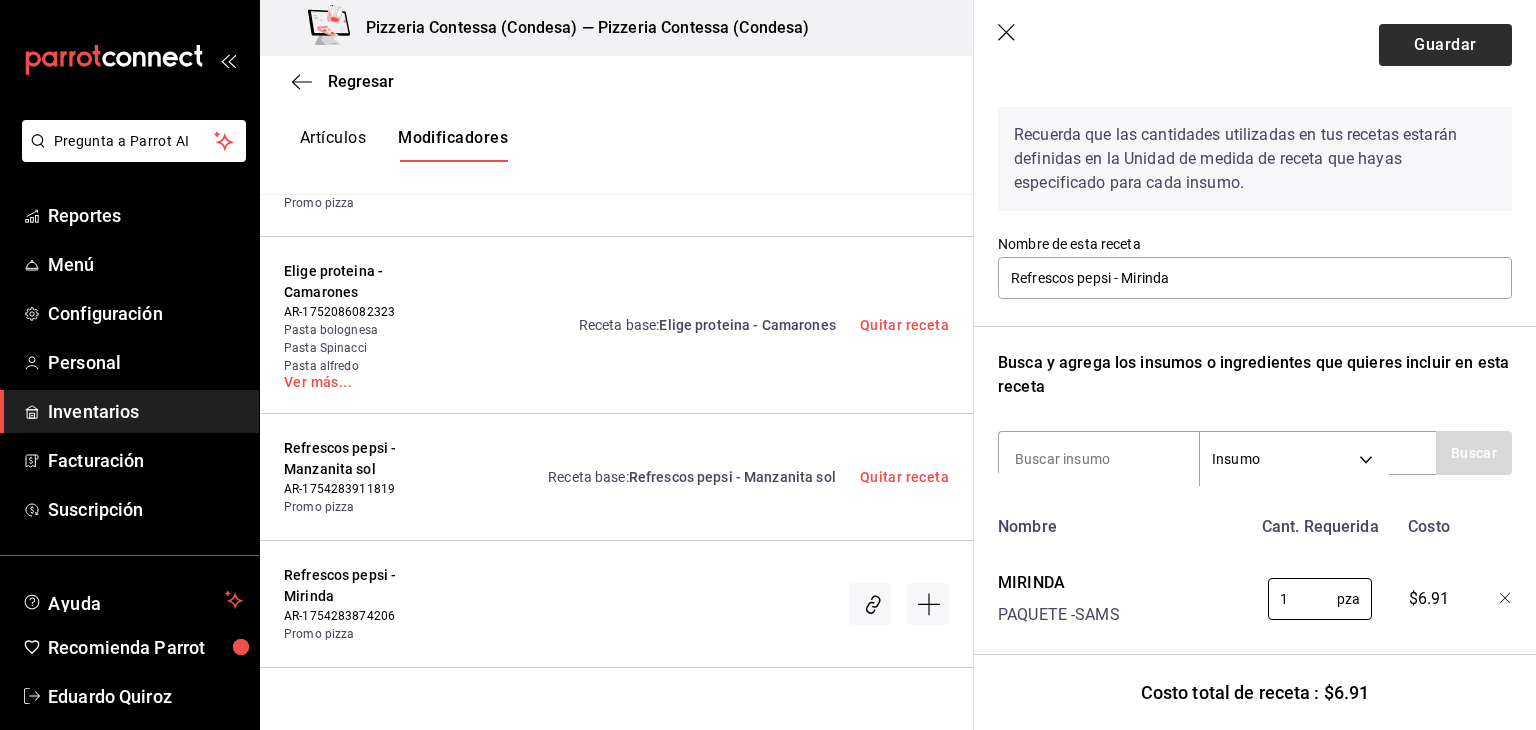 type on "1" 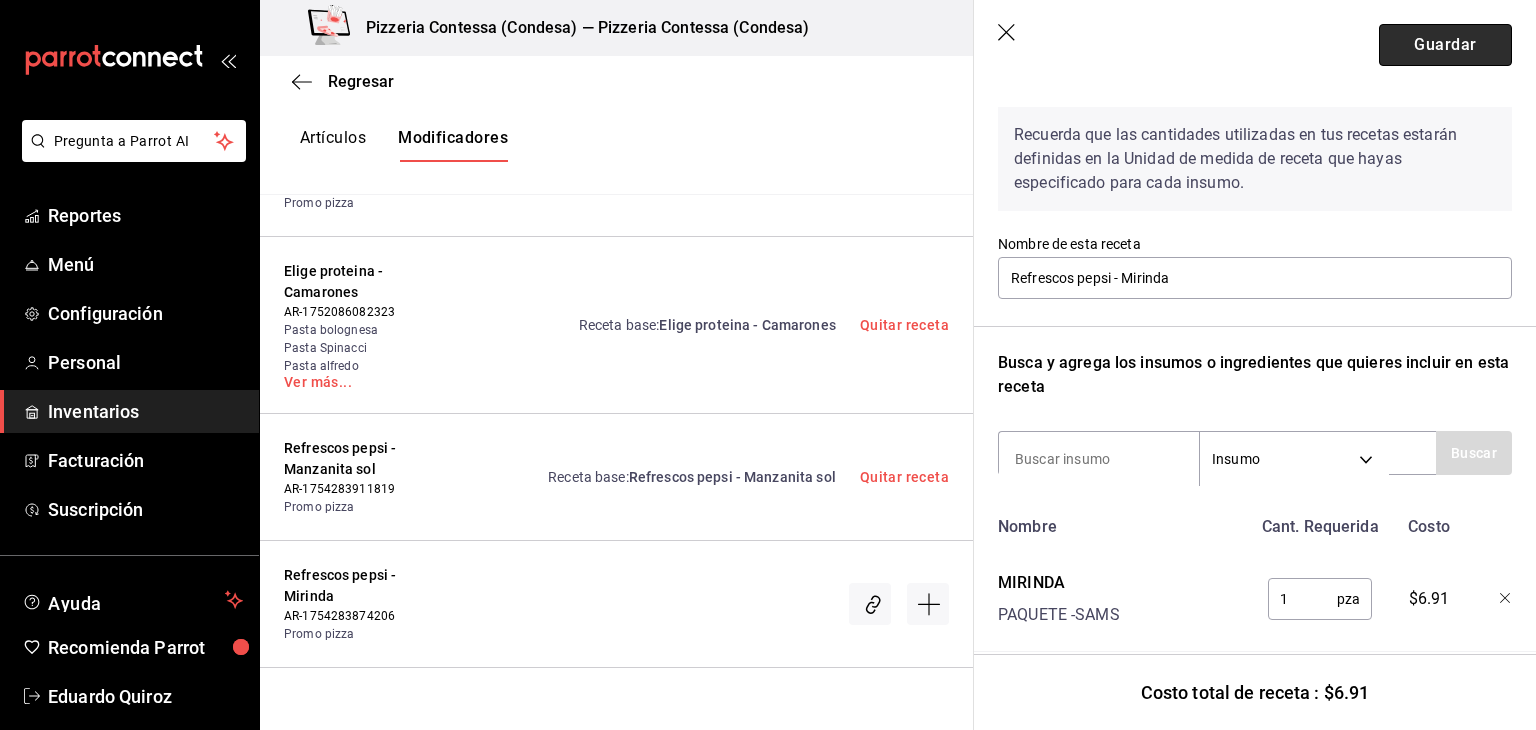 click on "Guardar" at bounding box center (1445, 45) 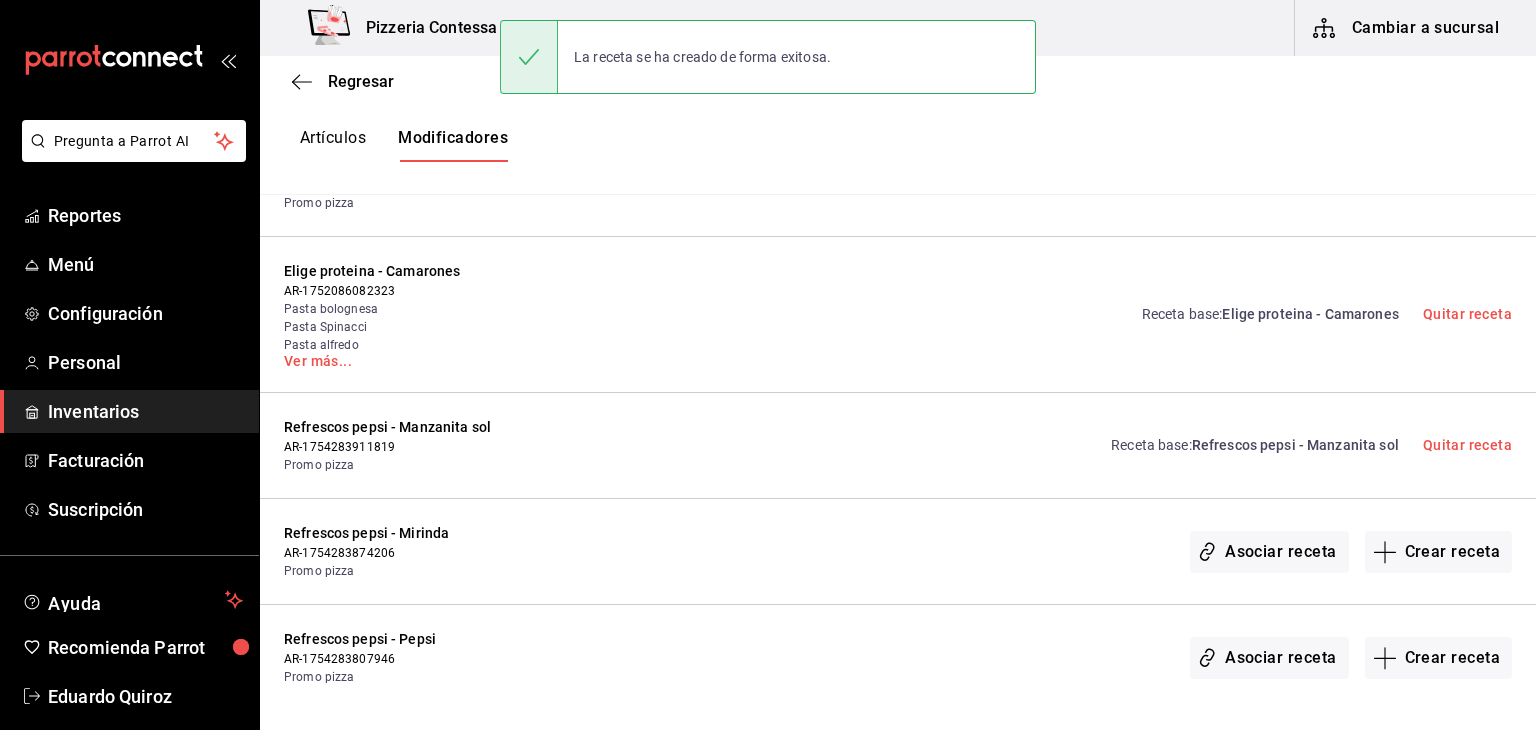 scroll, scrollTop: 0, scrollLeft: 0, axis: both 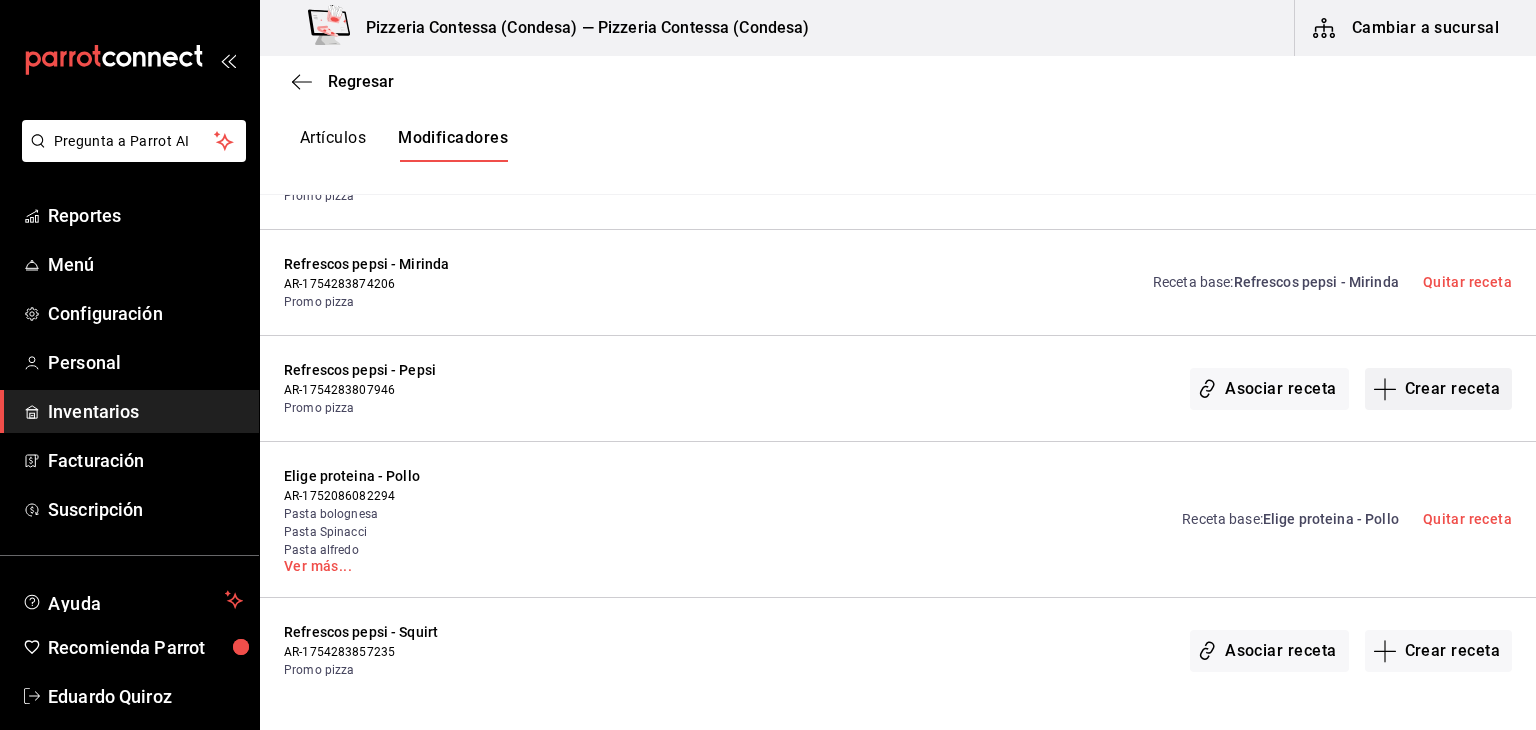 click on "Crear receta" at bounding box center (1439, 389) 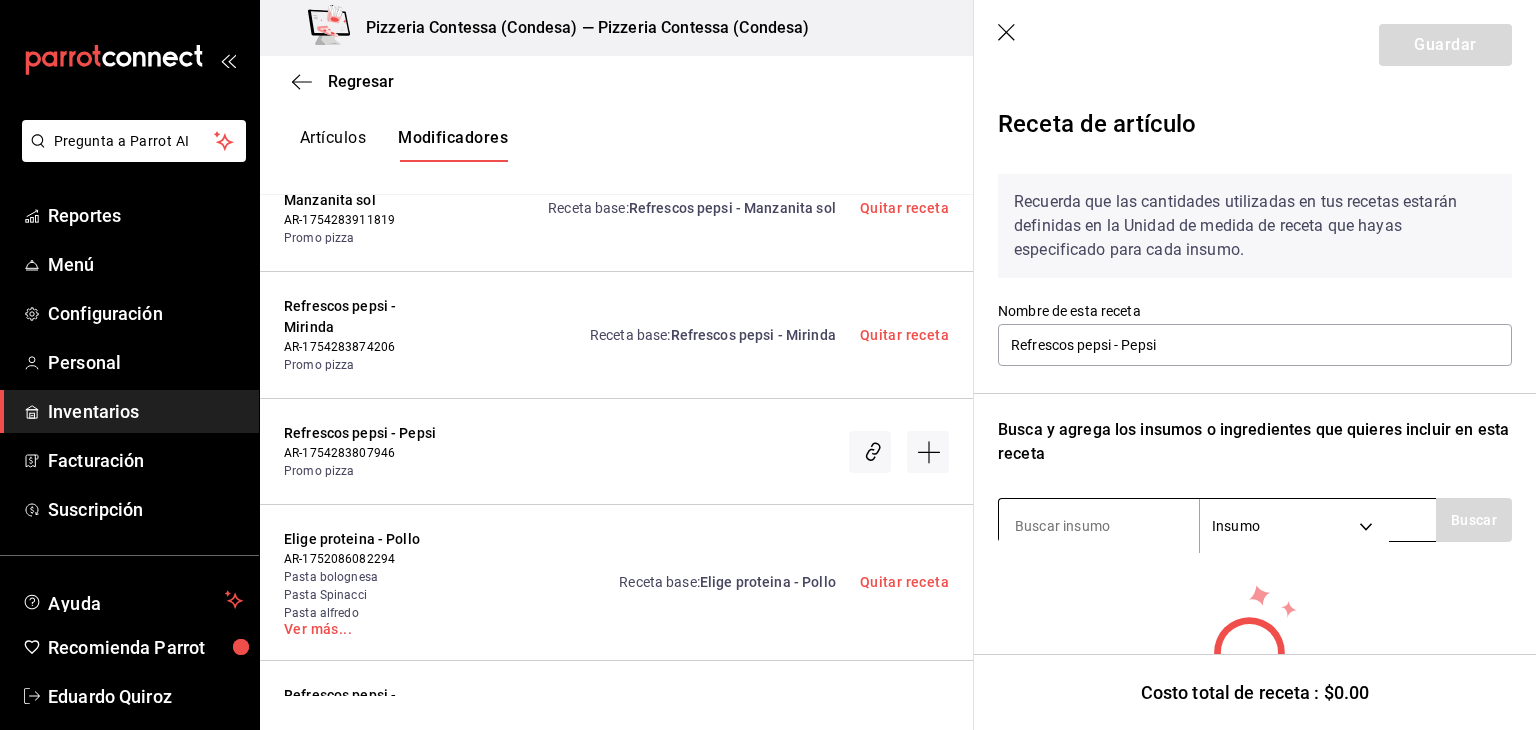 click at bounding box center (1099, 526) 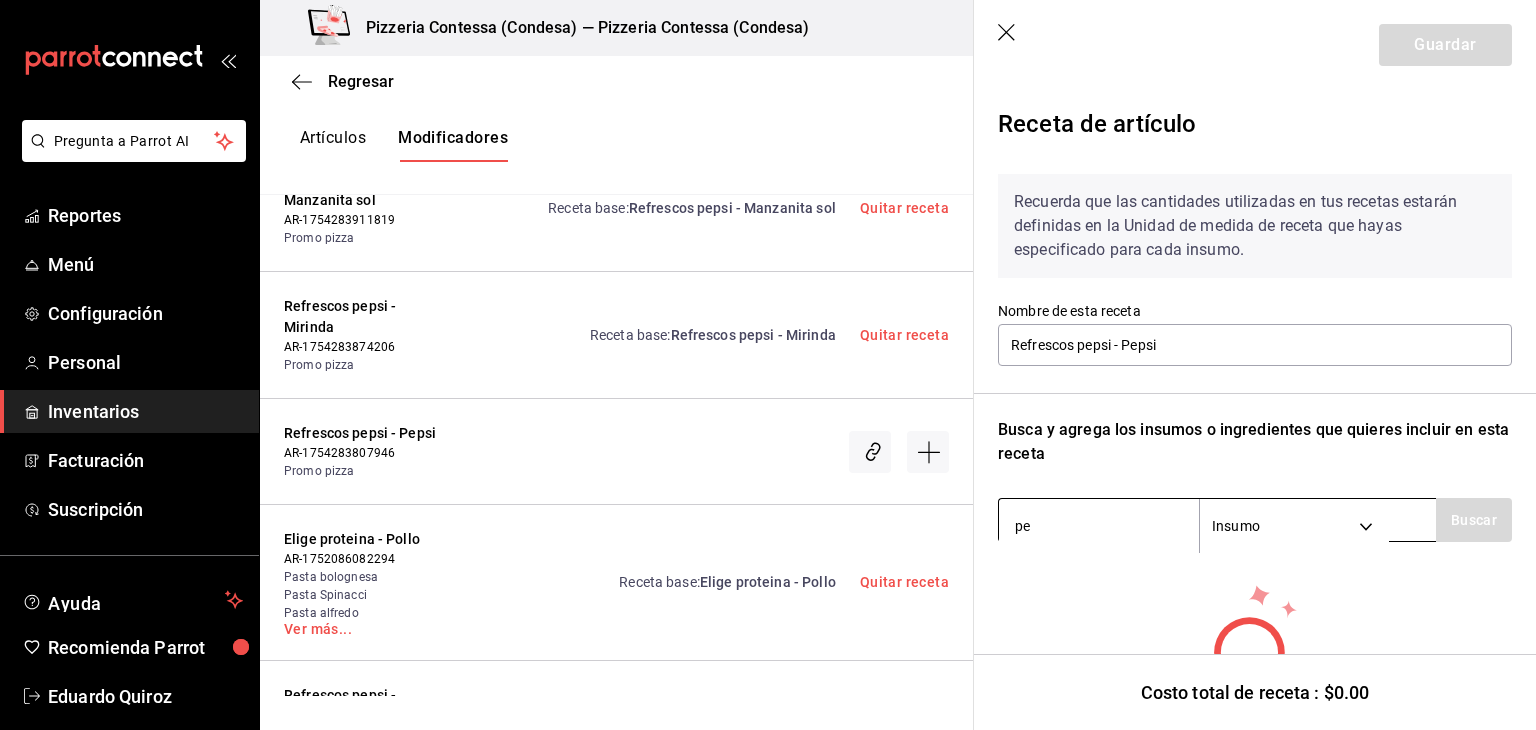 click on "pe" at bounding box center [1099, 526] 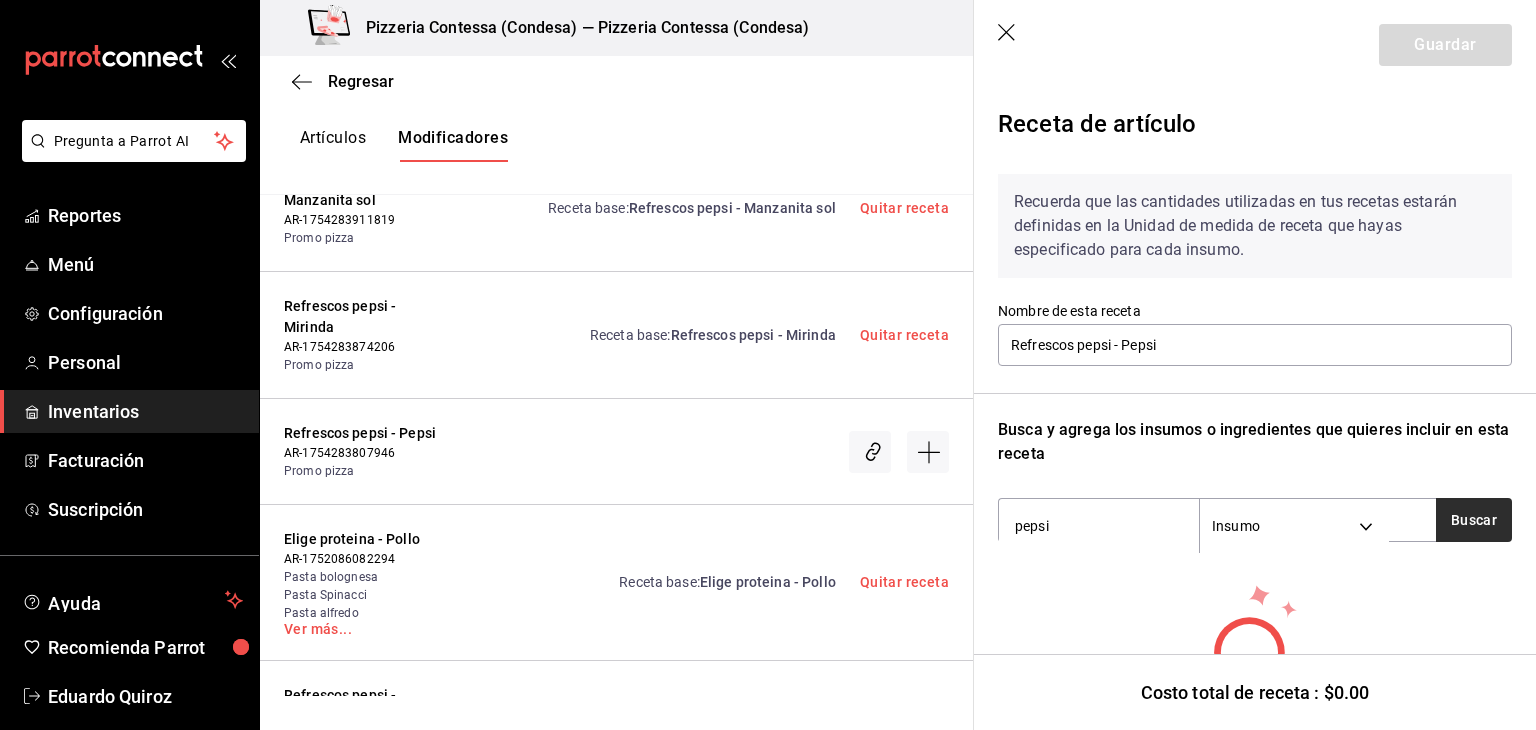 type on "pepsi" 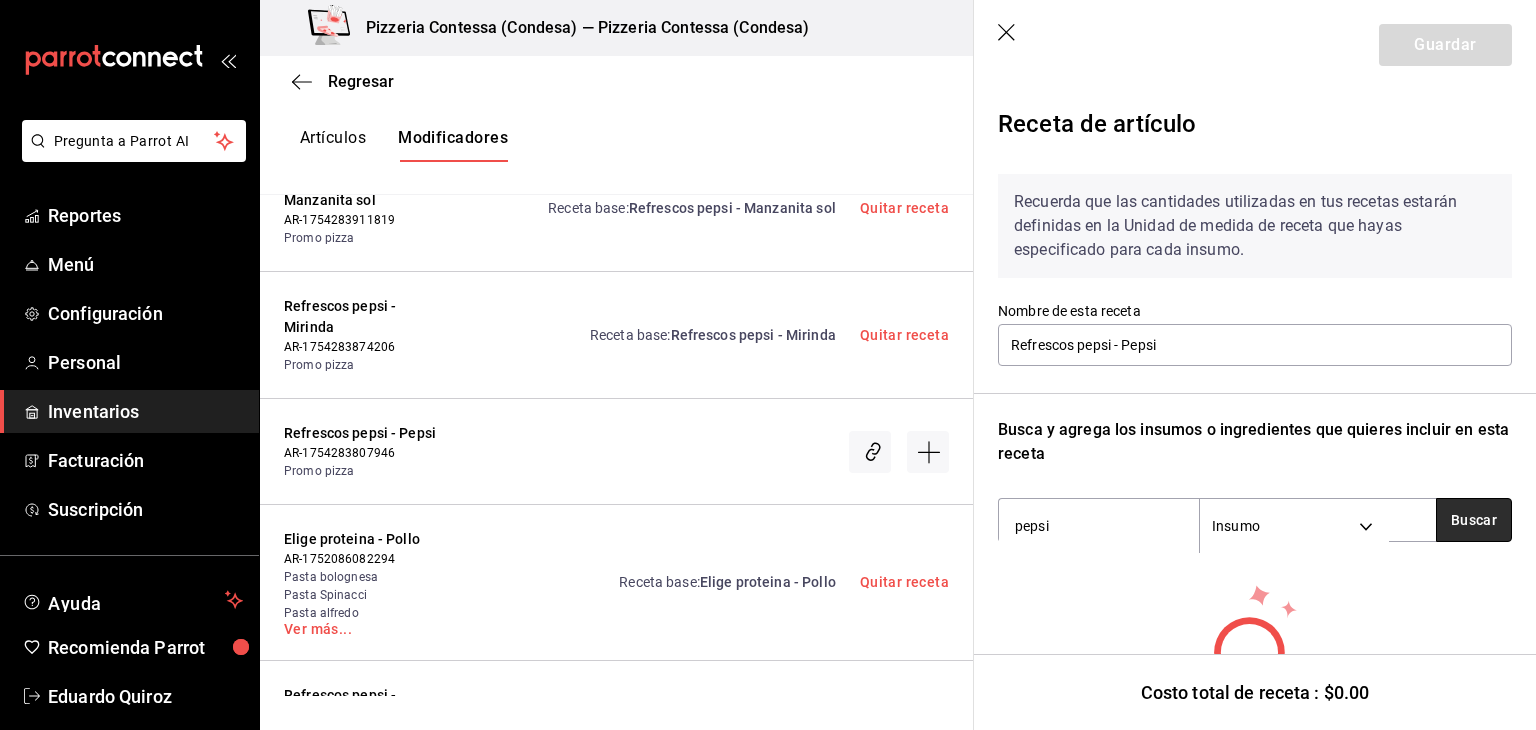 click on "Buscar" at bounding box center [1474, 520] 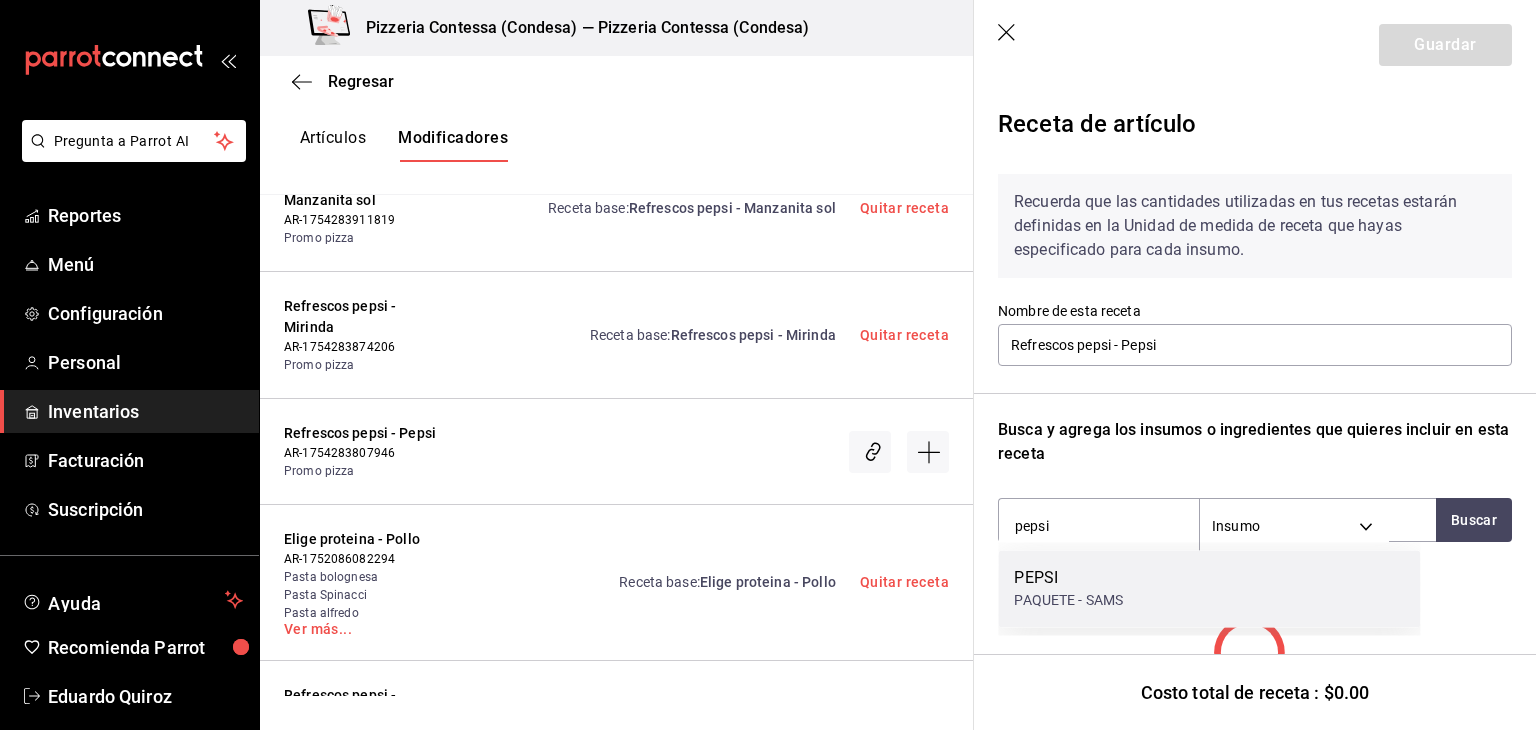 click on "PEPSI PAQUETE - SAMS" at bounding box center (1209, 588) 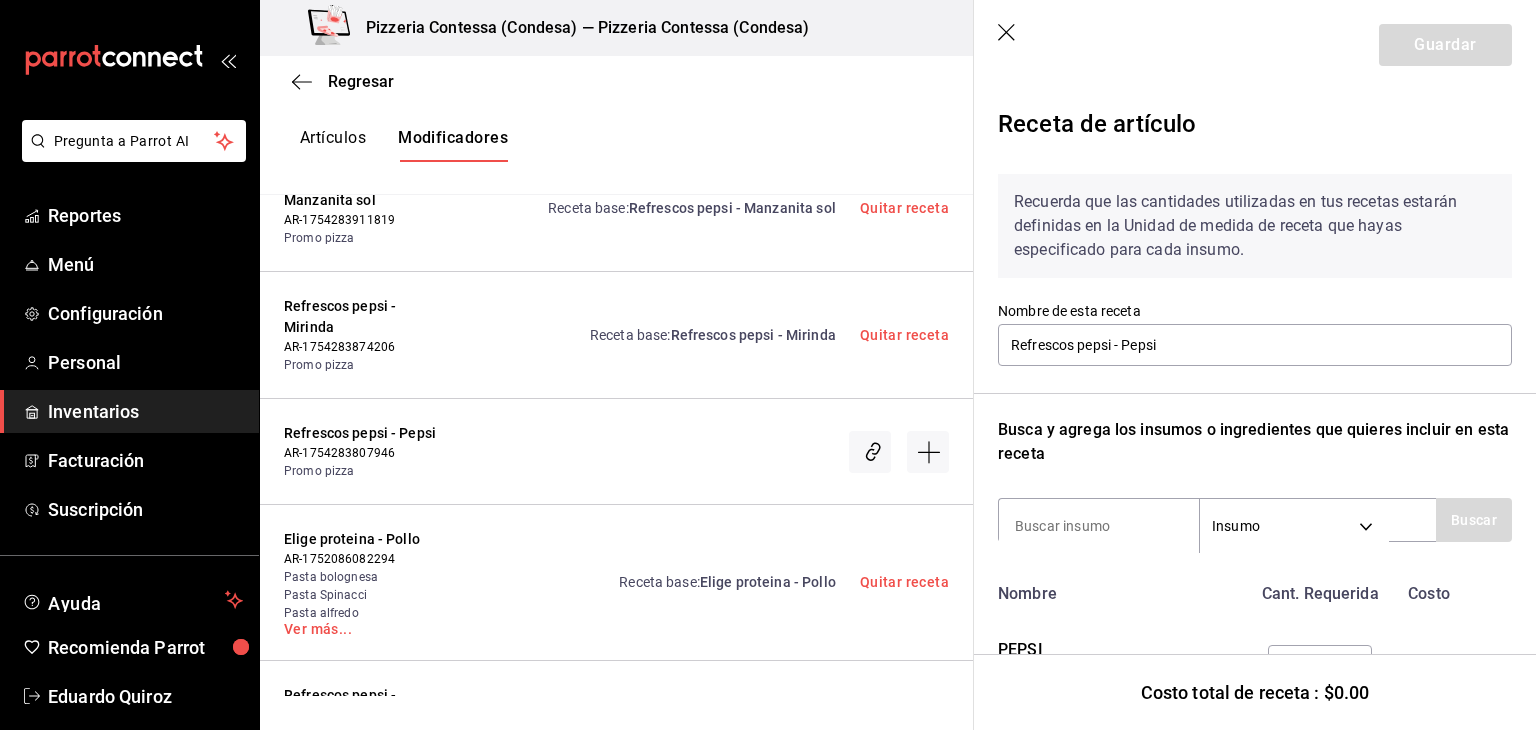 click on "Cant. Requerida" at bounding box center (1316, 590) 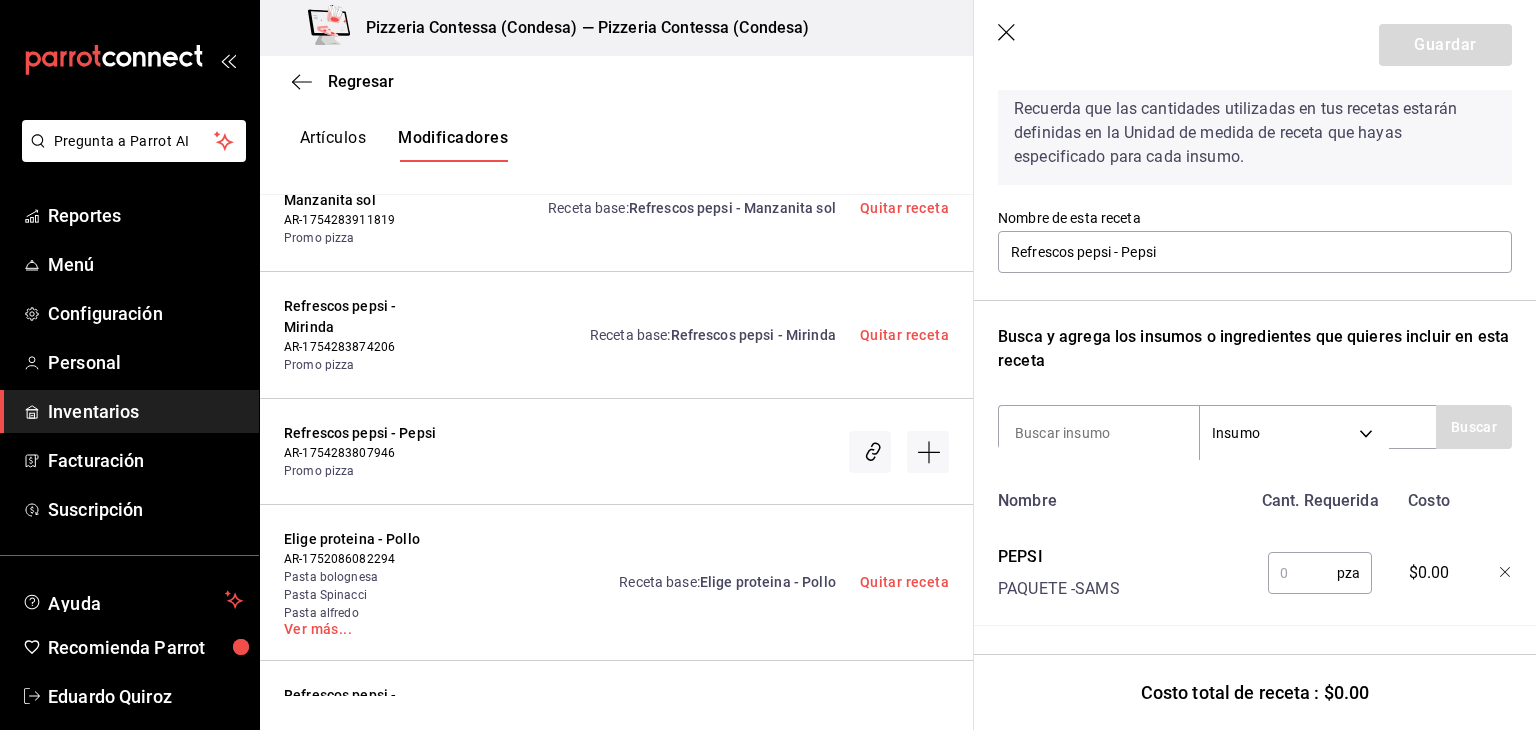 click at bounding box center (1302, 573) 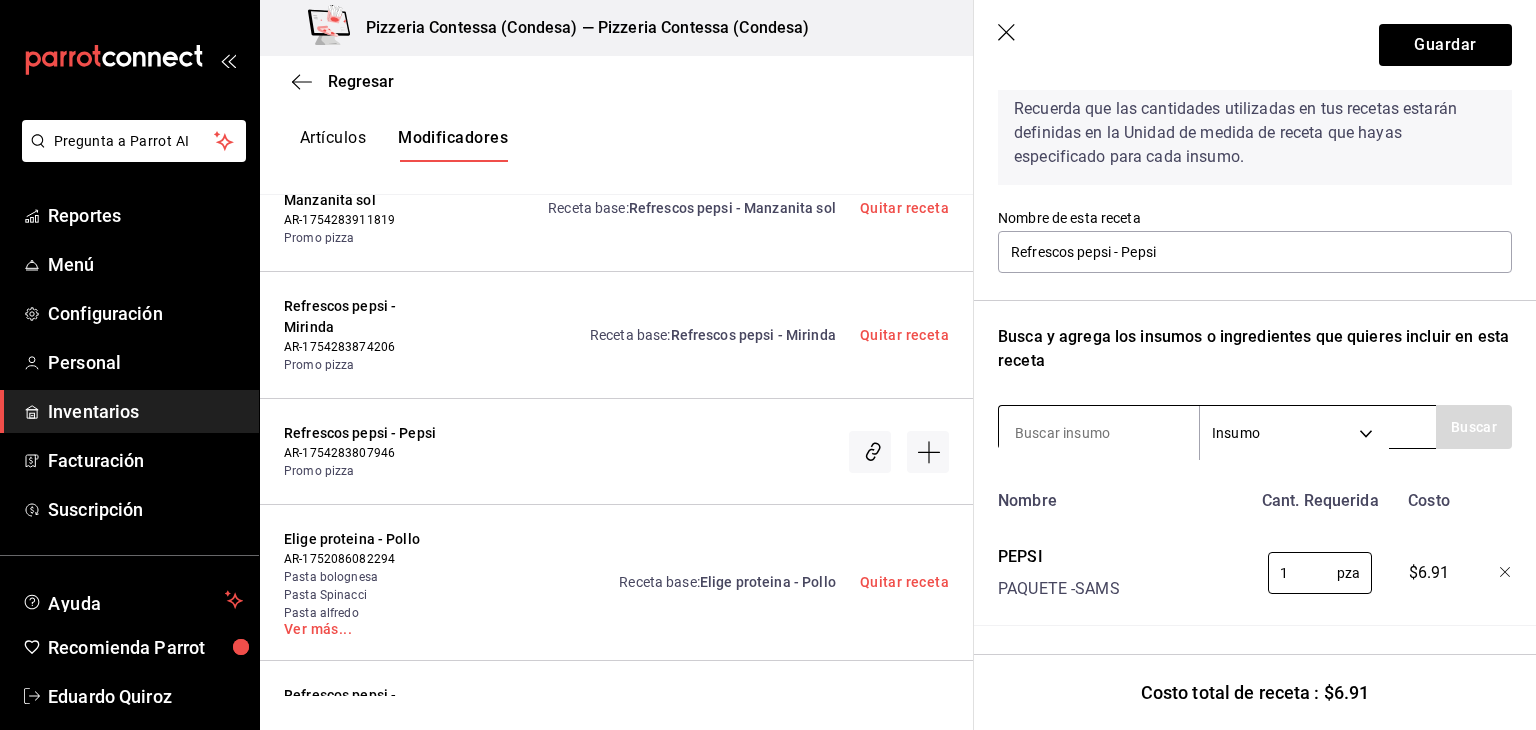 type on "1" 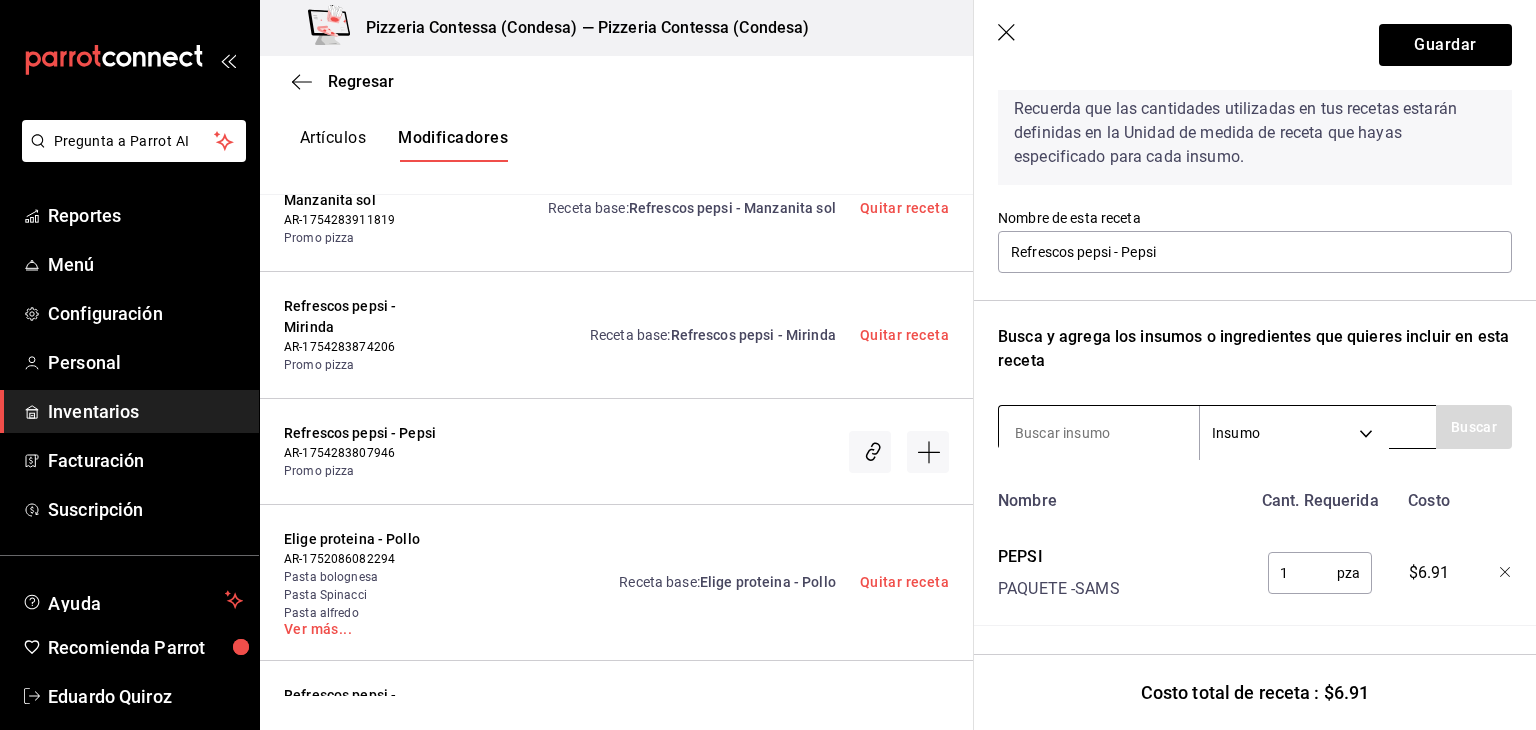 click on "Insumo SUPPLY" at bounding box center [1217, 427] 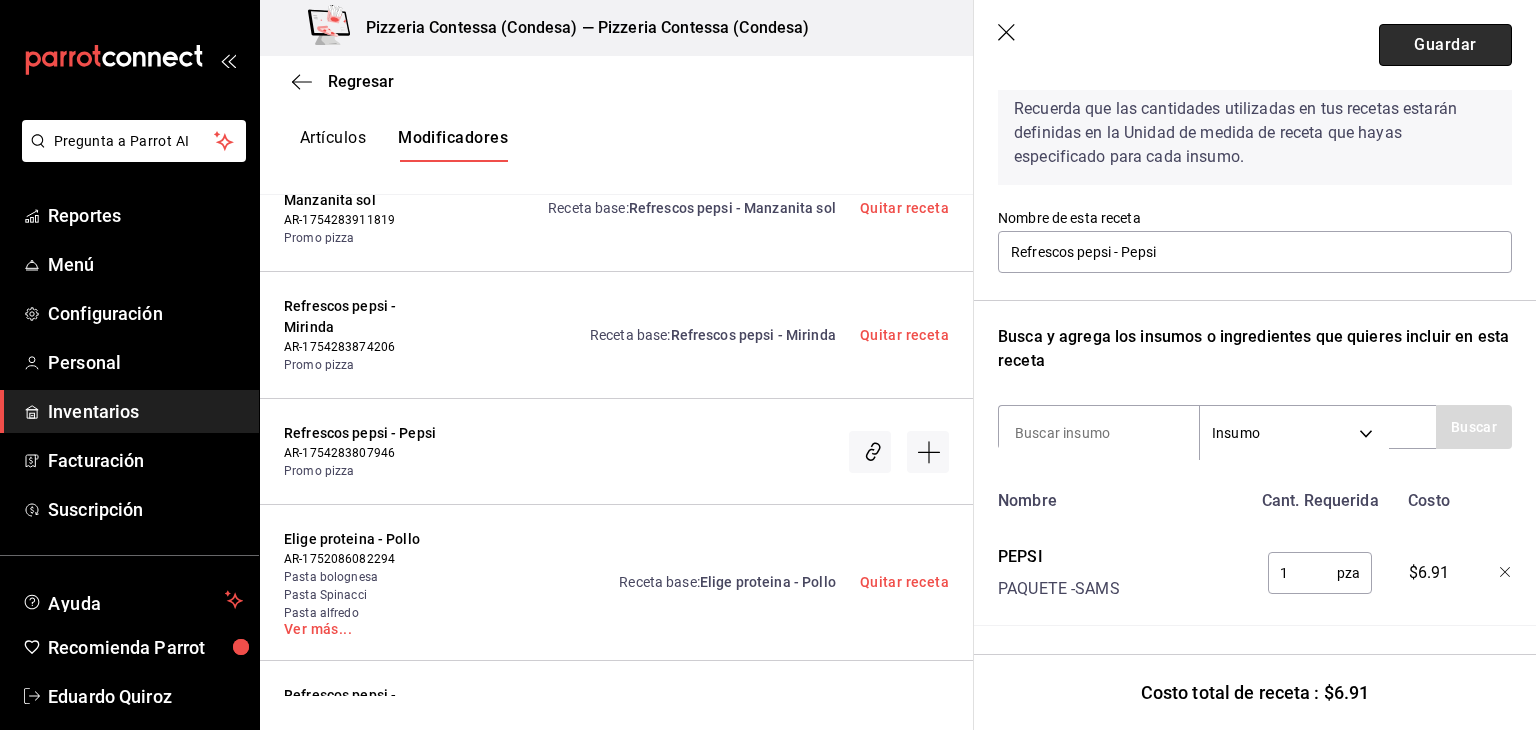click on "Guardar" at bounding box center [1445, 45] 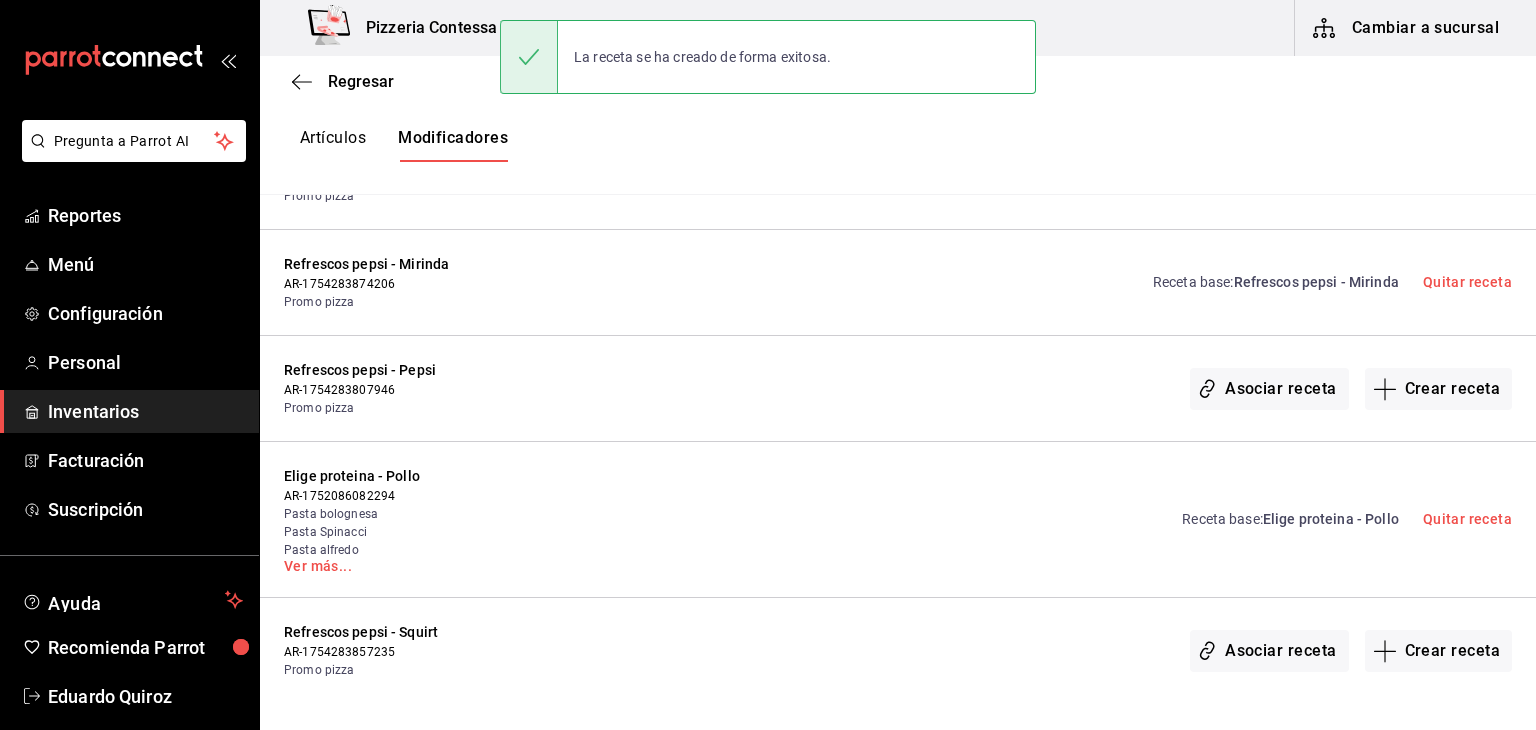 scroll, scrollTop: 0, scrollLeft: 0, axis: both 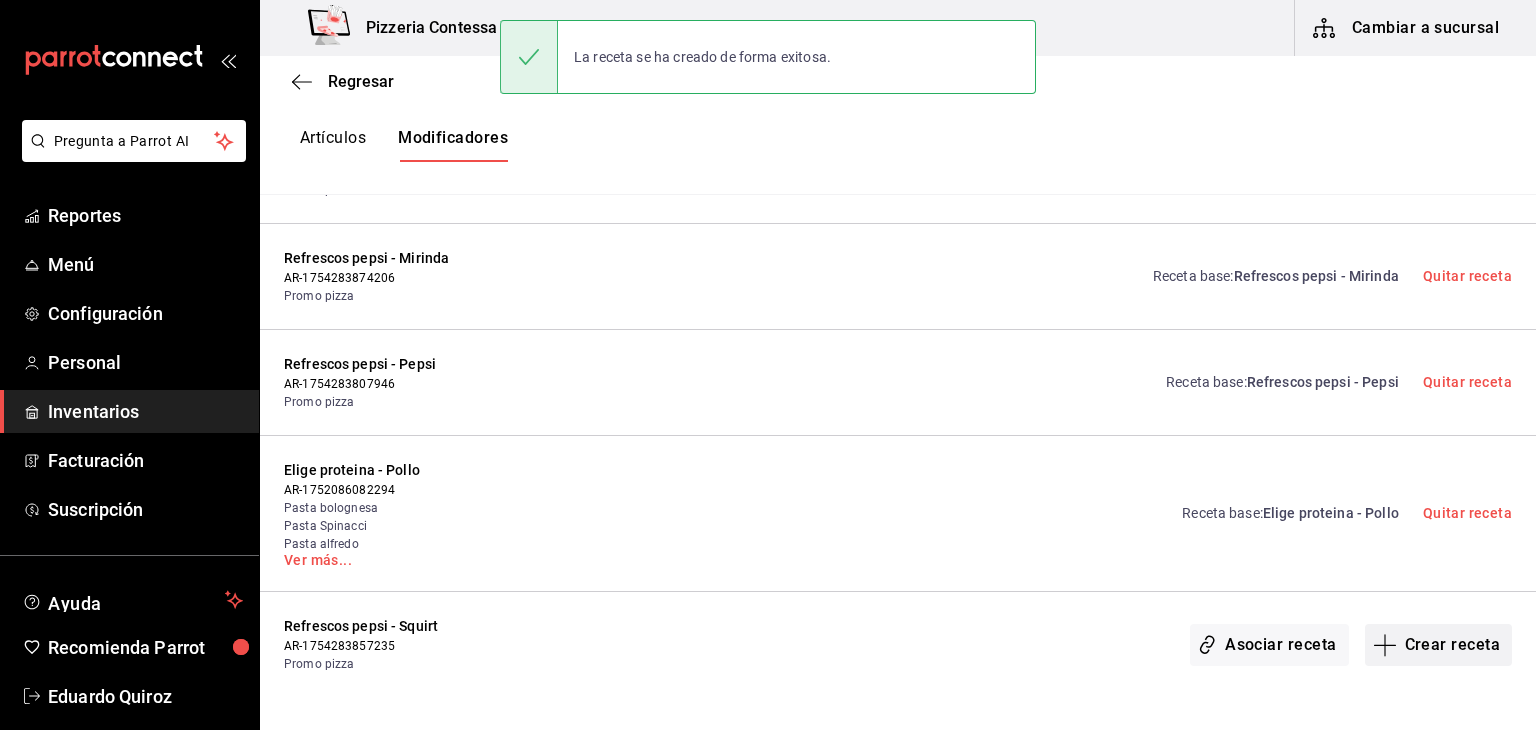 click on "Crear receta" at bounding box center [1439, 645] 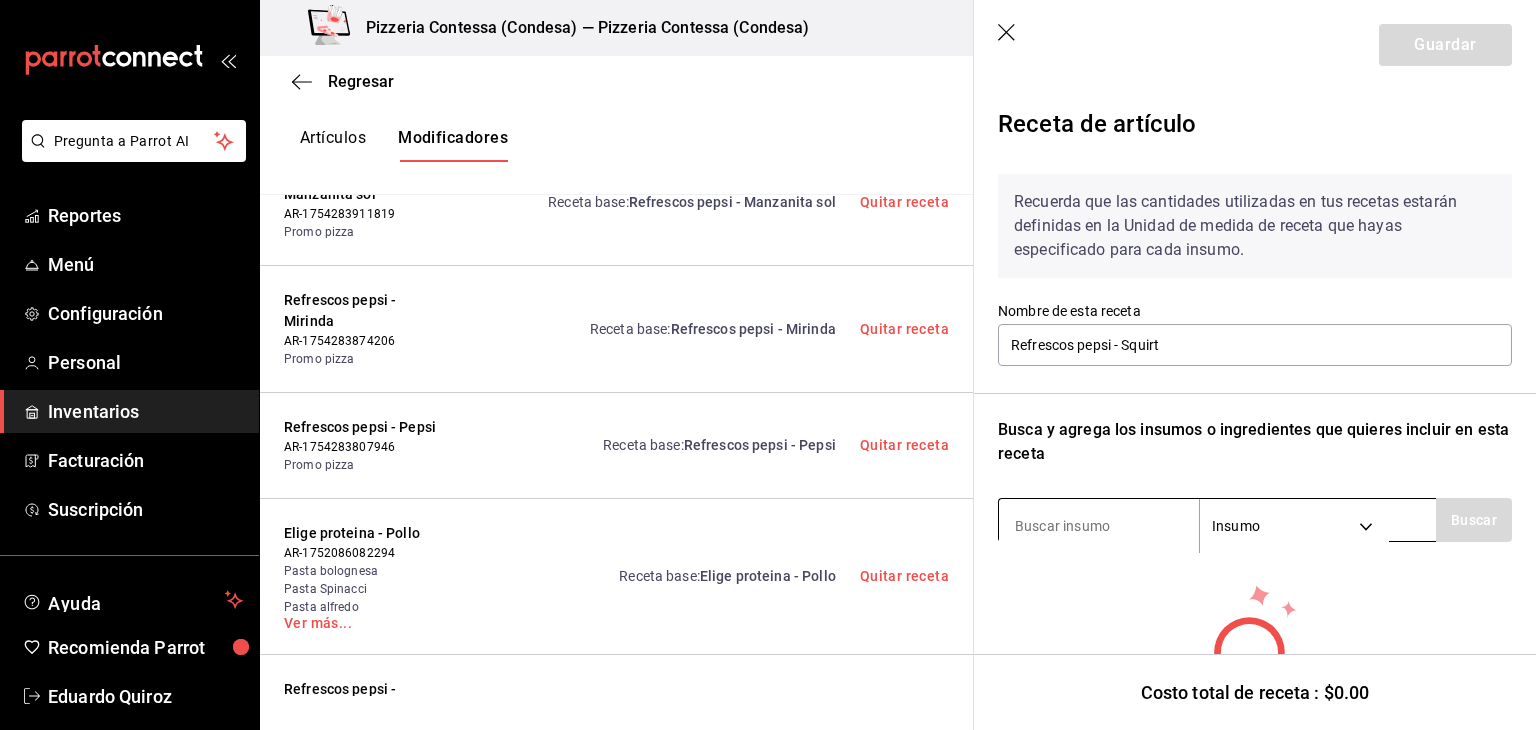 click at bounding box center [1099, 526] 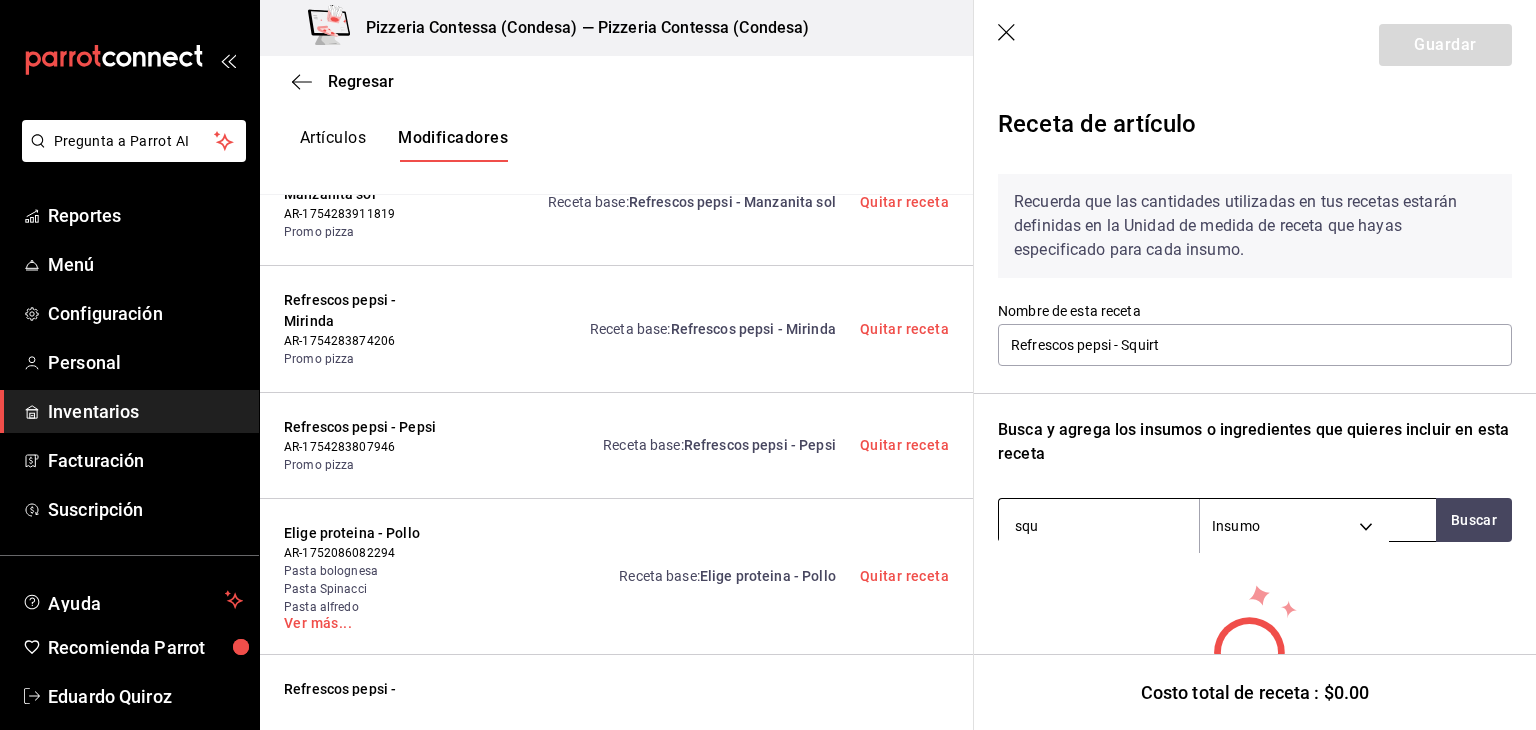 type on "squi" 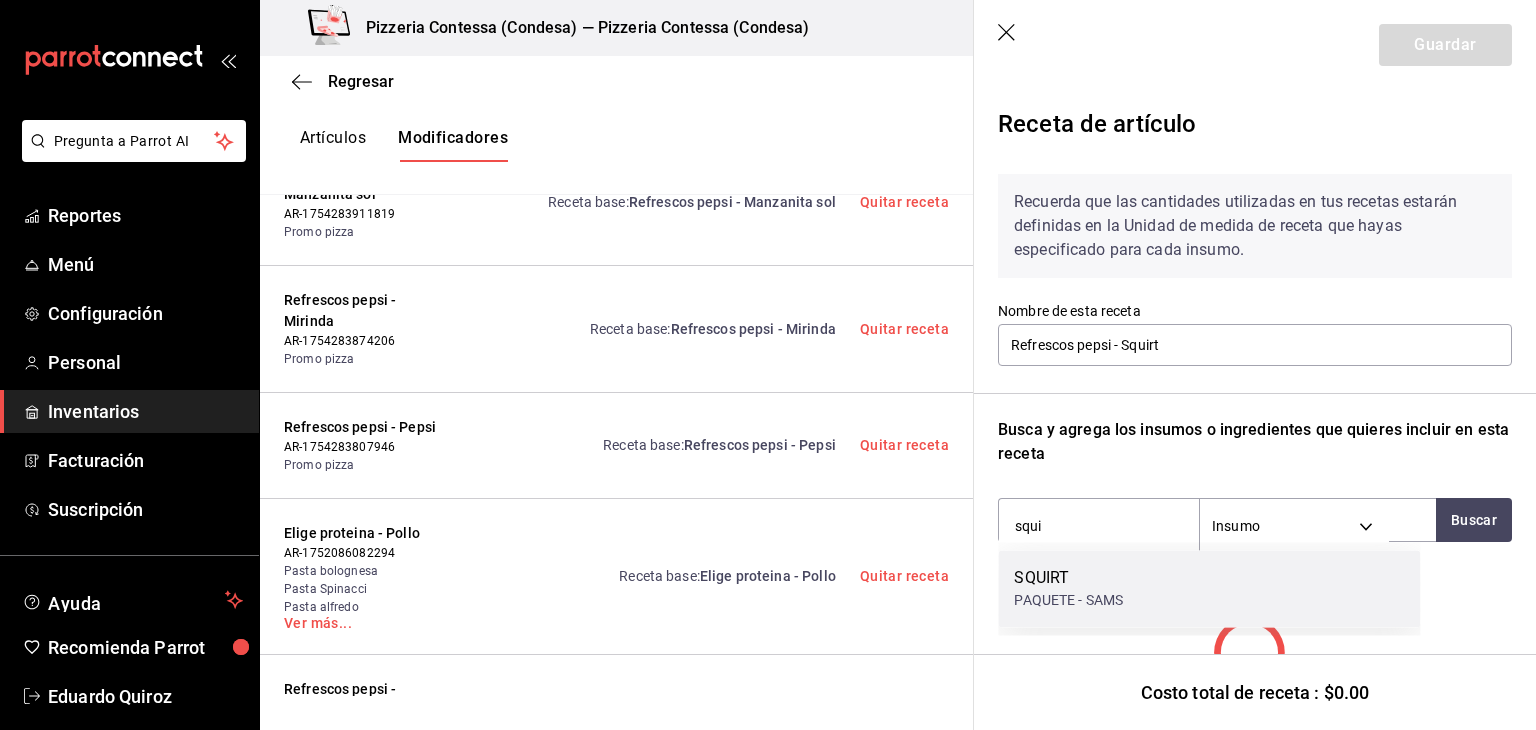 click on "SQUIRT" at bounding box center (1068, 578) 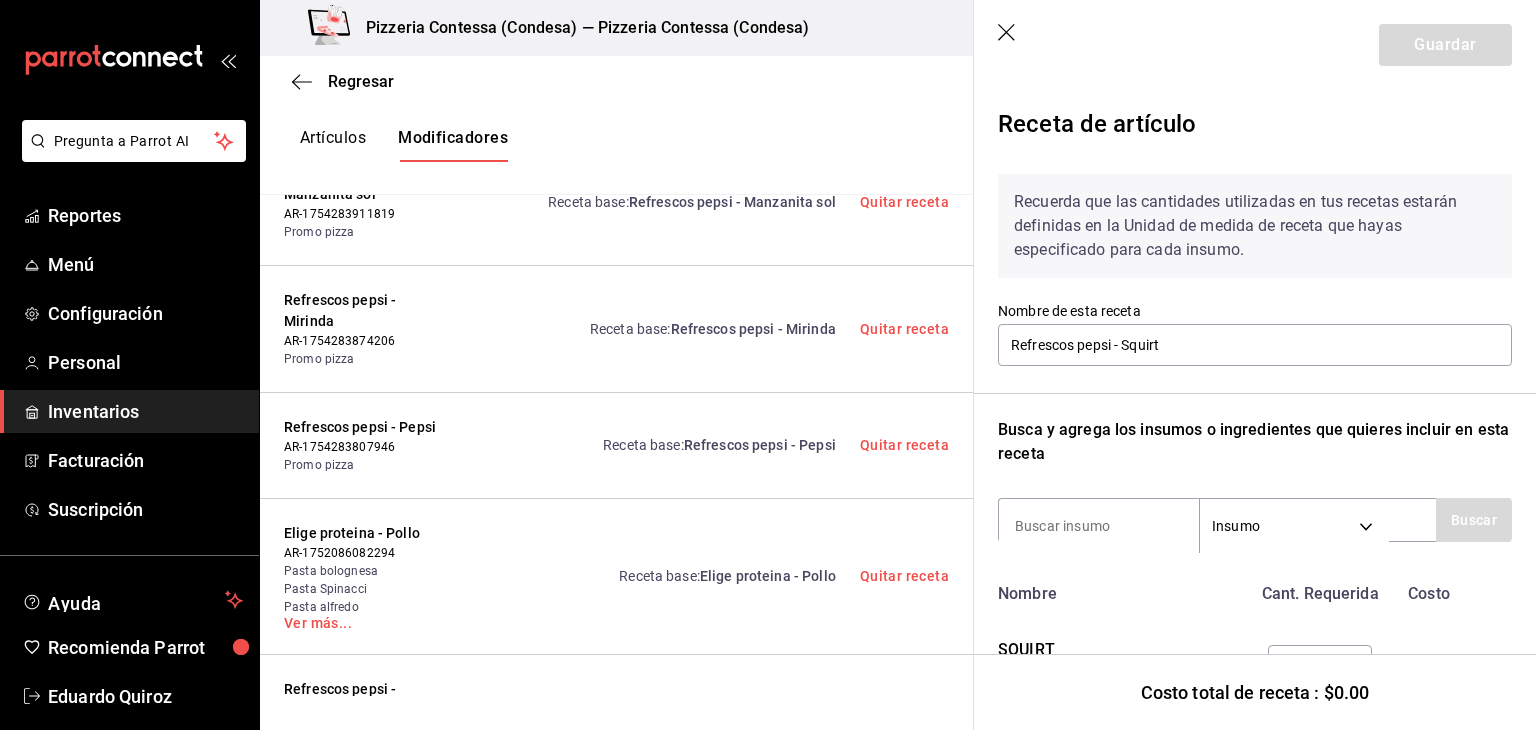 scroll, scrollTop: 108, scrollLeft: 0, axis: vertical 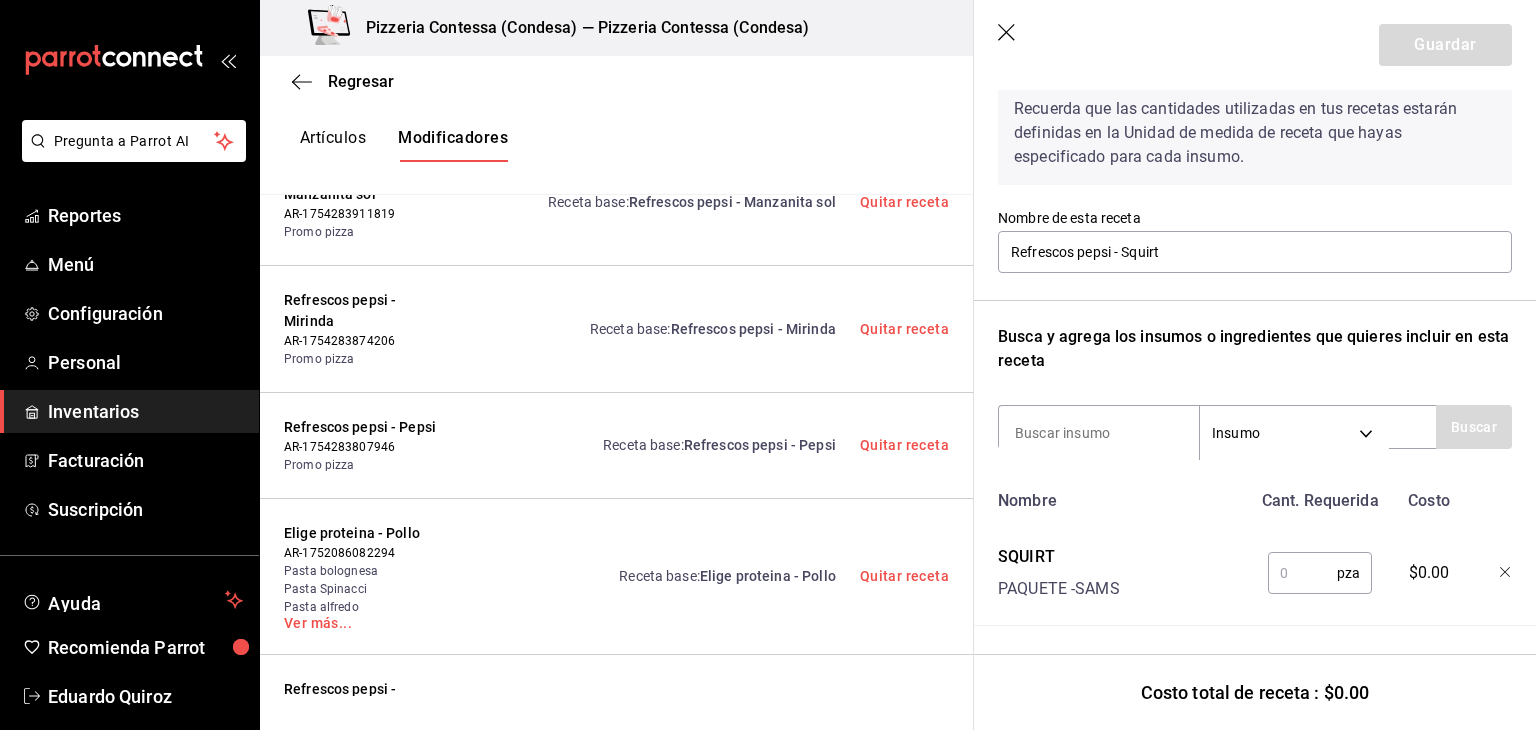 click at bounding box center (1302, 573) 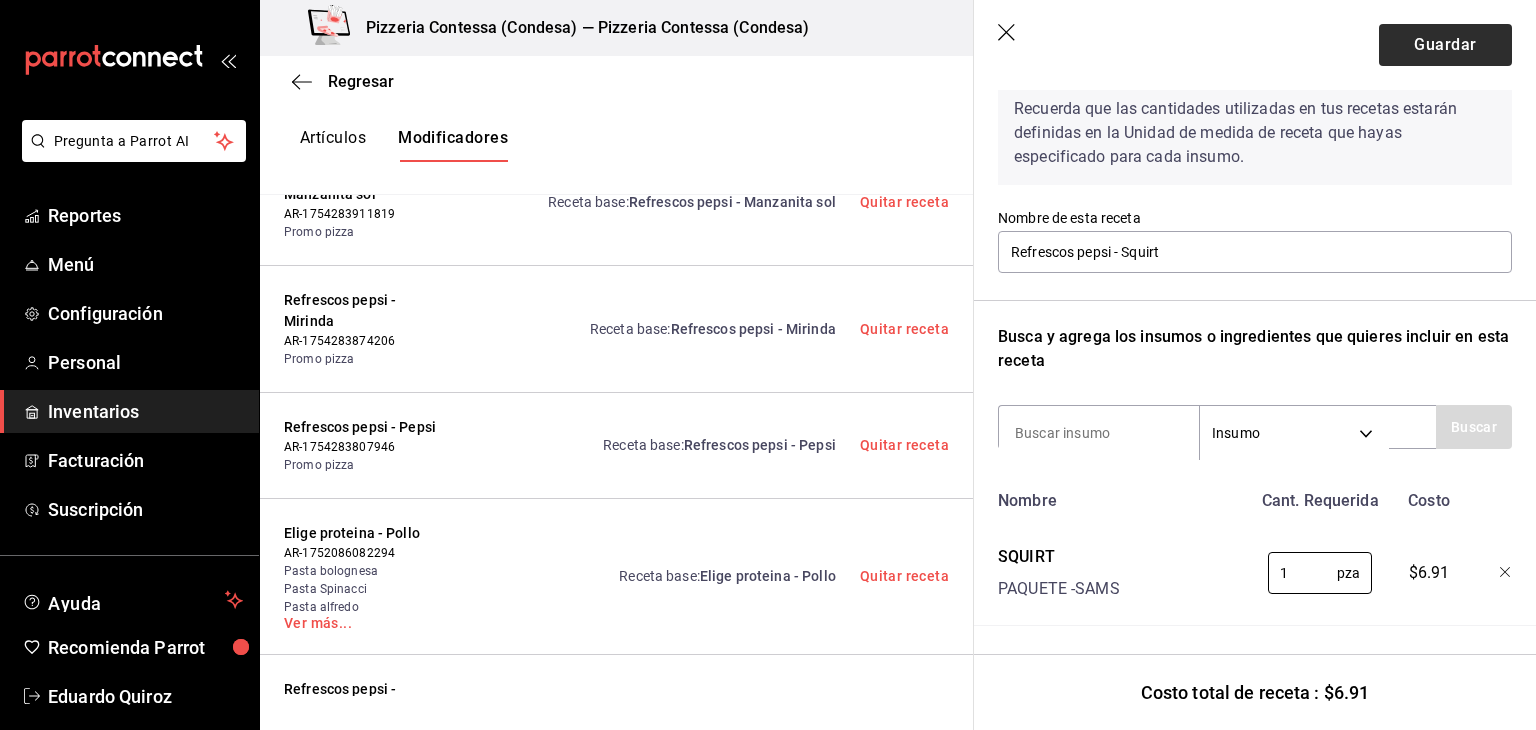 type on "1" 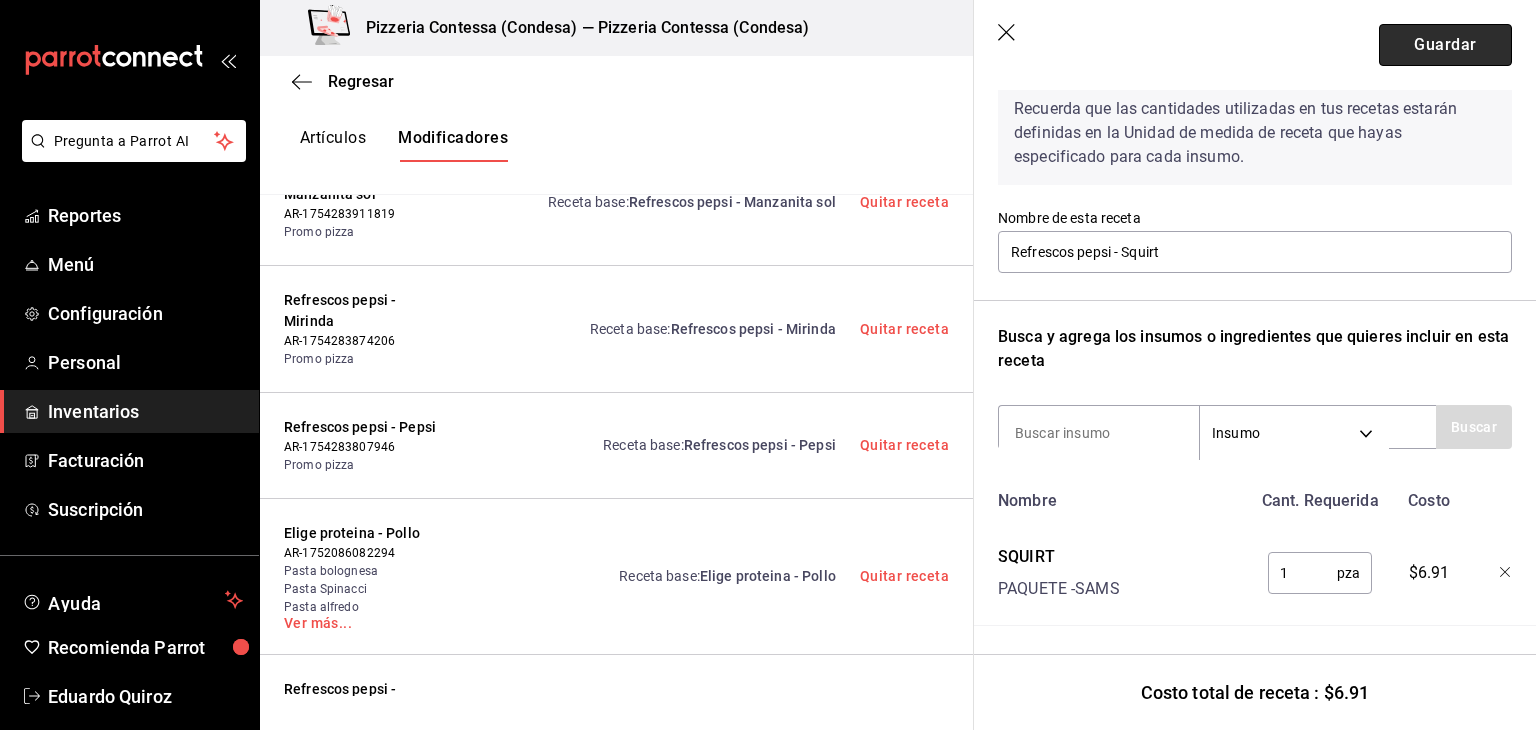 click on "Guardar" at bounding box center [1445, 45] 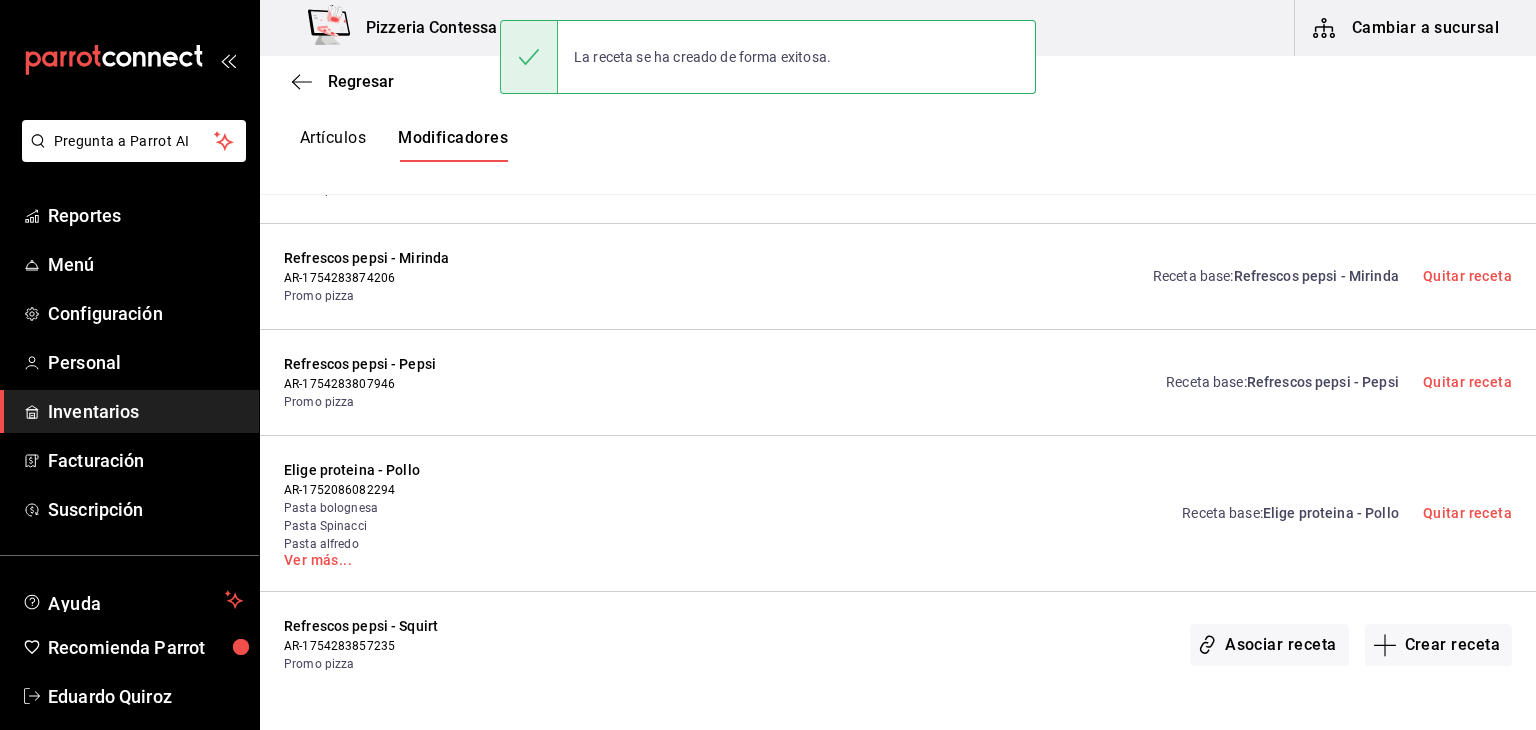 scroll, scrollTop: 0, scrollLeft: 0, axis: both 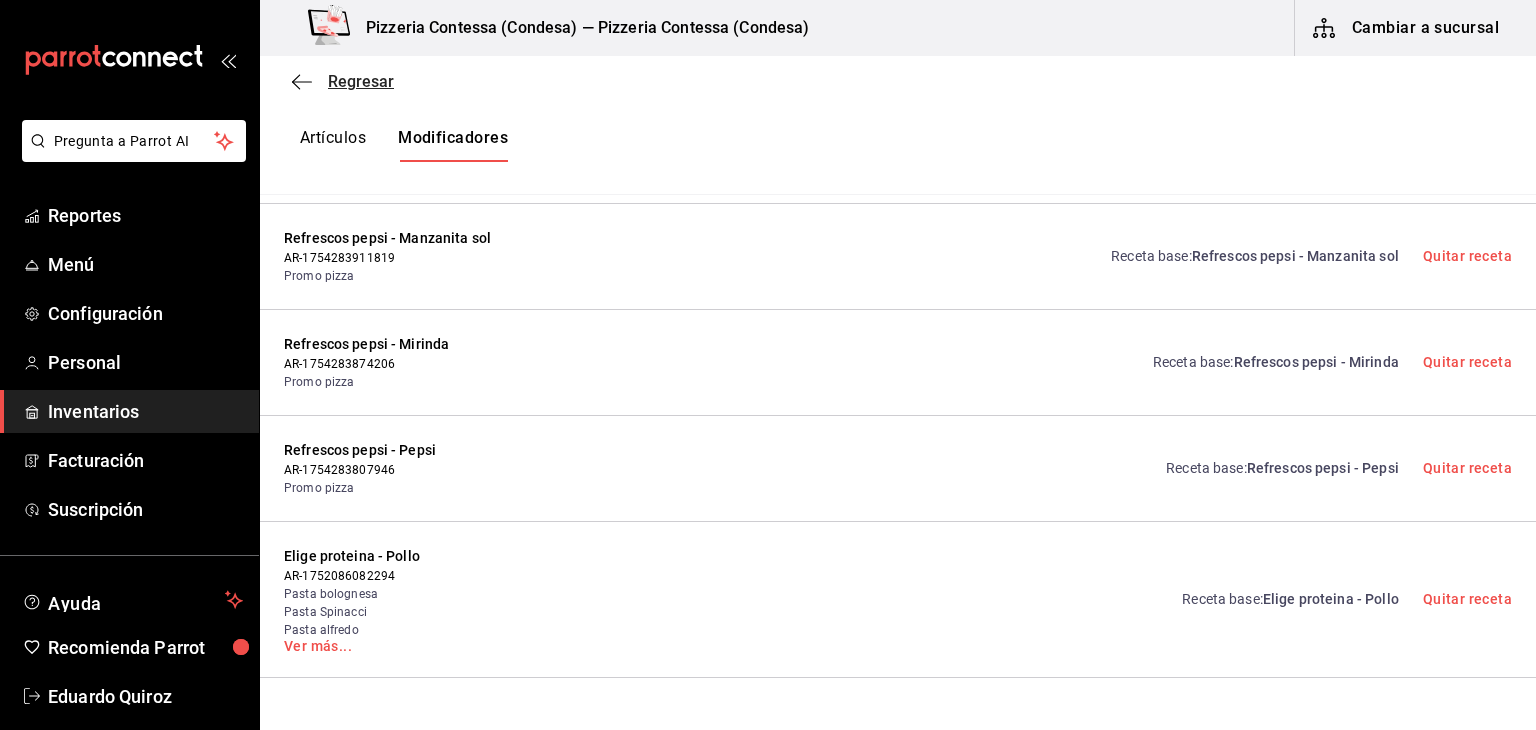 click 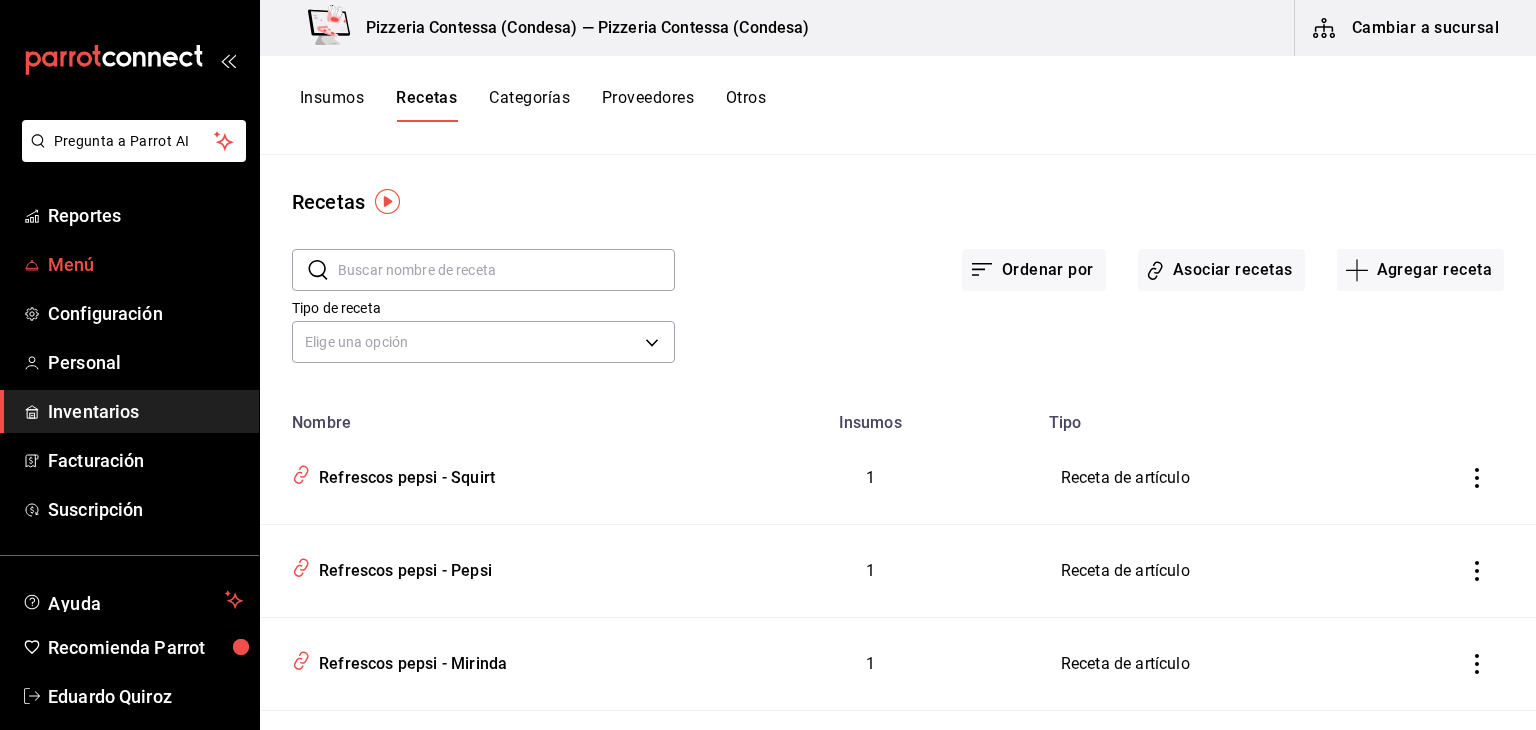 click on "Menú" at bounding box center (145, 264) 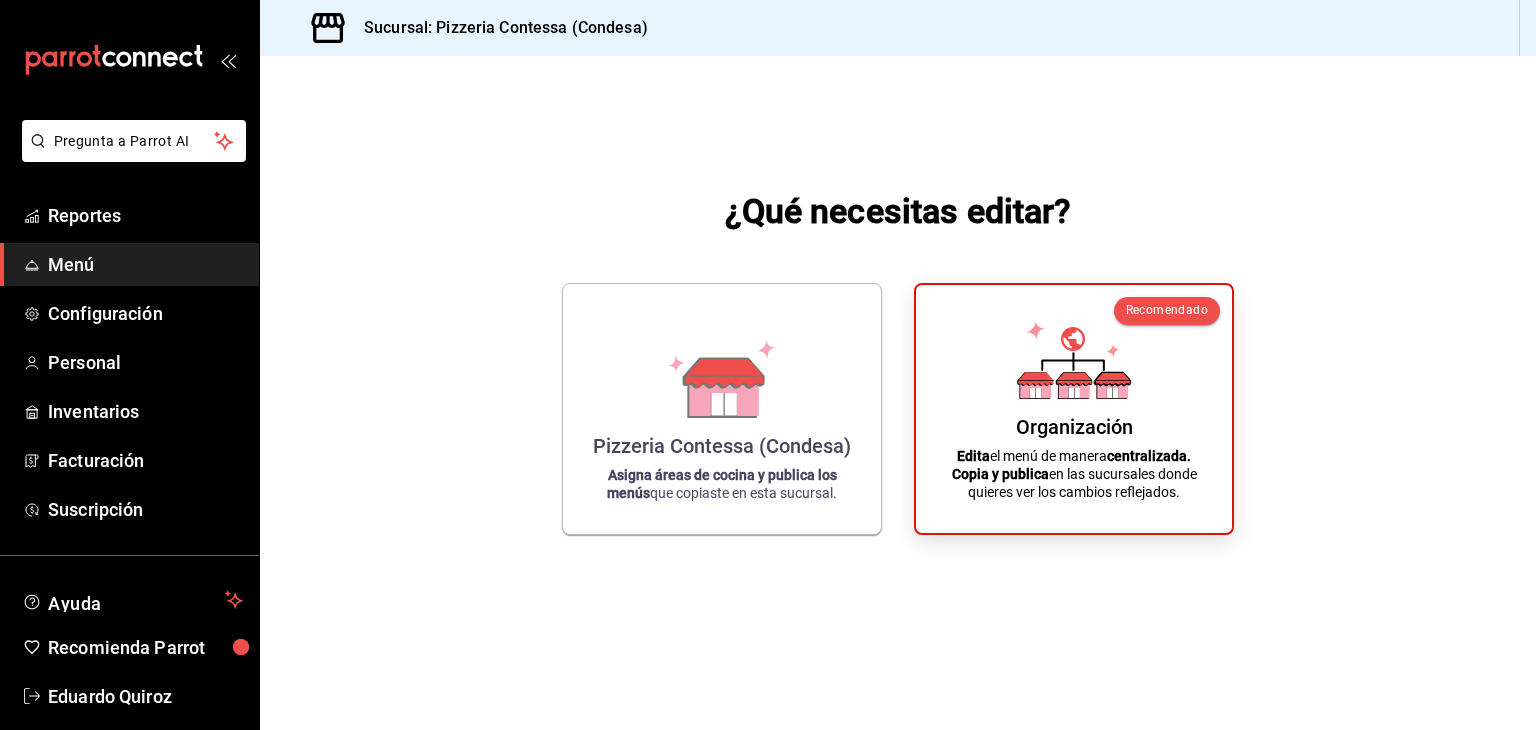 click on "Pizzeria Contessa (Condesa) Asigna áreas de cocina y publica los menús  que copiaste en esta sucursal. Recomendado Organización Edita  el menú de manera  centralizada.     Copia y publica  en las sucursales donde quieres ver los cambios reflejados." at bounding box center [898, 409] 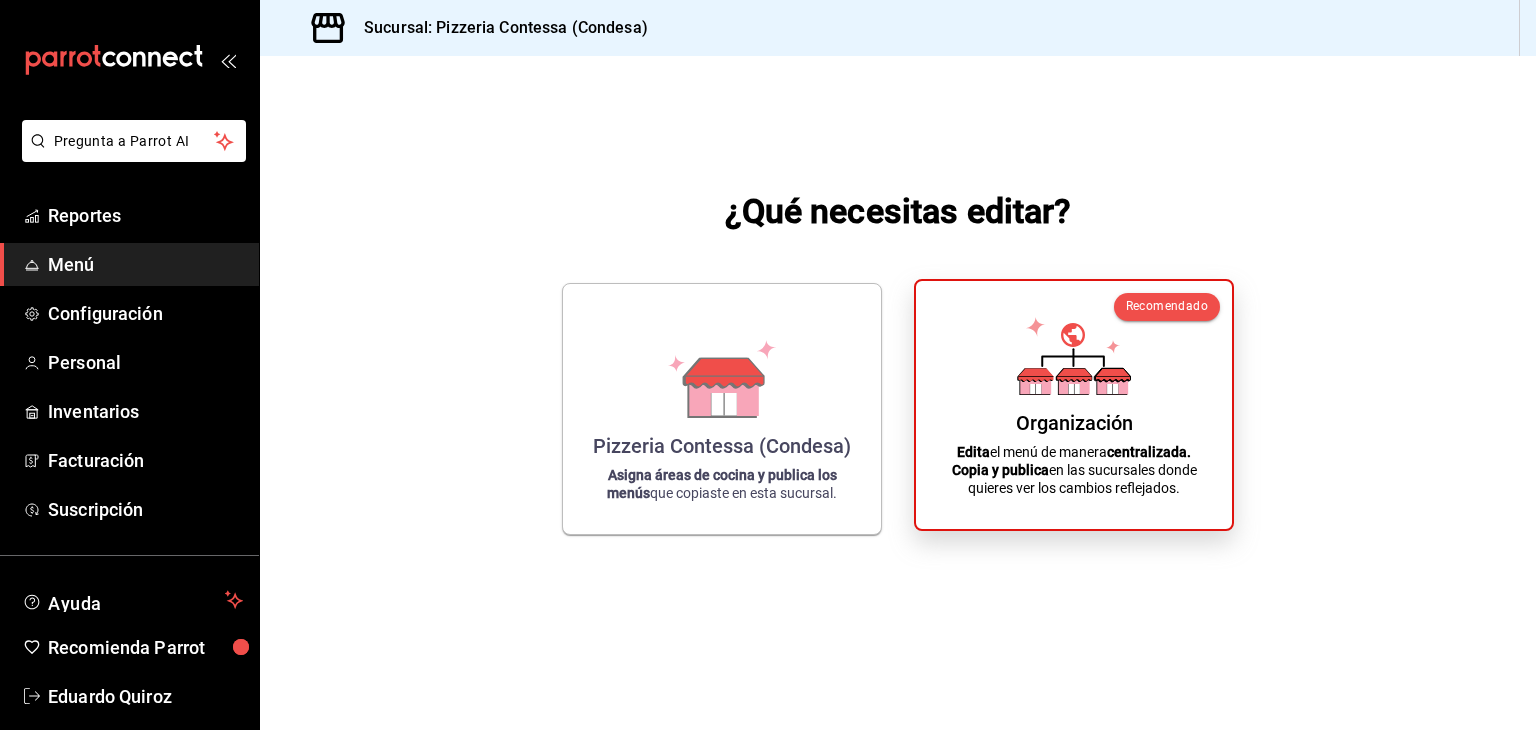 click 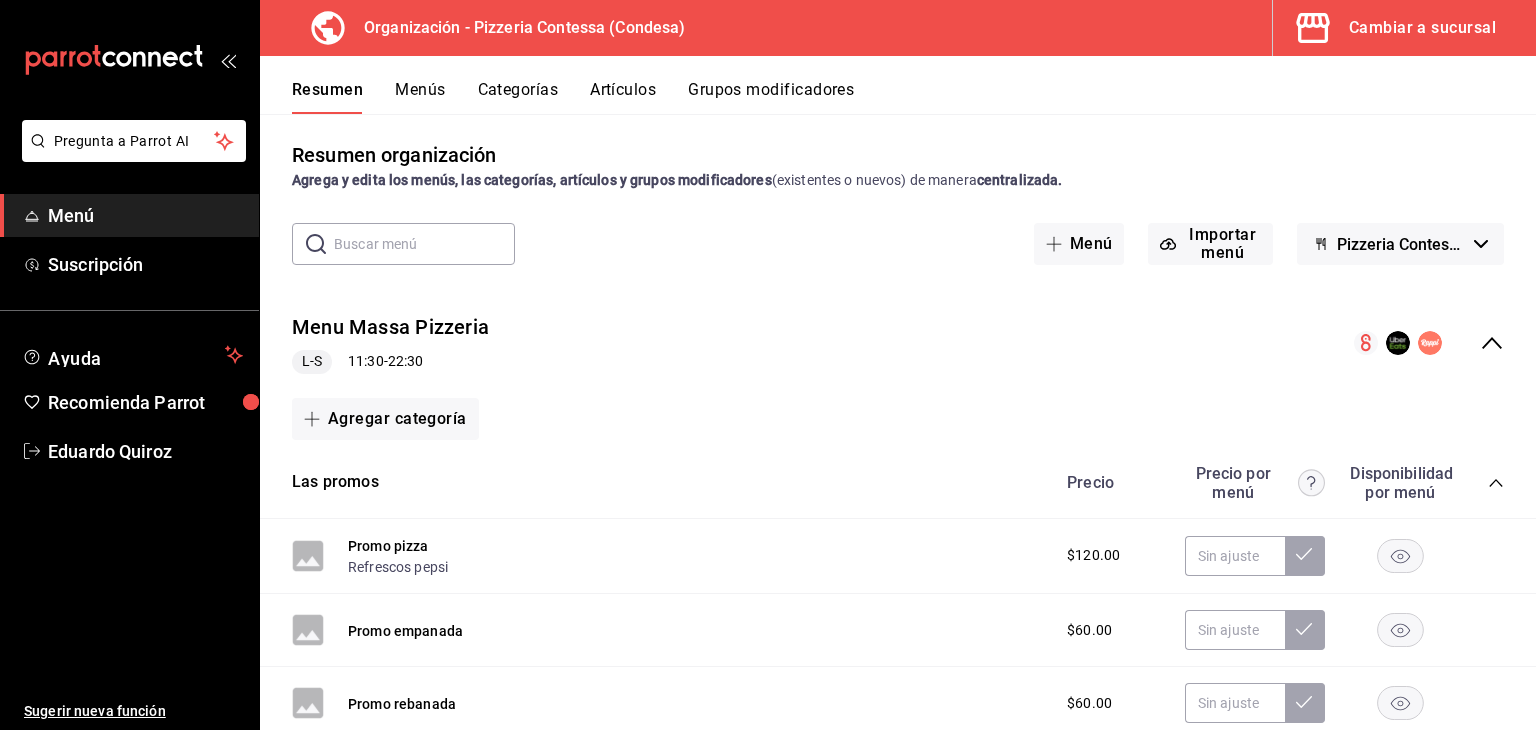 scroll, scrollTop: 0, scrollLeft: 0, axis: both 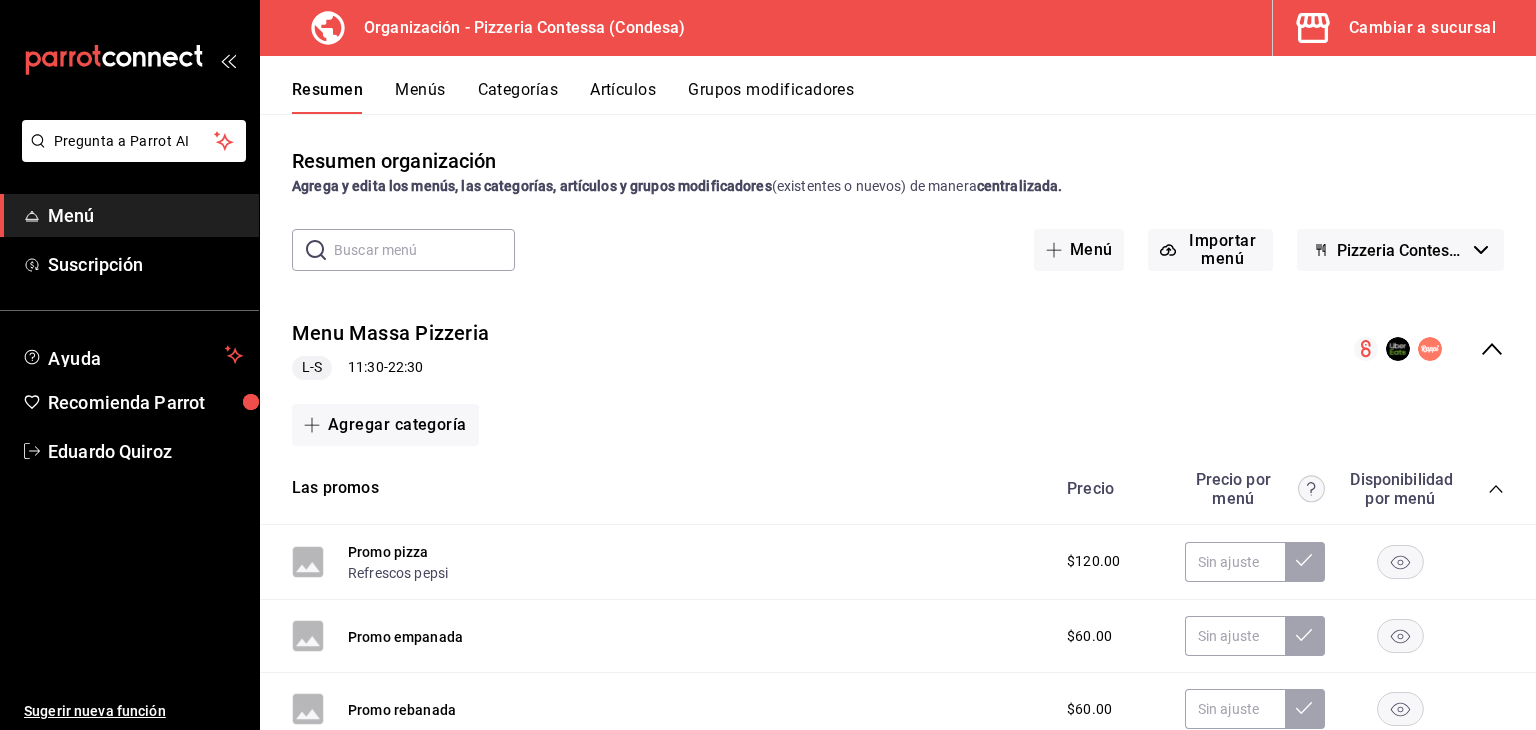 click on "Grupos modificadores" at bounding box center [771, 97] 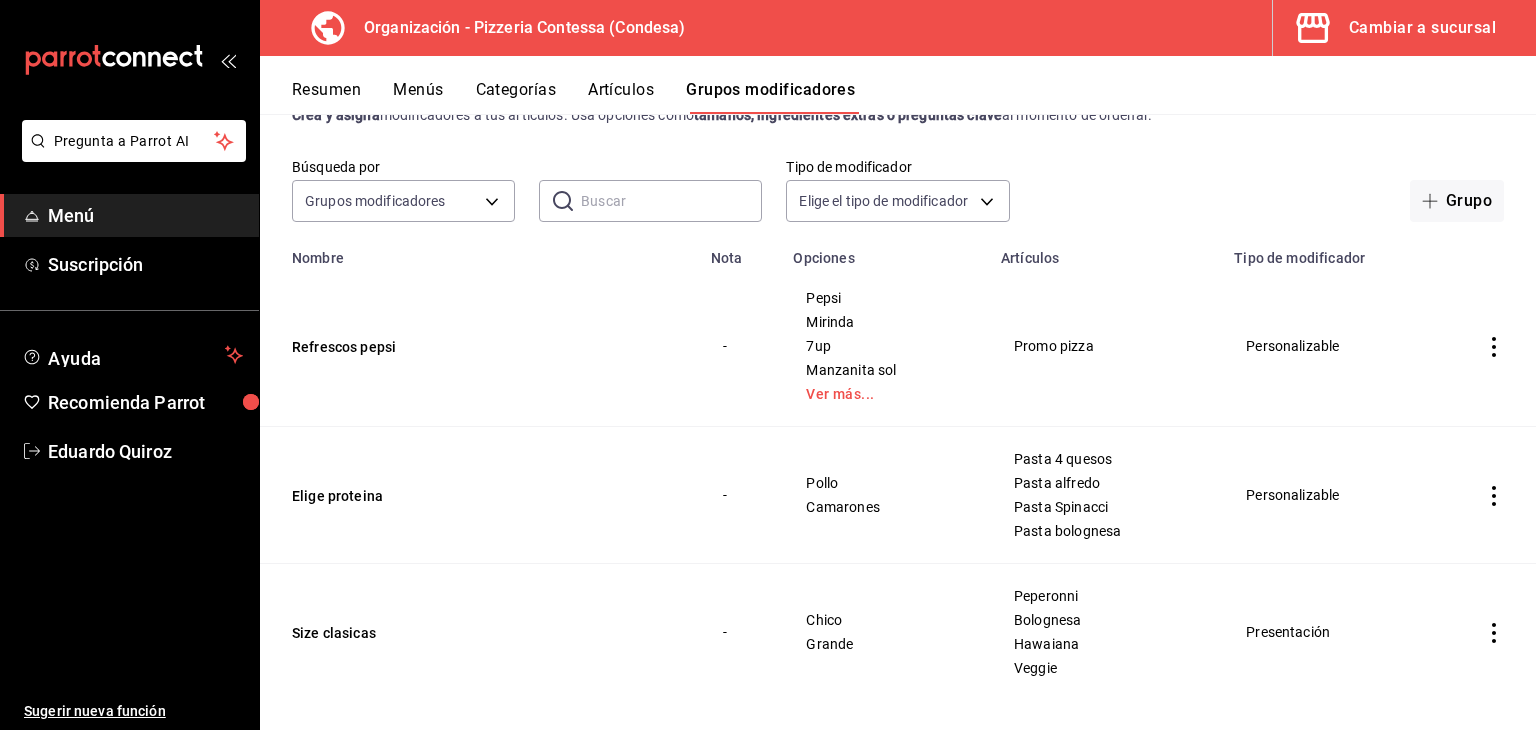 scroll, scrollTop: 72, scrollLeft: 0, axis: vertical 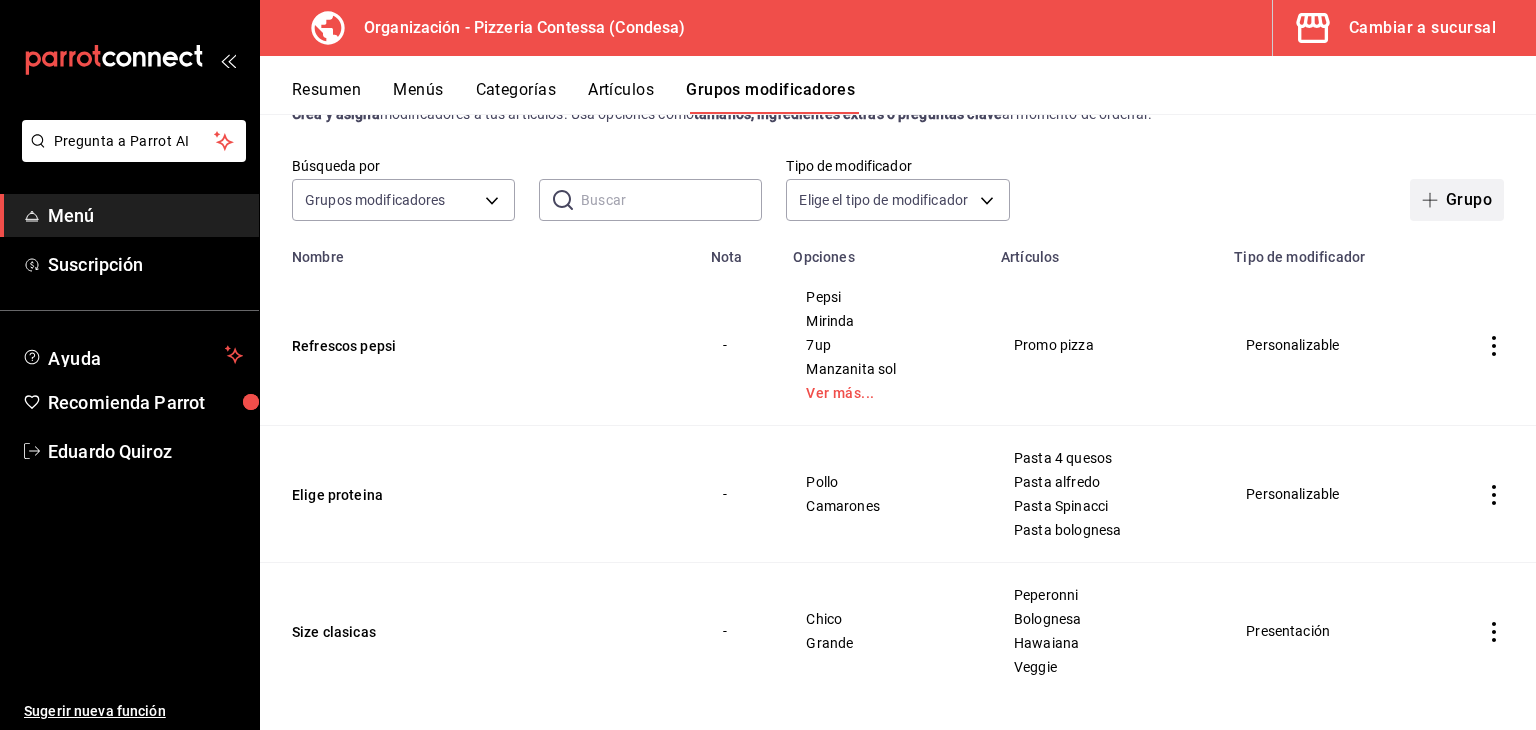 click on "Grupo" at bounding box center [1457, 200] 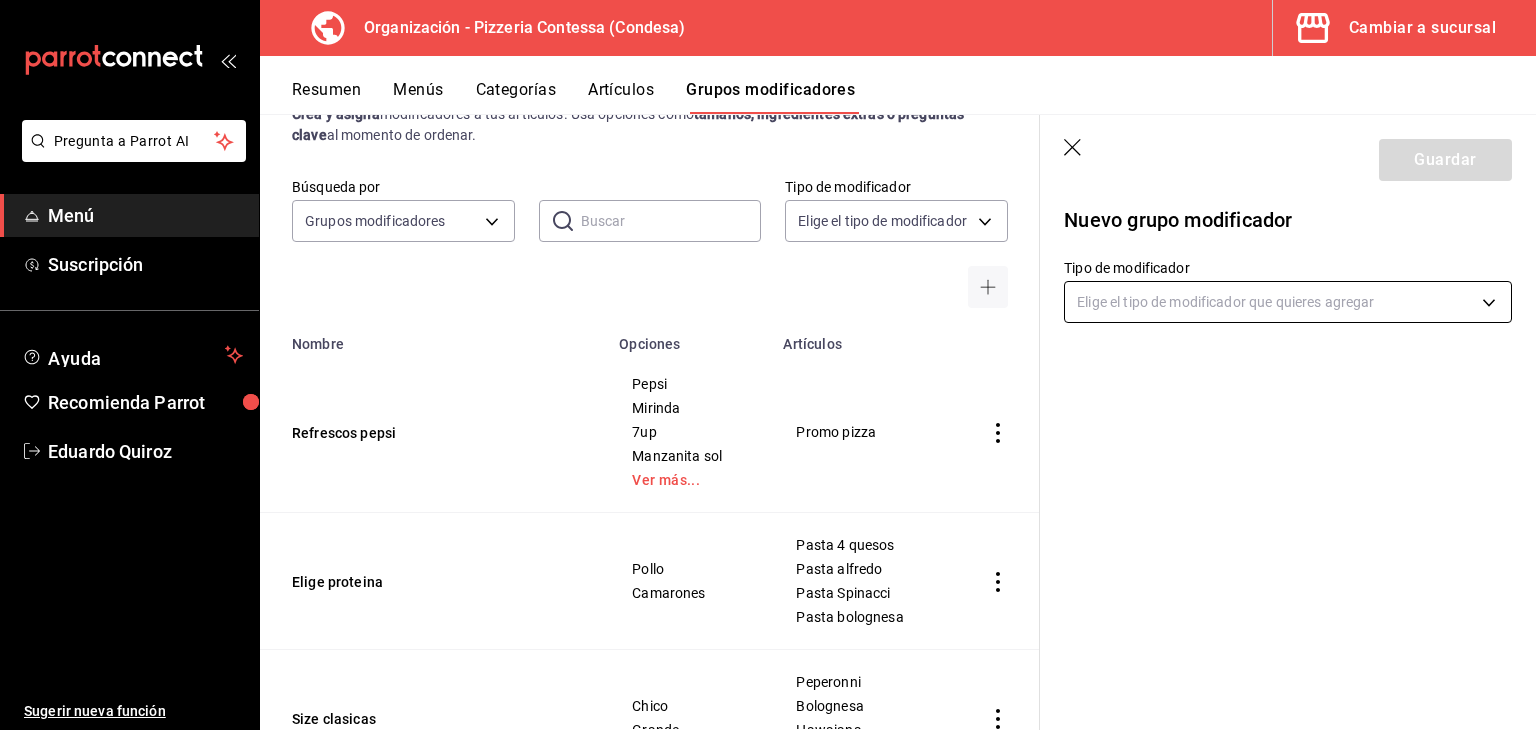 click on "Pregunta a Parrot AI Menú   Suscripción   Ayuda Recomienda Parrot   Eduardo Quiroz   Sugerir nueva función   Organización - Pizzeria Contessa (Condesa) Cambiar a sucursal Resumen Menús Categorías Artículos Grupos modificadores Grupos modificadores organización Crea y asigna  modificadores a tus artículos. Usa opciones como  tamaños, ingredientes extras o preguntas clave  al momento de ordenar. Búsqueda por Grupos modificadores GROUP ​ ​ Tipo de modificador Elige el tipo de modificador Nombre Opciones Artículos Refrescos pepsi Pepsi Mirinda 7up Manzanita sol Ver más... Promo pizza Elige proteina Pollo Camarones Pasta 4 quesos Pasta alfredo Pasta Spinacci Pasta bolognesa Size clasicas Chico Grande Peperonni Bolognesa Hawaiana Veggie Guardar Nuevo grupo modificador Tipo de modificador Elige el tipo de modificador que quieres agregar GANA 1 MES GRATIS EN TU SUSCRIPCIÓN AQUÍ Ver video tutorial Ir a video Pregunta a Parrot AI Menú   Suscripción   Ayuda Recomienda Parrot   Eduardo Quiroz" at bounding box center (768, 365) 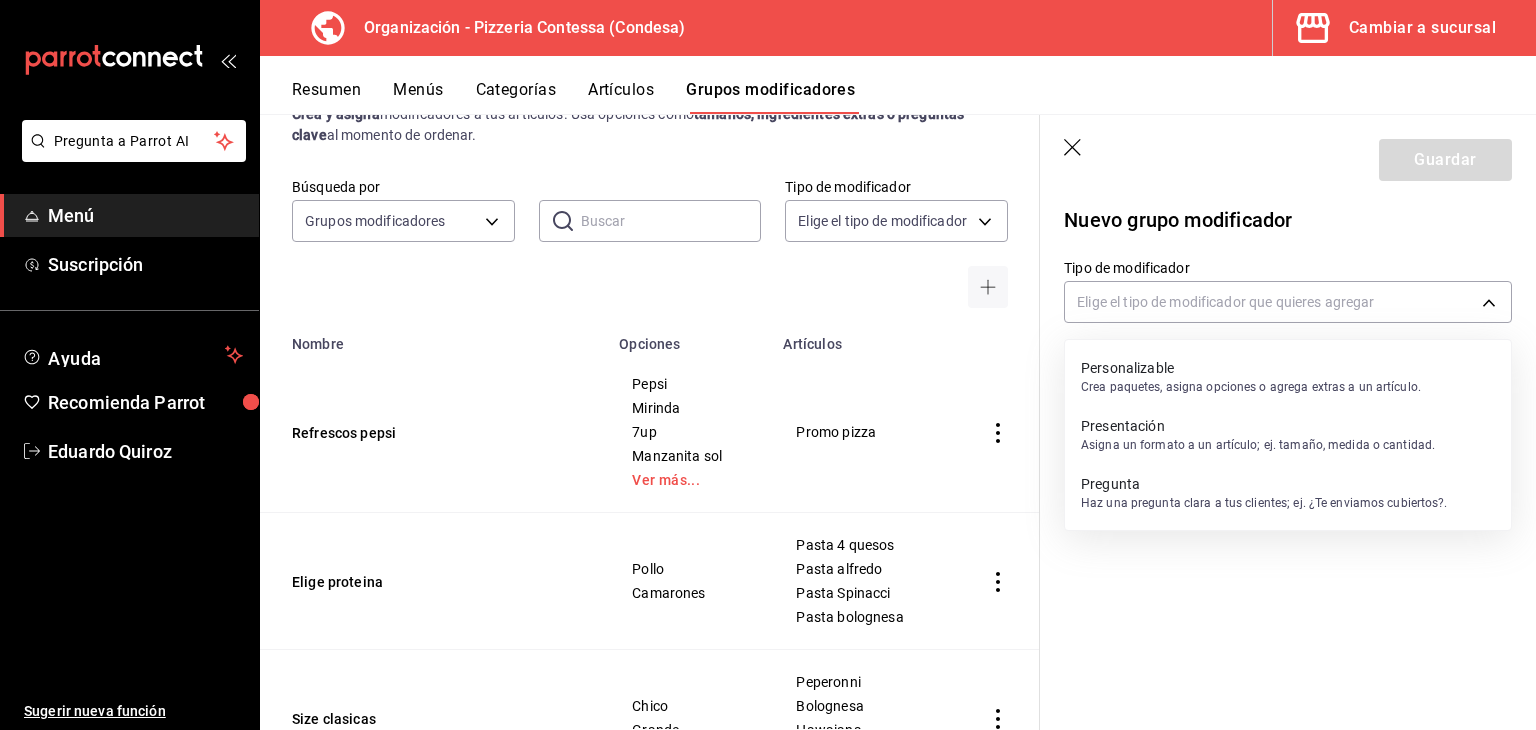 click on "Personalizable" at bounding box center (1251, 368) 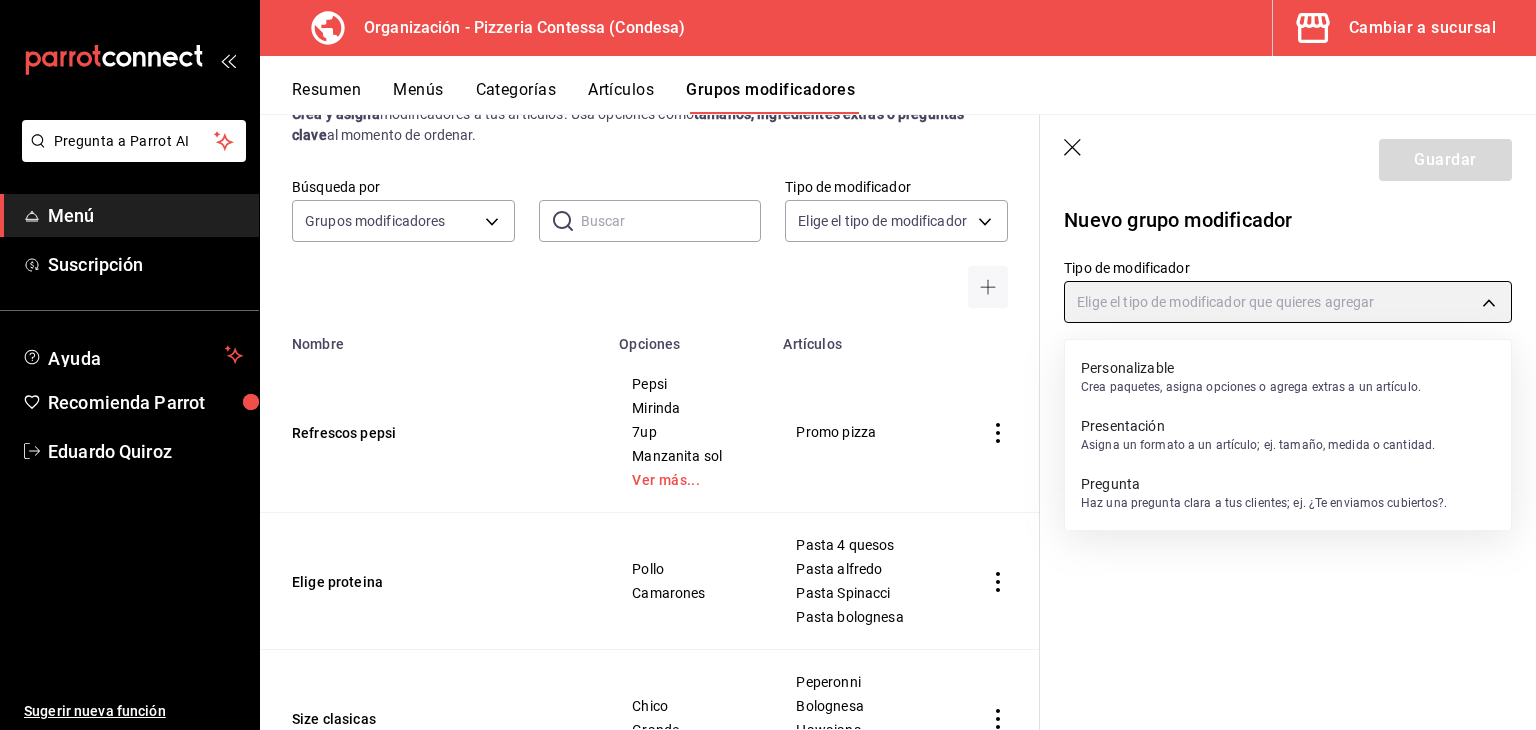 type on "CUSTOMIZABLE" 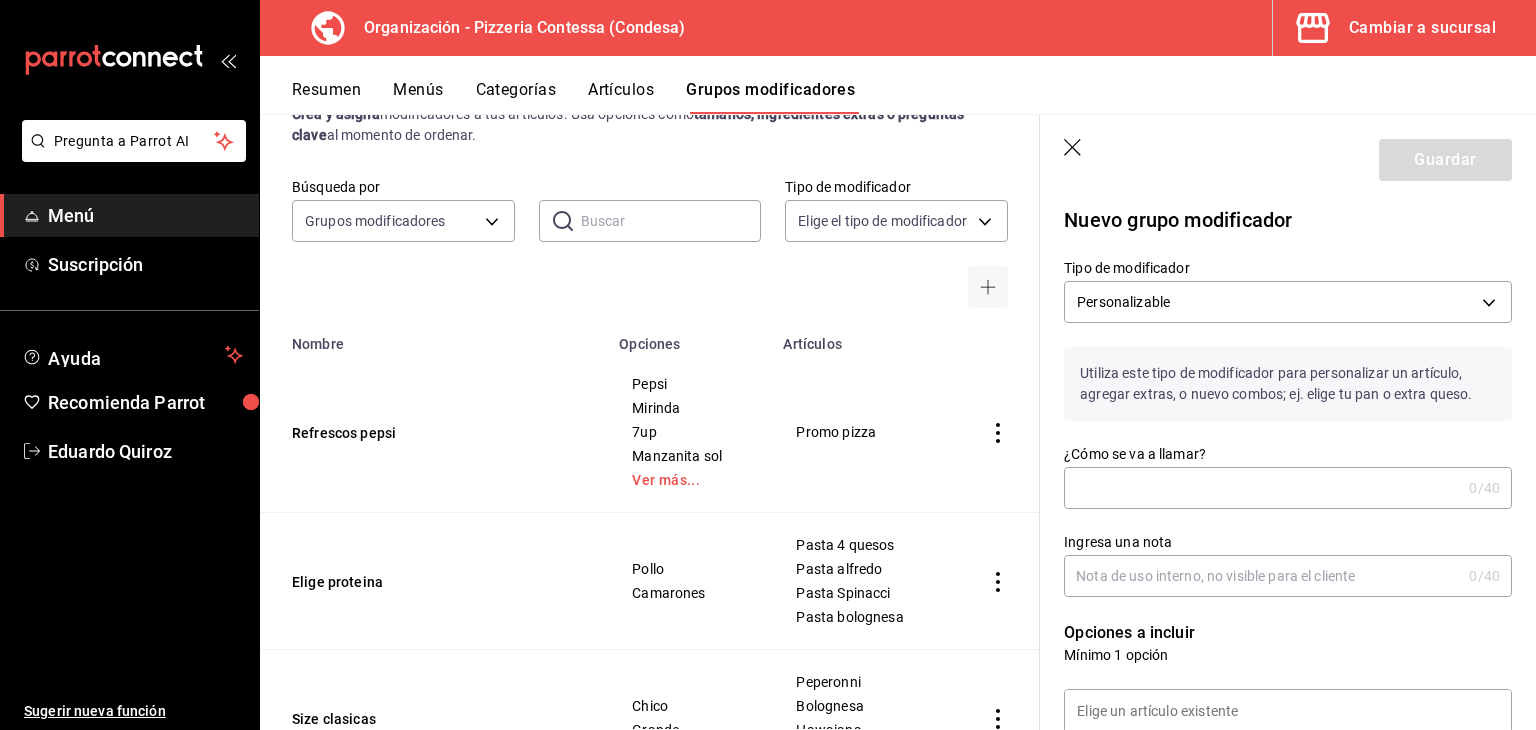click on "Ingresa una nota 0 /40 Ingresa una nota" at bounding box center [1276, 553] 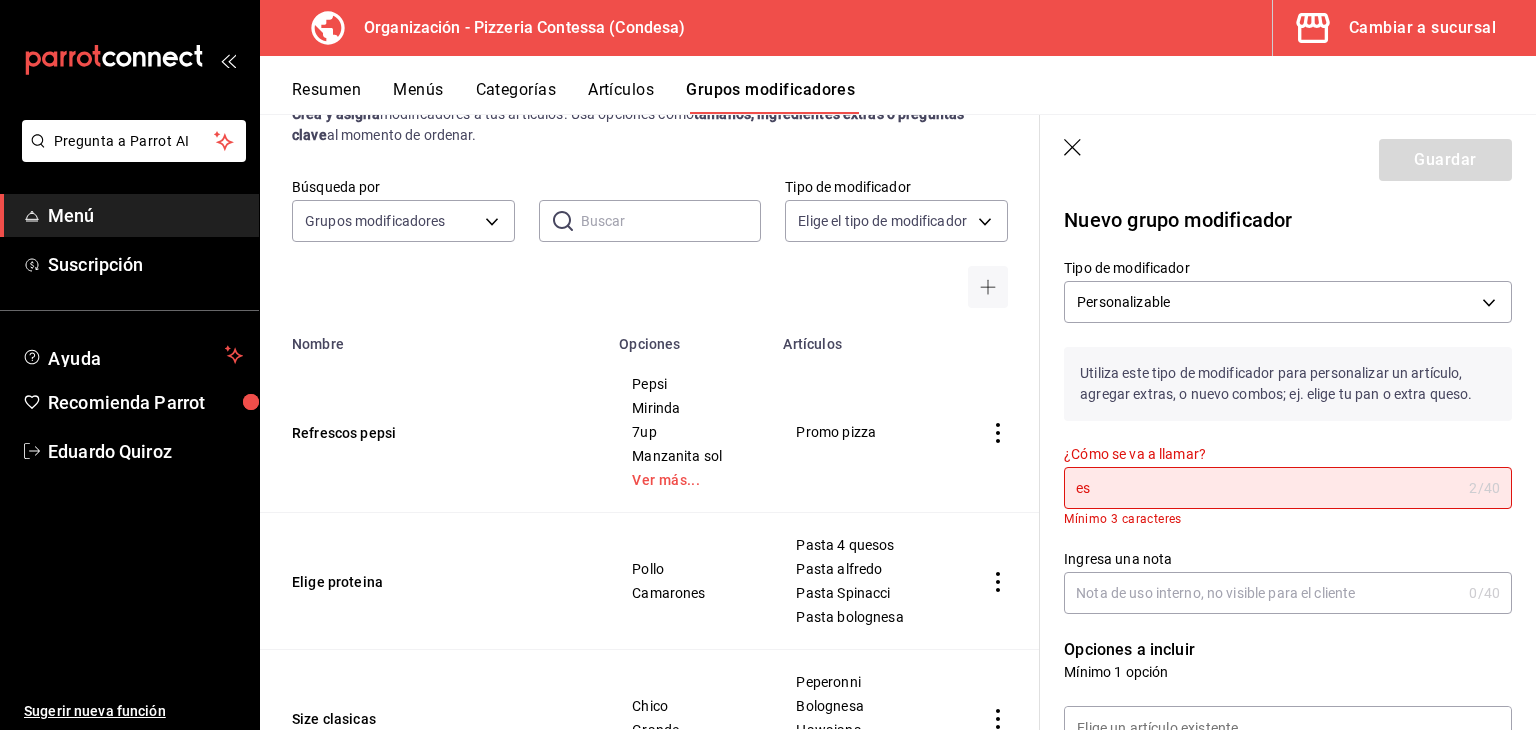 type on "e" 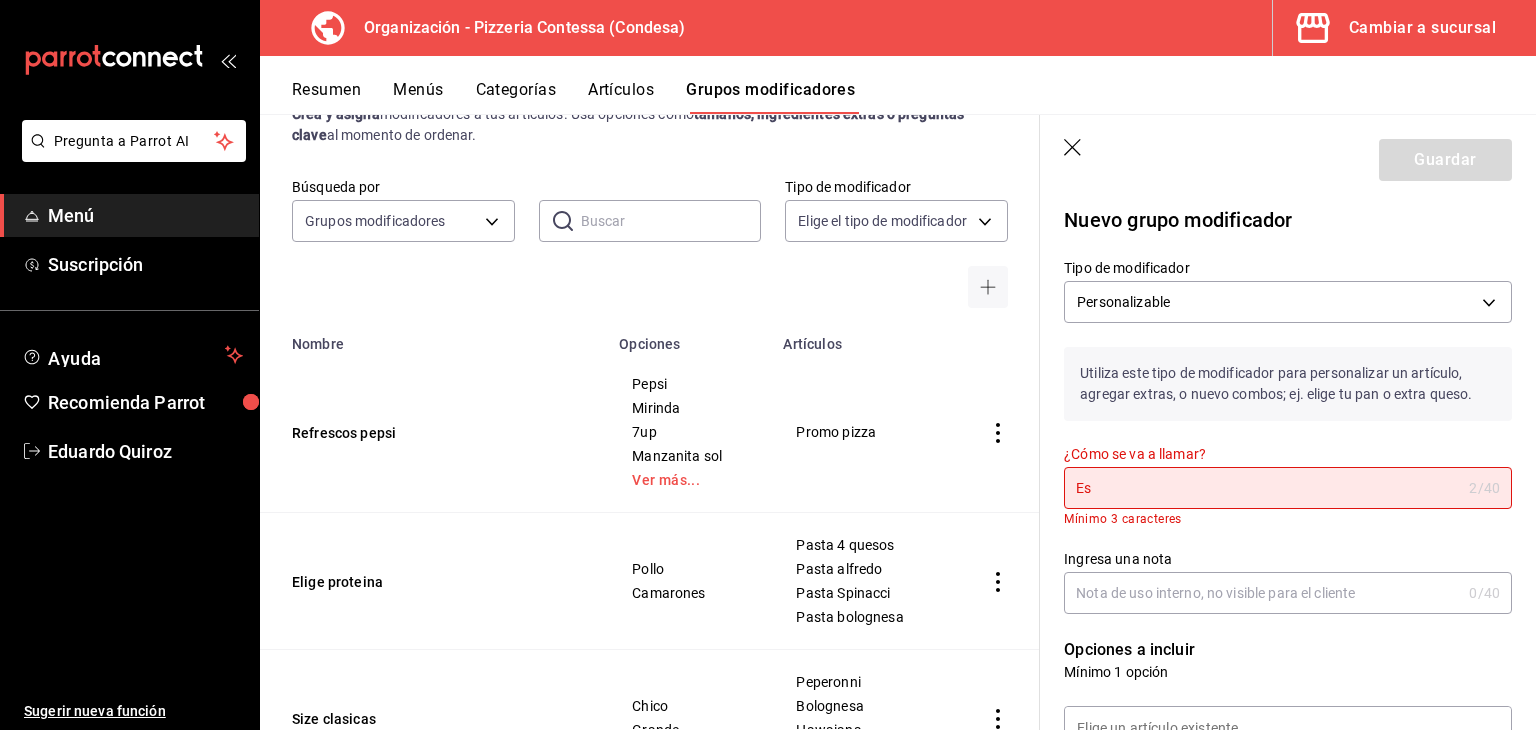 type on "E" 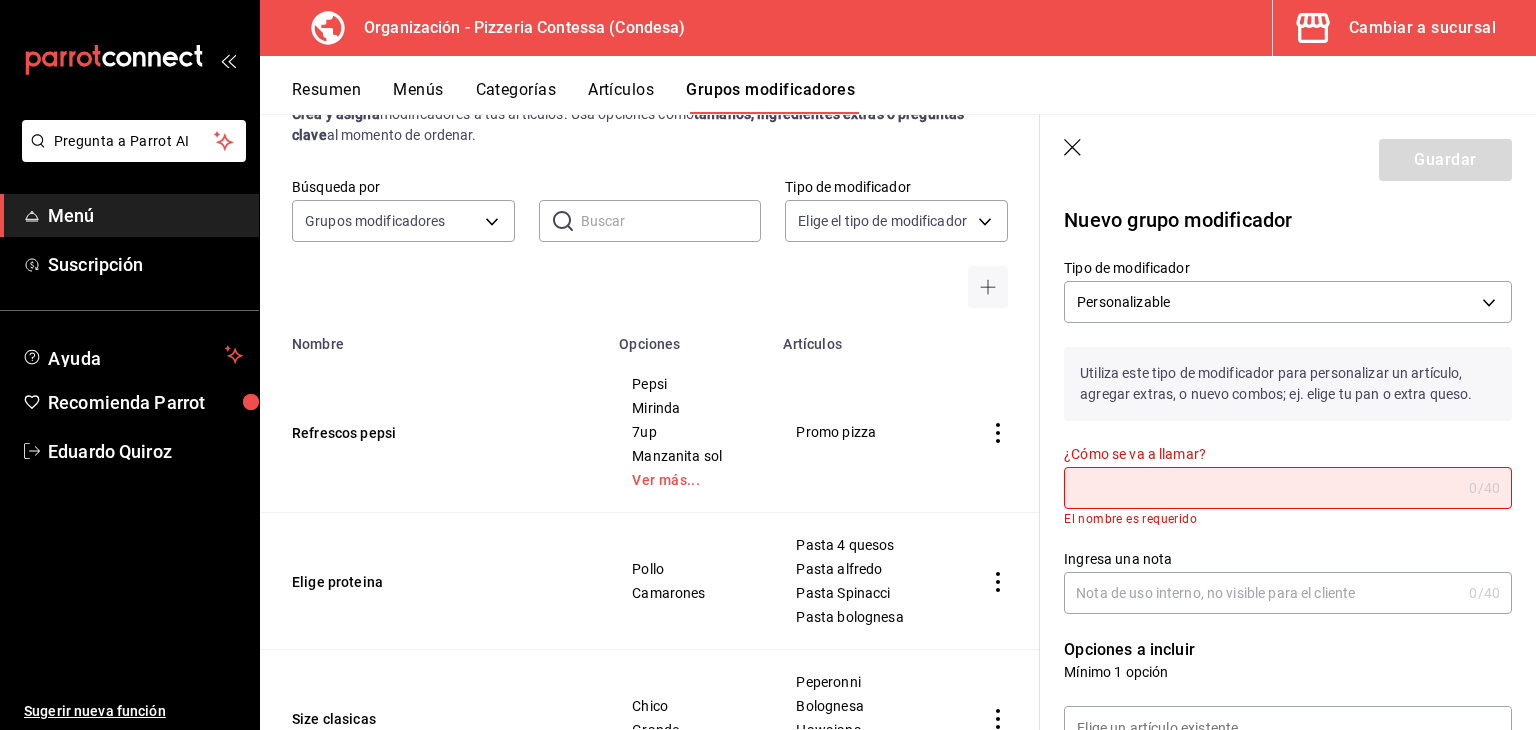type on "R" 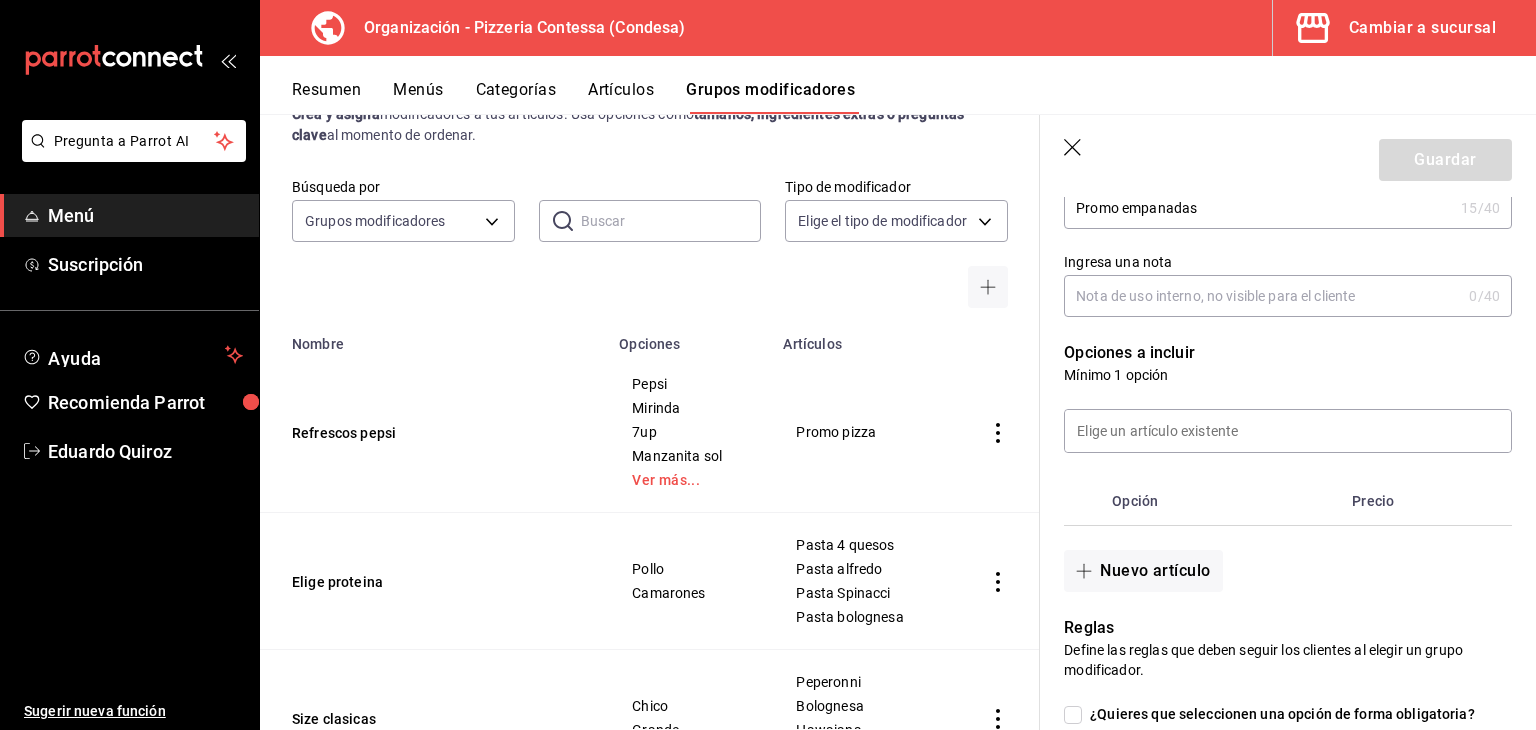 scroll, scrollTop: 282, scrollLeft: 0, axis: vertical 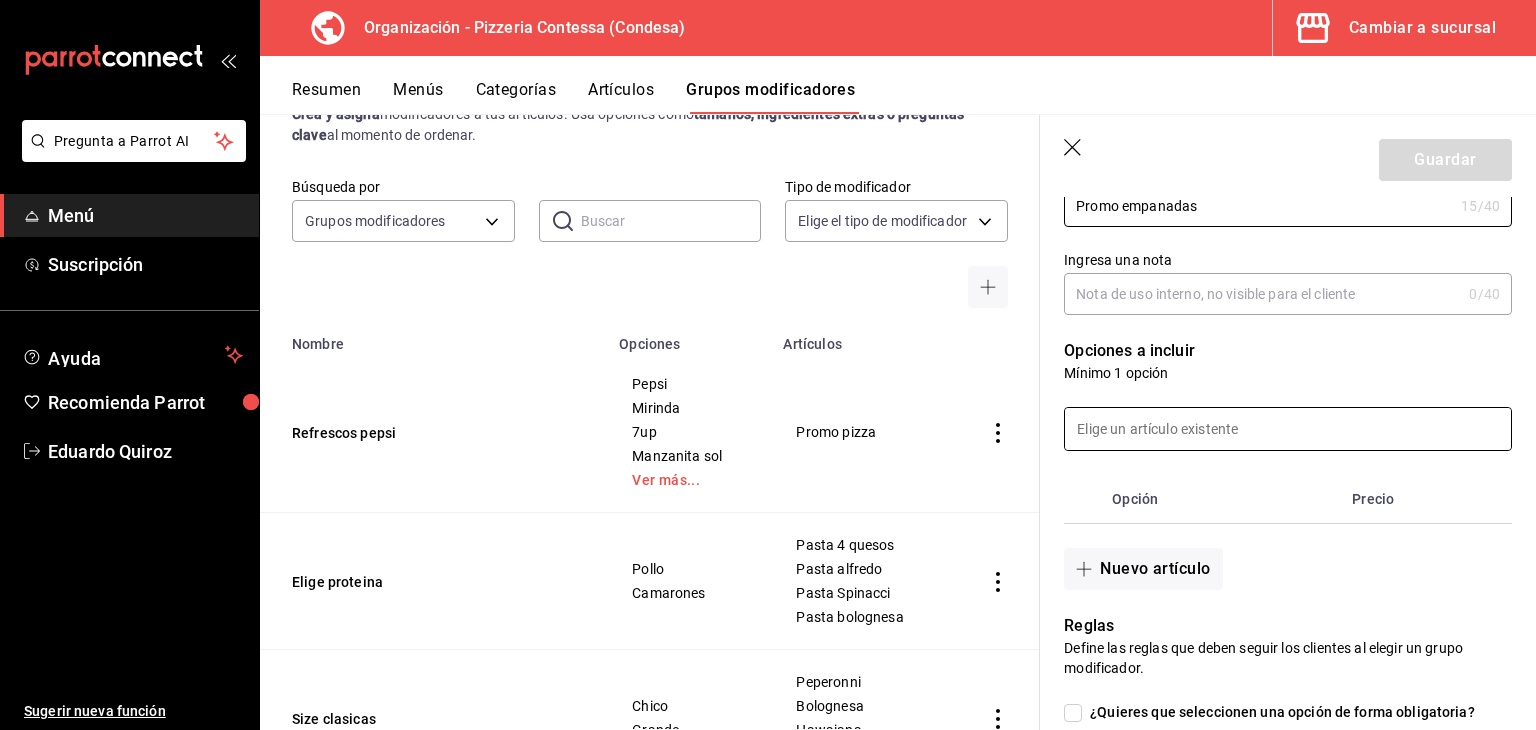 type on "Promo empanadas" 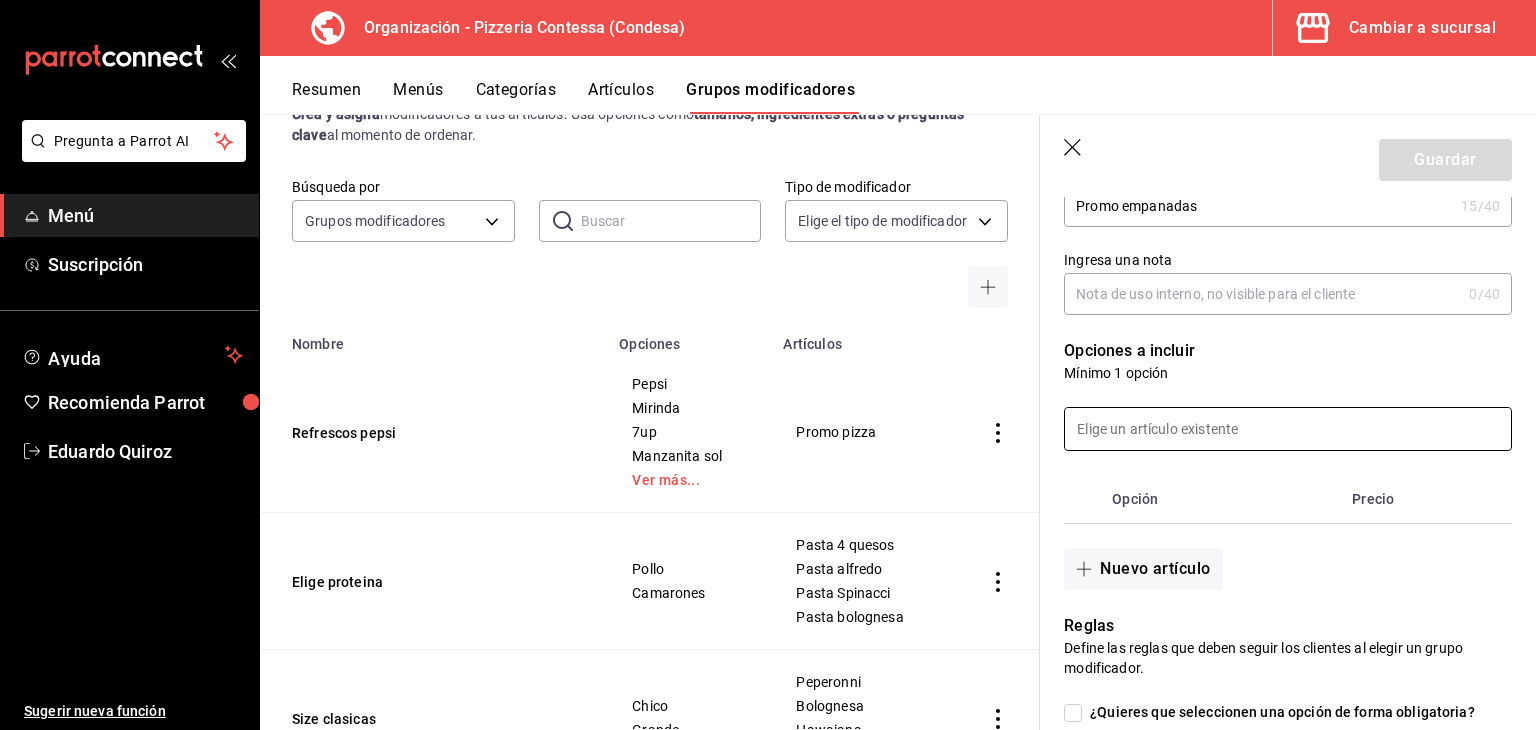 click at bounding box center (1288, 429) 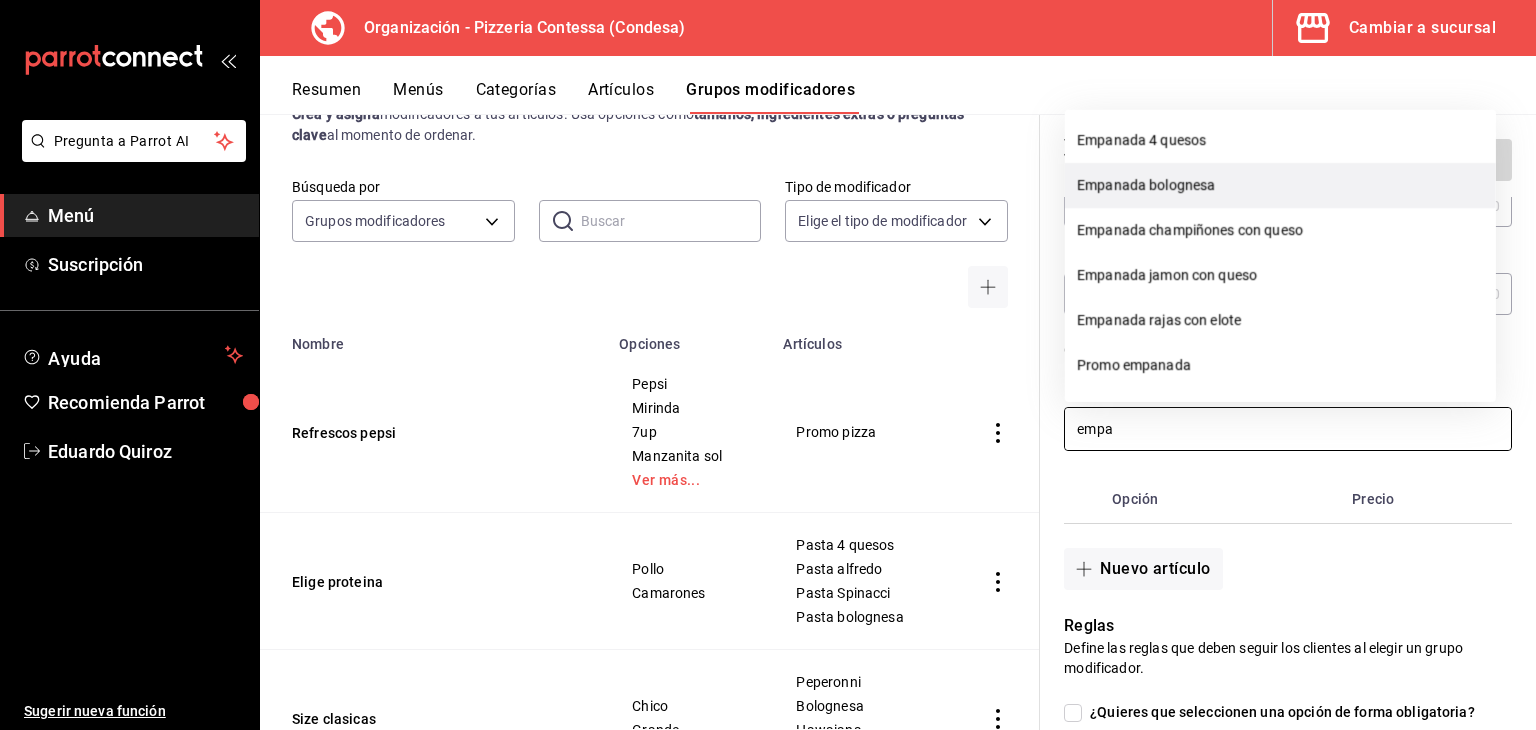 click on "Empanada bolognesa" at bounding box center (1280, 185) 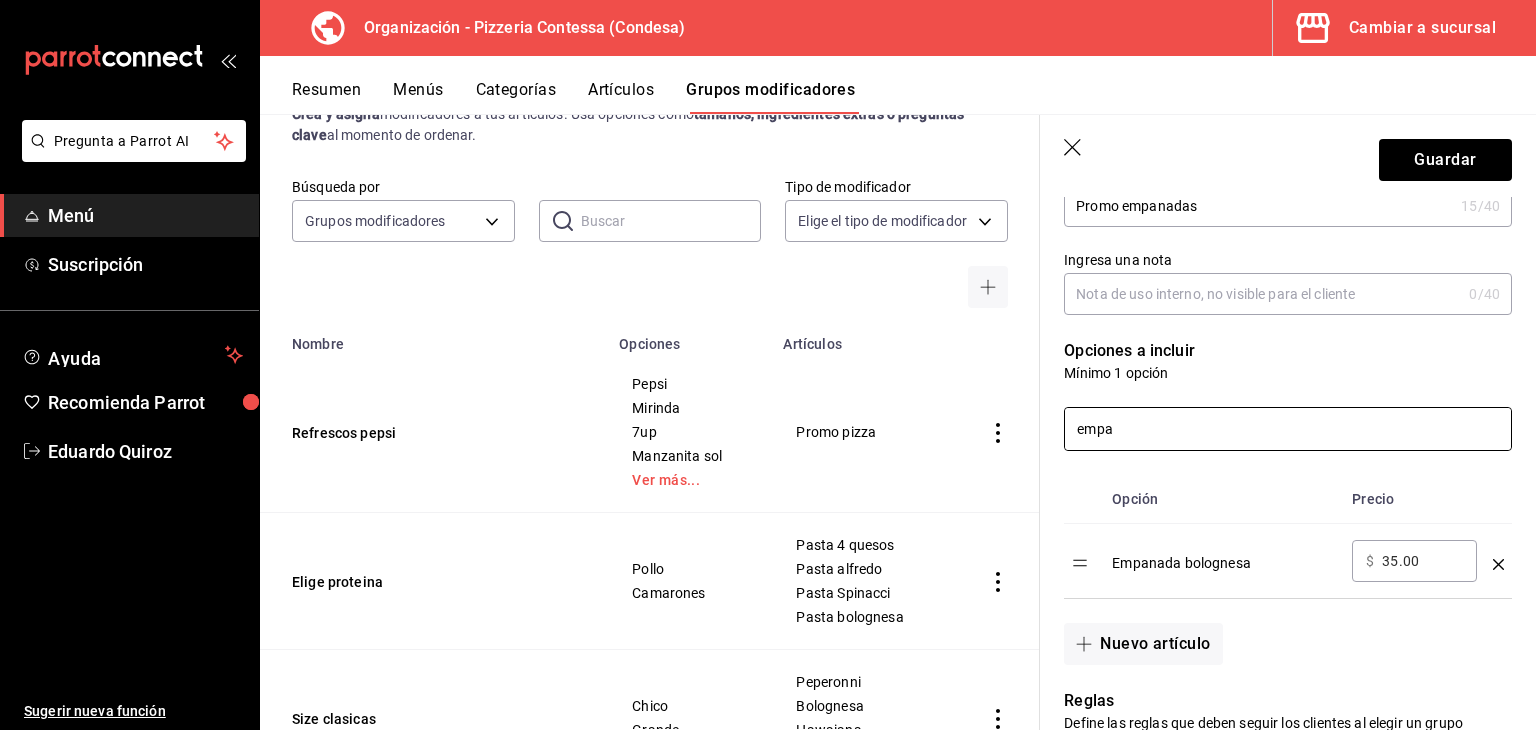 click on "empa" at bounding box center (1288, 429) 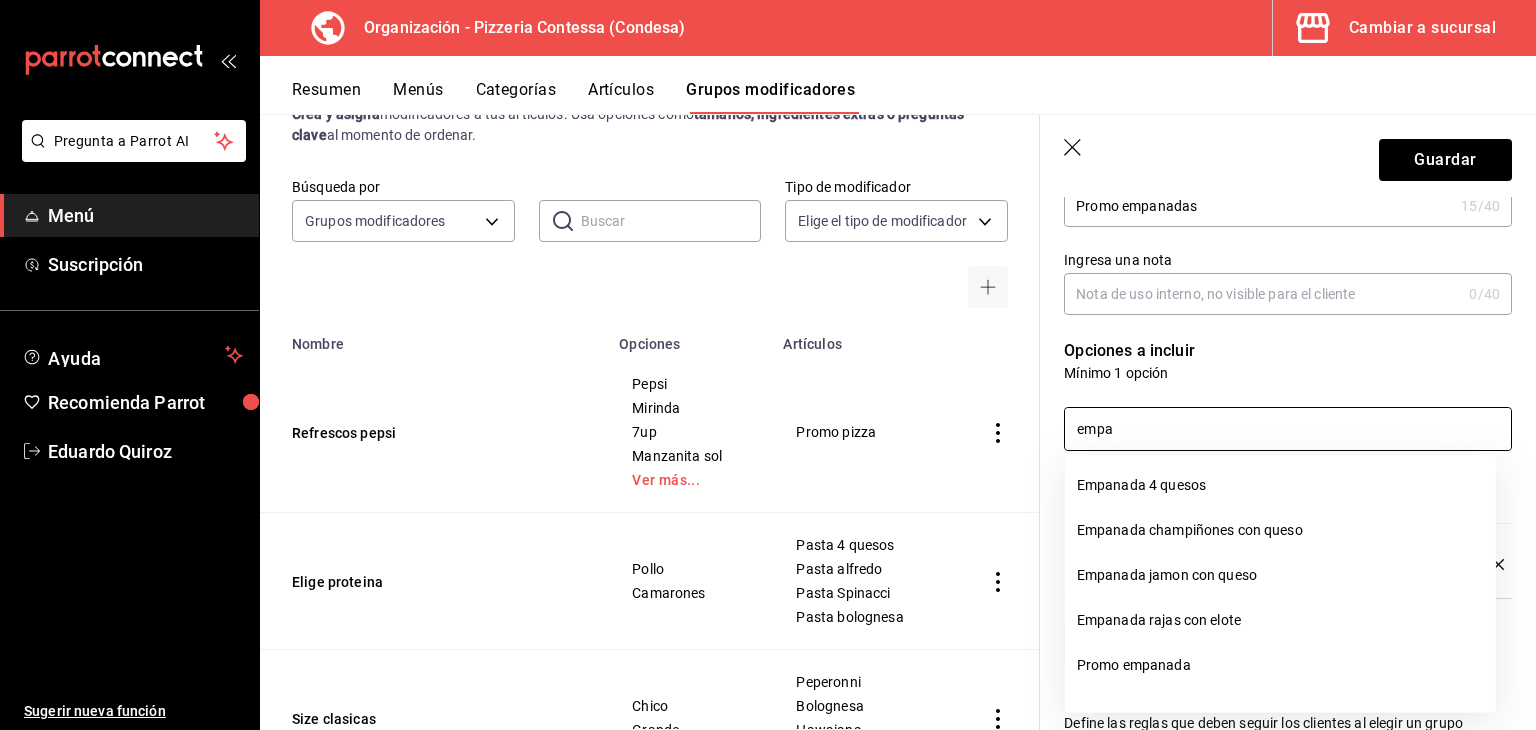 type on "empa" 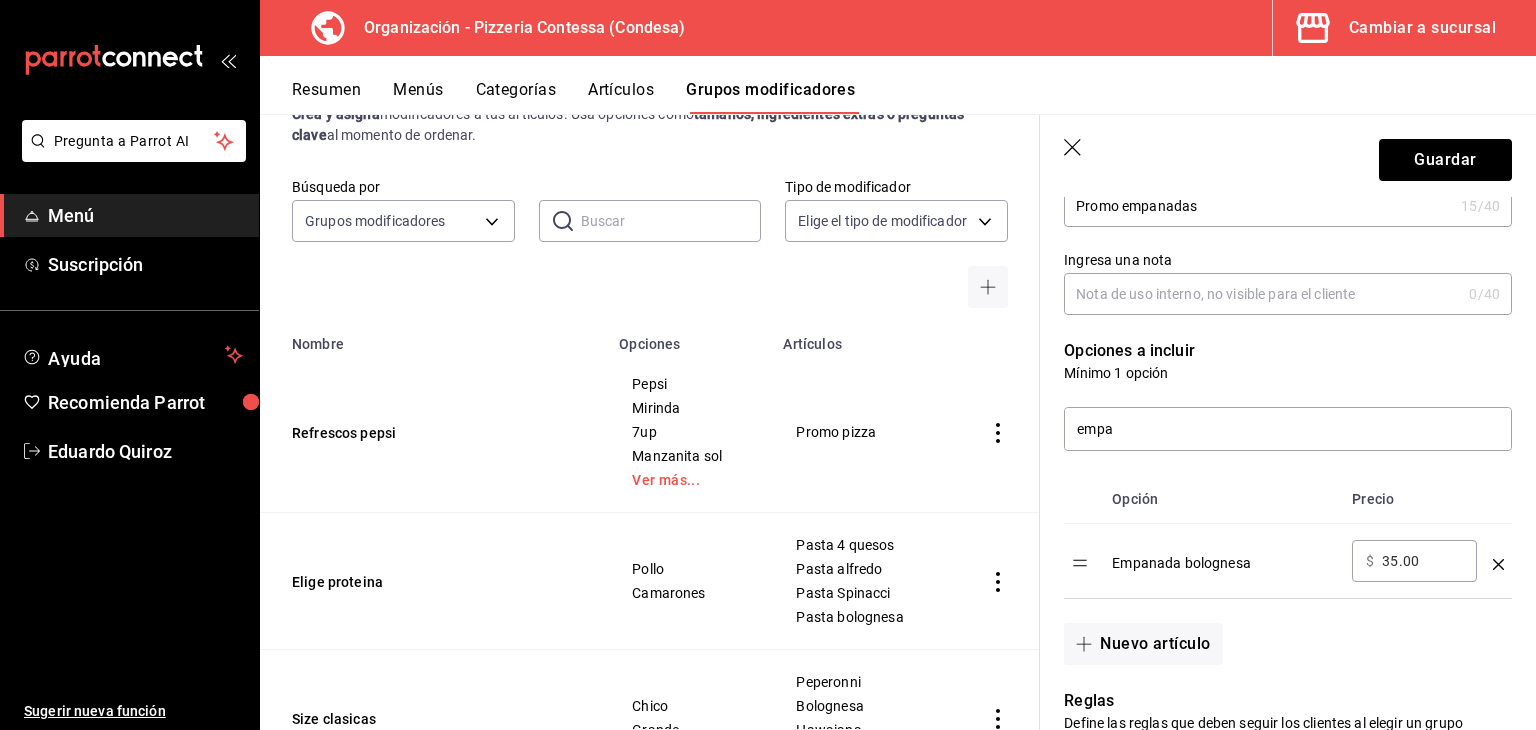 click on "Opción Precio Empanada bolognesa ​ $ 35.00 ​" at bounding box center (1276, 525) 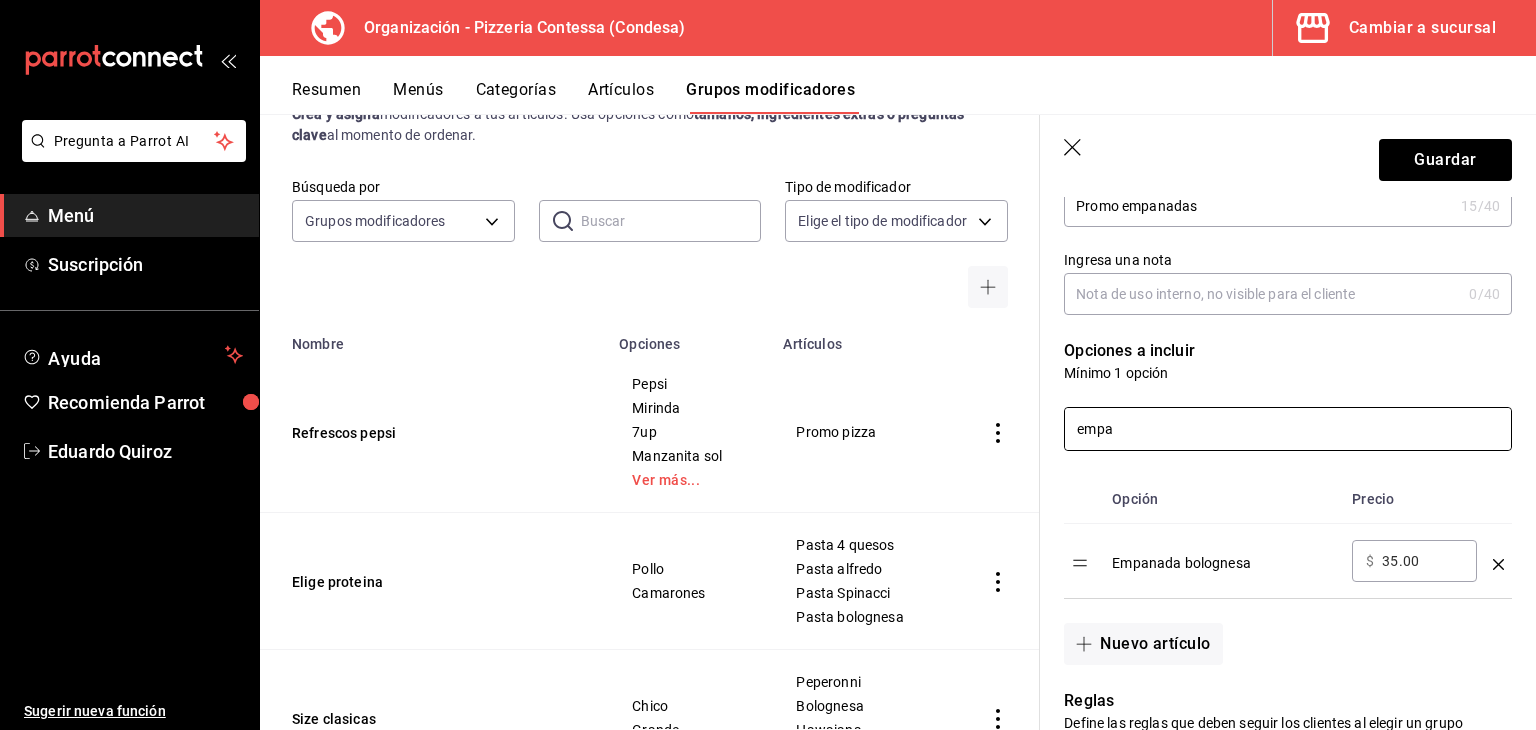 click on "empa" at bounding box center (1288, 429) 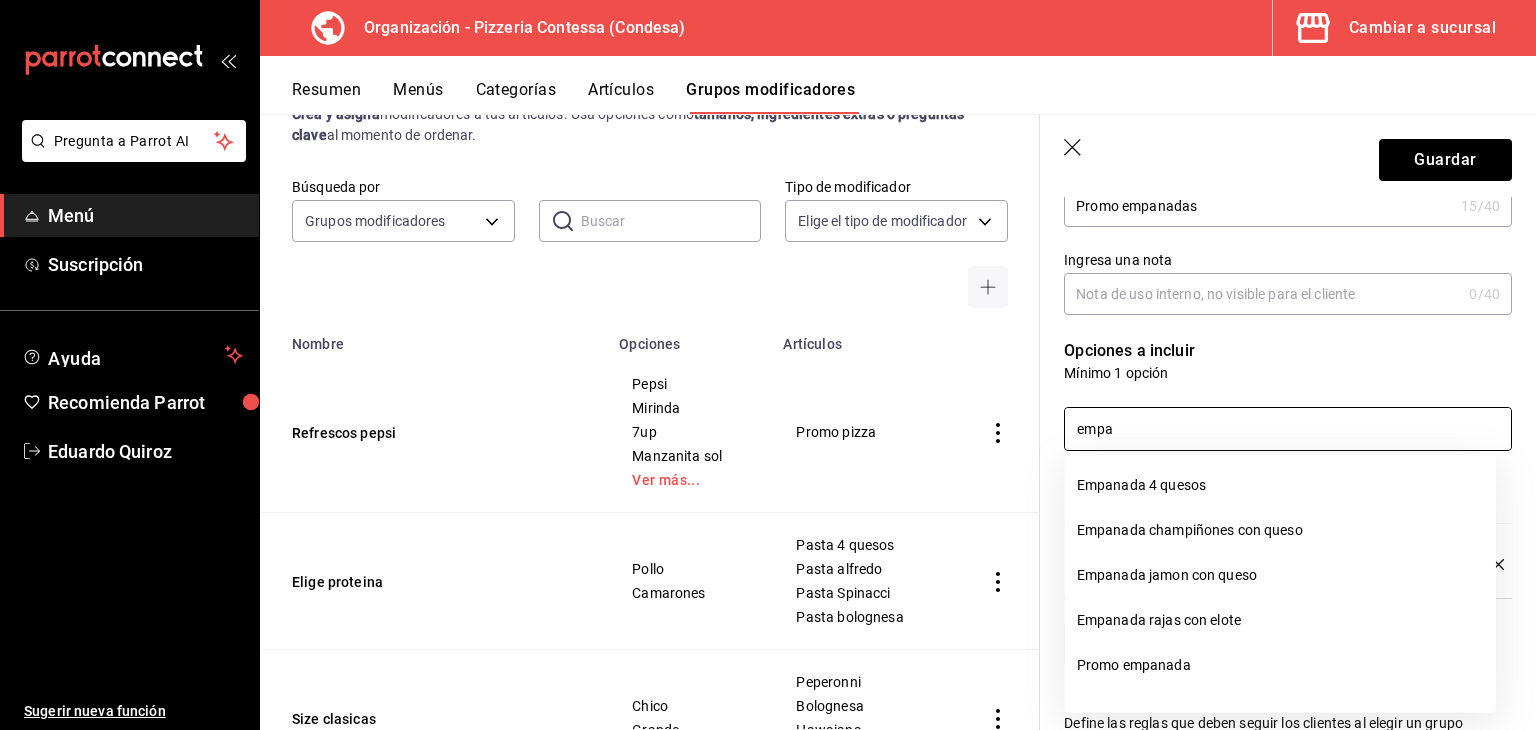 drag, startPoint x: 1186, startPoint y: 554, endPoint x: 1177, endPoint y: 433, distance: 121.33425 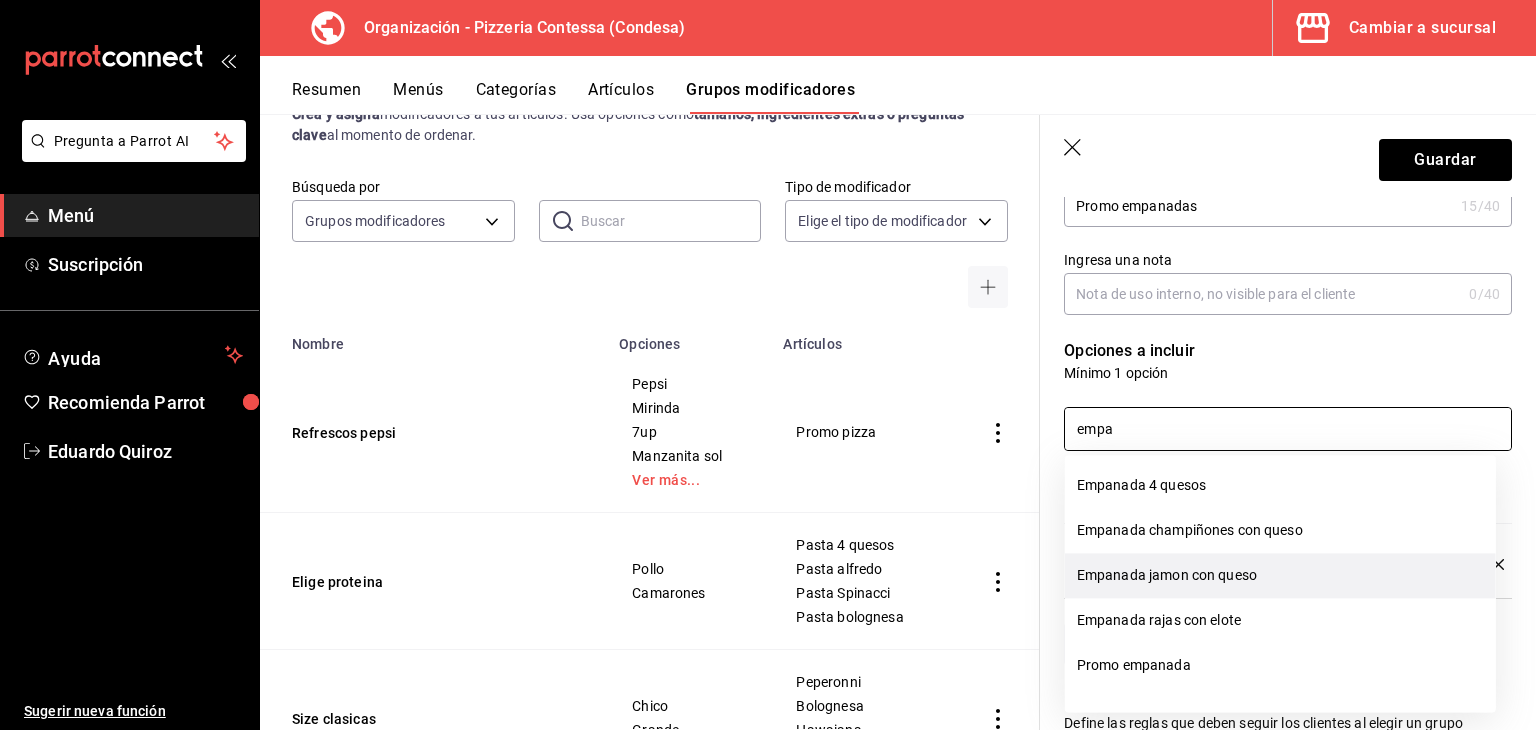 click on "Empanada jamon con queso" at bounding box center [1280, 575] 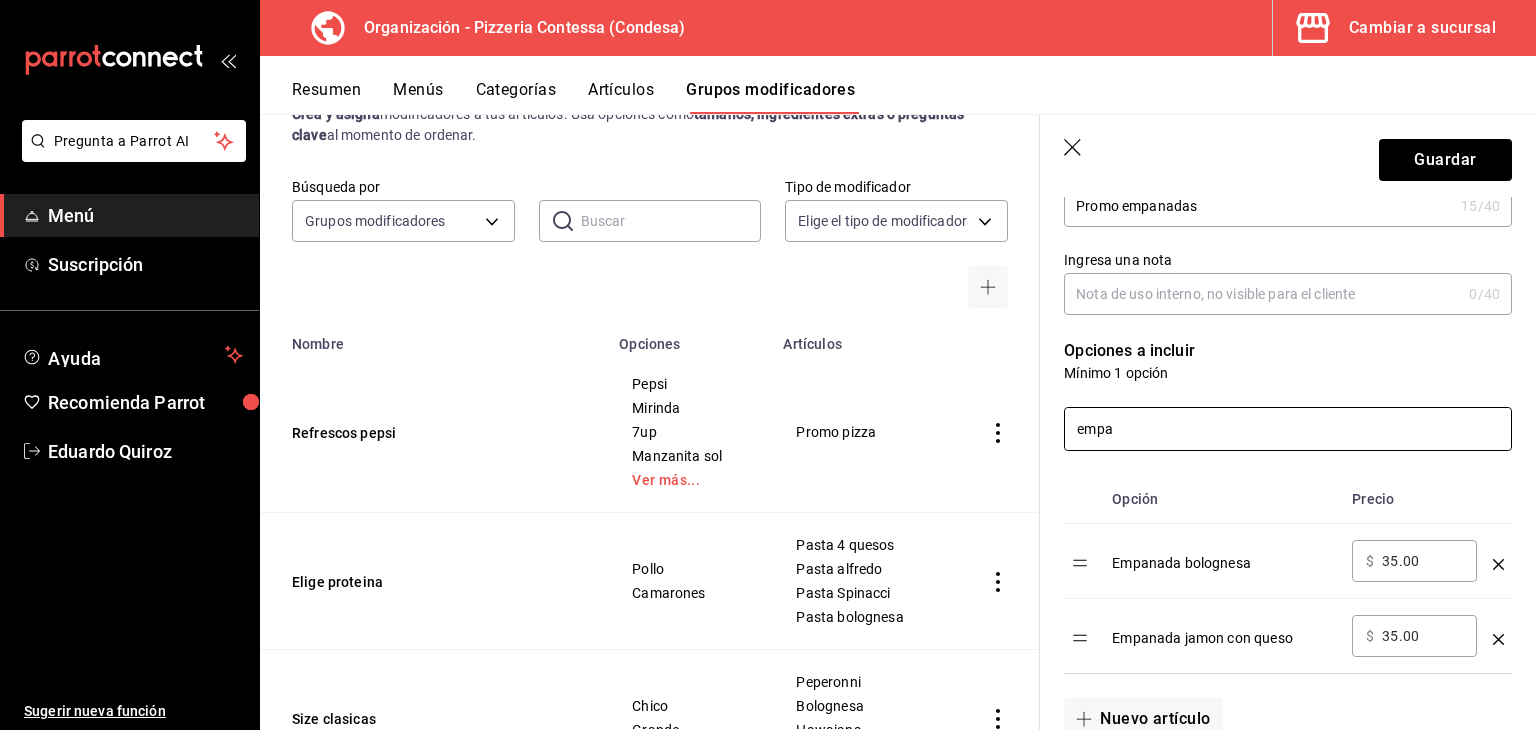 scroll, scrollTop: 334, scrollLeft: 0, axis: vertical 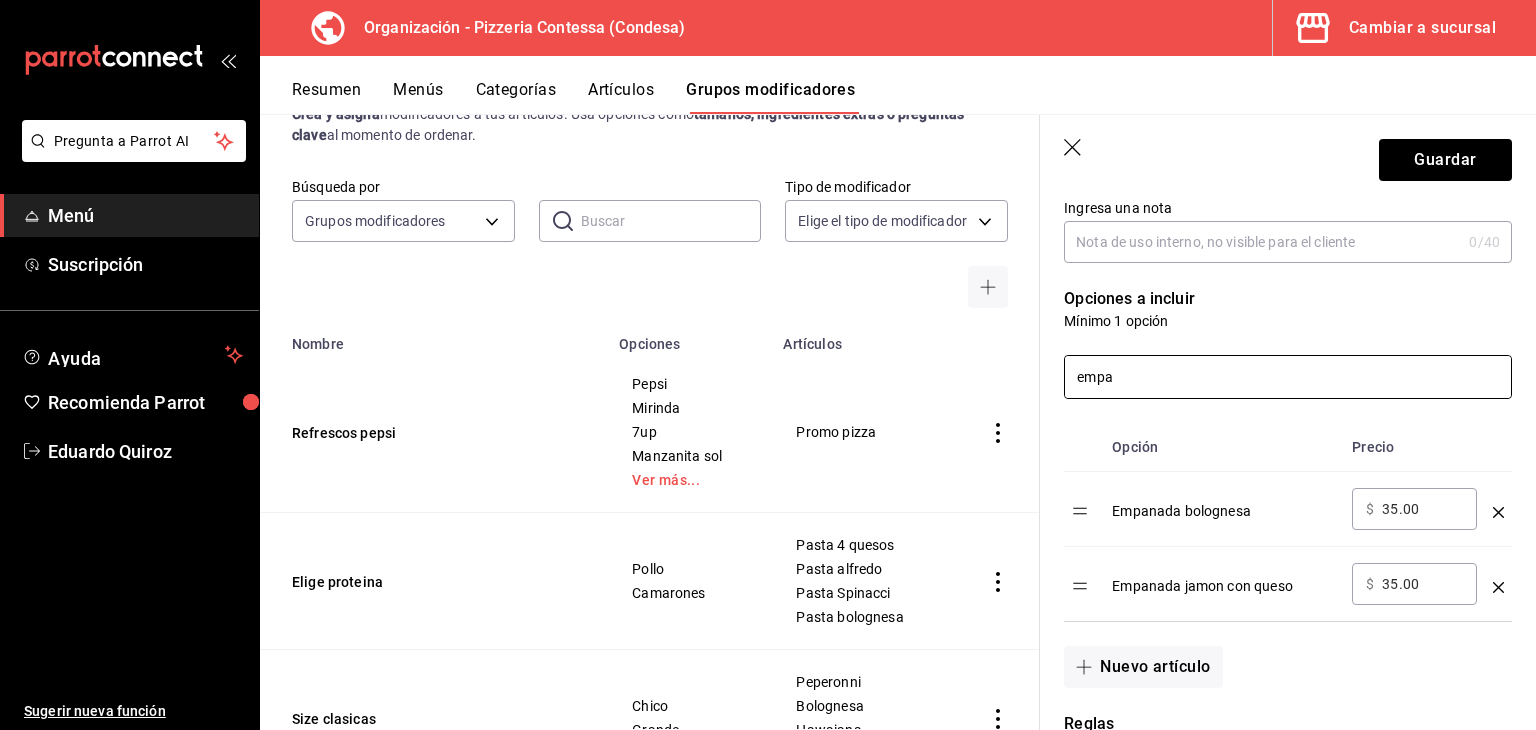 click on "empa" at bounding box center (1288, 377) 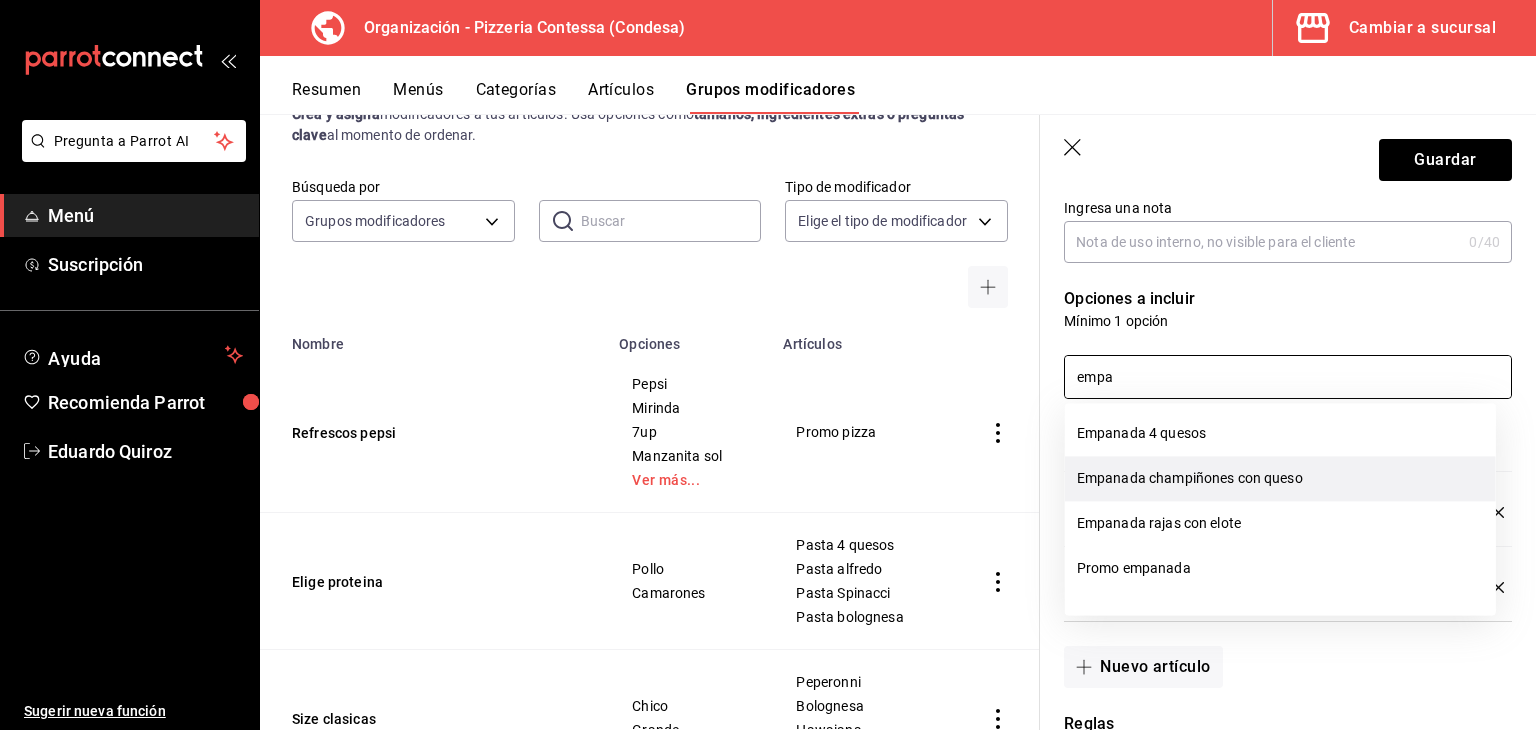 click on "Empanada champiñones con queso" at bounding box center (1280, 478) 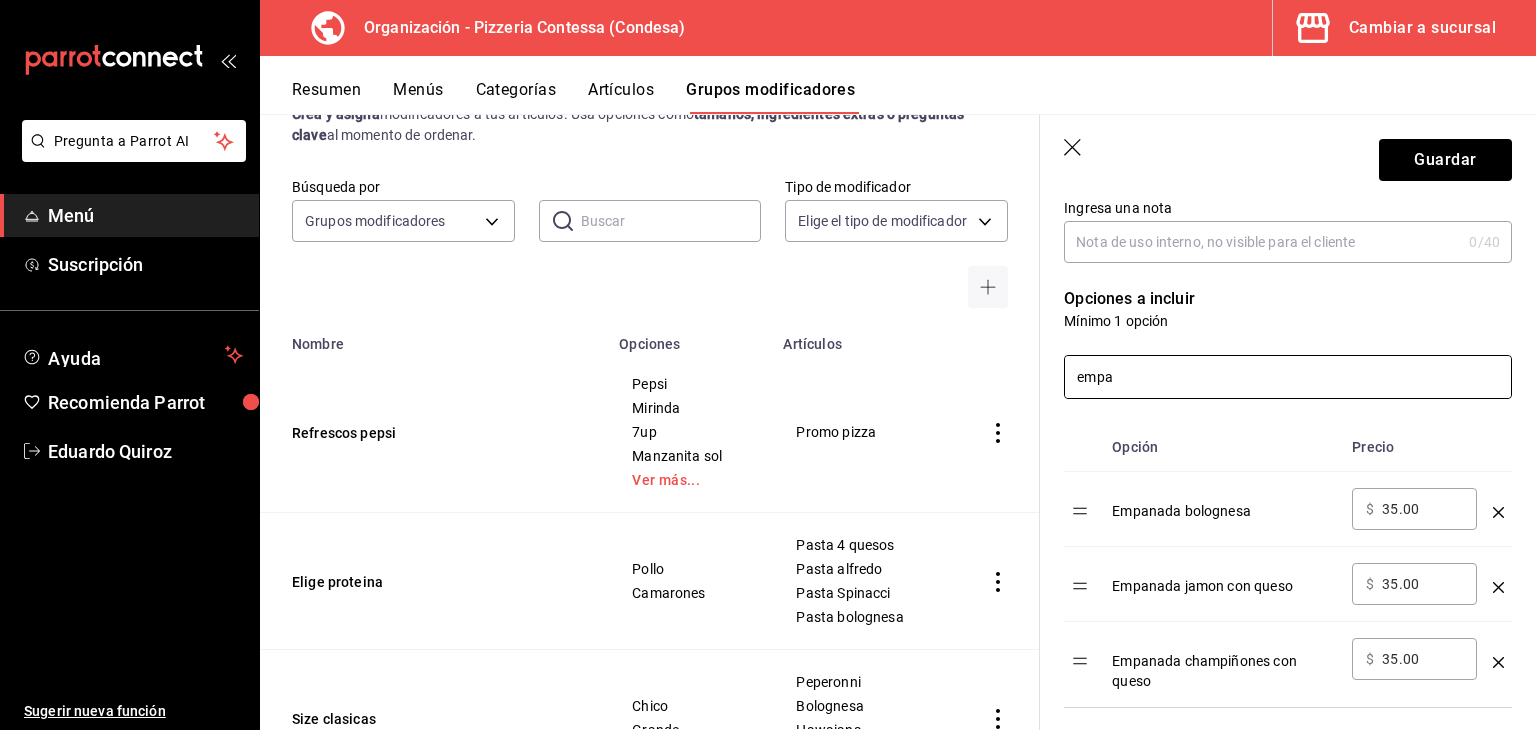 click on "empa" at bounding box center (1288, 377) 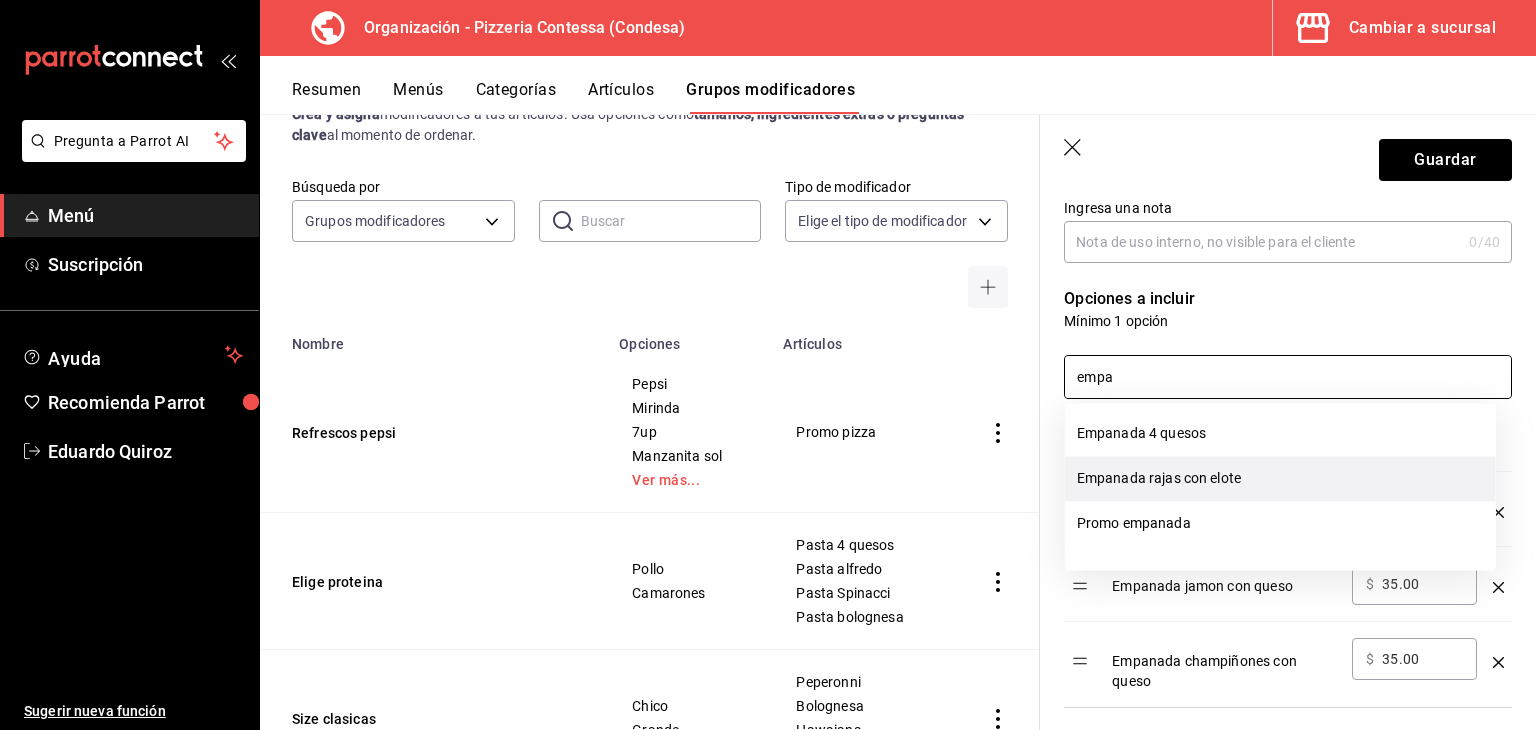 click on "Empanada rajas con elote" at bounding box center (1280, 478) 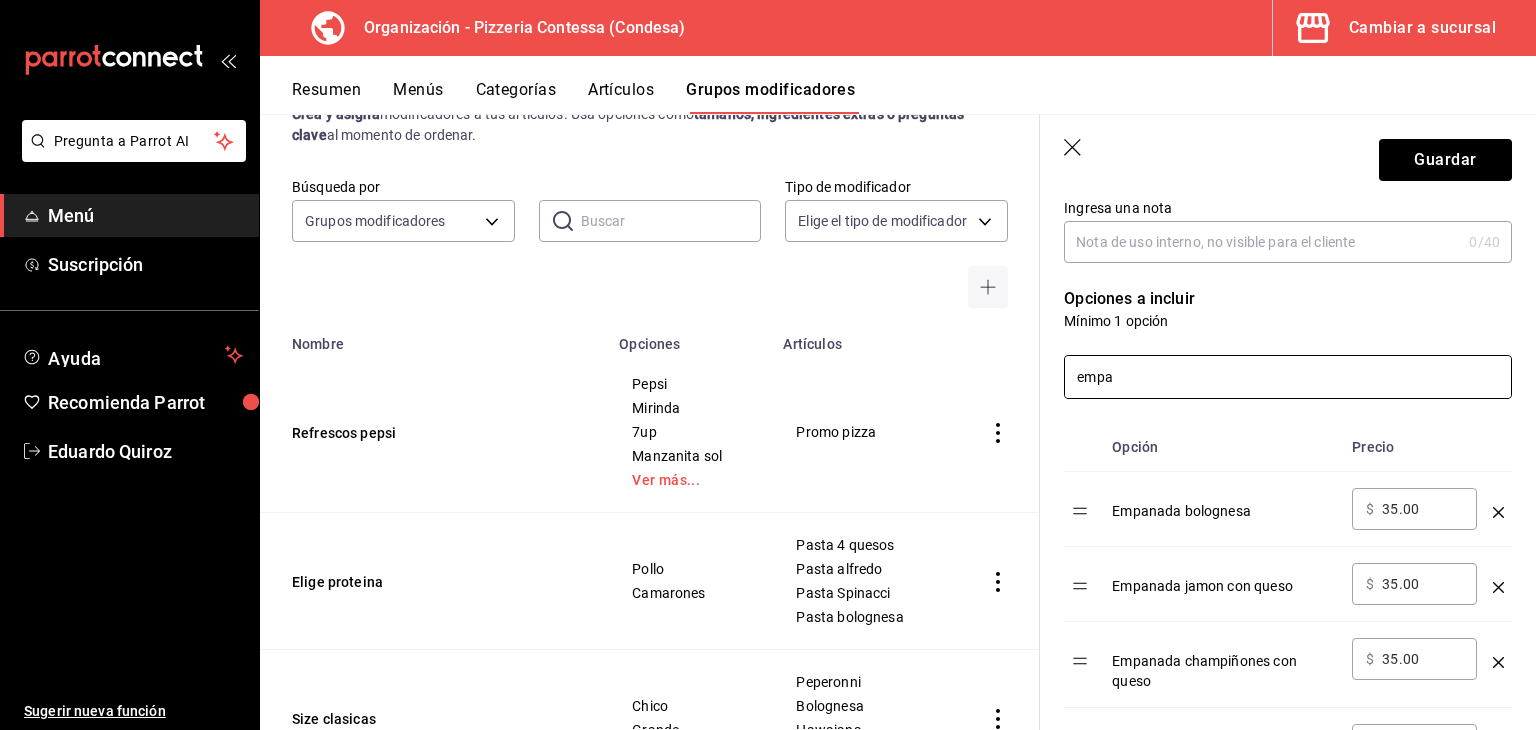 click on "empa" at bounding box center [1288, 377] 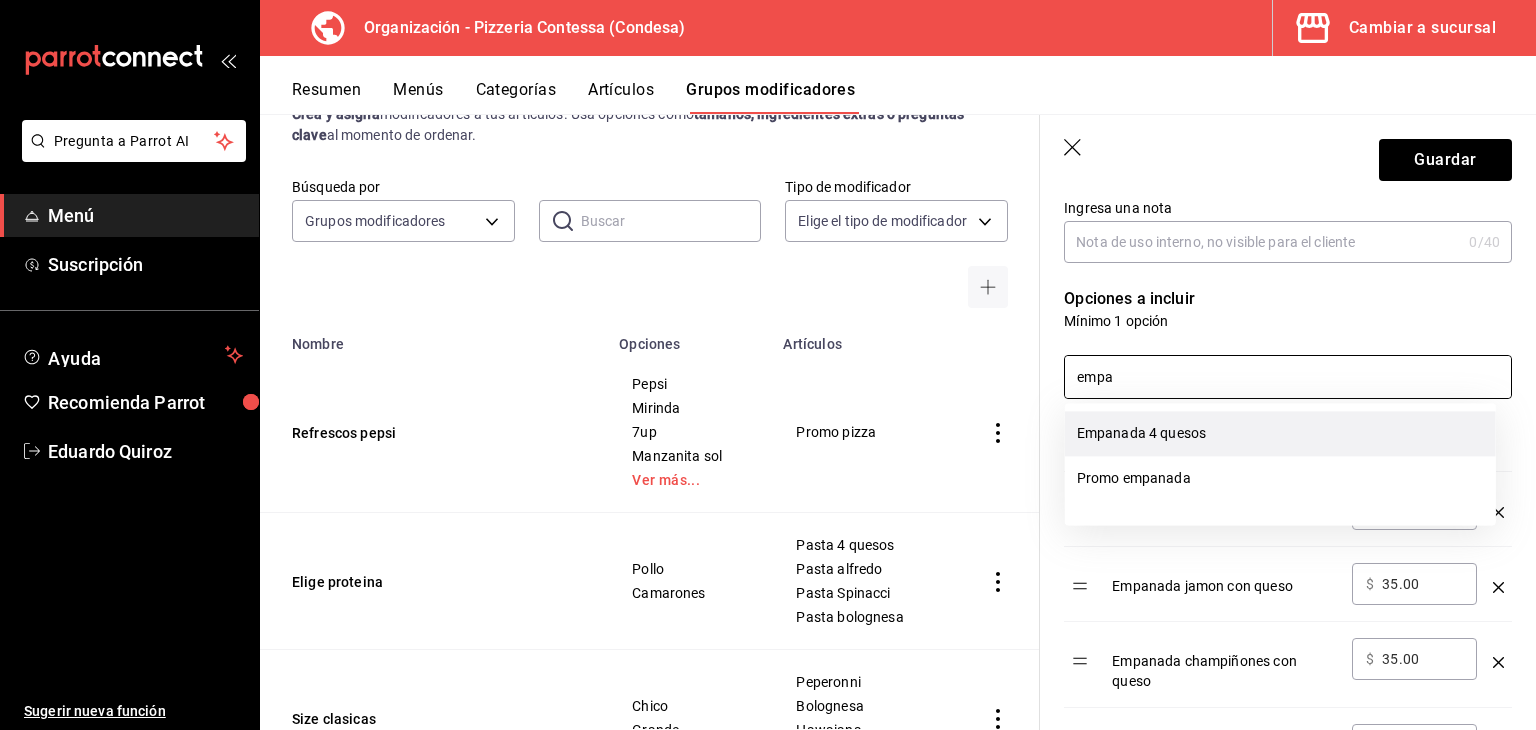 click on "Empanada 4 quesos" at bounding box center [1280, 433] 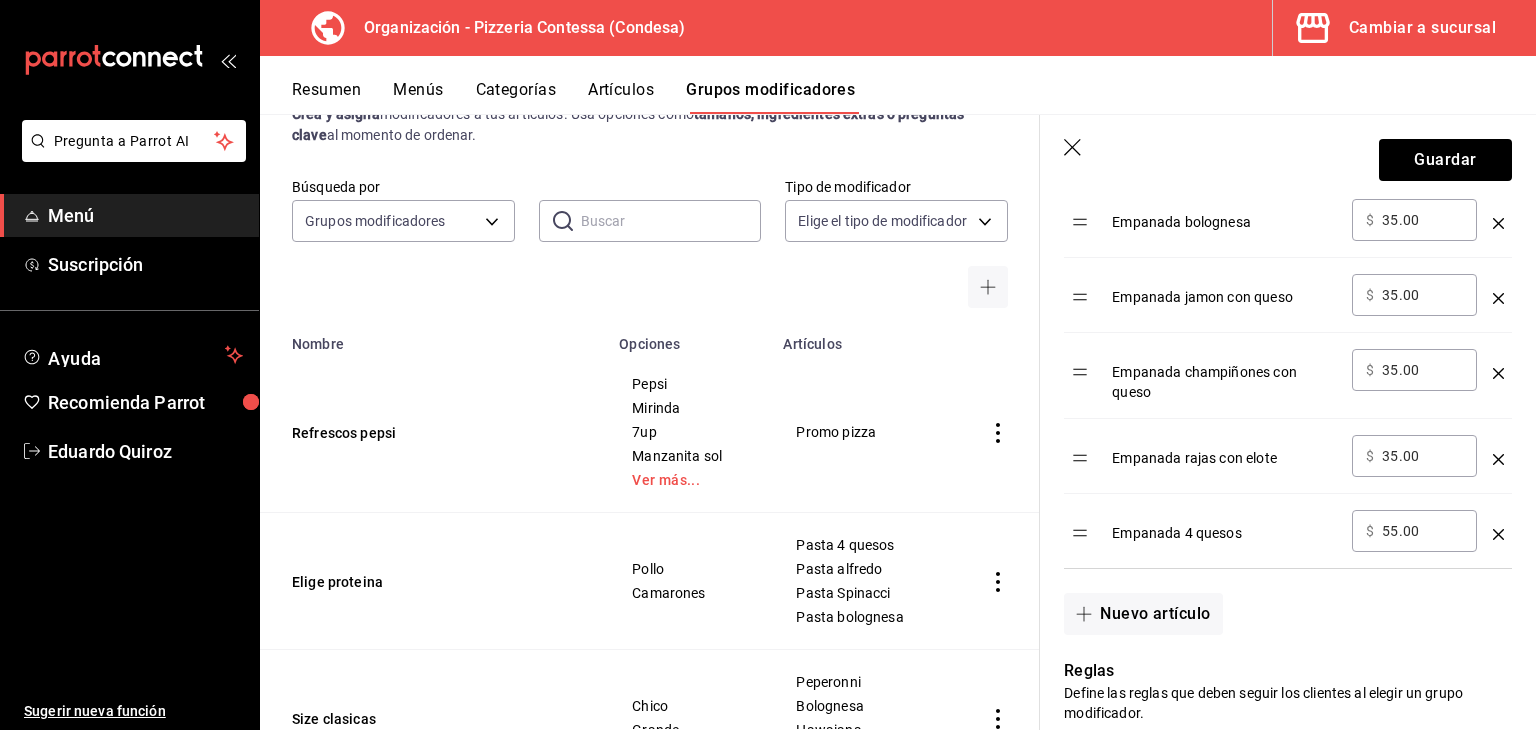 scroll, scrollTop: 630, scrollLeft: 0, axis: vertical 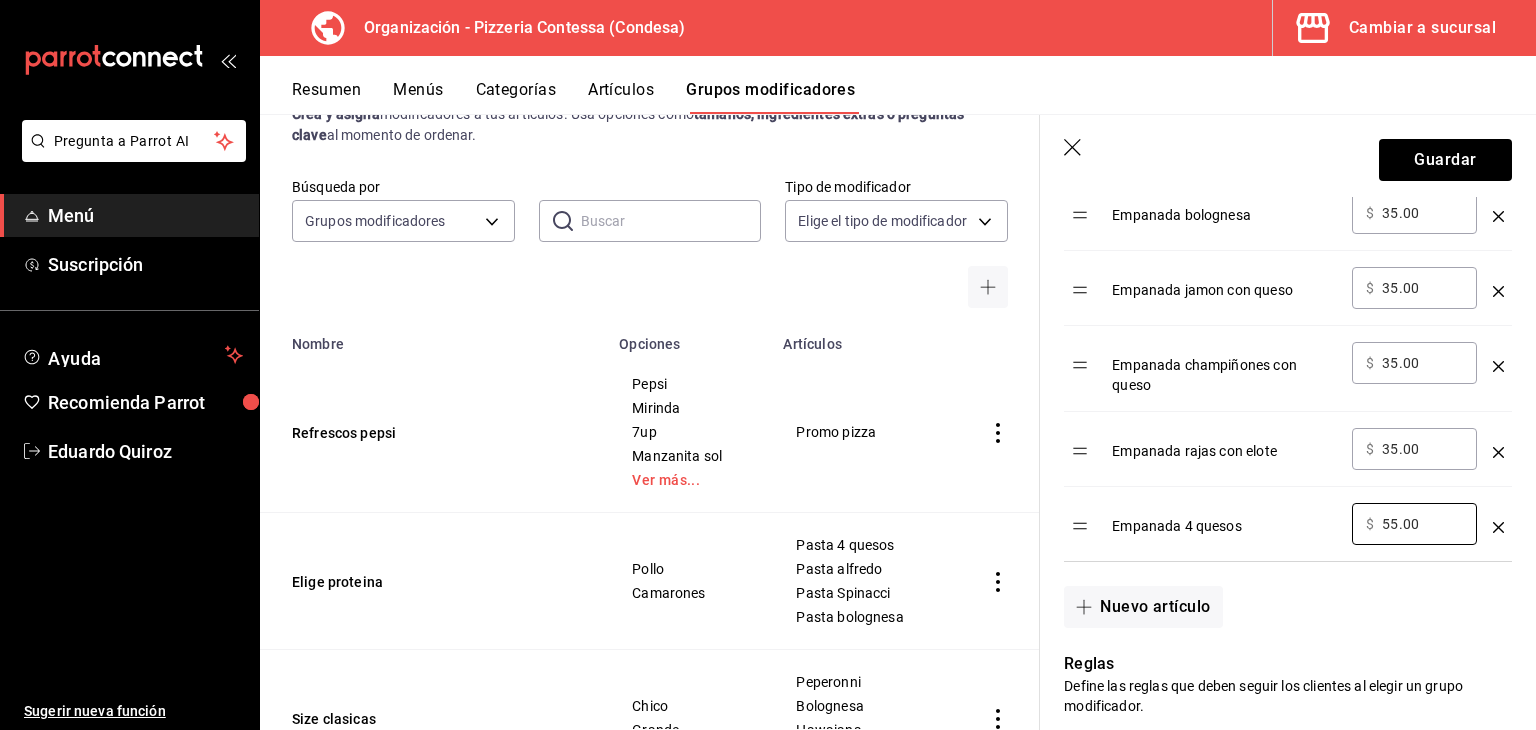 drag, startPoint x: 1417, startPoint y: 517, endPoint x: 1316, endPoint y: 511, distance: 101.17806 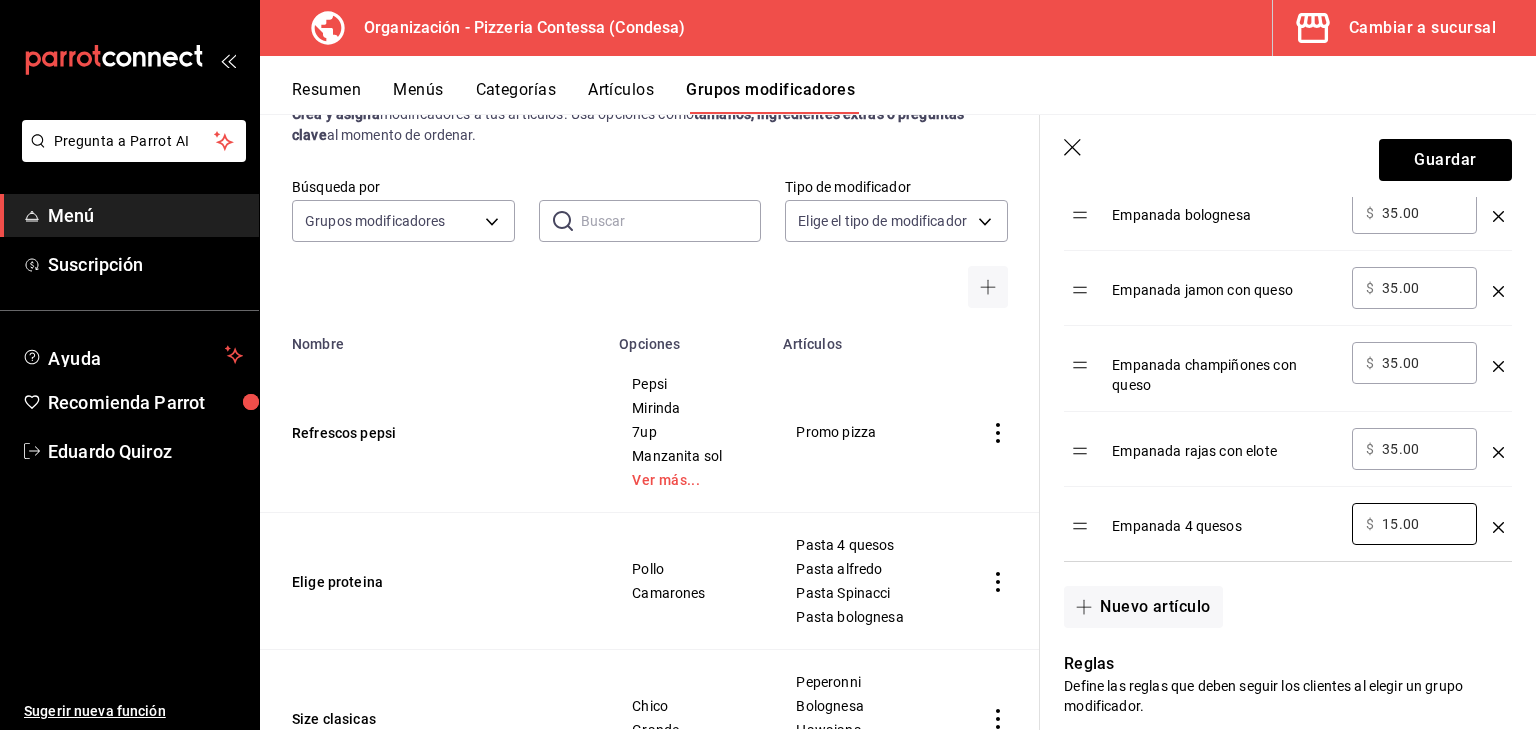 type on "15.00" 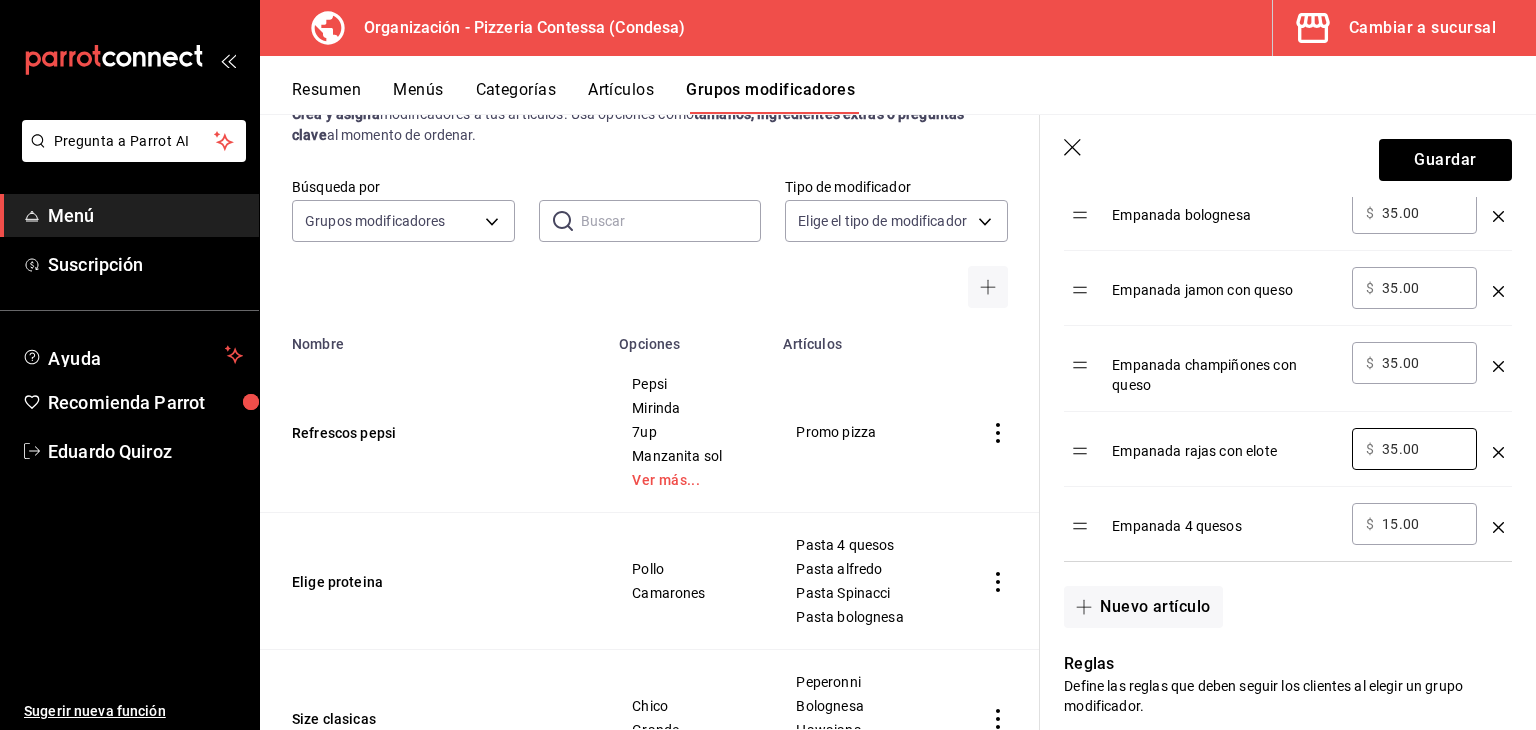 drag, startPoint x: 1382, startPoint y: 444, endPoint x: 1300, endPoint y: 454, distance: 82.607506 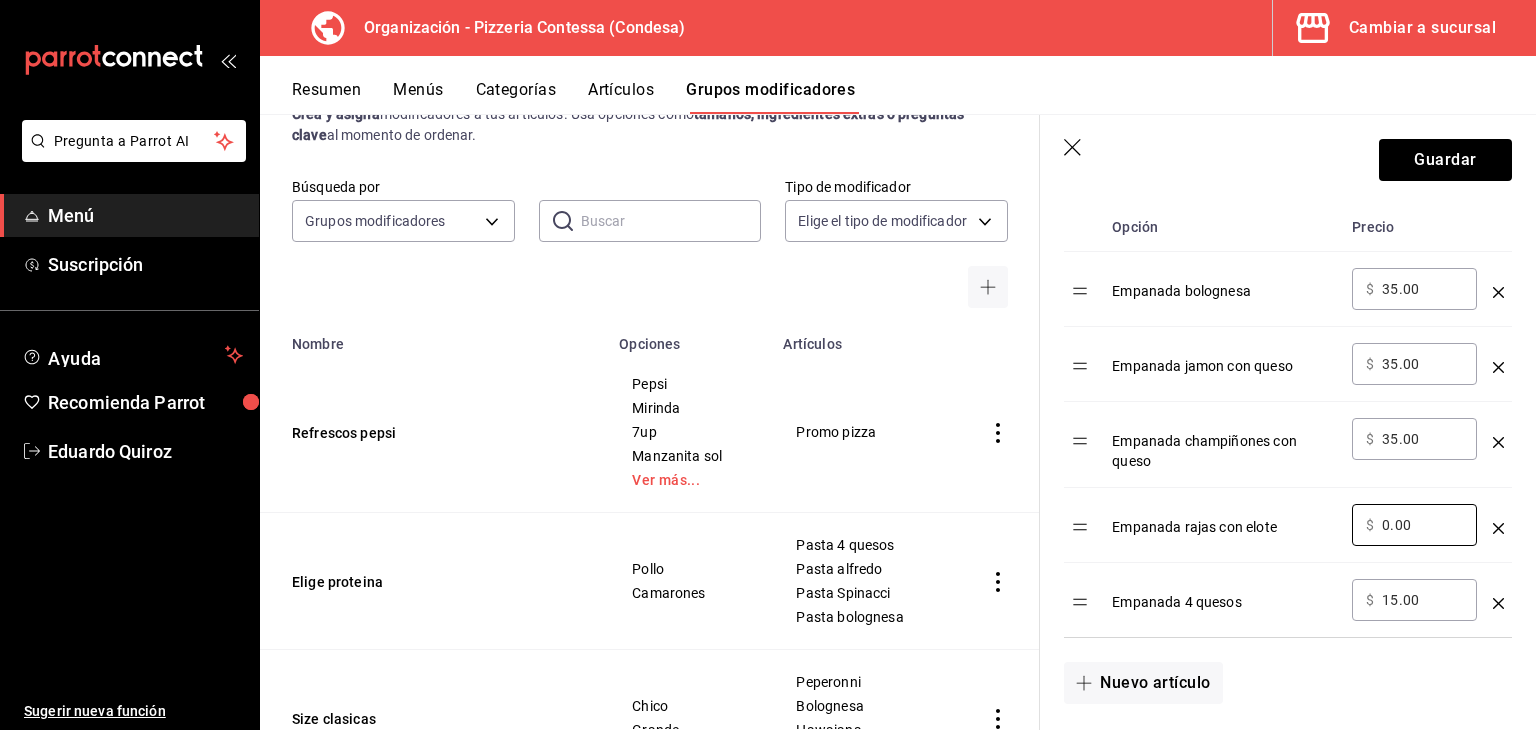 scroll, scrollTop: 548, scrollLeft: 0, axis: vertical 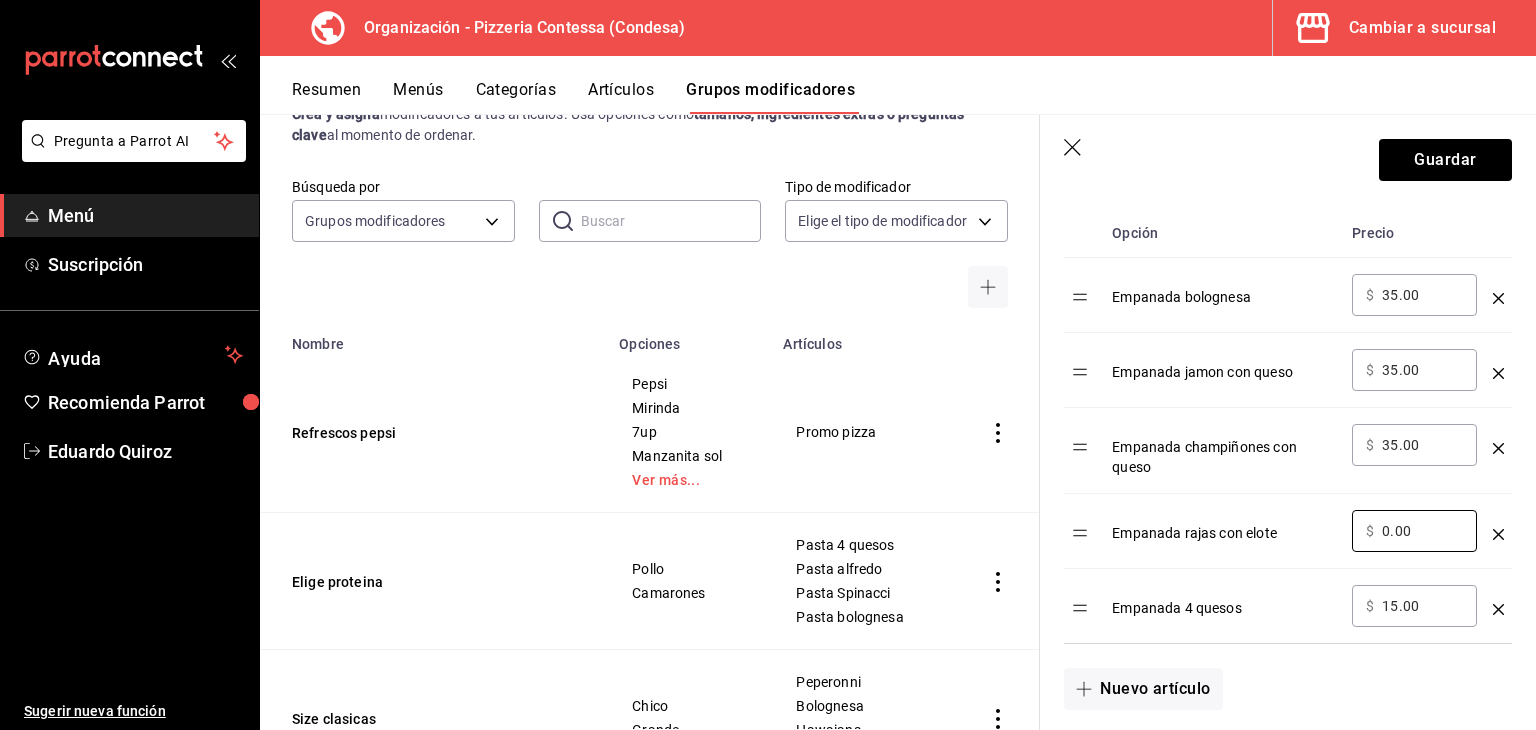 type on "0.00" 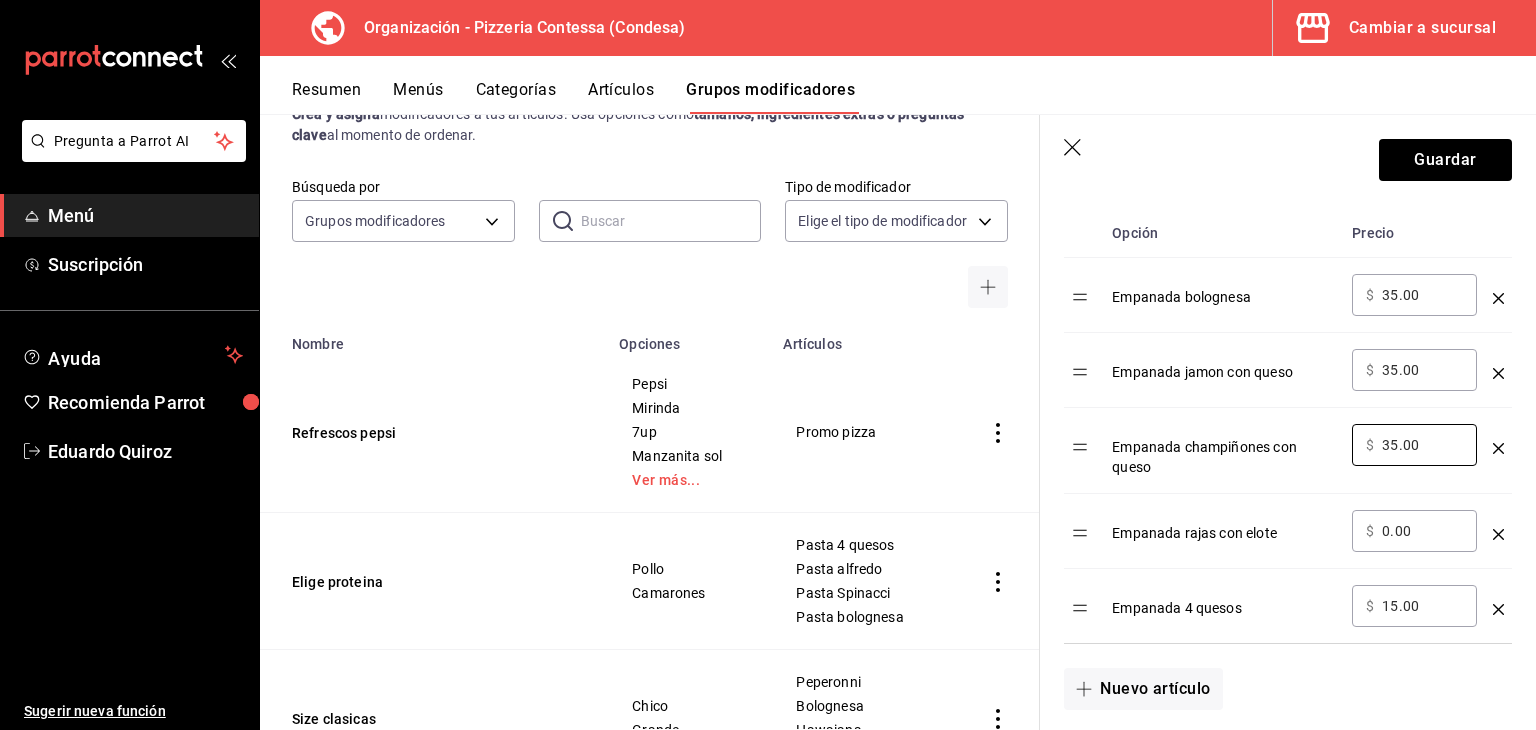 drag, startPoint x: 1429, startPoint y: 446, endPoint x: 1320, endPoint y: 461, distance: 110.02727 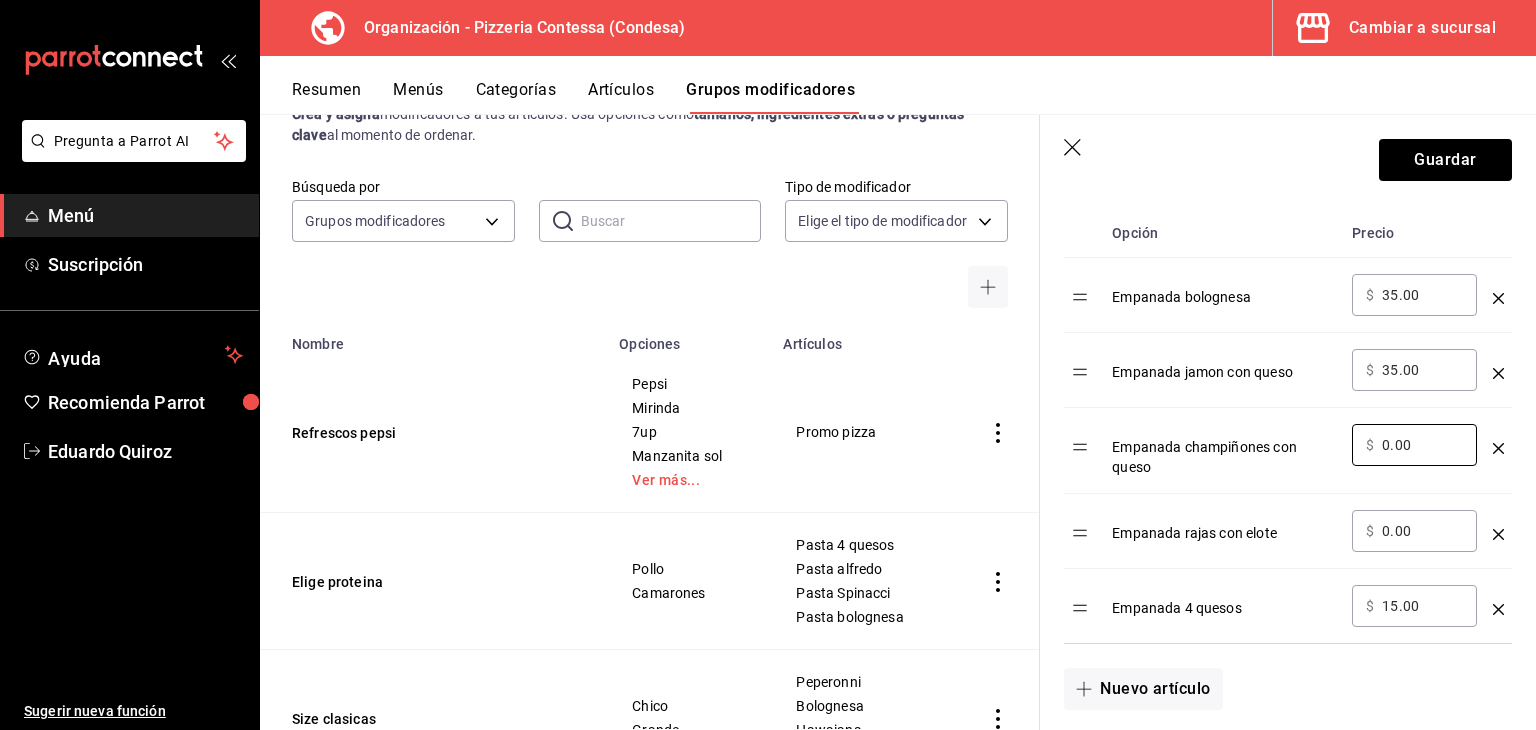 type on "0.00" 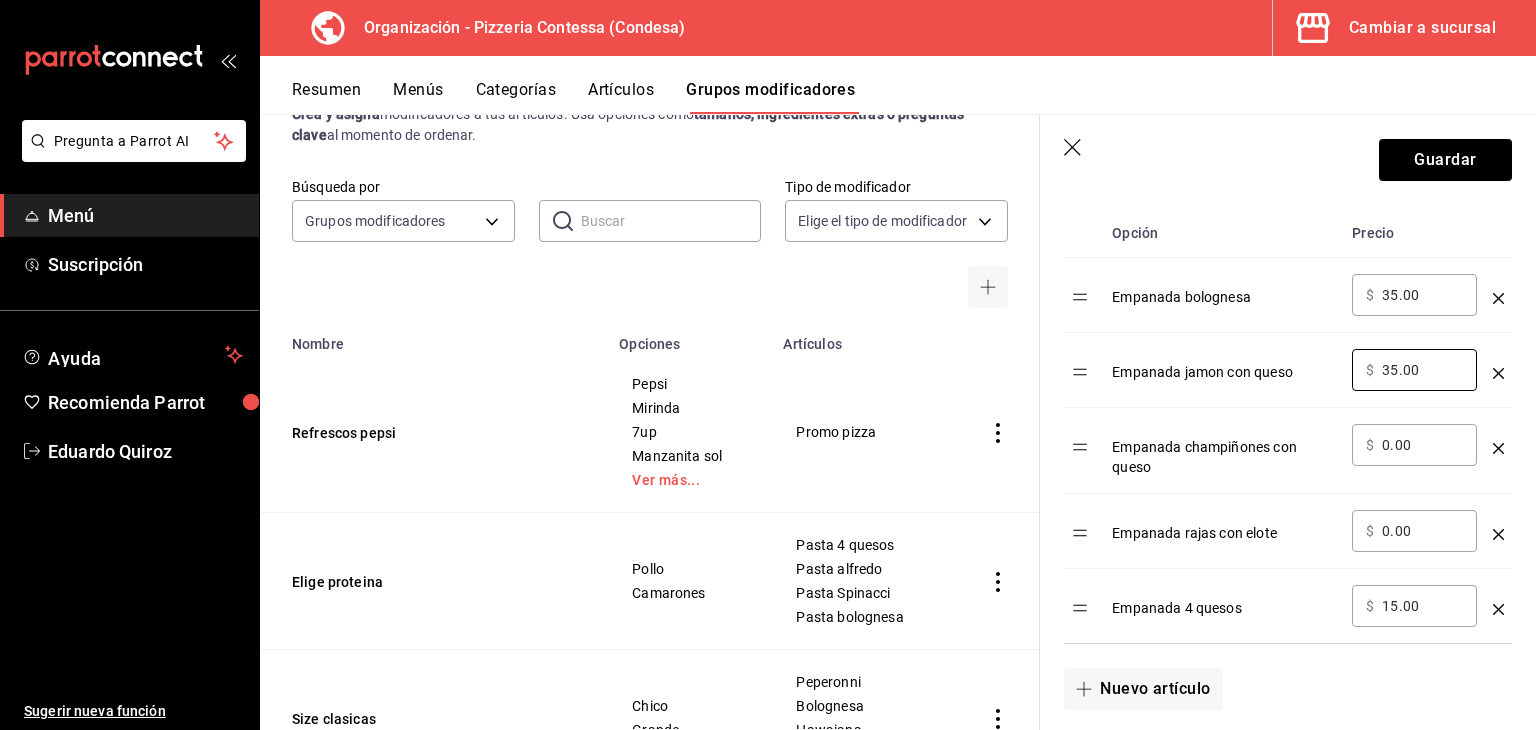 drag, startPoint x: 1420, startPoint y: 370, endPoint x: 1324, endPoint y: 387, distance: 97.49359 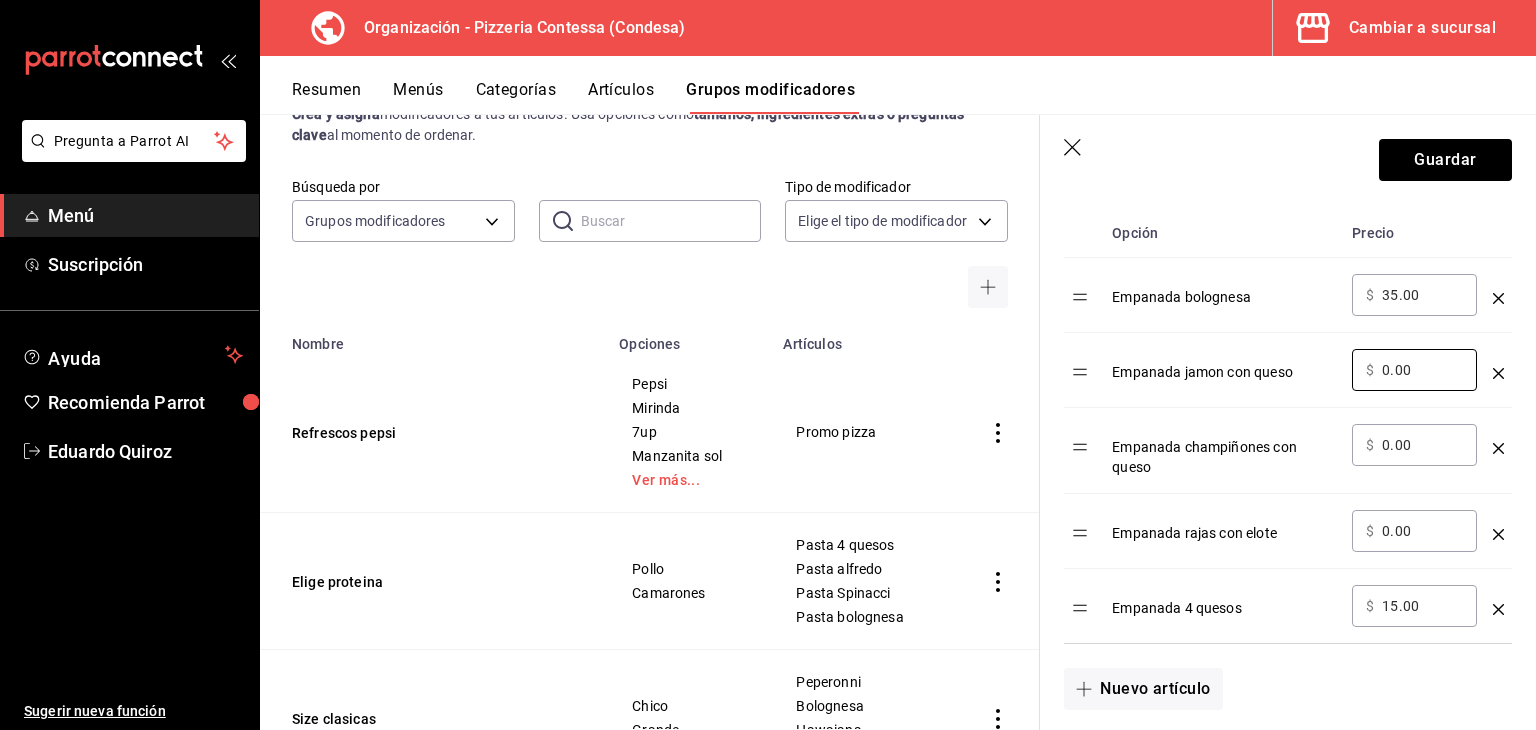 scroll, scrollTop: 426, scrollLeft: 0, axis: vertical 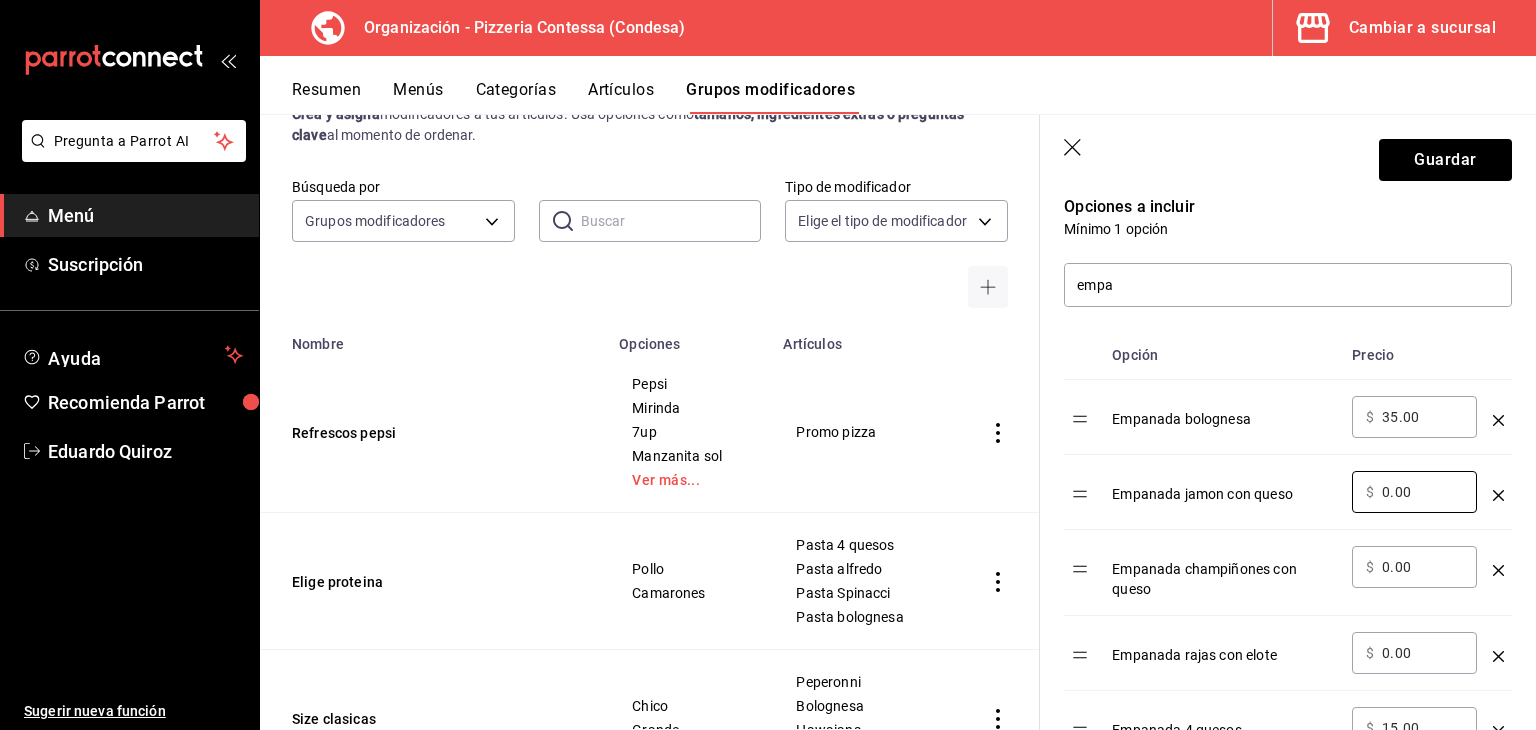 type on "0.00" 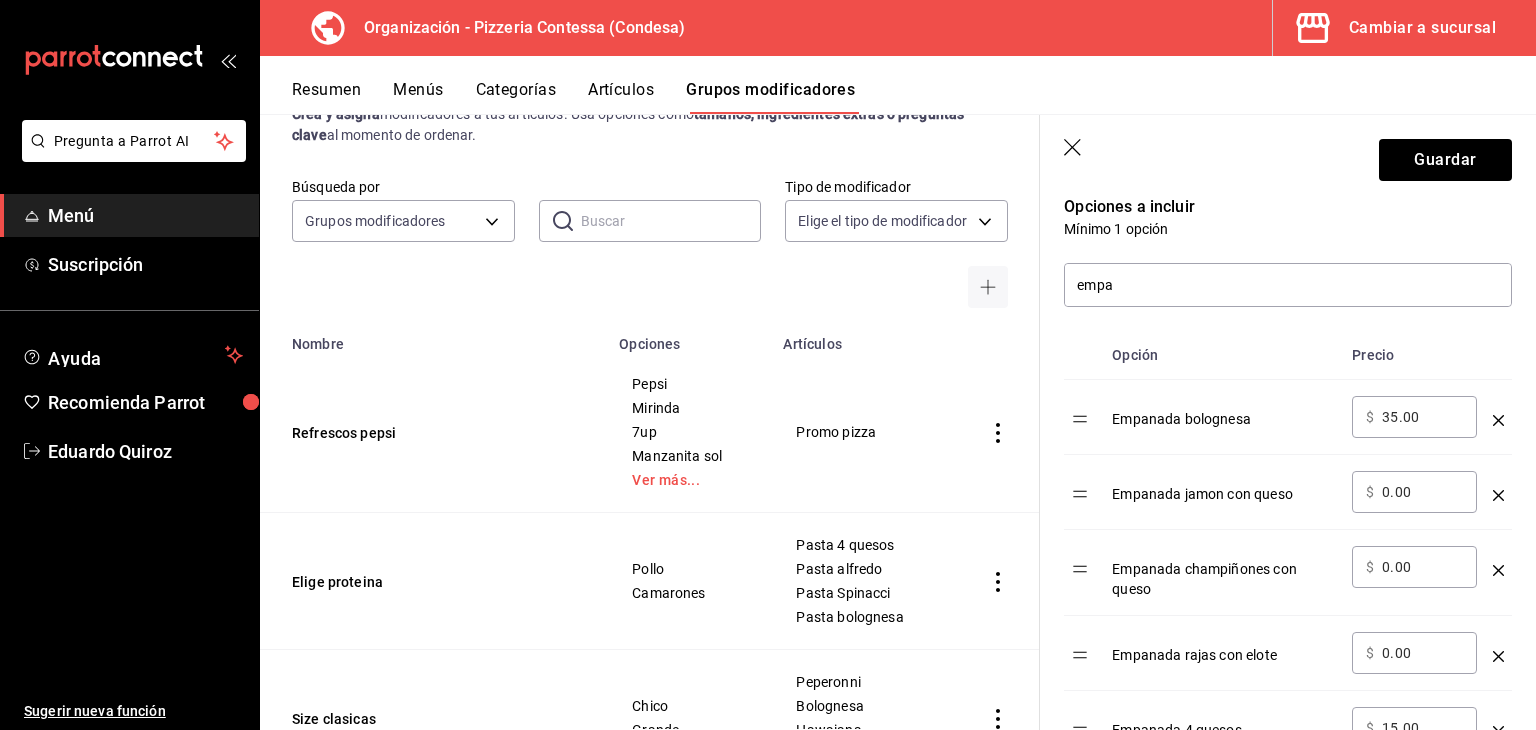 click on "35.00" at bounding box center (1422, 417) 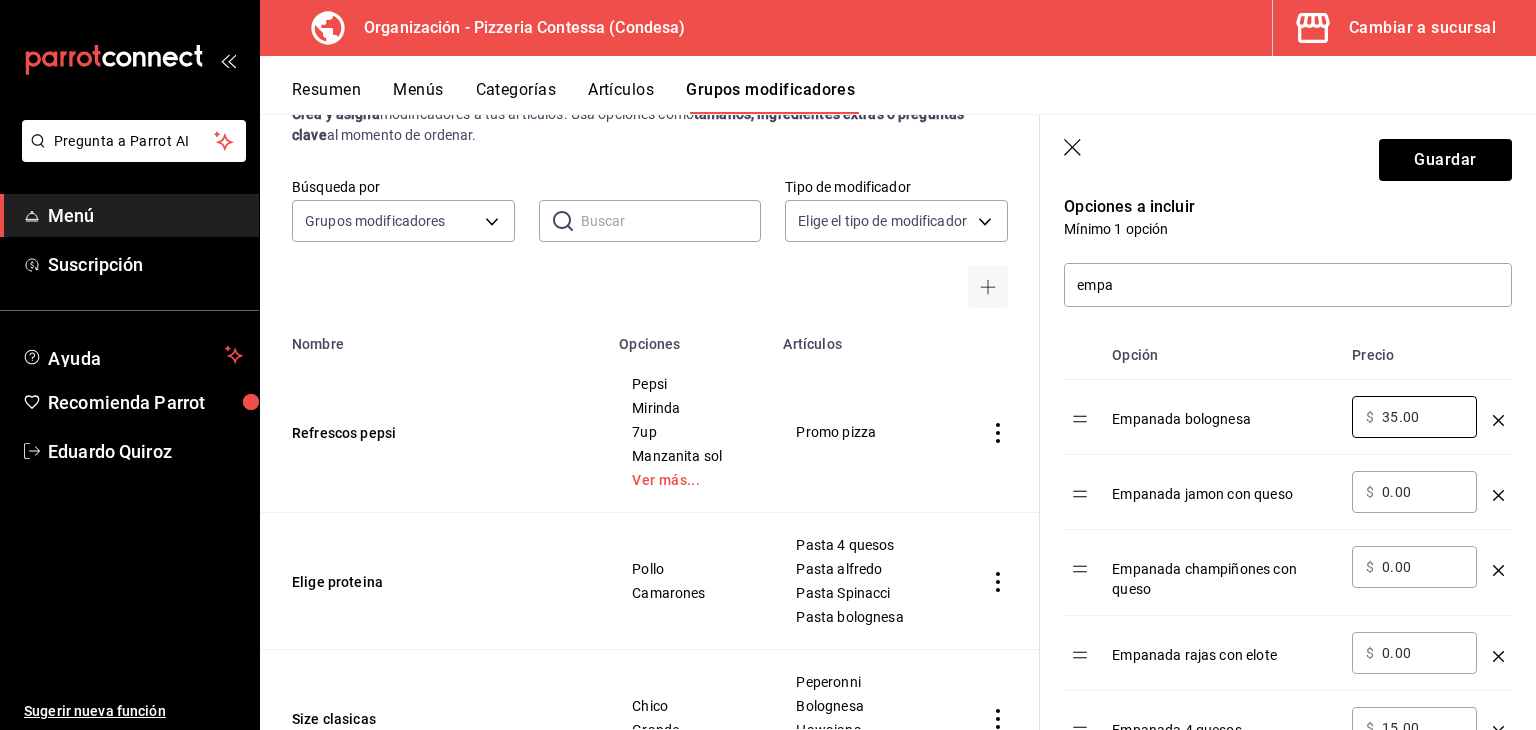 drag, startPoint x: 1424, startPoint y: 413, endPoint x: 1328, endPoint y: 412, distance: 96.00521 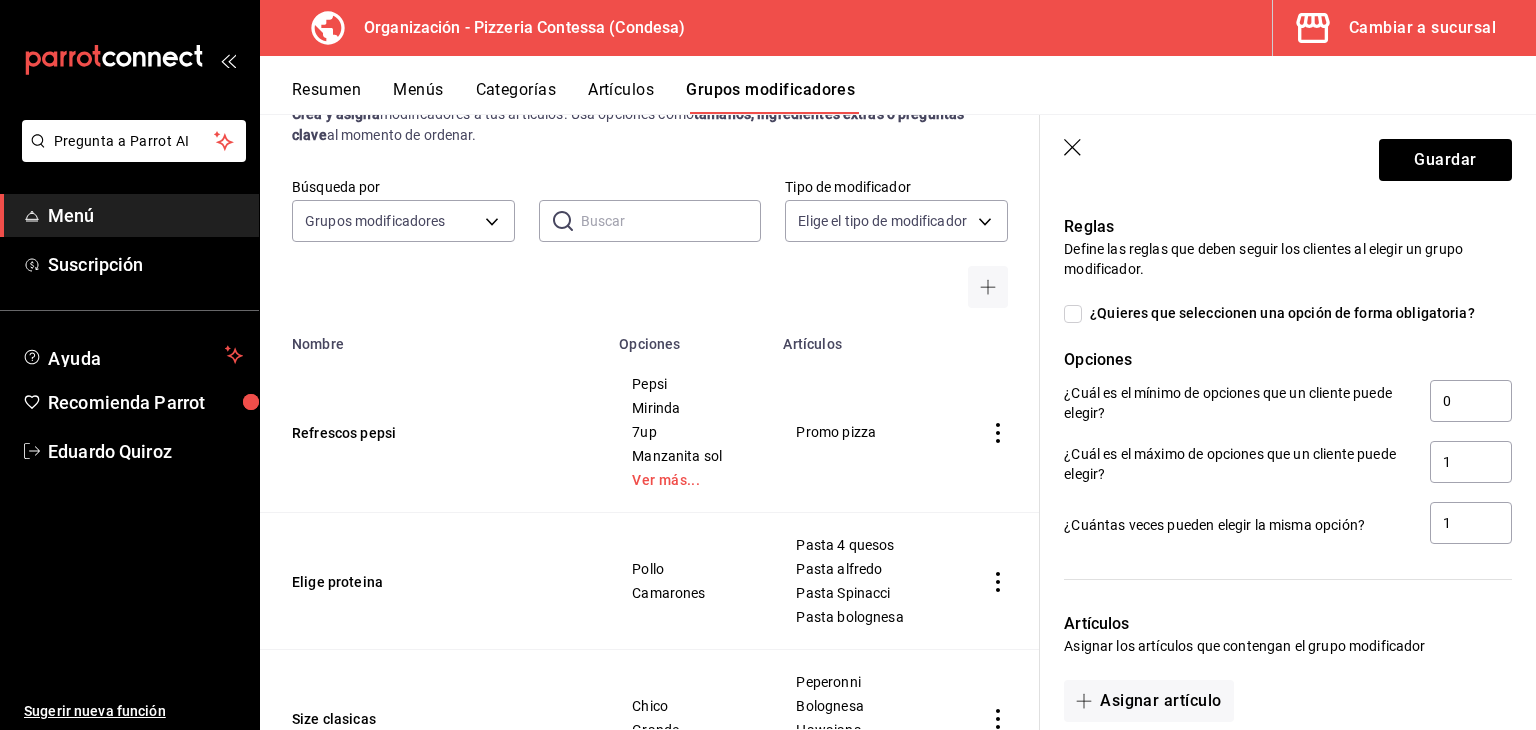 scroll, scrollTop: 1076, scrollLeft: 0, axis: vertical 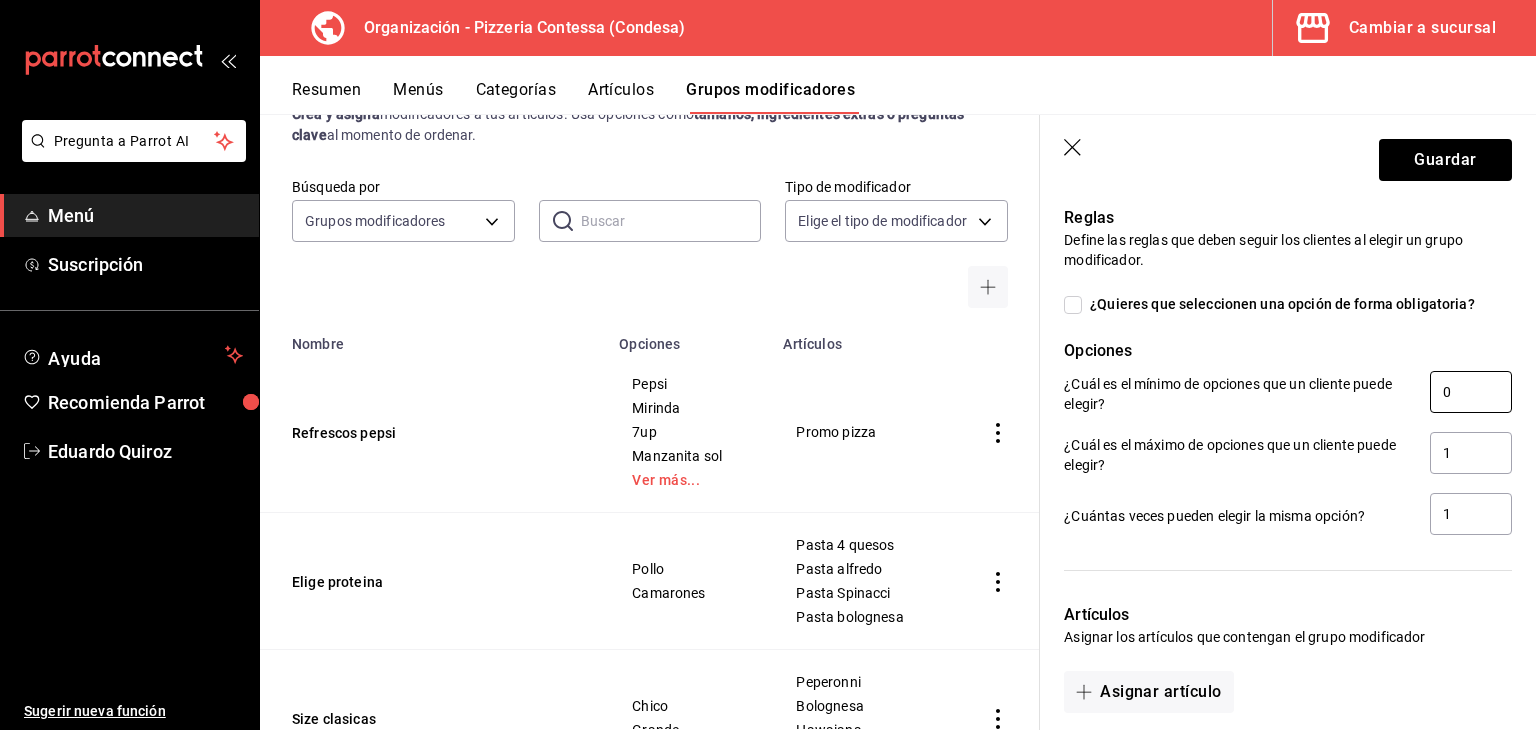 type on "0.00" 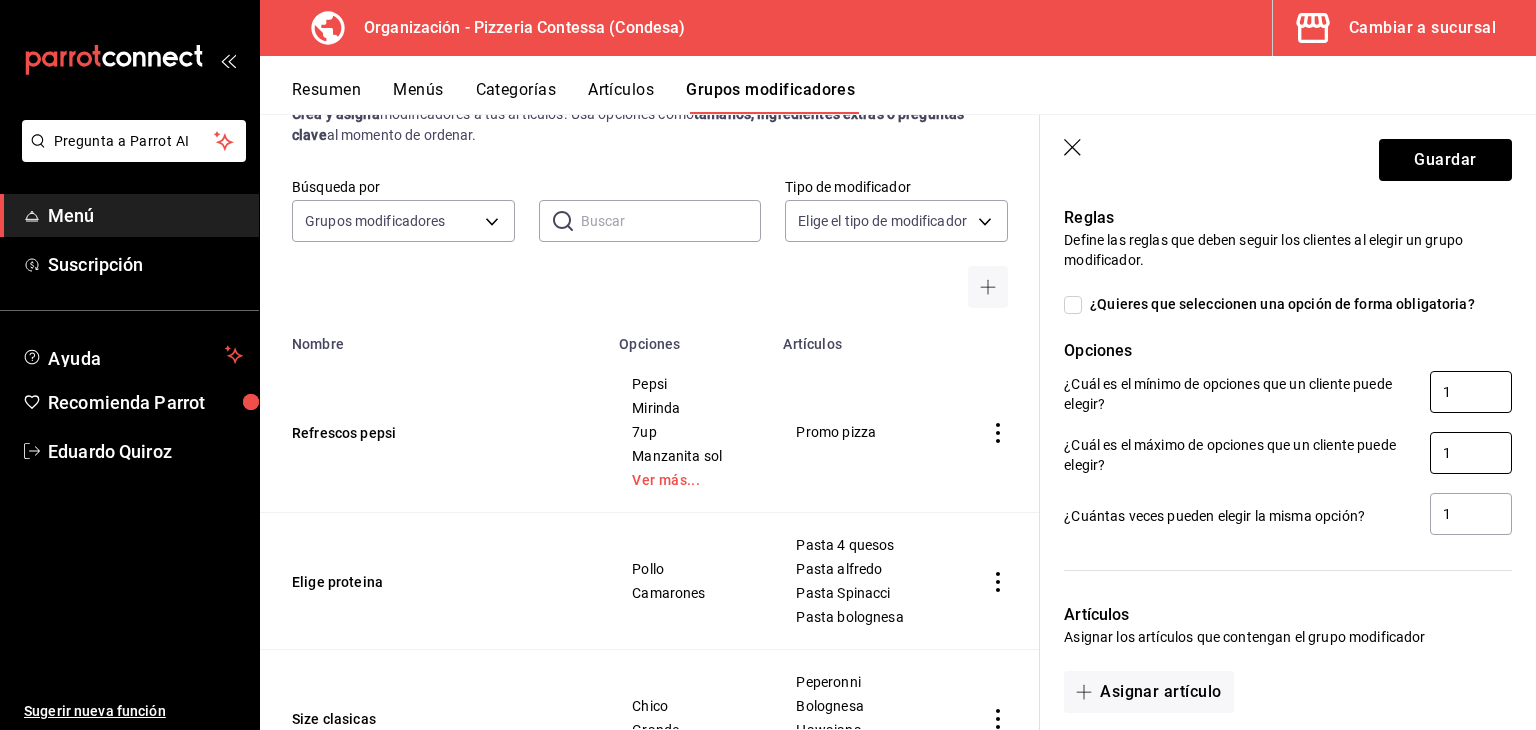 type on "1" 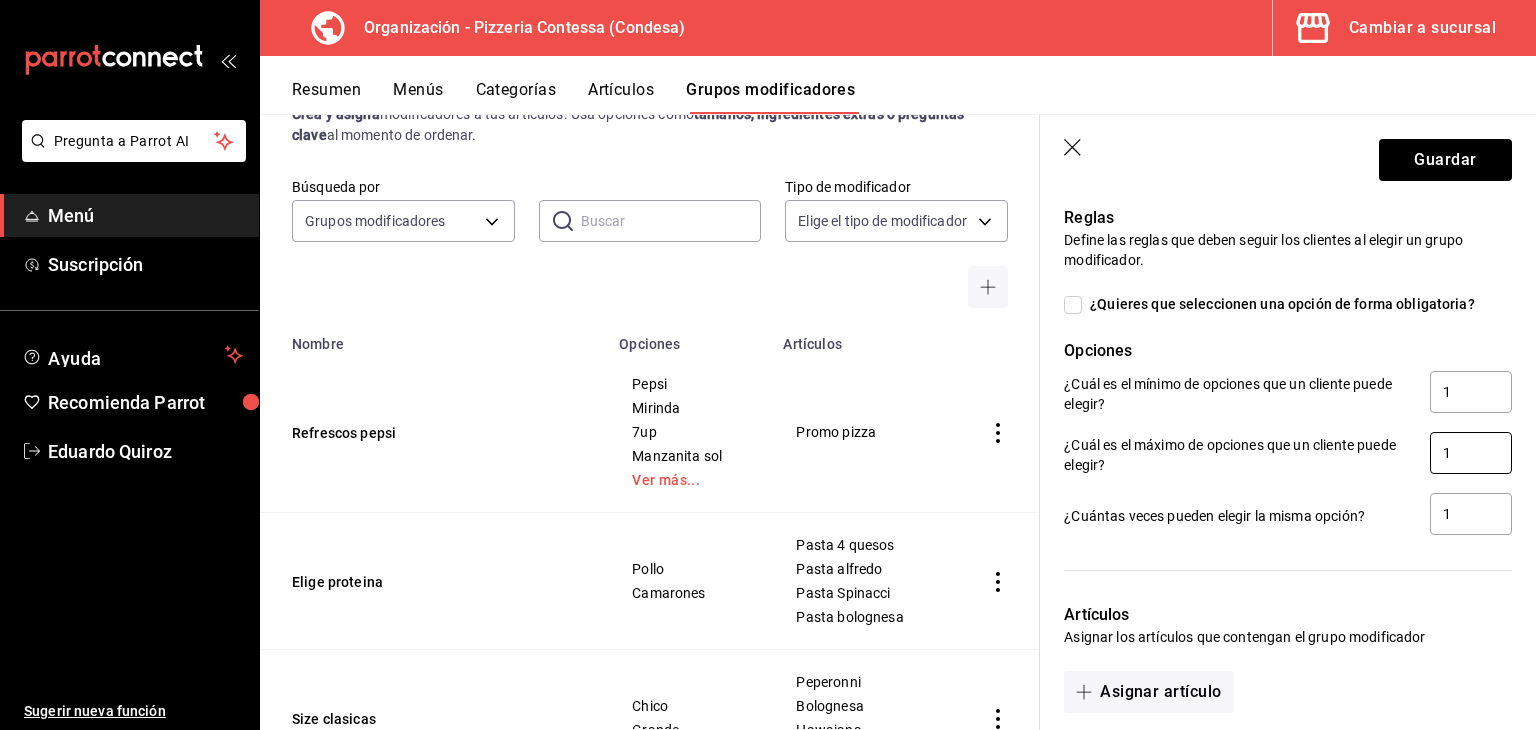 drag, startPoint x: 1452, startPoint y: 454, endPoint x: 1404, endPoint y: 446, distance: 48.6621 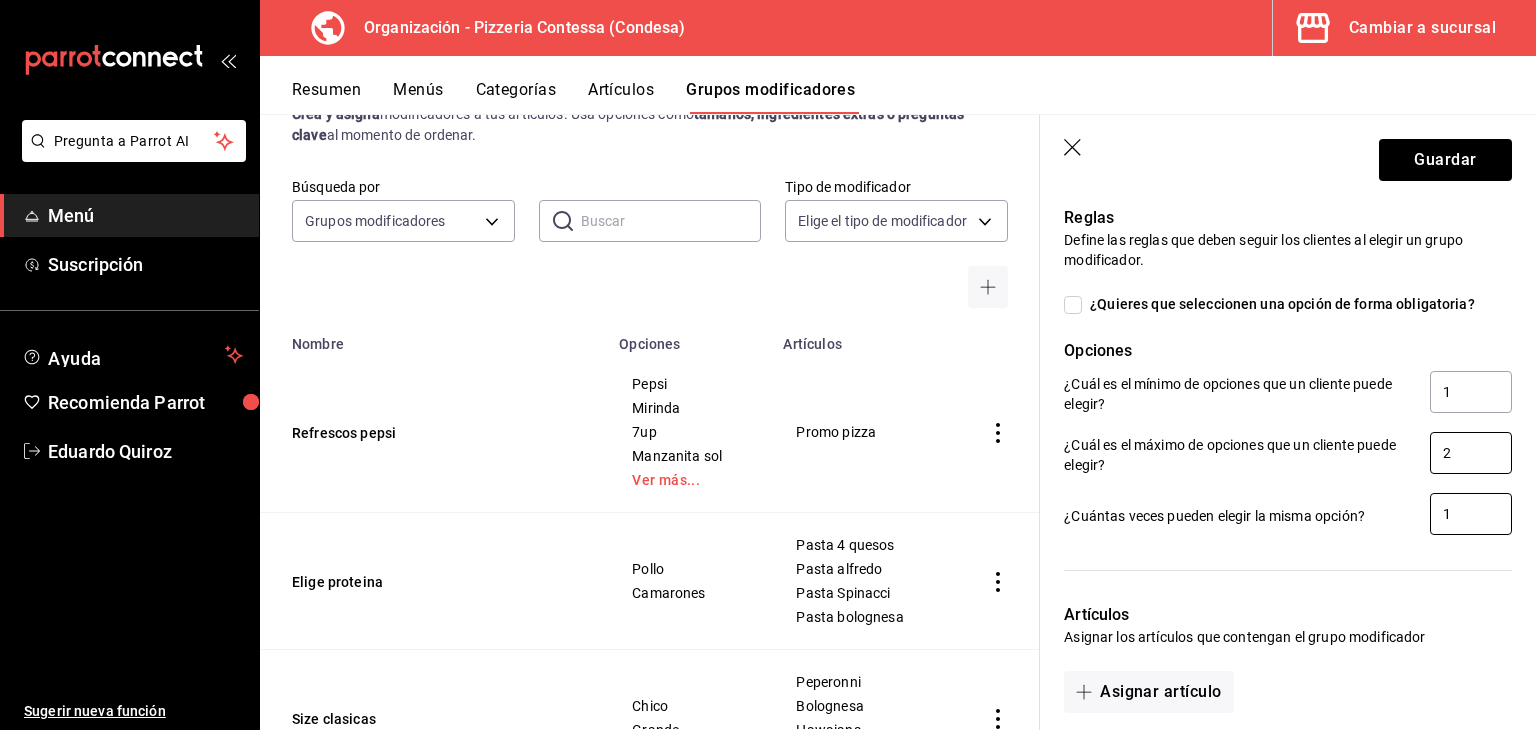 type on "2" 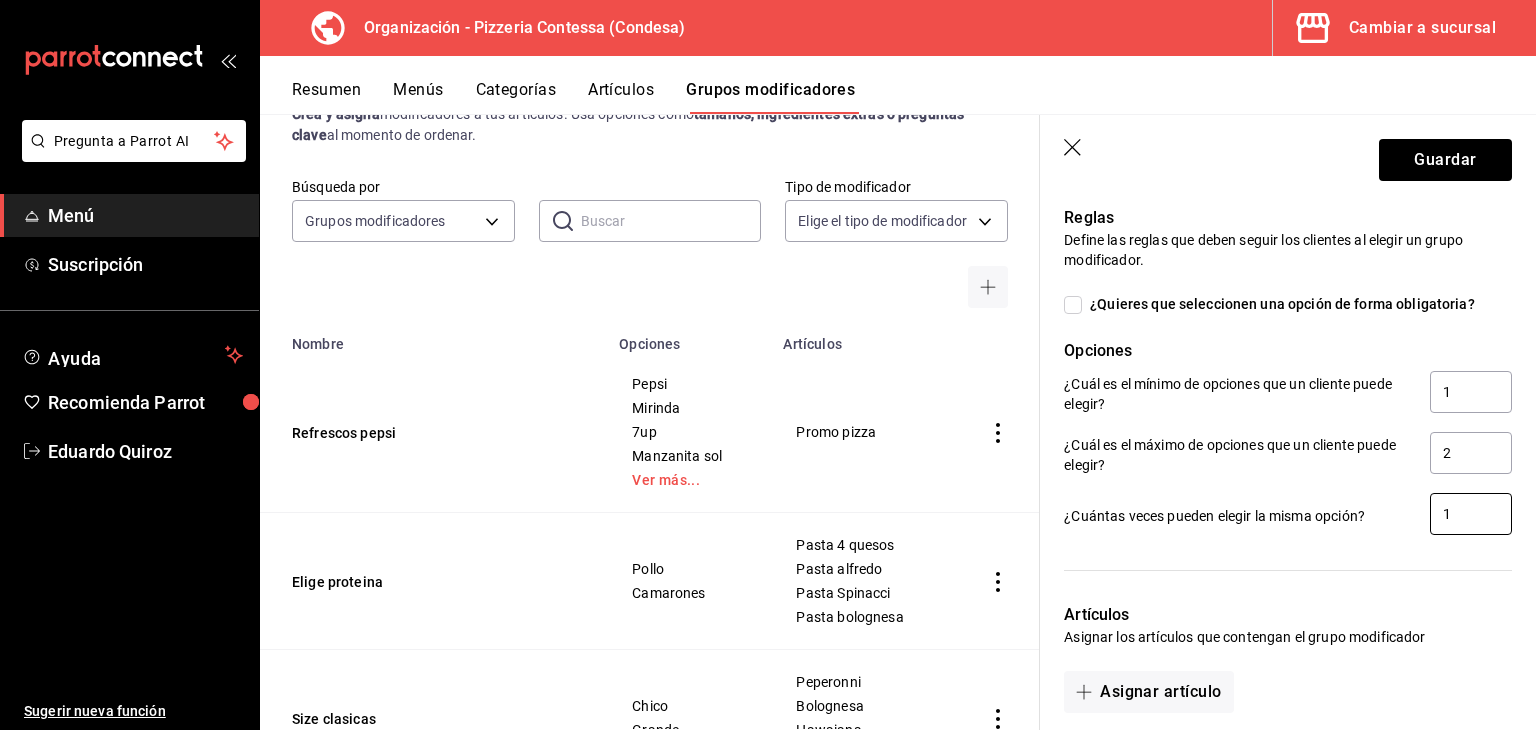 drag, startPoint x: 1453, startPoint y: 507, endPoint x: 1362, endPoint y: 510, distance: 91.04944 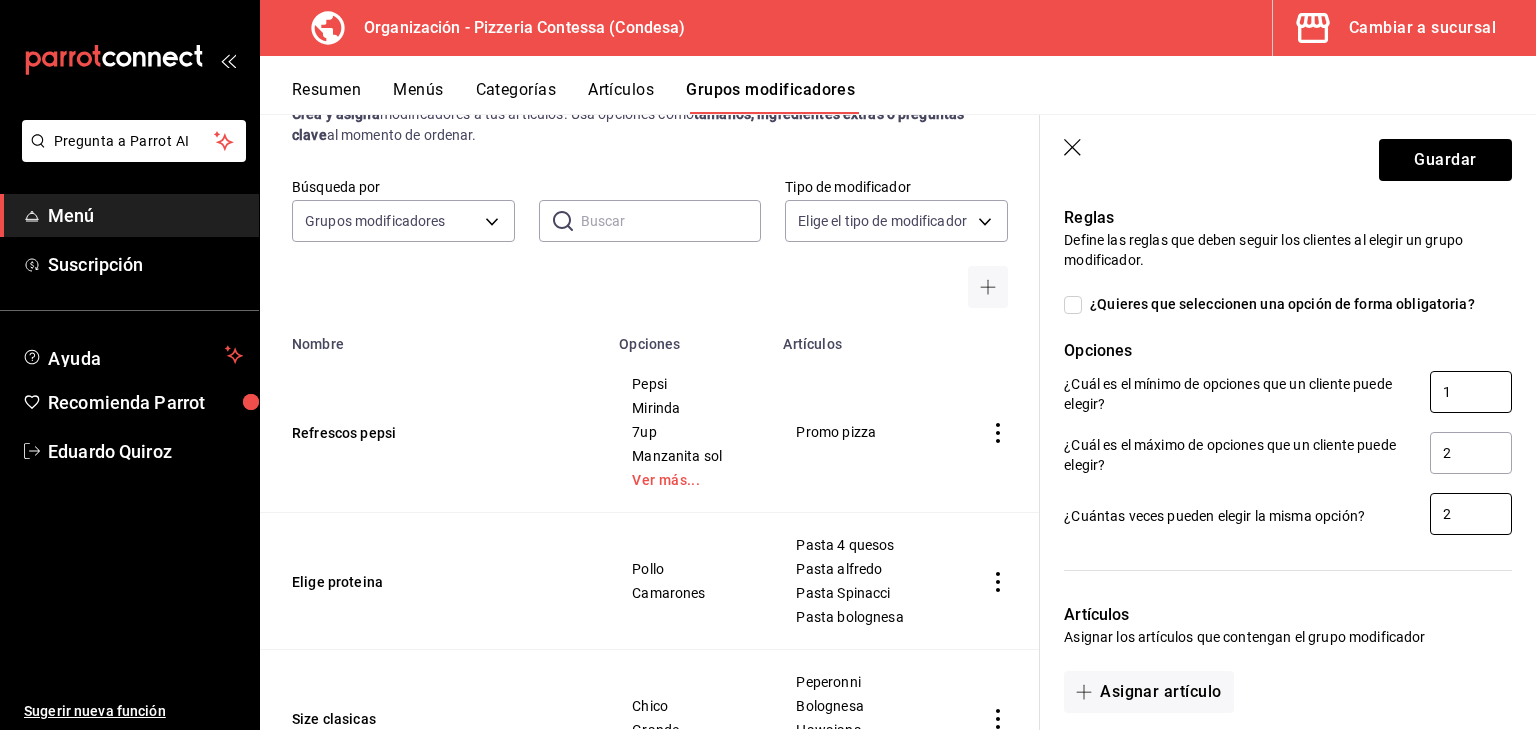 type on "2" 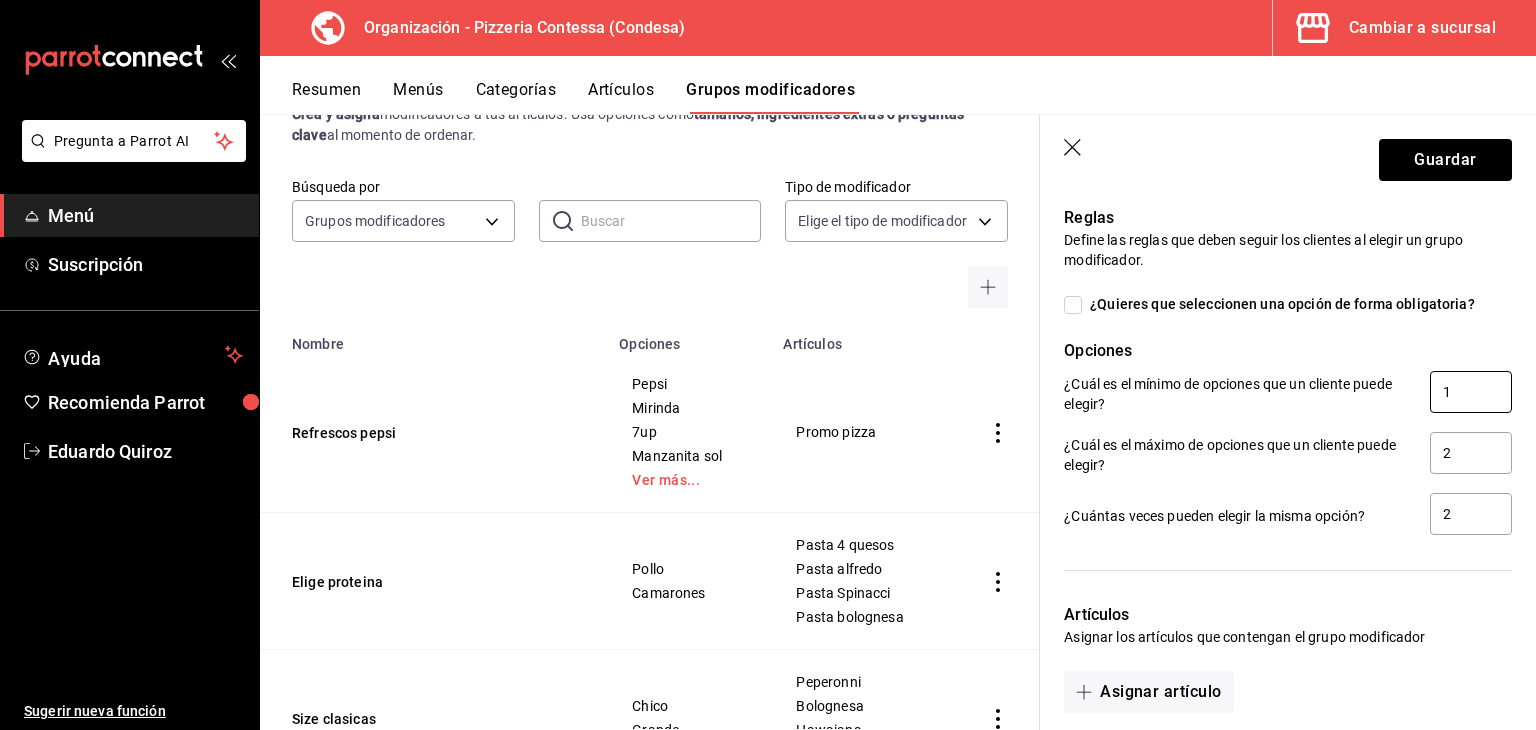 drag, startPoint x: 1462, startPoint y: 373, endPoint x: 1385, endPoint y: 386, distance: 78.08969 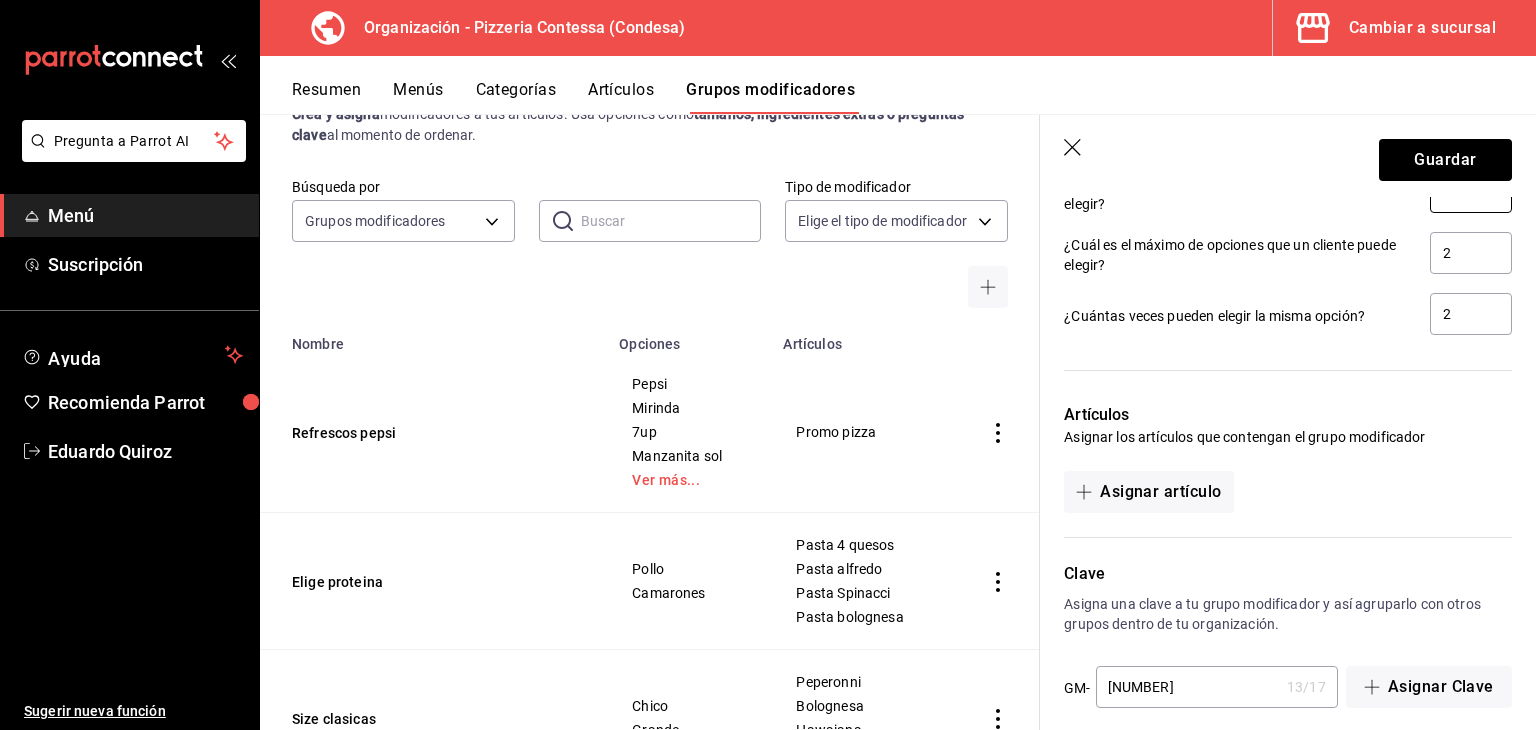 scroll, scrollTop: 1267, scrollLeft: 0, axis: vertical 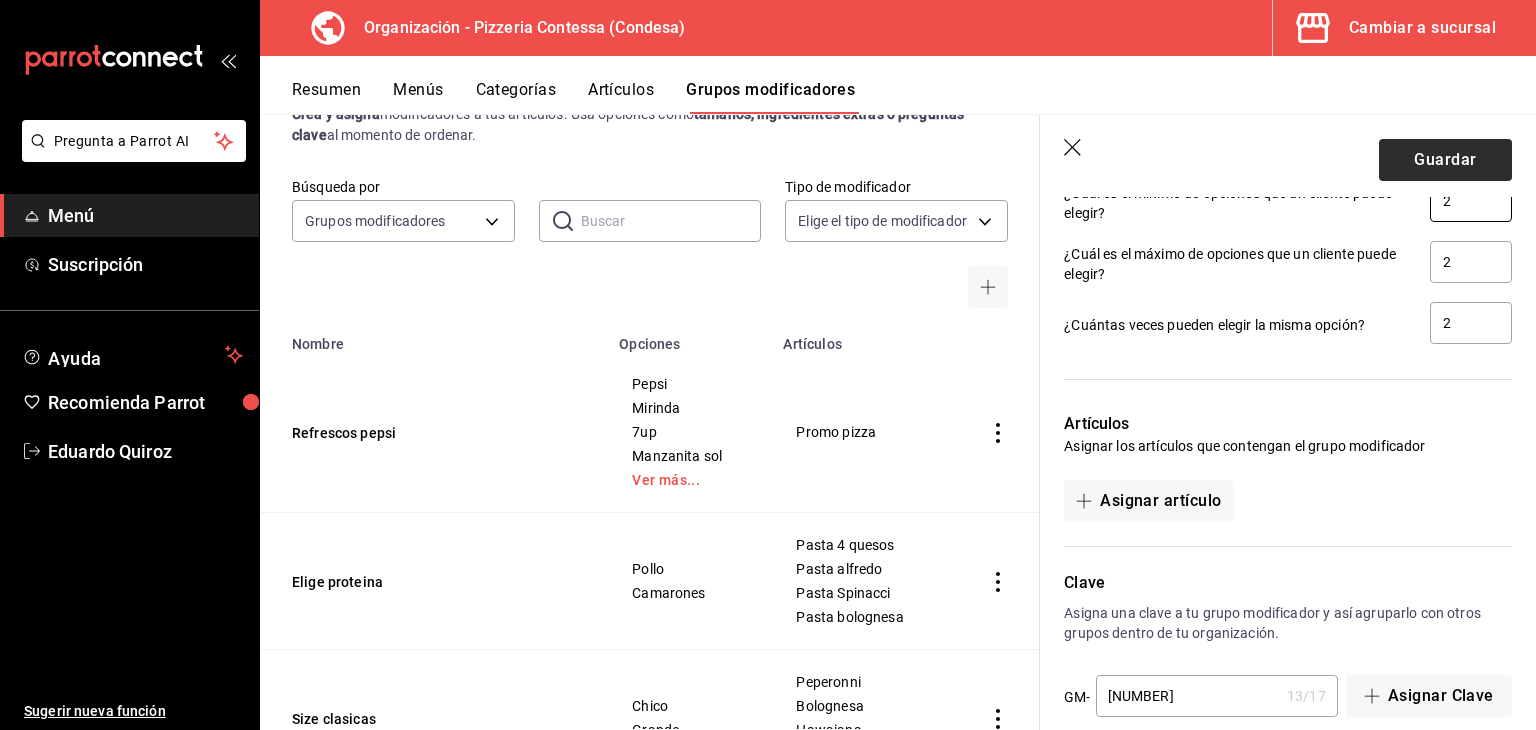type on "2" 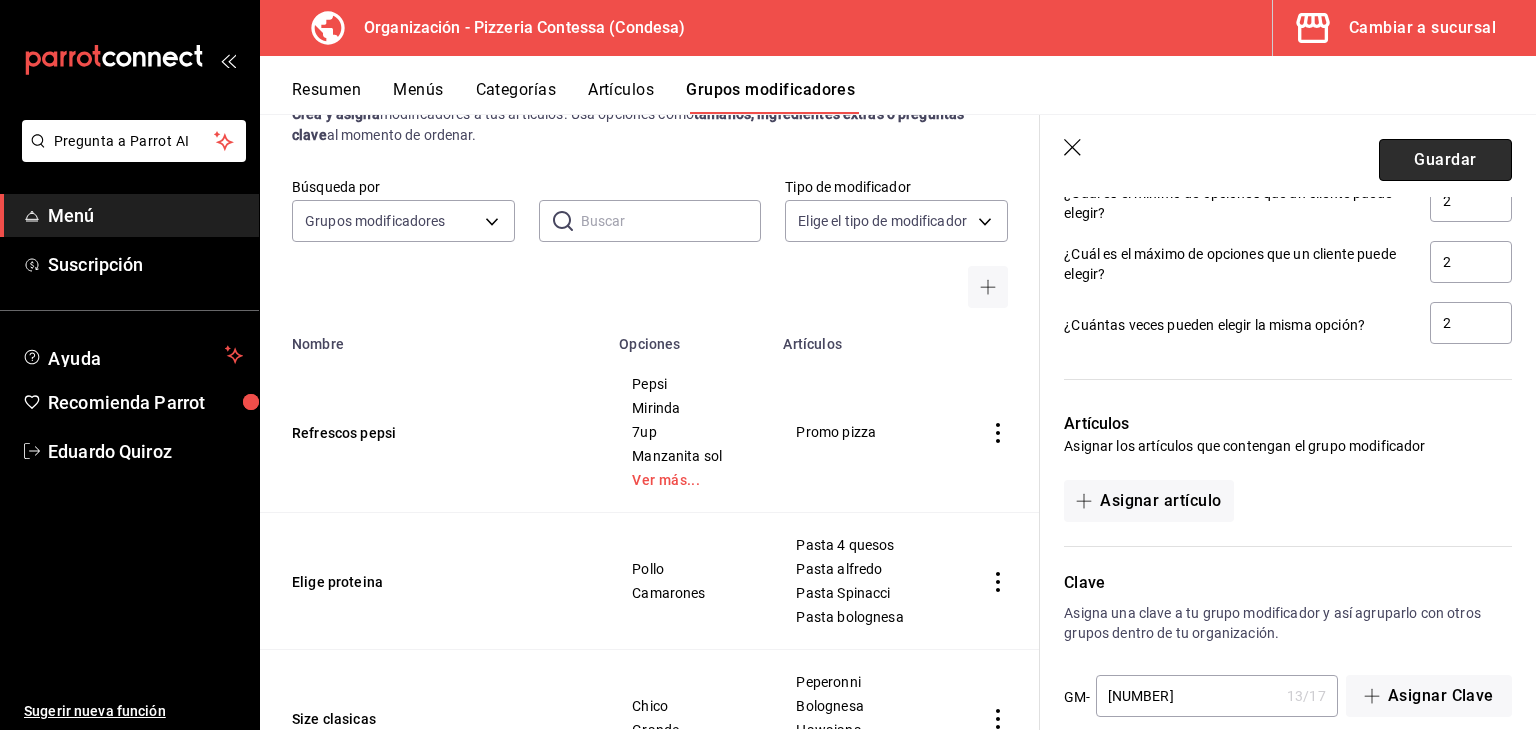 click on "Guardar" at bounding box center [1445, 160] 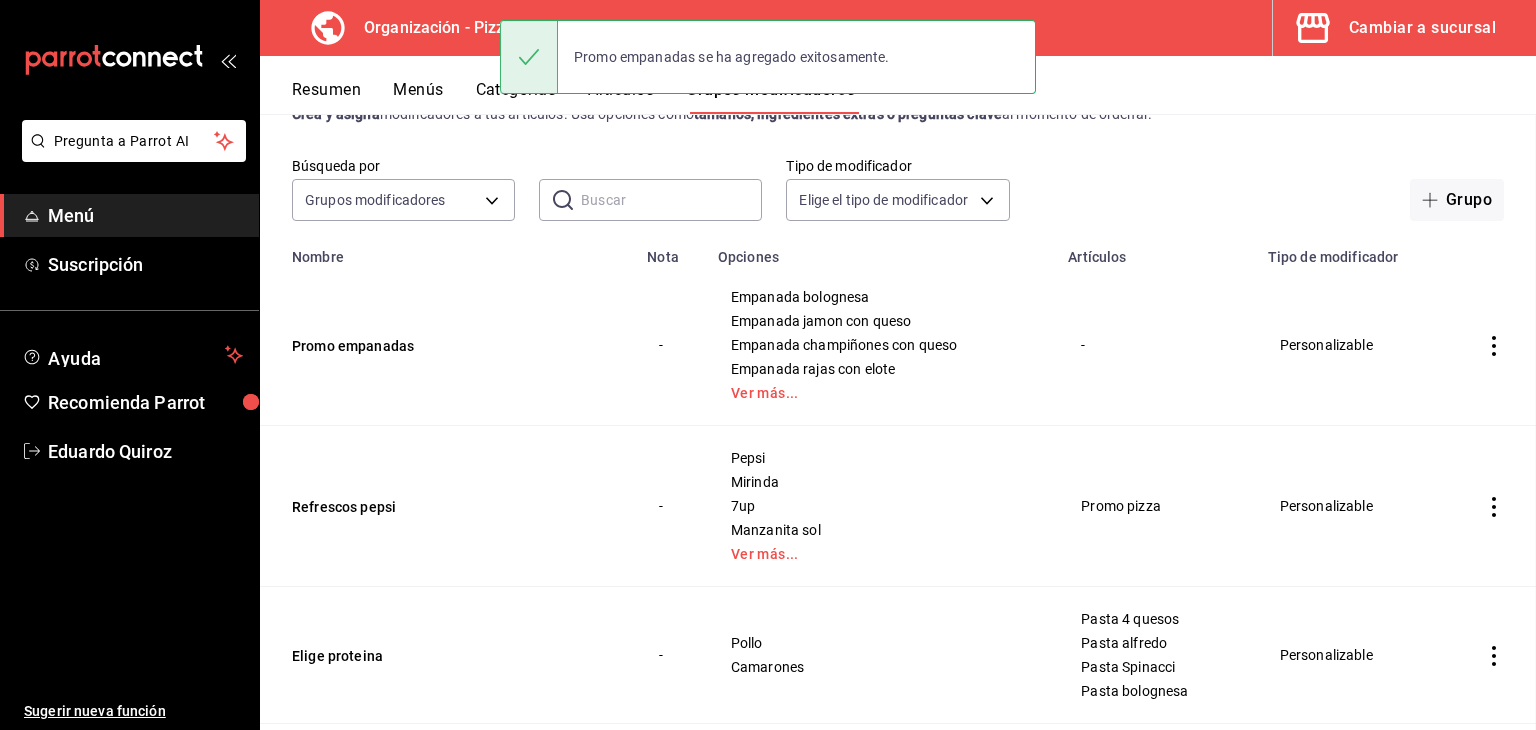 scroll, scrollTop: 0, scrollLeft: 0, axis: both 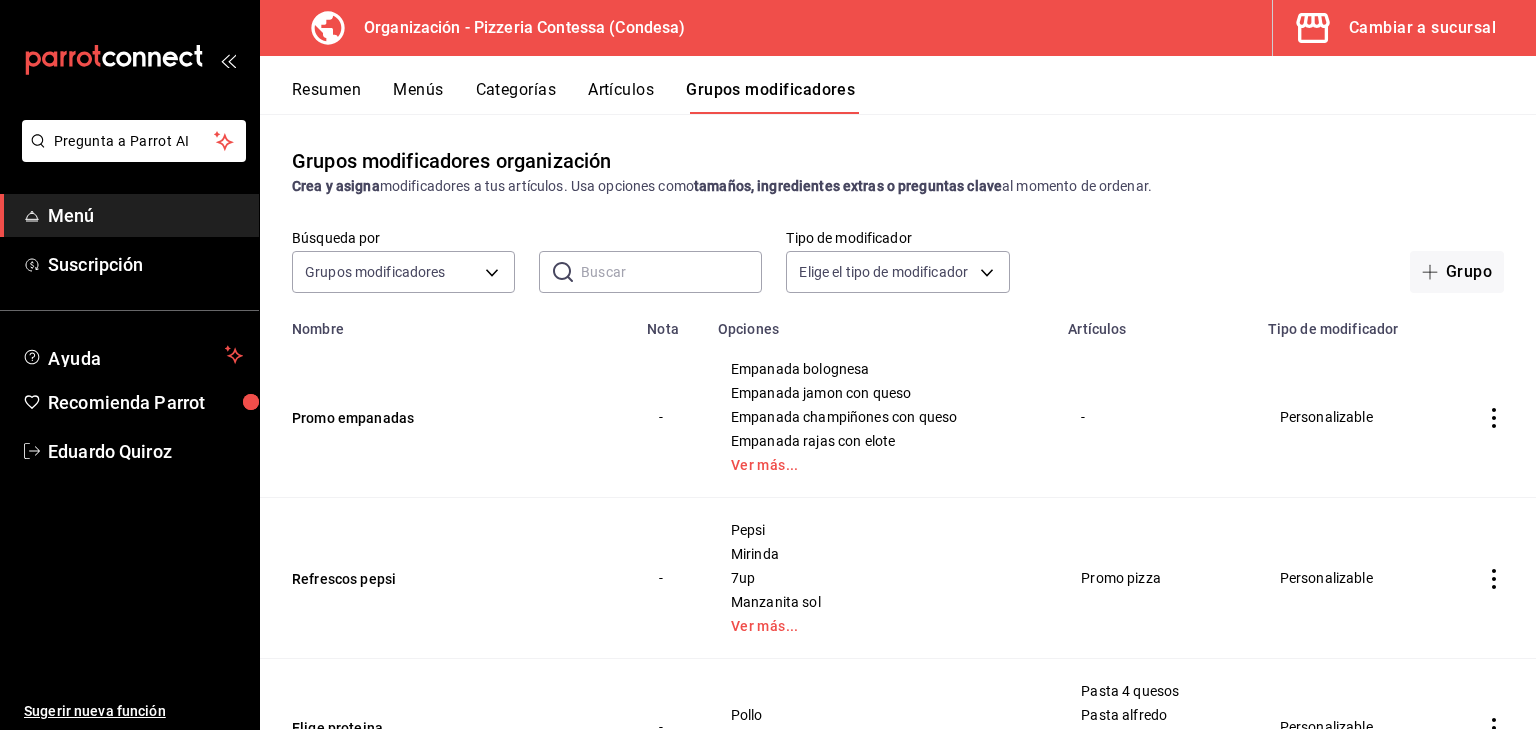 click on "Artículos" at bounding box center (621, 97) 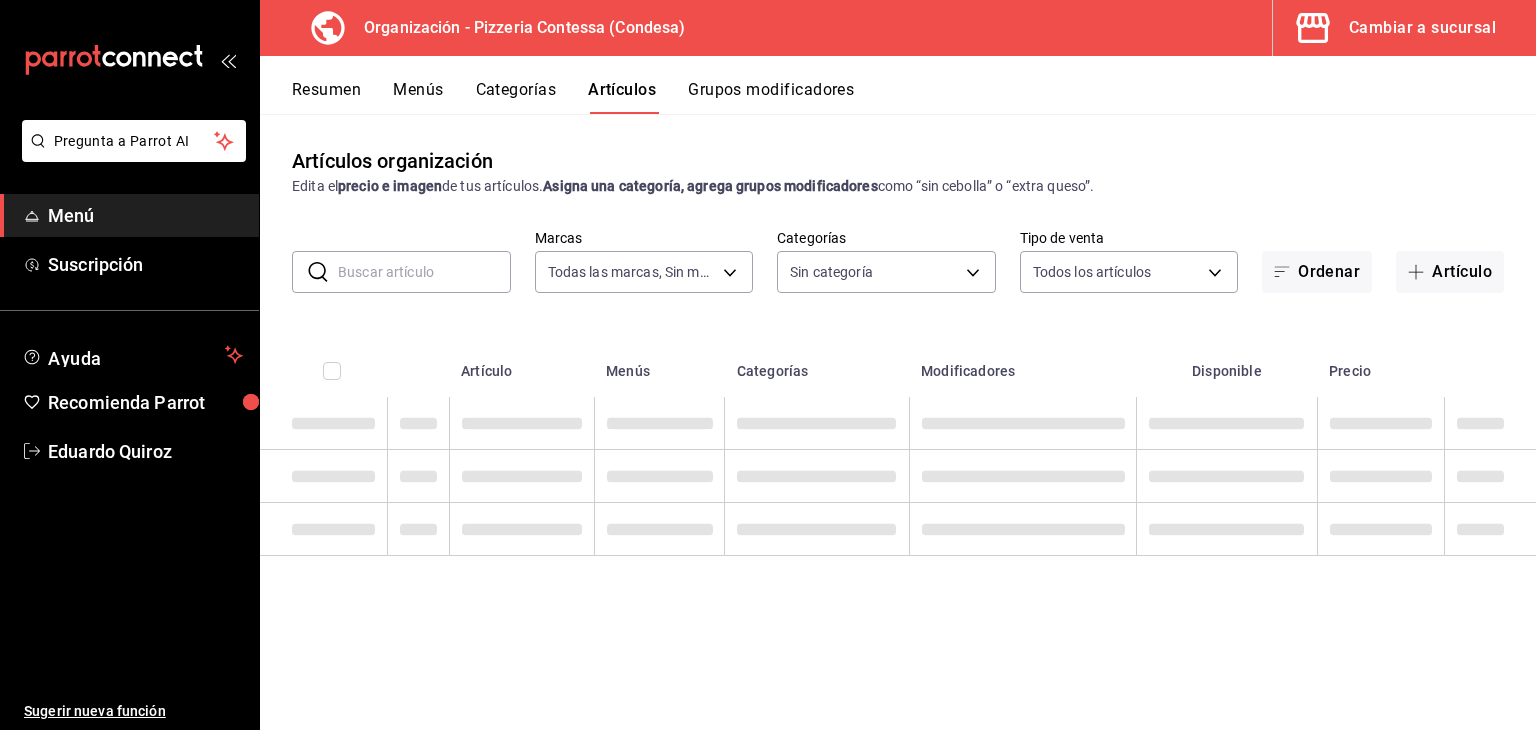 type on "ffd2d5b6-989f-41ef-afc5-5290e67978d8" 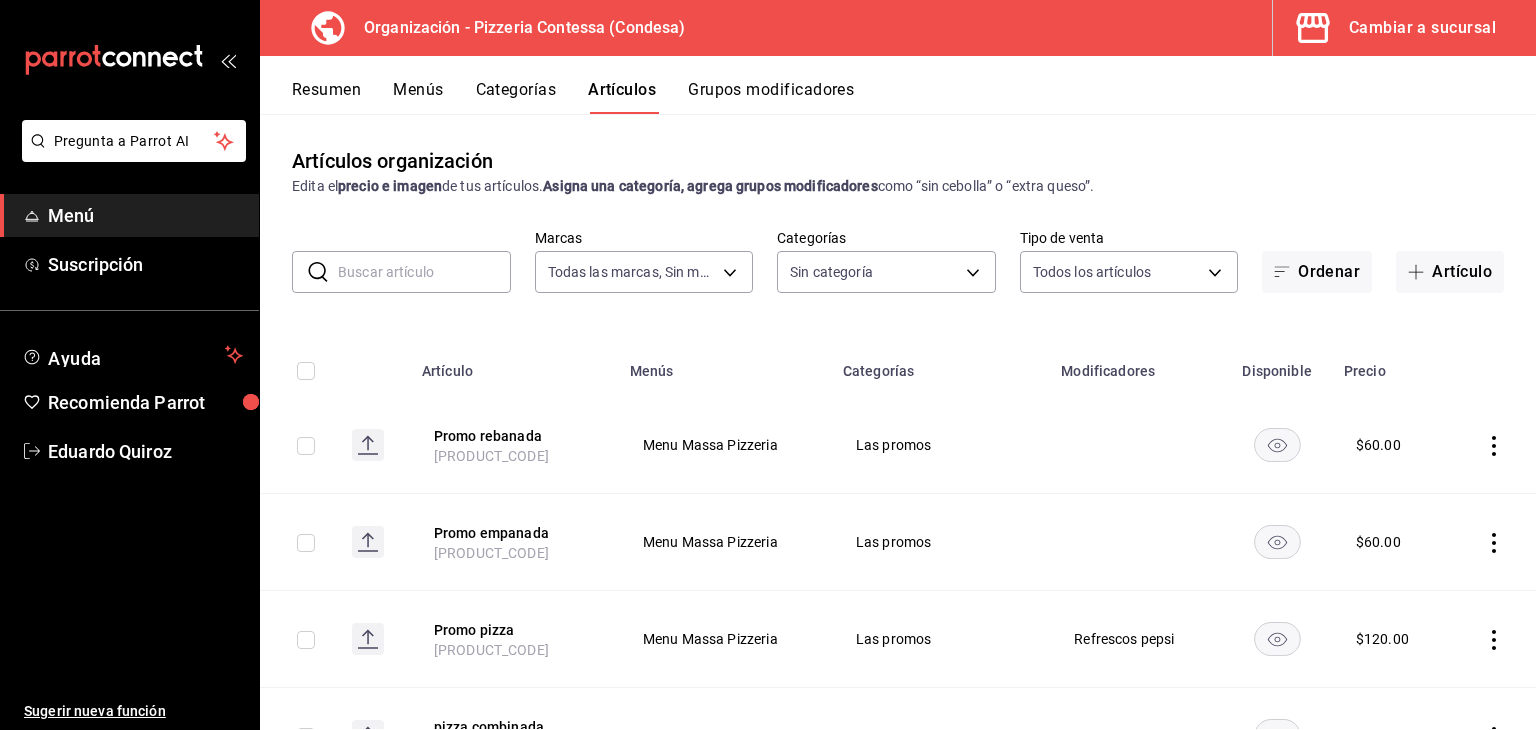 type on "cf877e83-9796-43f3-b994-a5e9562efdd4,bb0b1c16-f8b7-4da8-9d10-5addaf872379,6311a80c-1f67-4a66-89da-f50c66b758ca,b44dbd63-a331-4d81-83cd-3a8867acfc41,68a05afc-51e1-43d5-a706-86ca35d8873f,b3647eab-4677-4bfb-81e1-f18eaaddc35a,ba246a2e-3d57-42fa-bf0b-fee00fcabe1d" 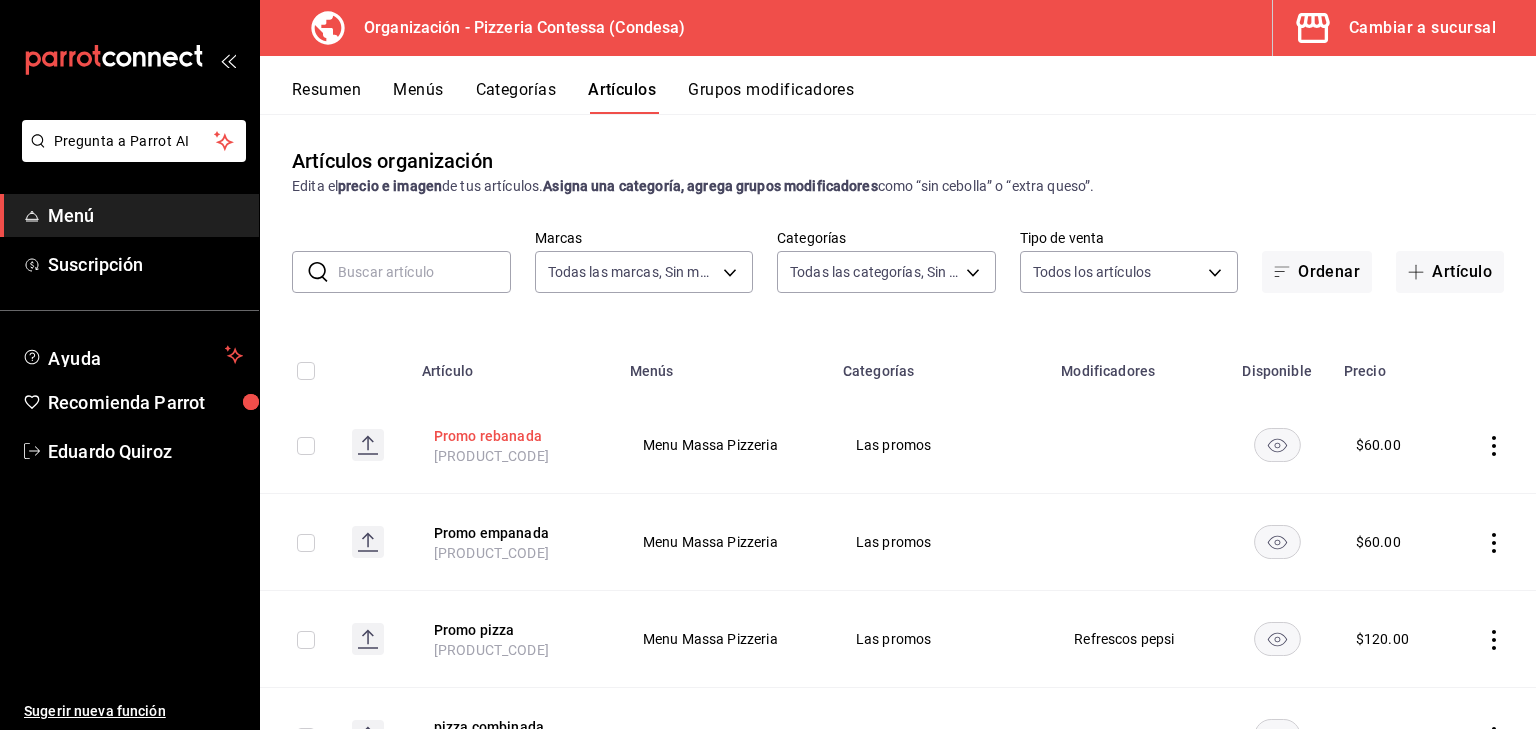 click on "Promo rebanada" at bounding box center [514, 436] 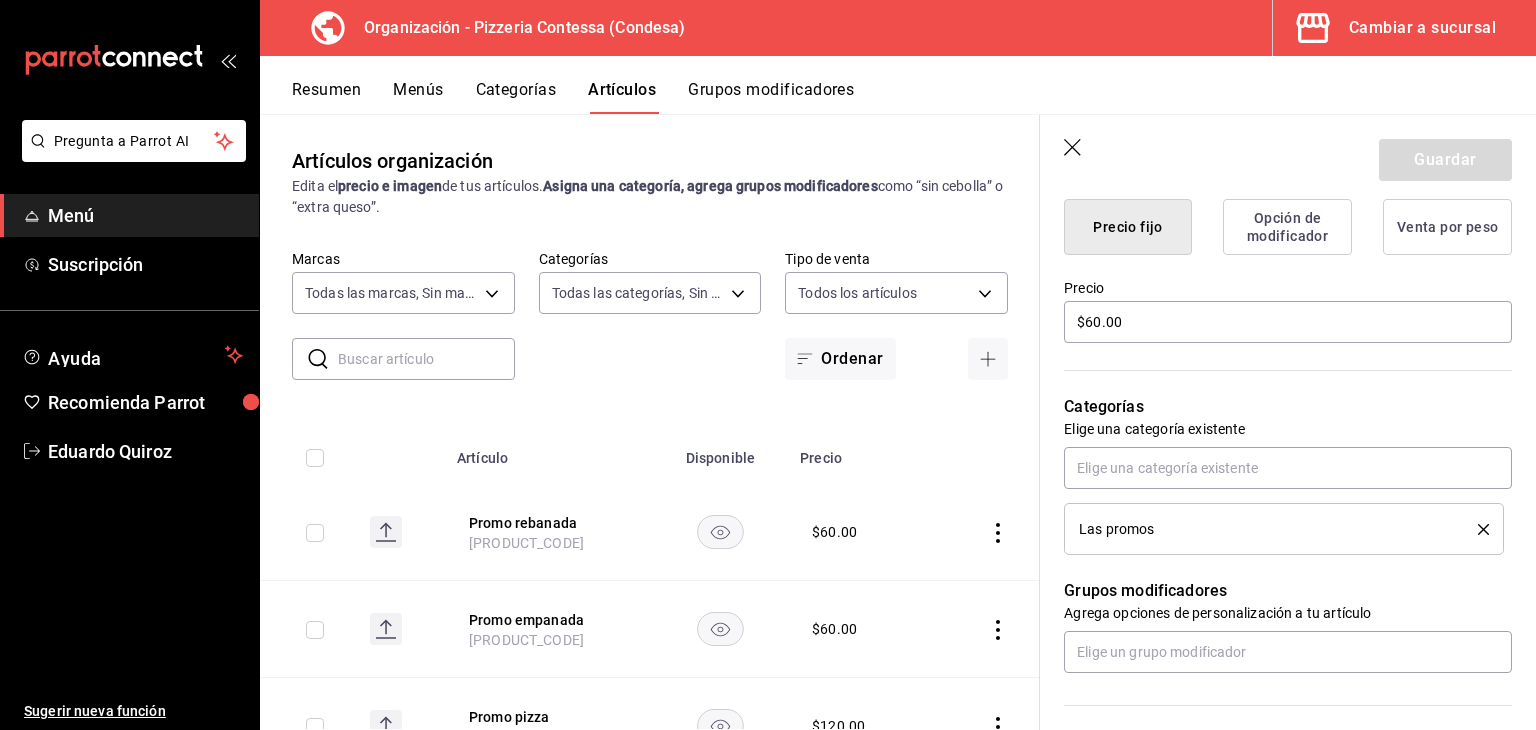 scroll, scrollTop: 571, scrollLeft: 0, axis: vertical 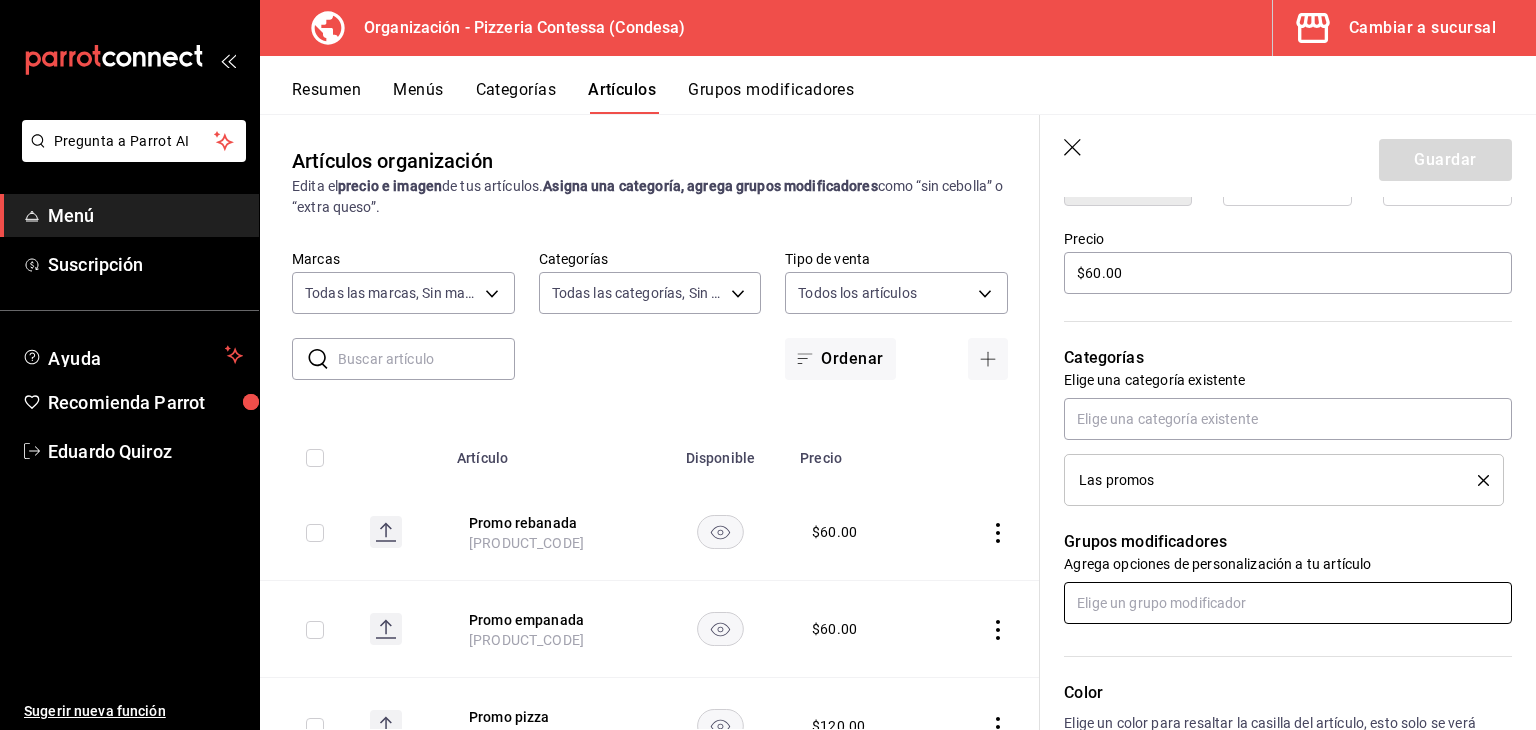 click at bounding box center (1288, 603) 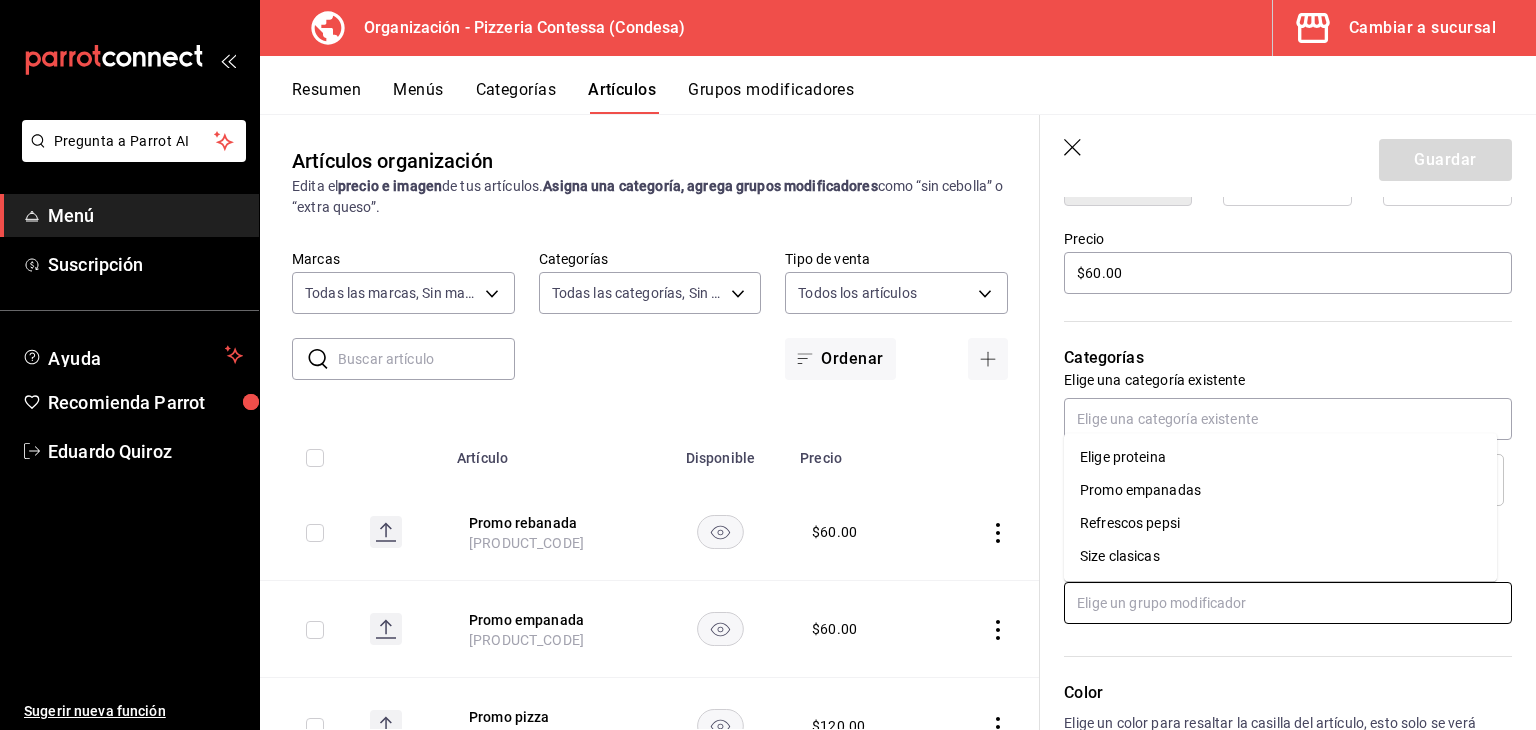 click on "Promo empanadas" at bounding box center [1140, 490] 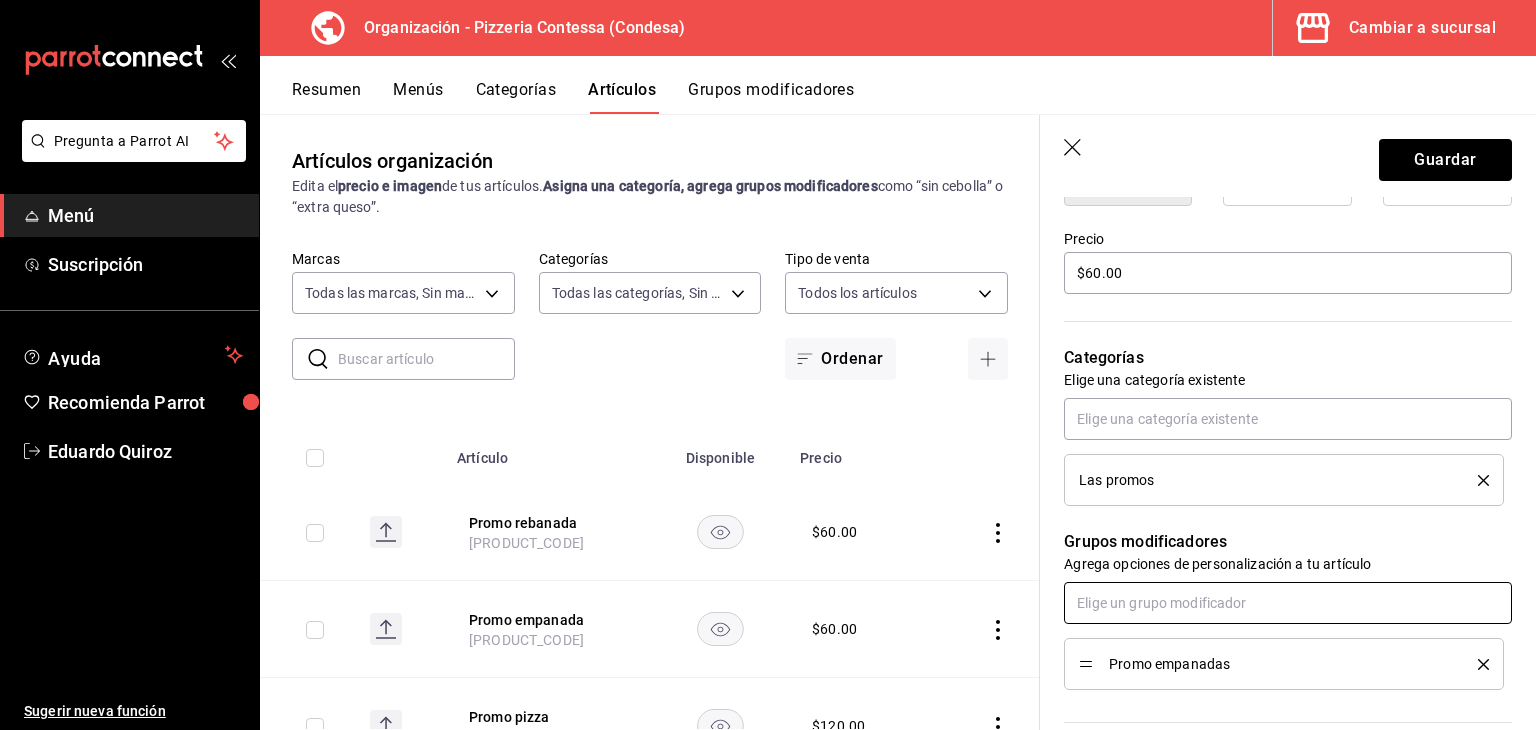 scroll, scrollTop: 784, scrollLeft: 0, axis: vertical 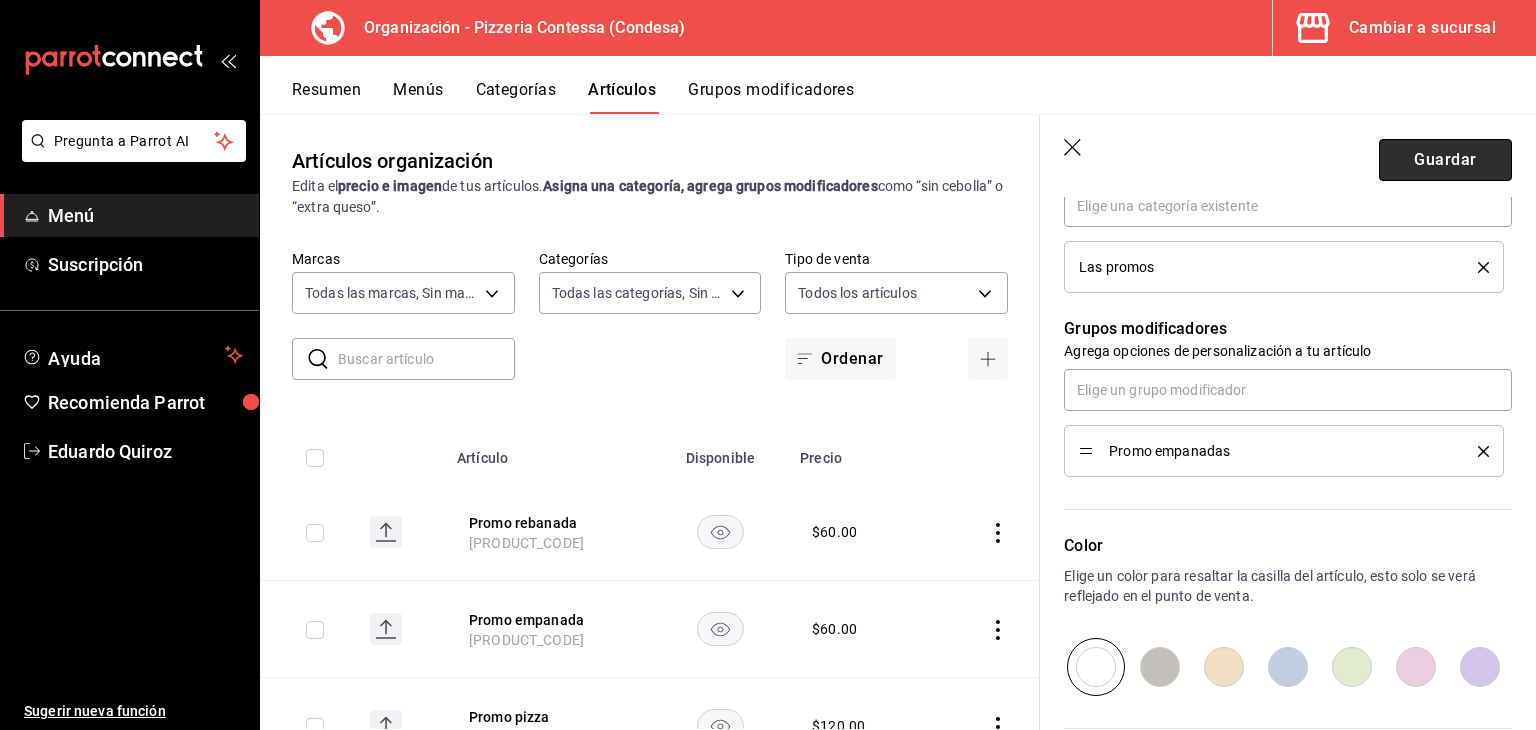 click on "Guardar" at bounding box center [1445, 160] 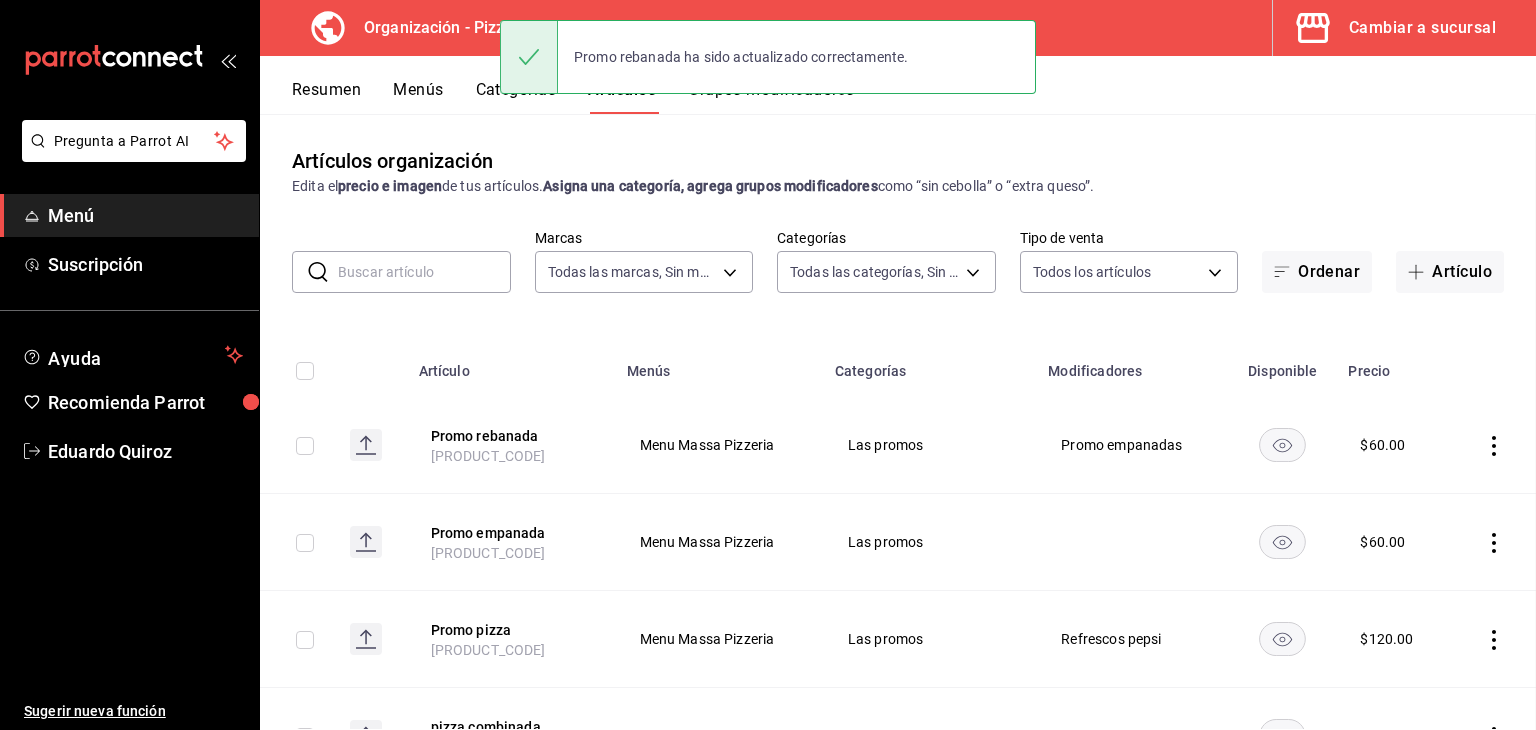 scroll, scrollTop: 0, scrollLeft: 0, axis: both 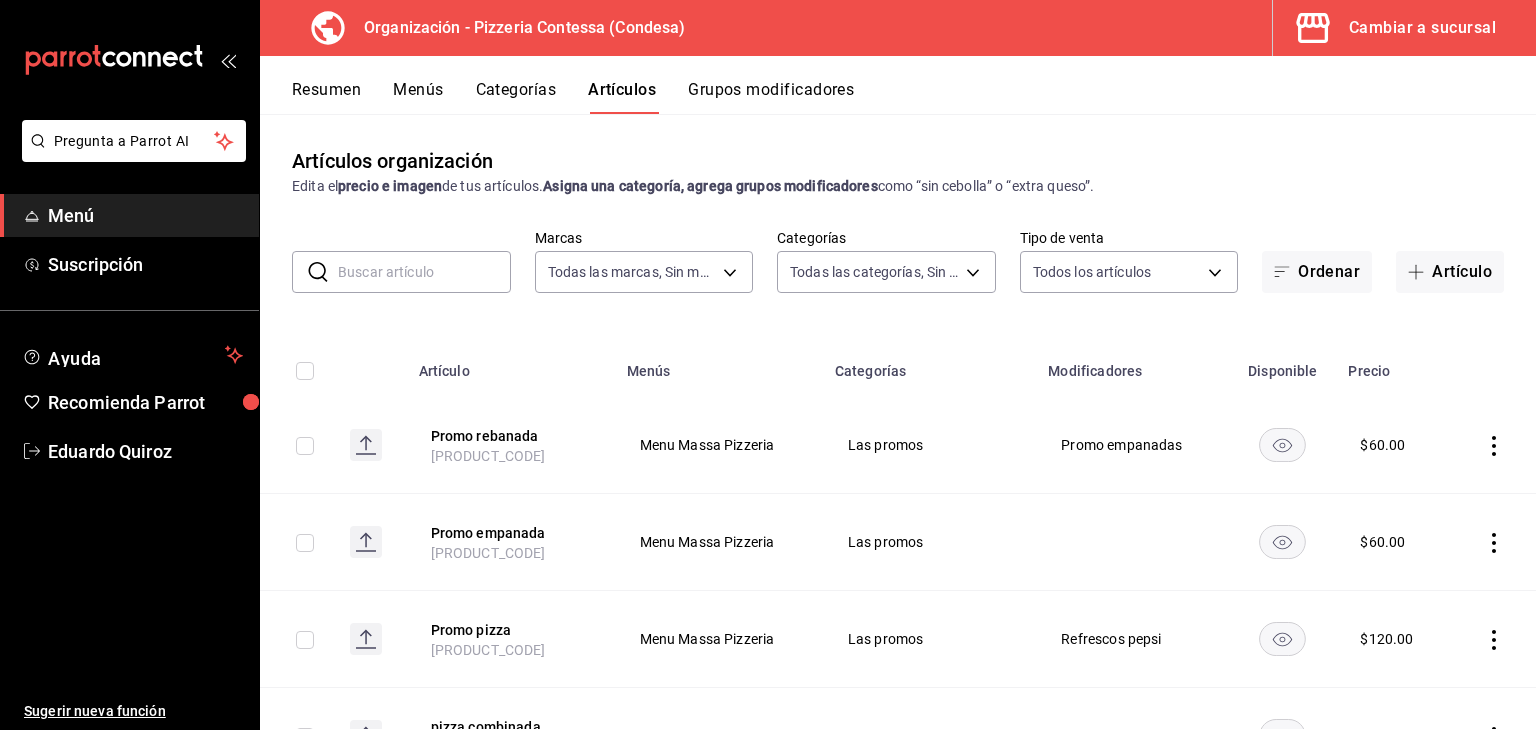 click on "Cambiar a sucursal" at bounding box center (1396, 28) 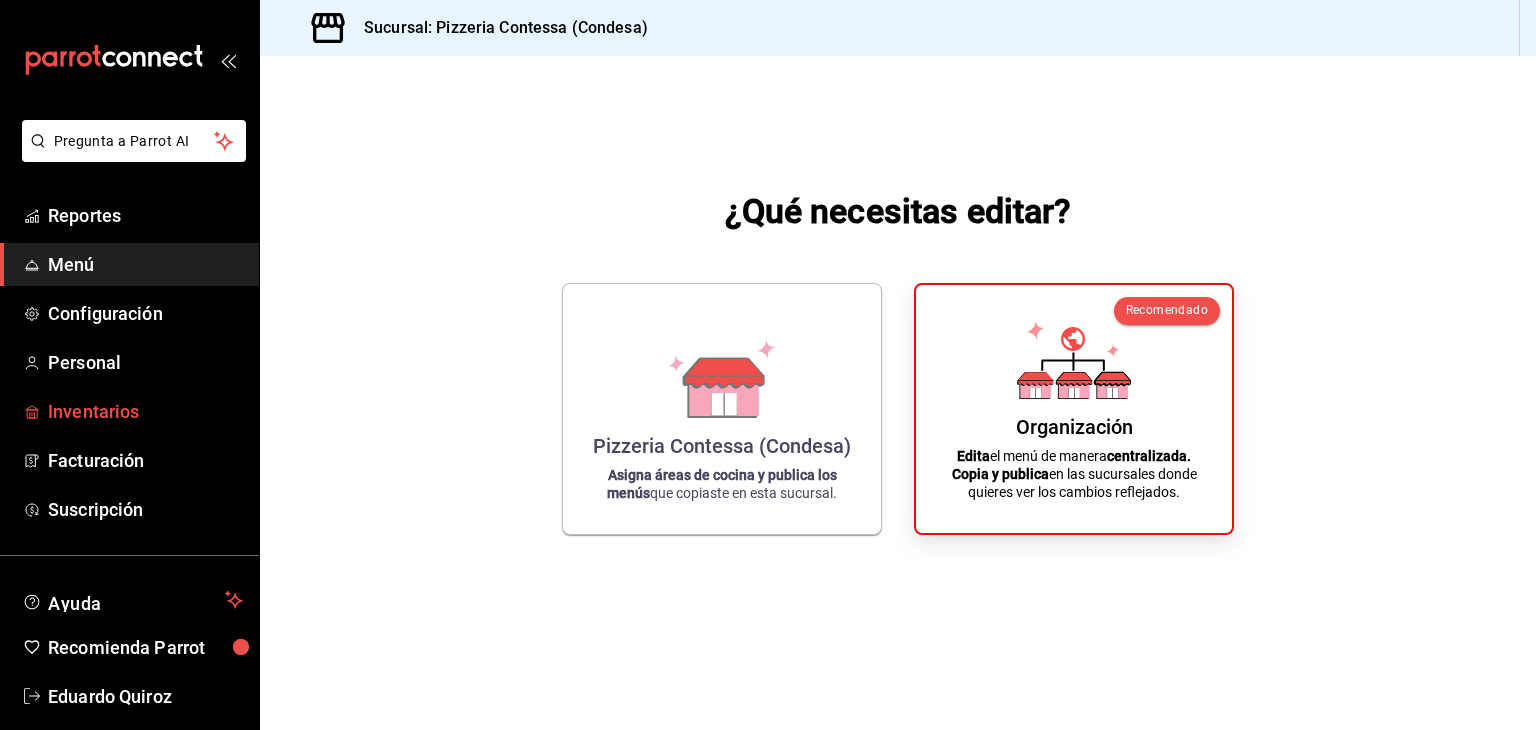 click on "Inventarios" at bounding box center (129, 411) 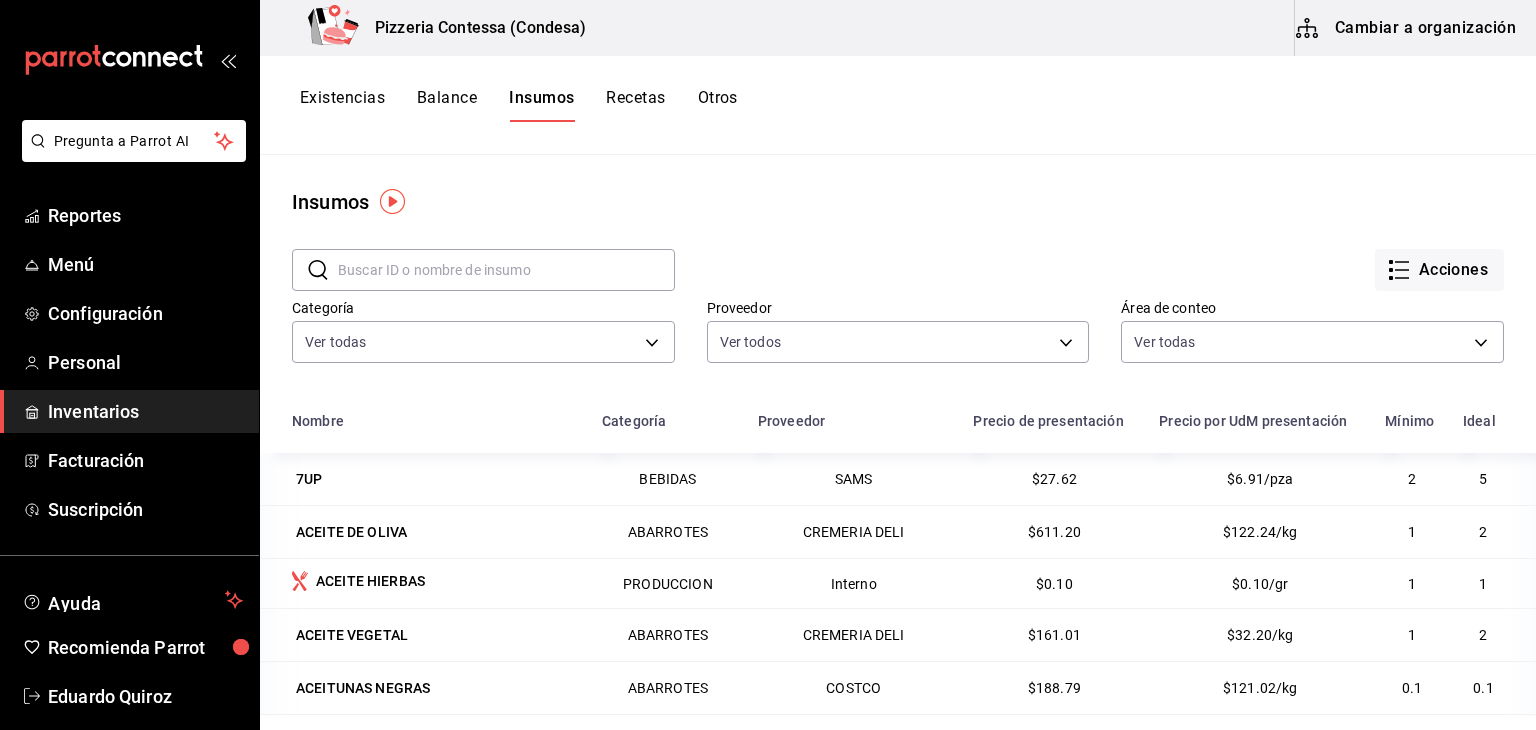 click on "Cambiar a organización" at bounding box center [1407, 28] 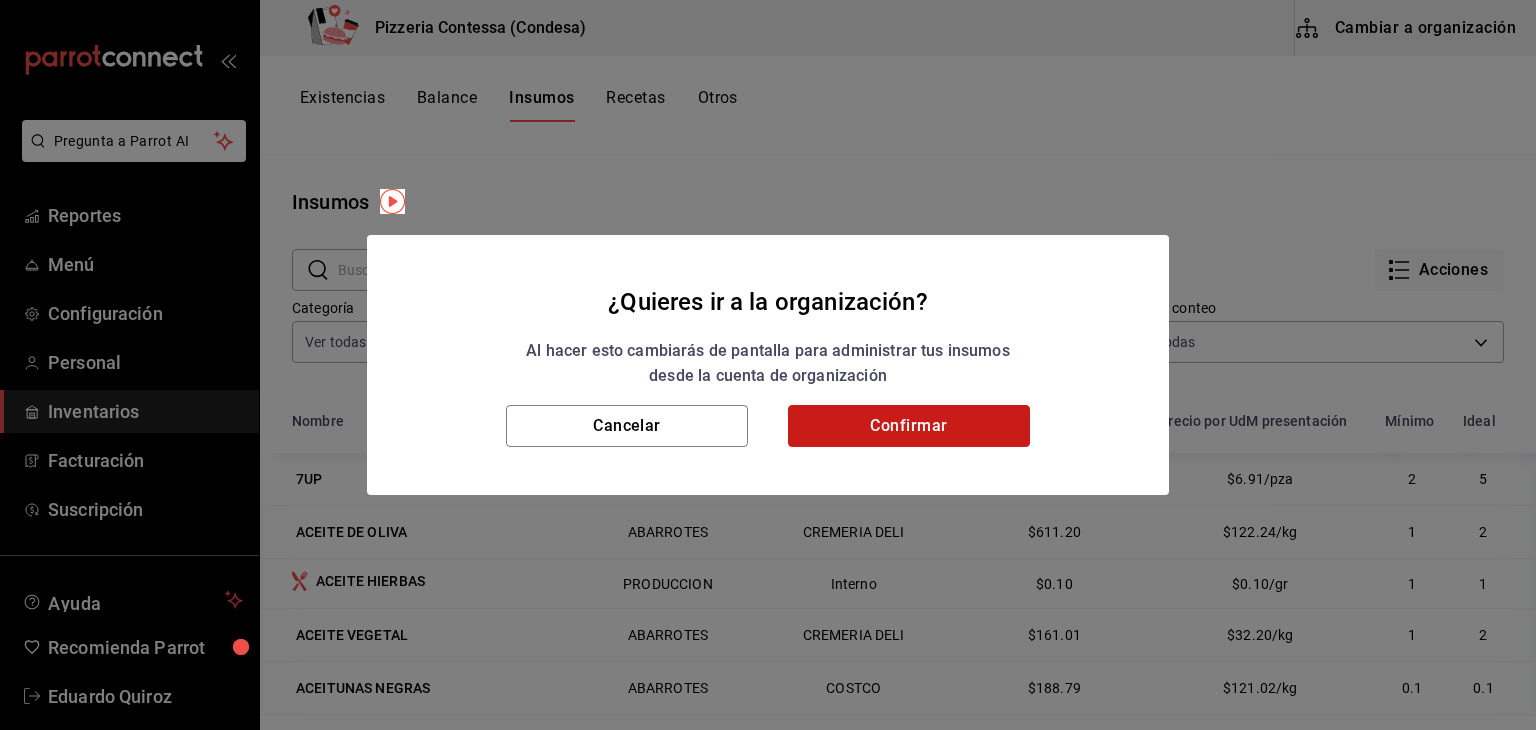click on "Confirmar" at bounding box center [909, 426] 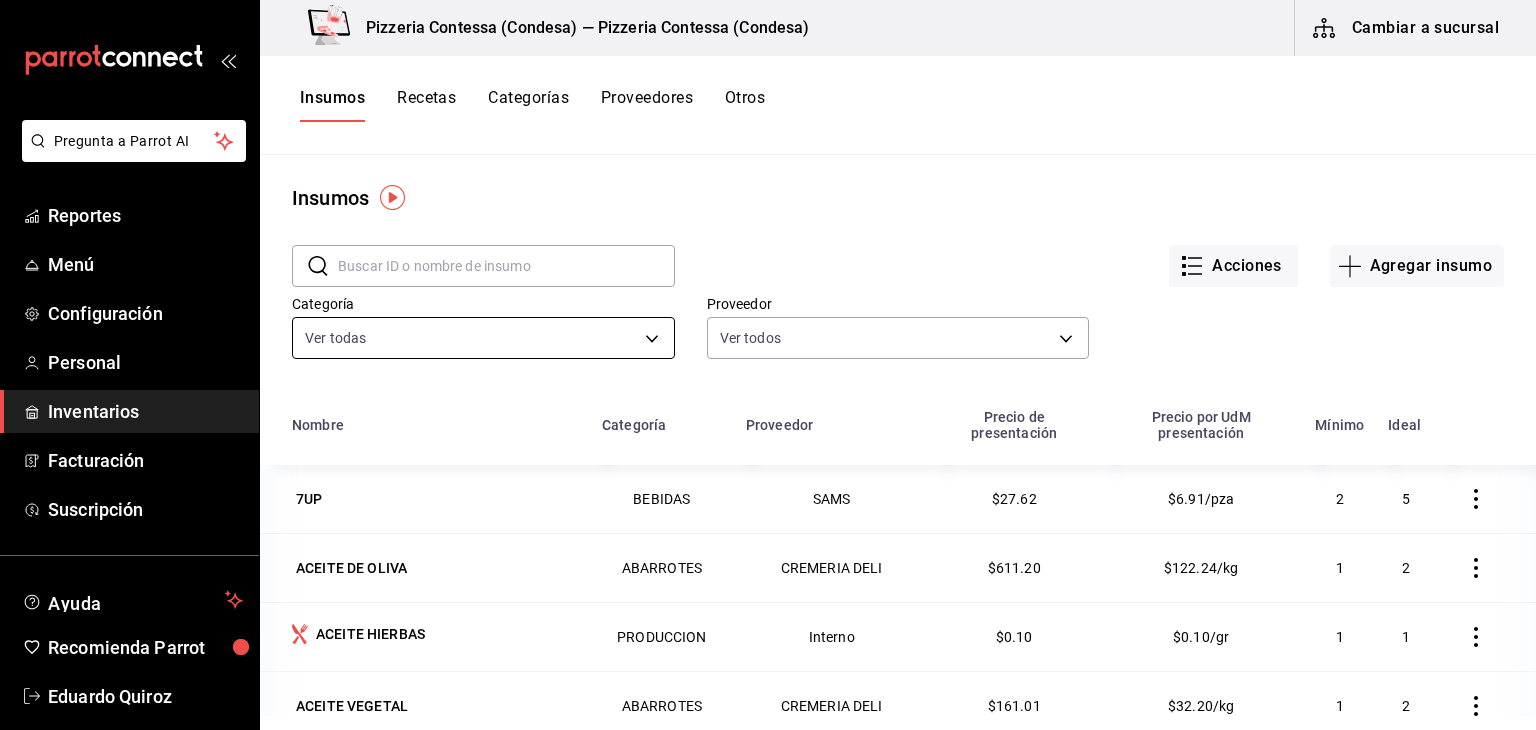 scroll, scrollTop: 0, scrollLeft: 0, axis: both 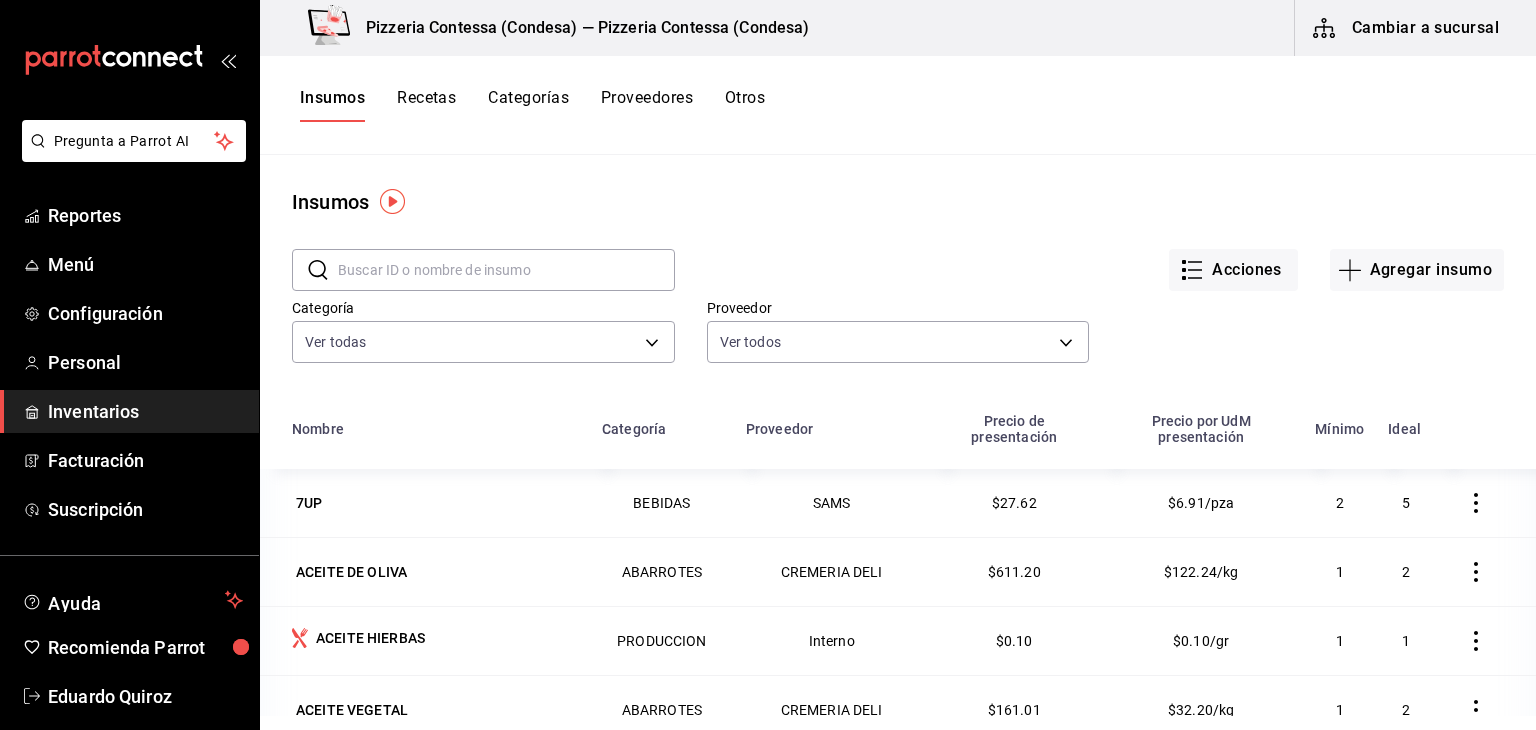 click on "Recetas" at bounding box center (426, 105) 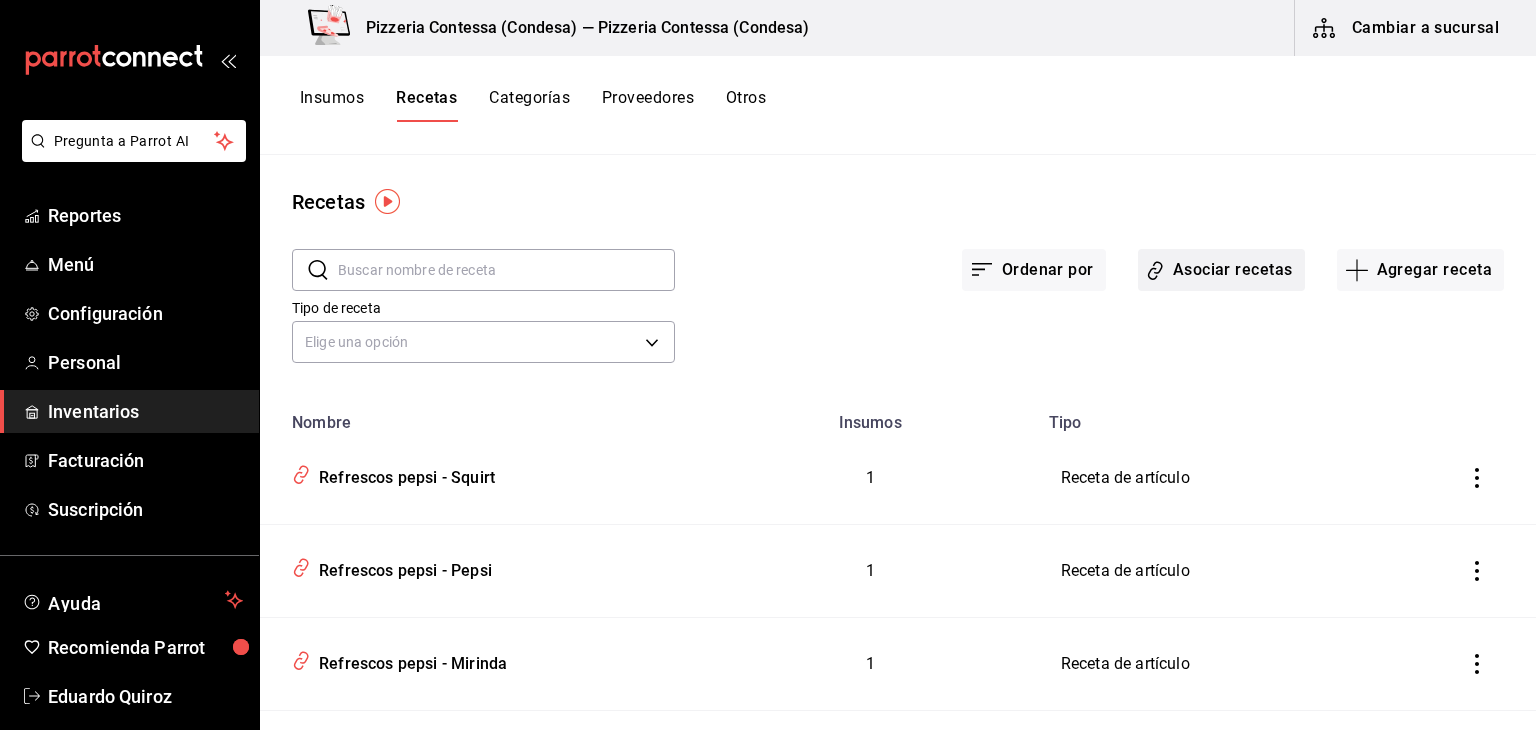click on "Asociar recetas" at bounding box center (1221, 270) 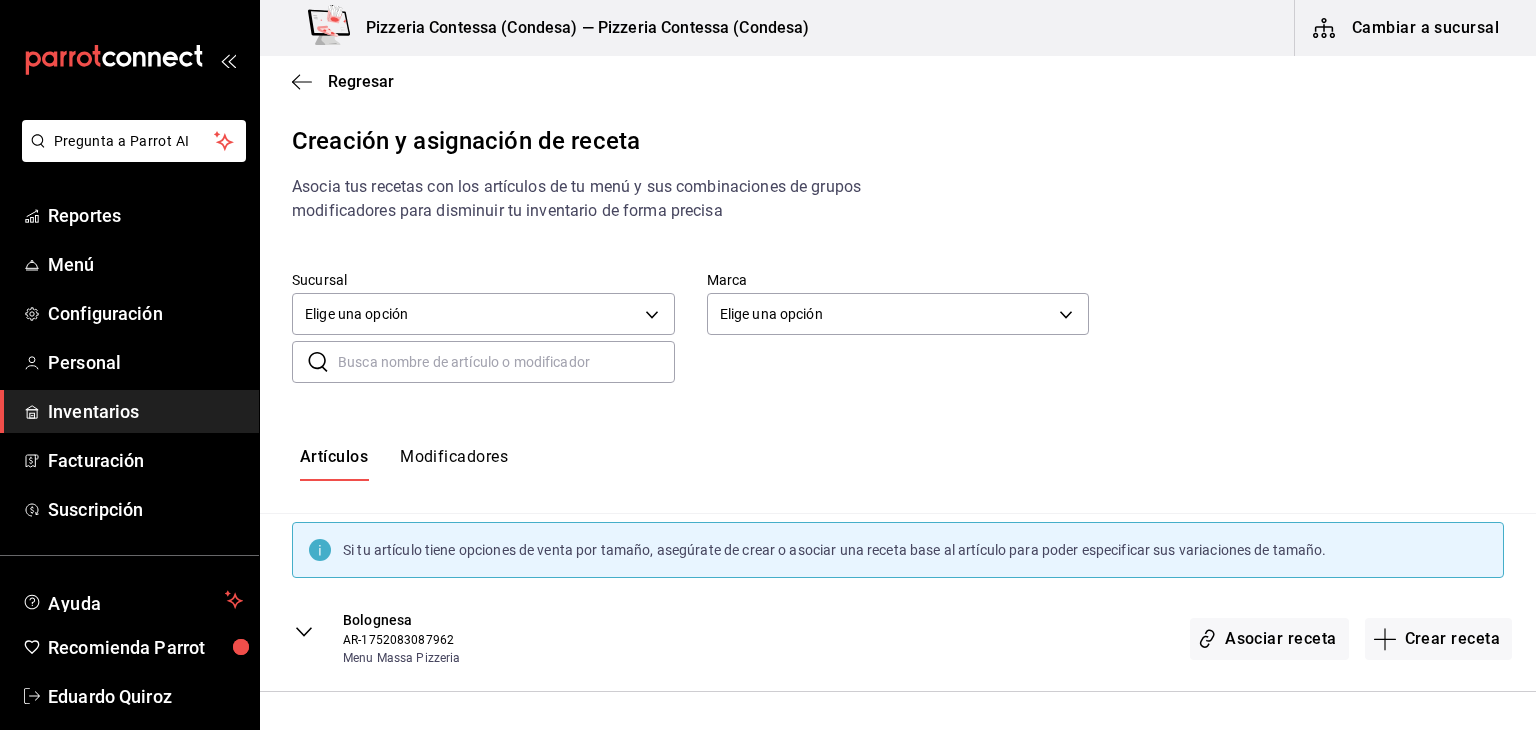 click on "Artículos Modificadores" at bounding box center [898, 464] 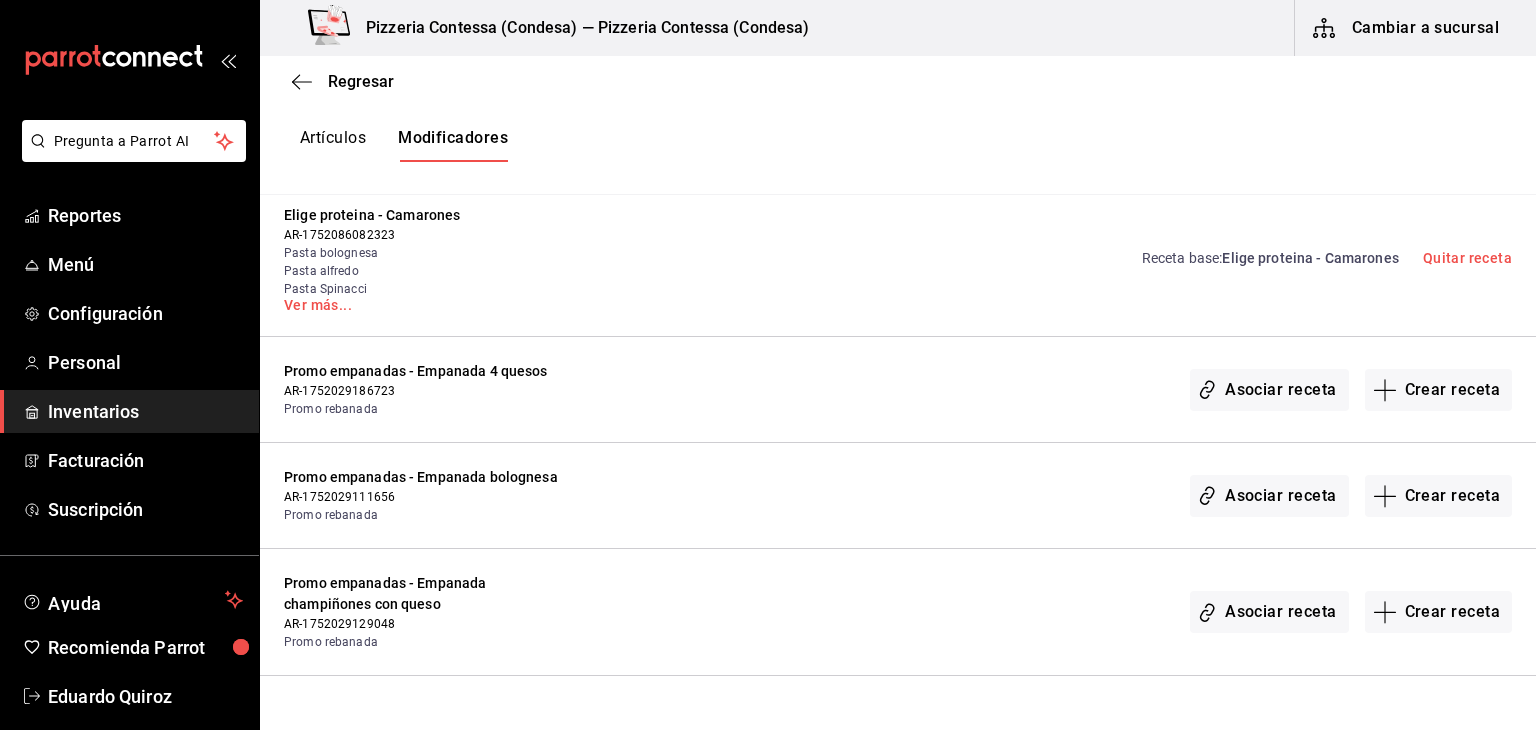 scroll, scrollTop: 456, scrollLeft: 0, axis: vertical 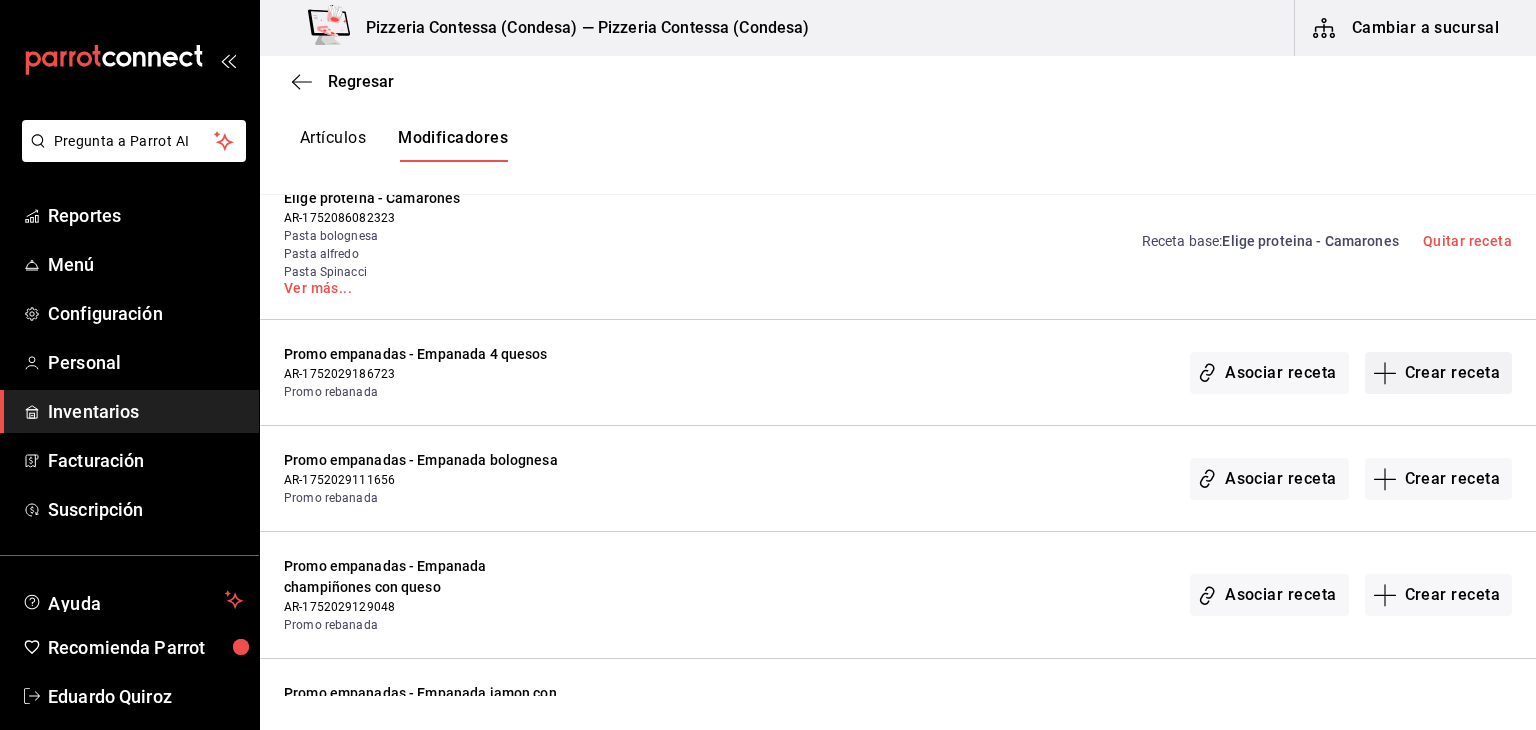 click on "Crear receta" at bounding box center (1439, 373) 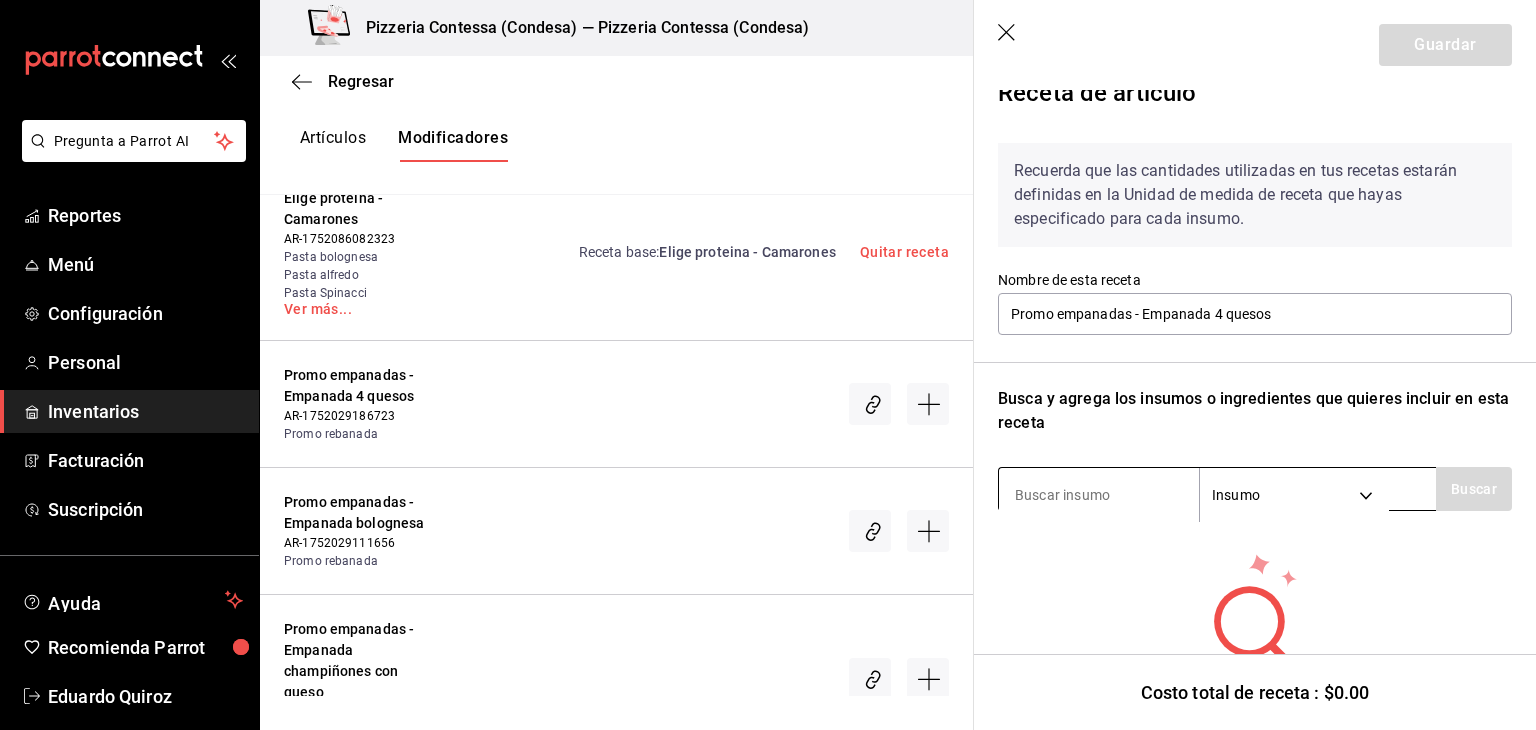 scroll, scrollTop: 32, scrollLeft: 0, axis: vertical 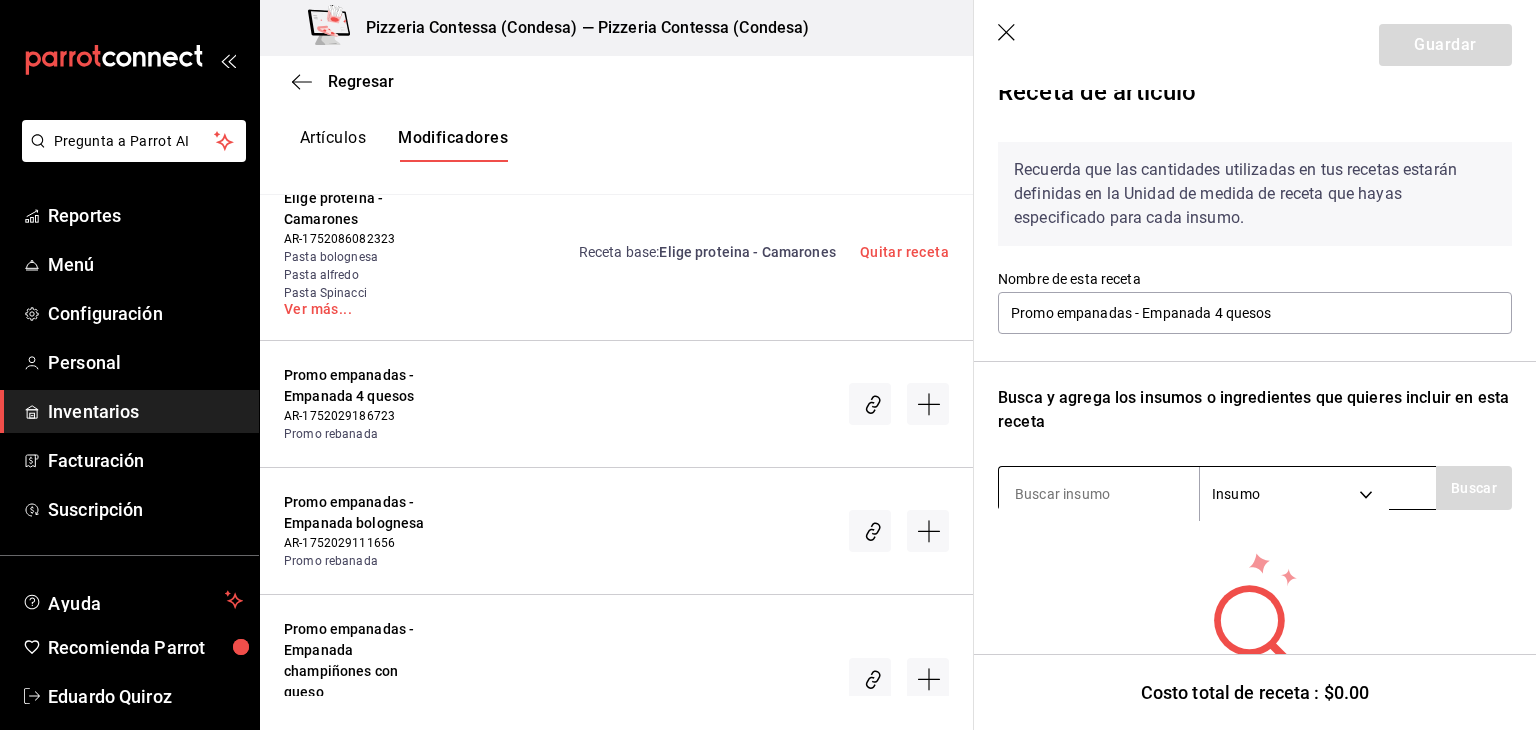 click at bounding box center (1099, 494) 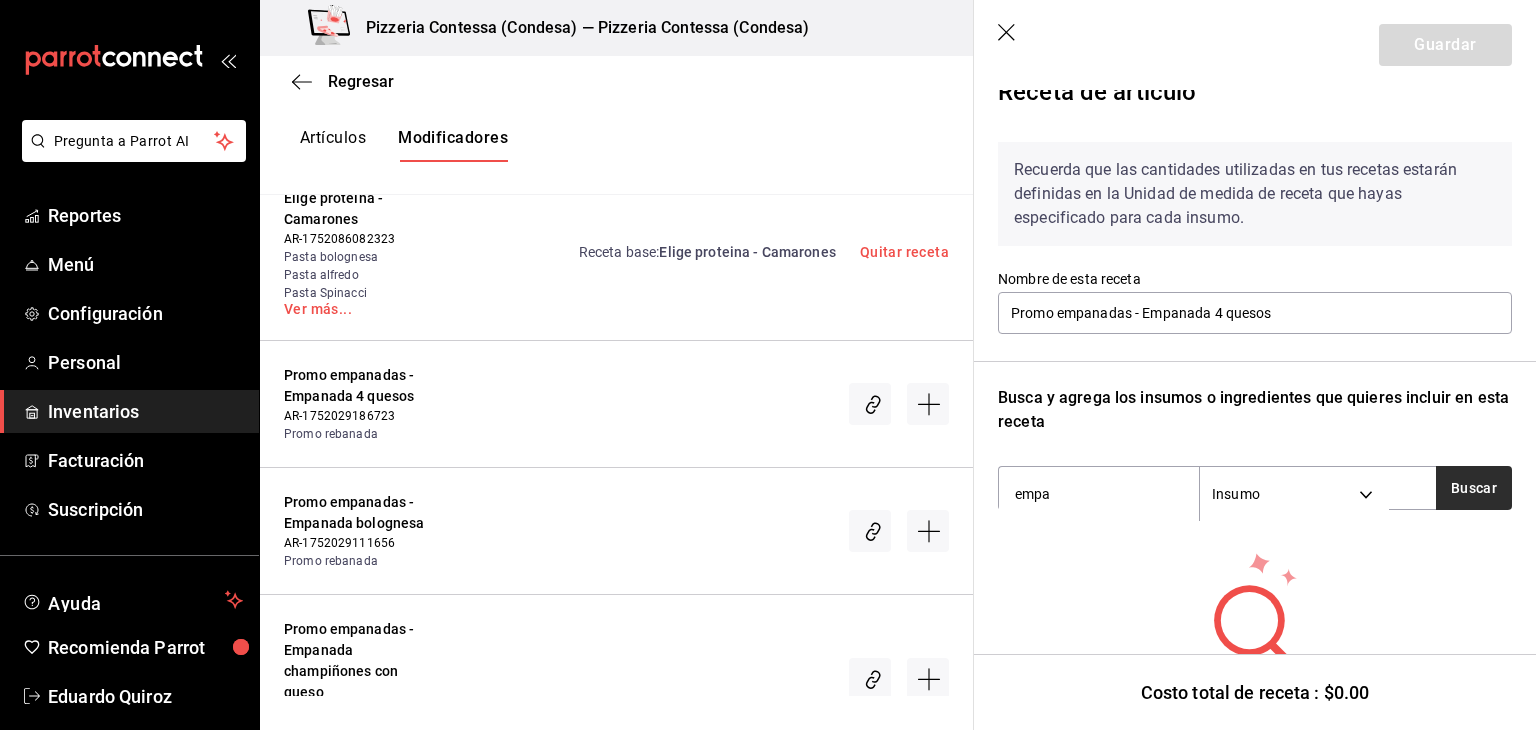 type on "empa" 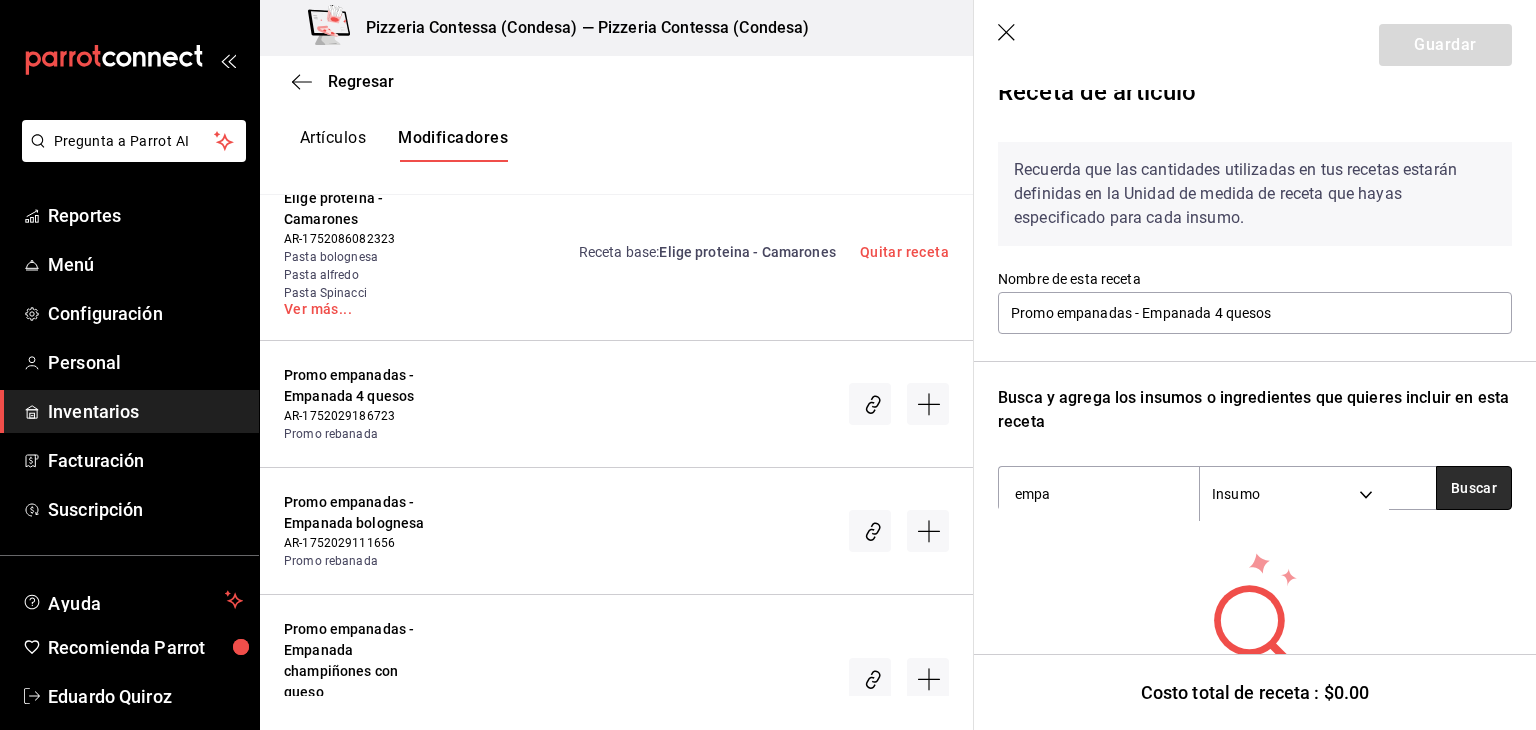 click on "Buscar" at bounding box center [1474, 488] 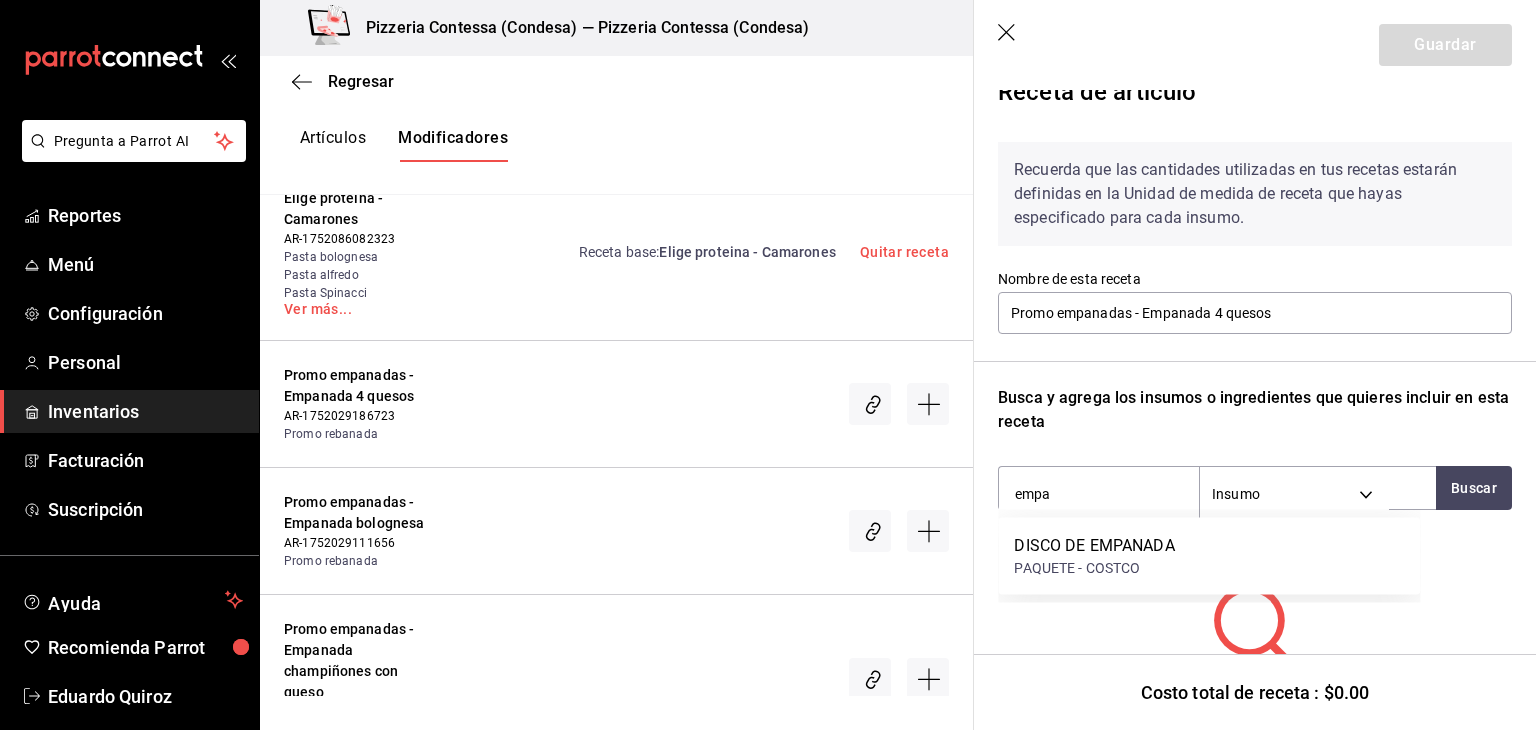 drag, startPoint x: 1110, startPoint y: 489, endPoint x: 991, endPoint y: 498, distance: 119.33985 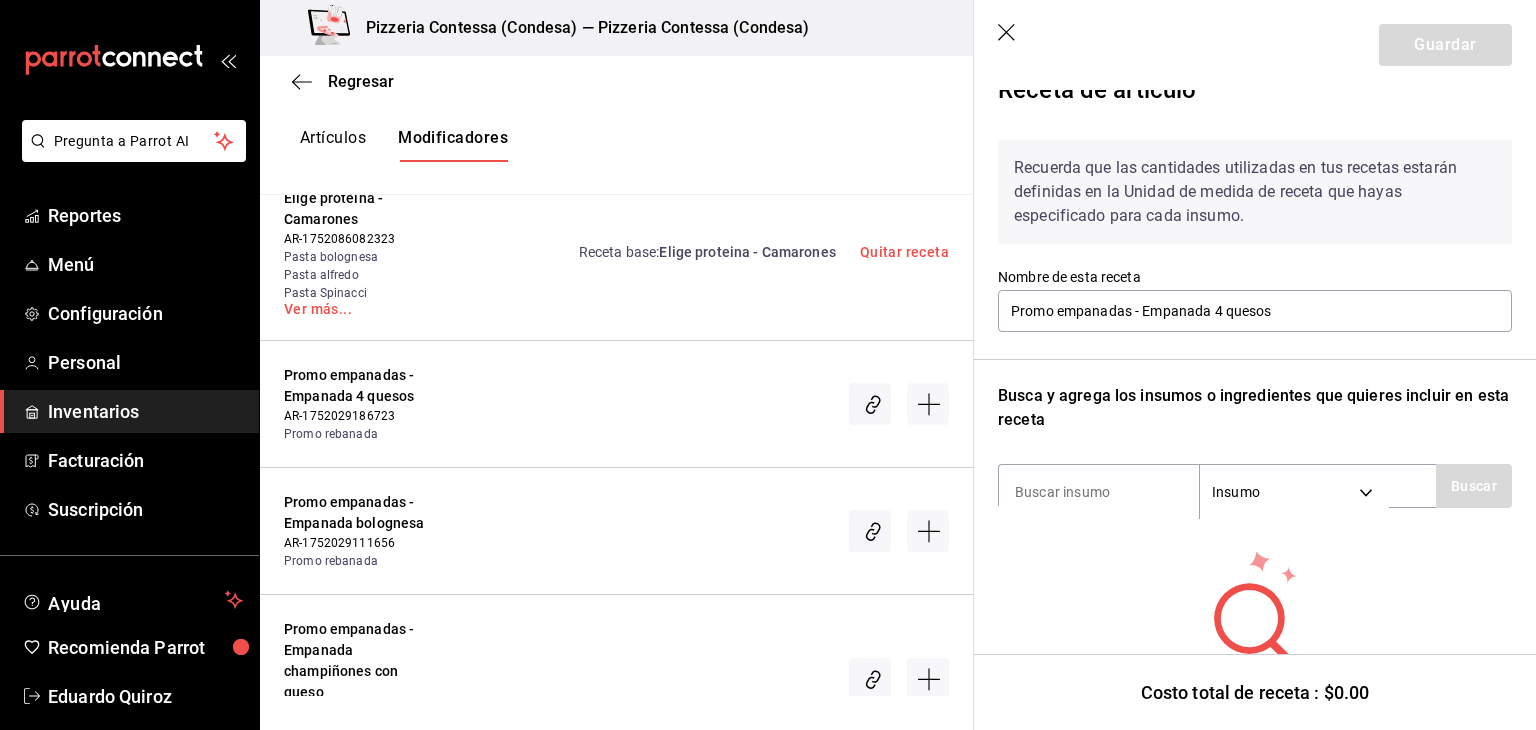 scroll, scrollTop: 30, scrollLeft: 0, axis: vertical 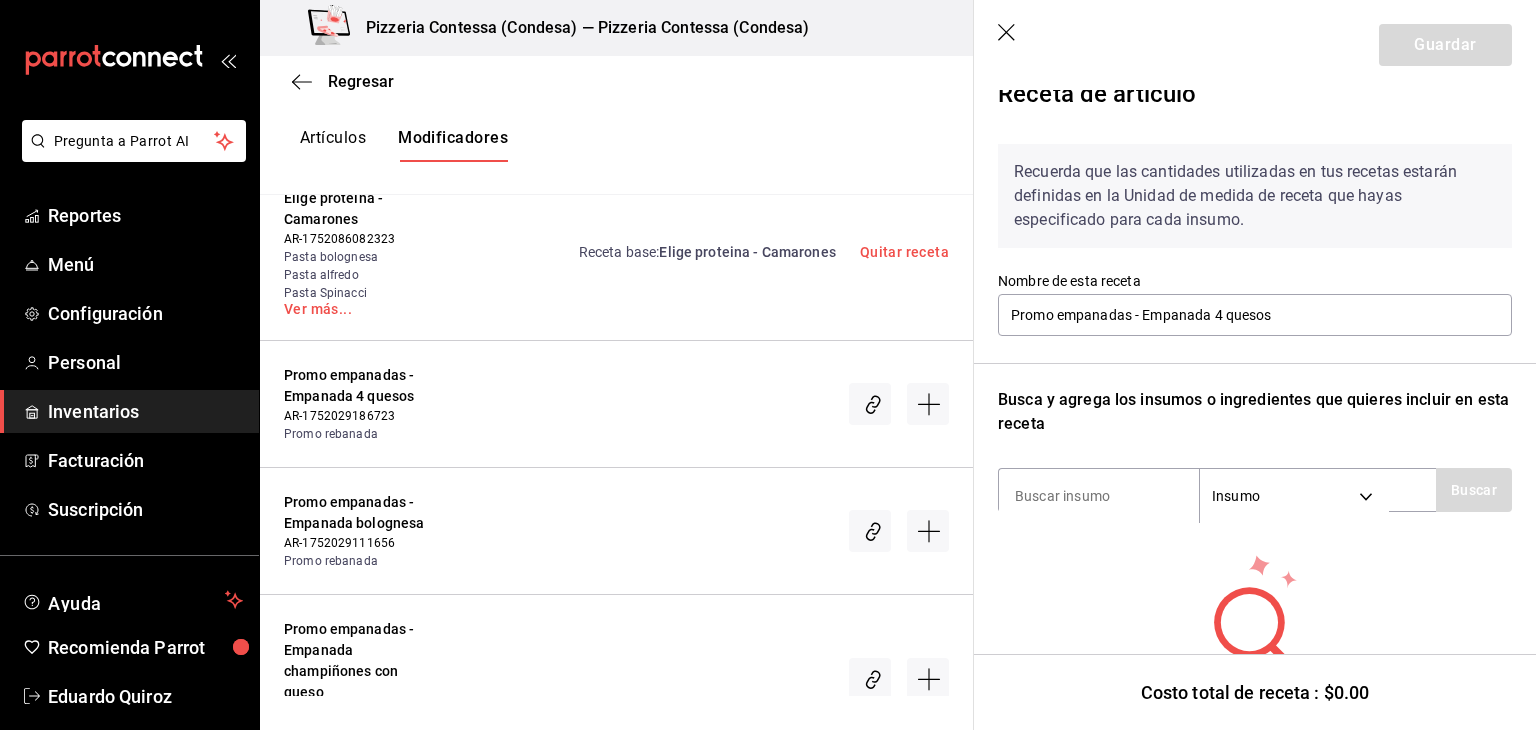 type 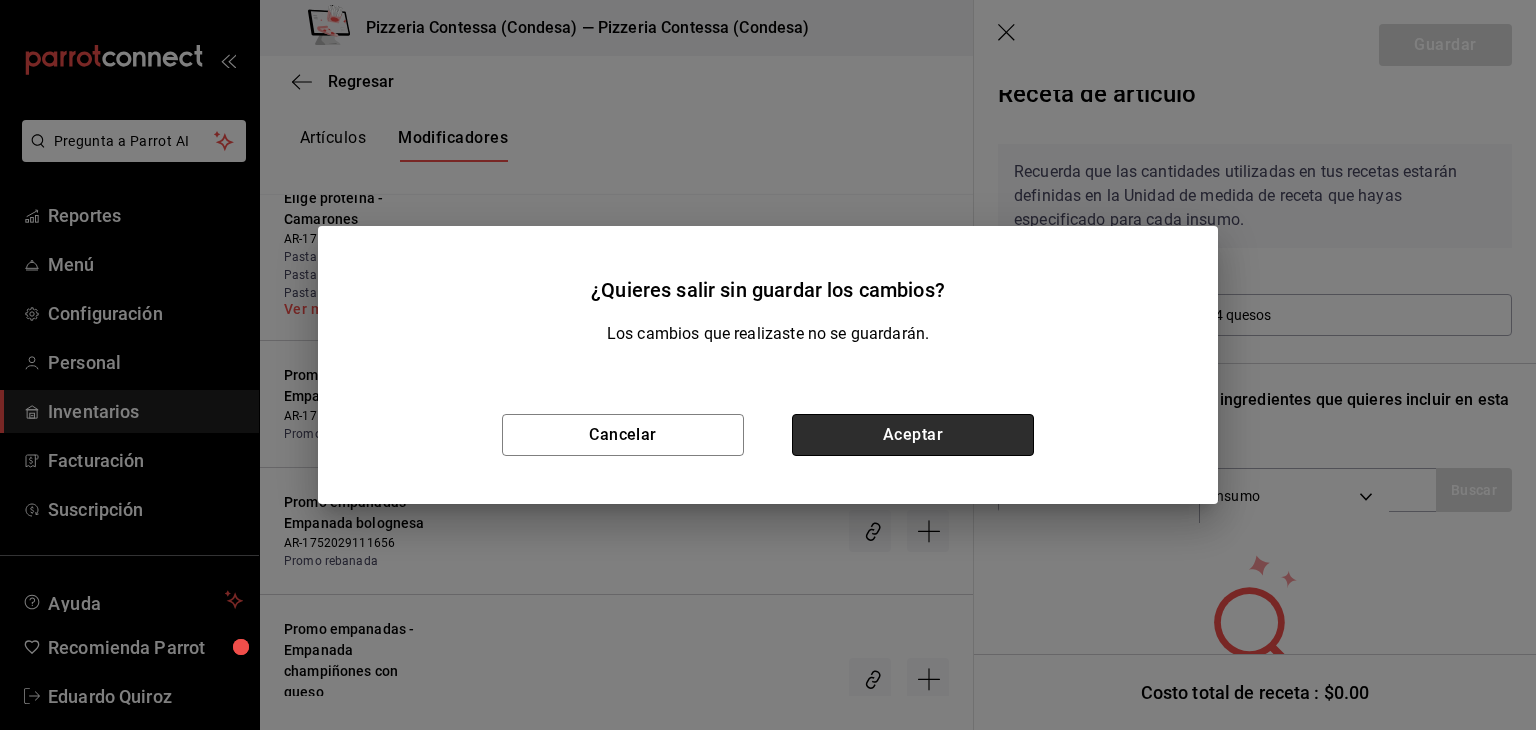 click on "Aceptar" at bounding box center (913, 435) 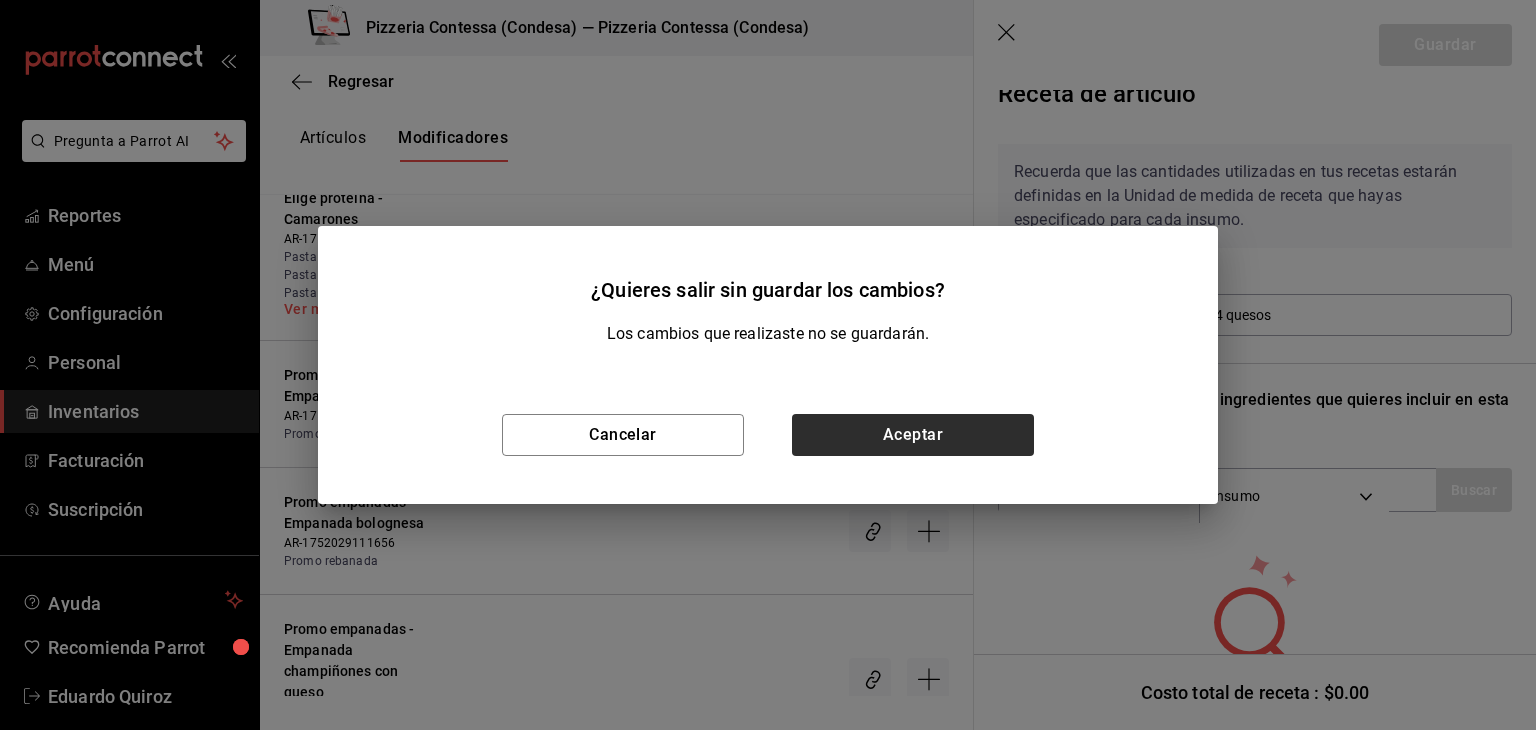 scroll, scrollTop: 0, scrollLeft: 0, axis: both 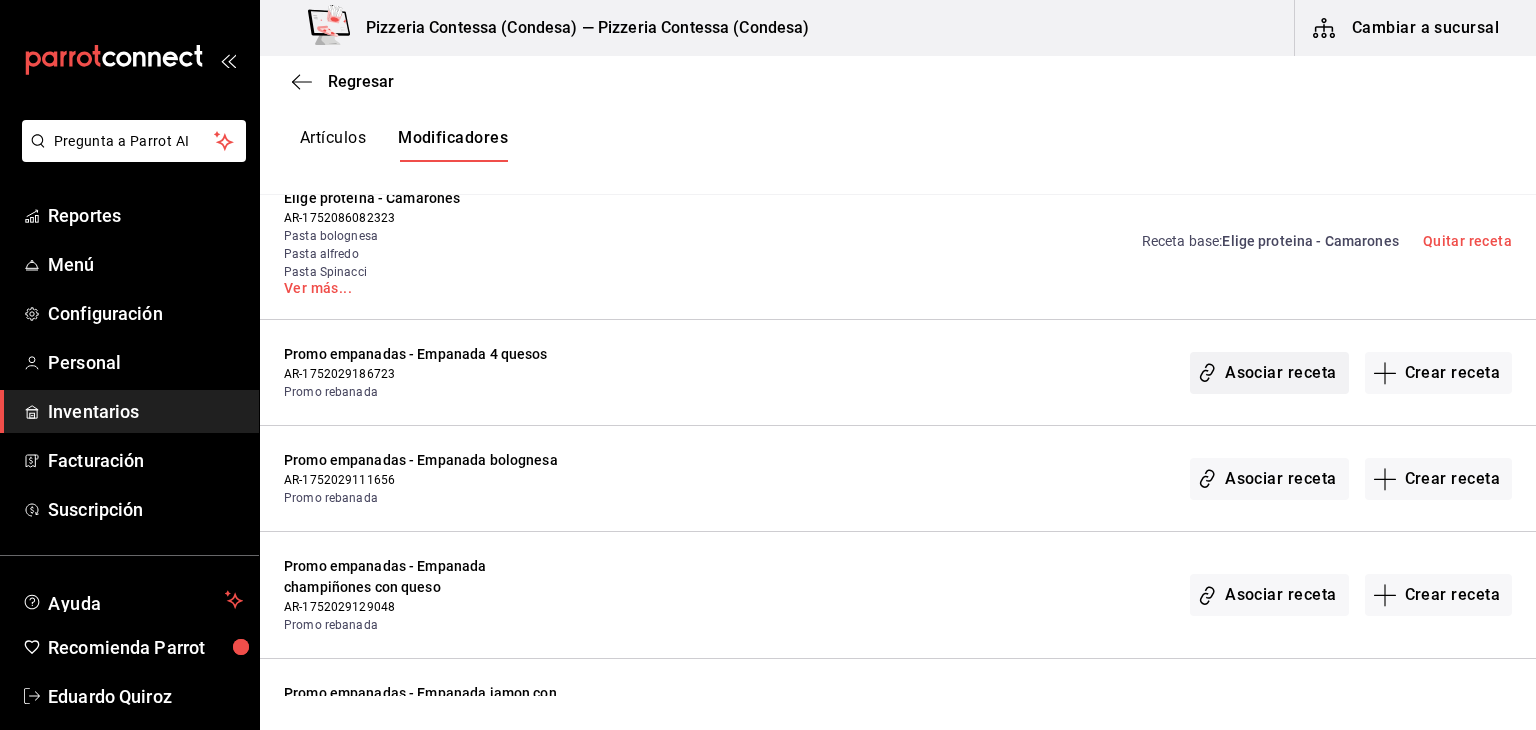 click on "Asociar receta" at bounding box center (1269, 373) 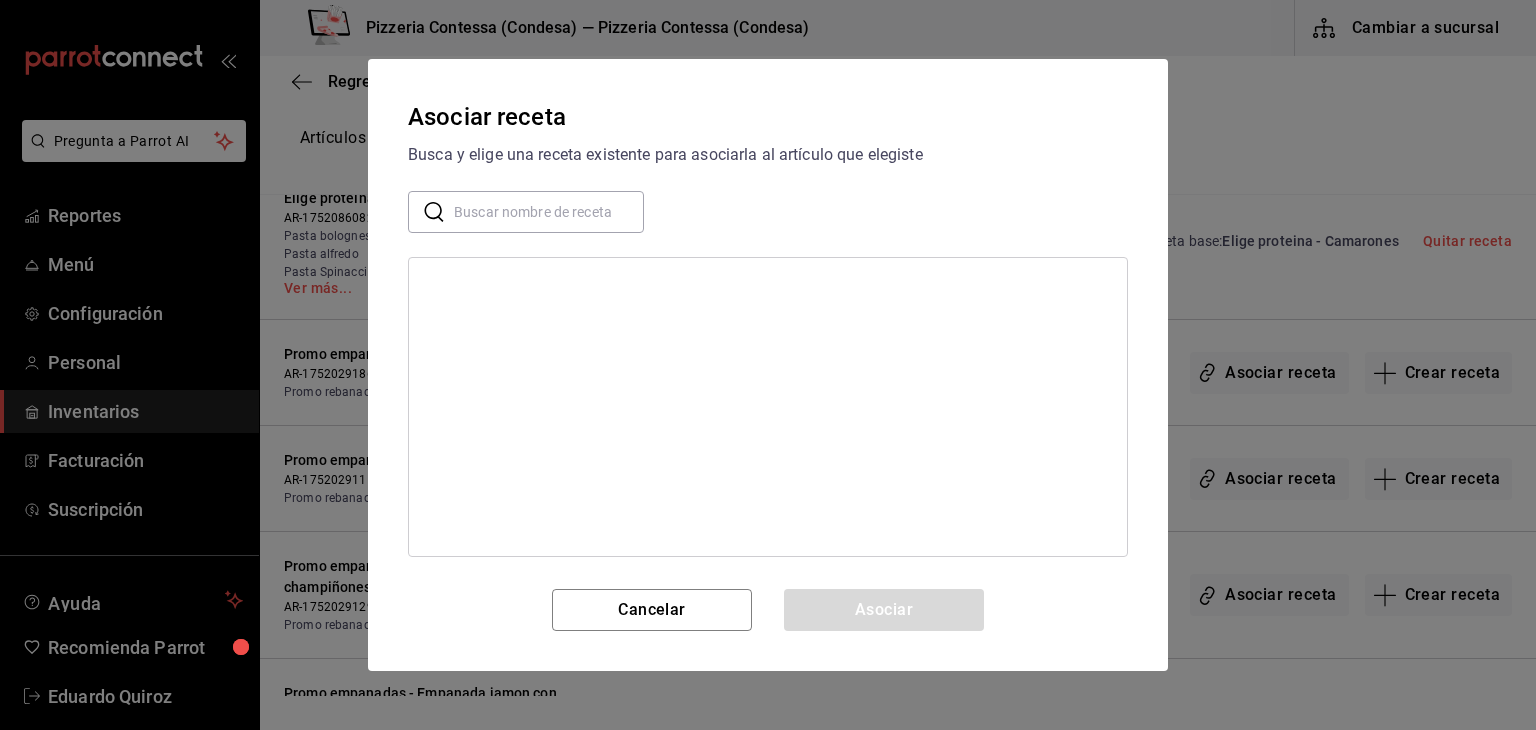 click at bounding box center [549, 212] 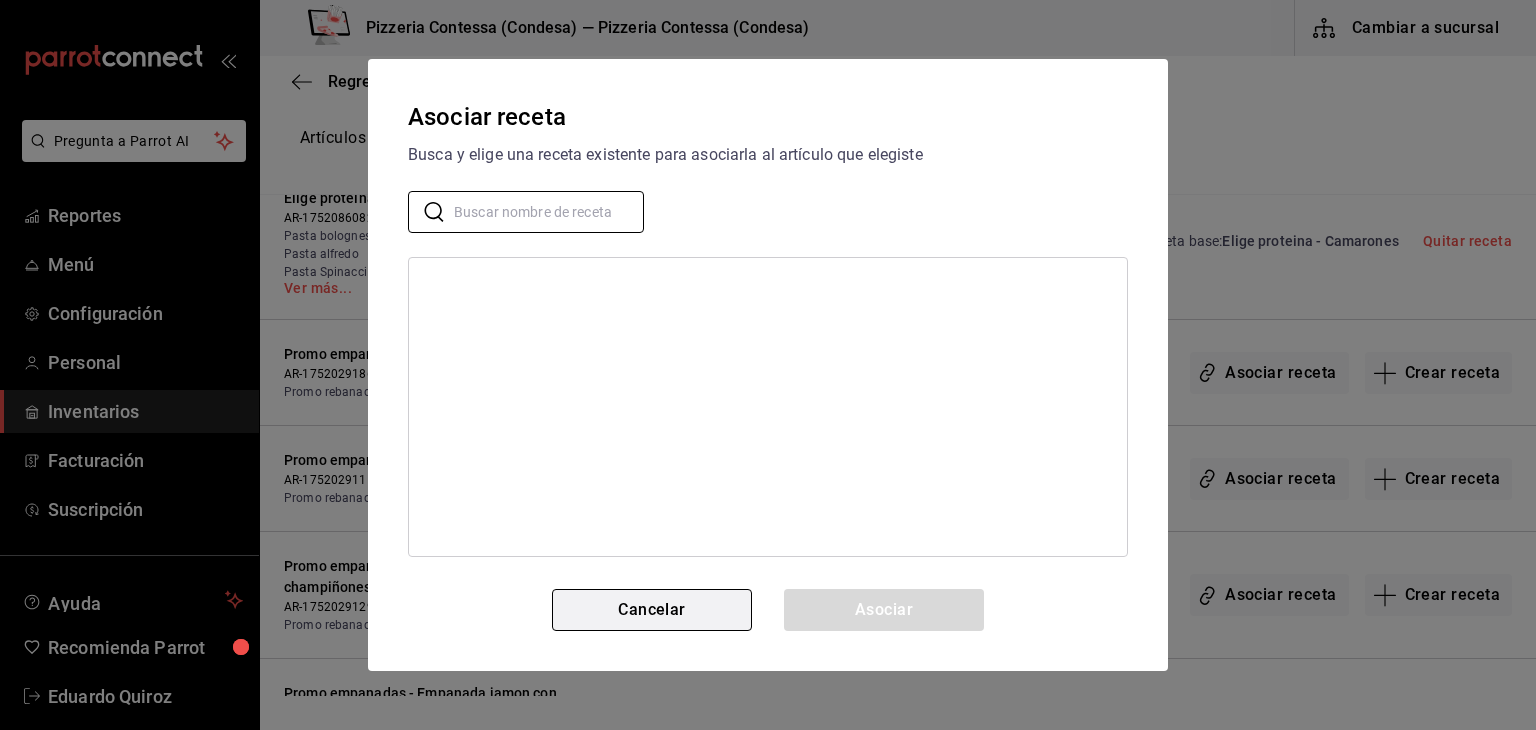 click on "Cancelar" at bounding box center (652, 610) 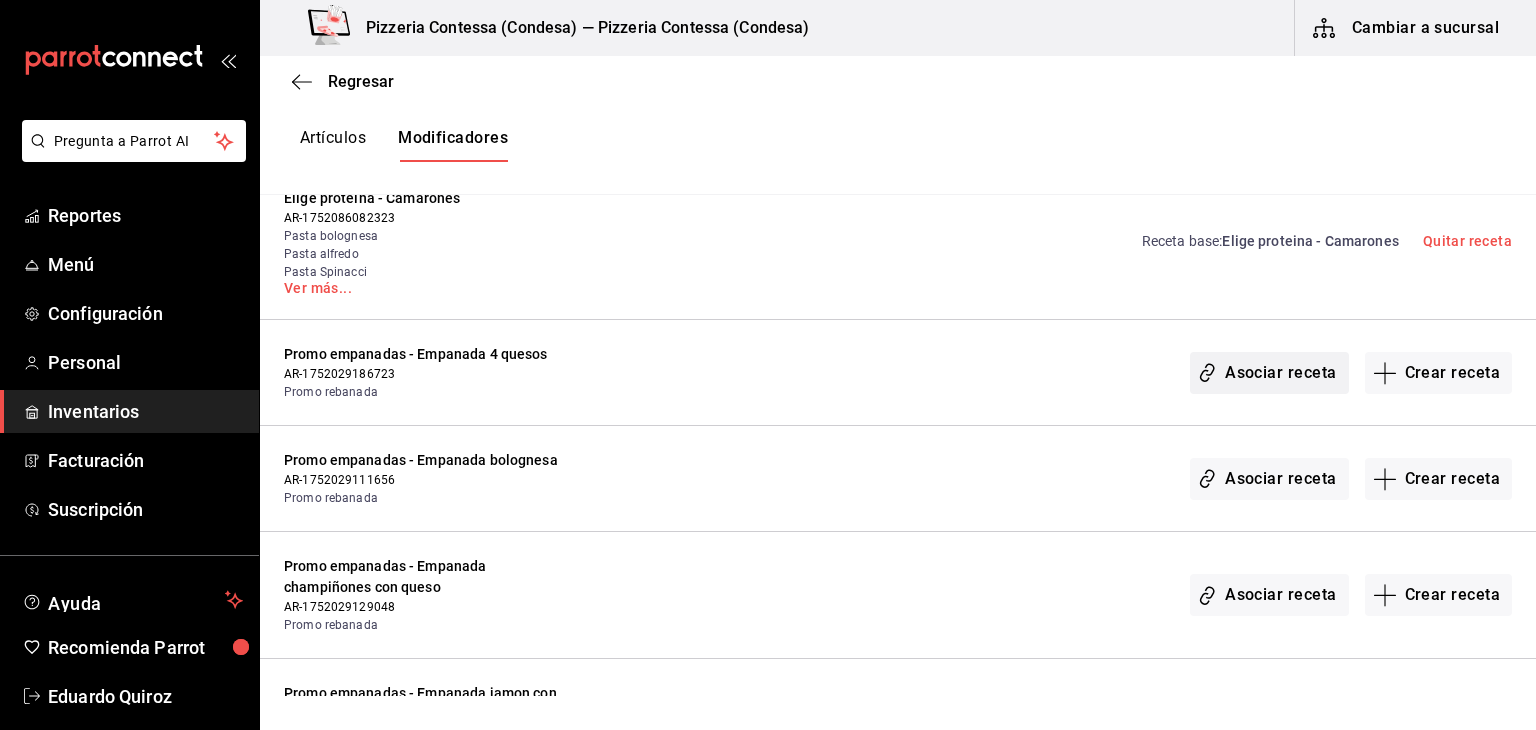 click on "Asociar receta" at bounding box center (1269, 373) 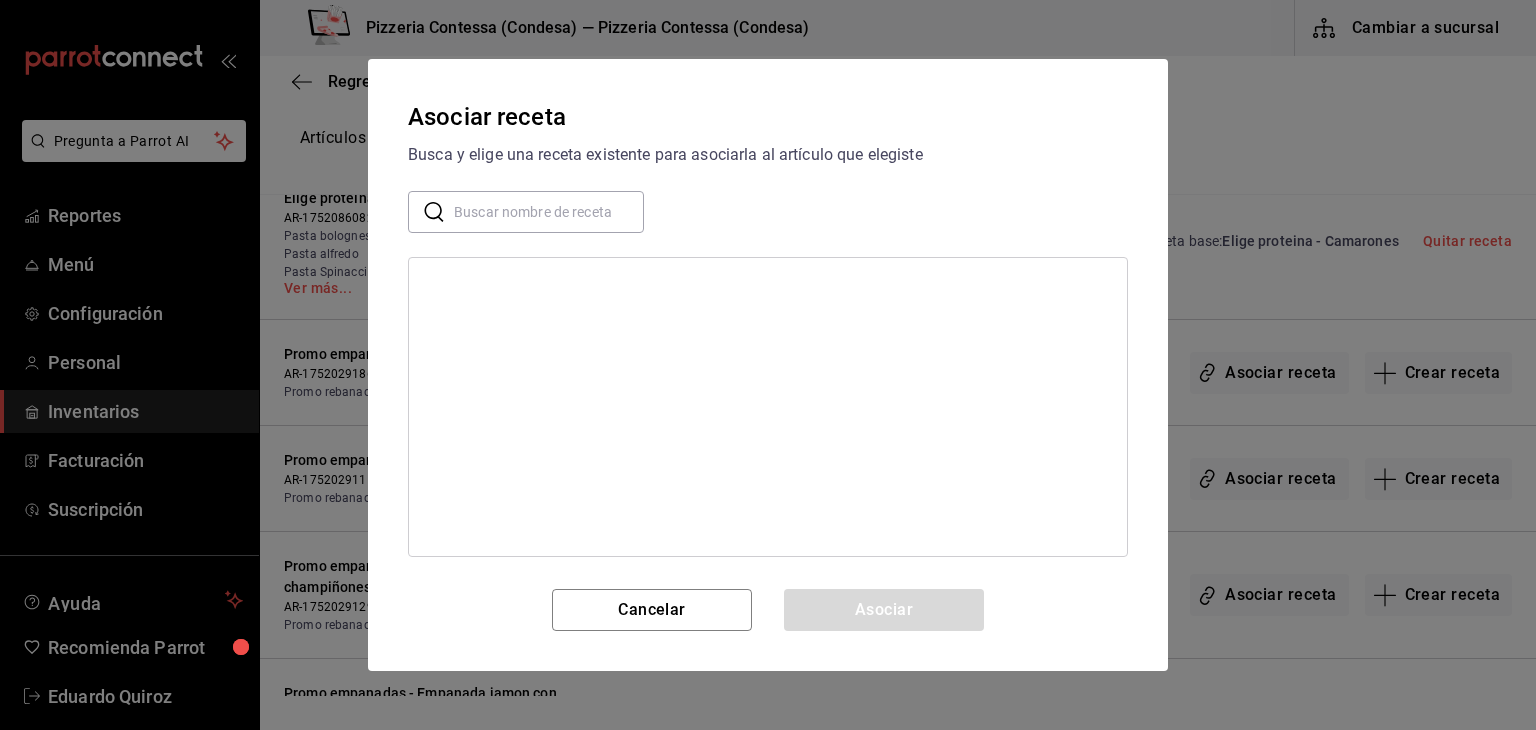 click at bounding box center [549, 212] 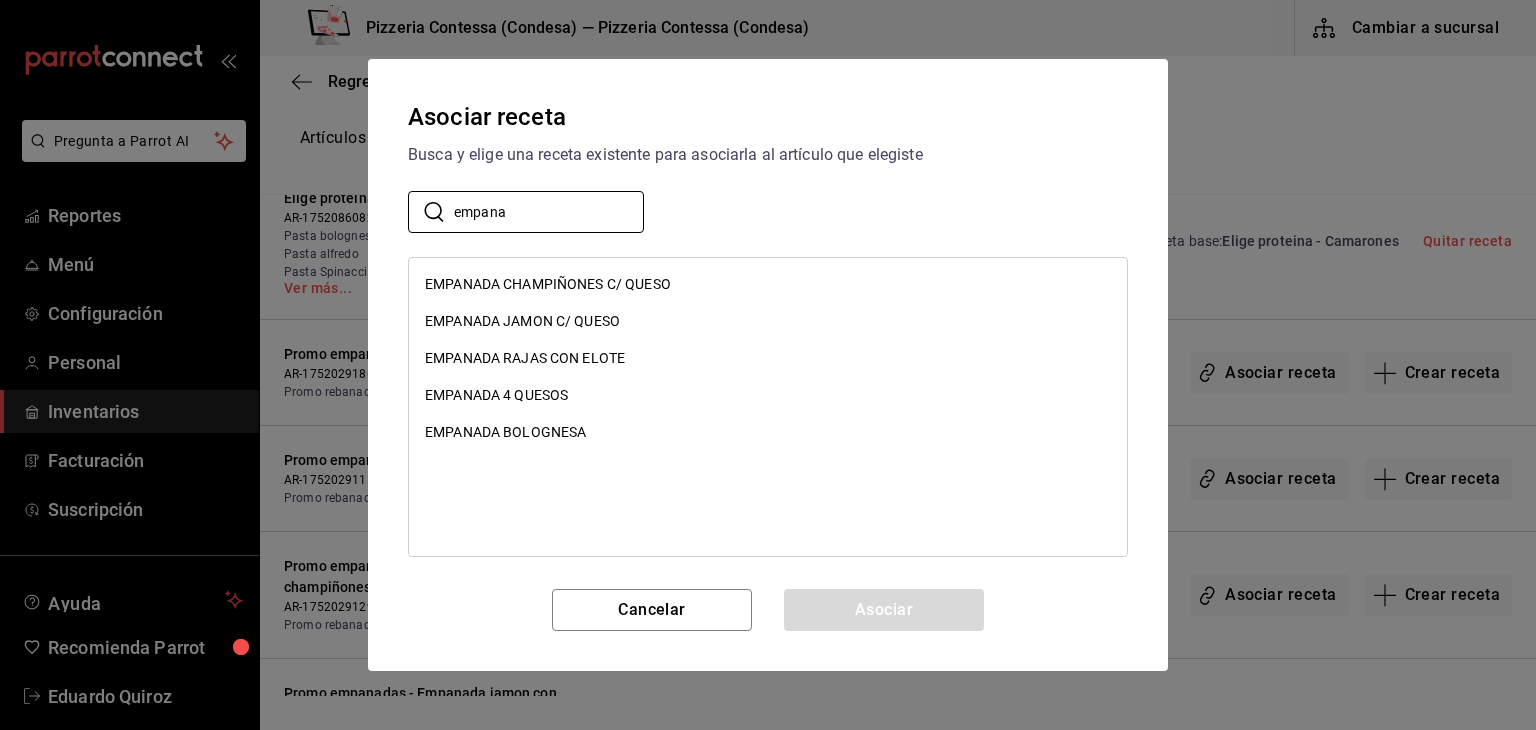 type on "empana" 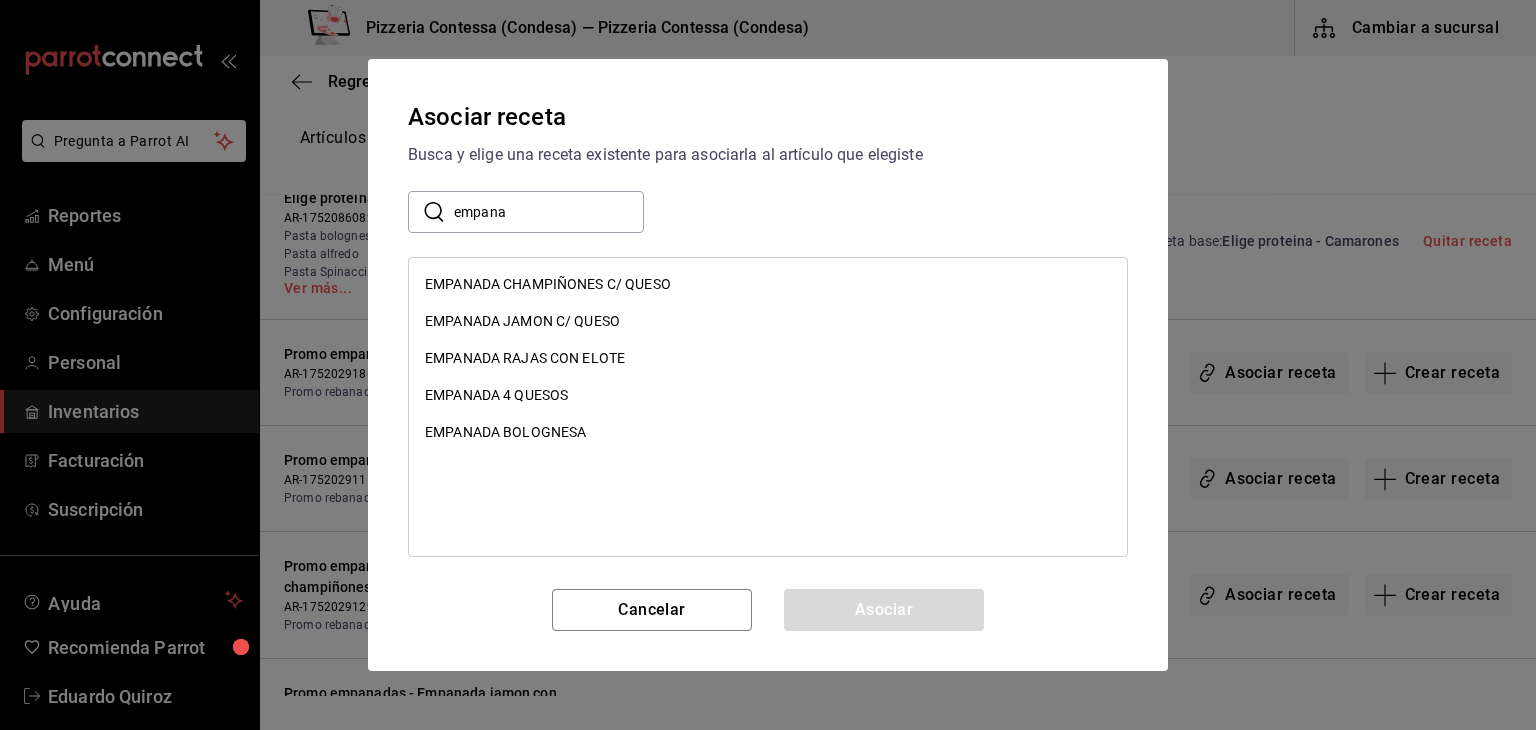 click on "EMPANADA 4 QUESOS" at bounding box center (768, 395) 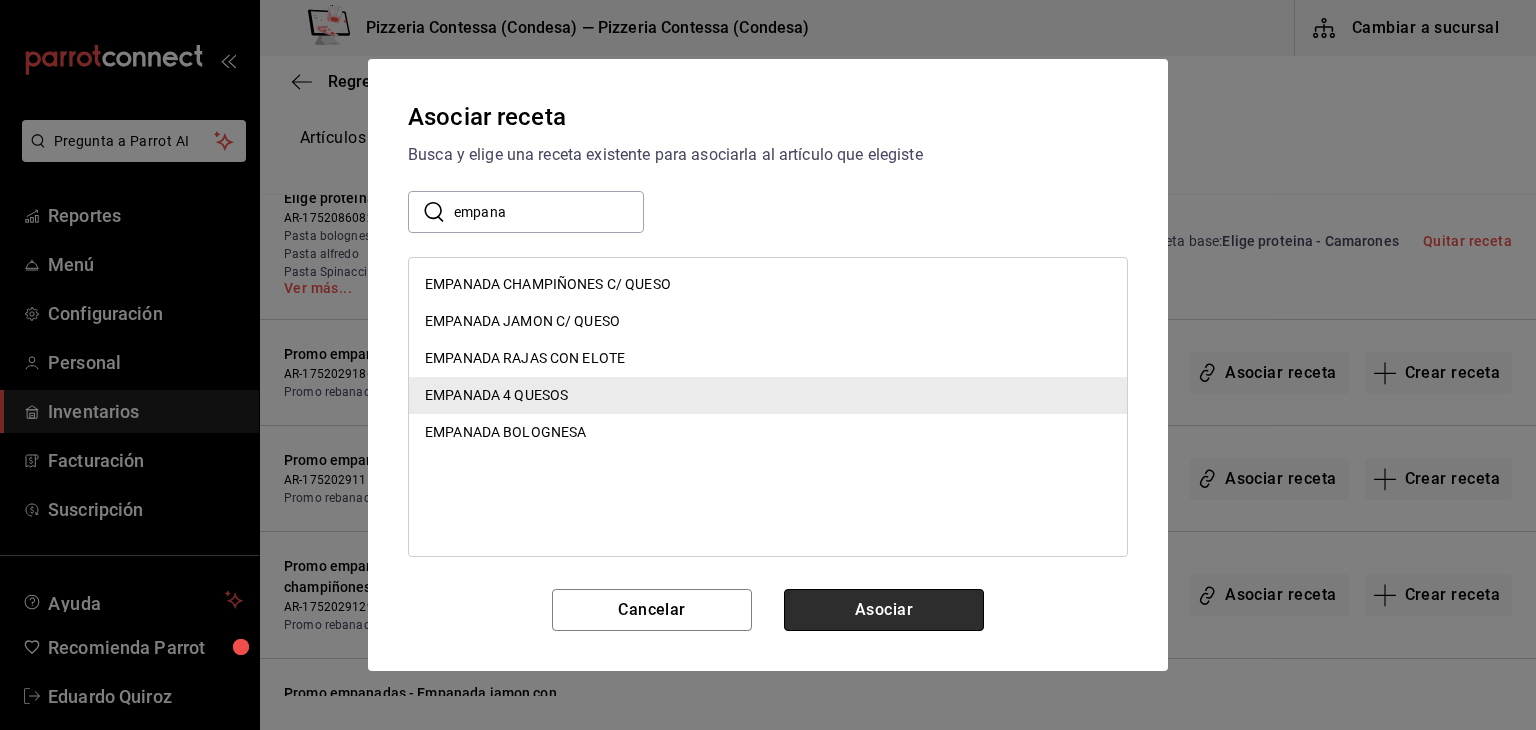 click on "Asociar" at bounding box center (884, 610) 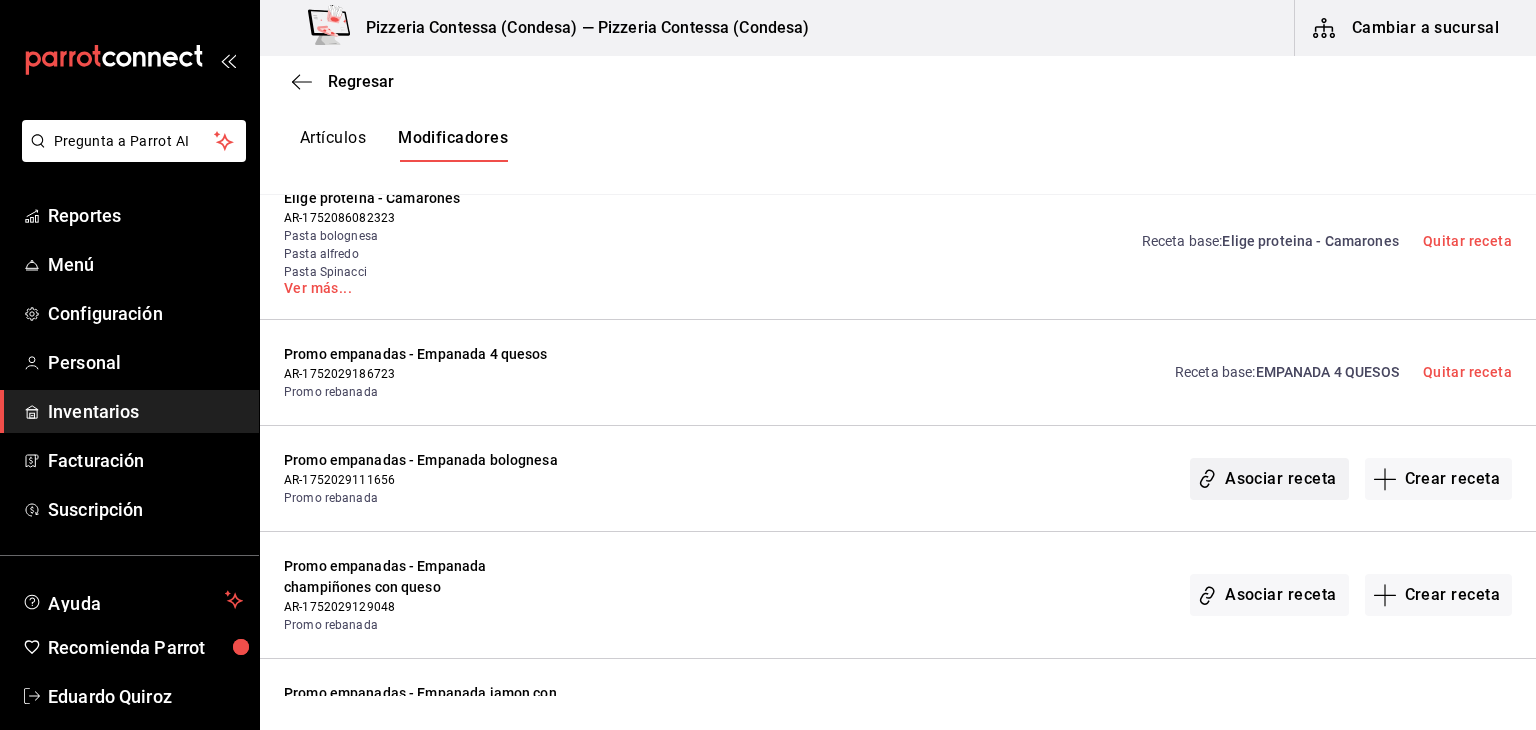 click on "Asociar receta" at bounding box center [1269, 479] 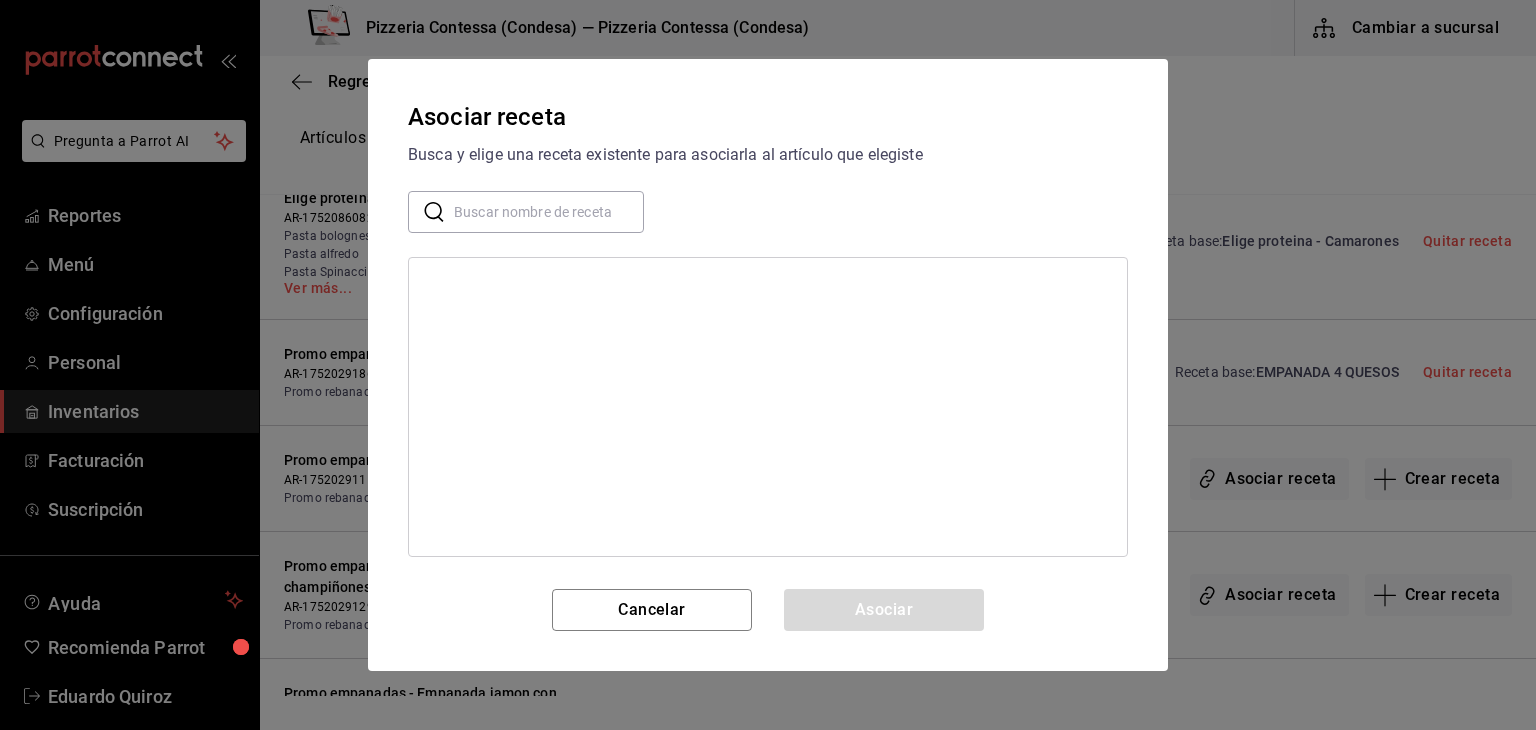 click at bounding box center (549, 212) 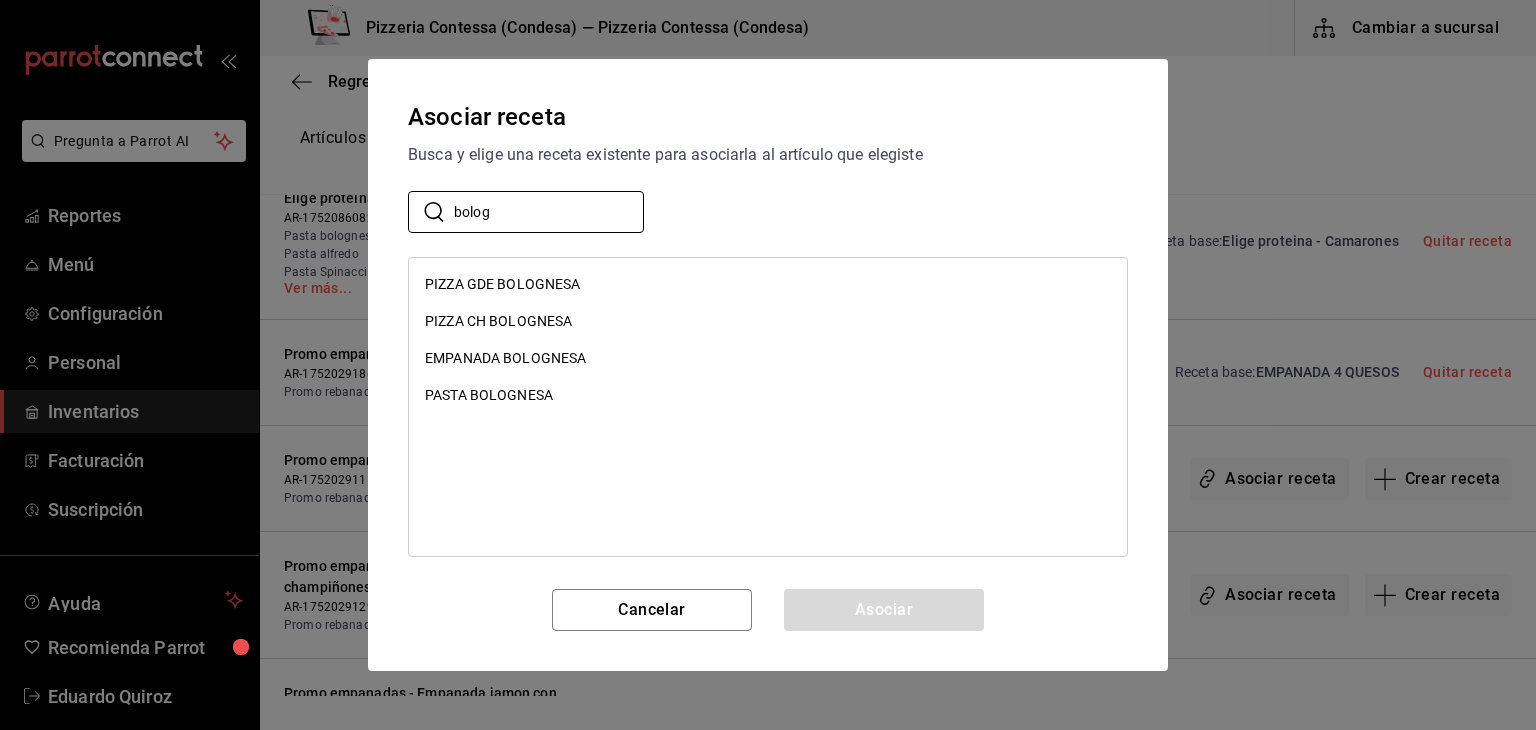 type on "bolog" 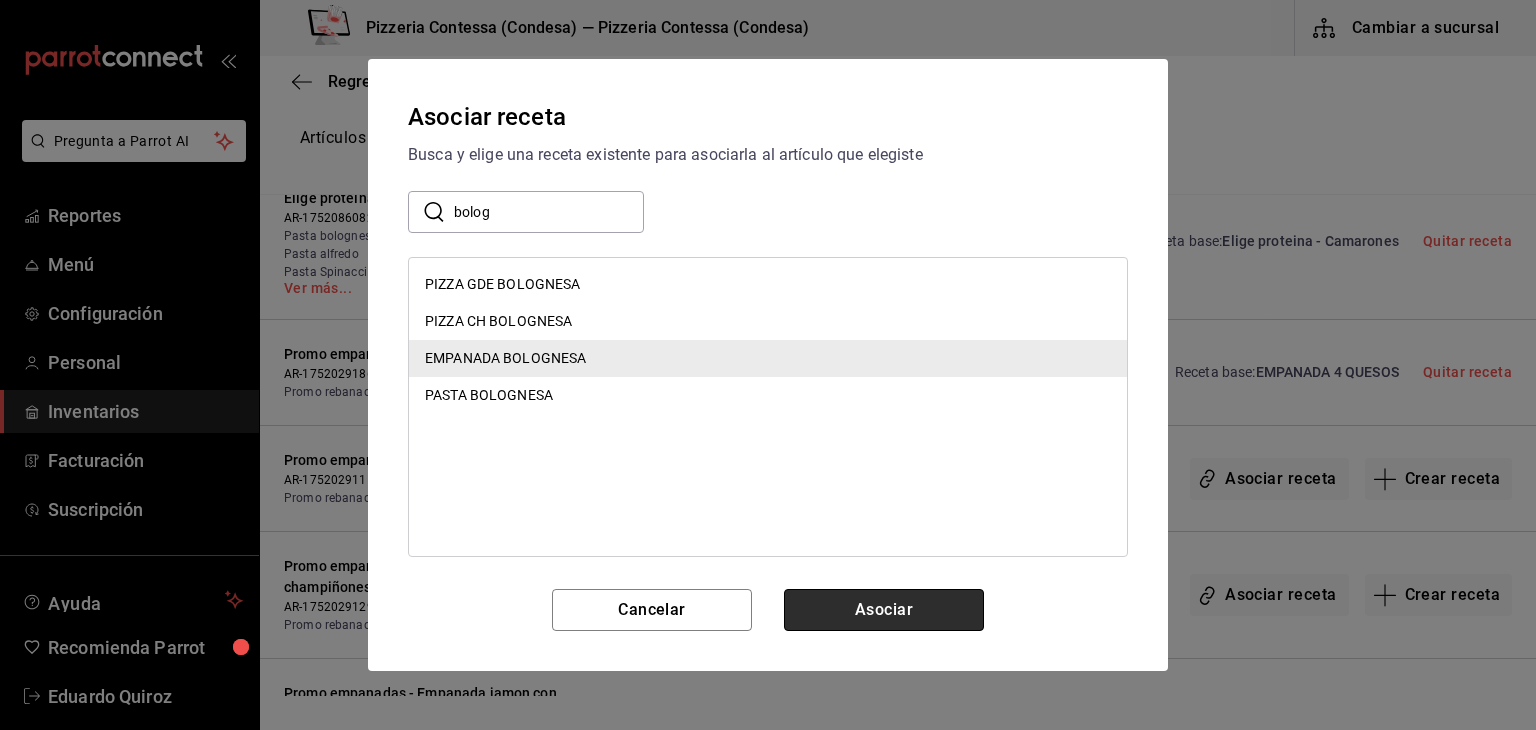 click on "Asociar" at bounding box center [884, 610] 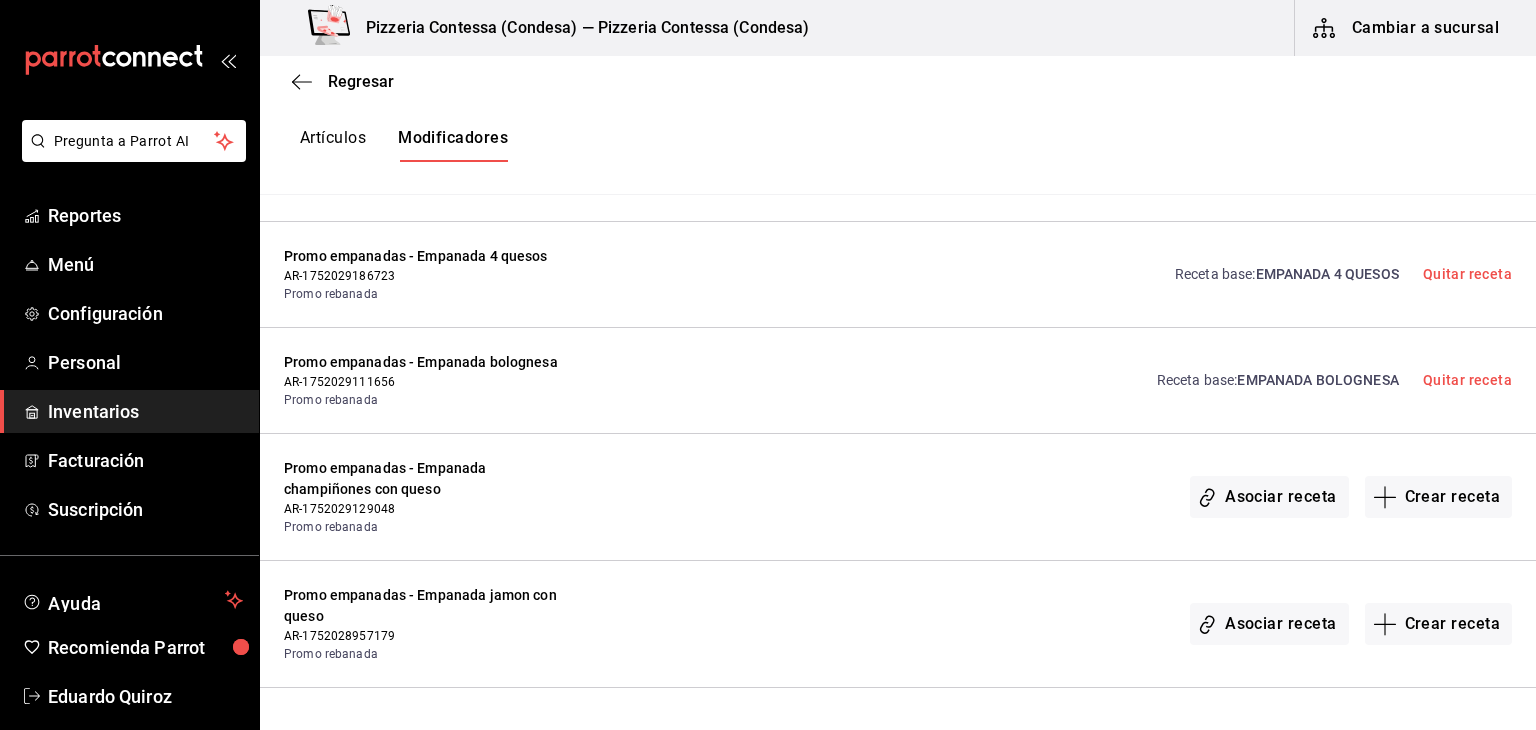 scroll, scrollTop: 558, scrollLeft: 0, axis: vertical 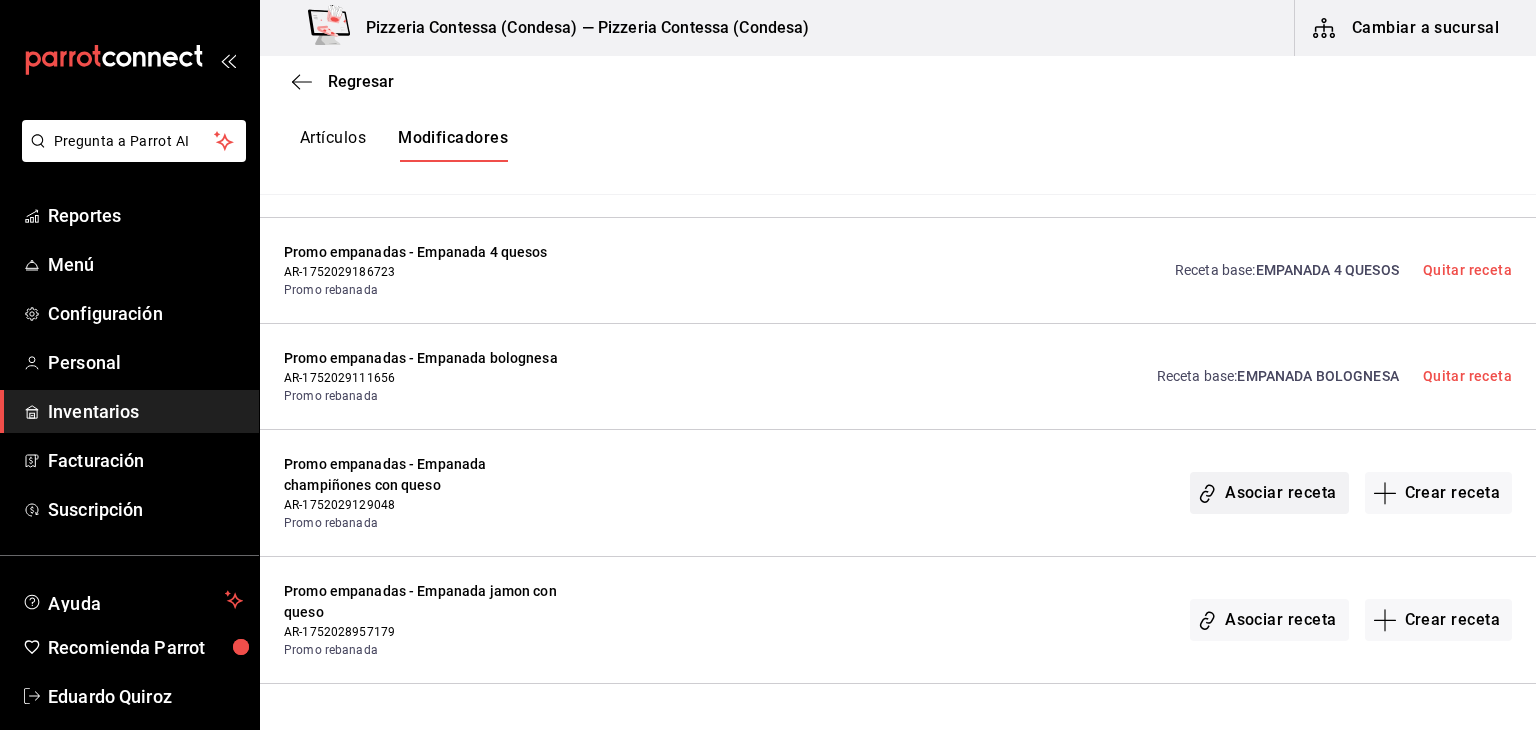 click on "Asociar receta" at bounding box center [1269, 493] 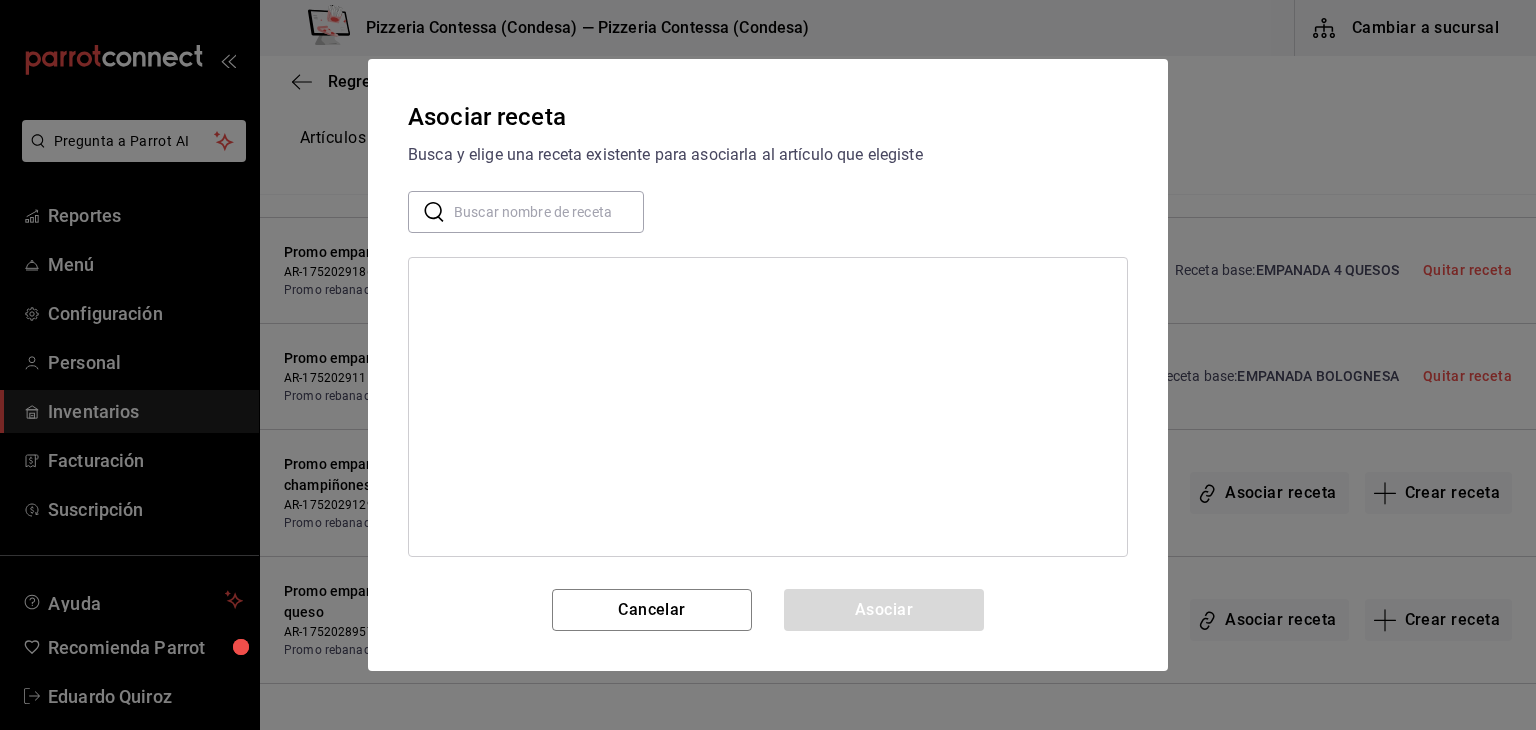 click at bounding box center (549, 212) 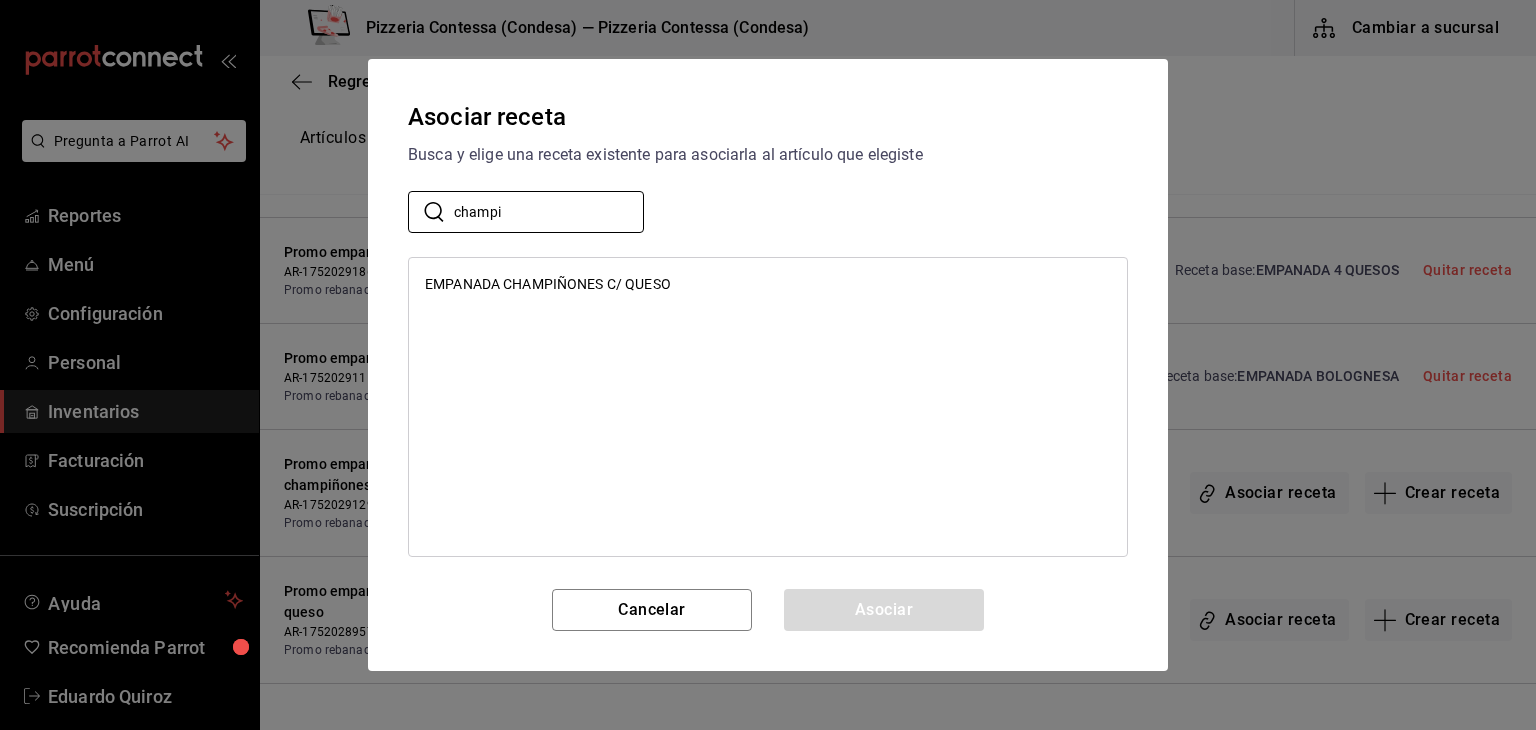 type on "champi" 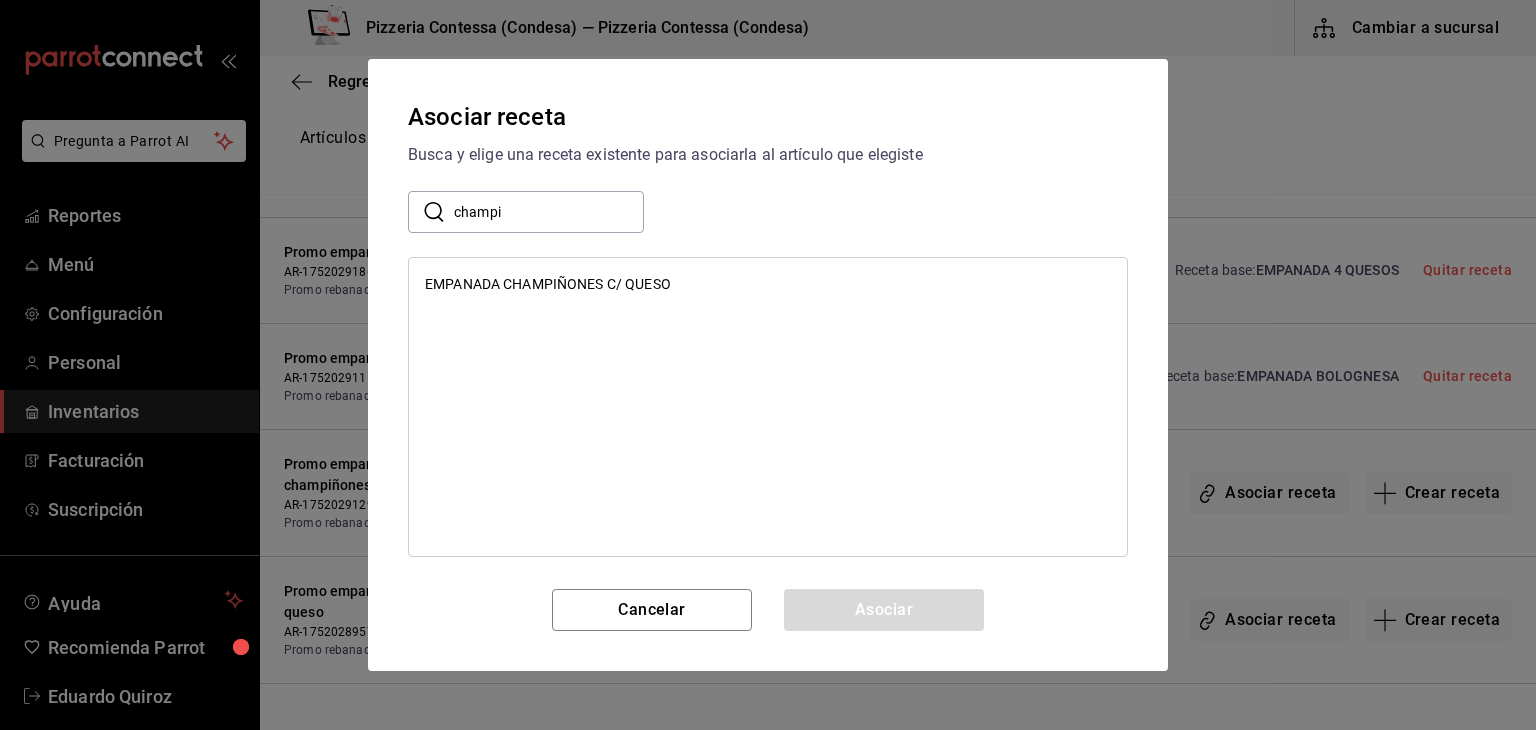click on "EMPANADA CHAMPIÑONES C/ QUESO" at bounding box center [548, 284] 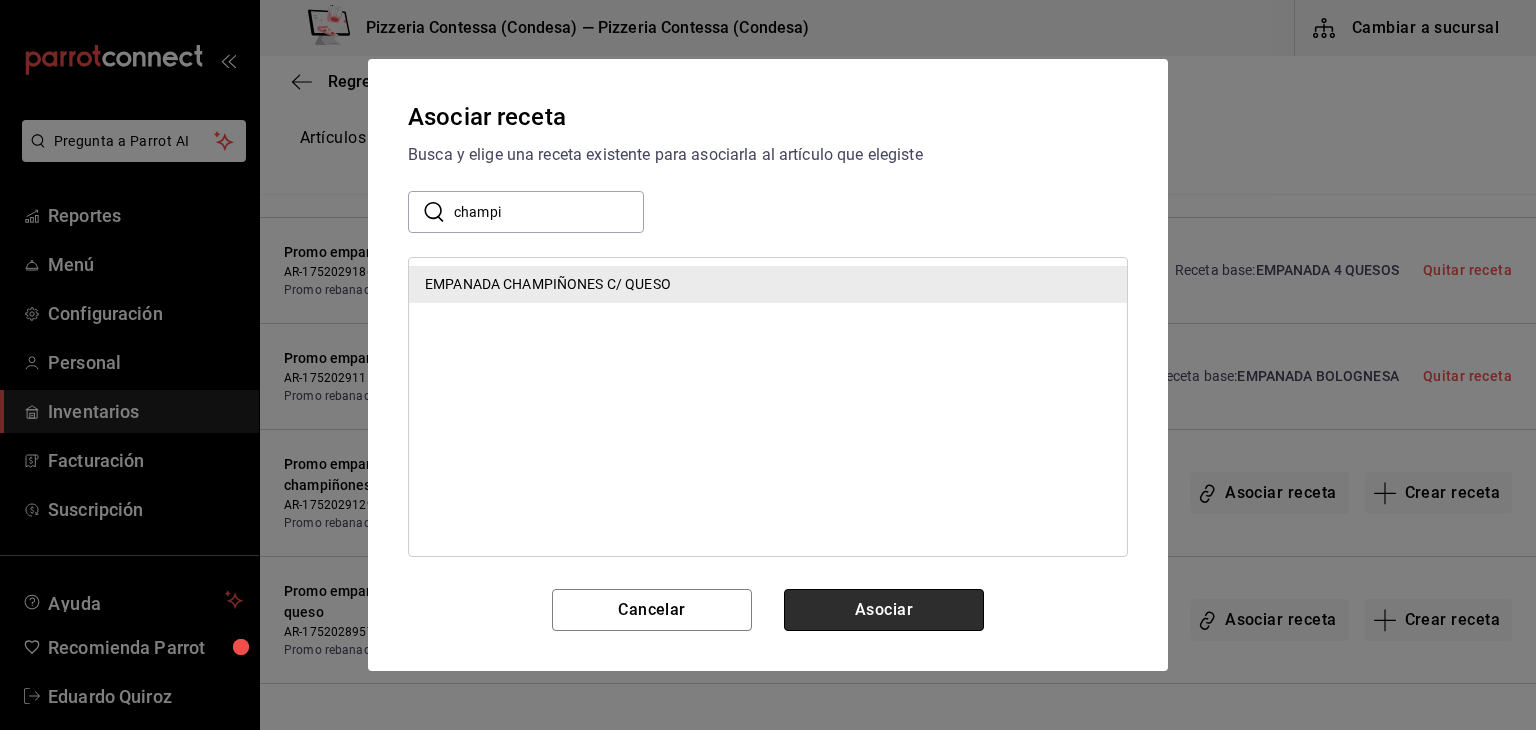 click on "Asociar" at bounding box center (884, 610) 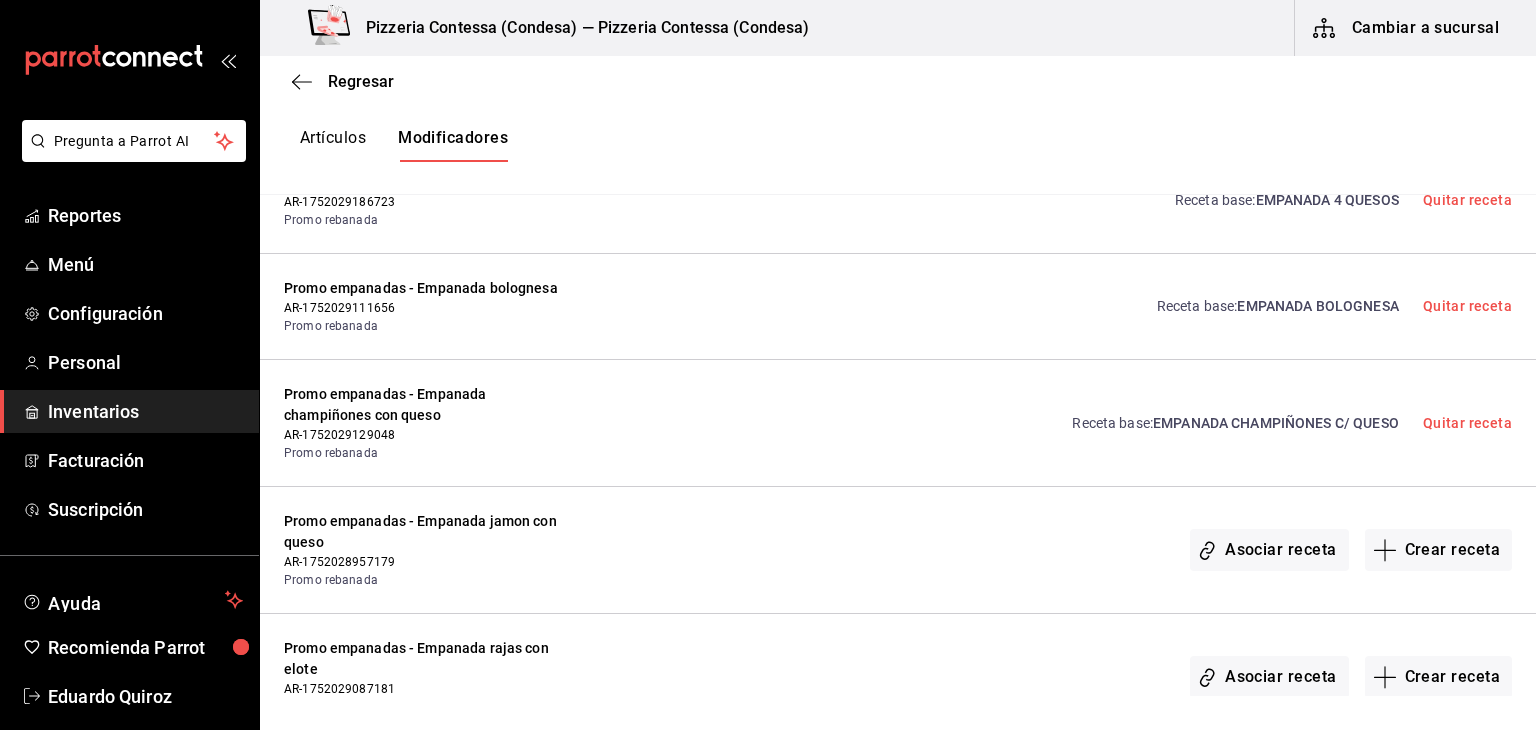 scroll, scrollTop: 651, scrollLeft: 0, axis: vertical 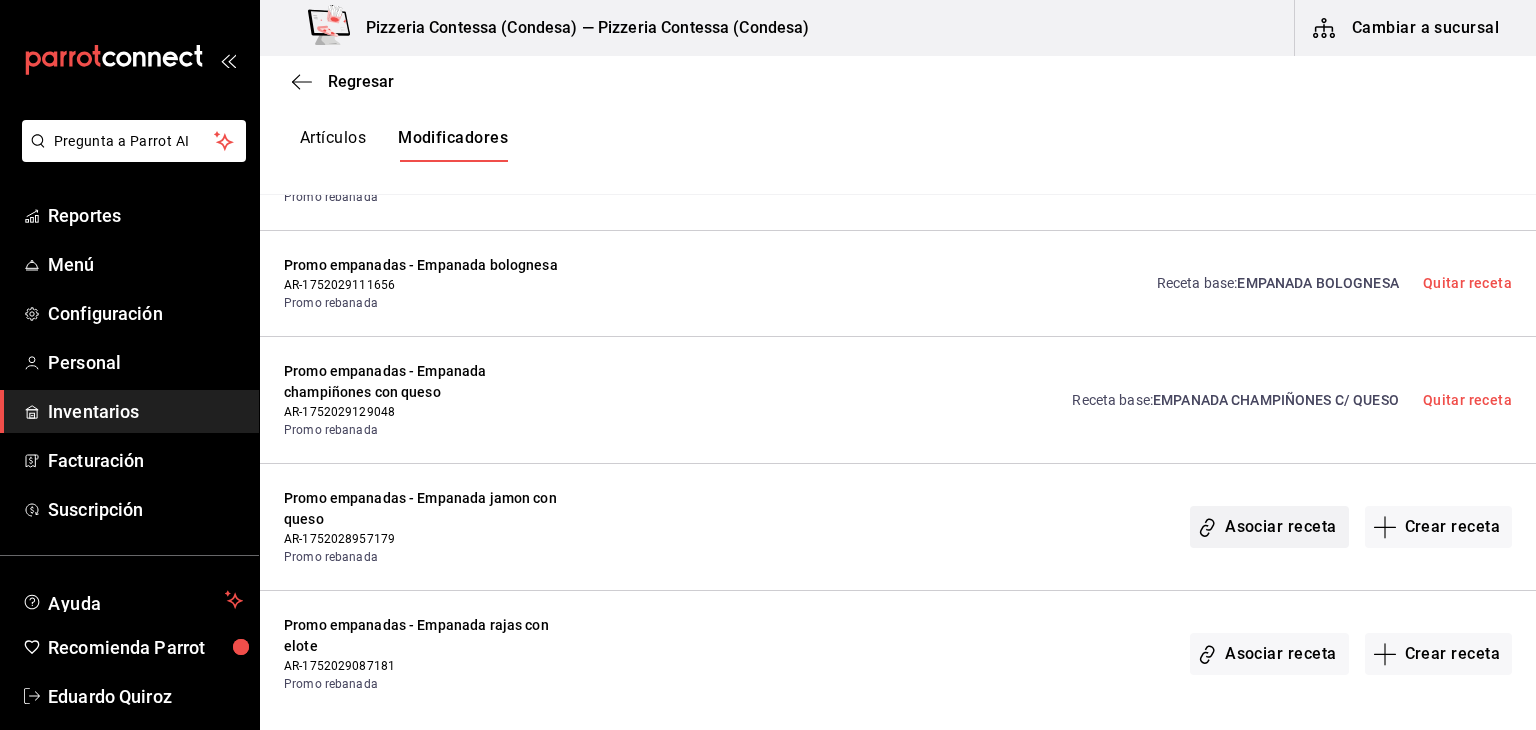click 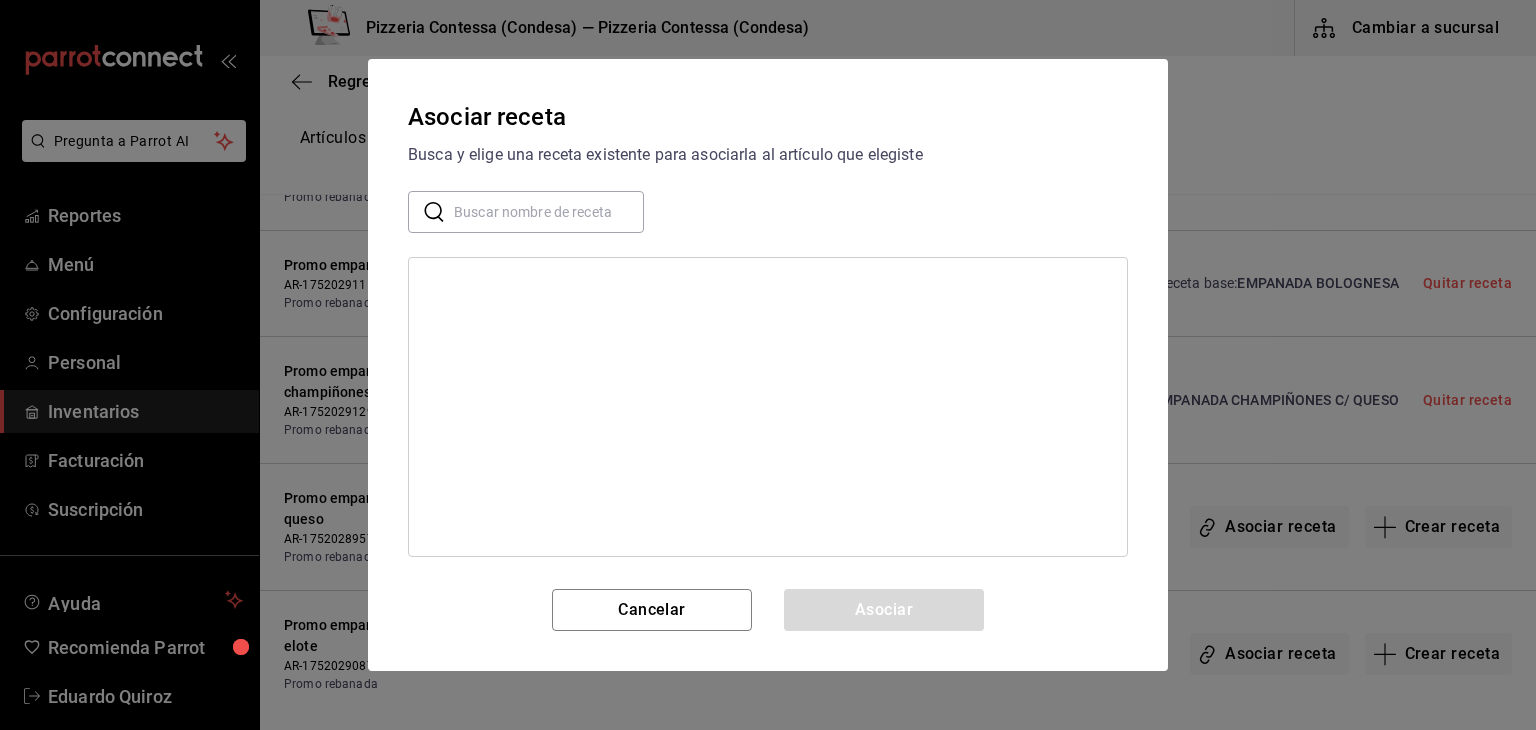 click at bounding box center (549, 212) 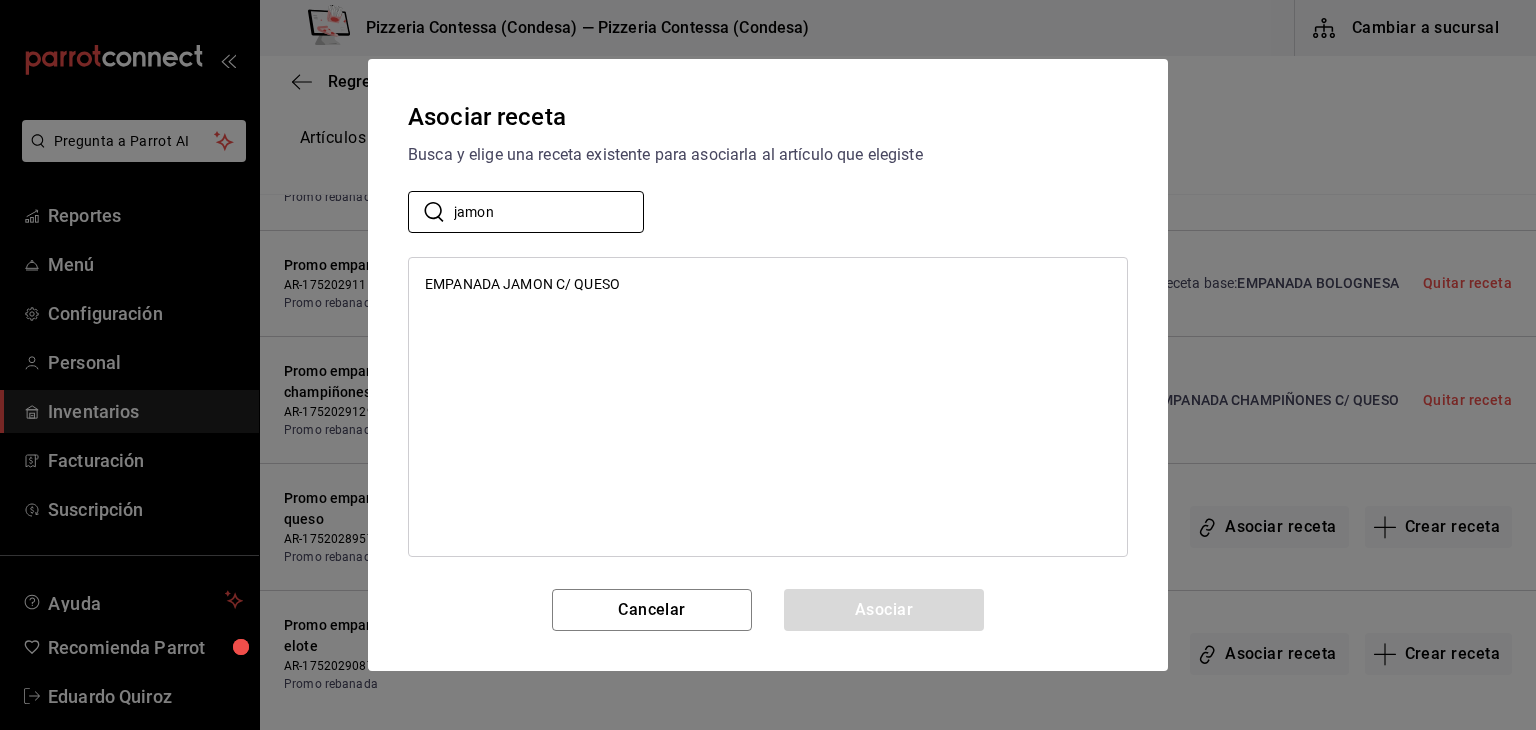 type on "jamon" 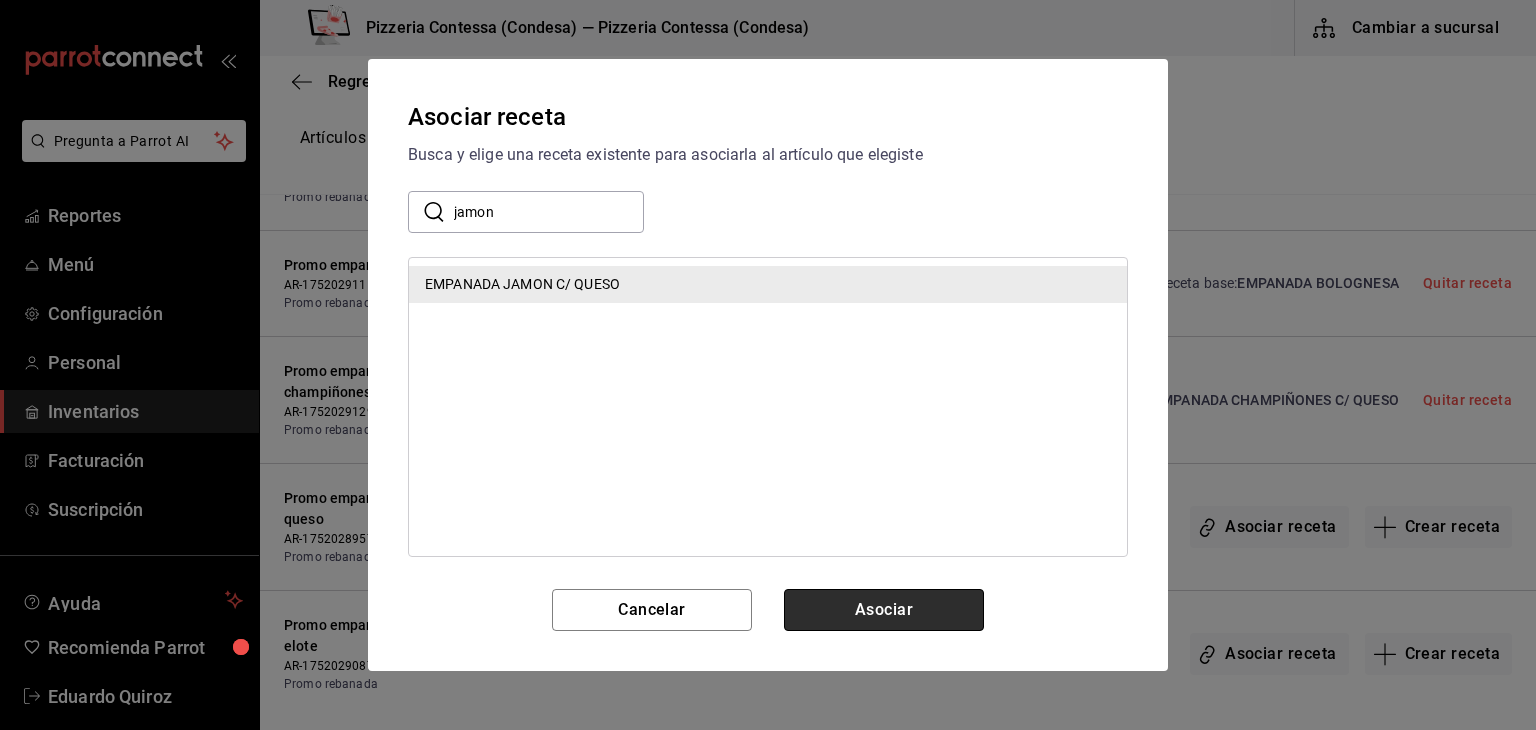 click on "Asociar" at bounding box center [884, 610] 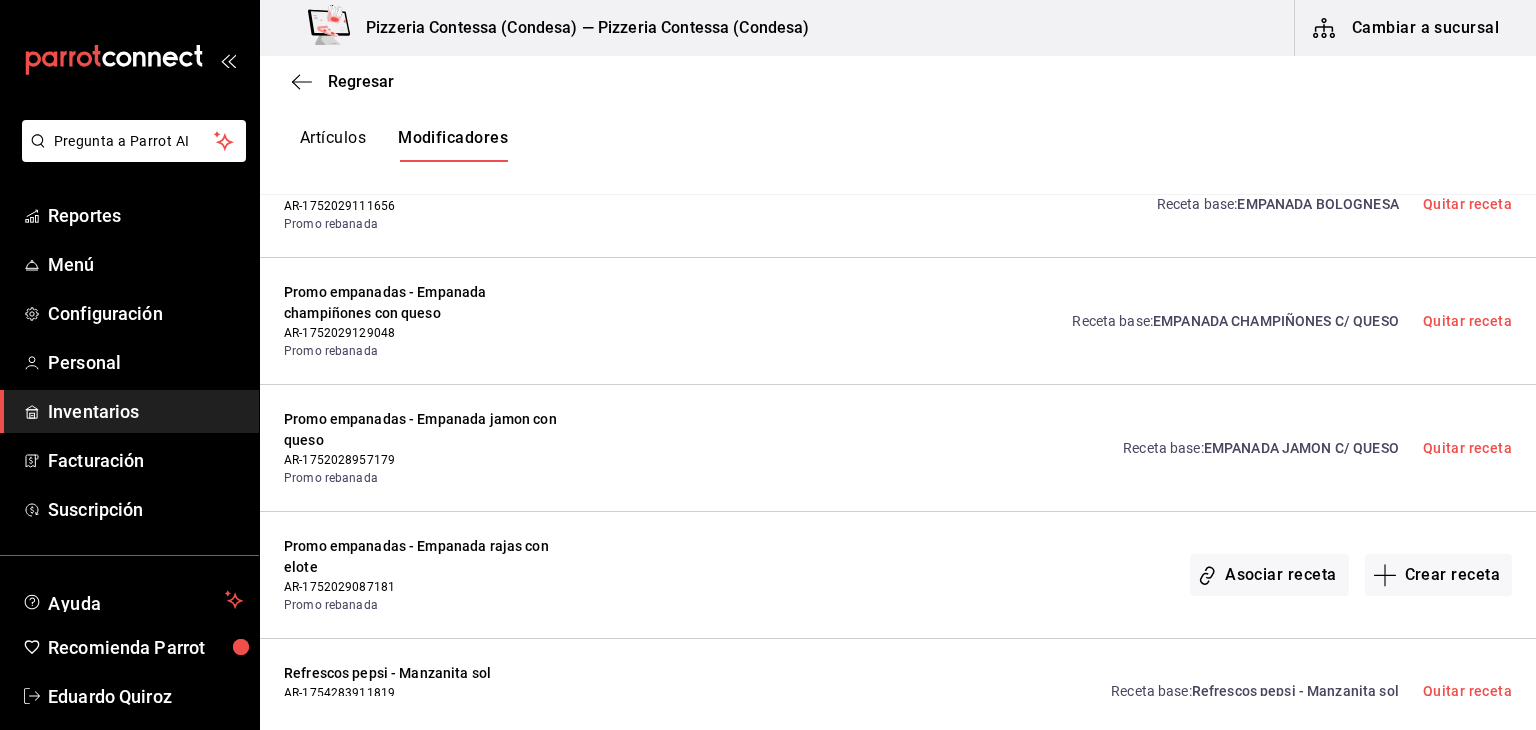 scroll, scrollTop: 731, scrollLeft: 0, axis: vertical 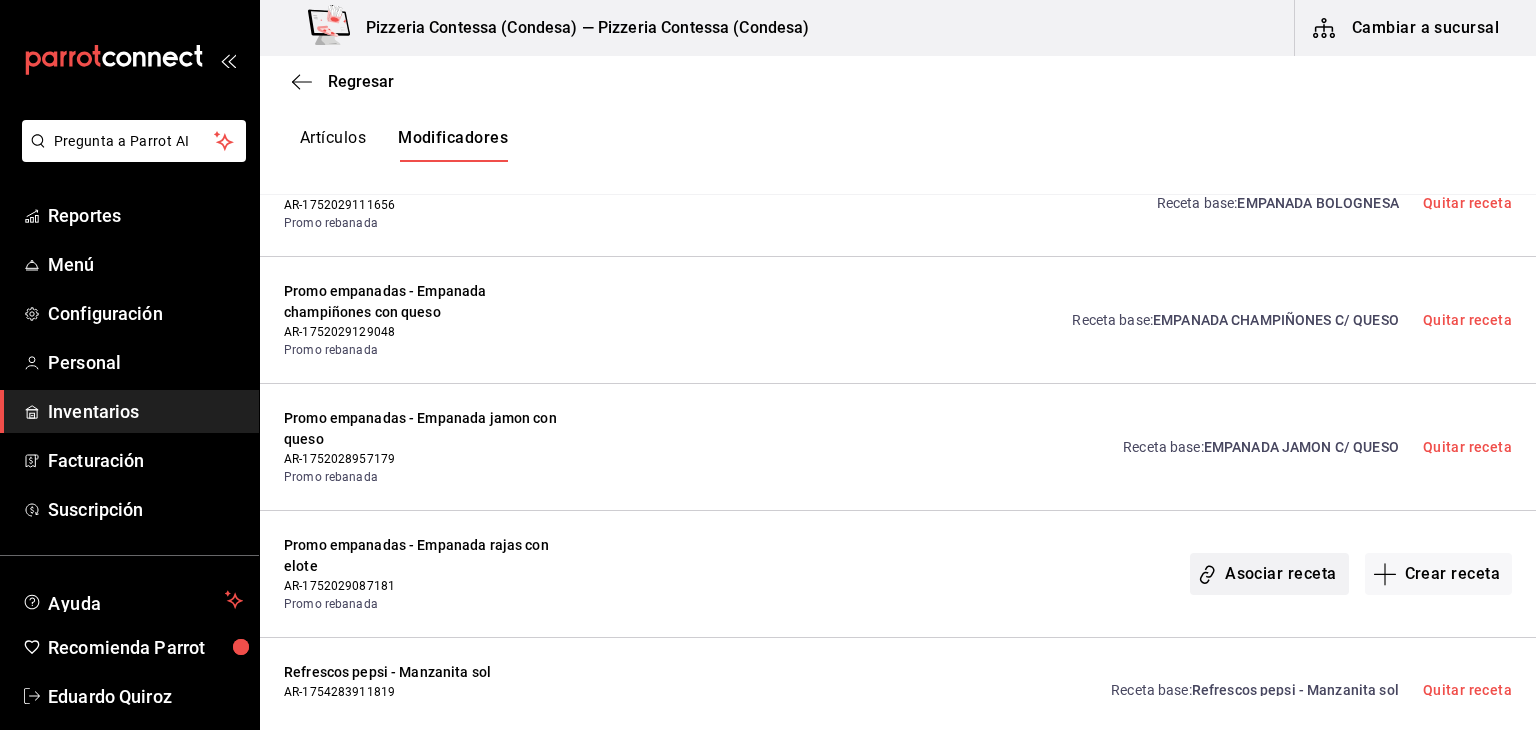 click on "Asociar receta" at bounding box center (1269, 574) 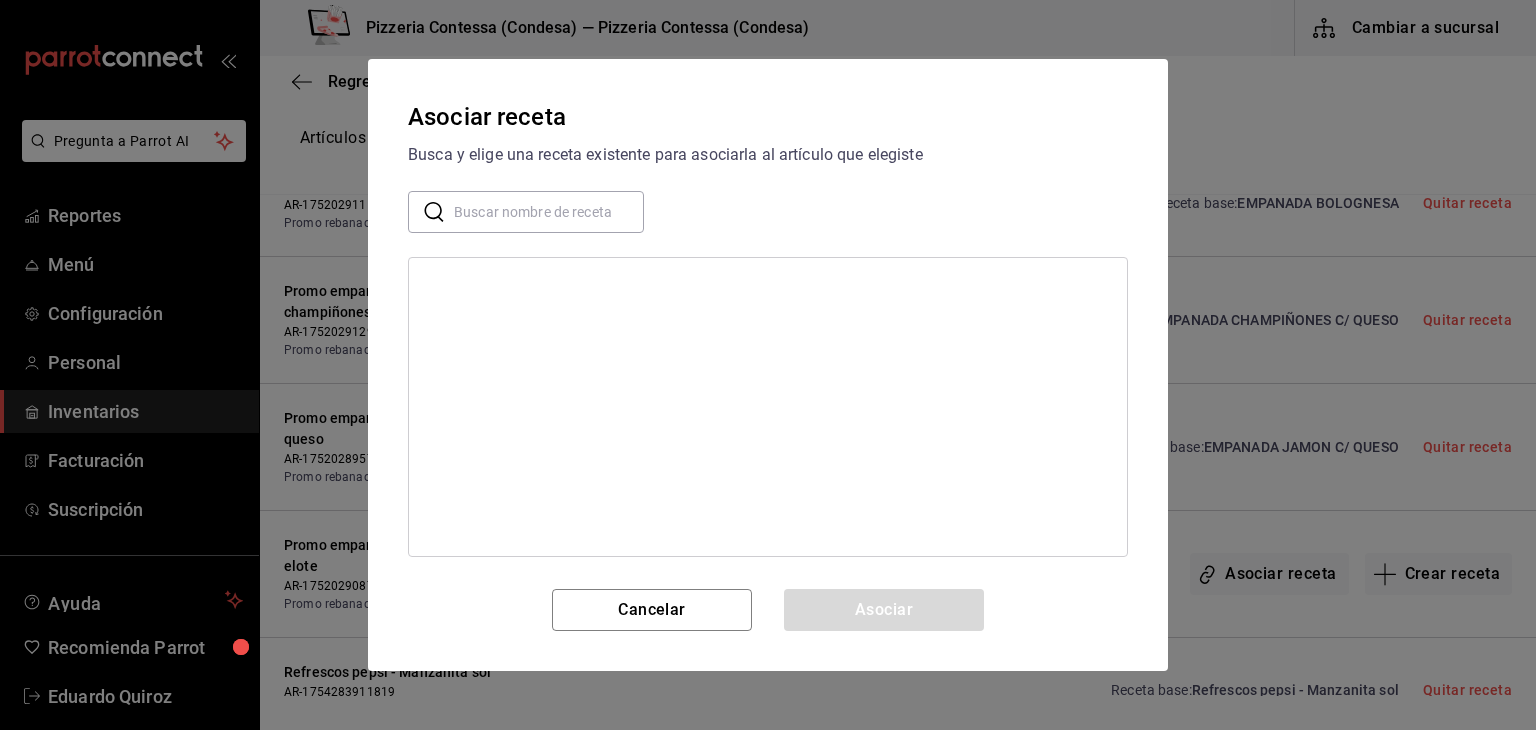 click at bounding box center (549, 212) 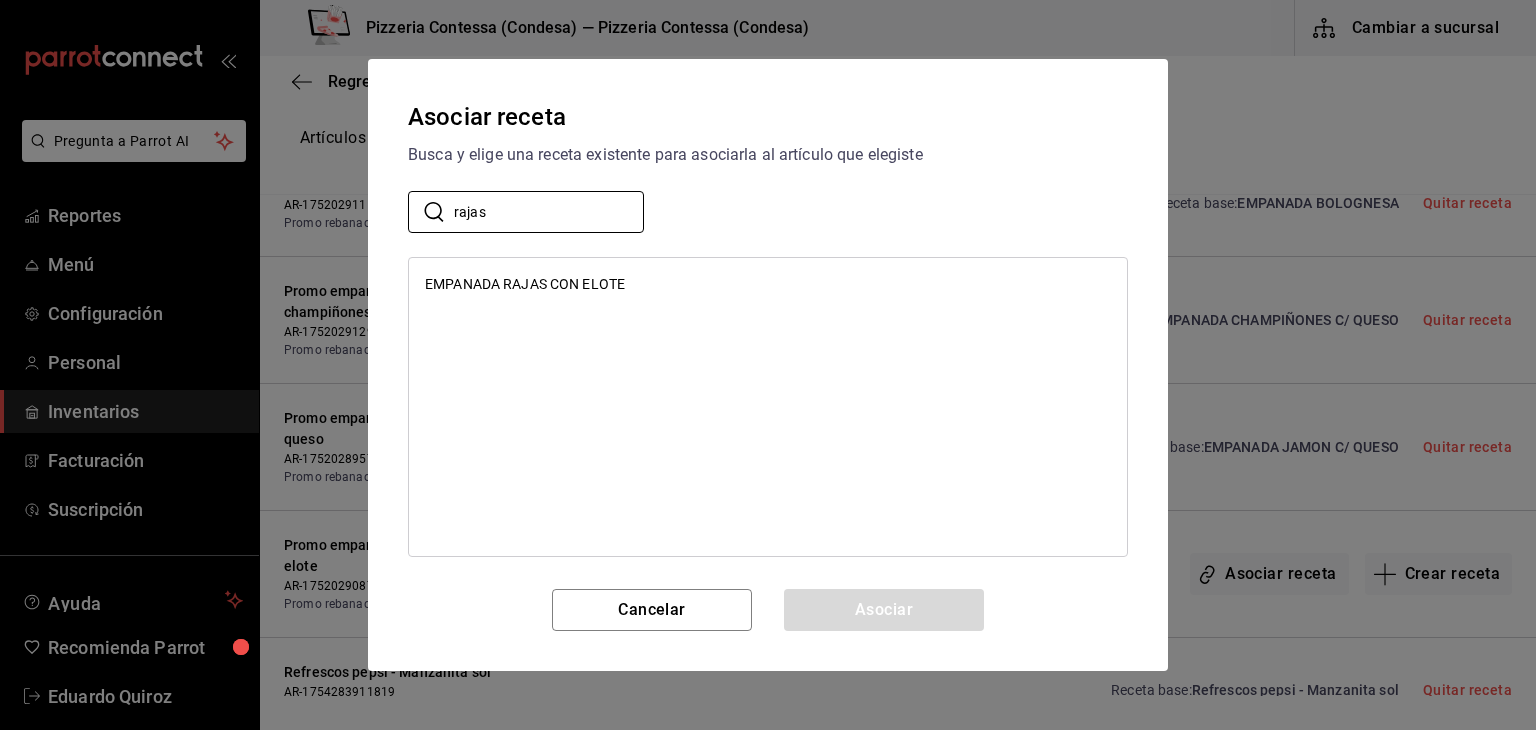 type on "rajas" 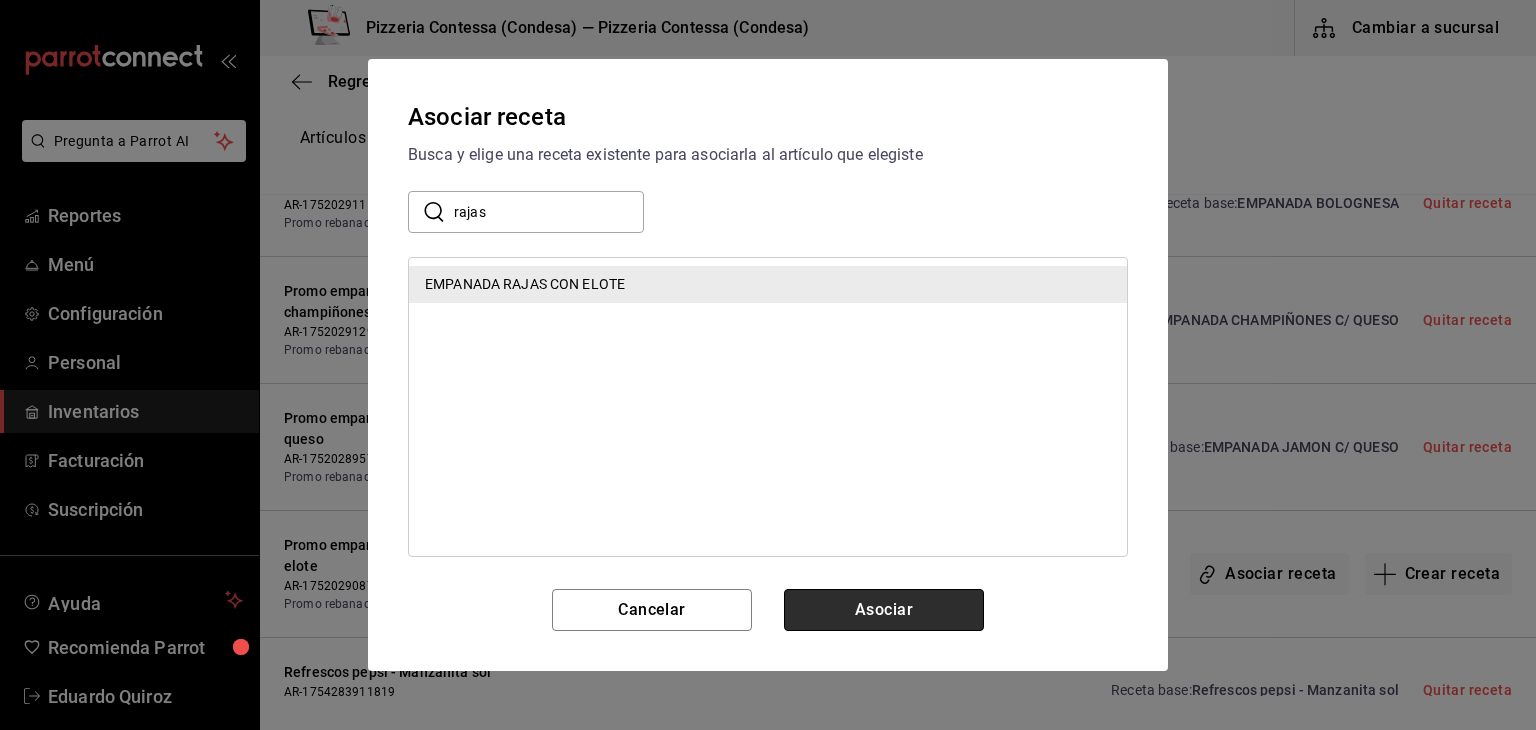 click on "Asociar" at bounding box center (884, 610) 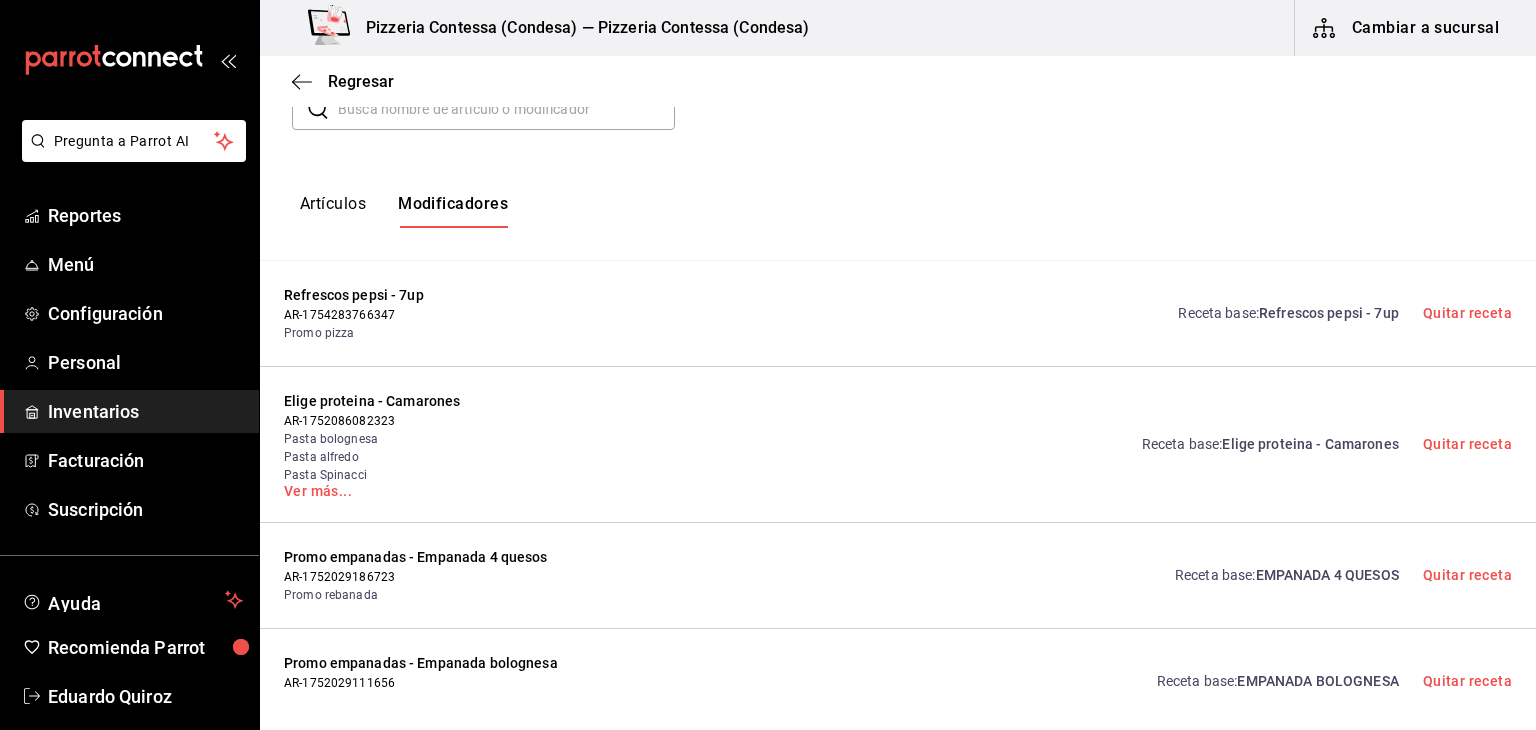 scroll, scrollTop: 0, scrollLeft: 0, axis: both 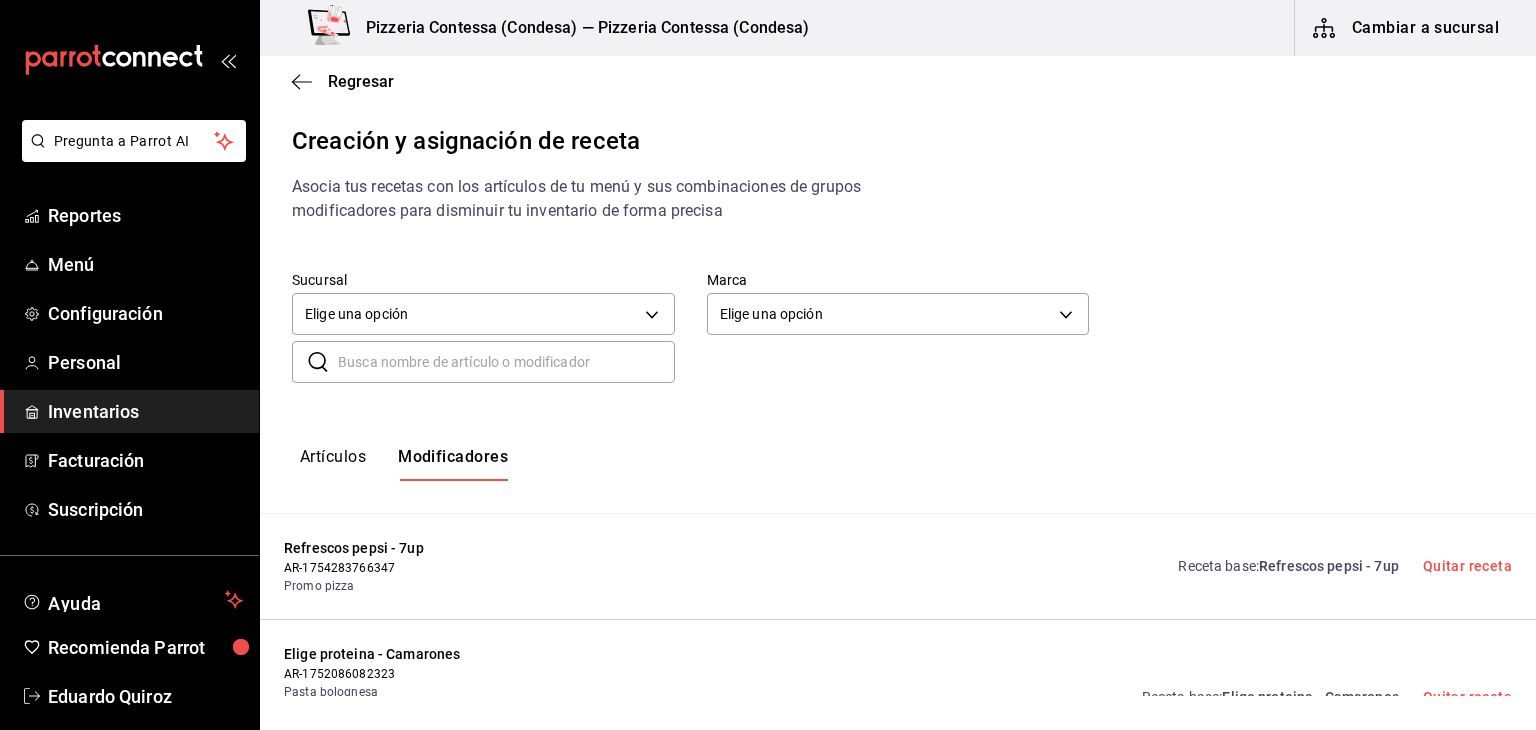 click on "Inventarios" at bounding box center (129, 411) 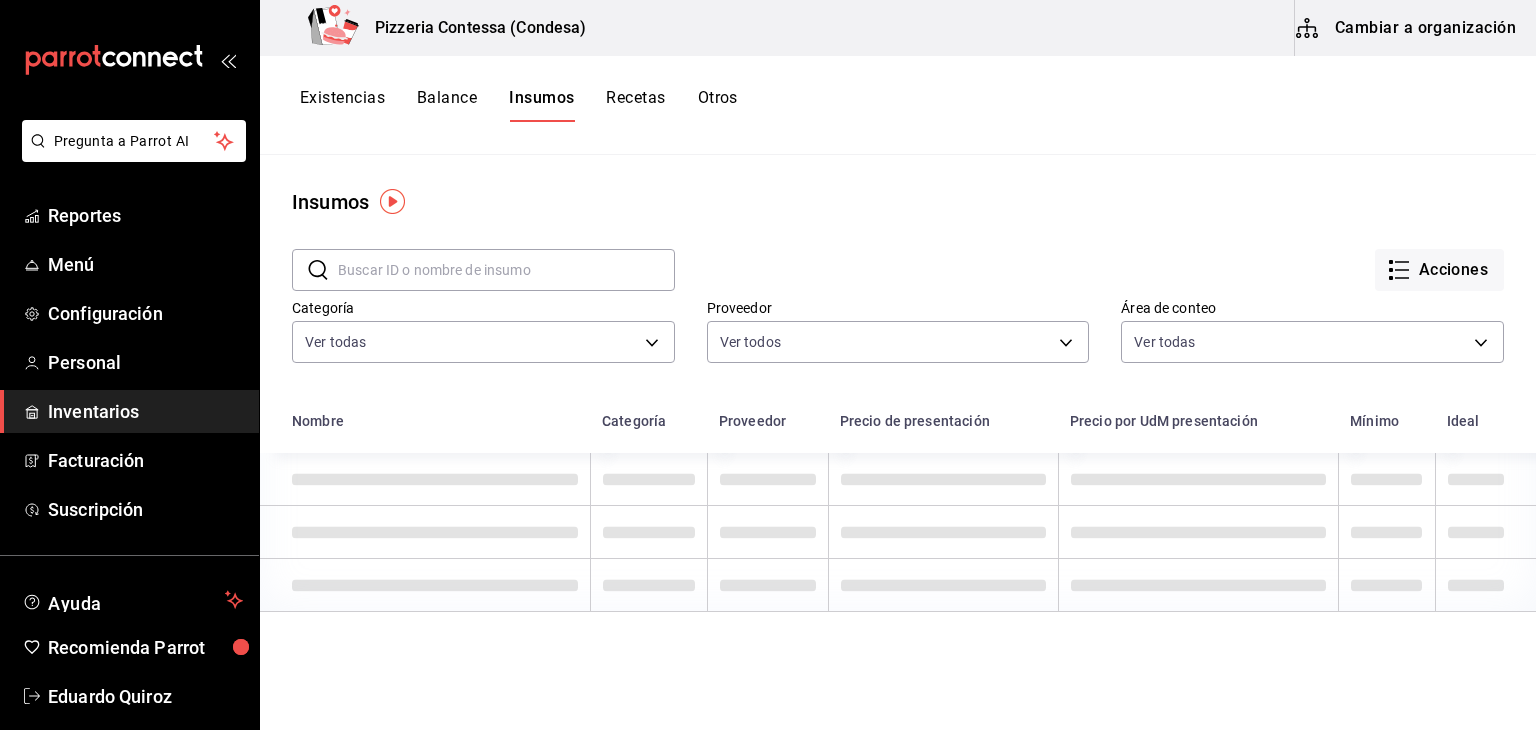 click on "Recetas" at bounding box center (635, 105) 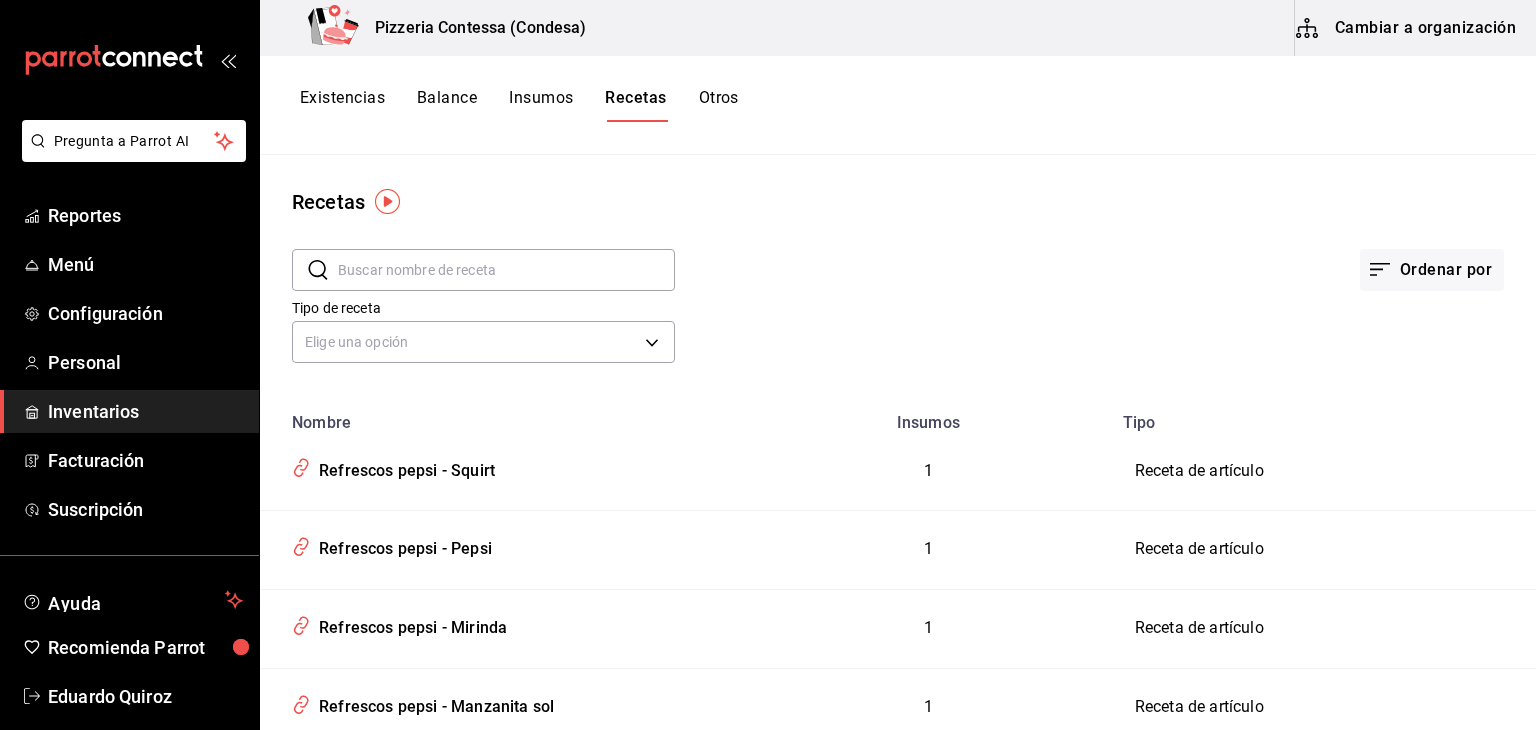 click on "Cambiar a organización" at bounding box center (1407, 28) 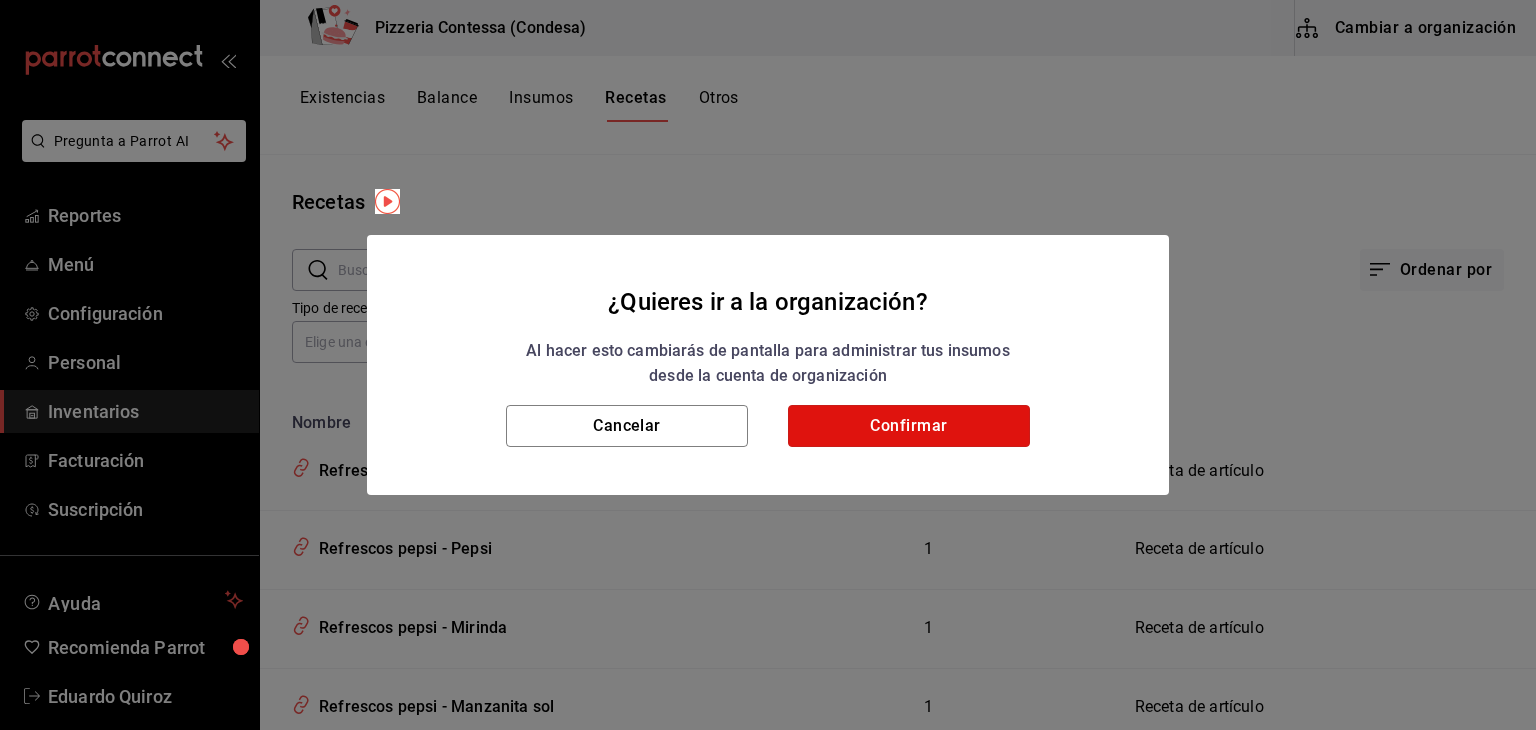 scroll, scrollTop: 0, scrollLeft: 0, axis: both 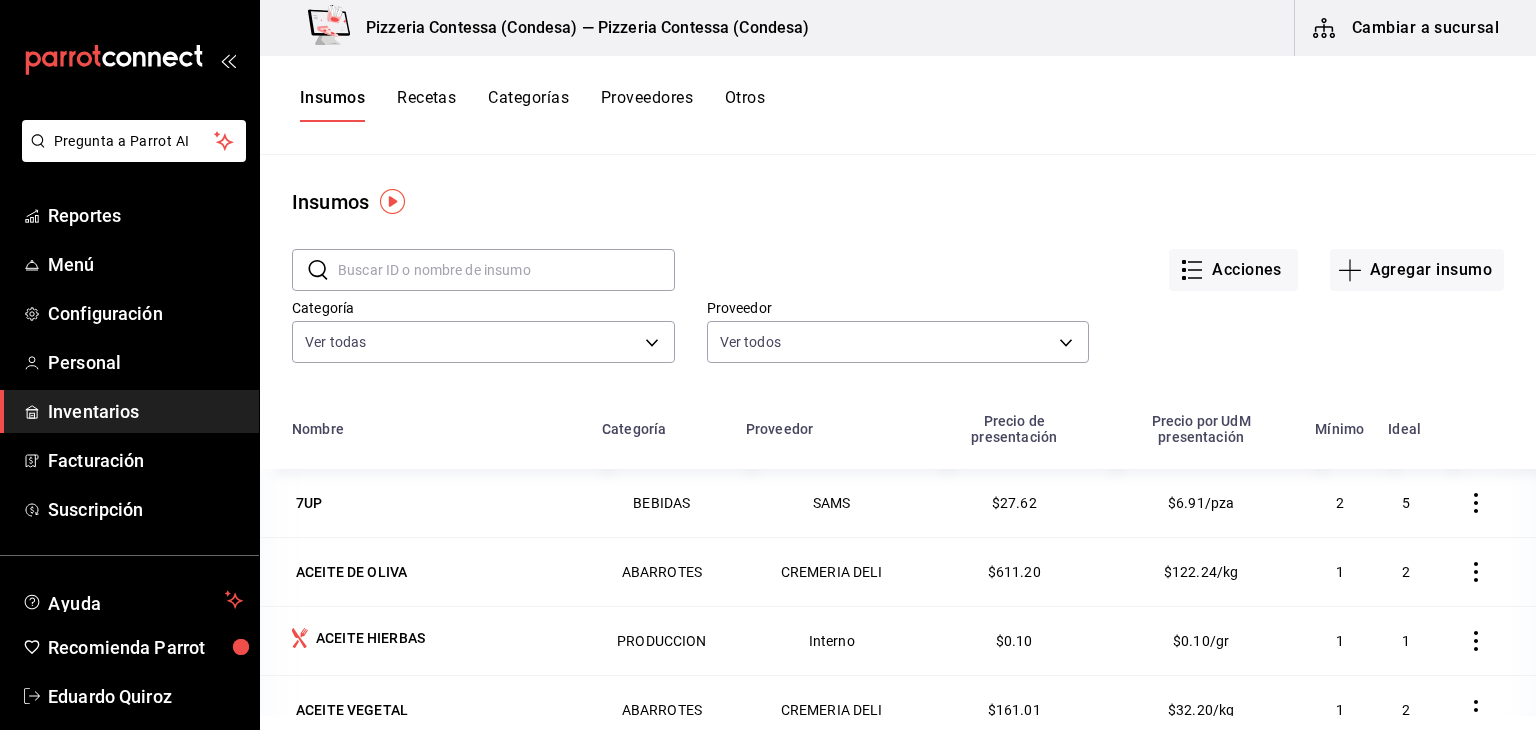 click on "Insumos Recetas Categorías Proveedores Otros" at bounding box center [898, 105] 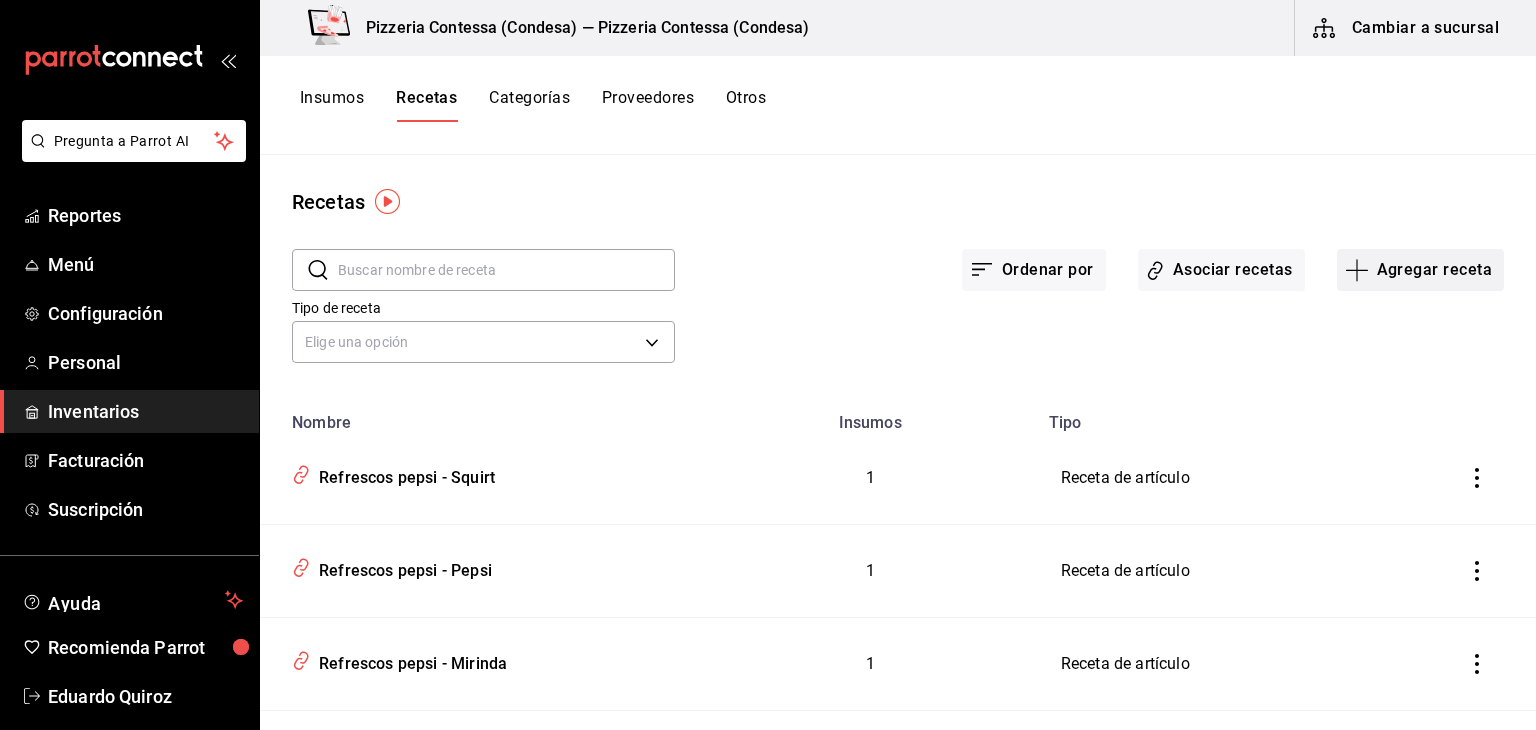 click on "Agregar receta" at bounding box center [1420, 270] 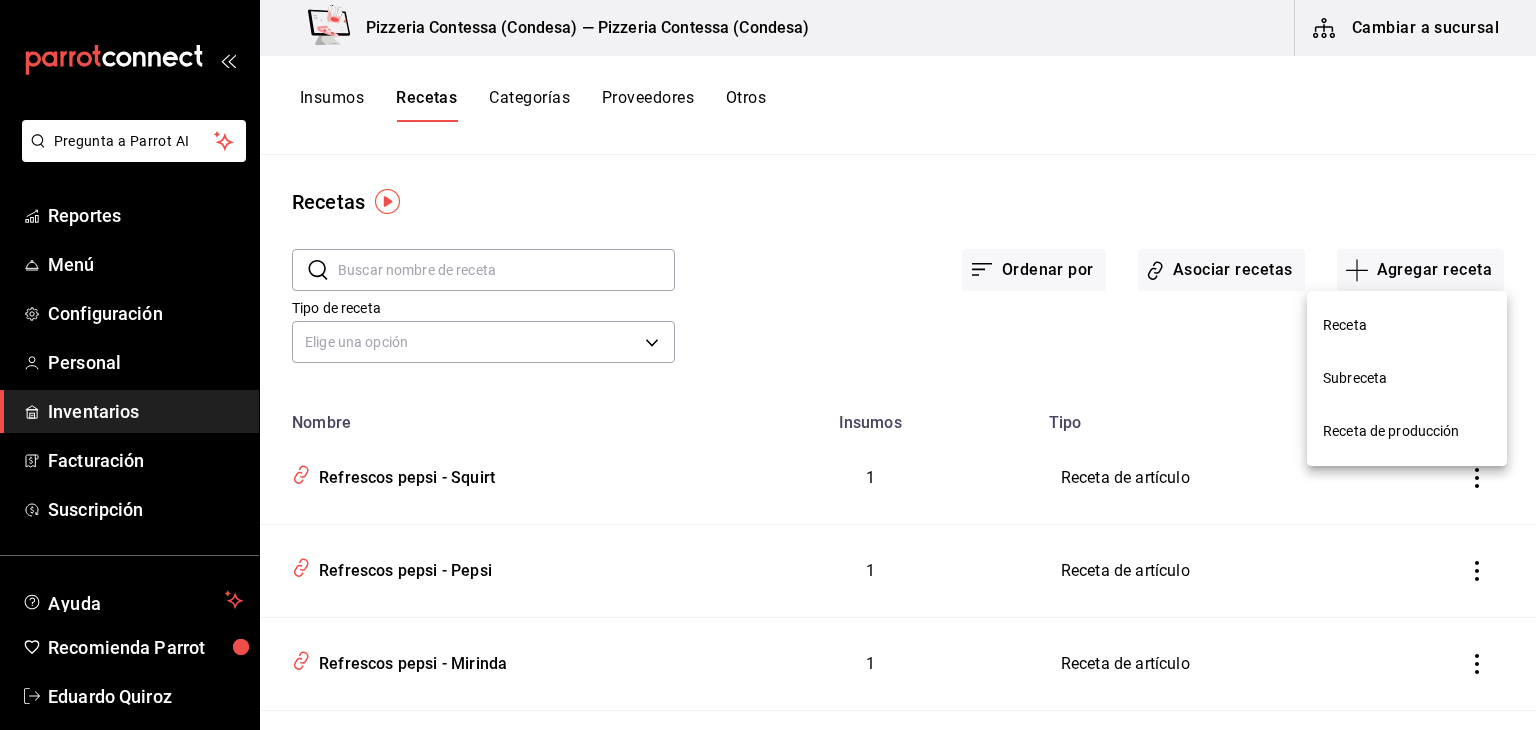 click on "Receta" at bounding box center (1407, 325) 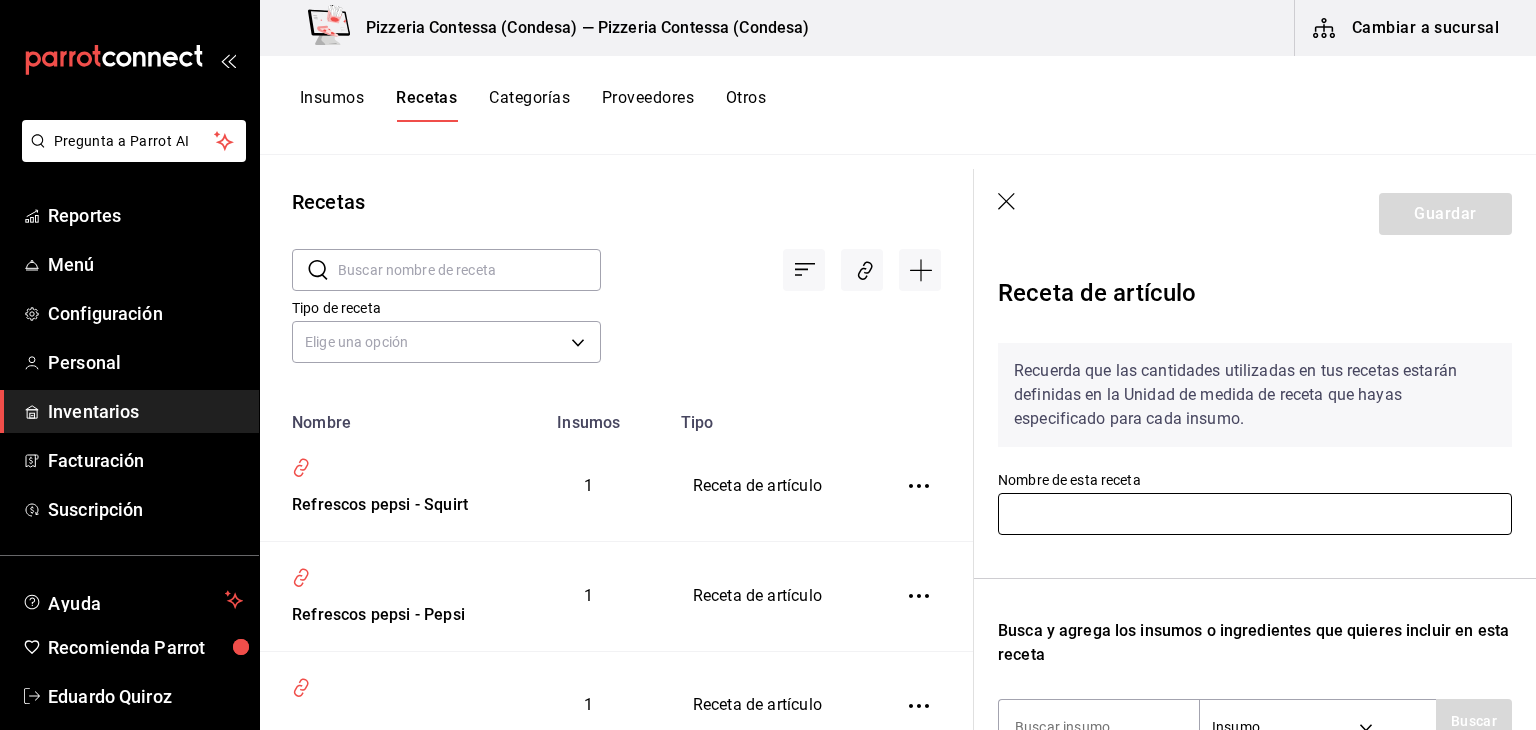 click at bounding box center [1255, 514] 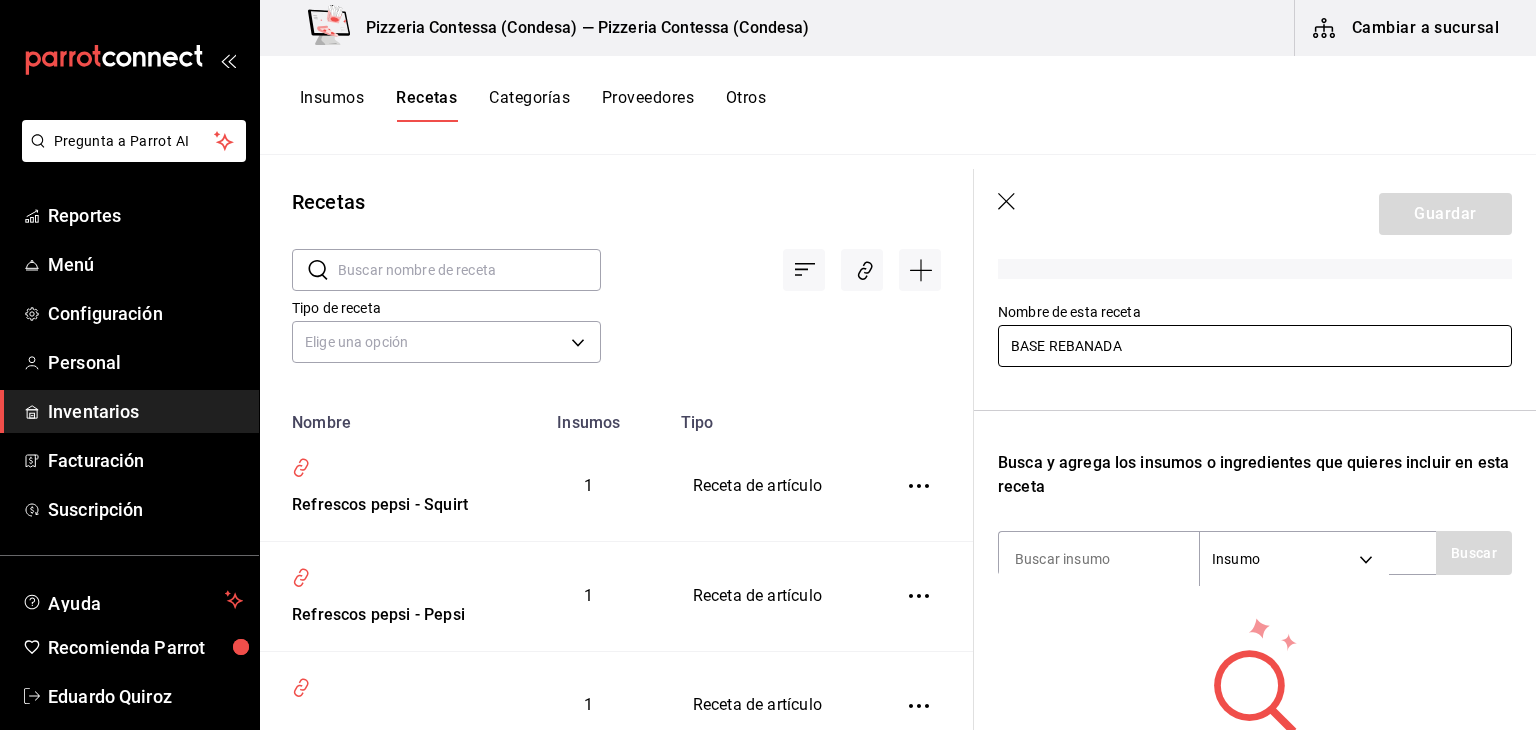 scroll, scrollTop: 192, scrollLeft: 0, axis: vertical 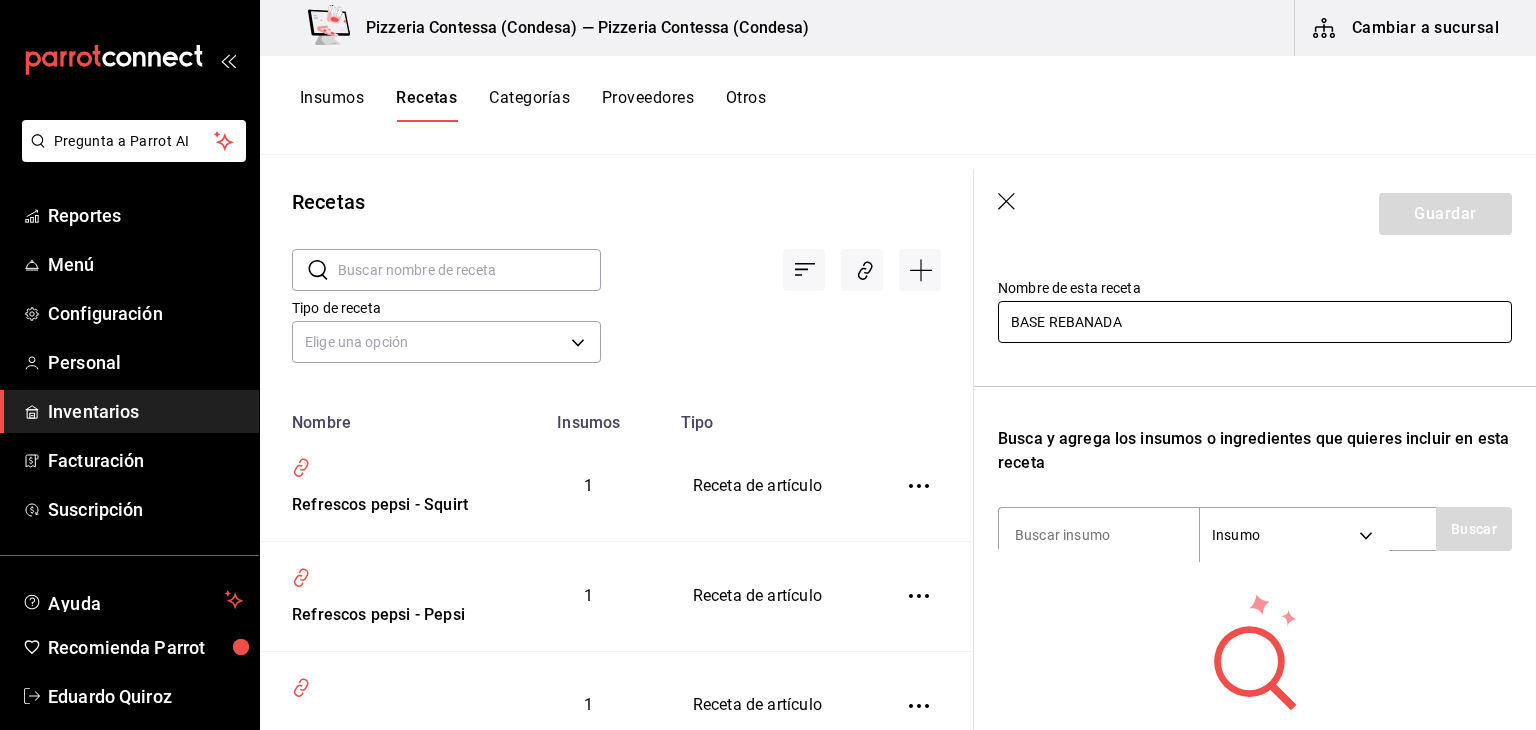 type on "BASE REBANADA" 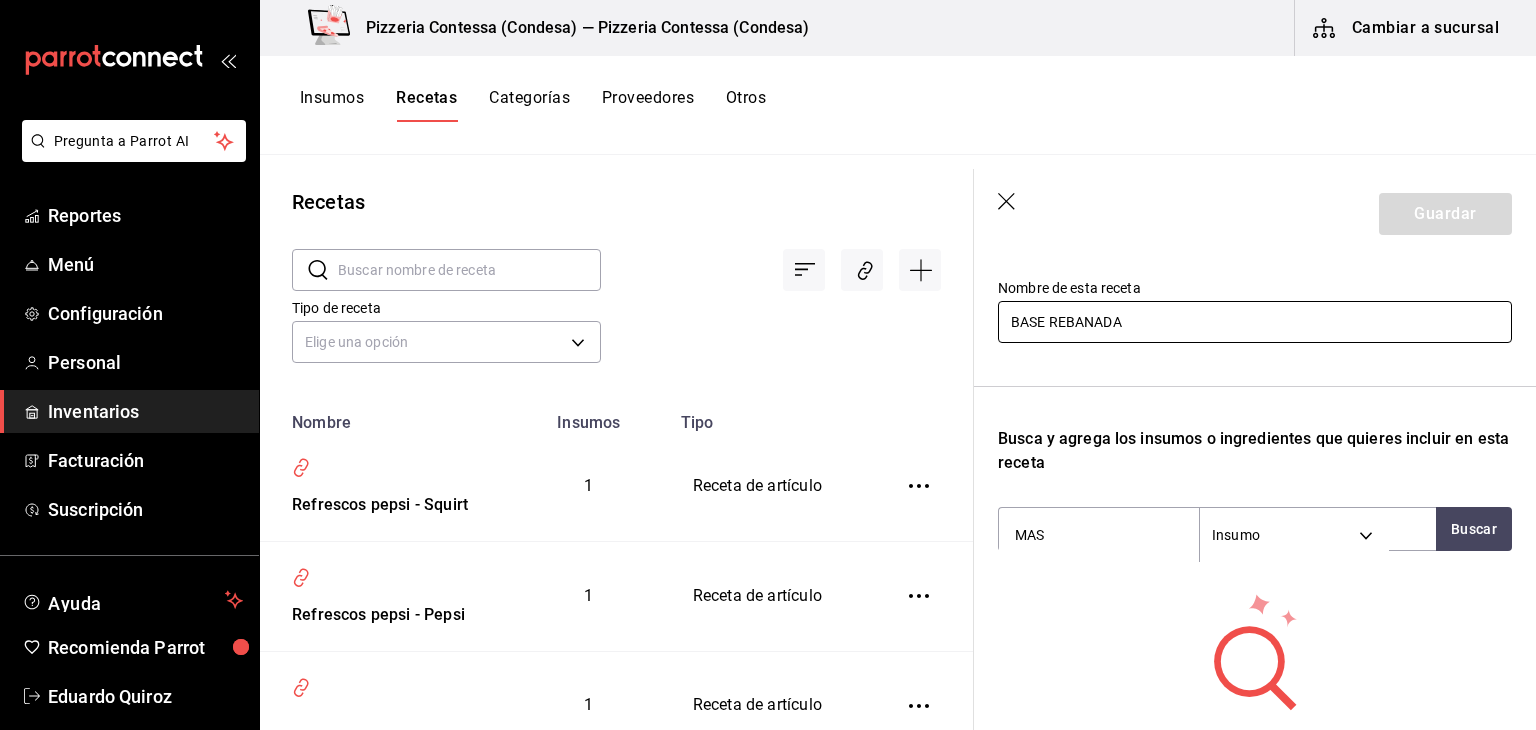 type on "MASA" 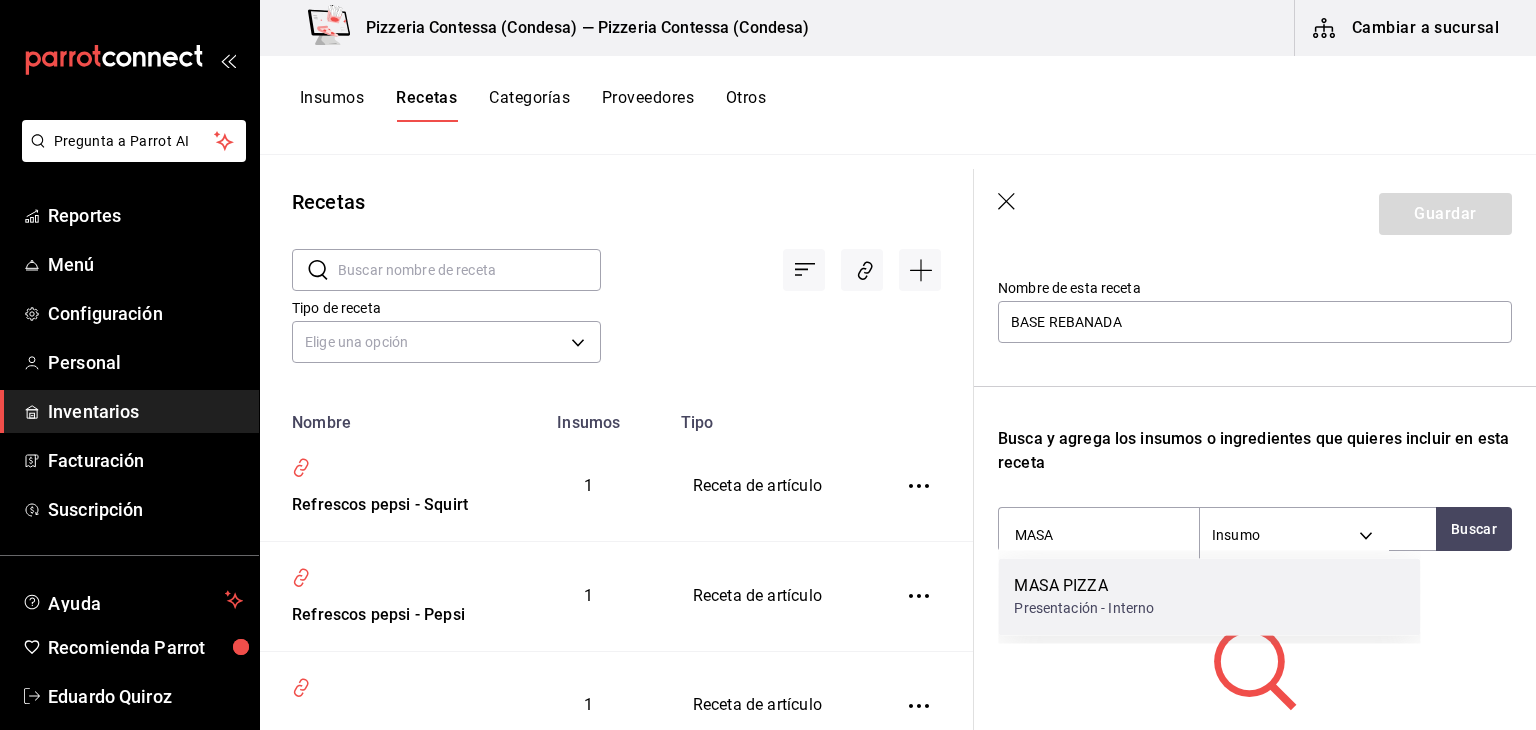 click on "MASA PIZZA Presentación - Interno" at bounding box center (1209, 596) 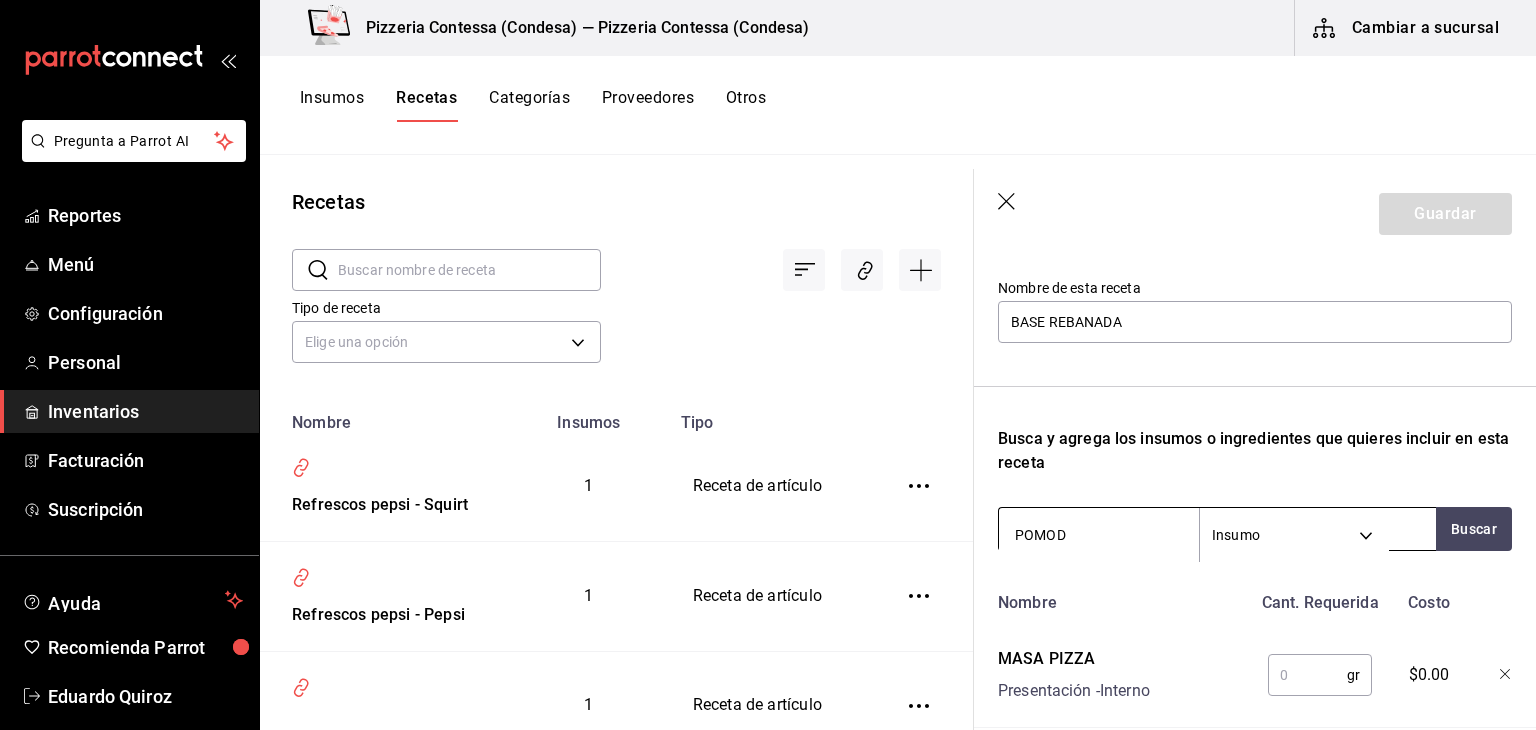type on "POMODO" 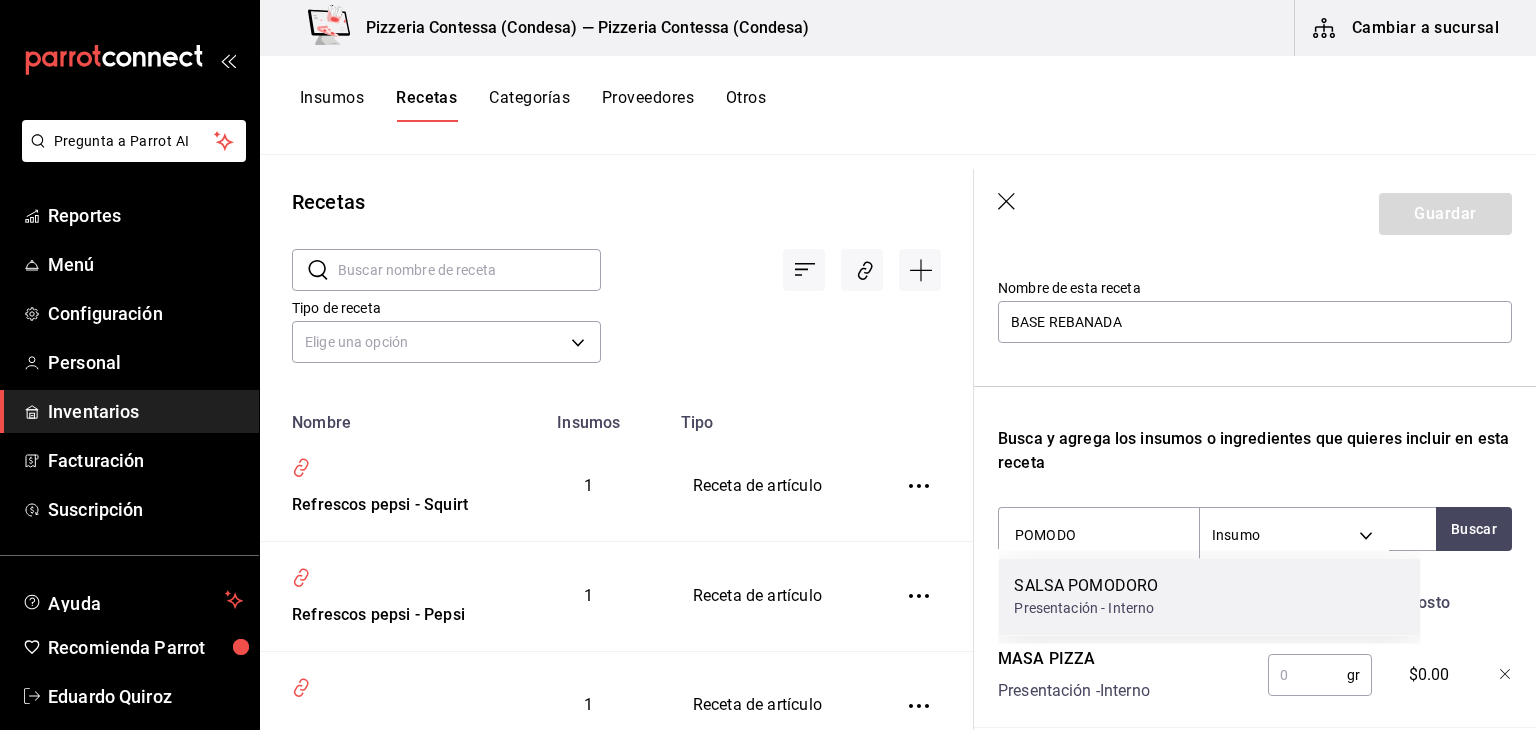 click on "SALSA POMODORO" at bounding box center [1086, 586] 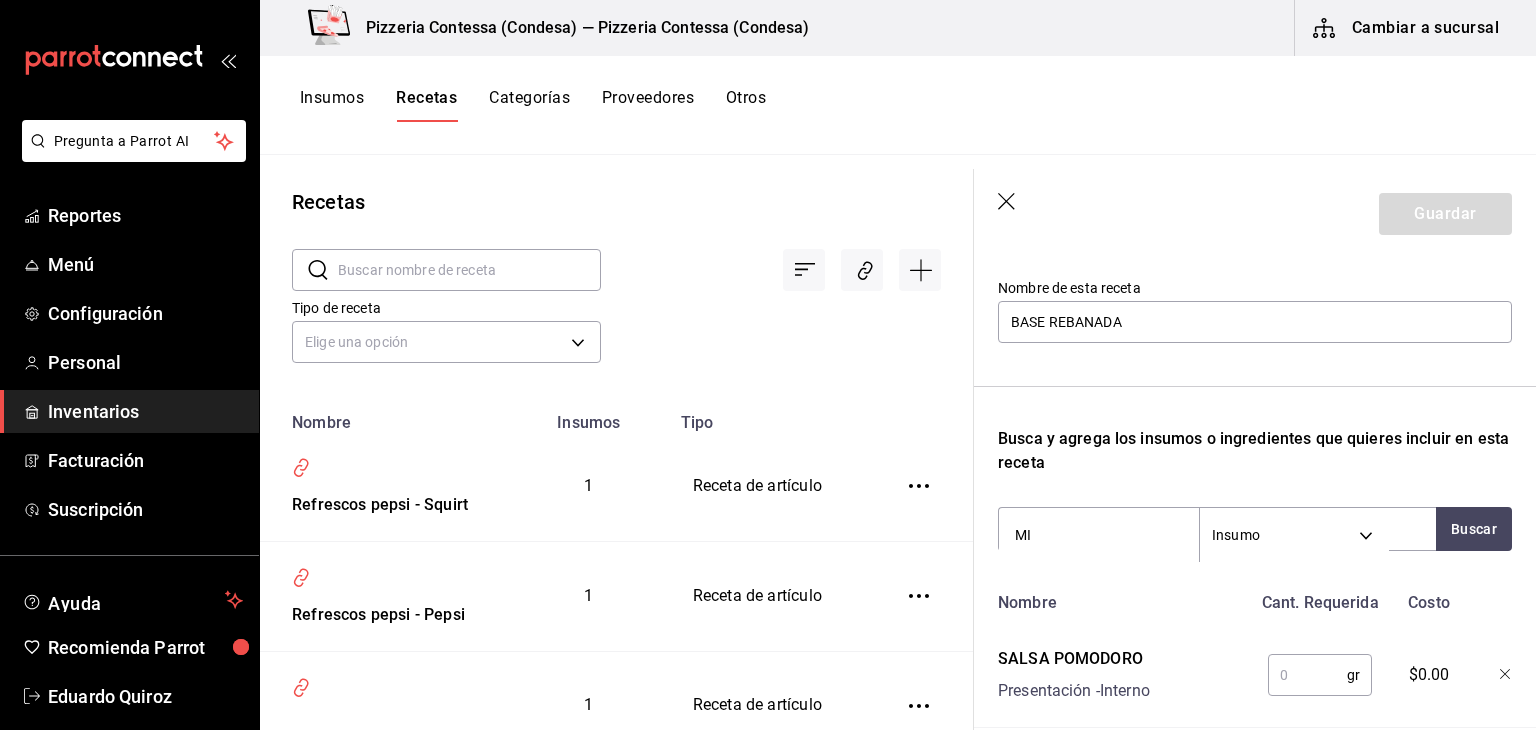 type on "MIX" 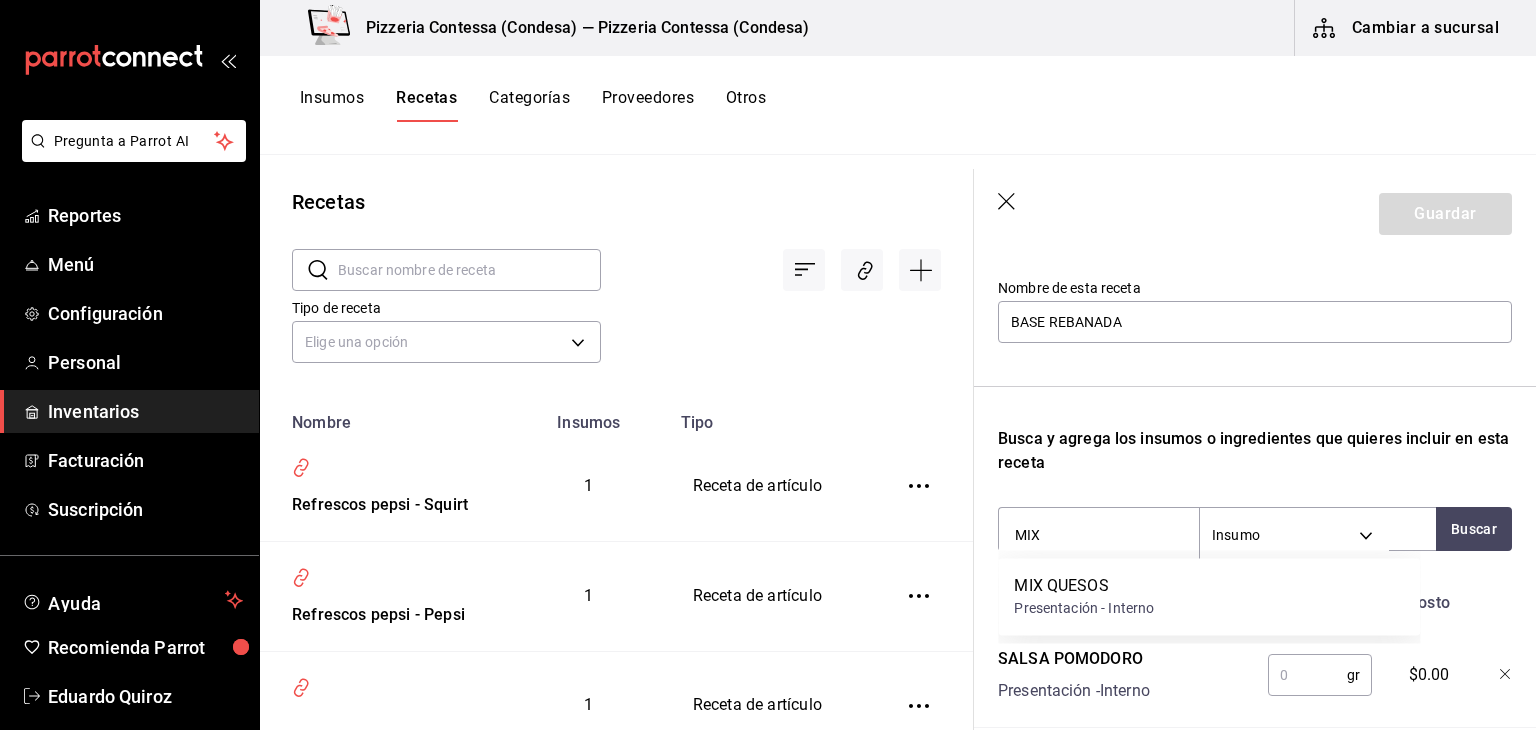 click on "MIX QUESOS" at bounding box center [1084, 586] 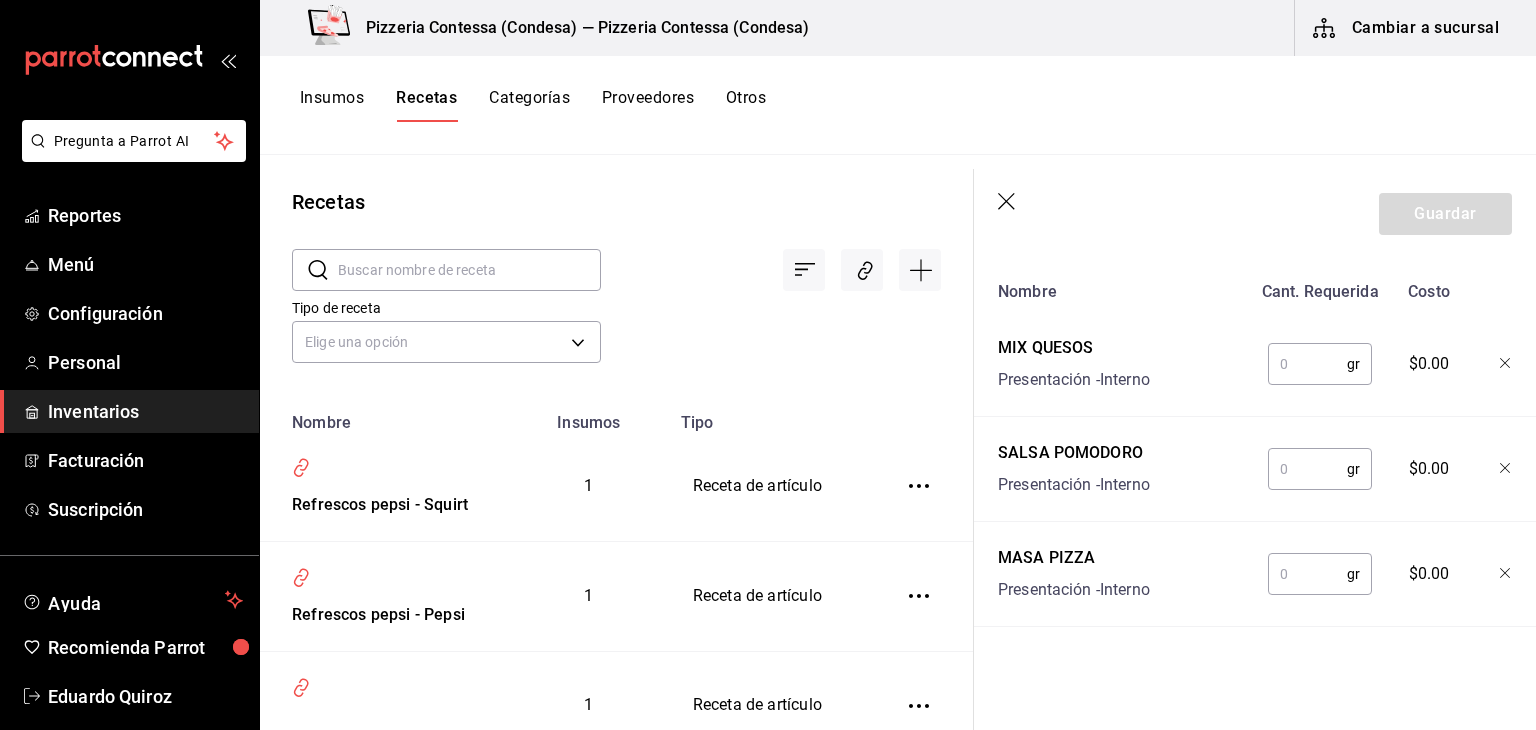 scroll, scrollTop: 519, scrollLeft: 0, axis: vertical 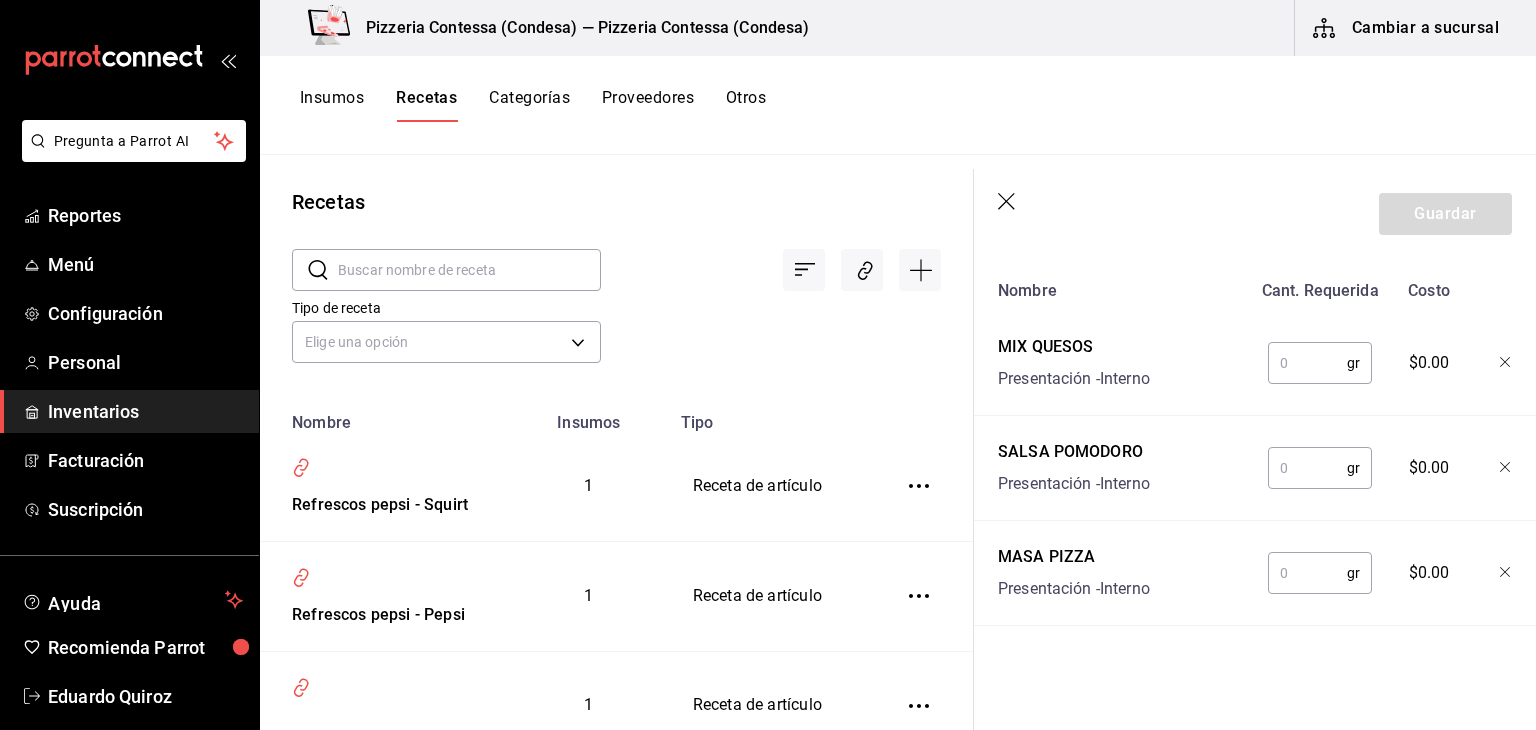 click at bounding box center [1307, 573] 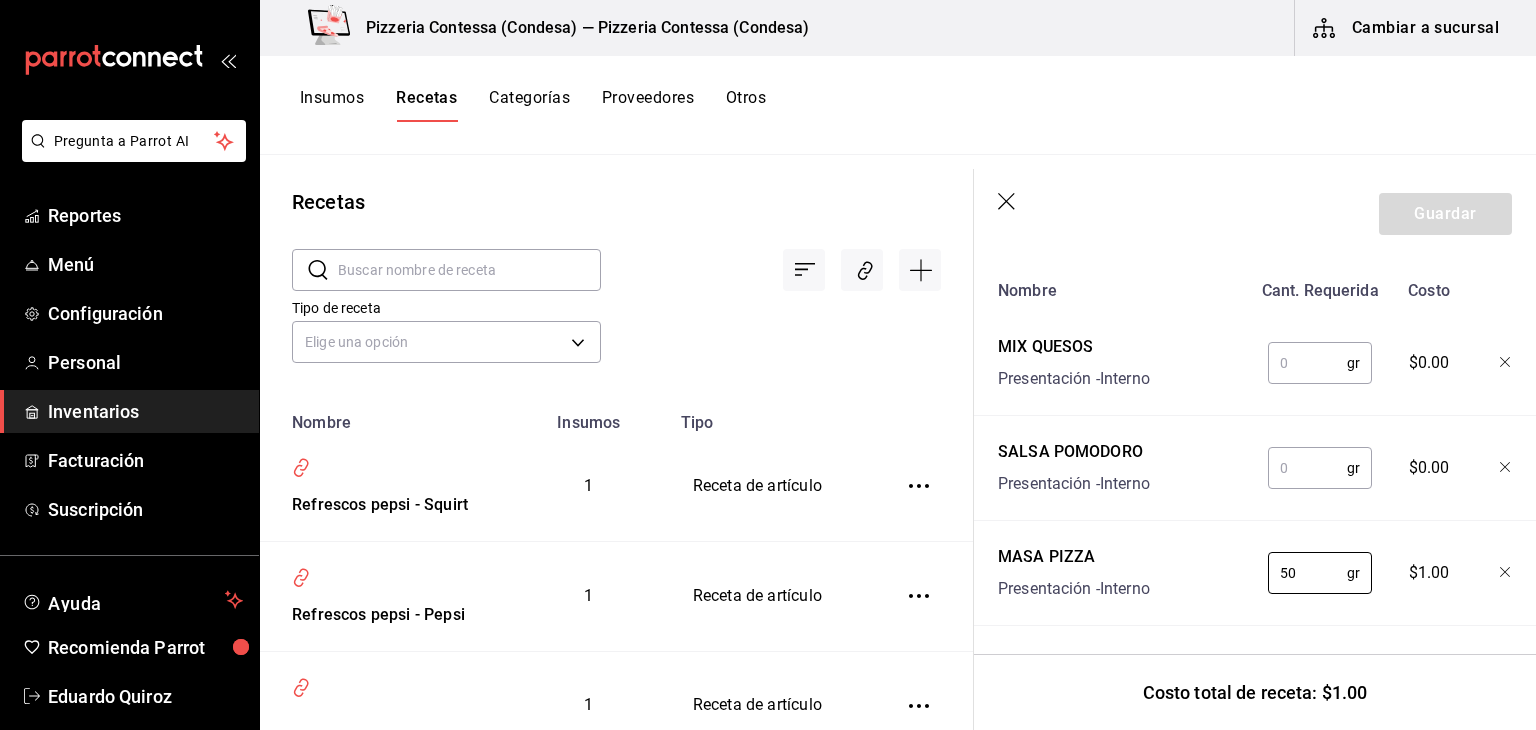 type on "50" 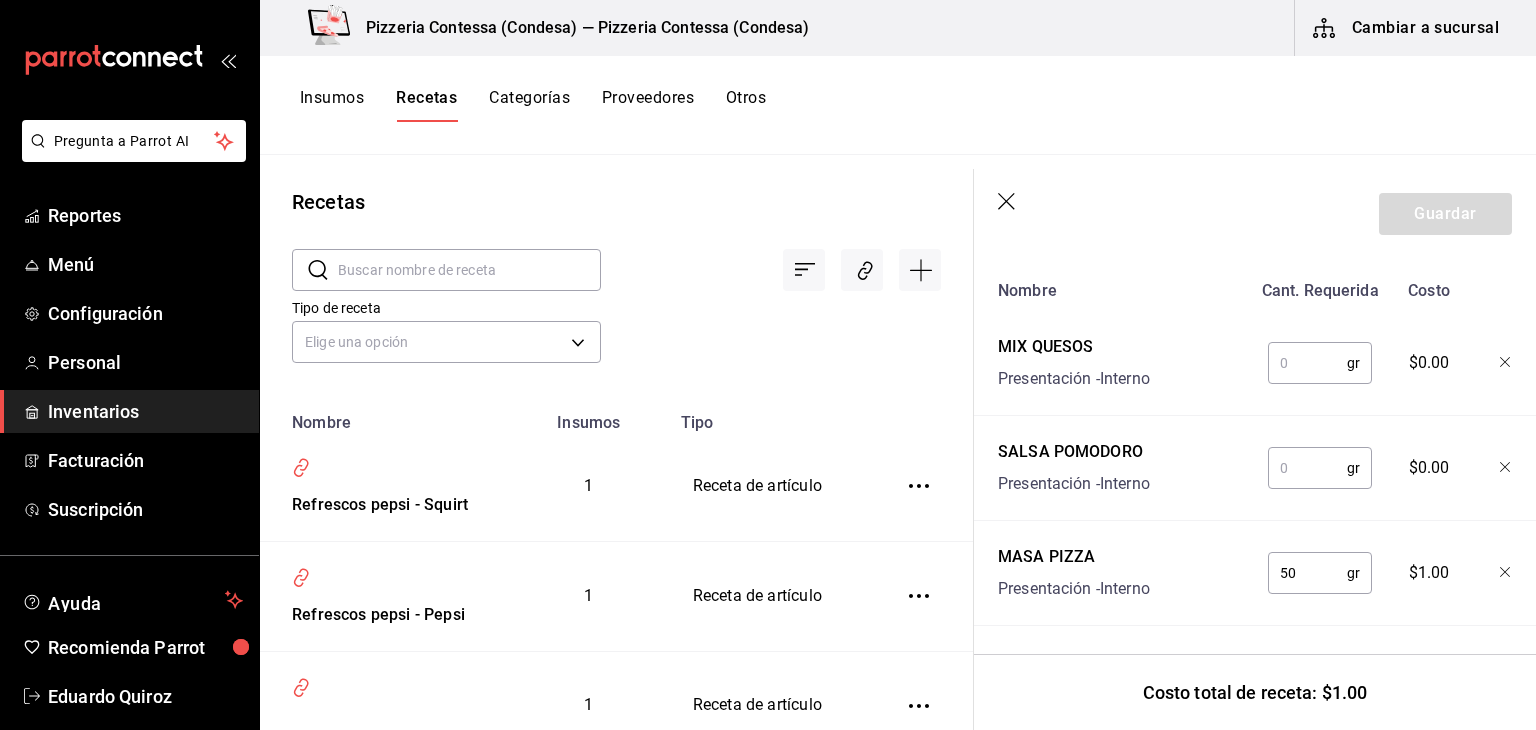 click at bounding box center (1307, 468) 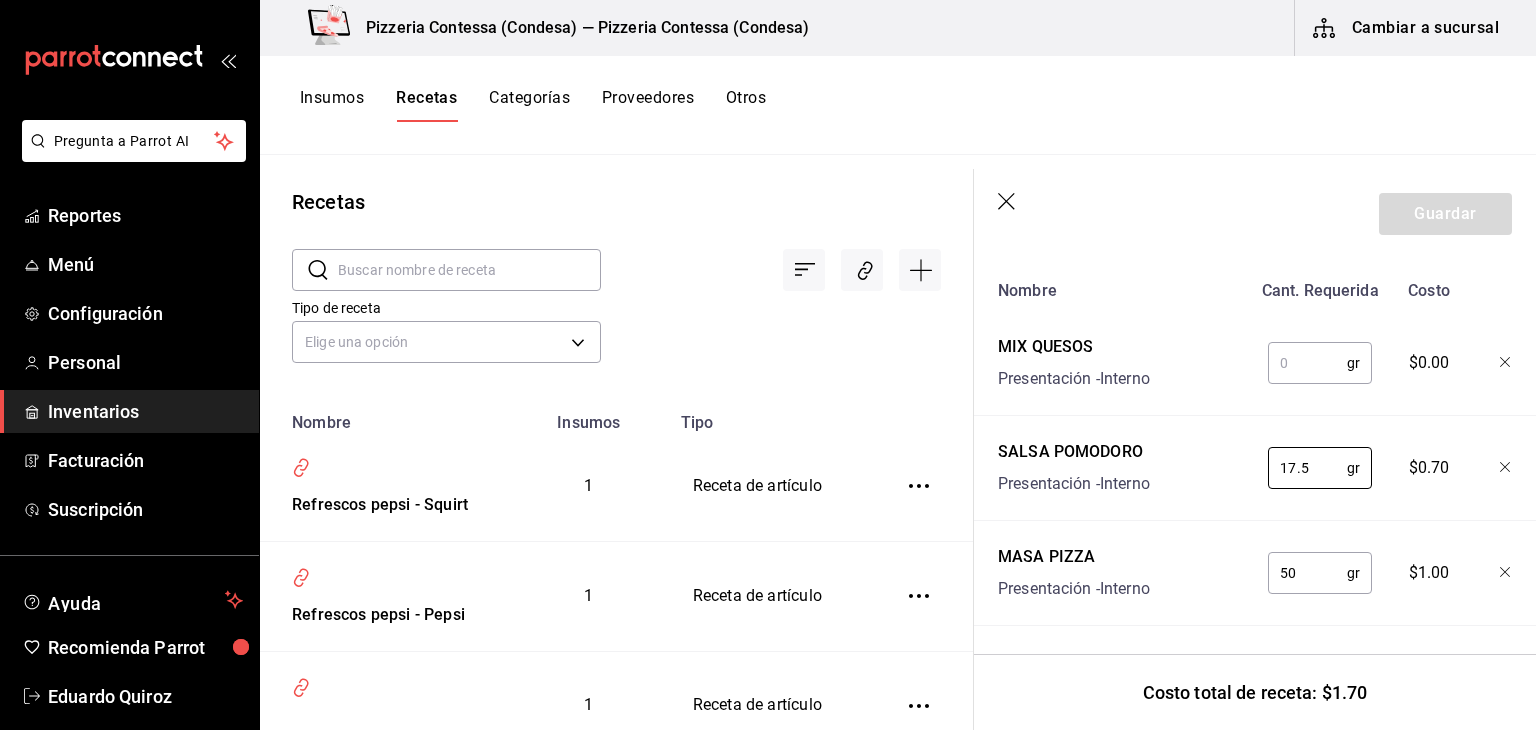 type on "17.5" 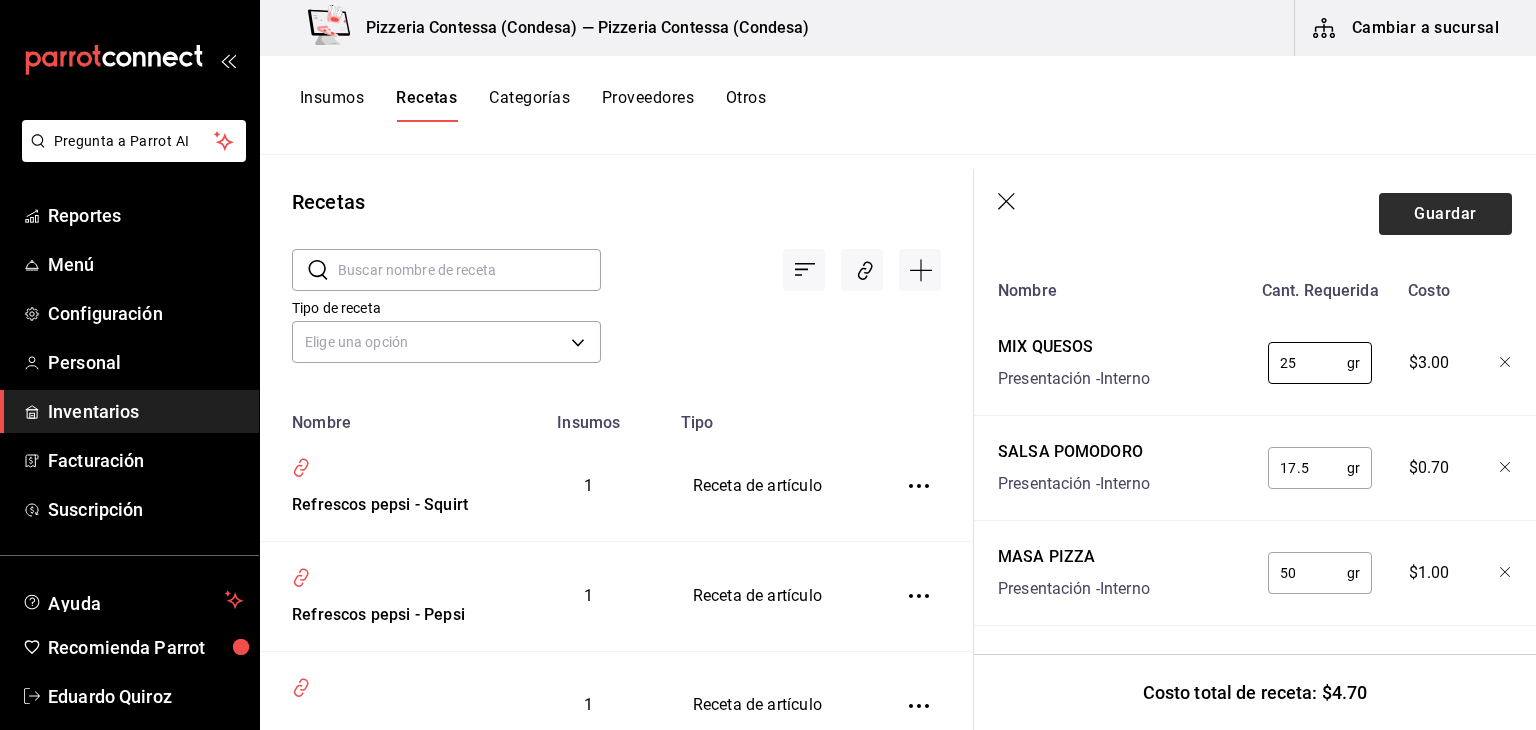 type on "25" 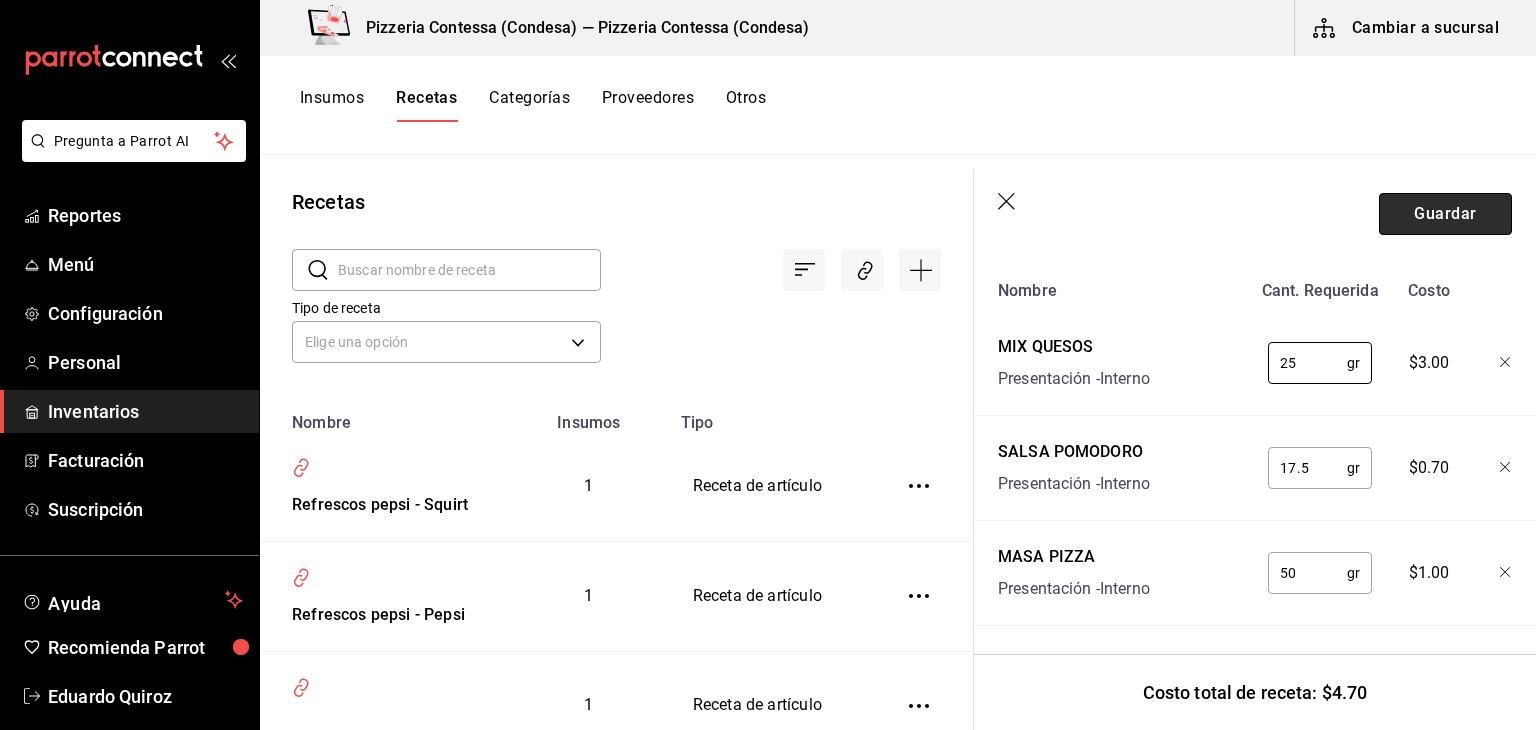 click on "Guardar" at bounding box center (1445, 214) 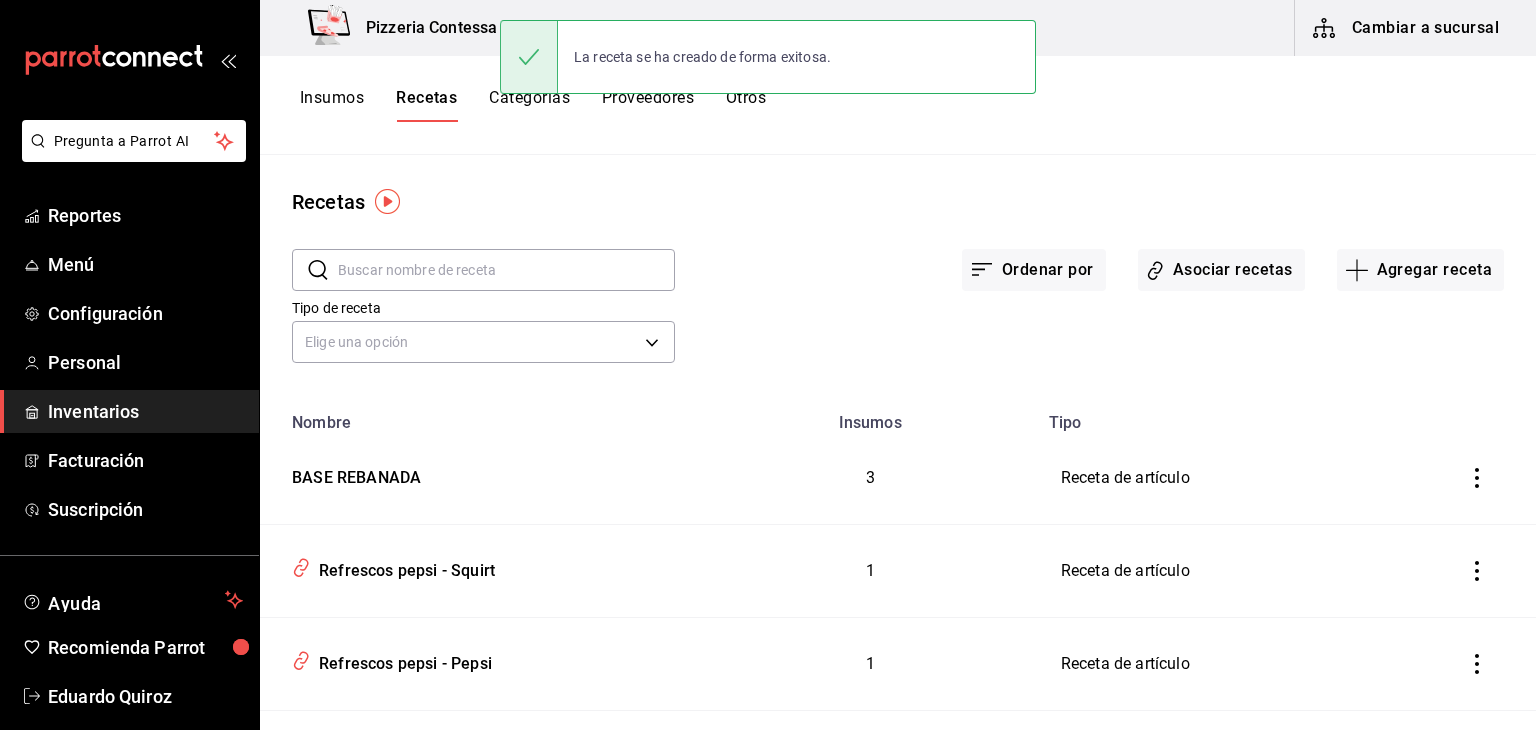 scroll, scrollTop: 0, scrollLeft: 0, axis: both 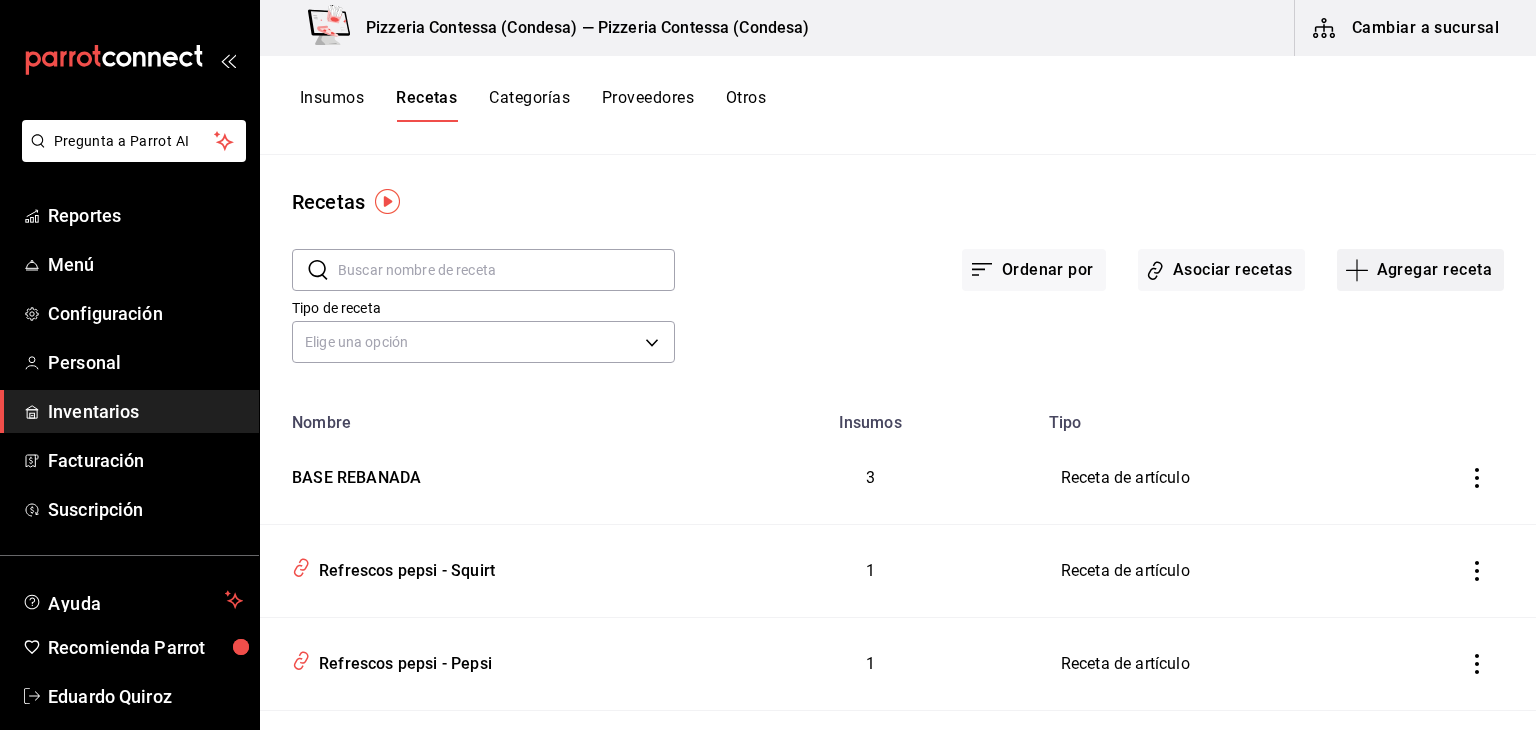 click on "Agregar receta" at bounding box center [1420, 270] 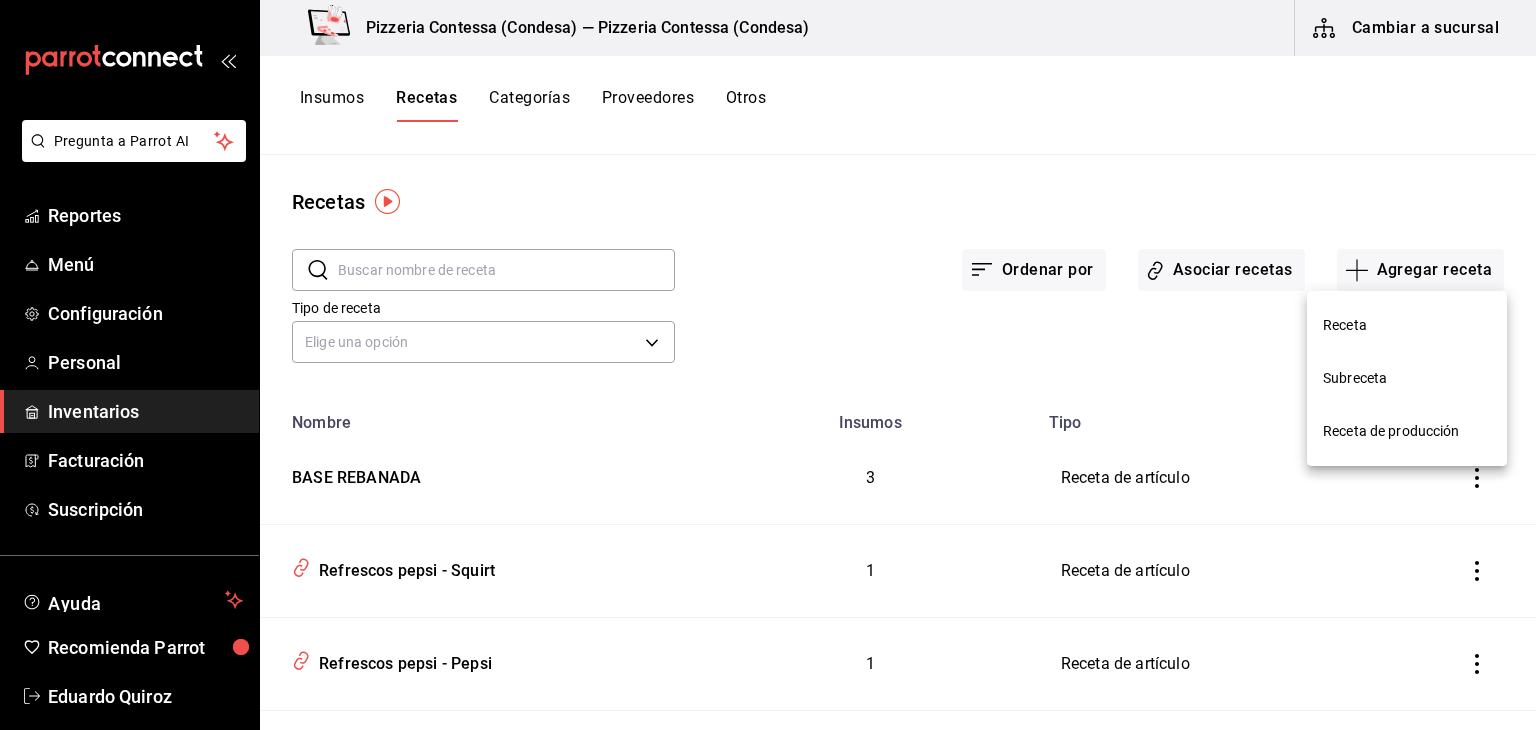 click on "Receta" at bounding box center [1407, 325] 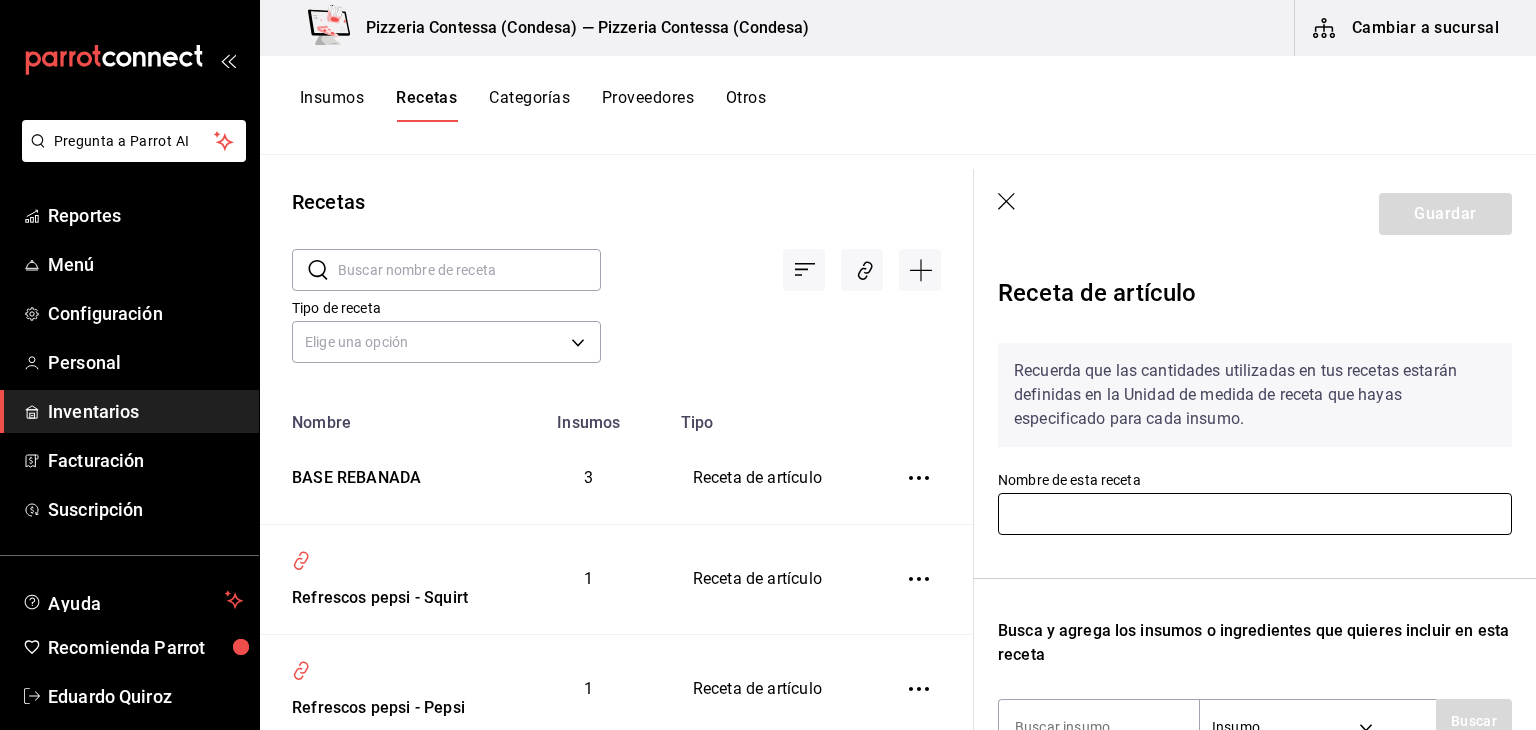 click at bounding box center (1255, 514) 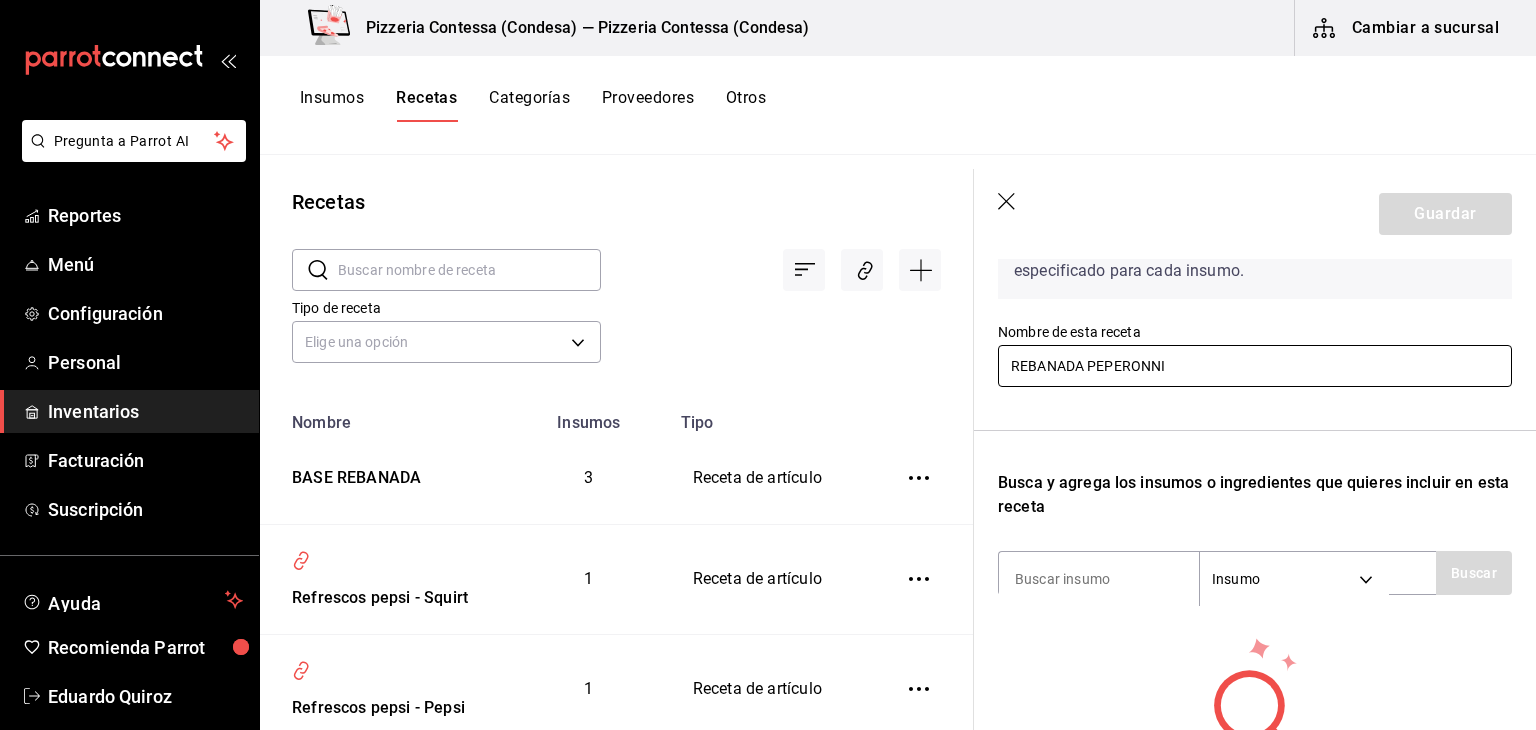 scroll, scrollTop: 150, scrollLeft: 0, axis: vertical 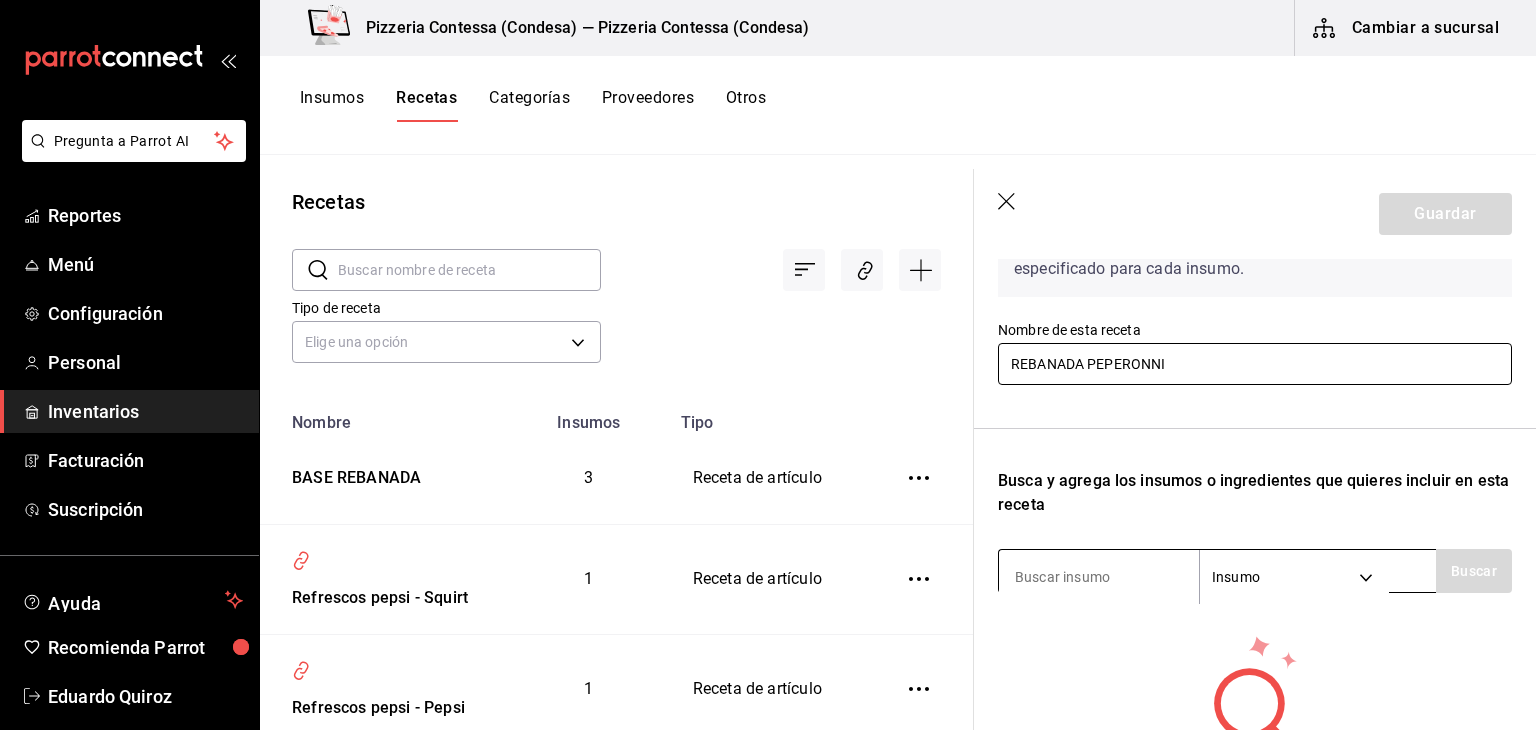 type on "REBANADA PEPERONNI" 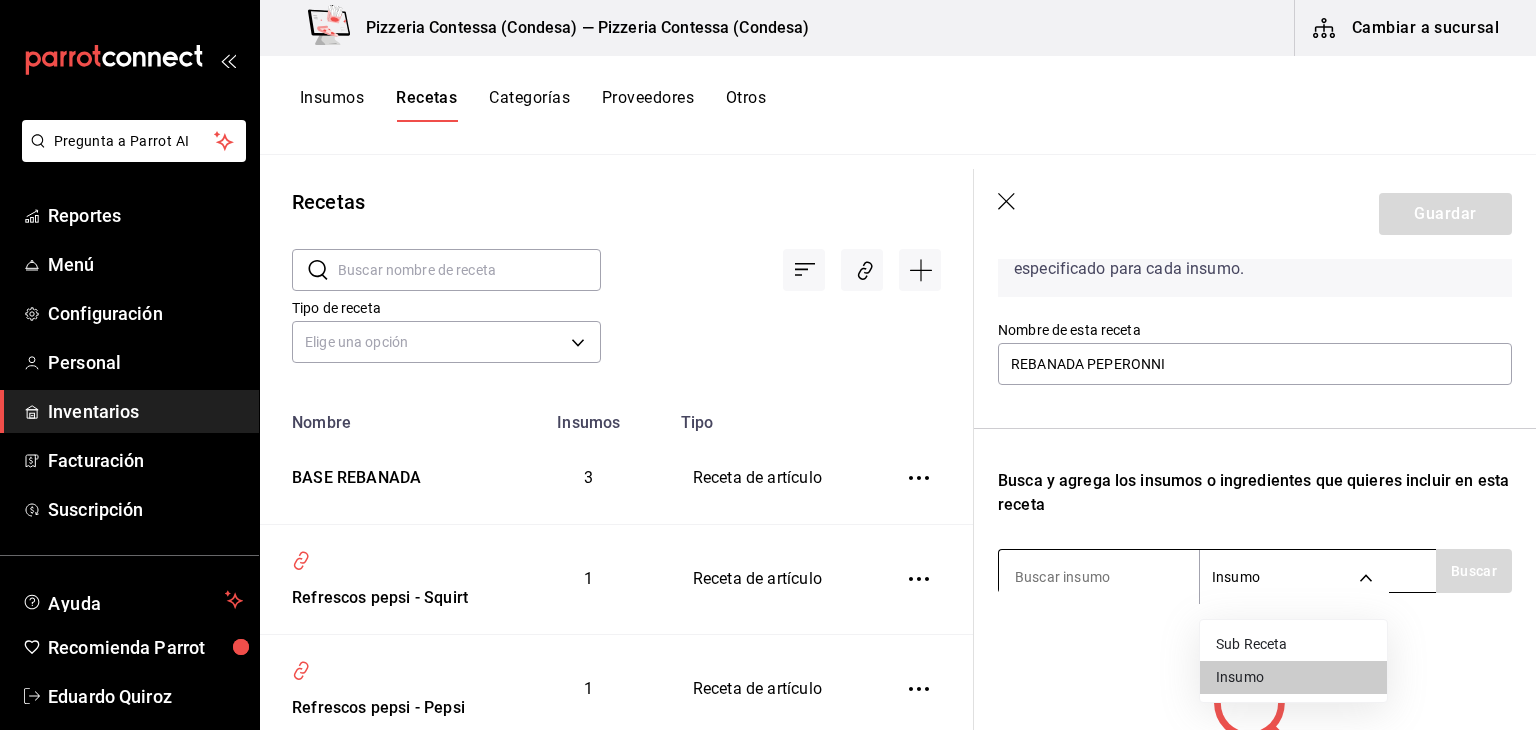 click on "Pregunta a Parrot AI Reportes   Menú   Configuración   Personal   Inventarios   Facturación   Suscripción   Ayuda Recomienda Parrot   [PERSON]   Sugerir nueva función   Pizzeria Contessa (Condesa) — Pizzeria Contessa (Condesa) Cambiar a sucursal Insumos Recetas Categorías Proveedores Otros Recetas ​ ​ Tipo de receta Elige una opción default Nombre Insumos Tipo BASE REBANADA 3 Receta de artículo Refrescos pepsi - Squirt 1 Receta de artículo Refrescos pepsi - Pepsi 1 Receta de artículo Refrescos pepsi - Mirinda 1 Receta de artículo Refrescos pepsi - Manzanita sol 1 Receta de artículo Refrescos pepsi - 7up 1 Receta de artículo PIZZA GDE SALAMI HOT 3 Receta de artículo PIZZA CH SALAMI HOT 3 Receta de artículo PIZZA GDE CARNES FRIAS 6 Receta de artículo PIZZA CH CARNES FRIAS 6 Receta de artículo PIZZA GDE OAXACA 5 Receta de artículo PIZZA CH OAXACA 5 Receta de artículo PIZZA GDE CONTESSA 5 Receta de artículo PIZZA CH CONTESSA 6 Receta de artículo PIZZA GDE PROSCIUTTO 5 5 6 6 5 5 4" at bounding box center [768, 358] 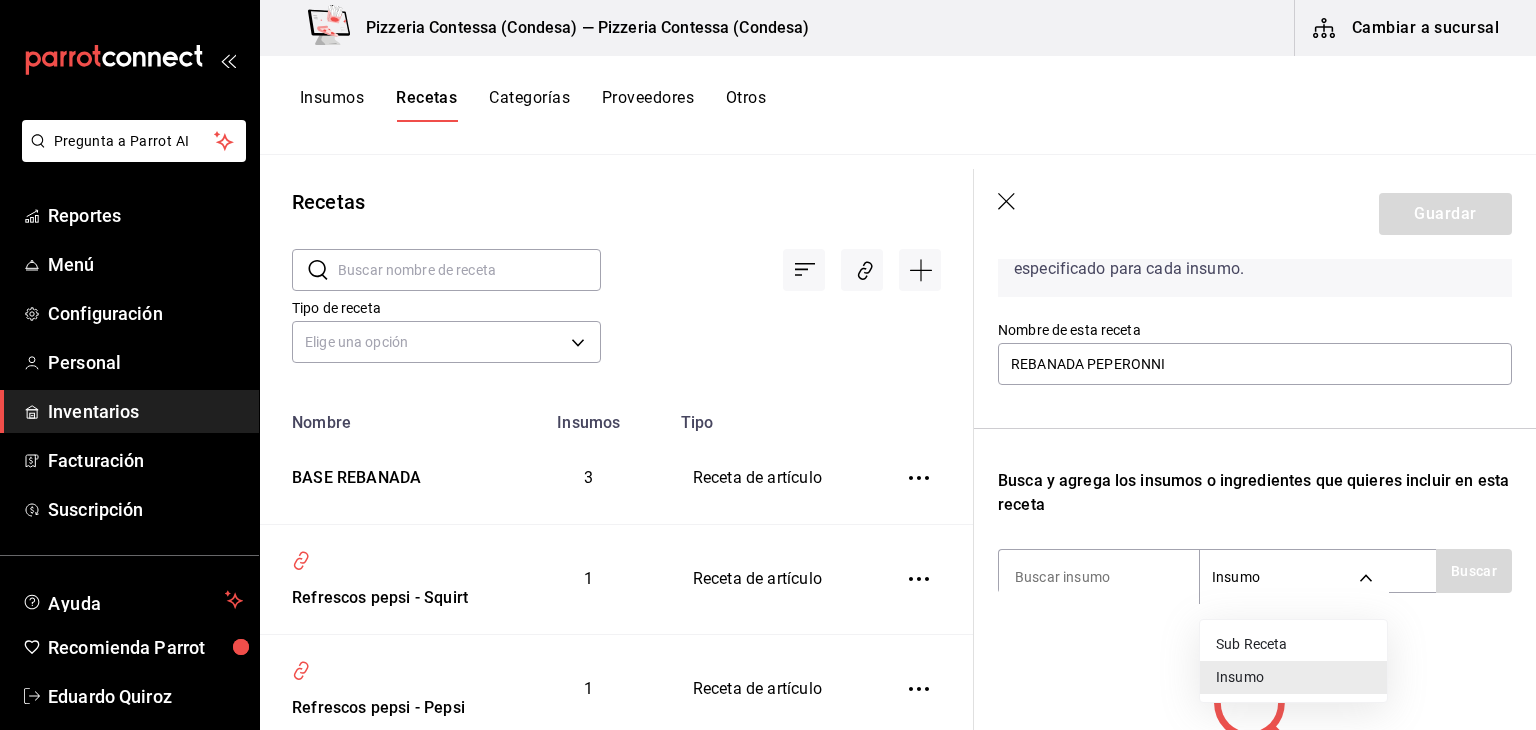 click on "Sub Receta" at bounding box center [1293, 644] 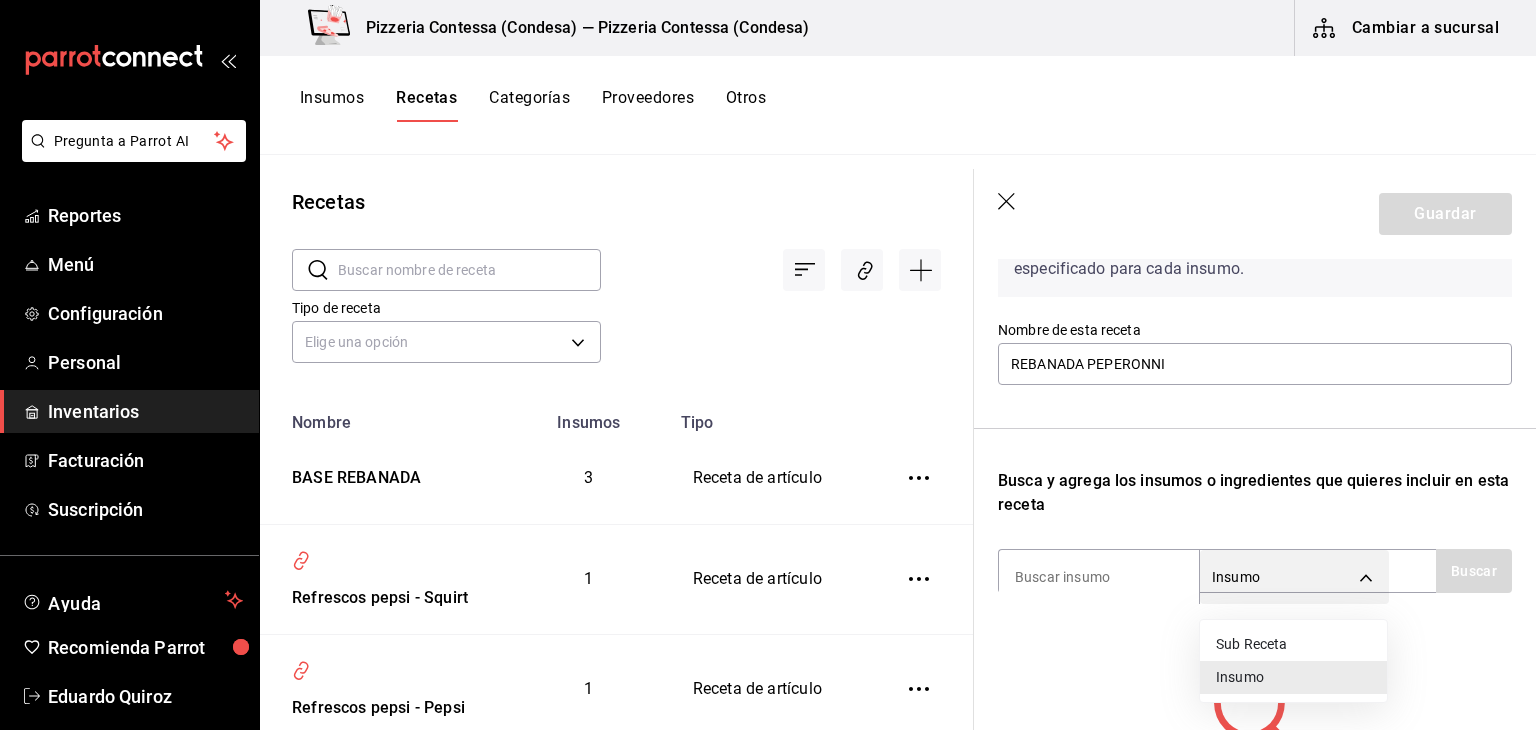 type on "SUBRECIPE" 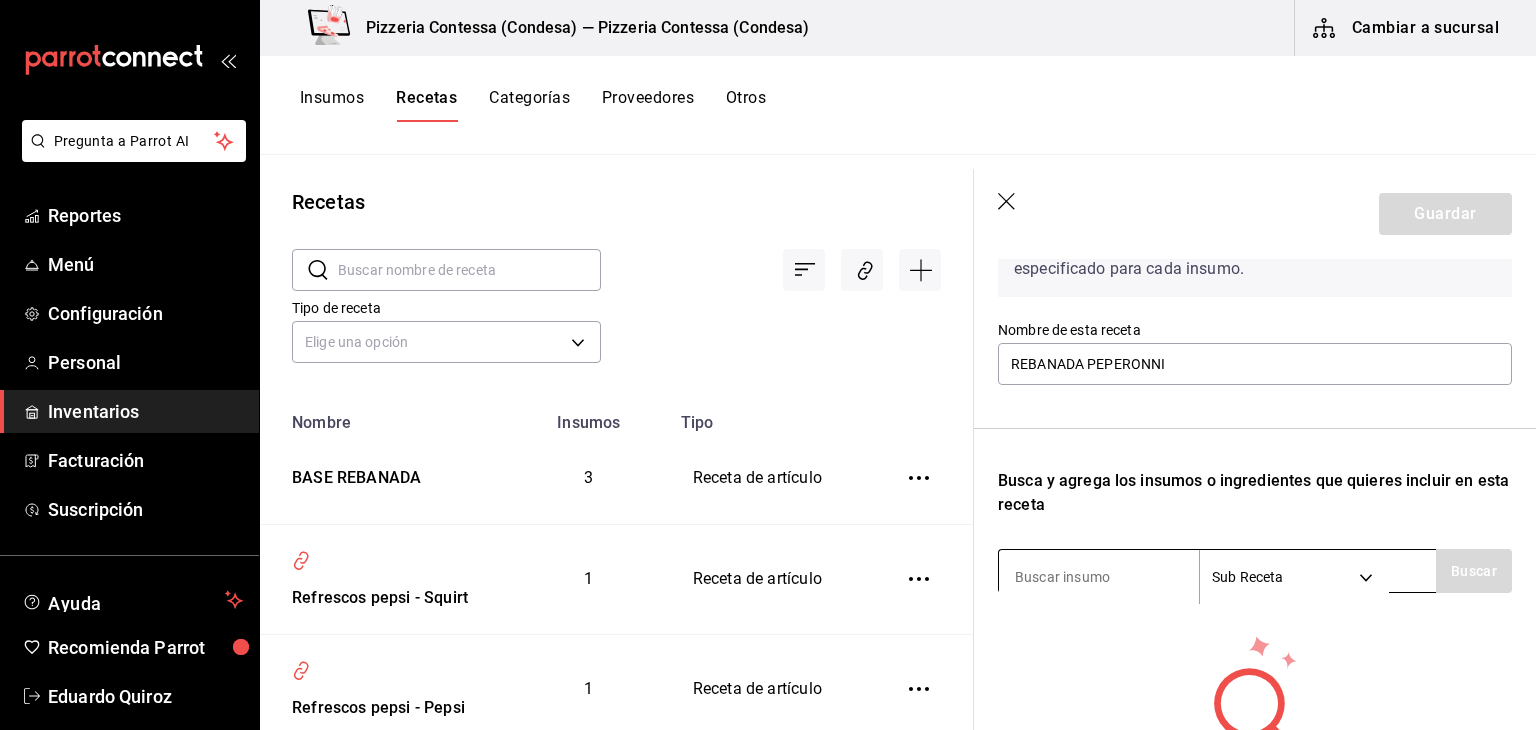 click at bounding box center (1099, 577) 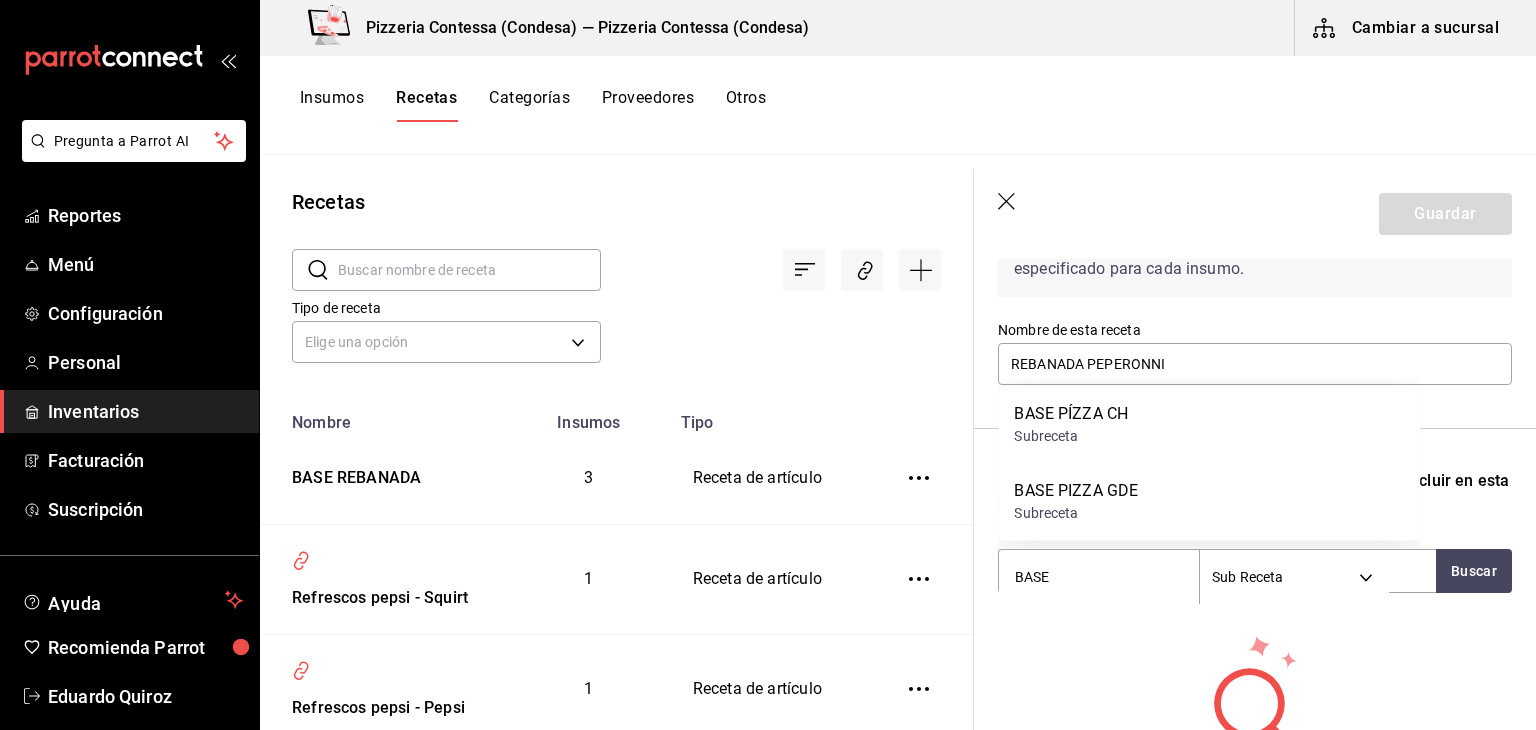 scroll, scrollTop: 340, scrollLeft: 0, axis: vertical 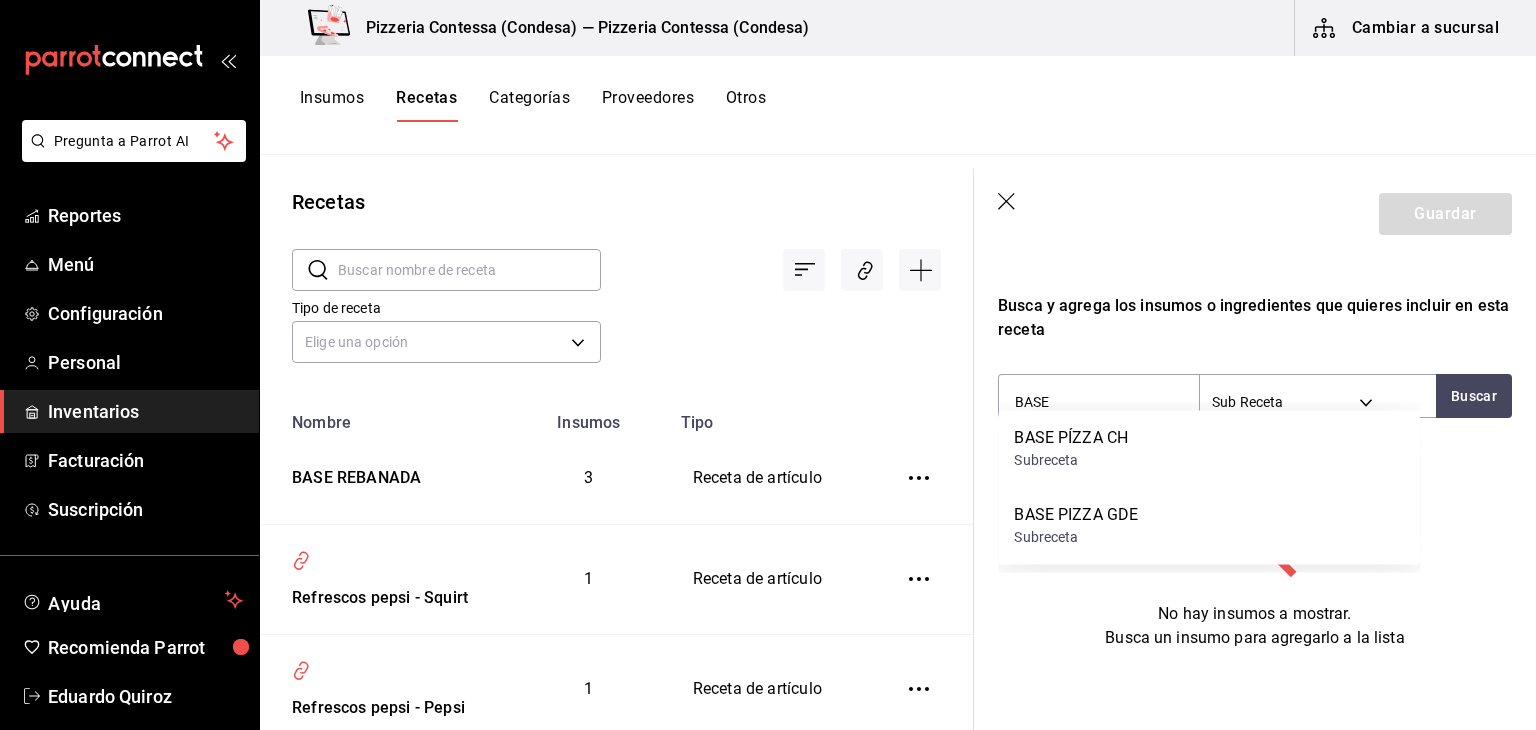 type on "BASE" 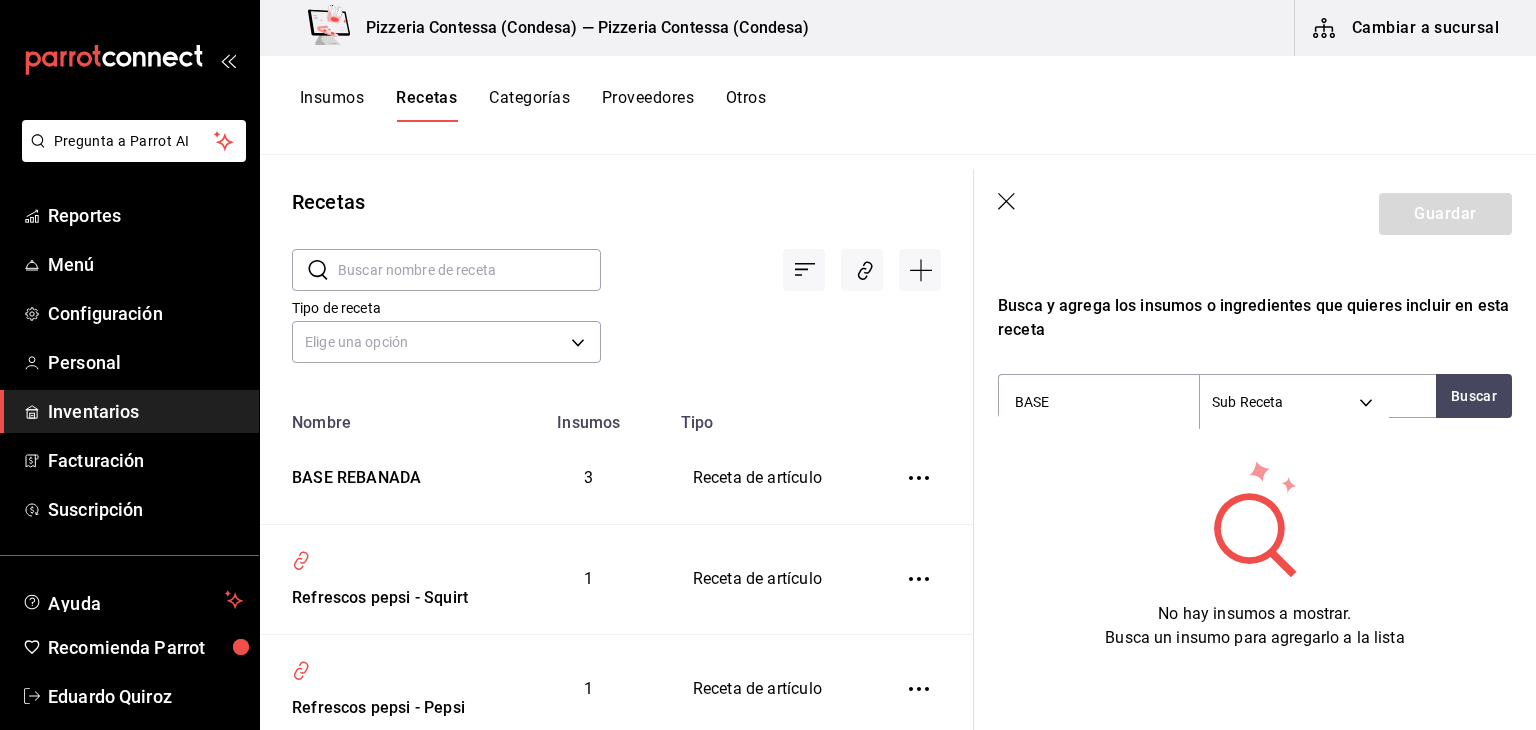 click on "Tipo de receta Elige una opción default" at bounding box center (600, 314) 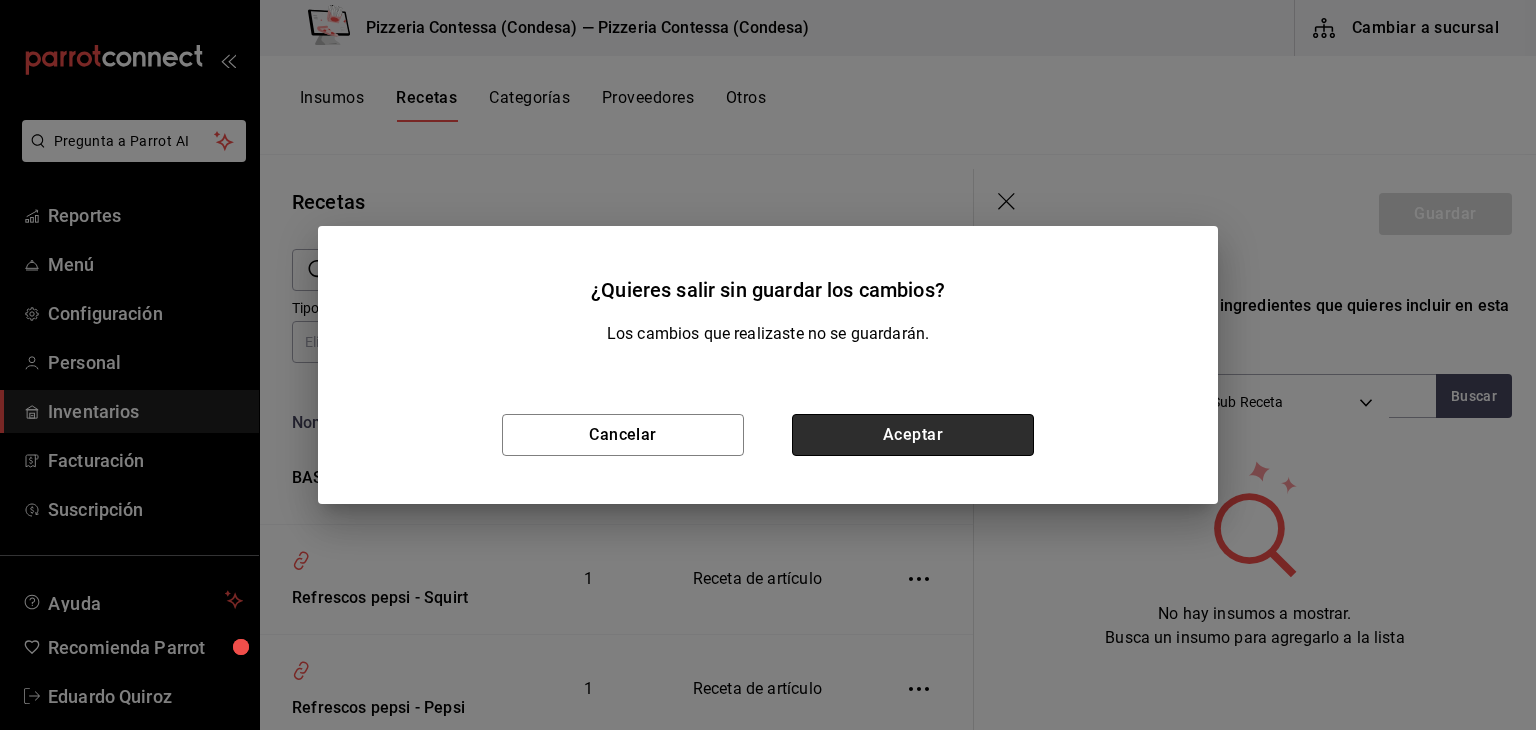 click on "Aceptar" at bounding box center [913, 435] 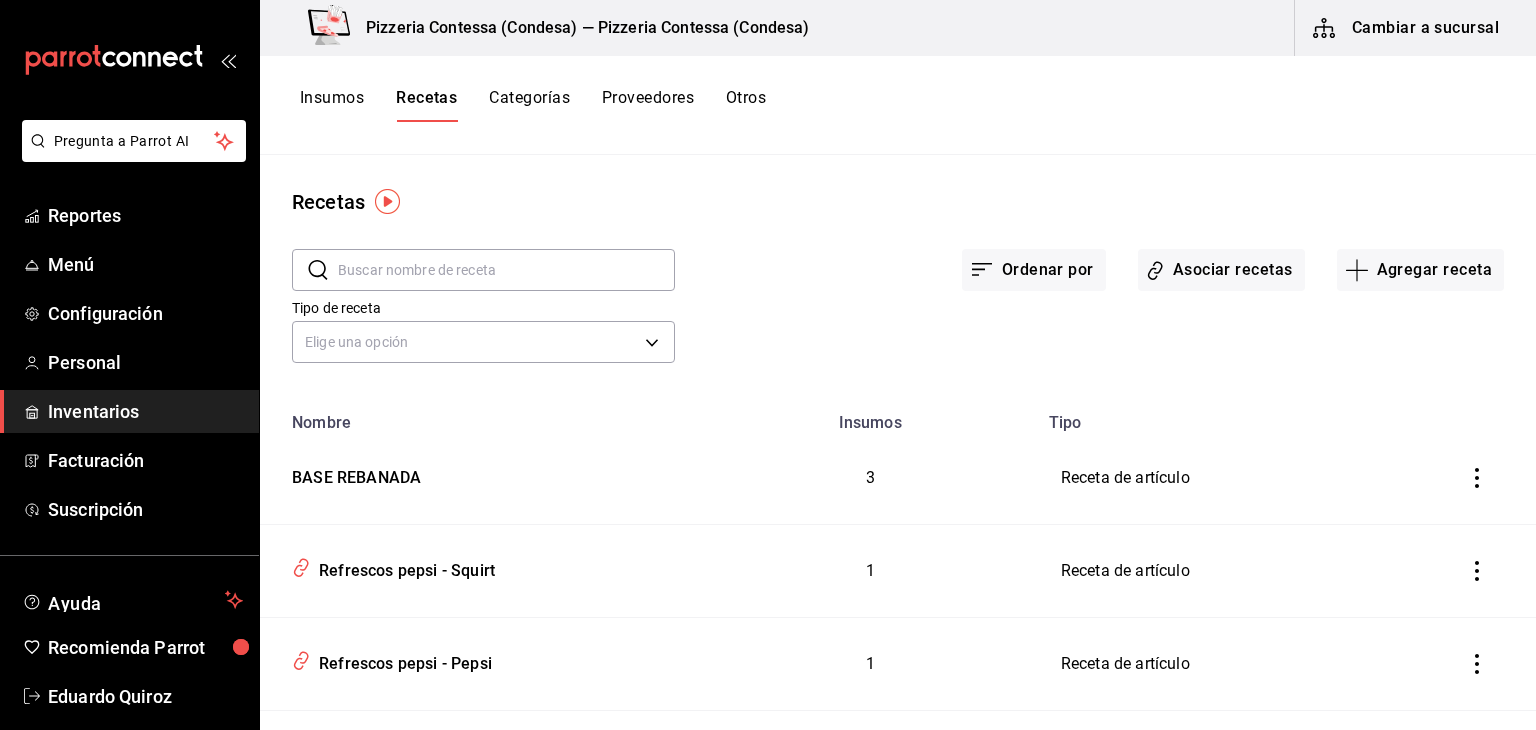 scroll, scrollTop: 0, scrollLeft: 0, axis: both 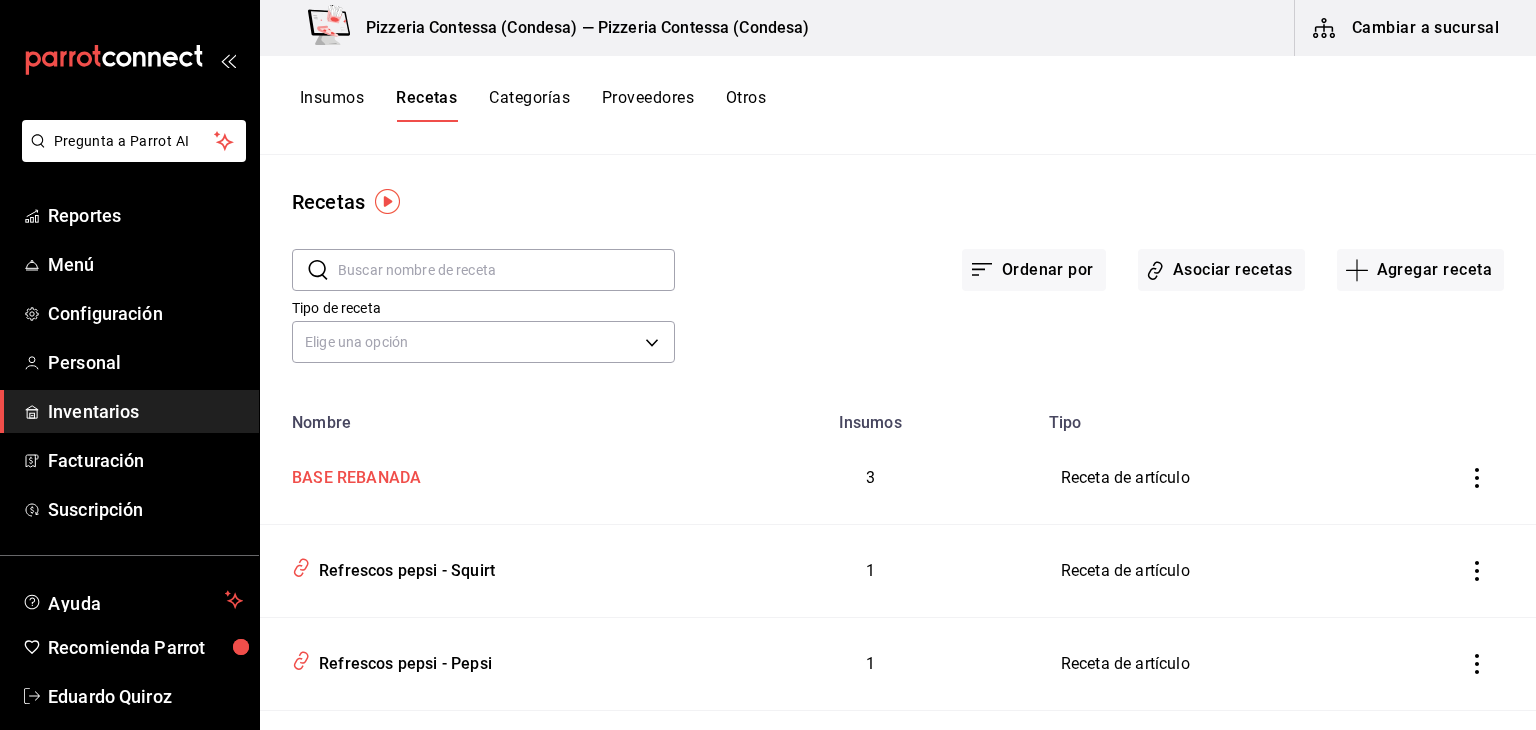 click on "BASE REBANADA" at bounding box center [482, 478] 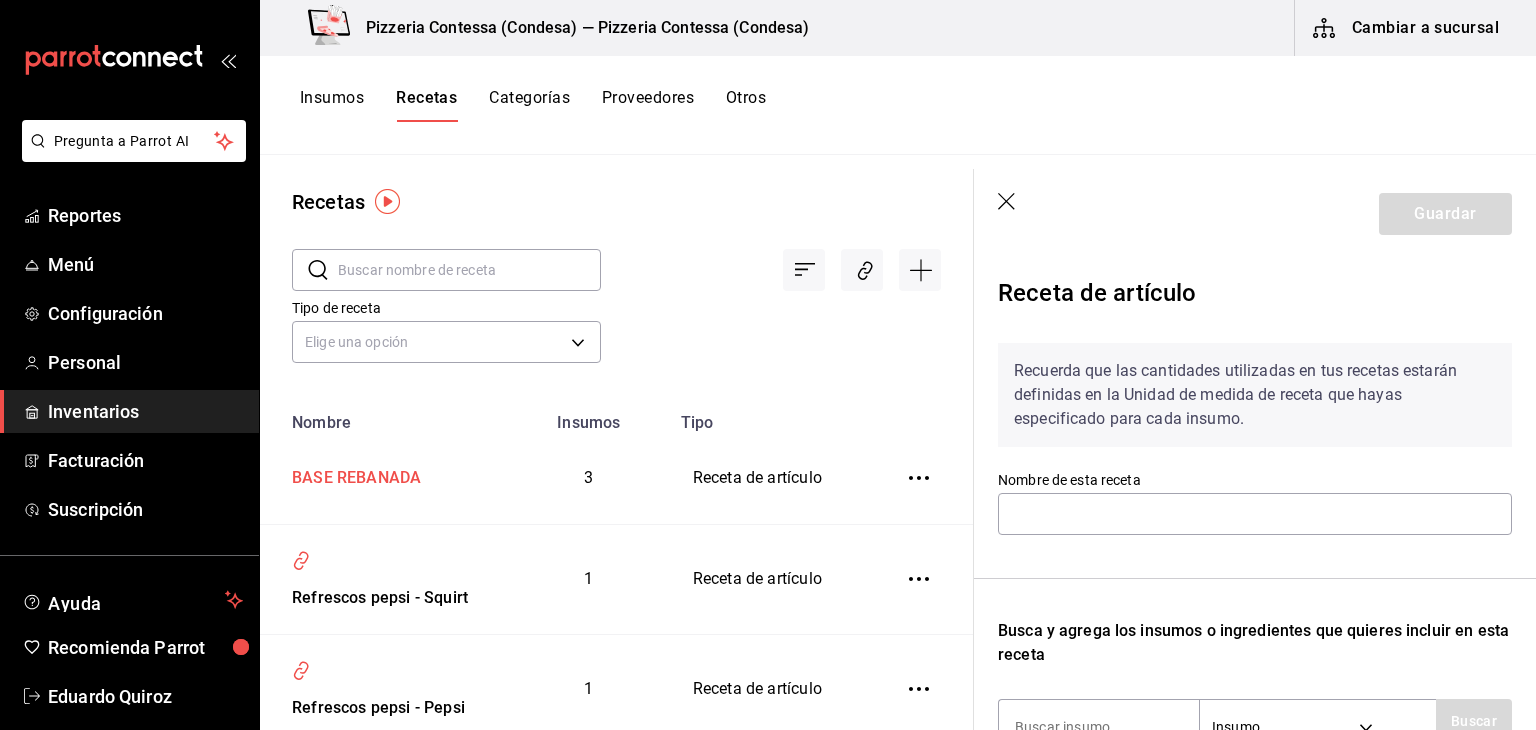 type on "BASE REBANADA" 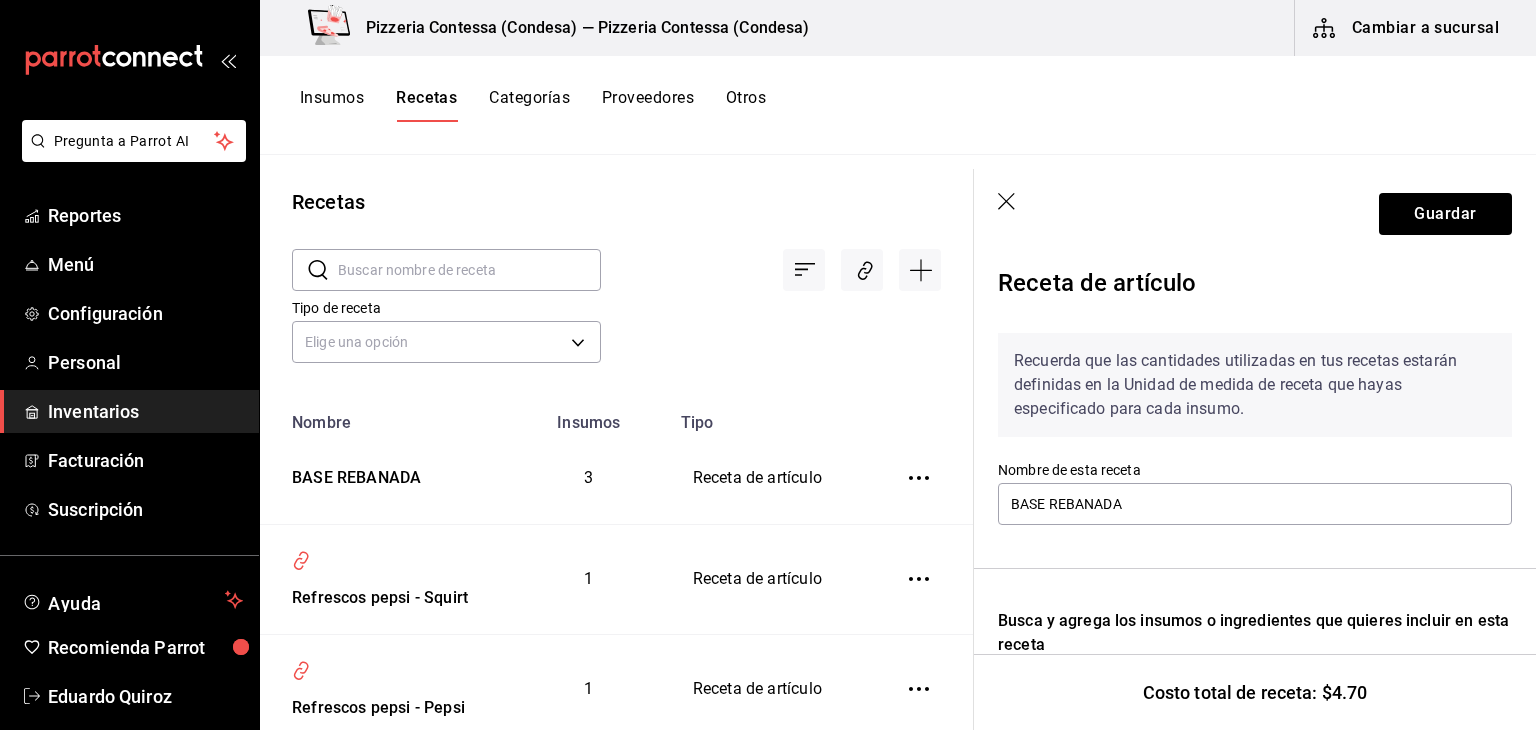 scroll, scrollTop: 0, scrollLeft: 0, axis: both 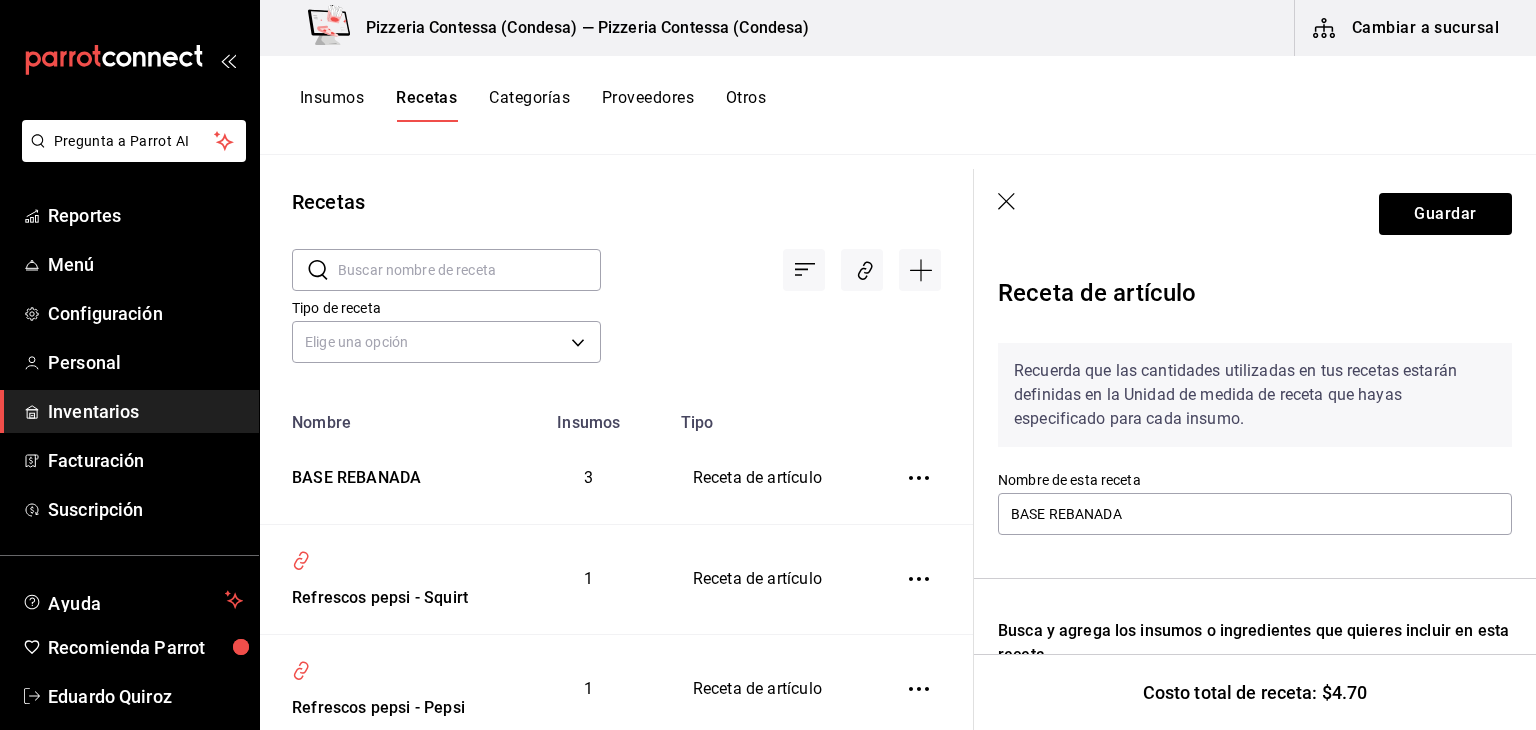 click on "Guardar" at bounding box center (1255, 214) 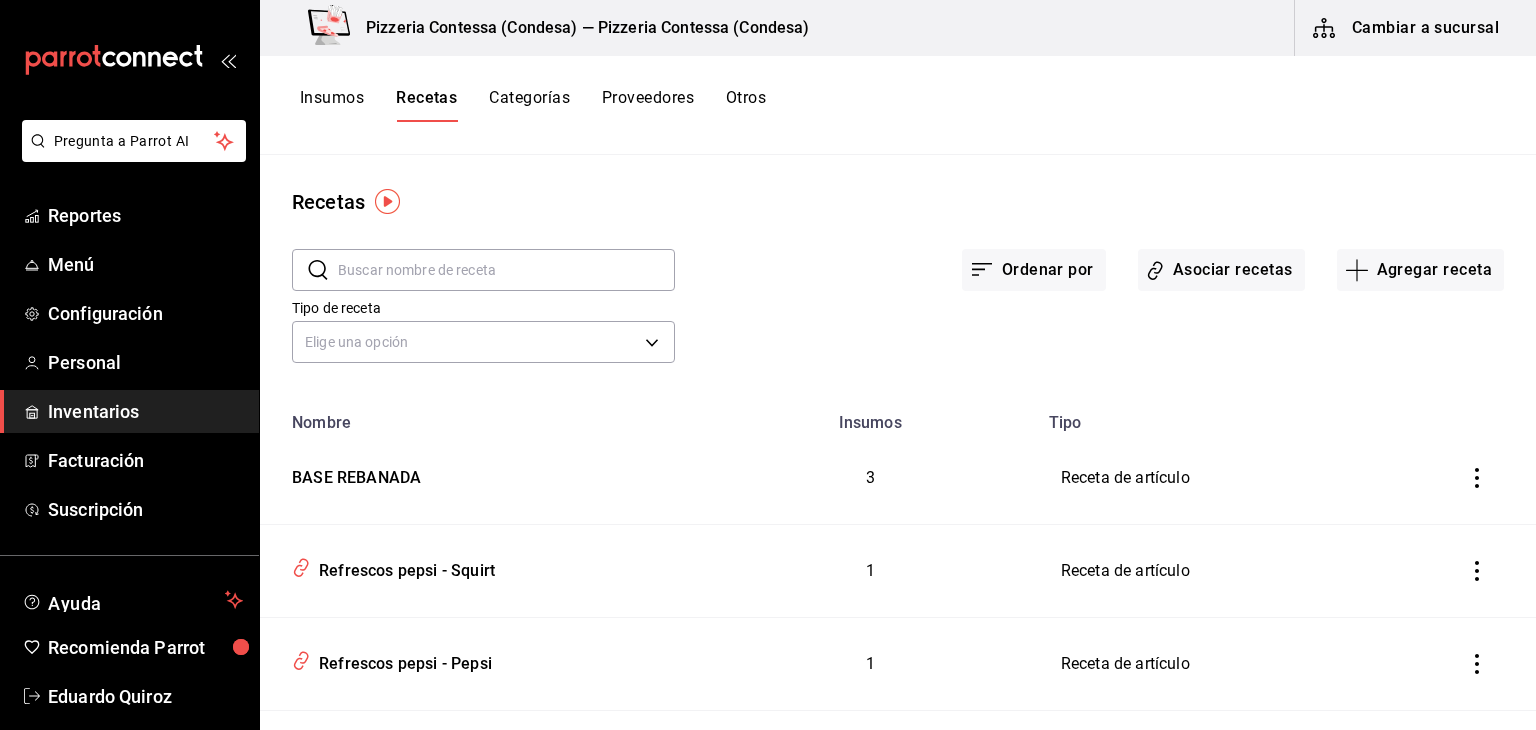 click at bounding box center [1477, 478] 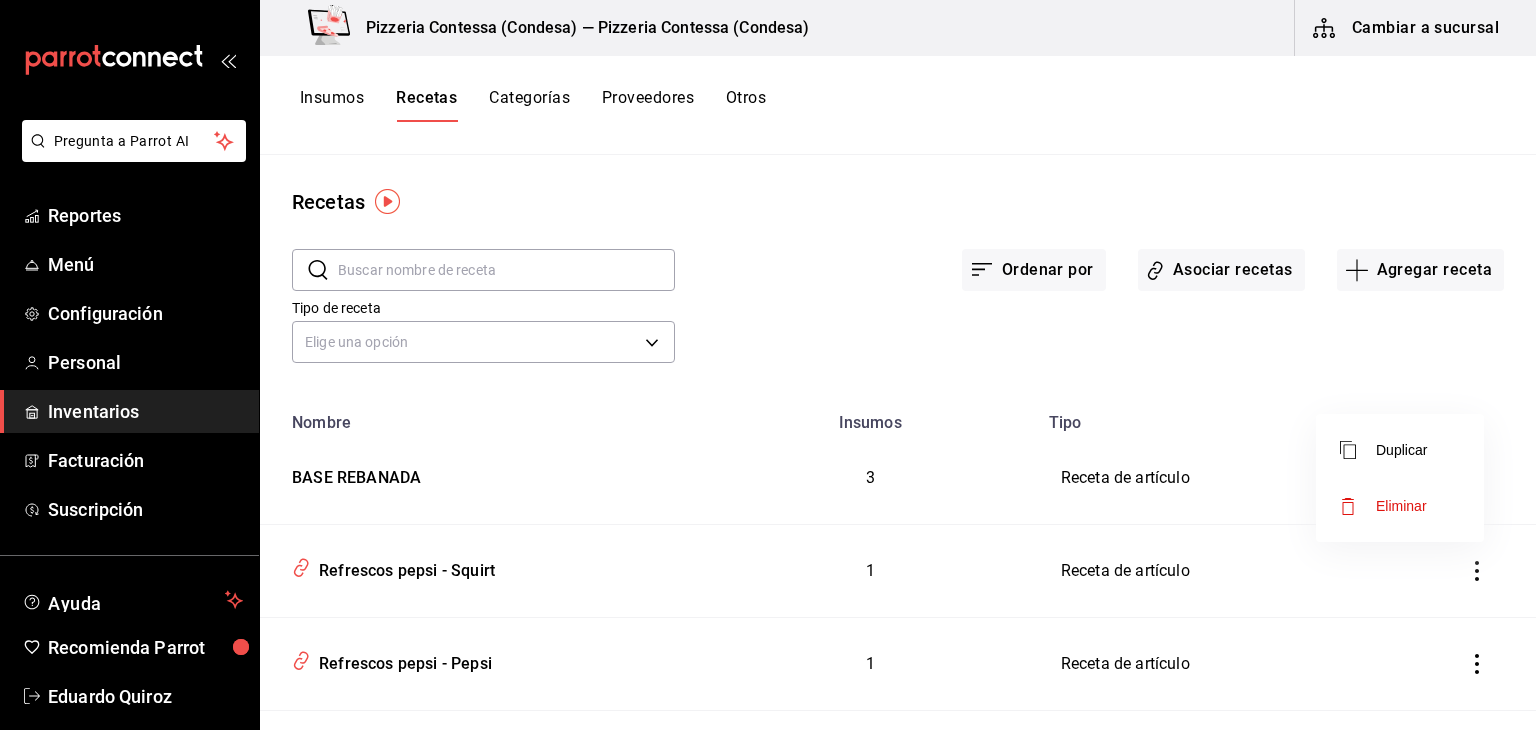 click on "Eliminar" at bounding box center (1400, 506) 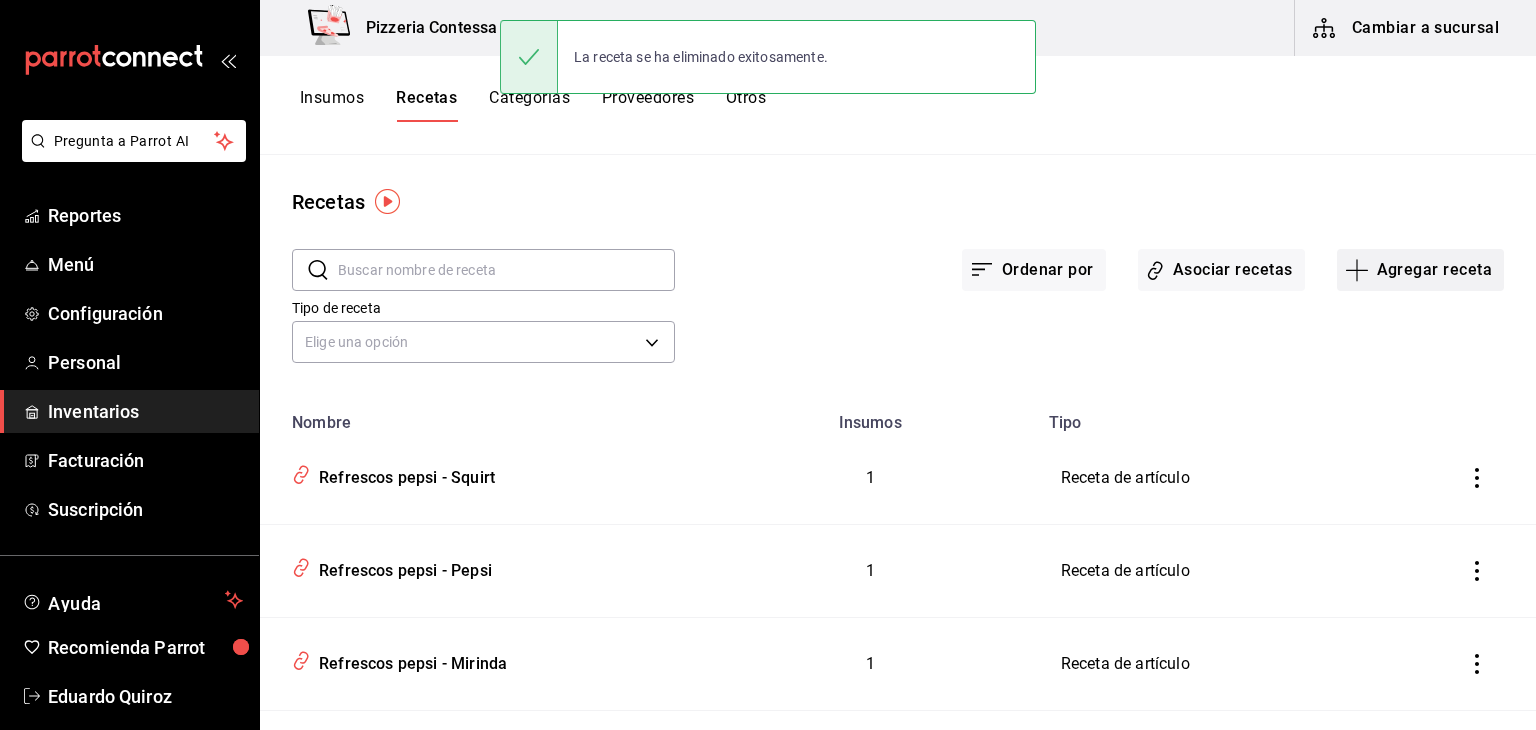 click on "Agregar receta" at bounding box center (1420, 270) 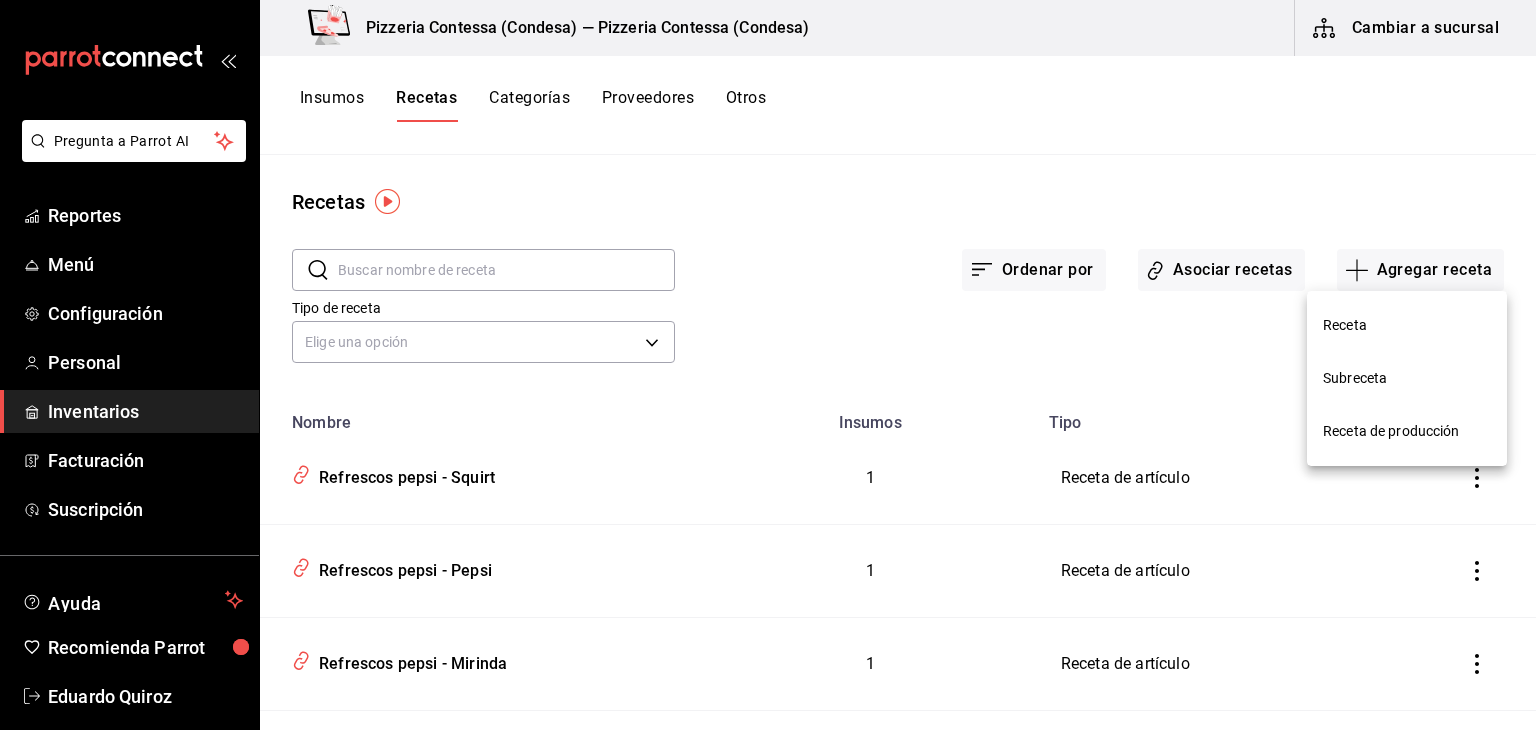 click on "Subreceta" at bounding box center [1407, 378] 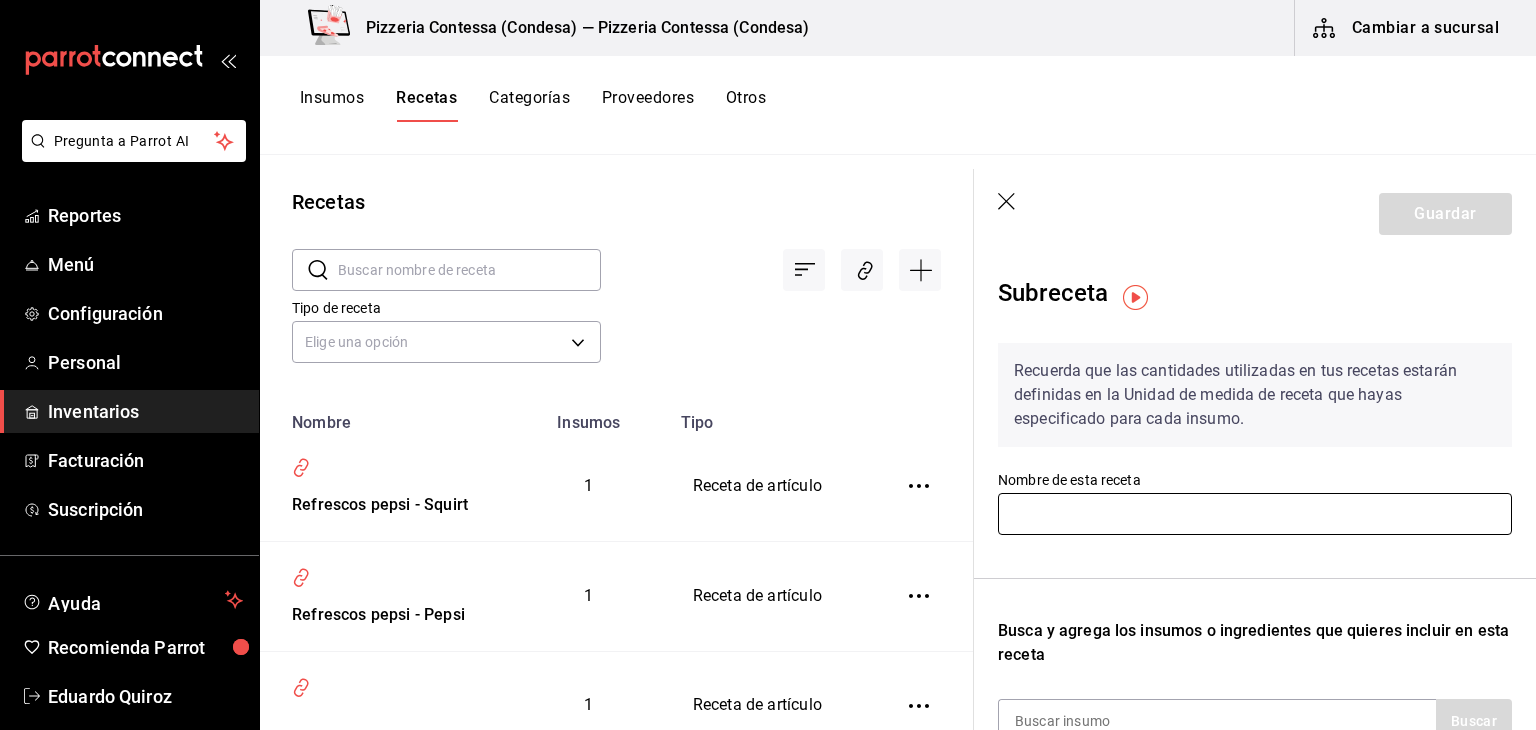 click at bounding box center [1255, 514] 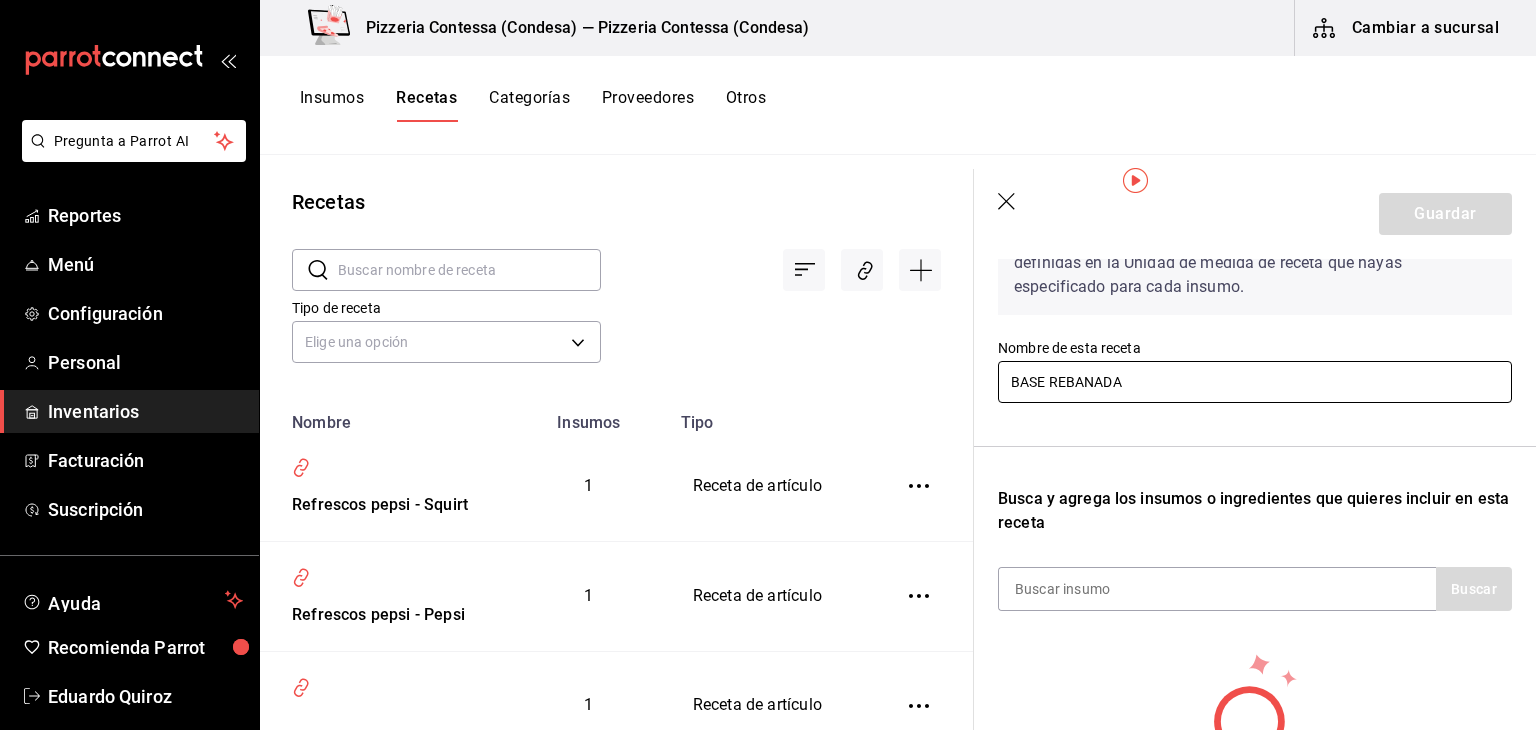 scroll, scrollTop: 162, scrollLeft: 0, axis: vertical 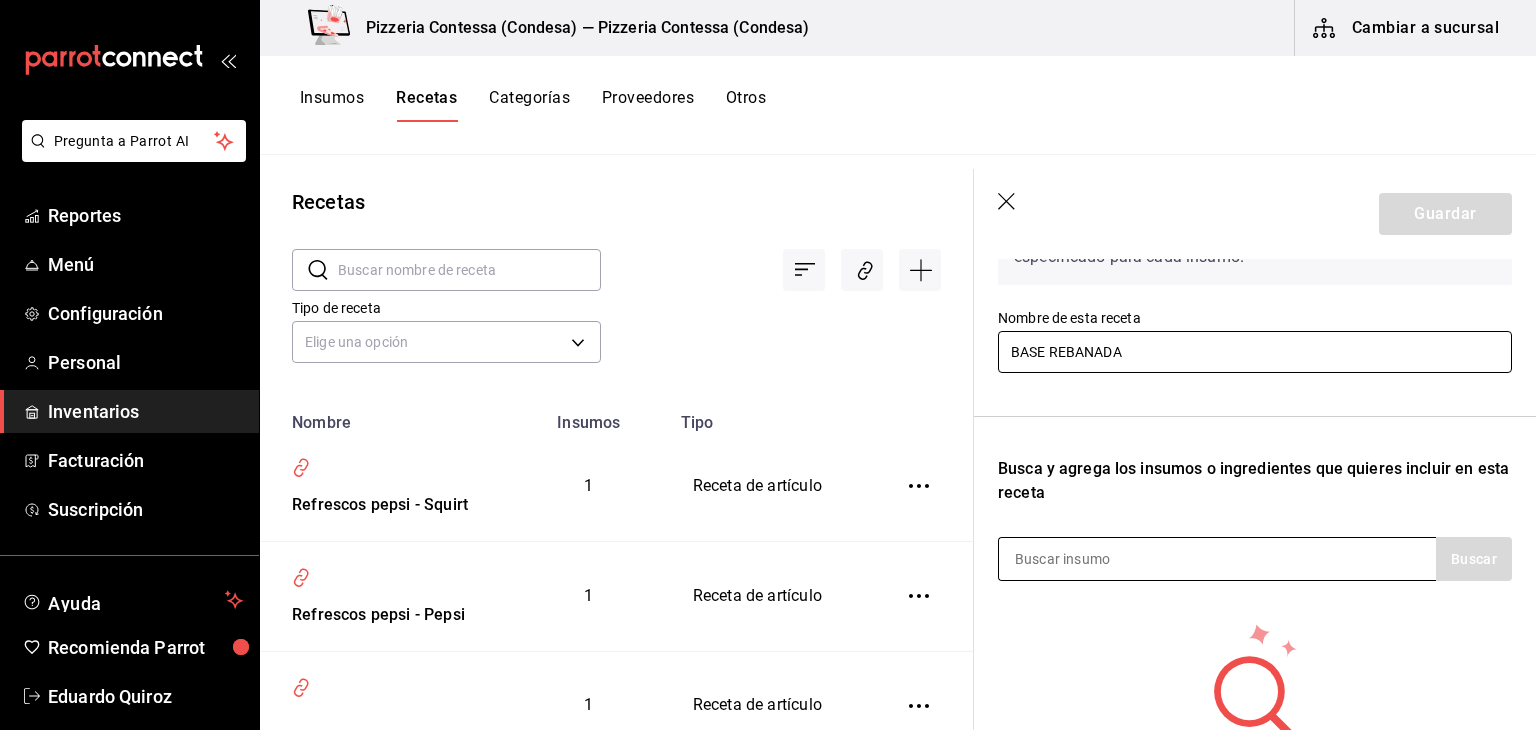 type on "BASE REBANADA" 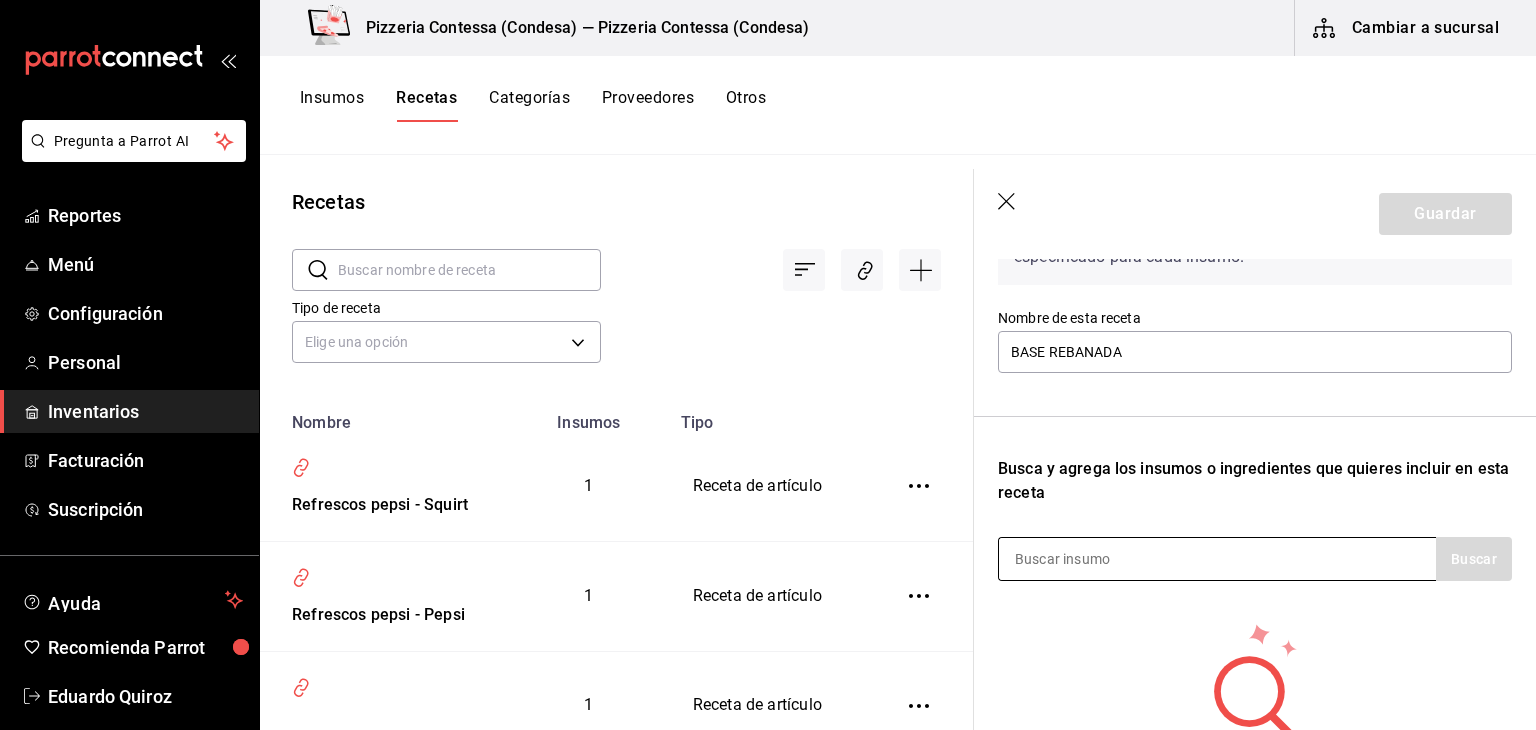 click at bounding box center [1099, 559] 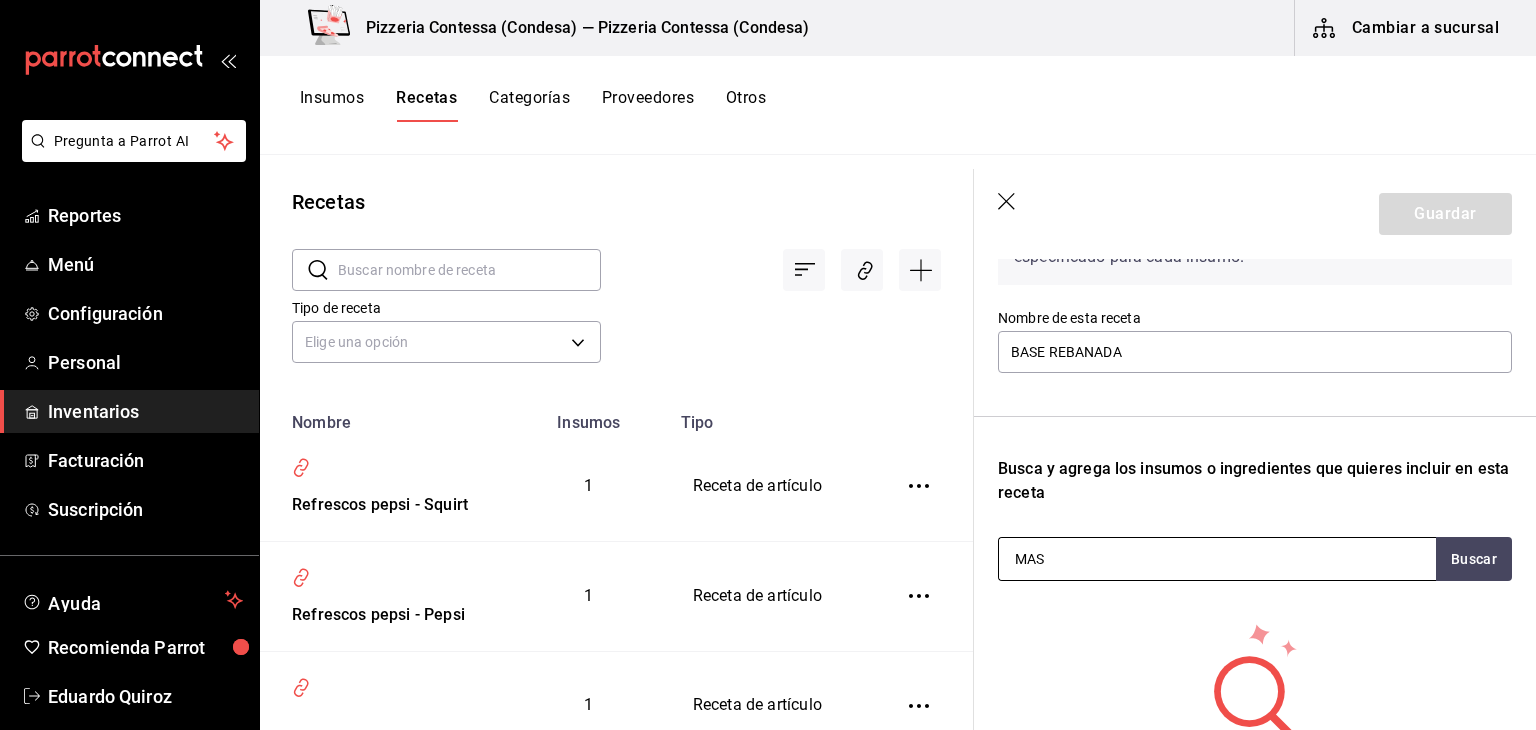 type on "MASA" 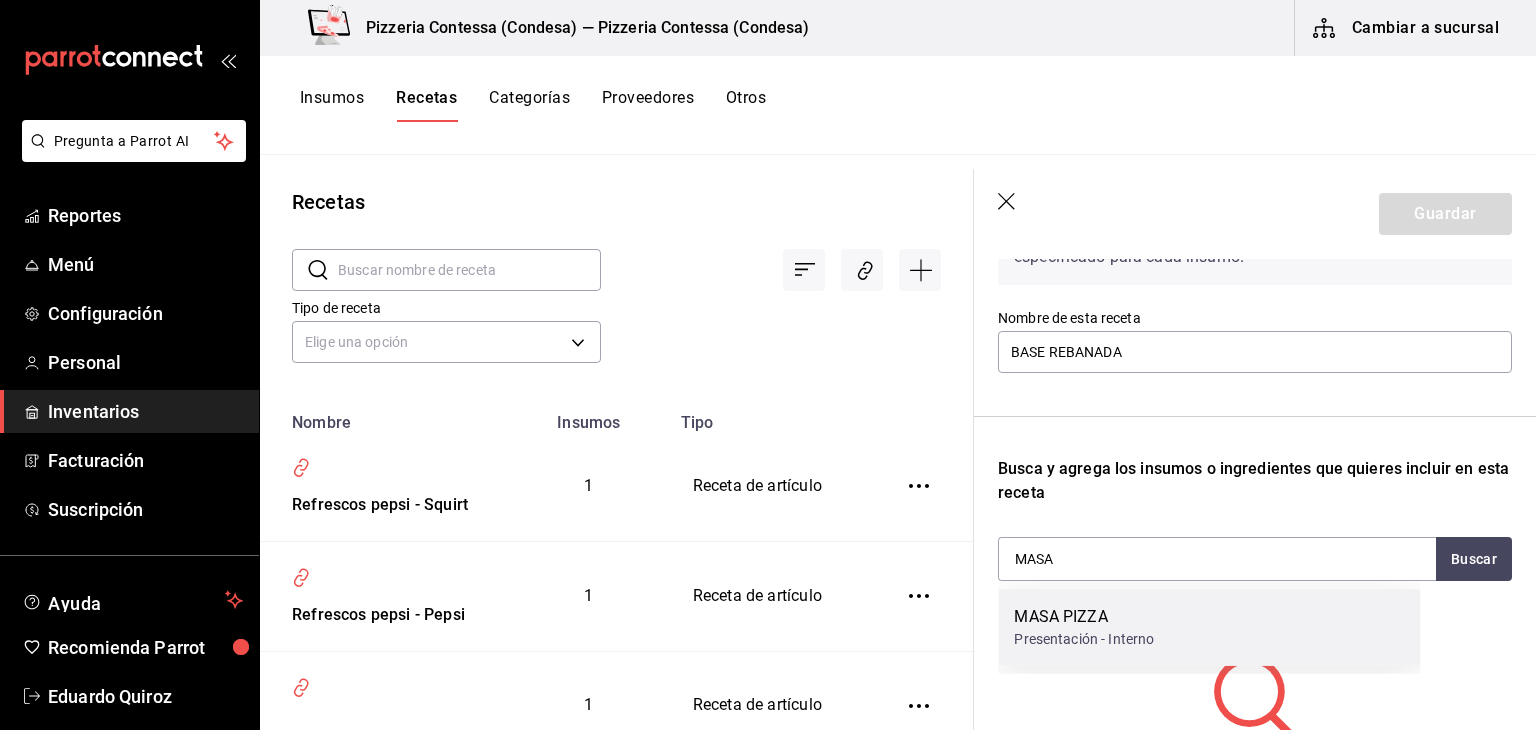 click on "Presentación - Interno" at bounding box center [1084, 639] 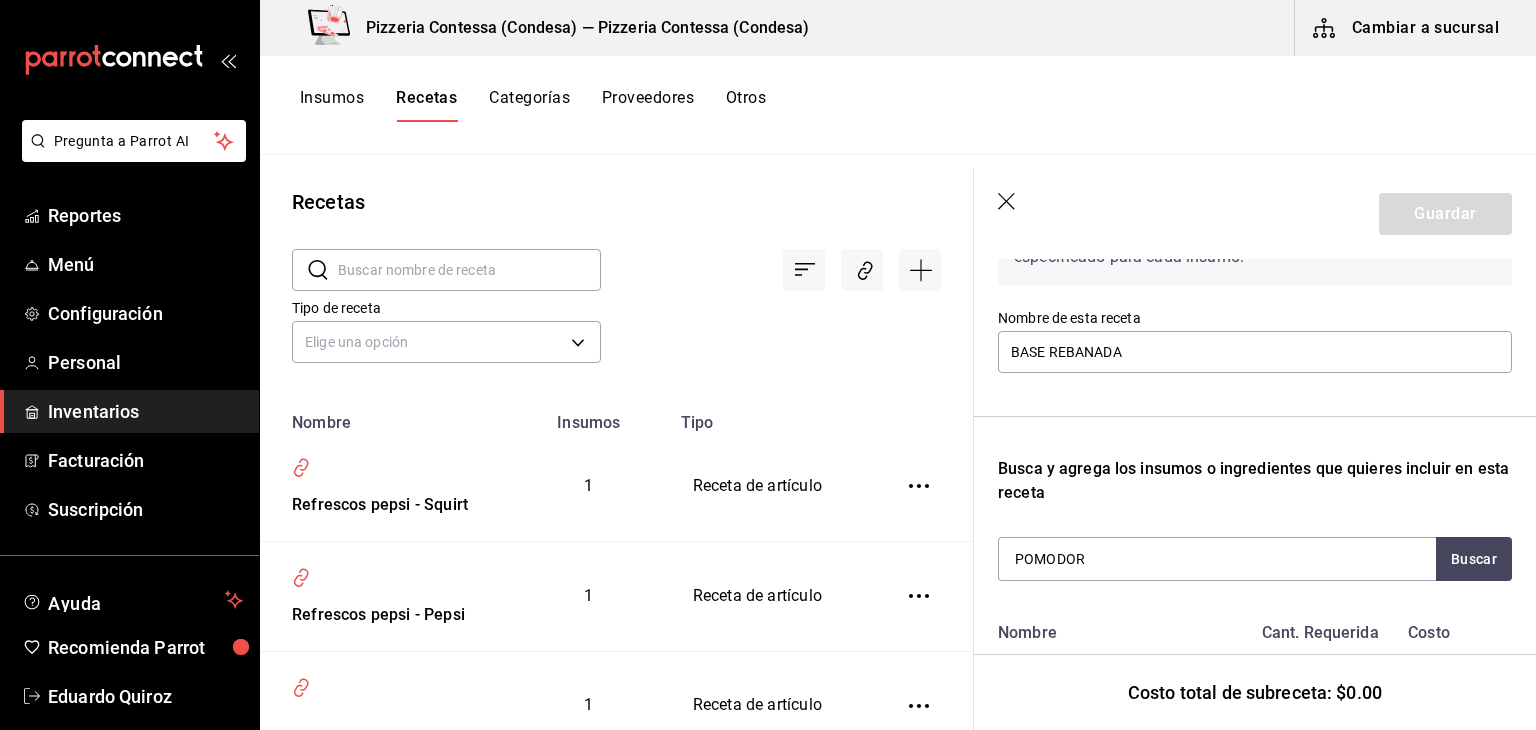 type on "POMODORO" 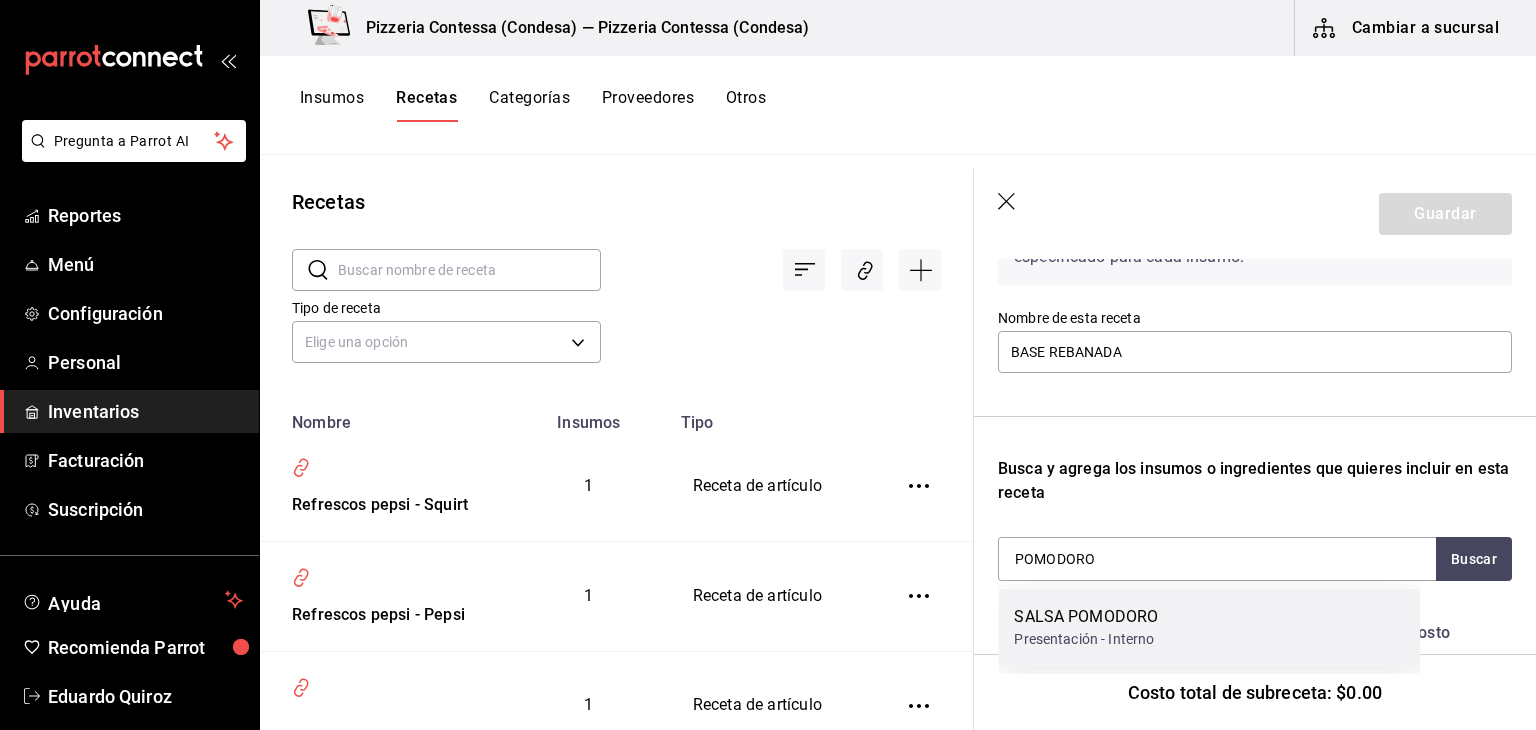 click on "Presentación - Interno" at bounding box center (1086, 639) 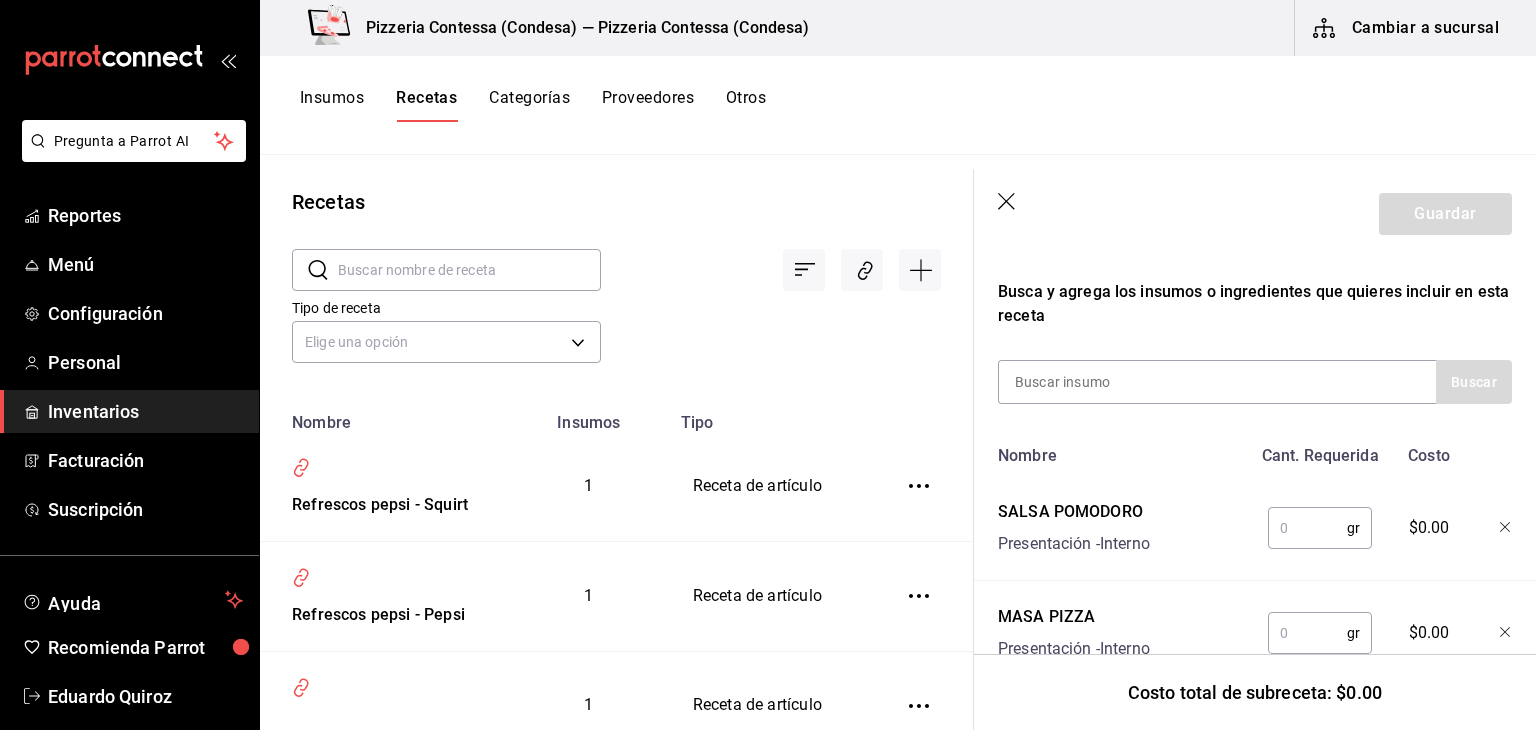 scroll, scrollTop: 342, scrollLeft: 0, axis: vertical 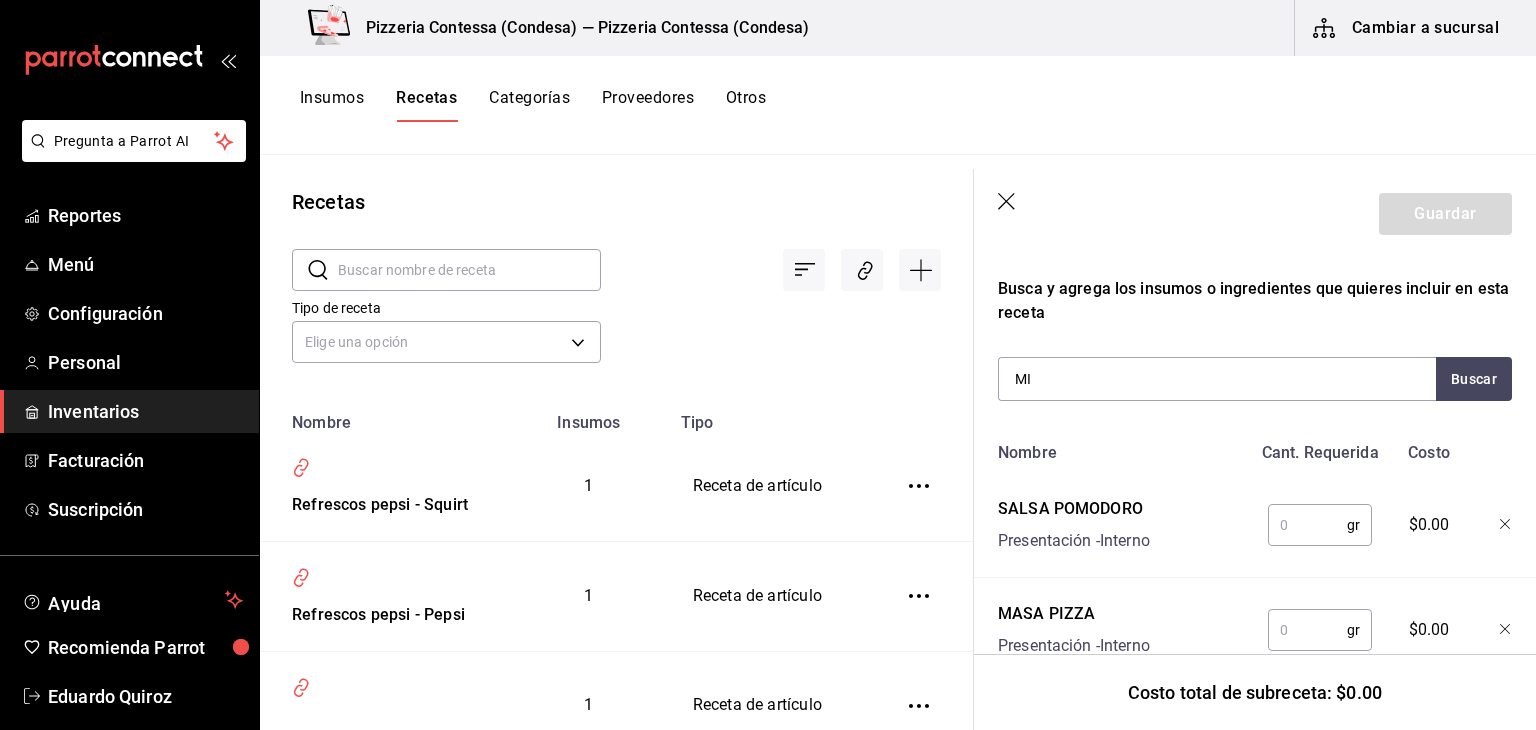 type on "MIX" 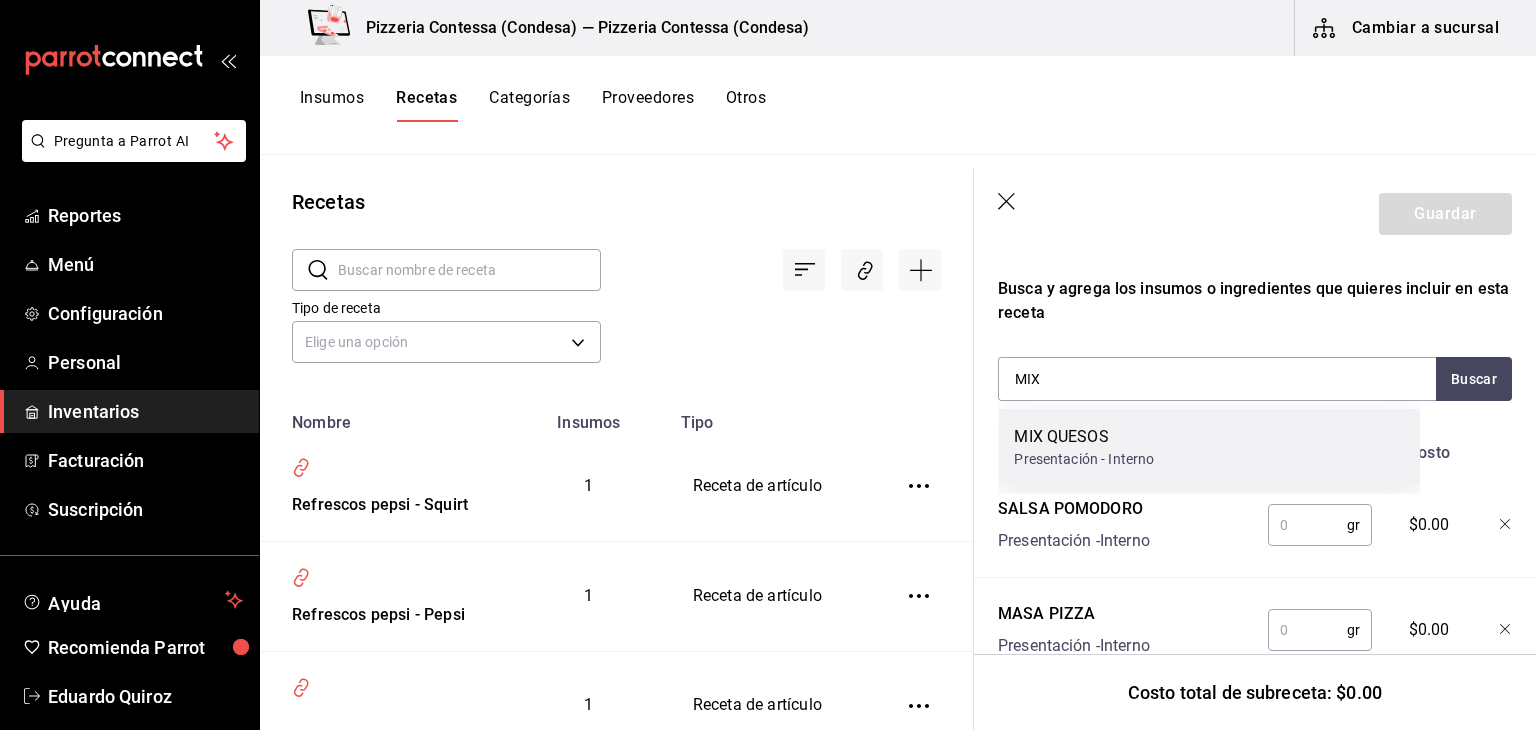 click on "MIX QUESOS Presentación - Interno" at bounding box center [1209, 447] 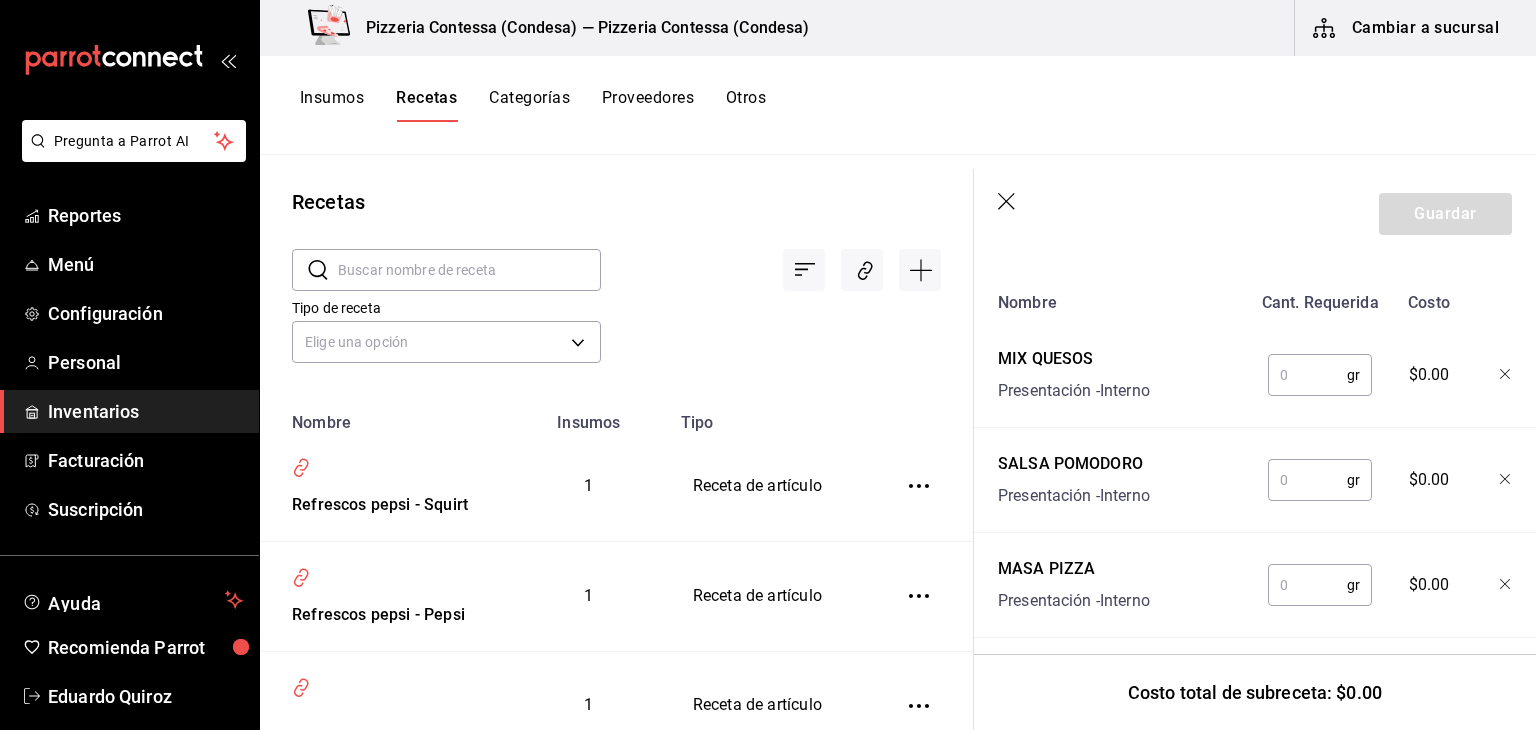 scroll, scrollTop: 494, scrollLeft: 0, axis: vertical 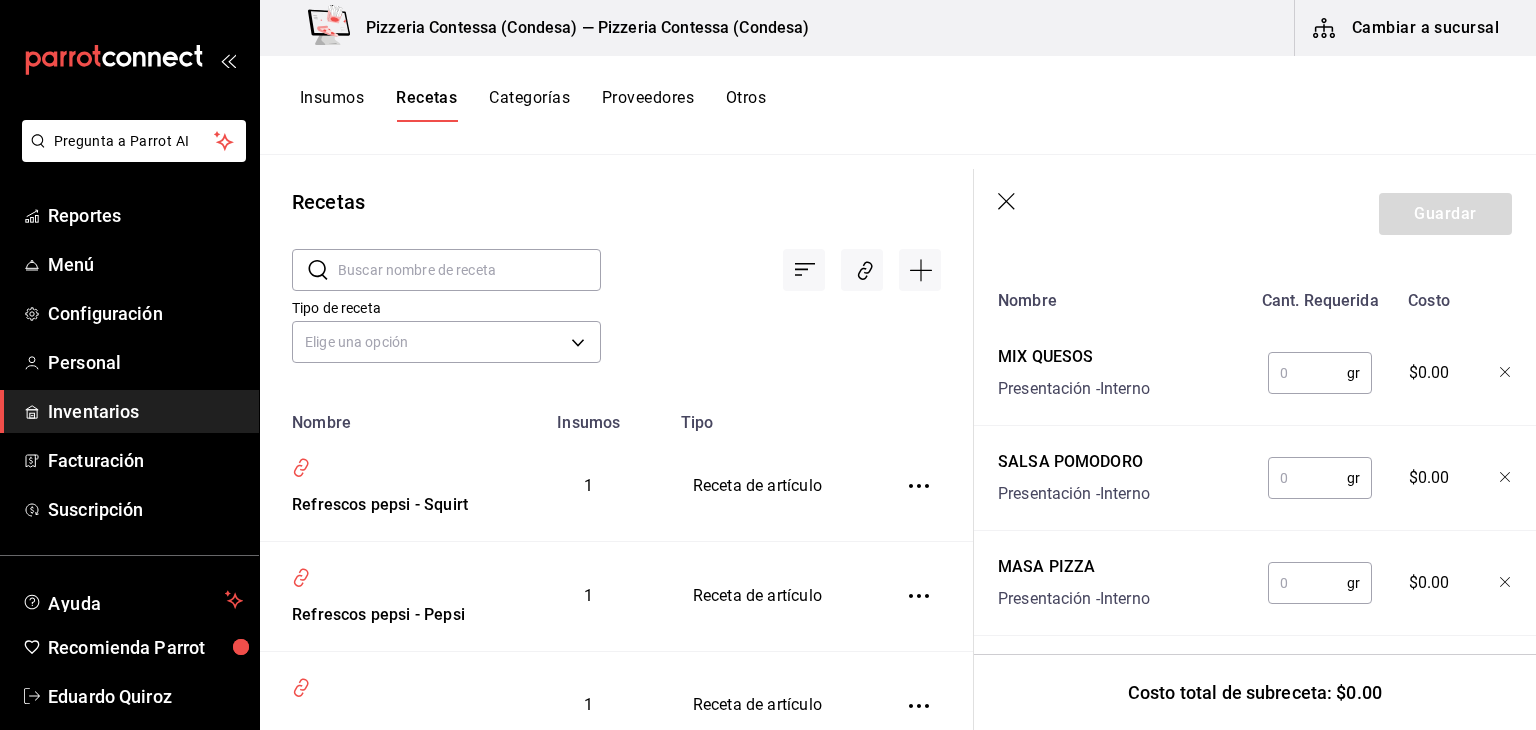 click at bounding box center [1307, 583] 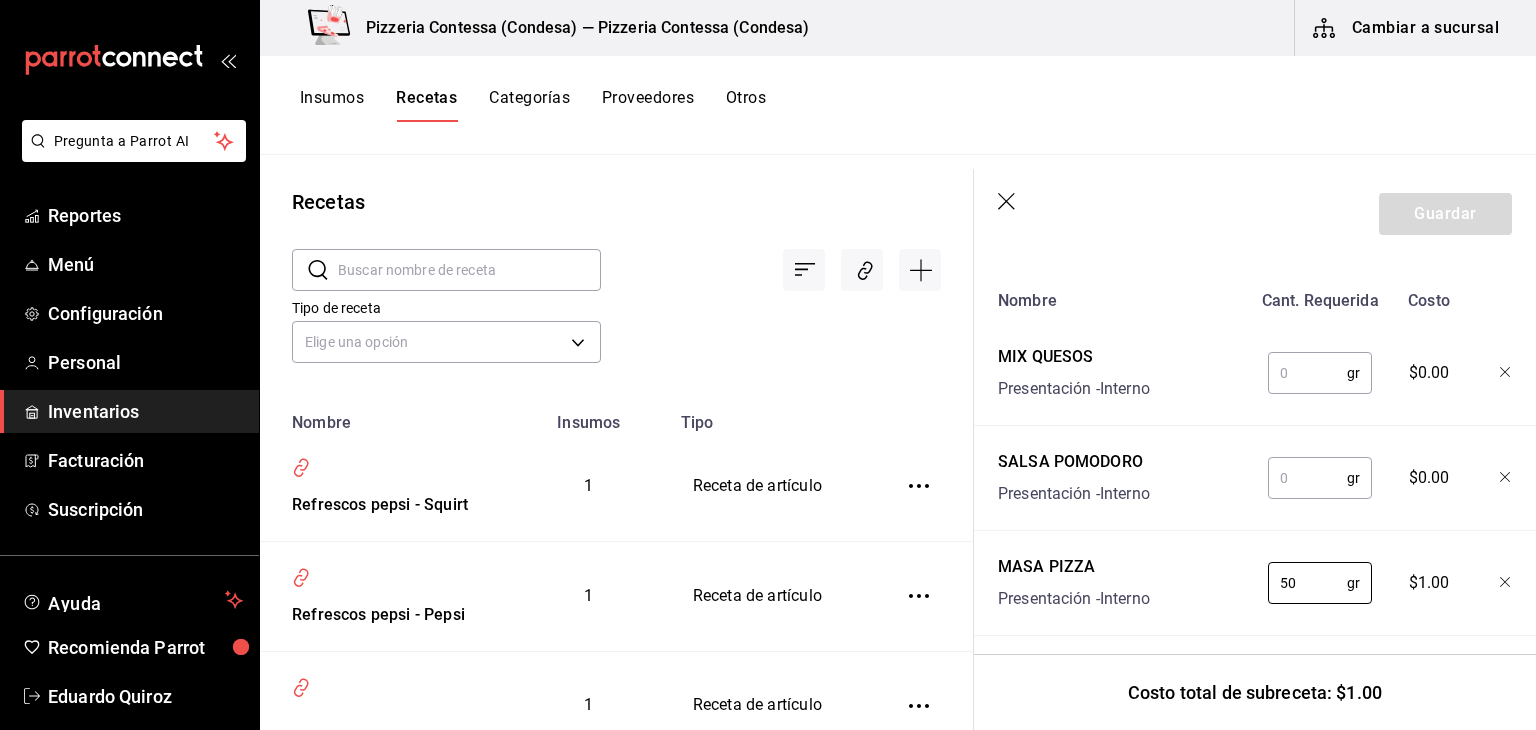 type on "50" 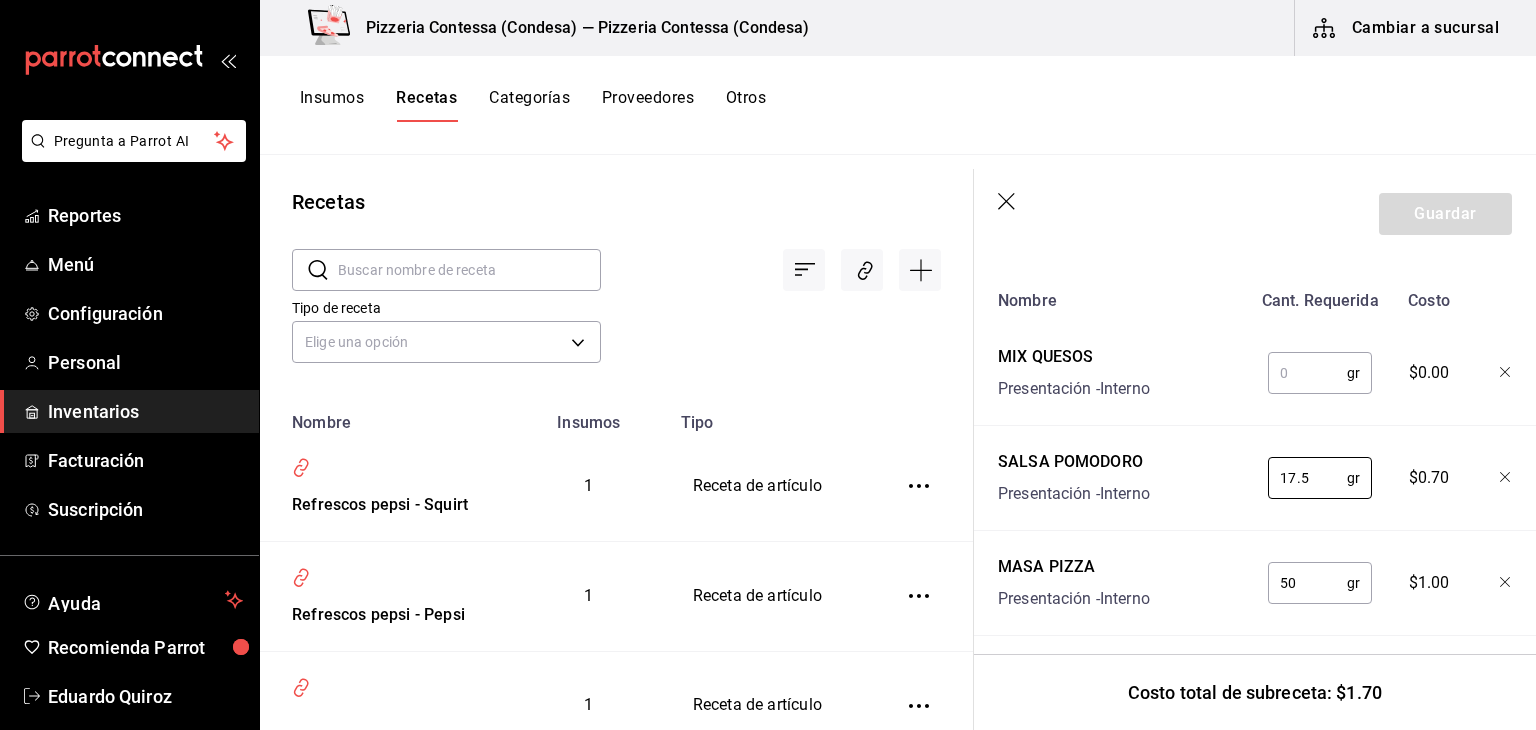 type on "17.5" 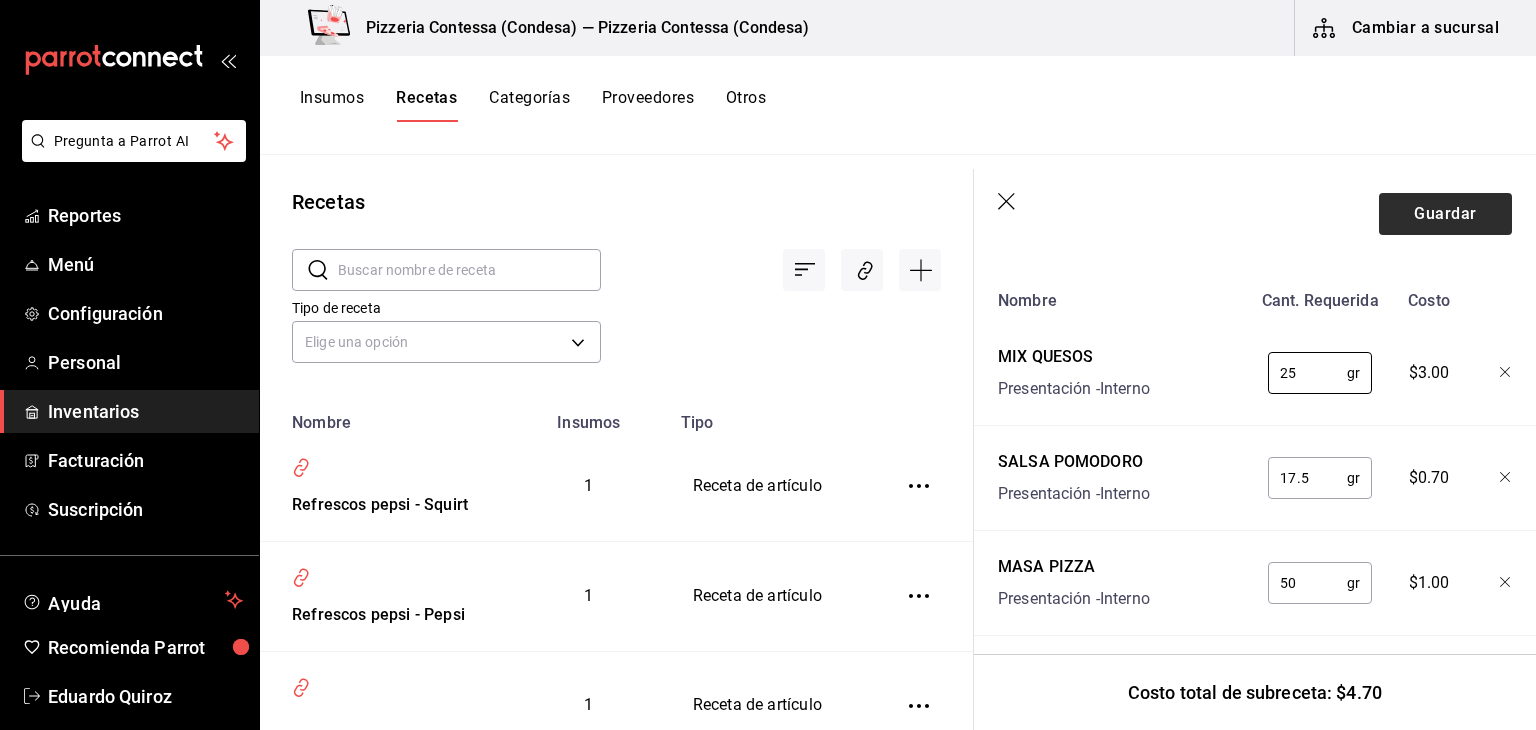 type on "25" 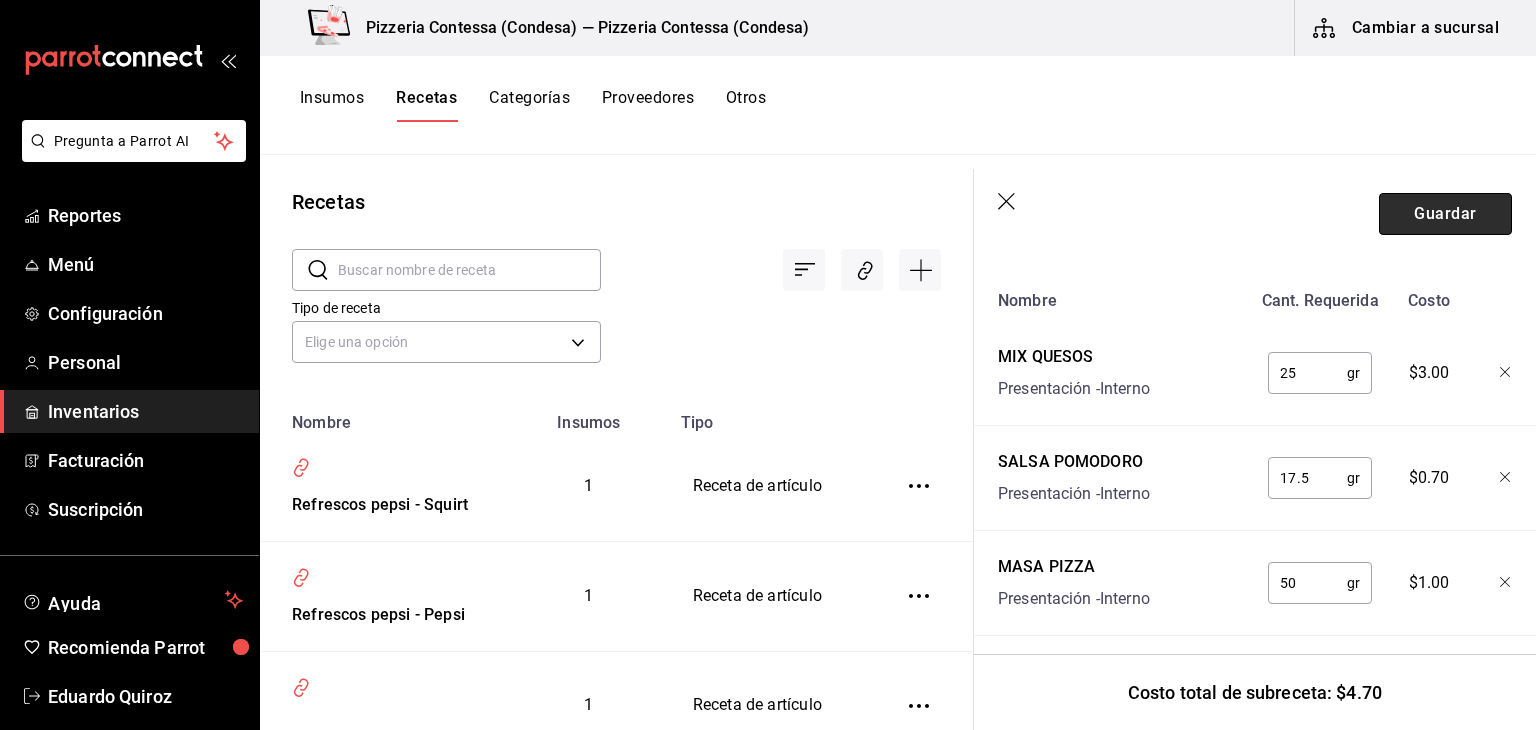 click on "Guardar" at bounding box center (1445, 214) 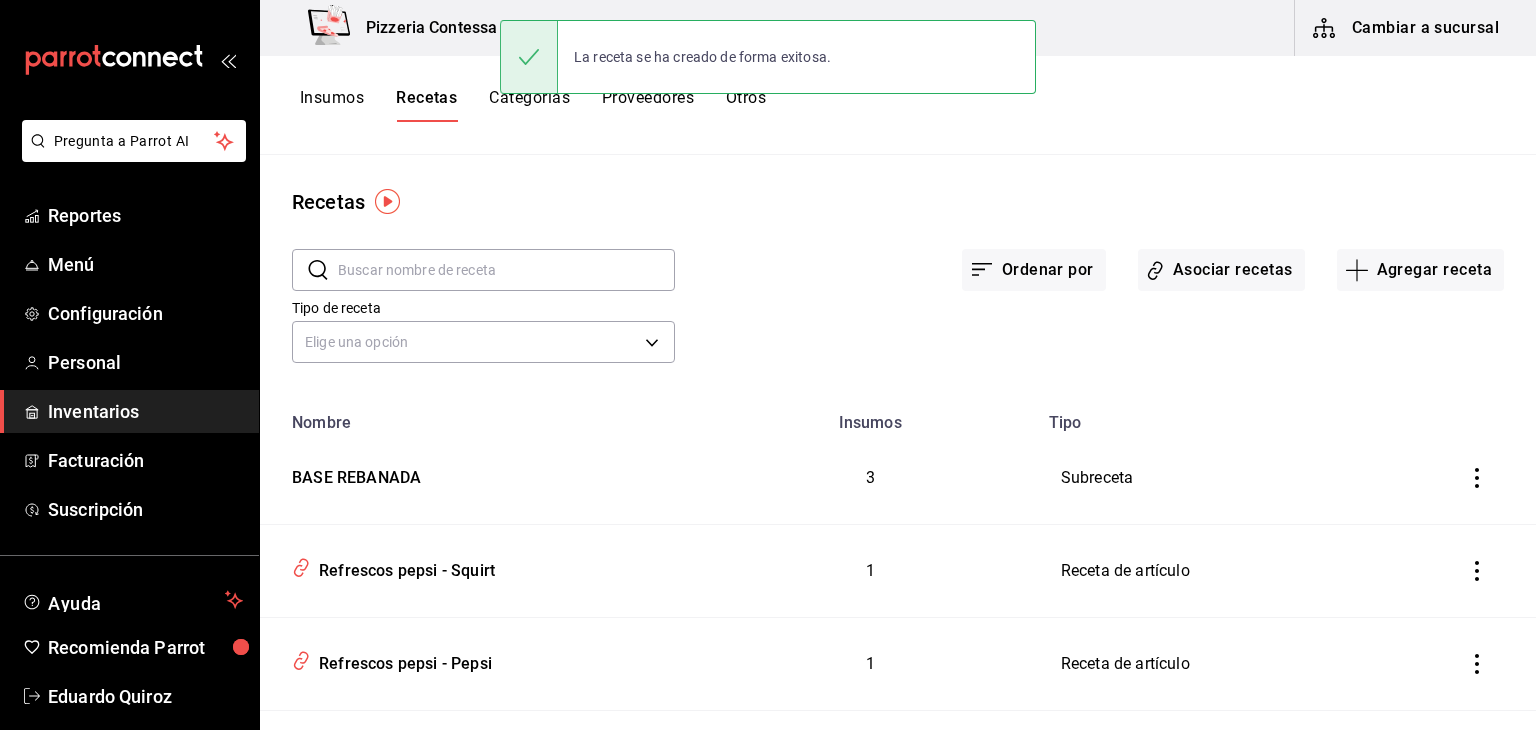 scroll, scrollTop: 0, scrollLeft: 0, axis: both 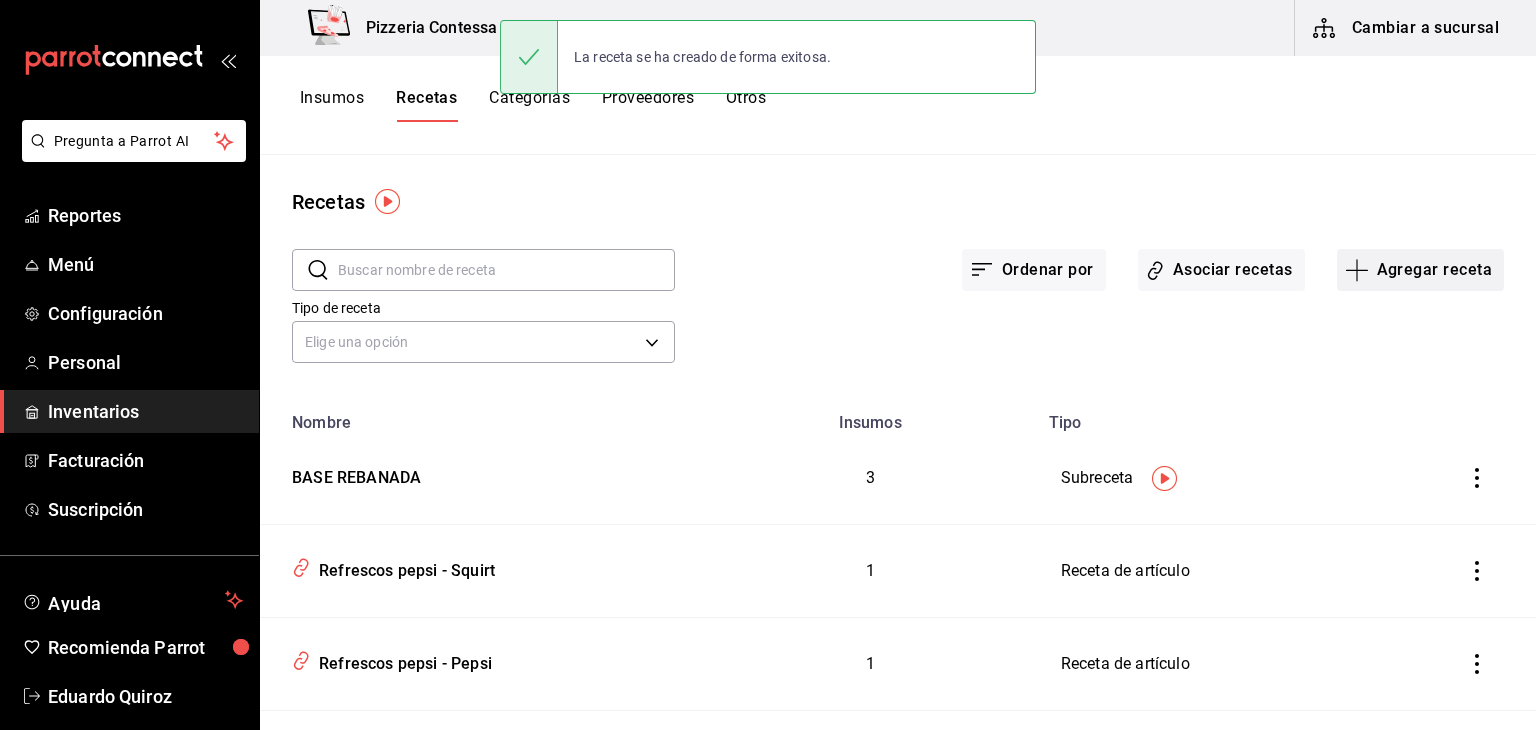 click 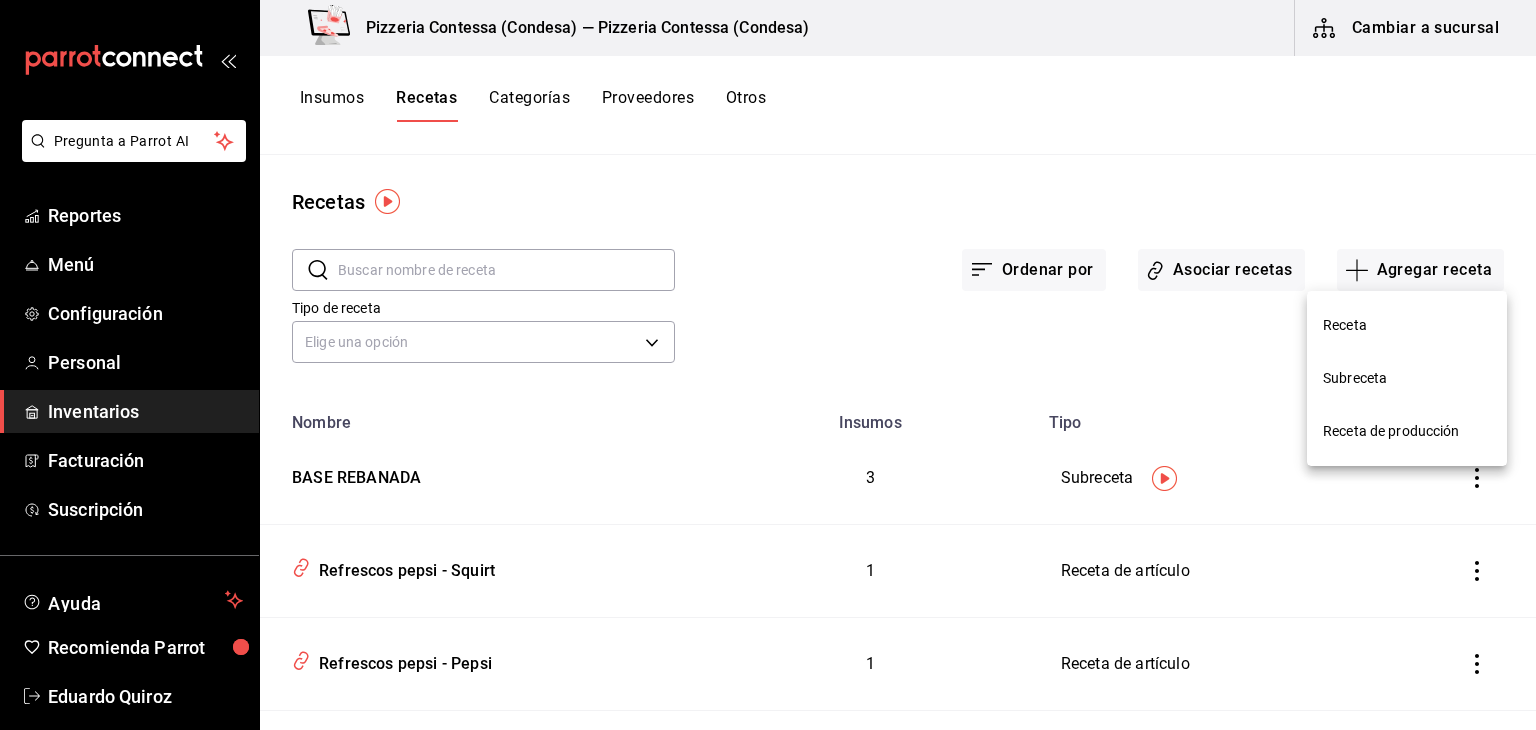 click on "Receta" at bounding box center (1407, 325) 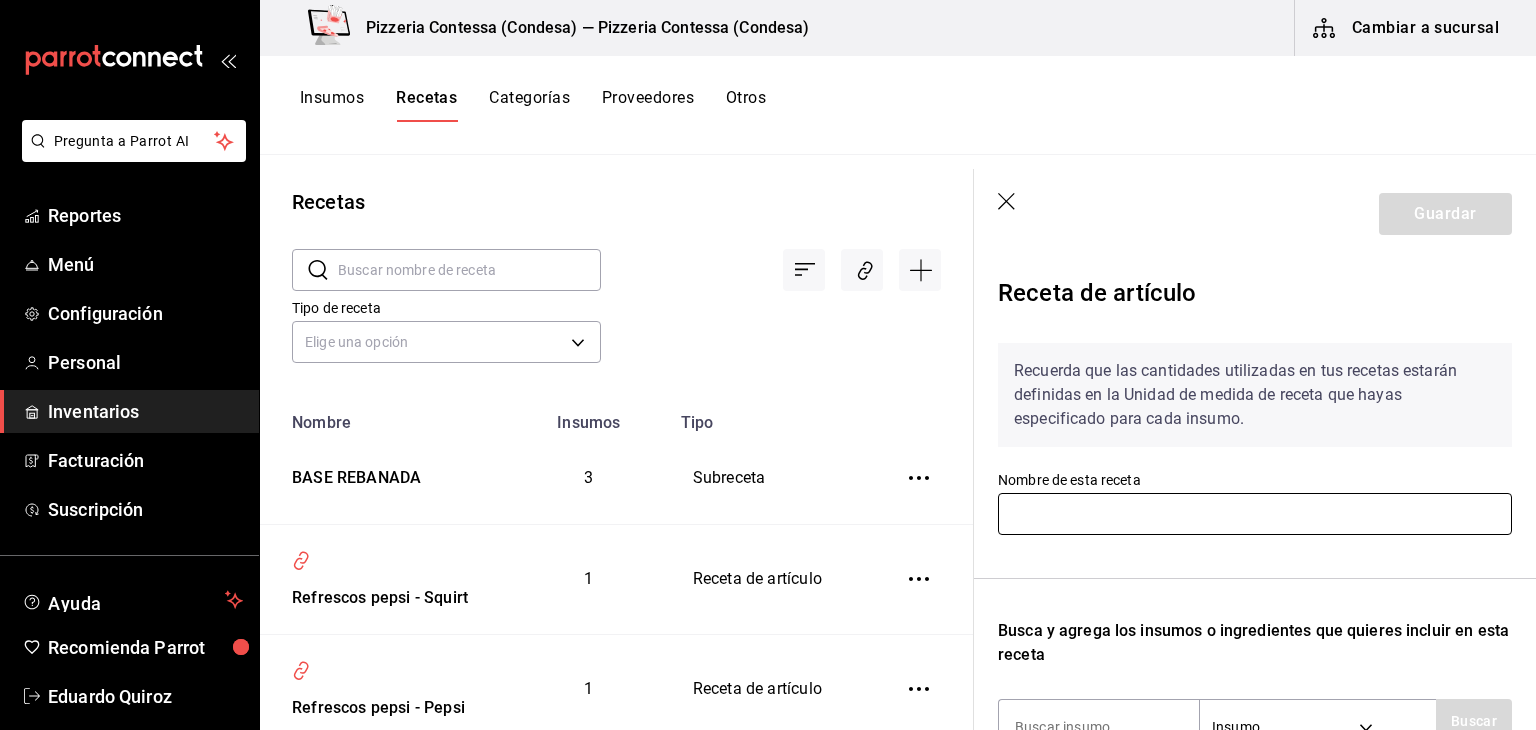 click at bounding box center (1255, 514) 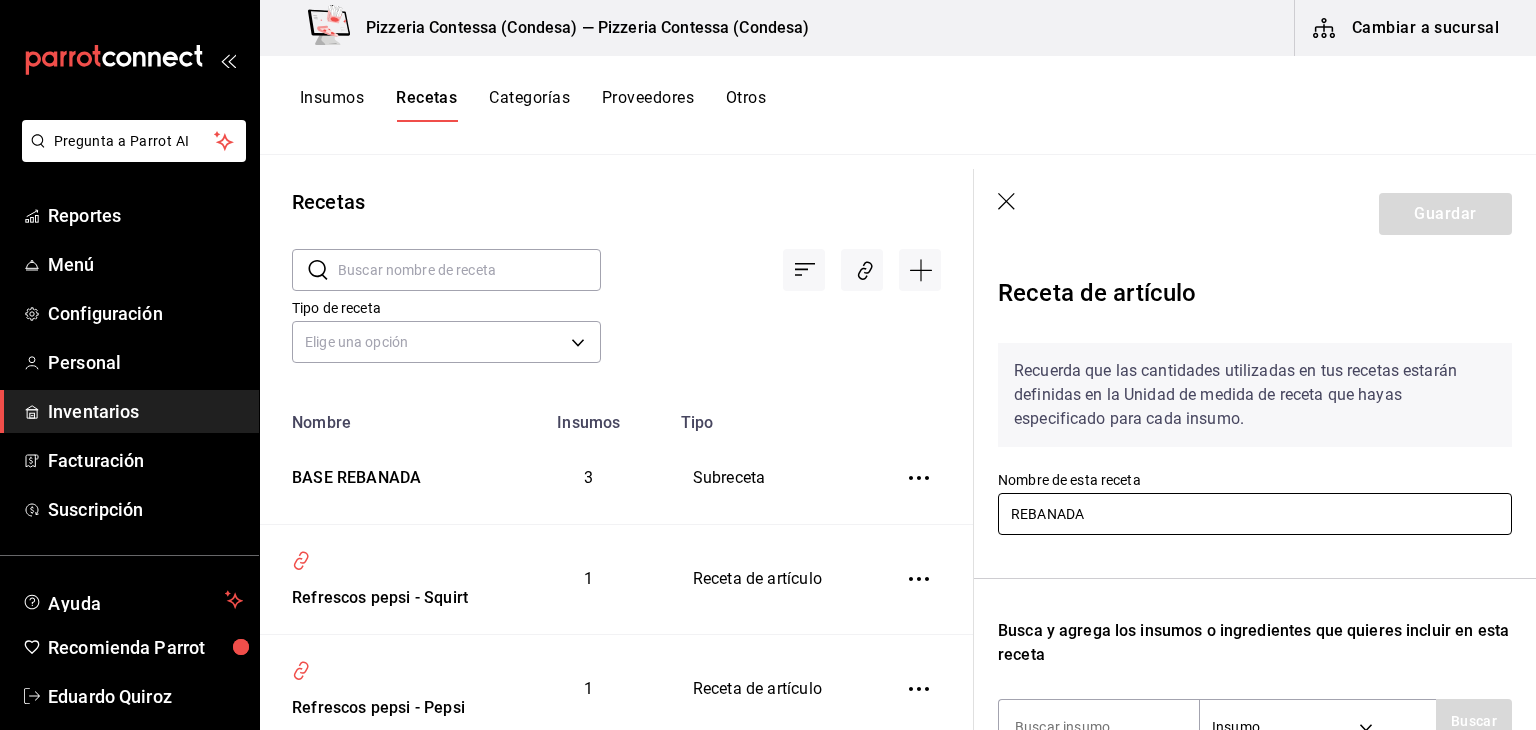 type on "REBANADA PEPERONNI" 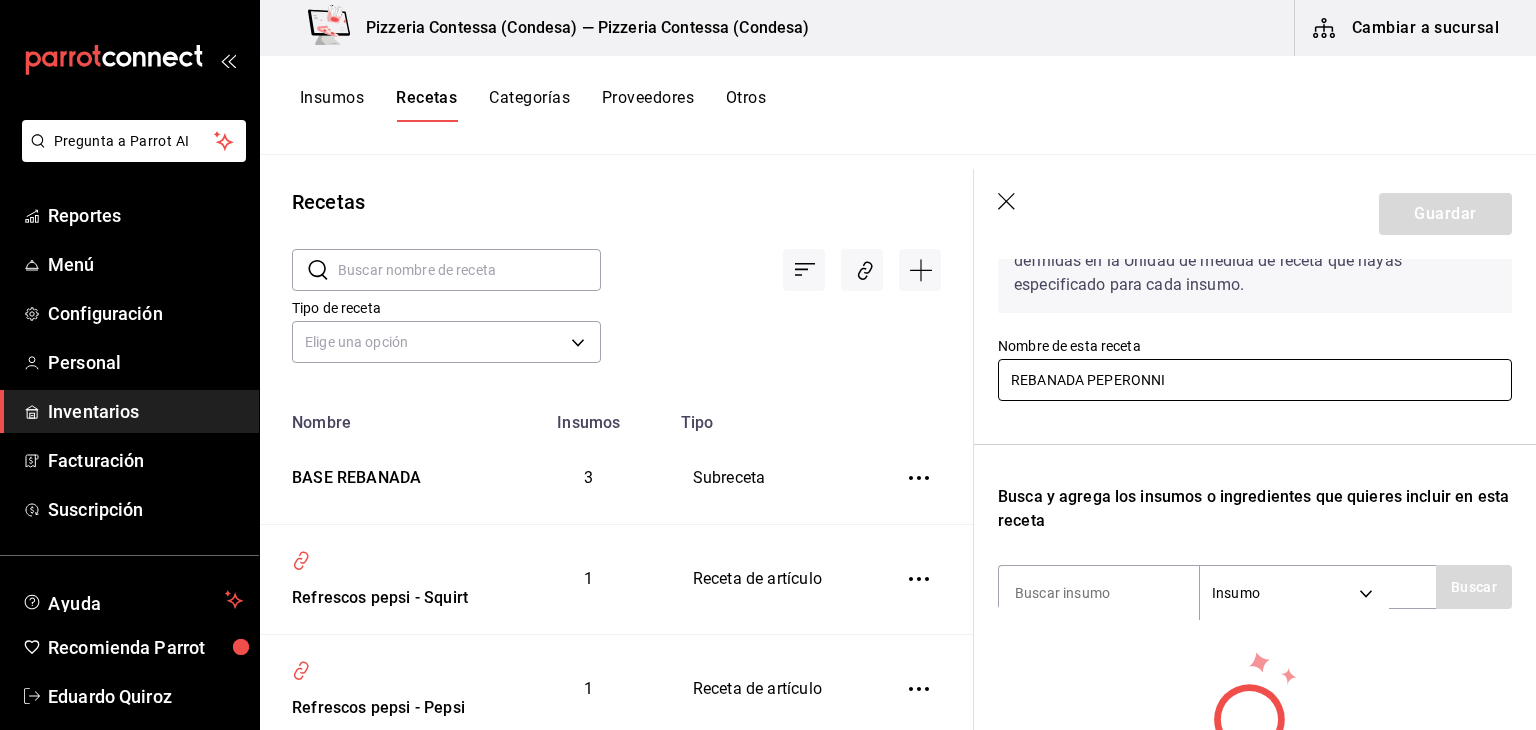 scroll, scrollTop: 138, scrollLeft: 0, axis: vertical 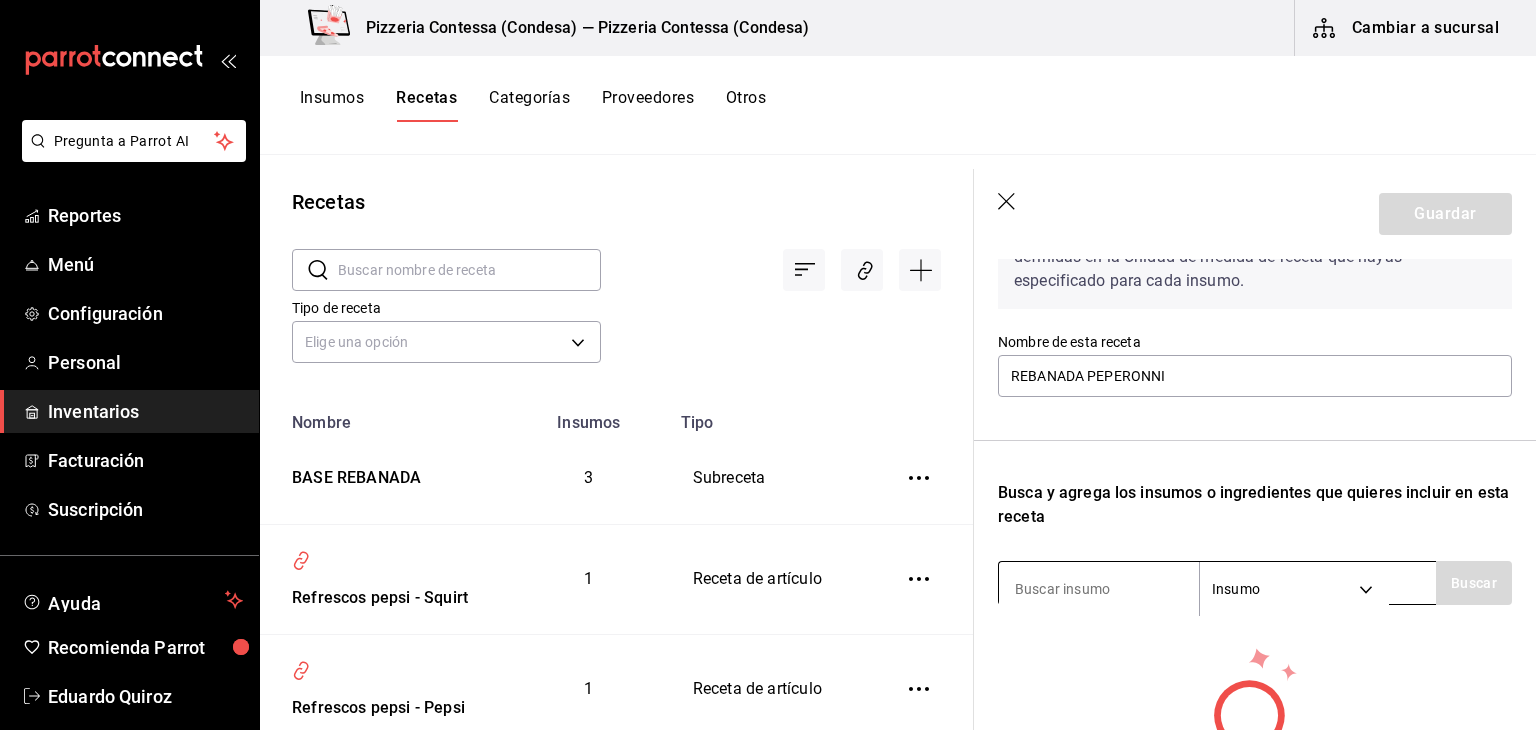 click at bounding box center (1099, 589) 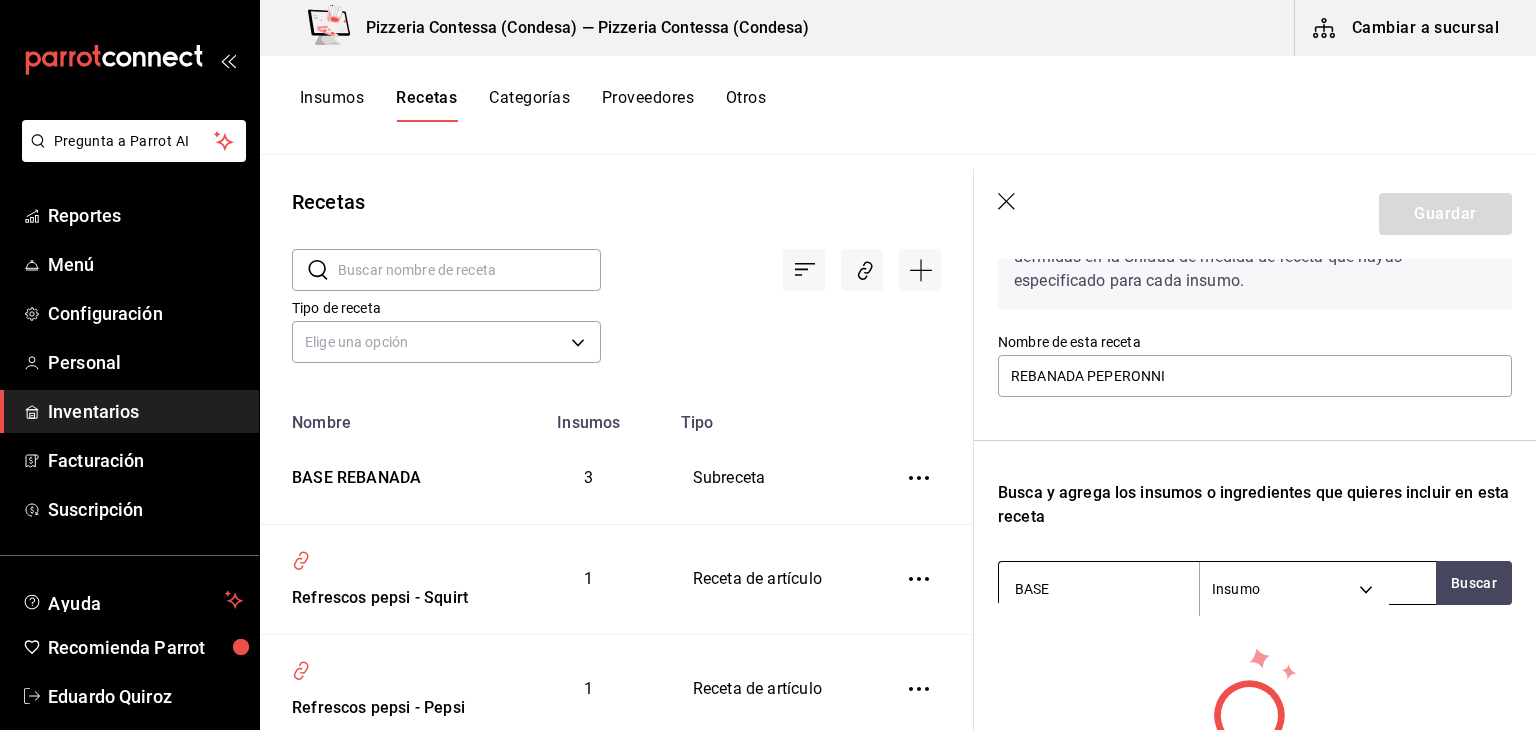 type on "BASE" 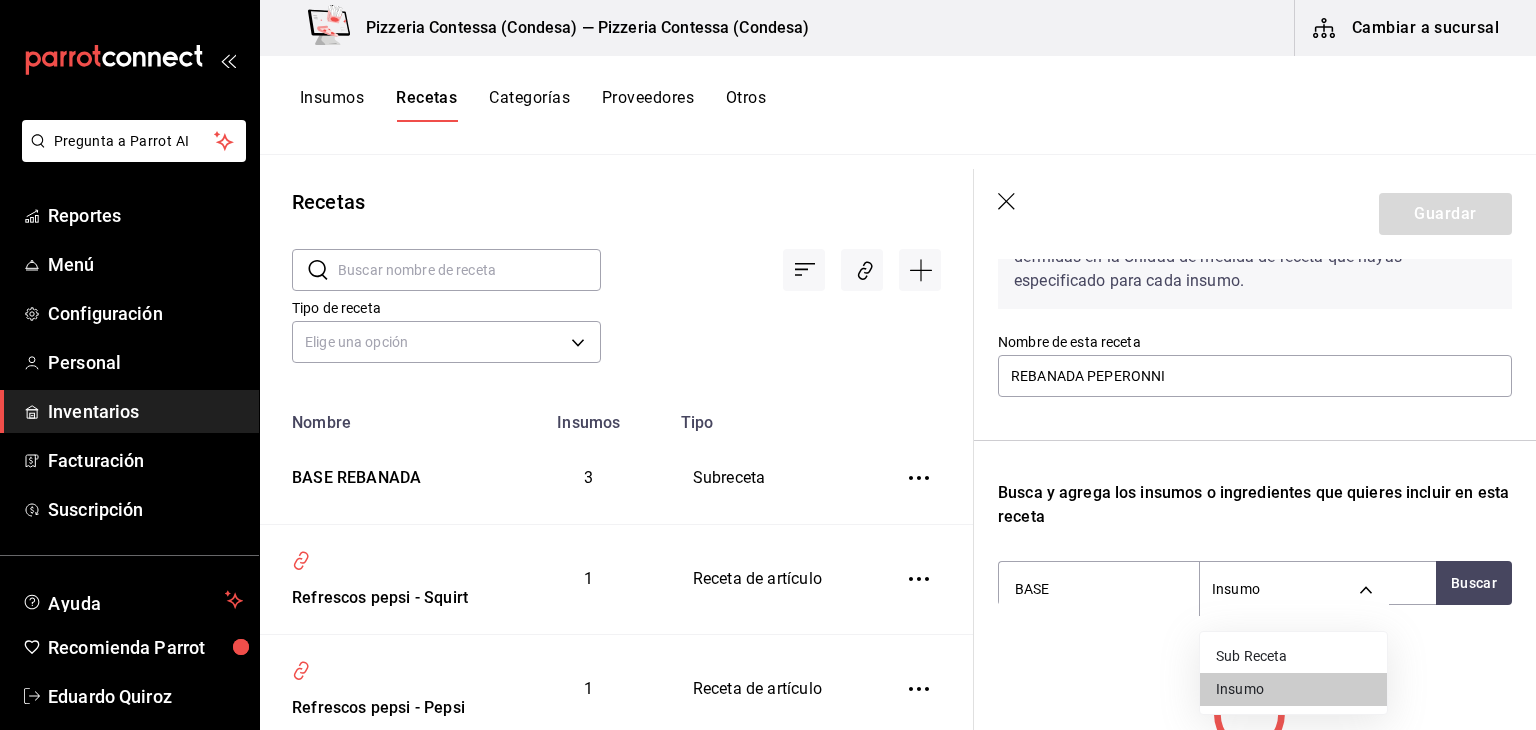 click on "Sub Receta" at bounding box center [1293, 656] 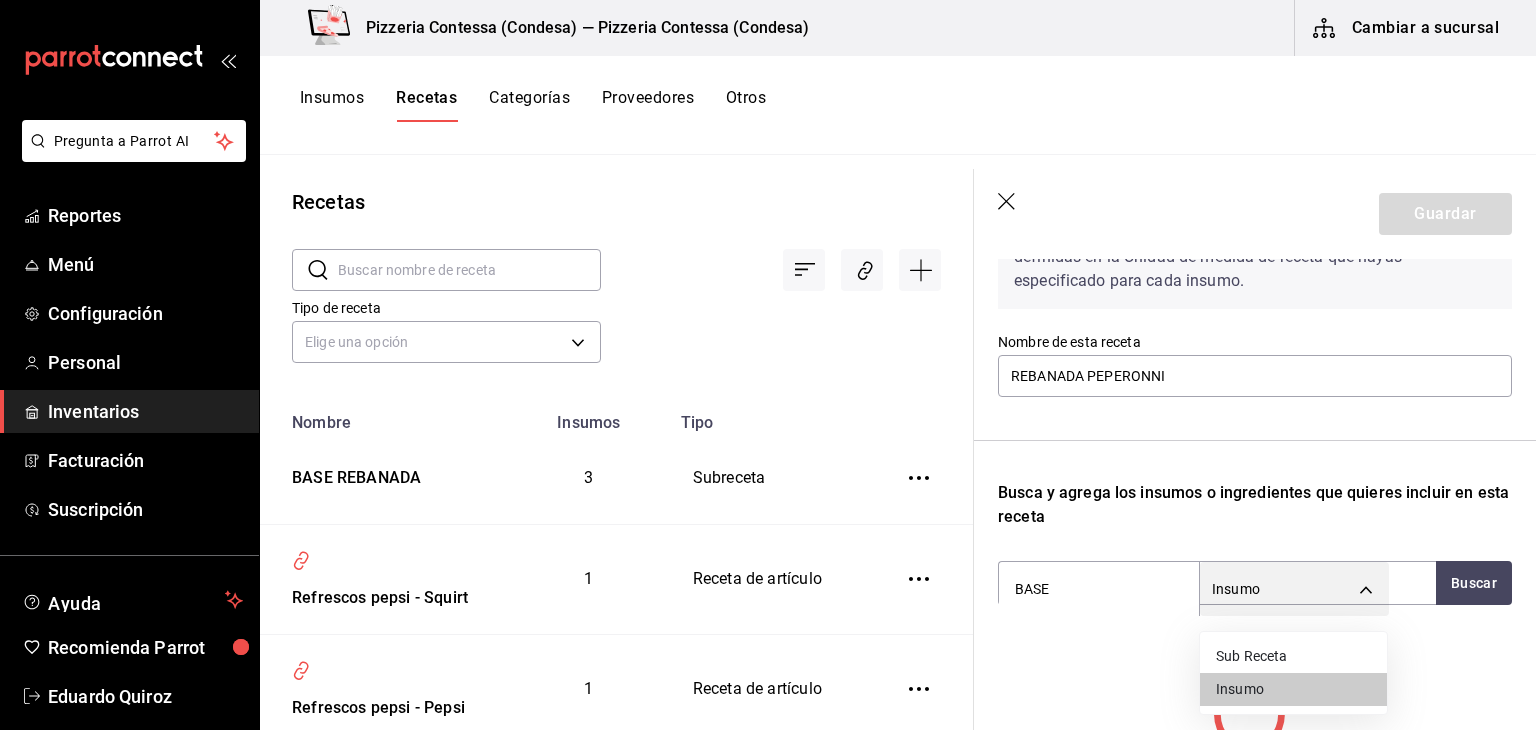 type on "SUBRECIPE" 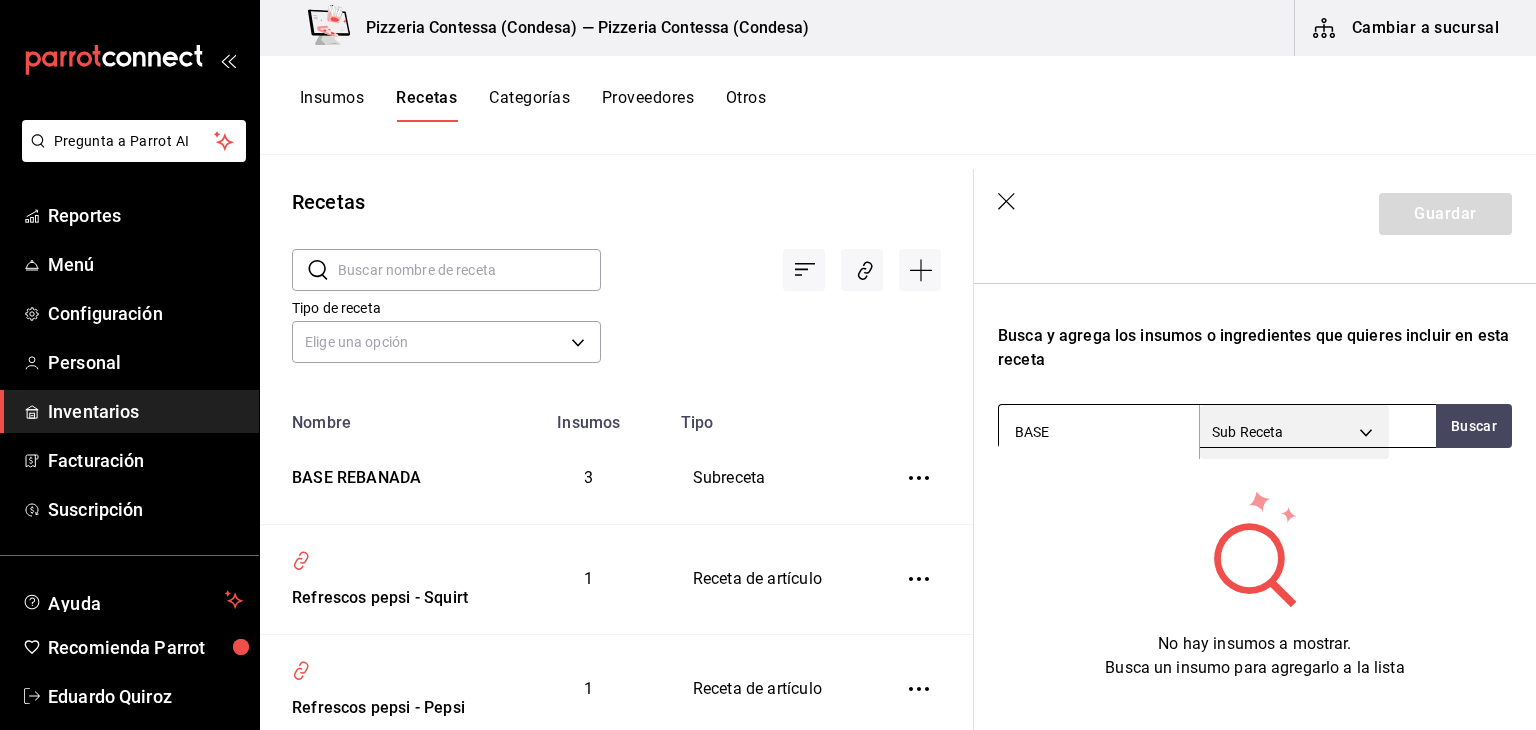 scroll, scrollTop: 298, scrollLeft: 0, axis: vertical 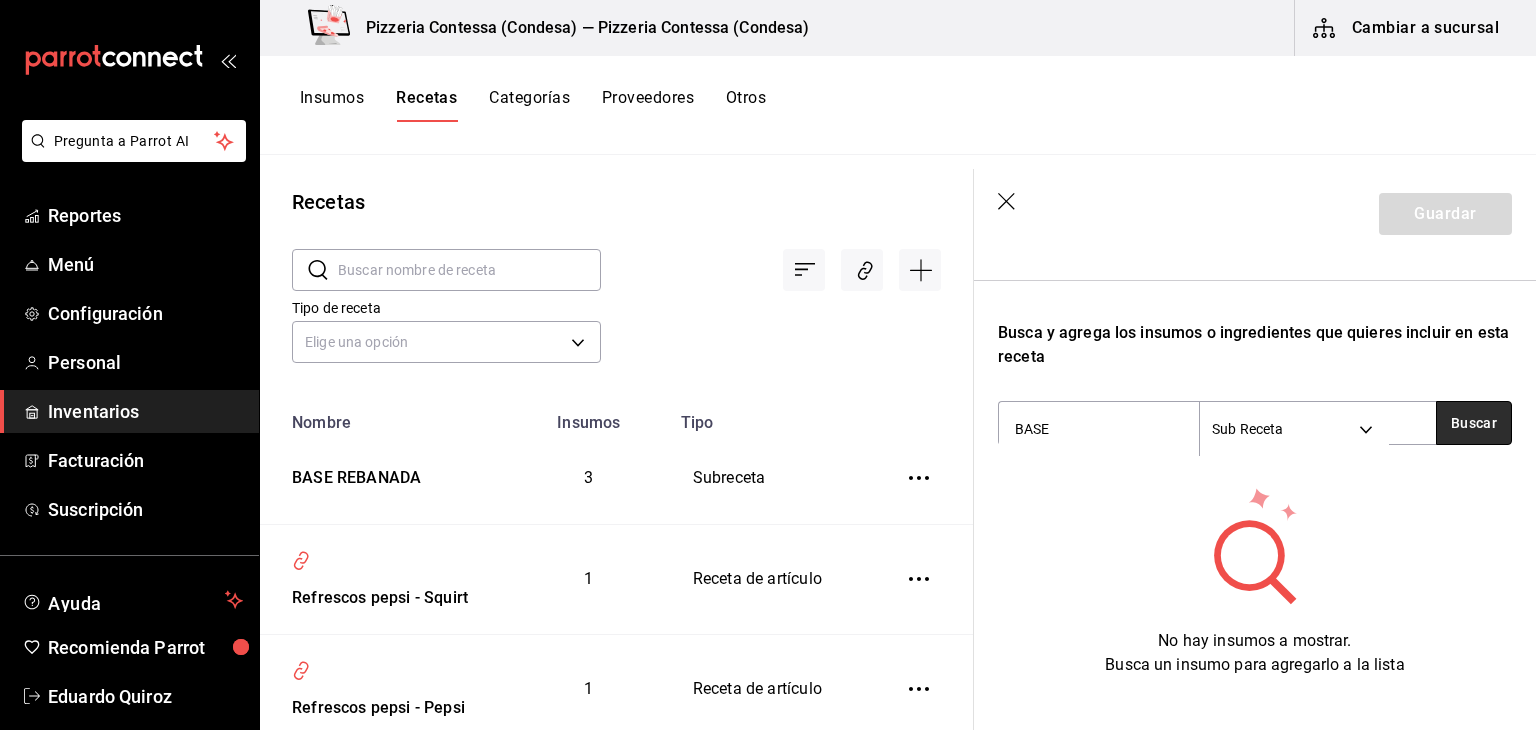 click on "Buscar" at bounding box center [1474, 423] 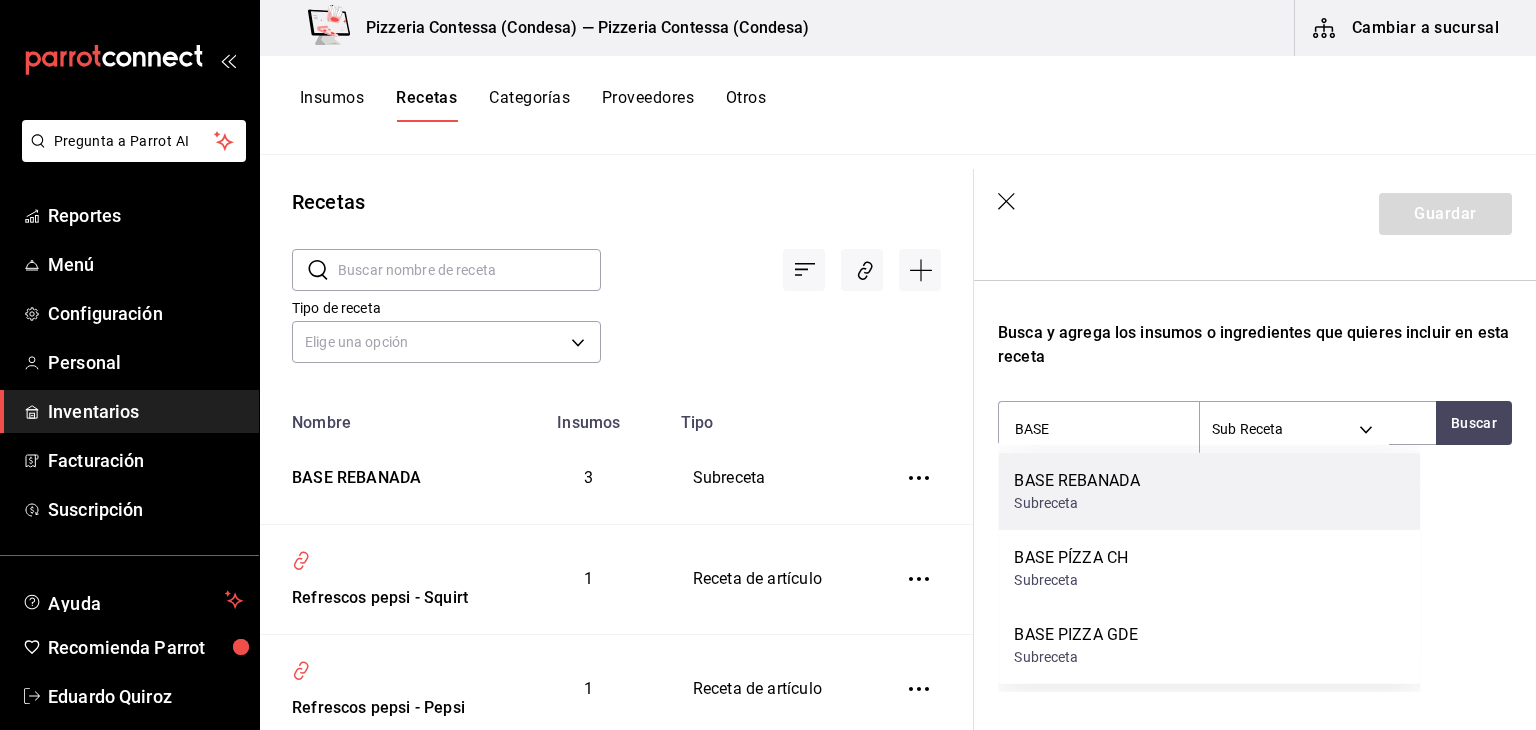 click on "BASE REBANADA Subreceta" at bounding box center (1209, 491) 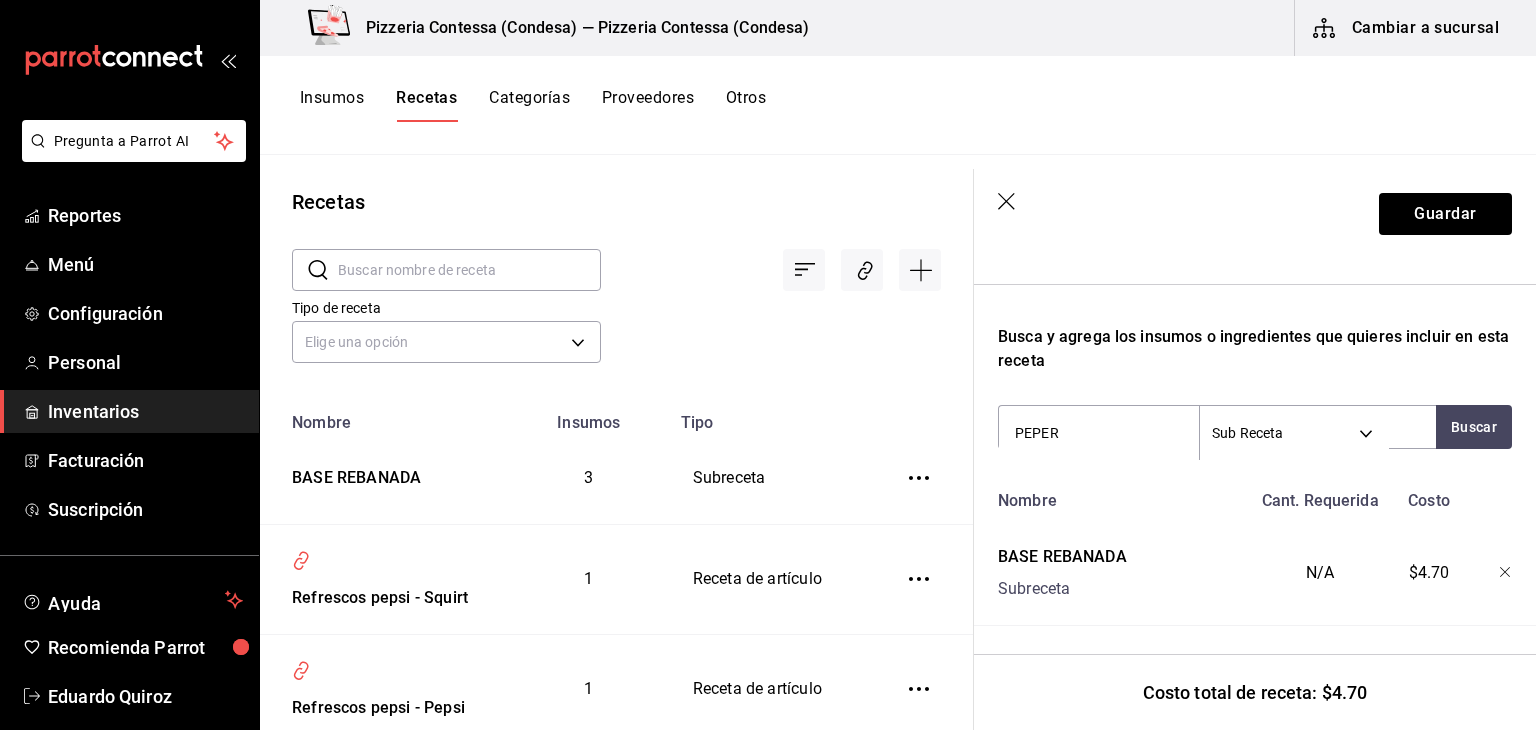 type on "PEPER" 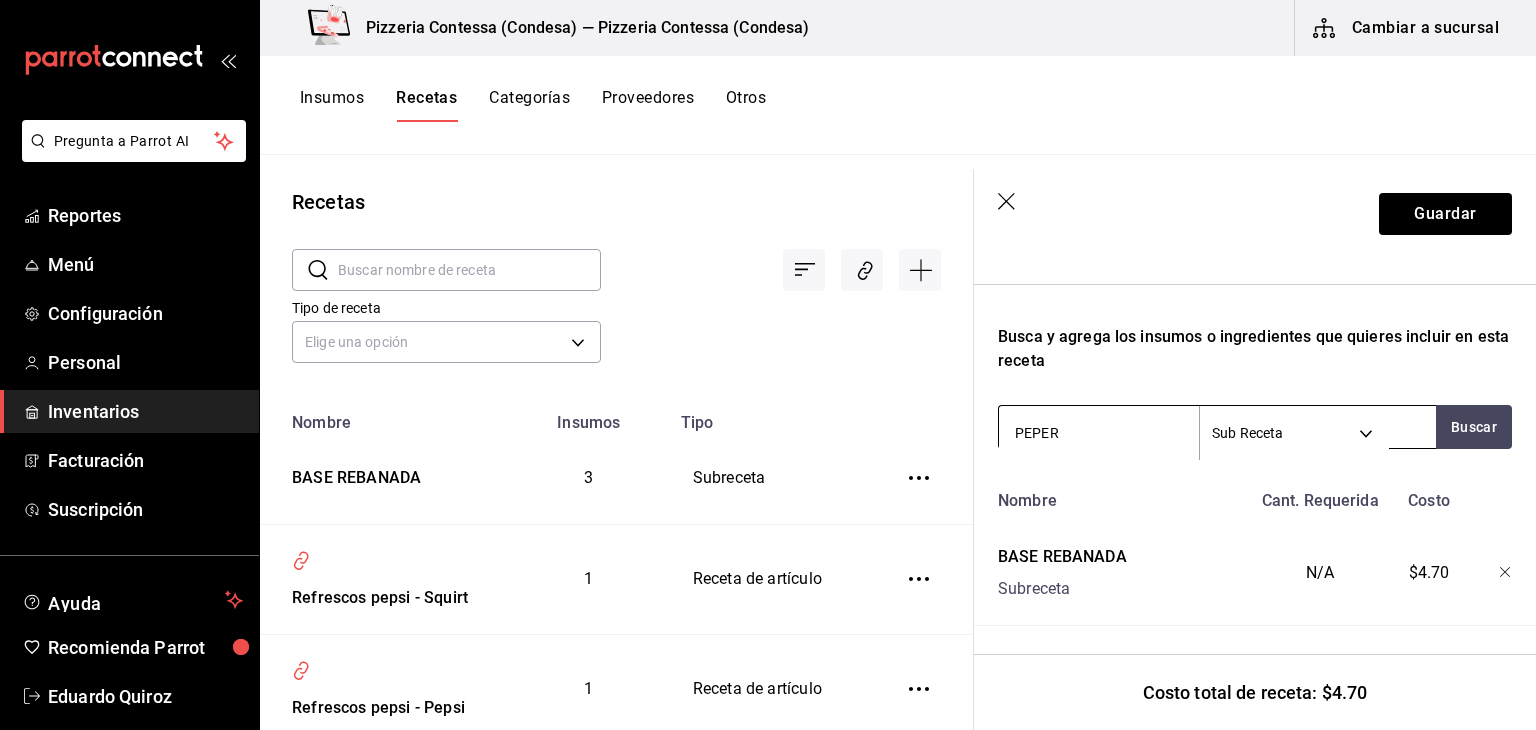click on "Pregunta a Parrot AI Reportes   Menú   Configuración   Personal   Inventarios   Facturación   Suscripción   Ayuda Recomienda Parrot   [PERSON]   Sugerir nueva función   Pizzeria Contessa (Condesa) — Pizzeria Contessa (Condesa) Cambiar a sucursal Insumos Recetas Categorías Proveedores Otros Recetas ​ ​ Tipo de receta Elige una opción default Nombre Insumos Tipo BASE REBANADA 3 Receta de artículo Refrescos pepsi - Squirt 1 Receta de artículo Refrescos pepsi - Pepsi 1 Receta de artículo Refrescos pepsi - Mirinda 1 Receta de artículo Refrescos pepsi - Manzanita sol 1 Receta de artículo Refrescos pepsi - 7up 1 Receta de artículo PIZZA GDE SALAMI HOT 3 Receta de artículo PIZZA CH SALAMI HOT 3 Receta de artículo PIZZA GDE CARNES FRIAS 6 Receta de artículo PIZZA CH CARNES FRIAS 6 Receta de artículo PIZZA GDE OAXACA 5 Receta de artículo PIZZA CH OAXACA 5 Receta de artículo PIZZA GDE CONTESSA 5 Receta de artículo PIZZA CH CONTESSA 6 Receta de artículo PIZZA GDE PROSCIUTTO 5 5" at bounding box center (768, 358) 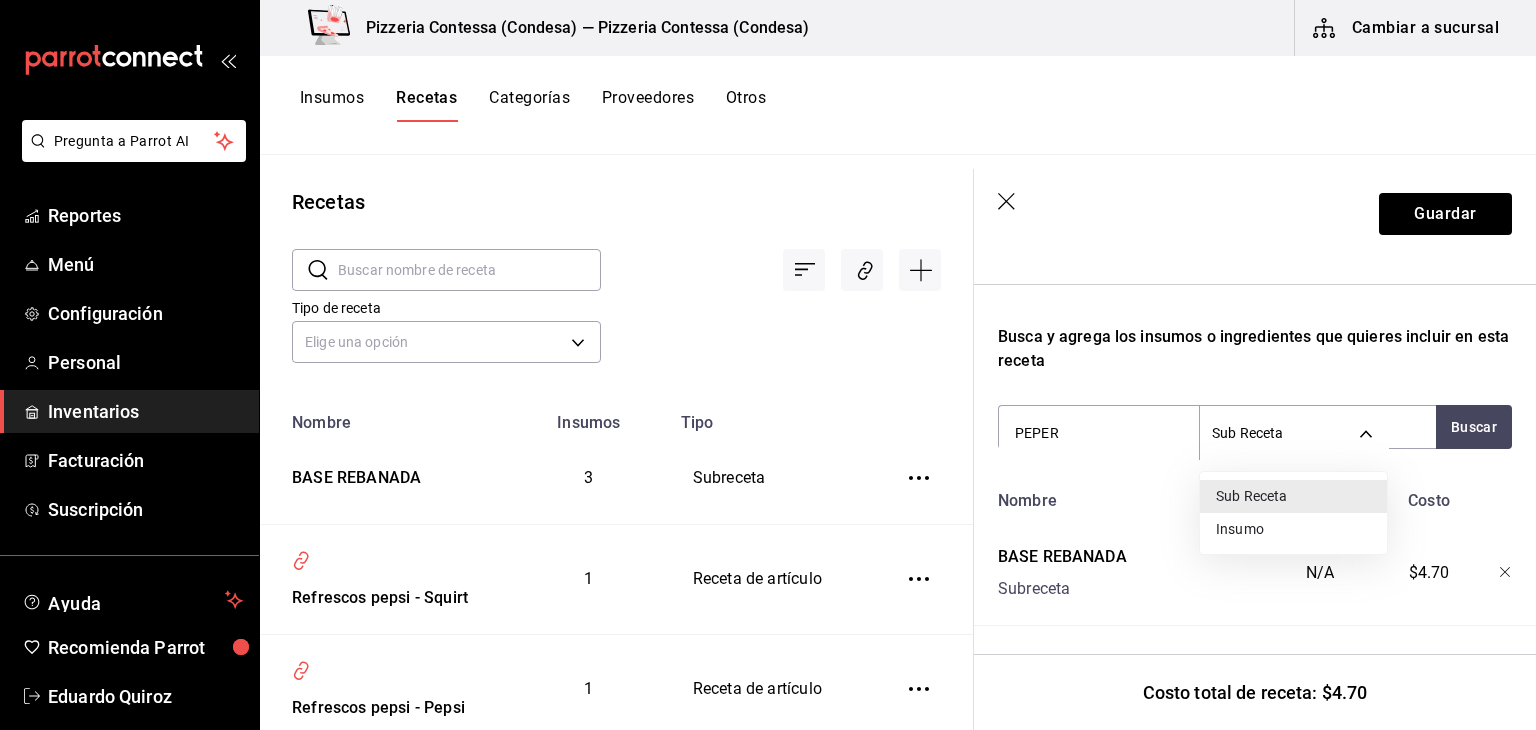 click on "Insumo" at bounding box center [1293, 529] 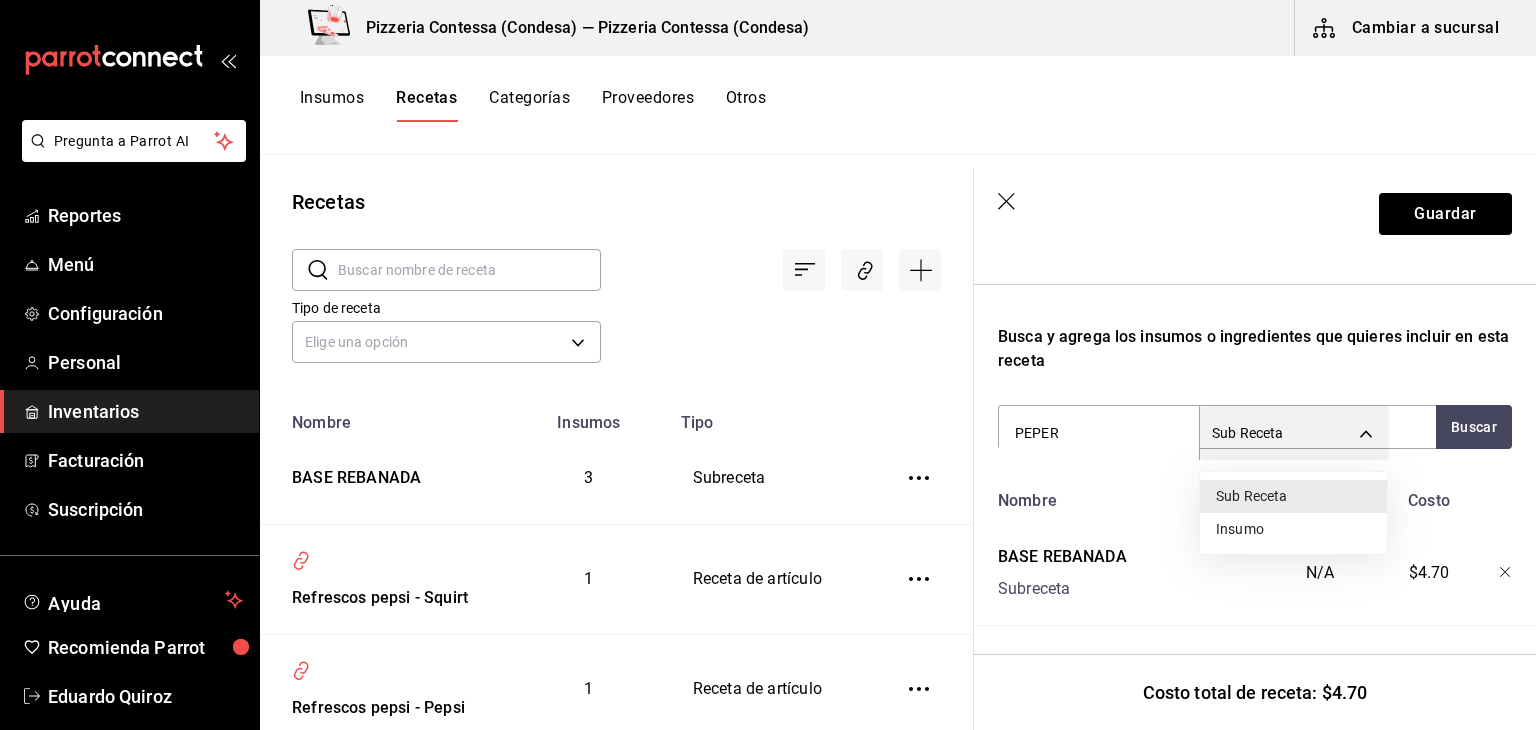 type on "SUPPLY" 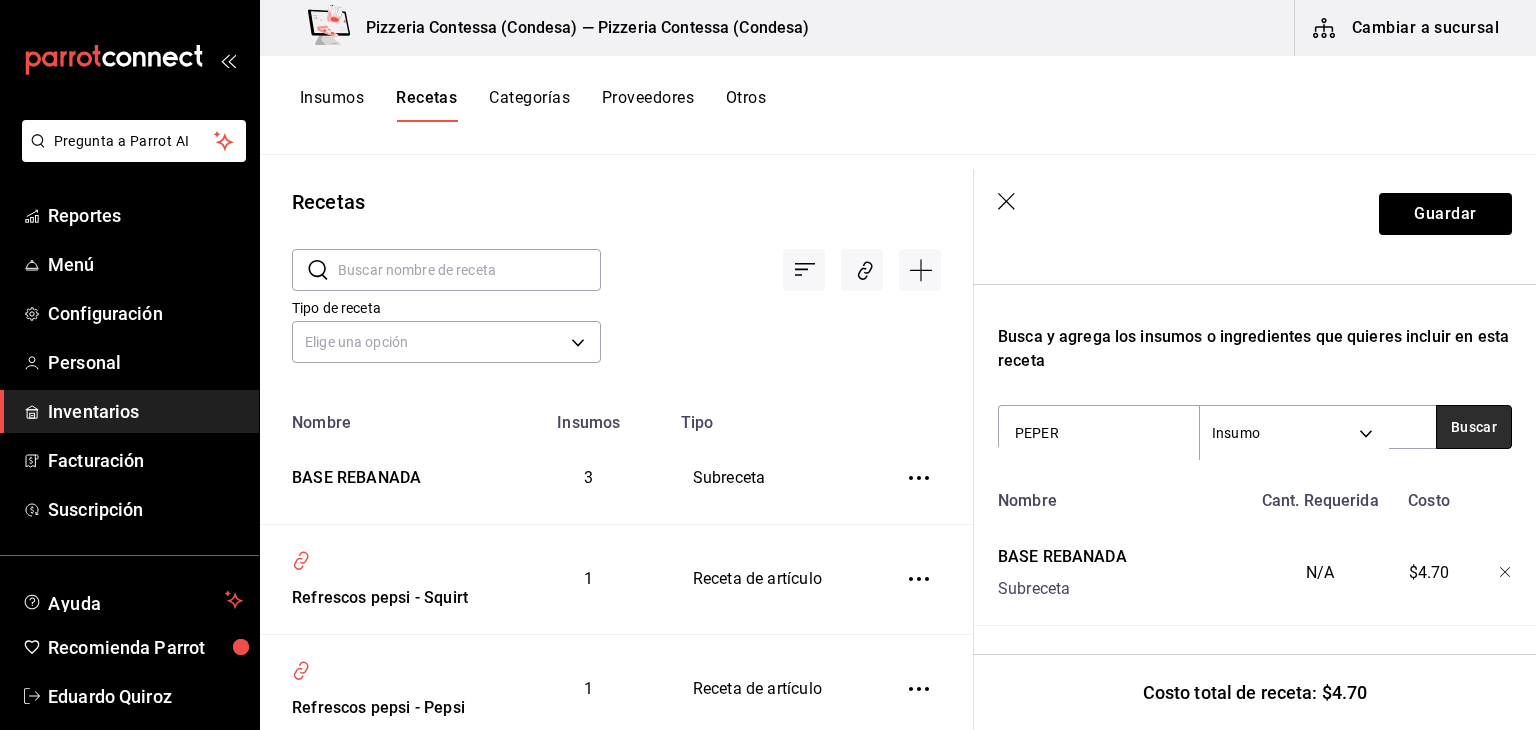 click on "Buscar" at bounding box center [1474, 427] 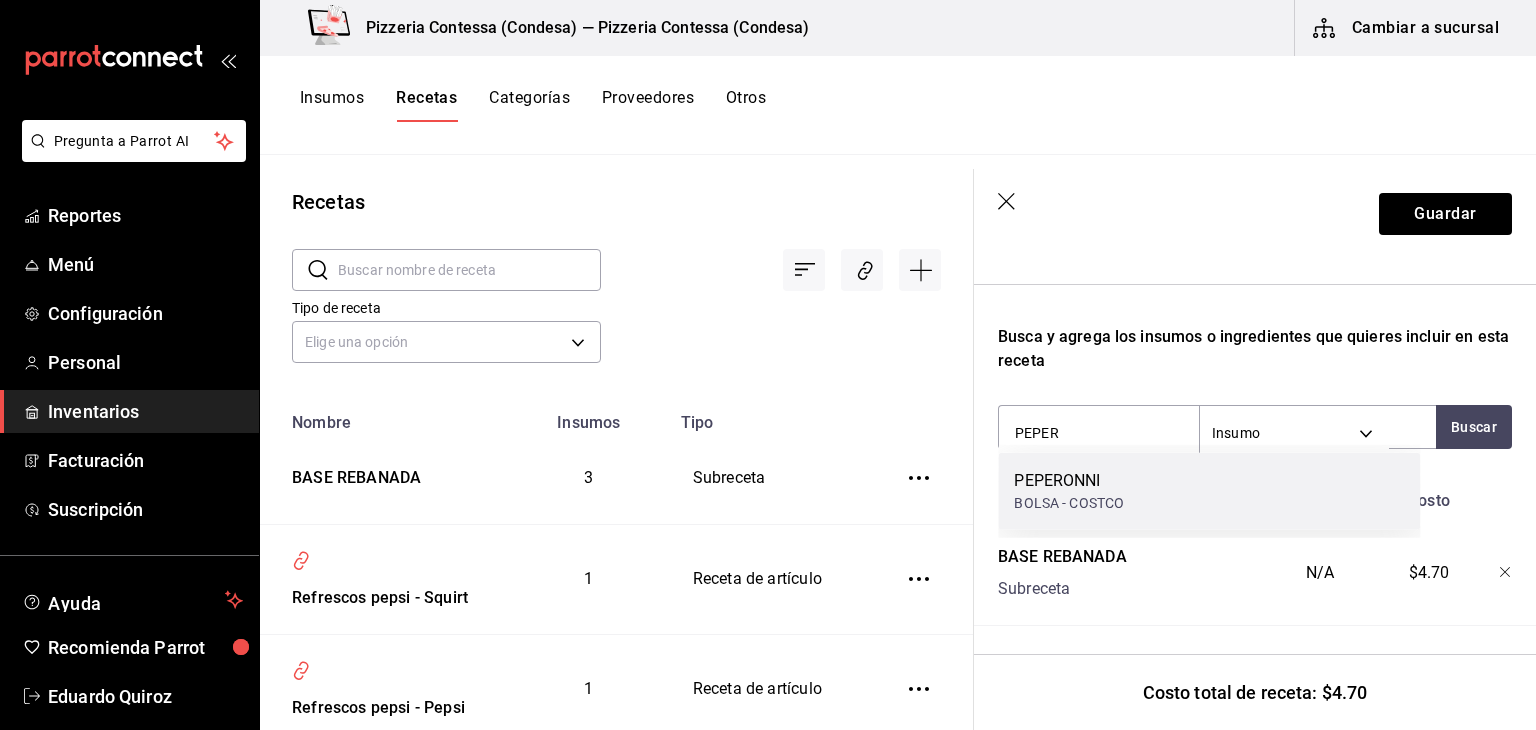 click on "PEPERONNI BOLSA - COSTCO" at bounding box center (1209, 491) 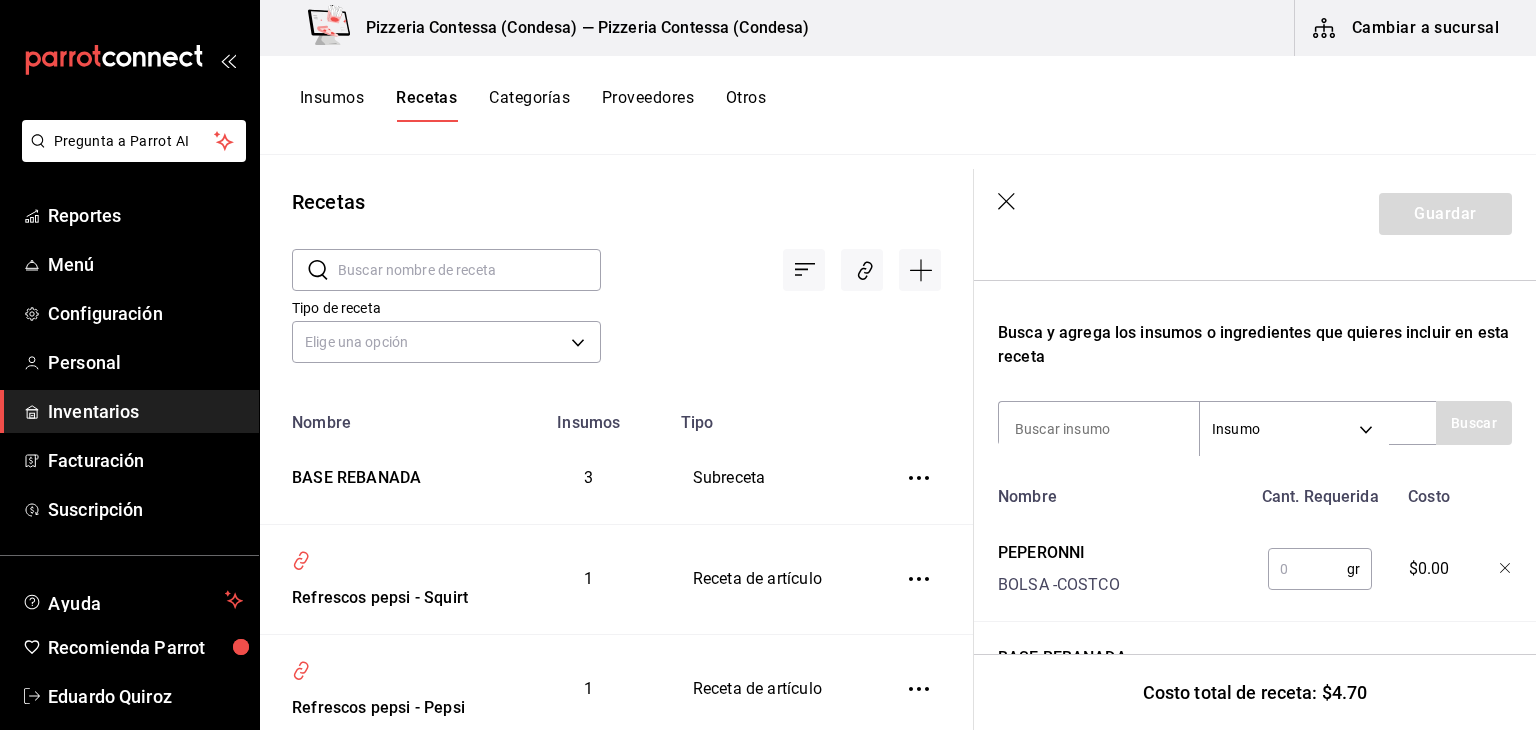 click at bounding box center (1307, 569) 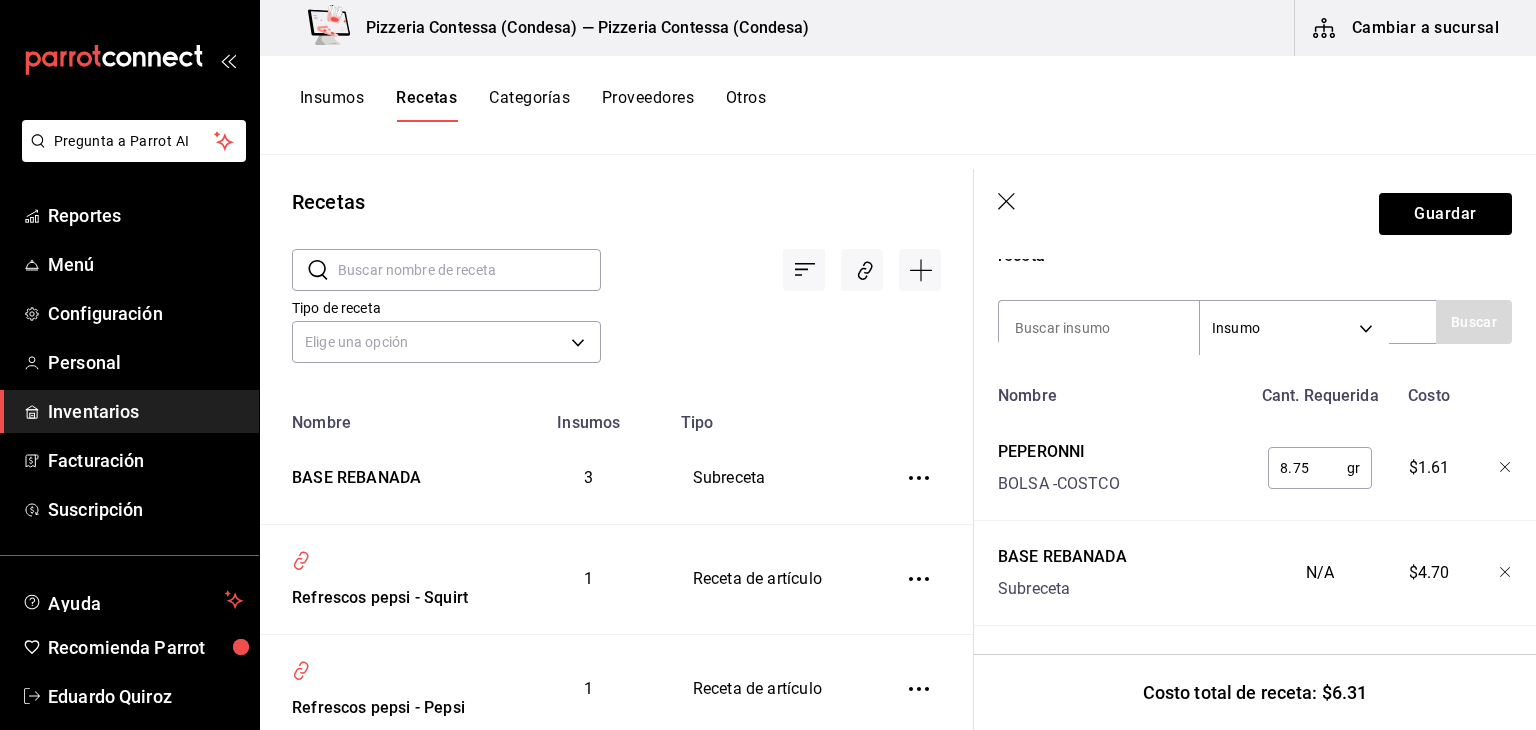 scroll, scrollTop: 414, scrollLeft: 0, axis: vertical 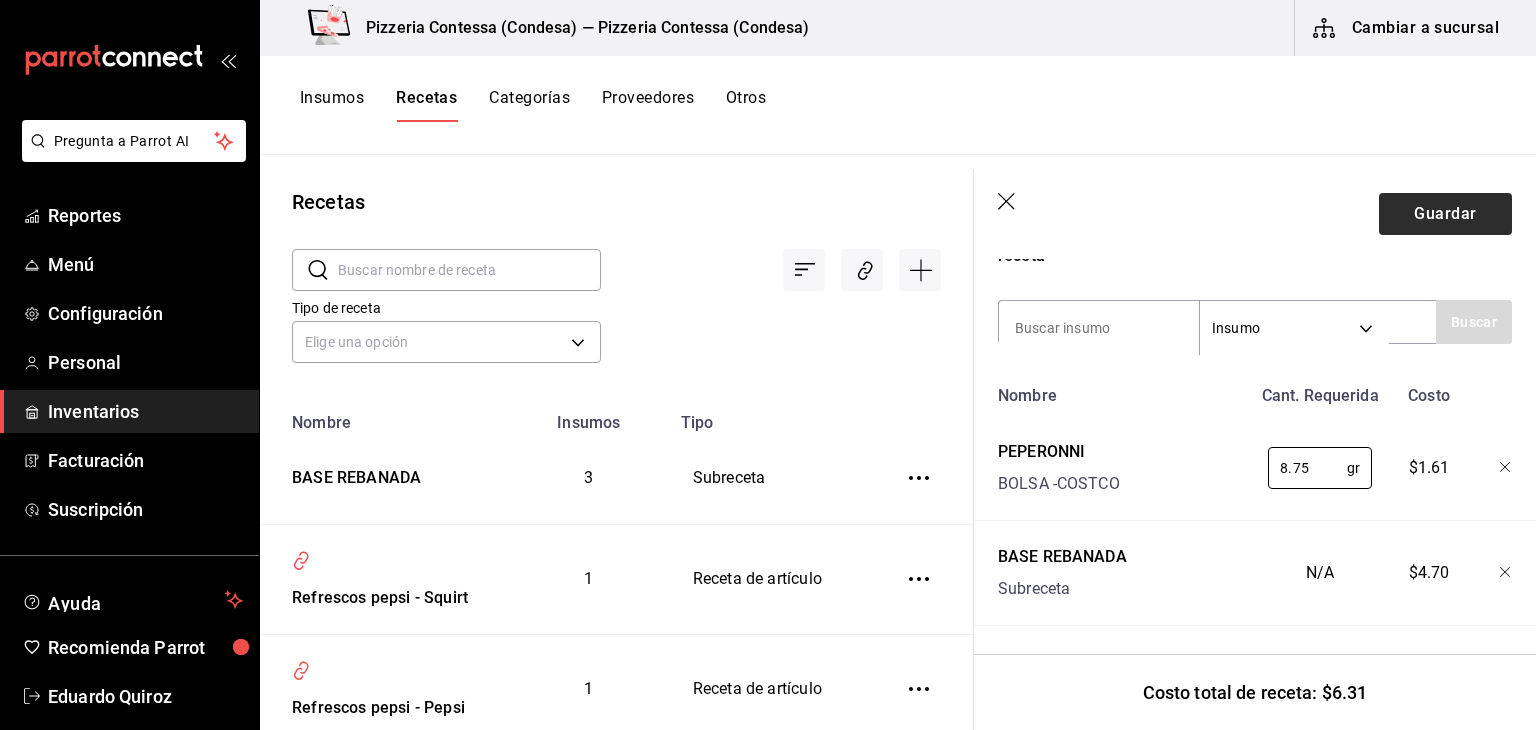 type on "8.75" 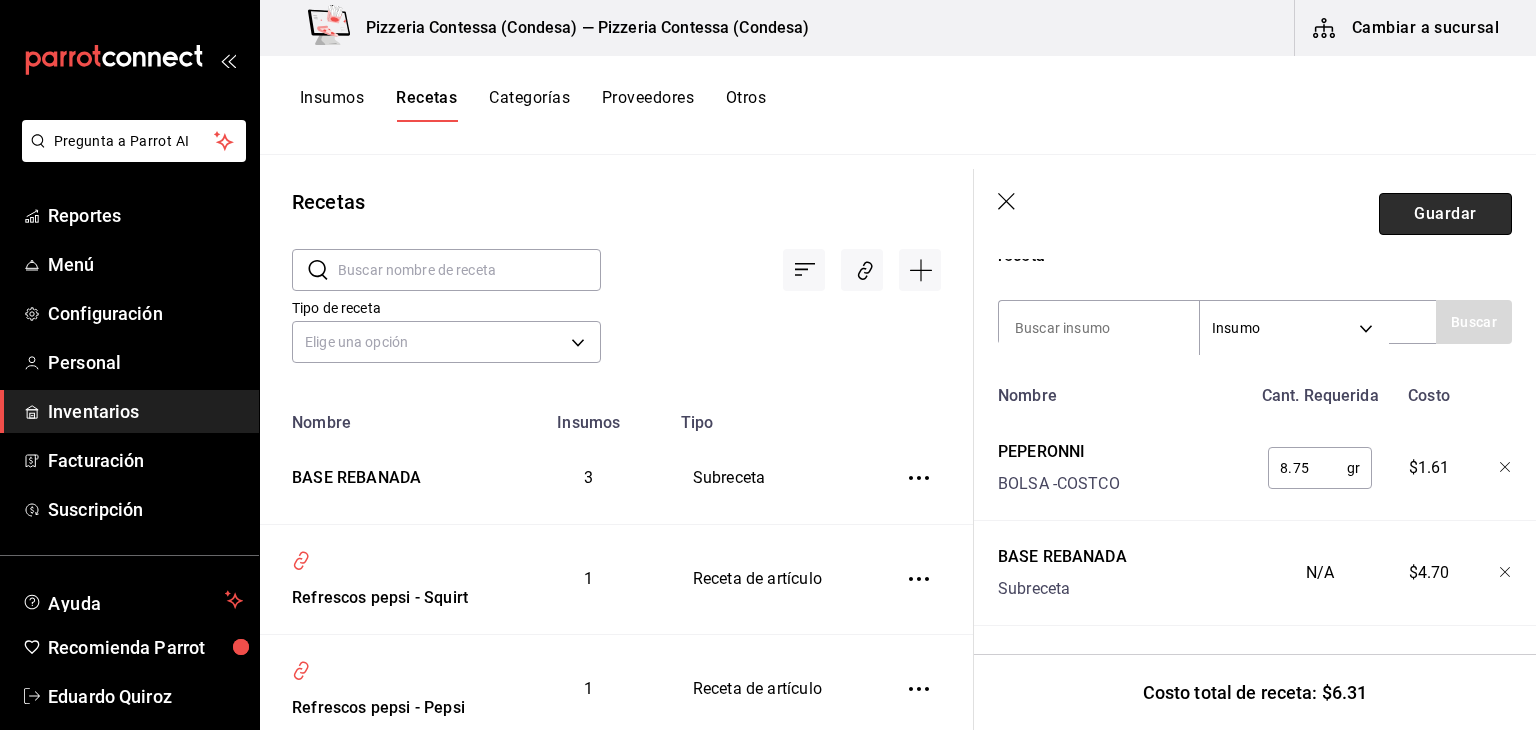click on "Guardar" at bounding box center (1445, 214) 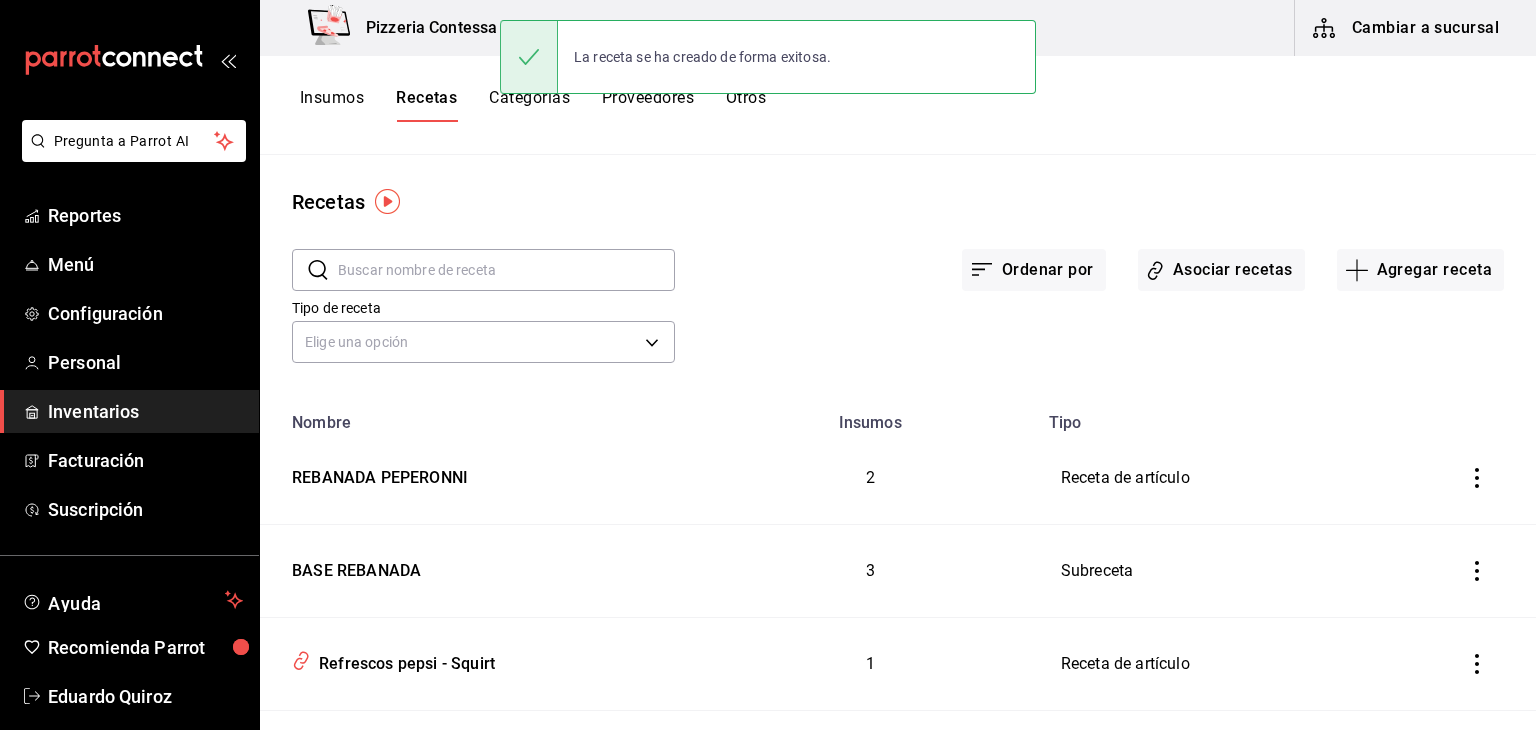 scroll, scrollTop: 0, scrollLeft: 0, axis: both 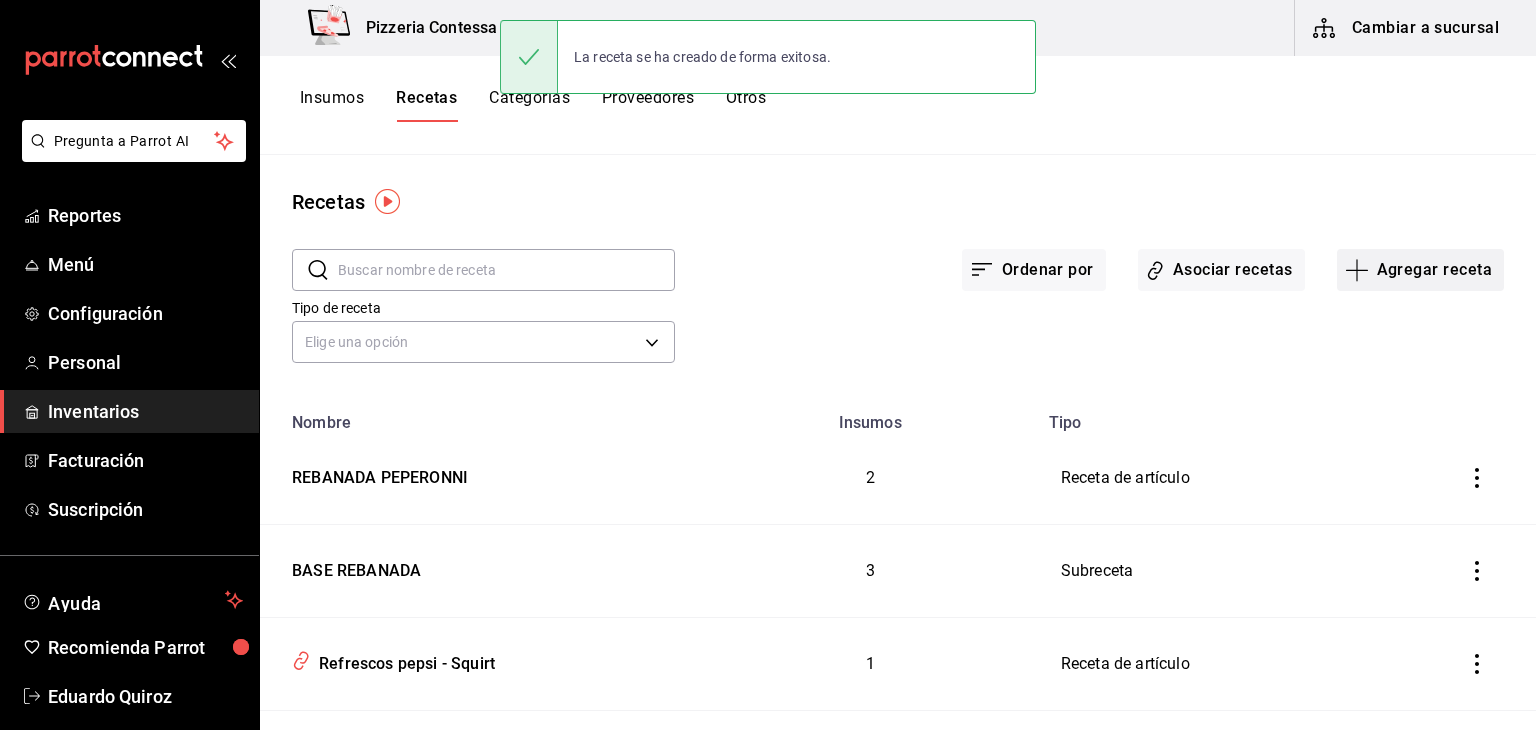 click on "Agregar receta" at bounding box center (1420, 270) 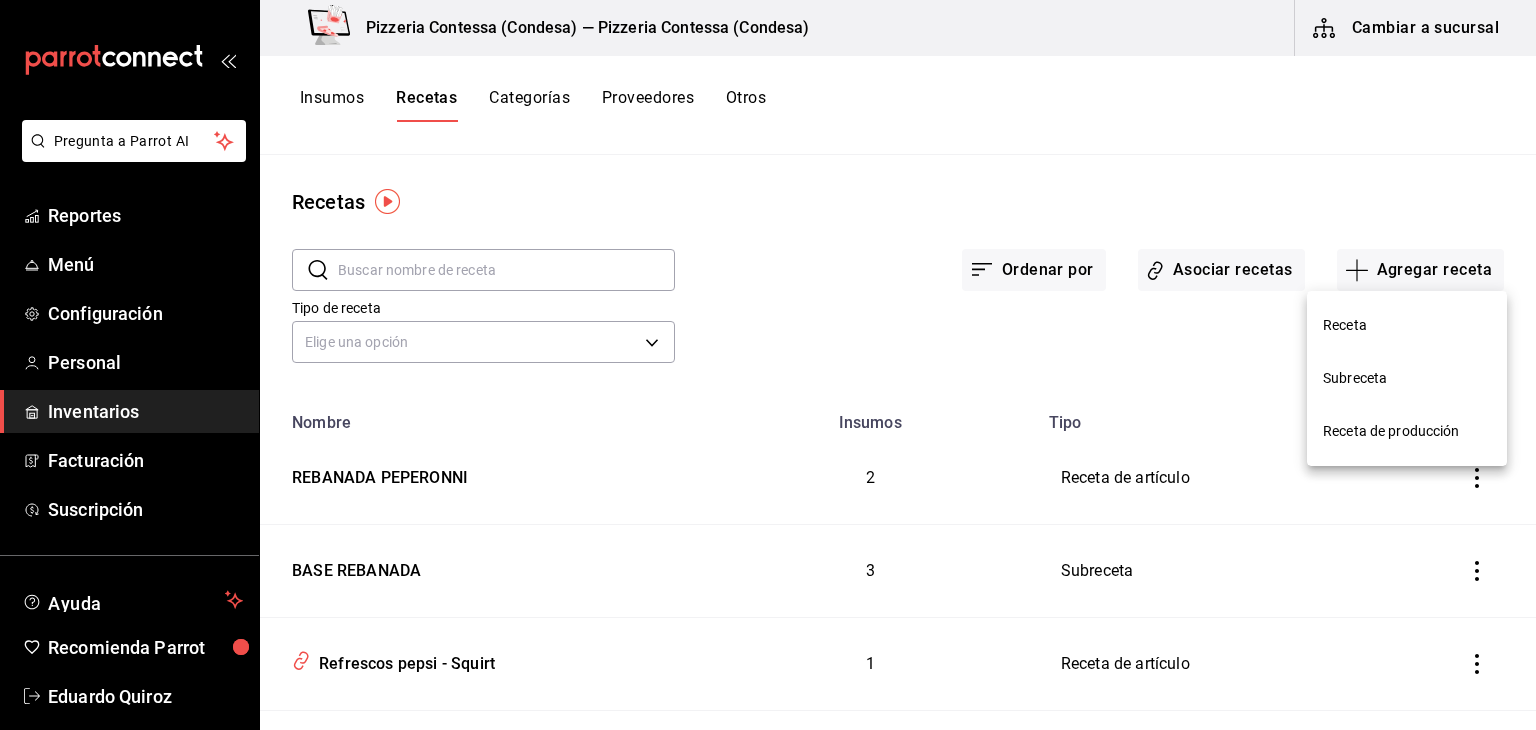 click on "Receta" at bounding box center [1407, 325] 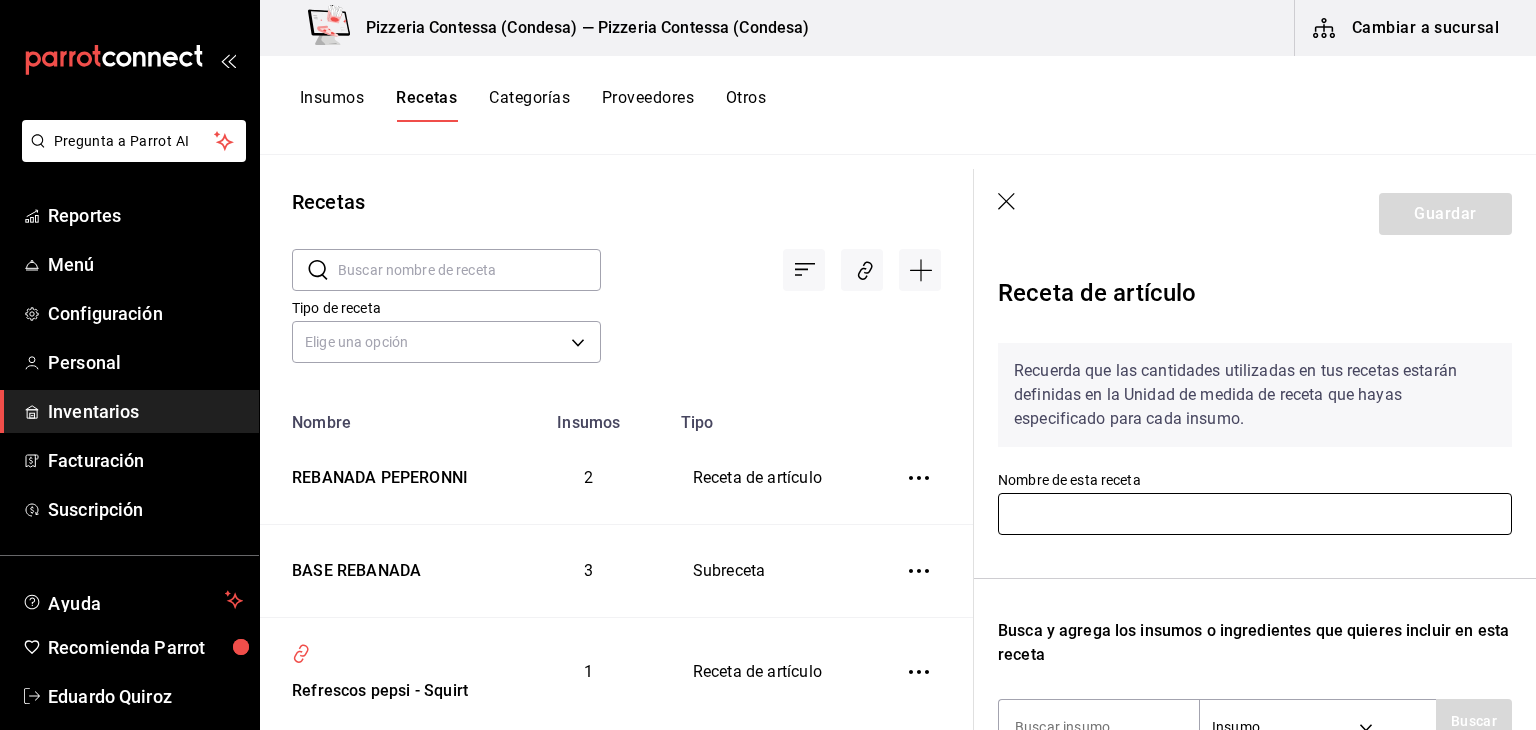 click at bounding box center [1255, 514] 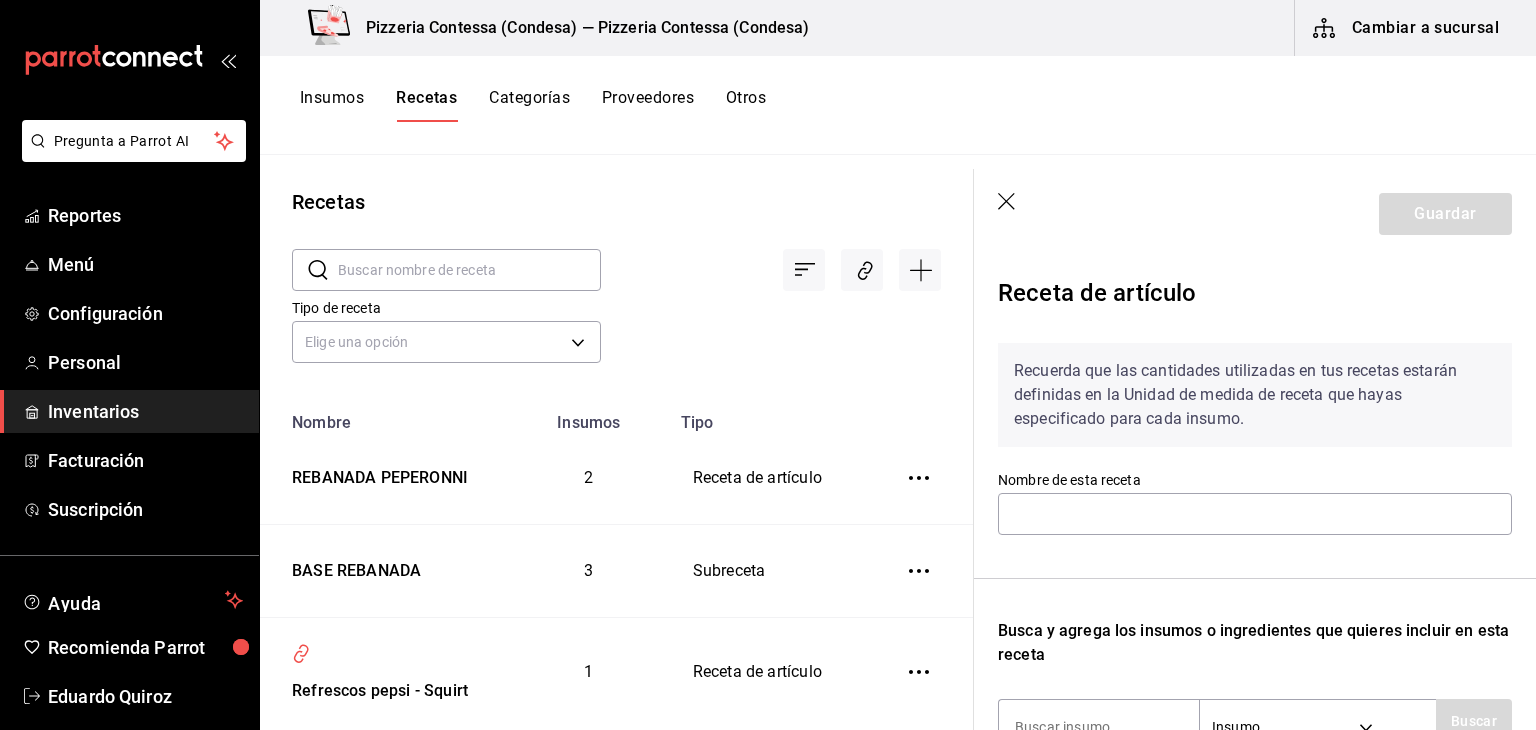 click on "Recuerda que las cantidades utilizadas en tus recetas estarán definidas en la Unidad de medida de receta que hayas especificado para cada insumo." at bounding box center [1255, 395] 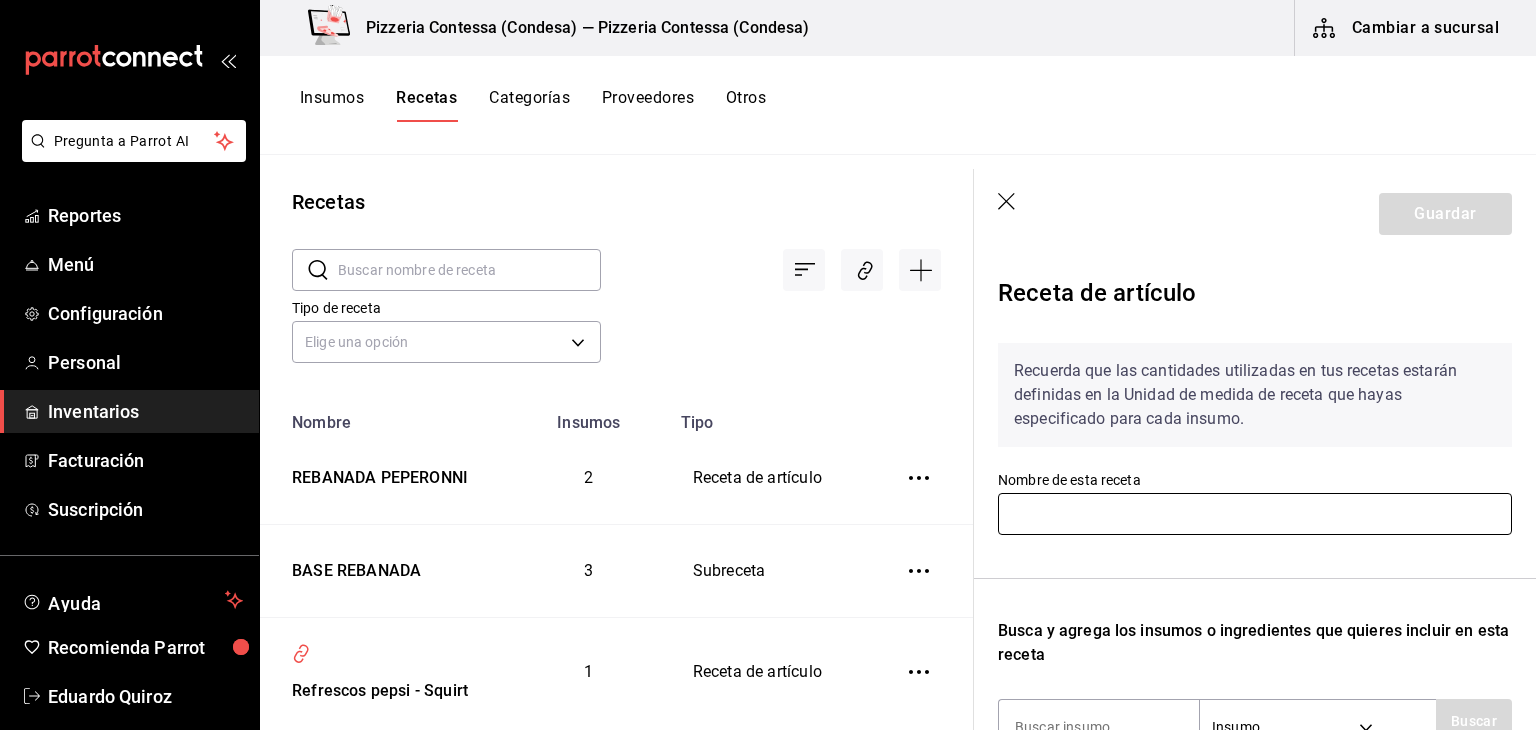 click at bounding box center (1255, 514) 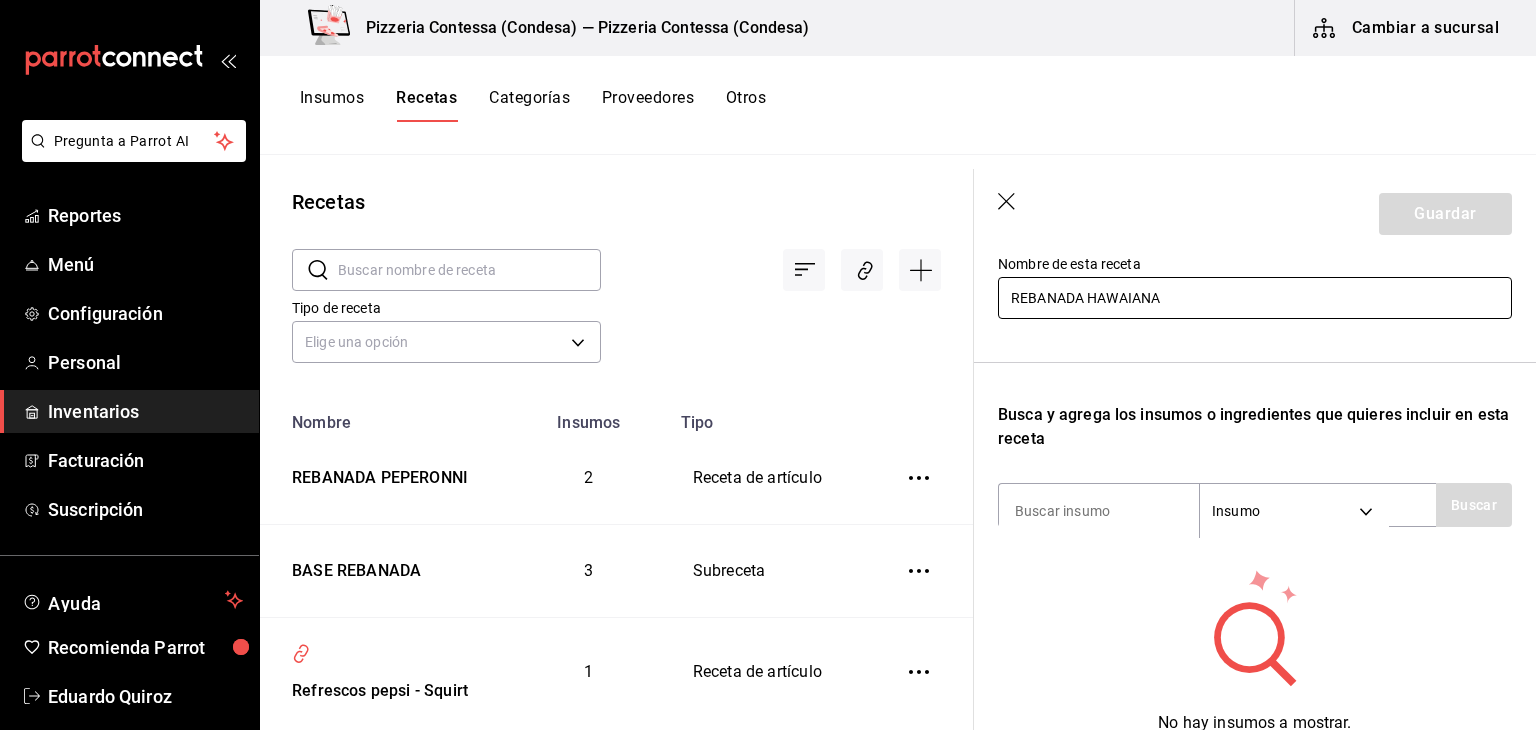 scroll, scrollTop: 216, scrollLeft: 0, axis: vertical 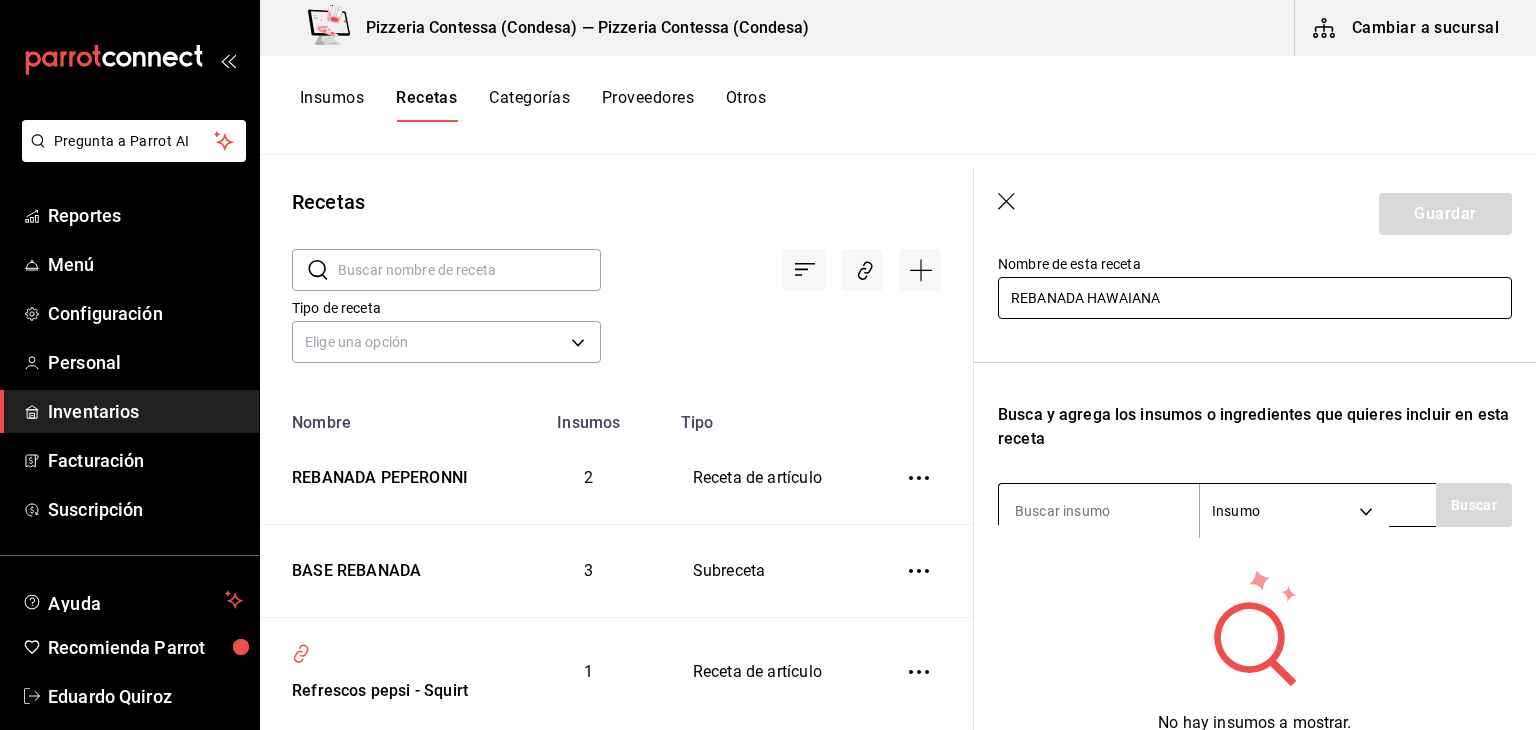 type on "REBANADA HAWAIANA" 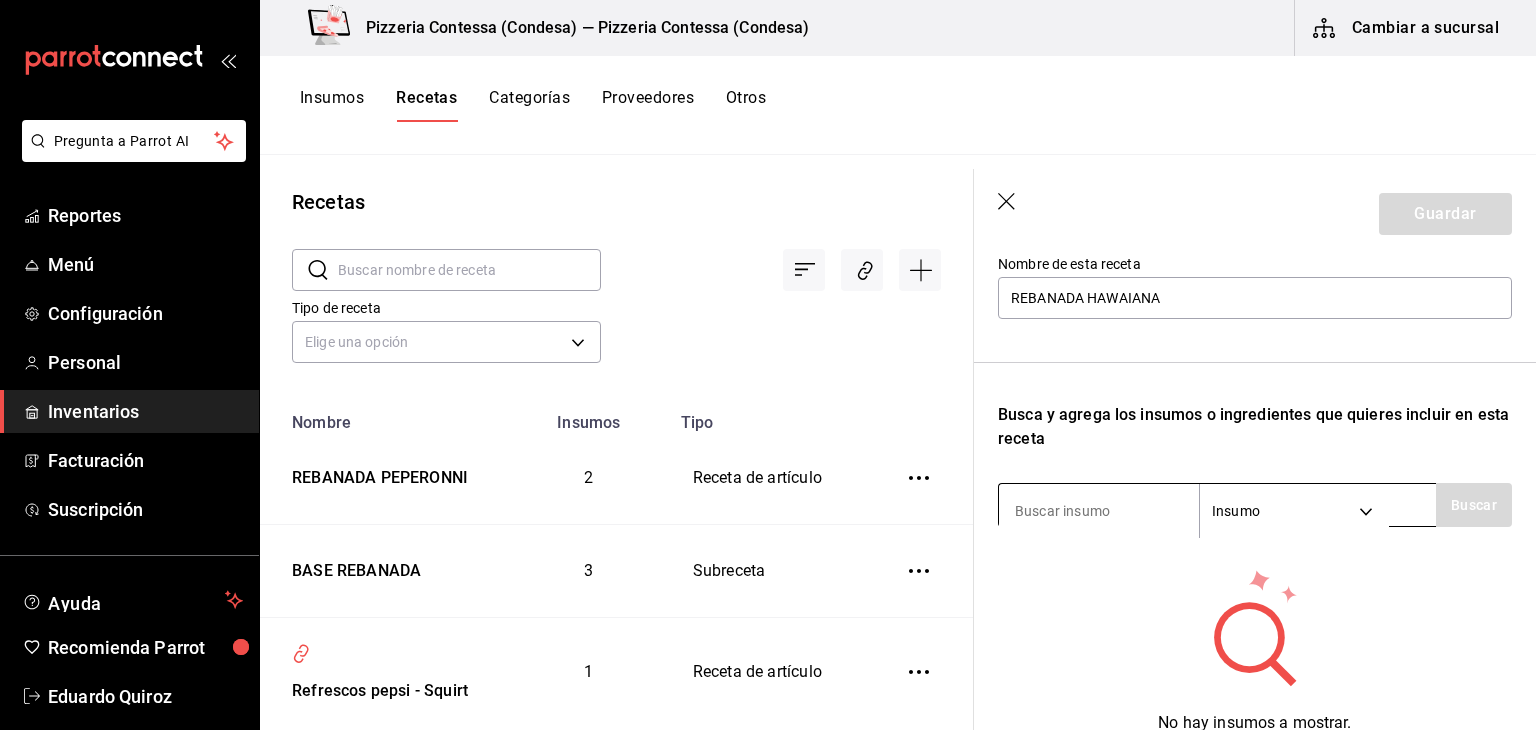 click on "Pregunta a Parrot AI Reportes   Menú   Configuración   Personal   Inventarios   Facturación   Suscripción   Ayuda Recomienda Parrot   Eduardo Quiroz   Sugerir nueva función   Pizzeria Contessa (Condesa) — Pizzeria Contessa (Condesa) Cambiar a sucursal Insumos Recetas Categorías Proveedores Otros Recetas ​ ​ Tipo de receta Elige una opción default Nombre Insumos Tipo REBANADA PEPERONNI 2 Receta de artículo BASE REBANADA 3 Subreceta Refrescos pepsi - Squirt 1 Receta de artículo Refrescos pepsi - Pepsi 1 Receta de artículo Refrescos pepsi - Mirinda 1 Receta de artículo Refrescos pepsi - Manzanita sol 1 Receta de artículo Refrescos pepsi - 7up 1 Receta de artículo PIZZA GDE SALAMI HOT 3 Receta de artículo PIZZA CH SALAMI HOT 3 Receta de artículo PIZZA GDE CARNES FRIAS 6 Receta de artículo PIZZA CH CARNES FRIAS 6 Receta de artículo PIZZA GDE OAXACA 5 Receta de artículo PIZZA CH OAXACA 5 Receta de artículo PIZZA GDE CONTESSA 5 Receta de artículo PIZZA CH CONTESSA 6 Receta de artículo 5 5" at bounding box center [768, 358] 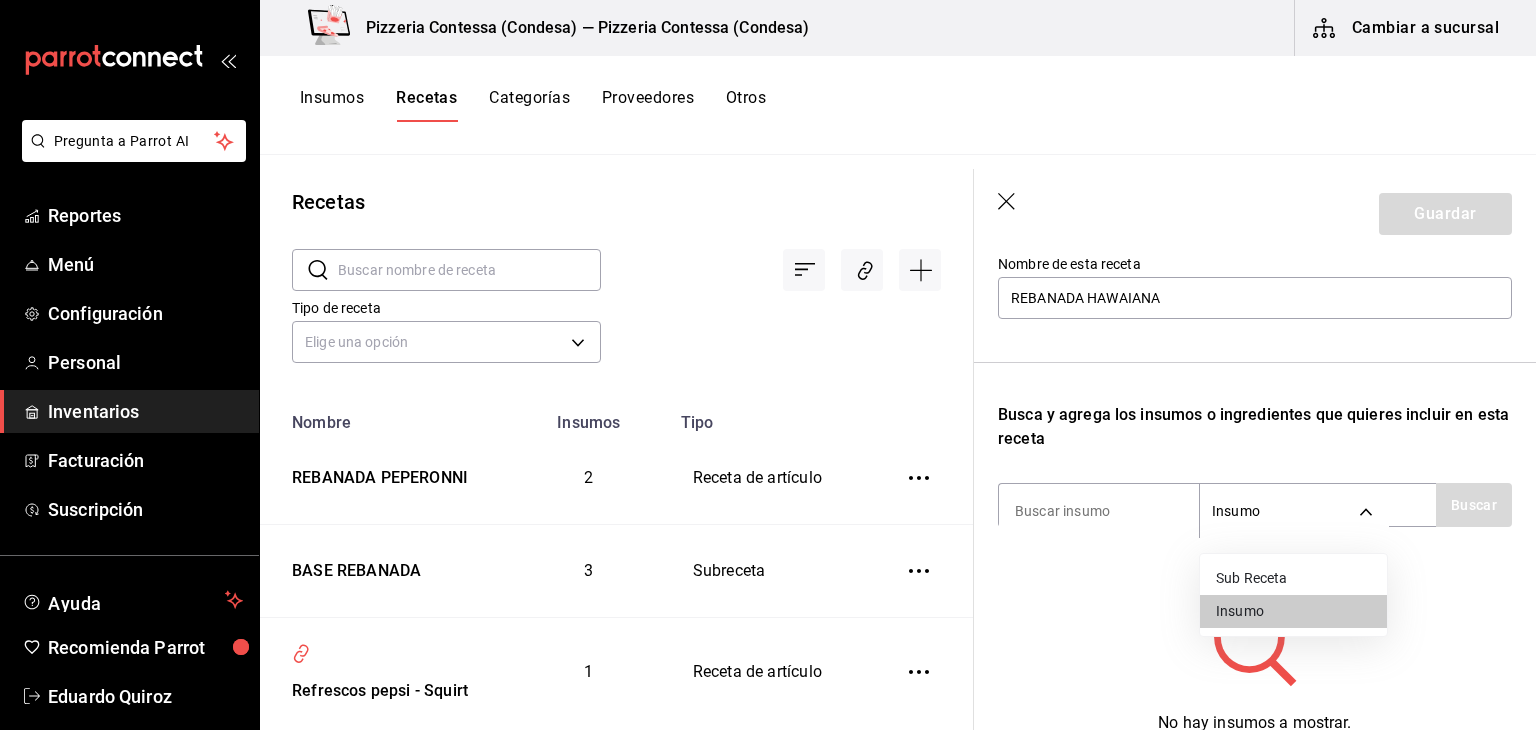click on "Sub Receta" at bounding box center (1293, 578) 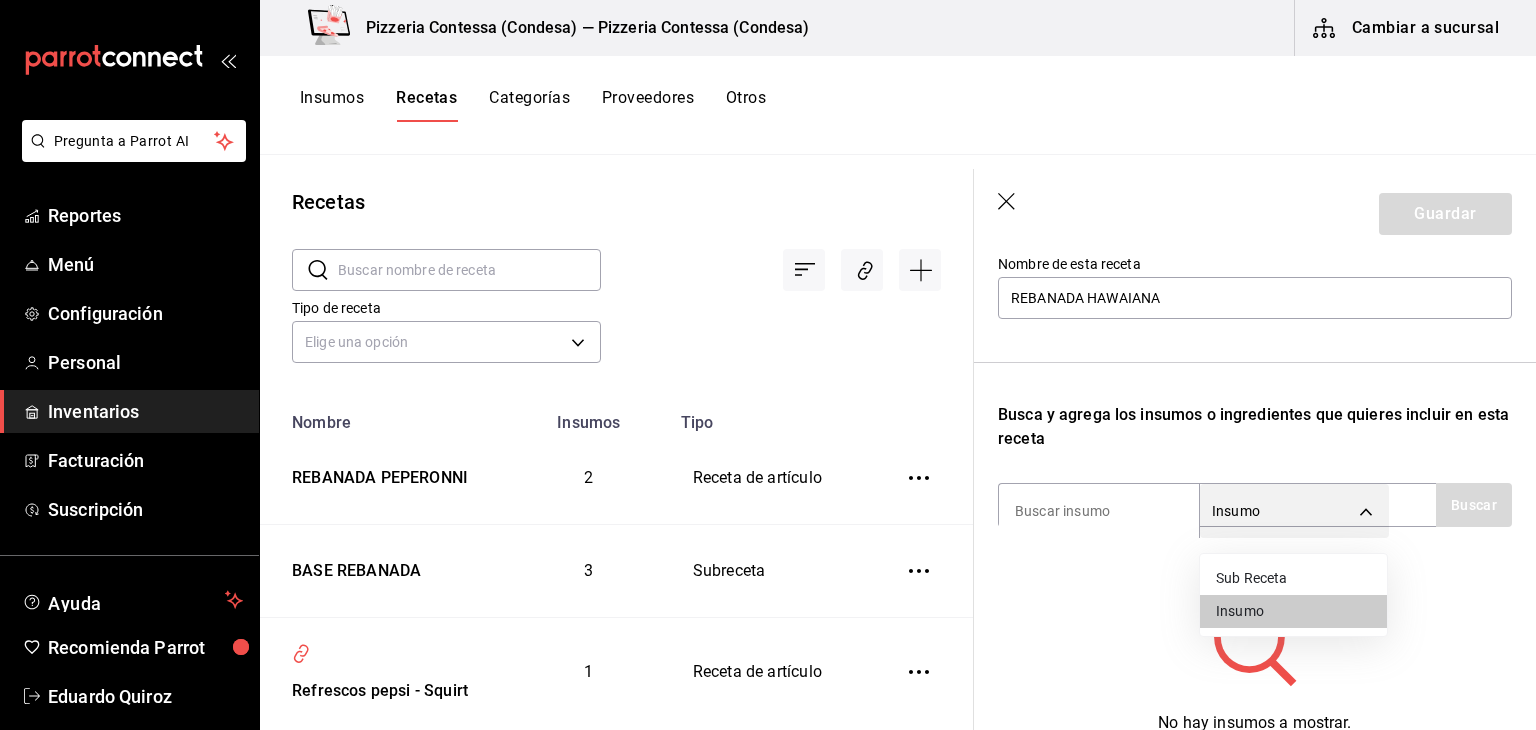 type on "SUBRECIPE" 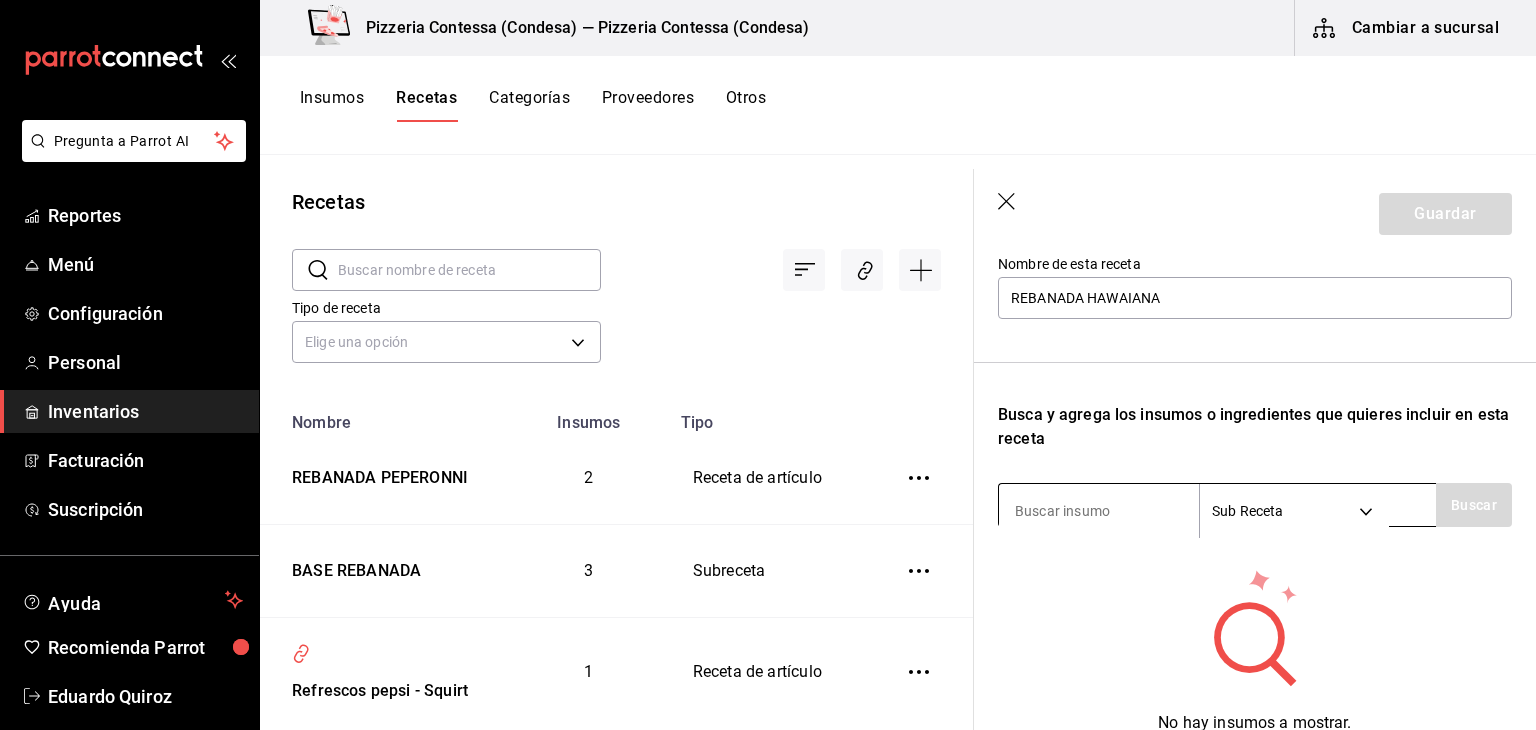 click at bounding box center [1099, 511] 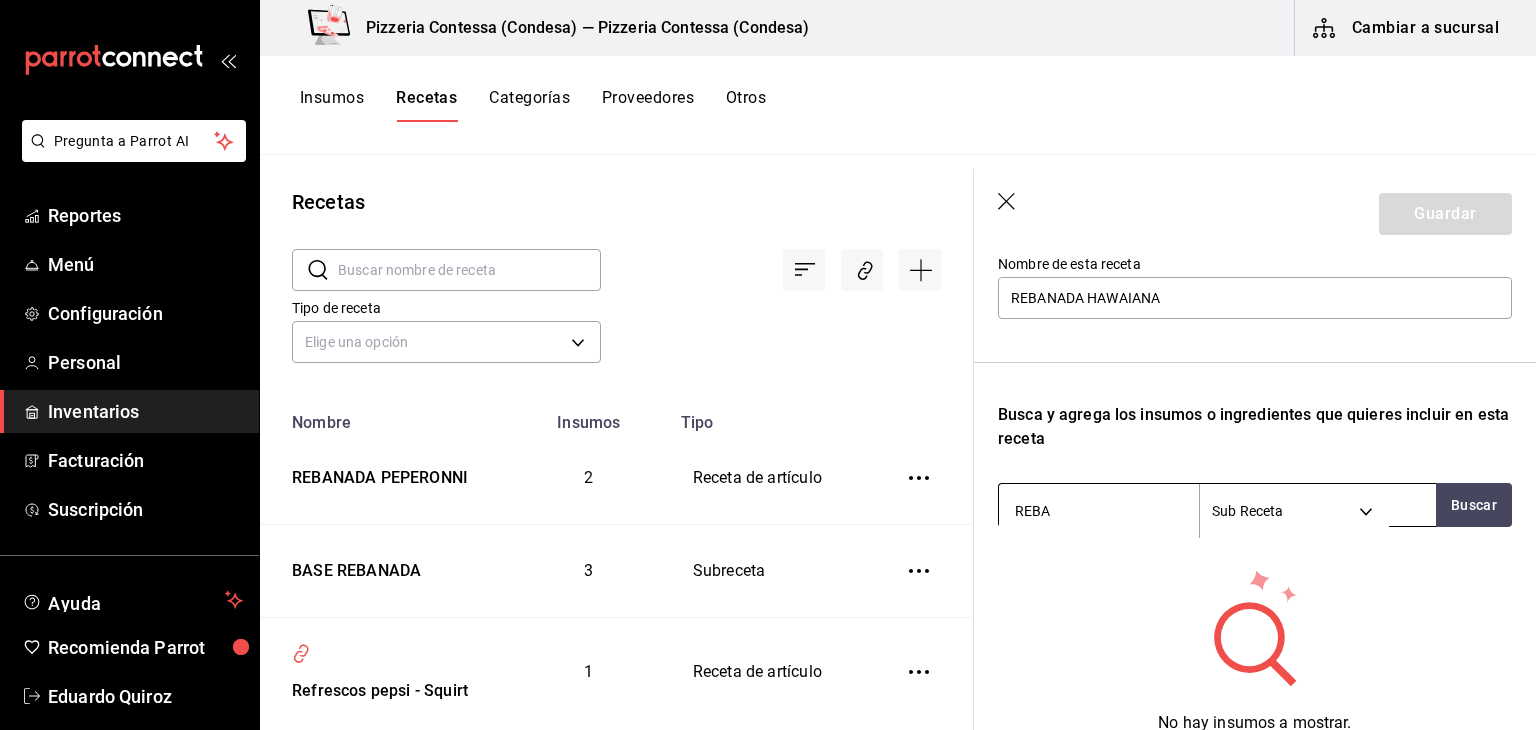 type on "REBAN" 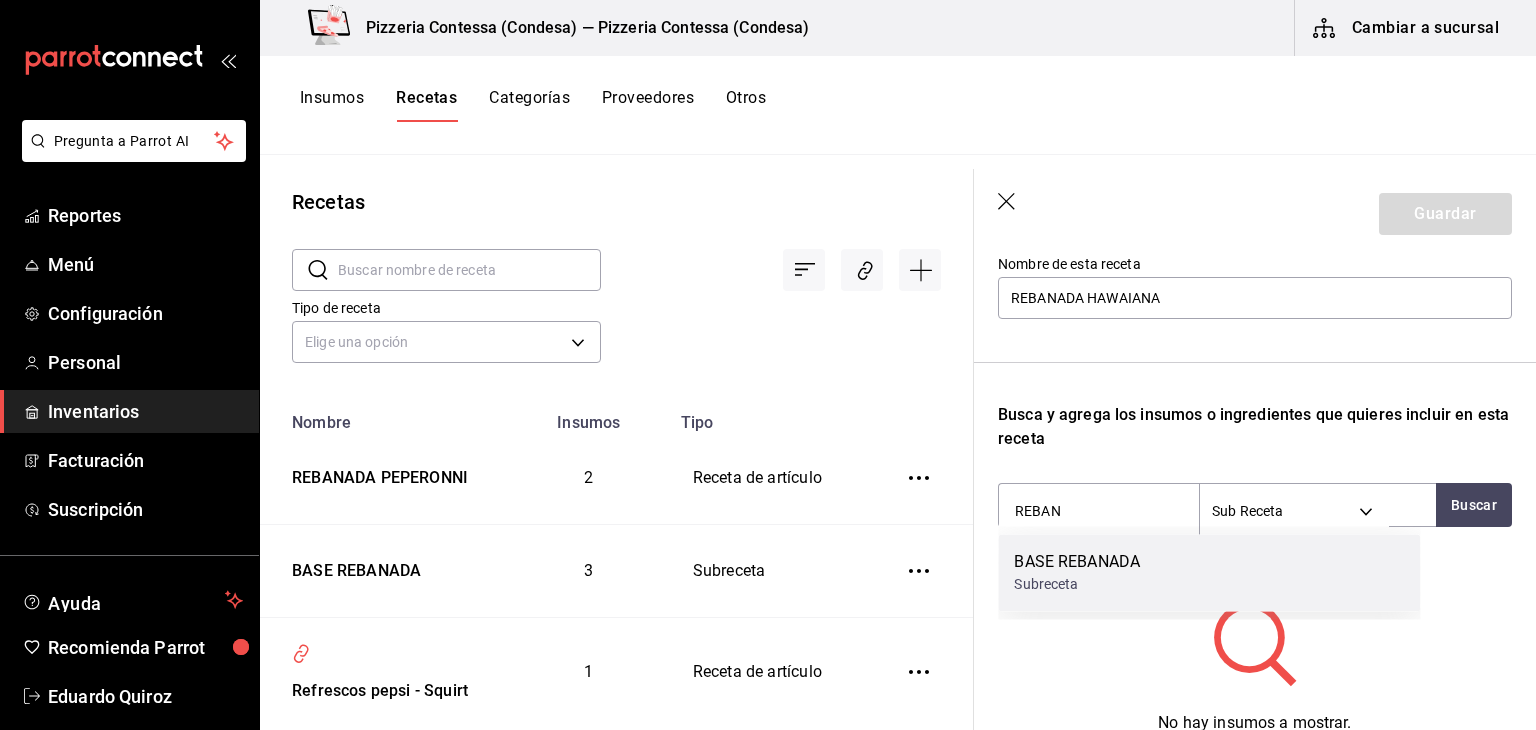 click on "BASE REBANADA" at bounding box center [1077, 562] 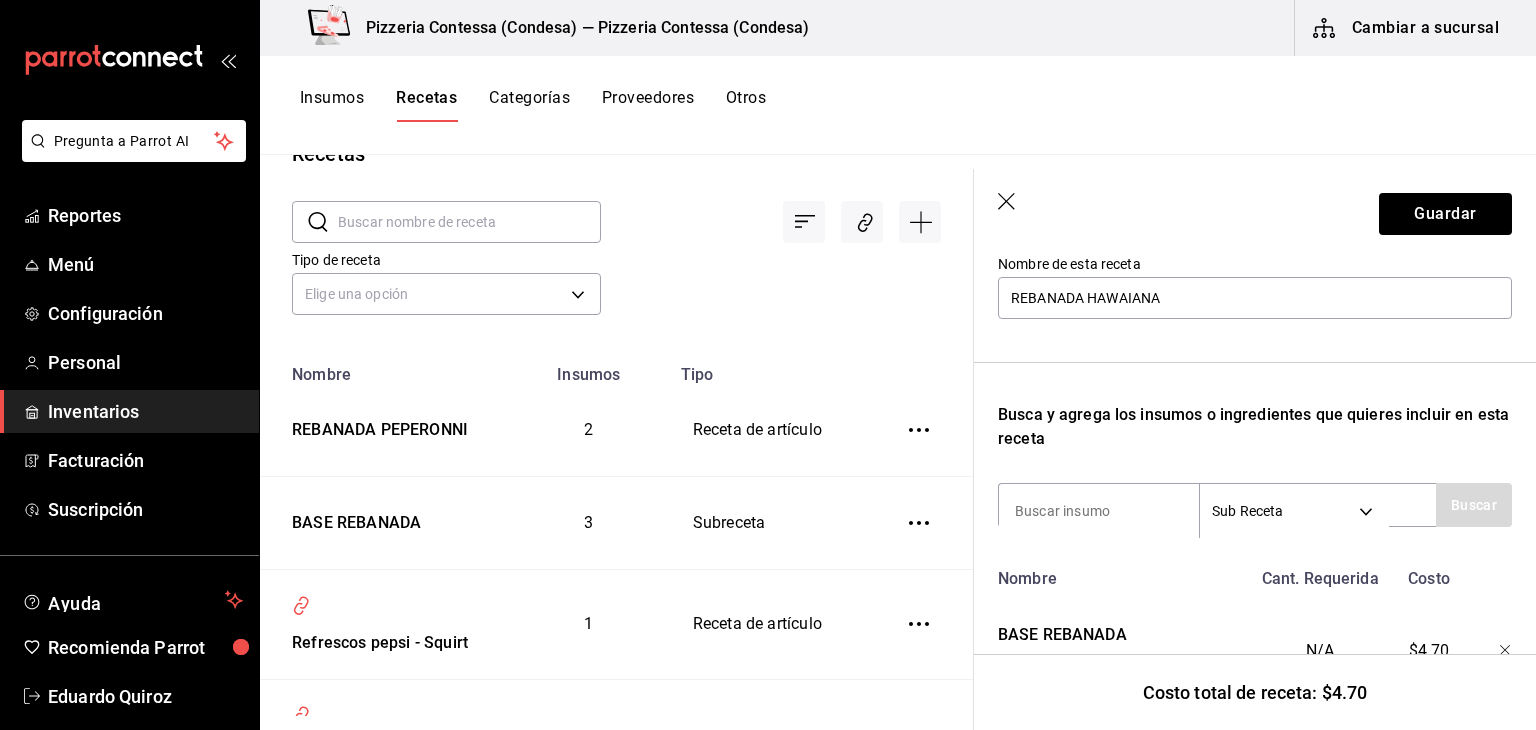 scroll, scrollTop: 48, scrollLeft: 0, axis: vertical 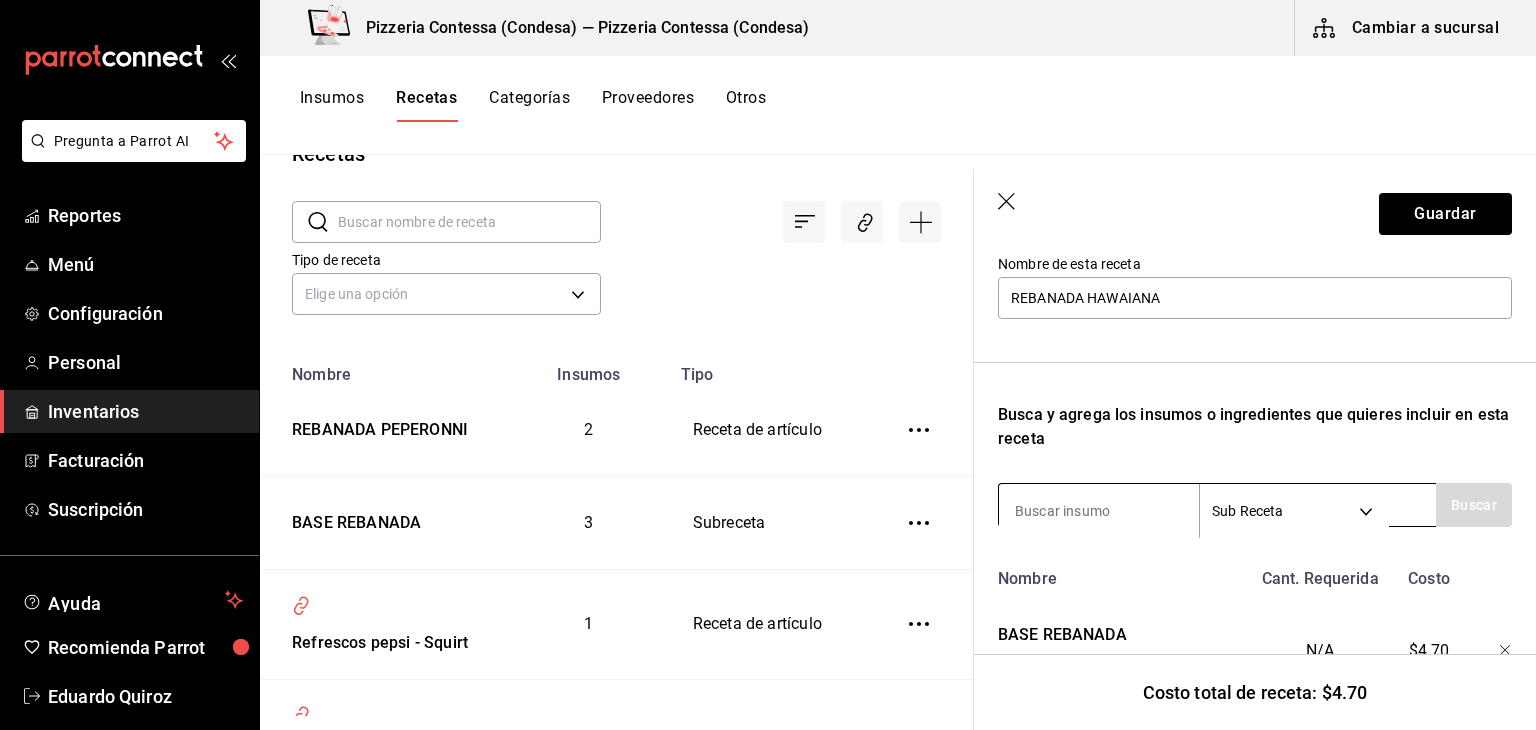 click on "Pregunta a Parrot AI Reportes   Menú   Configuración   Personal   Inventarios   Facturación   Suscripción   Ayuda Recomienda Parrot   Eduardo Quiroz   Sugerir nueva función   Pizzeria Contessa (Condesa) — Pizzeria Contessa (Condesa) Cambiar a sucursal Insumos Recetas Categorías Proveedores Otros Recetas ​ ​ Tipo de receta Elige una opción default Nombre Insumos Tipo REBANADA PEPERONNI 2 Receta de artículo BASE REBANADA 3 Subreceta Refrescos pepsi - Squirt 1 Receta de artículo Refrescos pepsi - Pepsi 1 Receta de artículo Refrescos pepsi - Mirinda 1 Receta de artículo Refrescos pepsi - Manzanita sol 1 Receta de artículo Refrescos pepsi - 7up 1 Receta de artículo PIZZA GDE SALAMI HOT 3 Receta de artículo PIZZA CH SALAMI HOT 3 Receta de artículo PIZZA GDE CARNES FRIAS 6 Receta de artículo PIZZA CH CARNES FRIAS 6 Receta de artículo PIZZA GDE OAXACA 5 Receta de artículo PIZZA CH OAXACA 5 Receta de artículo PIZZA GDE CONTESSA 5 Receta de artículo PIZZA CH CONTESSA 6 Receta de artículo 5 5" at bounding box center [768, 358] 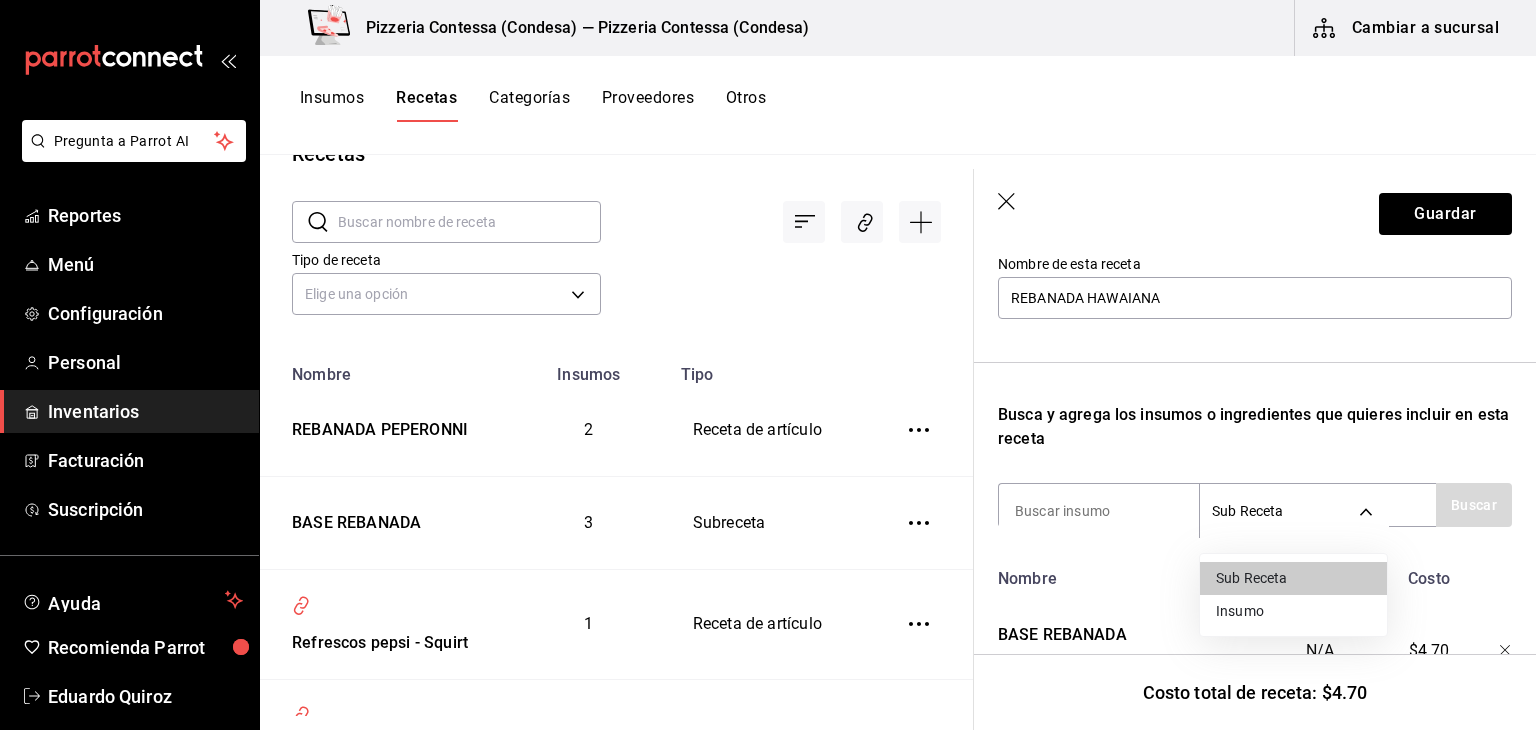 click on "Insumo" at bounding box center [1293, 611] 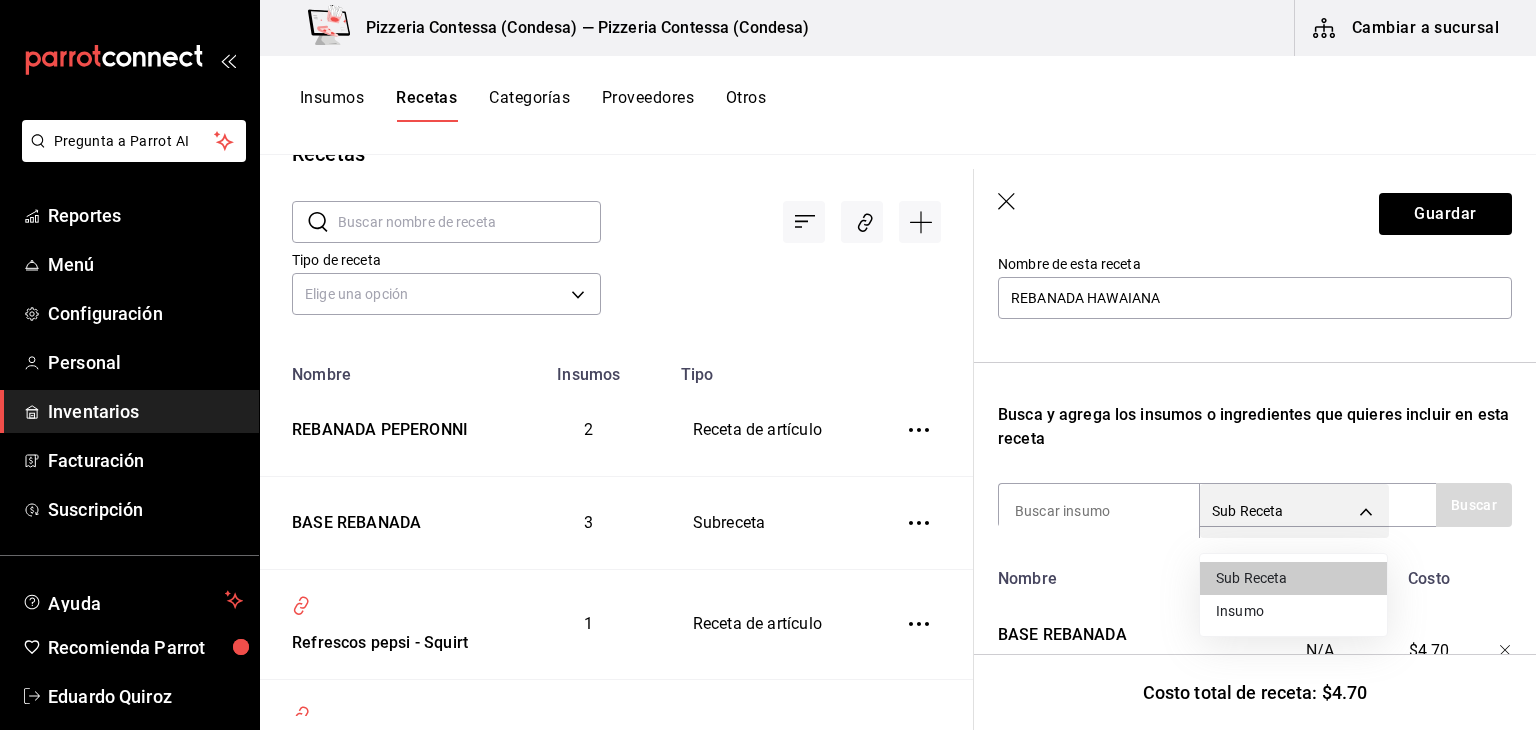type on "SUPPLY" 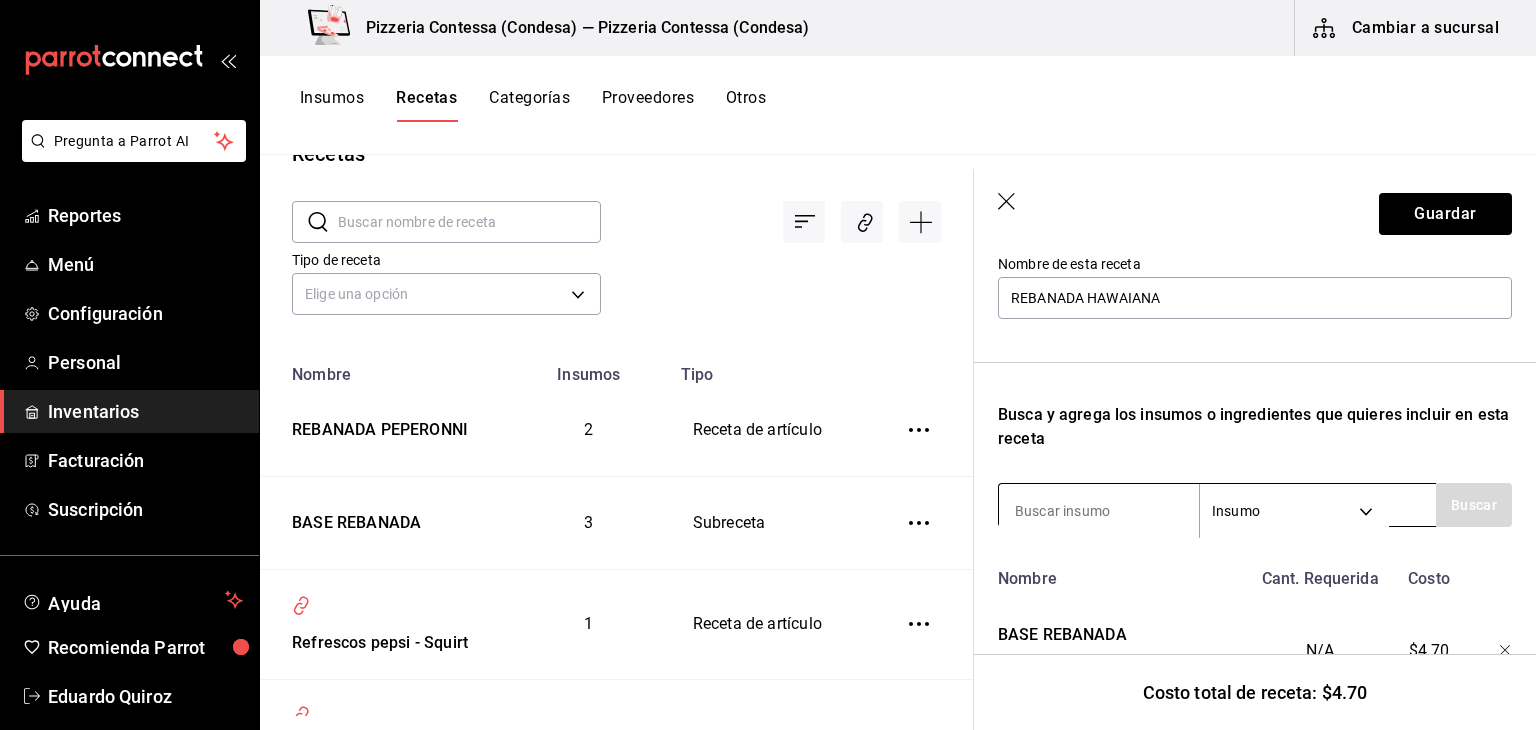 click at bounding box center (1099, 511) 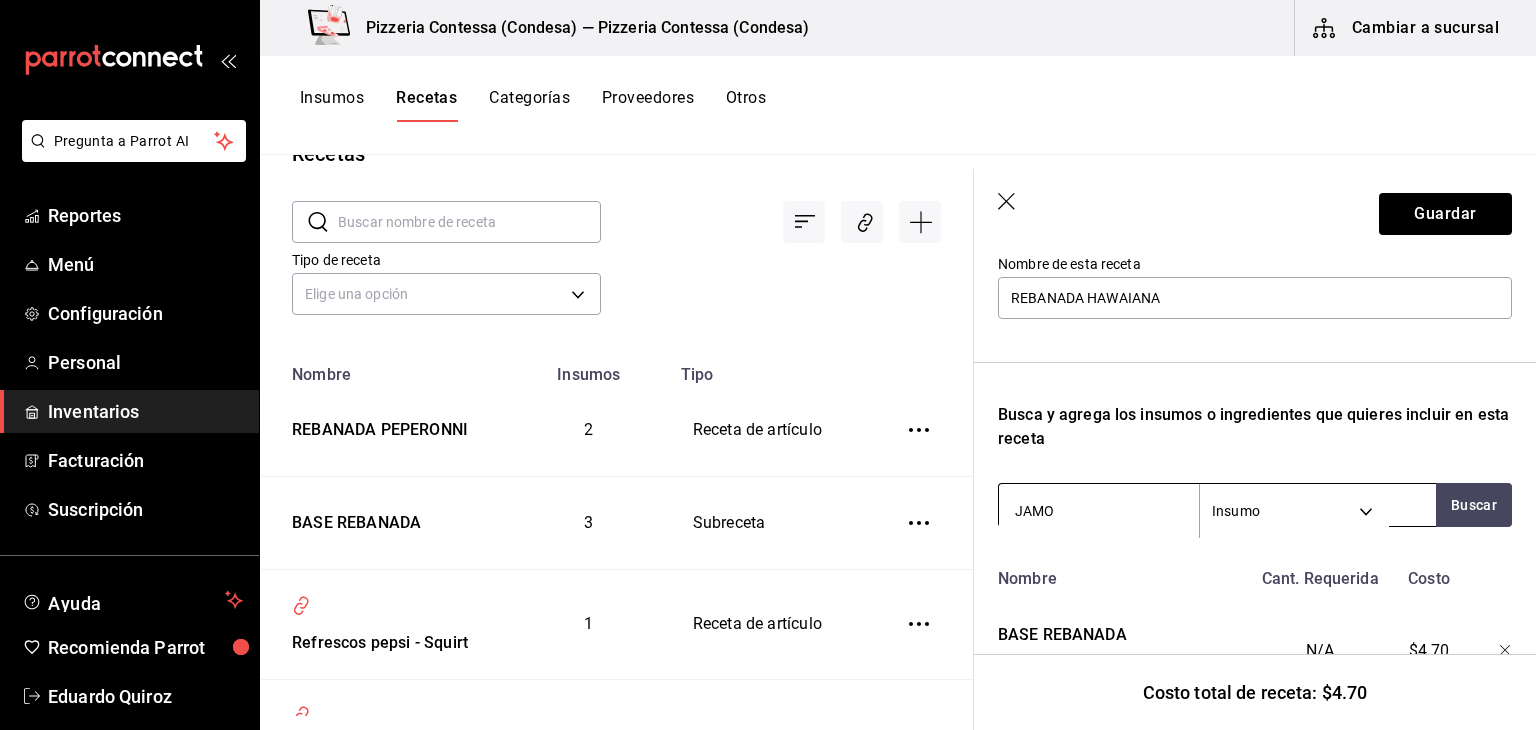 type on "JAMON" 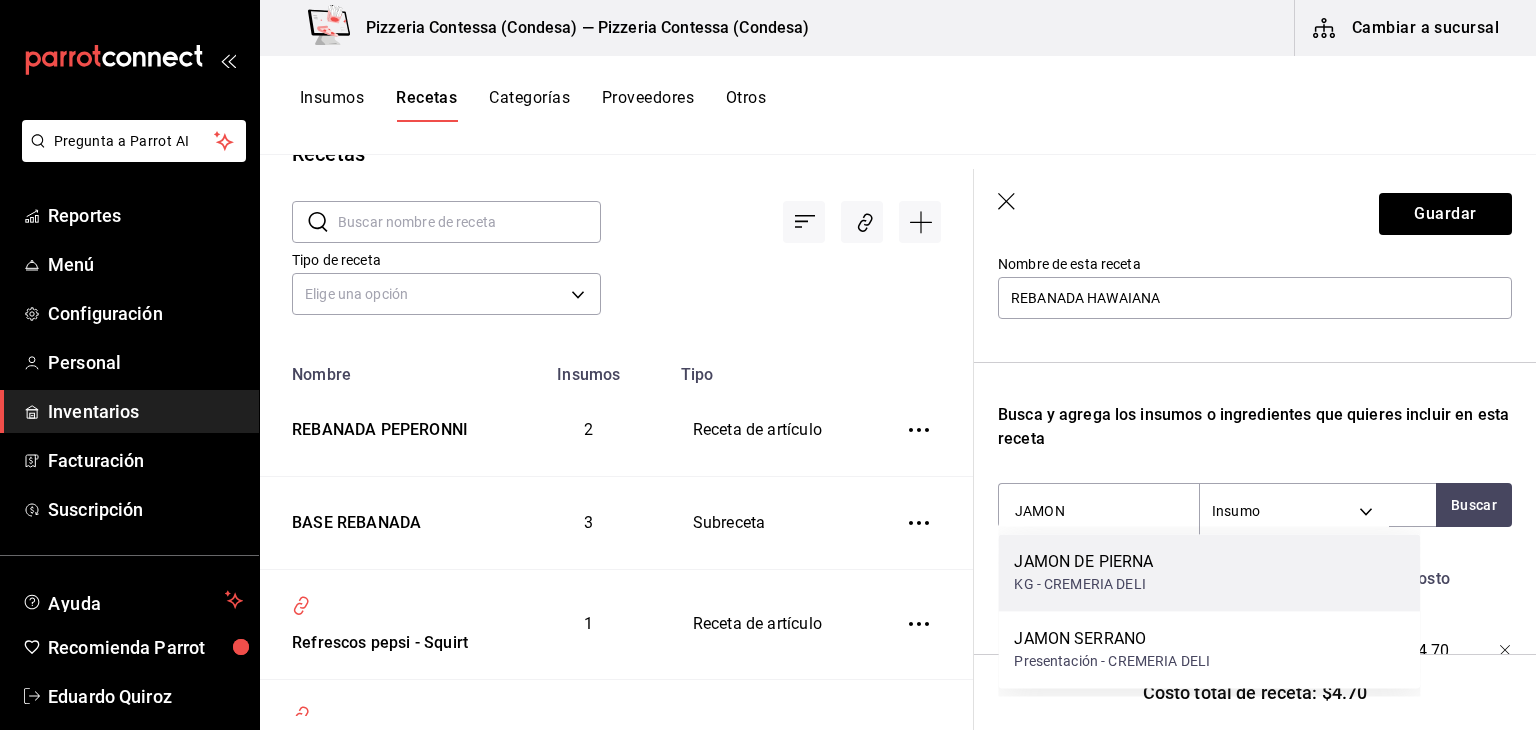 click on "KG - CREMERIA DELI" at bounding box center (1083, 584) 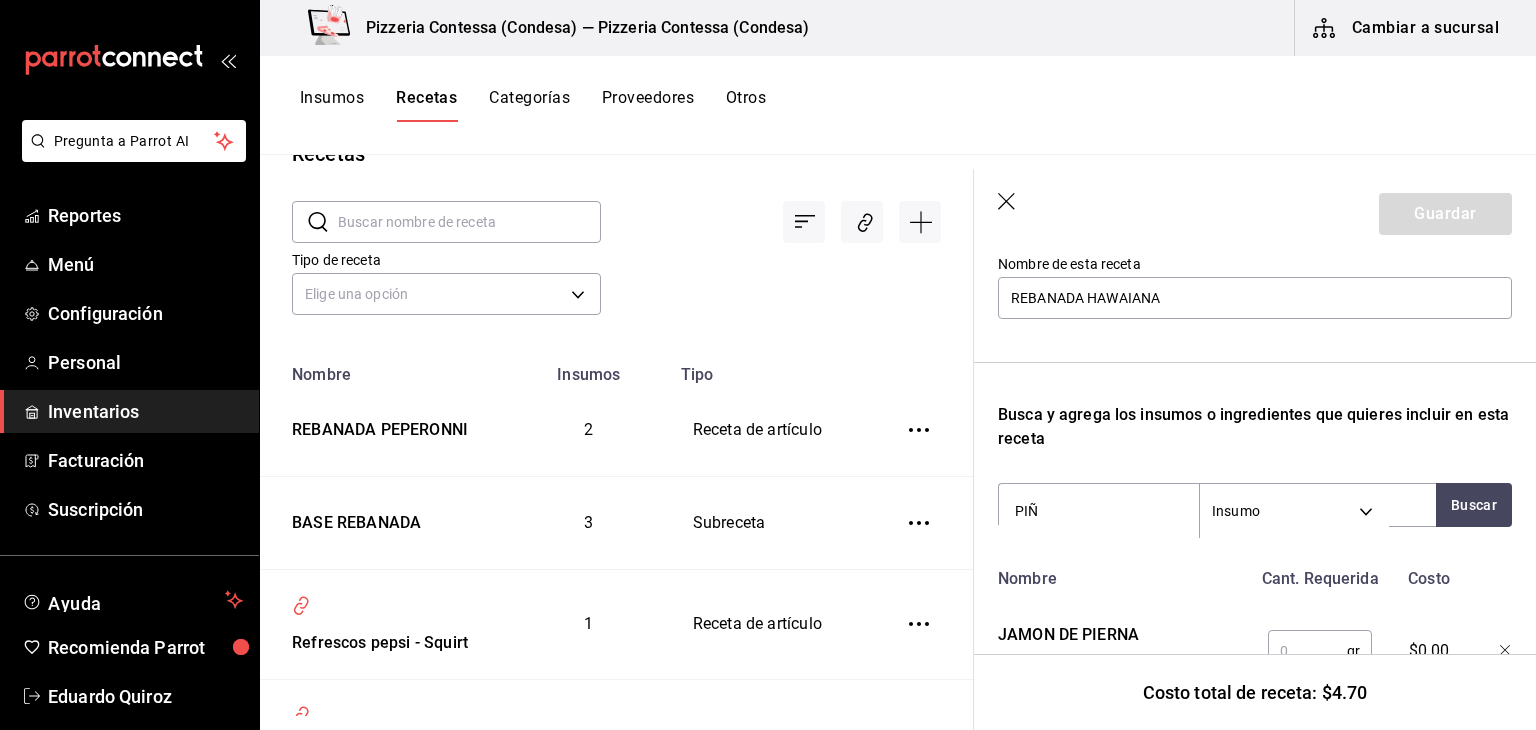 type on "PIÑA" 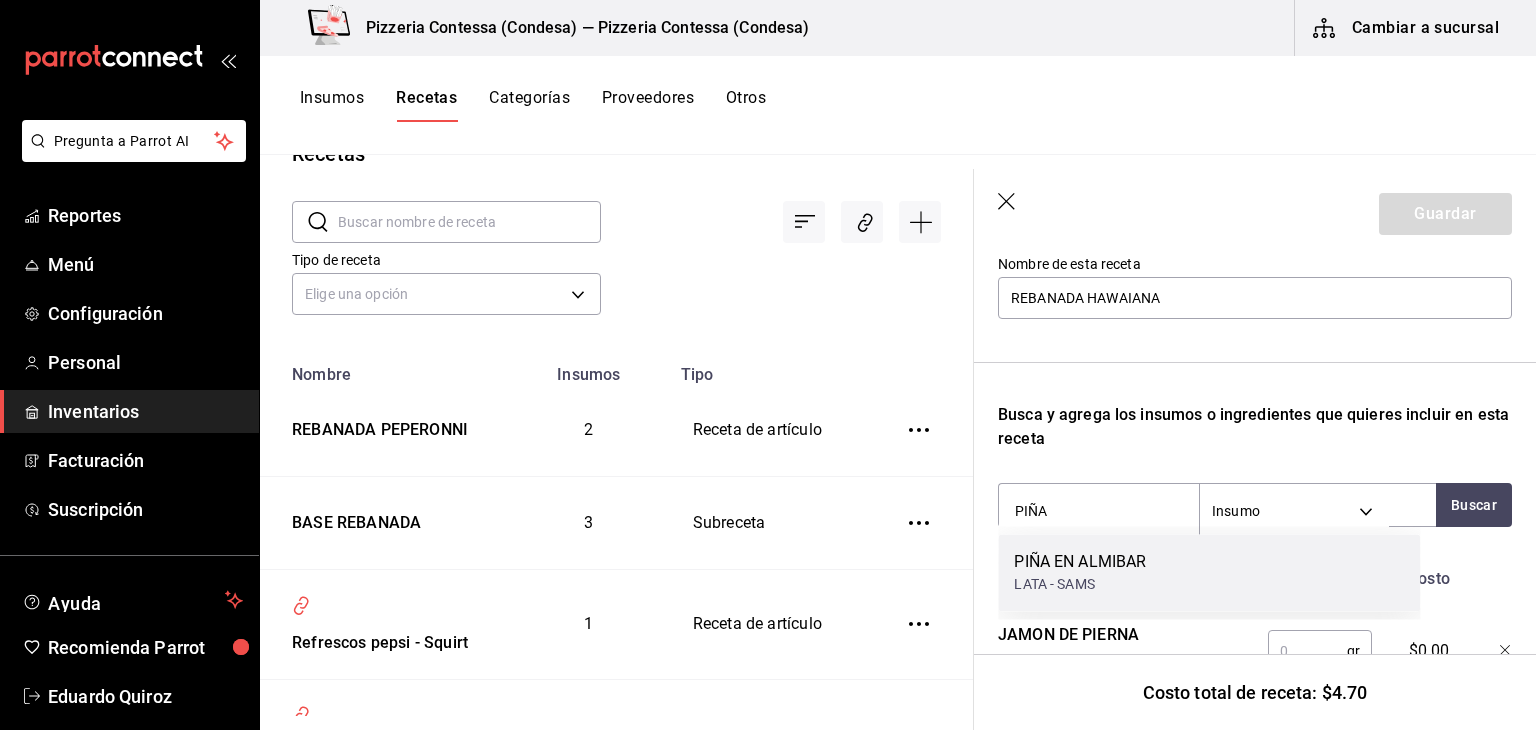 click on "PIÑA EN ALMIBAR" at bounding box center [1080, 562] 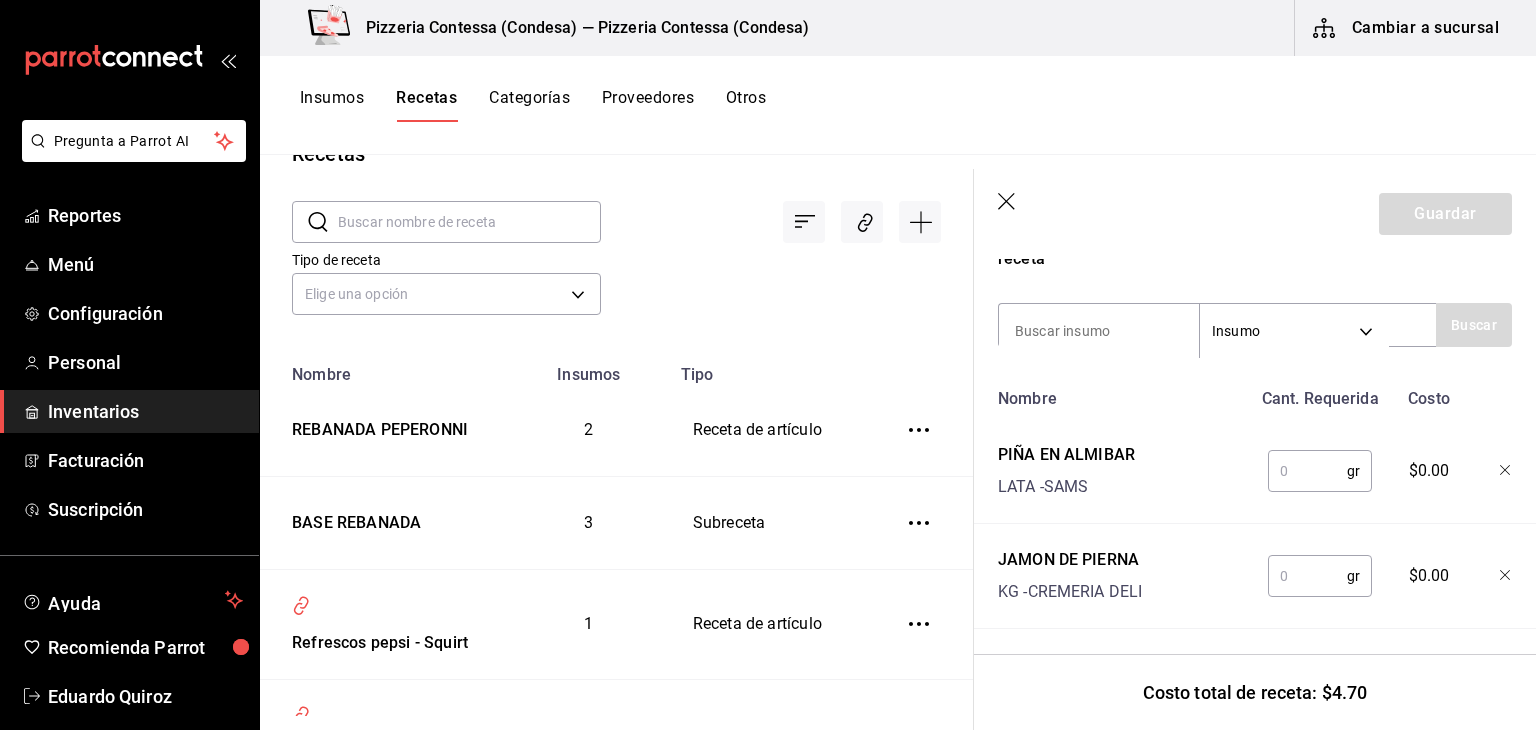 scroll, scrollTop: 396, scrollLeft: 0, axis: vertical 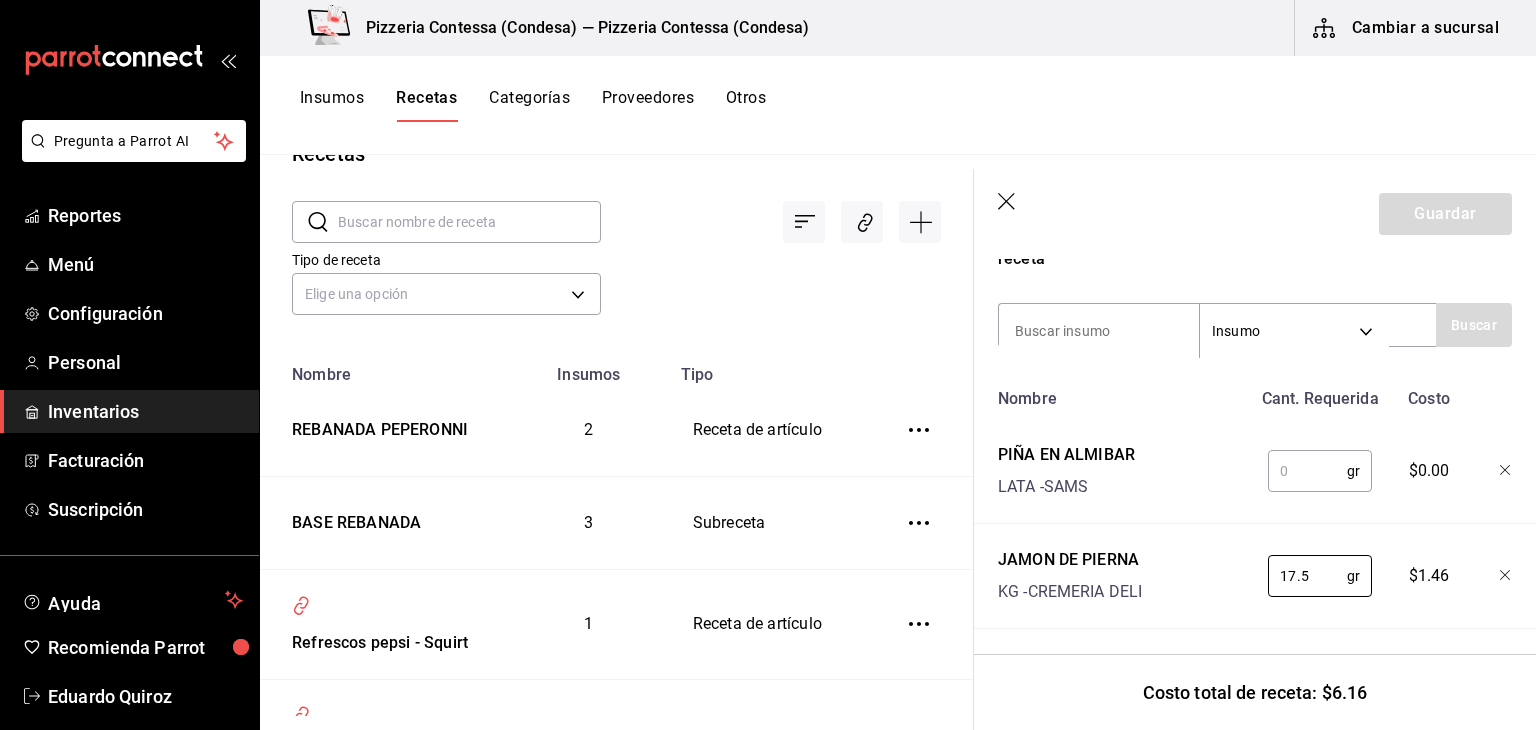 type on "17.5" 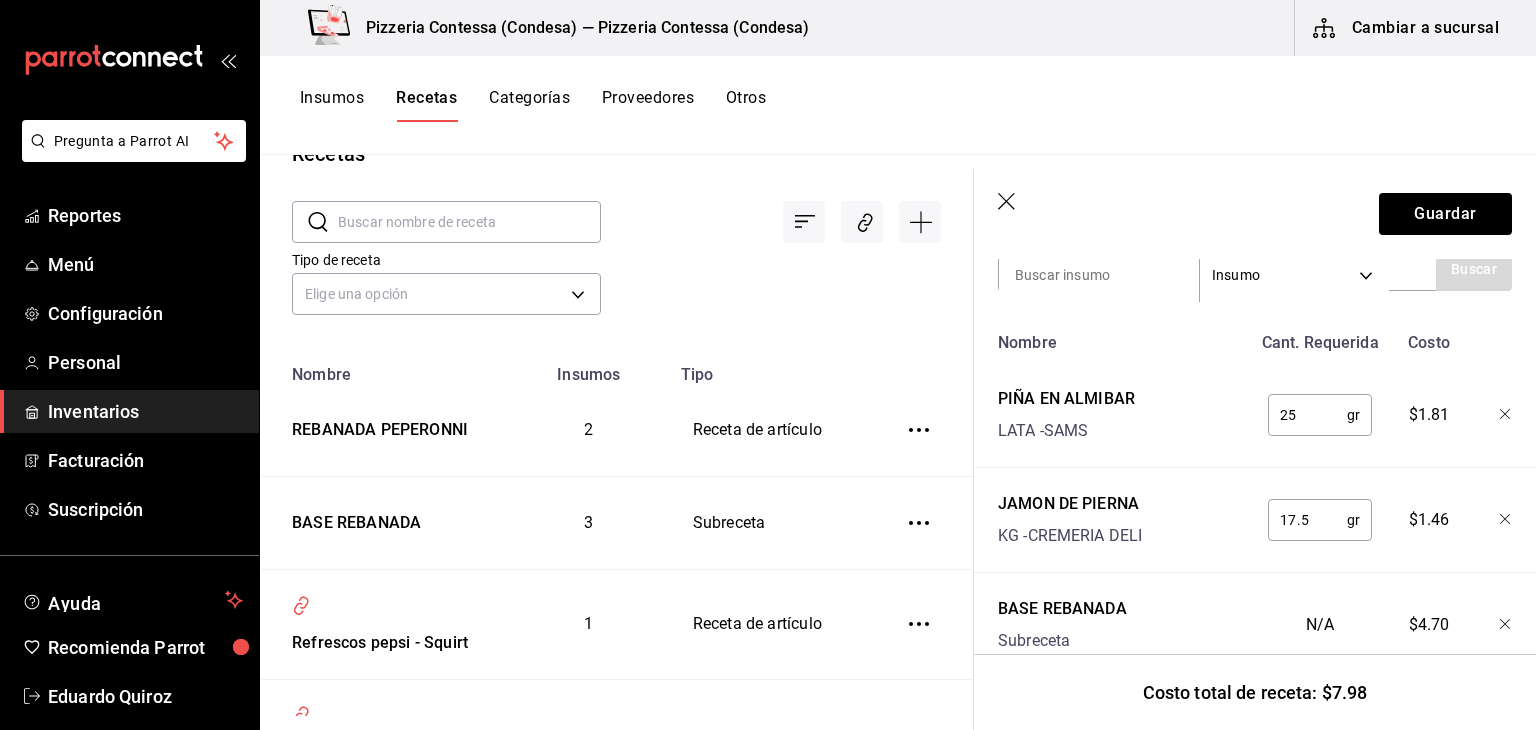 scroll, scrollTop: 519, scrollLeft: 0, axis: vertical 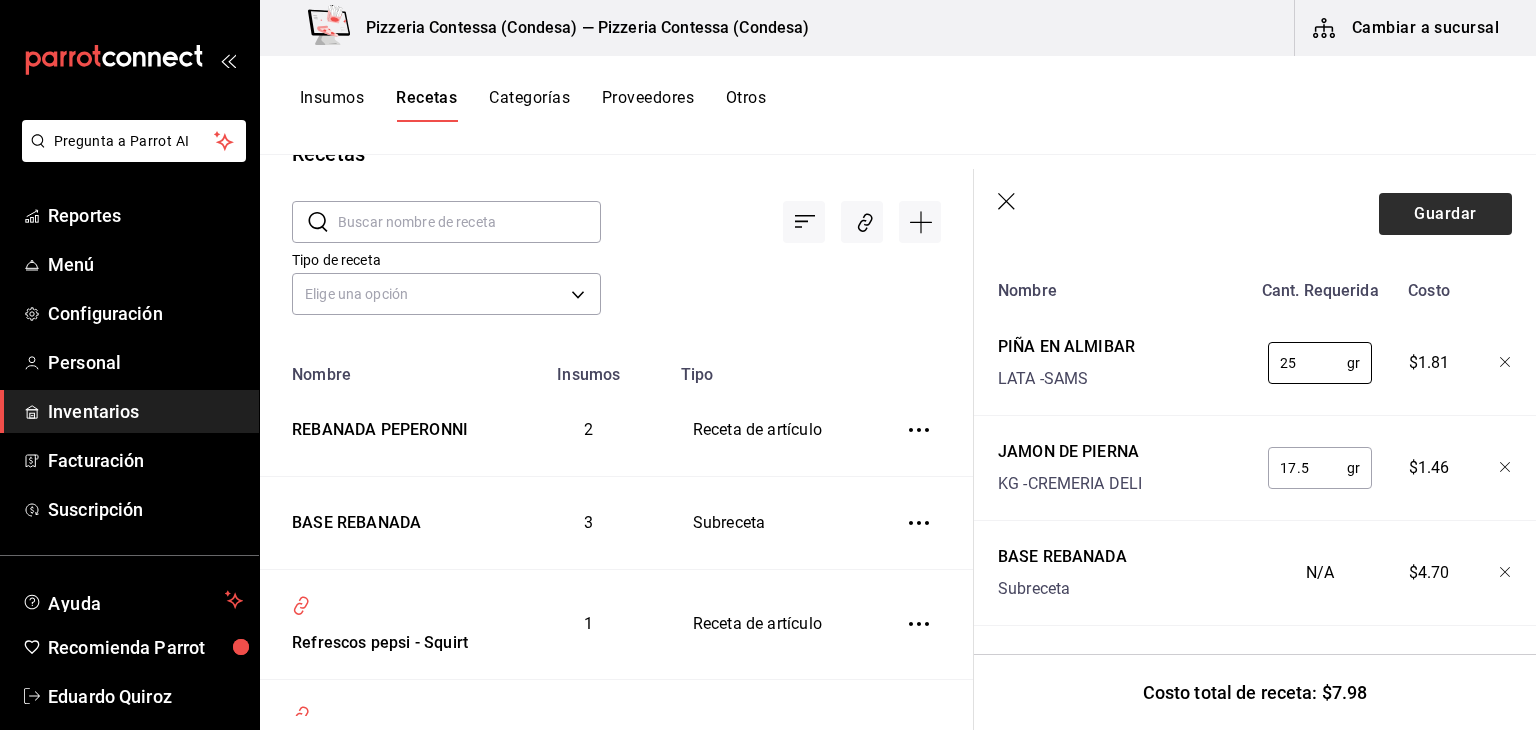 type on "25" 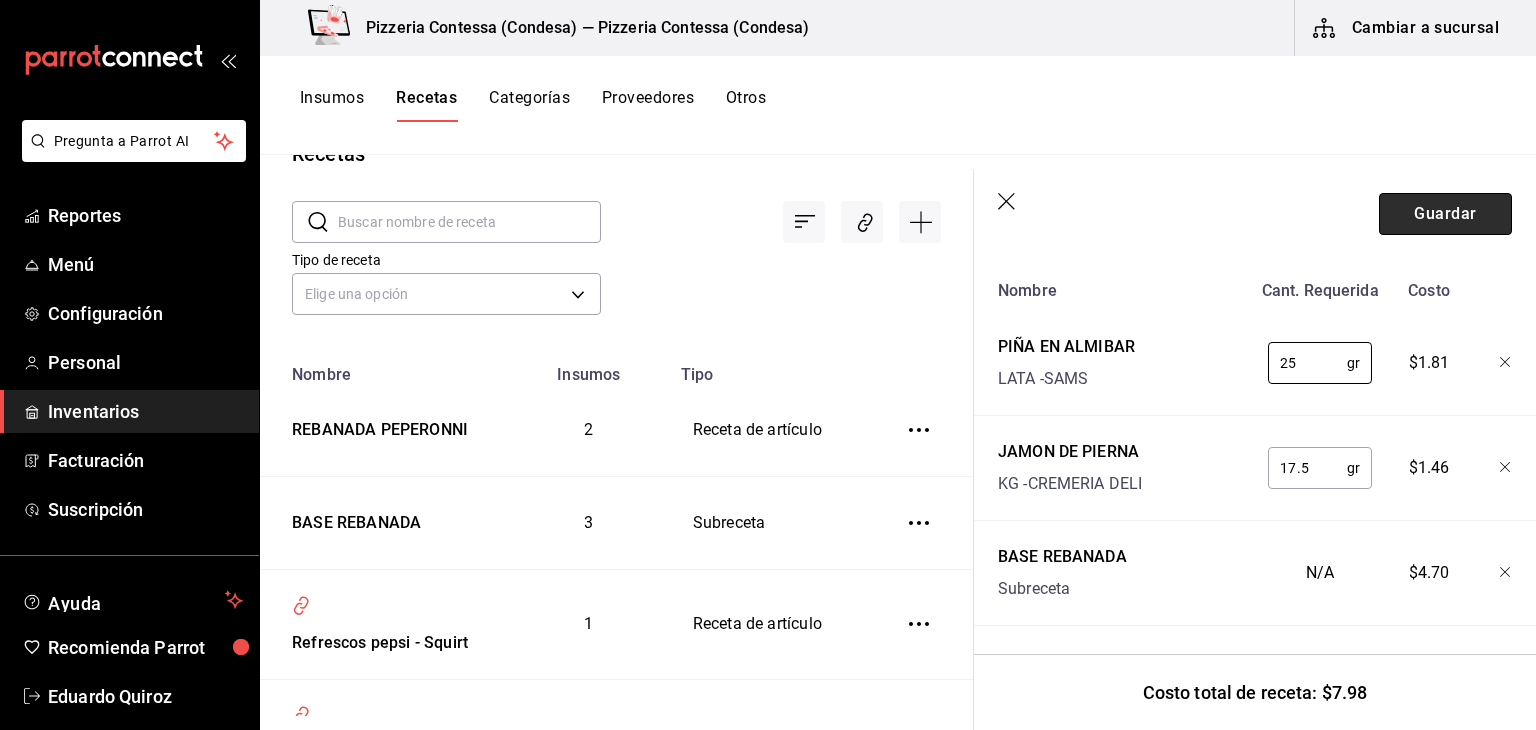 click on "Guardar" at bounding box center (1445, 214) 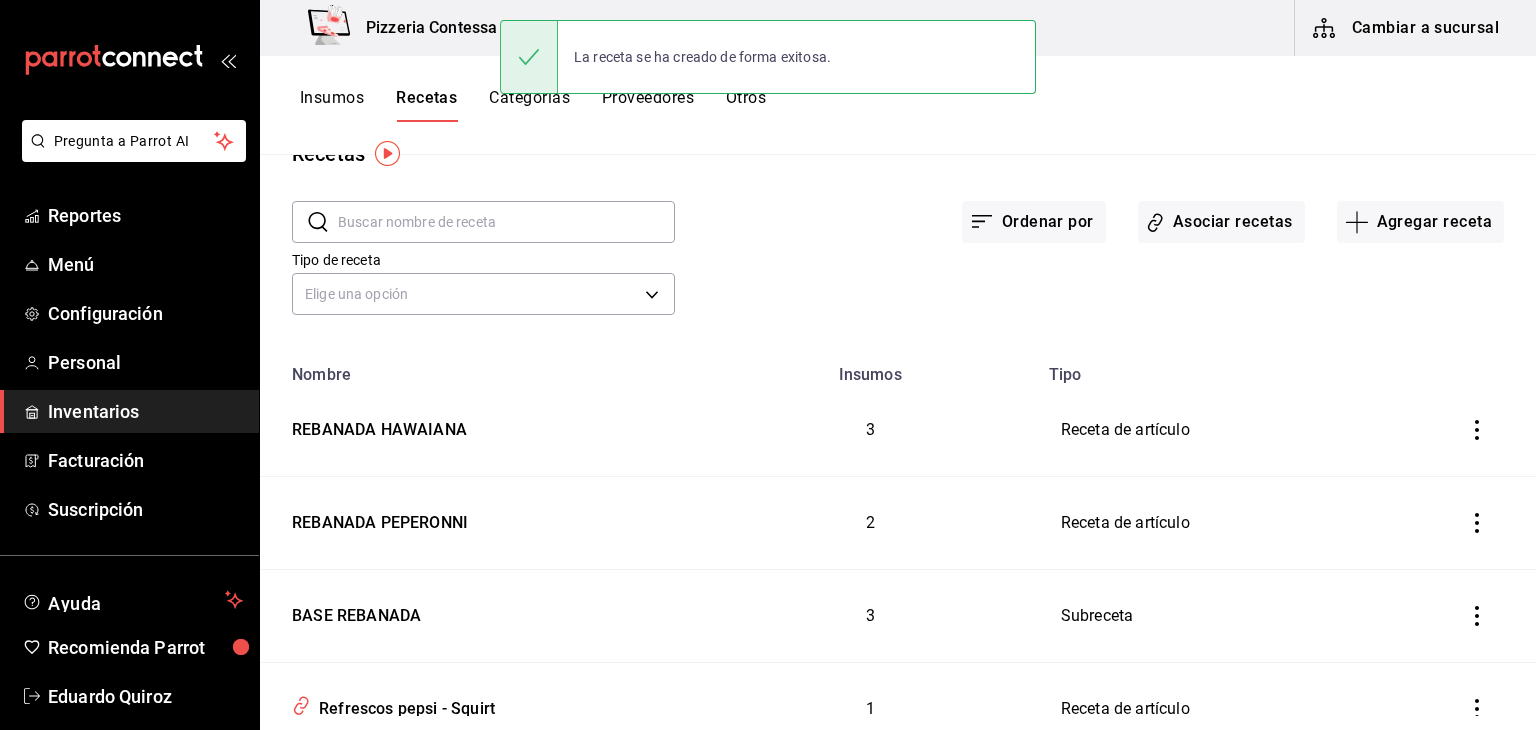 scroll, scrollTop: 0, scrollLeft: 0, axis: both 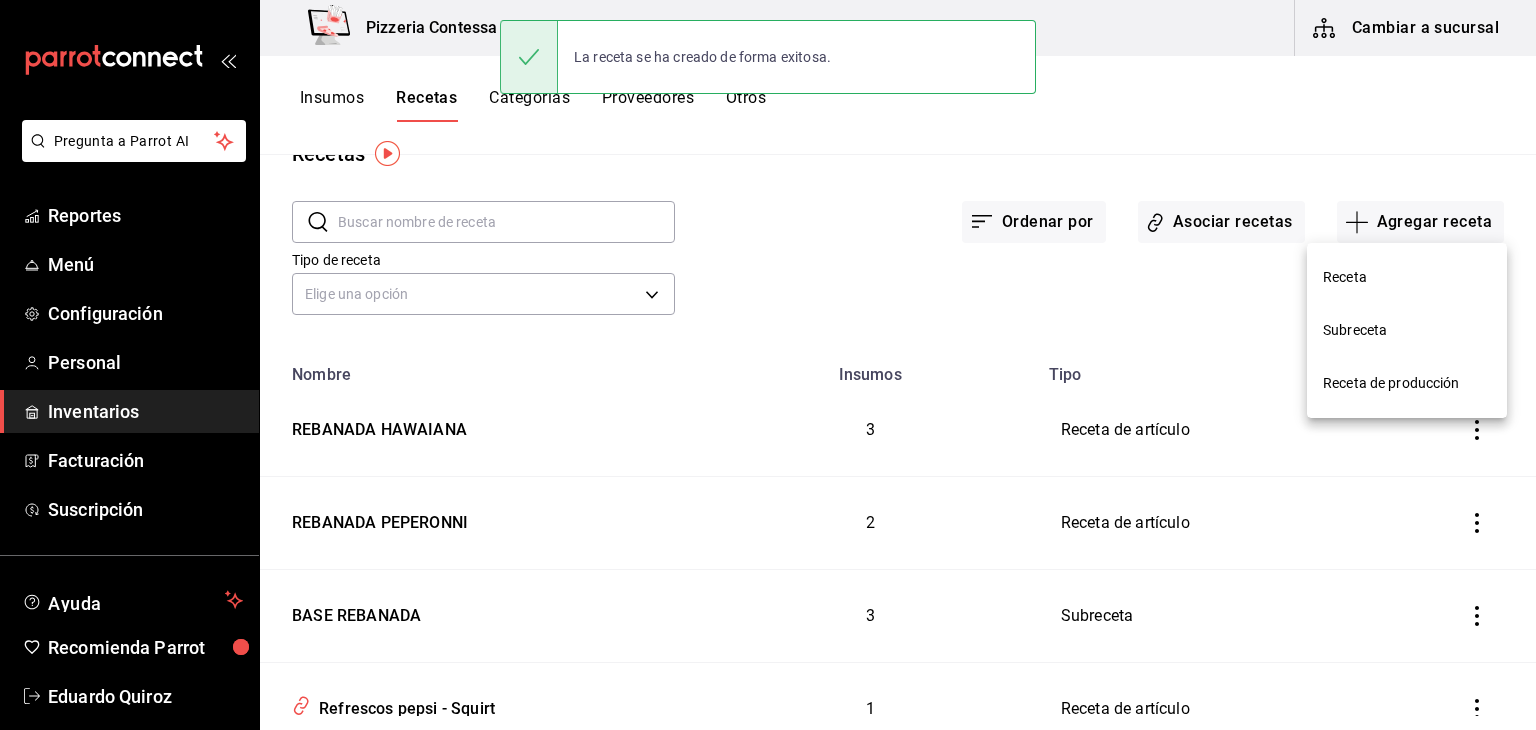 click on "Receta" at bounding box center [1407, 277] 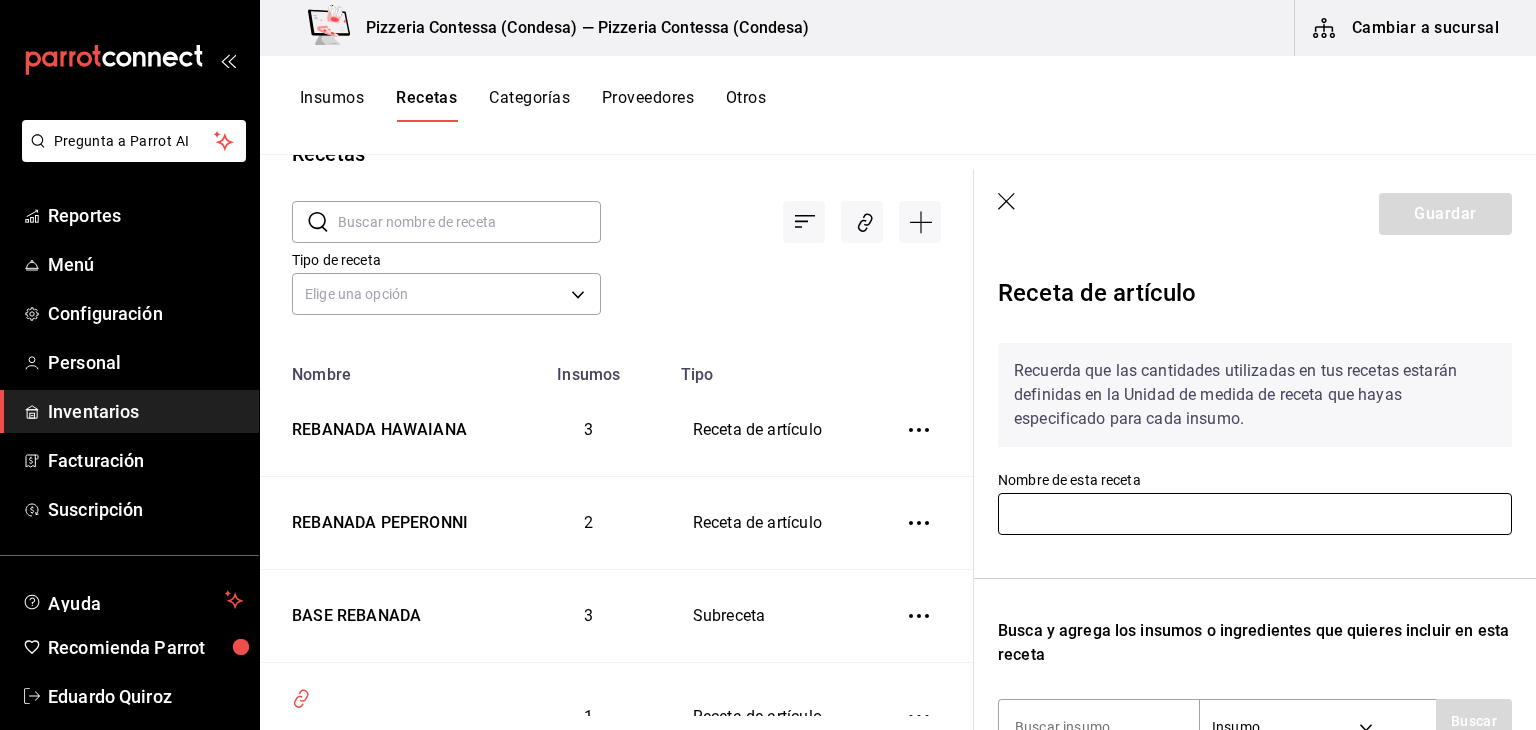 click at bounding box center [1255, 514] 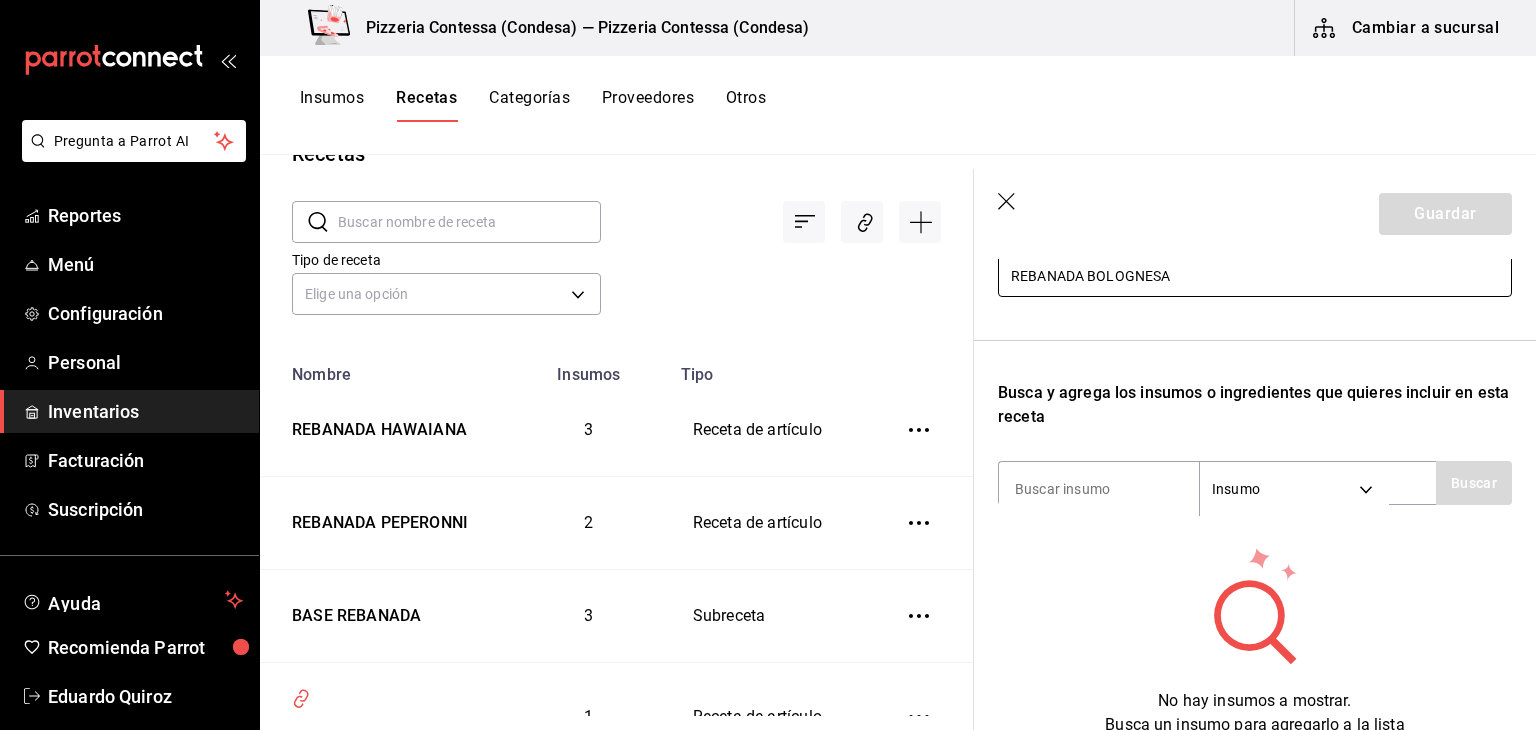 scroll, scrollTop: 248, scrollLeft: 0, axis: vertical 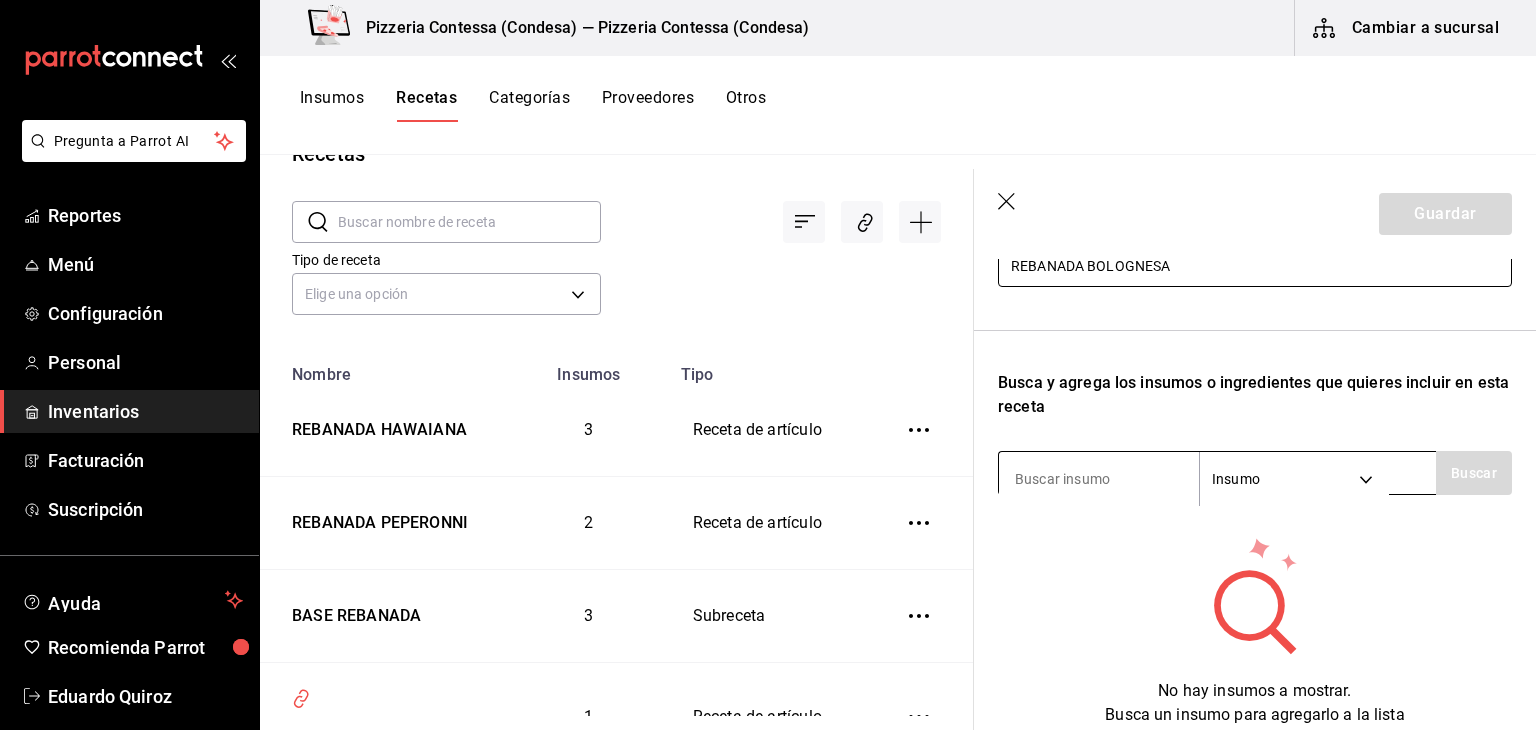 type on "REBANADA BOLOGNESA" 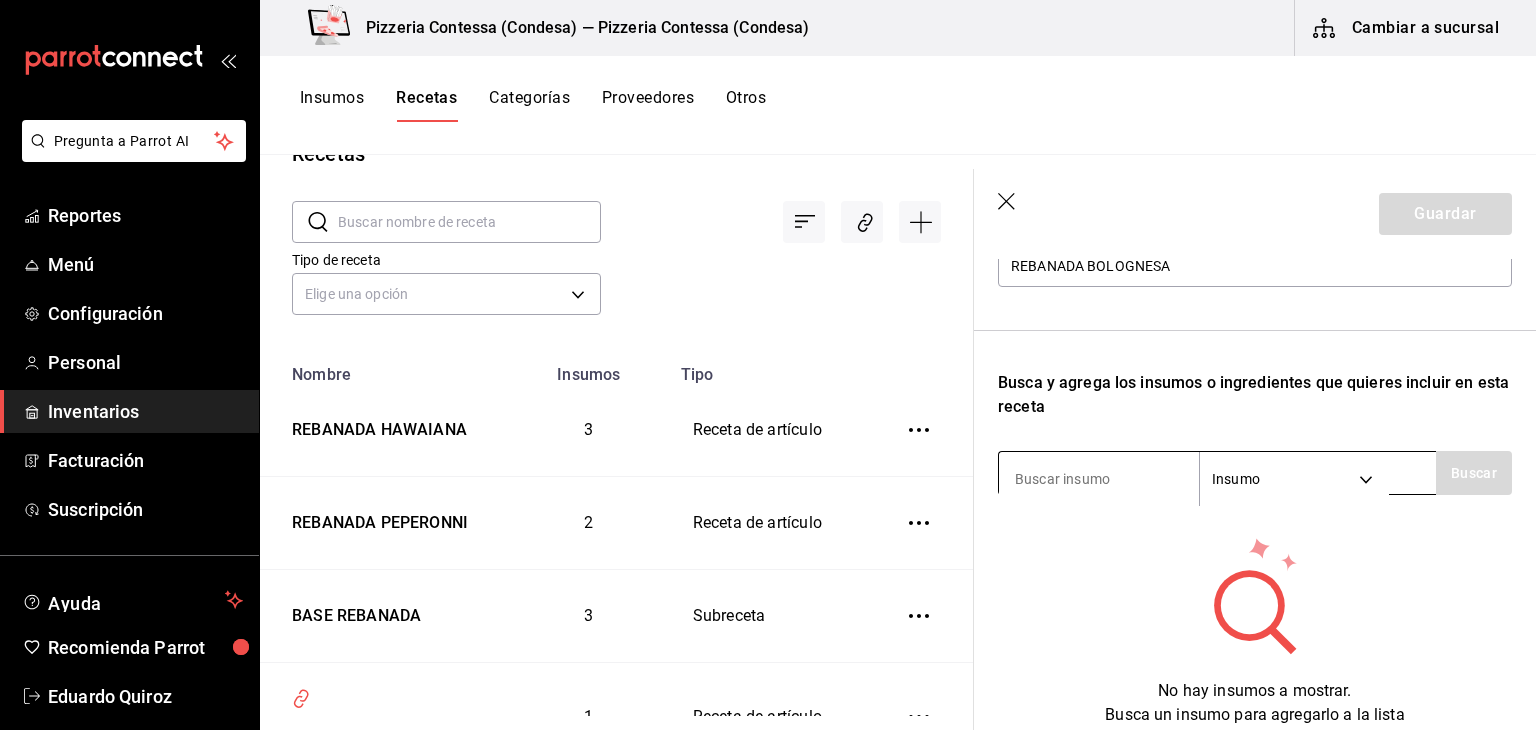 click on "Pregunta a Parrot AI Reportes   Menú   Configuración   Personal   Inventarios   Facturación   Suscripción   Ayuda Recomienda Parrot   [PERSON]   Sugerir nueva función   Pizzeria Contessa (Condesa) — Pizzeria Contessa (Condesa) Cambiar a sucursal Insumos Recetas Categorías Proveedores Otros Recetas ​ ​ Tipo de receta Elige una opción default Nombre Insumos Tipo REBANADA HAWAIANA 3 Receta de artículo REBANADA PEPERONNI 2 Receta de artículo BASE REBANADA 3 Subreceta Refrescos pepsi - Squirt 1 Receta de artículo Refrescos pepsi - Pepsi 1 Receta de artículo Refrescos pepsi - Mirinda 1 Receta de artículo Refrescos pepsi - Manzanita sol 1 Receta de artículo Refrescos pepsi - 7up 1 Receta de artículo PIZZA GDE SALAMI HOT 3 Receta de artículo PIZZA CH SALAMI HOT 3 Receta de artículo PIZZA GDE CARNES FRIAS 6 Receta de artículo PIZZA CH CARNES FRIAS 6 Receta de artículo PIZZA GDE OAXACA 5 Receta de artículo PIZZA CH OAXACA 5 Receta de artículo PIZZA GDE CONTESSA 5 Receta de artículo 6 5" at bounding box center (768, 358) 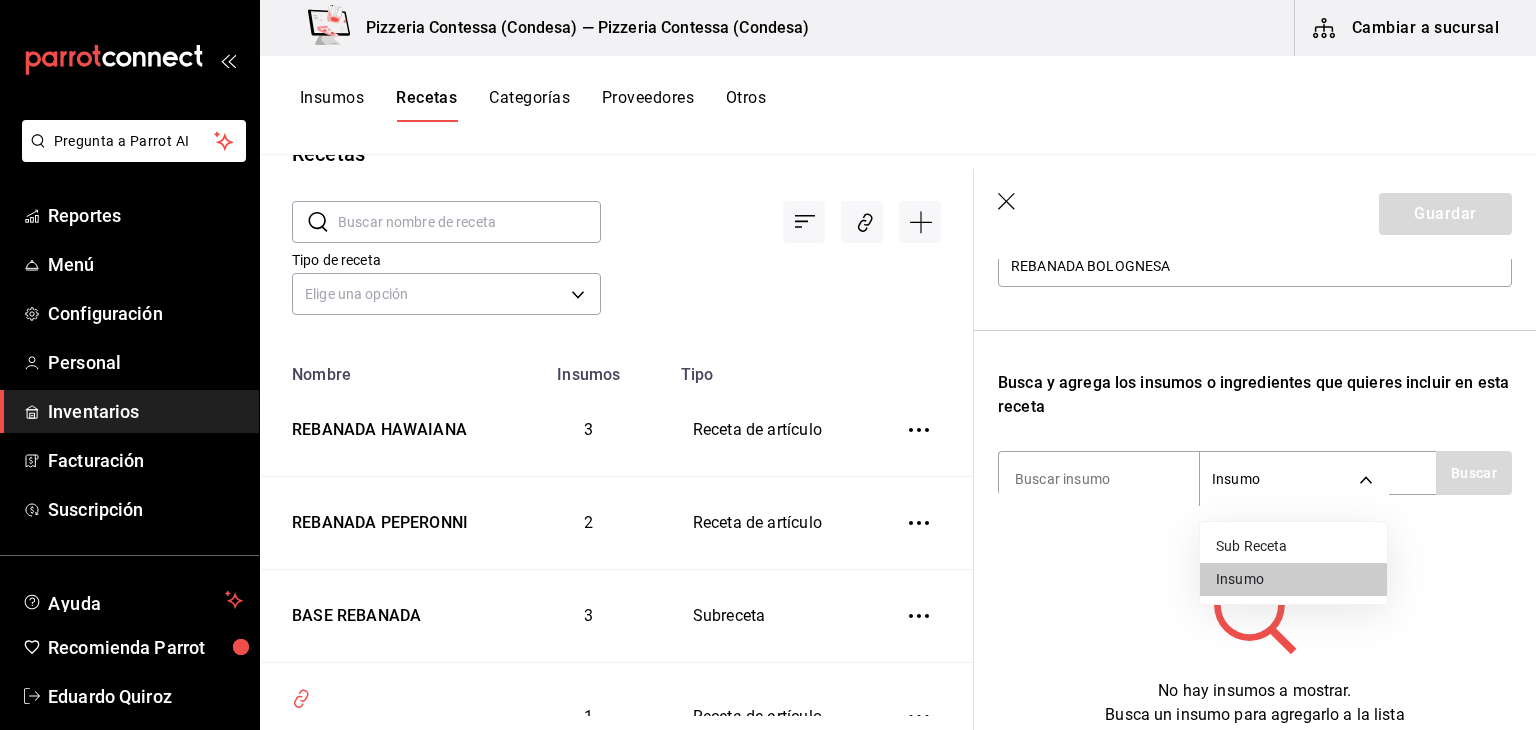 click on "Sub Receta" at bounding box center (1293, 546) 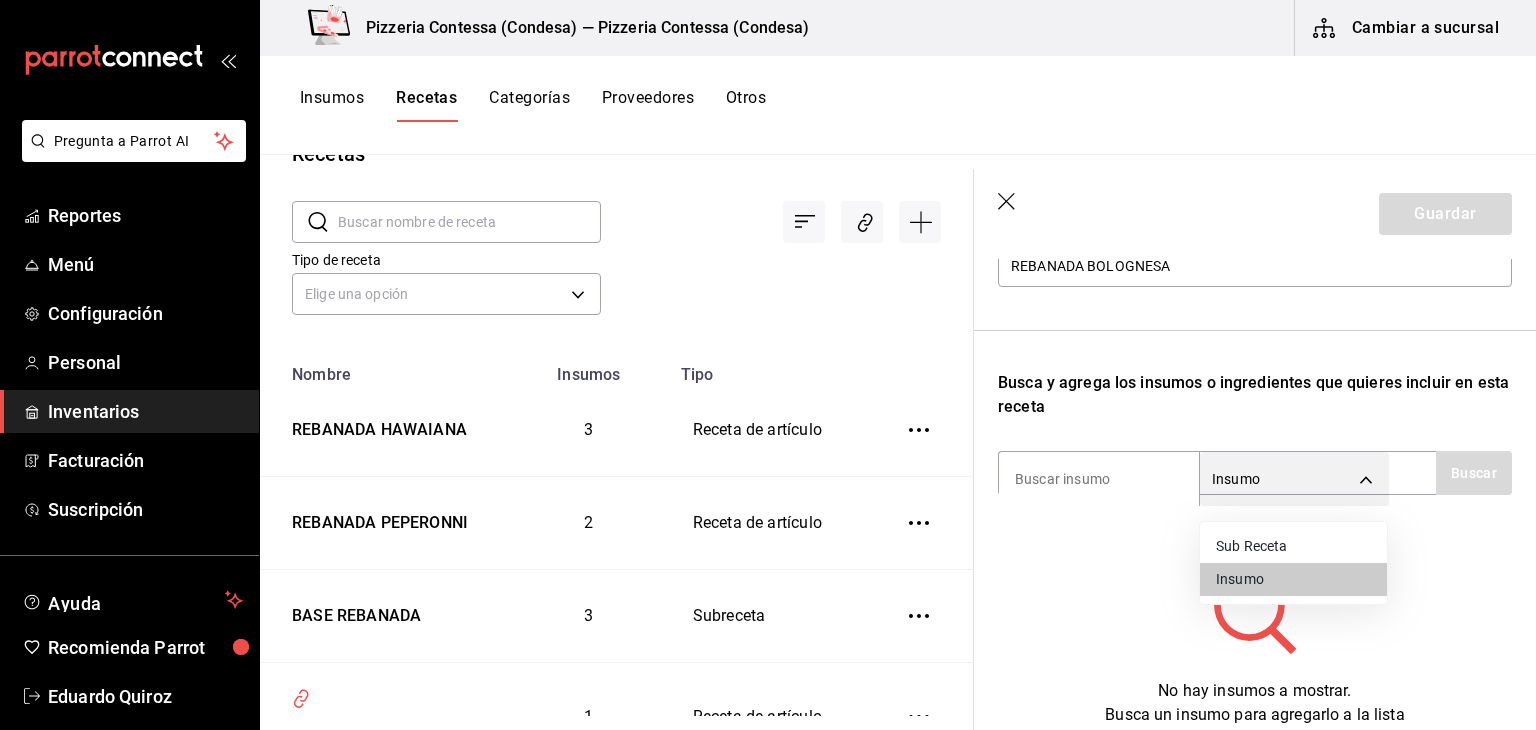 type on "SUBRECIPE" 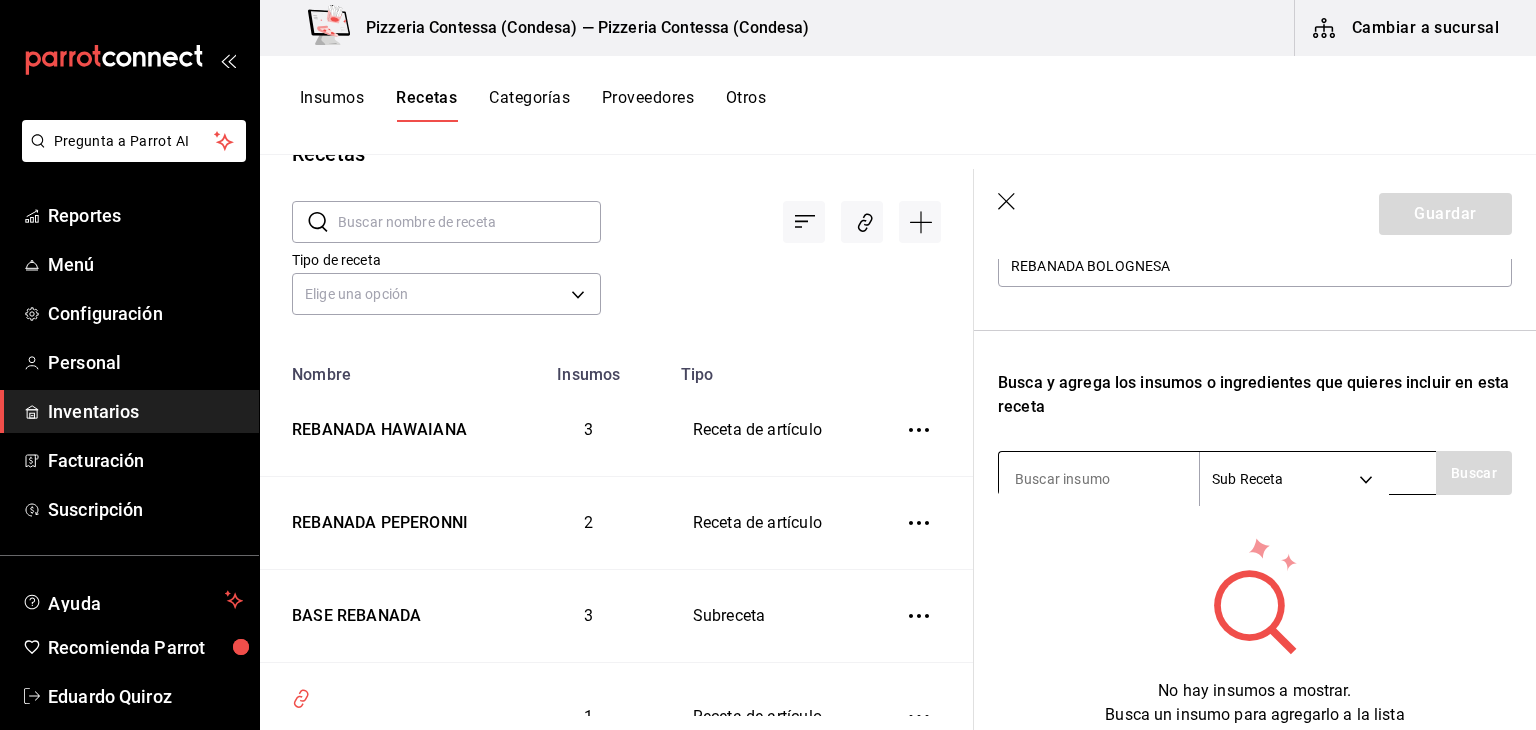 click at bounding box center (1099, 479) 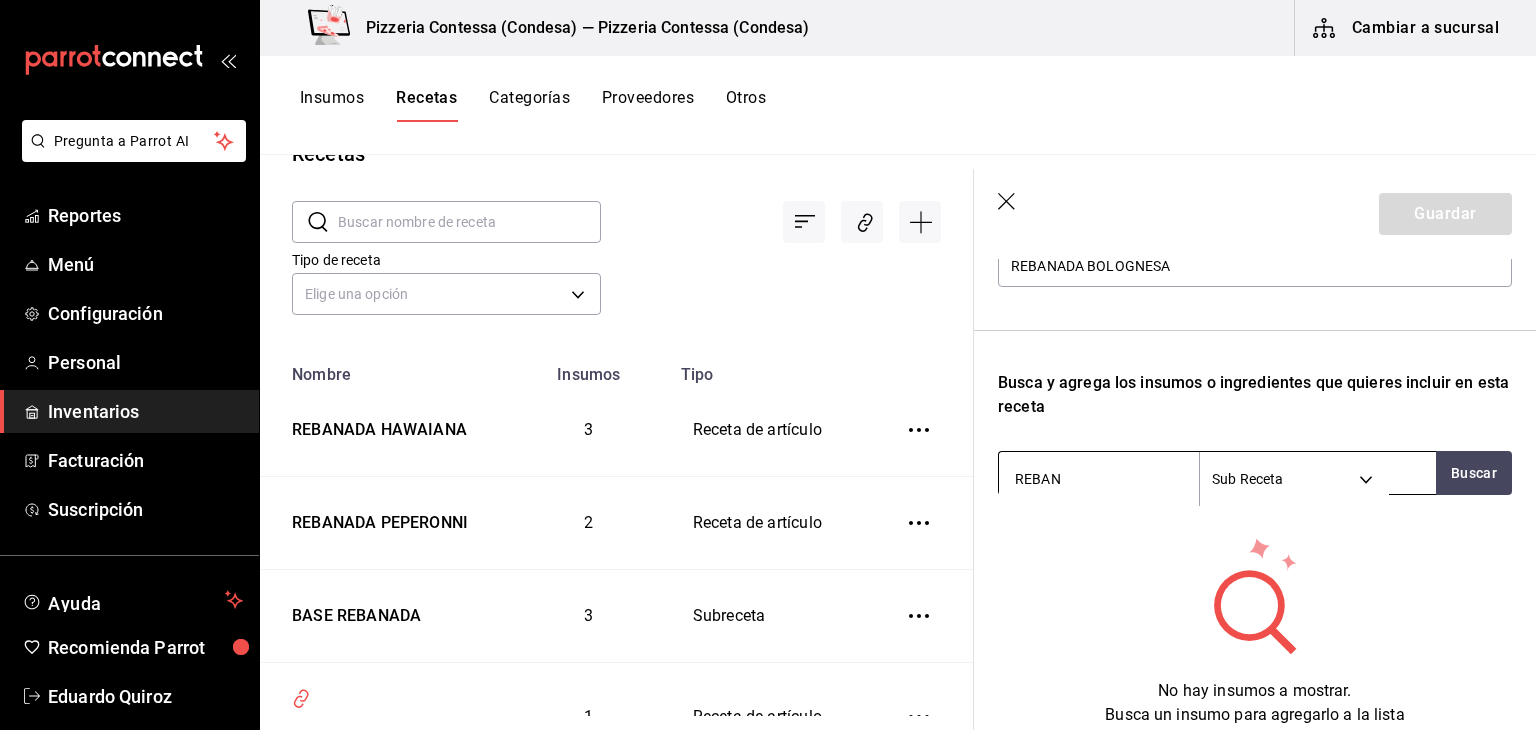 type on "REBANA" 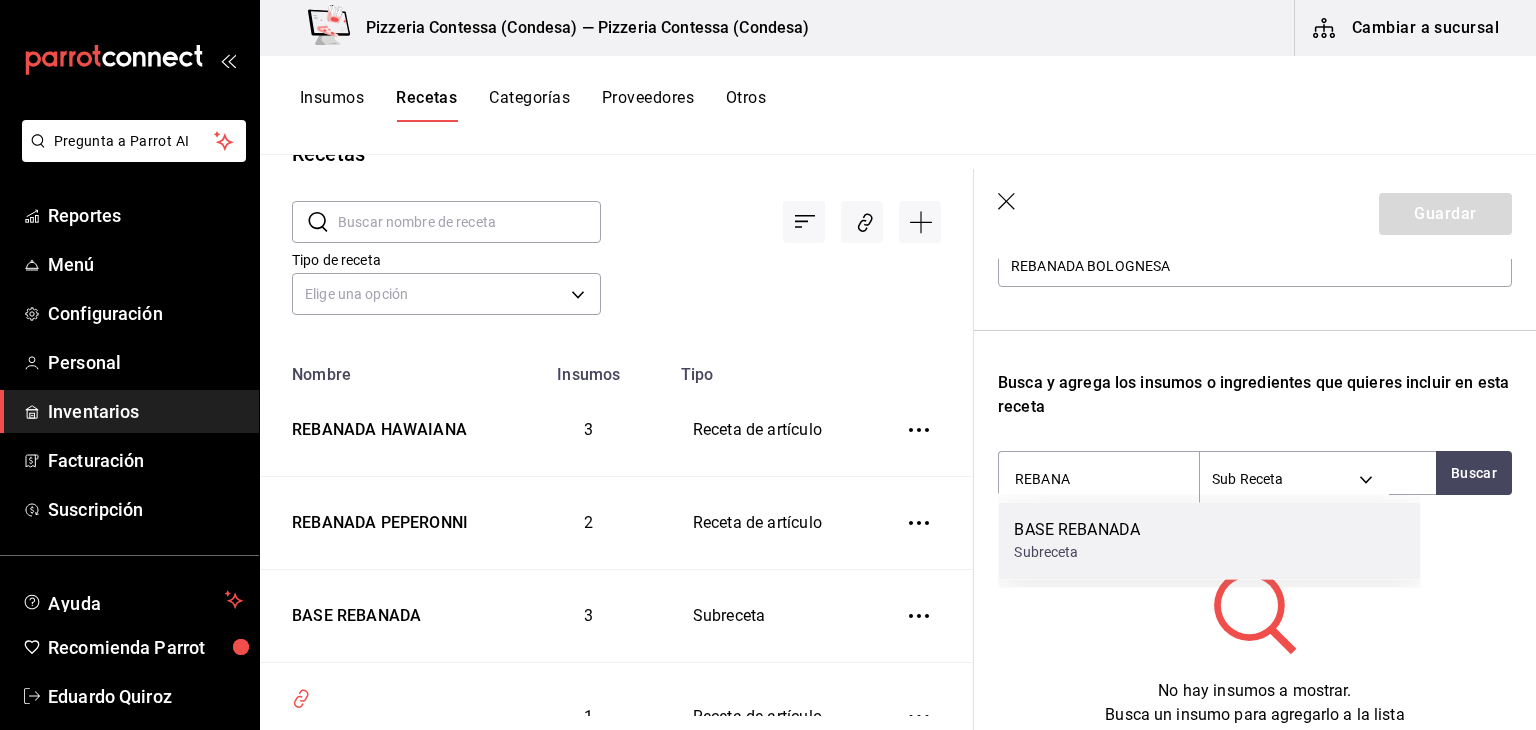 click on "BASE REBANADA" at bounding box center (1077, 530) 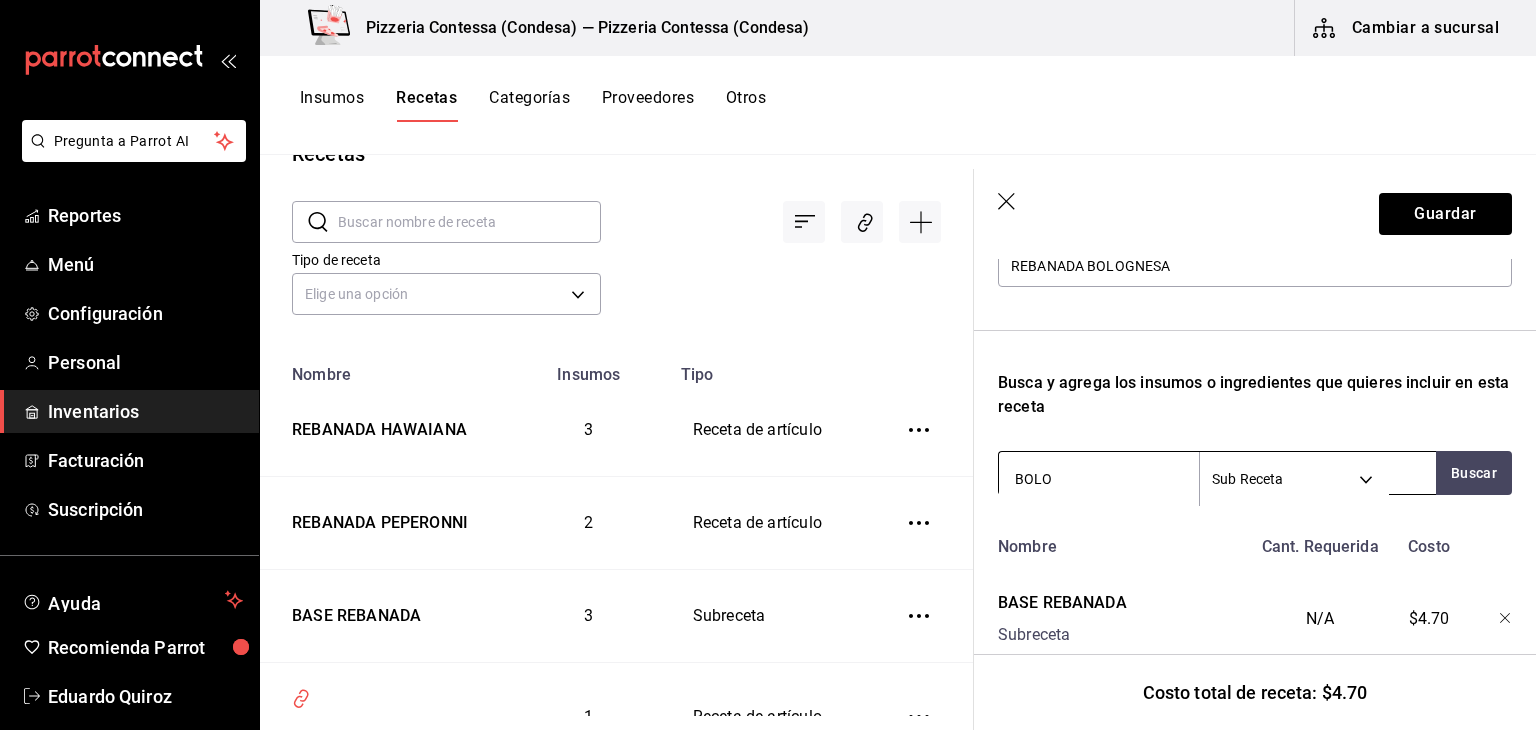 type on "BOLO" 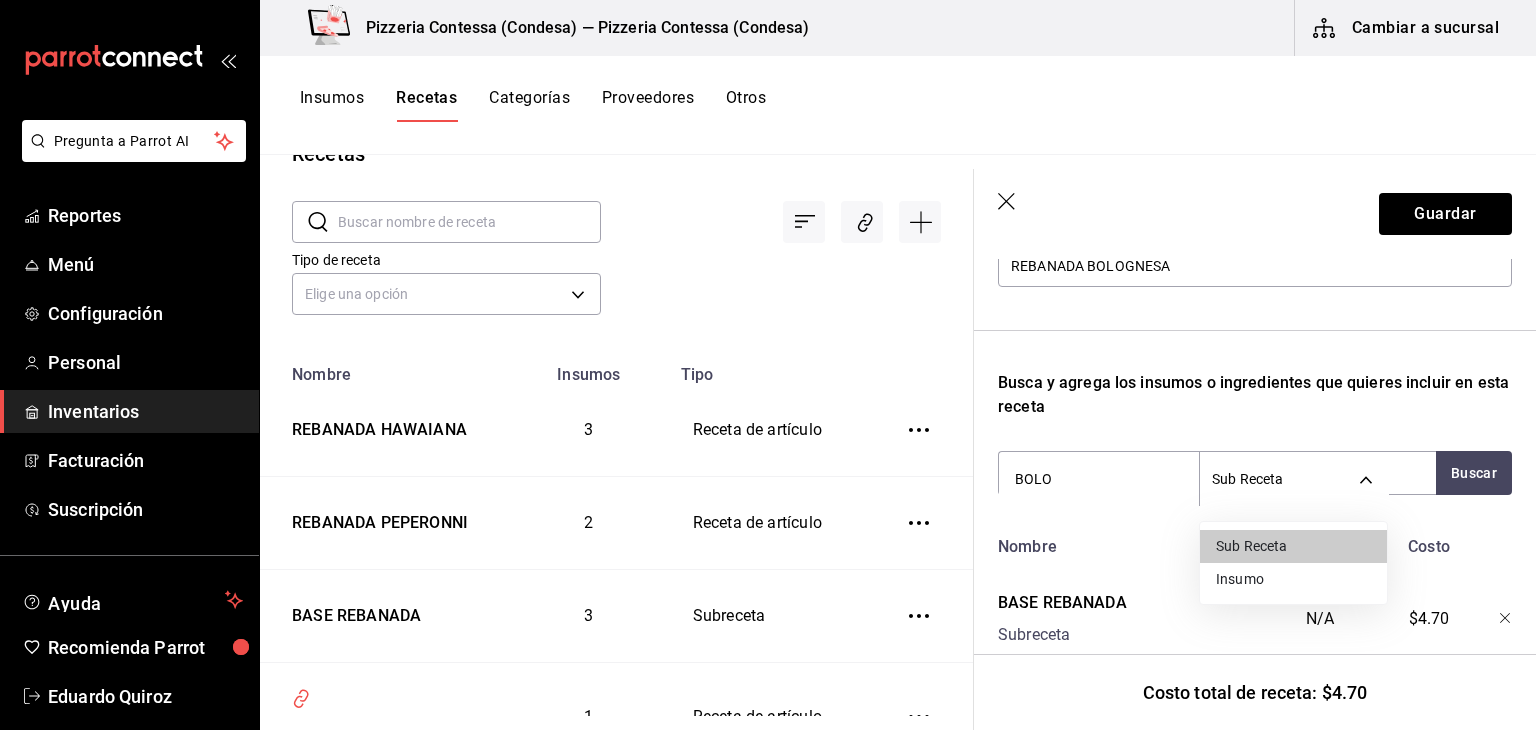 click on "Insumo" at bounding box center (1293, 579) 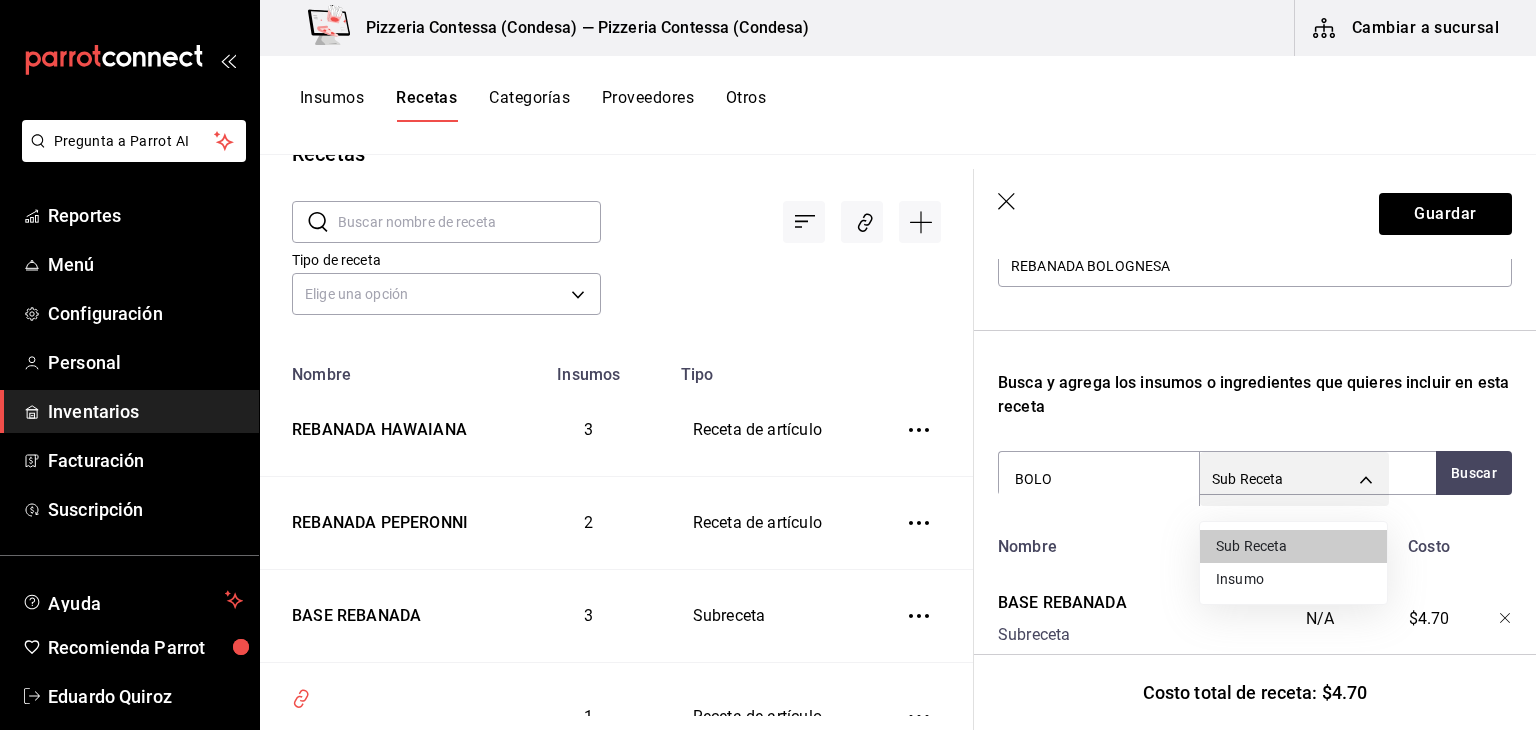 type on "SUPPLY" 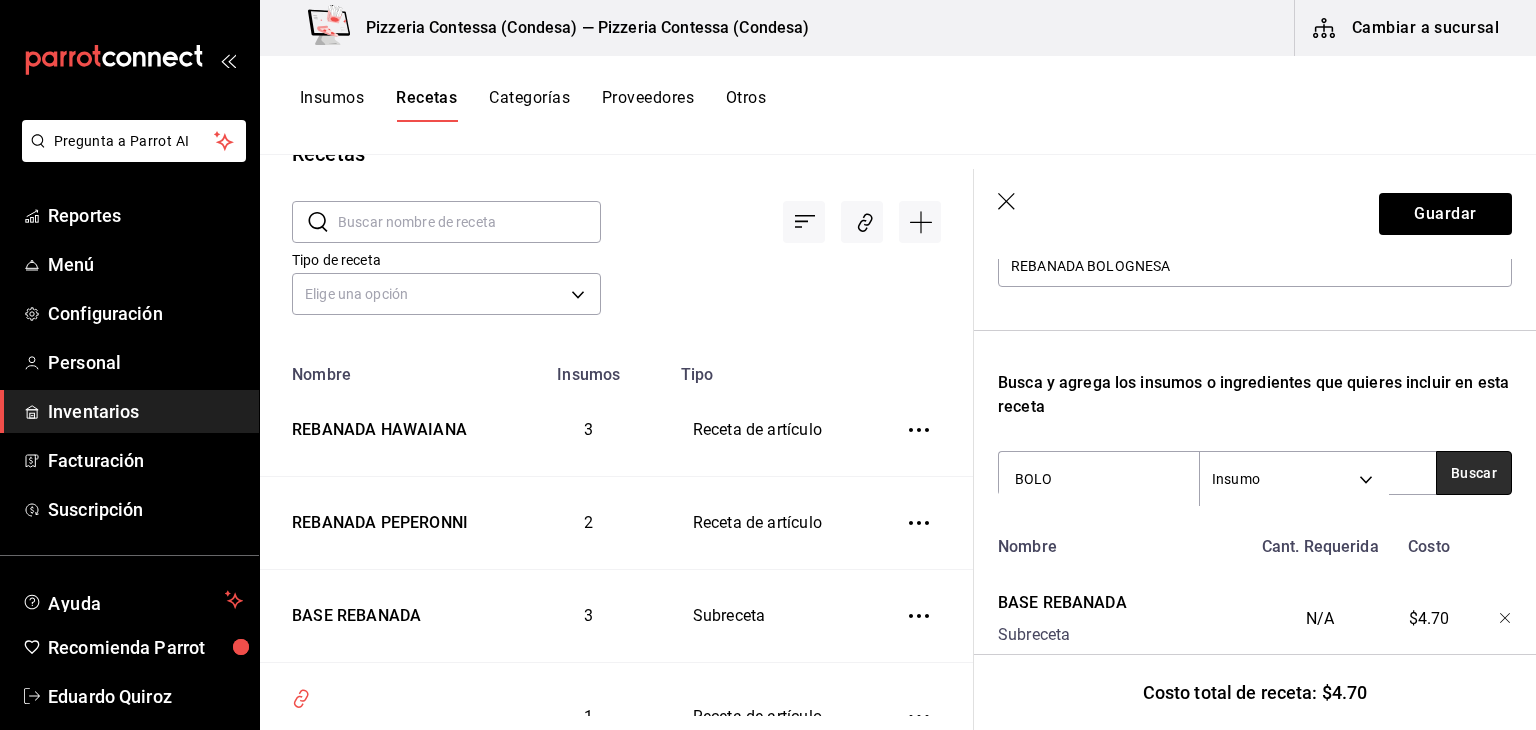 click on "Buscar" at bounding box center (1474, 473) 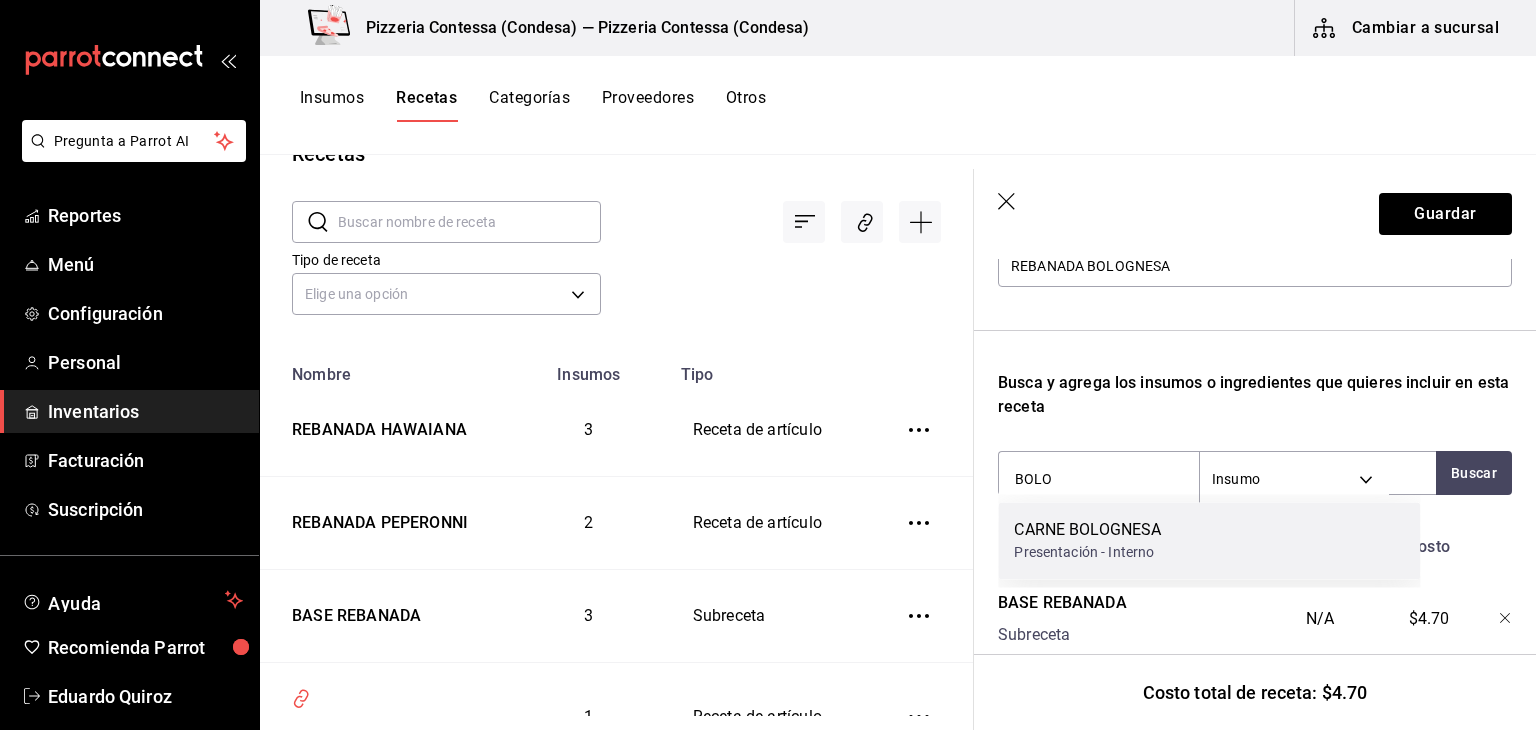 click on "CARNE BOLOGNESA Presentación - Interno" at bounding box center (1209, 540) 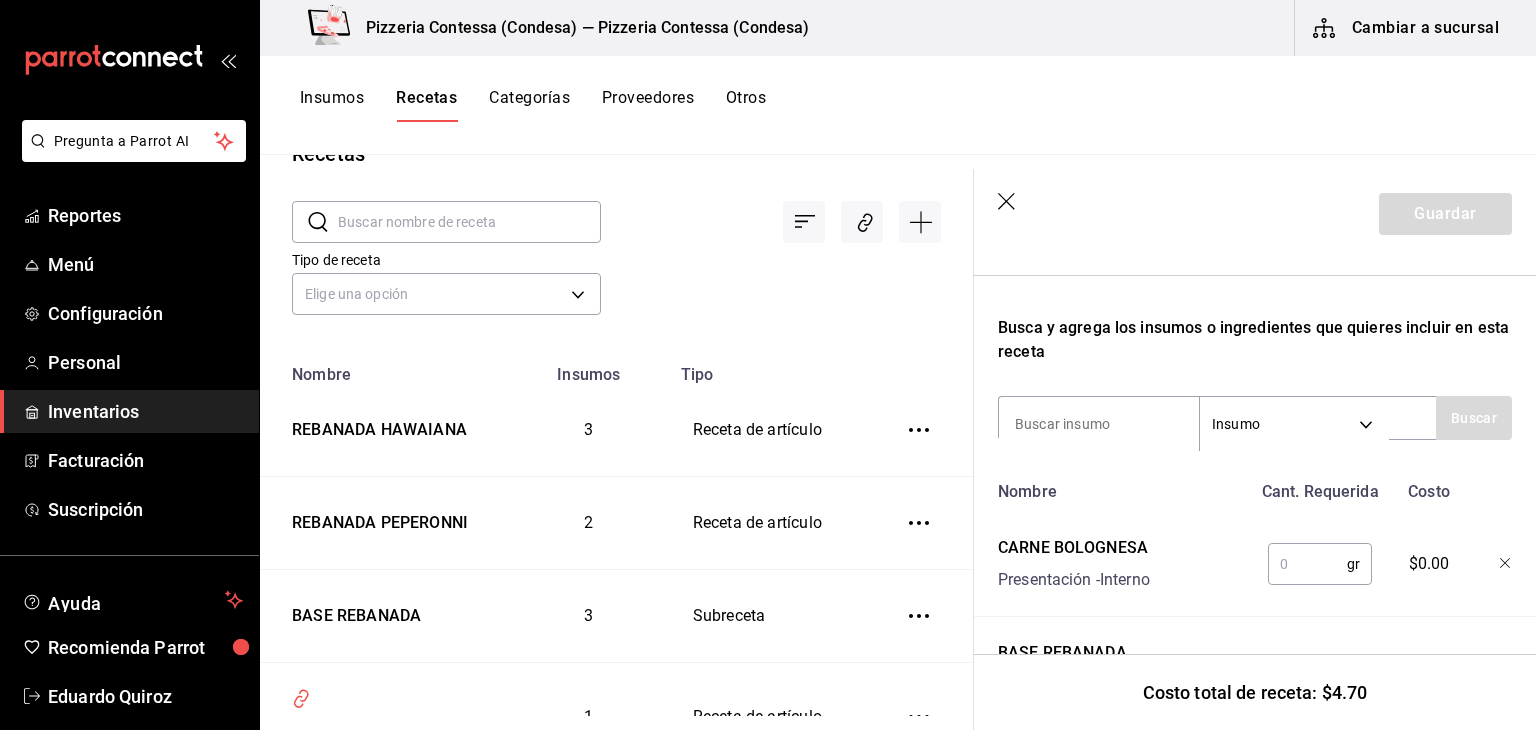 scroll, scrollTop: 304, scrollLeft: 0, axis: vertical 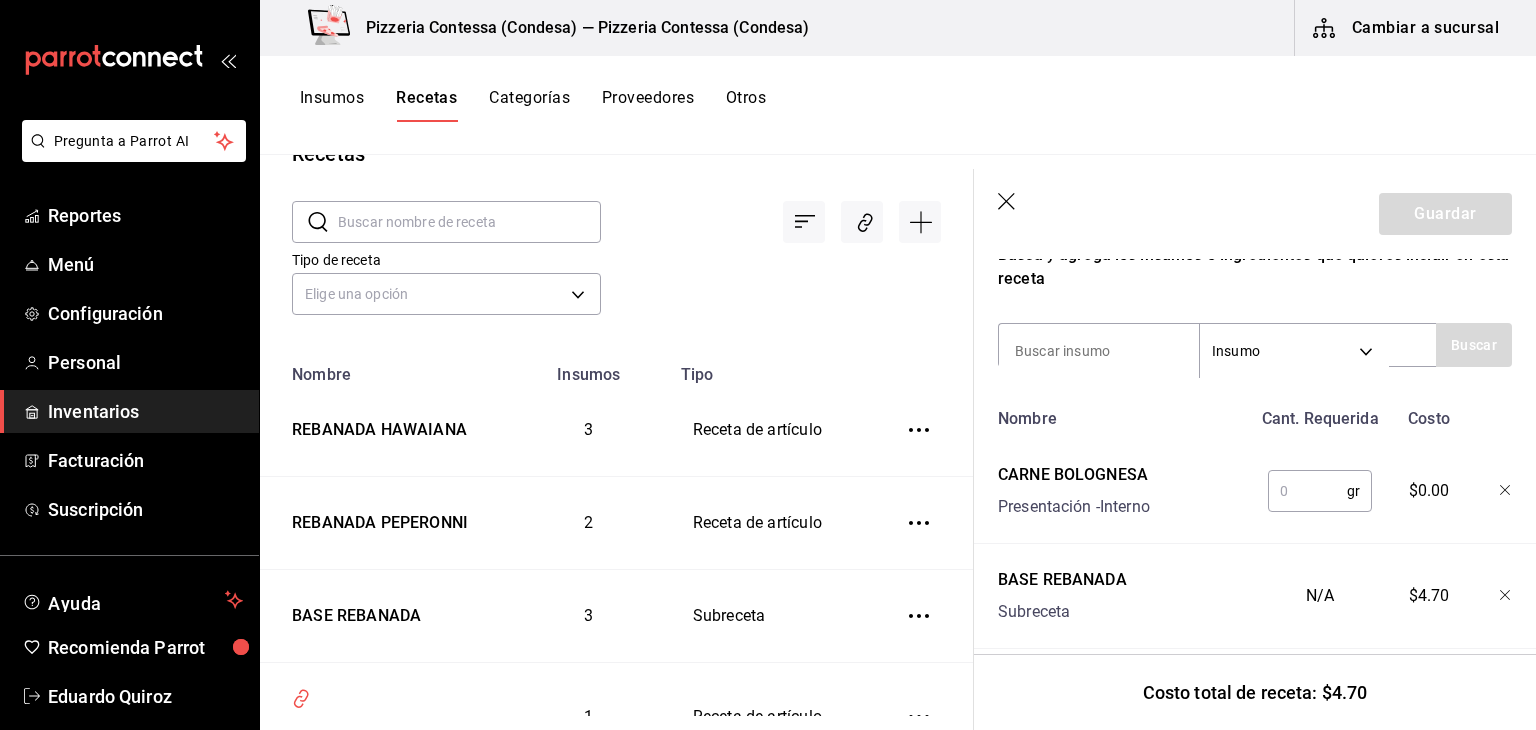 click at bounding box center [1307, 491] 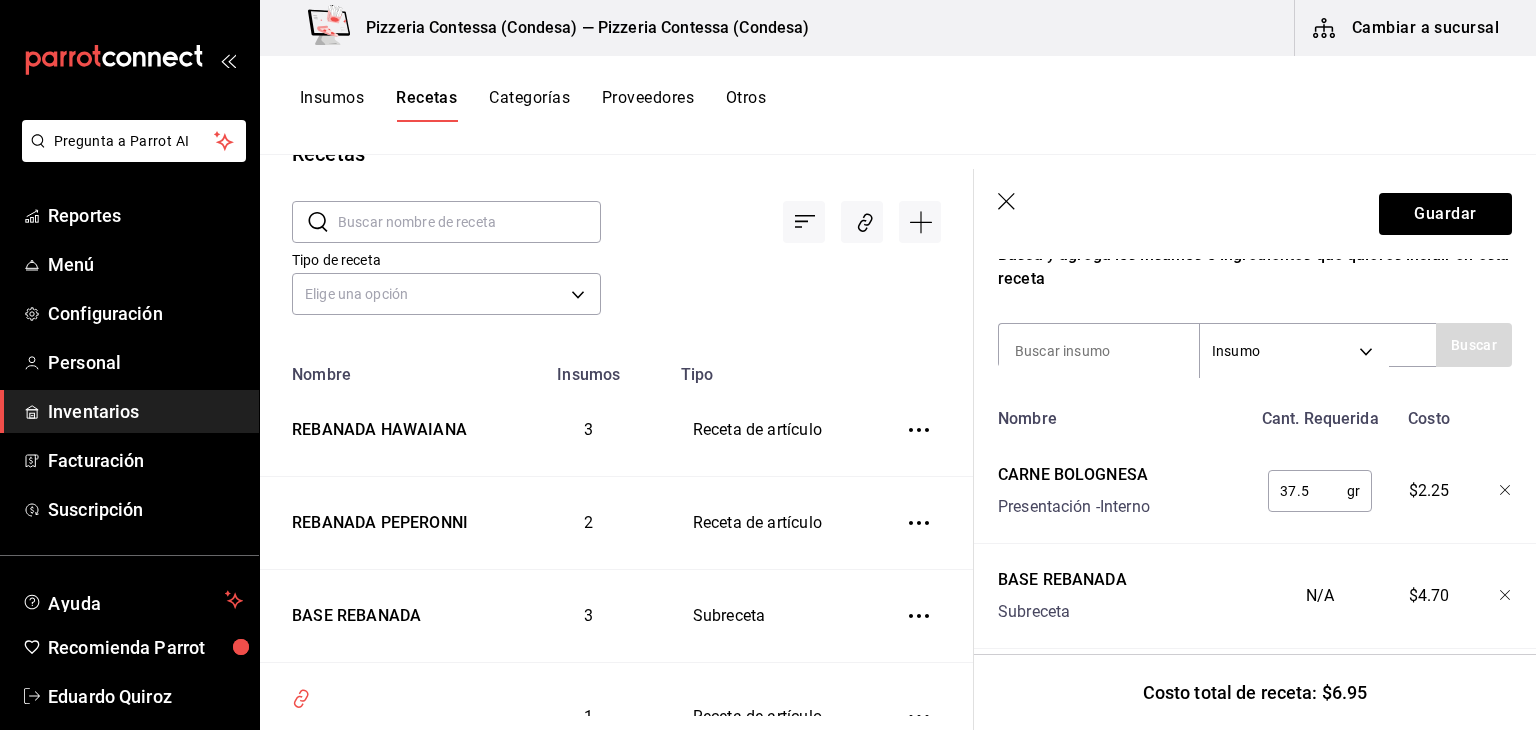 scroll, scrollTop: 414, scrollLeft: 0, axis: vertical 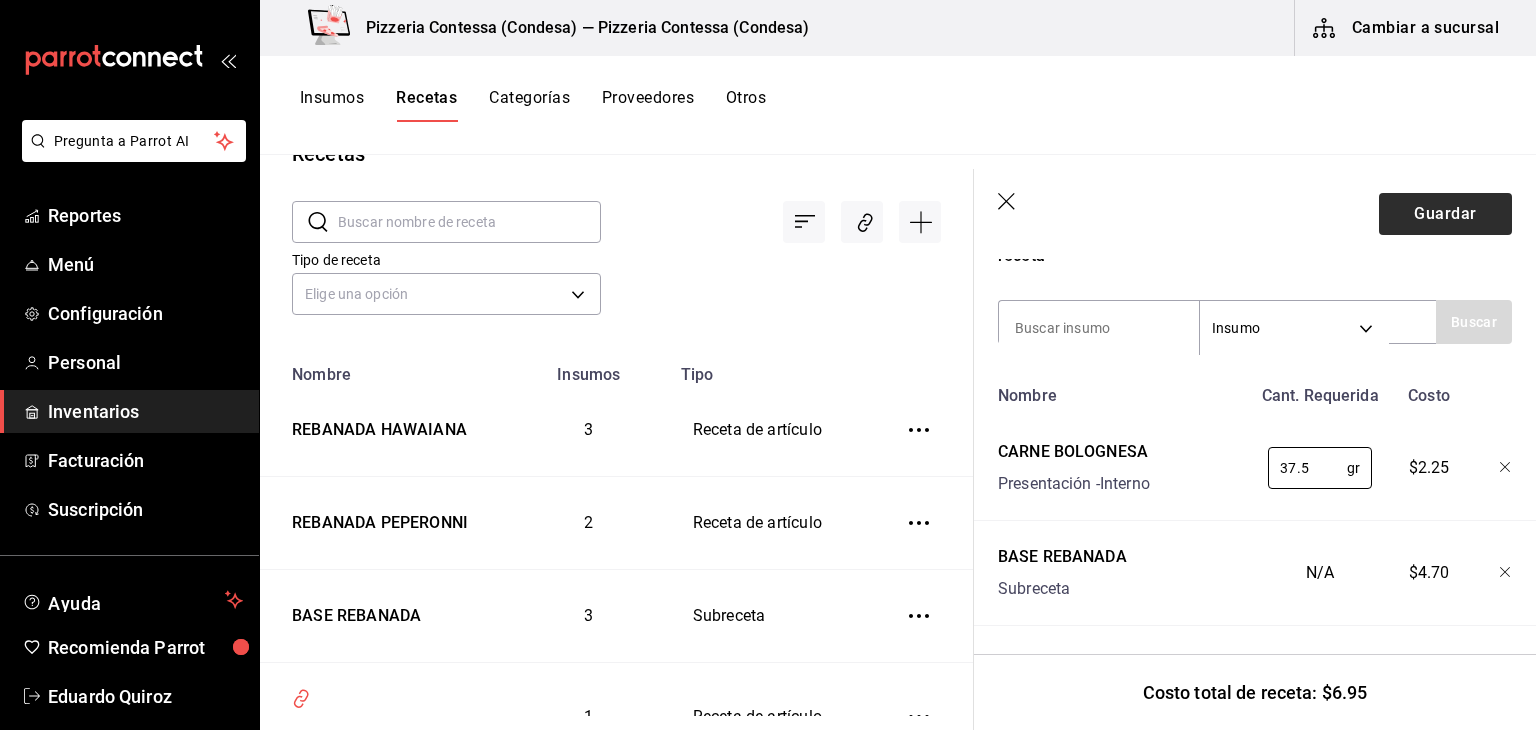 type on "37.5" 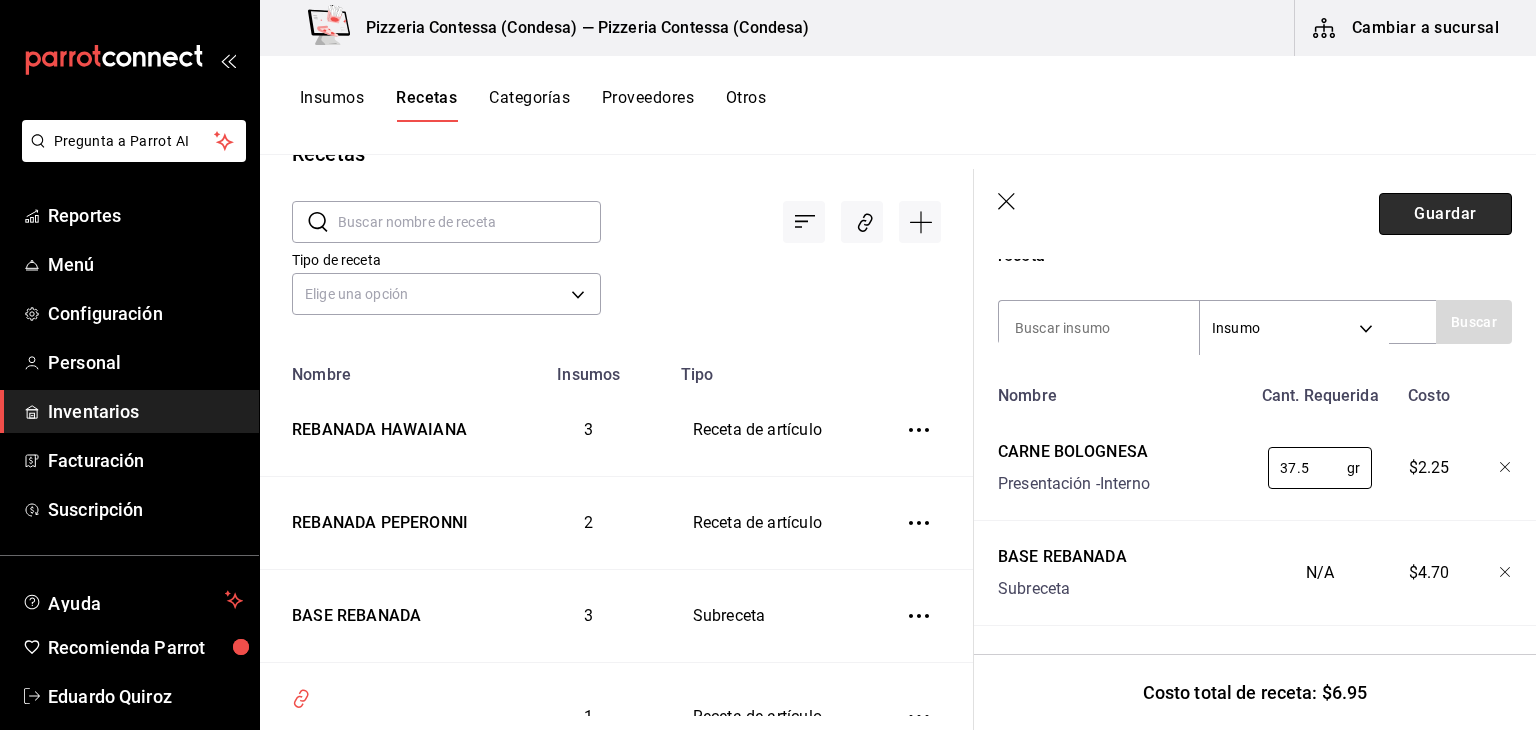 click on "Guardar" at bounding box center (1445, 214) 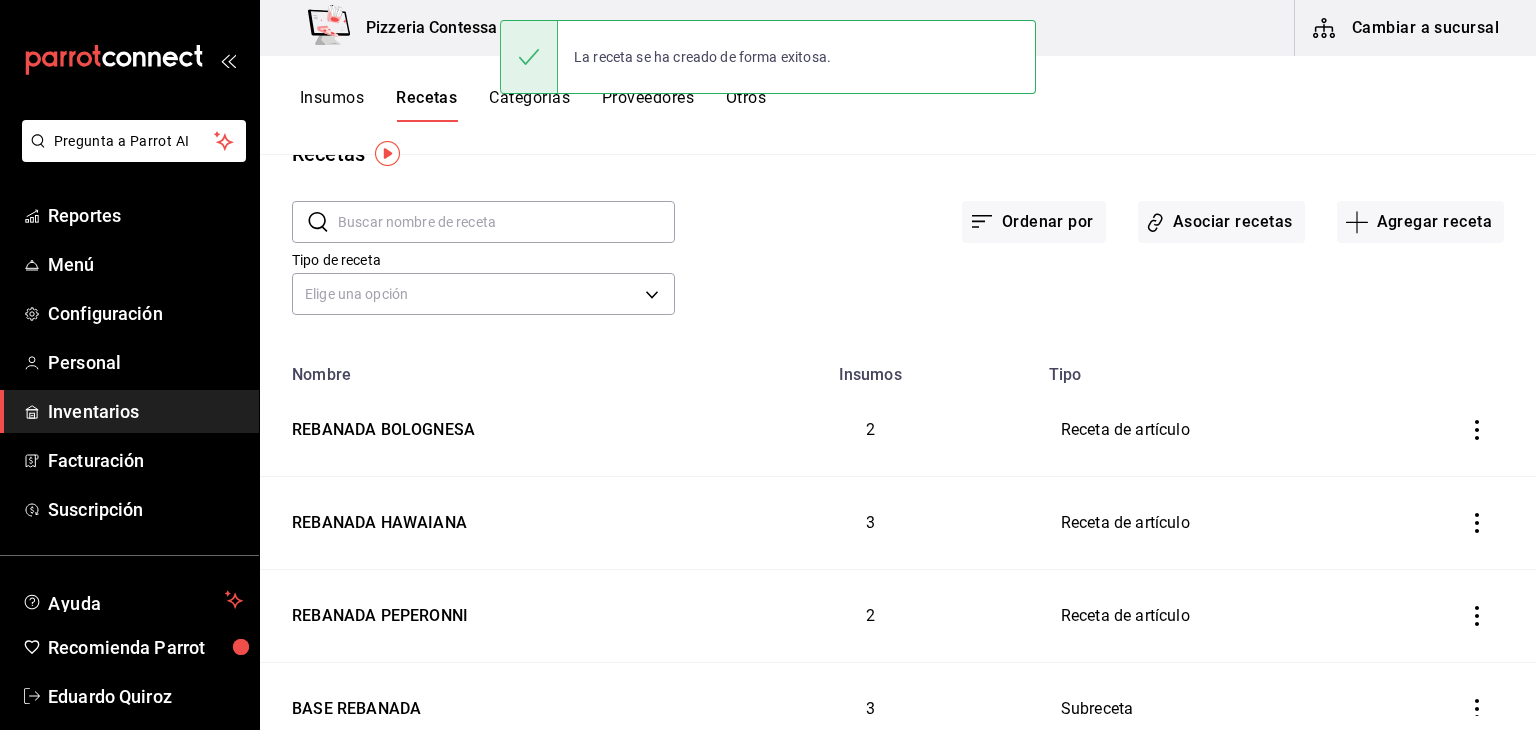 scroll, scrollTop: 0, scrollLeft: 0, axis: both 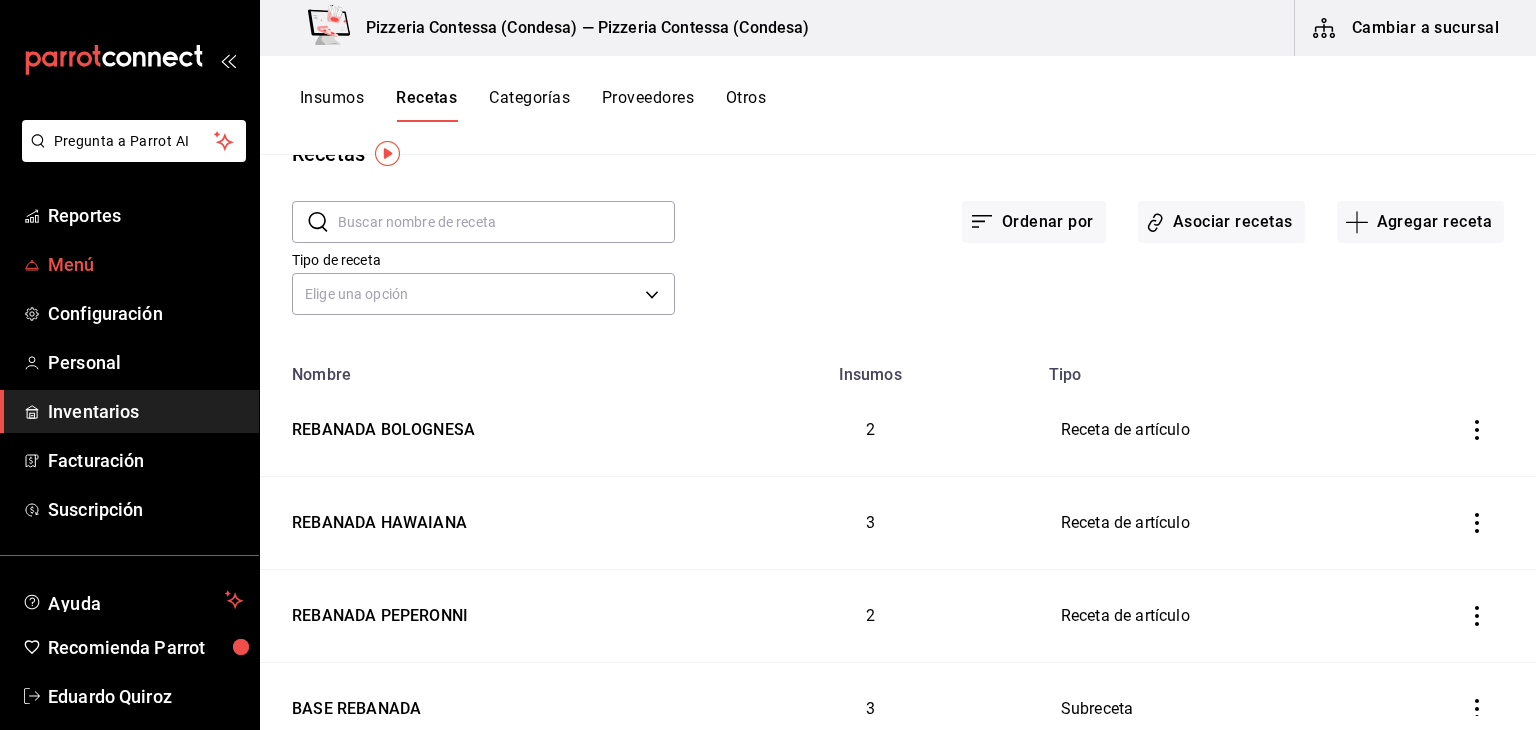 click on "Menú" at bounding box center [145, 264] 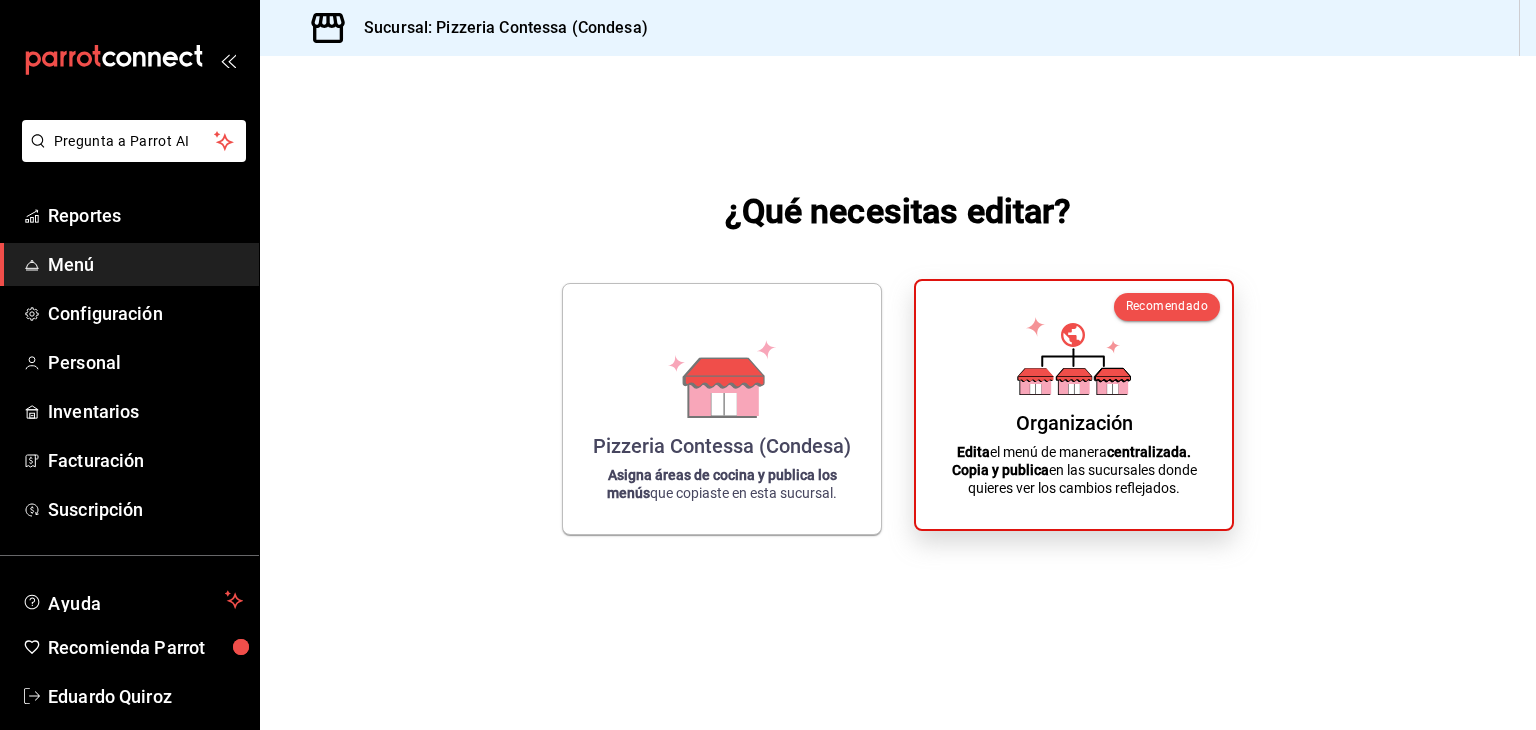 click 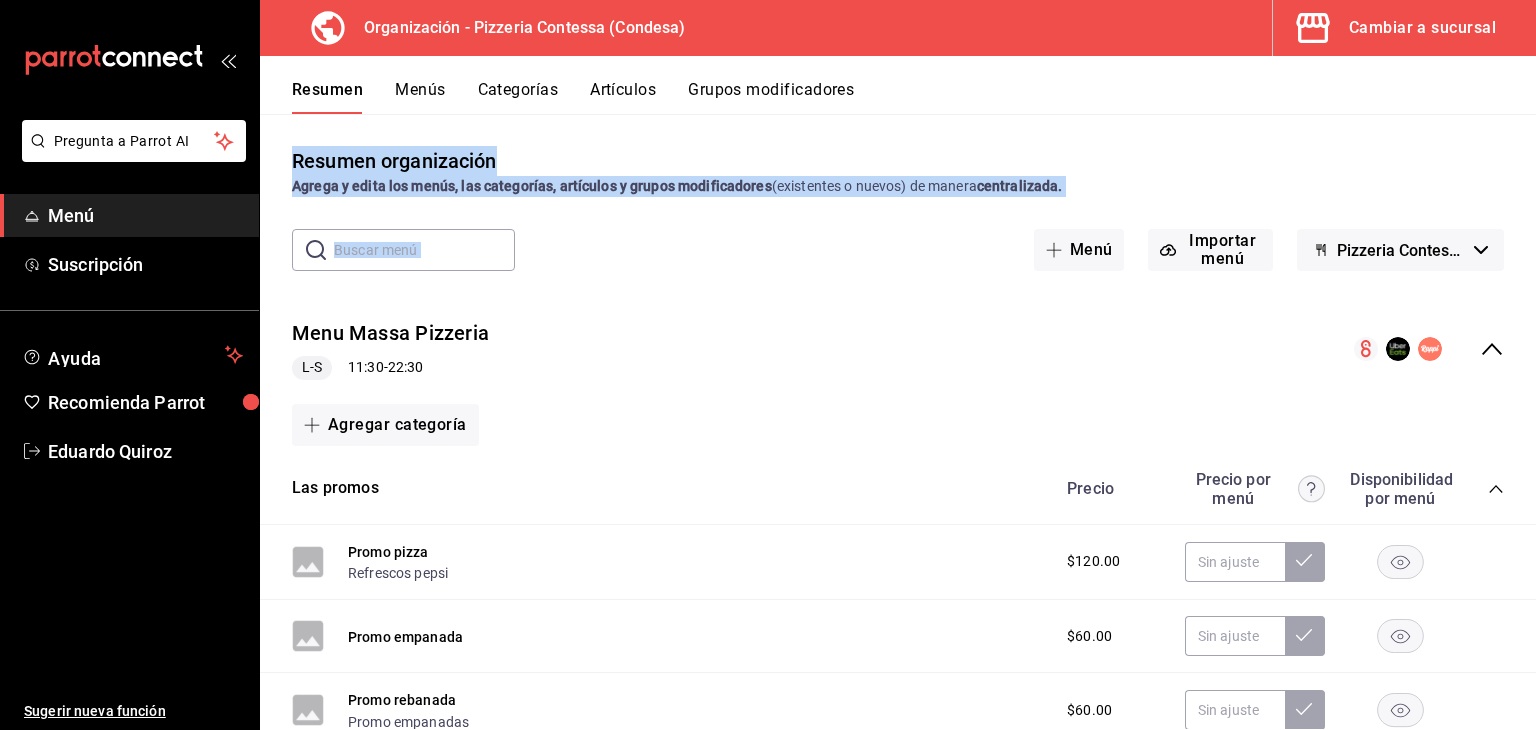 drag, startPoint x: 804, startPoint y: 277, endPoint x: 610, endPoint y: 92, distance: 268.06903 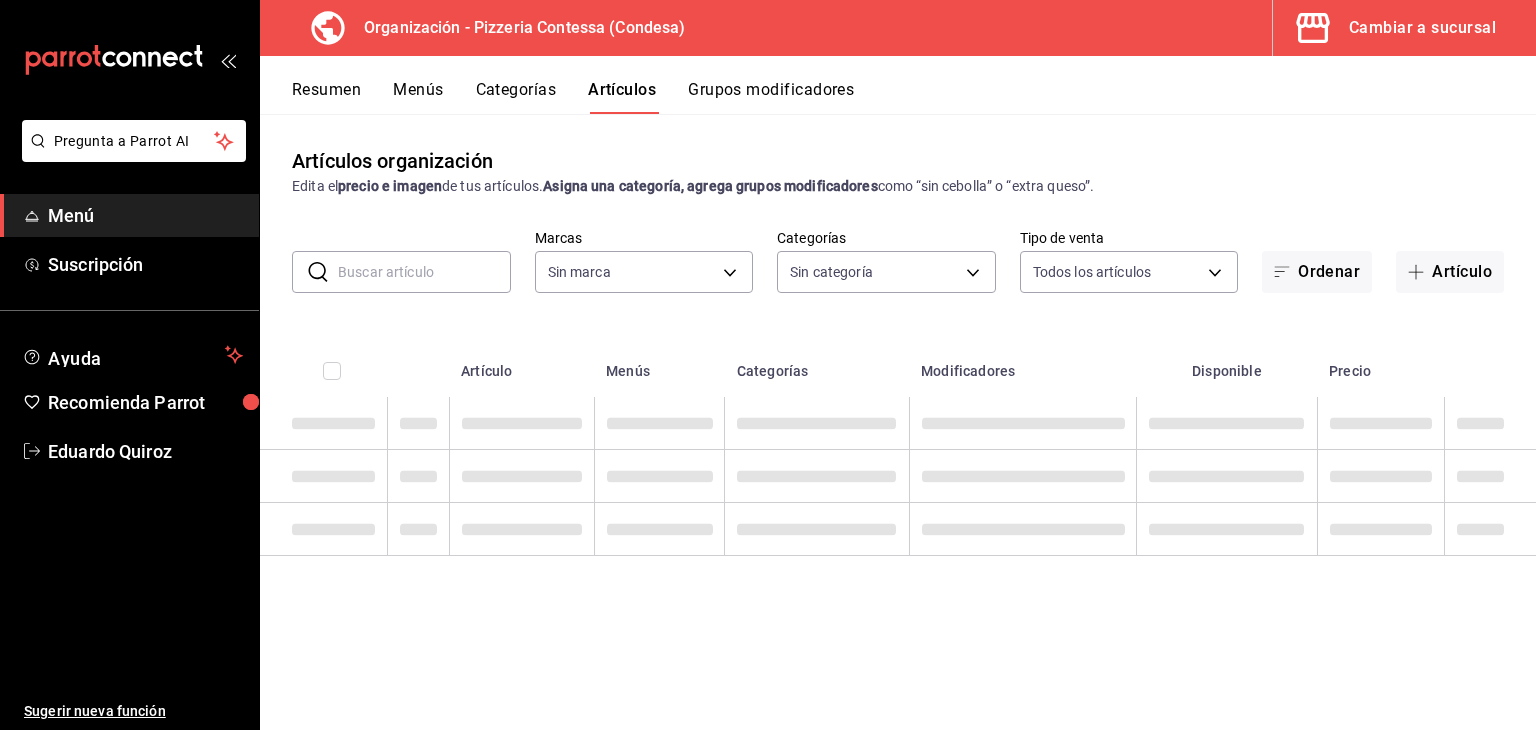 type on "ffd2d5b6-989f-41ef-afc5-5290e67978d8" 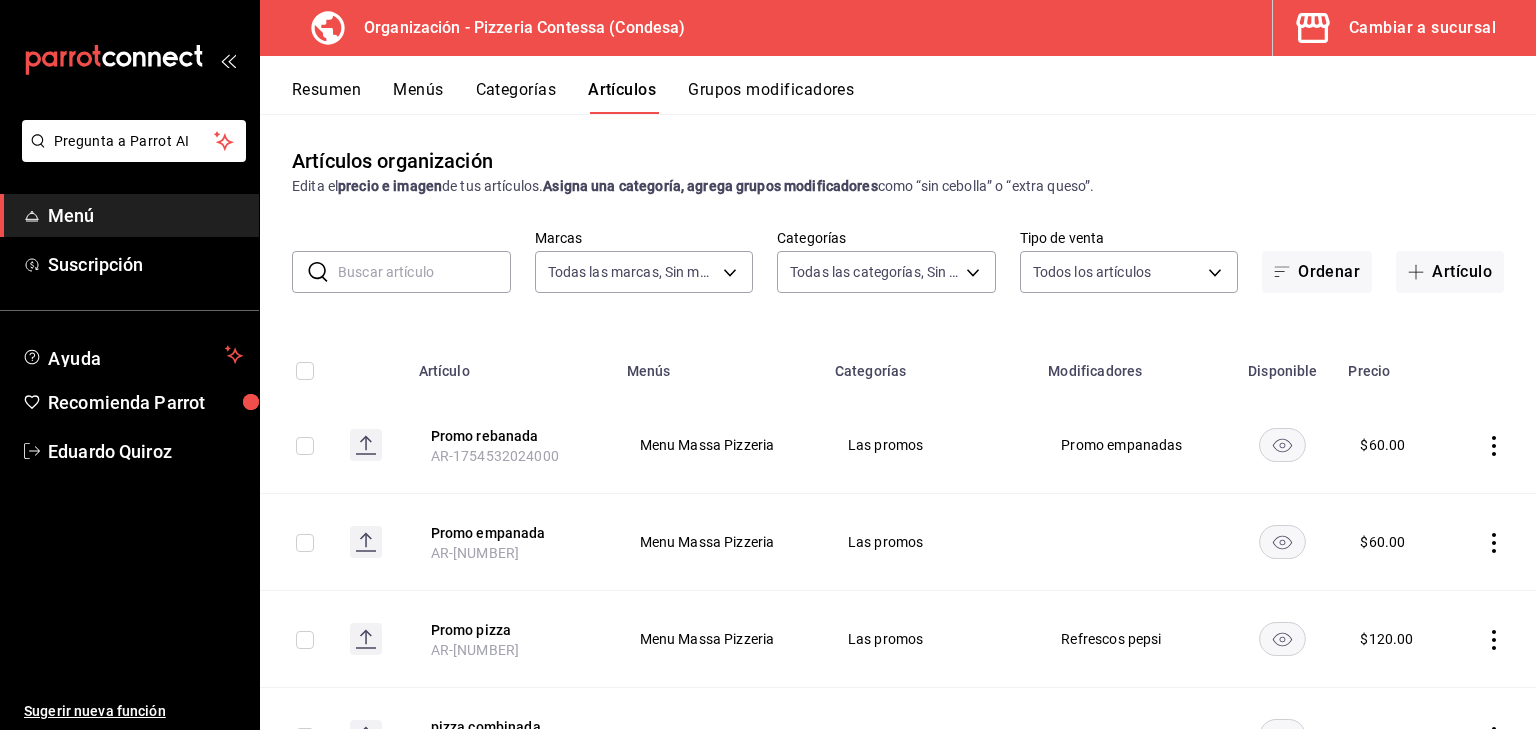type on "cf877e83-9796-43f3-b994-a5e9562efdd4,bb0b1c16-f8b7-4da8-9d10-5addaf872379,6311a80c-1f67-4a66-89da-f50c66b758ca,b44dbd63-a331-4d81-83cd-3a8867acfc41,68a05afc-51e1-43d5-a706-86ca35d8873f,b3647eab-4677-4bfb-81e1-f18eaaddc35a,ba246a2e-3d57-42fa-bf0b-fee00fcabe1d" 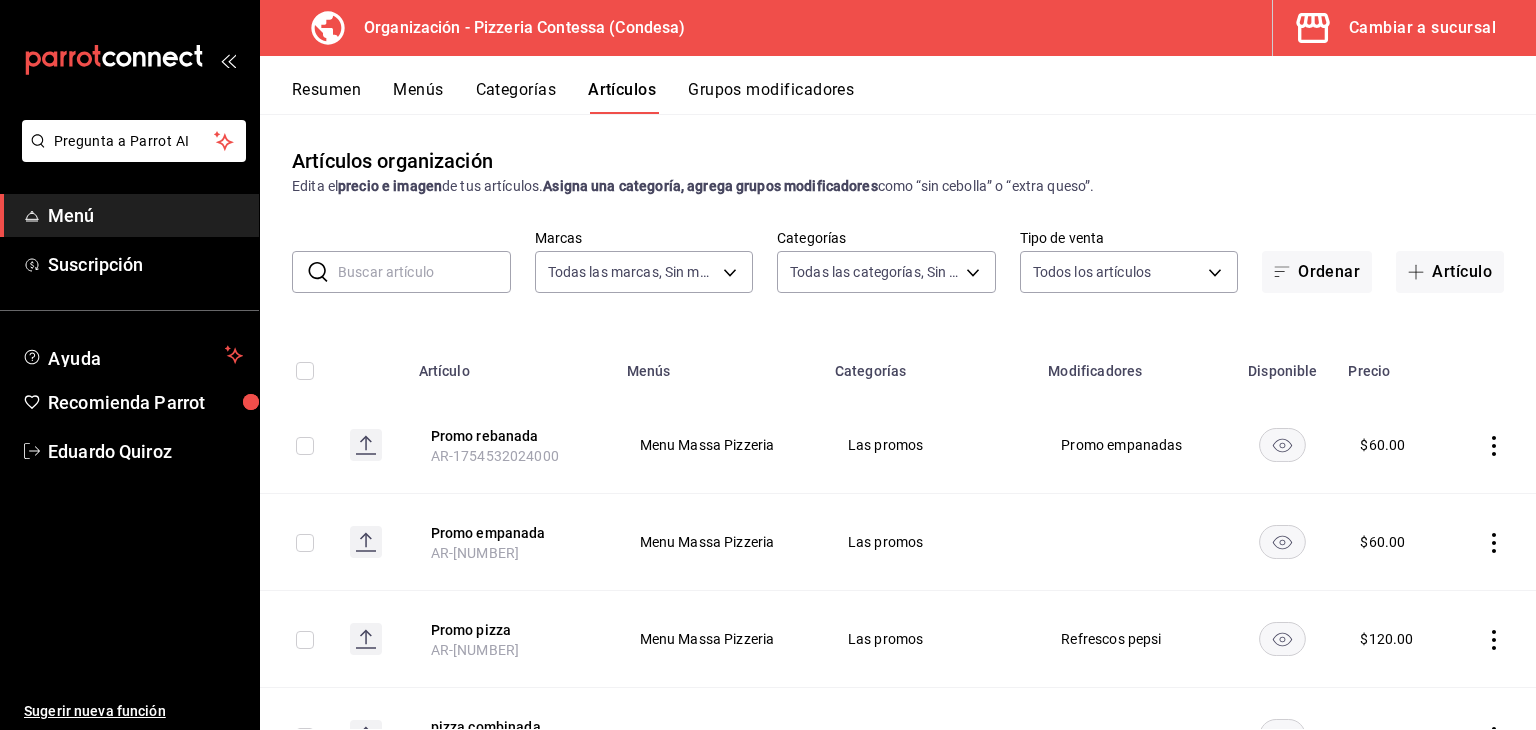 click on "Categorías" at bounding box center (516, 97) 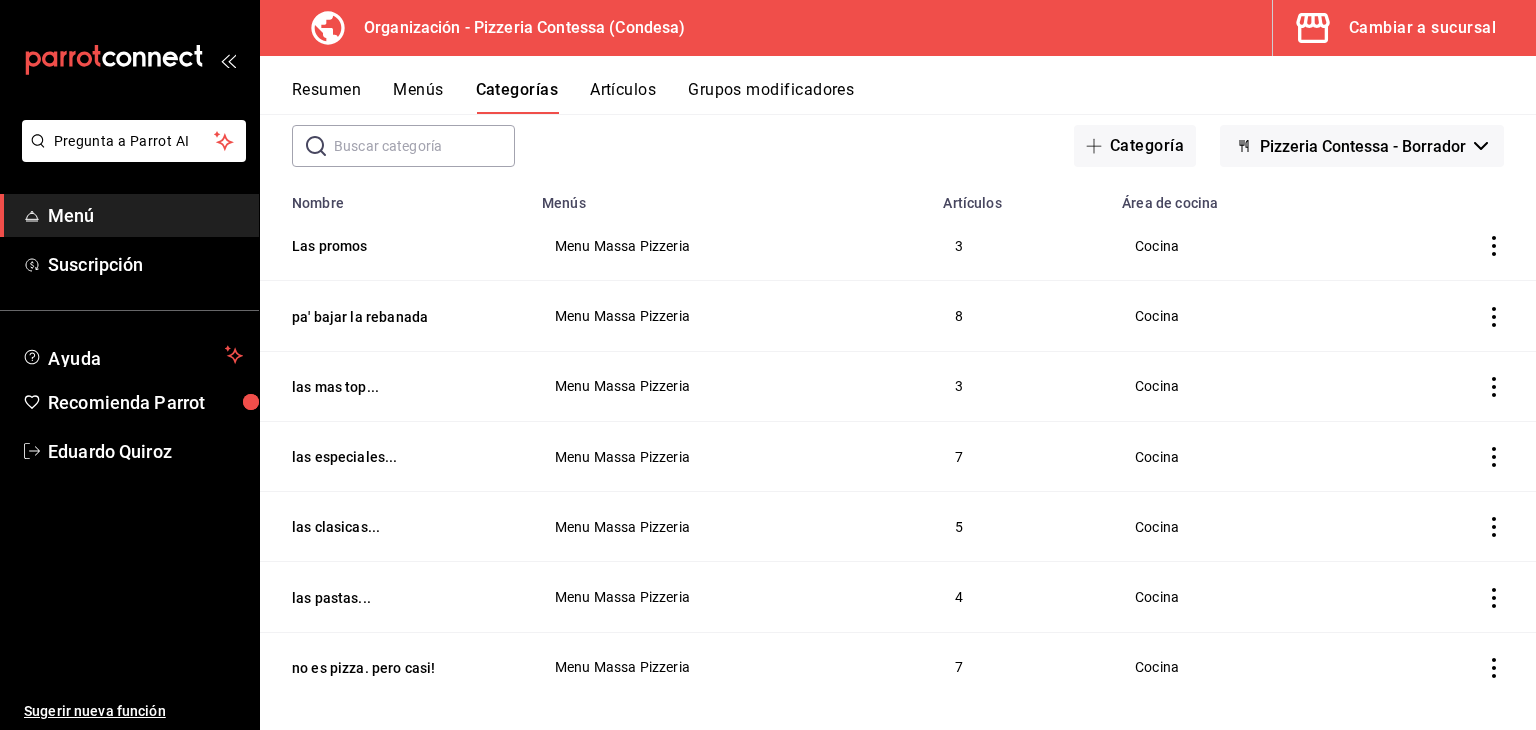scroll, scrollTop: 106, scrollLeft: 0, axis: vertical 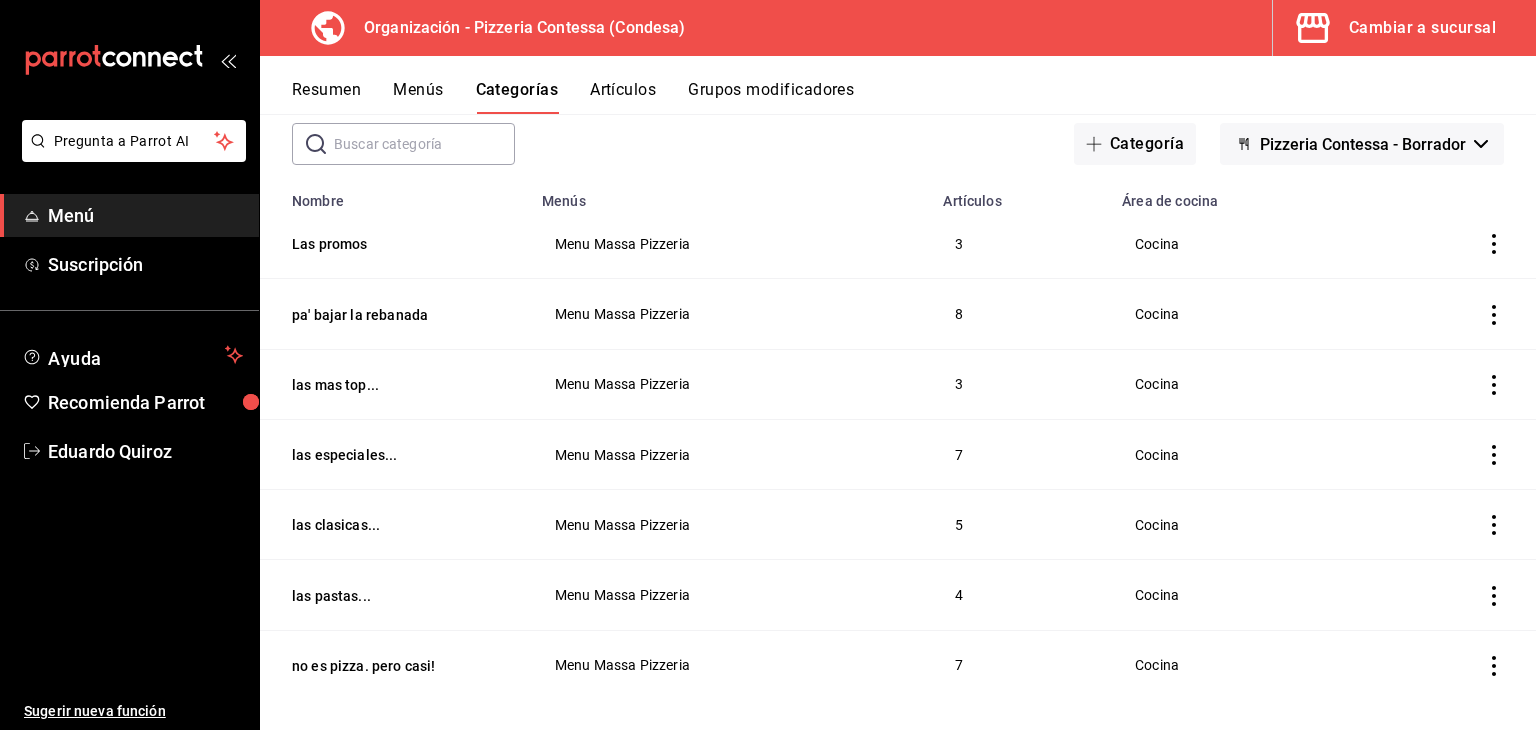 click on "las especiales..." at bounding box center (395, 454) 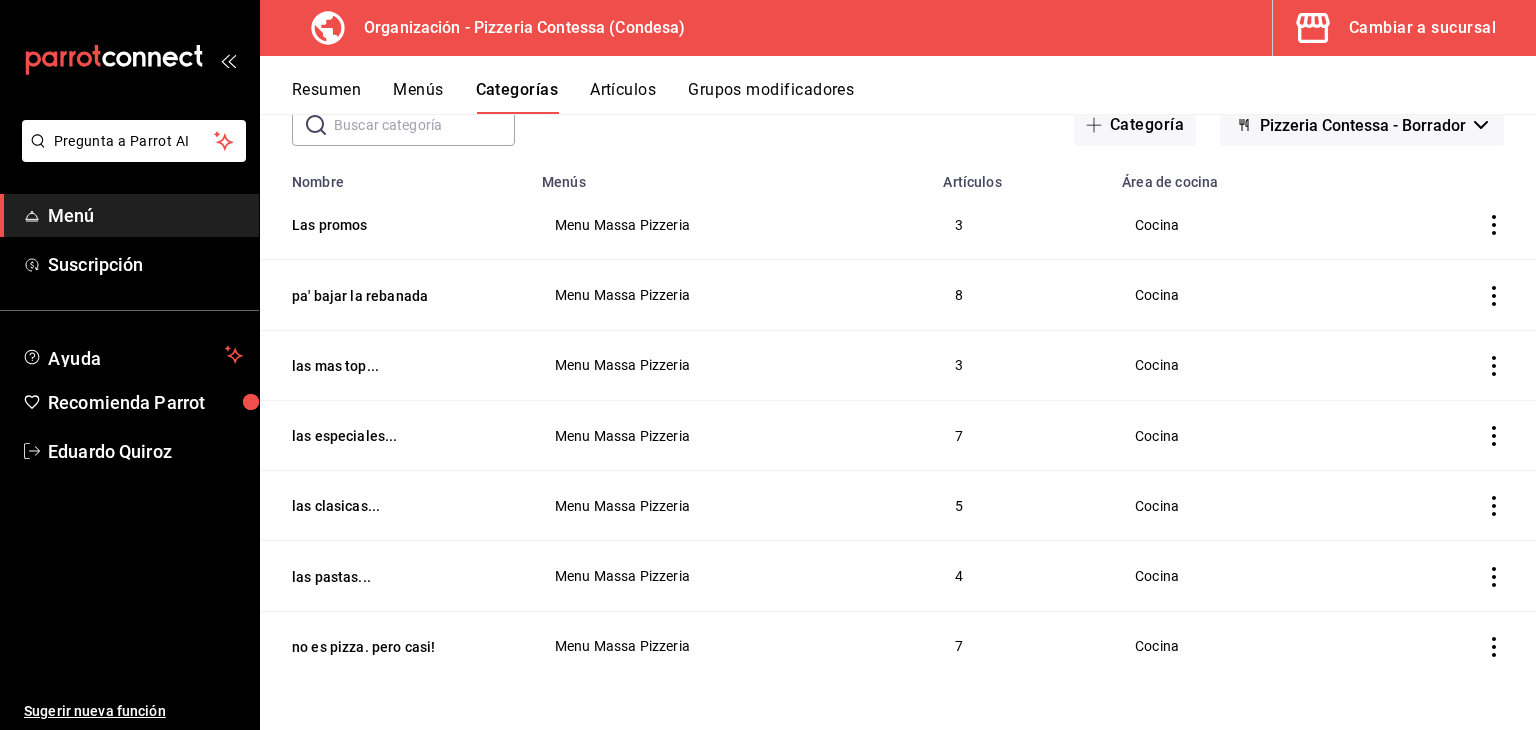 scroll, scrollTop: 0, scrollLeft: 0, axis: both 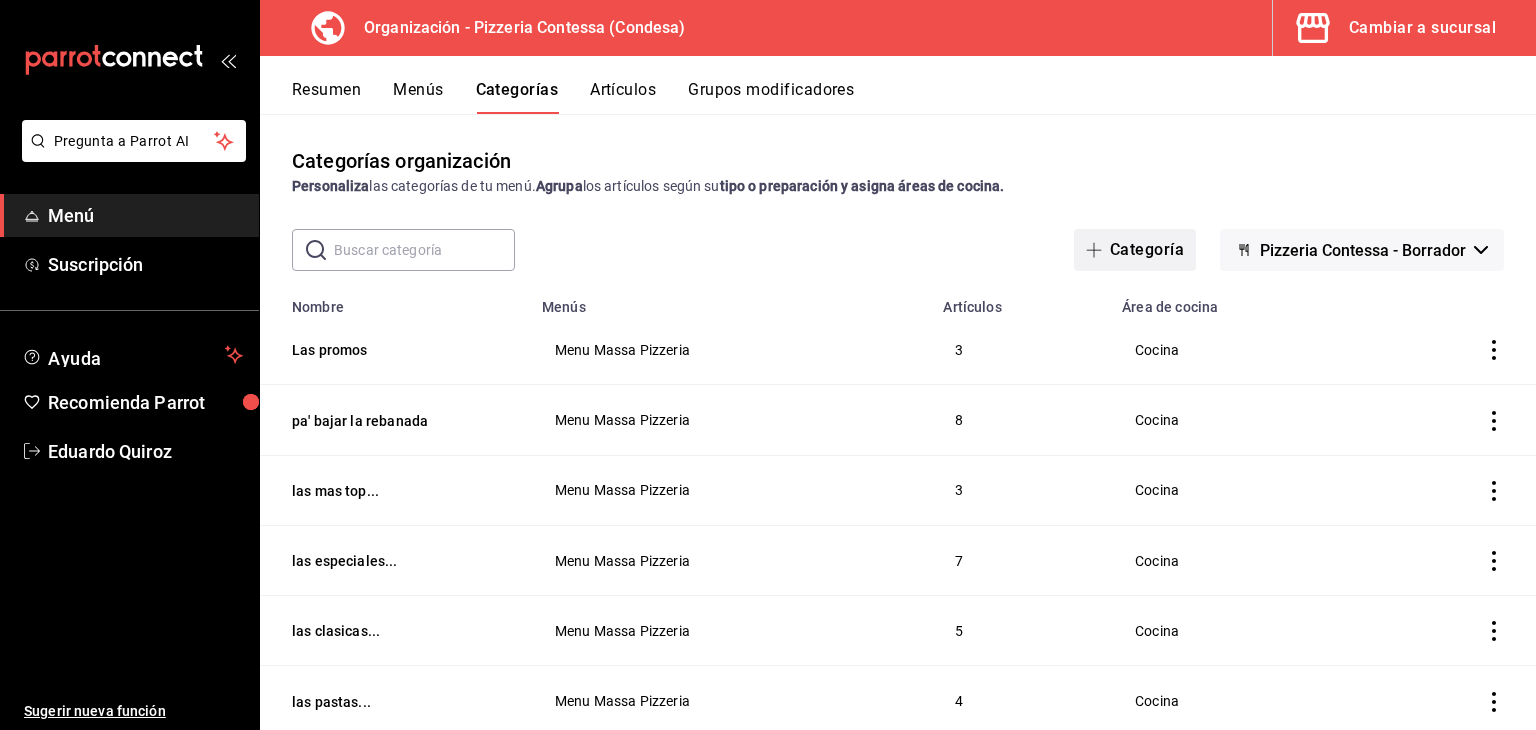 click on "Categoría" at bounding box center [1135, 250] 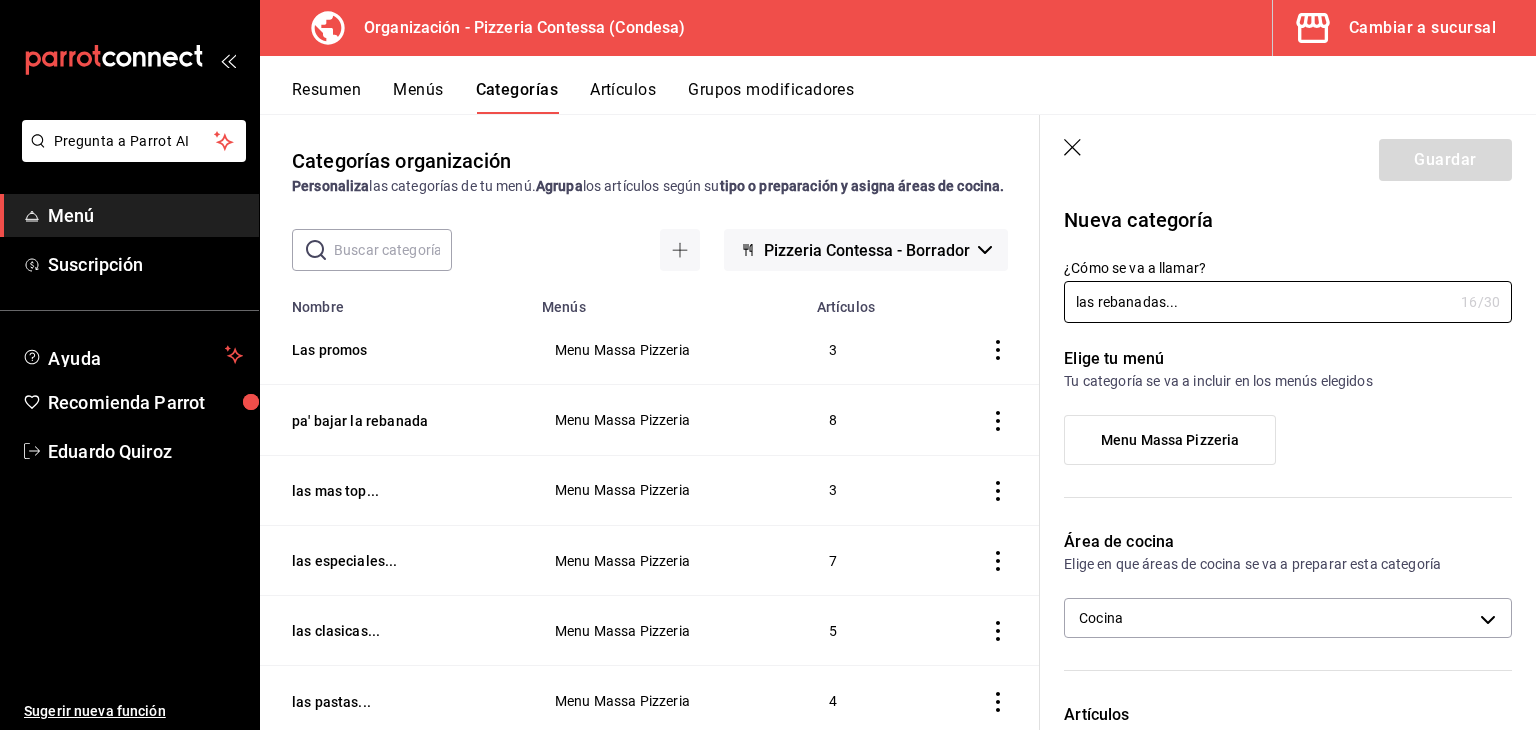 type on "las rebanadas..." 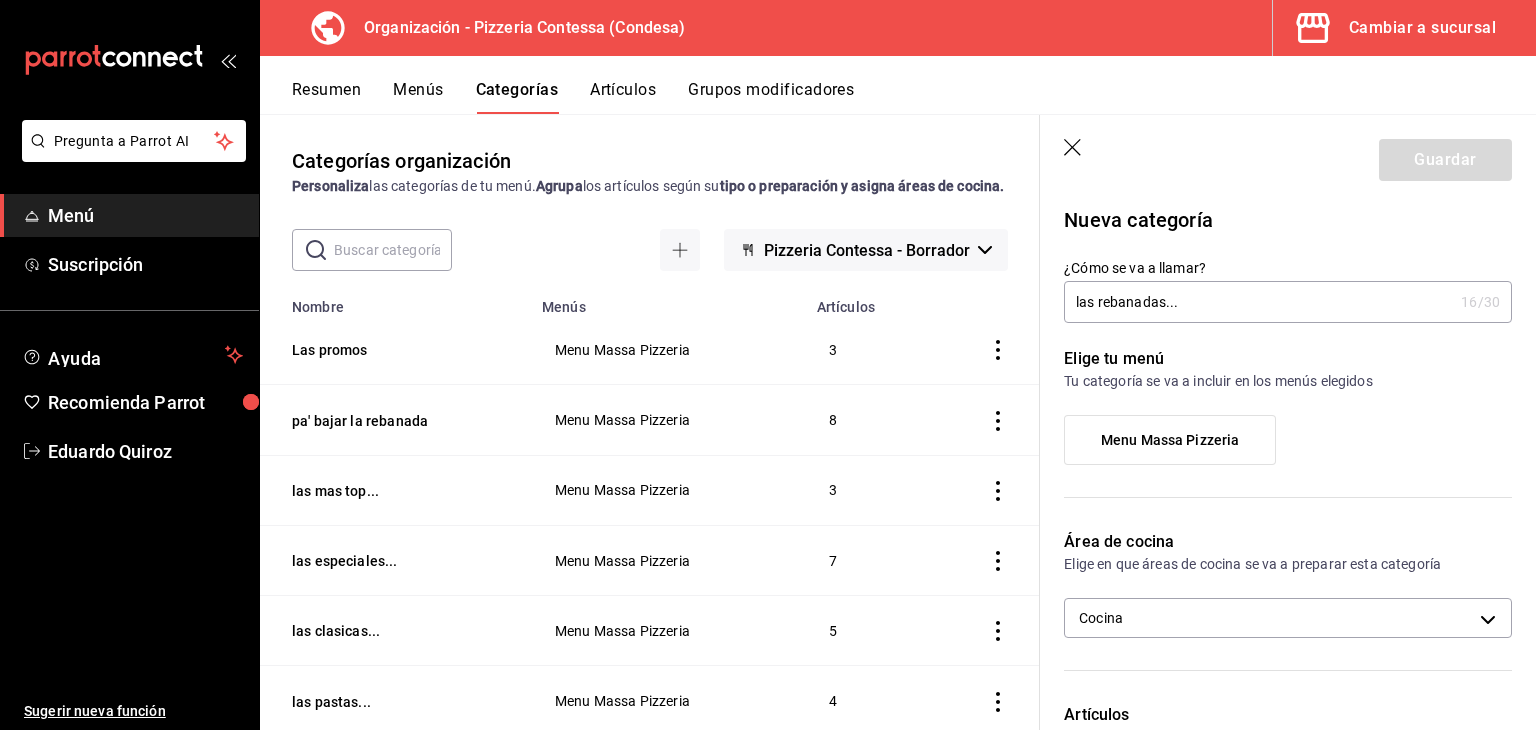 click on "Menu Massa Pizzeria" at bounding box center [1170, 440] 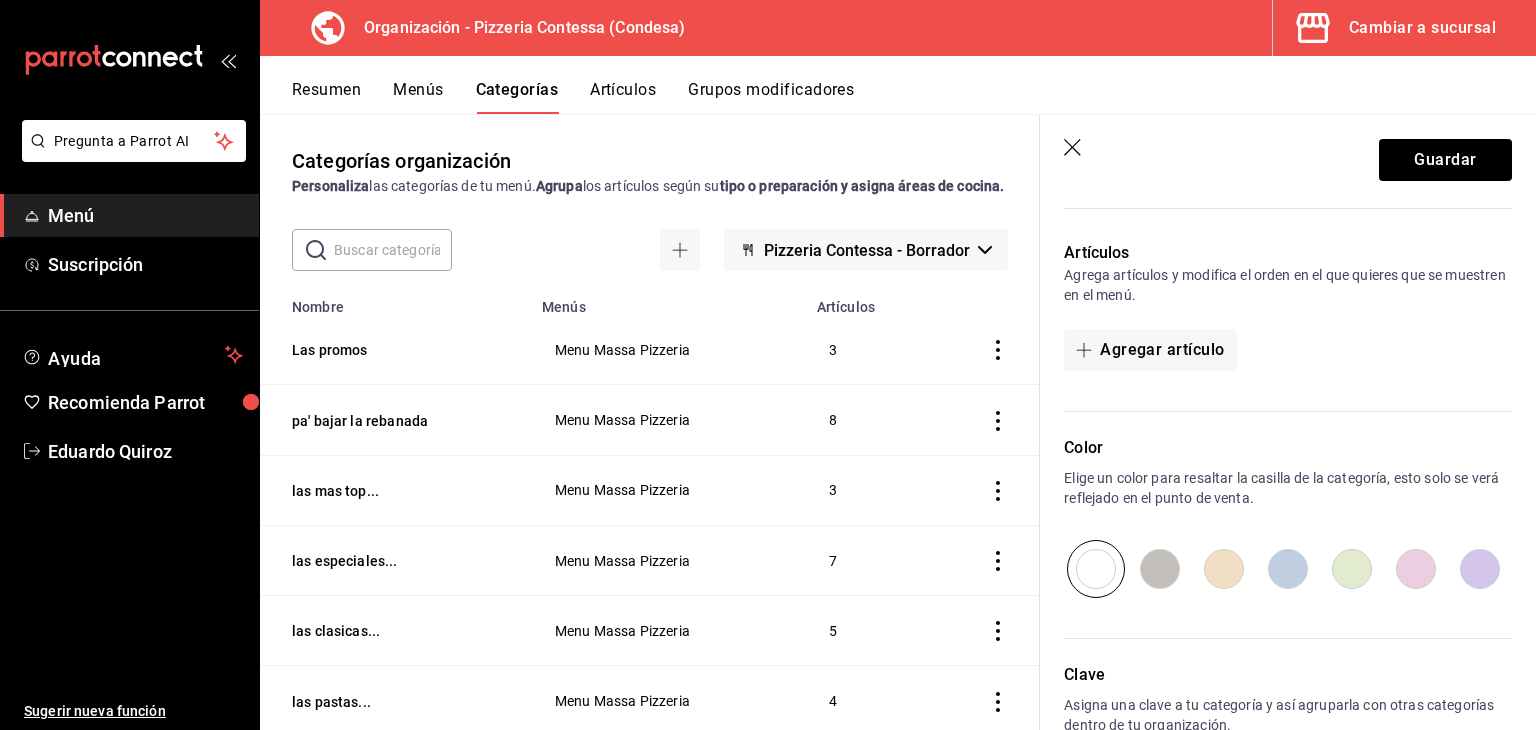 scroll, scrollTop: 463, scrollLeft: 0, axis: vertical 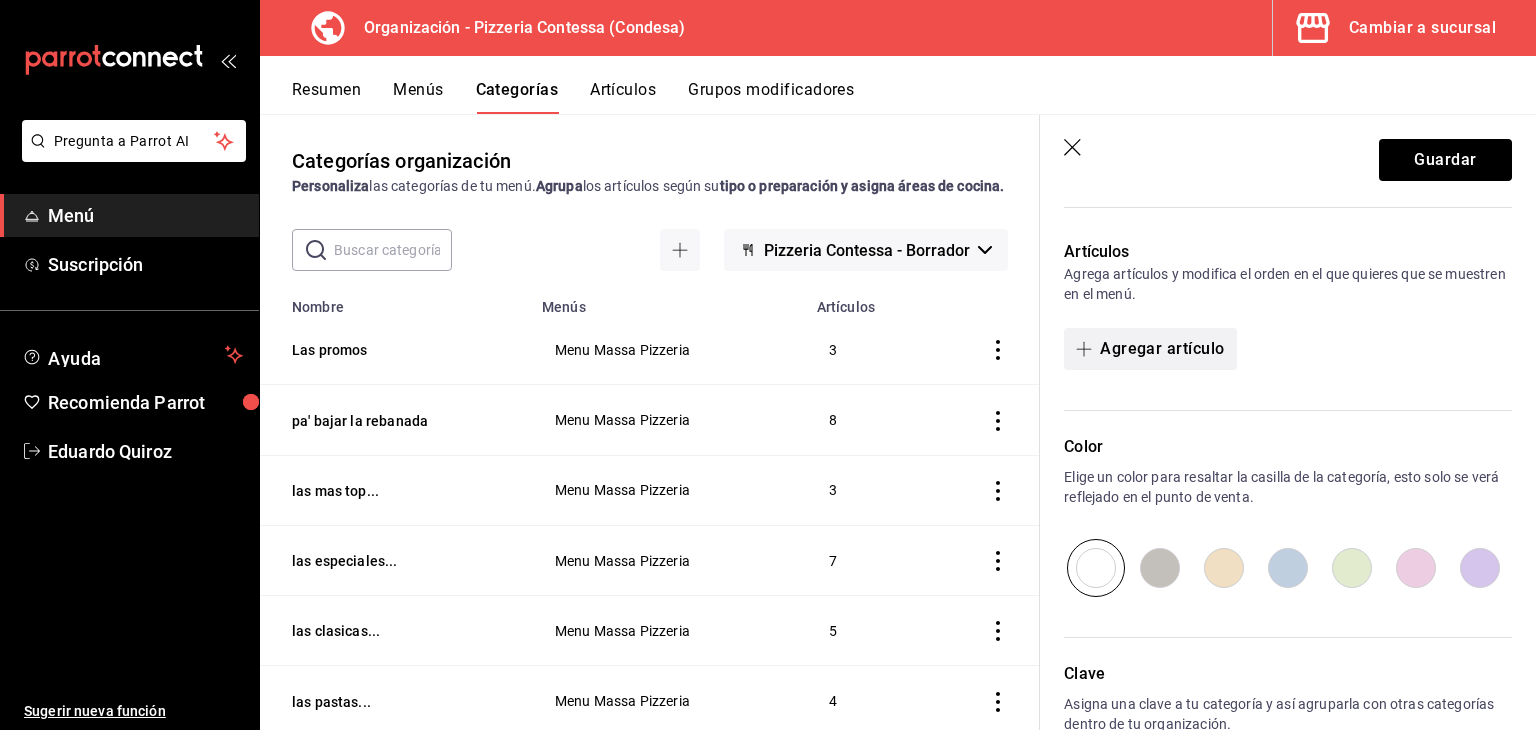 click on "Agregar artículo" at bounding box center (1150, 349) 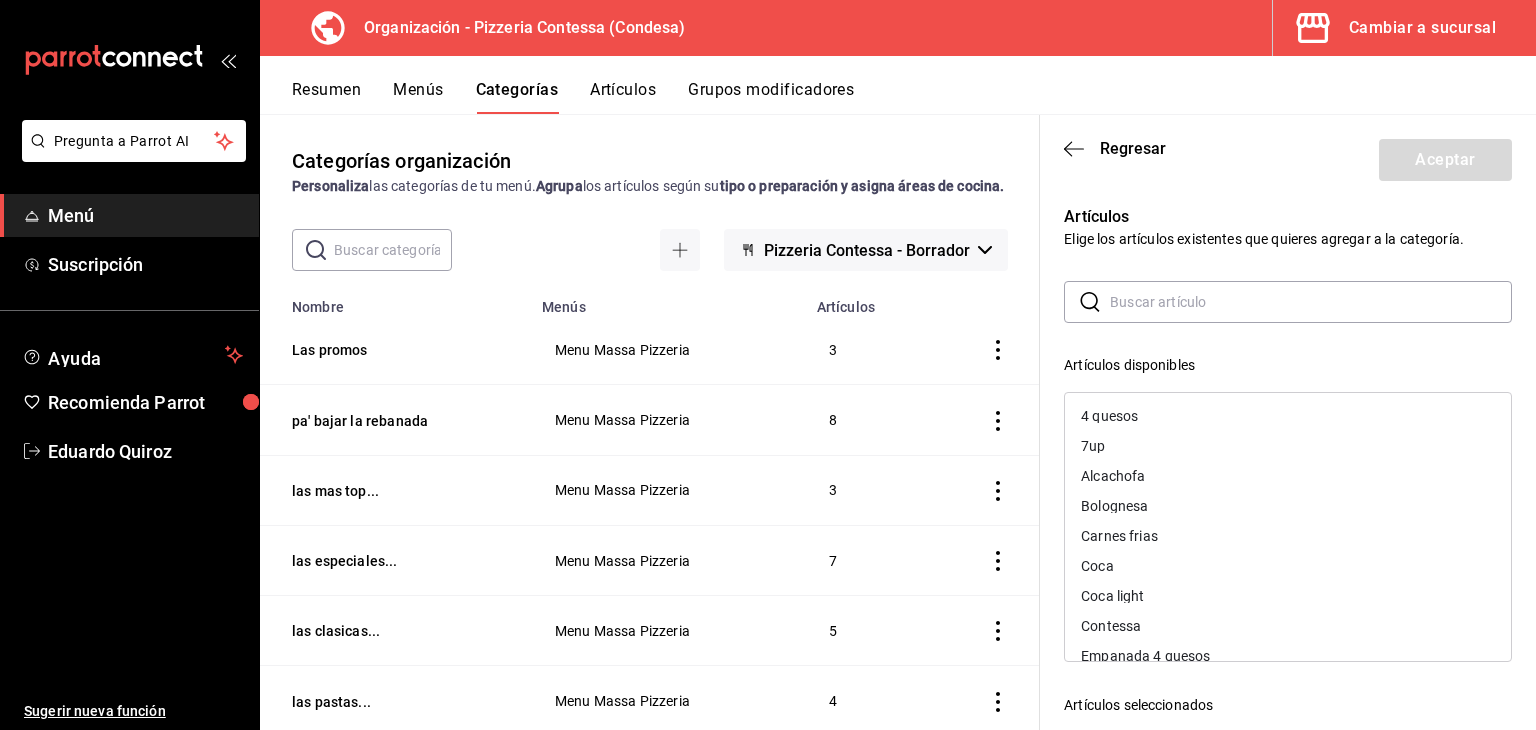 click at bounding box center [1311, 302] 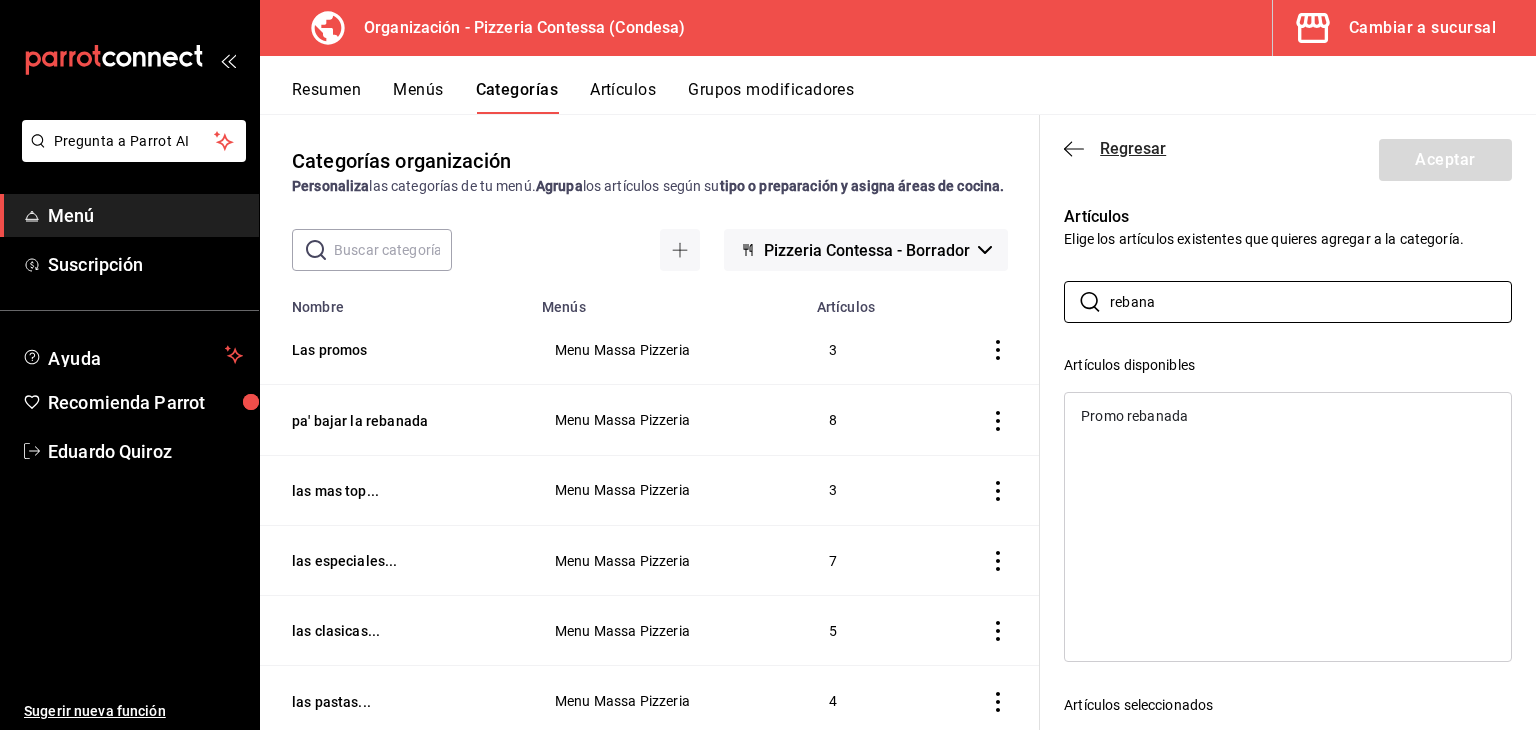 type on "rebana" 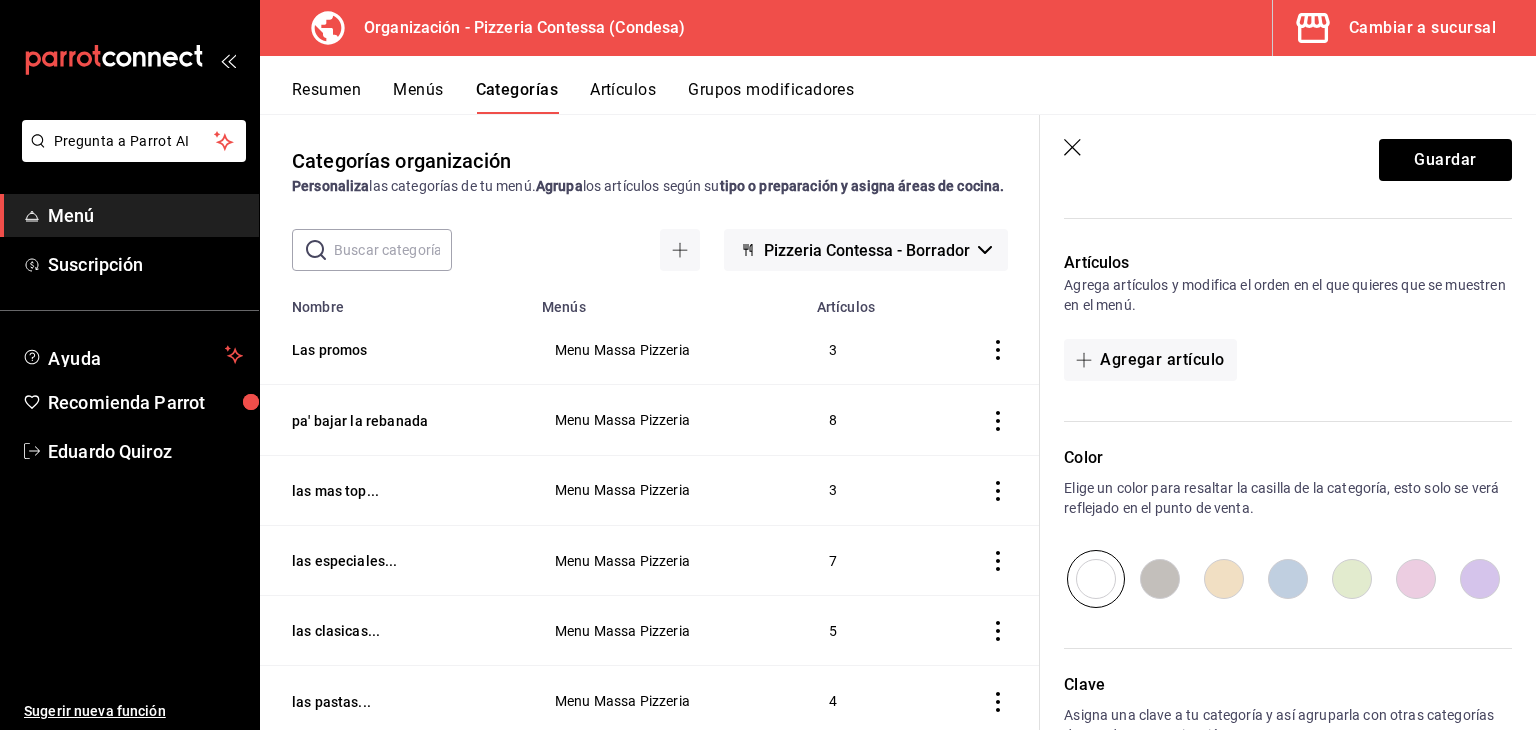 scroll, scrollTop: 582, scrollLeft: 0, axis: vertical 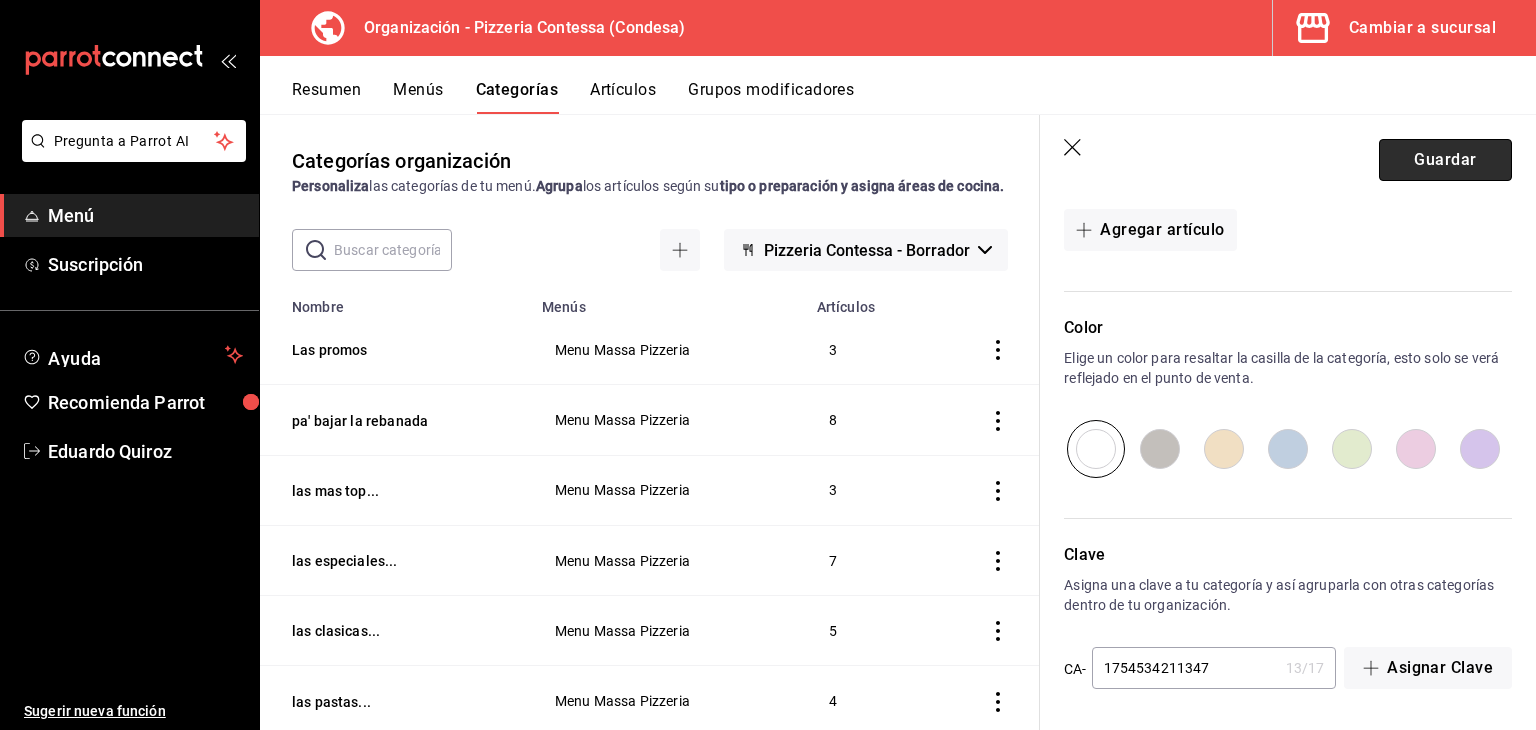 click on "Guardar" at bounding box center [1445, 160] 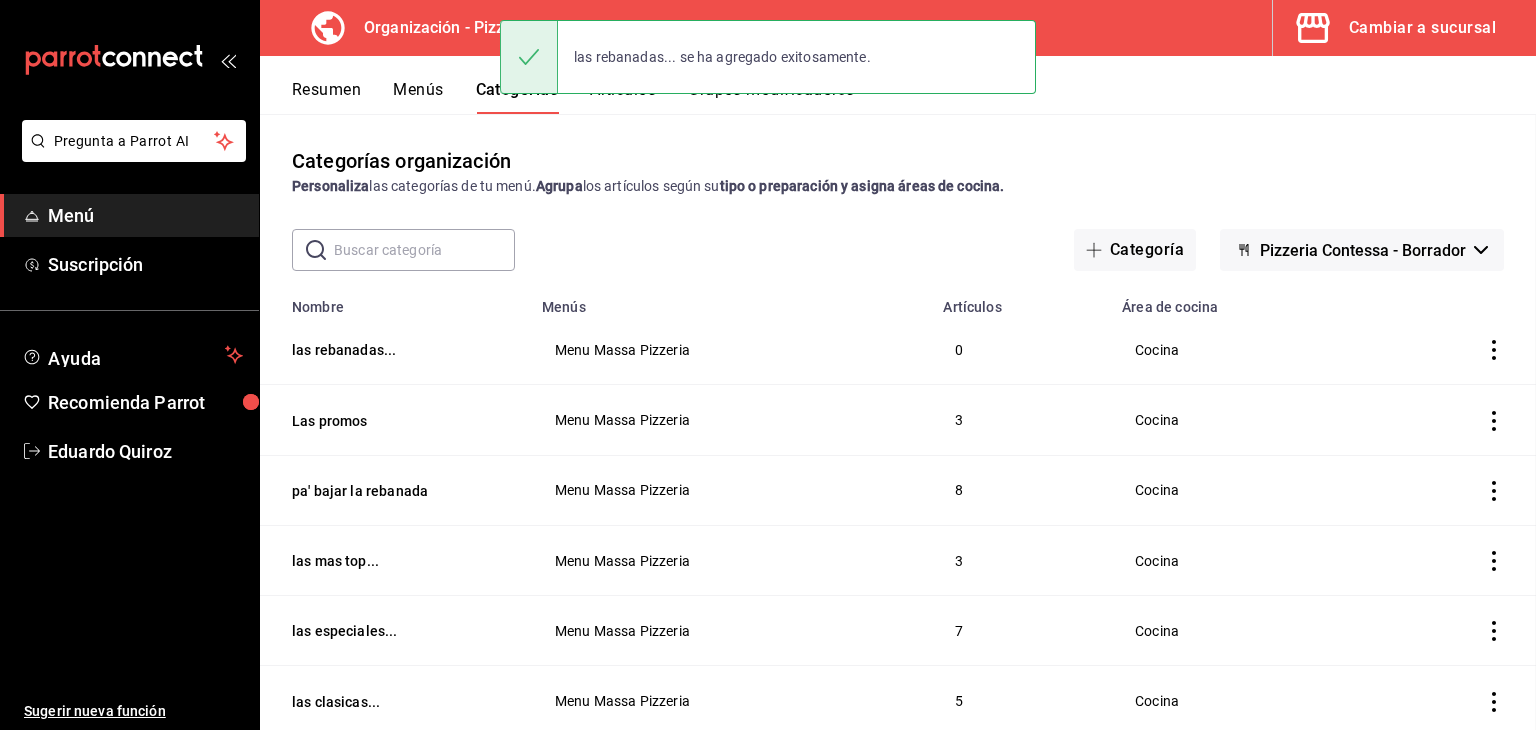 scroll, scrollTop: 0, scrollLeft: 0, axis: both 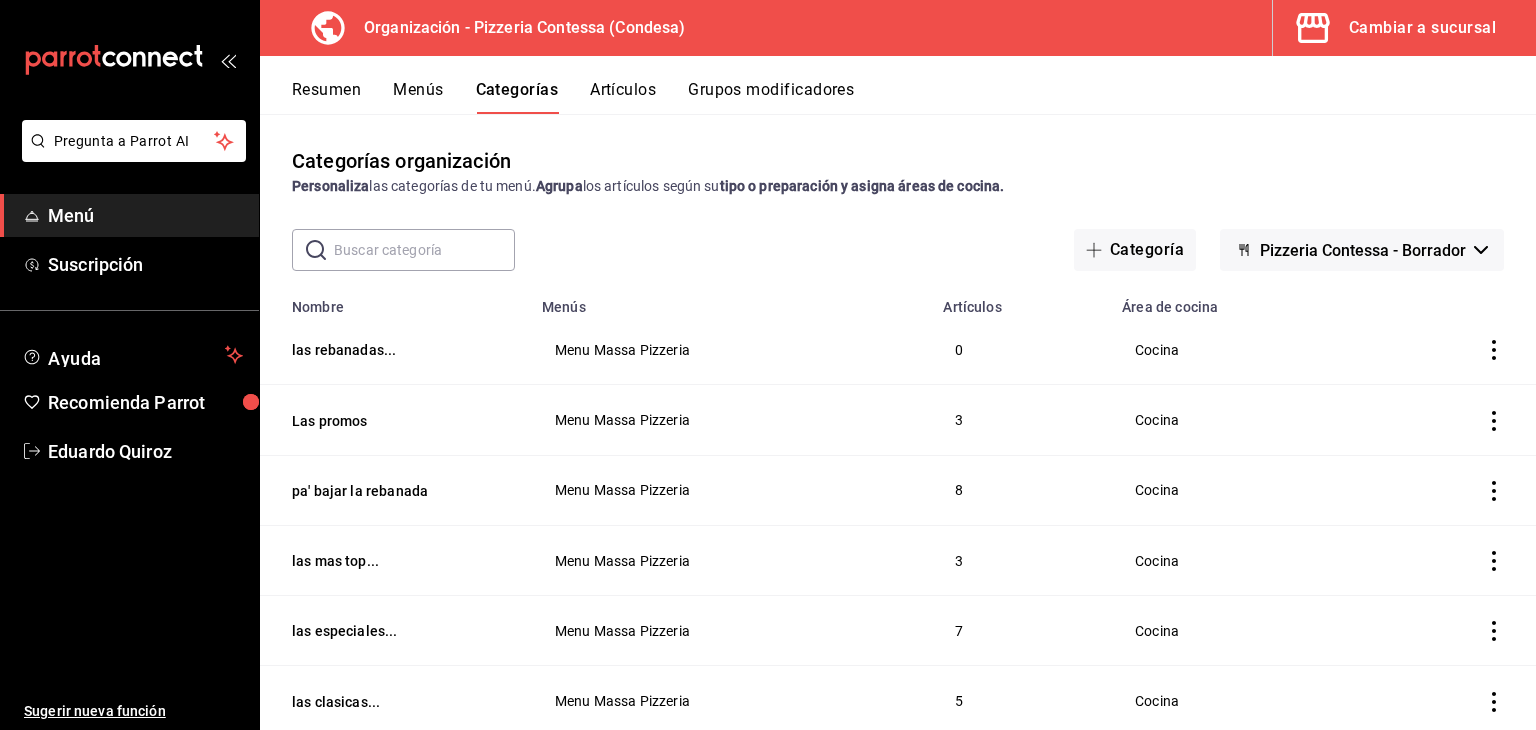 click on "Artículos" at bounding box center [623, 97] 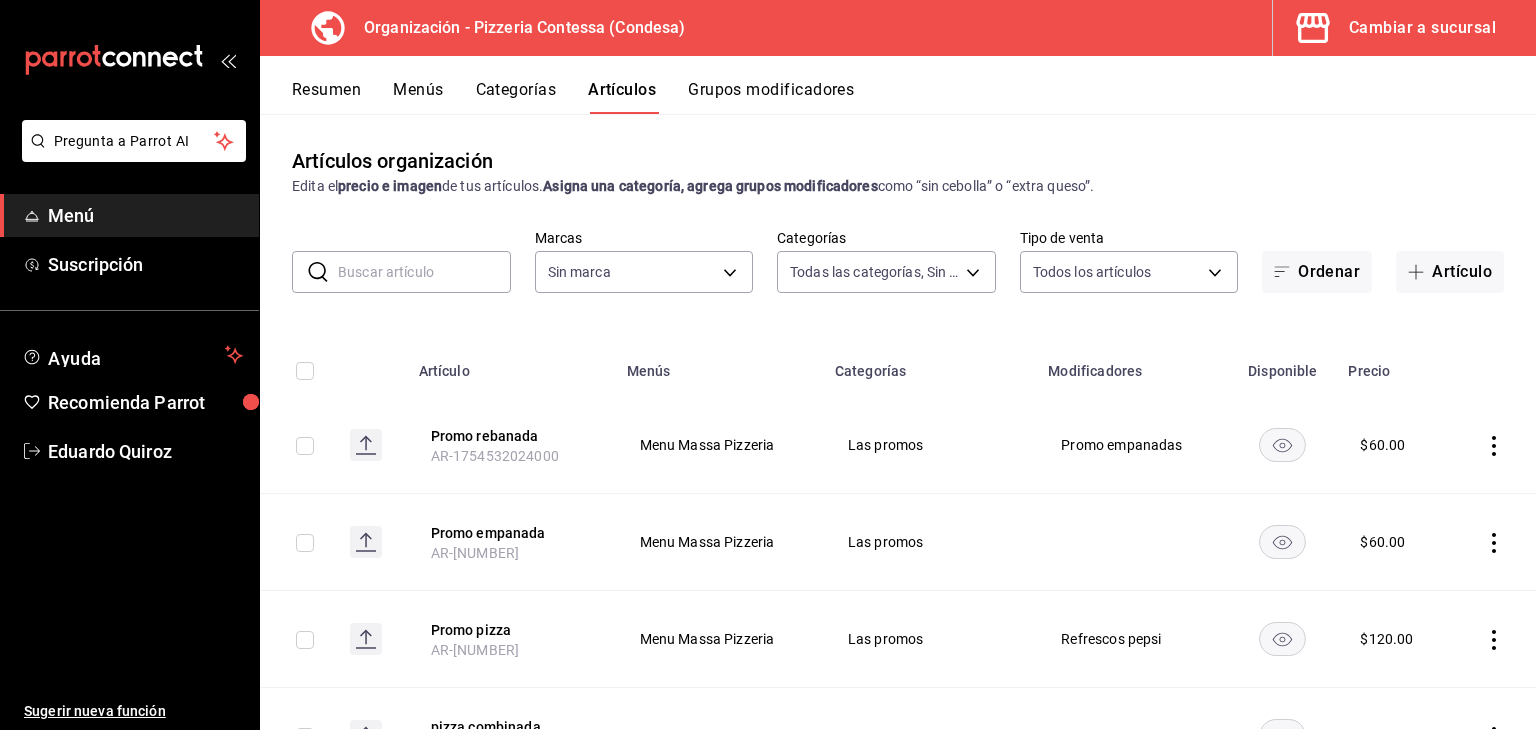 type on "cd37cac2-c4c9-49a6-ae30-1d7a3cd4d3f2,cf877e83-9796-43f3-b994-a5e9562efdd4,bb0b1c16-f8b7-4da8-9d10-5addaf872379,6311a80c-1f67-4a66-89da-f50c66b758ca,b44dbd63-a331-4d81-83cd-3a8867acfc41,68a05afc-51e1-43d5-a706-86ca35d8873f,b3647eab-4677-4bfb-81e1-f18eaaddc35a,ba246a2e-3d57-42fa-bf0b-fee00fcabe1d" 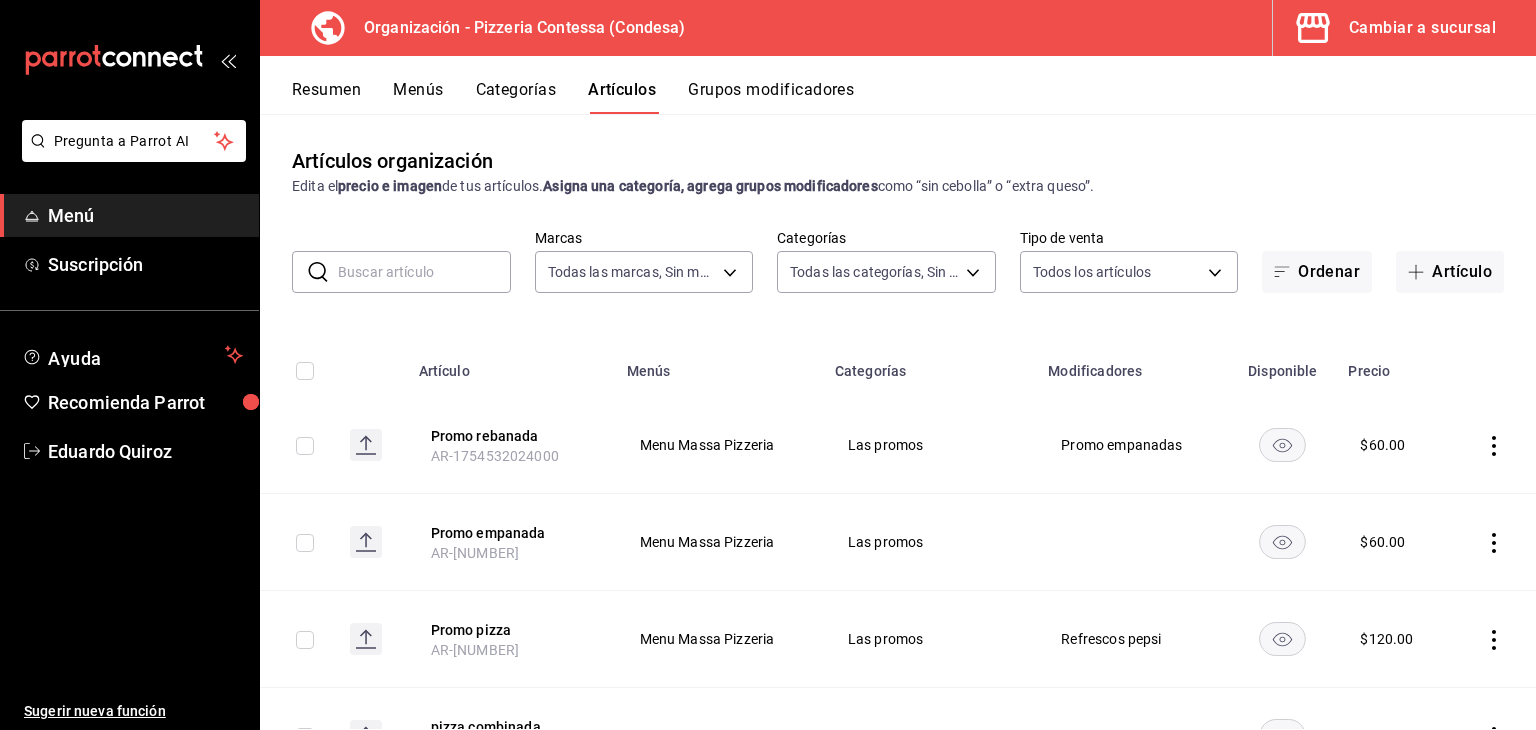 type on "ffd2d5b6-989f-41ef-afc5-5290e67978d8" 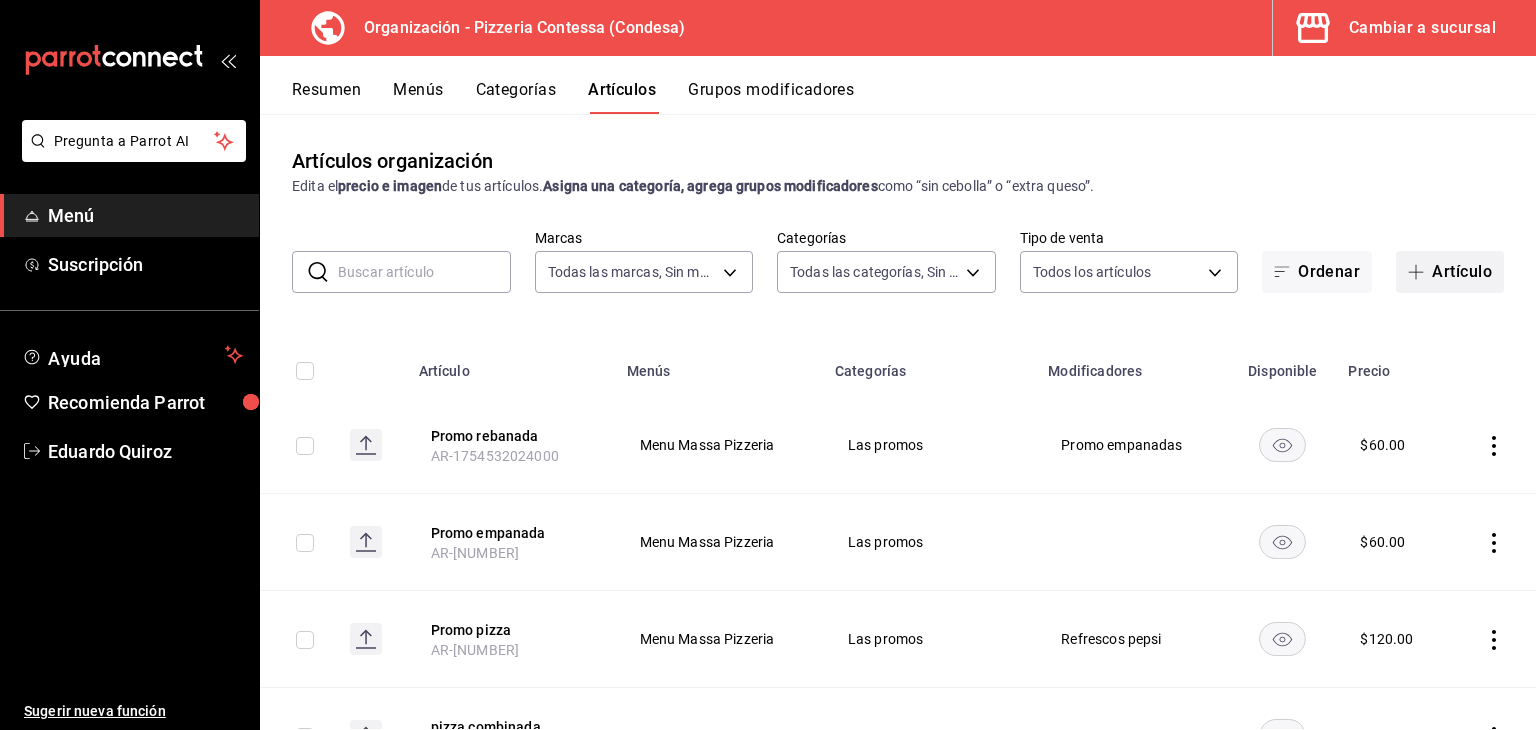 click on "Artículo" at bounding box center (1450, 272) 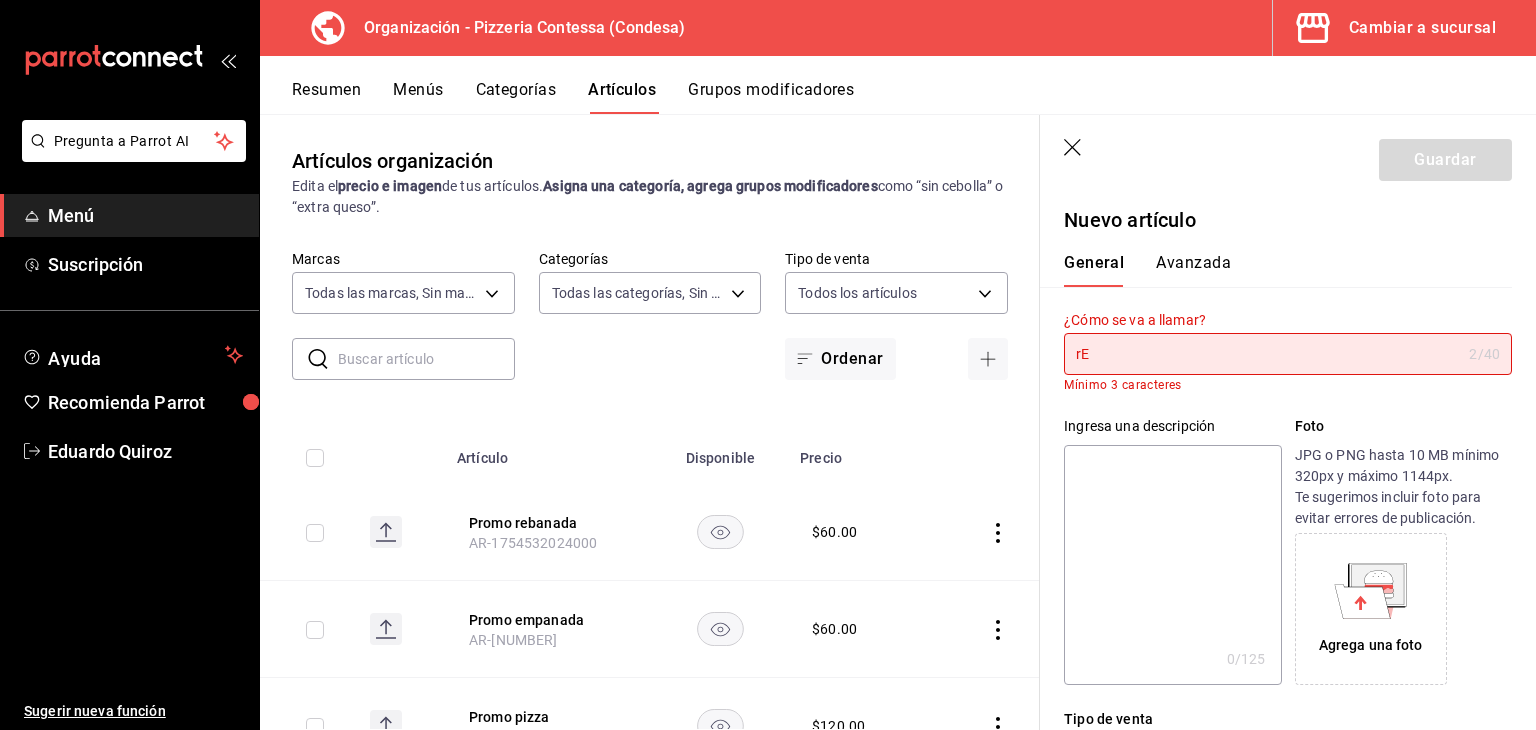 type on "r" 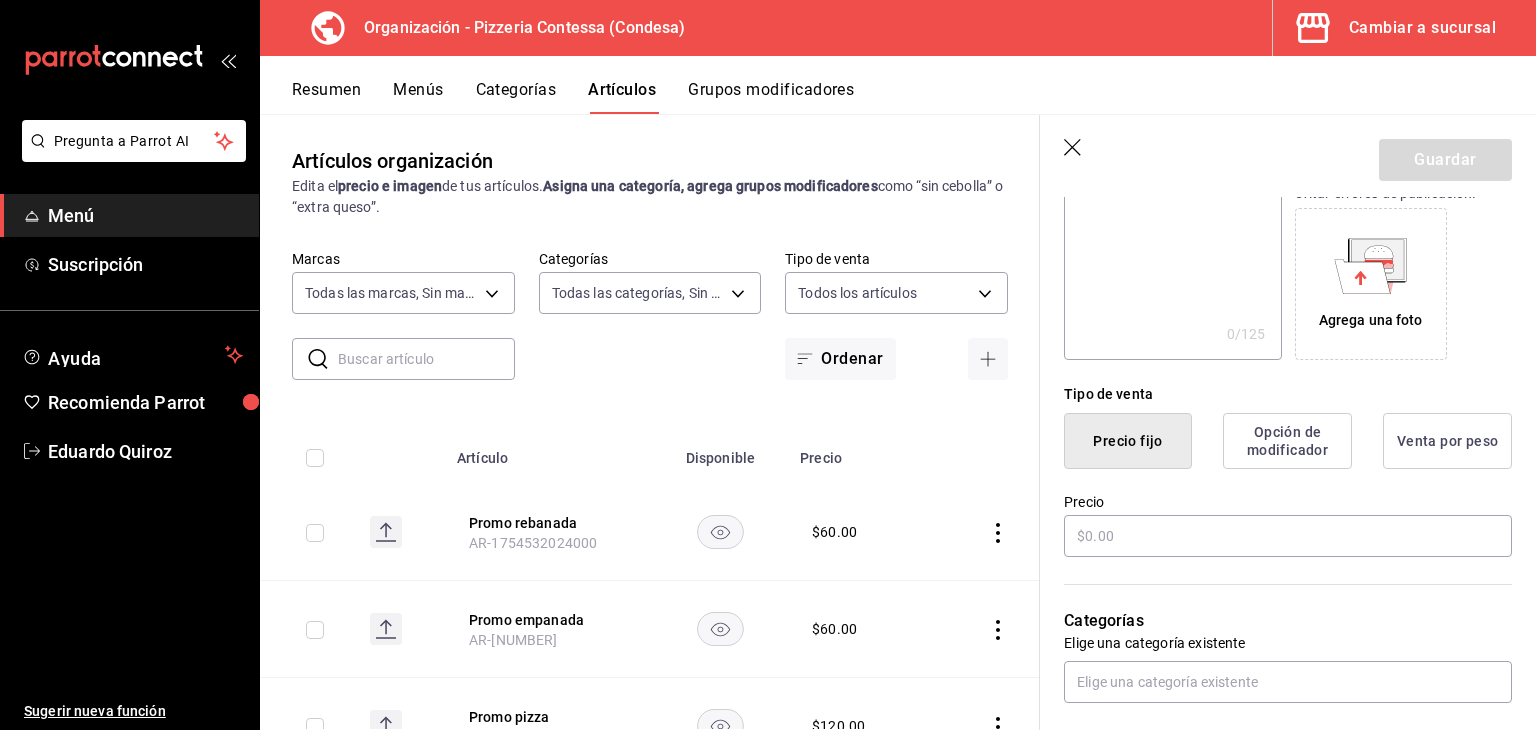 scroll, scrollTop: 315, scrollLeft: 0, axis: vertical 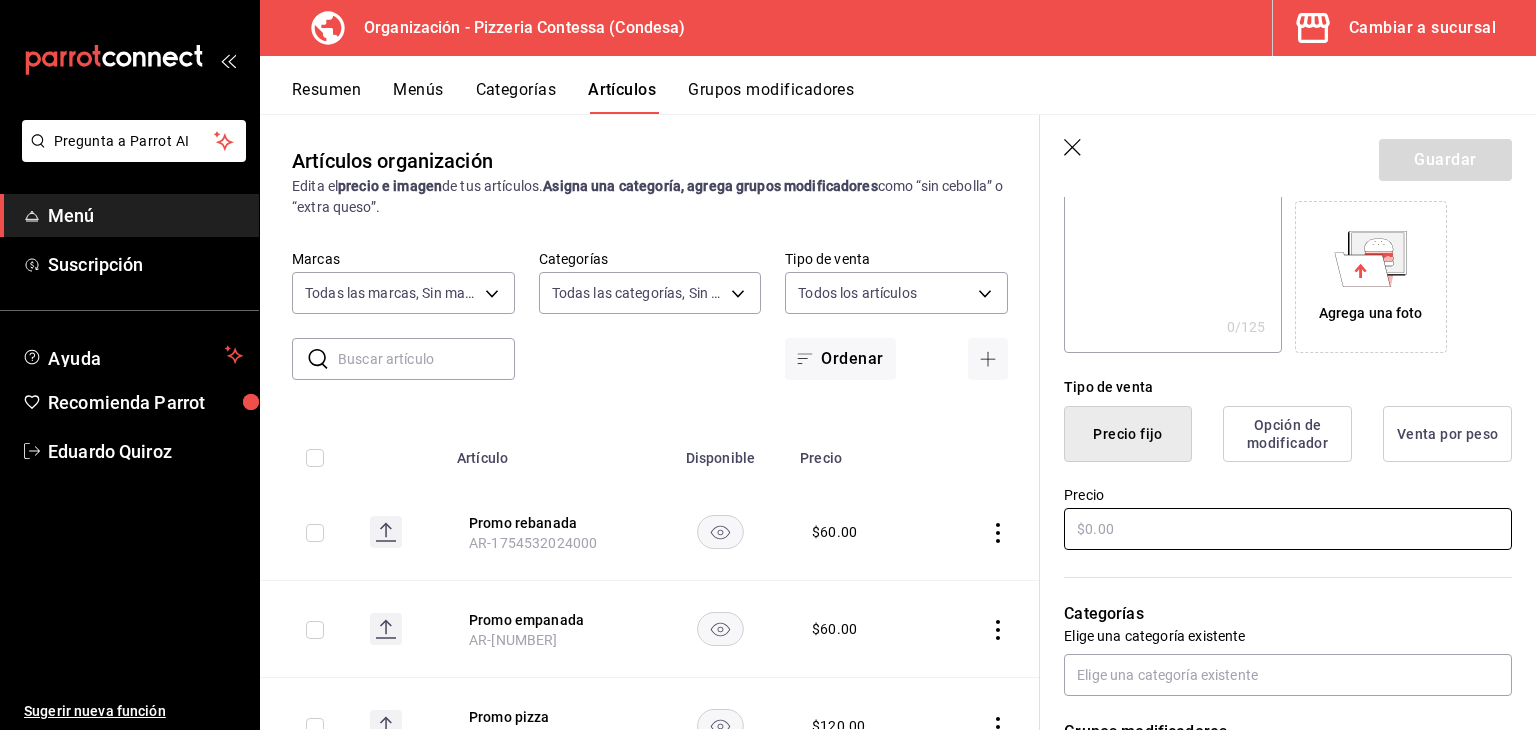 type on "Rebanada peperonni" 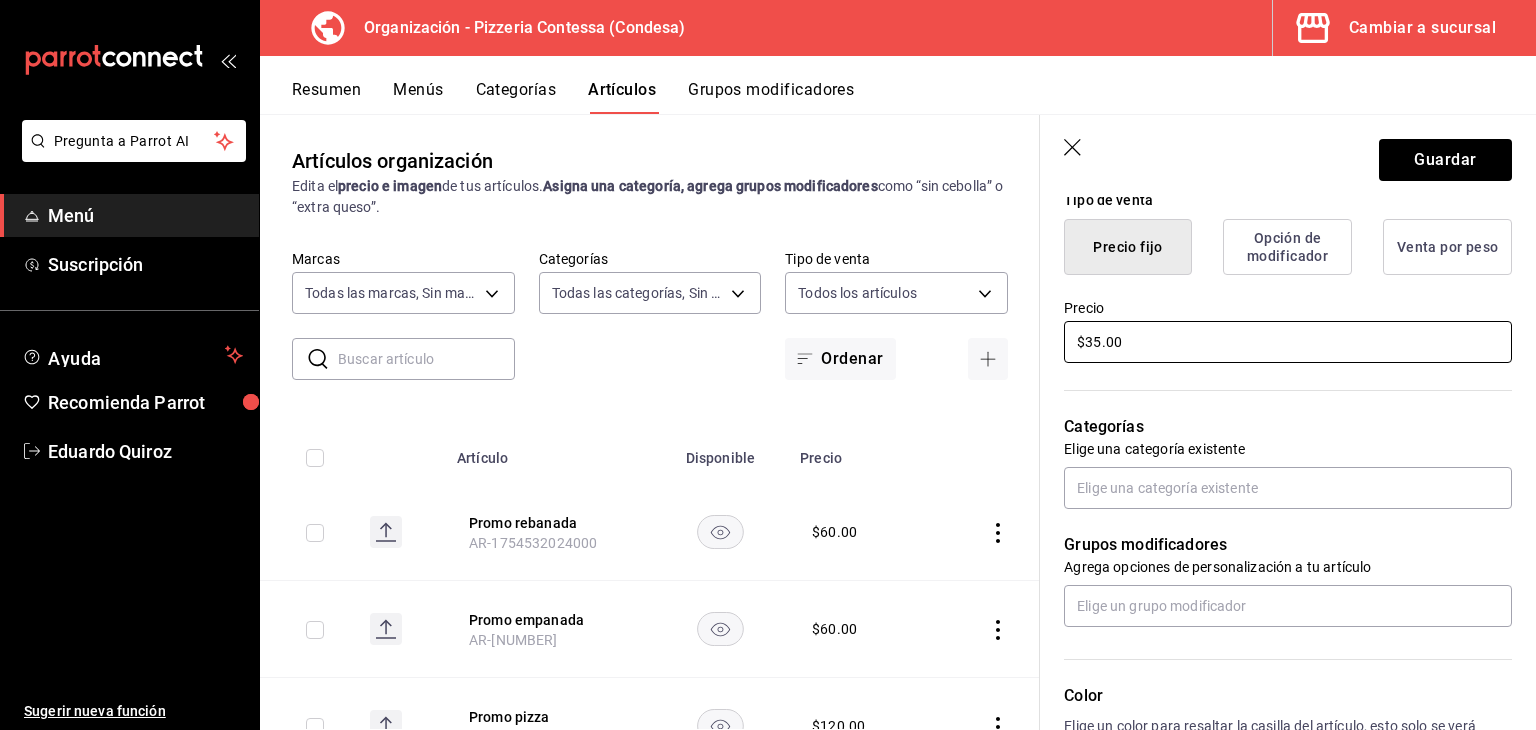 scroll, scrollTop: 503, scrollLeft: 0, axis: vertical 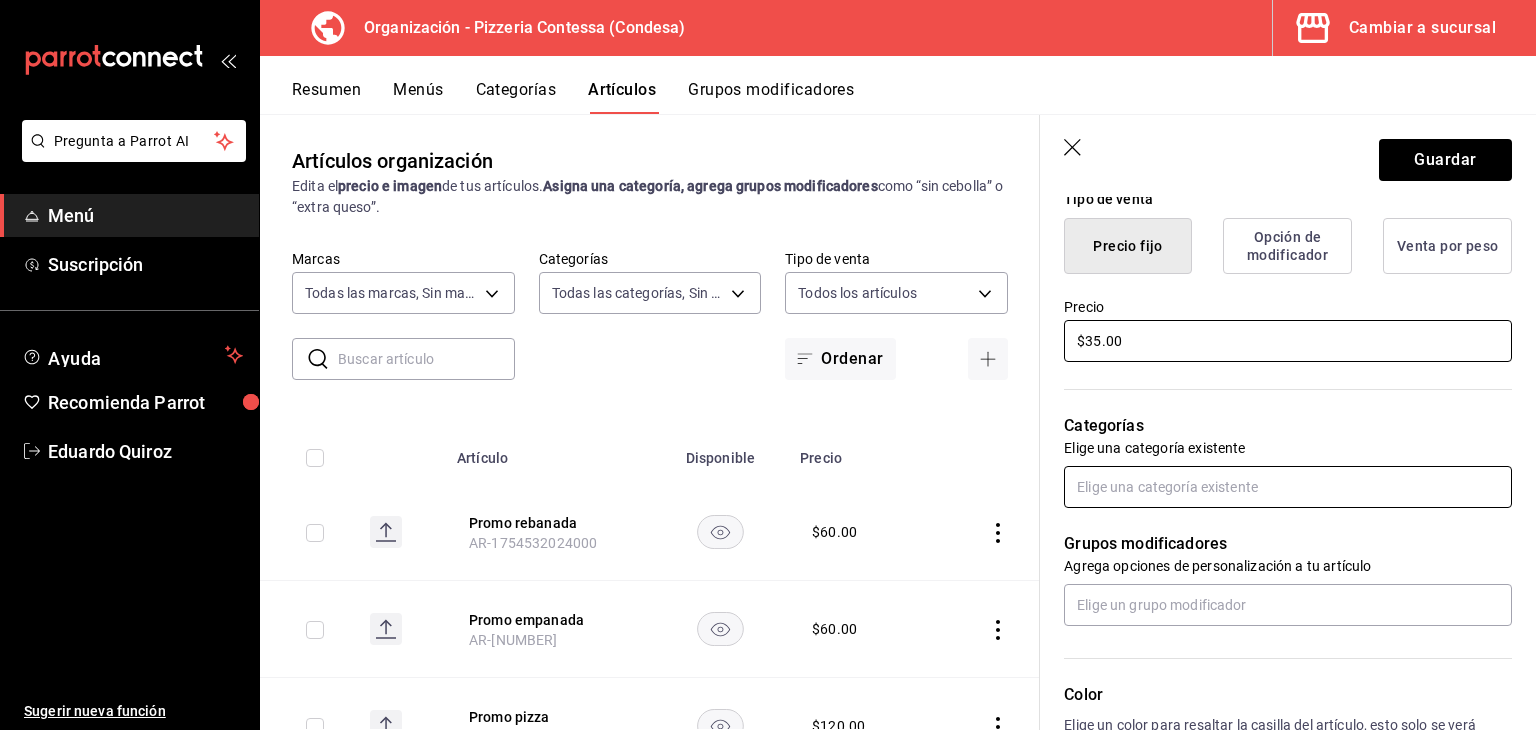 type on "$35.00" 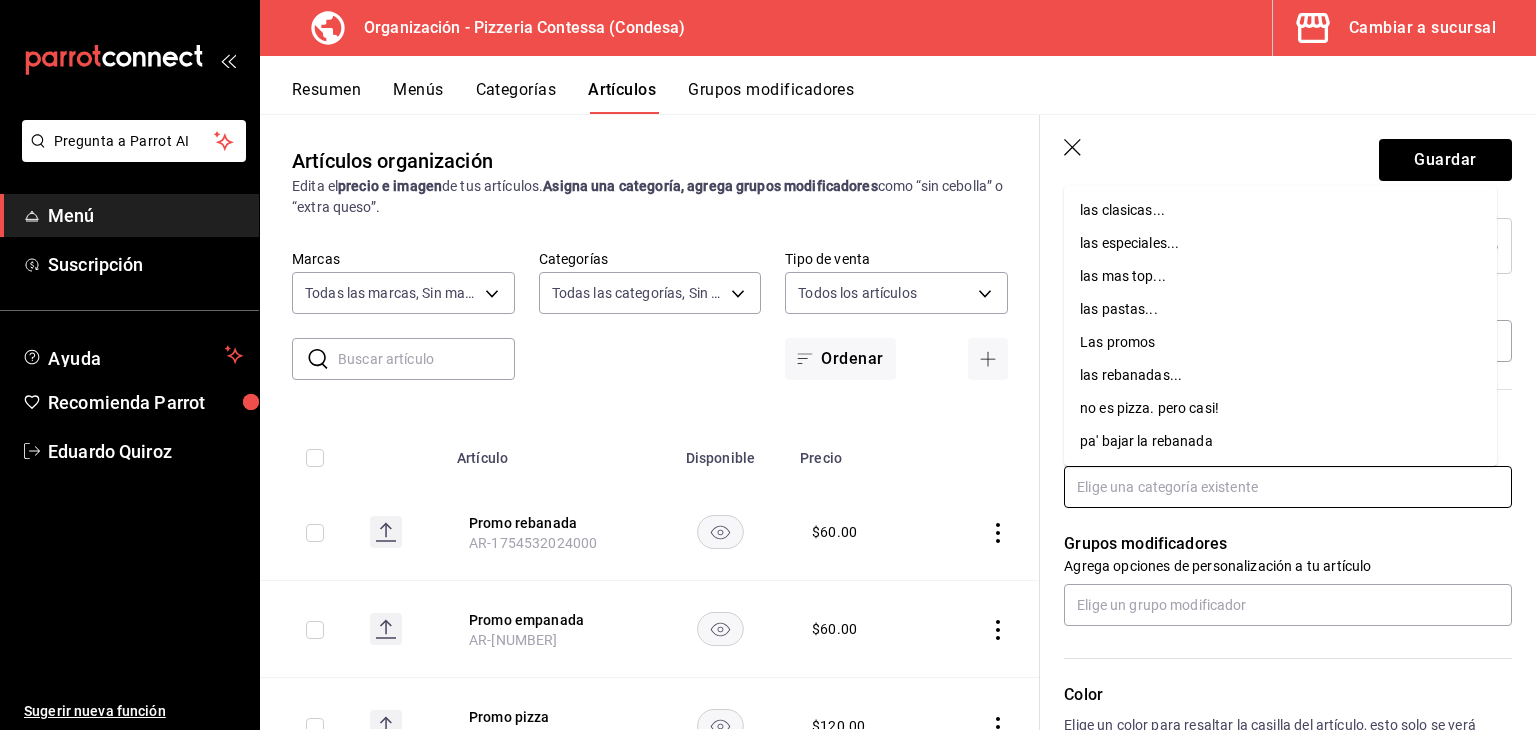 click at bounding box center (1288, 487) 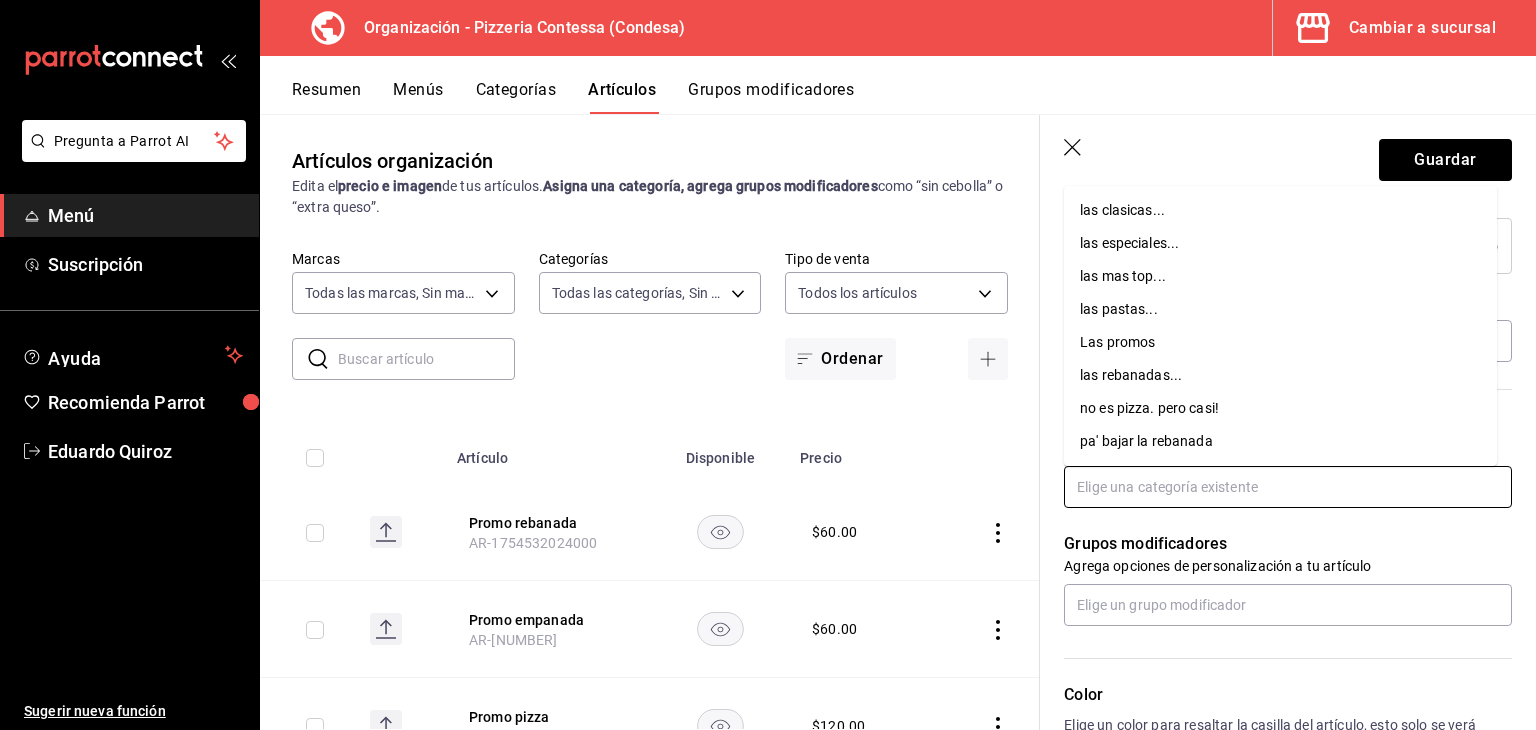 click on "las rebanadas..." at bounding box center [1280, 375] 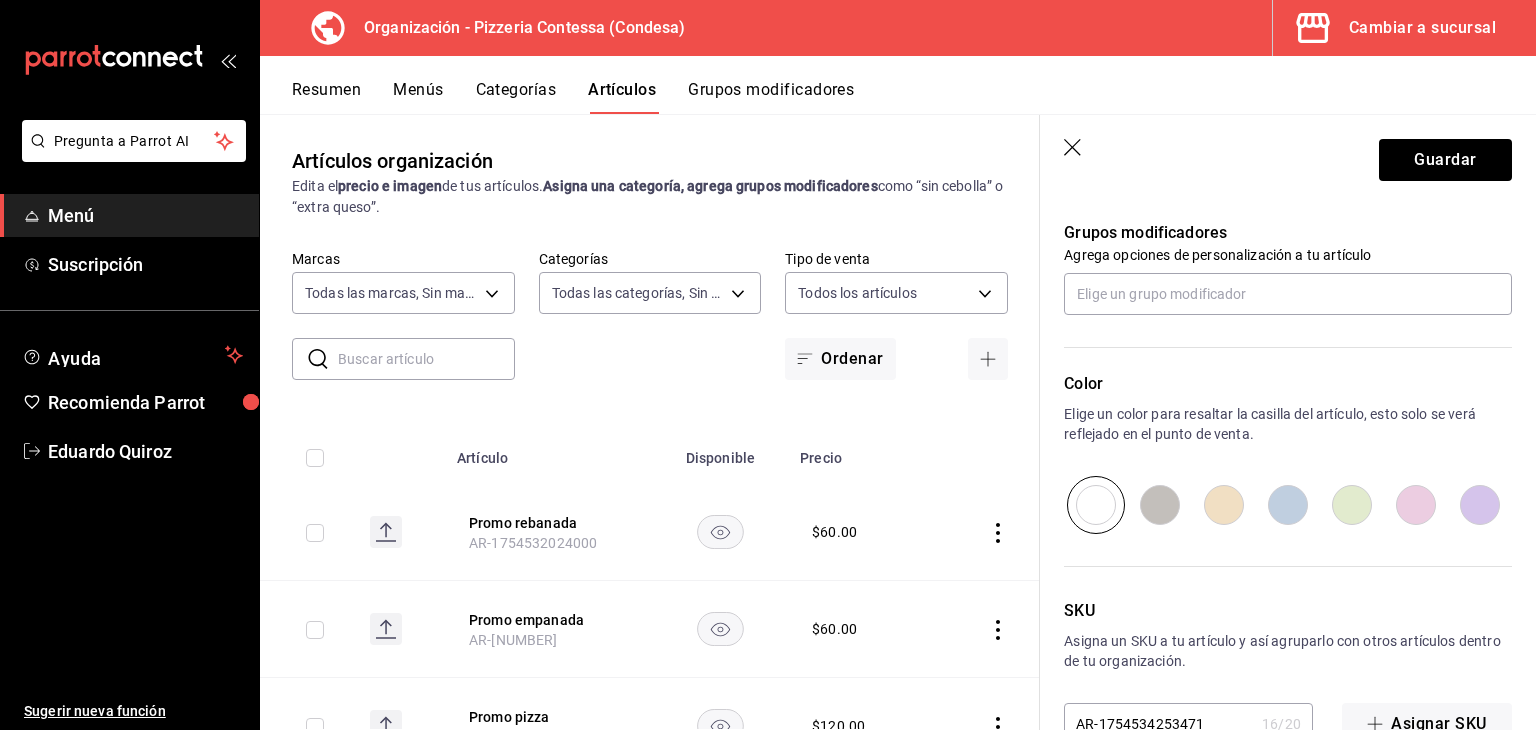 scroll, scrollTop: 934, scrollLeft: 0, axis: vertical 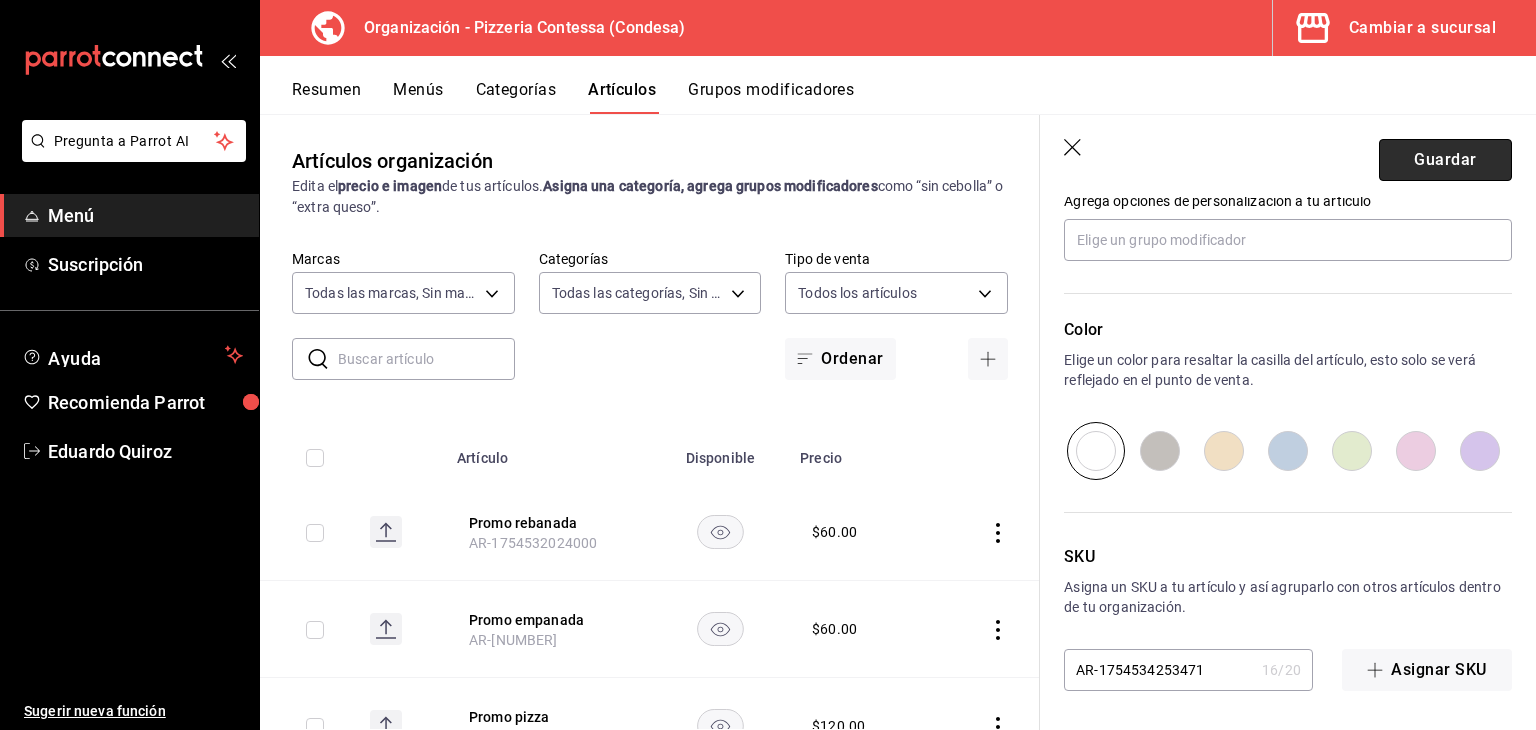 click on "Guardar" at bounding box center [1445, 160] 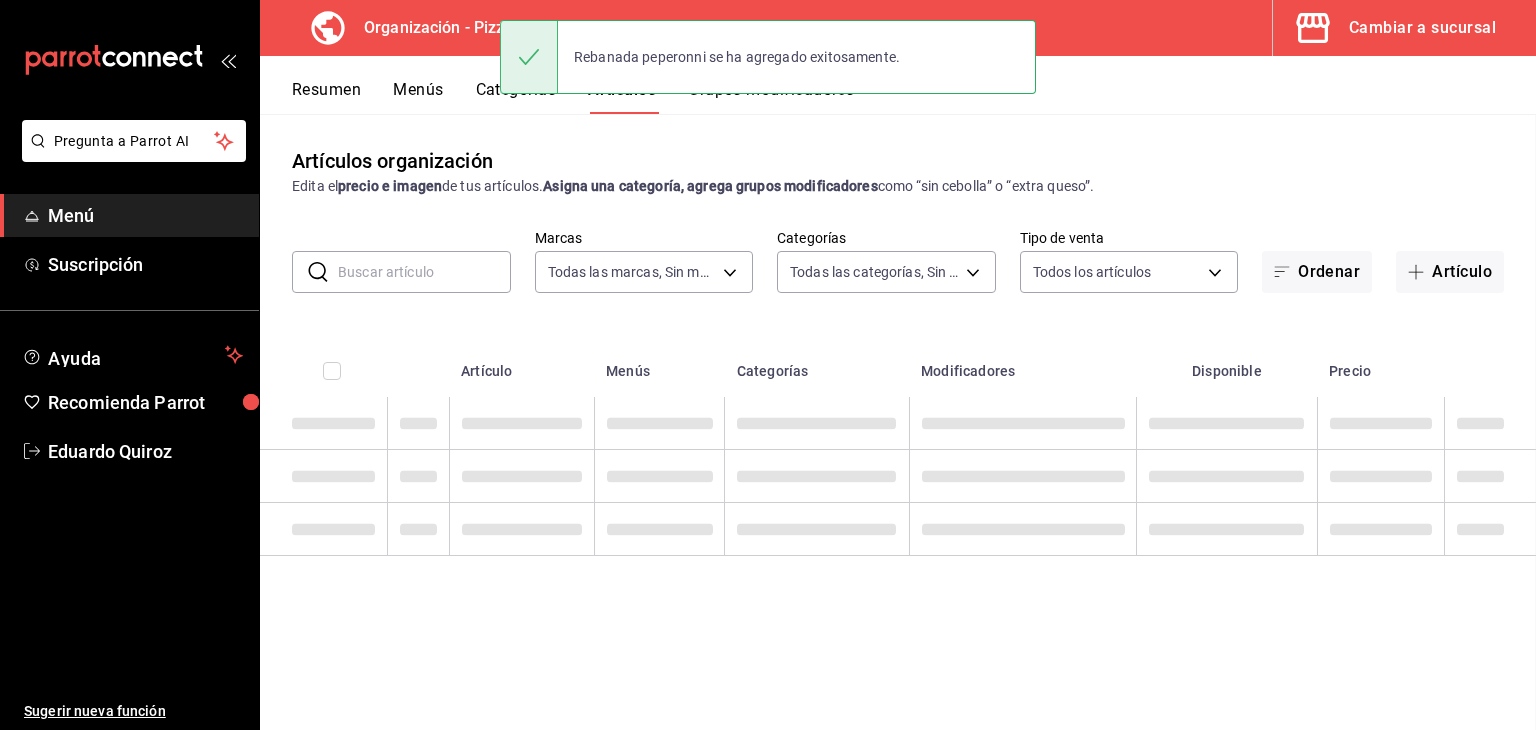scroll, scrollTop: 0, scrollLeft: 0, axis: both 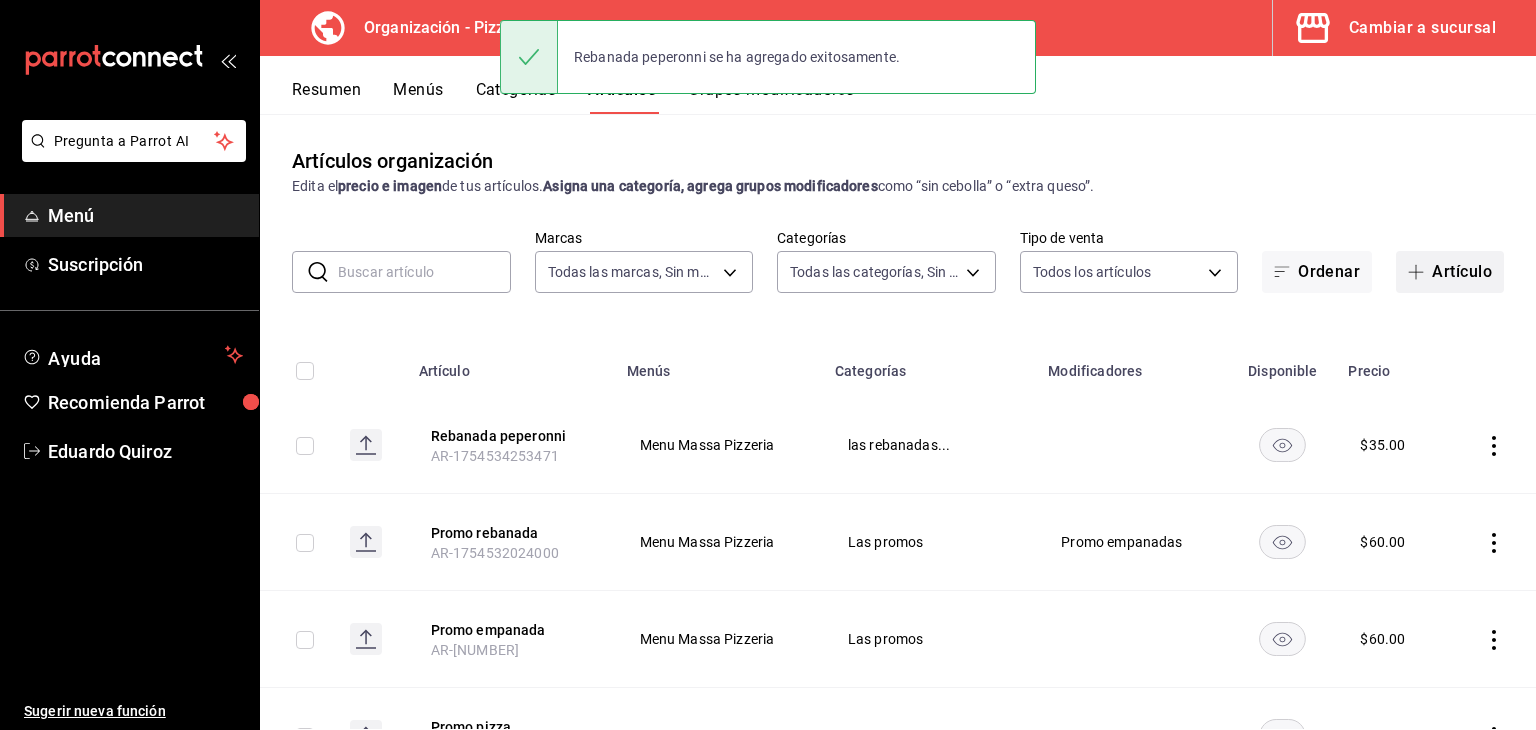 click on "Artículo" at bounding box center (1450, 272) 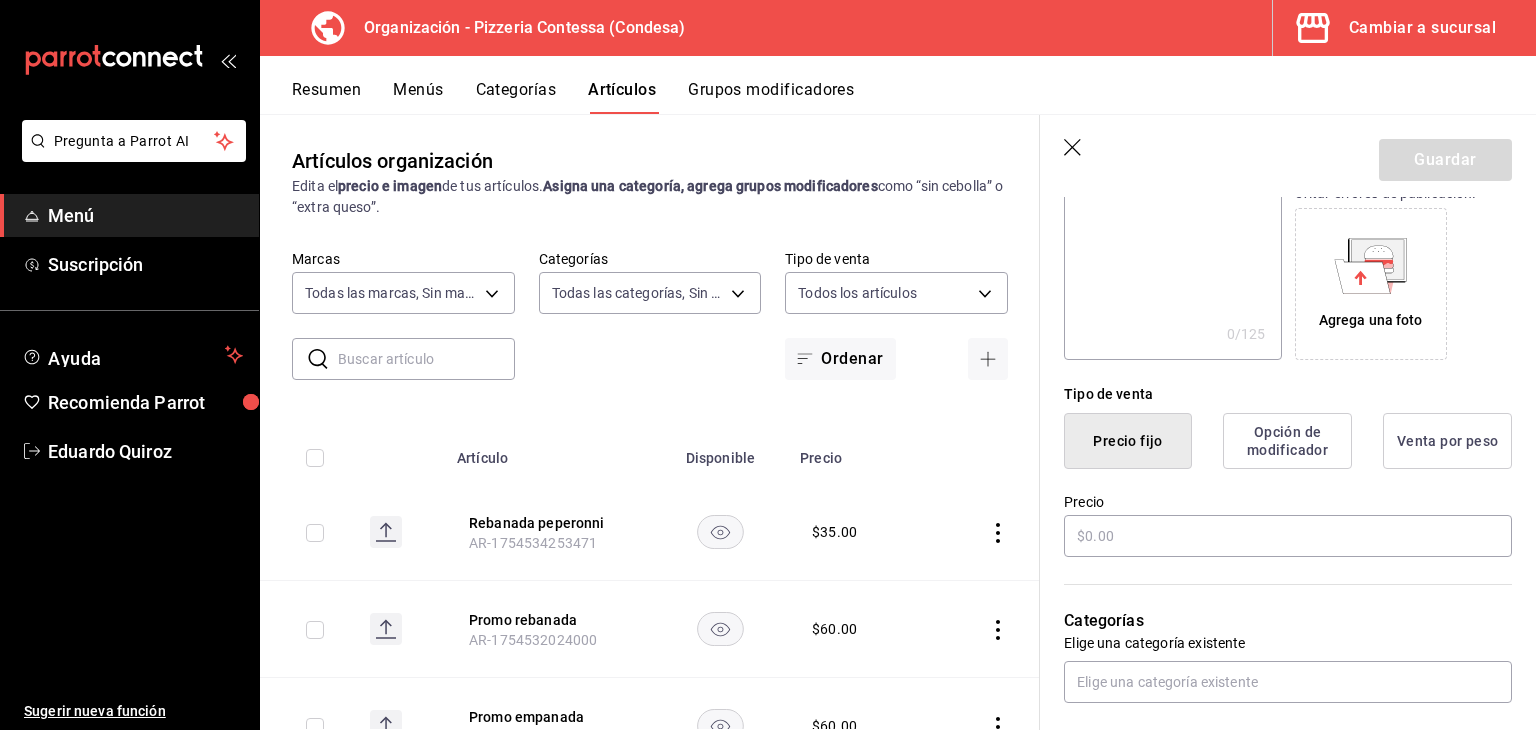 scroll, scrollTop: 310, scrollLeft: 0, axis: vertical 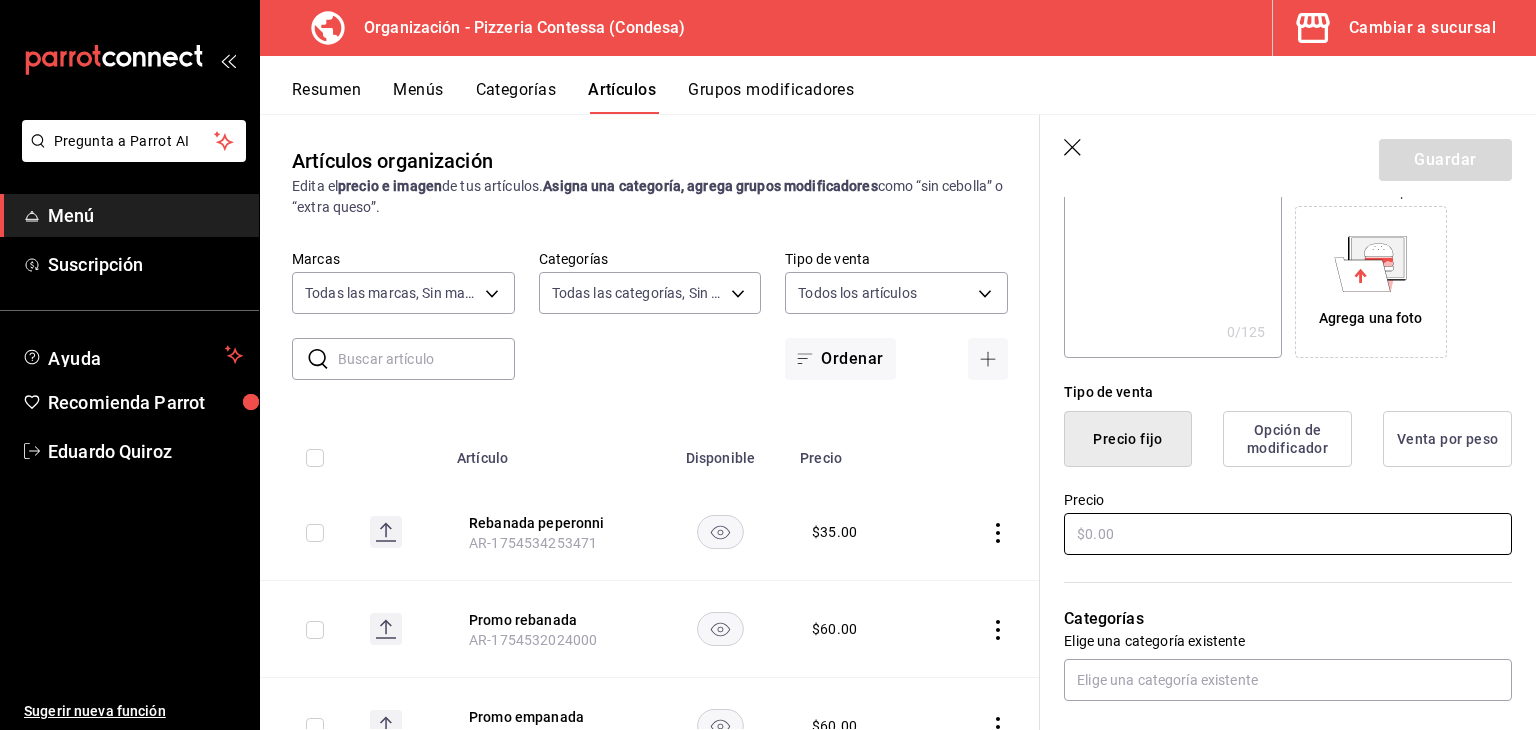 type on "Rebanada hawaiana" 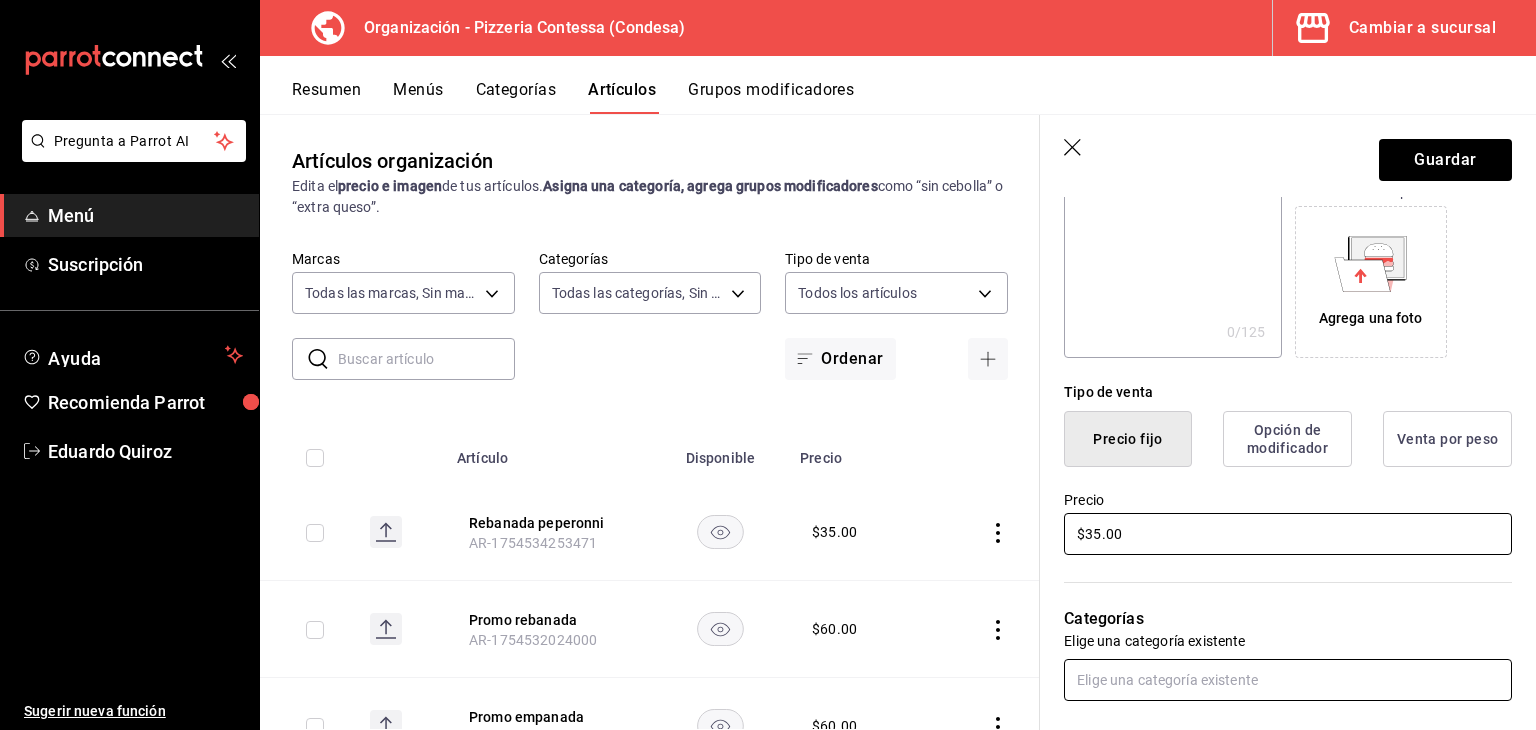 type on "$35.00" 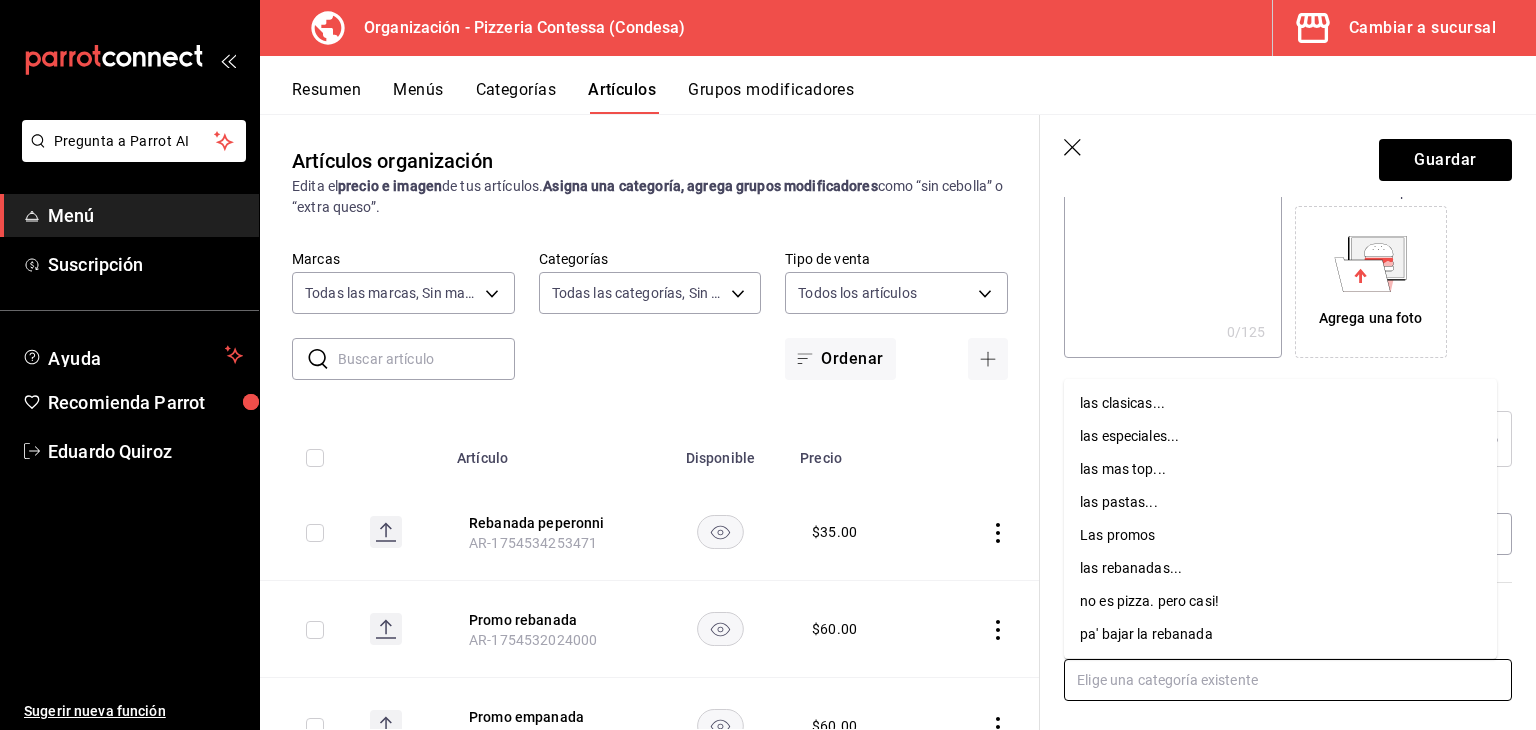 click at bounding box center [1288, 680] 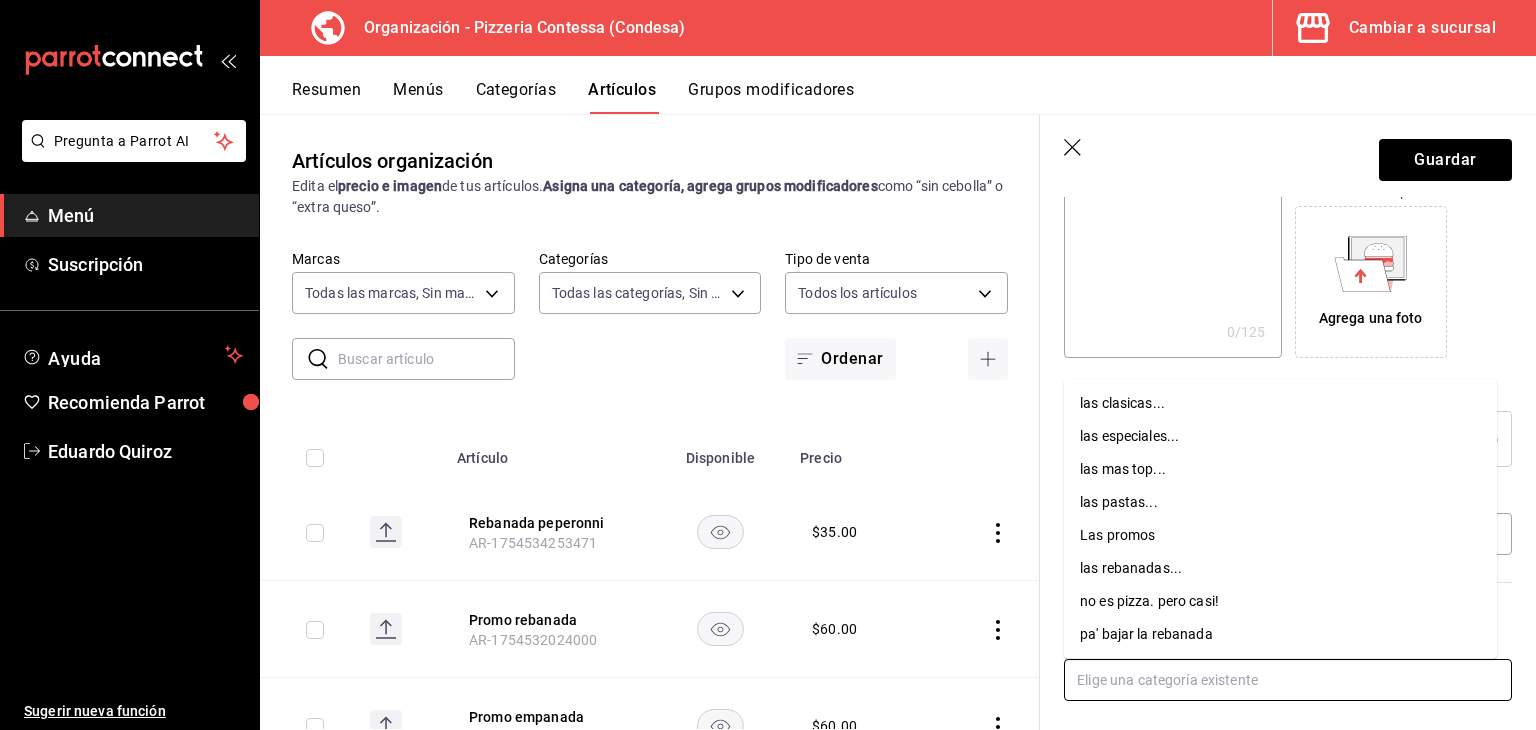click on "las rebanadas..." at bounding box center [1280, 568] 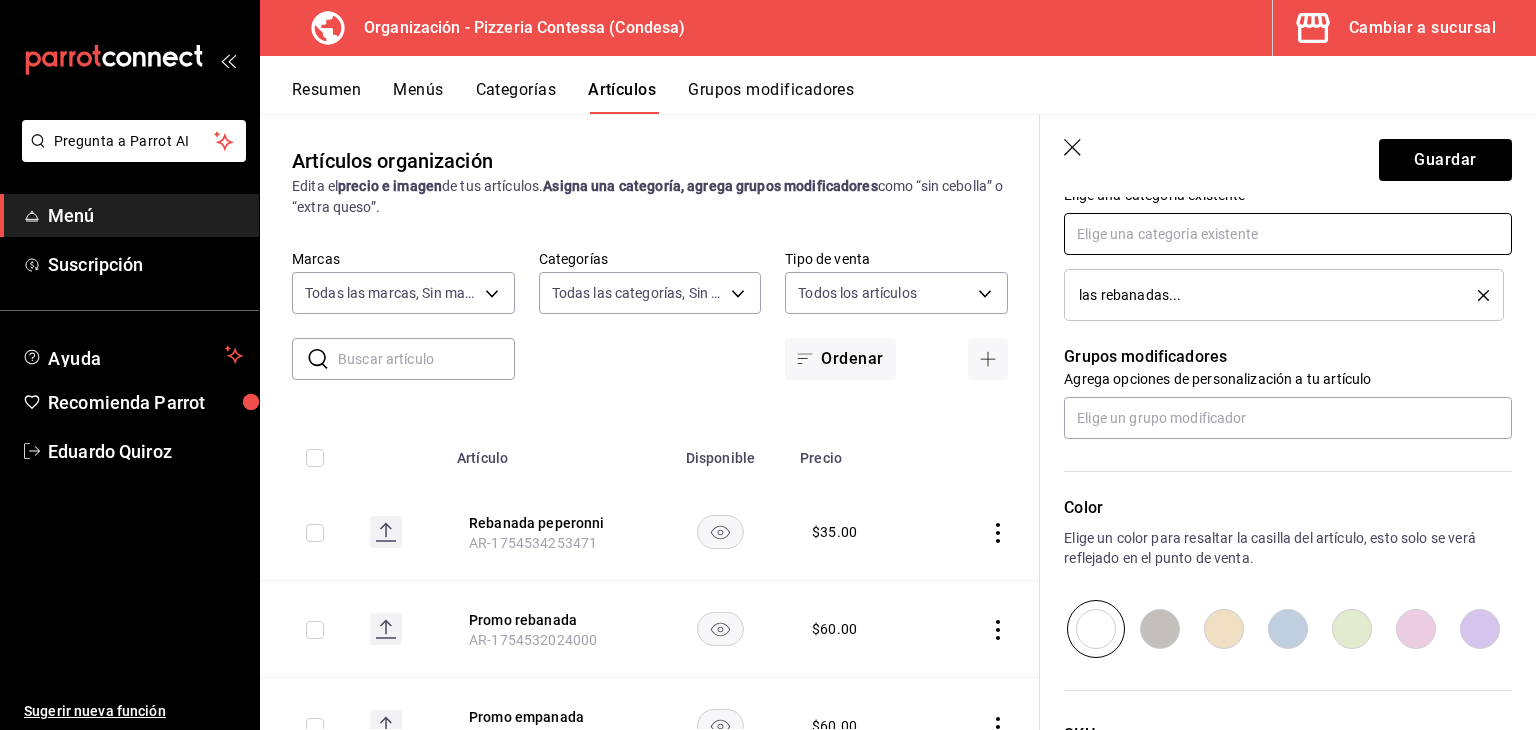 scroll, scrollTop: 934, scrollLeft: 0, axis: vertical 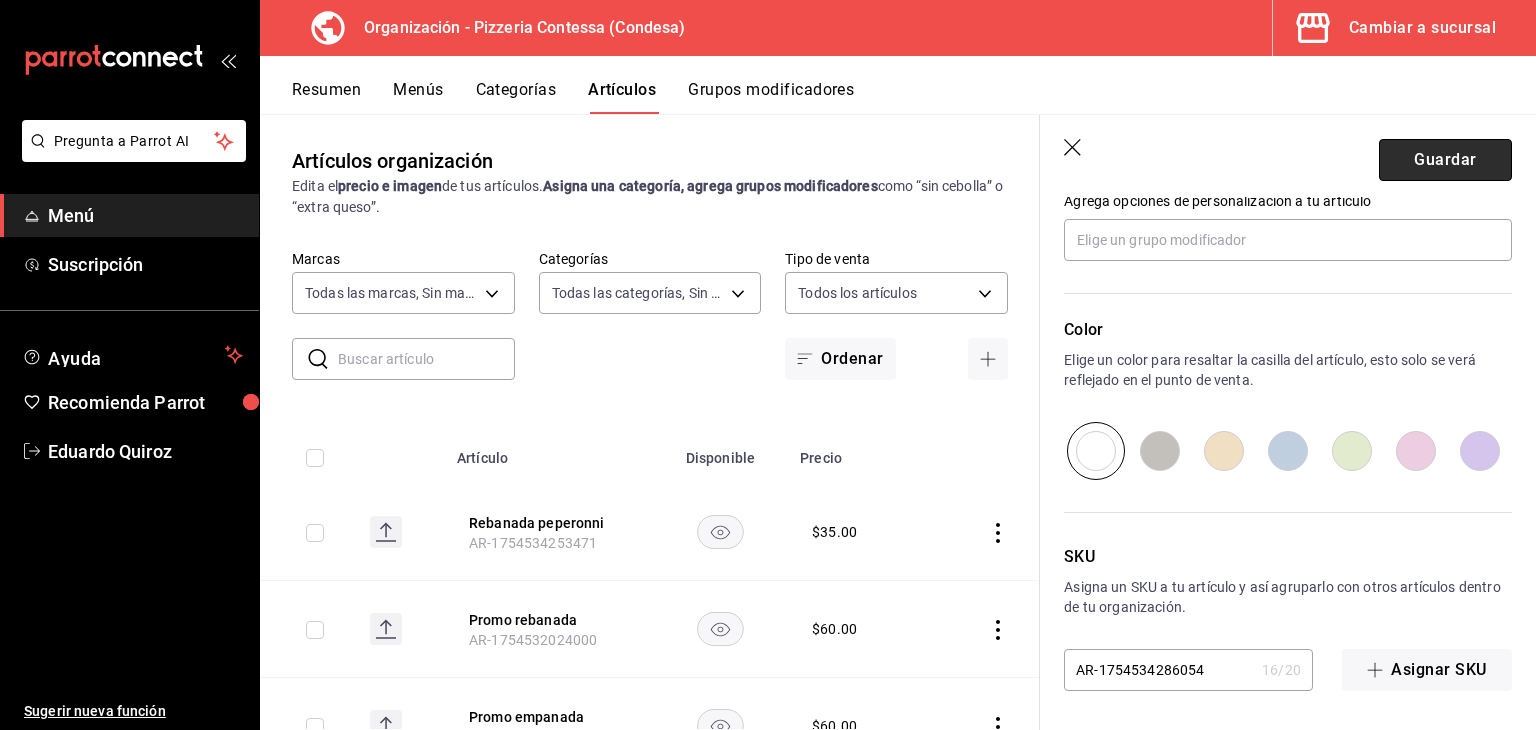 click on "Guardar" at bounding box center [1445, 160] 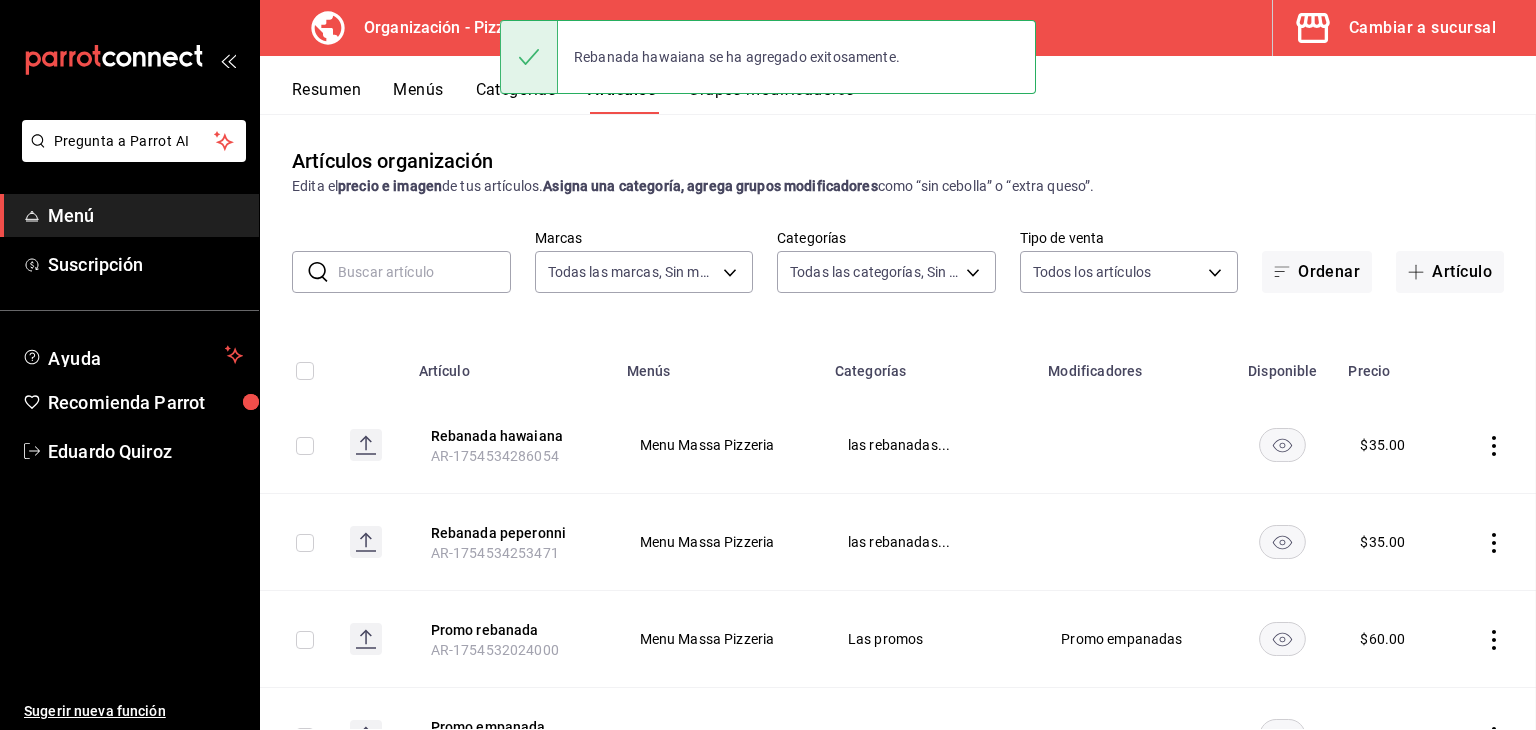 scroll, scrollTop: 0, scrollLeft: 0, axis: both 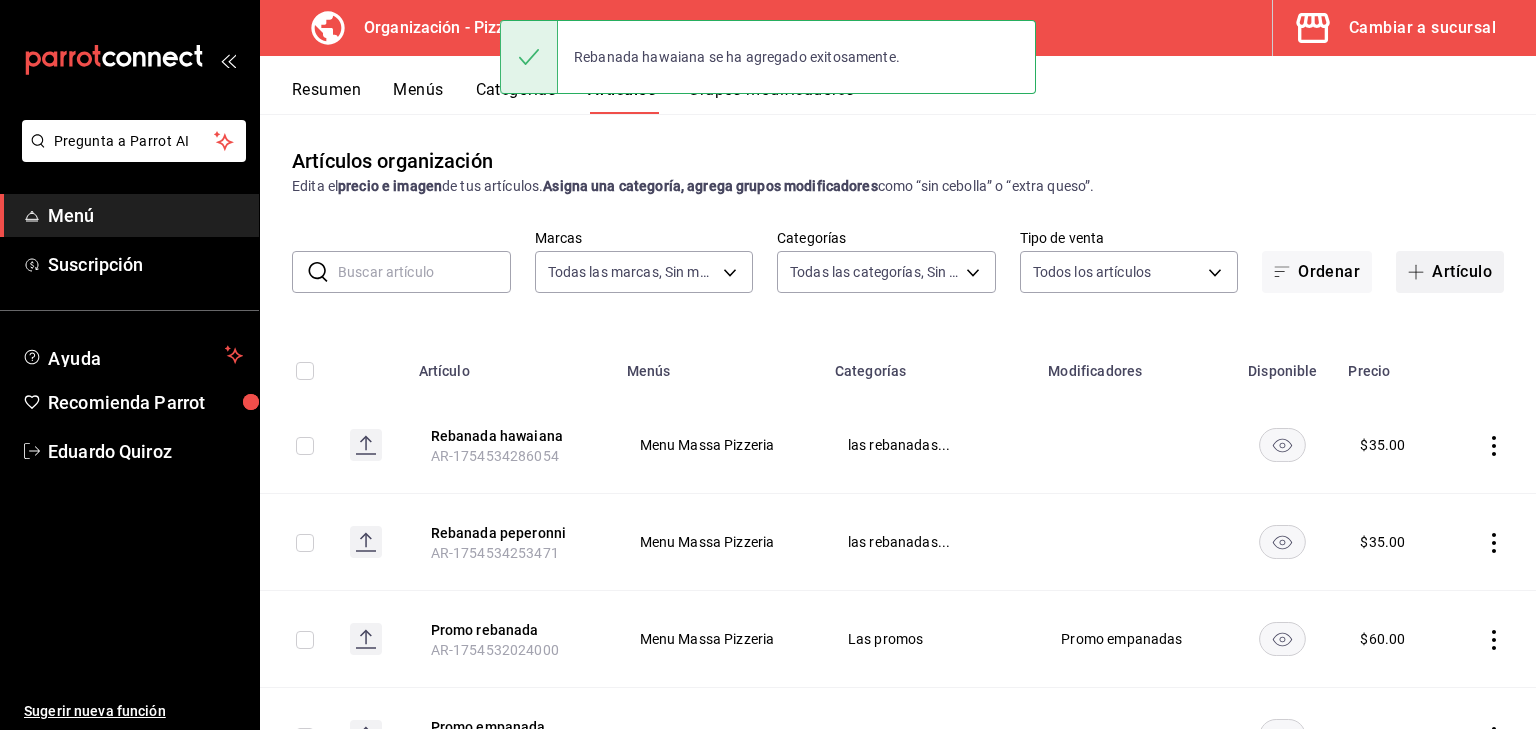 click on "Artículo" at bounding box center (1450, 272) 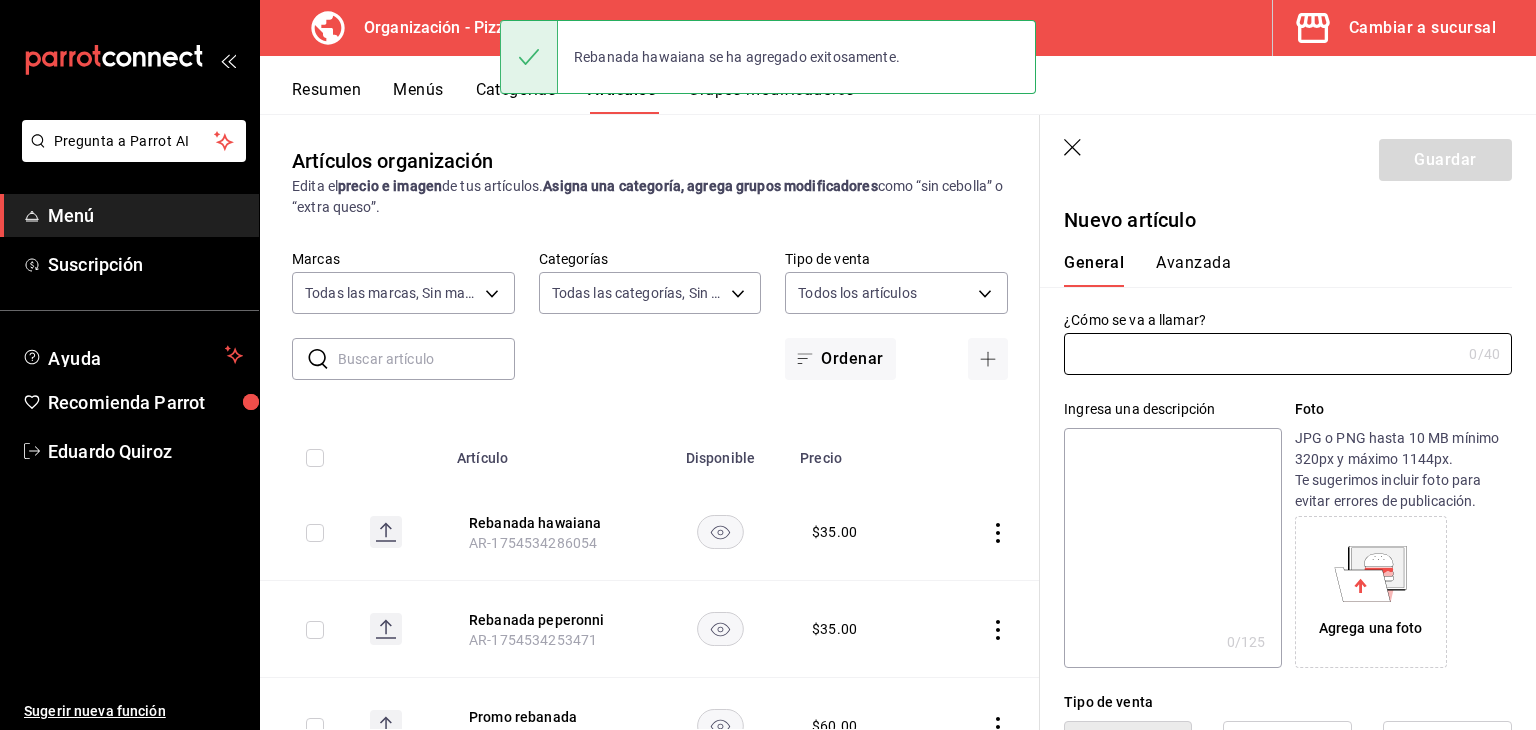 type on "AR-1754534304459" 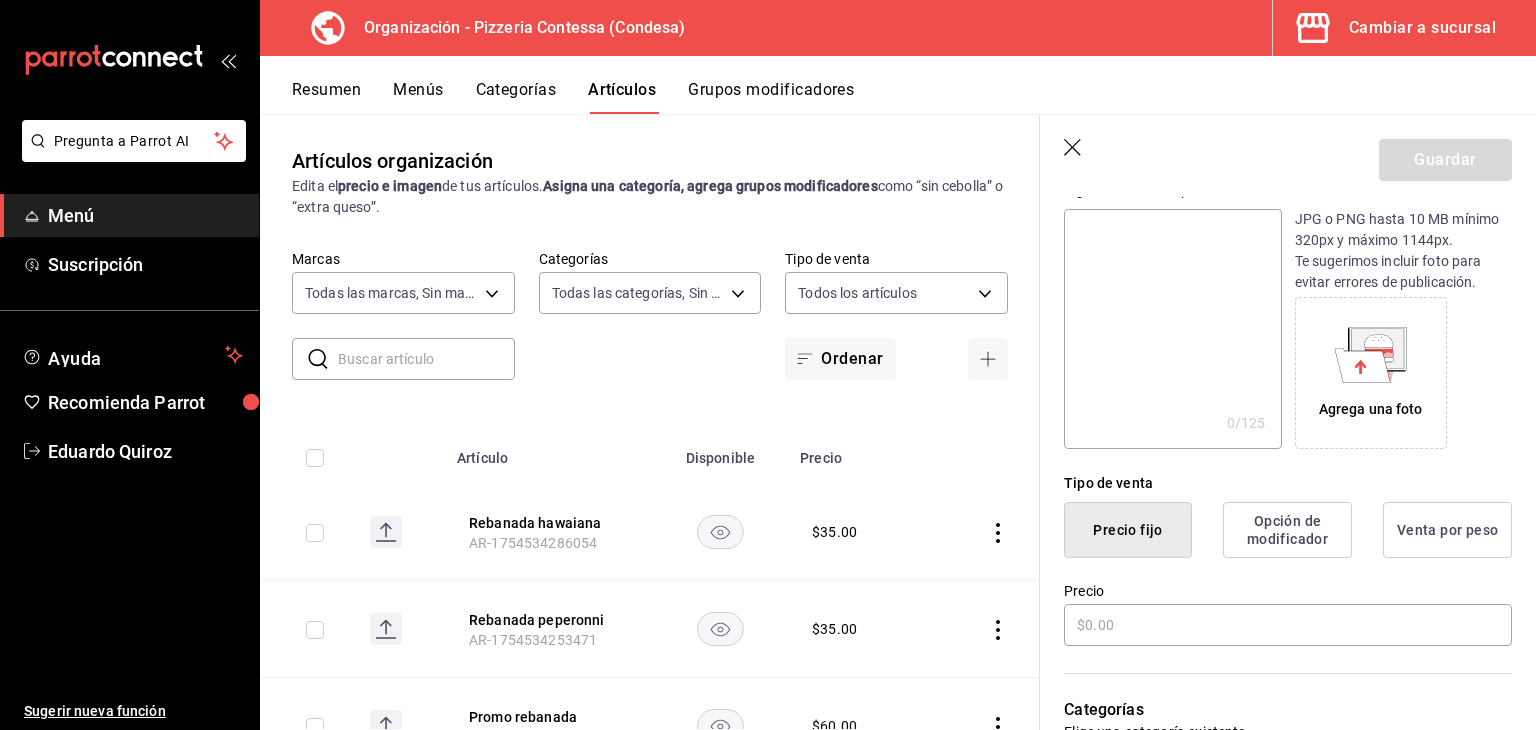 scroll, scrollTop: 220, scrollLeft: 0, axis: vertical 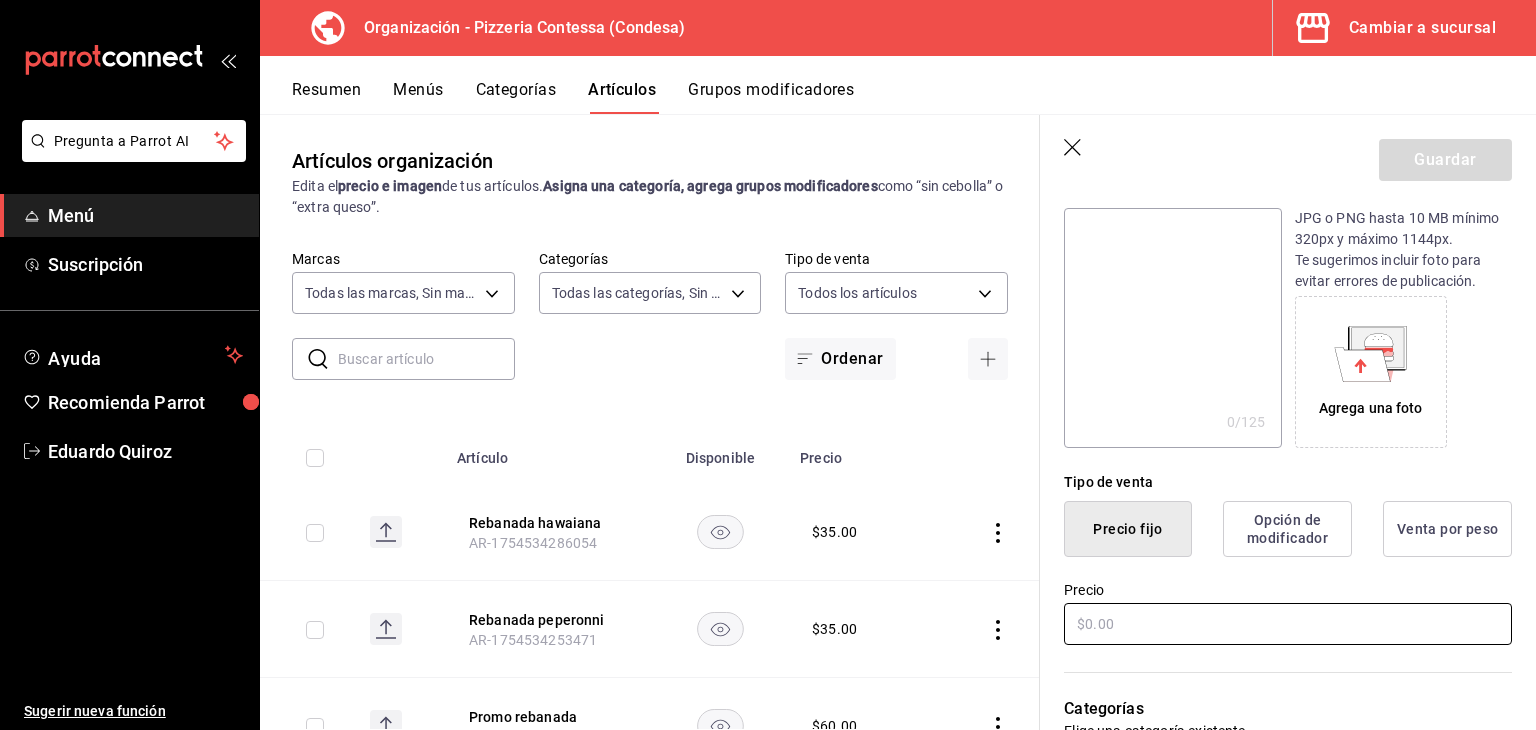 type on "Rebanada bolognesa" 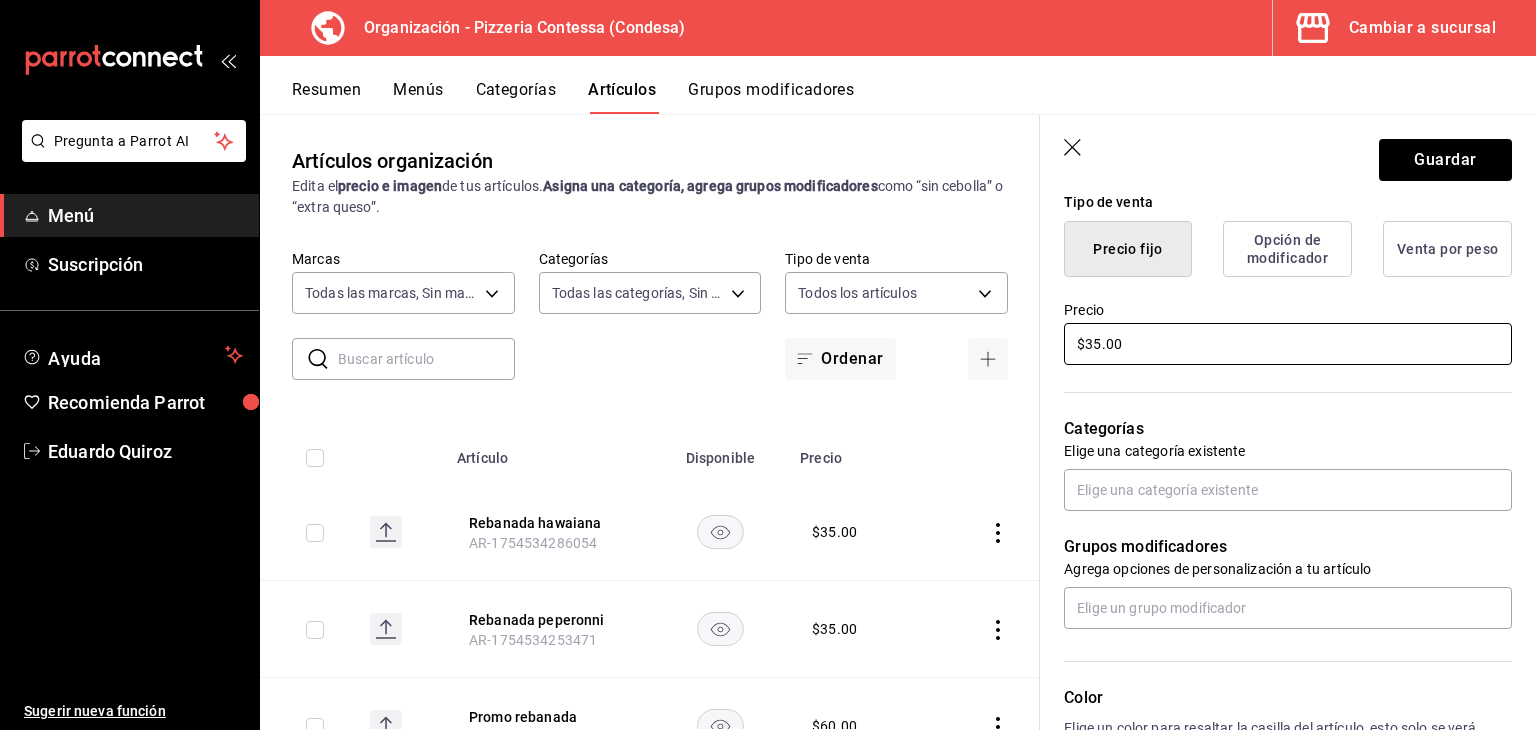 scroll, scrollTop: 523, scrollLeft: 0, axis: vertical 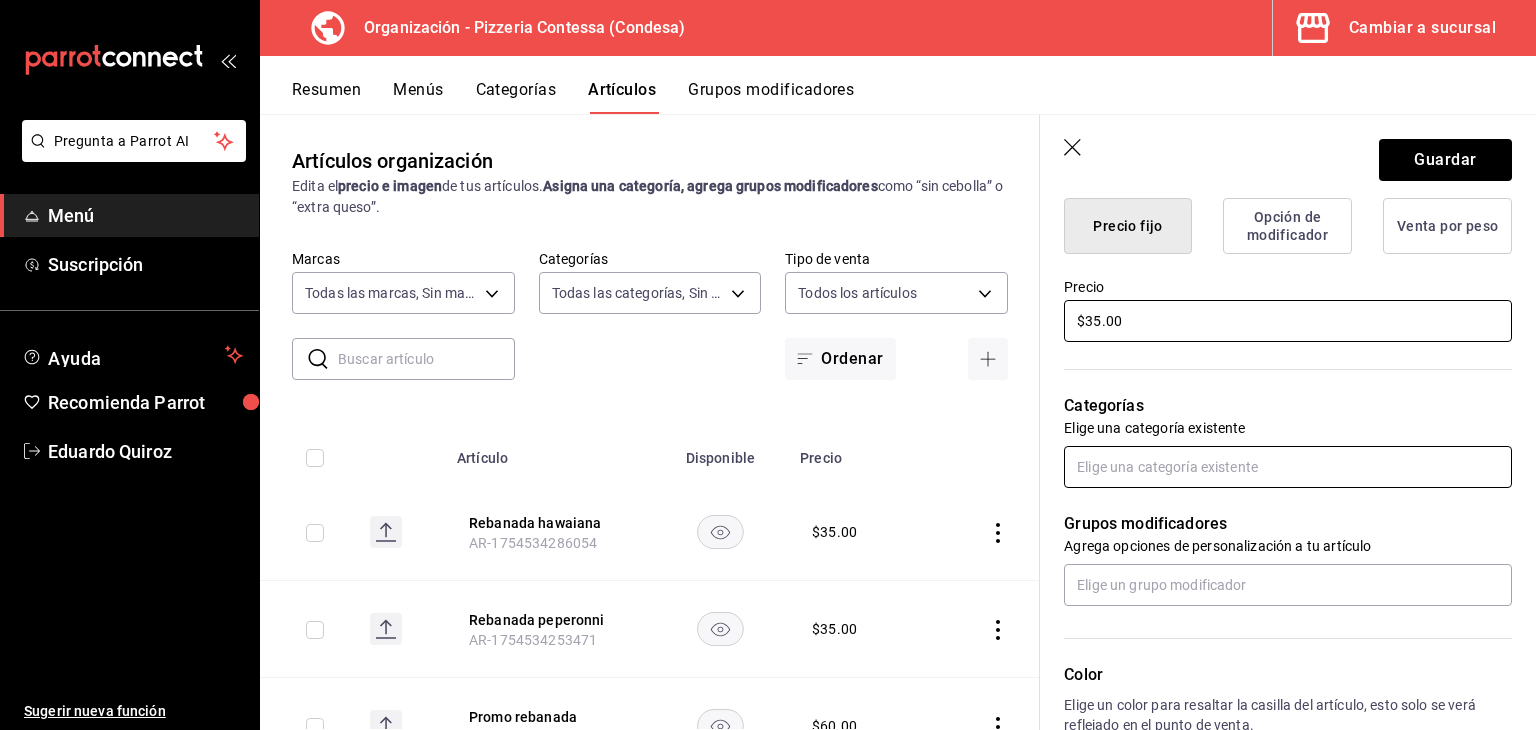 type on "$35.00" 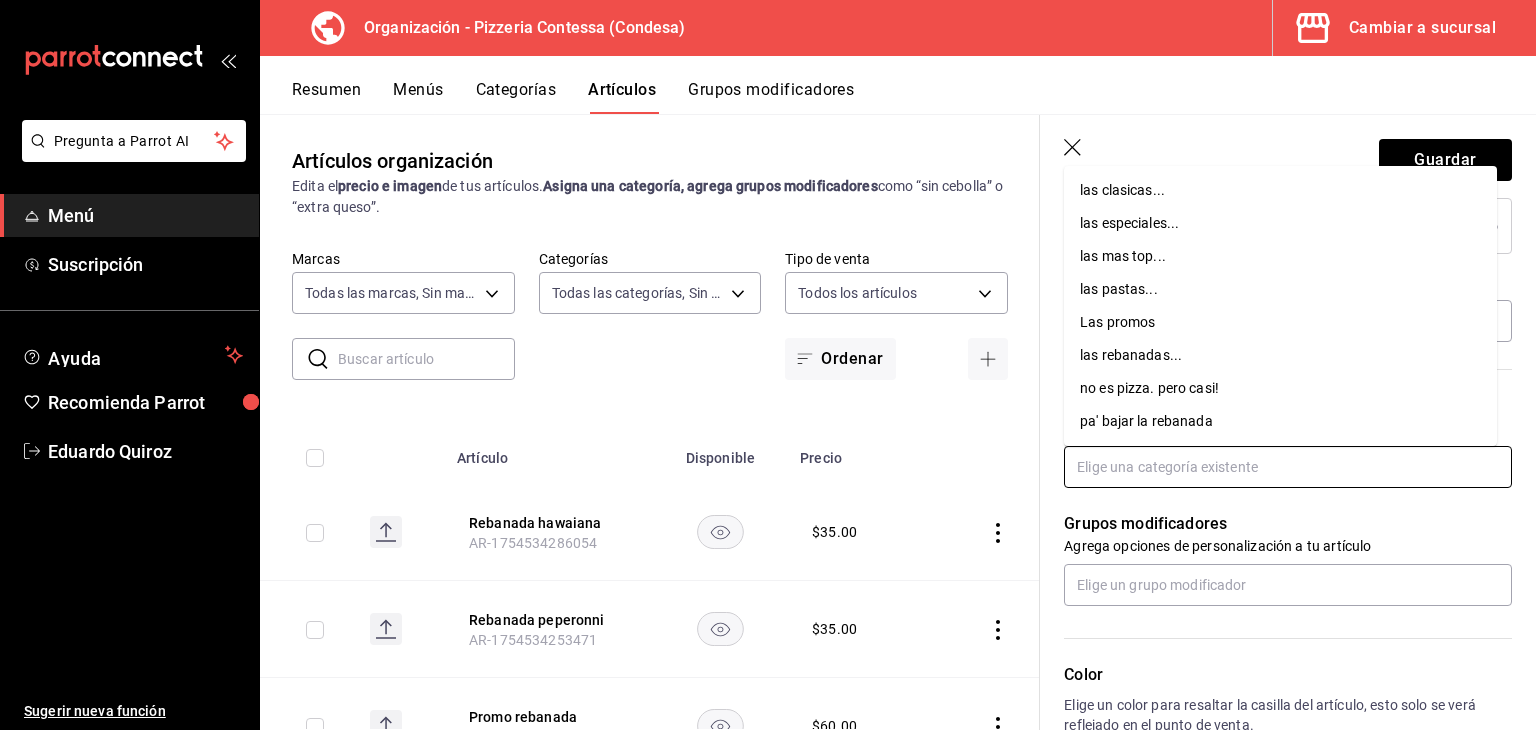 click at bounding box center [1288, 467] 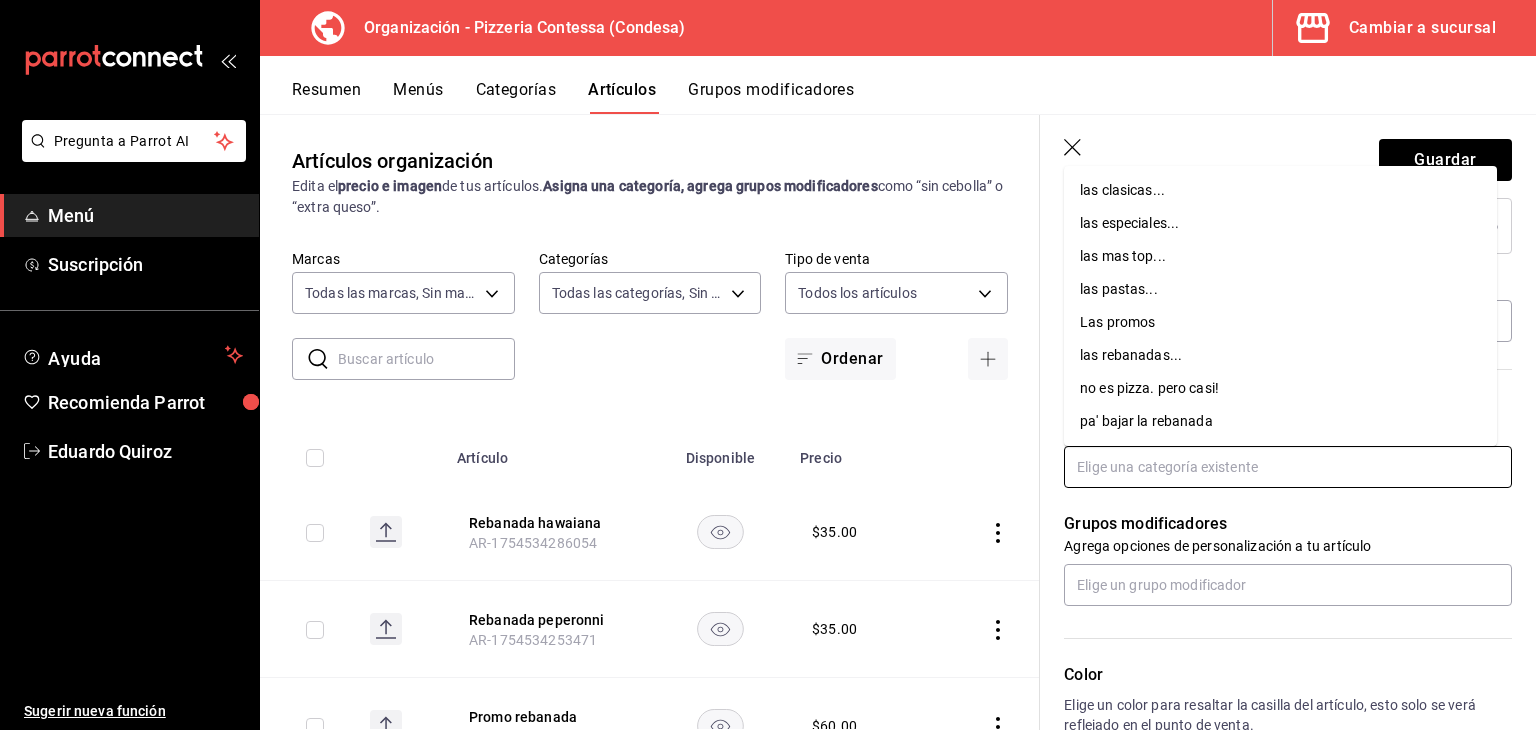 click on "las rebanadas..." at bounding box center (1280, 355) 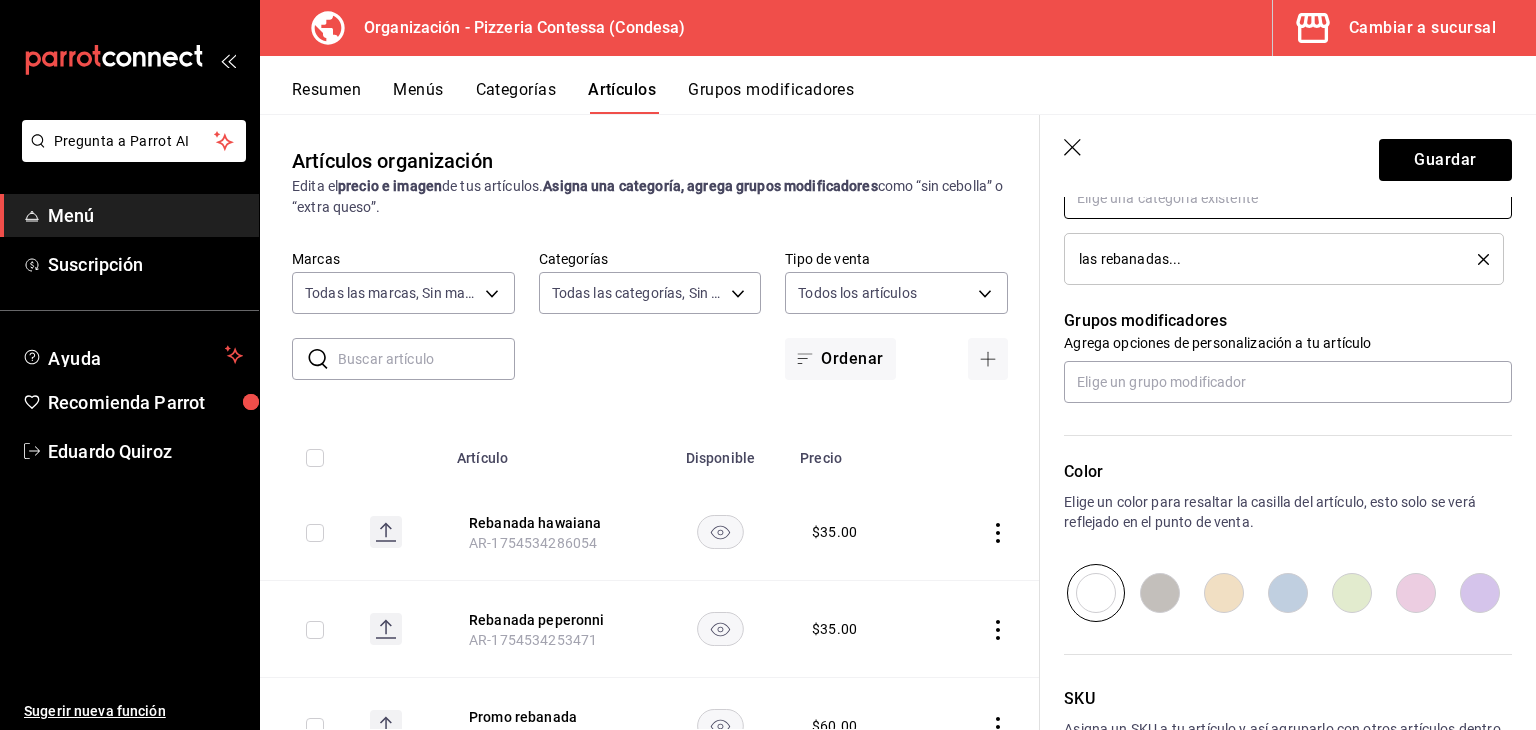 scroll, scrollTop: 934, scrollLeft: 0, axis: vertical 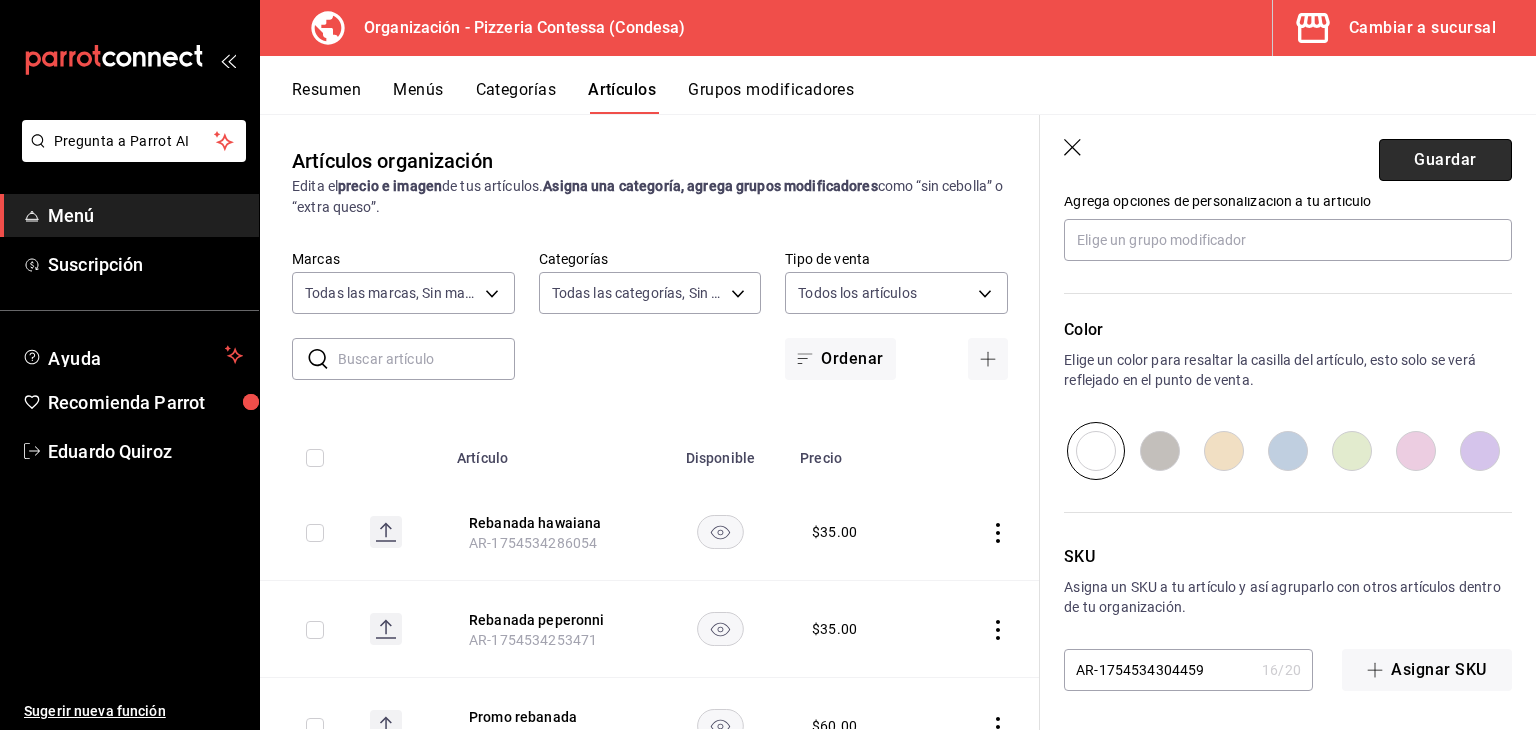 click on "Guardar" at bounding box center [1445, 160] 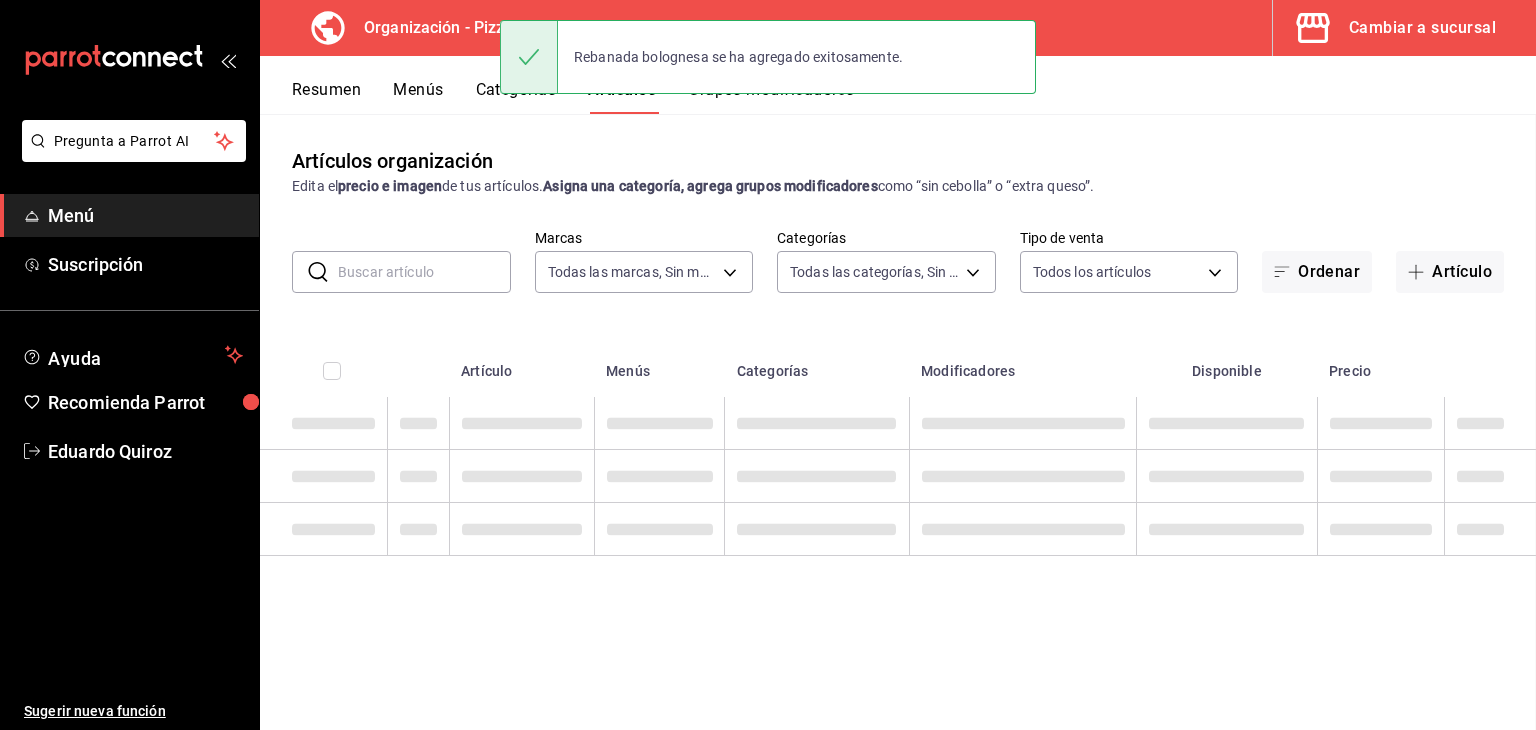 scroll, scrollTop: 0, scrollLeft: 0, axis: both 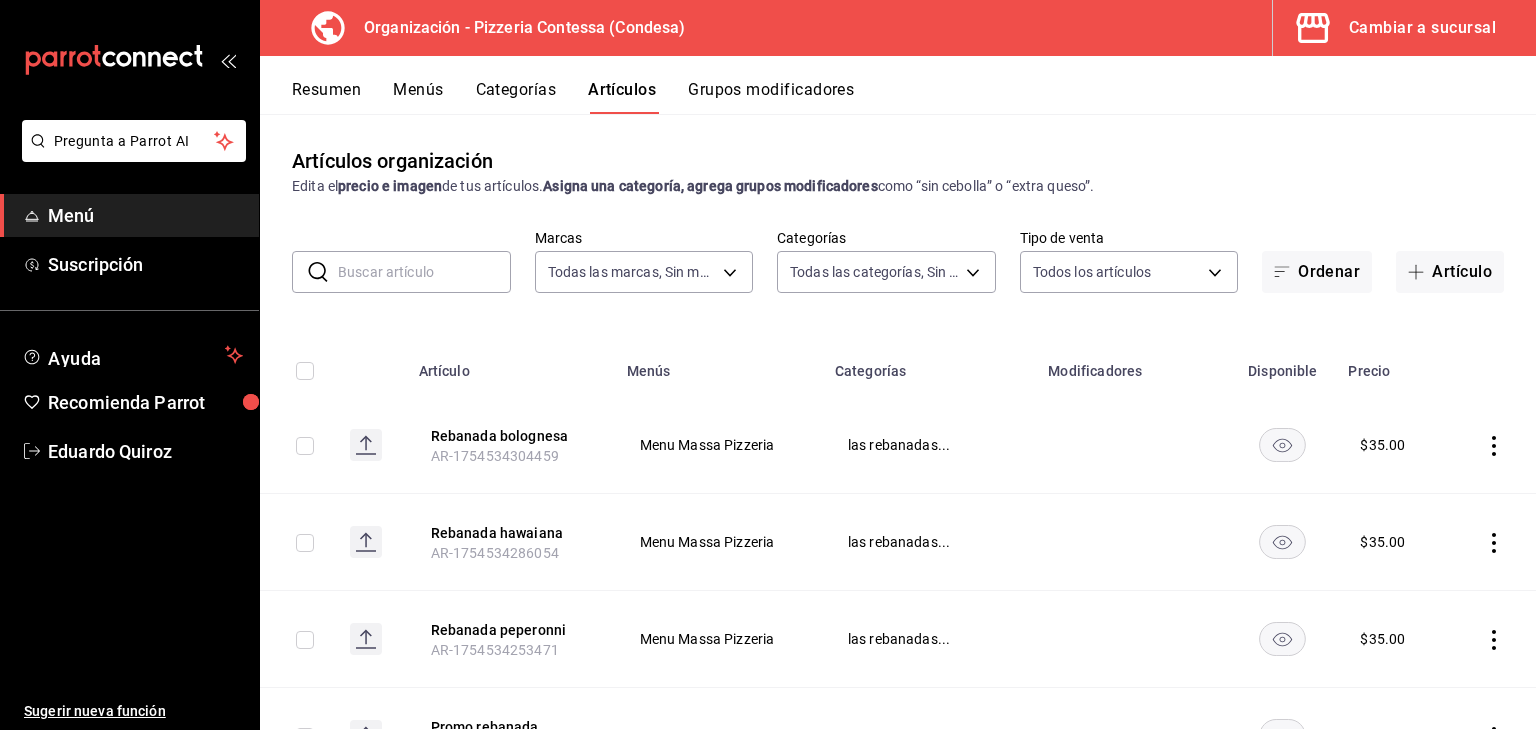 click on "Cambiar a sucursal" at bounding box center (1422, 28) 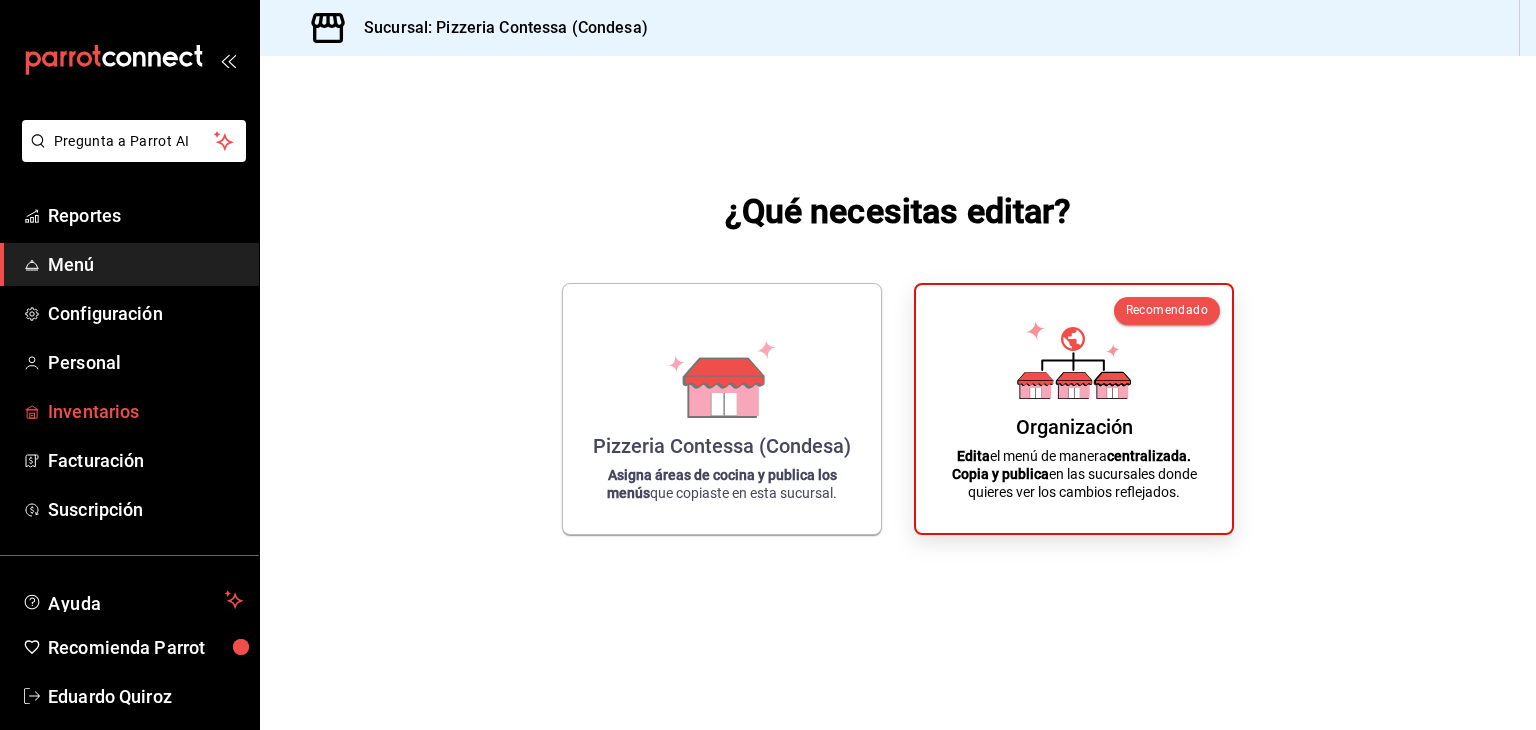click on "Inventarios" at bounding box center [145, 411] 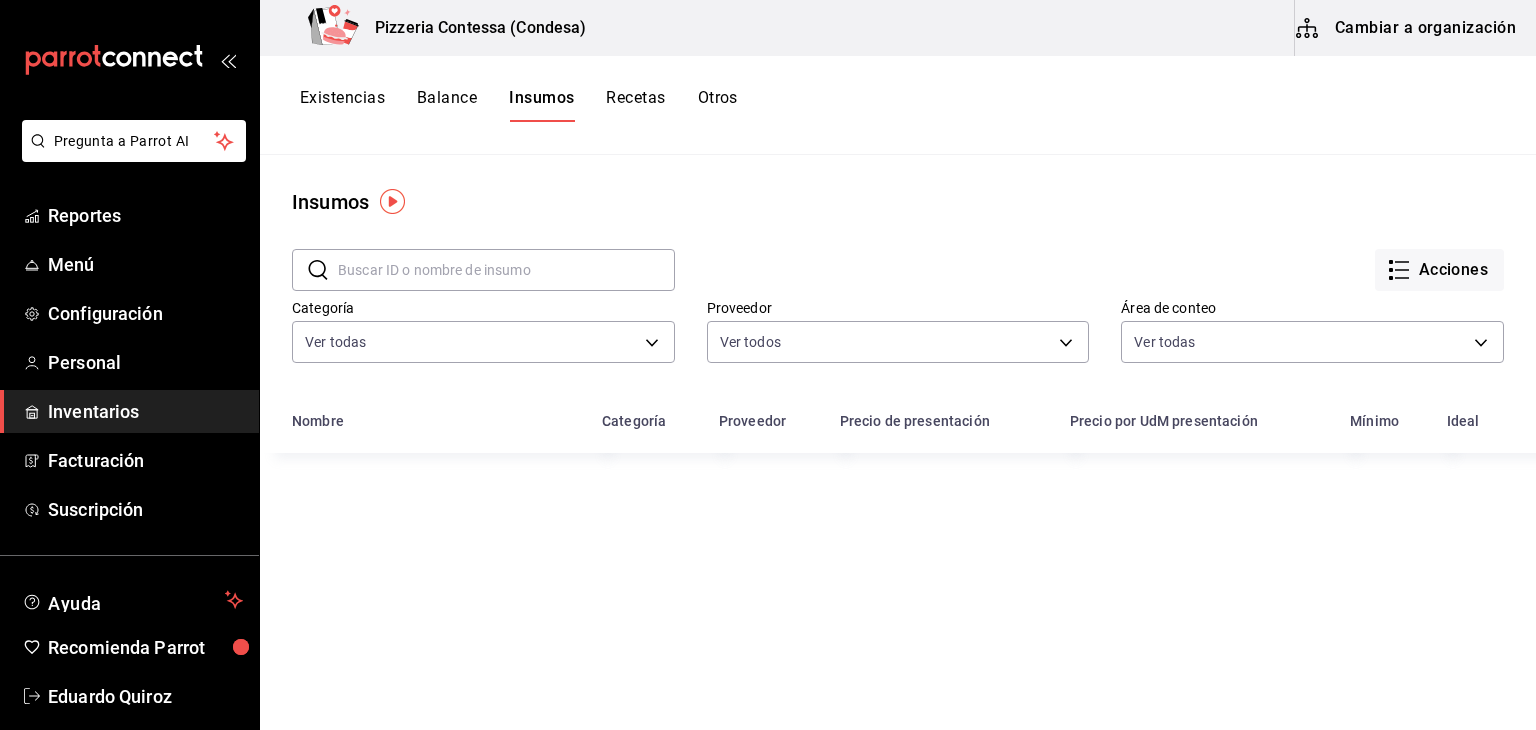 click on "Cambiar a organización" at bounding box center (1407, 28) 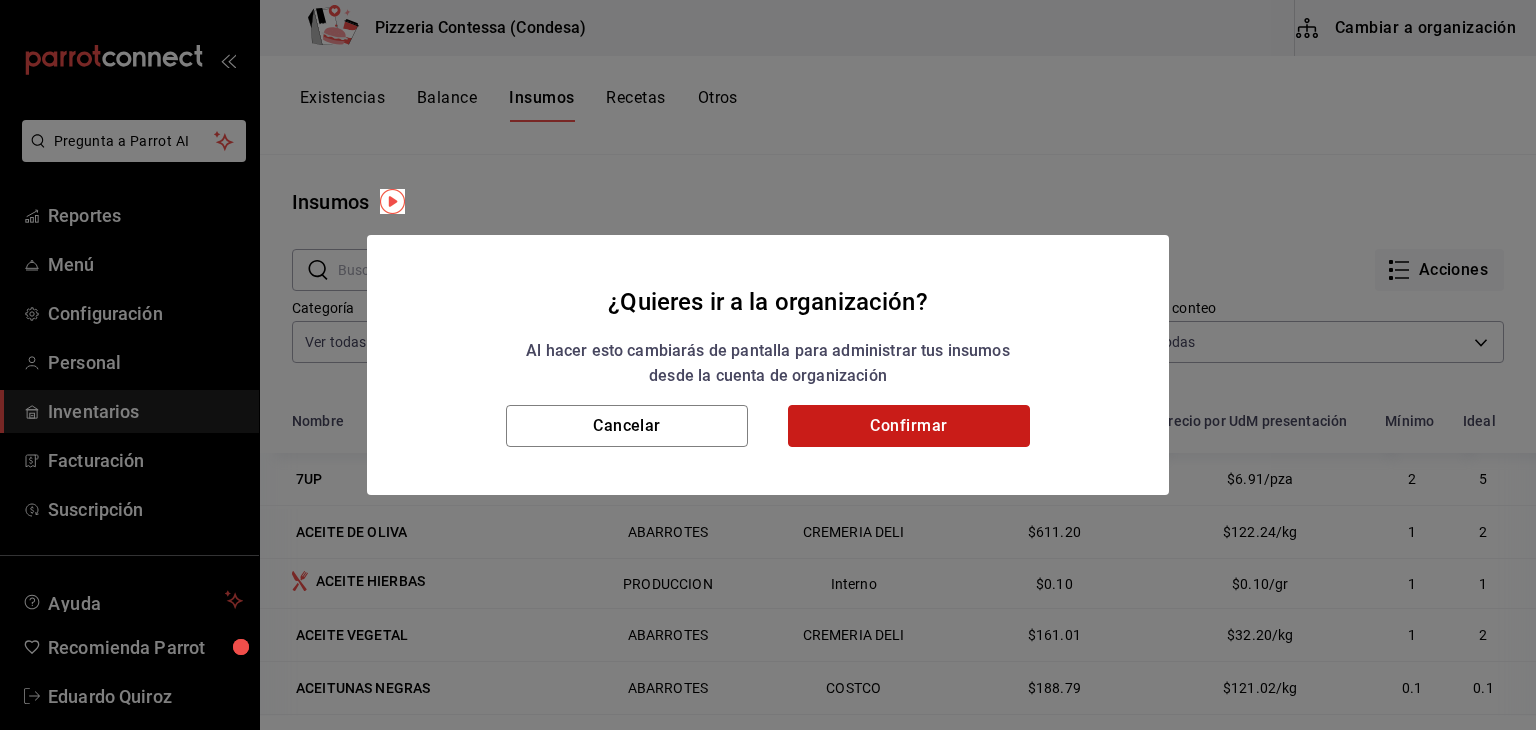 click on "Confirmar" at bounding box center [909, 426] 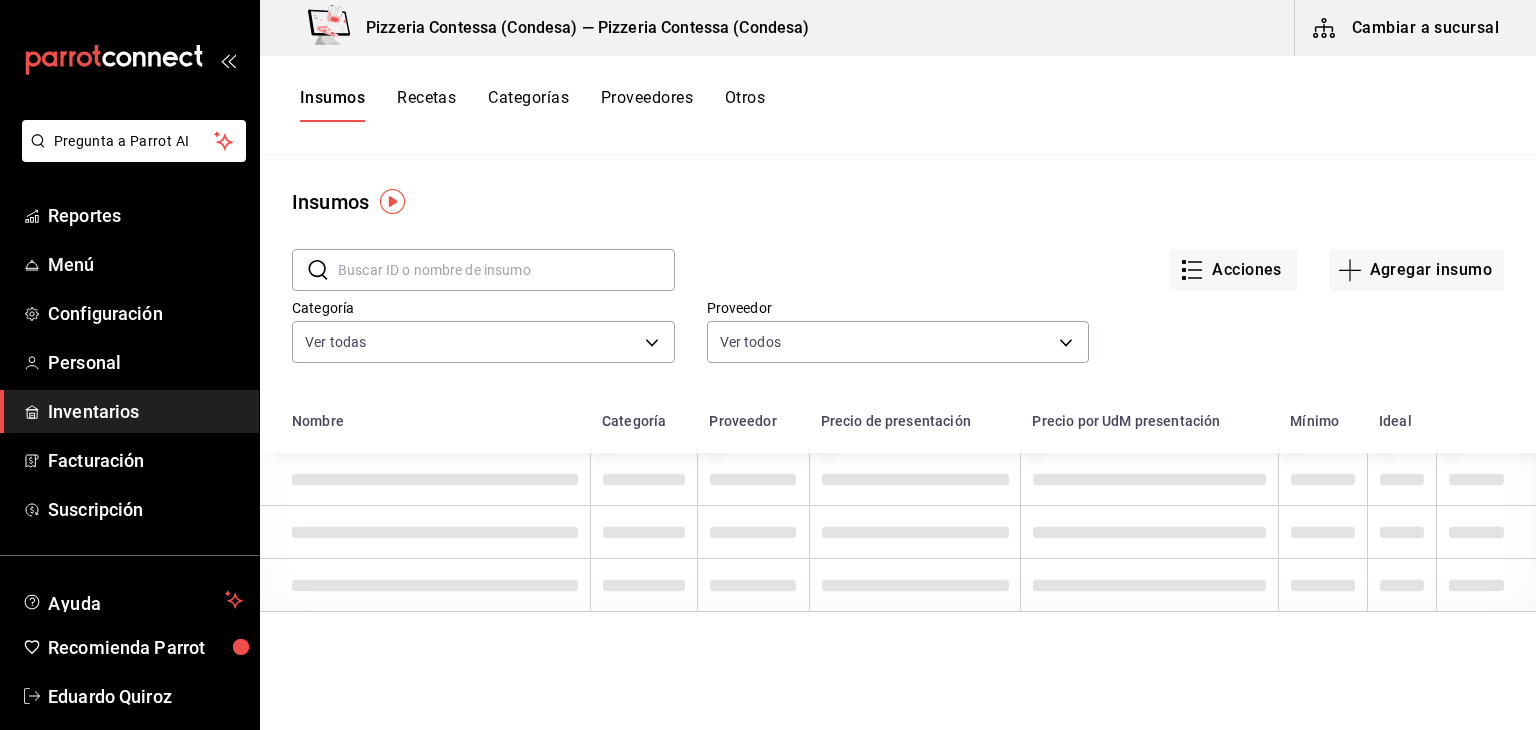 click on "Recetas" at bounding box center [426, 105] 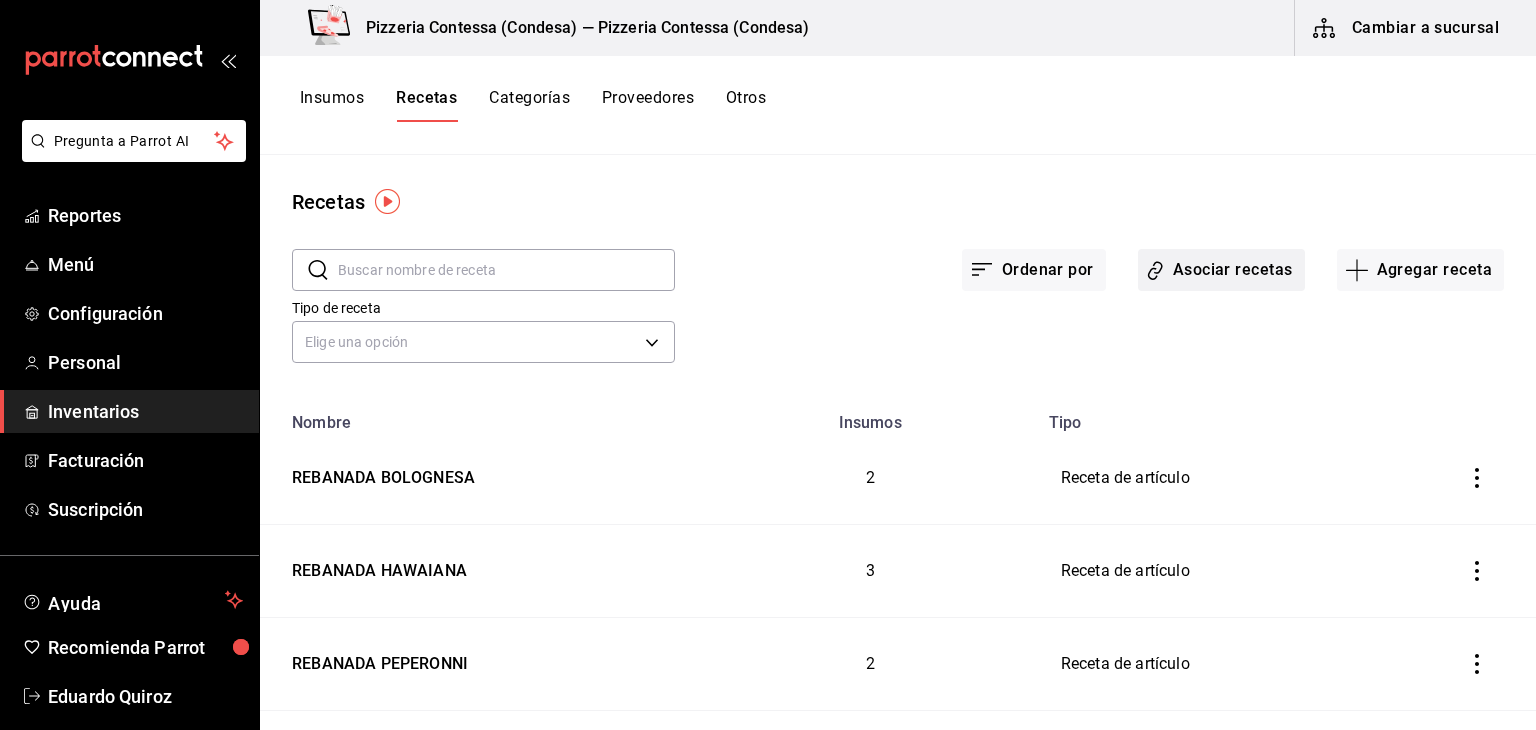 click on "Asociar recetas" at bounding box center [1221, 270] 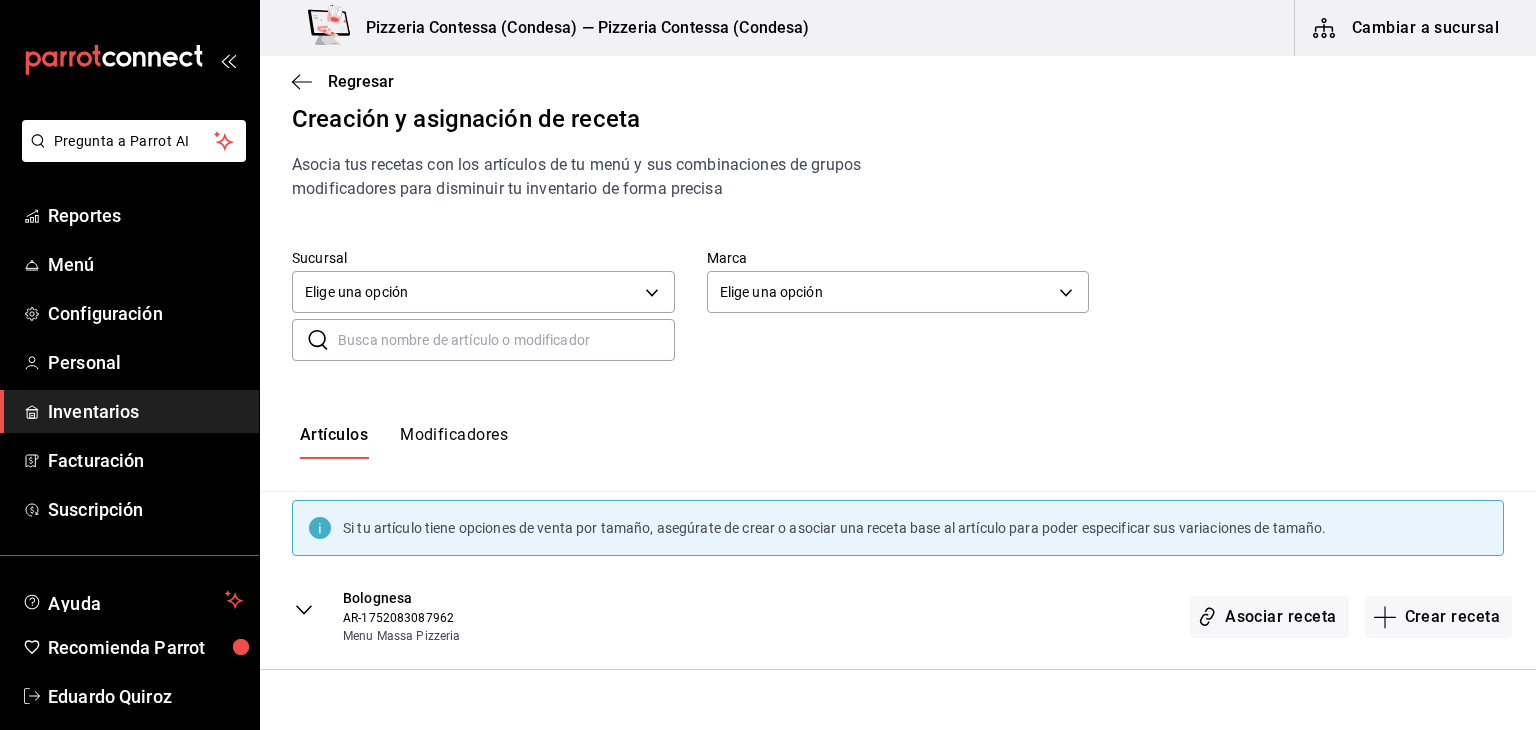 scroll, scrollTop: 0, scrollLeft: 0, axis: both 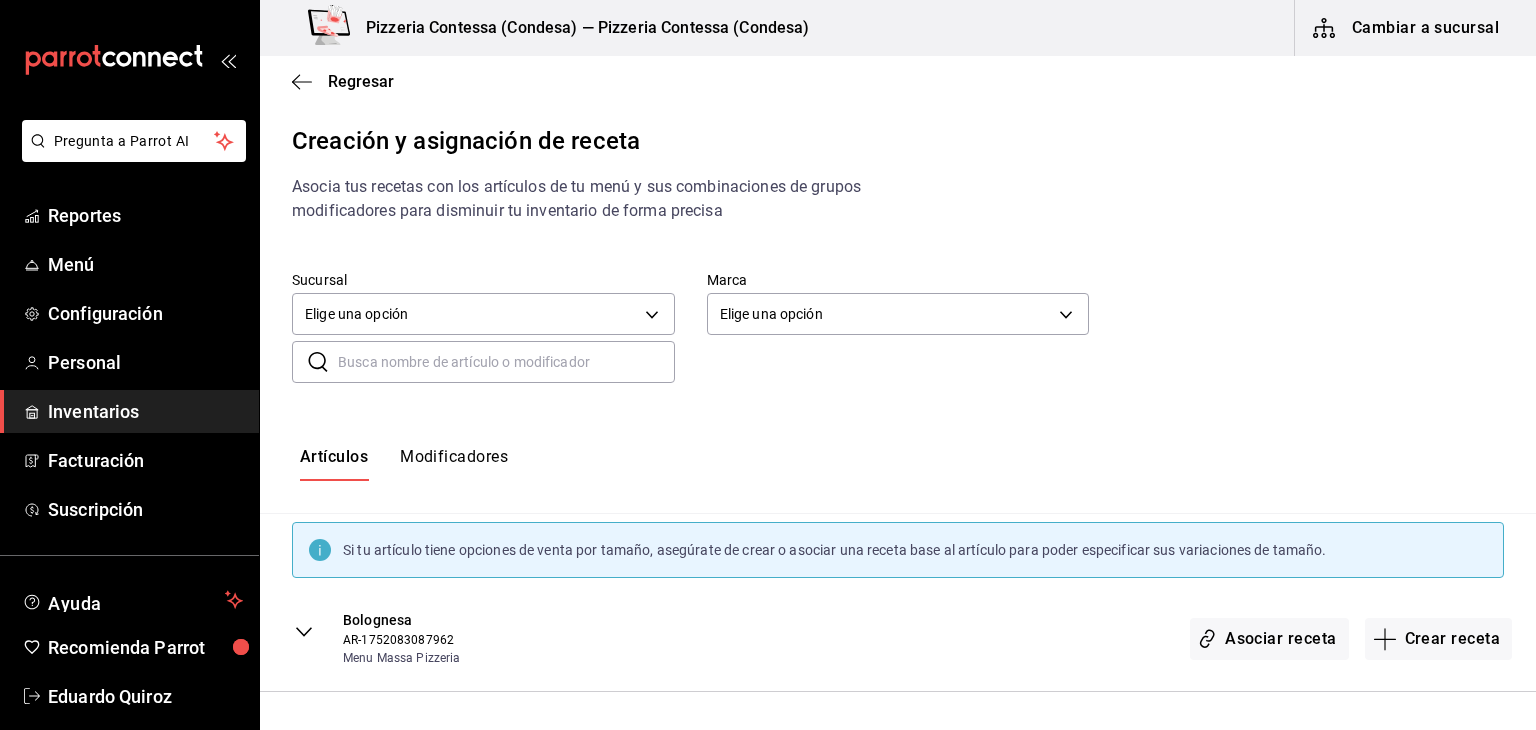 click at bounding box center [506, 362] 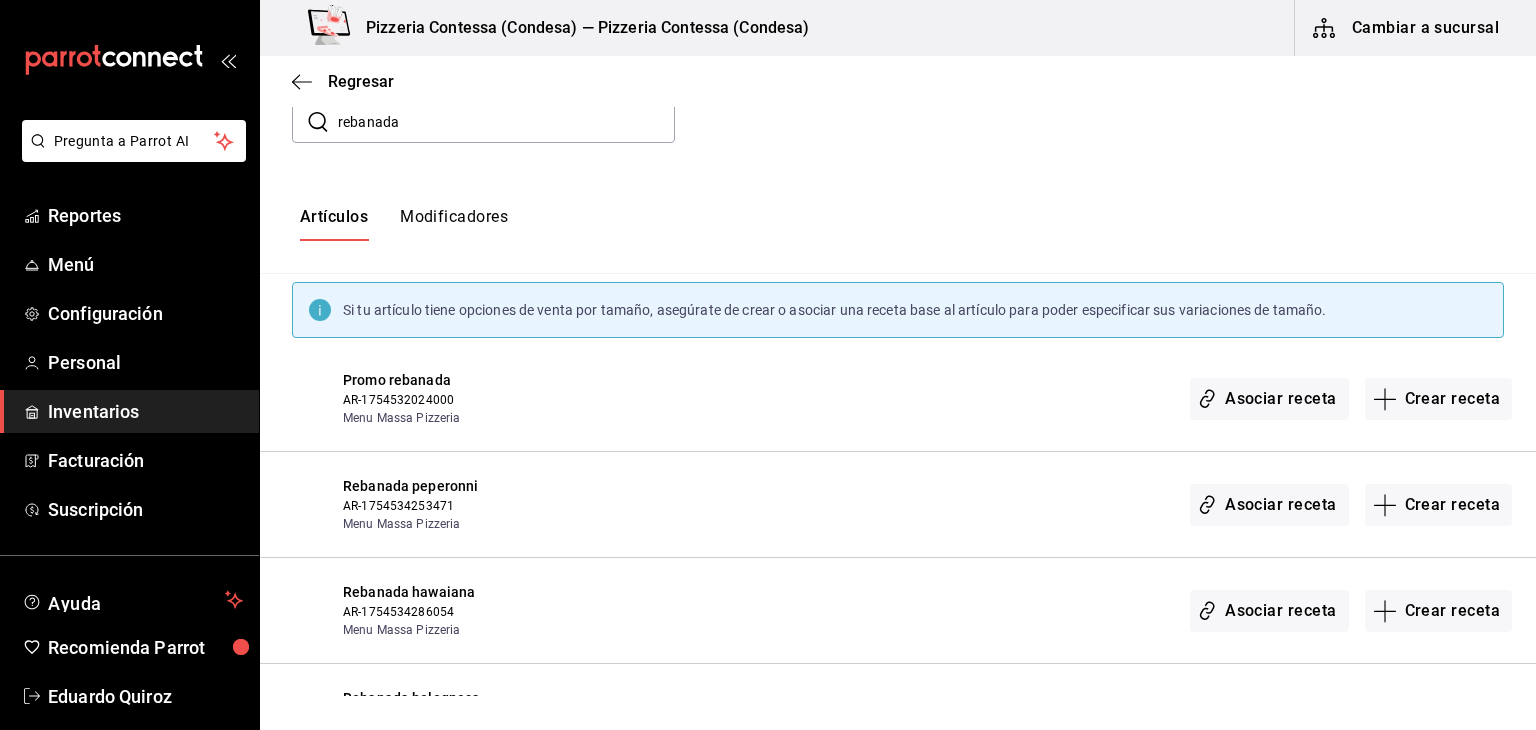 scroll, scrollTop: 312, scrollLeft: 0, axis: vertical 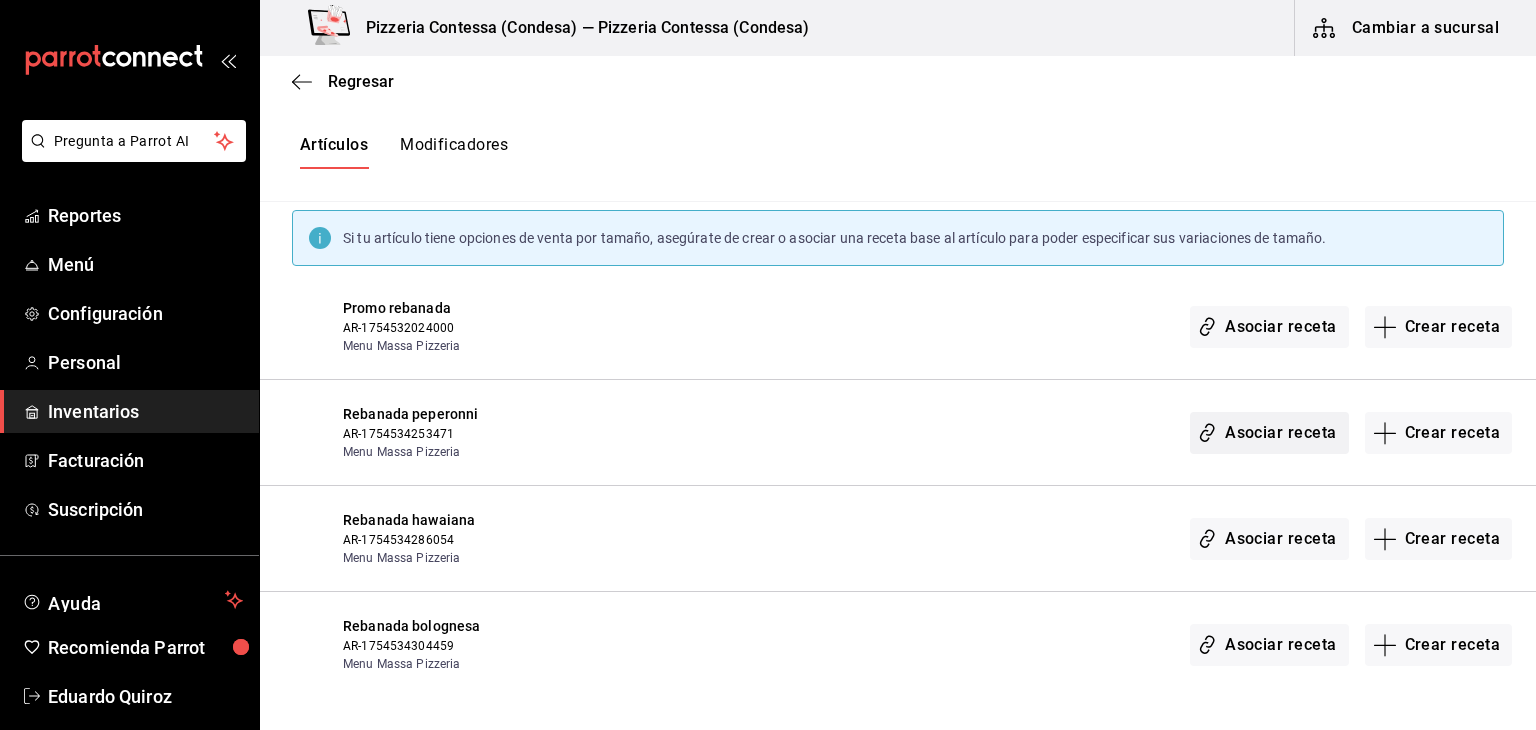 type on "rebanada" 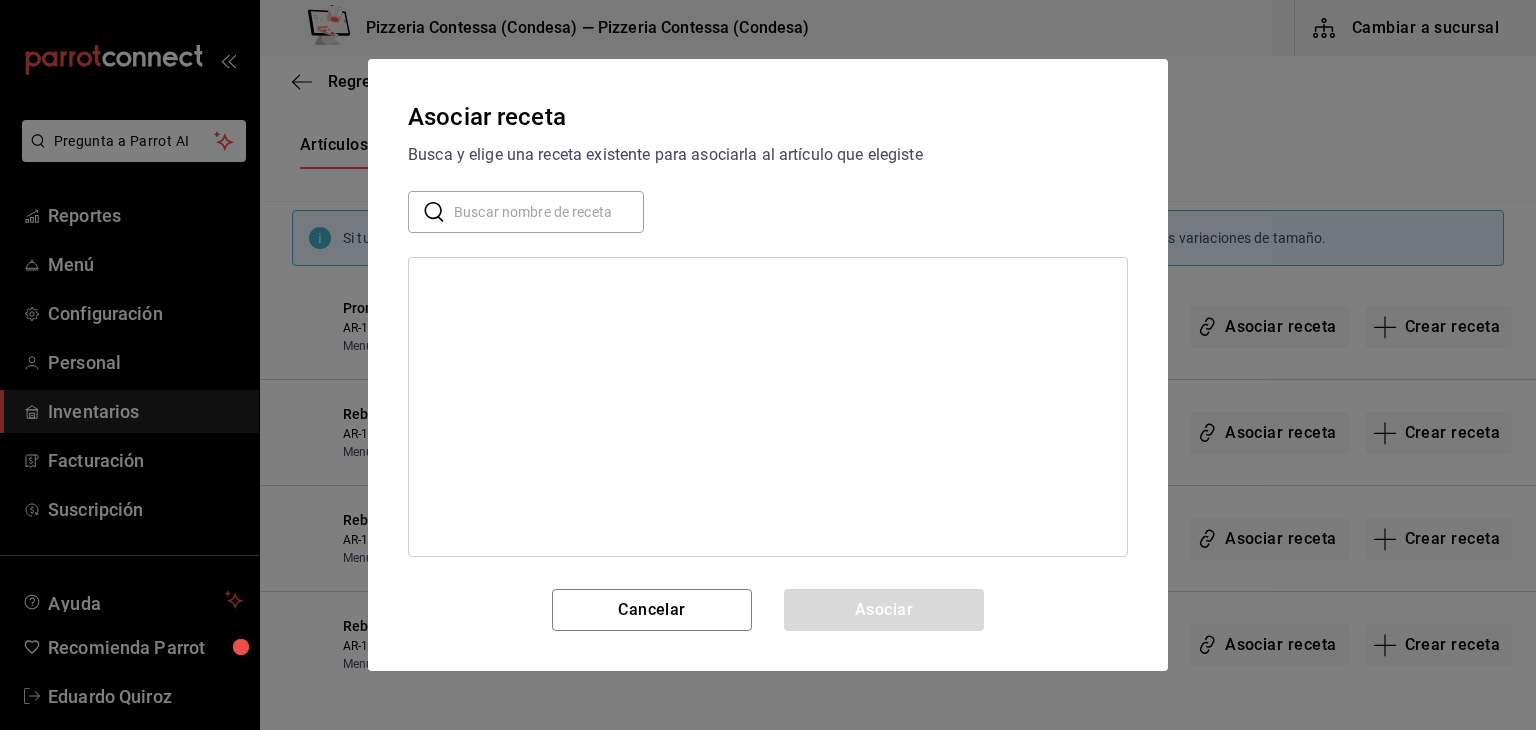 click at bounding box center (549, 212) 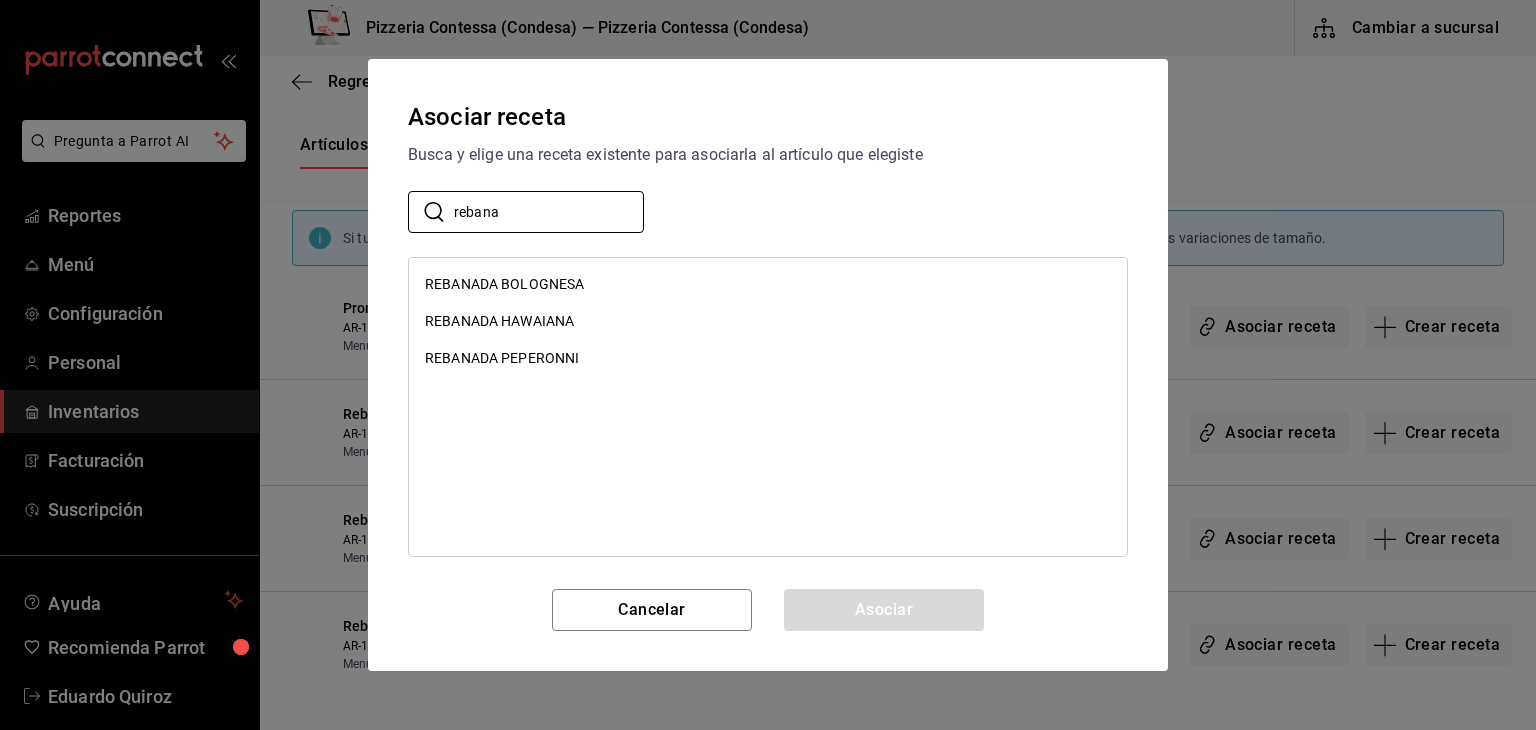 type on "rebana" 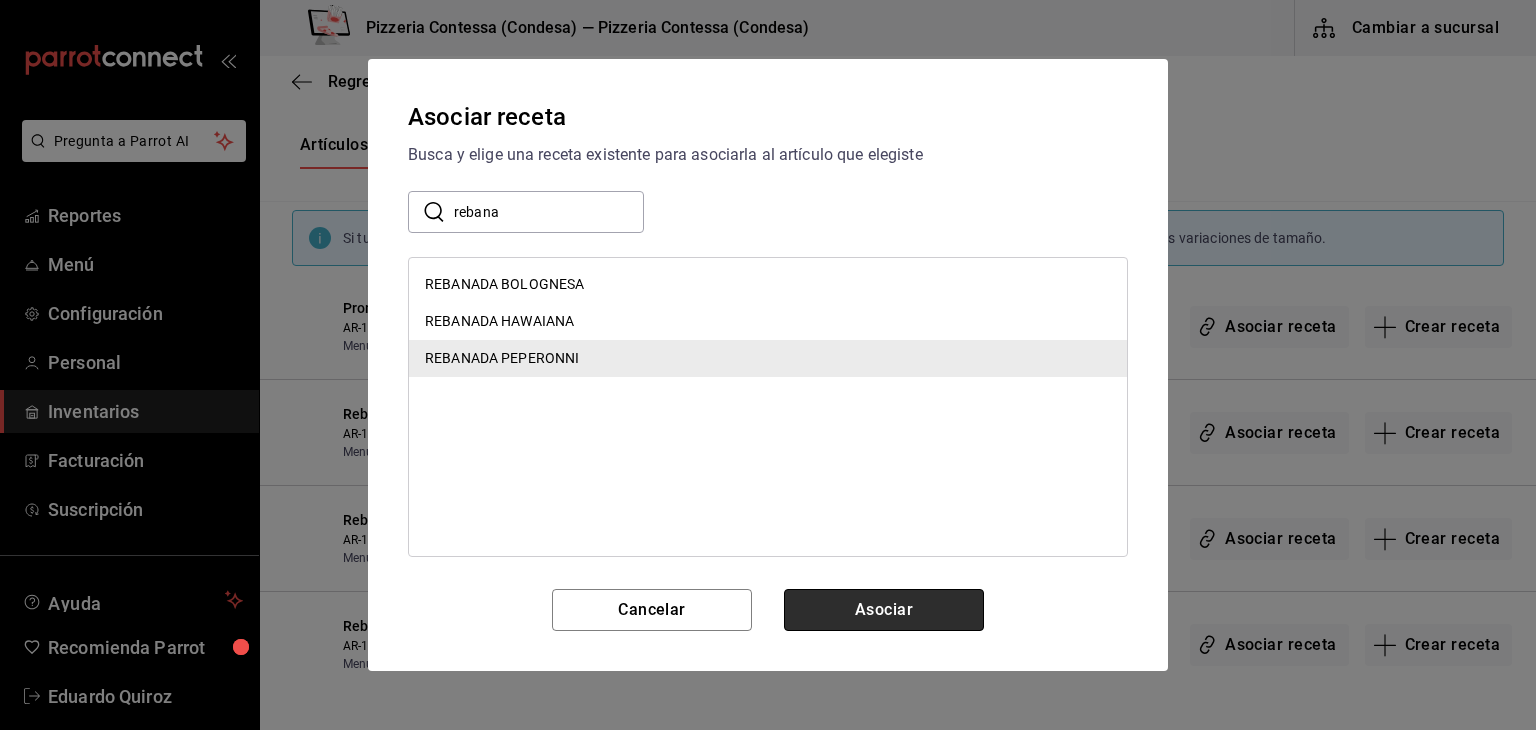 click on "Asociar" at bounding box center [884, 610] 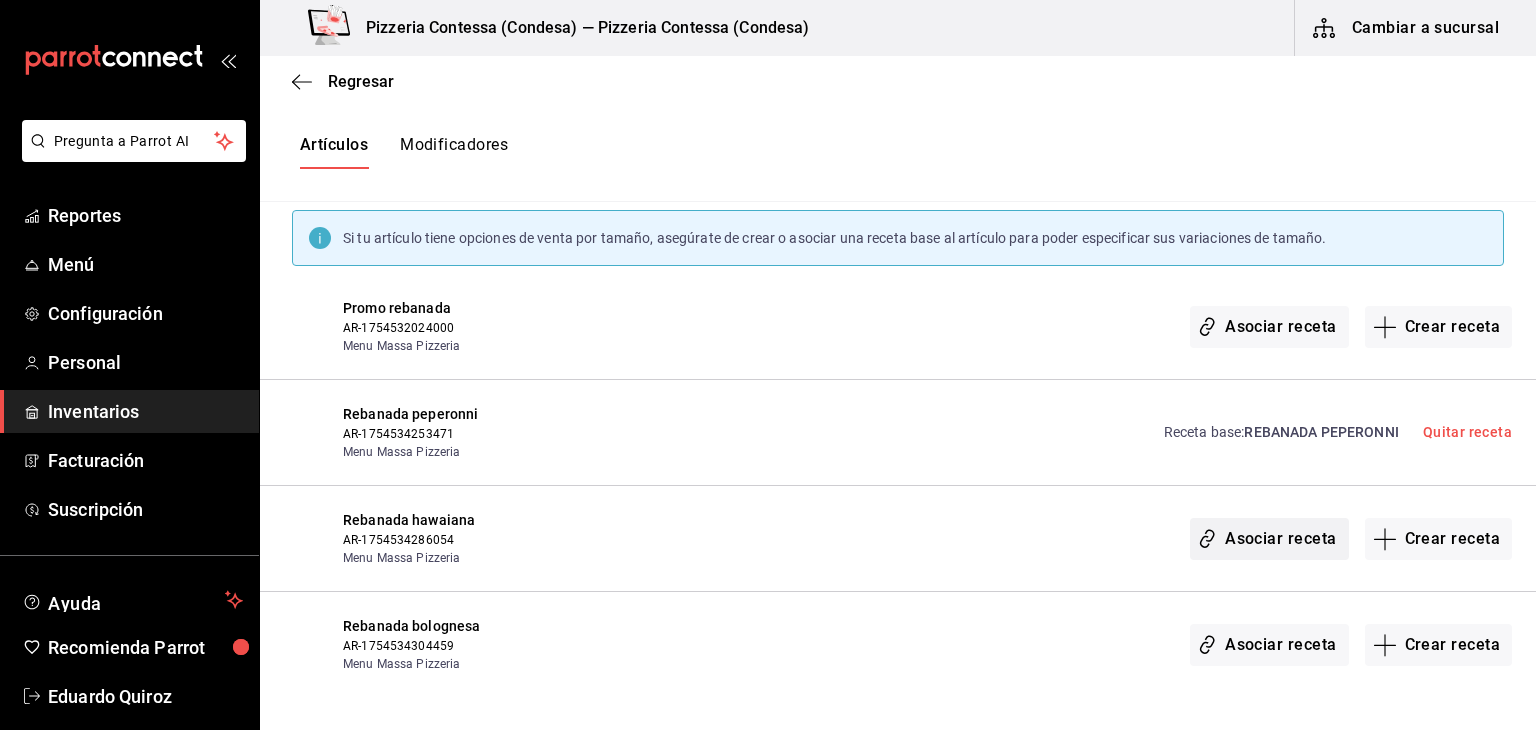 click on "Asociar receta" at bounding box center (1269, 539) 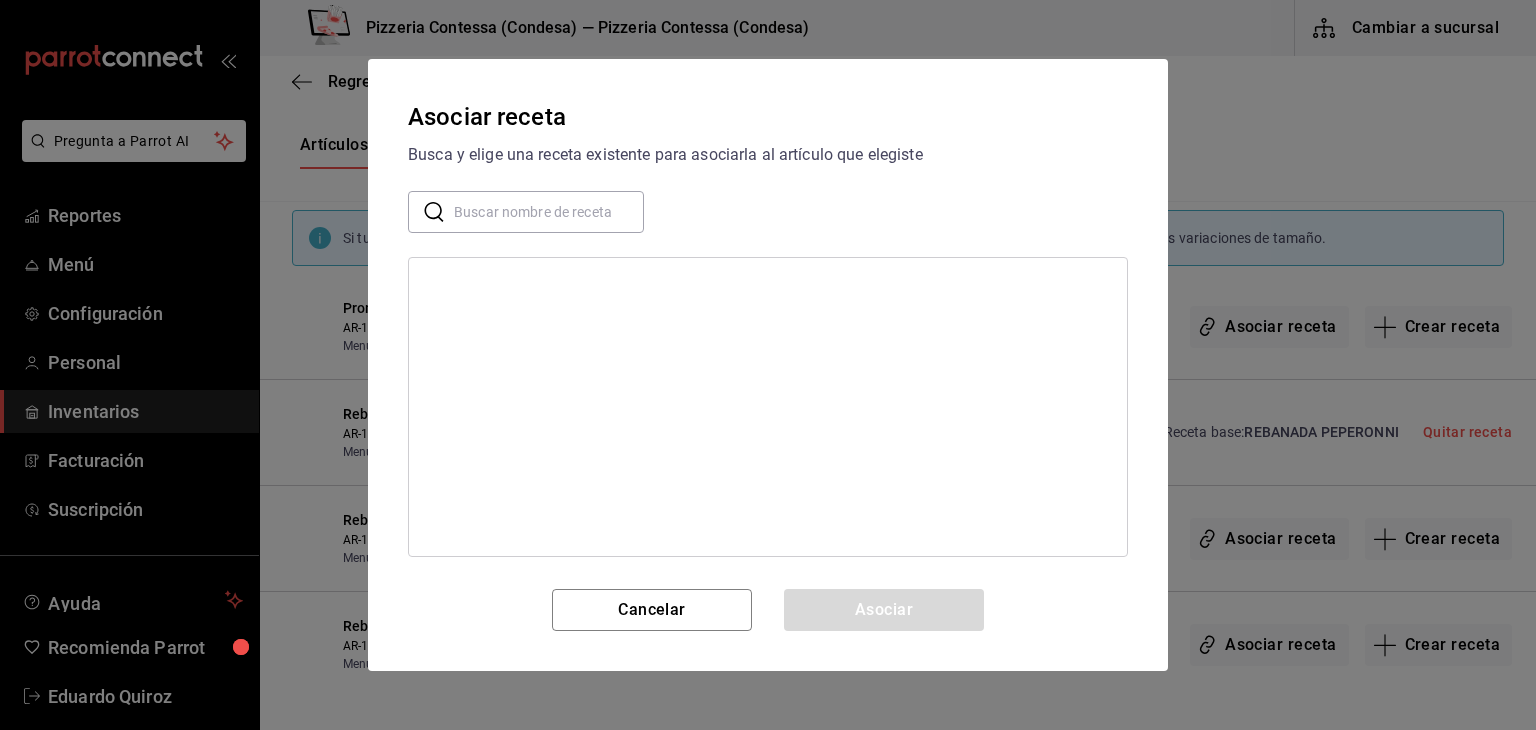 click at bounding box center [549, 212] 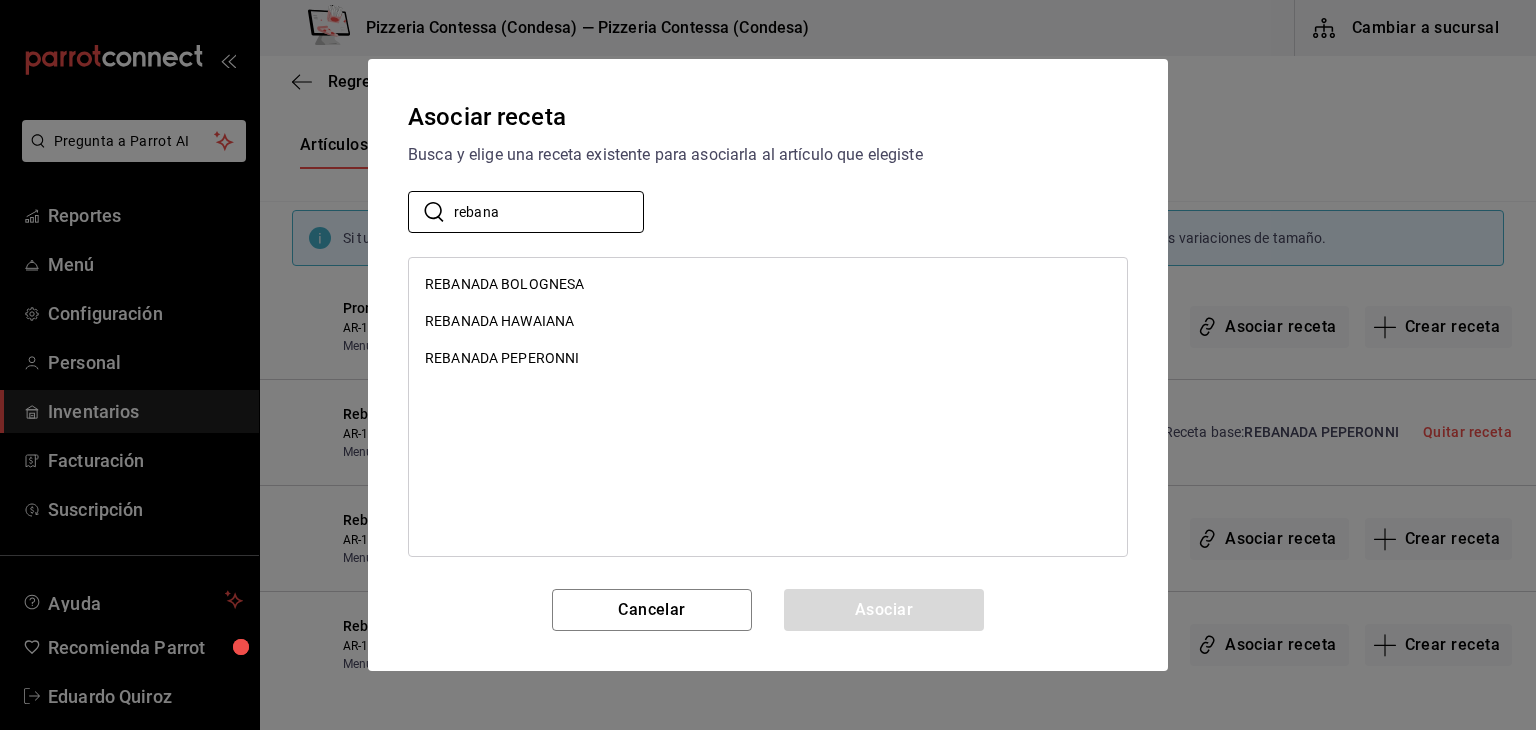 type on "rebana" 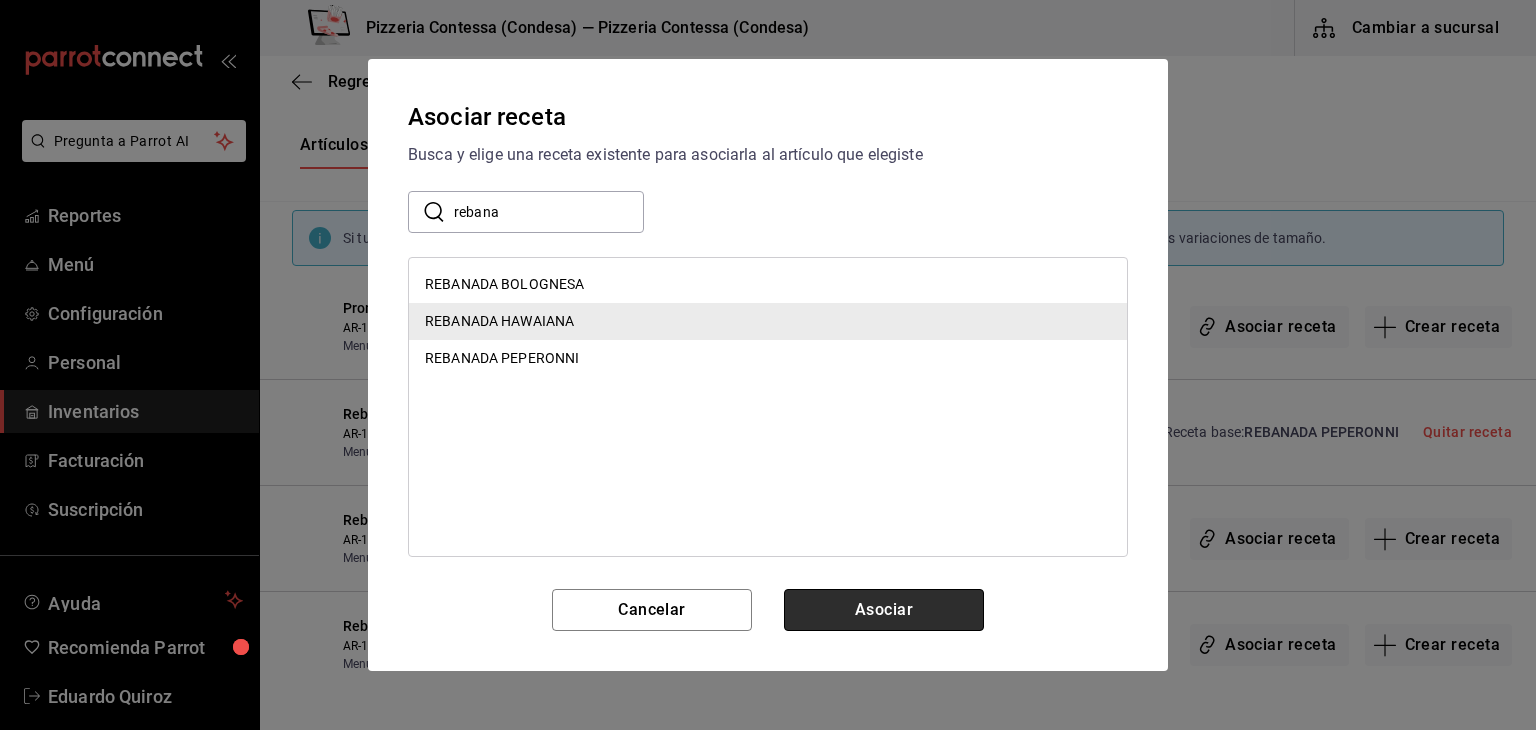 click on "Asociar" at bounding box center (884, 610) 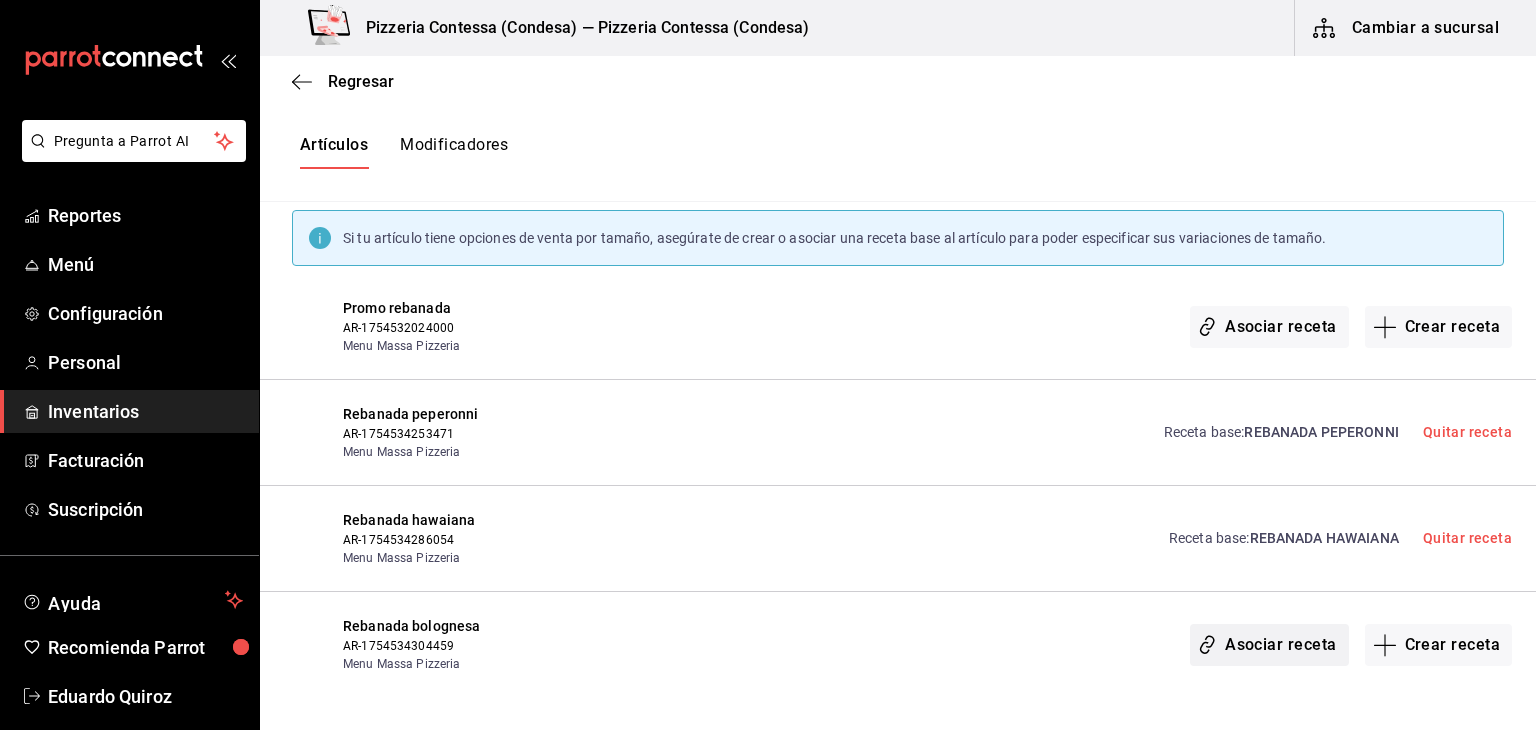 click on "Asociar receta" at bounding box center [1269, 645] 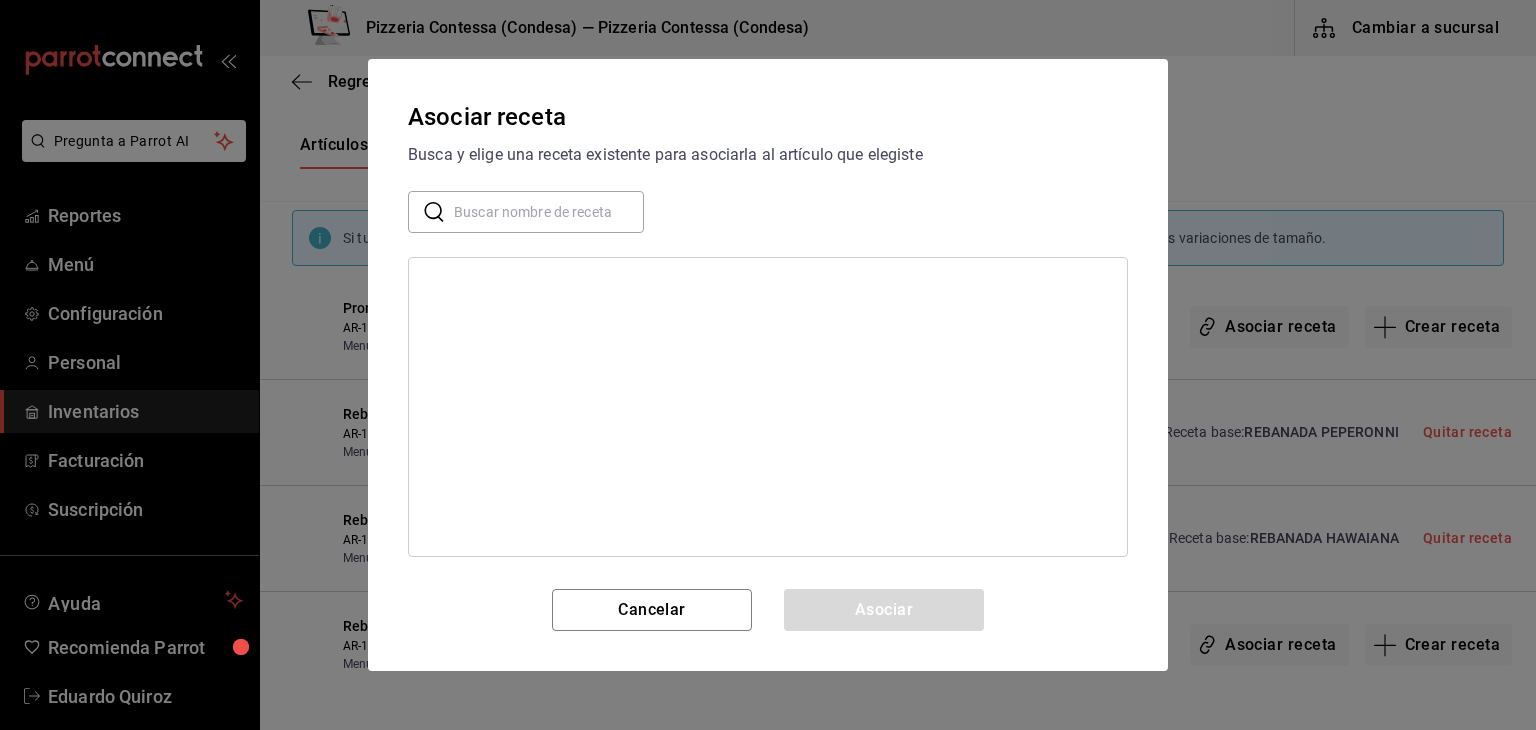 click at bounding box center [549, 212] 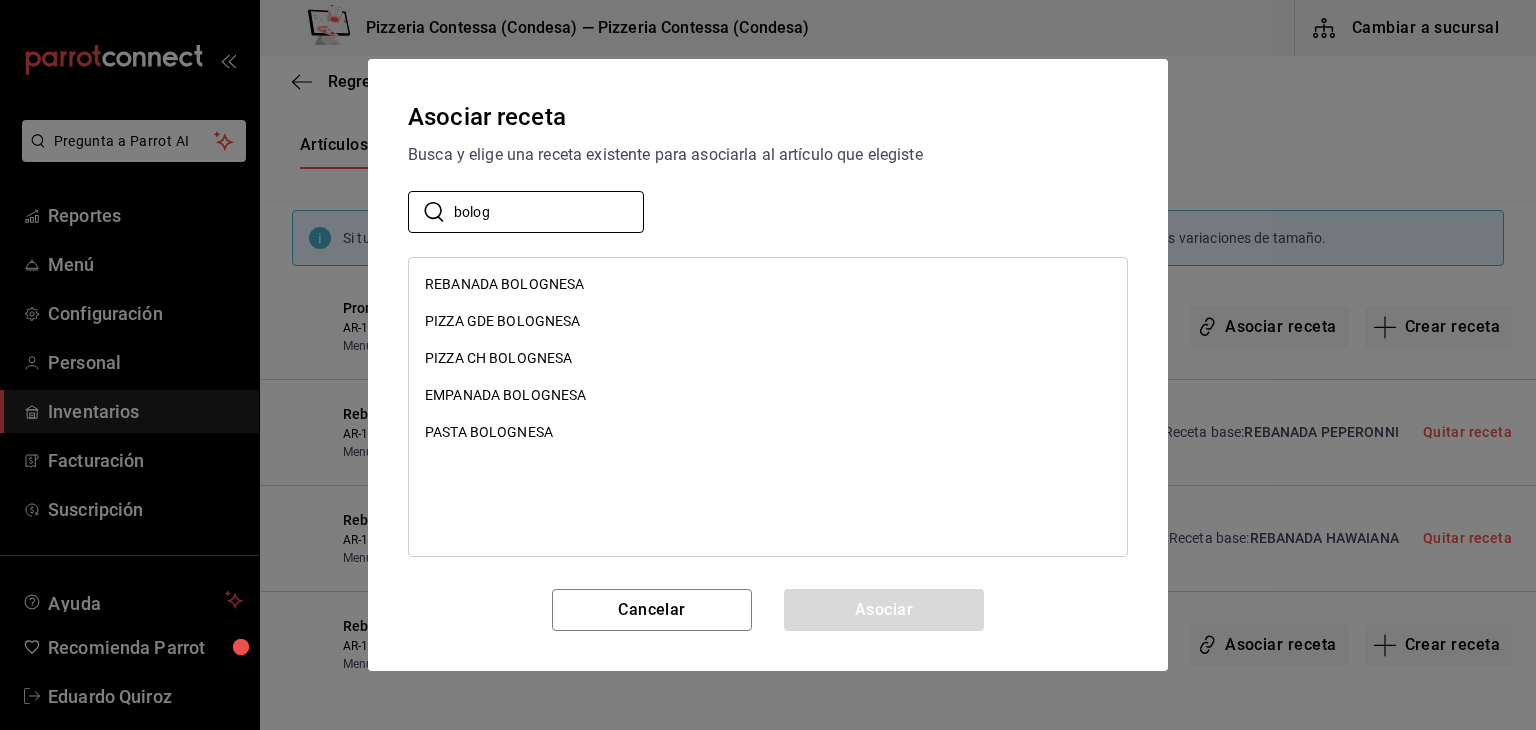 type on "bolog" 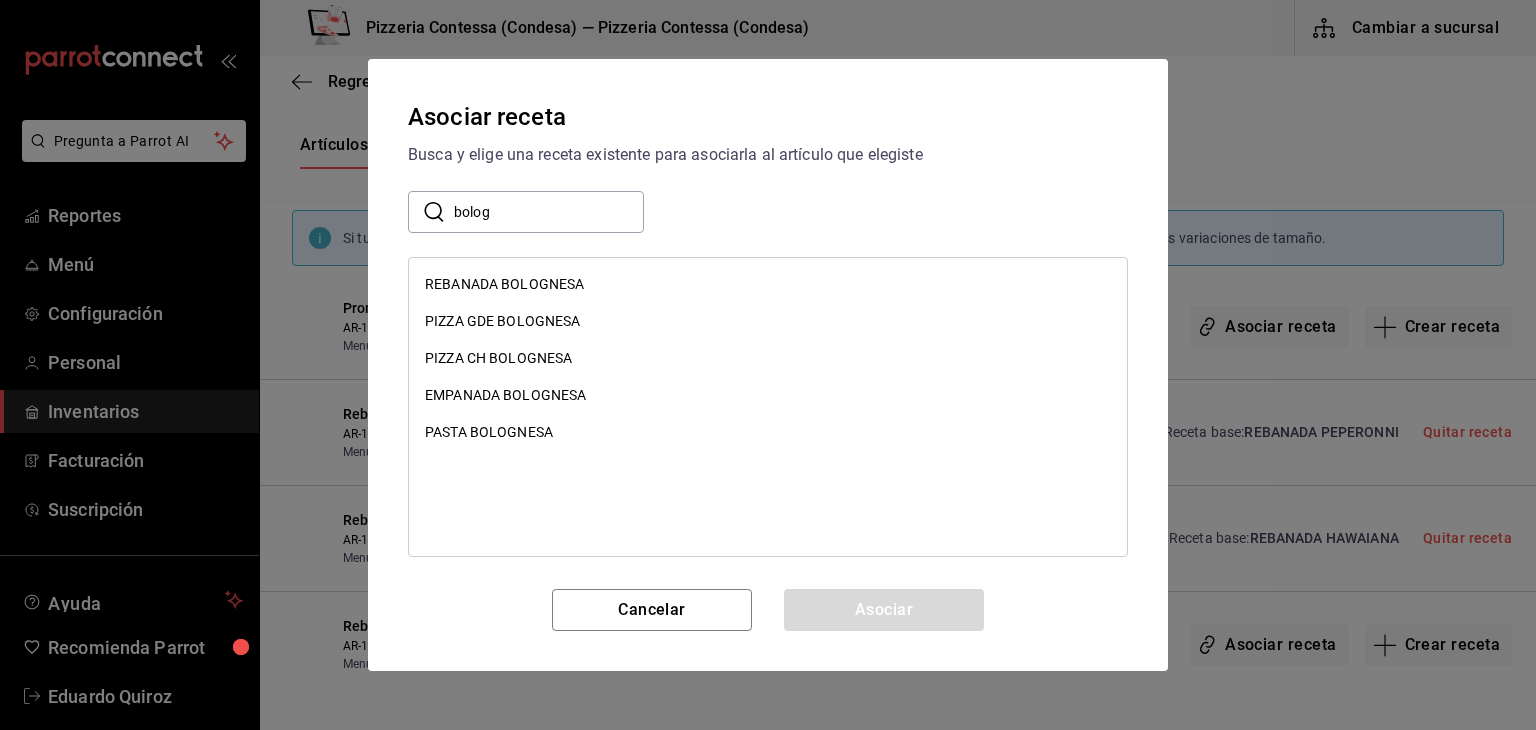 click on "REBANADA BOLOGNESA" at bounding box center (504, 284) 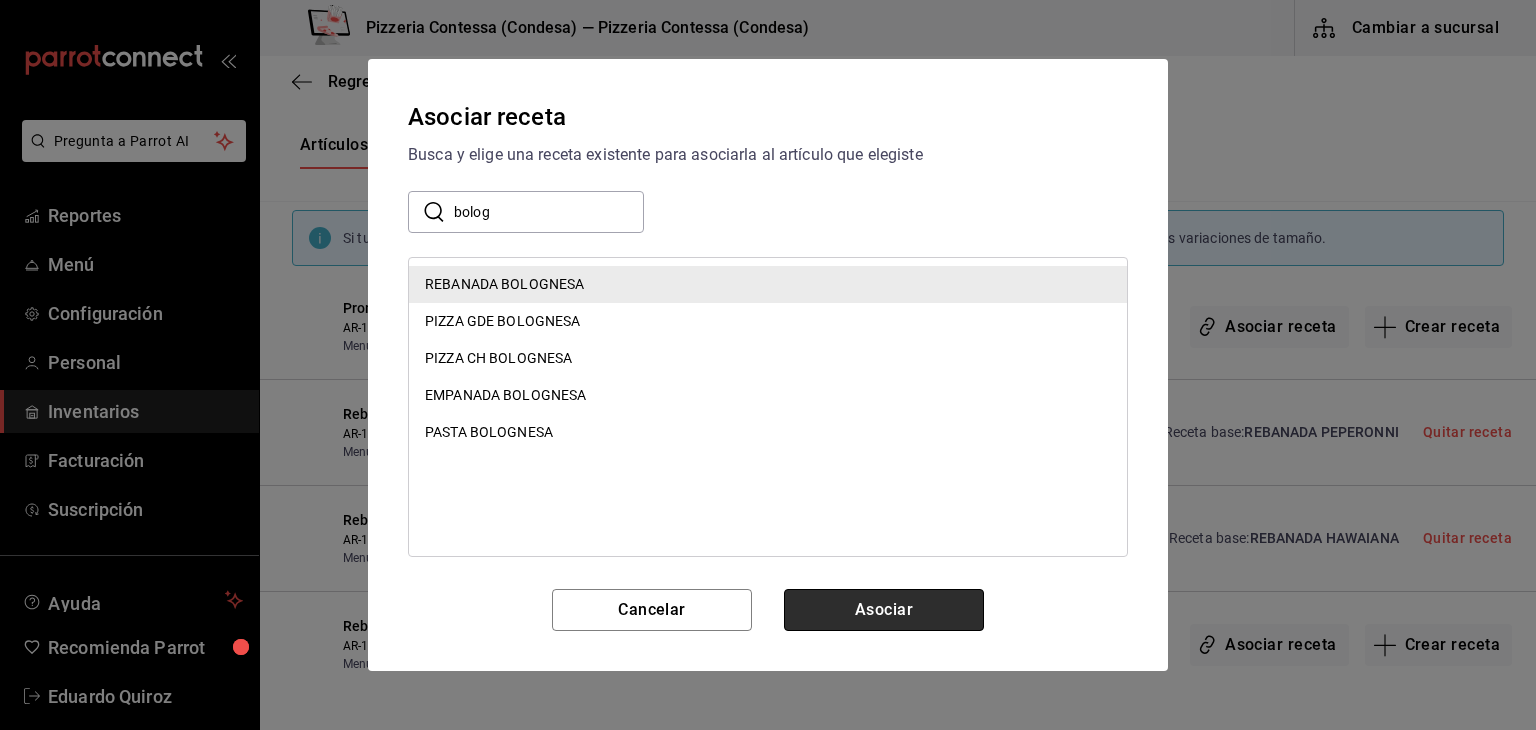 click on "Asociar" at bounding box center (884, 610) 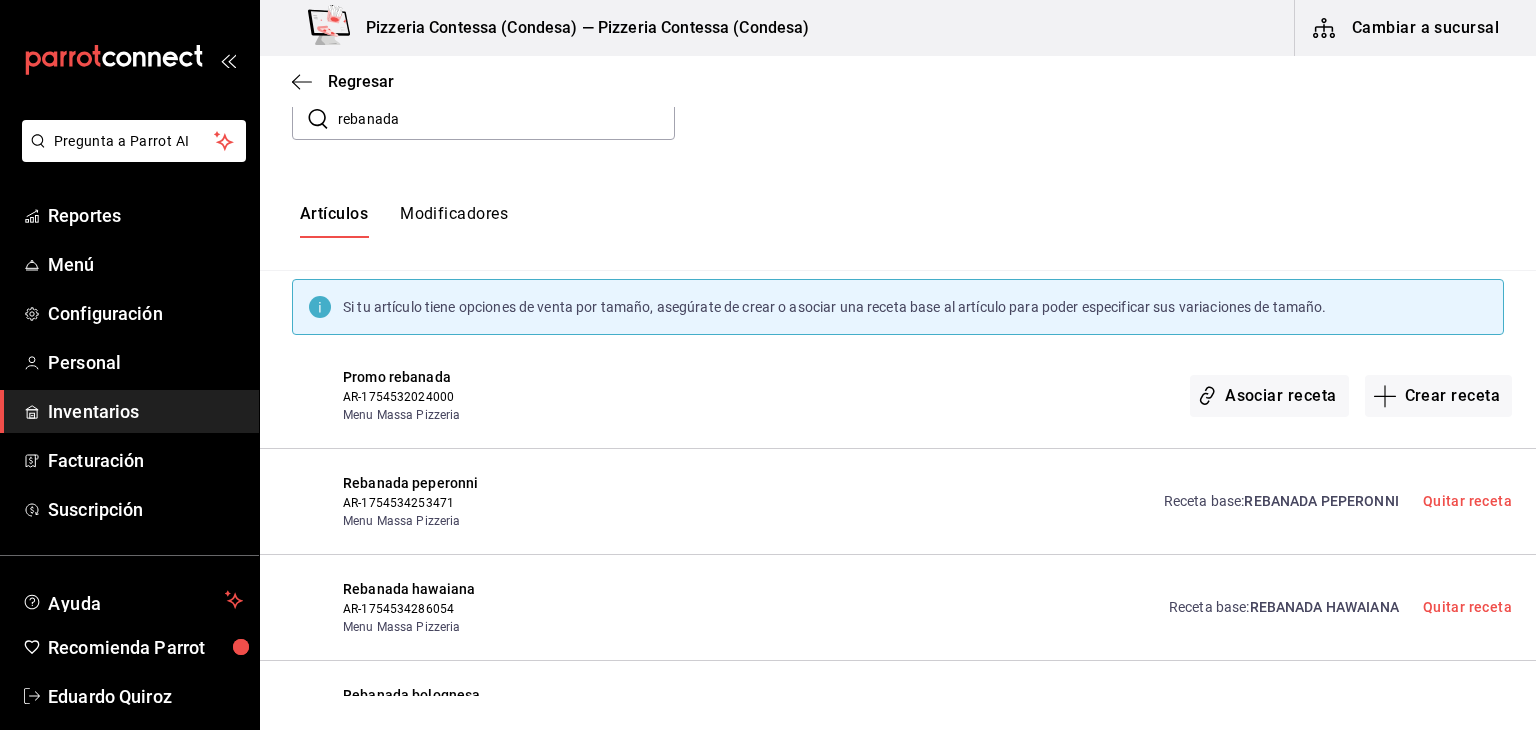 scroll, scrollTop: 236, scrollLeft: 0, axis: vertical 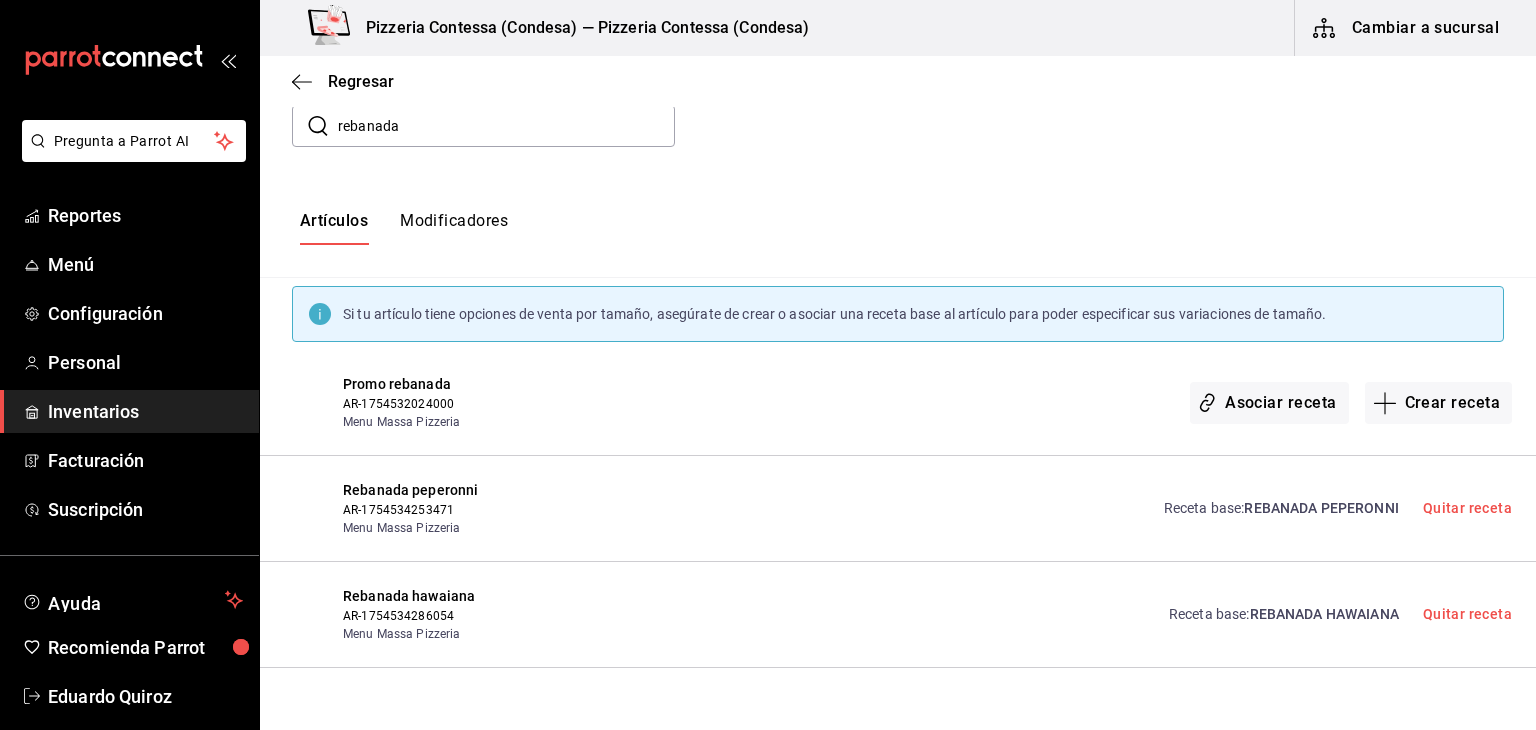 click on "Modificadores" at bounding box center (454, 228) 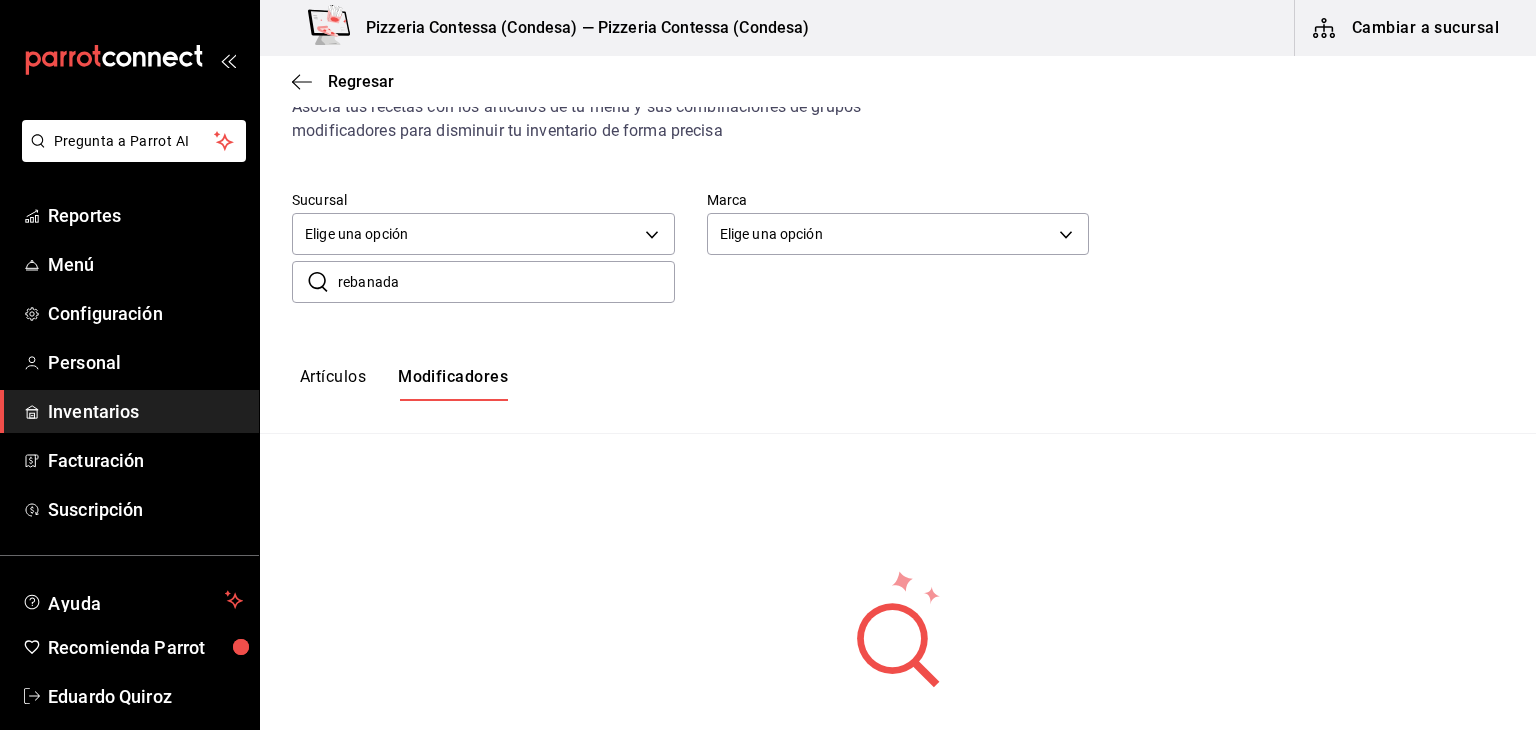 scroll, scrollTop: 80, scrollLeft: 0, axis: vertical 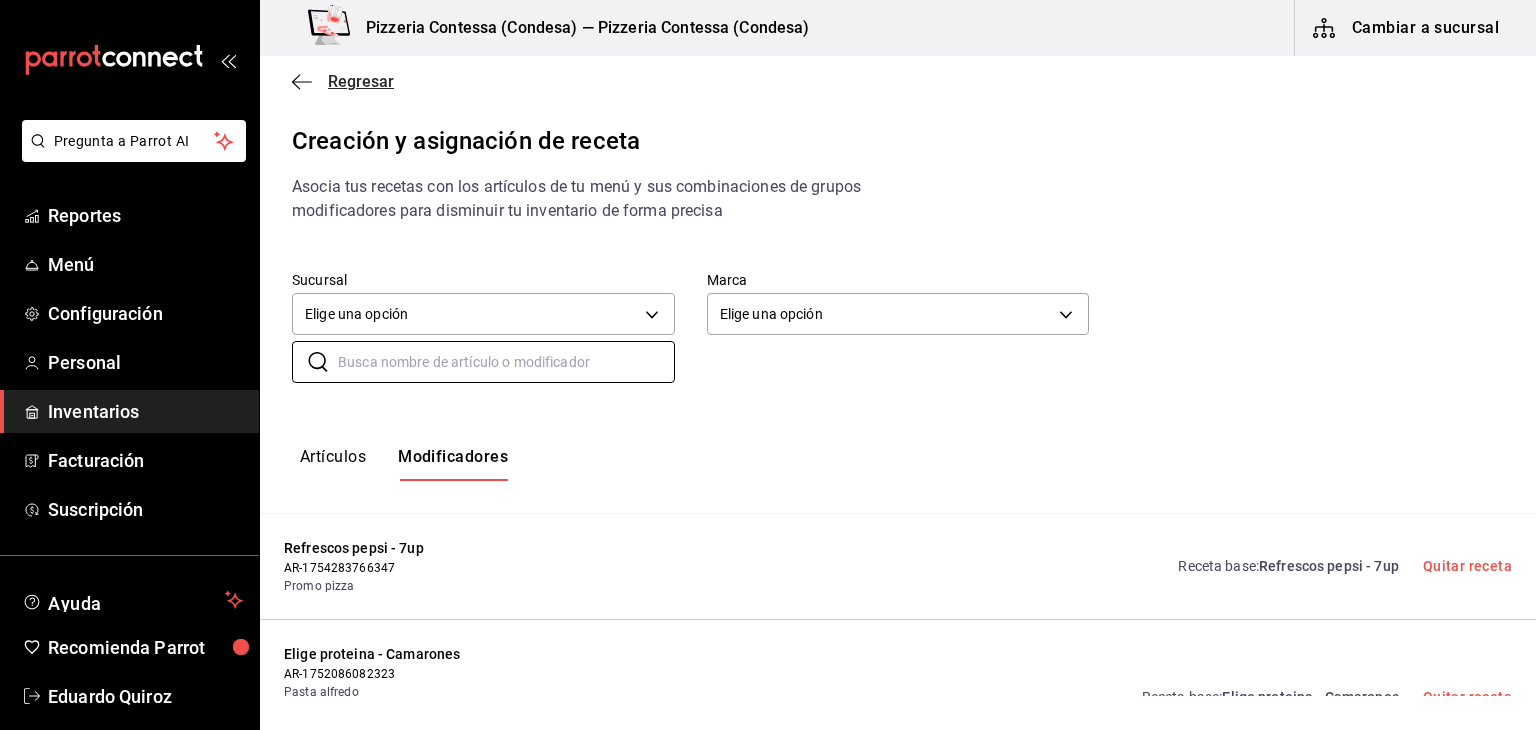 type 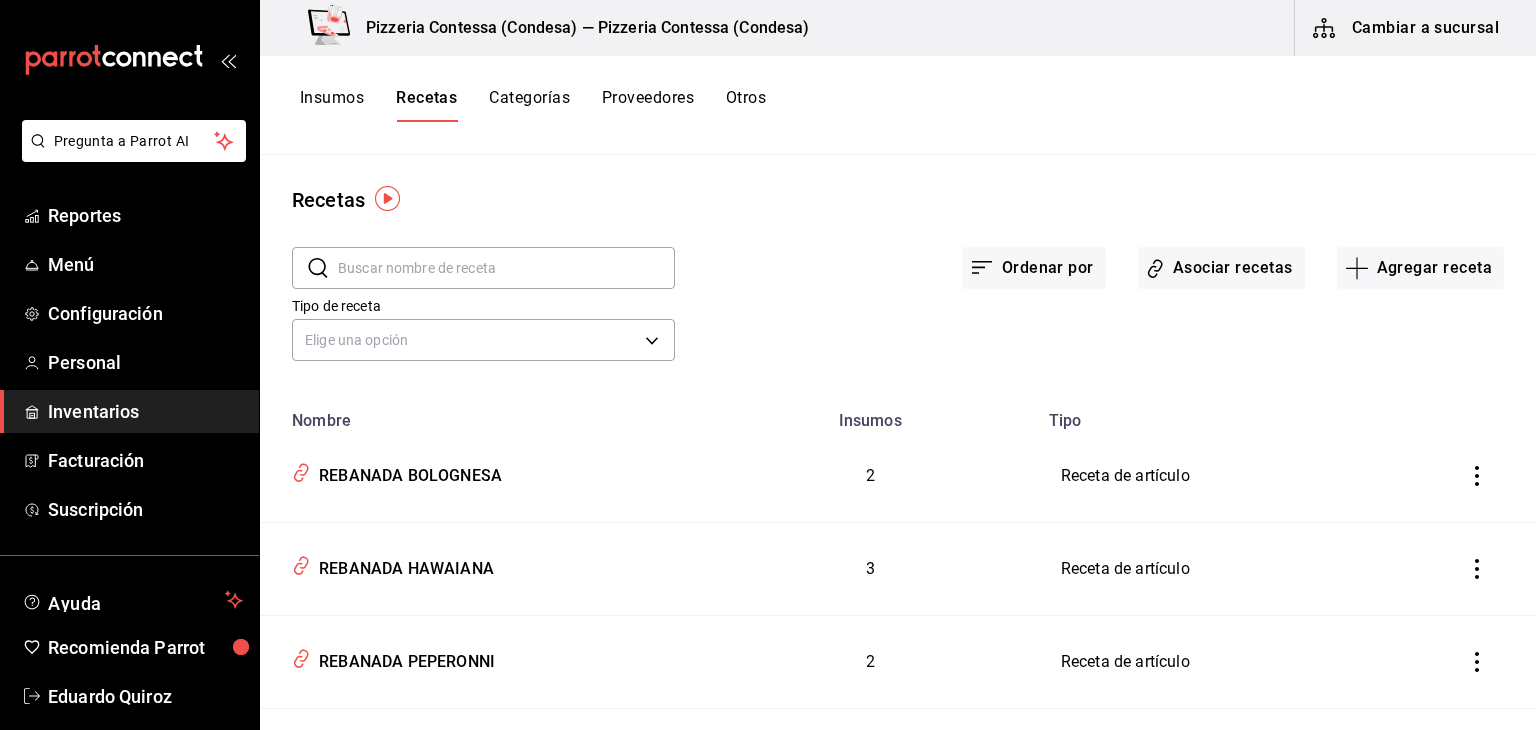 scroll, scrollTop: 3, scrollLeft: 0, axis: vertical 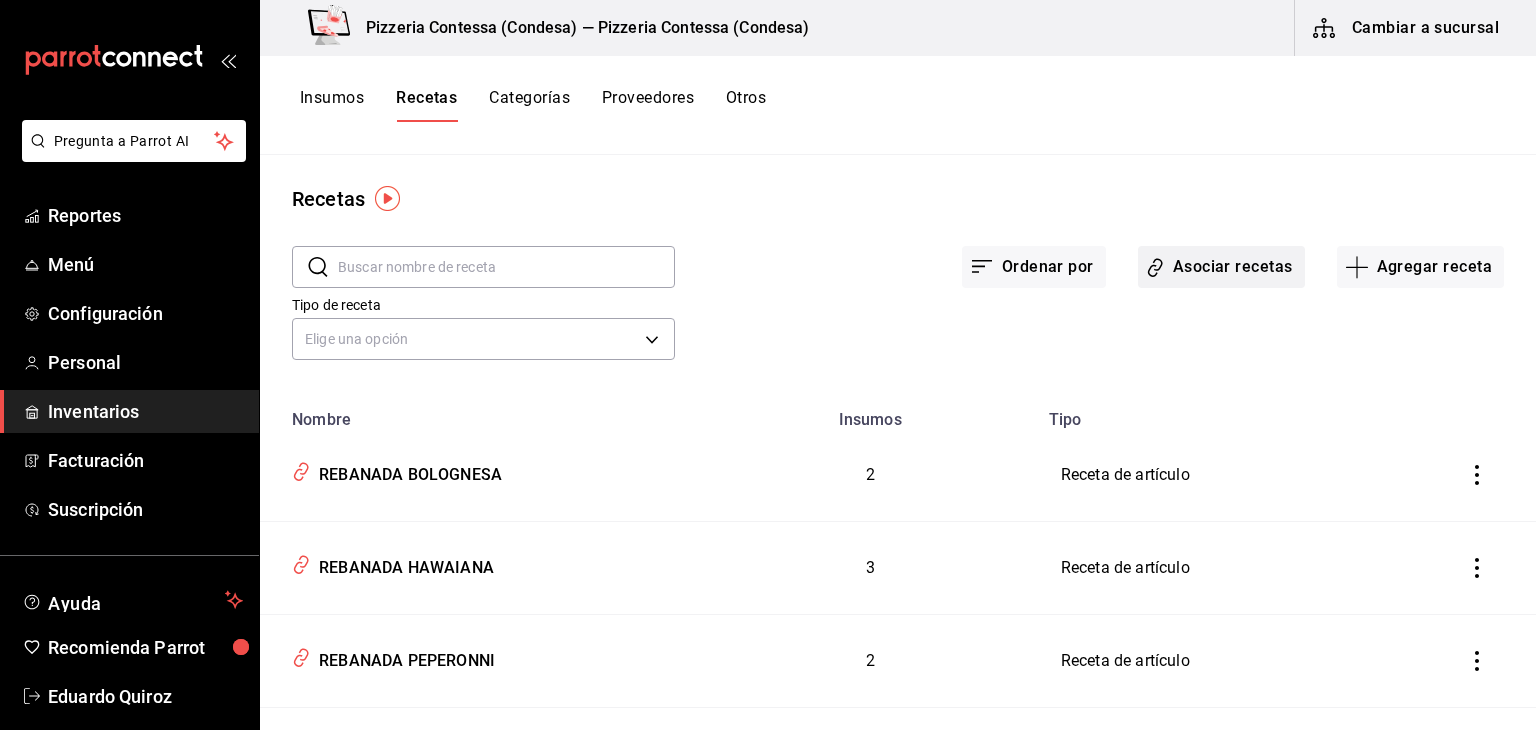 click on "Asociar recetas" at bounding box center (1221, 267) 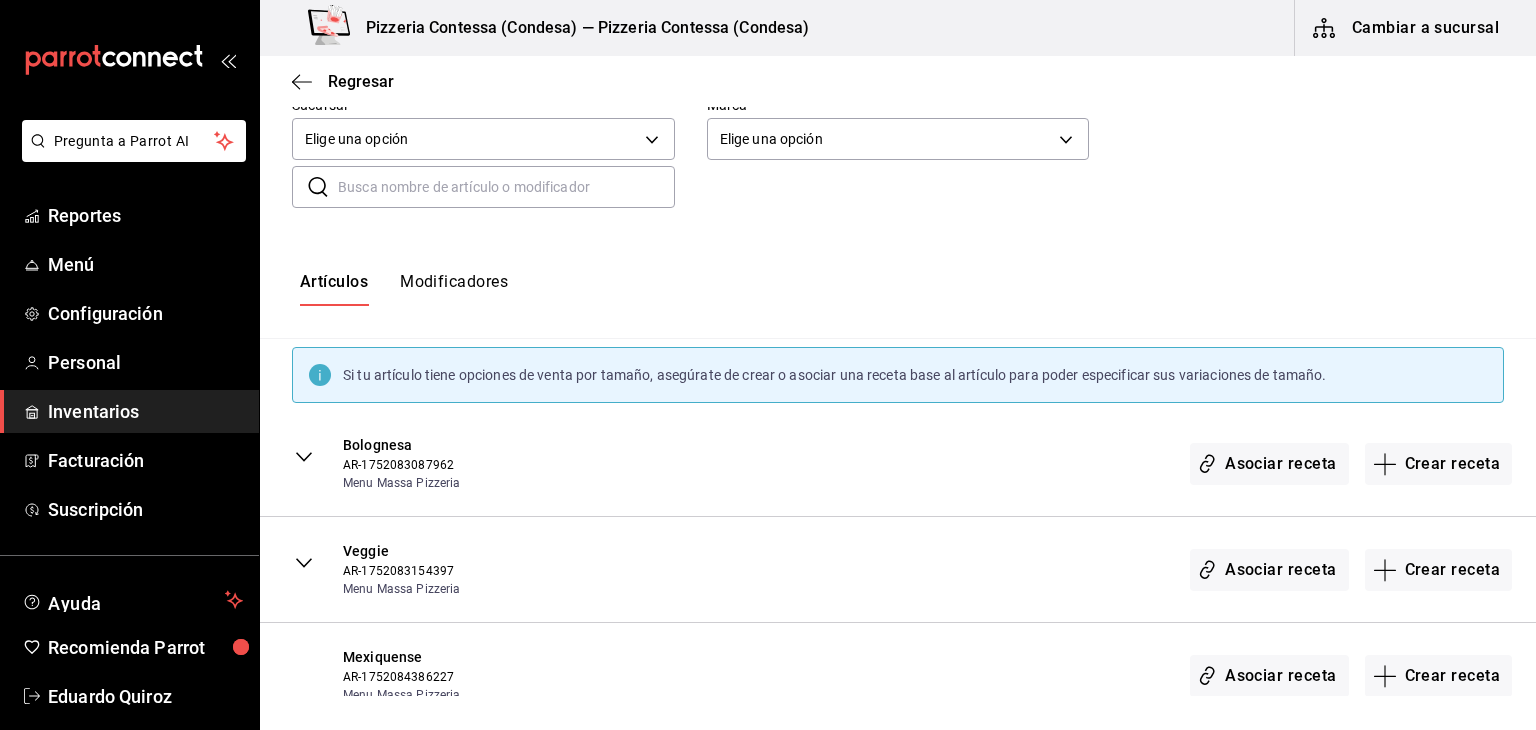 scroll, scrollTop: 176, scrollLeft: 0, axis: vertical 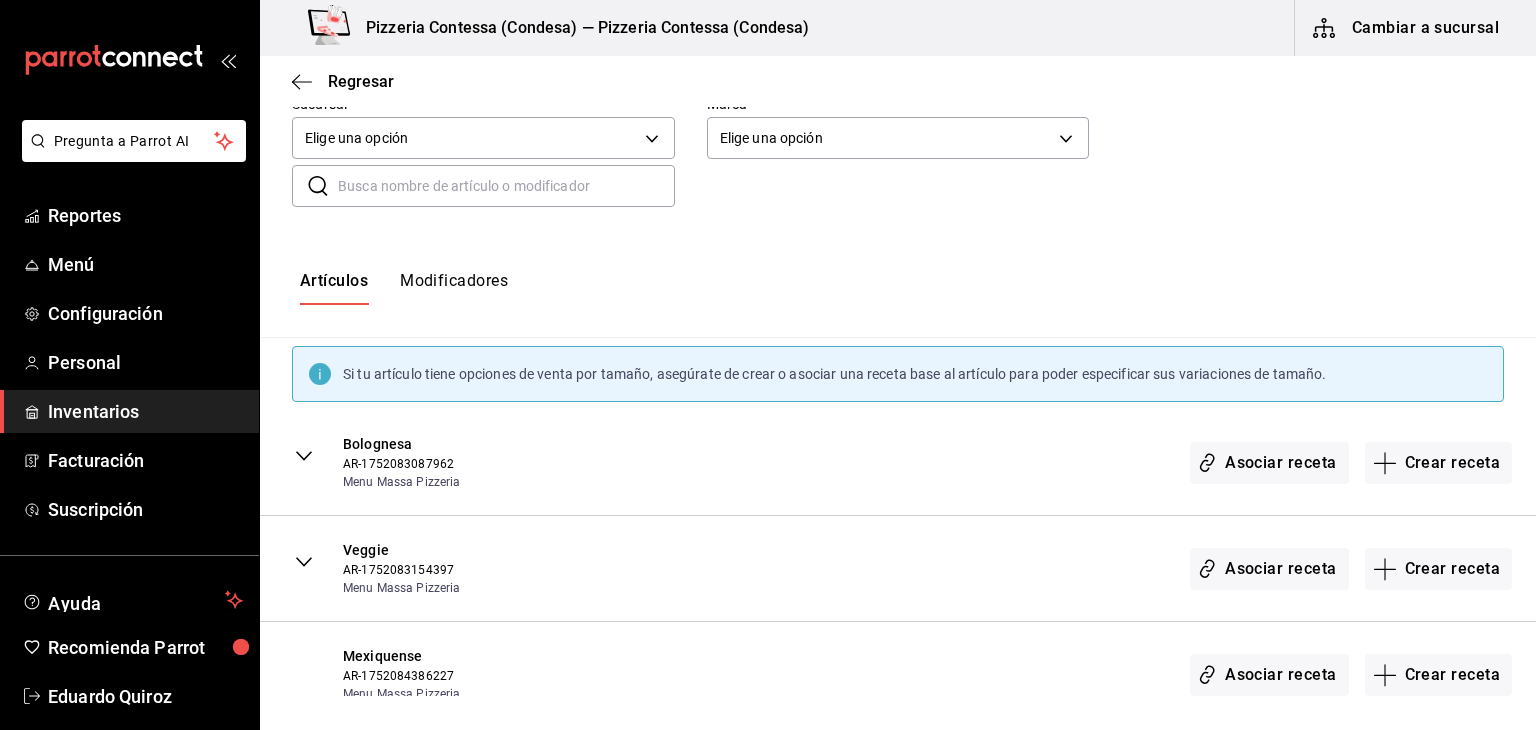 click at bounding box center (506, 186) 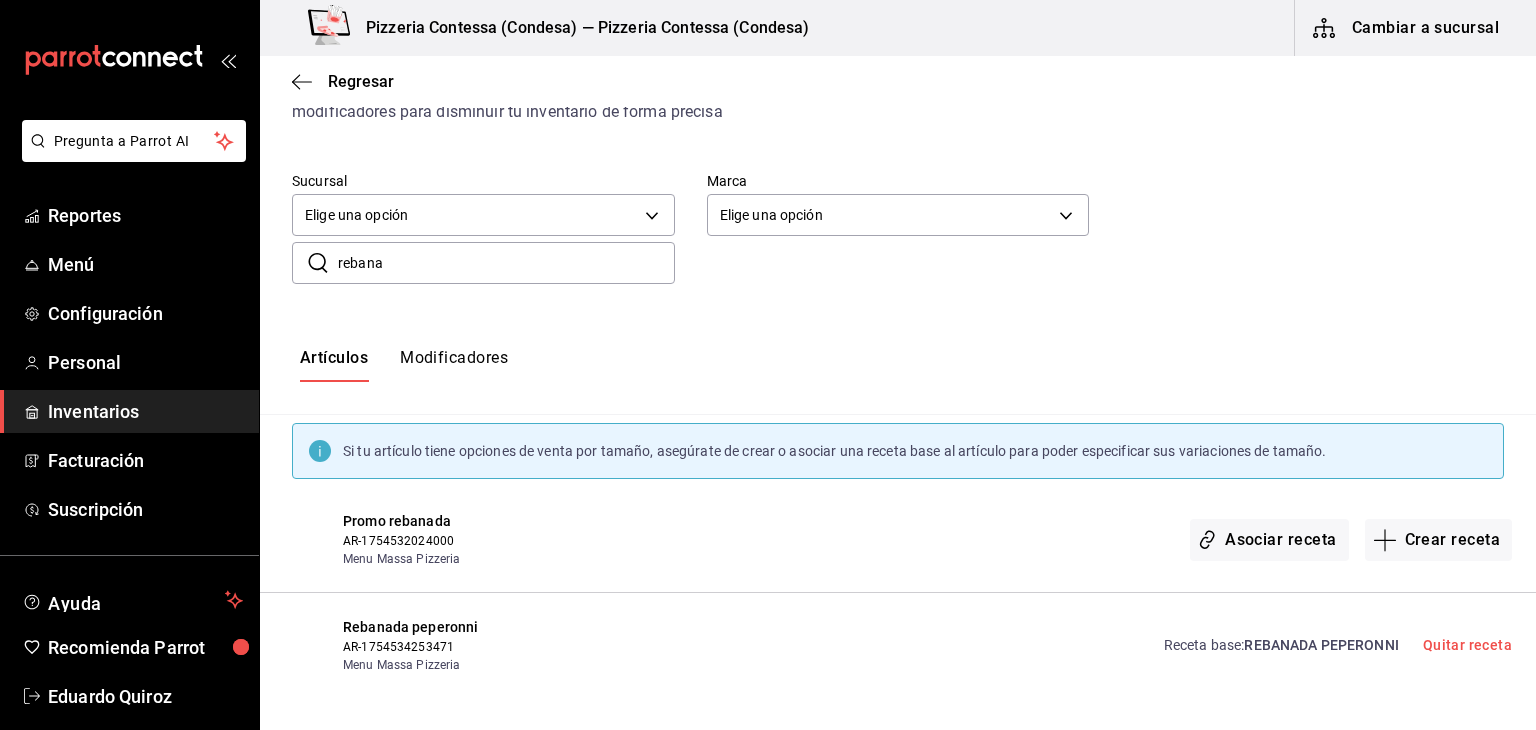scroll, scrollTop: 116, scrollLeft: 0, axis: vertical 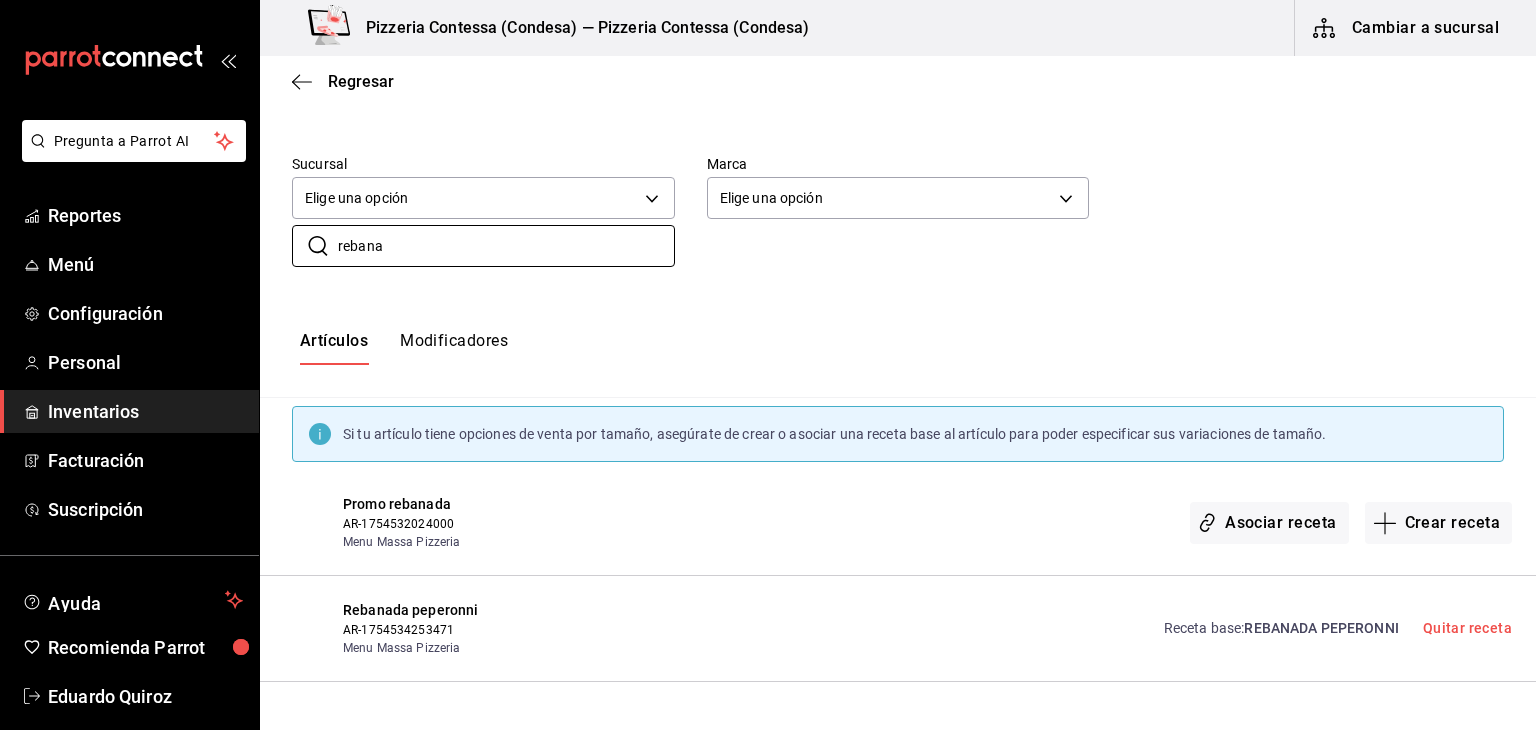 type on "rebana" 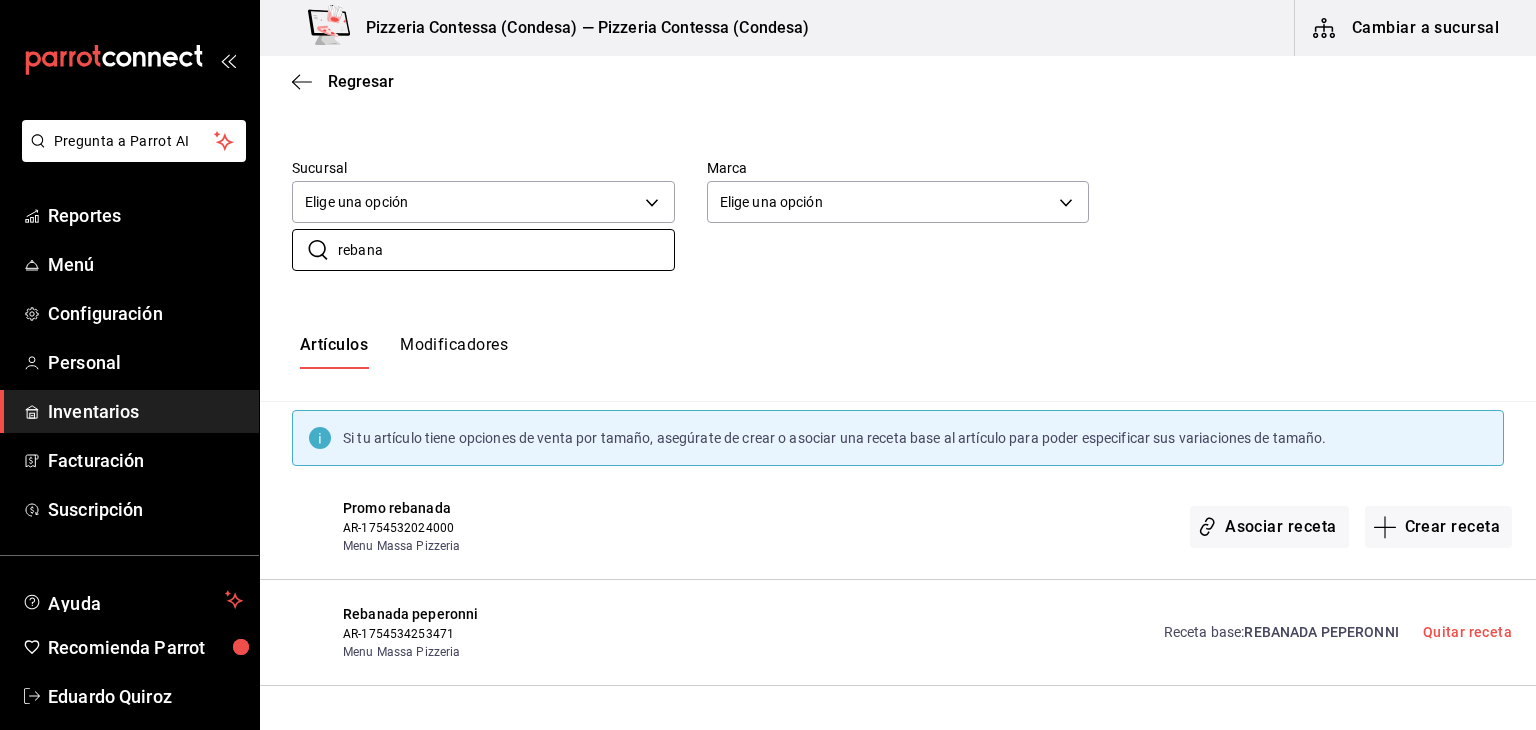 scroll, scrollTop: 122, scrollLeft: 0, axis: vertical 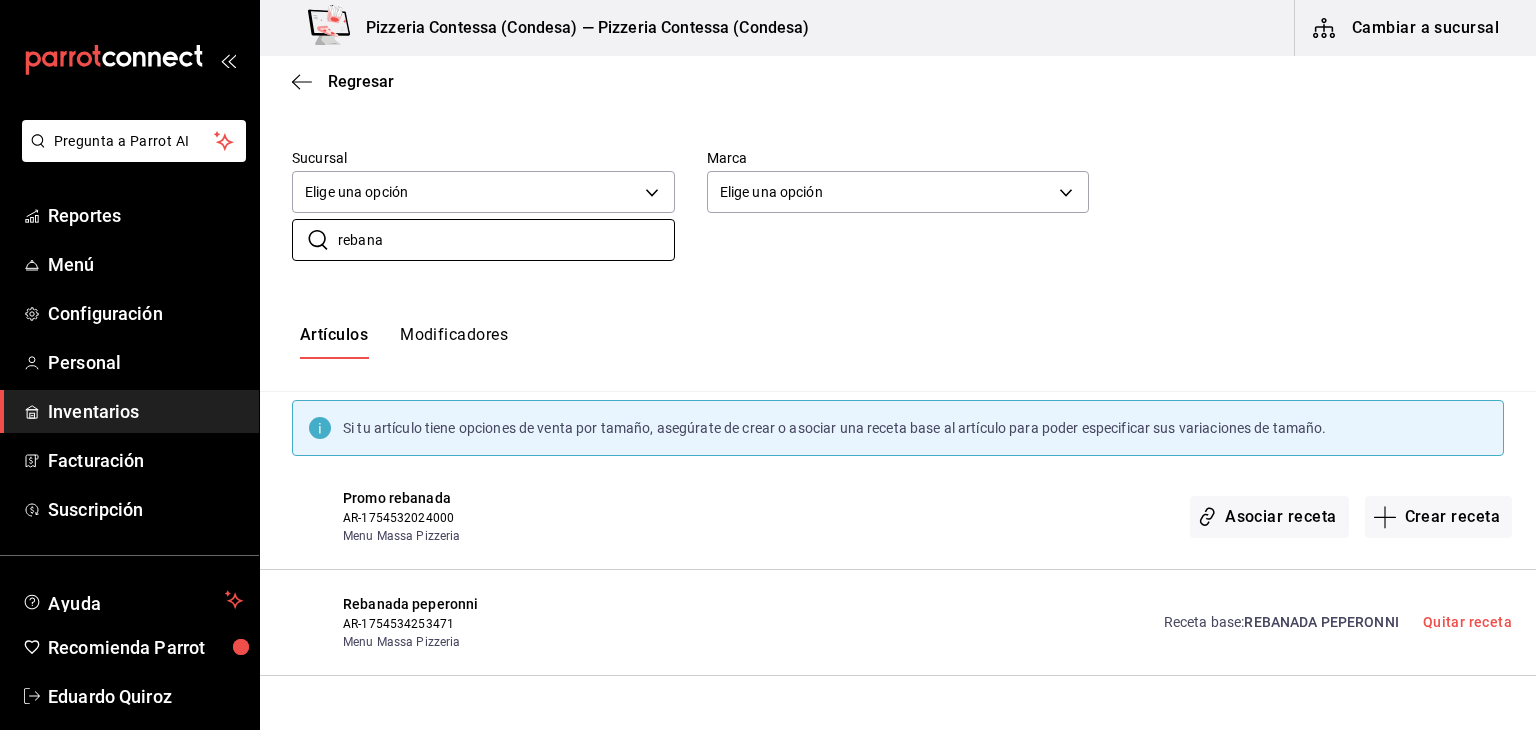 click on "Modificadores" at bounding box center [454, 342] 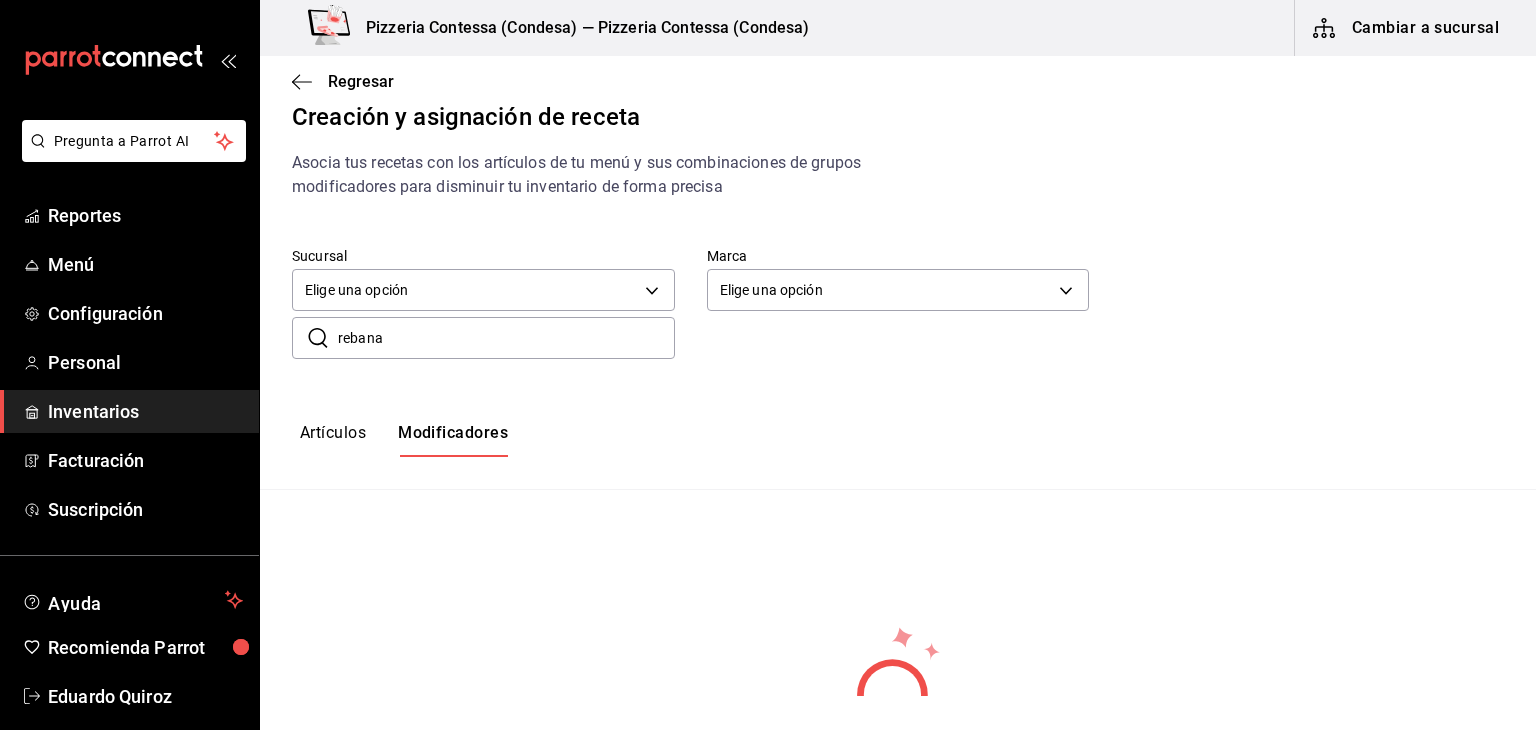 scroll, scrollTop: 22, scrollLeft: 0, axis: vertical 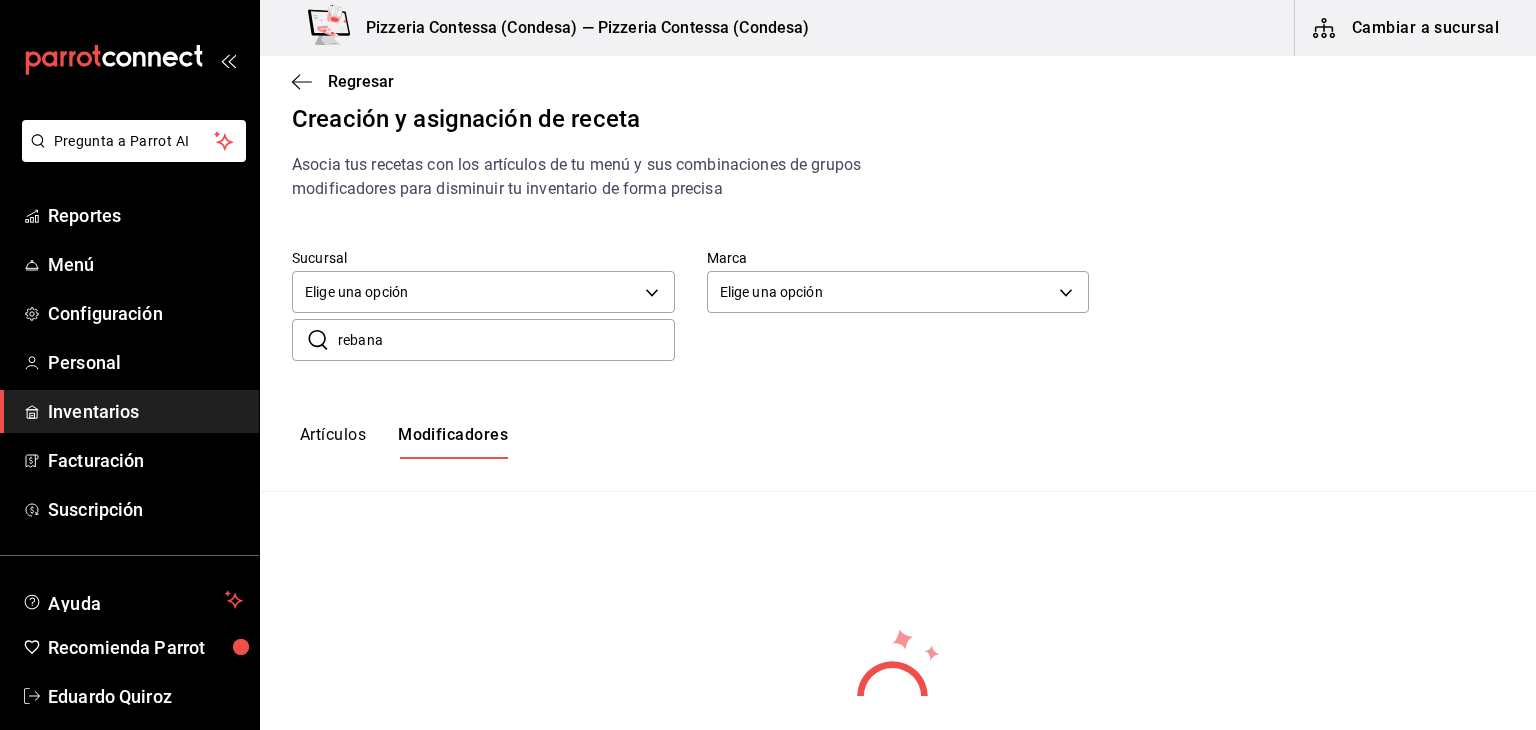 drag, startPoint x: 457, startPoint y: 341, endPoint x: 300, endPoint y: 338, distance: 157.02866 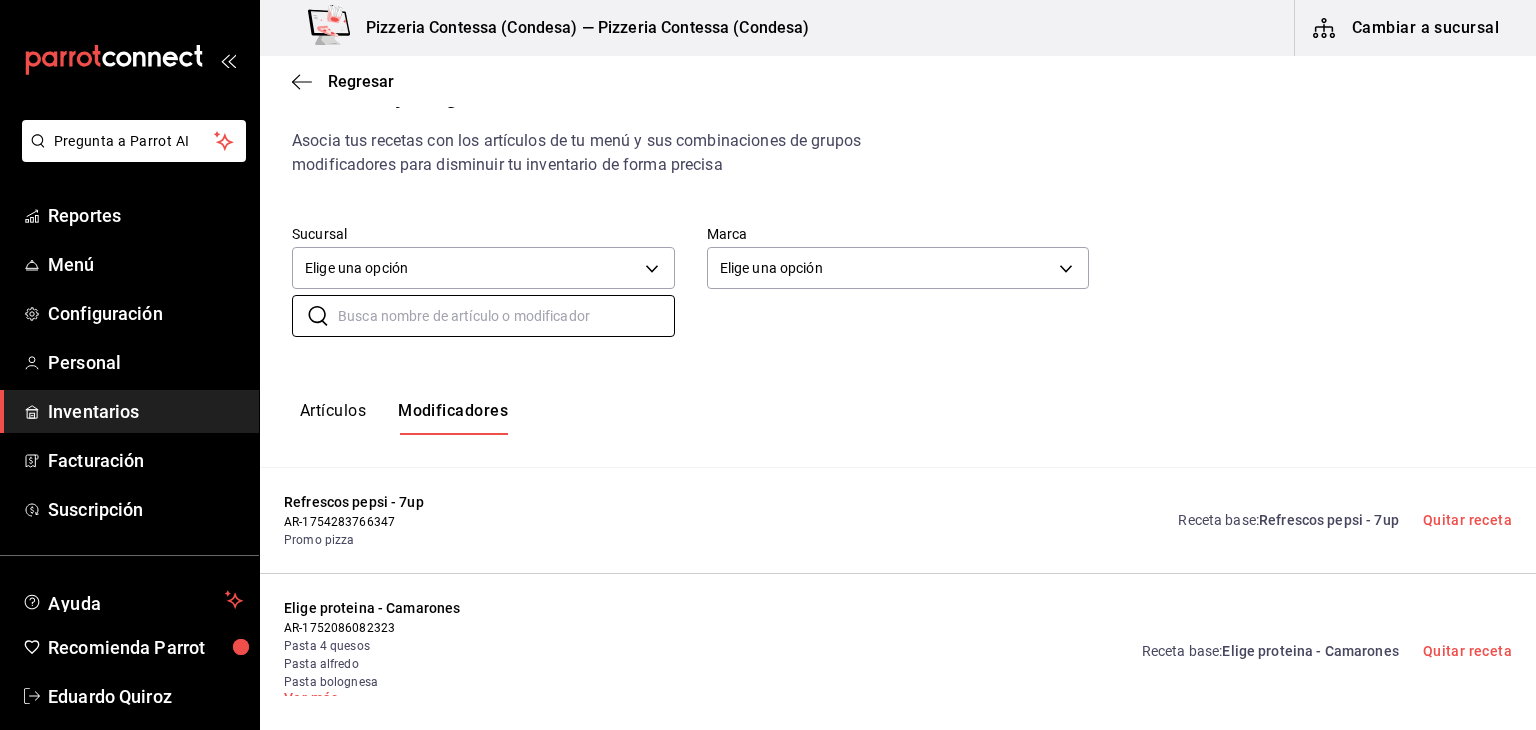 scroll, scrollTop: 34, scrollLeft: 0, axis: vertical 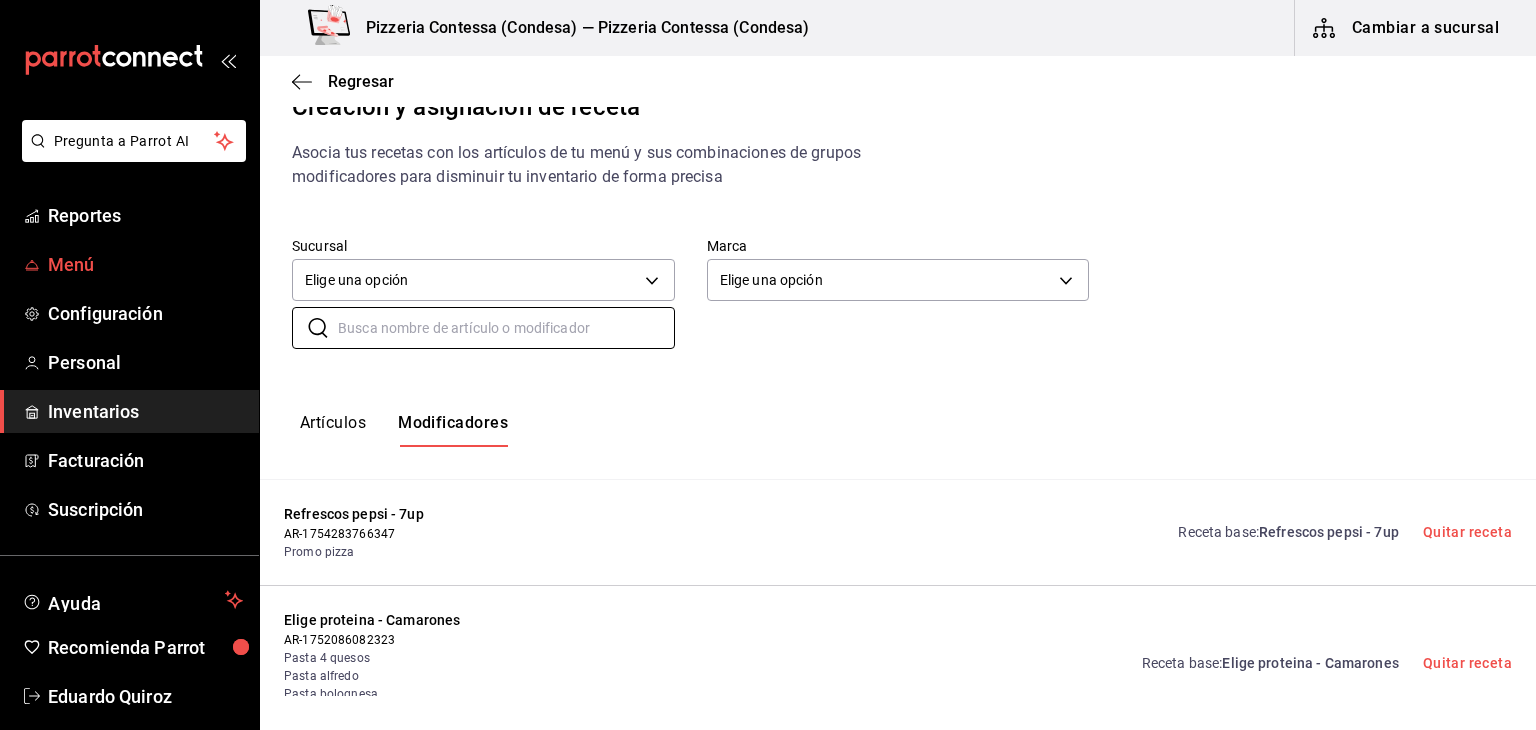 type 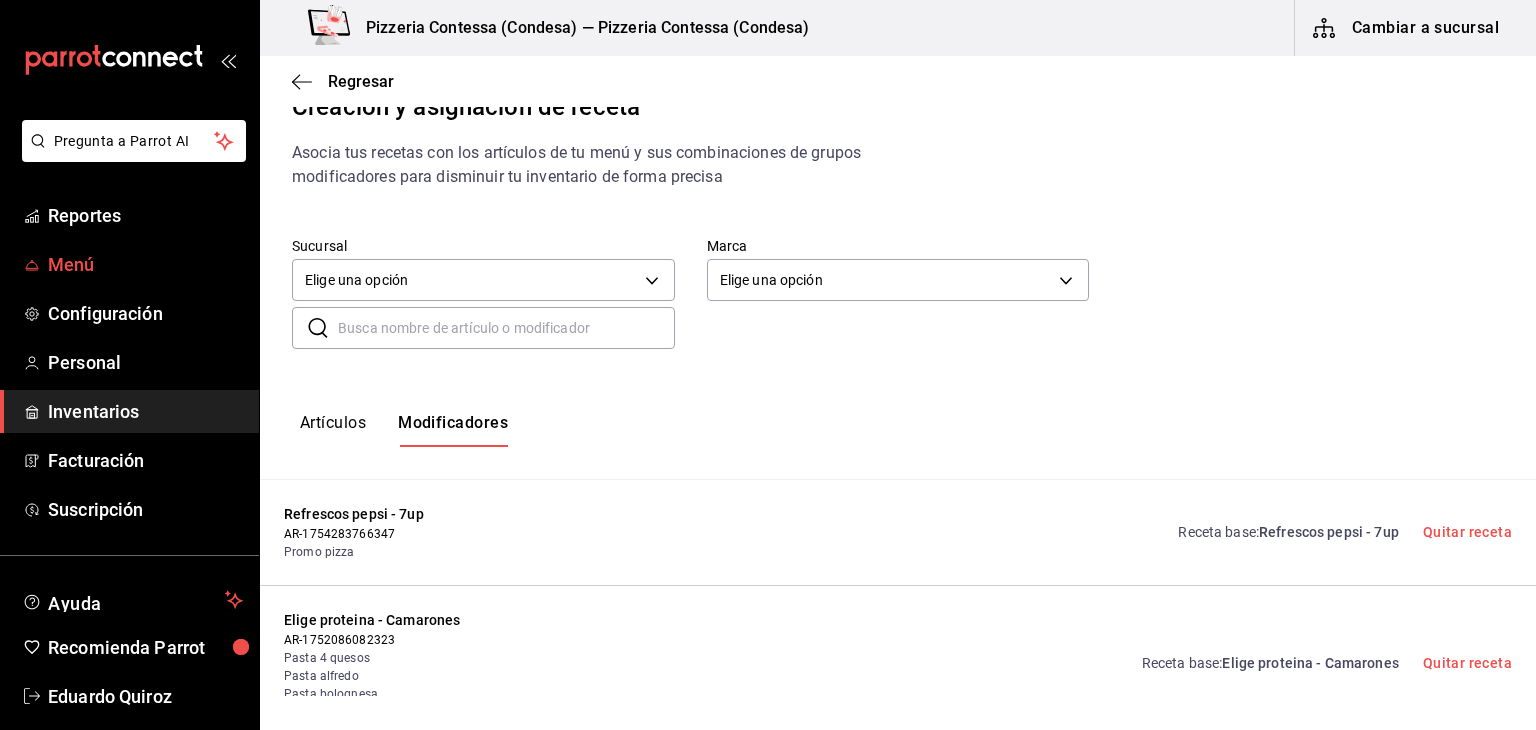 click on "Menú" at bounding box center (145, 264) 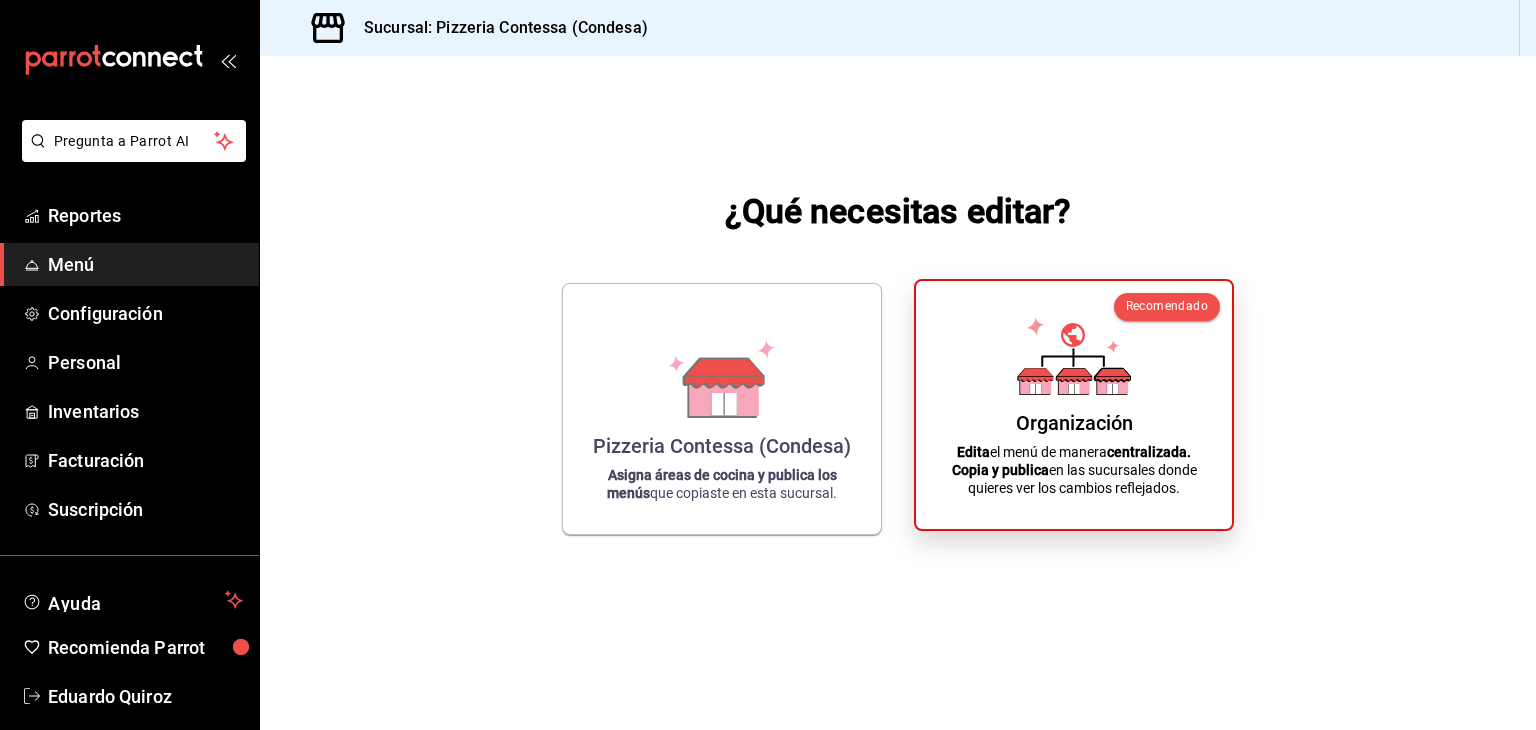 click on "Organización Edita  el menú de manera  centralizada.     Copia y publica  en las sucursales donde quieres ver los cambios reflejados." at bounding box center [1074, 405] 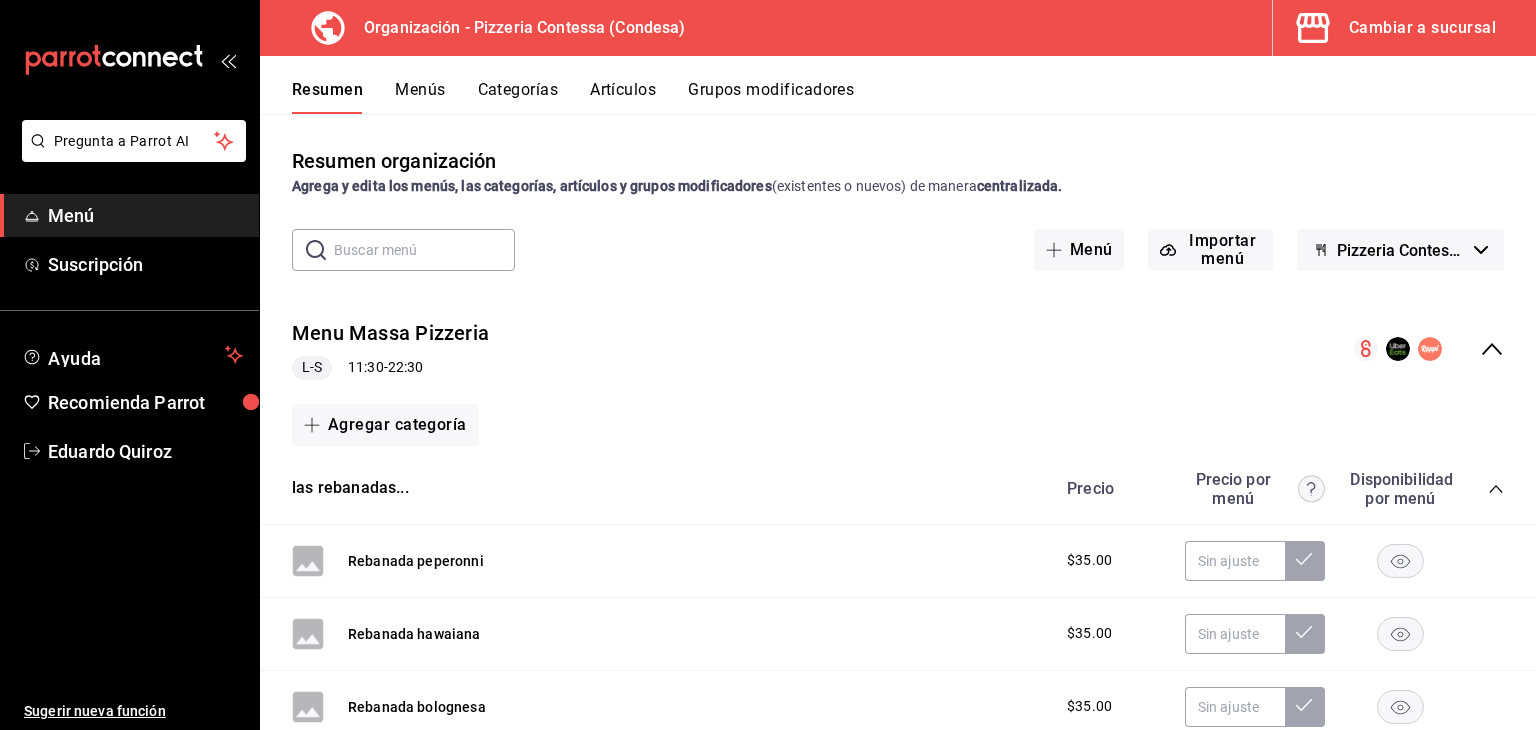 click on "Grupos modificadores" at bounding box center [771, 97] 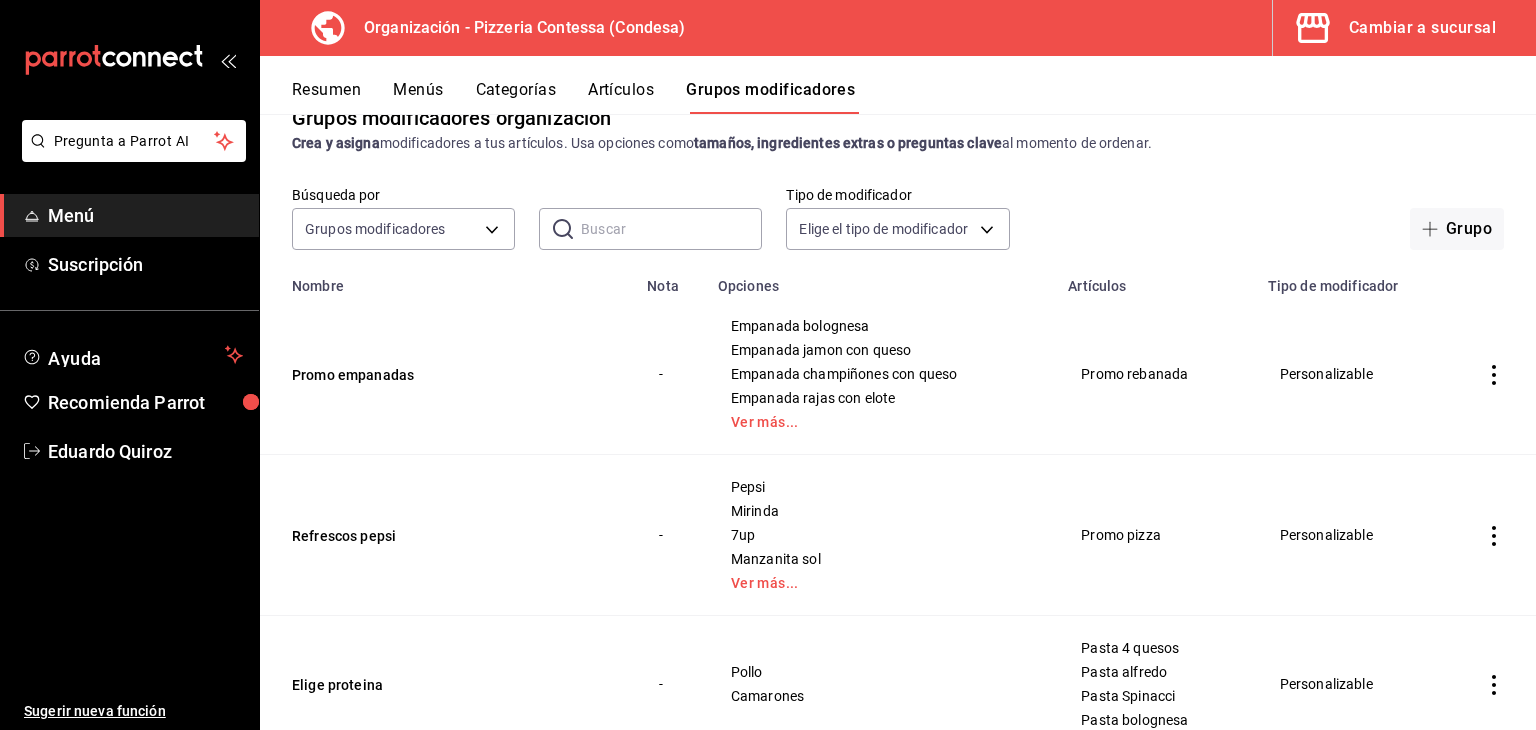 scroll, scrollTop: 0, scrollLeft: 0, axis: both 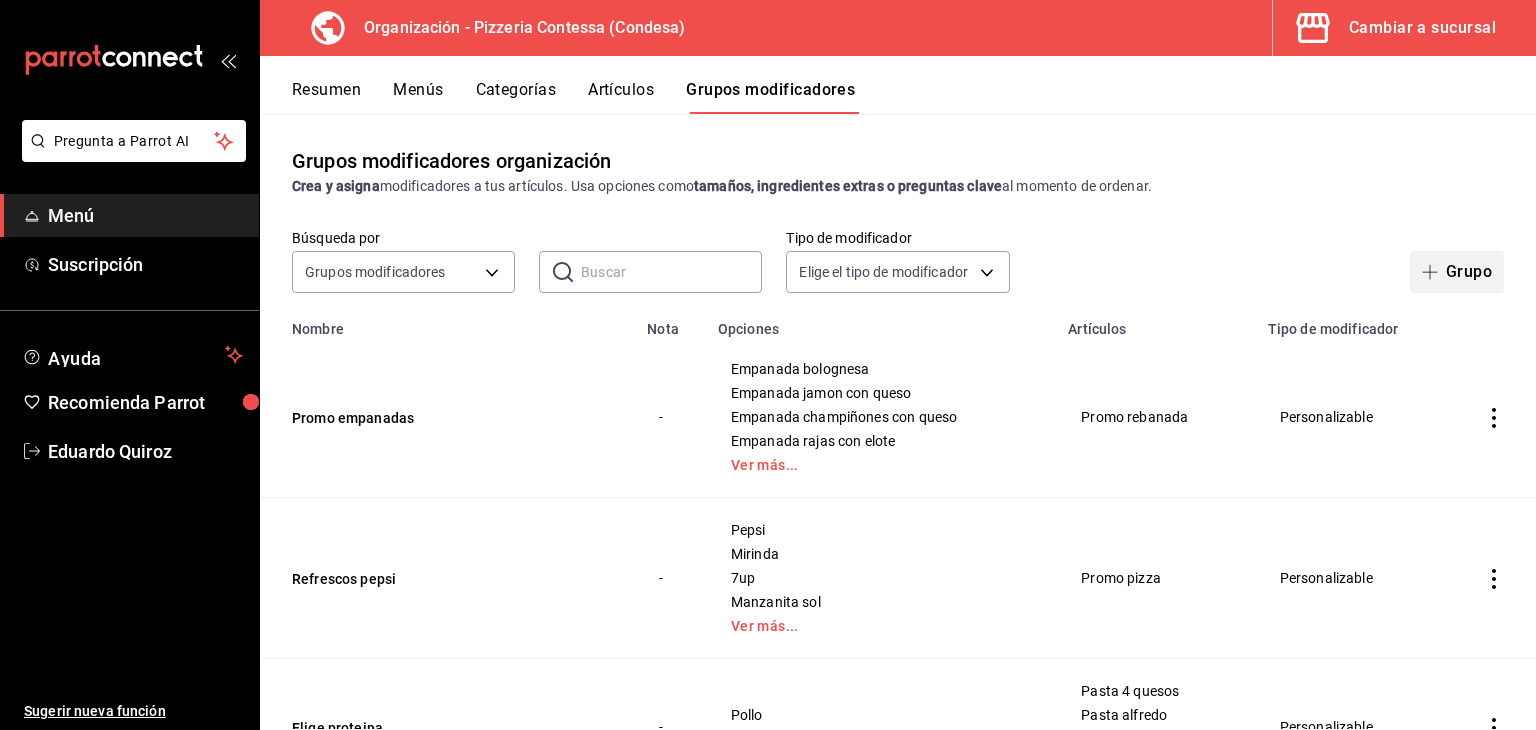 click on "Grupo" at bounding box center [1457, 272] 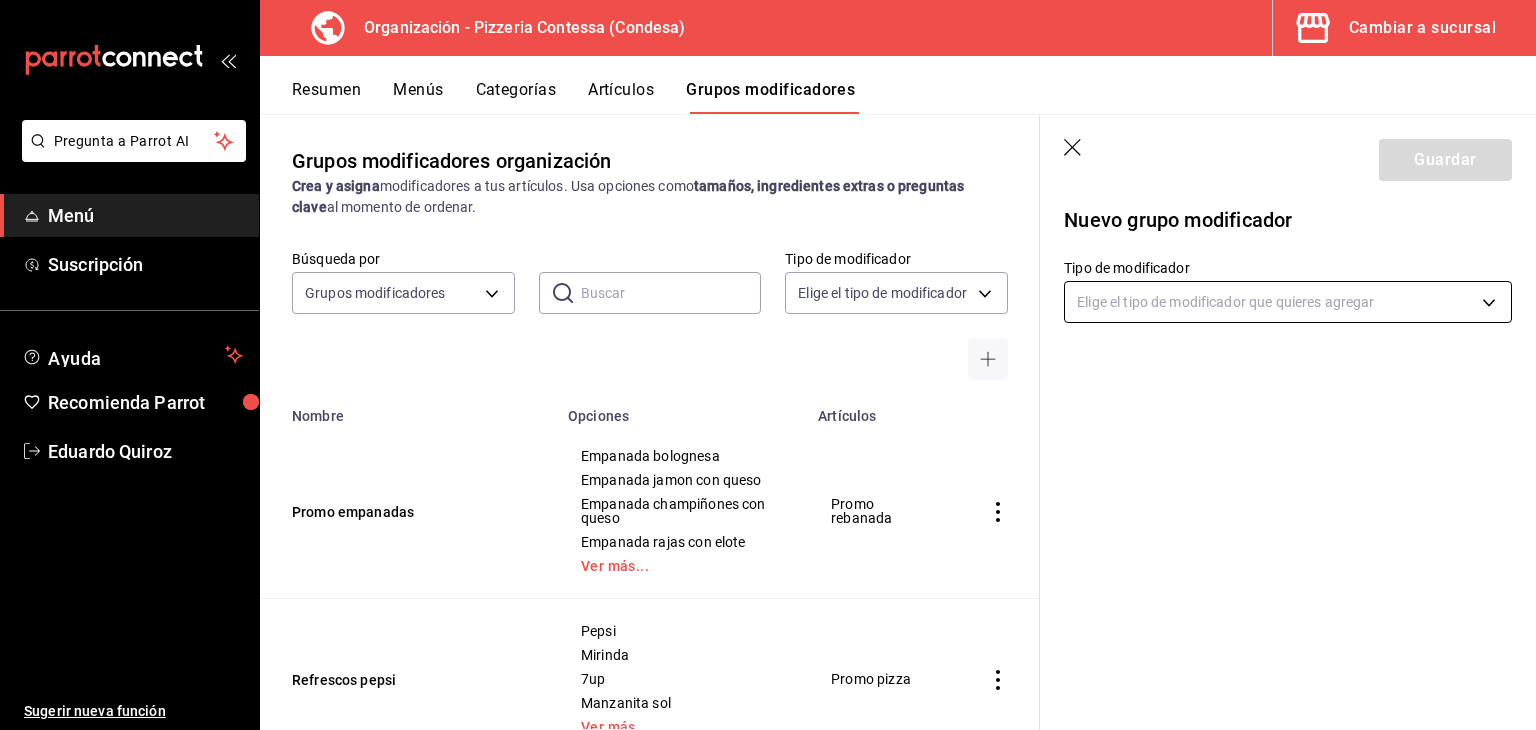 click on "Pregunta a Parrot AI Menú   Suscripción   Ayuda Recomienda Parrot   [PERSON]   Sugerir nueva función   Organización - Pizzeria Contessa (Condesa) Cambiar a sucursal Resumen Menús Categorías Artículos Grupos modificadores Grupos modificadores organización Crea y asigna  modificadores a tus artículos. Usa opciones como  tamaños, ingredientes extras o preguntas clave  al momento de ordenar. Búsqueda por Grupos modificadores GROUP ​ ​ Tipo de modificador Elige el tipo de modificador Nombre Opciones Artículos Promo empanadas Empanada bolognesa Empanada jamon con queso Empanada champiñones con queso Empanada rajas con elote Ver más... Promo rebanada Refrescos pepsi Pepsi Mirinda 7up Manzanita sol Ver más... Promo pizza Elige proteina Pollo Camarones Pasta 4 quesos Pasta alfredo Pasta Spinacci Pasta bolognesa Size clasicas Chico Grande Peperonni Bolognesa Hawaiana Veggie Guardar Nuevo grupo modificador Tipo de modificador Elige el tipo de modificador que quieres agregar Ver video tutorial" at bounding box center [768, 365] 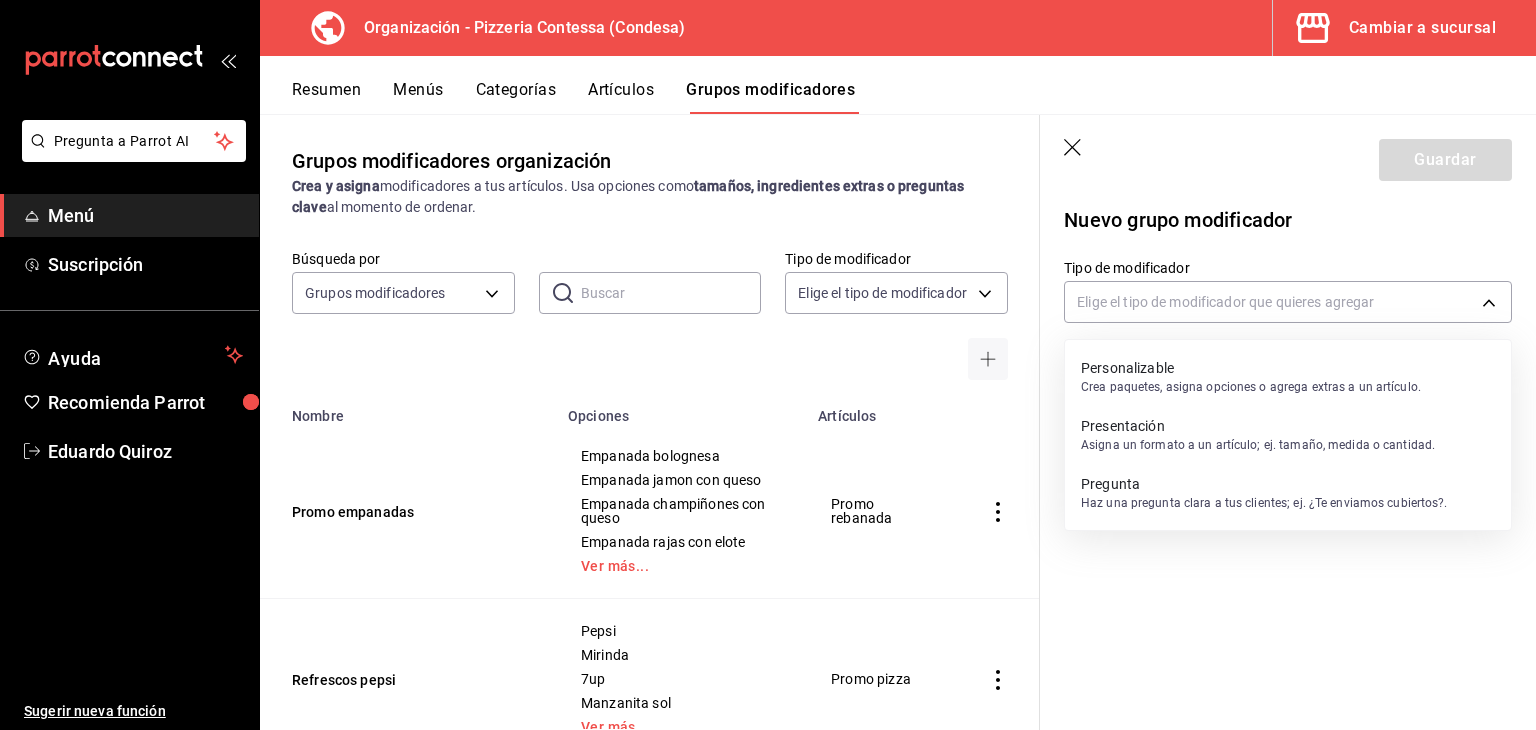 click on "Personalizable" at bounding box center [1251, 368] 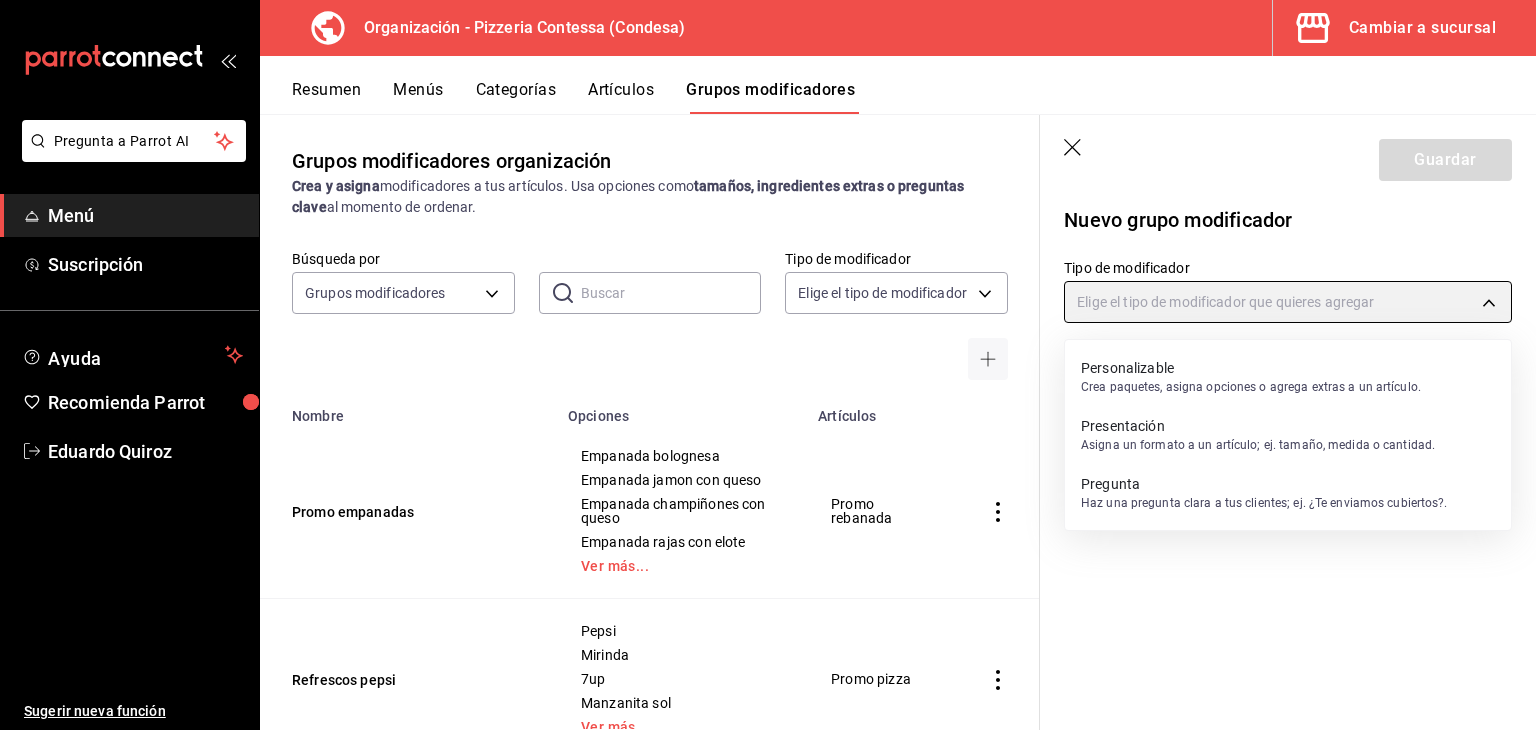 type on "CUSTOMIZABLE" 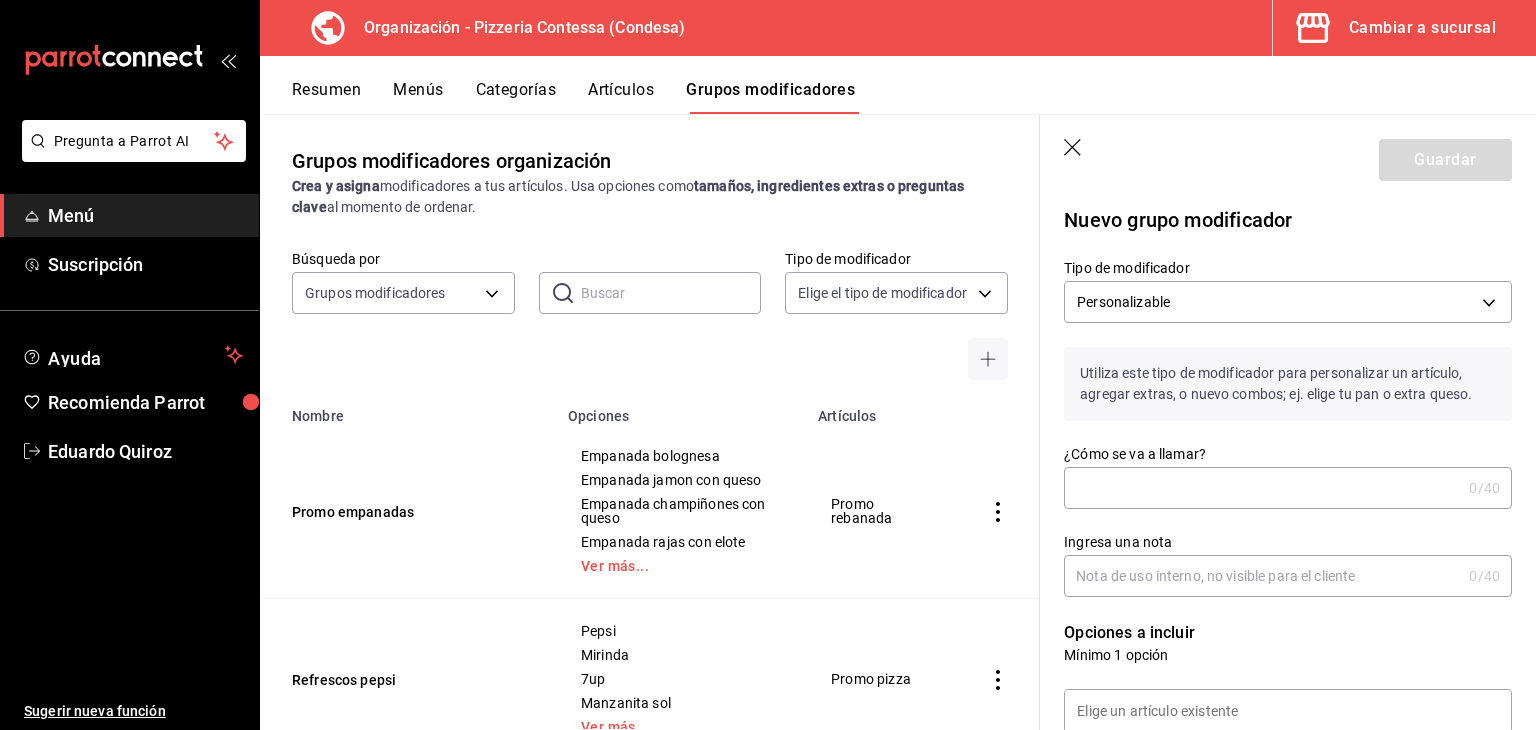 click on "¿Cómo se va a llamar?" at bounding box center [1262, 488] 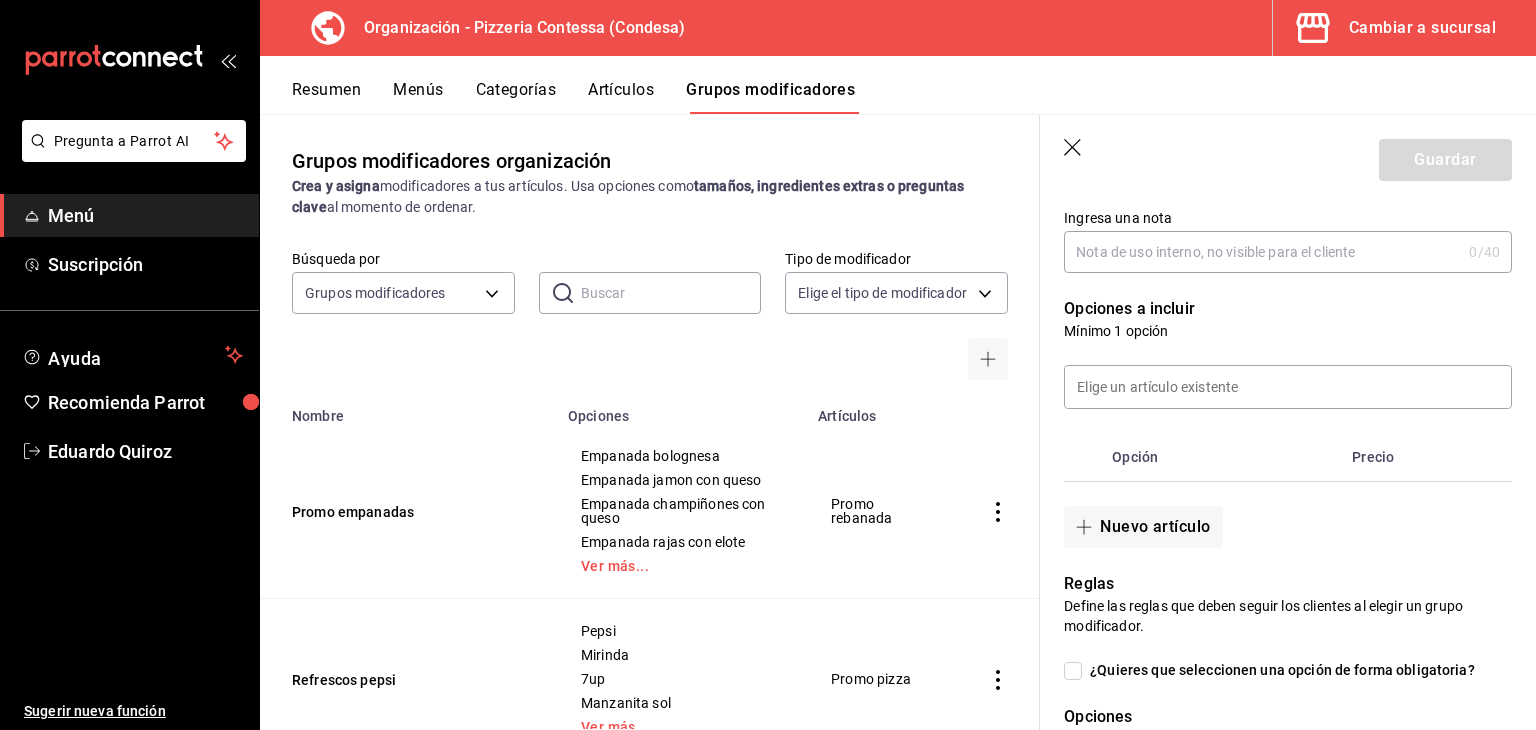 scroll, scrollTop: 288, scrollLeft: 0, axis: vertical 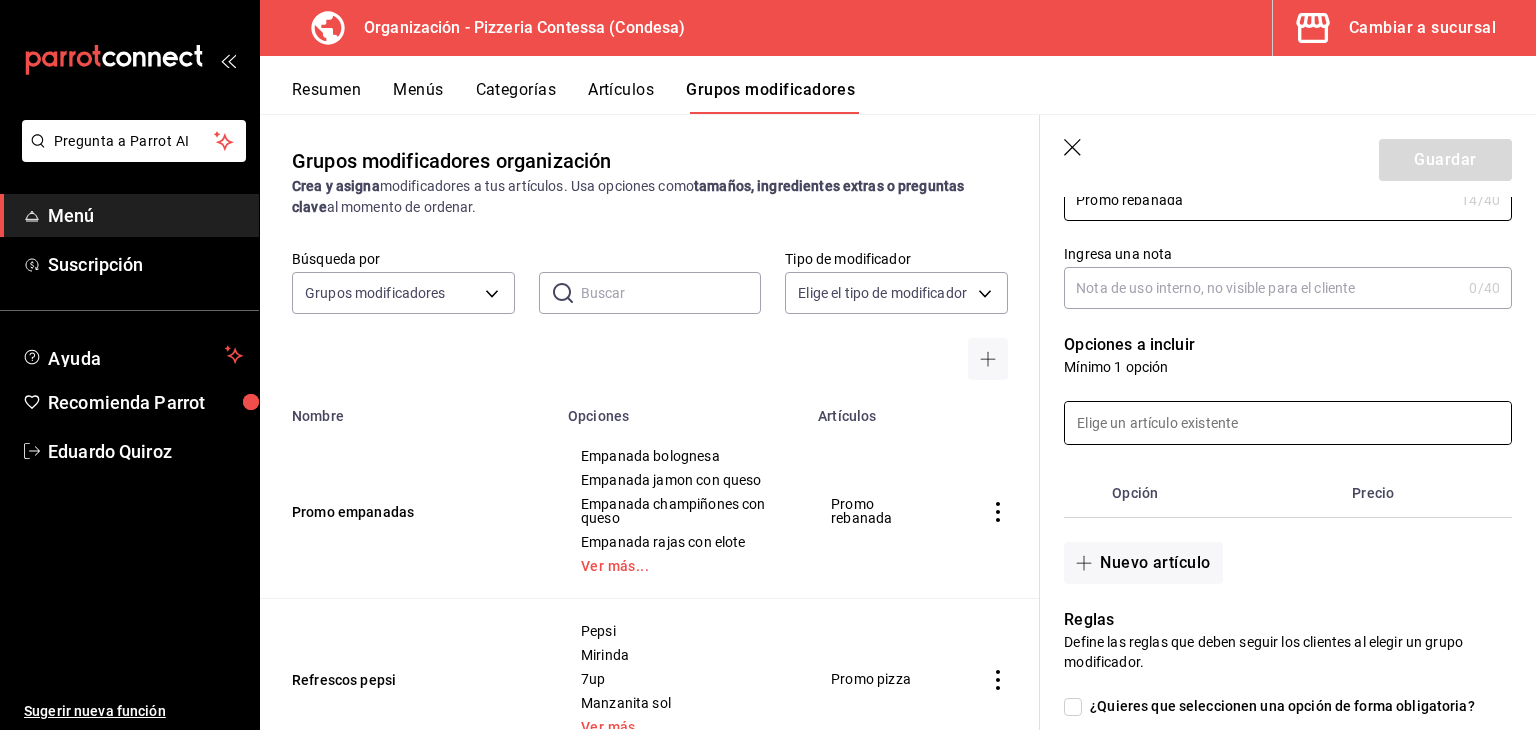 type on "Promo rebanada" 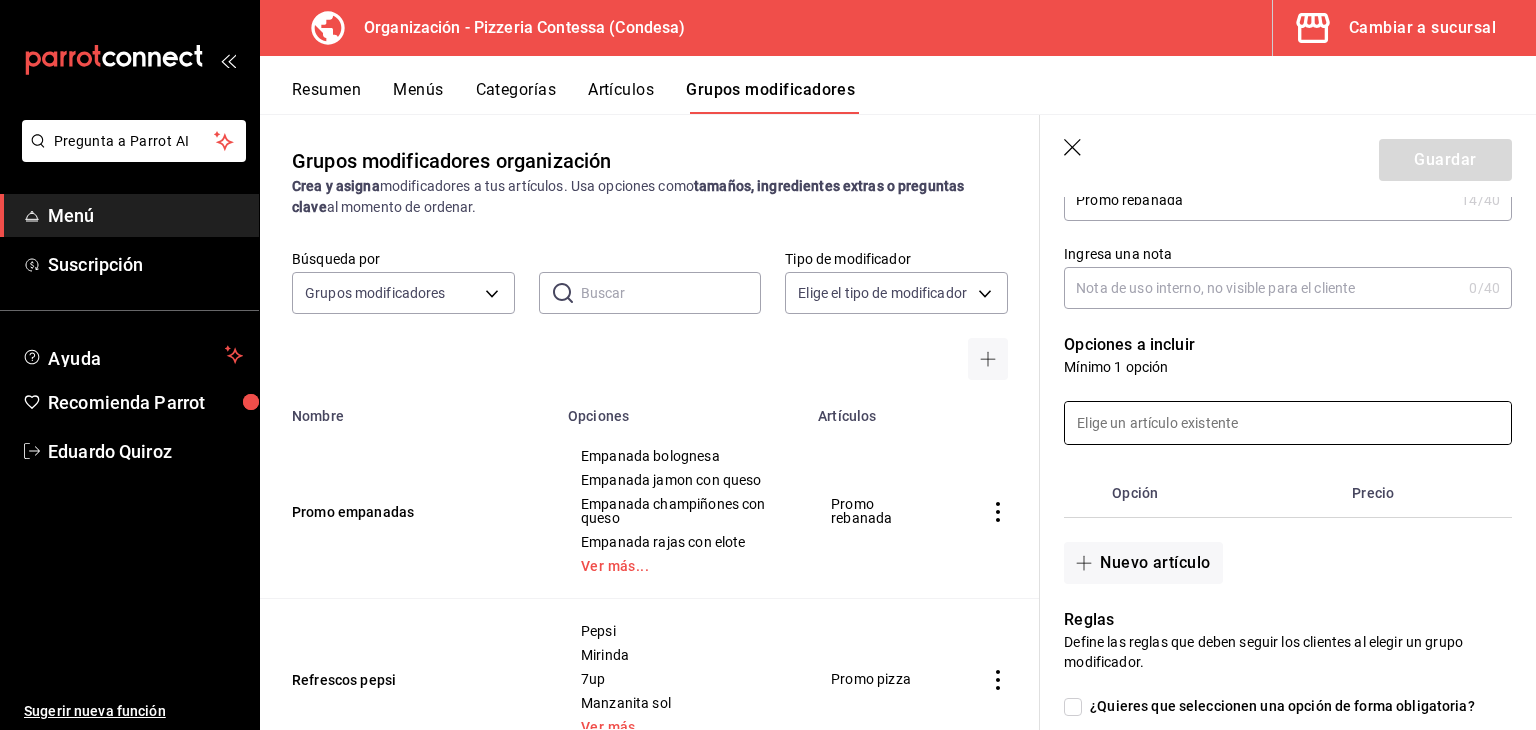 click at bounding box center [1288, 423] 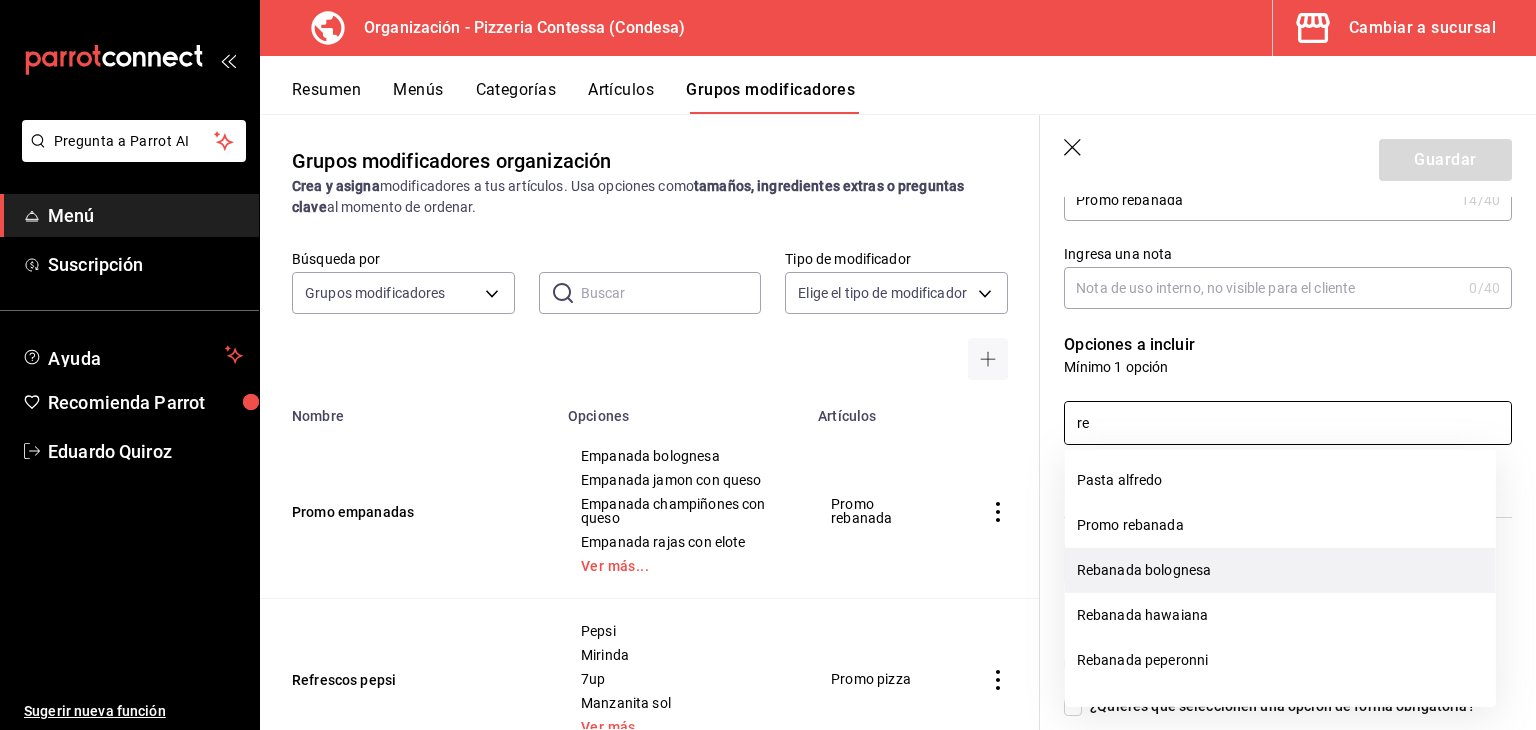 click on "Rebanada bolognesa" at bounding box center [1280, 570] 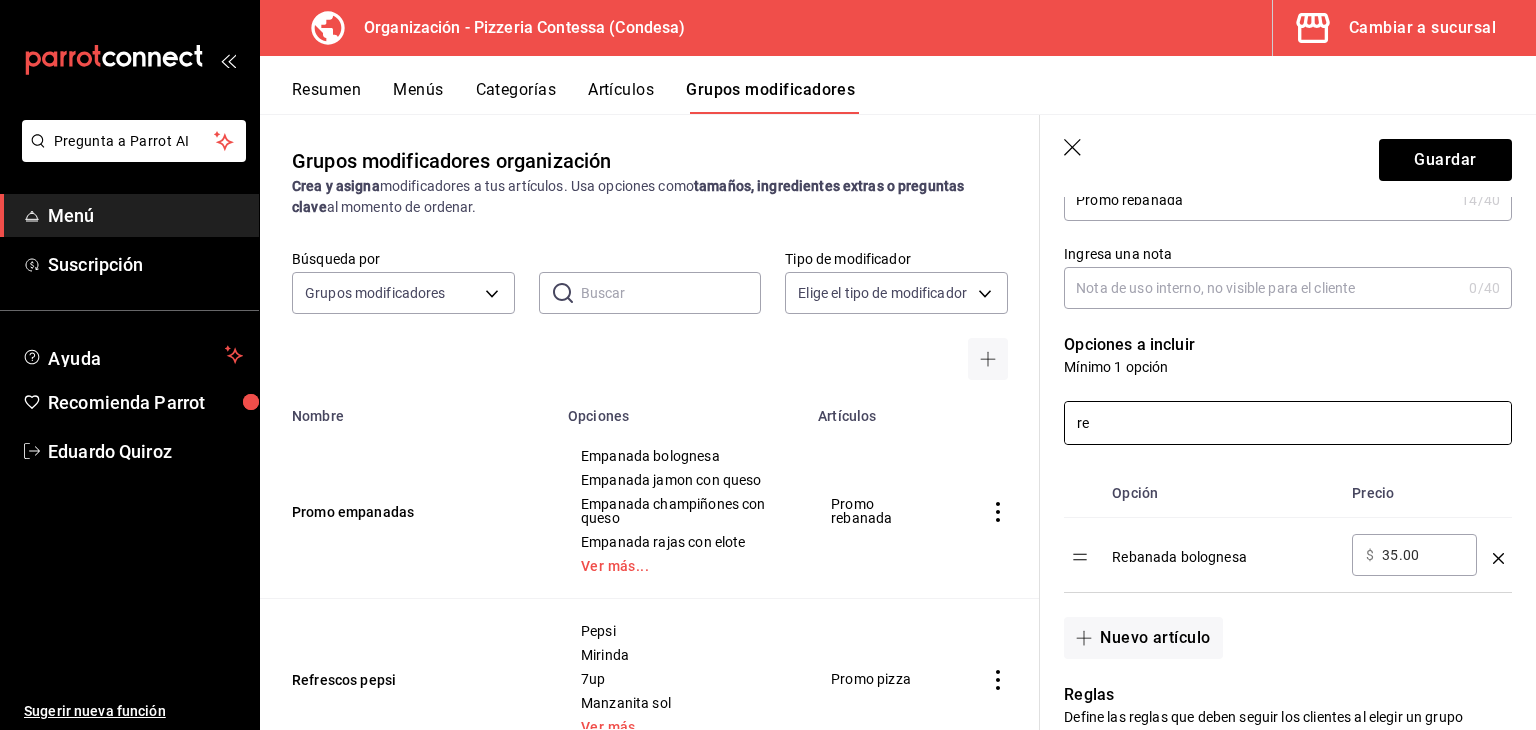 click on "re" at bounding box center [1288, 423] 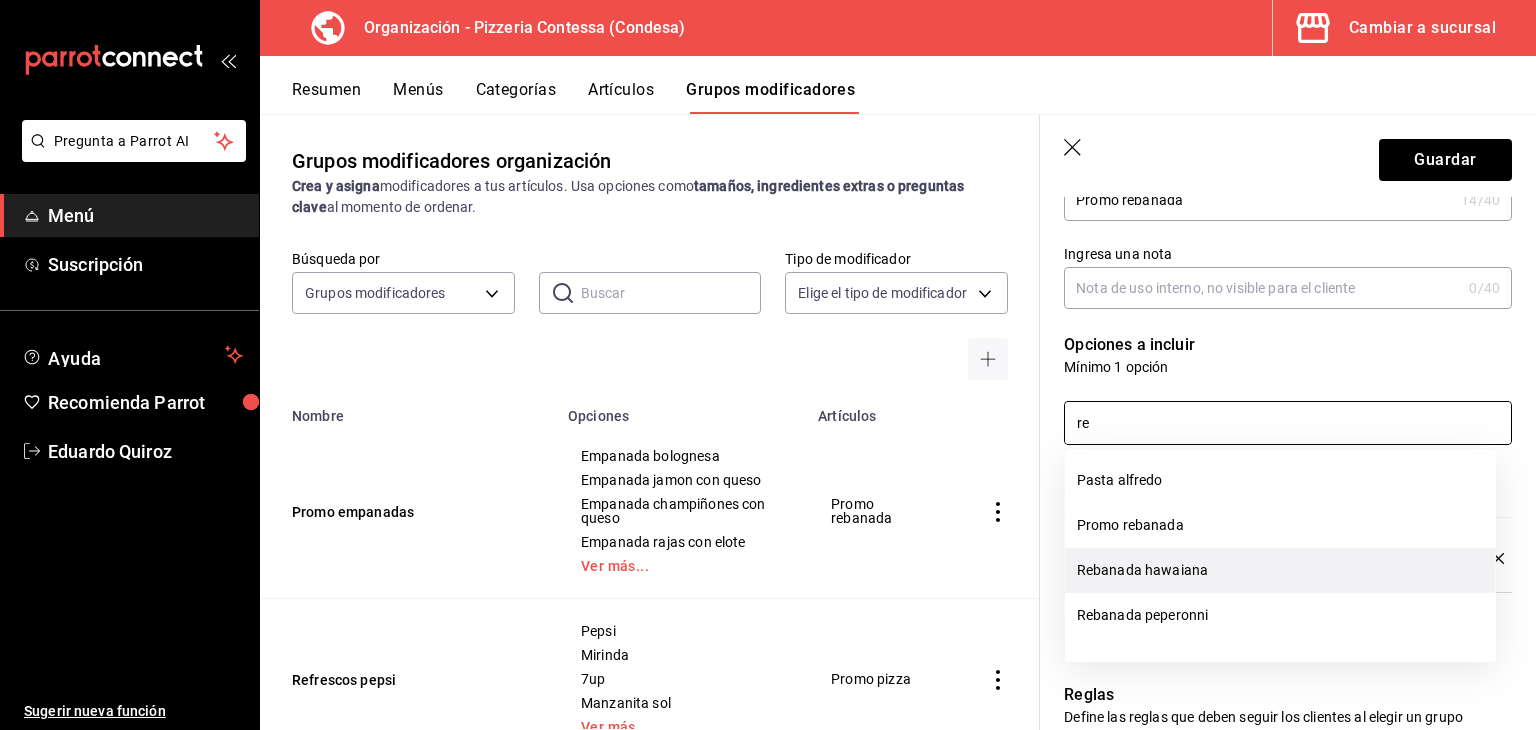 click on "Rebanada hawaiana" at bounding box center (1280, 570) 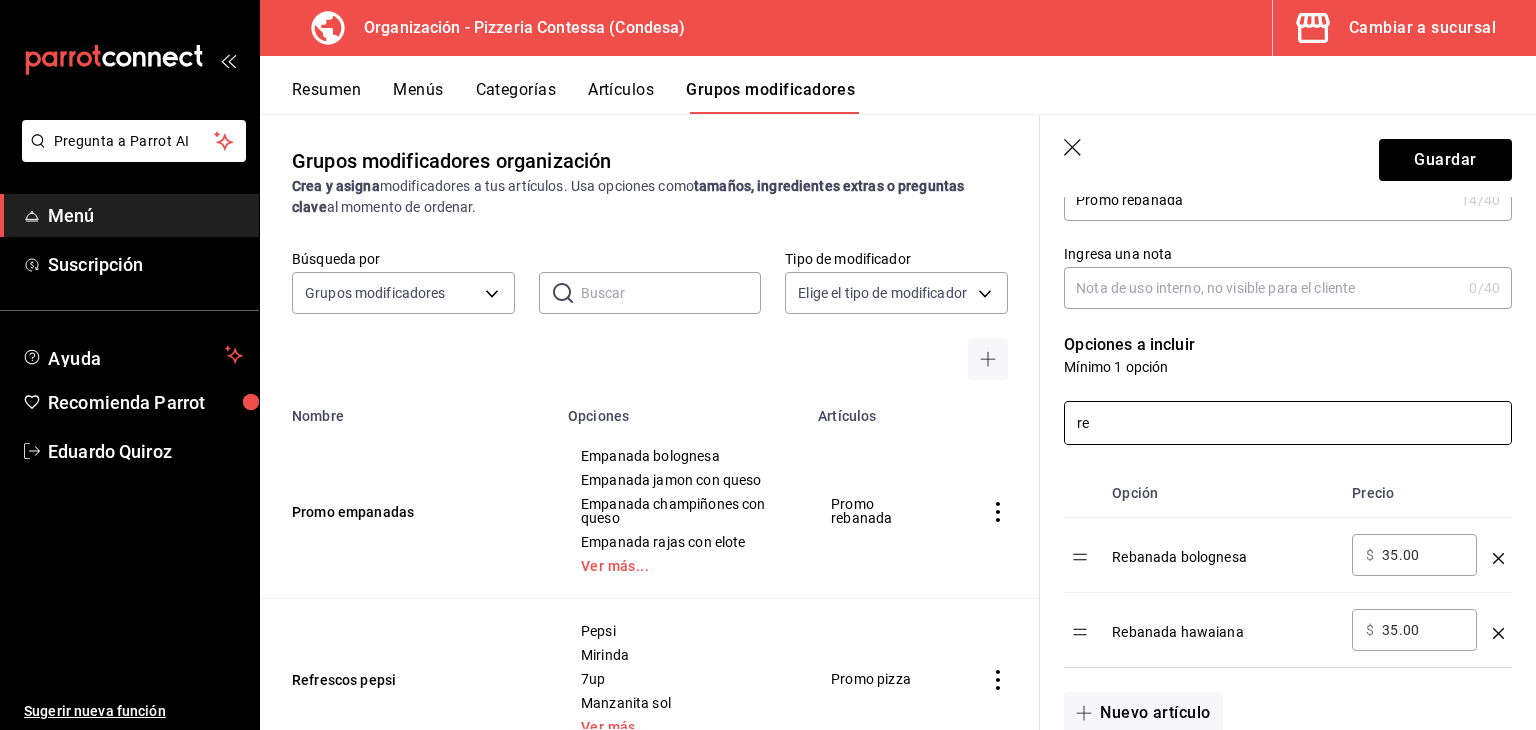 type on "re" 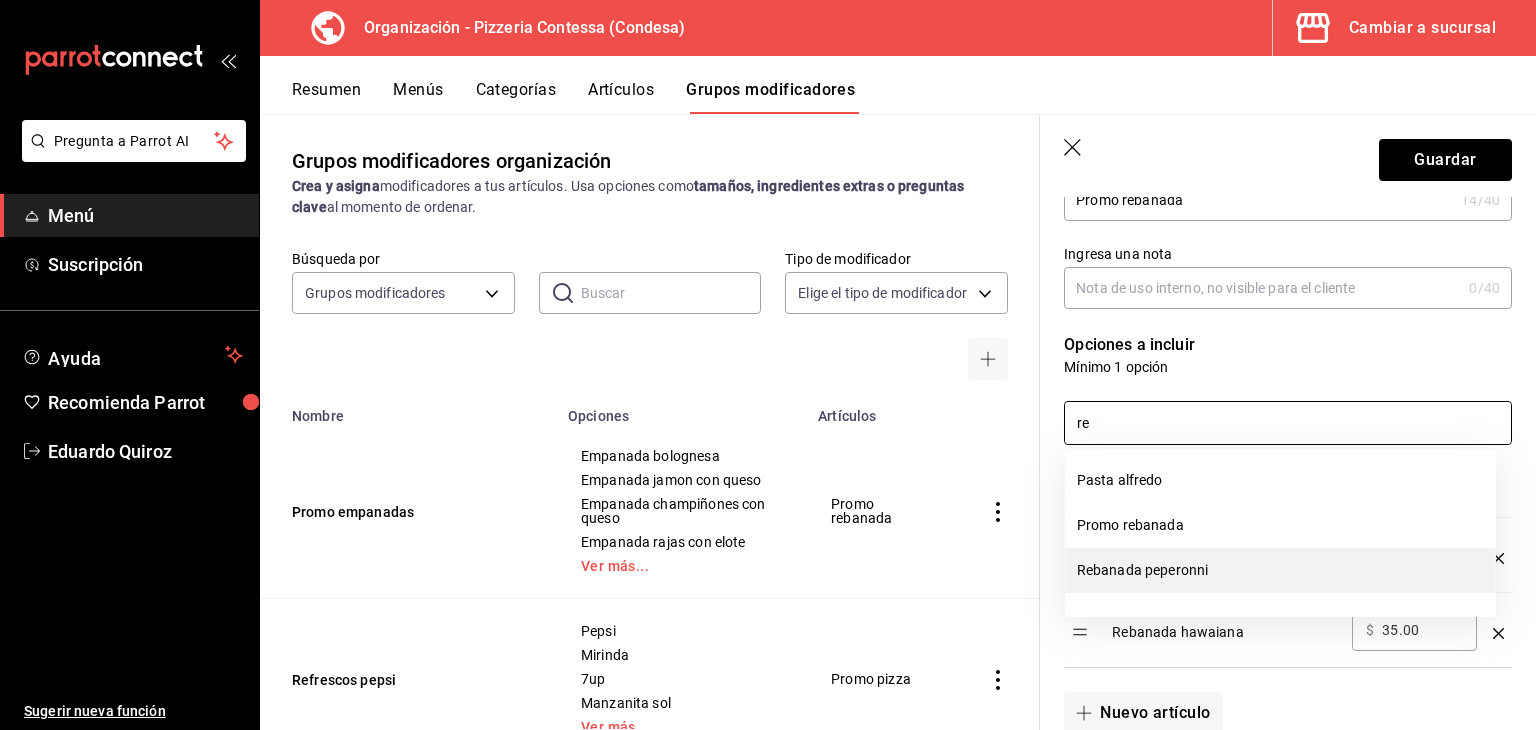 click on "Rebanada peperonni" at bounding box center [1280, 570] 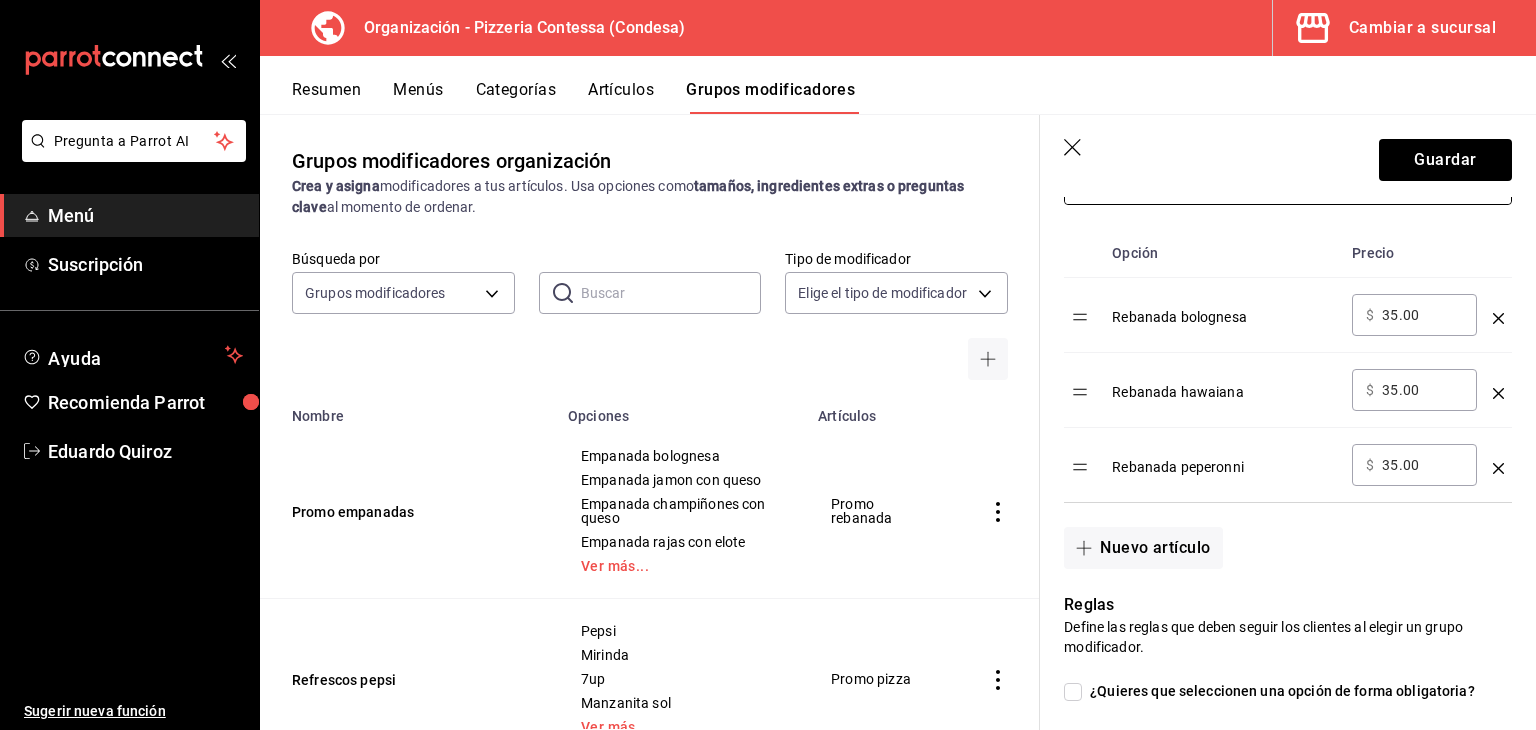 scroll, scrollTop: 540, scrollLeft: 0, axis: vertical 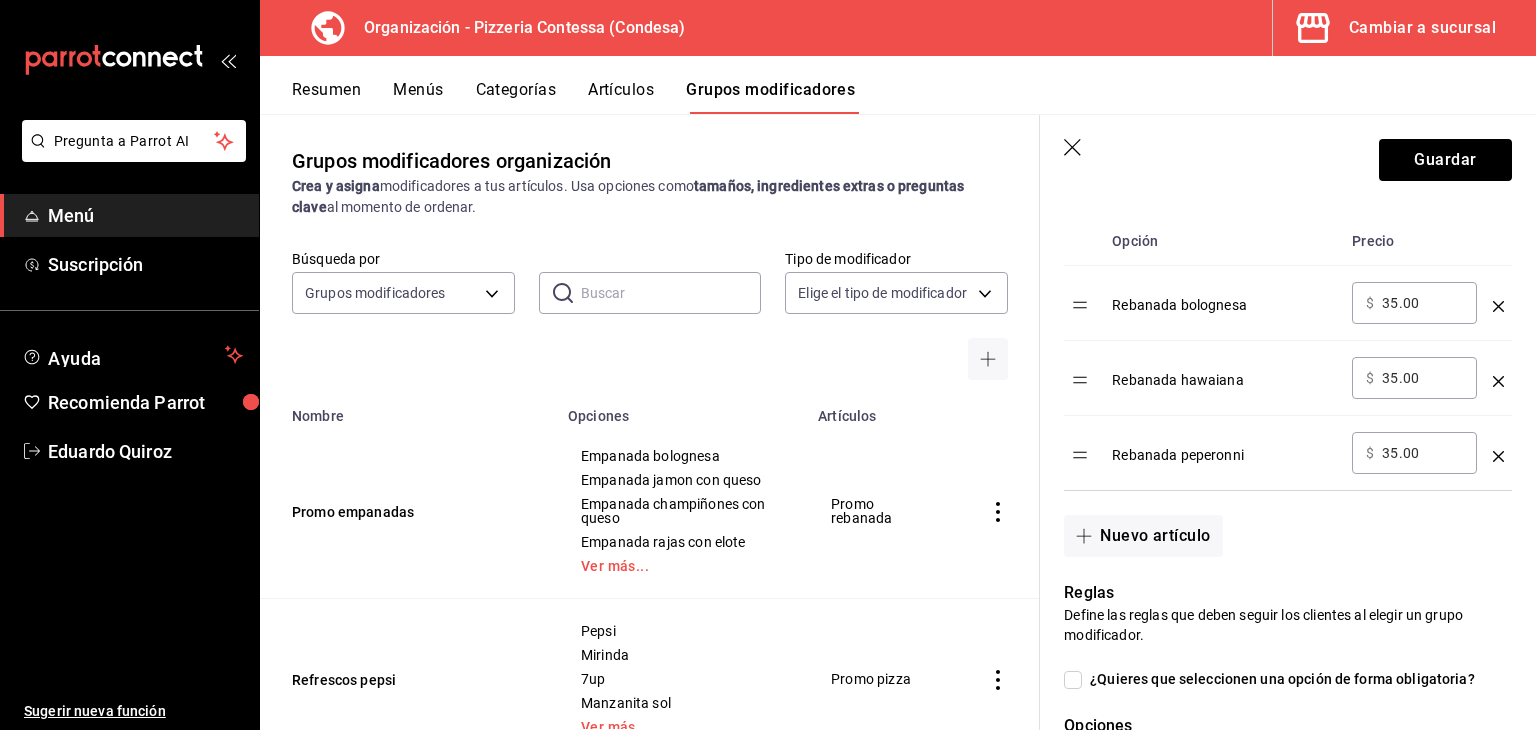 click on "​ $ 35.00 ​" at bounding box center (1414, 453) 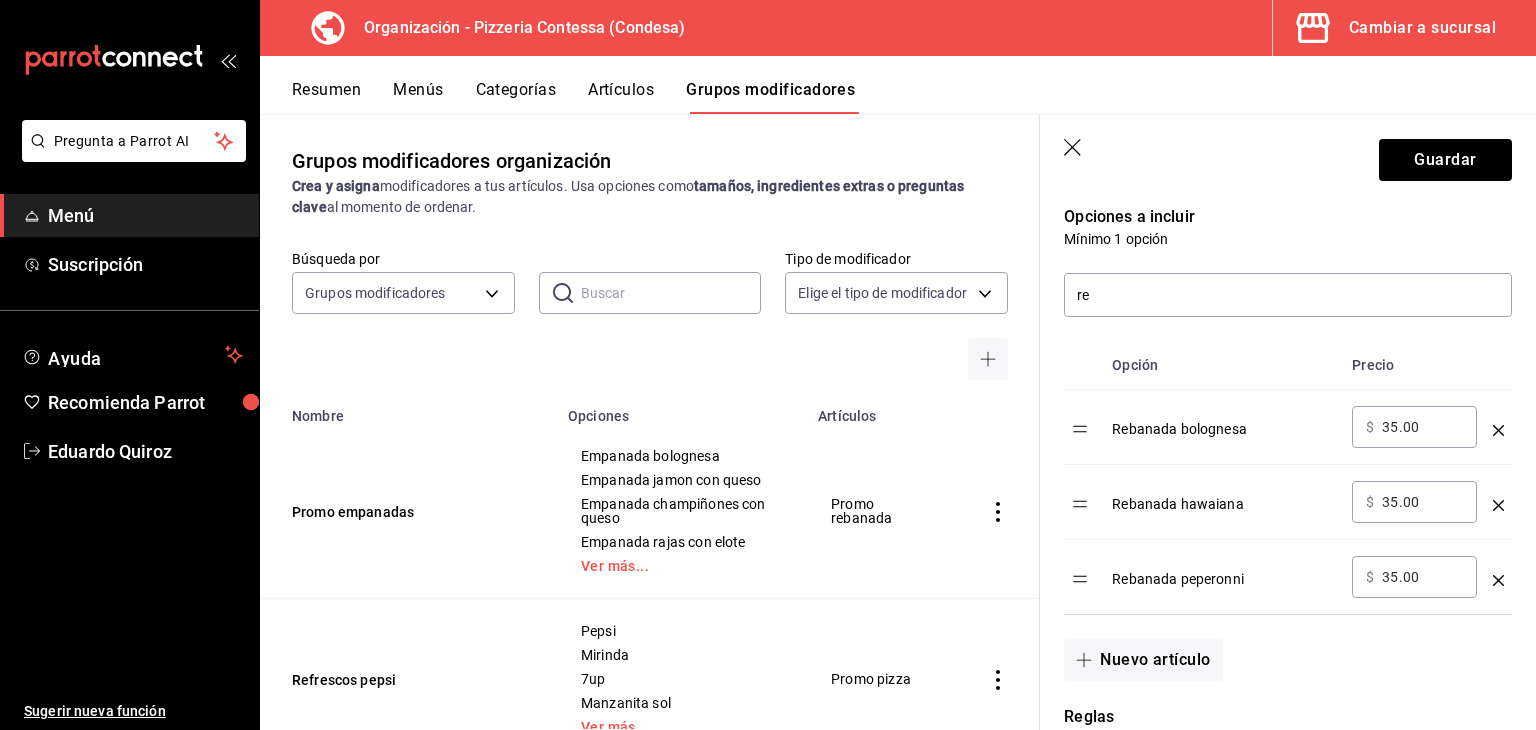 scroll, scrollTop: 451, scrollLeft: 0, axis: vertical 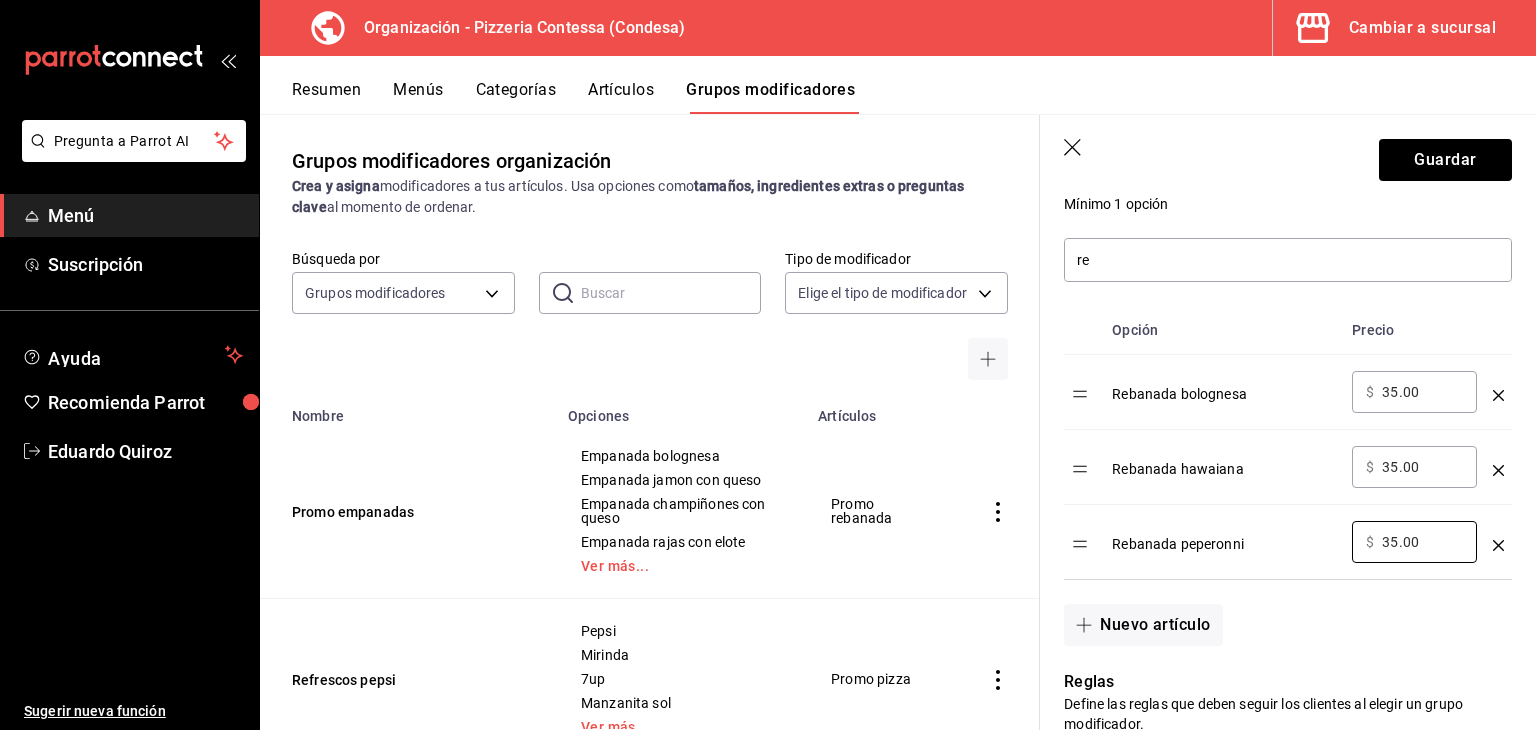 drag, startPoint x: 1420, startPoint y: 547, endPoint x: 1345, endPoint y: 549, distance: 75.026665 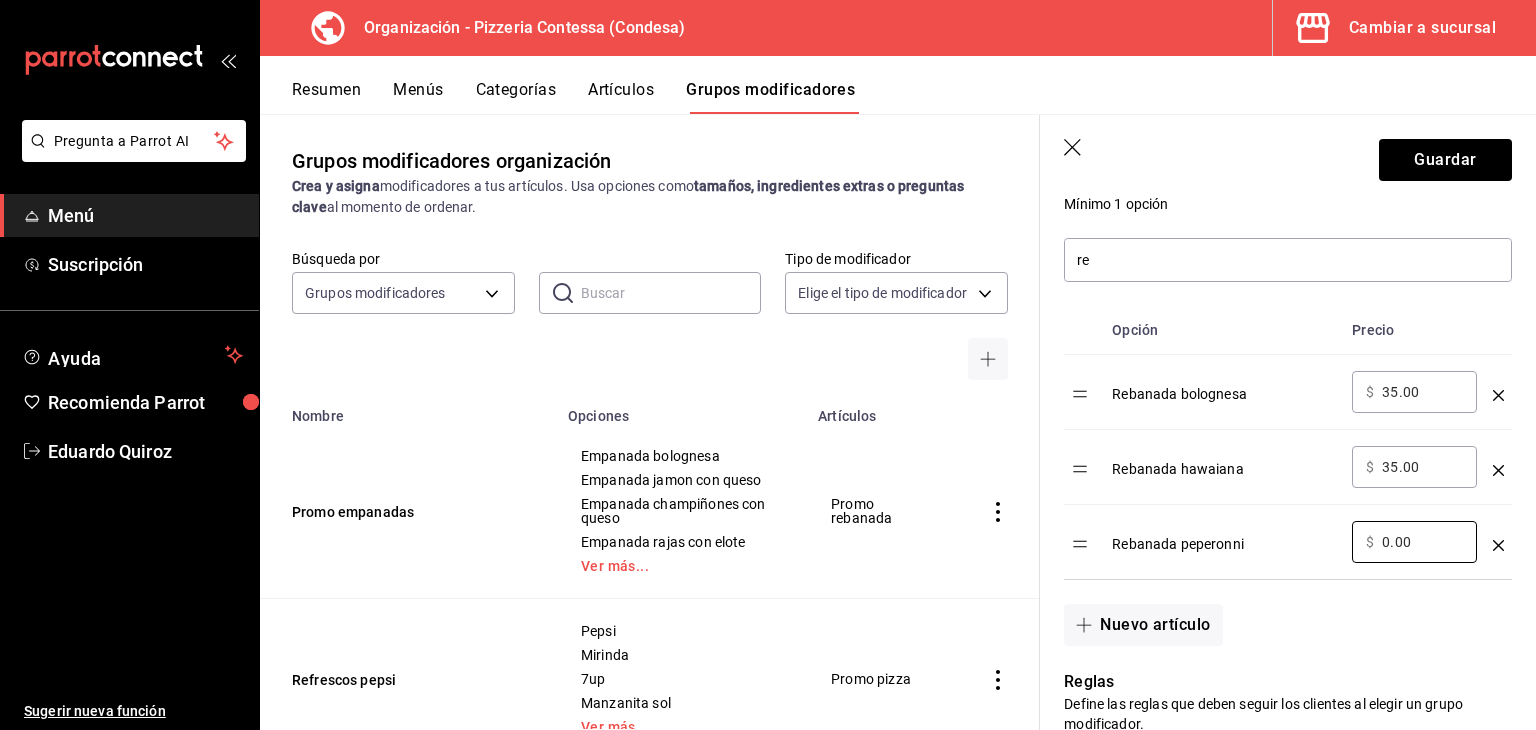type on "0.00" 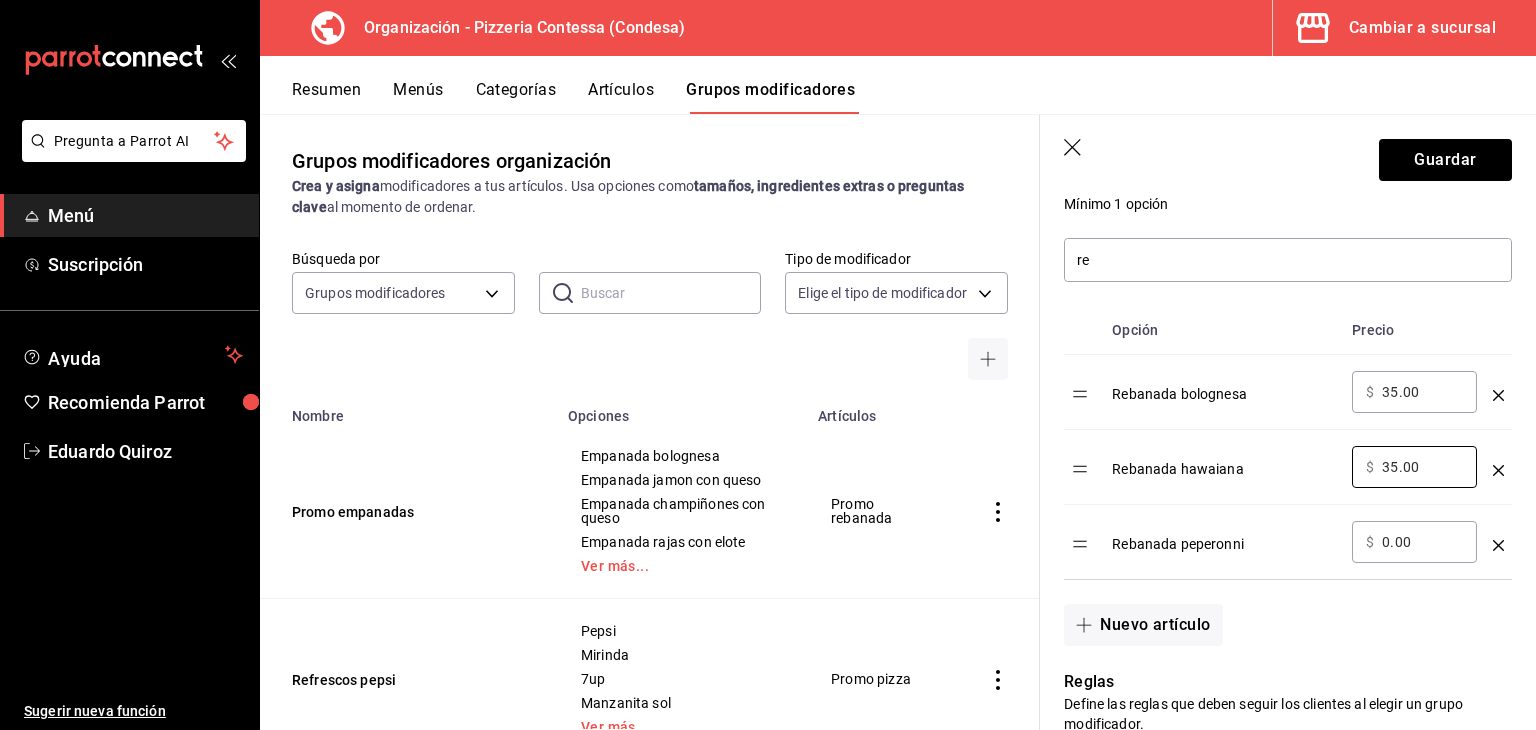 drag, startPoint x: 1424, startPoint y: 466, endPoint x: 1312, endPoint y: 461, distance: 112.11155 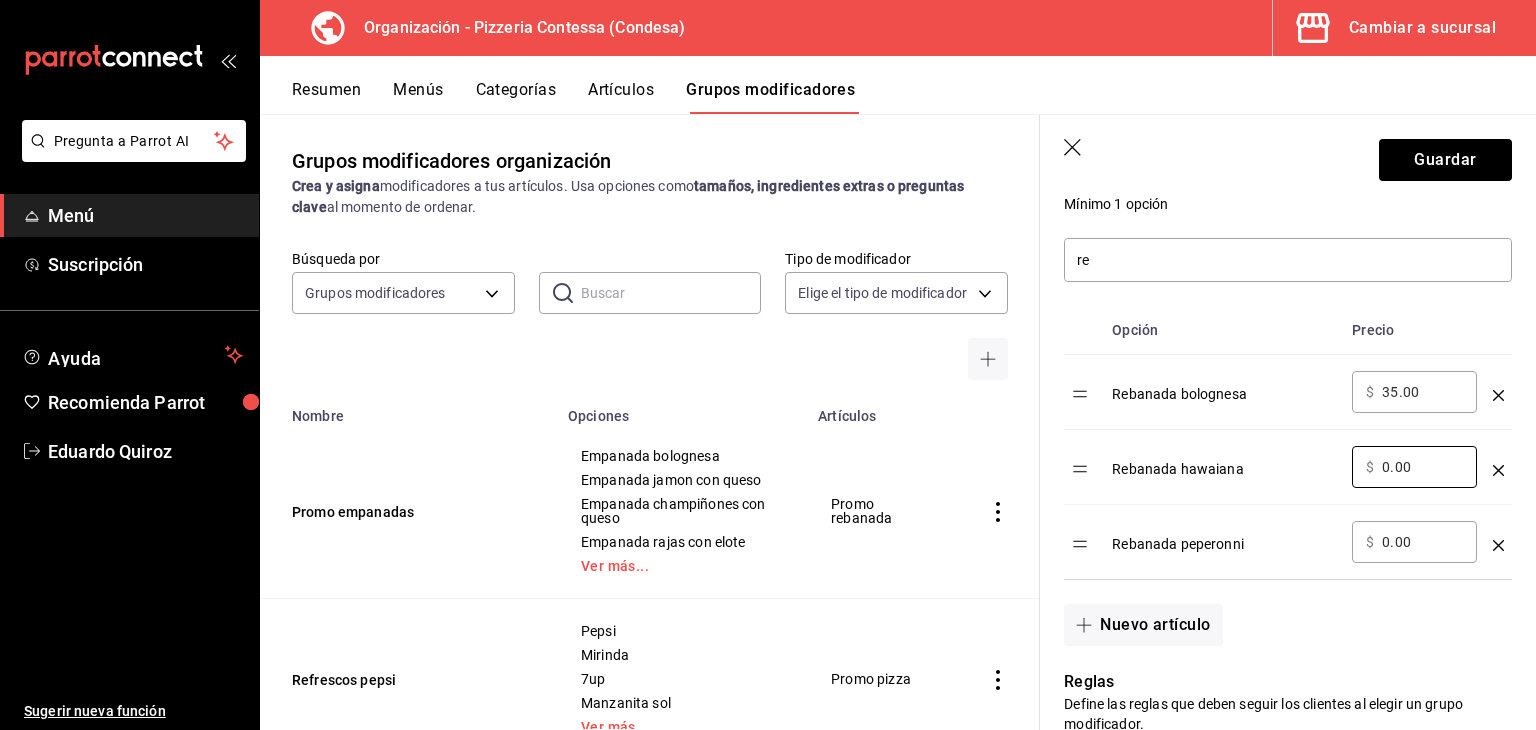 type on "0.00" 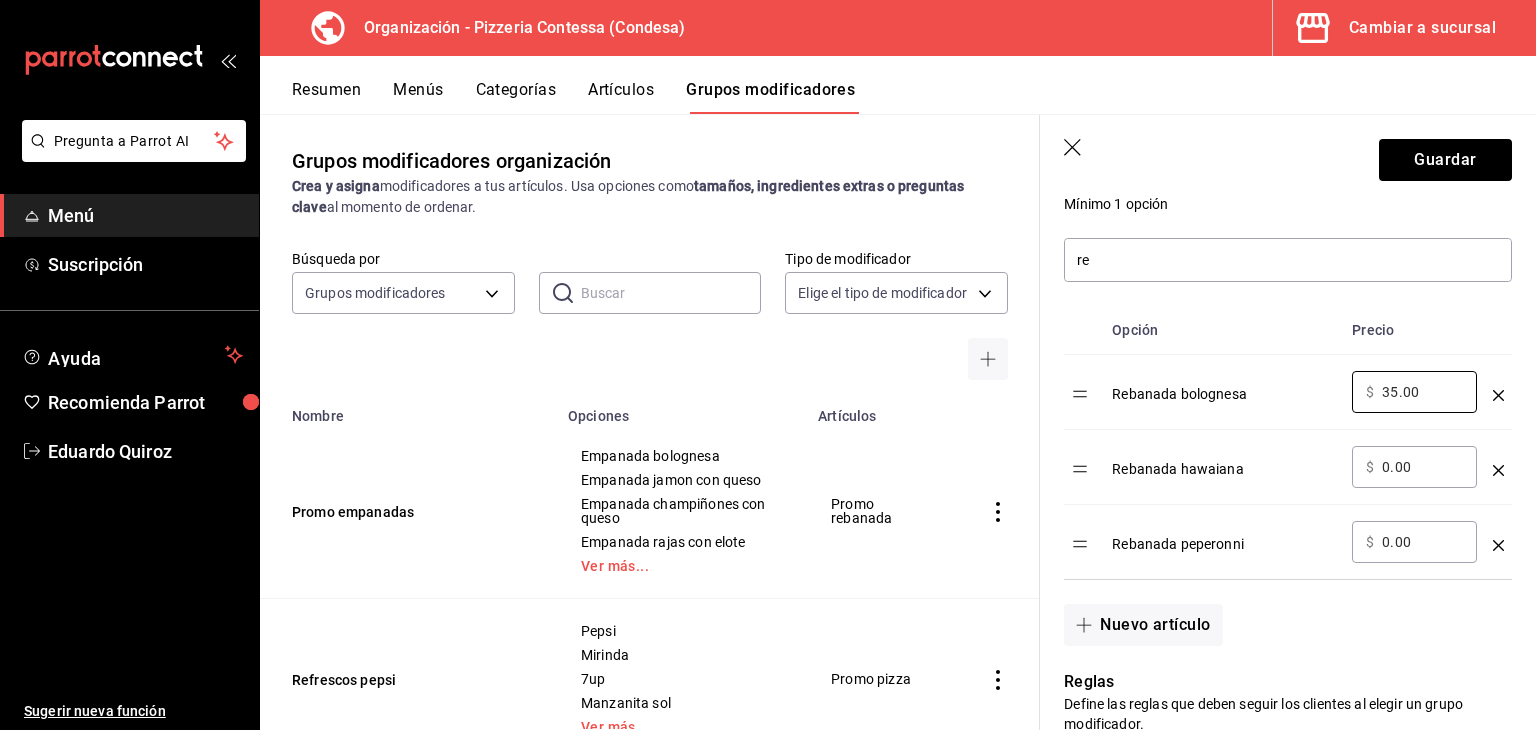drag, startPoint x: 1423, startPoint y: 390, endPoint x: 1326, endPoint y: 374, distance: 98.31073 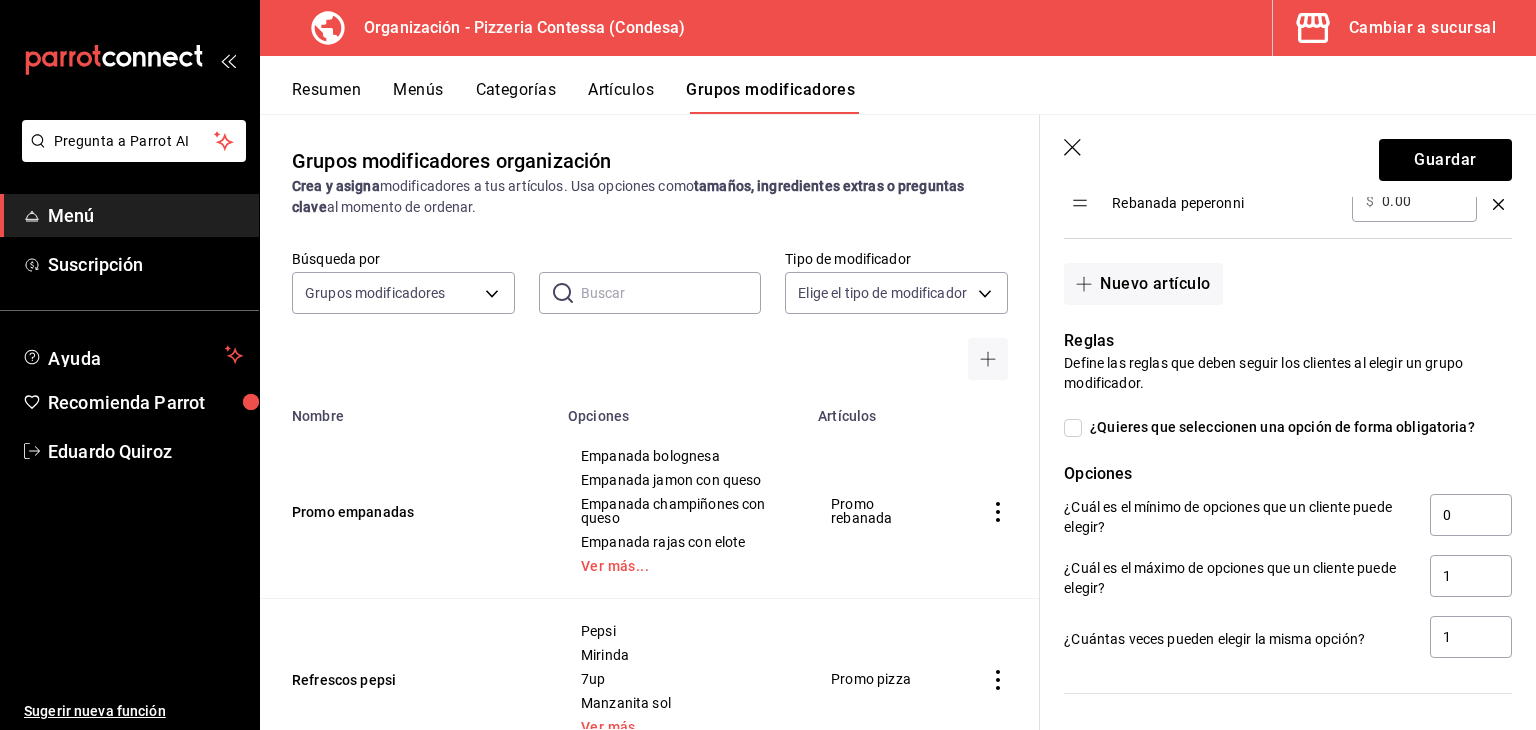 scroll, scrollTop: 792, scrollLeft: 0, axis: vertical 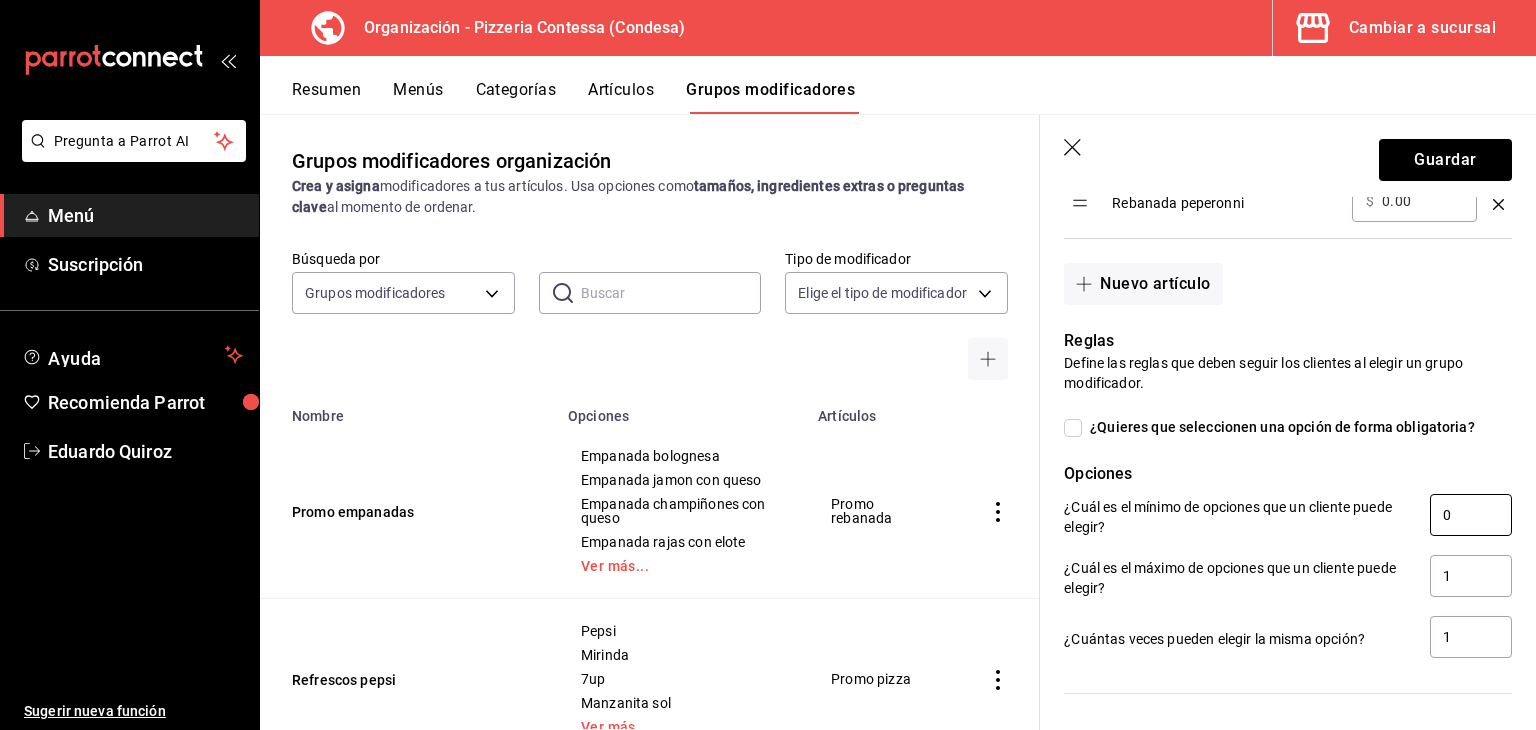 type on "0.00" 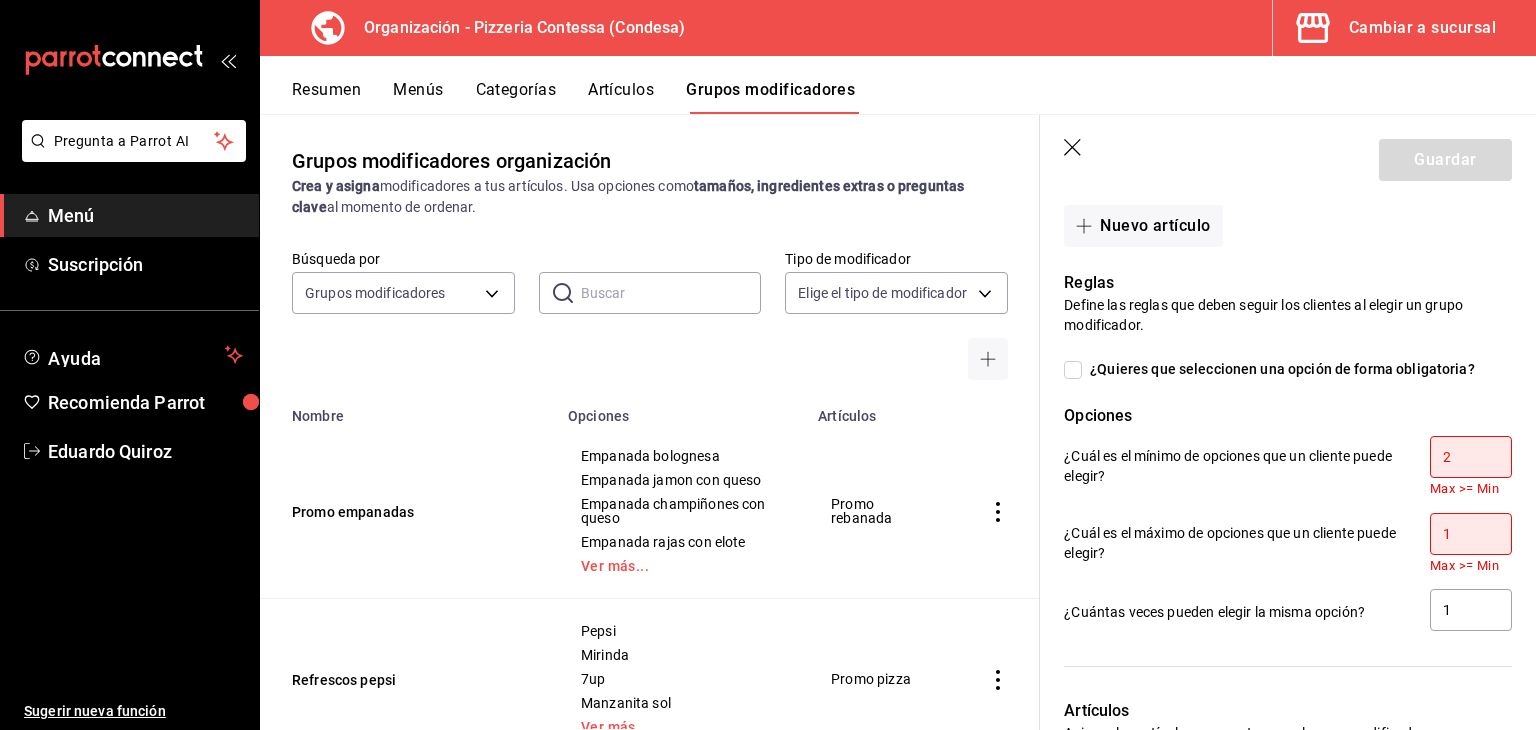 scroll, scrollTop: 848, scrollLeft: 0, axis: vertical 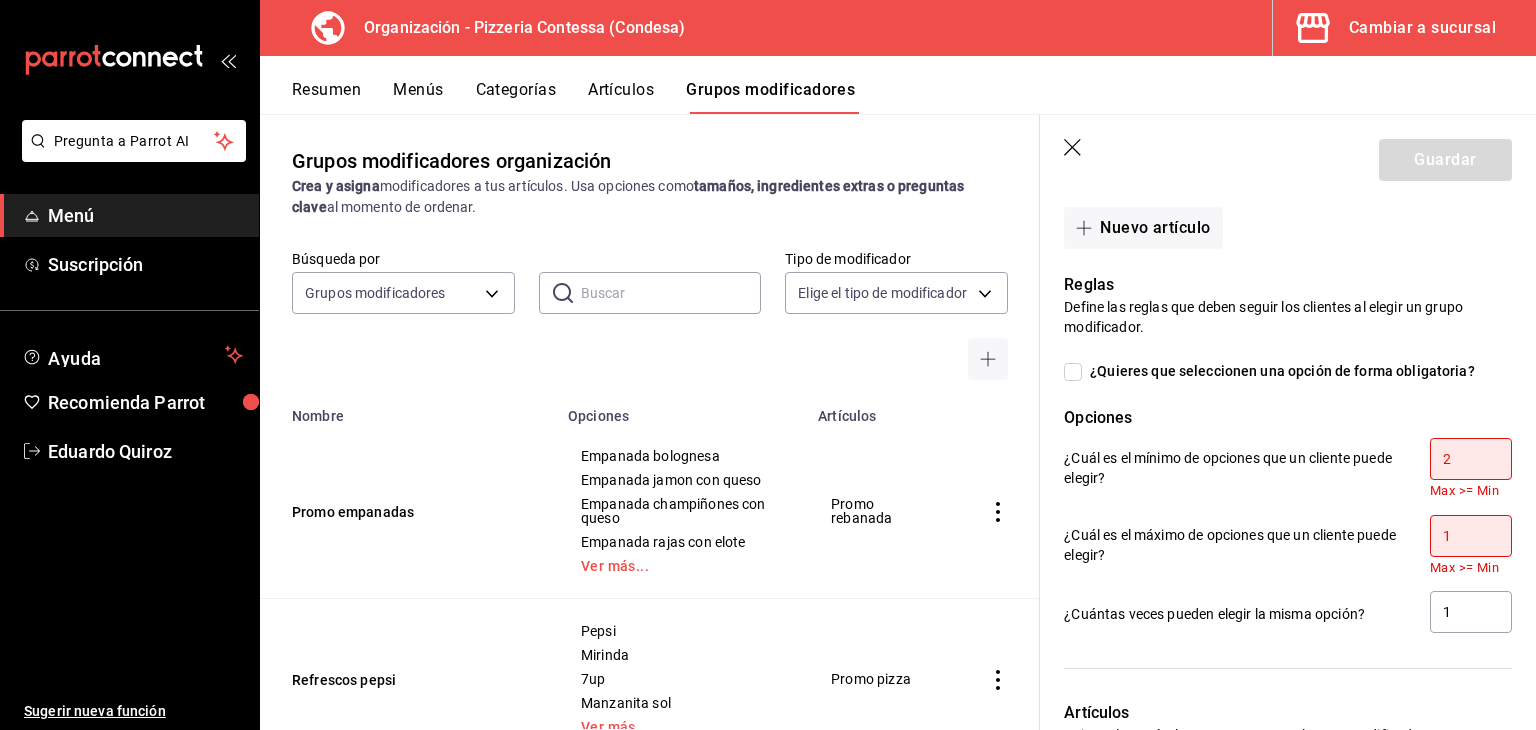 type on "2" 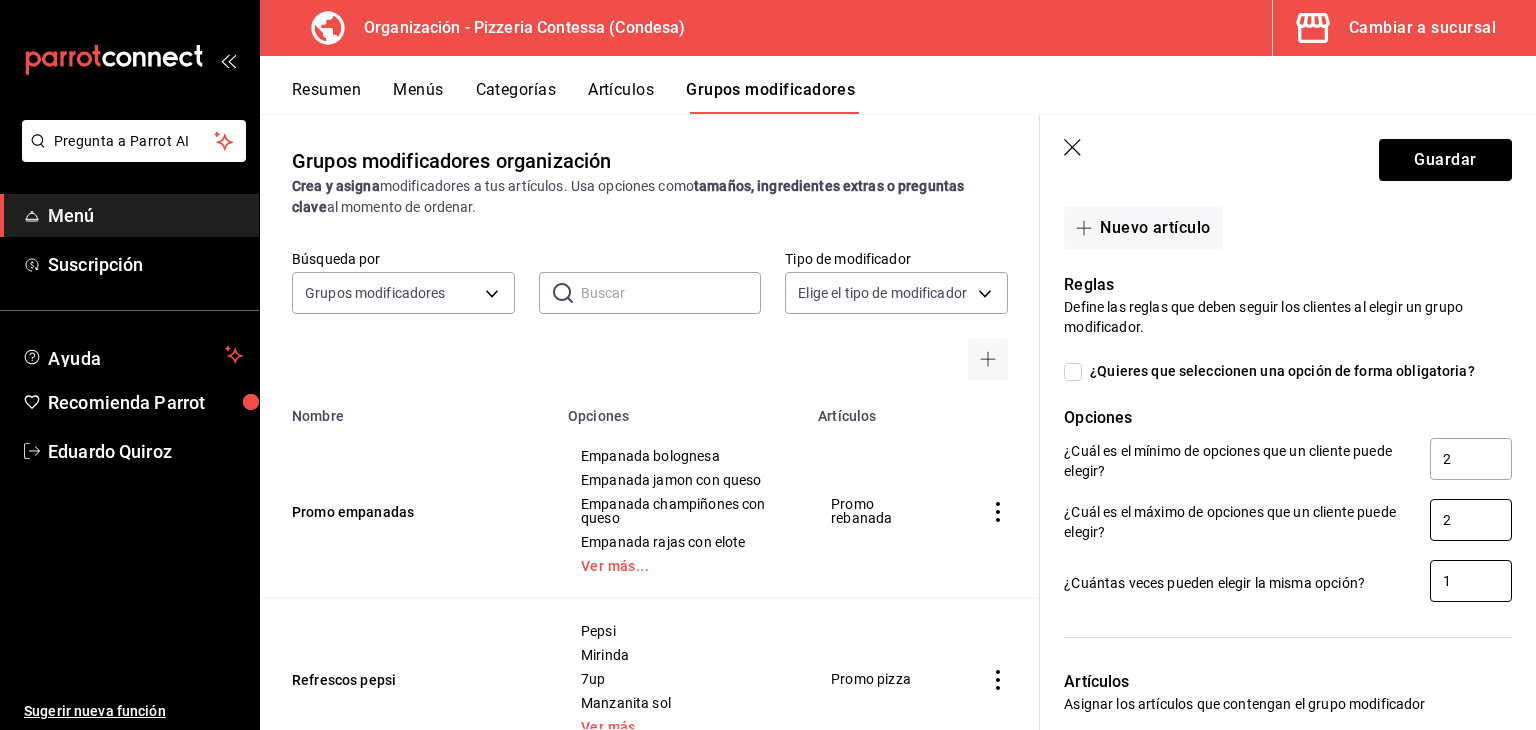 type on "2" 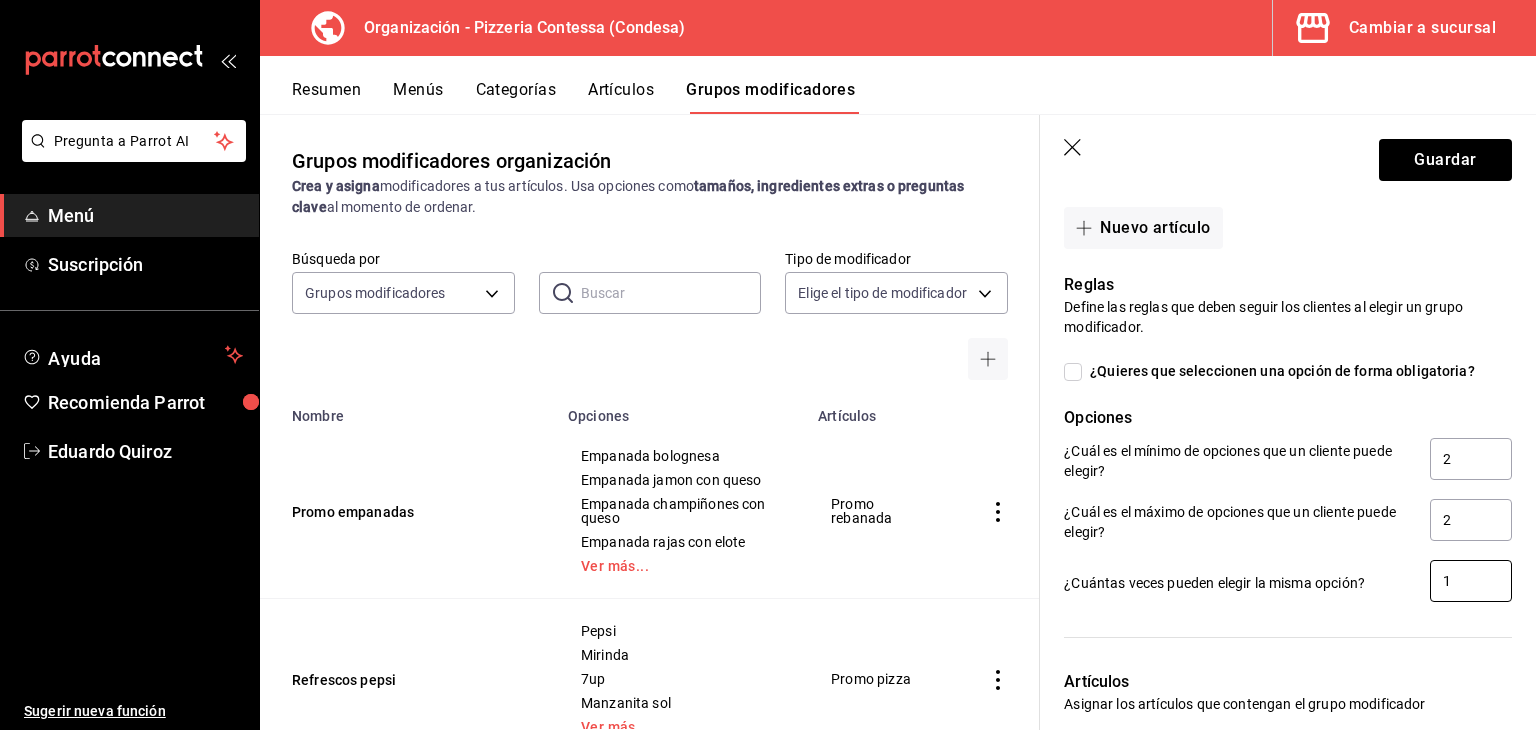 drag, startPoint x: 1434, startPoint y: 593, endPoint x: 1371, endPoint y: 595, distance: 63.03174 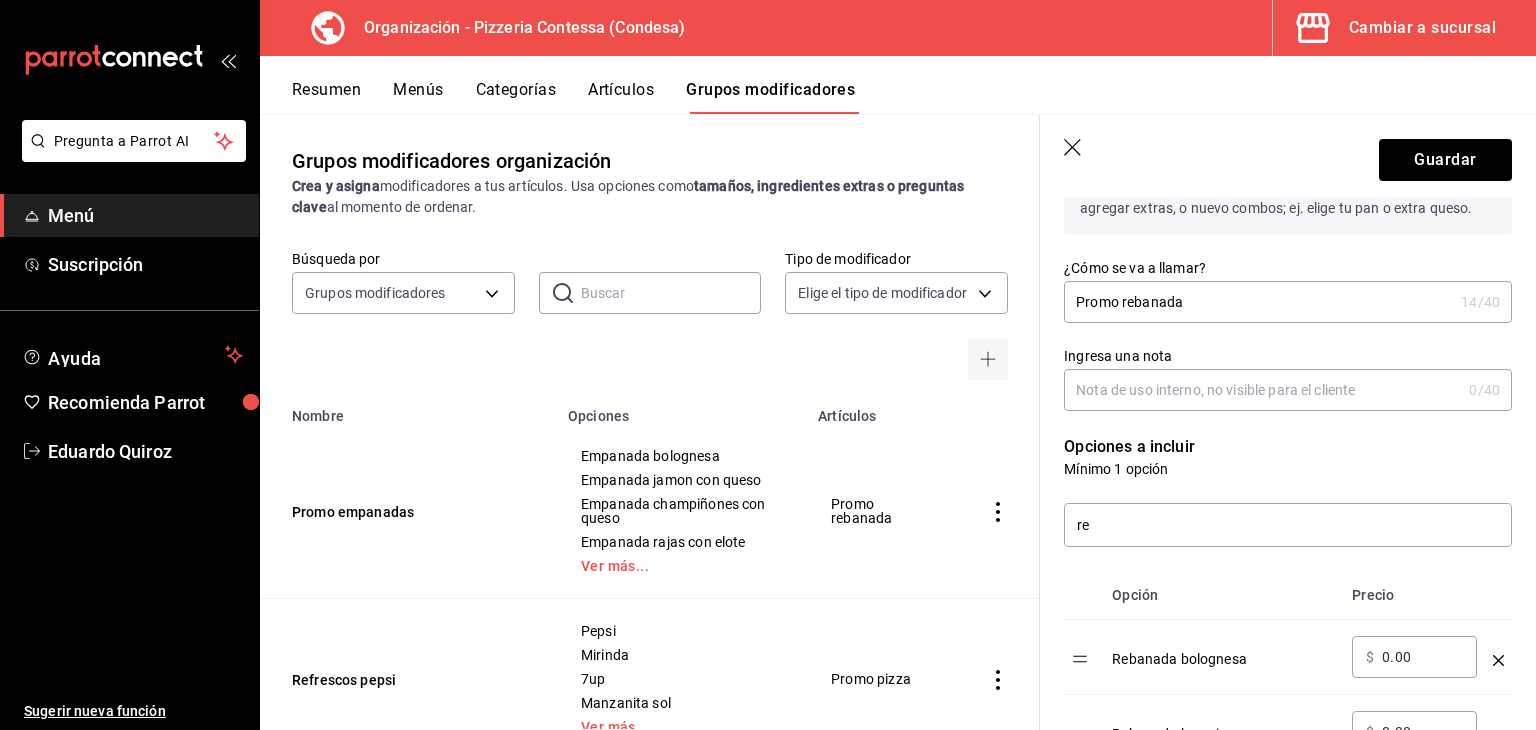 scroll, scrollTop: 185, scrollLeft: 0, axis: vertical 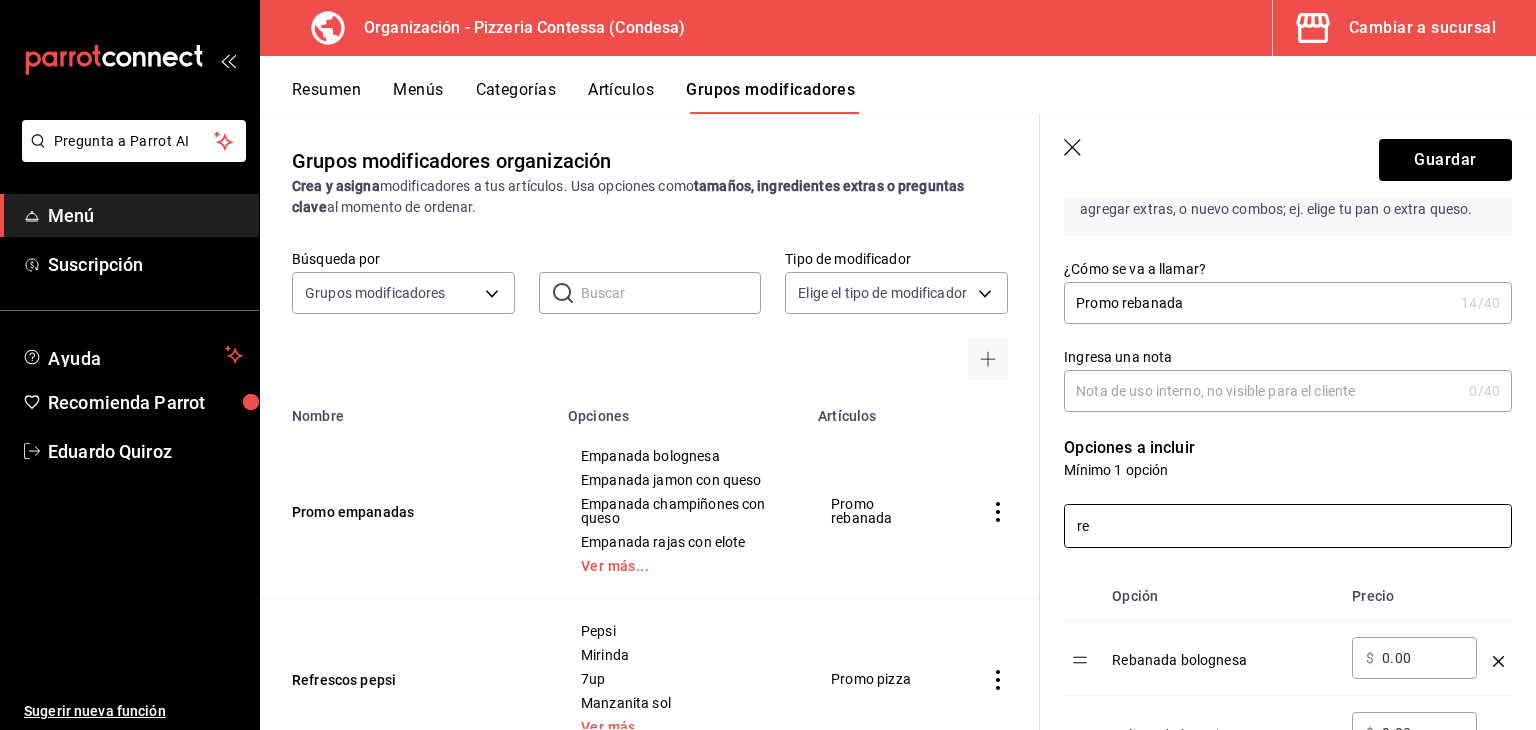 type on "2" 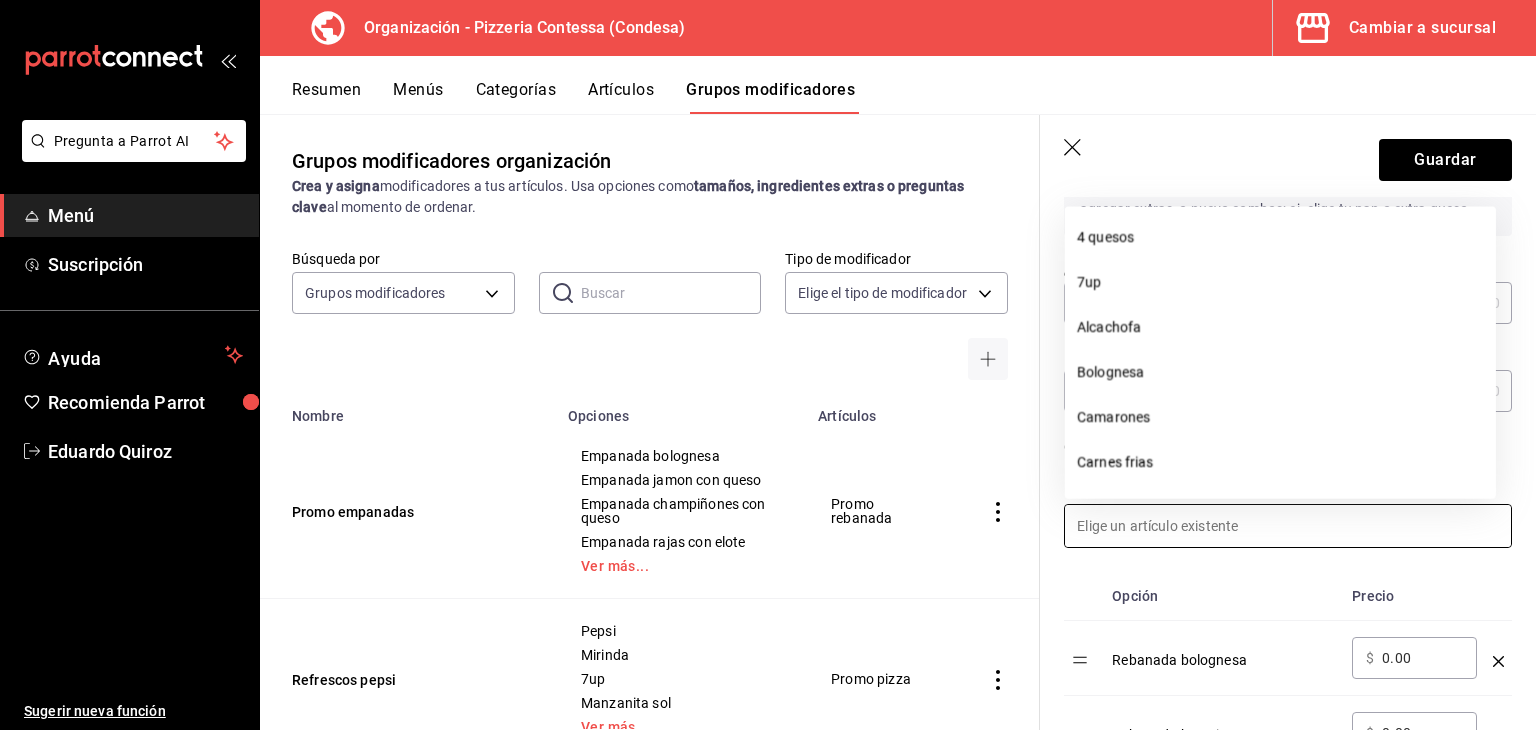 type 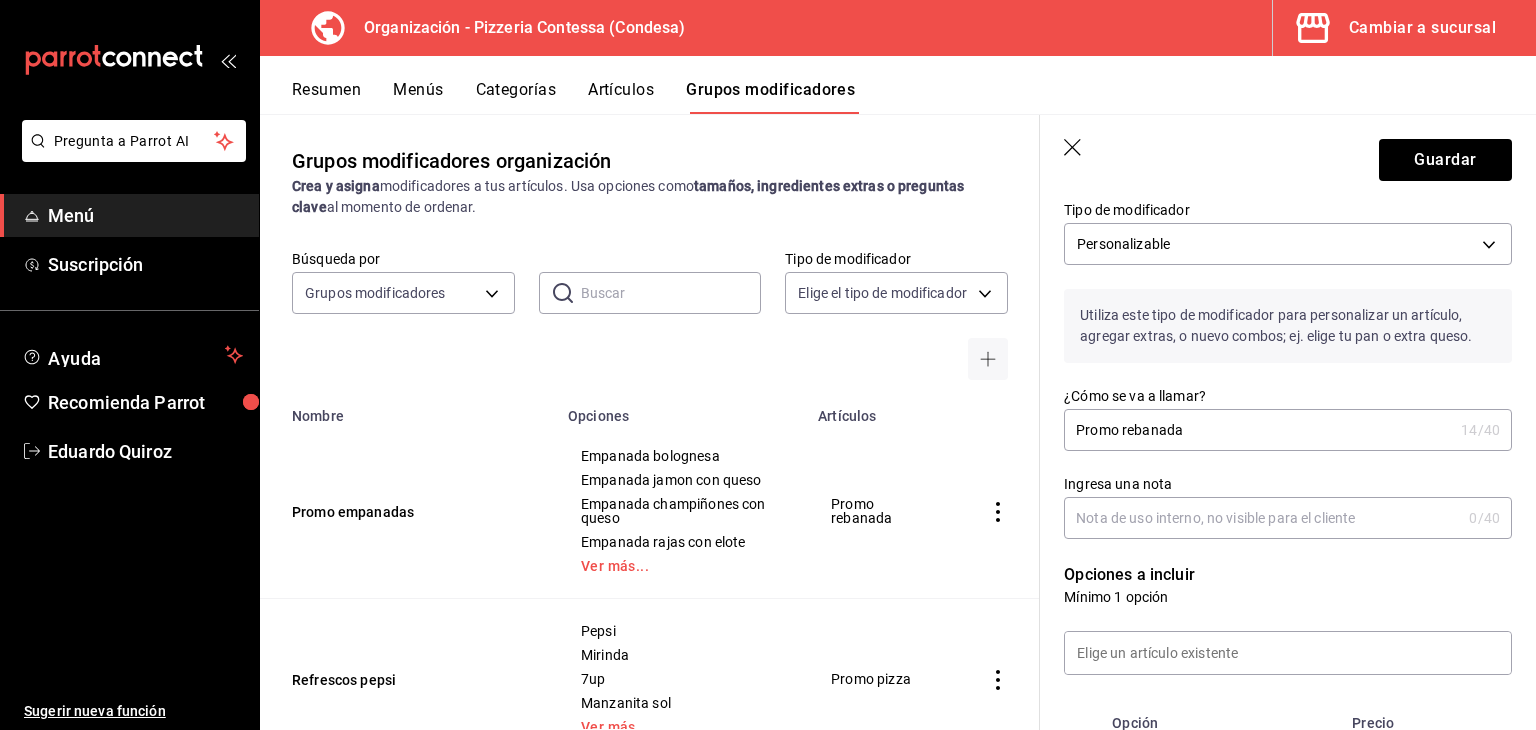 scroll, scrollTop: 0, scrollLeft: 0, axis: both 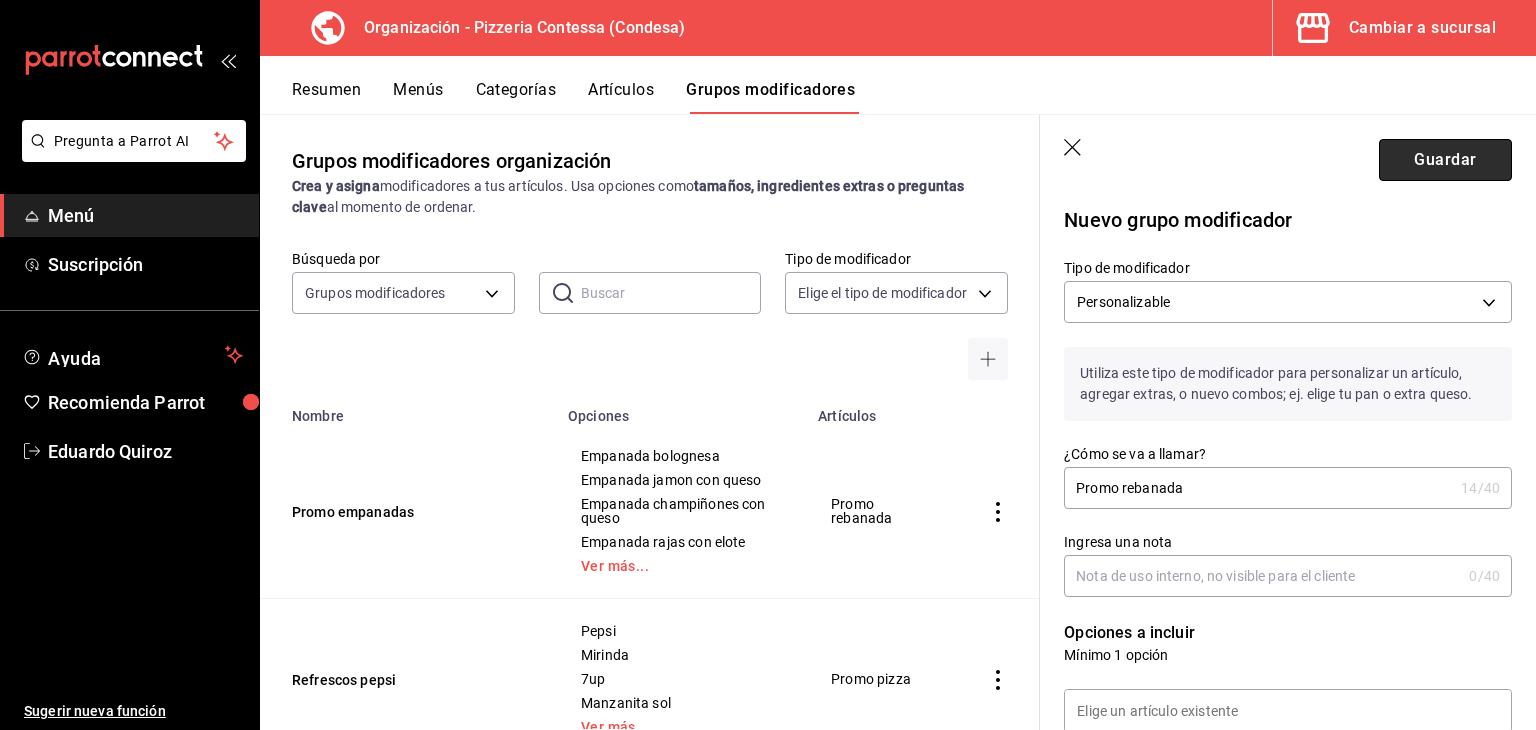 click on "Guardar" at bounding box center [1445, 160] 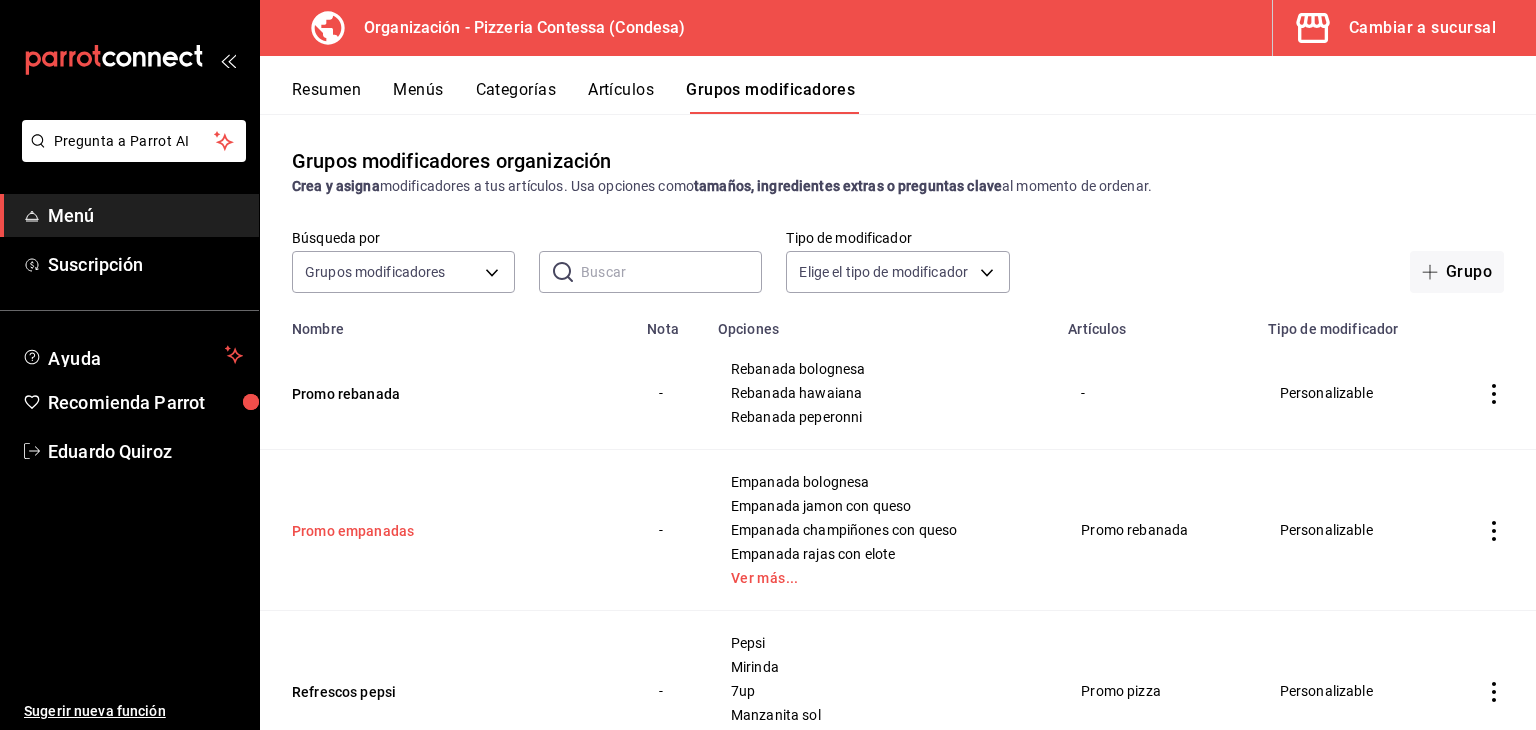 click on "Promo empanadas" at bounding box center [412, 531] 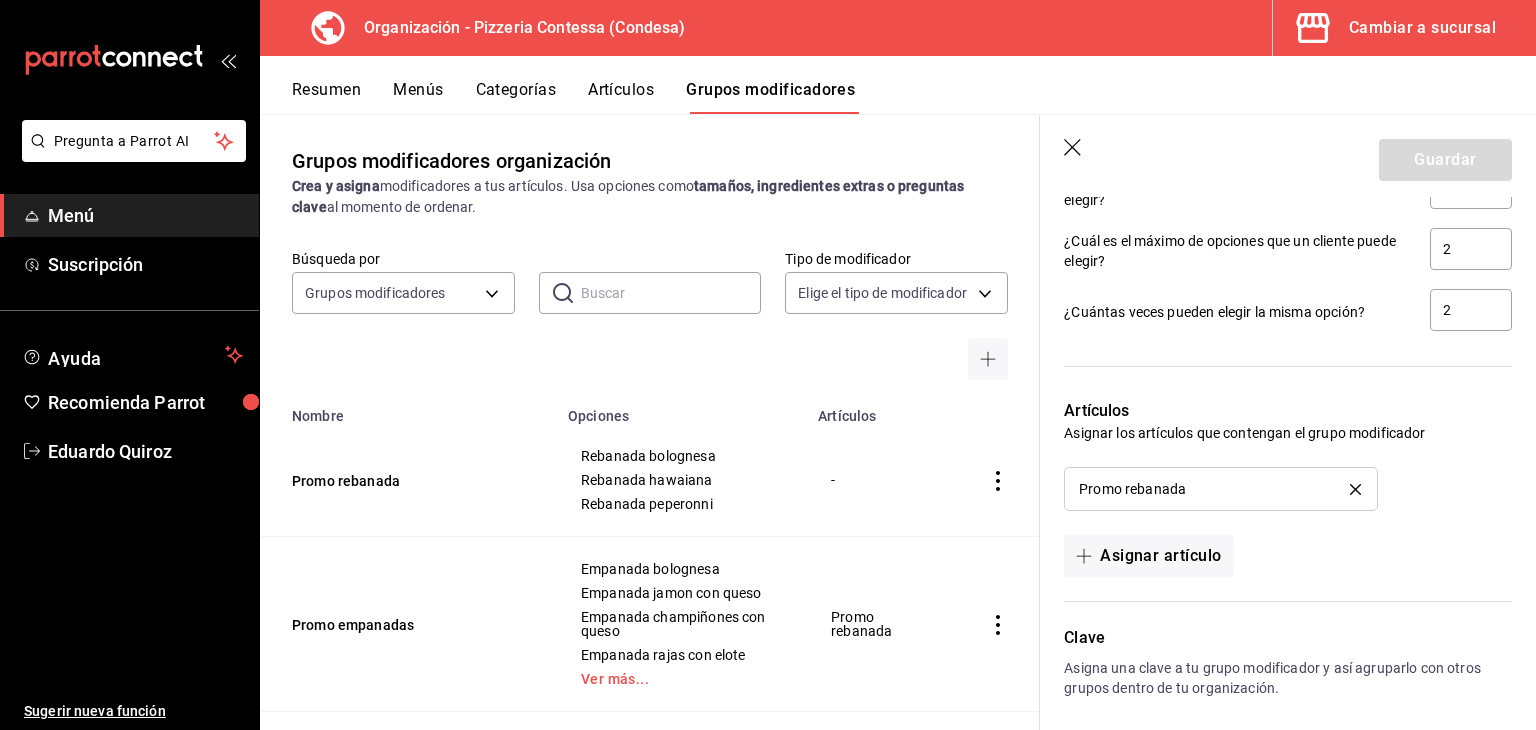 scroll, scrollTop: 1380, scrollLeft: 0, axis: vertical 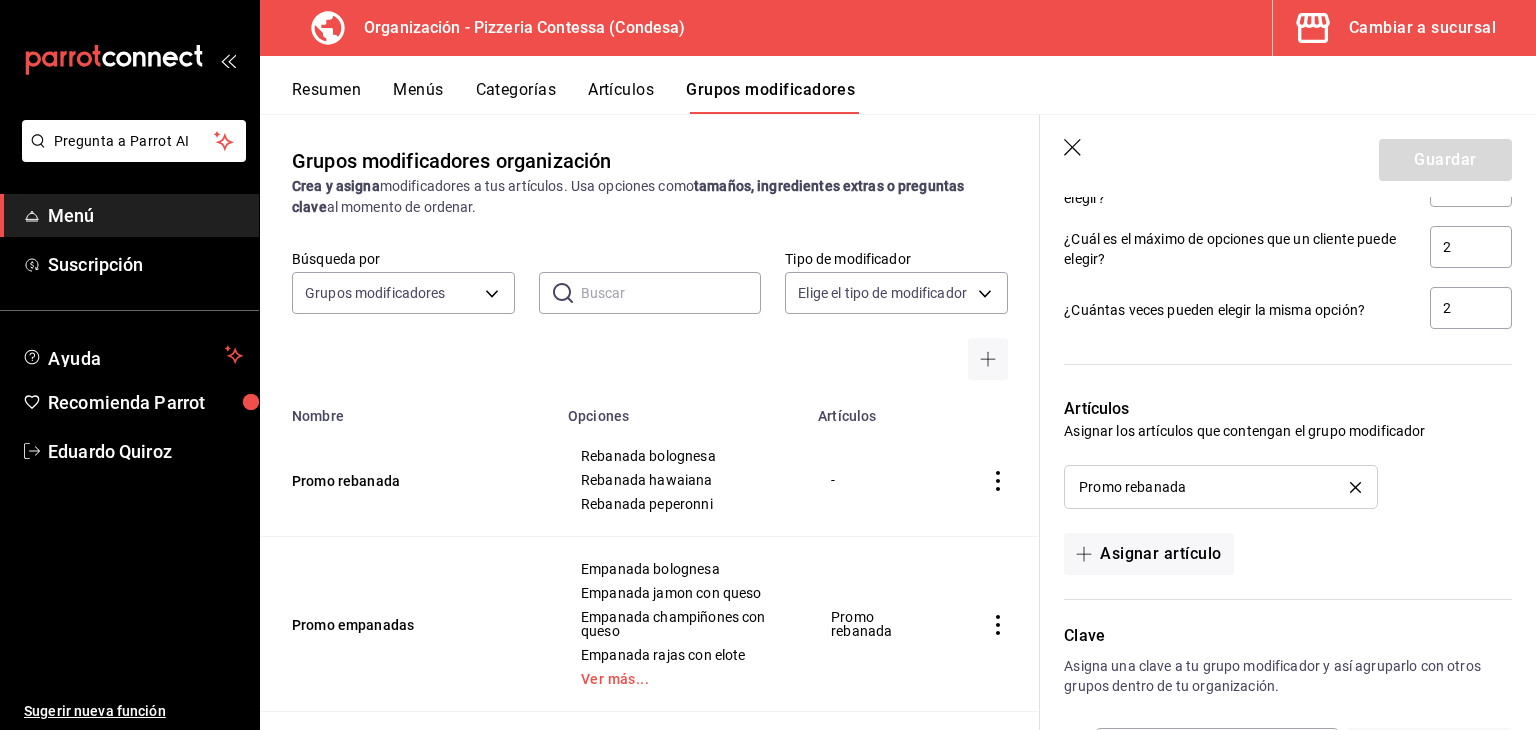 click at bounding box center (1355, 487) 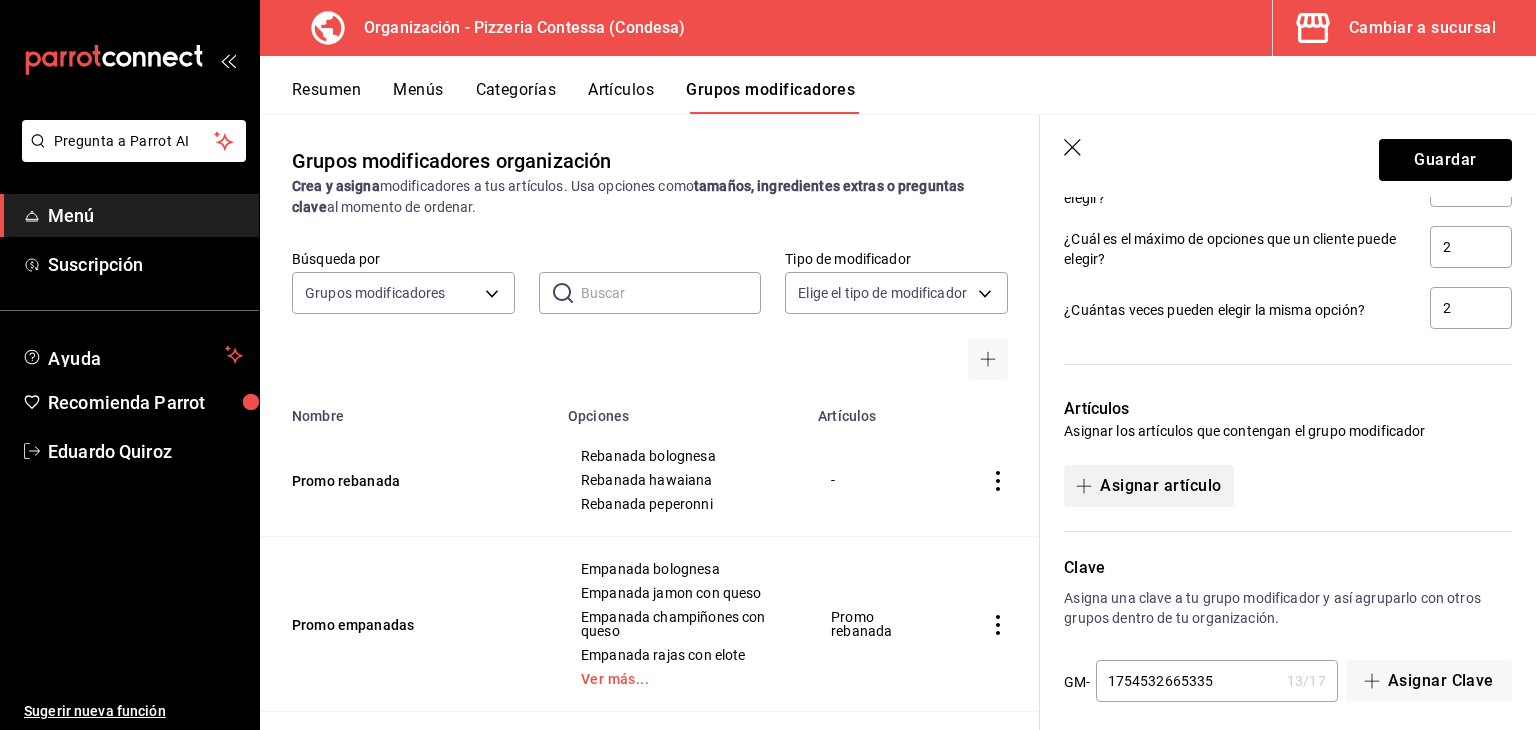 click on "Asignar artículo" at bounding box center [1148, 486] 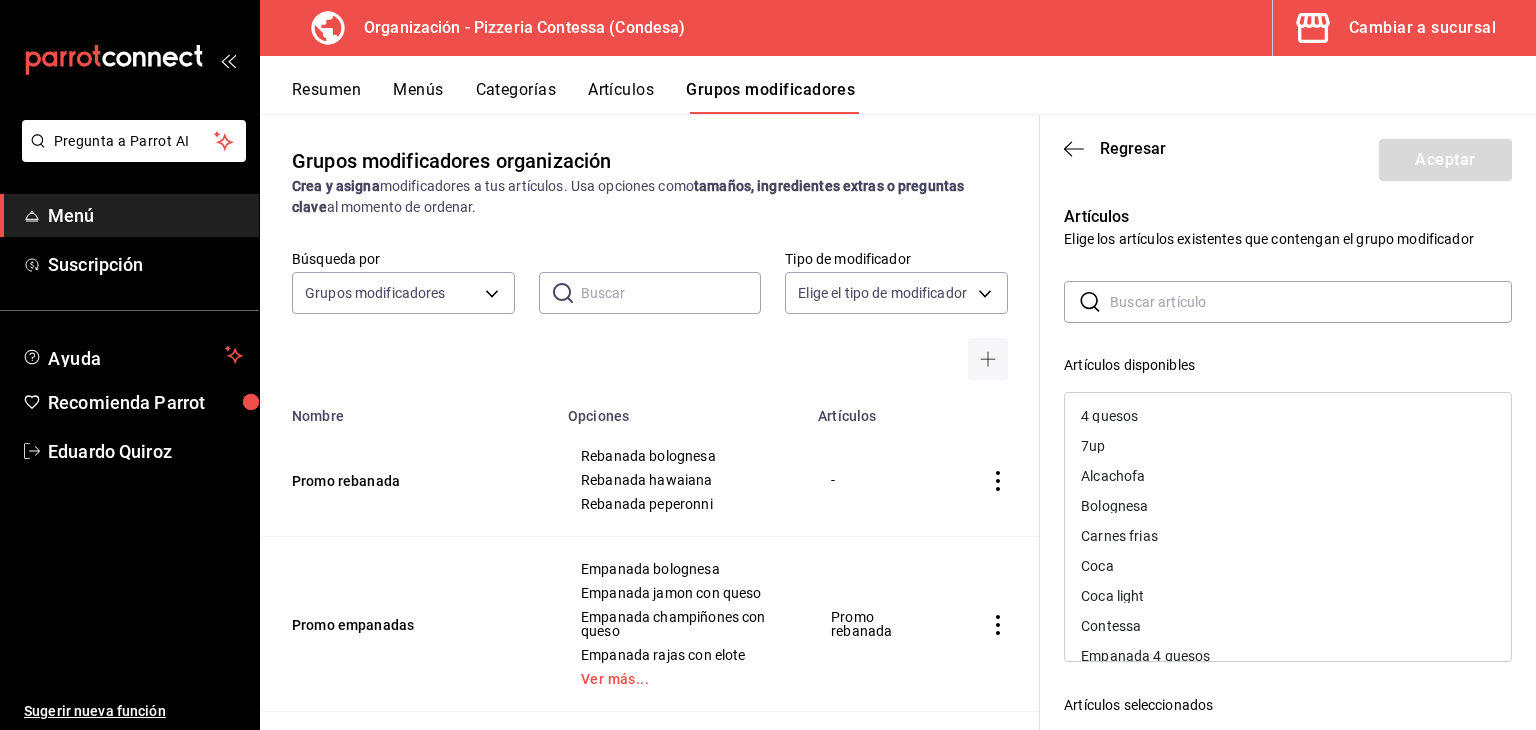 click at bounding box center [1311, 302] 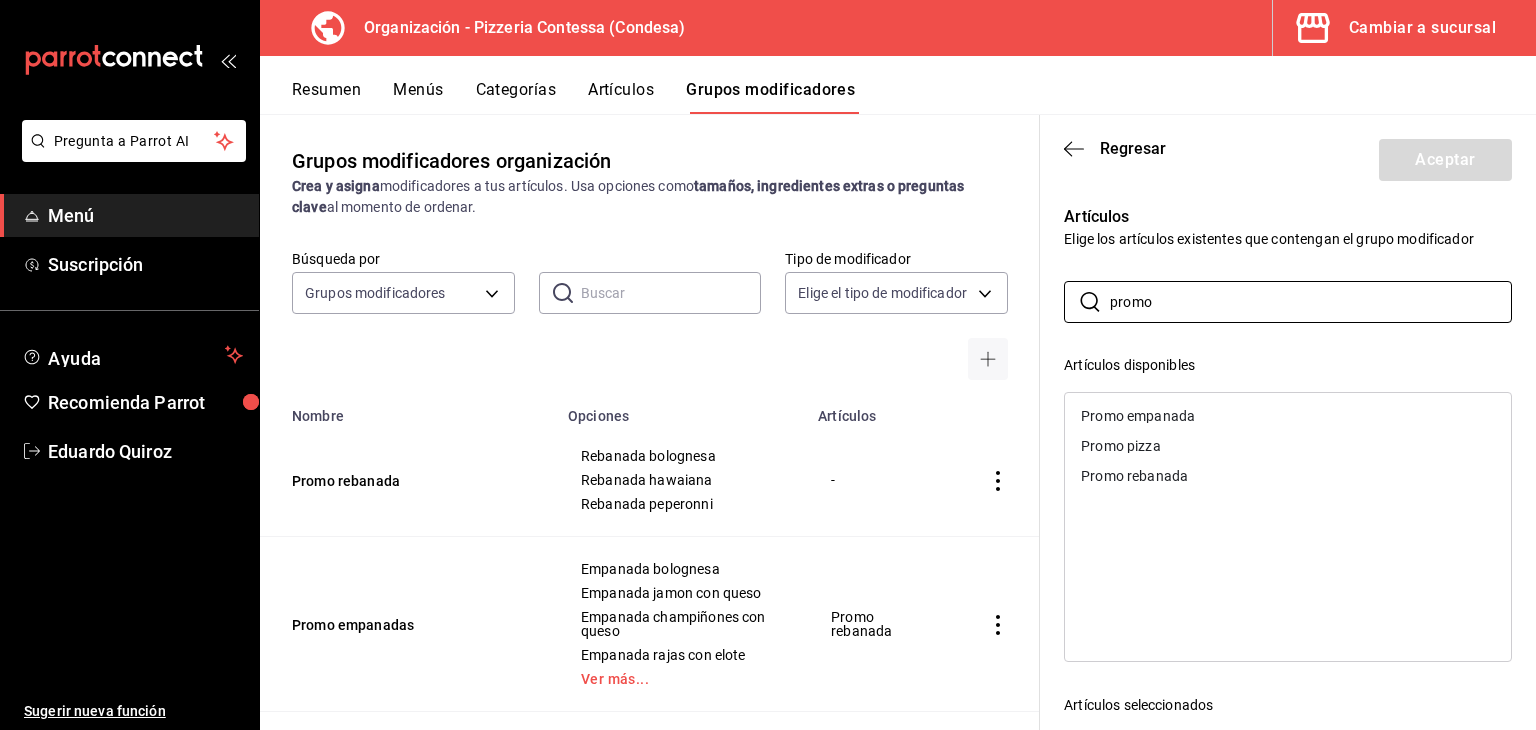 type on "promo" 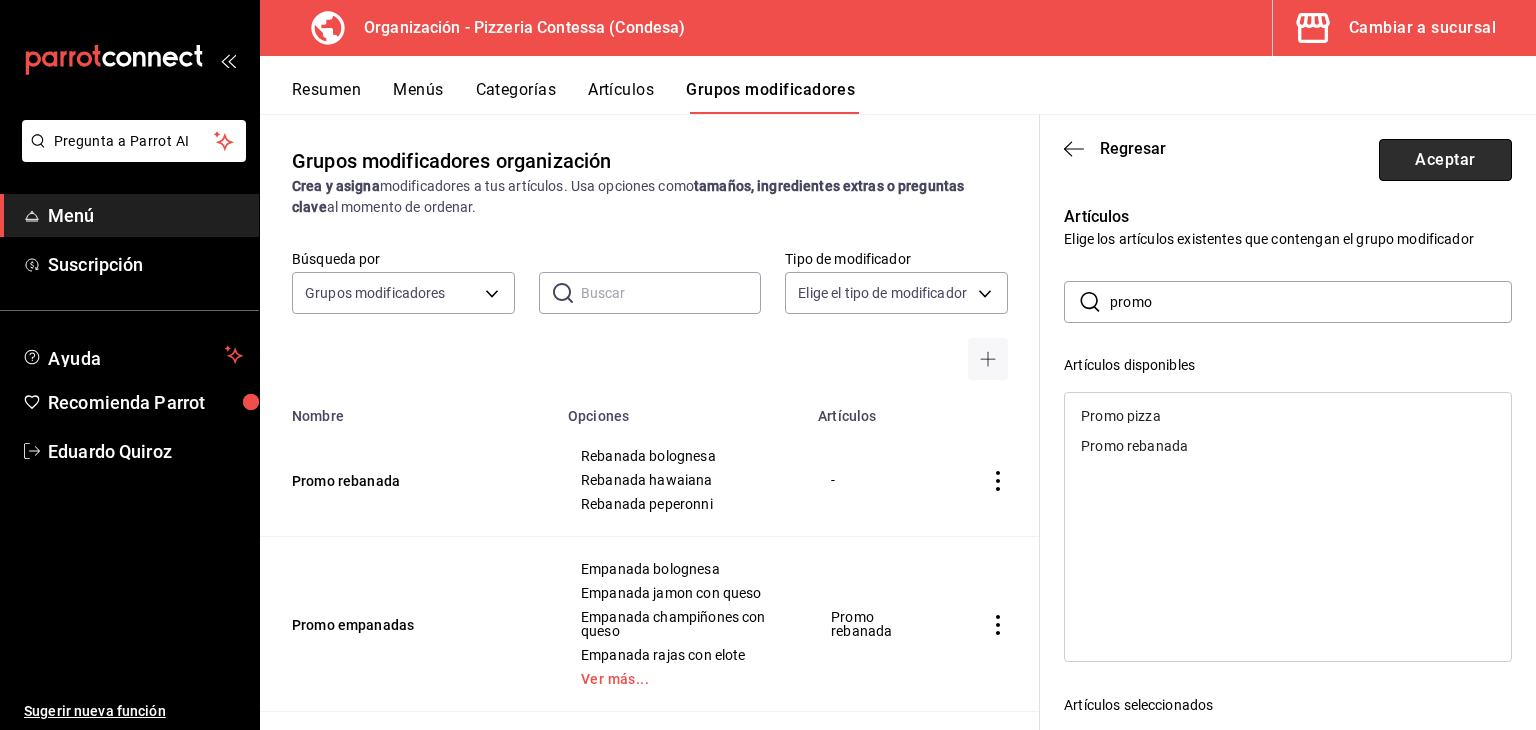 click on "Aceptar" at bounding box center (1445, 160) 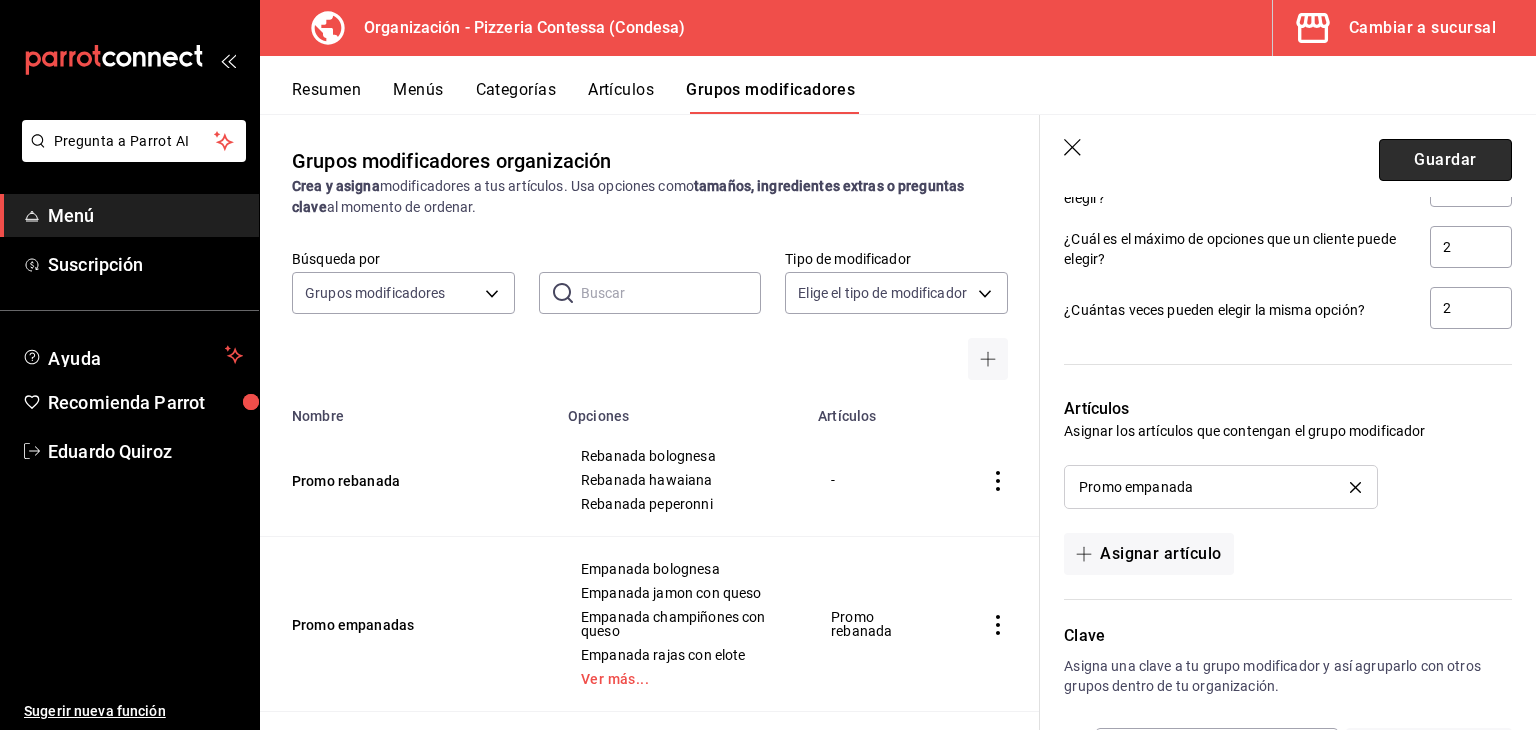 click on "Guardar" at bounding box center (1445, 160) 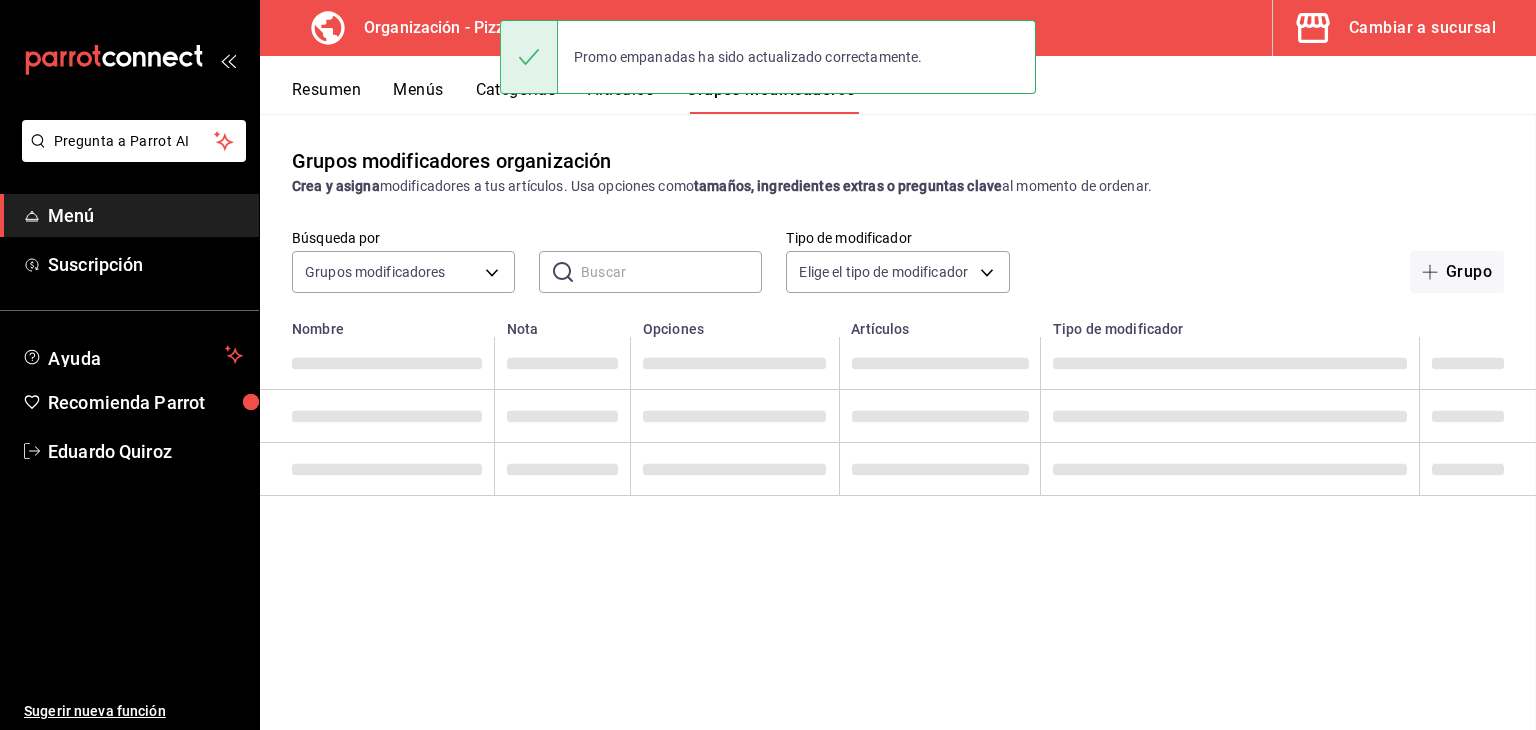 scroll, scrollTop: 0, scrollLeft: 0, axis: both 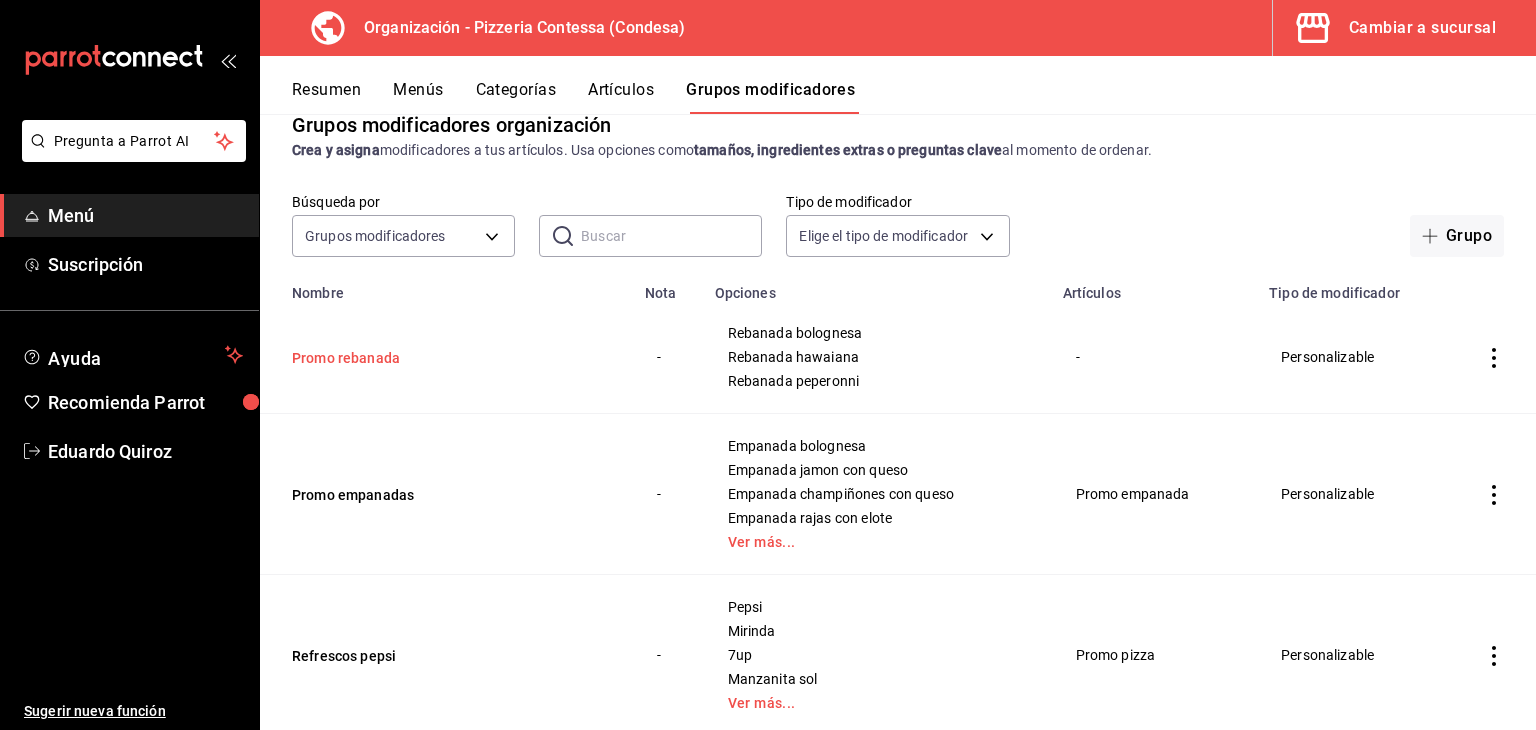 click on "Promo rebanada" at bounding box center [412, 358] 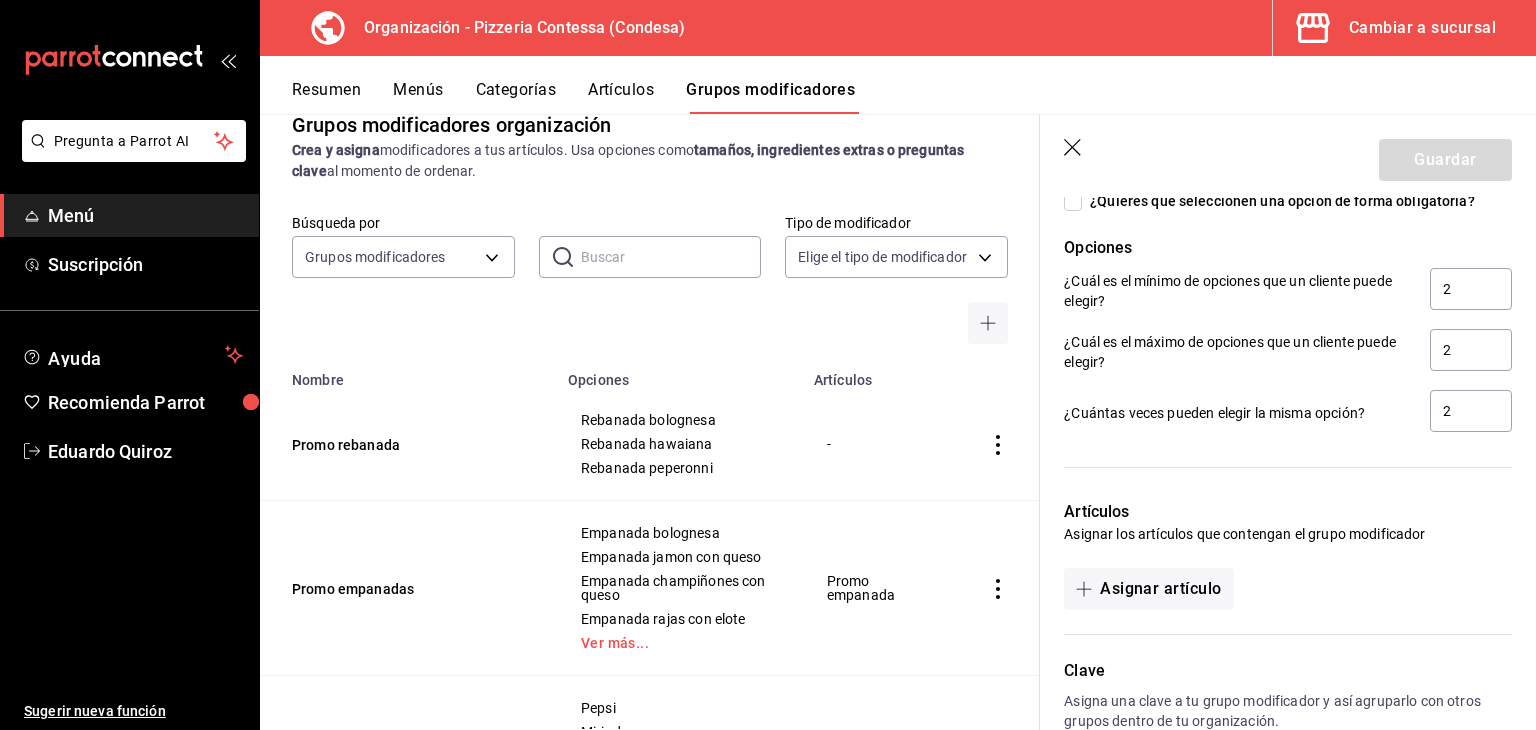 scroll, scrollTop: 1116, scrollLeft: 0, axis: vertical 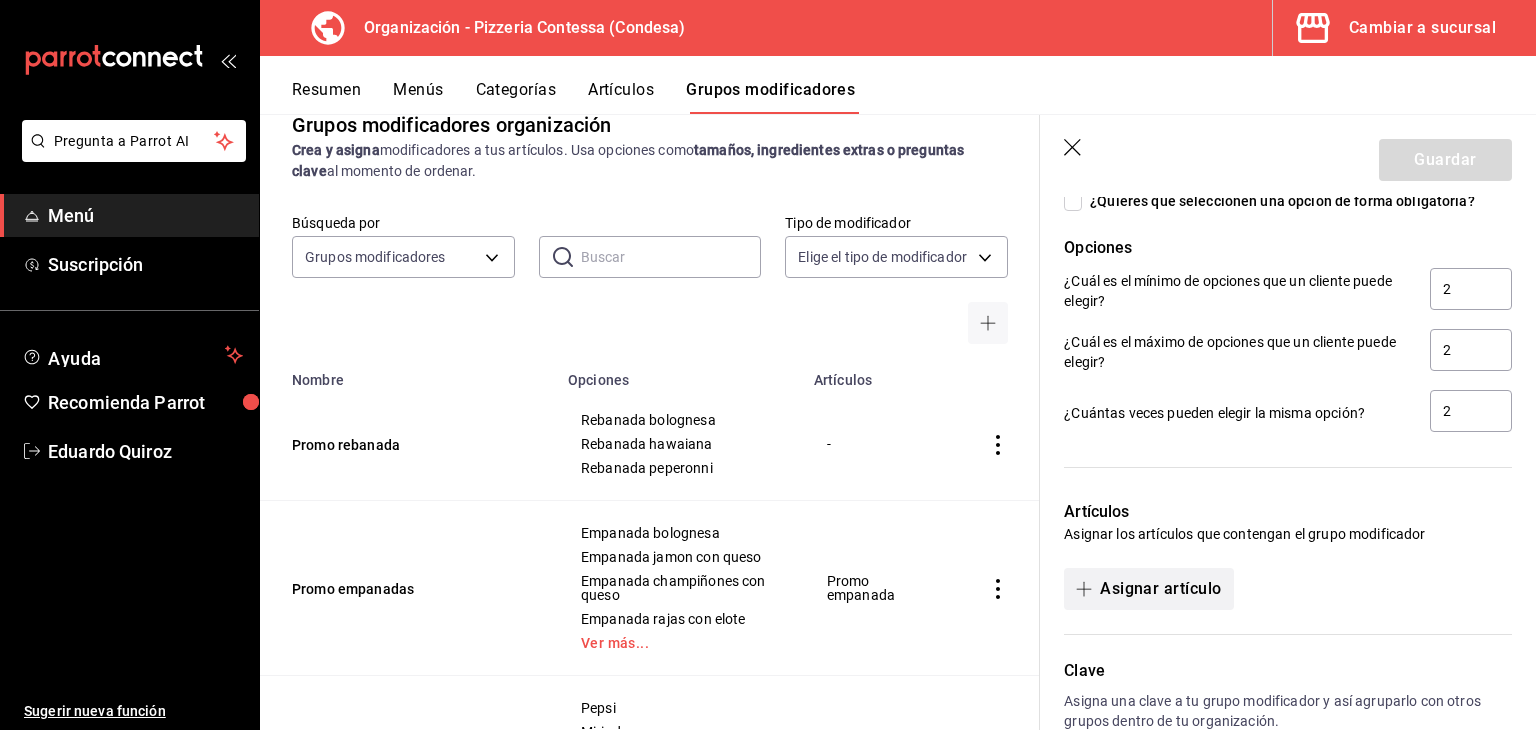 click on "Asignar artículo" at bounding box center (1148, 589) 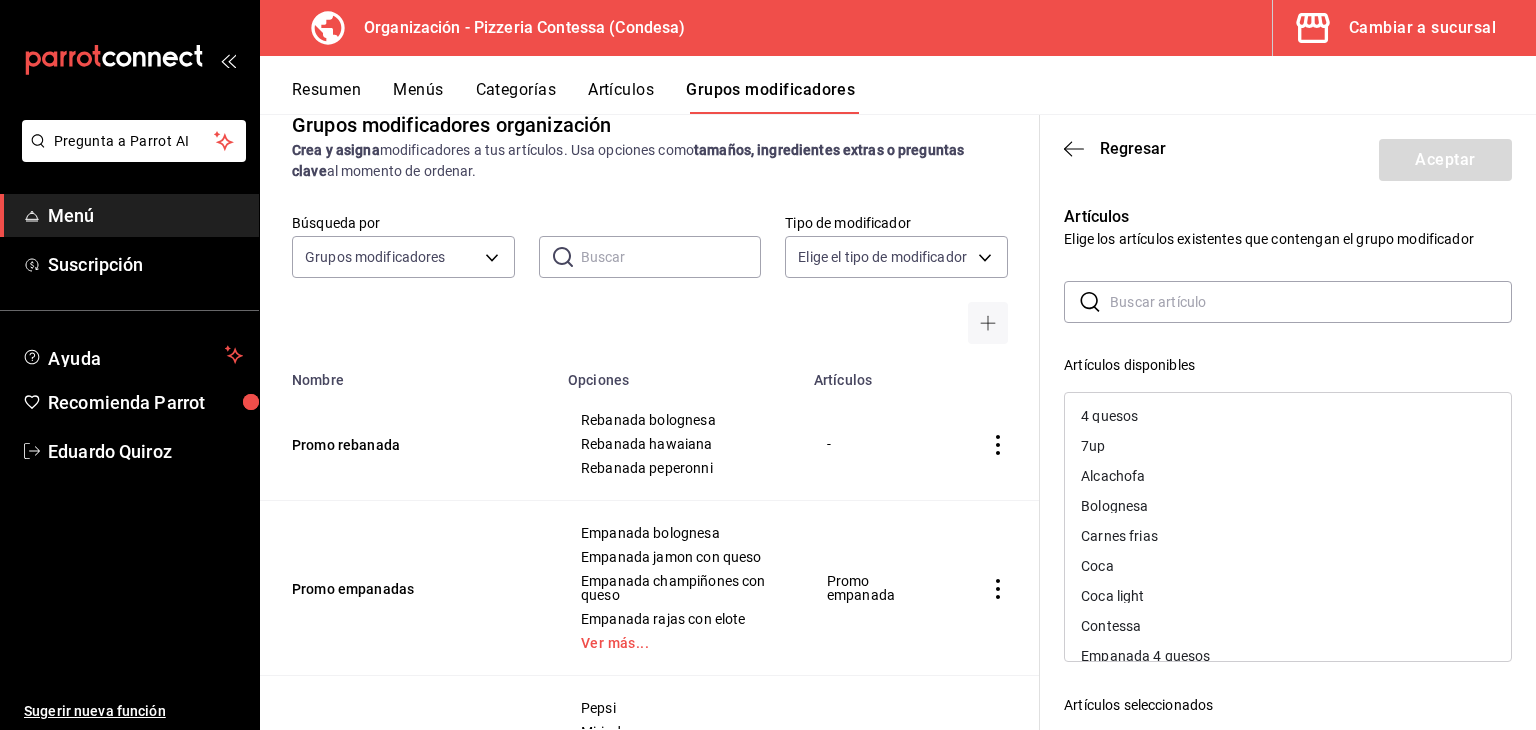 click at bounding box center [1311, 302] 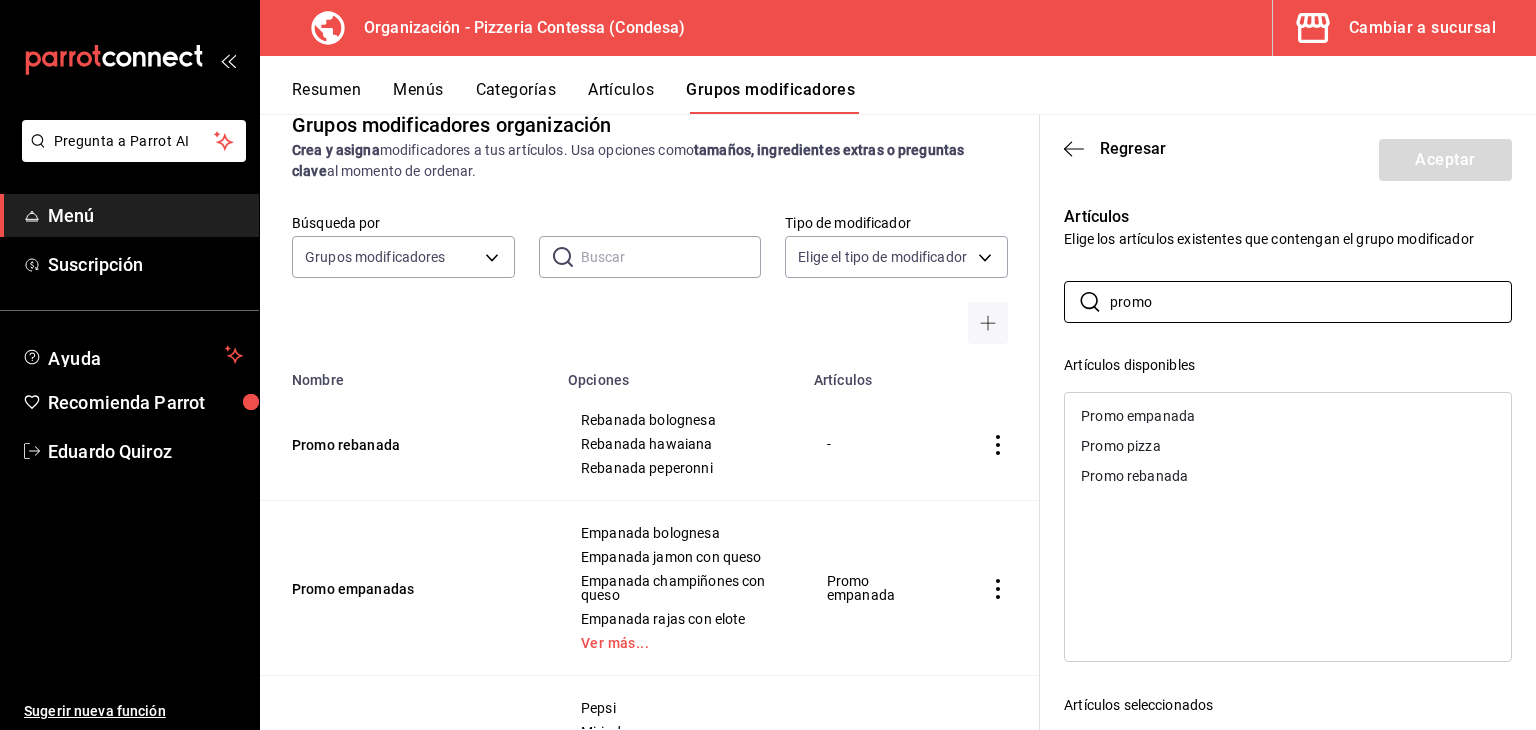 type on "promo" 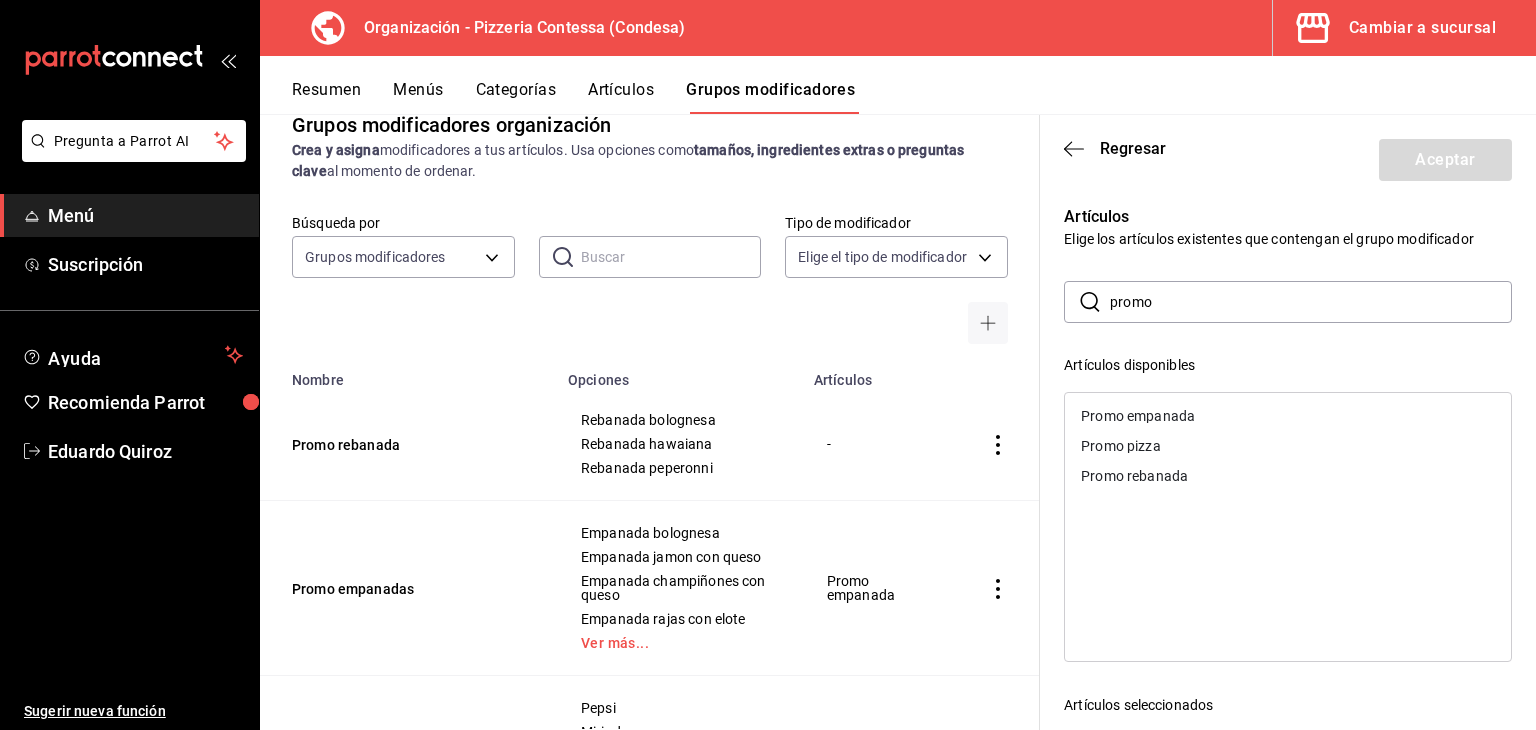 click on "Promo rebanada" at bounding box center (1134, 476) 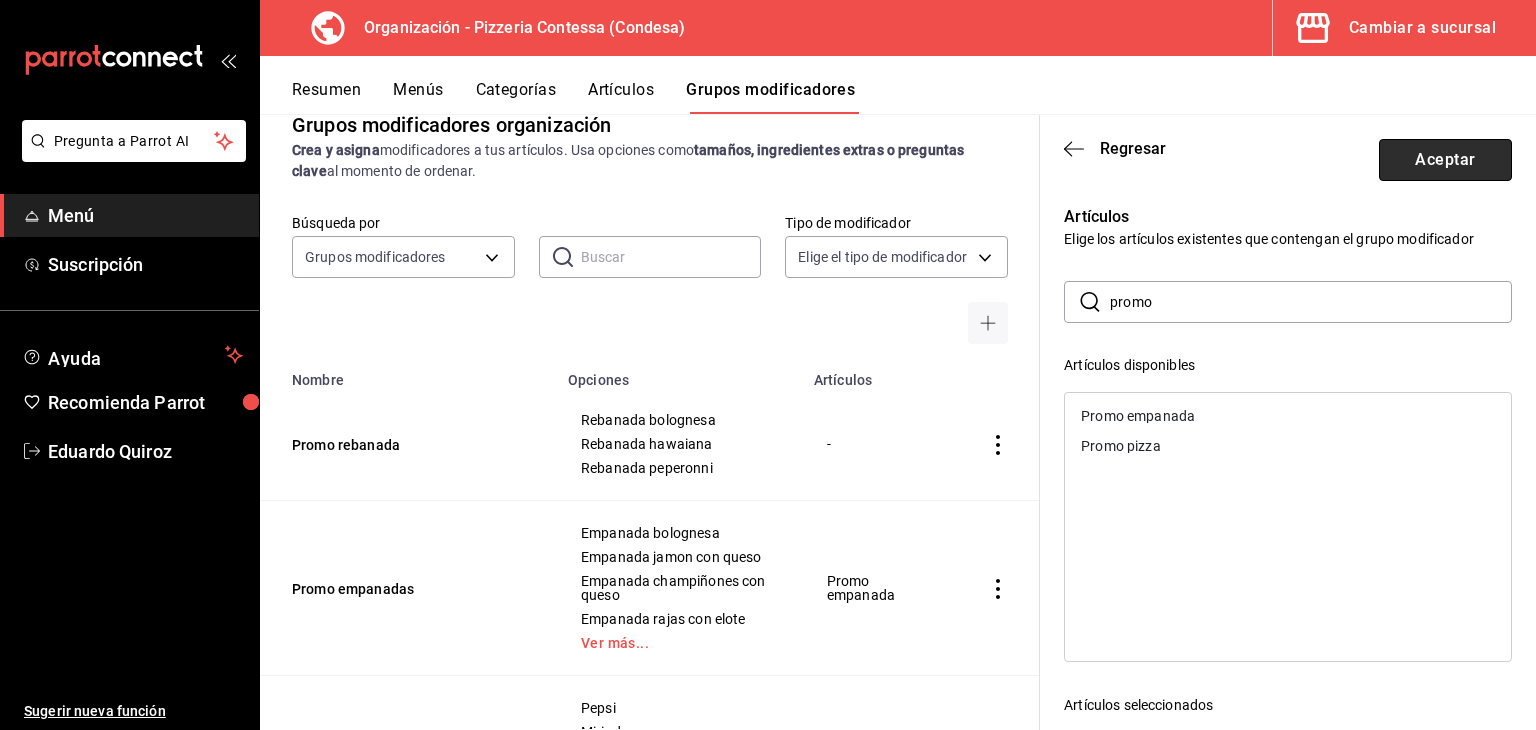 click on "Aceptar" at bounding box center [1445, 160] 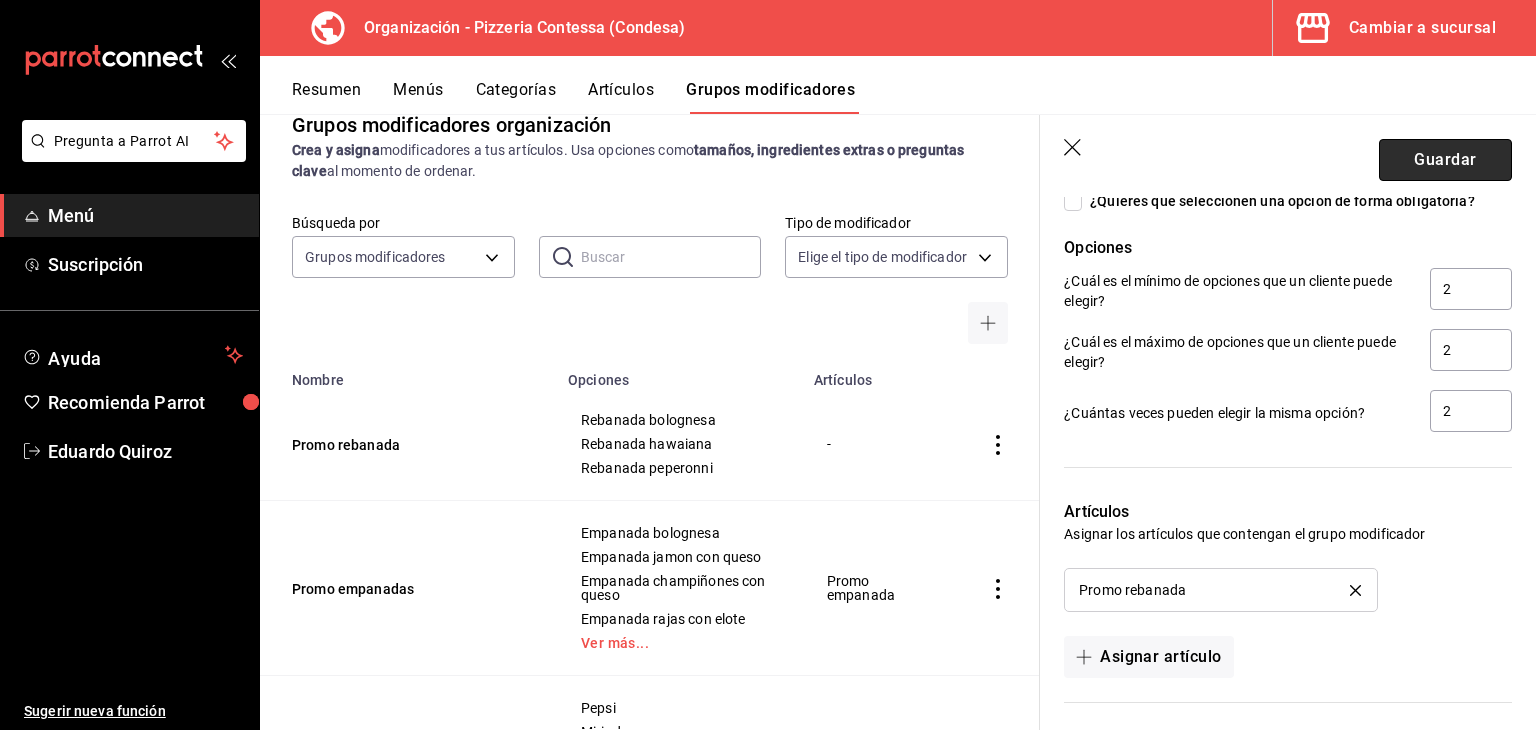 click on "Guardar" at bounding box center (1445, 160) 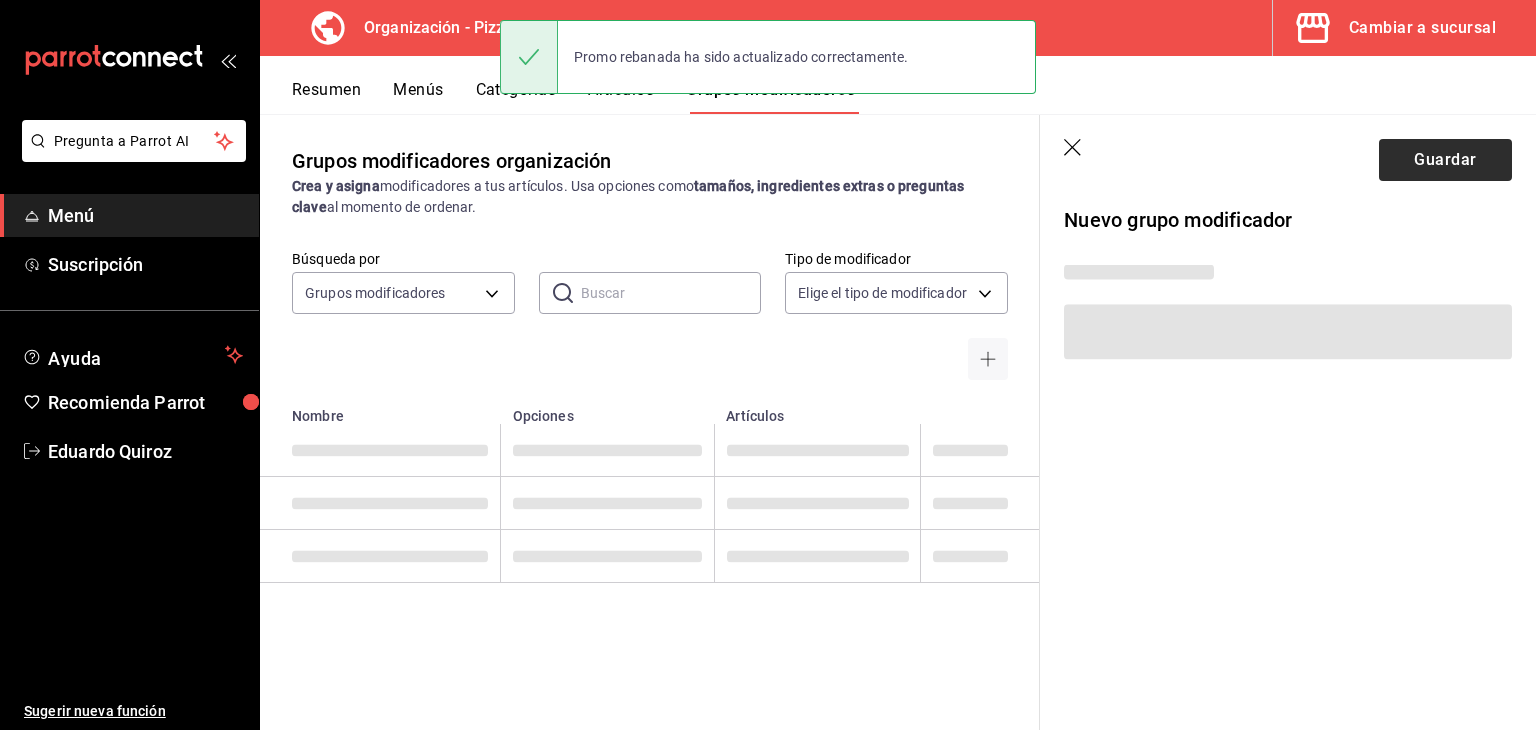 scroll, scrollTop: 0, scrollLeft: 0, axis: both 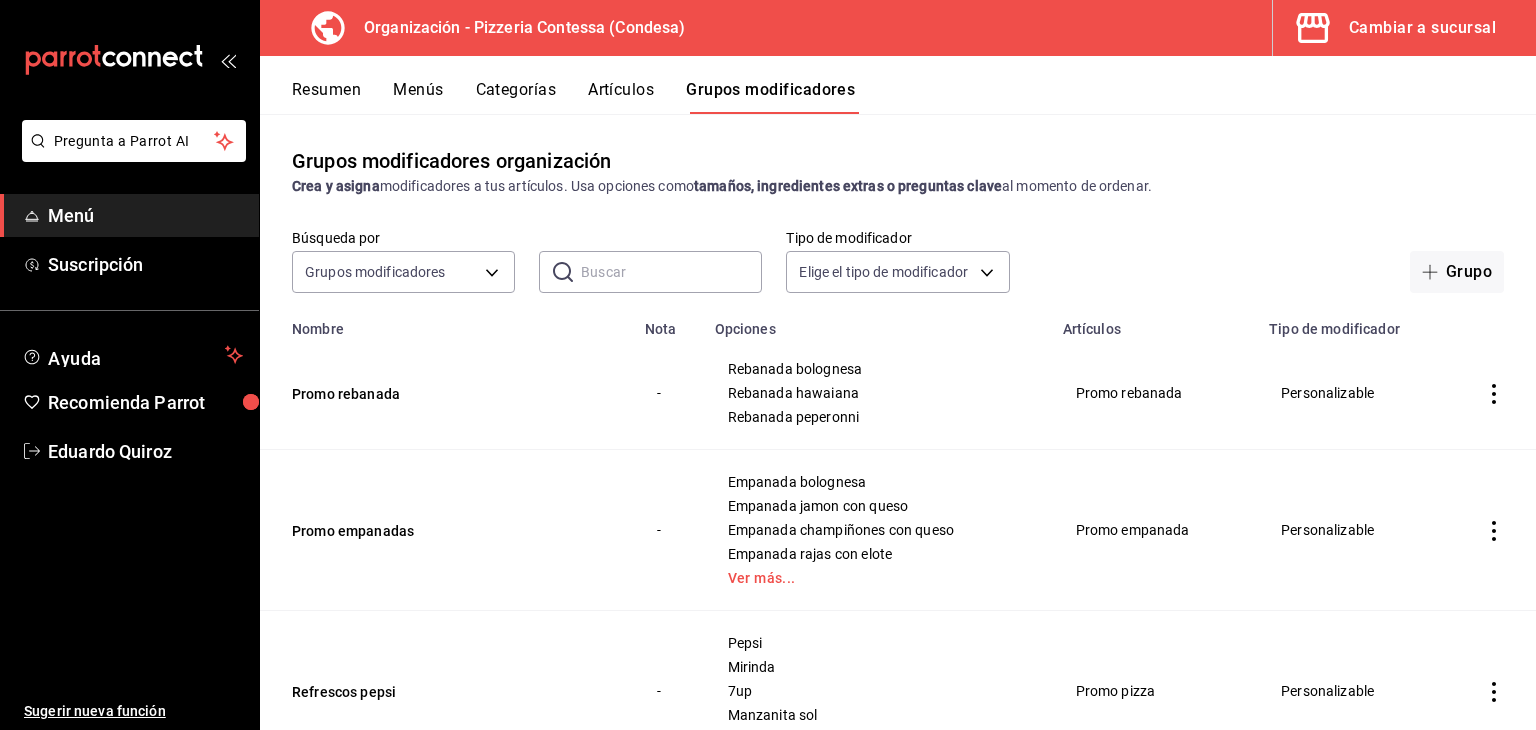click on "Artículos" at bounding box center (621, 97) 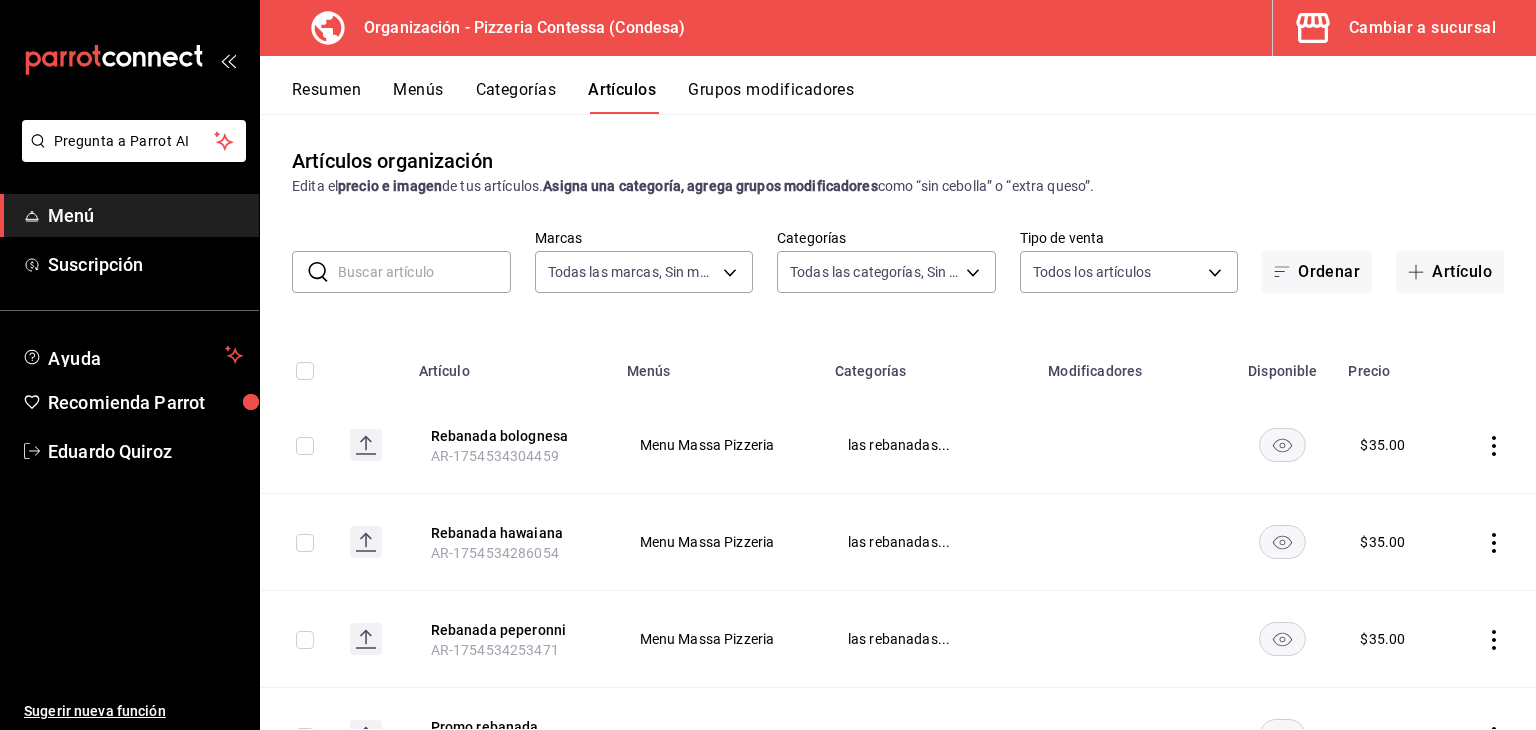 type on "ffd2d5b6-989f-41ef-afc5-5290e67978d8" 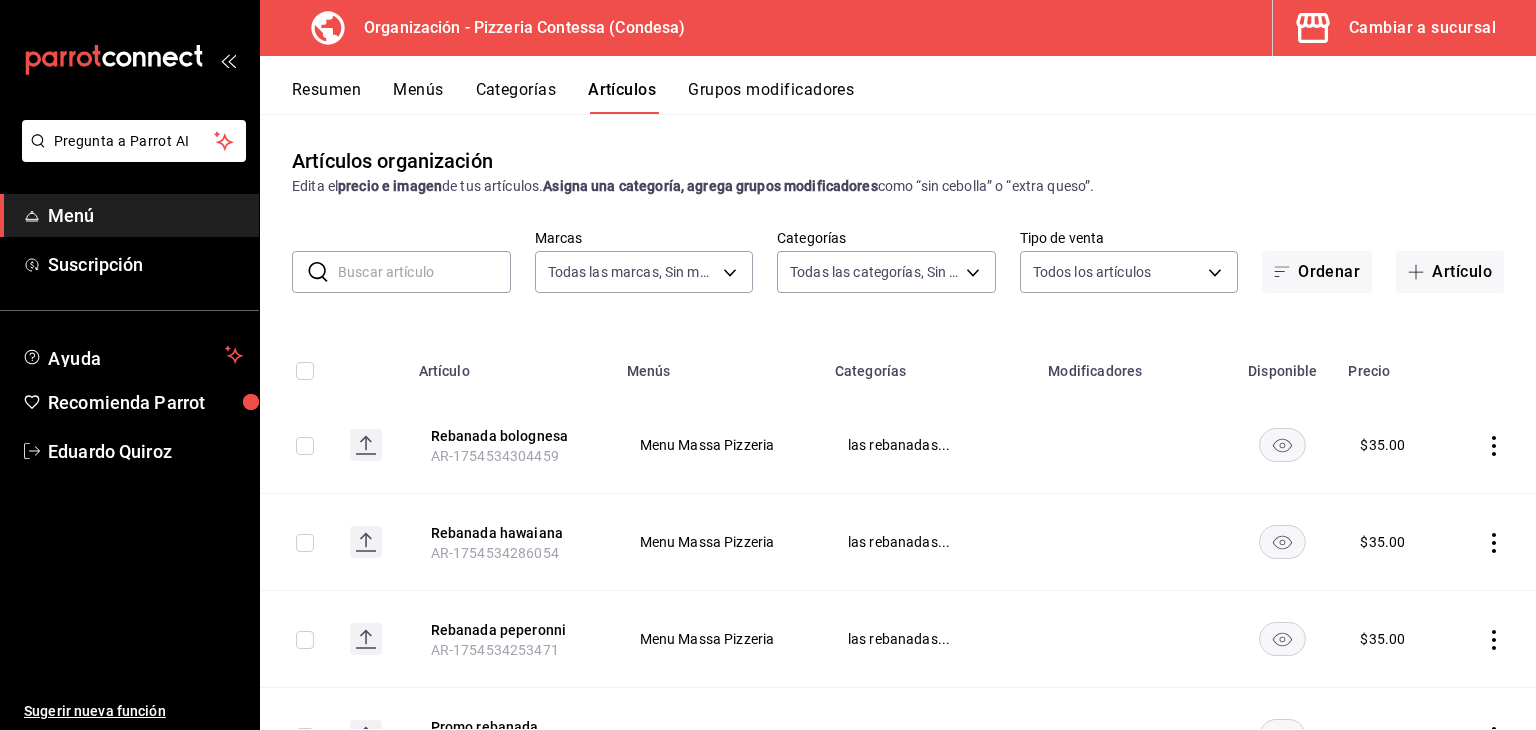 type on "cd37cac2-c4c9-49a6-ae30-1d7a3cd4d3f2,cf877e83-9796-43f3-b994-a5e9562efdd4,bb0b1c16-f8b7-4da8-9d10-5addaf872379,6311a80c-1f67-4a66-89da-f50c66b758ca,b44dbd63-a331-4d81-83cd-3a8867acfc41,68a05afc-51e1-43d5-a706-86ca35d8873f,b3647eab-4677-4bfb-81e1-f18eaaddc35a,ba246a2e-3d57-42fa-bf0b-fee00fcabe1d" 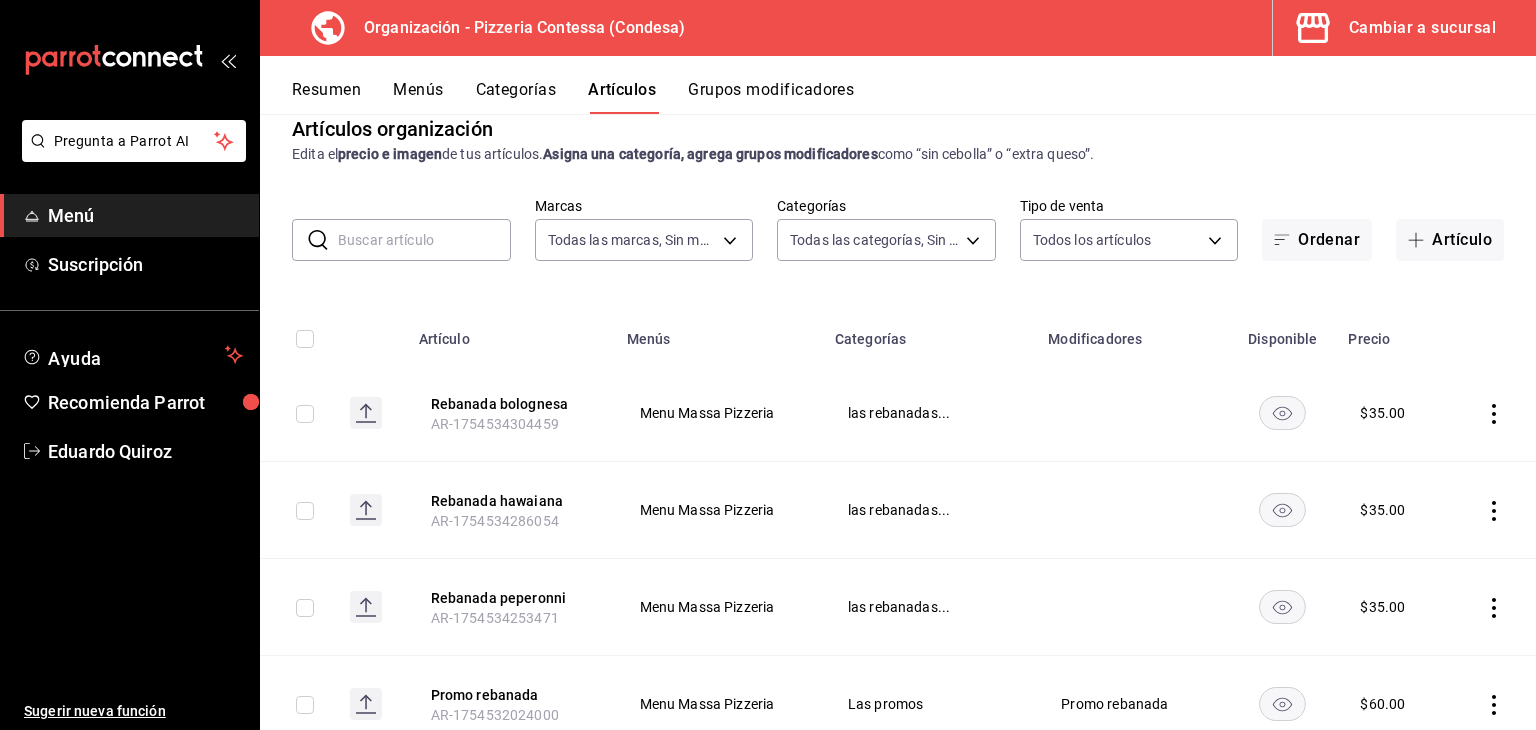 scroll, scrollTop: 68, scrollLeft: 0, axis: vertical 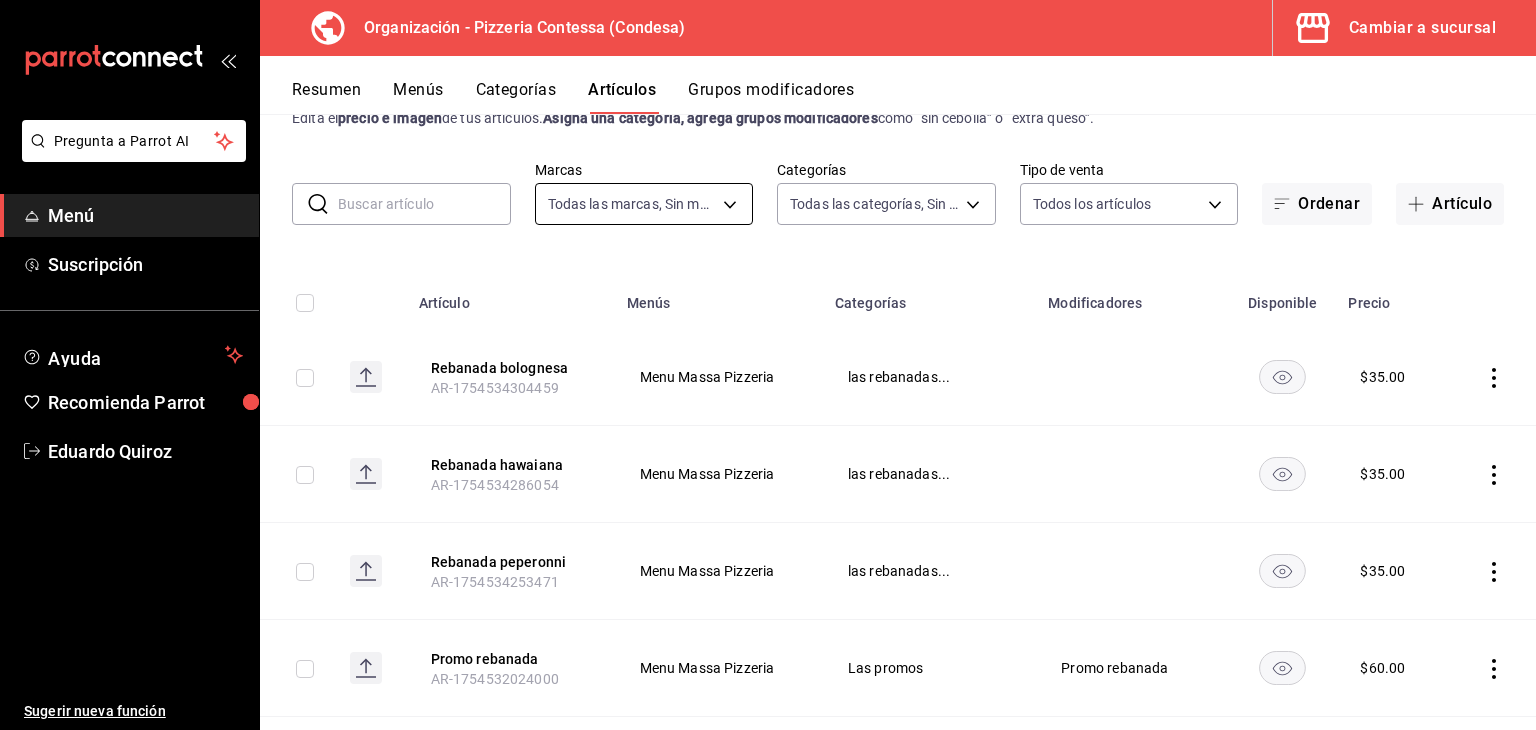 click on "Pregunta a Parrot AI Menú   Suscripción   Ayuda Recomienda Parrot   [PERSON]   Sugerir nueva función   Organización - Pizzeria Contessa (Condesa) Cambiar a sucursal Resumen Menús Categorías Artículos Grupos modificadores Artículos organización Edita el  precio e imagen  de tus artículos.  Asigna una categoría, agrega grupos modificadores  como “sin cebolla” o “extra queso”. ​ ​ Marcas Todas las marcas, Sin marca ffd2d5b6-989f-41ef-afc5-5290e67978d8 Categorías Todas las categorías, Sin categoría cd37cac2-c4c9-49a6-ae30-1d7a3cd4d3f2,cf877e83-9796-43f3-b994-a5e9562efdd4,bb0b1c16-f8b7-4da8-9d10-5addaf872379,6311a80c-1f67-4a66-89da-f50c66b758ca,b44dbd63-a331-4d81-83cd-3a8867acfc41,68a05afc-51e1-43d5-a706-86ca35d8873f,b3647eab-4677-4bfb-81e1-f18eaaddc35a,ba246a2e-3d57-42fa-bf0b-fee00fcabe1d Tipo de venta Todos los artículos ALL Ordenar Artículo Artículo Menús Categorías Modificadores Disponible Precio Rebanada bolognesa AR-1754534304459 Menu Massa Pizzeria las rebanadas... $ $ $" at bounding box center (768, 365) 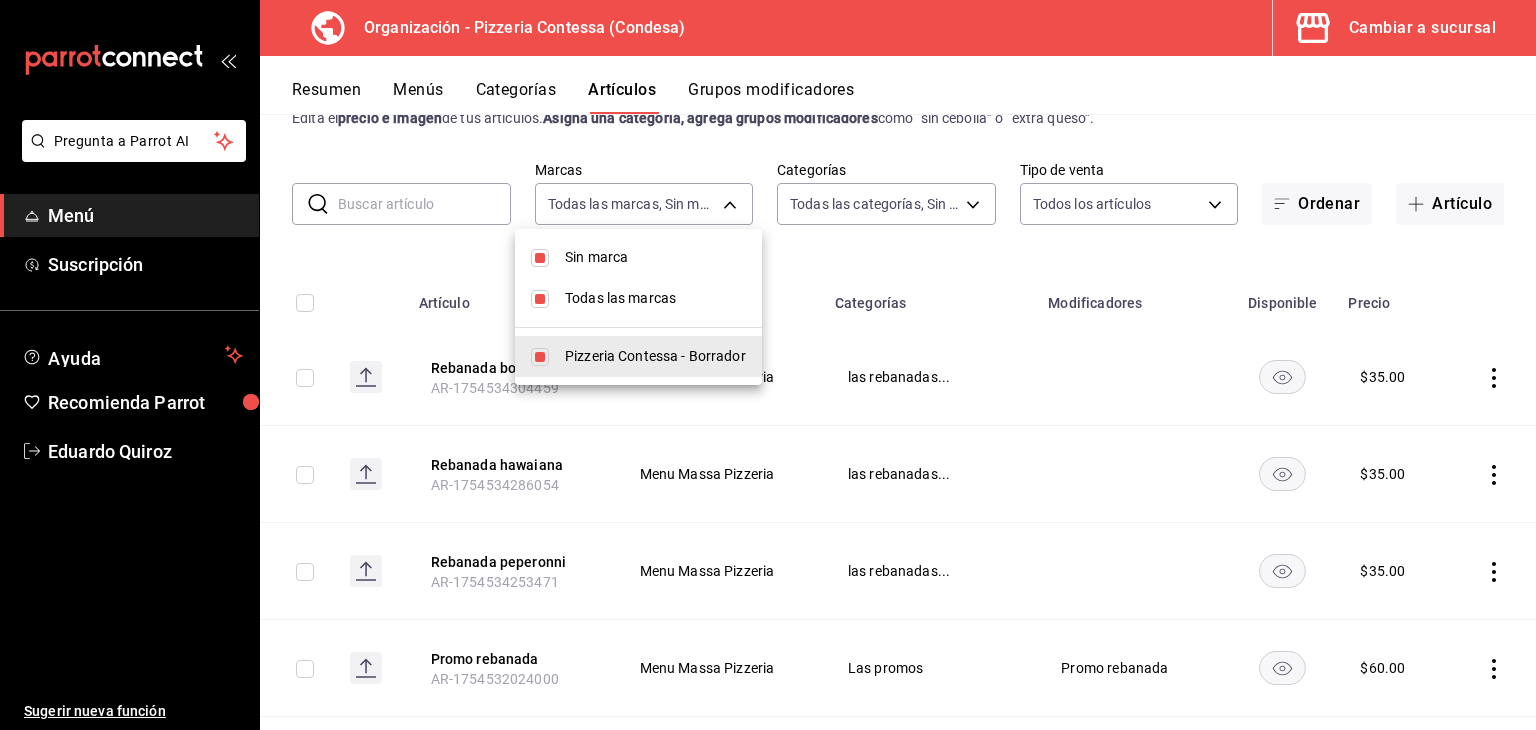 click at bounding box center (768, 365) 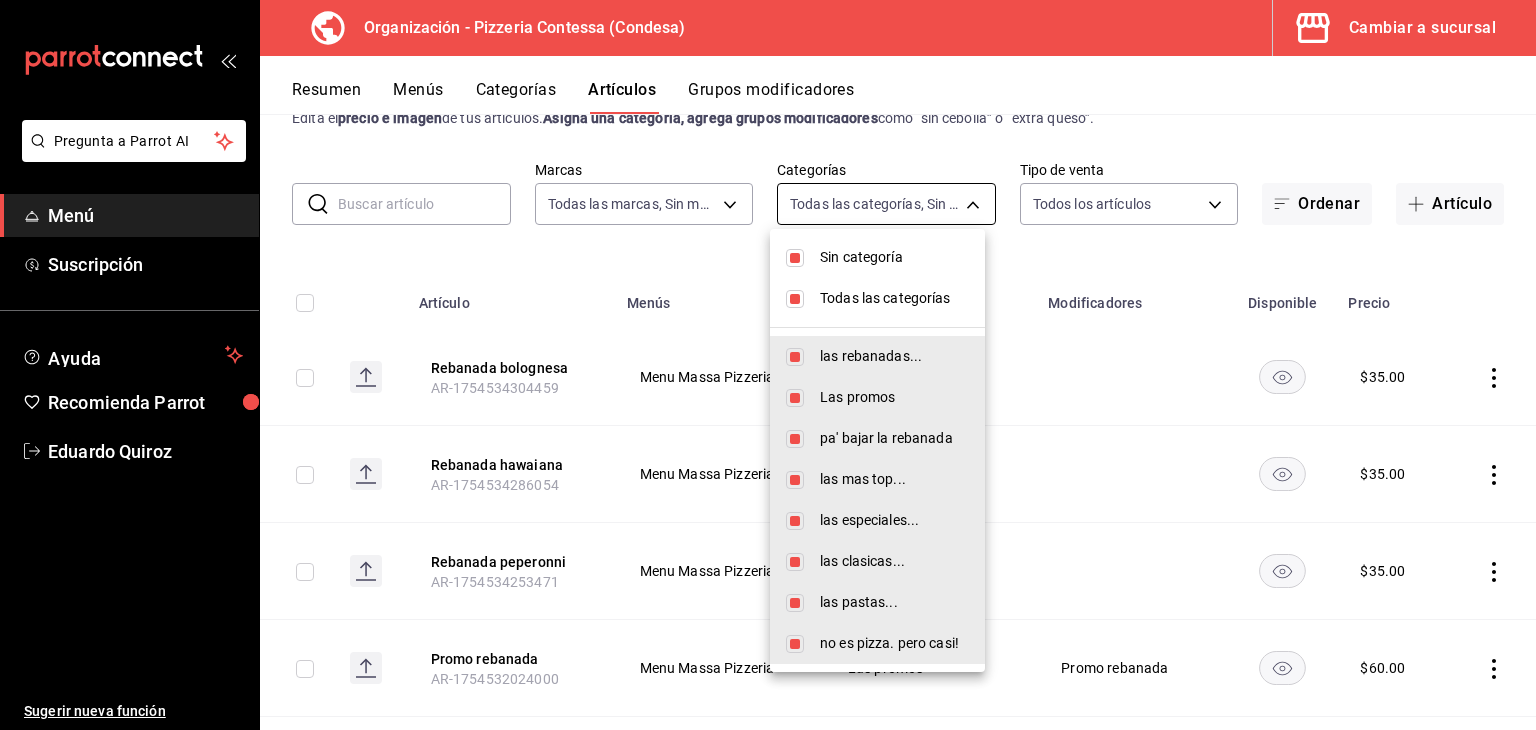 click on "Pregunta a Parrot AI Menú   Suscripción   Ayuda Recomienda Parrot   [PERSON]   Sugerir nueva función   Organización - Pizzeria Contessa (Condesa) Cambiar a sucursal Resumen Menús Categorías Artículos Grupos modificadores Artículos organización Edita el  precio e imagen  de tus artículos.  Asigna una categoría, agrega grupos modificadores  como “sin cebolla” o “extra queso”. ​ ​ Marcas Todas las marcas, Sin marca ffd2d5b6-989f-41ef-afc5-5290e67978d8 Categorías Todas las categorías, Sin categoría cd37cac2-c4c9-49a6-ae30-1d7a3cd4d3f2,cf877e83-9796-43f3-b994-a5e9562efdd4,bb0b1c16-f8b7-4da8-9d10-5addaf872379,6311a80c-1f67-4a66-89da-f50c66b758ca,b44dbd63-a331-4d81-83cd-3a8867acfc41,68a05afc-51e1-43d5-a706-86ca35d8873f,b3647eab-4677-4bfb-81e1-f18eaaddc35a,ba246a2e-3d57-42fa-bf0b-fee00fcabe1d Tipo de venta Todos los artículos ALL Ordenar Artículo Artículo Menús Categorías Modificadores Disponible Precio Rebanada bolognesa AR-1754534304459 Menu Massa Pizzeria las rebanadas... $ $ $" at bounding box center (768, 365) 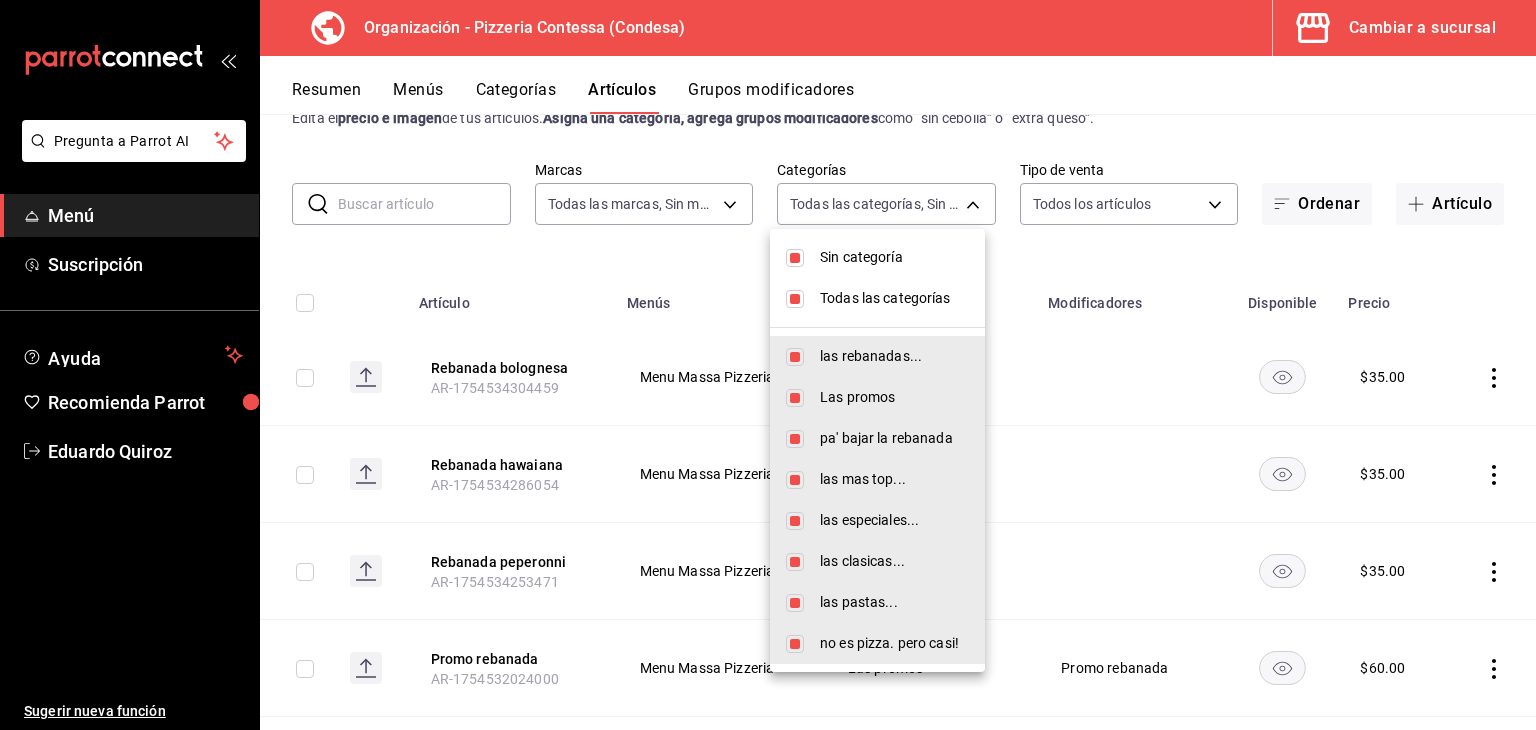 click on "Todas las categorías" at bounding box center [894, 298] 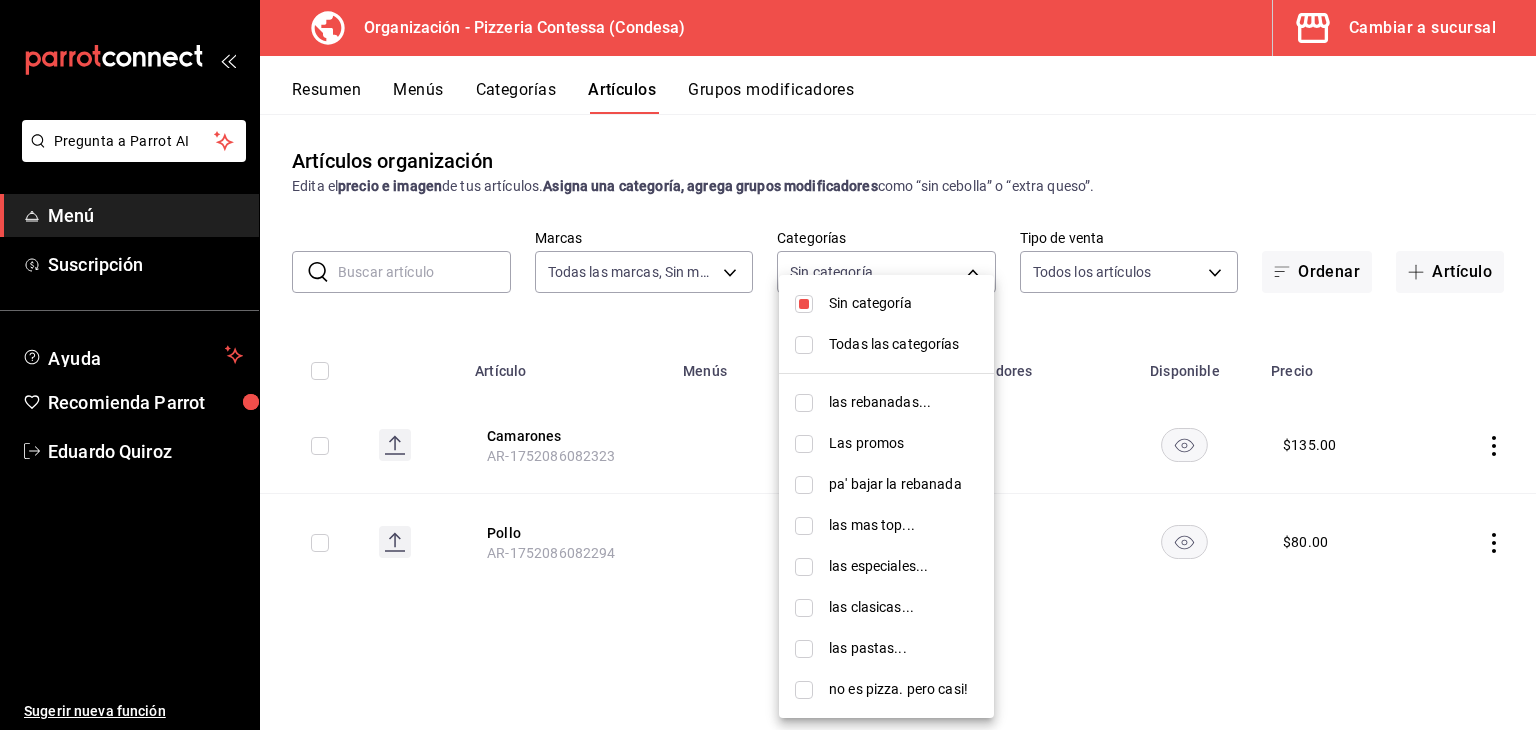scroll, scrollTop: 0, scrollLeft: 0, axis: both 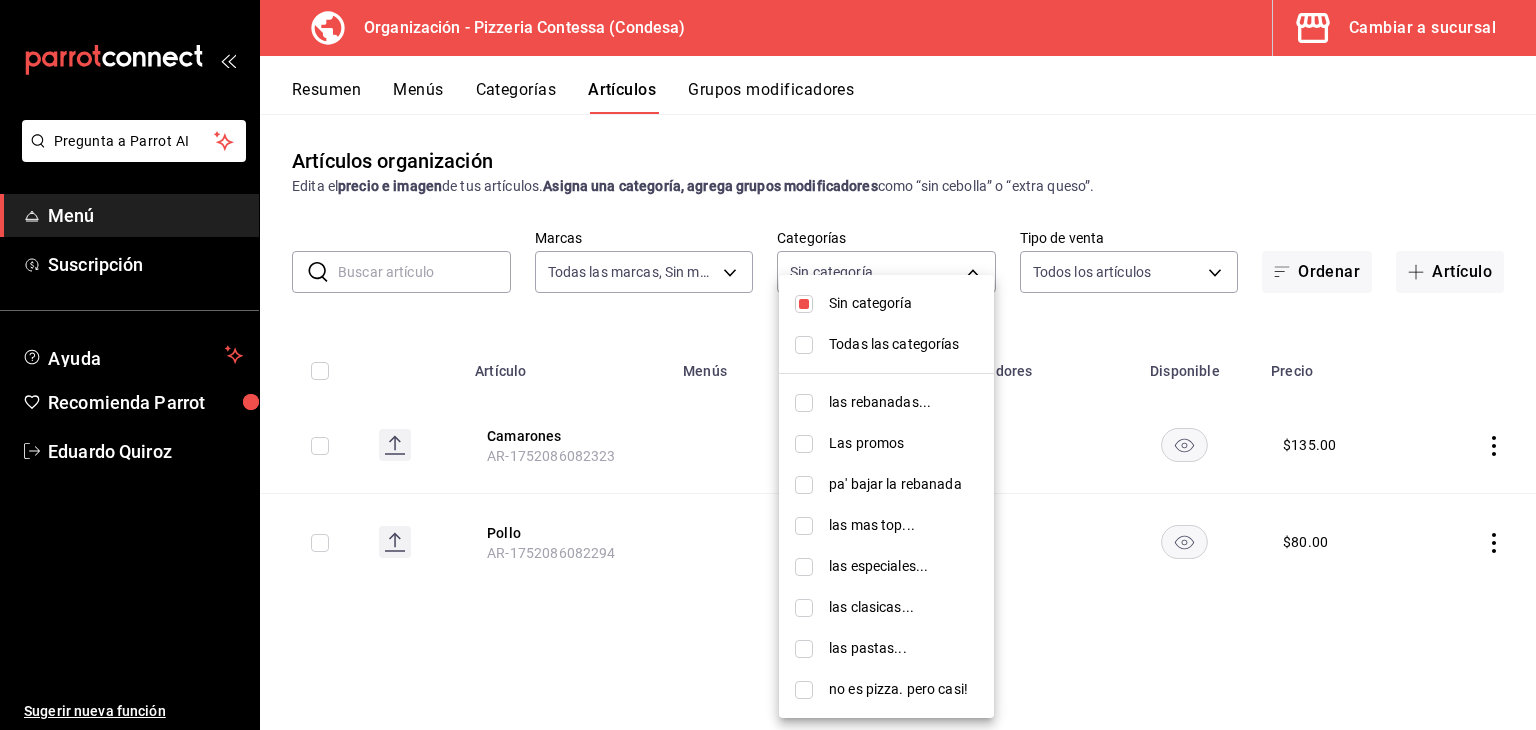 click at bounding box center [804, 304] 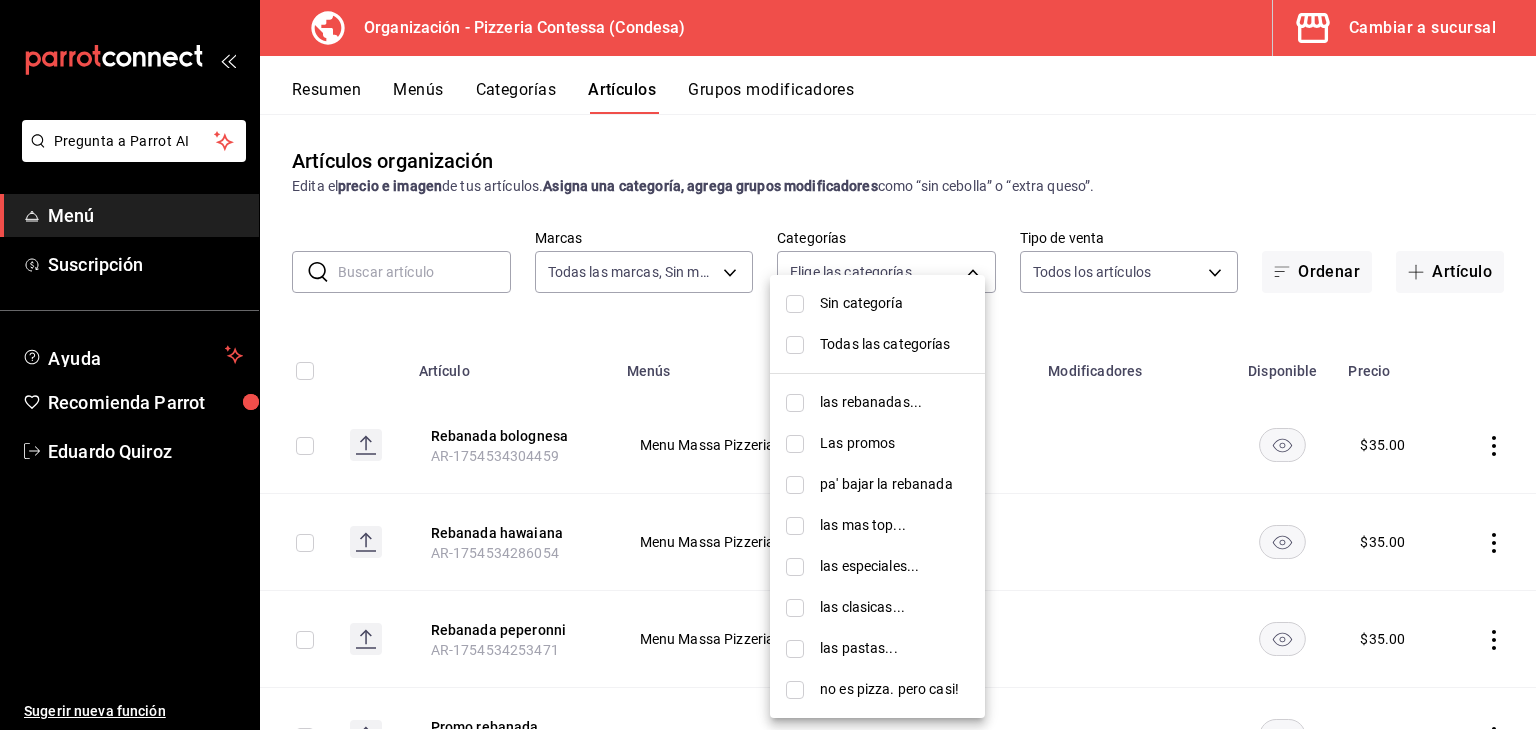 click at bounding box center [795, 304] 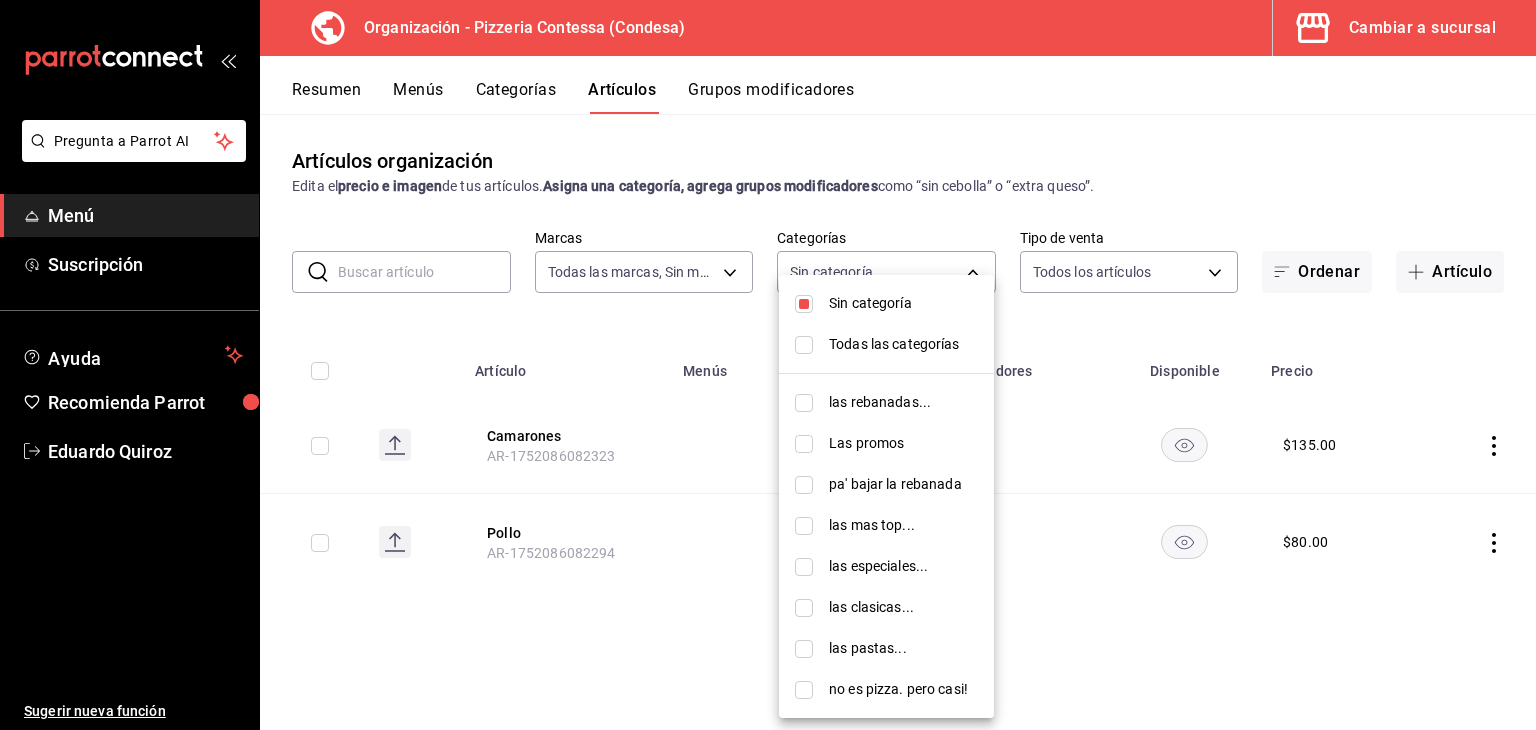 click at bounding box center [804, 304] 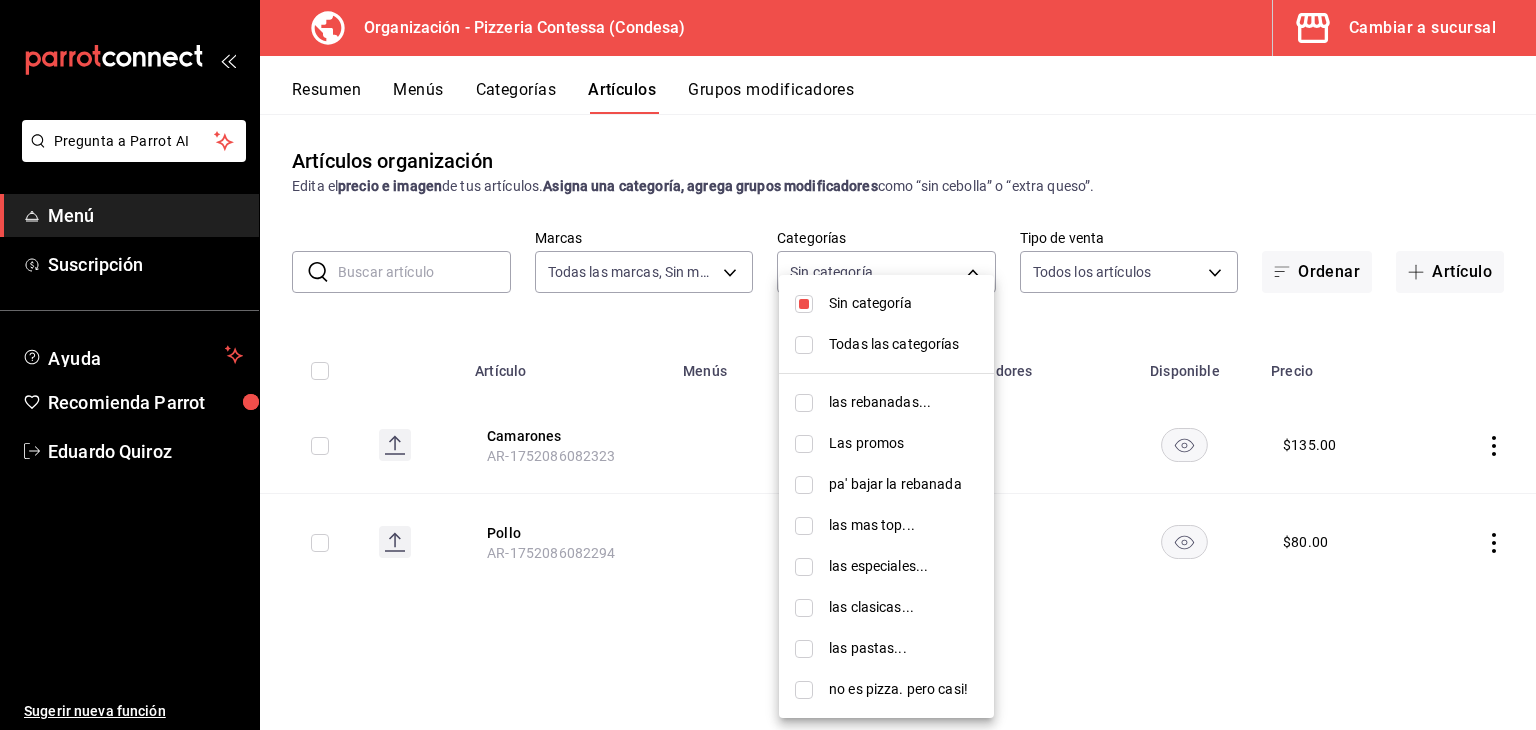 checkbox on "false" 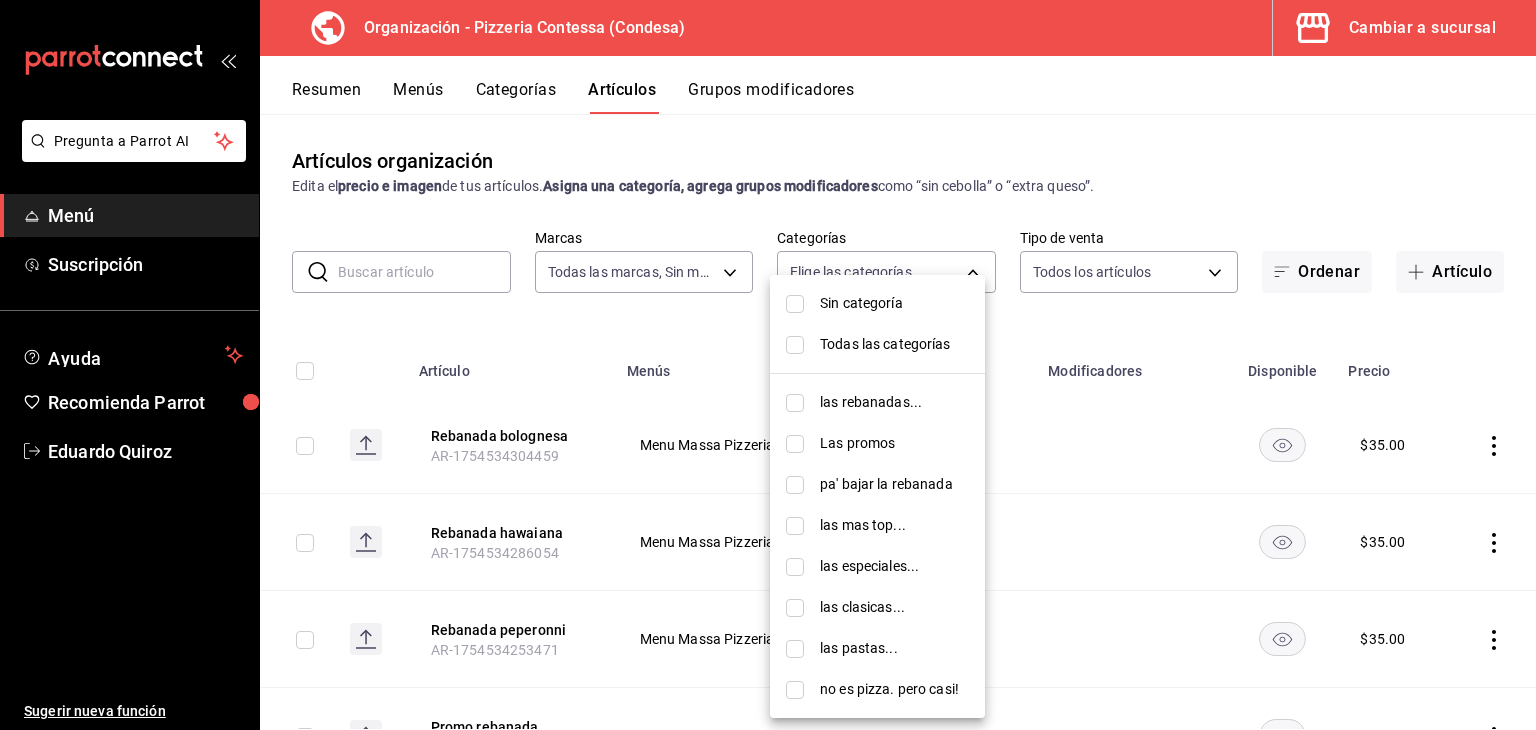 click at bounding box center (795, 526) 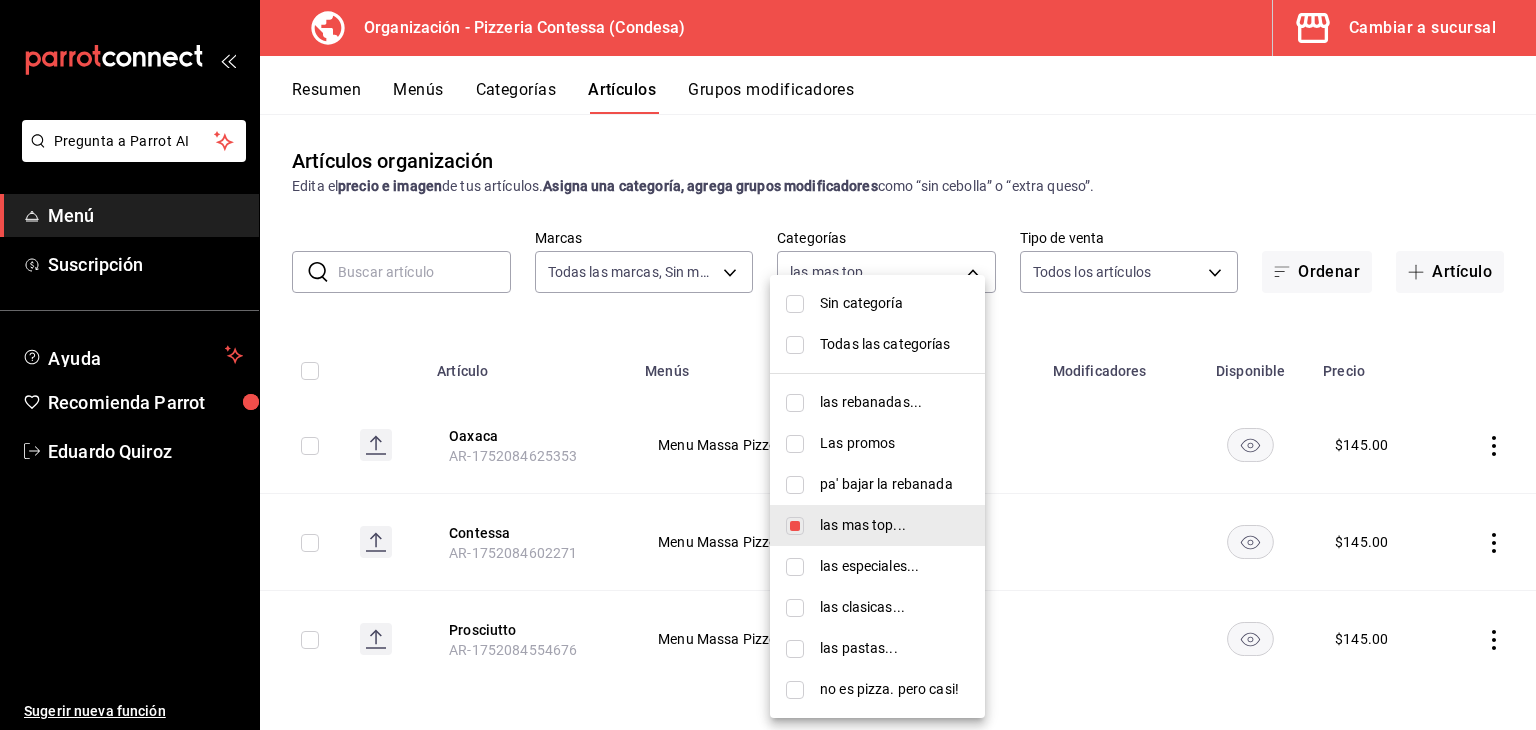 click at bounding box center [768, 365] 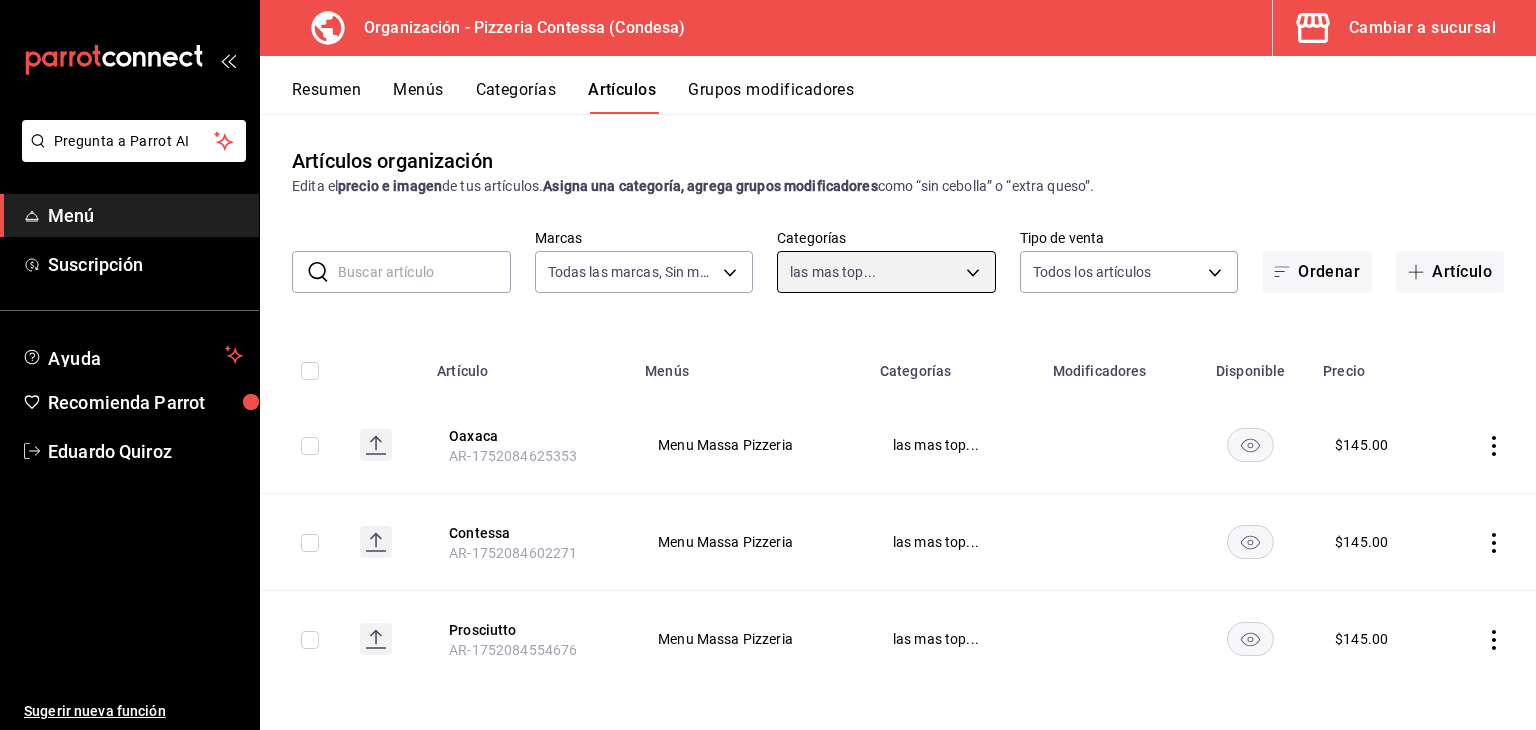 scroll, scrollTop: 5, scrollLeft: 0, axis: vertical 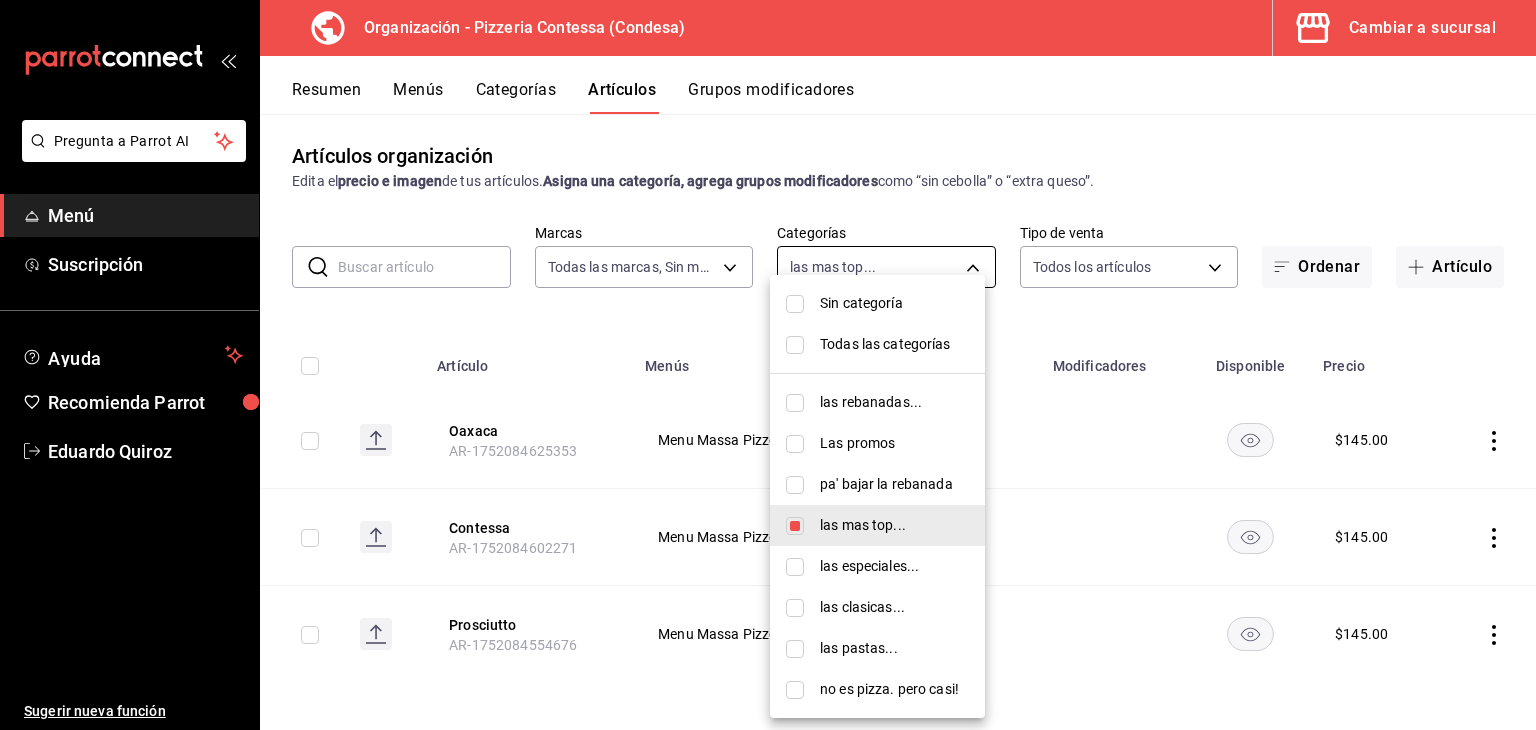 click on "Pregunta a Parrot AI Menú   Suscripción   Ayuda Recomienda Parrot   [PERSON]   Sugerir nueva función   Organización - Pizzeria Contessa (Condesa) Cambiar a sucursal Resumen Menús Categorías Artículos Grupos modificadores Artículos organización Edita el  precio e imagen  de tus artículos.  Asigna una categoría, agrega grupos modificadores  como “sin cebolla” o “extra queso”. ​ ​ Marcas Todas las marcas, Sin marca ffd2d5b6-989f-41ef-afc5-5290e67978d8 Categorías las mas top... 6311a80c-1f67-4a66-89da-f50c66b758ca Tipo de venta Todos los artículos ALL Ordenar Artículo Artículo Menús Categorías Modificadores Disponible Precio Oaxaca AR-1752084625353 Menu Massa Pizzeria las mas top... $ 145.00 Contessa AR-1752084602271 Menu Massa Pizzeria las mas top... $ 145.00 Prosciutto AR-1752084554676 Menu Massa Pizzeria las mas top... $ 145.00 Guardar GANA 1 MES GRATIS EN TU SUSCRIPCIÓN AQUÍ Ver video tutorial Ir a video Pregunta a Parrot AI Menú   Suscripción   Ayuda Recomienda Parrot" at bounding box center (768, 365) 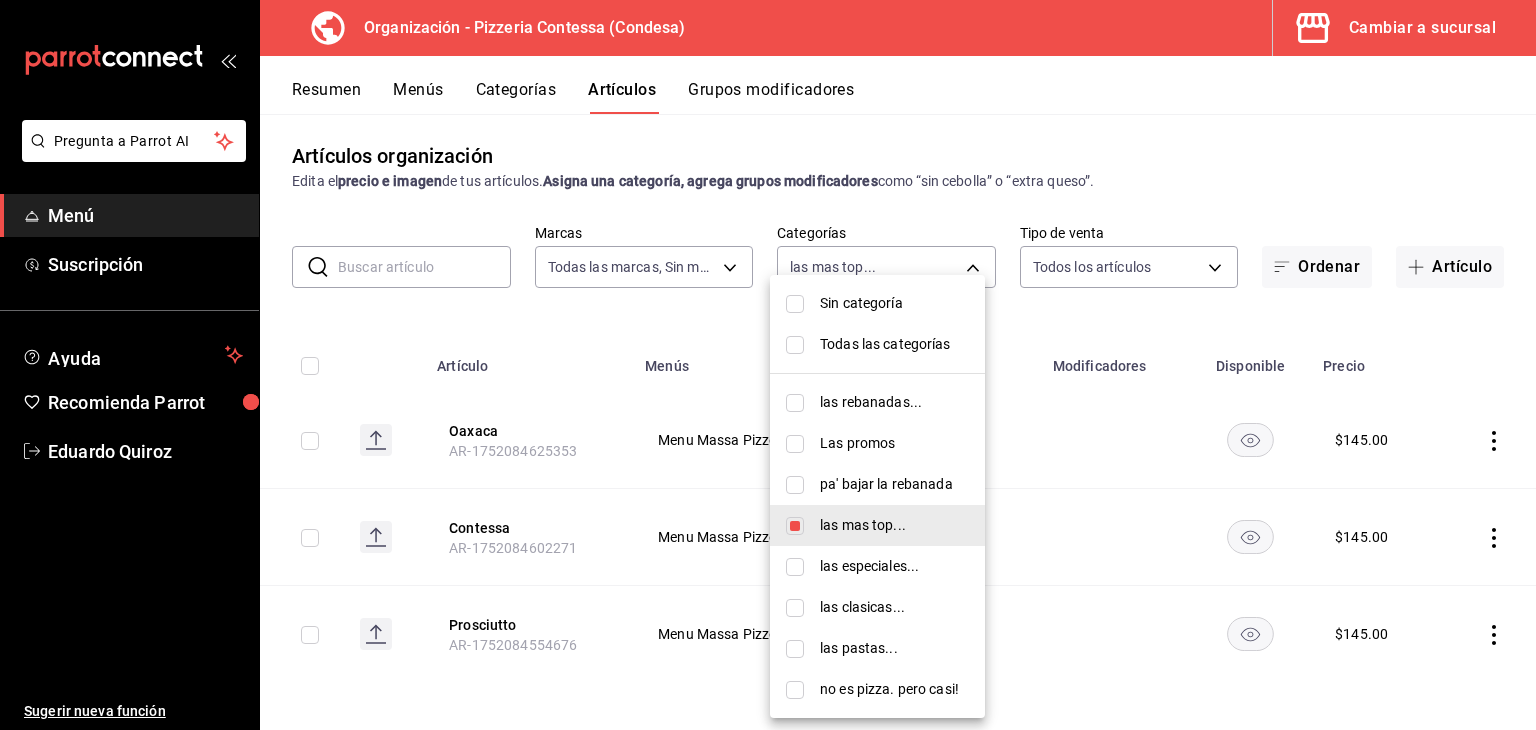 click at bounding box center (795, 567) 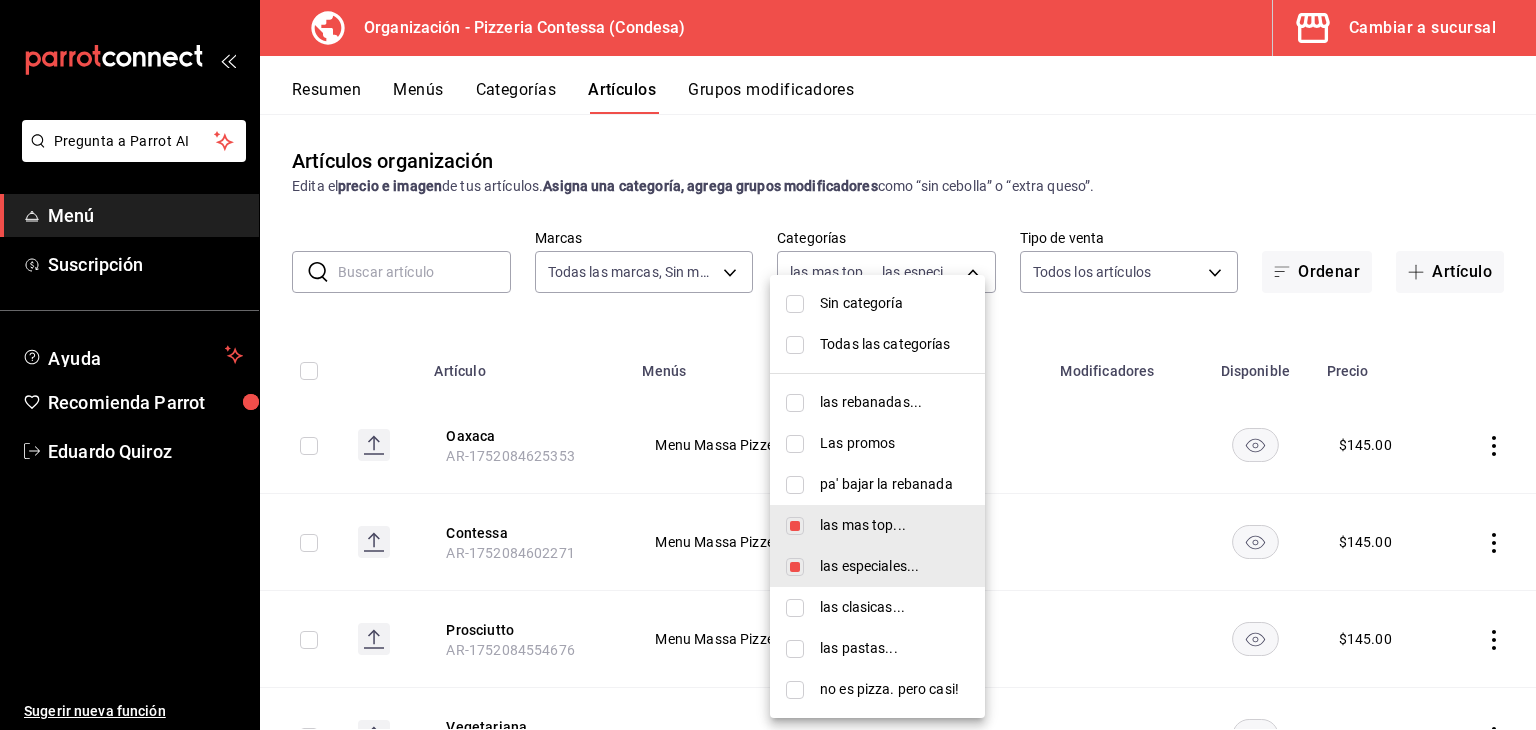 click at bounding box center [795, 526] 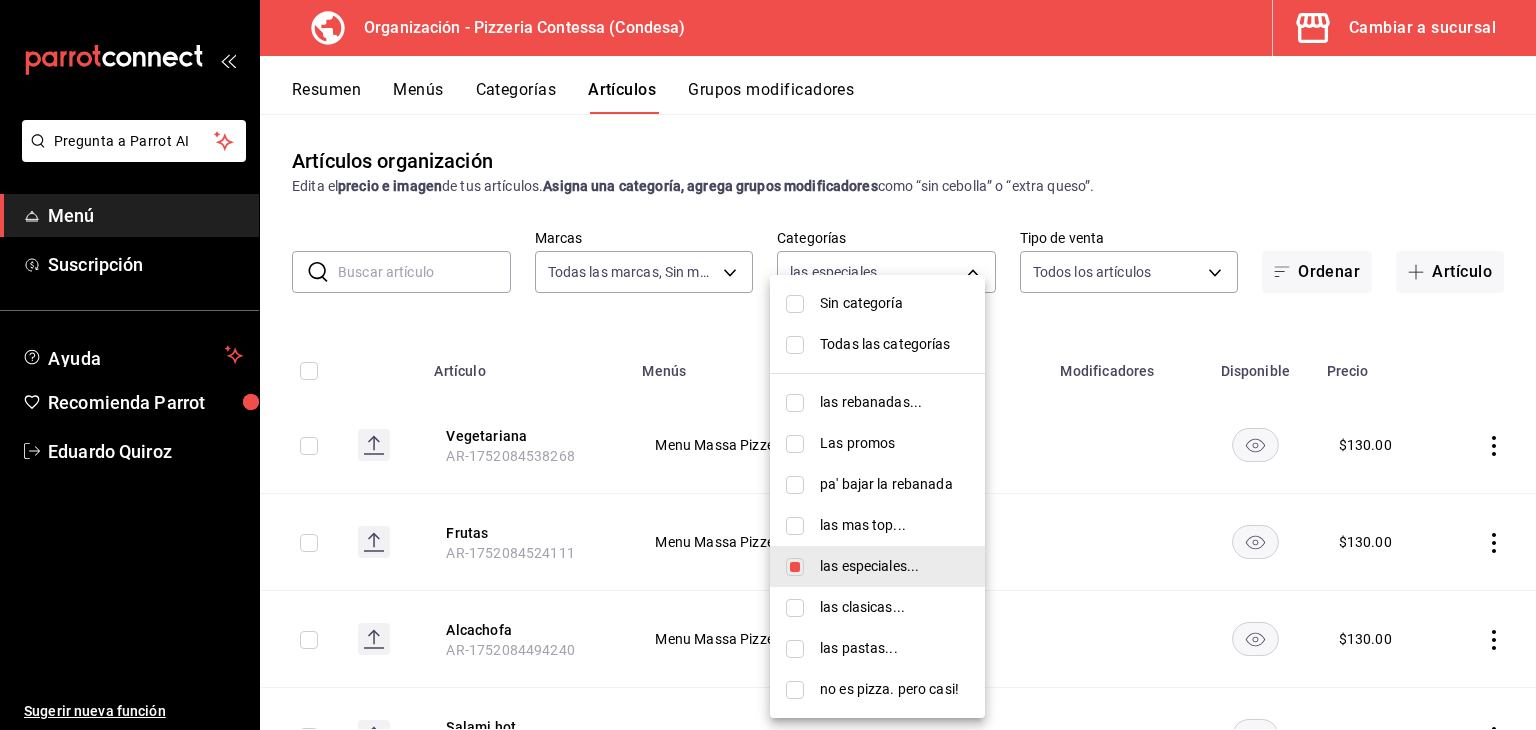 click at bounding box center (768, 365) 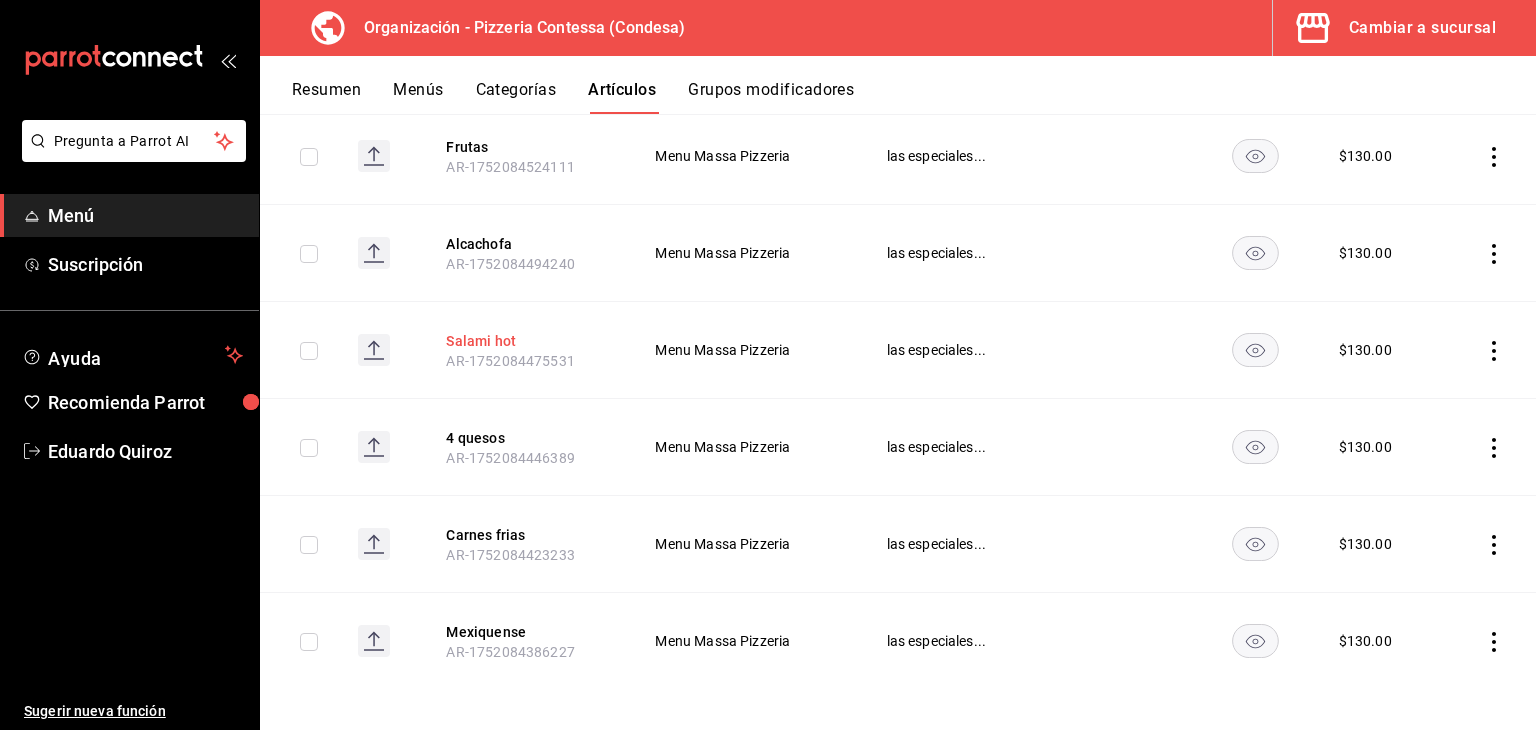 scroll, scrollTop: 392, scrollLeft: 0, axis: vertical 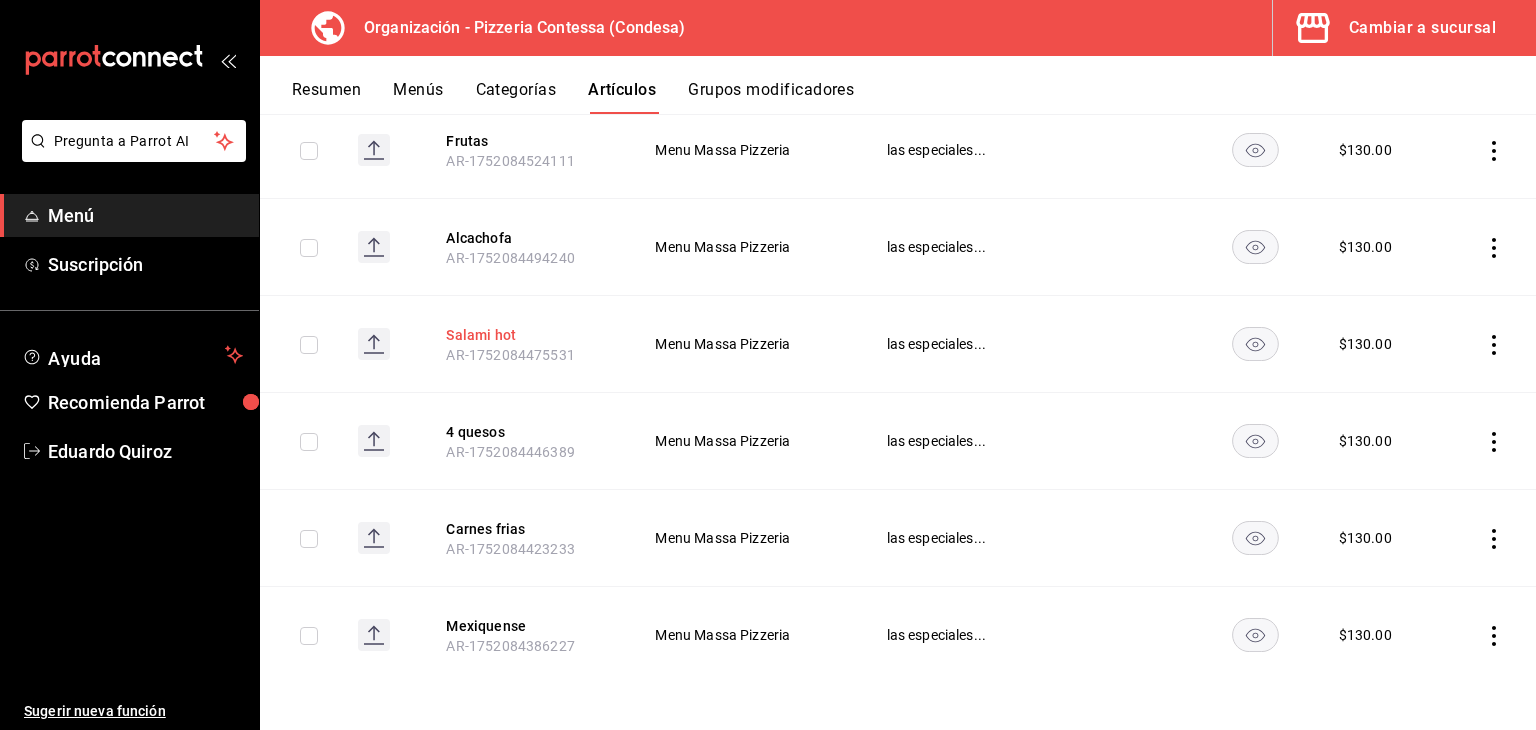 click on "Salami hot" at bounding box center (526, 335) 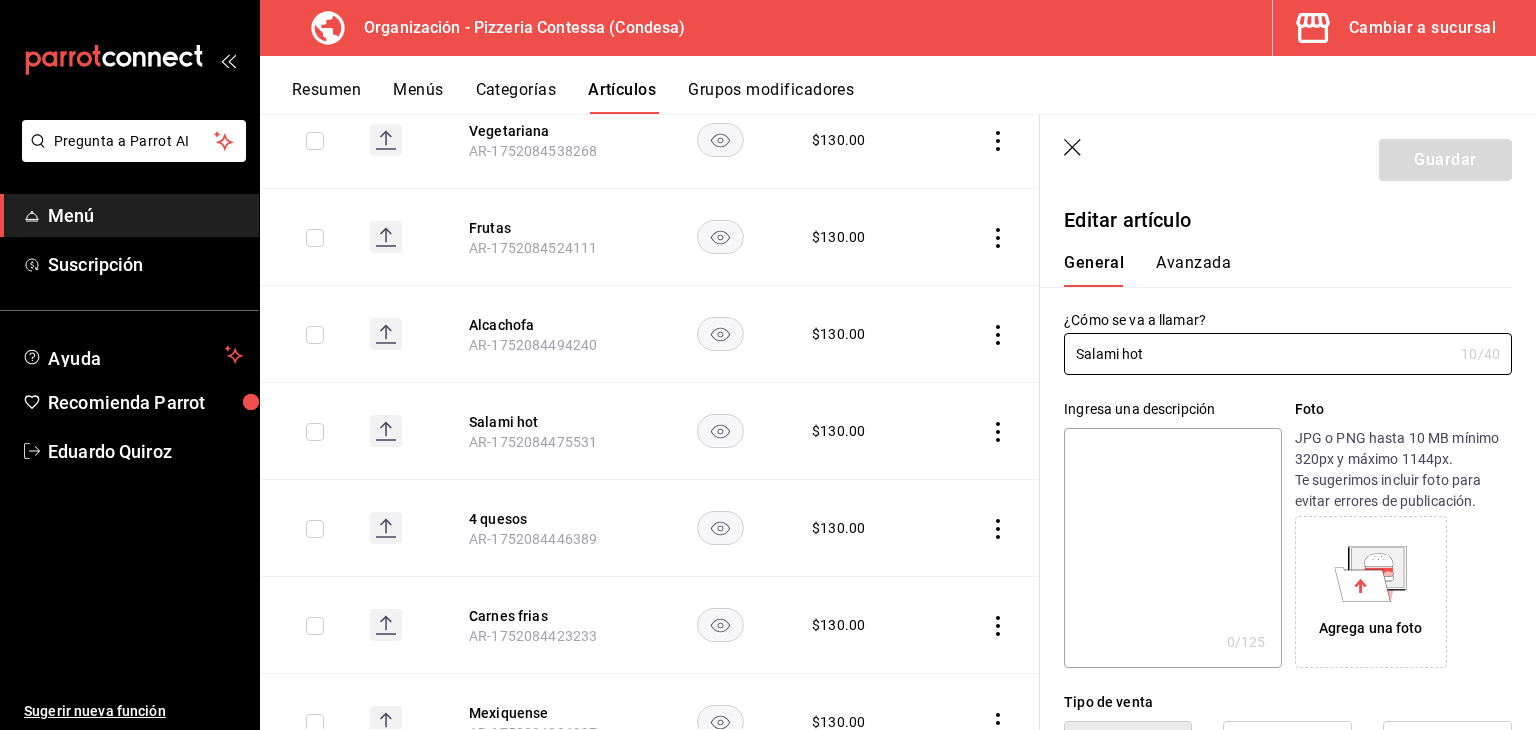 type on "$130.00" 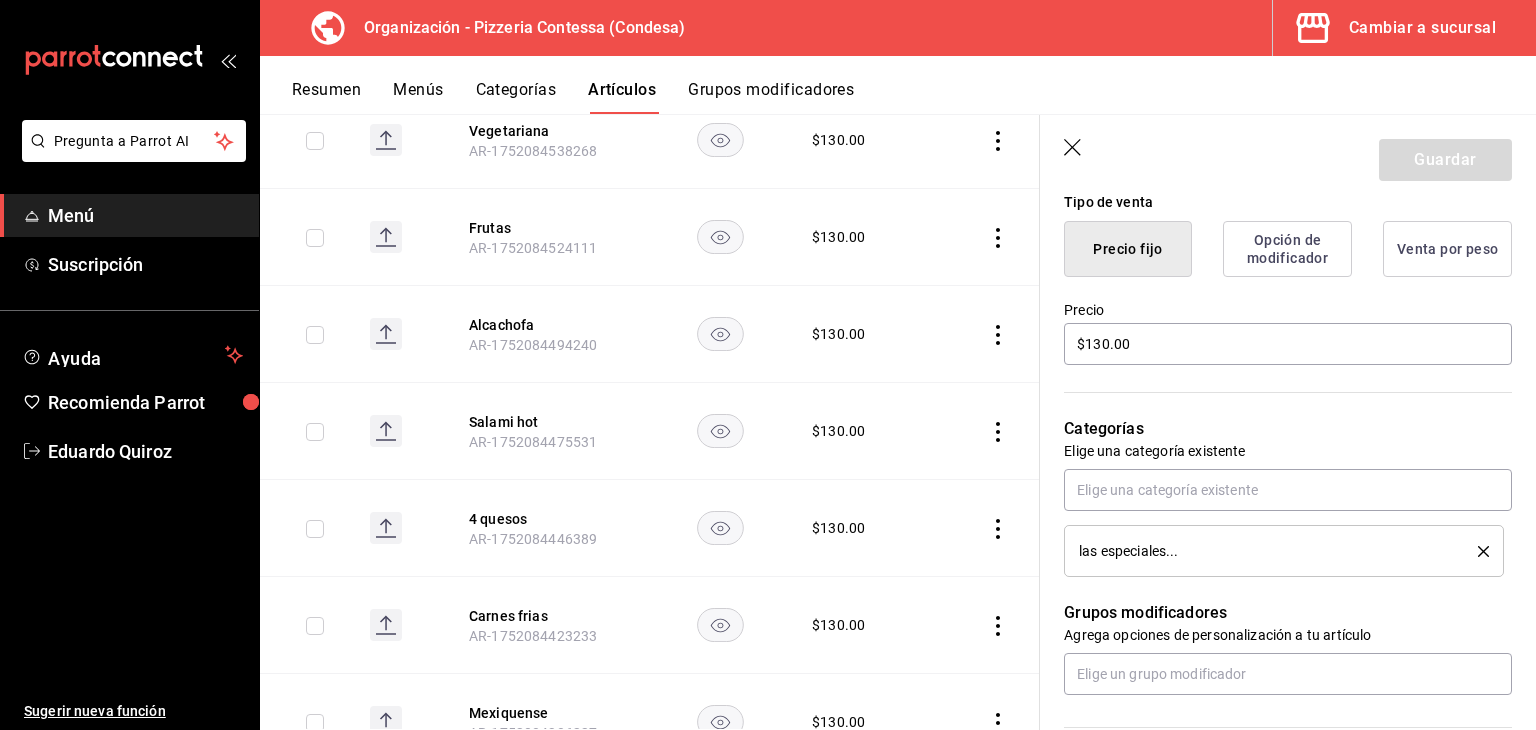 scroll, scrollTop: 508, scrollLeft: 0, axis: vertical 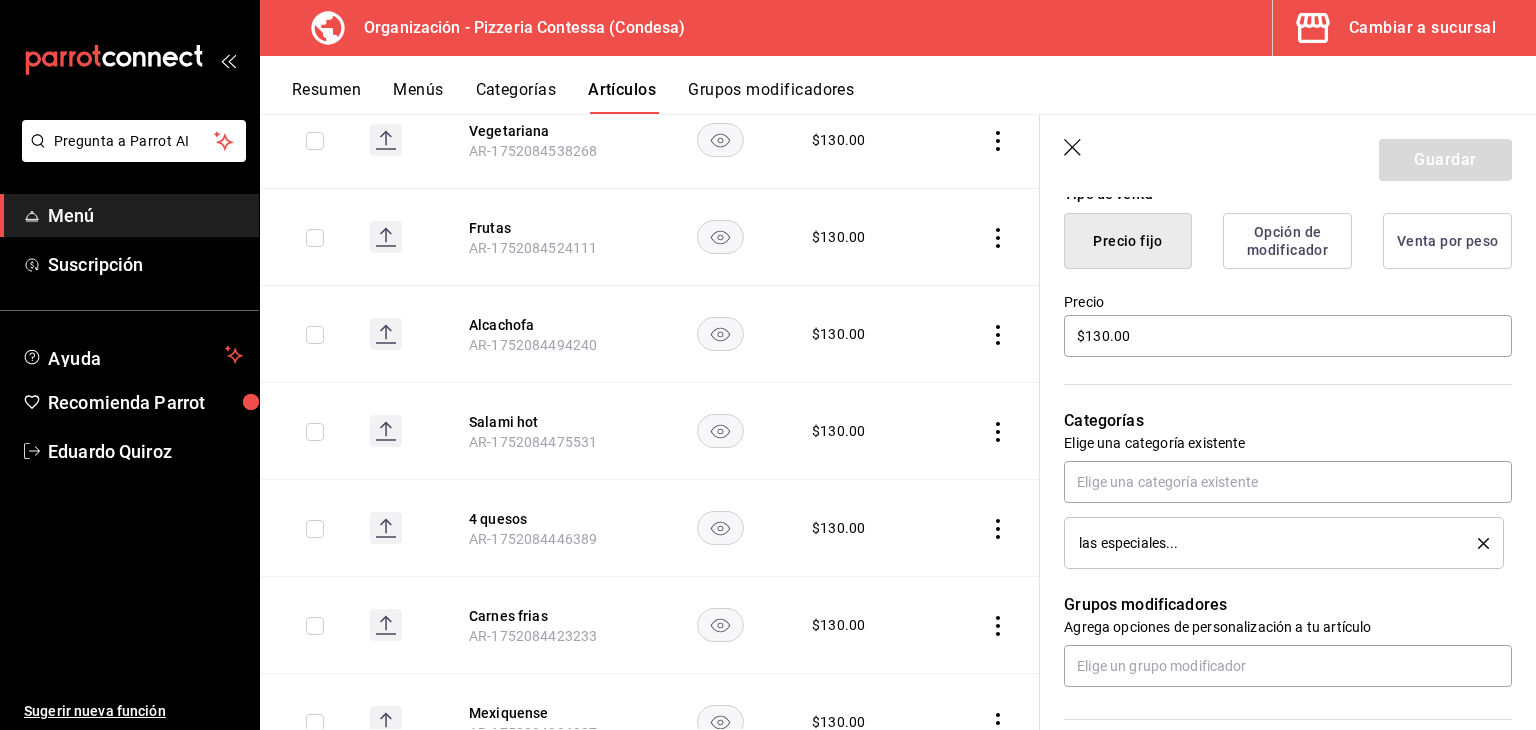 click 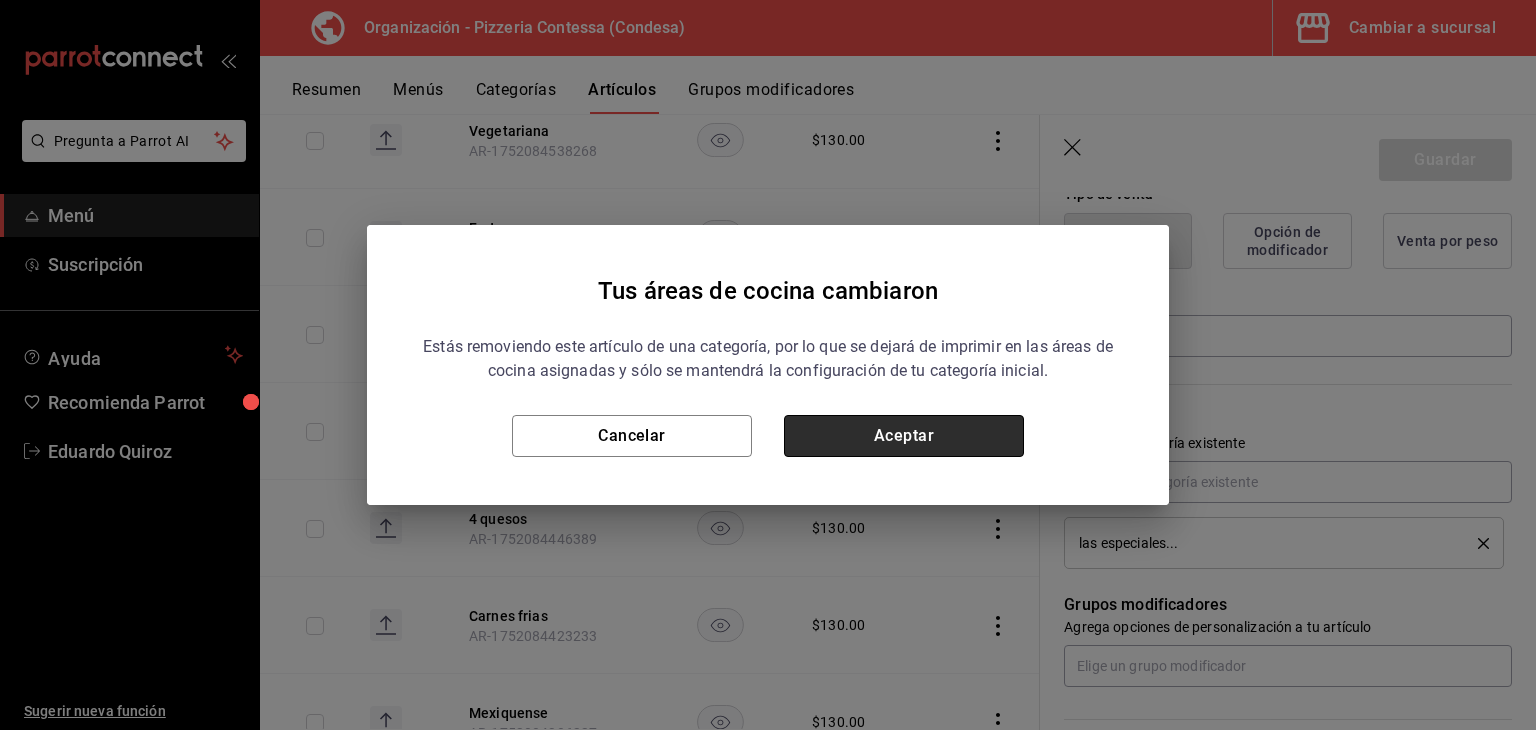 click on "Aceptar" at bounding box center [904, 436] 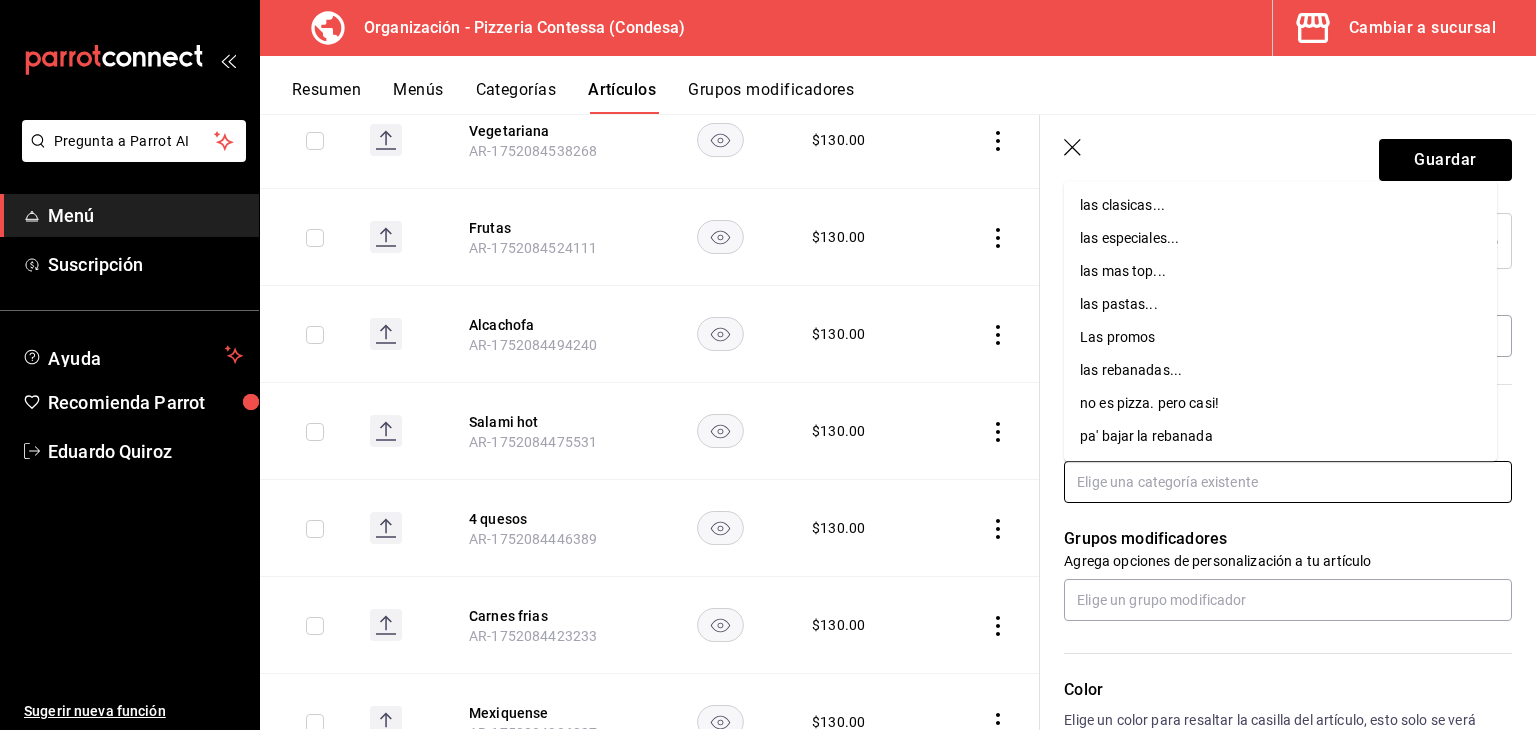 click at bounding box center (1288, 482) 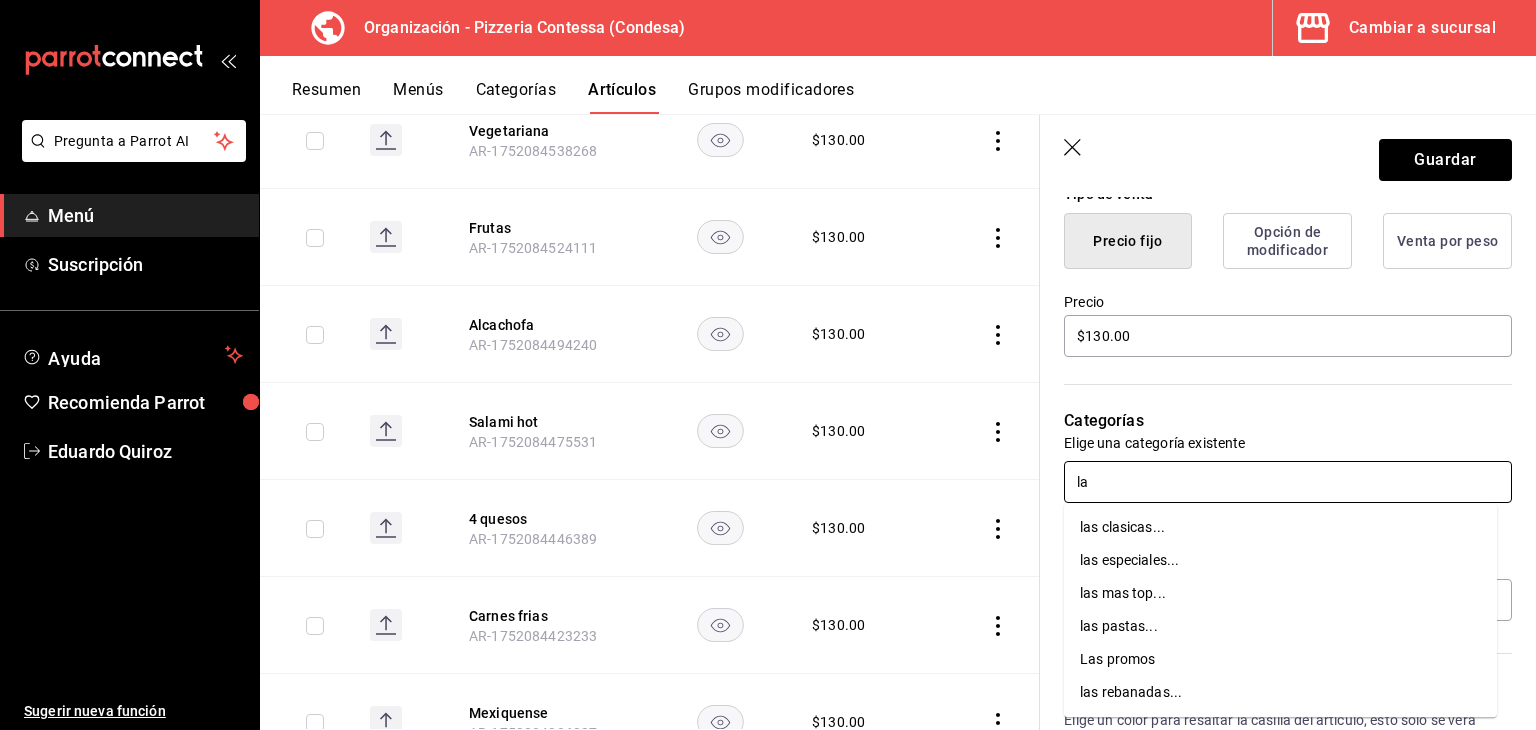 type on "las" 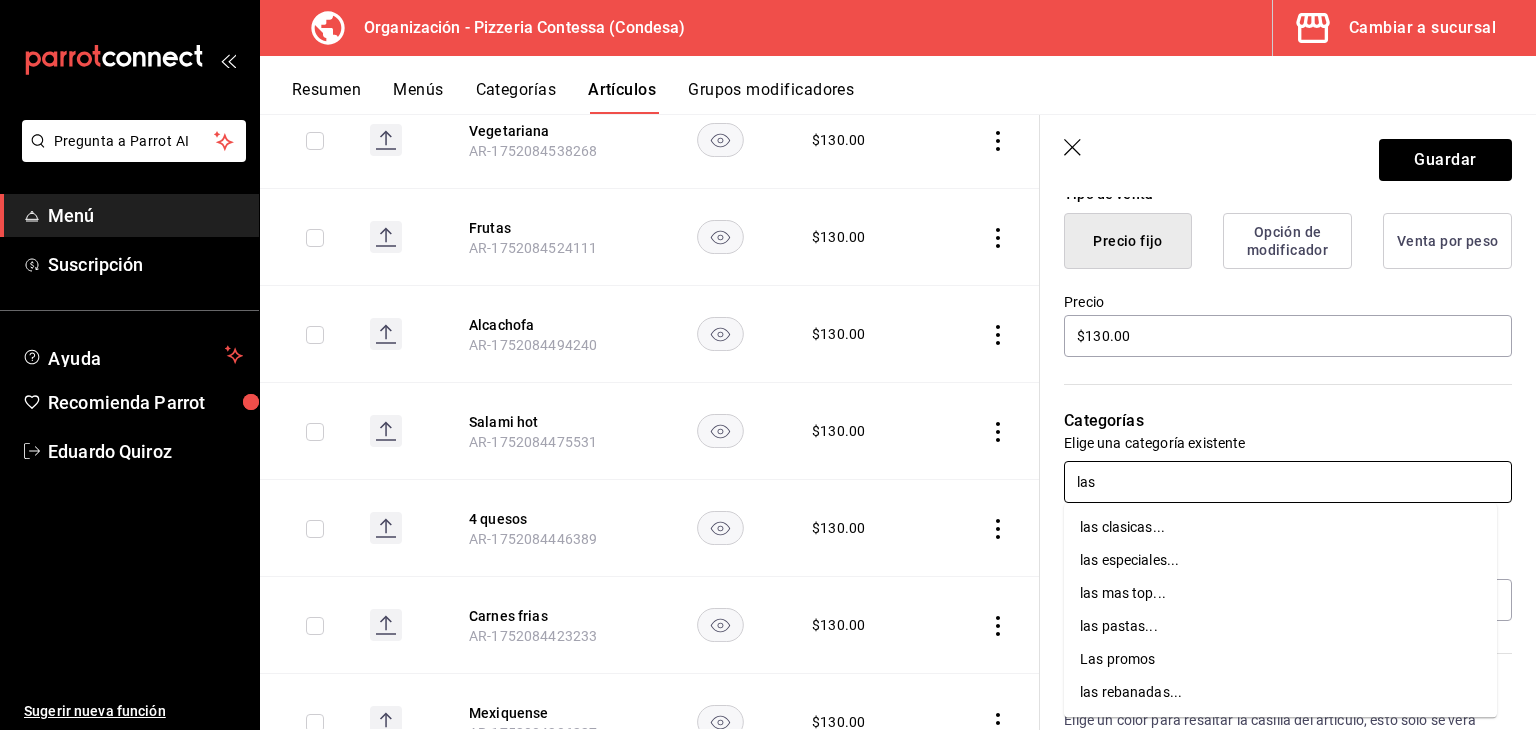 click on "las mas top..." at bounding box center [1280, 593] 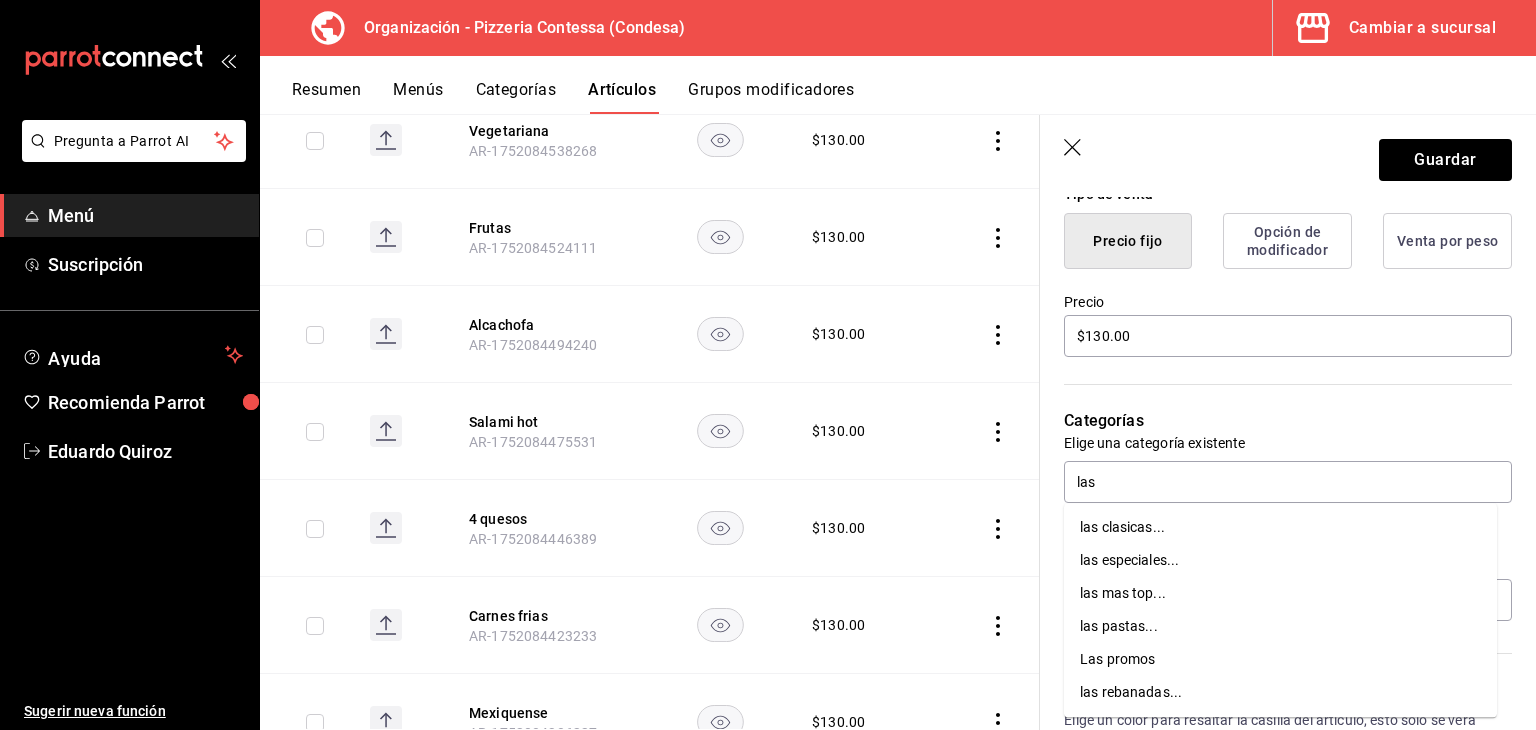 type 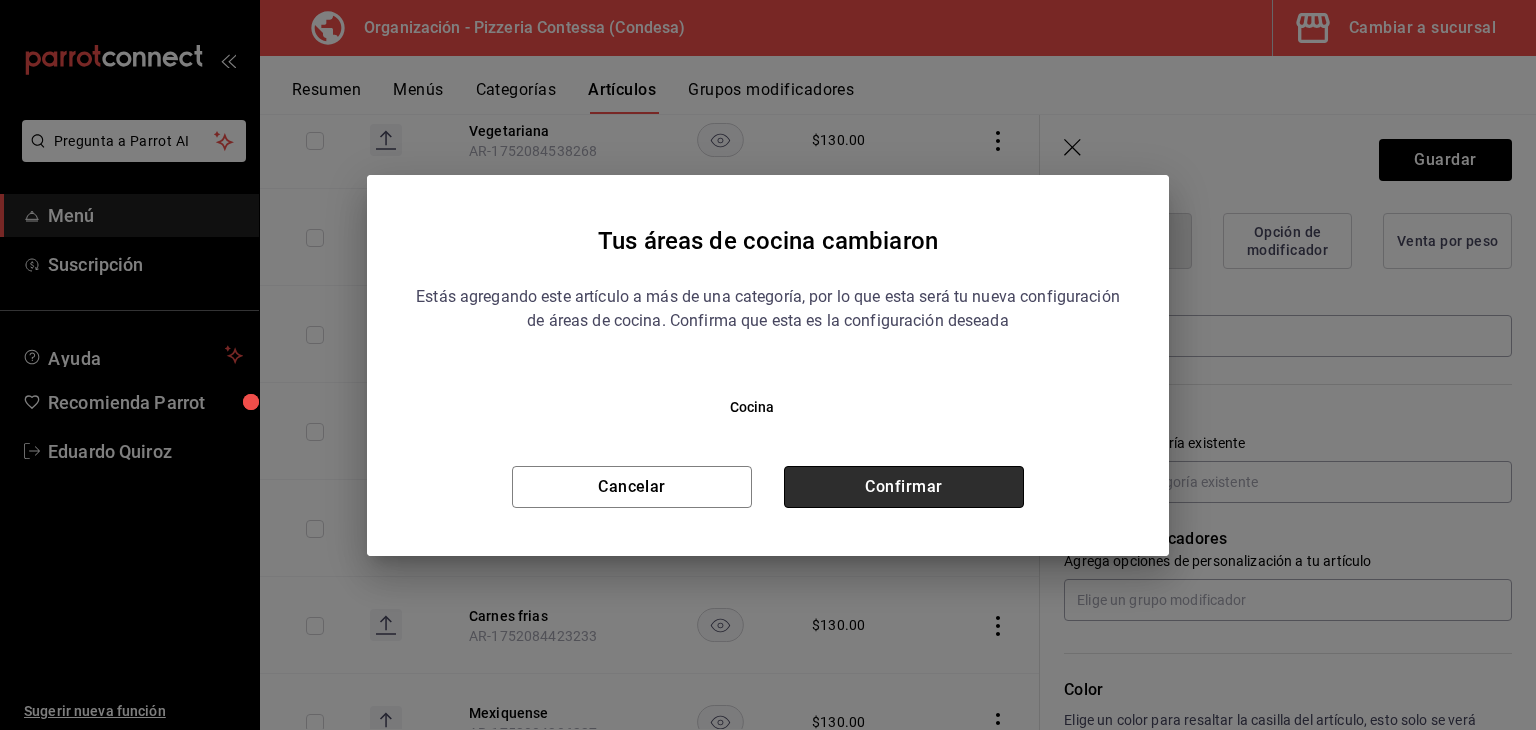 click on "Confirmar" at bounding box center [904, 487] 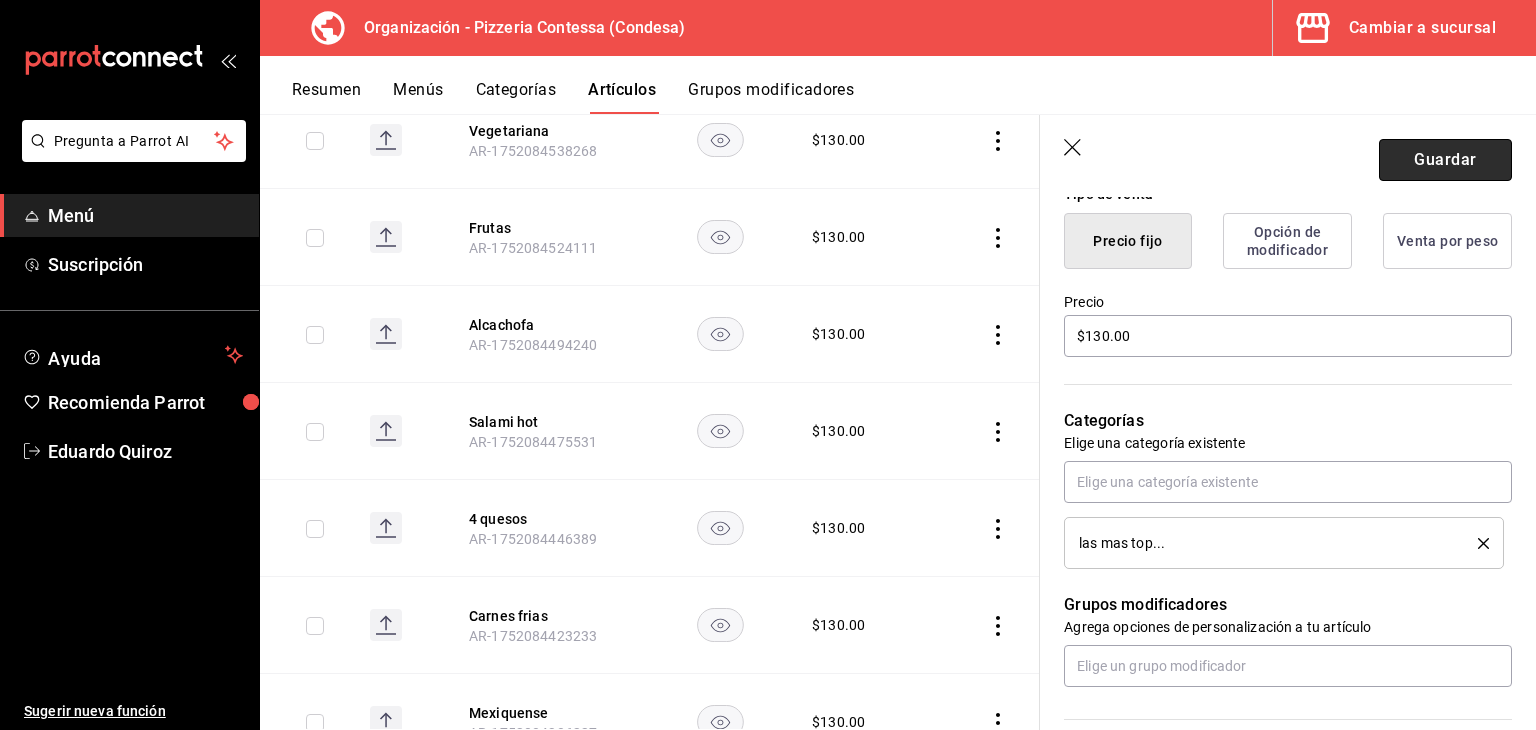 click on "Guardar" at bounding box center (1445, 160) 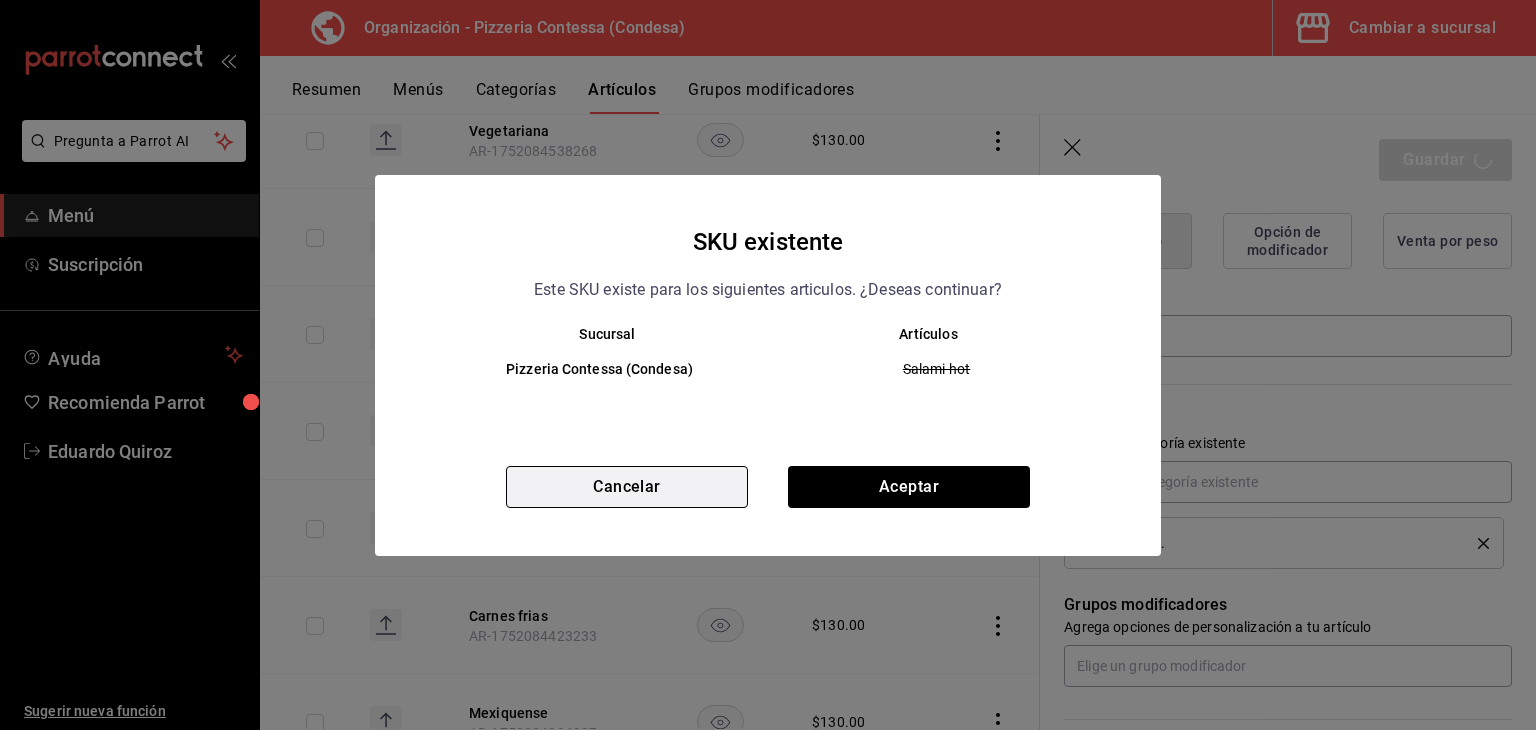 click on "Cancelar" at bounding box center (627, 487) 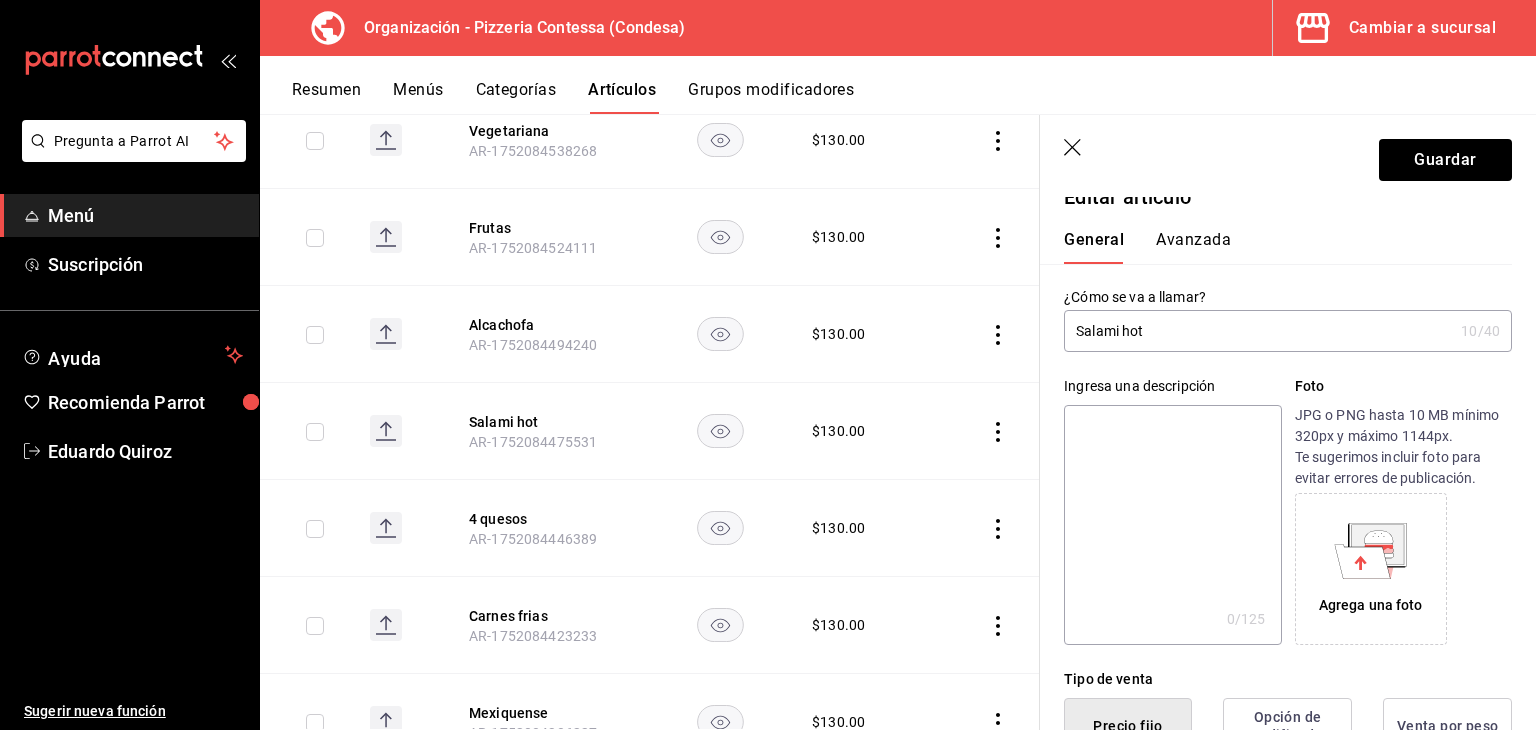 scroll, scrollTop: 12, scrollLeft: 0, axis: vertical 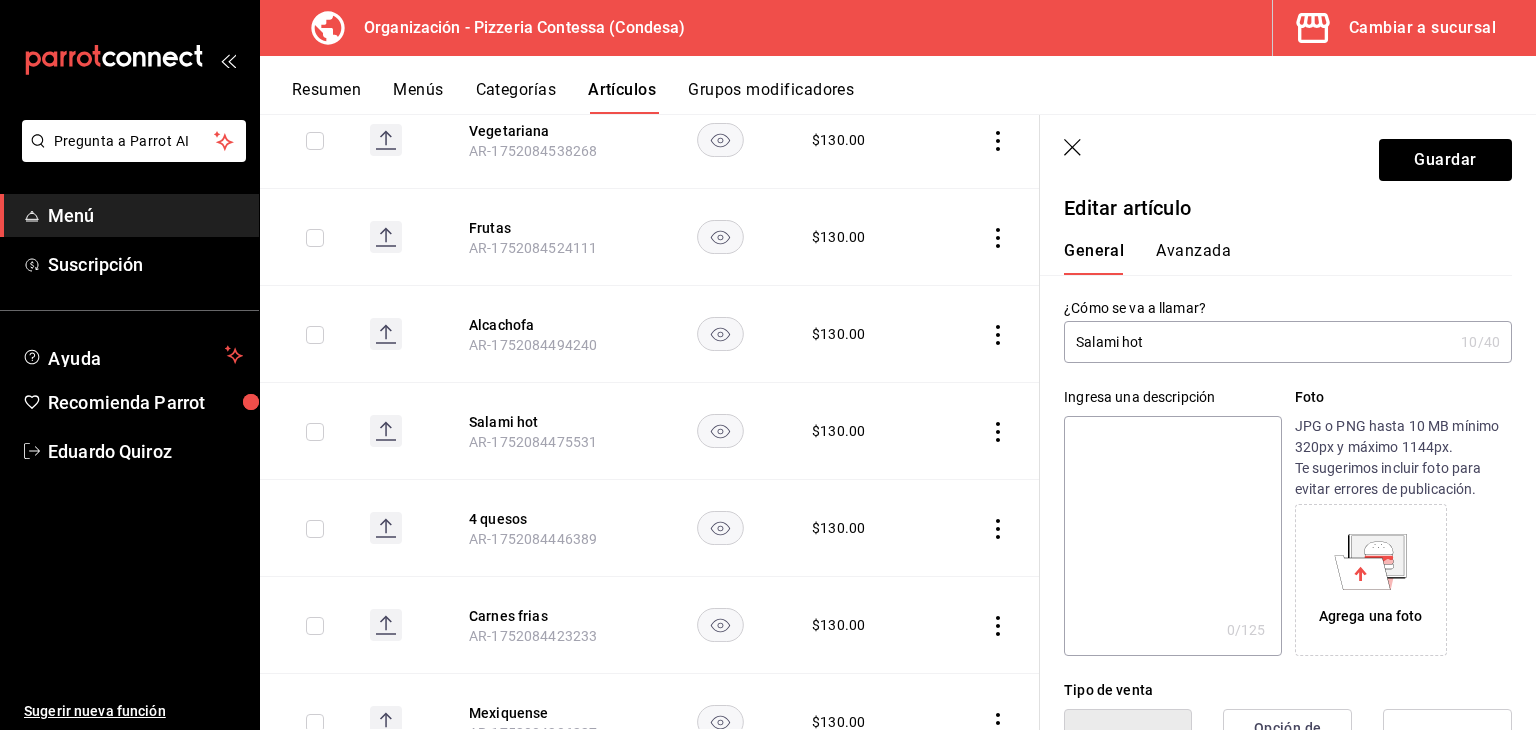 click 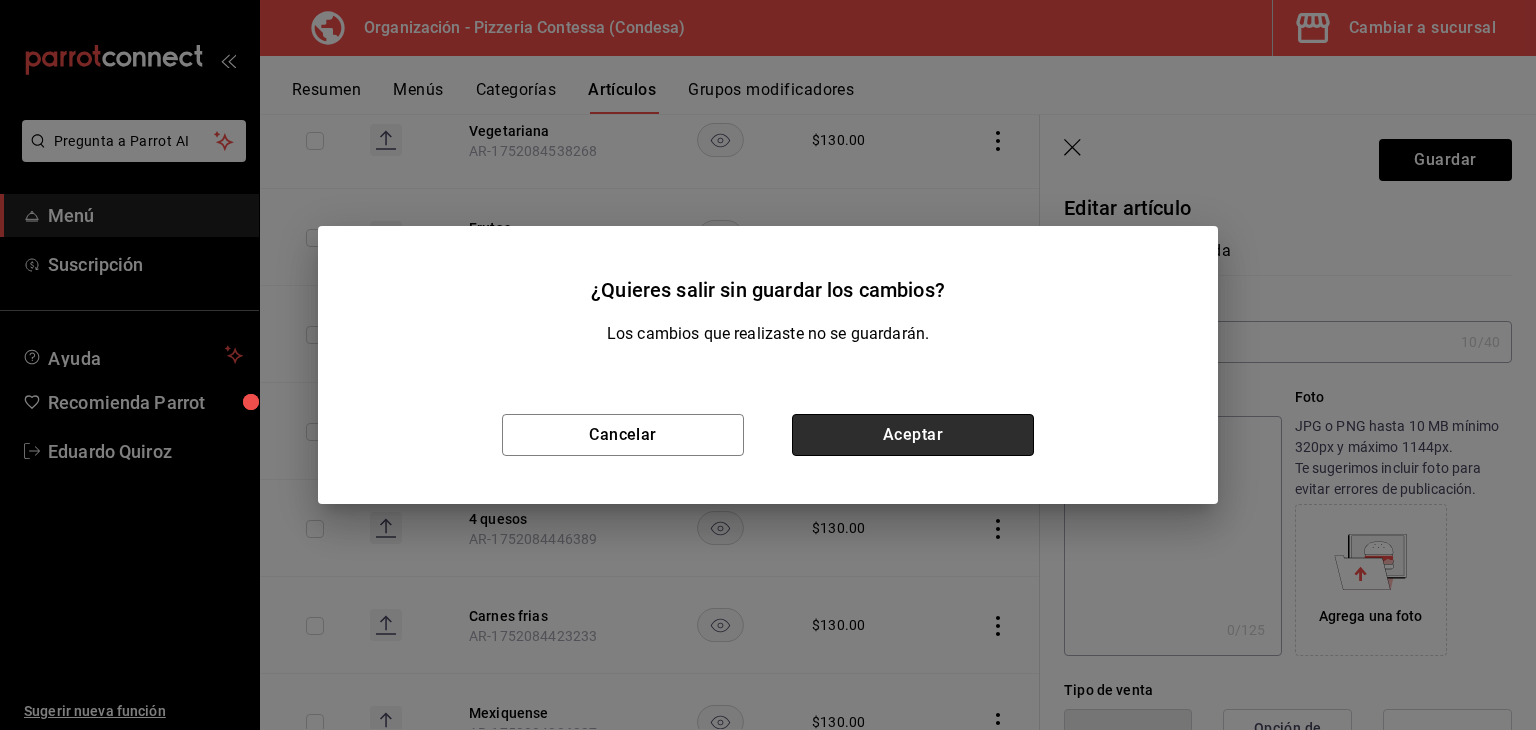 click on "Aceptar" at bounding box center [913, 435] 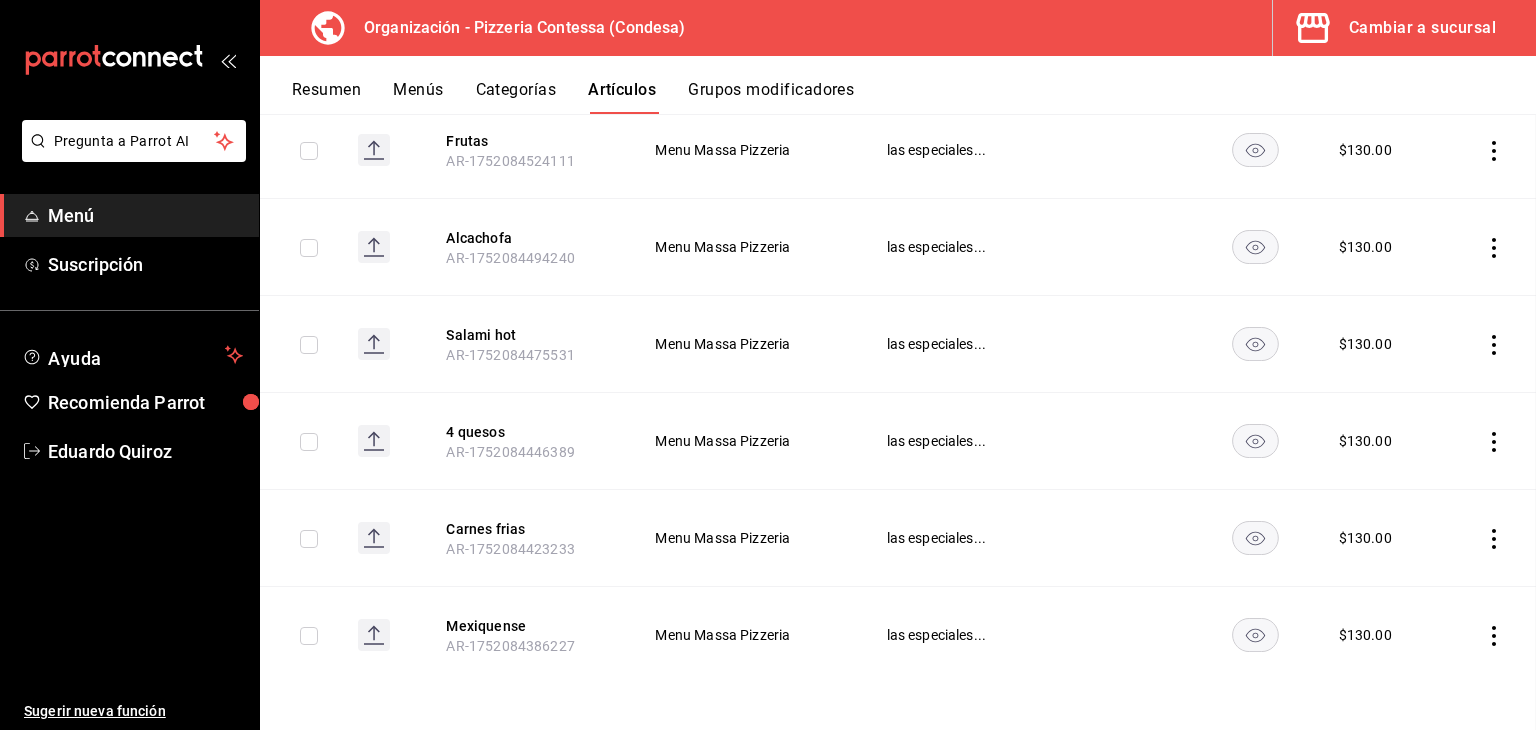 scroll, scrollTop: 326, scrollLeft: 0, axis: vertical 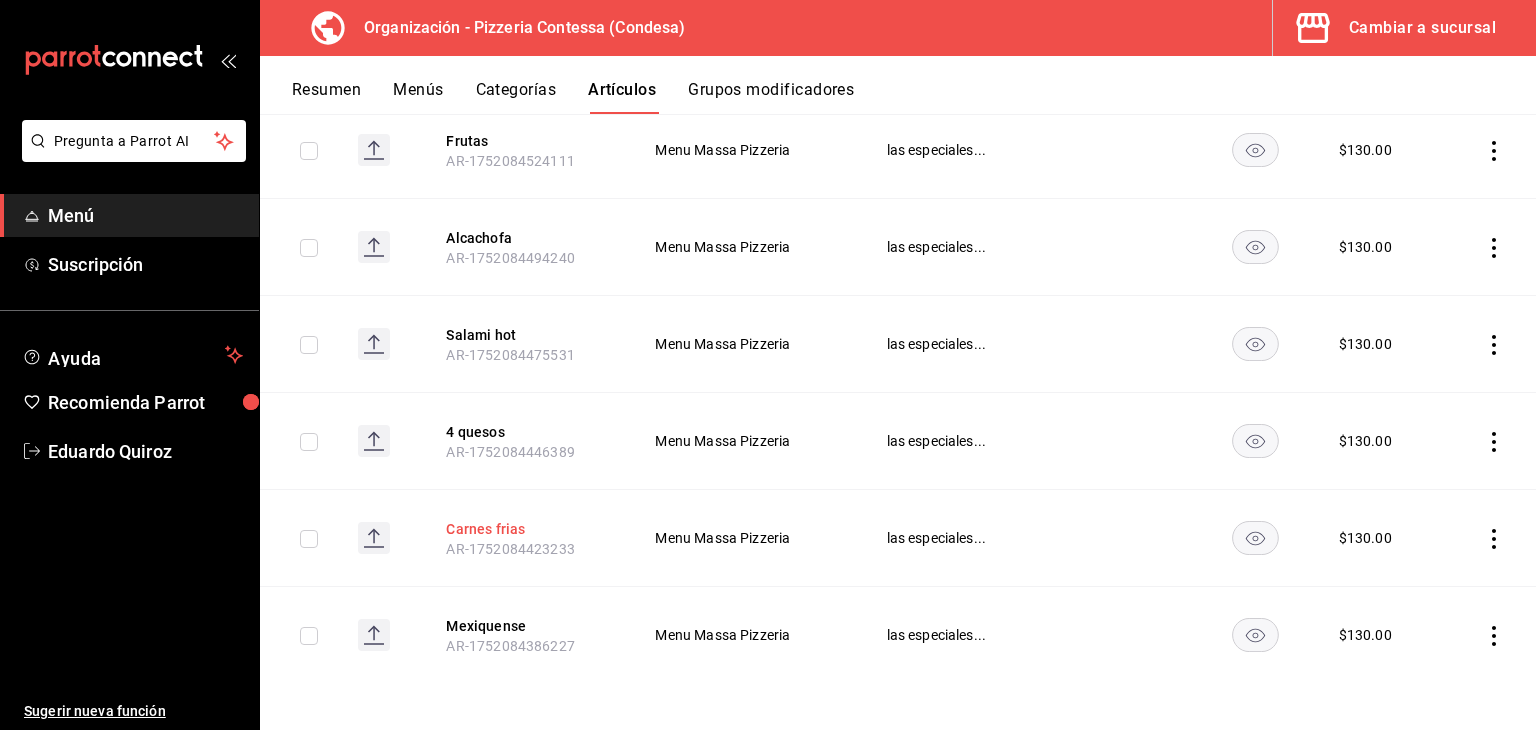 click on "Carnes frias" at bounding box center [526, 529] 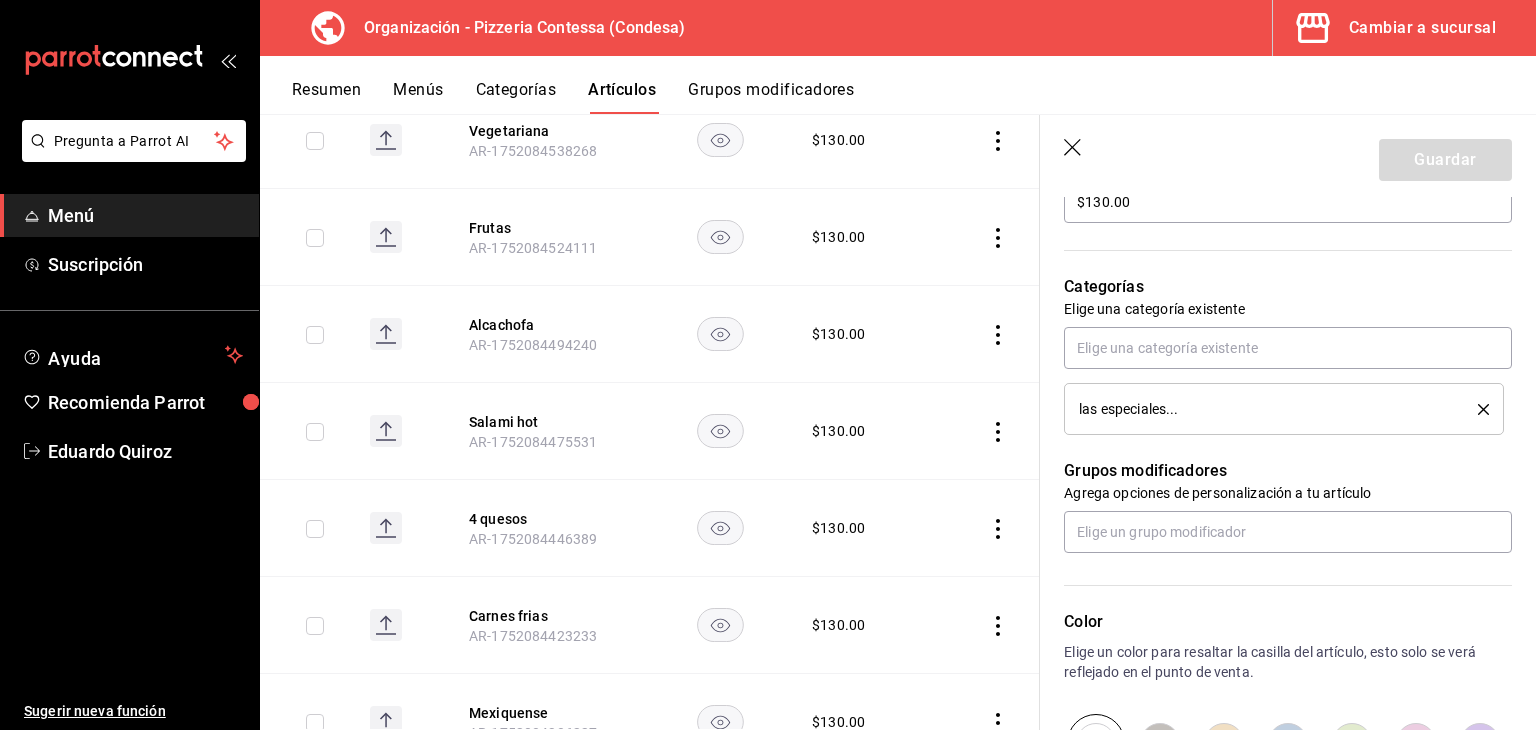 scroll, scrollTop: 641, scrollLeft: 0, axis: vertical 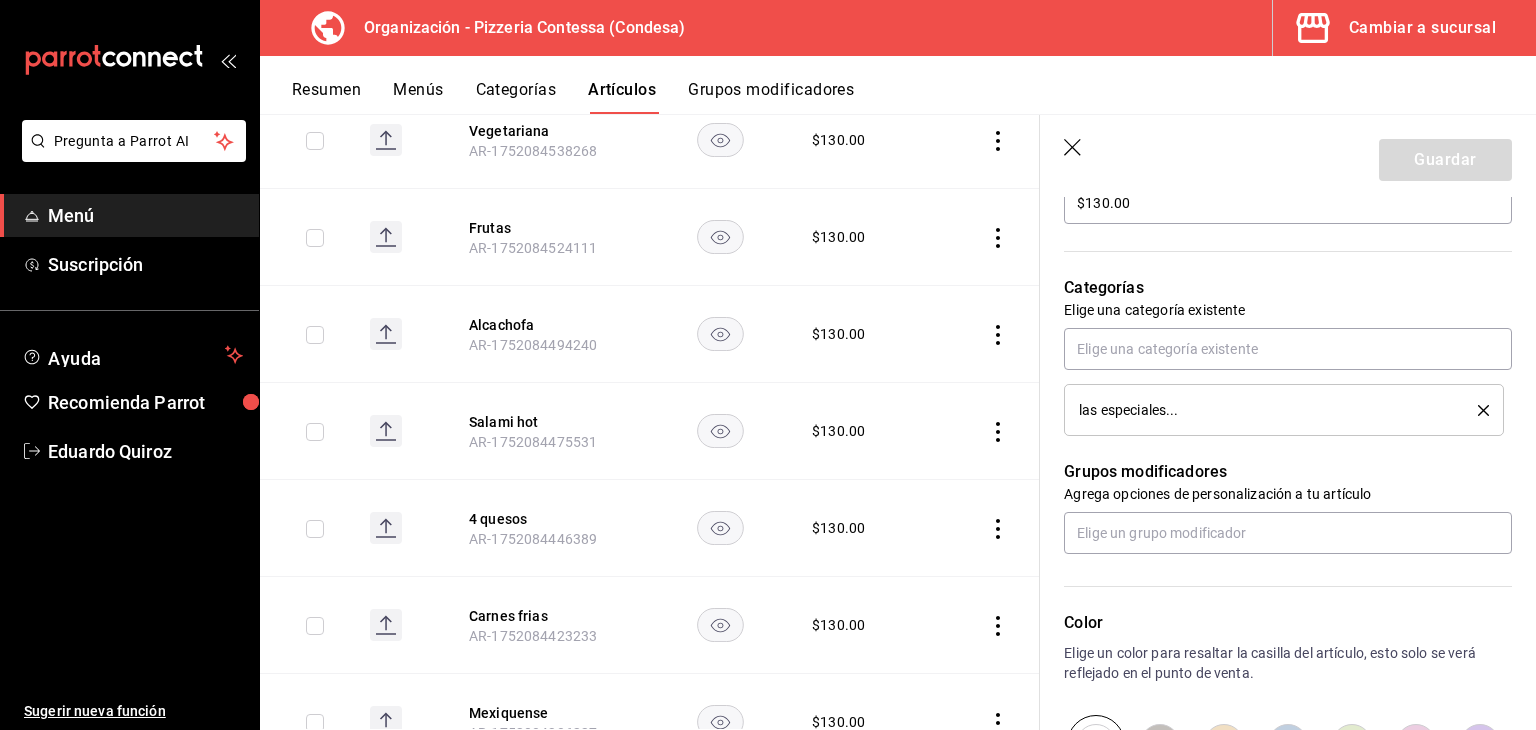 click 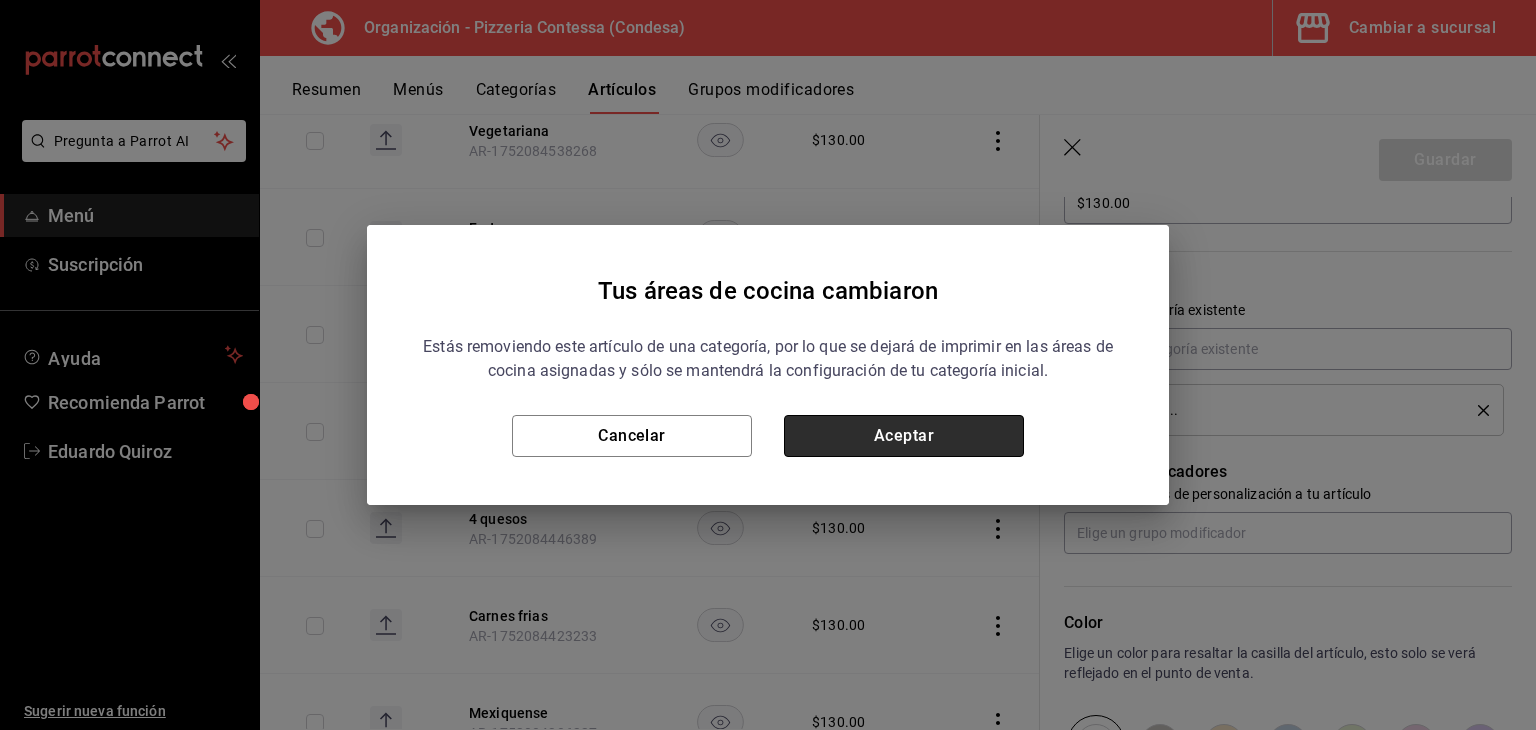 click on "Aceptar" at bounding box center (904, 436) 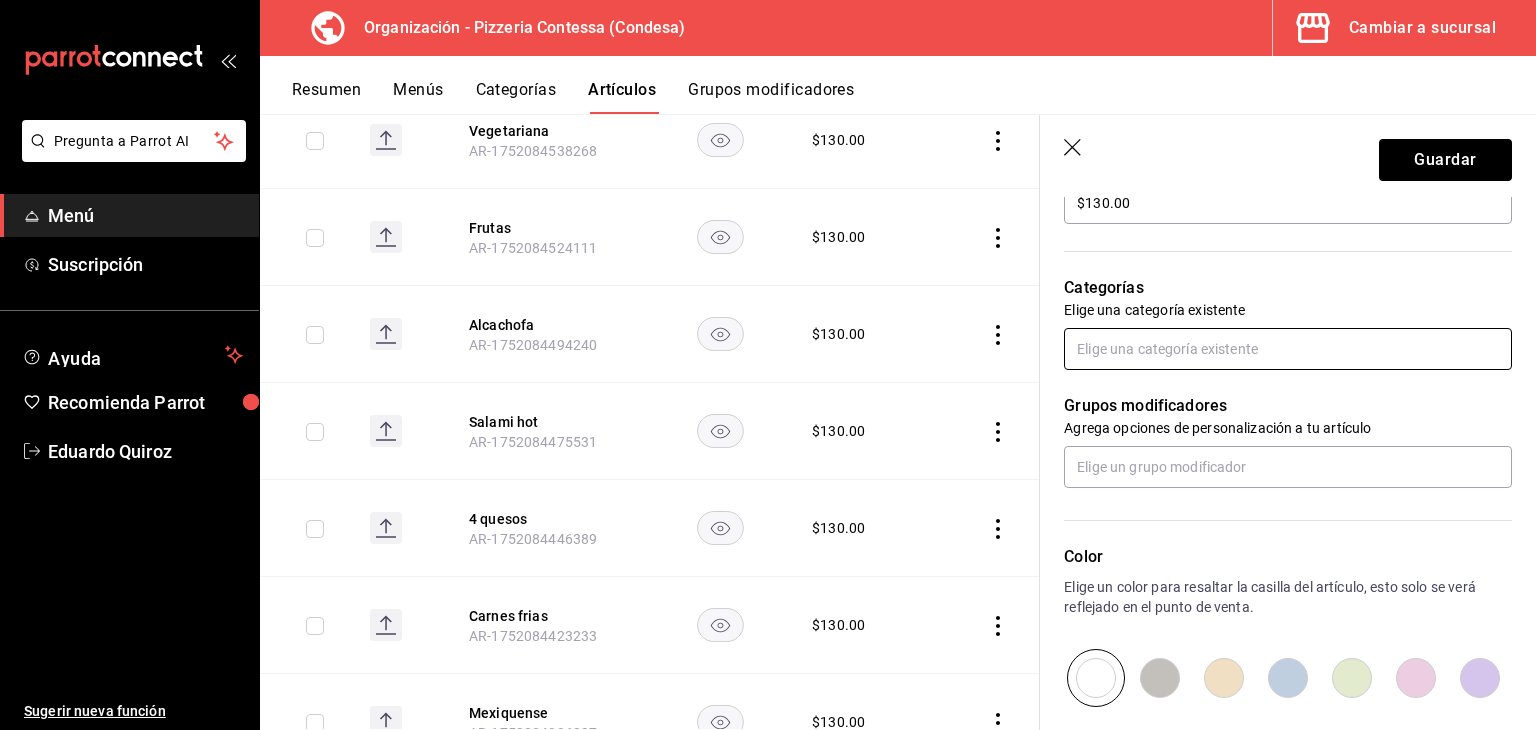click at bounding box center [1288, 349] 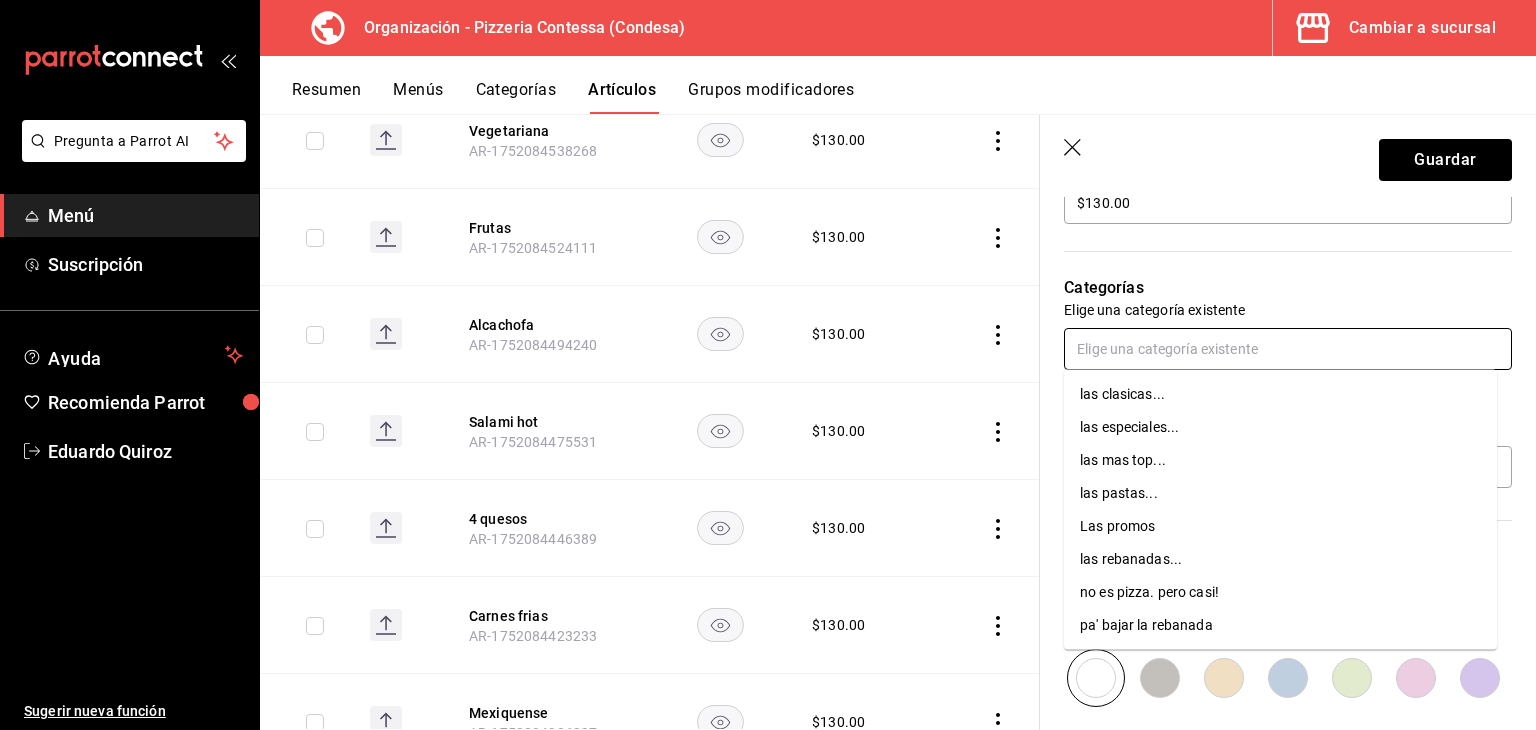 click on "las mas top..." at bounding box center [1280, 460] 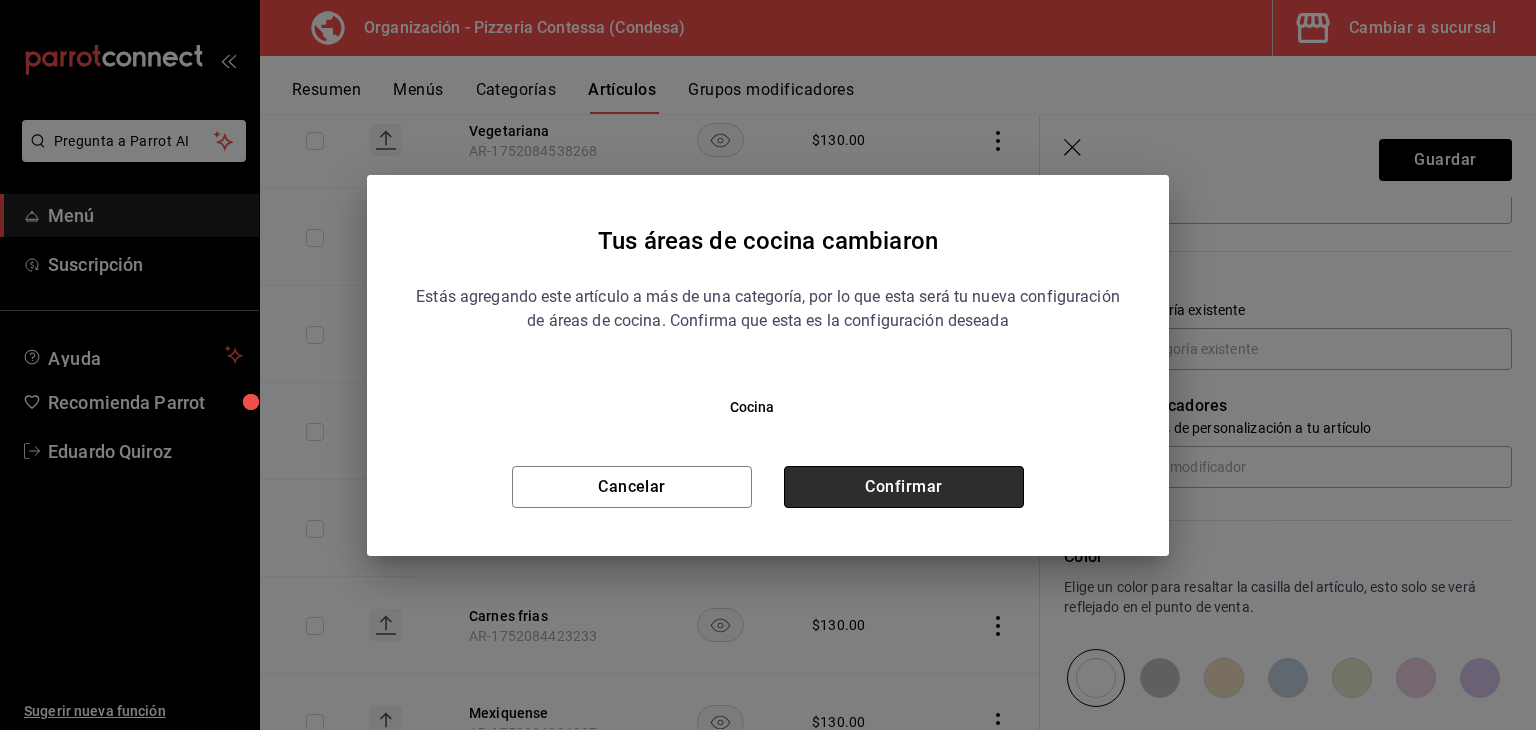 click on "Confirmar" at bounding box center (904, 487) 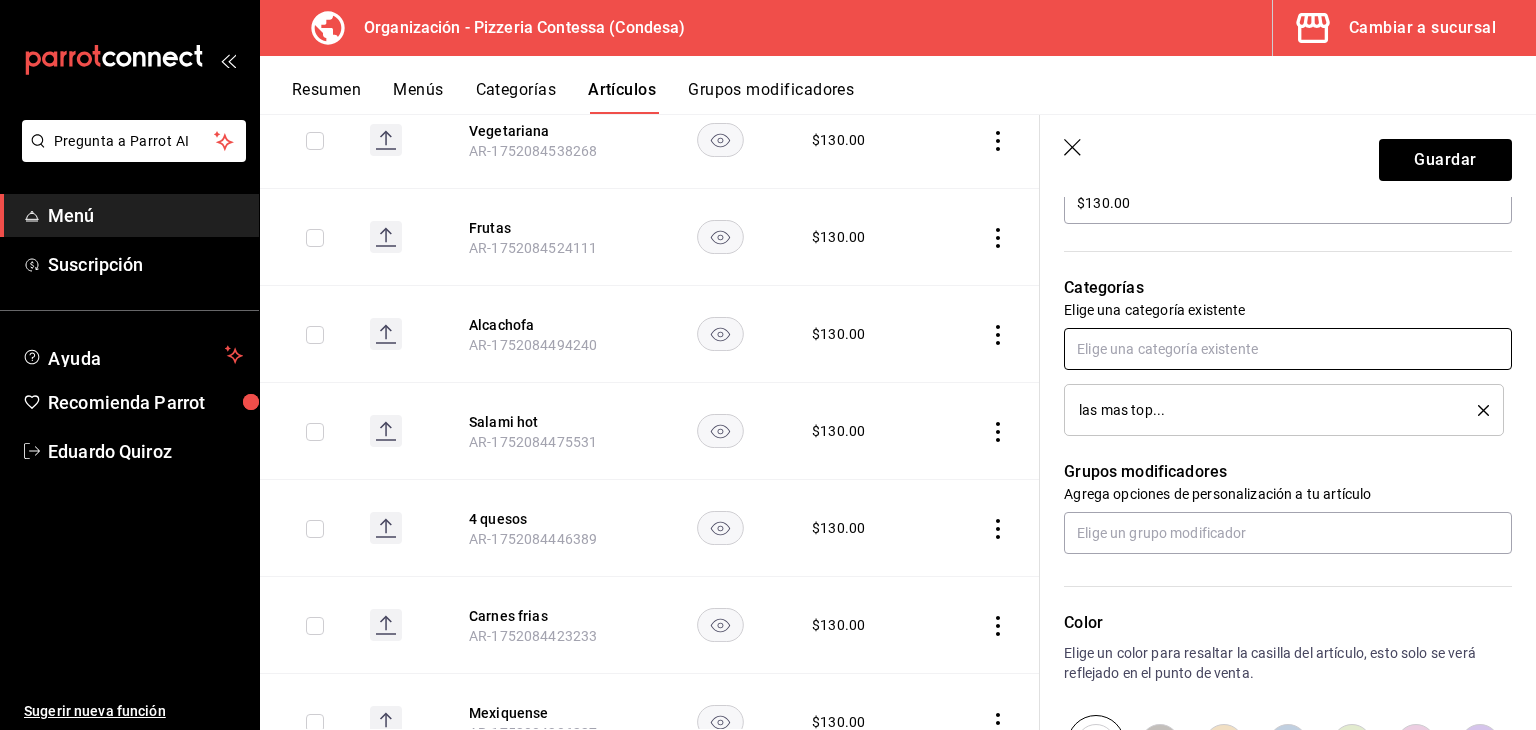 scroll, scrollTop: 934, scrollLeft: 0, axis: vertical 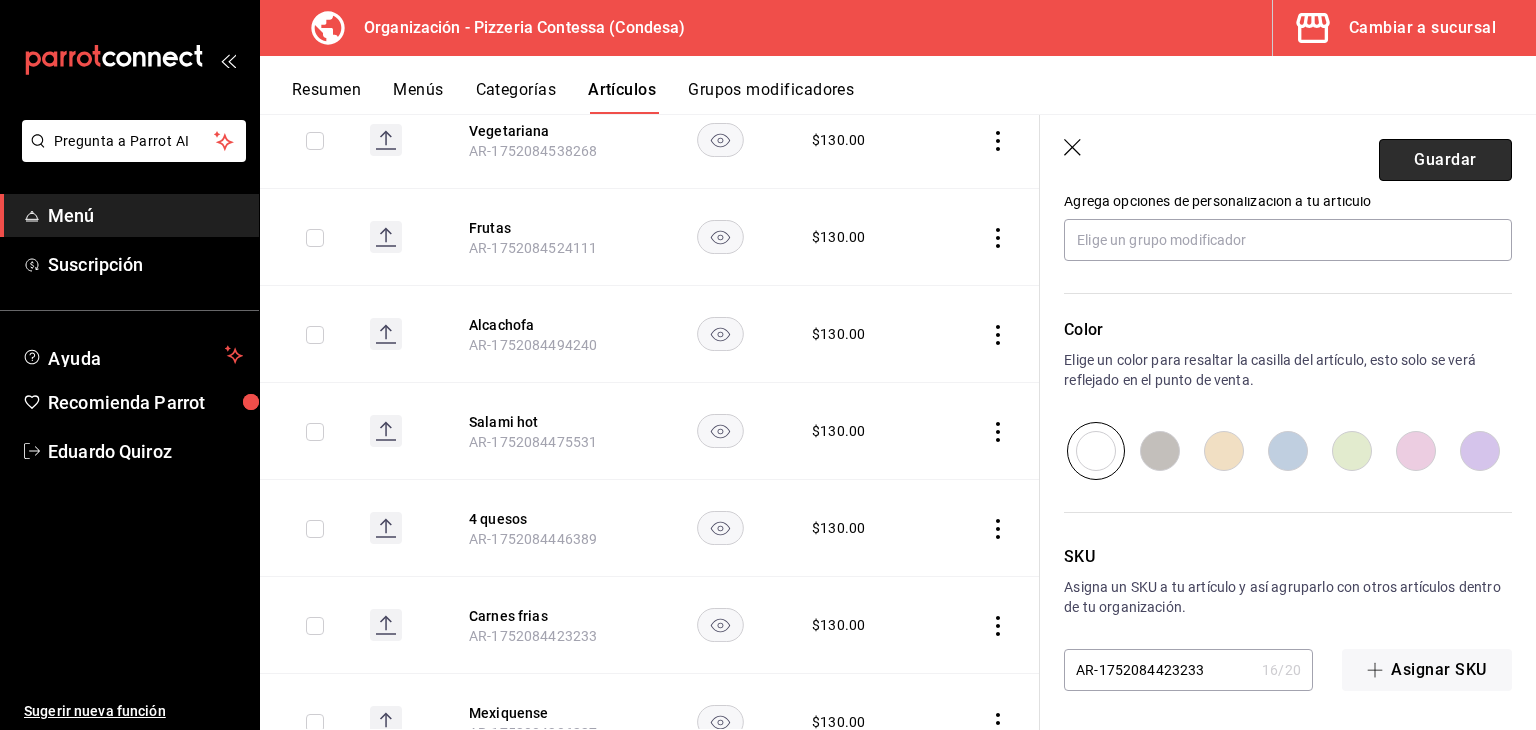 click on "Guardar" at bounding box center (1445, 160) 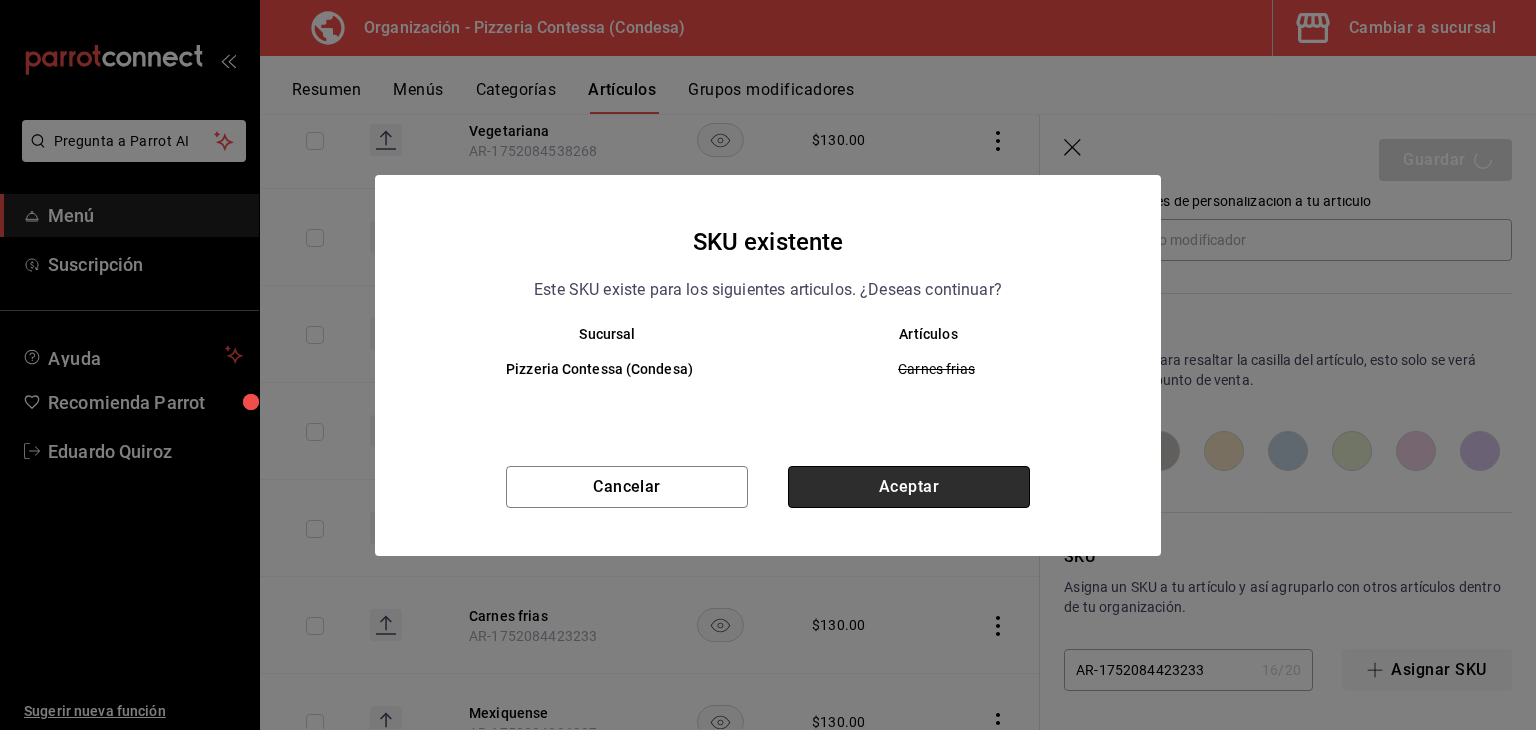 click on "Aceptar" at bounding box center [909, 487] 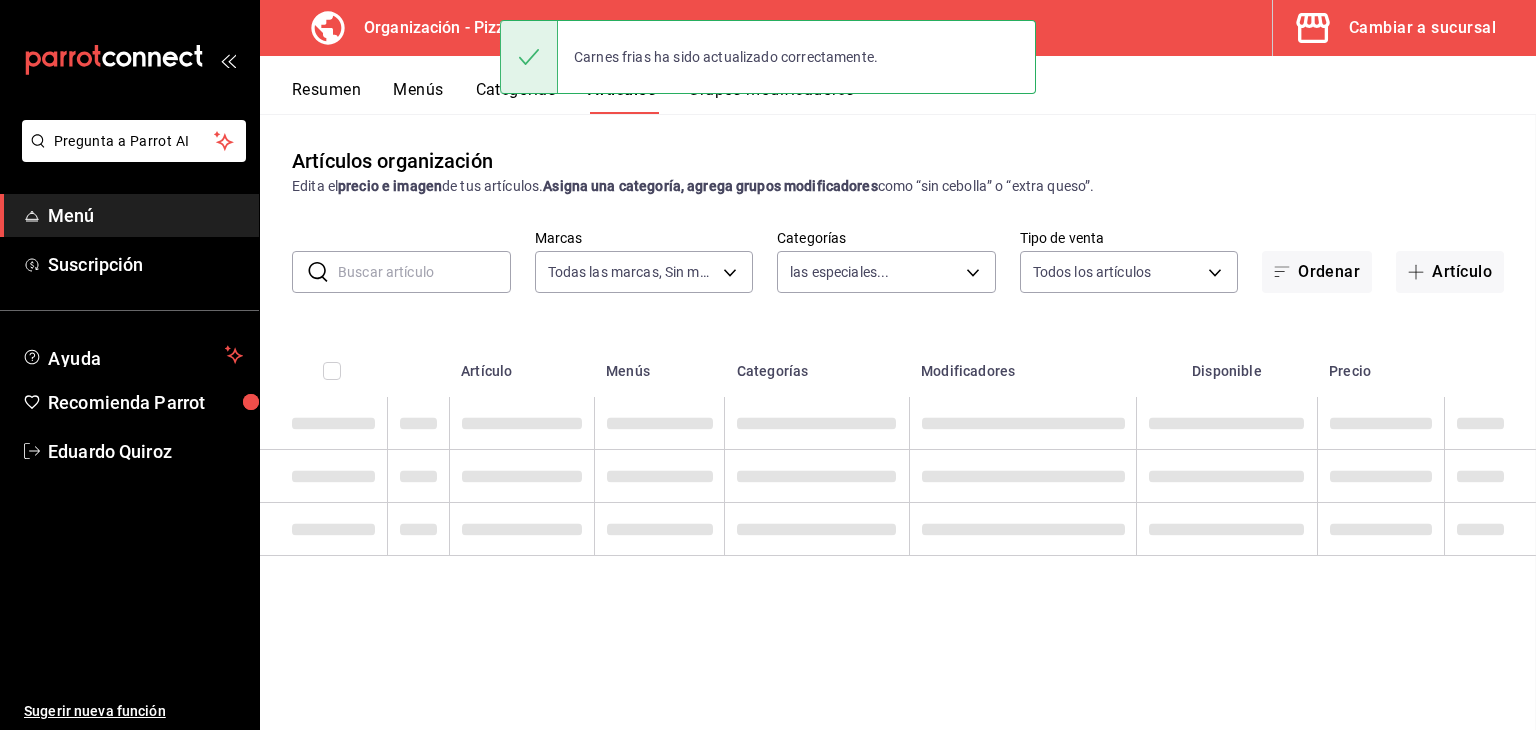 scroll, scrollTop: 0, scrollLeft: 0, axis: both 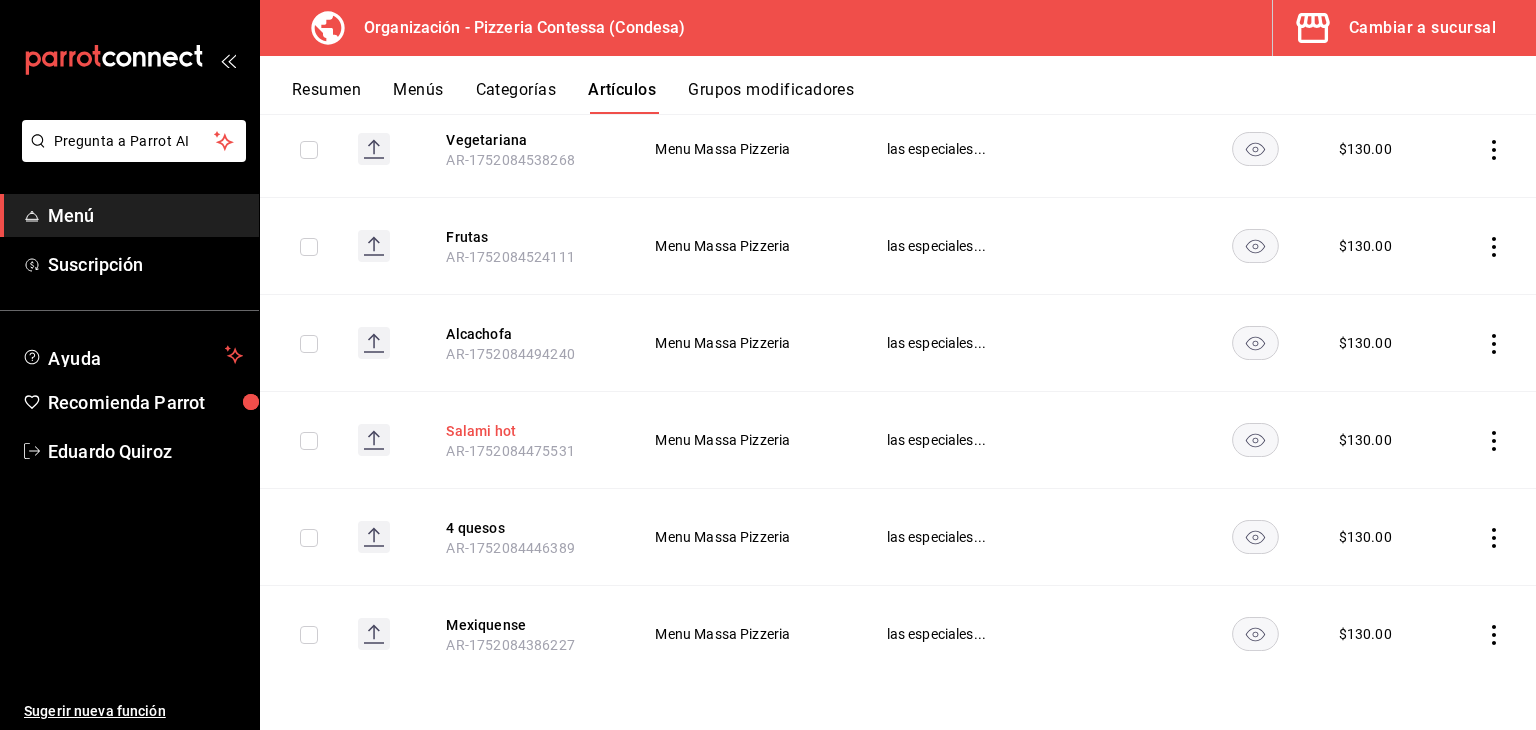 click on "Salami hot" at bounding box center (526, 431) 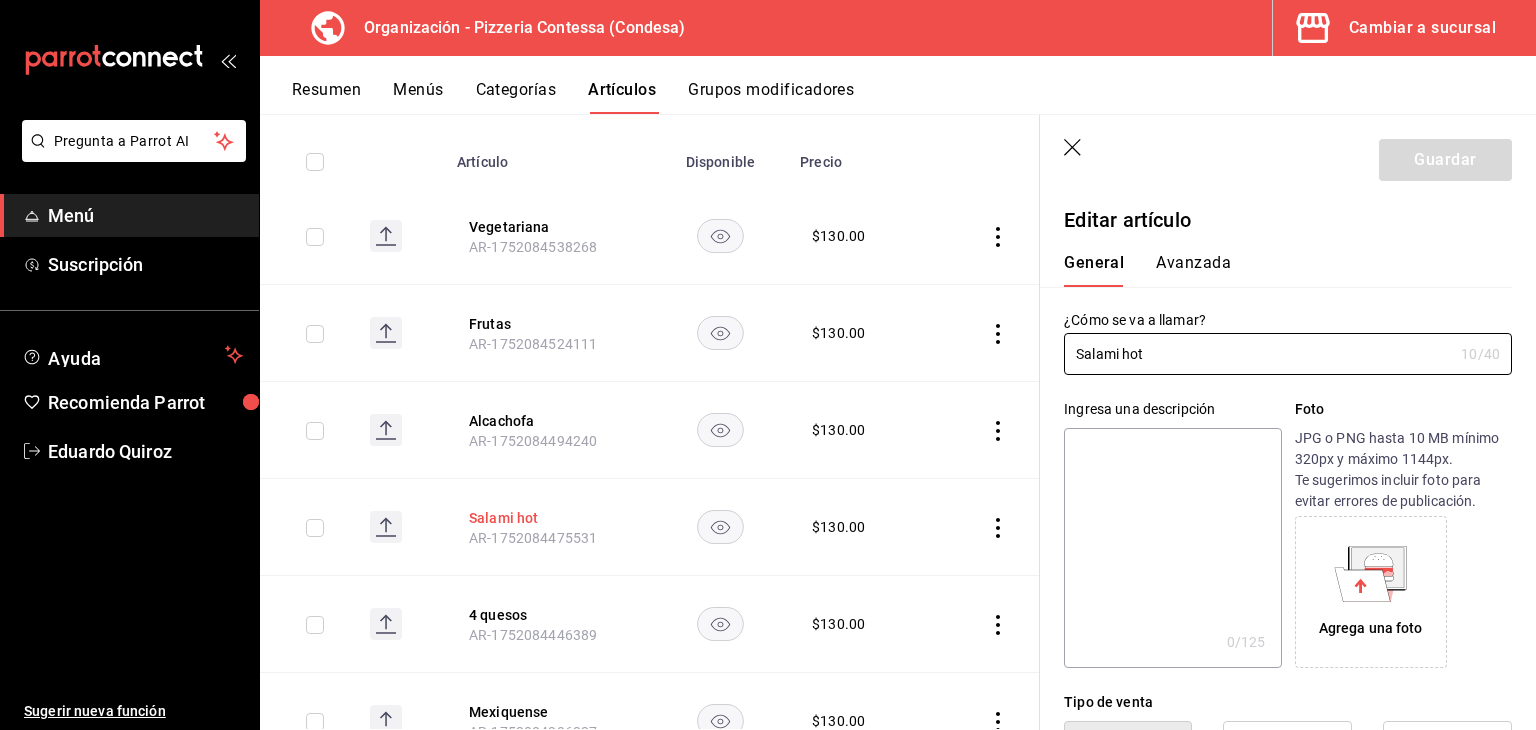type on "$130.00" 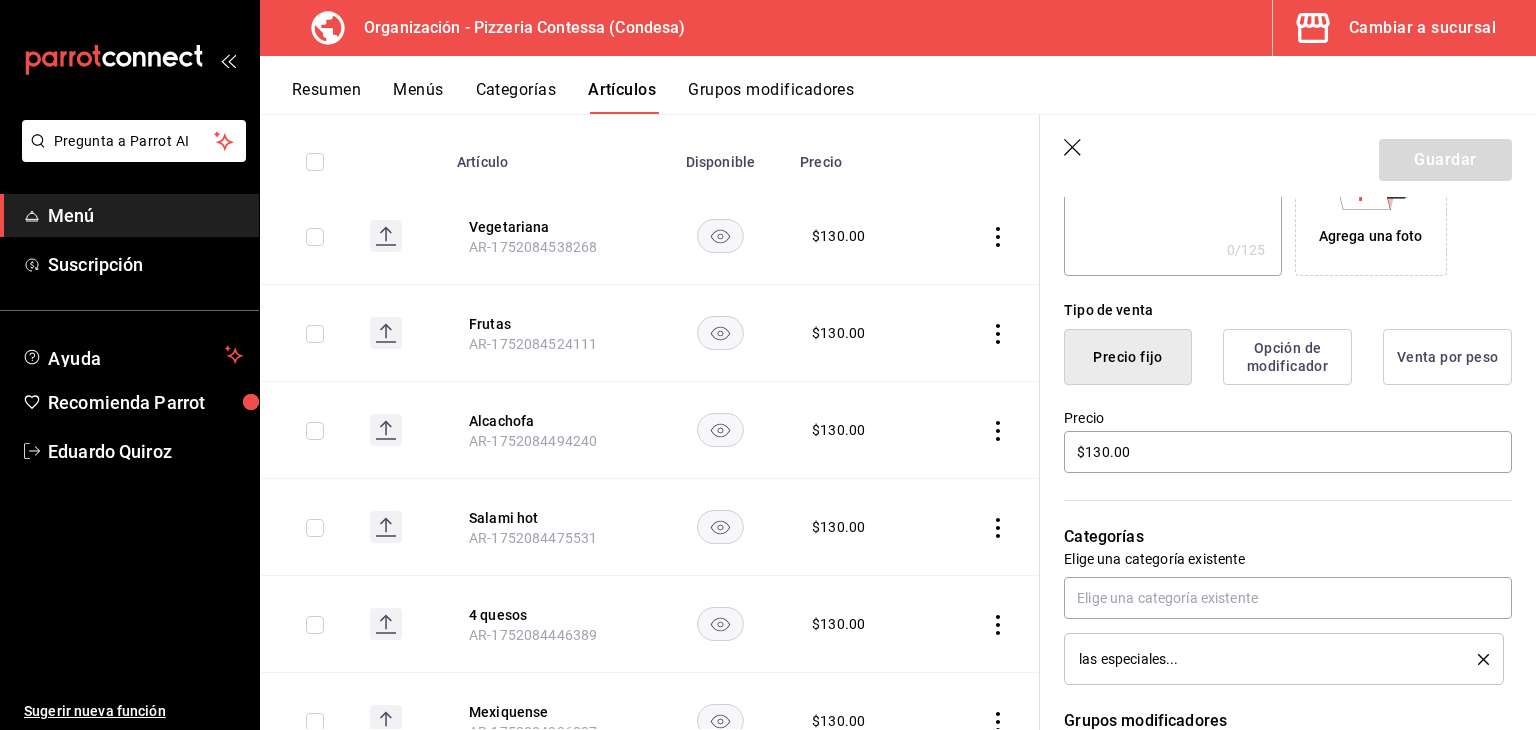 scroll, scrollTop: 556, scrollLeft: 0, axis: vertical 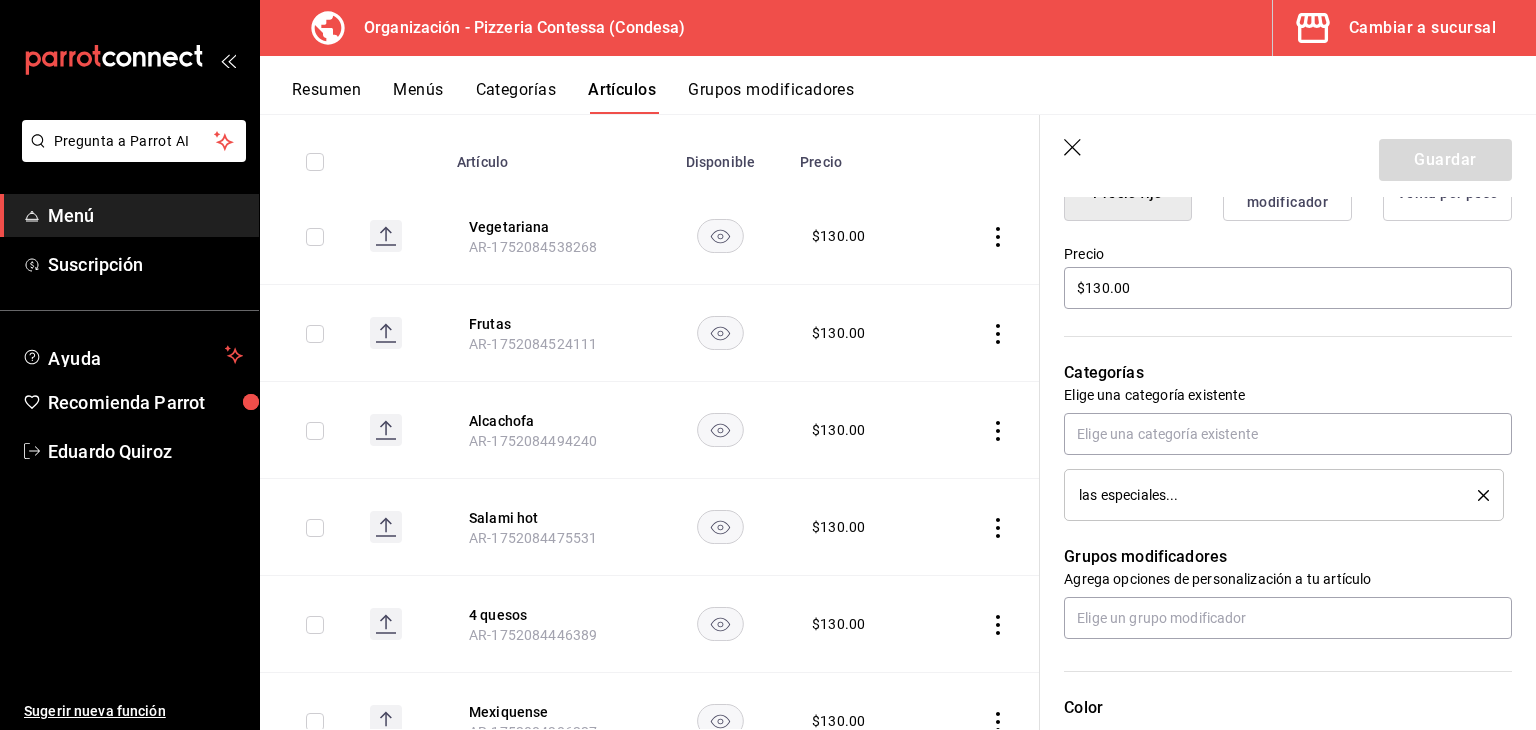 click 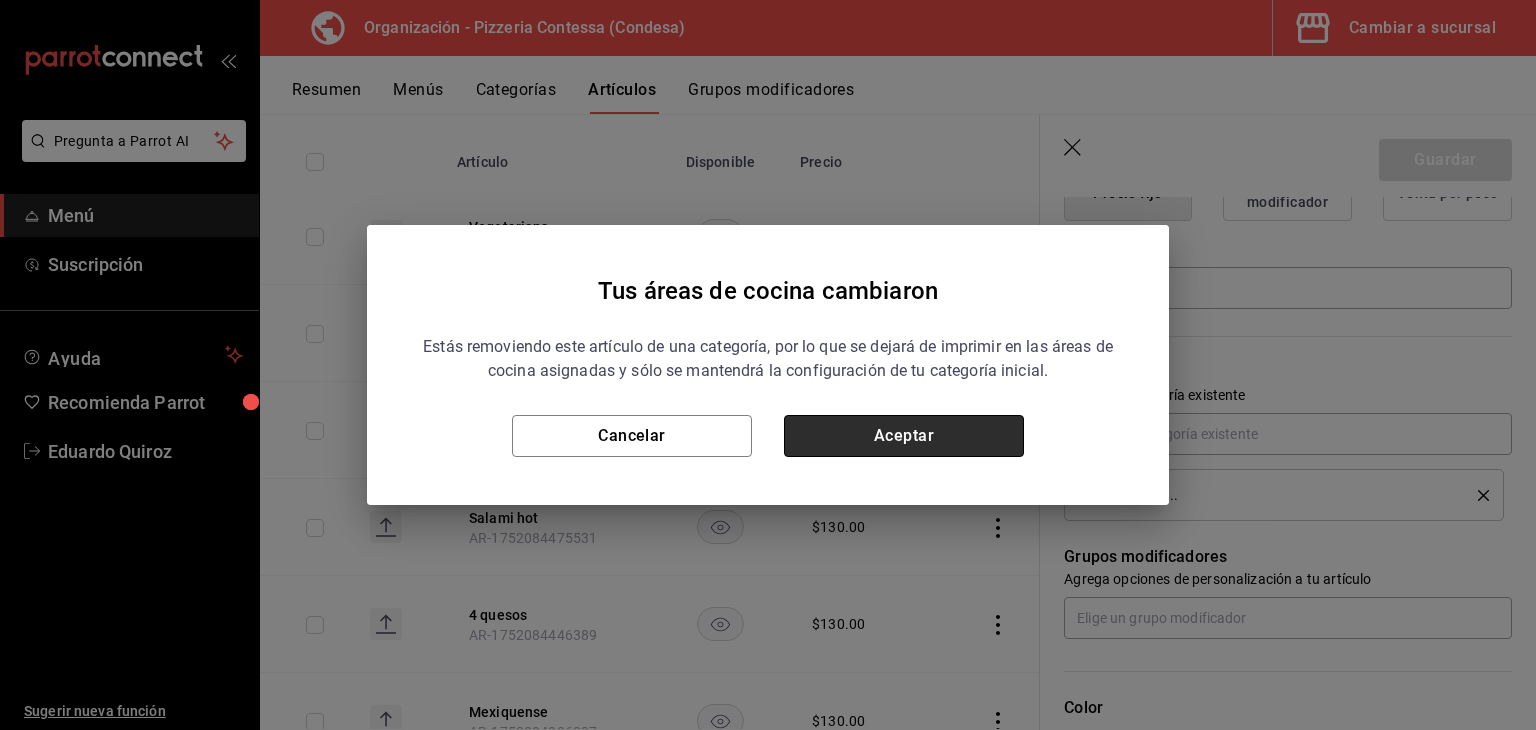 click on "Aceptar" at bounding box center [904, 436] 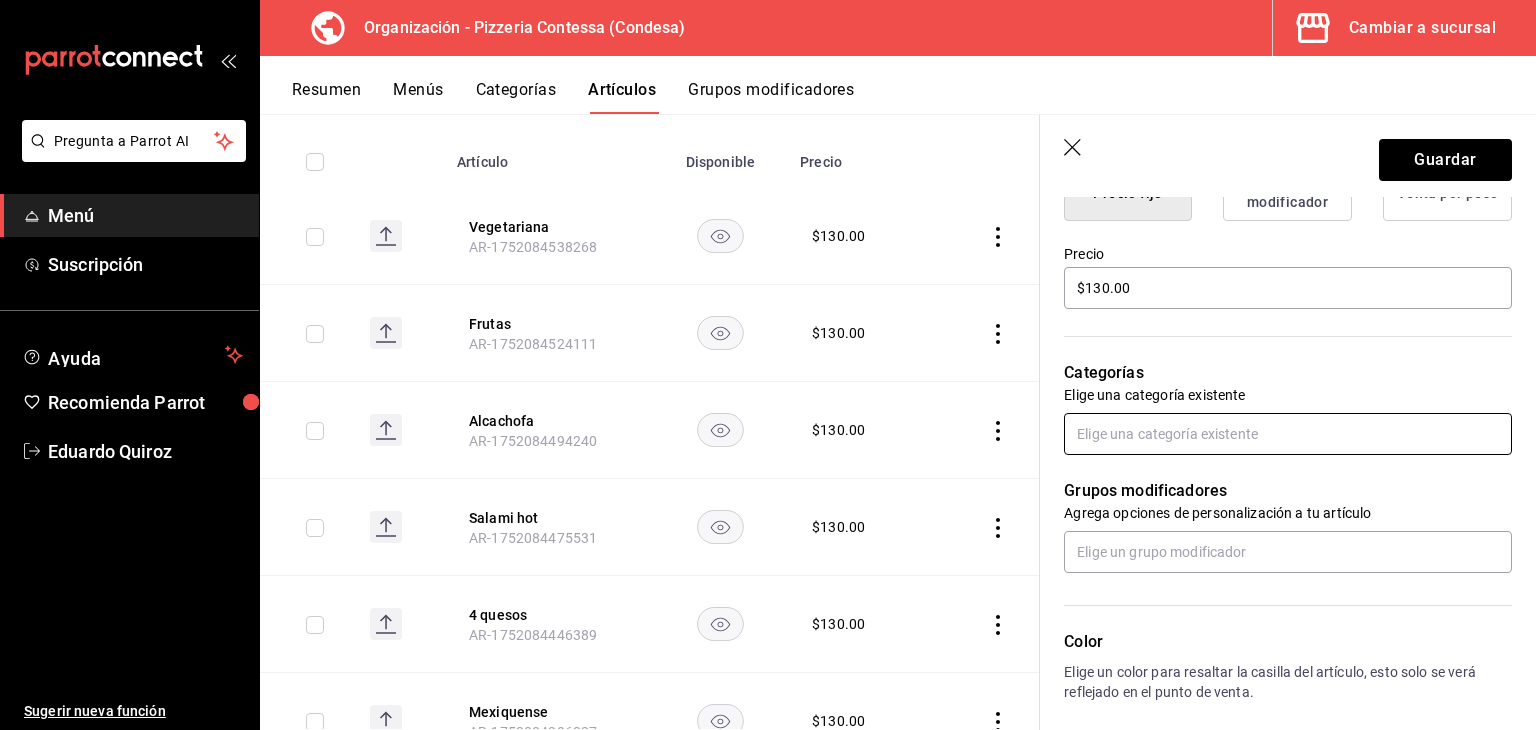 click at bounding box center [1288, 434] 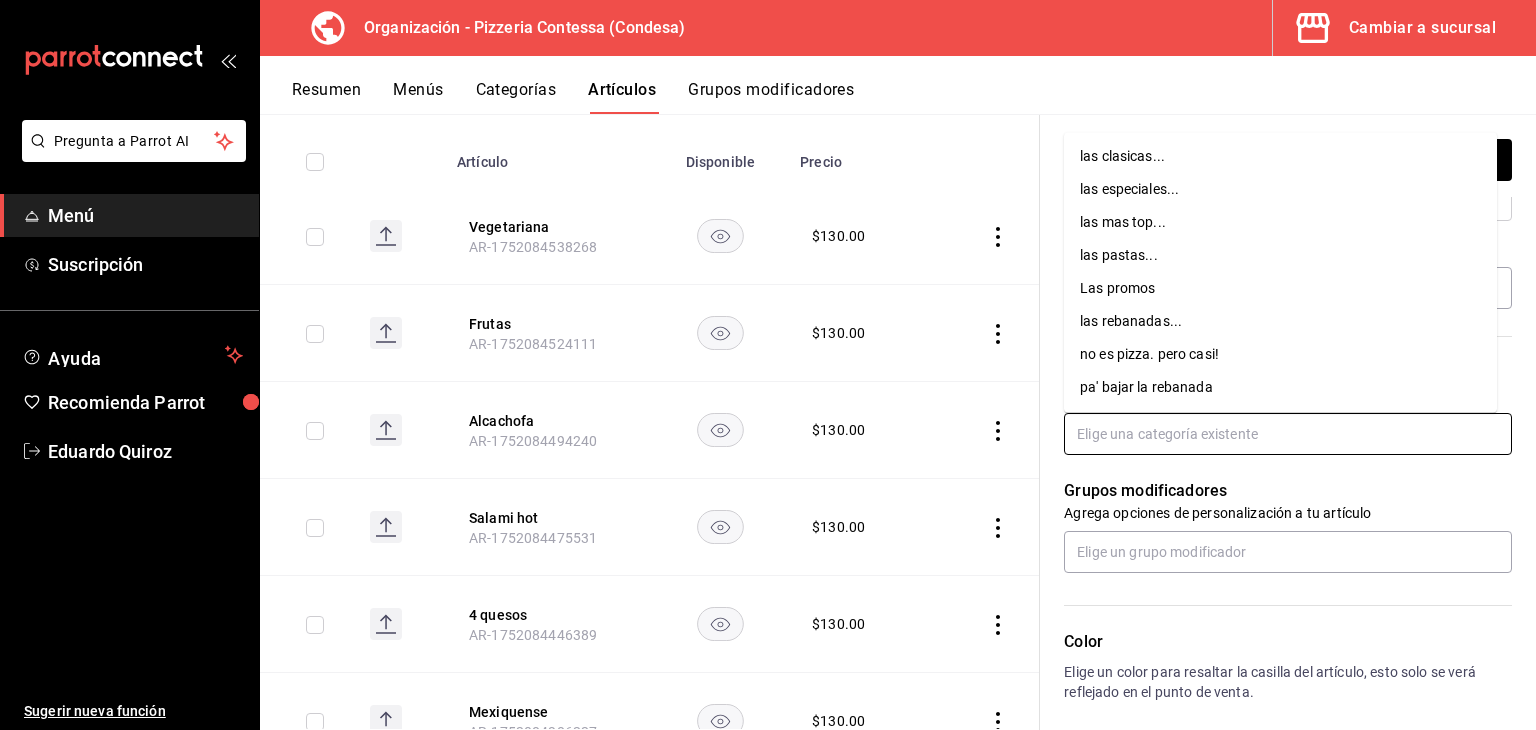 click on "las mas top..." at bounding box center [1280, 222] 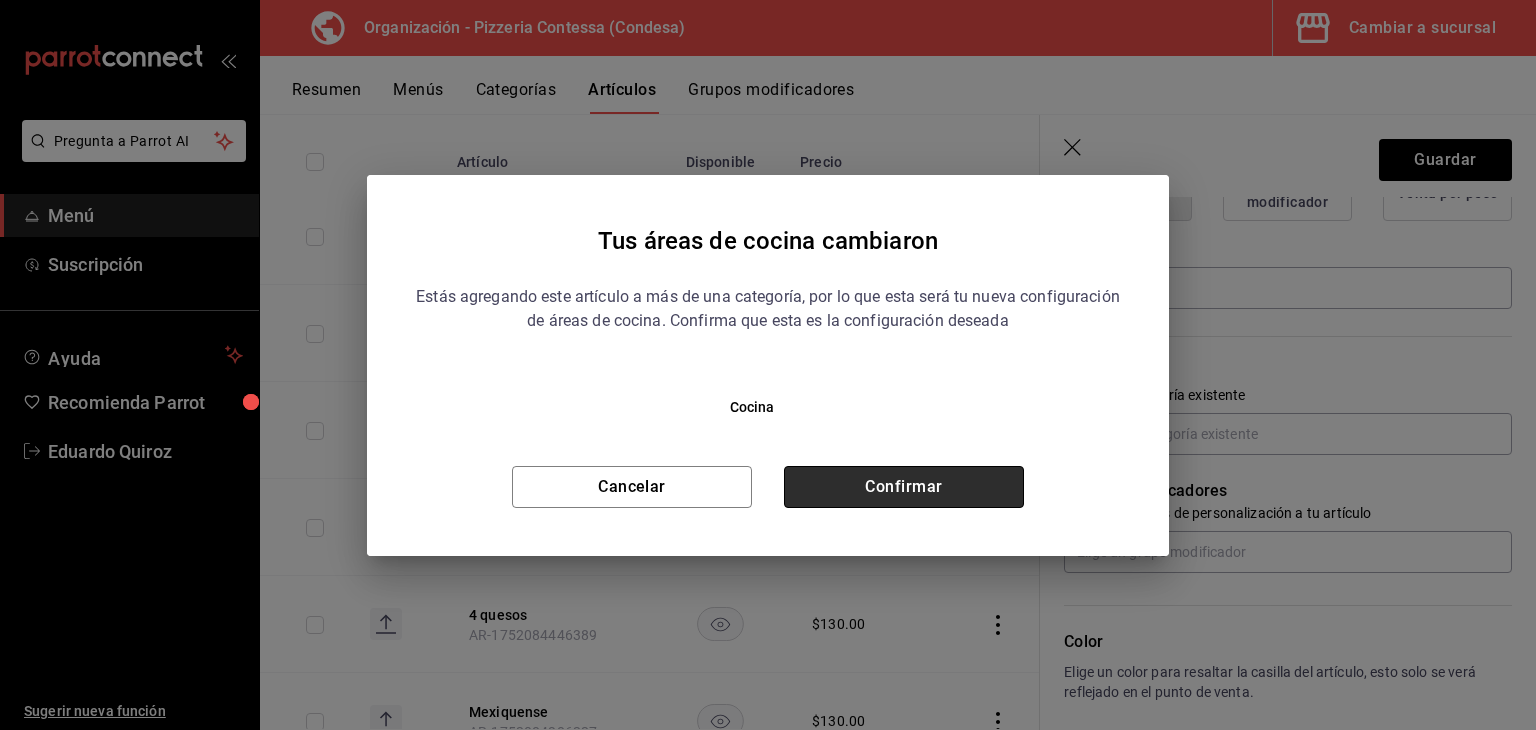 click on "Confirmar" at bounding box center [904, 487] 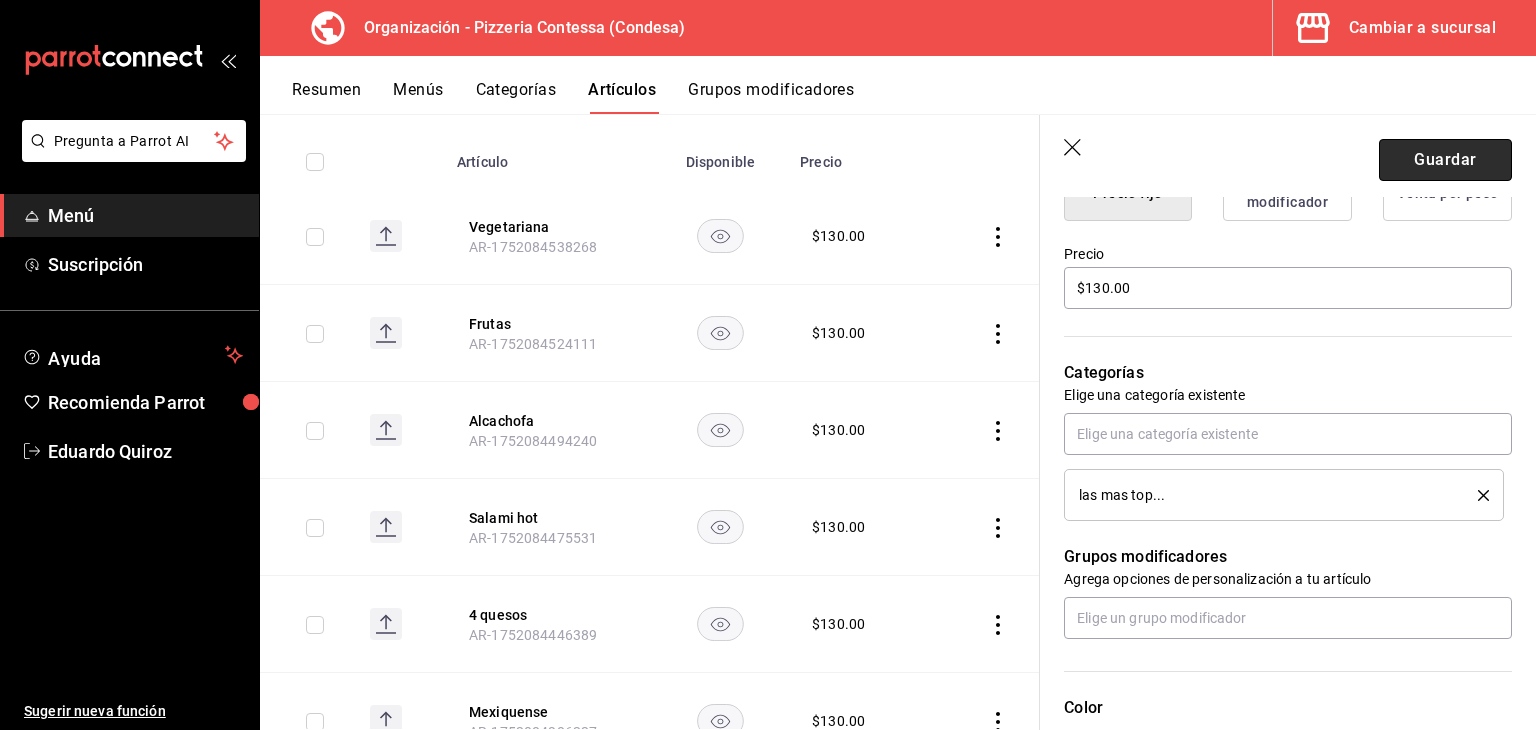 click on "Guardar" at bounding box center (1445, 160) 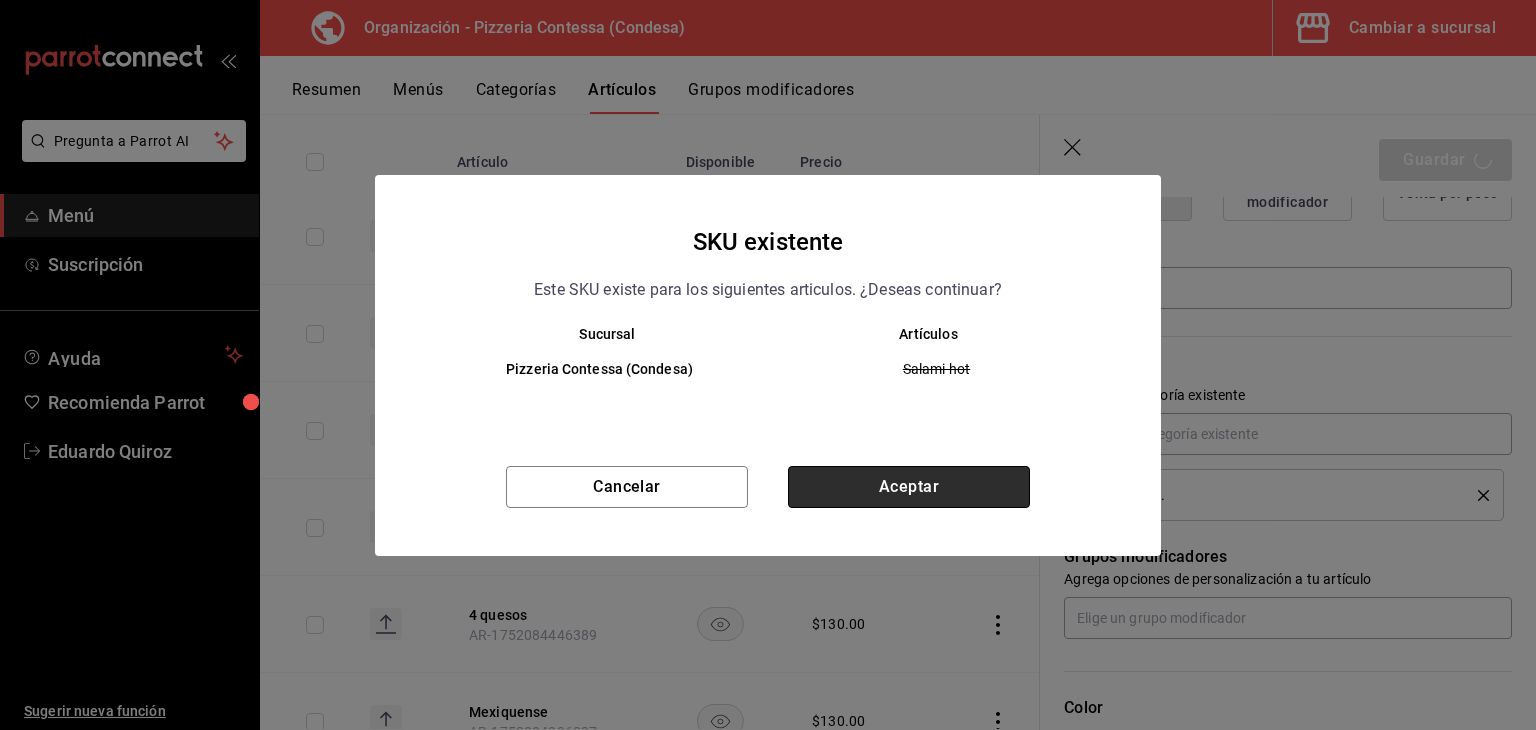 click on "Aceptar" at bounding box center (909, 487) 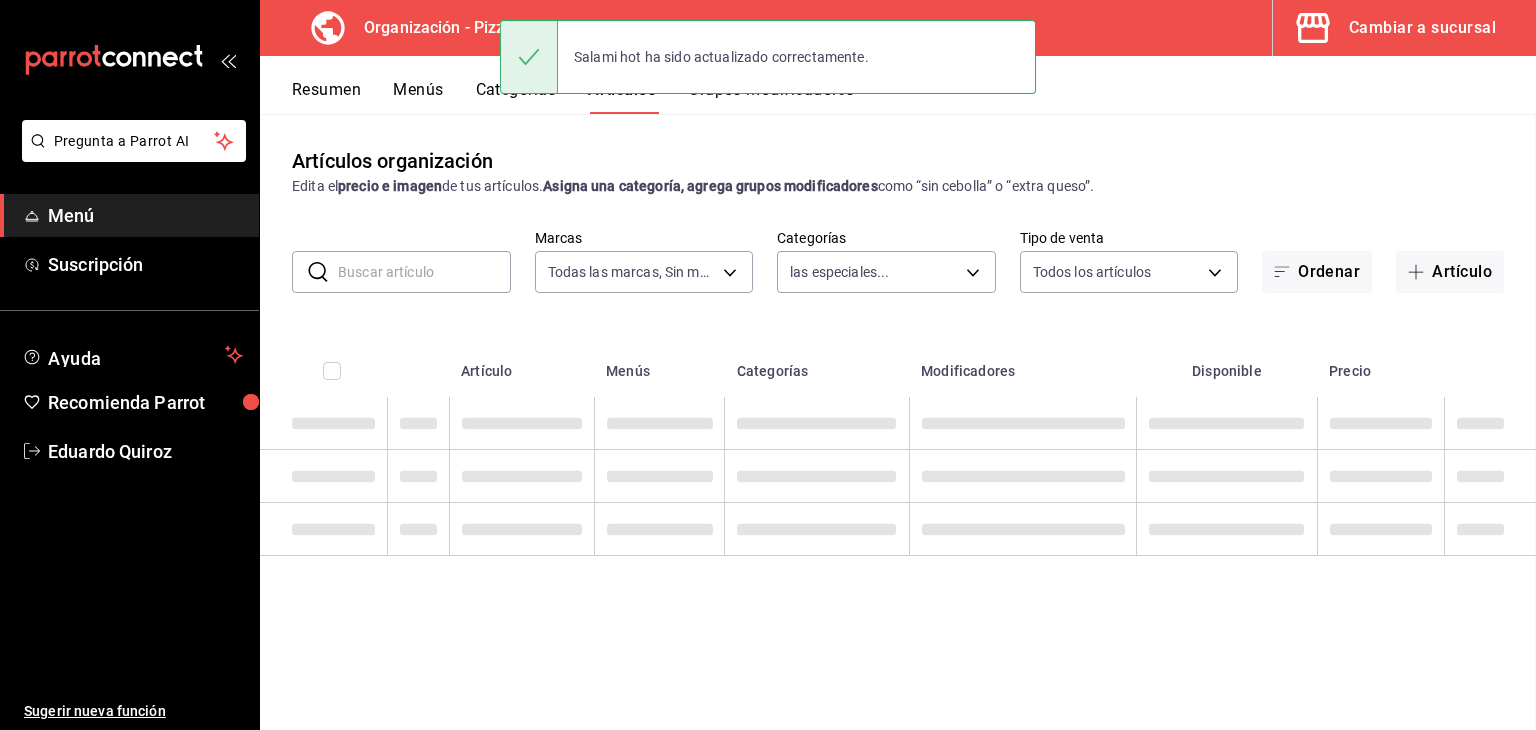 scroll, scrollTop: 0, scrollLeft: 0, axis: both 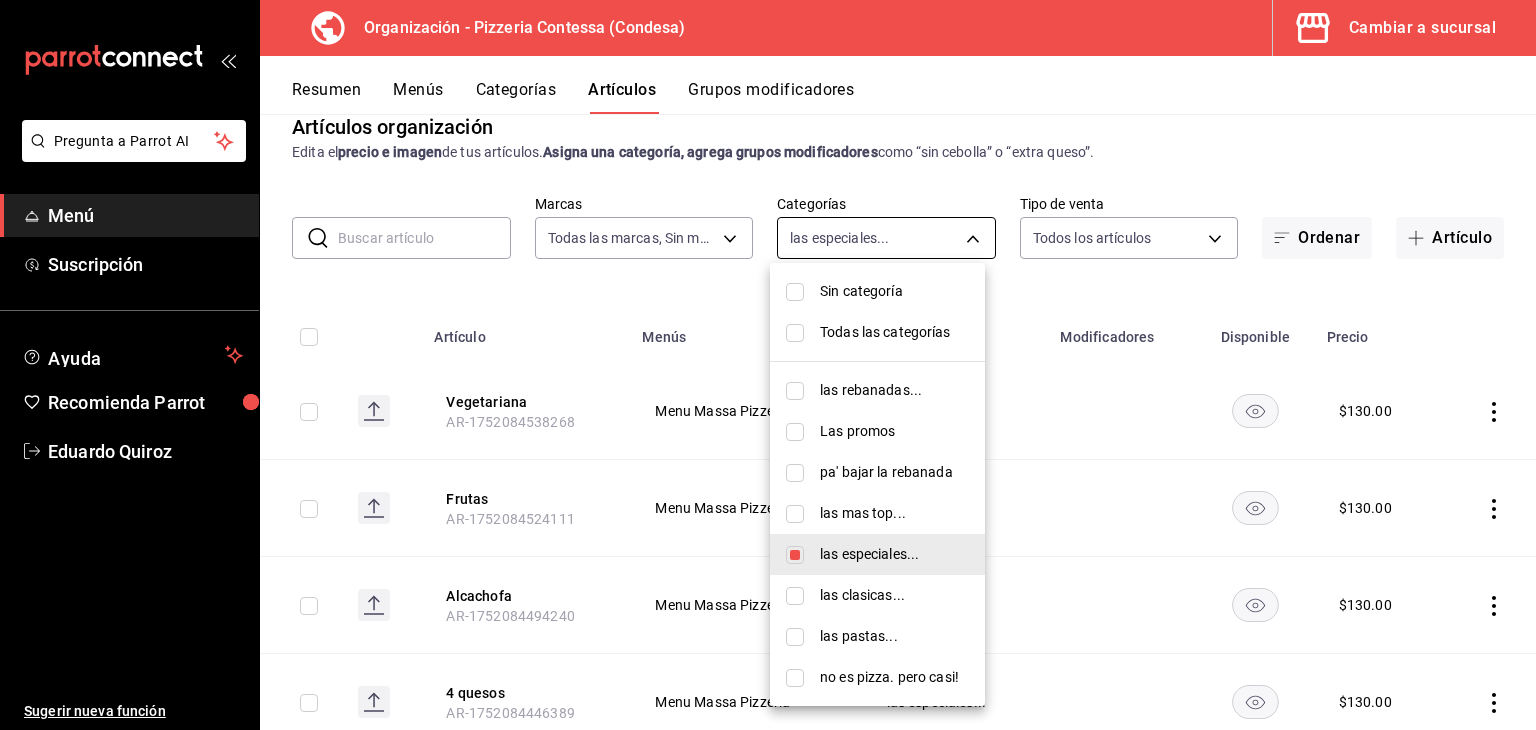 click on "Pregunta a Parrot AI Menú   Suscripción   Ayuda Recomienda Parrot   [PERSON]   Sugerir nueva función   Organización - Pizzeria Contessa (Condesa) Cambiar a sucursal Resumen Menús Categorías Artículos Grupos modificadores Artículos organización Edita el  precio e imagen  de tus artículos.  Asigna una categoría, agrega grupos modificadores  como “sin cebolla” o “extra queso”. ​ ​ Marcas Todas las marcas, Sin marca ffd2d5b6-989f-41ef-afc5-5290e67978d8 Categorías las especiales... b44dbd63-a331-4d81-83cd-3a8867acfc41 Tipo de venta Todos los artículos ALL Ordenar Artículo Artículo Menús Categorías Modificadores Disponible Precio Vegetariana AR-1752084538268 Menu Massa Pizzeria las especiales... $ 130.00 Frutas AR-1752084524111 Menu Massa Pizzeria las especiales... $ 130.00 Alcachofa AR-1752084494240 Menu Massa Pizzeria las especiales... $ 130.00 4 quesos AR-1752084446389 Menu Massa Pizzeria las especiales... $ 130.00 Mexiquense AR-1752084386227 Menu Massa Pizzeria $ 130.00 Menú" at bounding box center [768, 365] 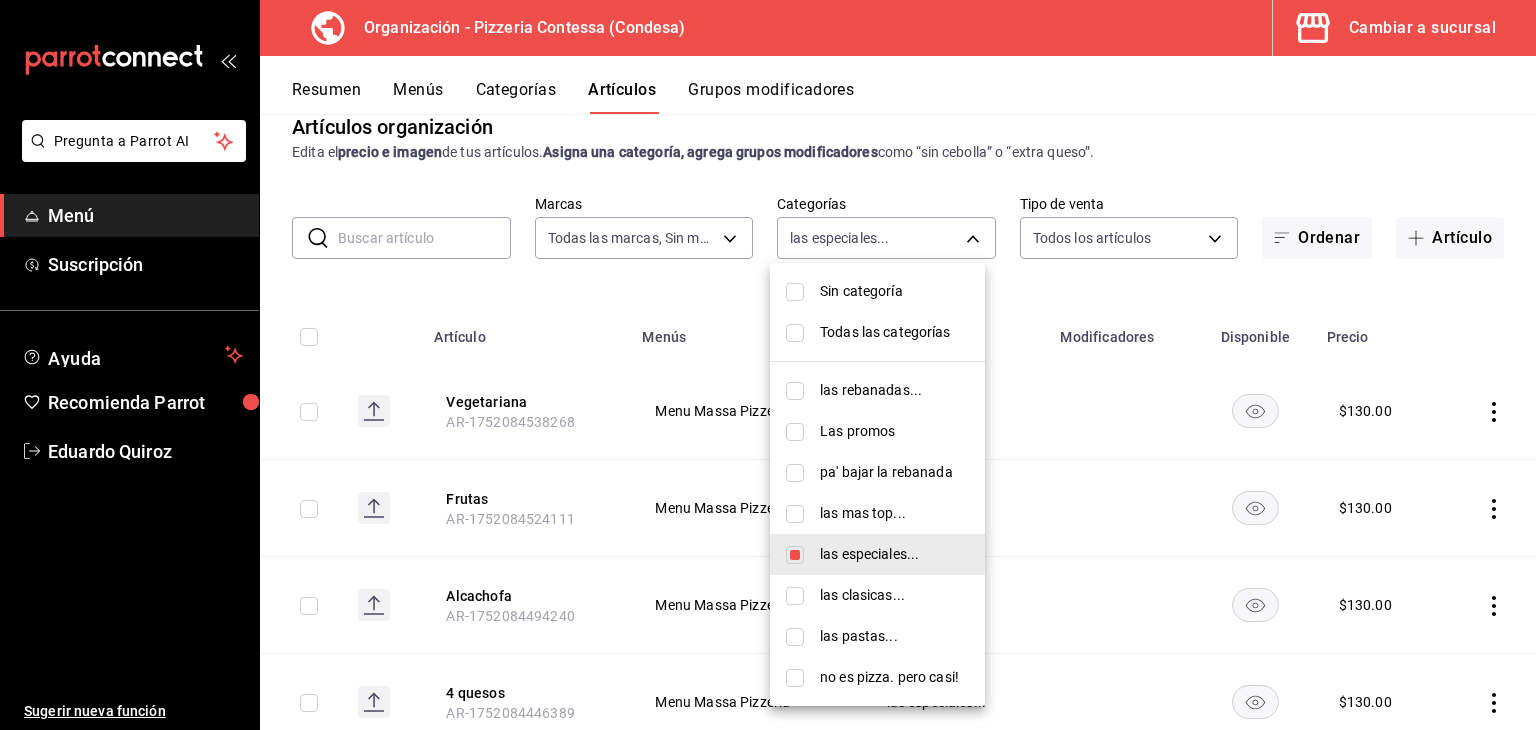 click at bounding box center (795, 333) 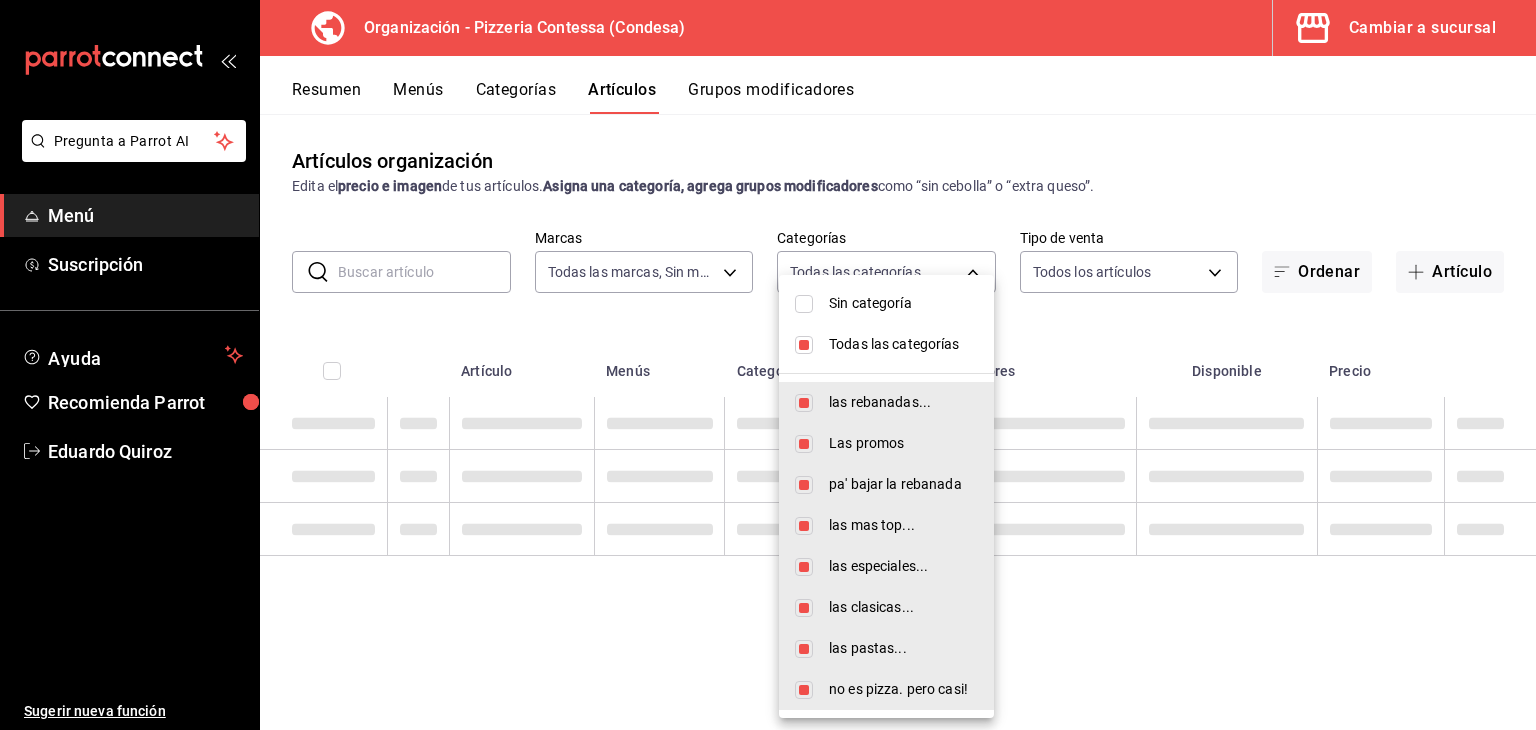 scroll, scrollTop: 0, scrollLeft: 0, axis: both 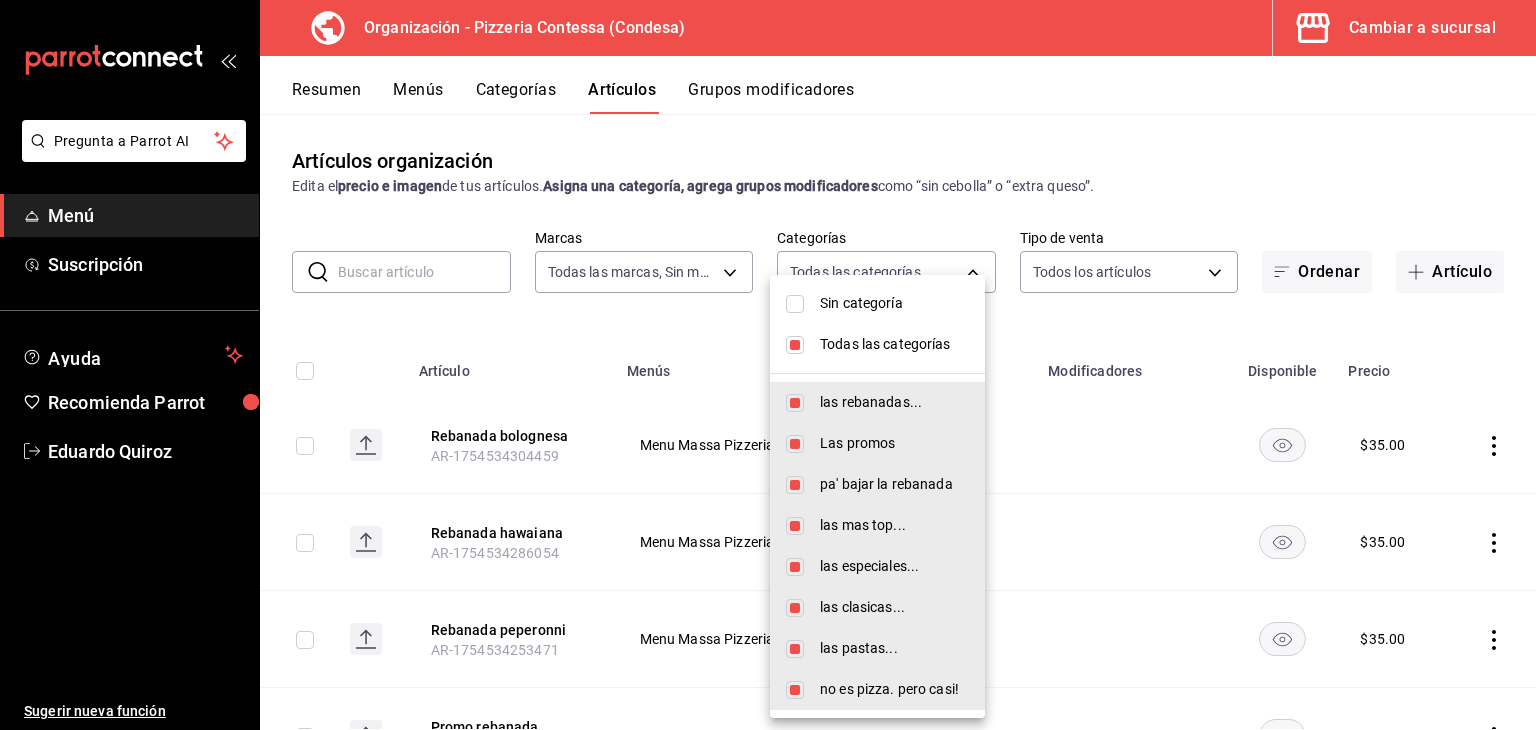 click at bounding box center (768, 365) 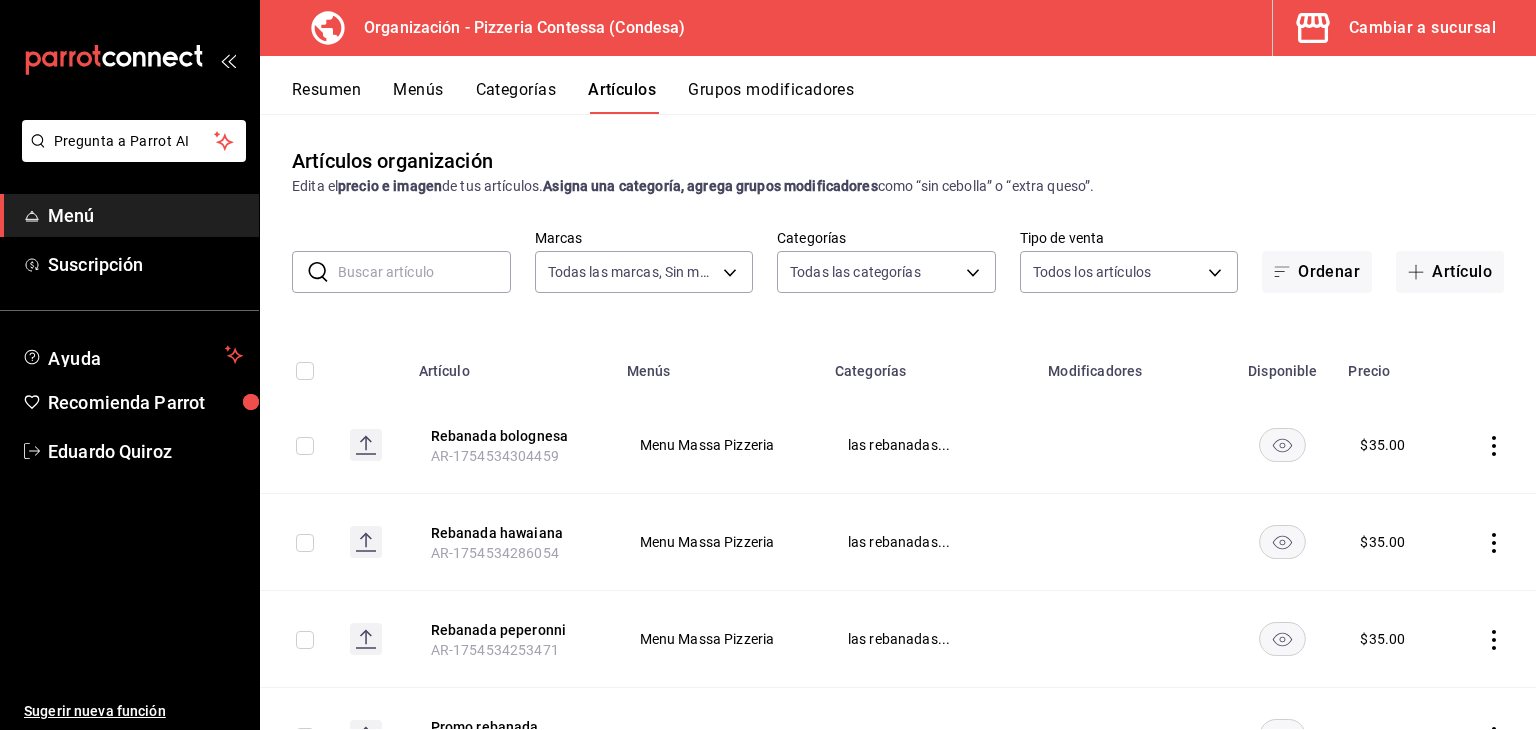 click at bounding box center (424, 272) 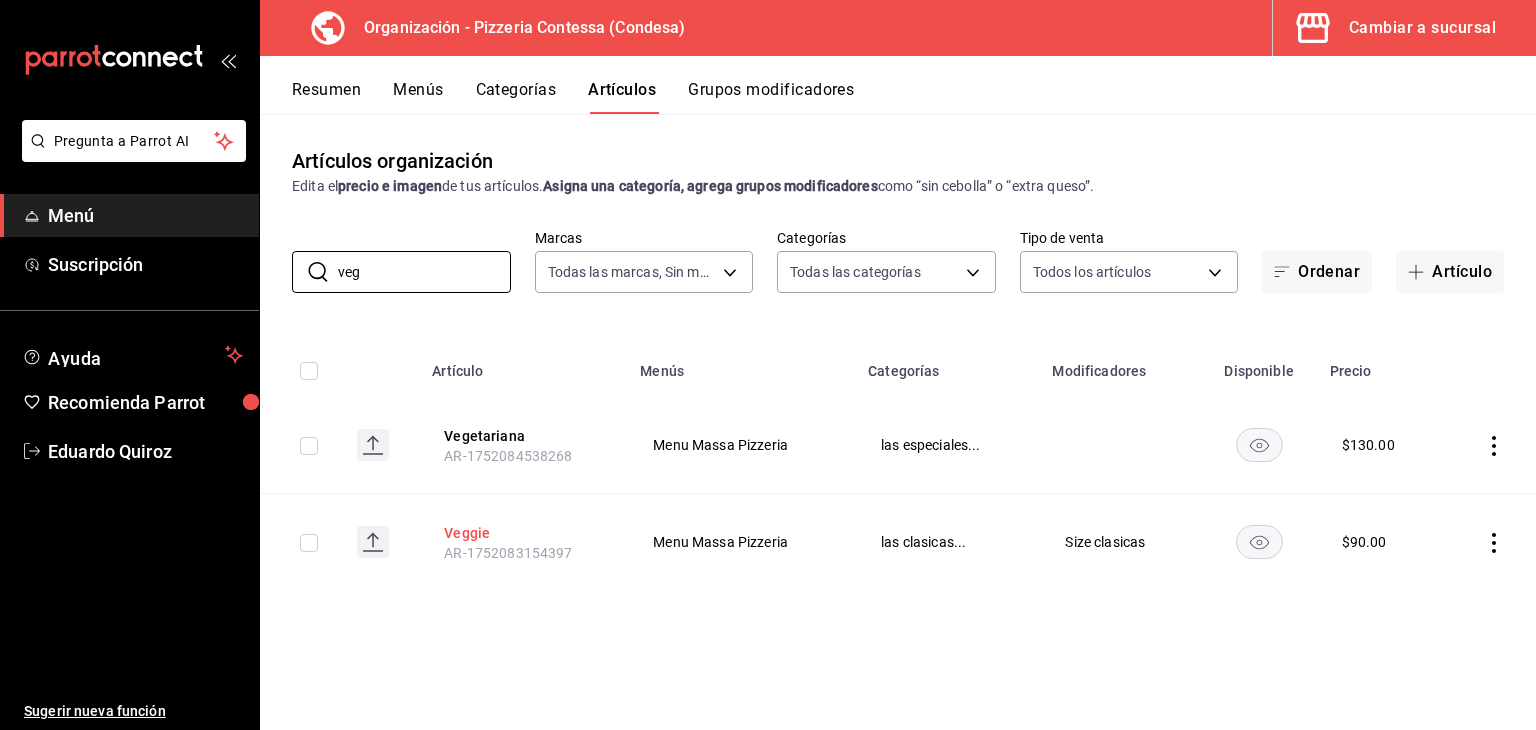 type on "veg" 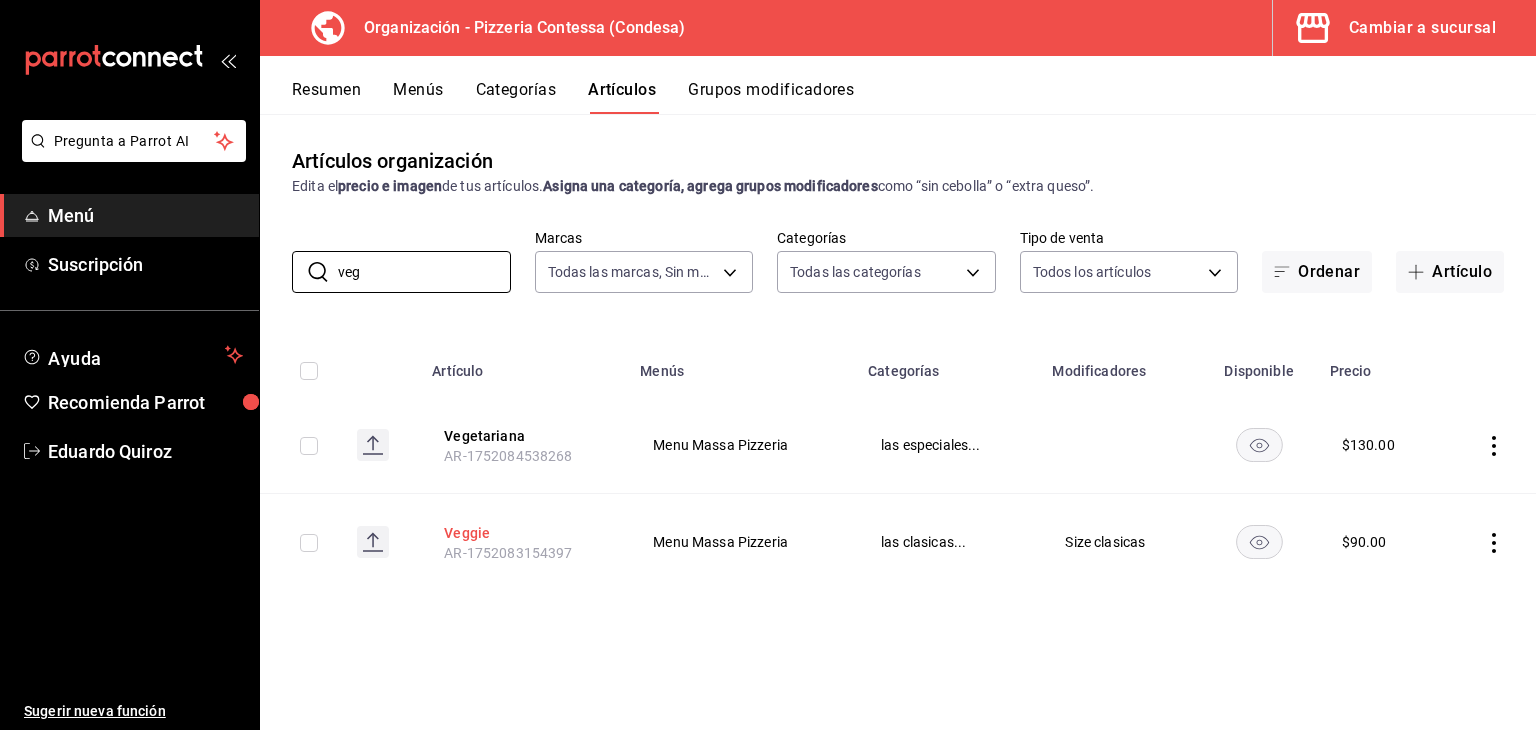 click on "Veggie" at bounding box center (524, 533) 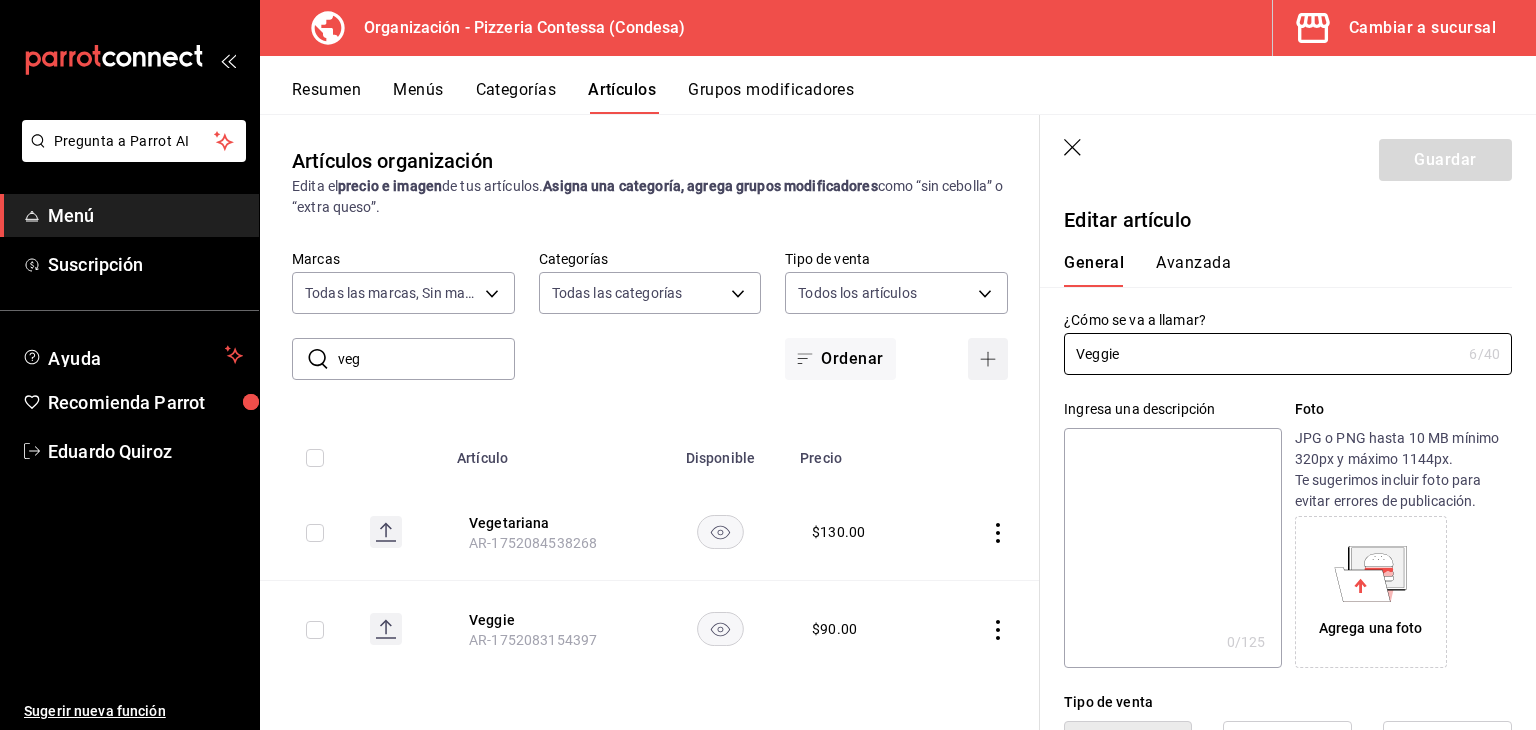drag, startPoint x: 1167, startPoint y: 347, endPoint x: 1007, endPoint y: 353, distance: 160.11246 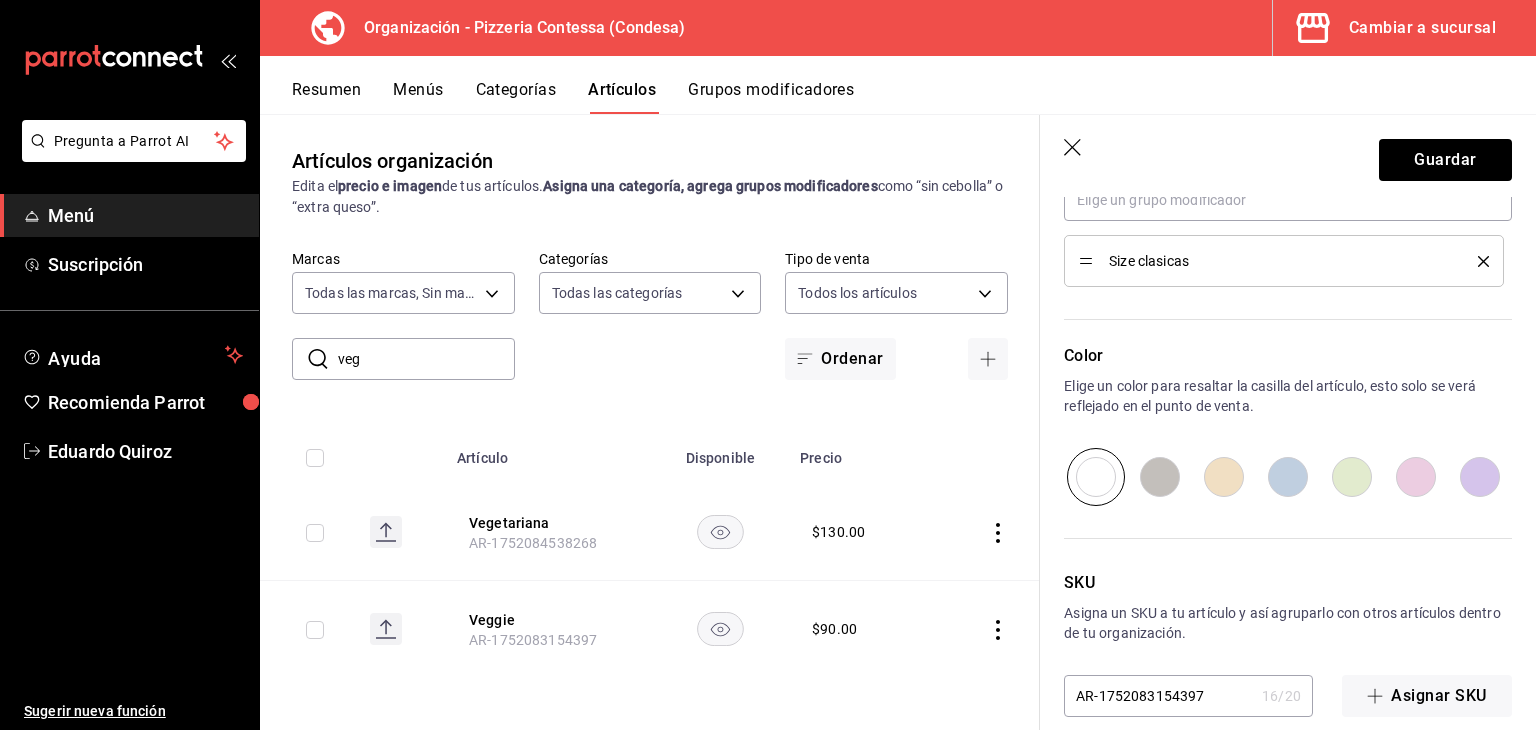 scroll, scrollTop: 1000, scrollLeft: 0, axis: vertical 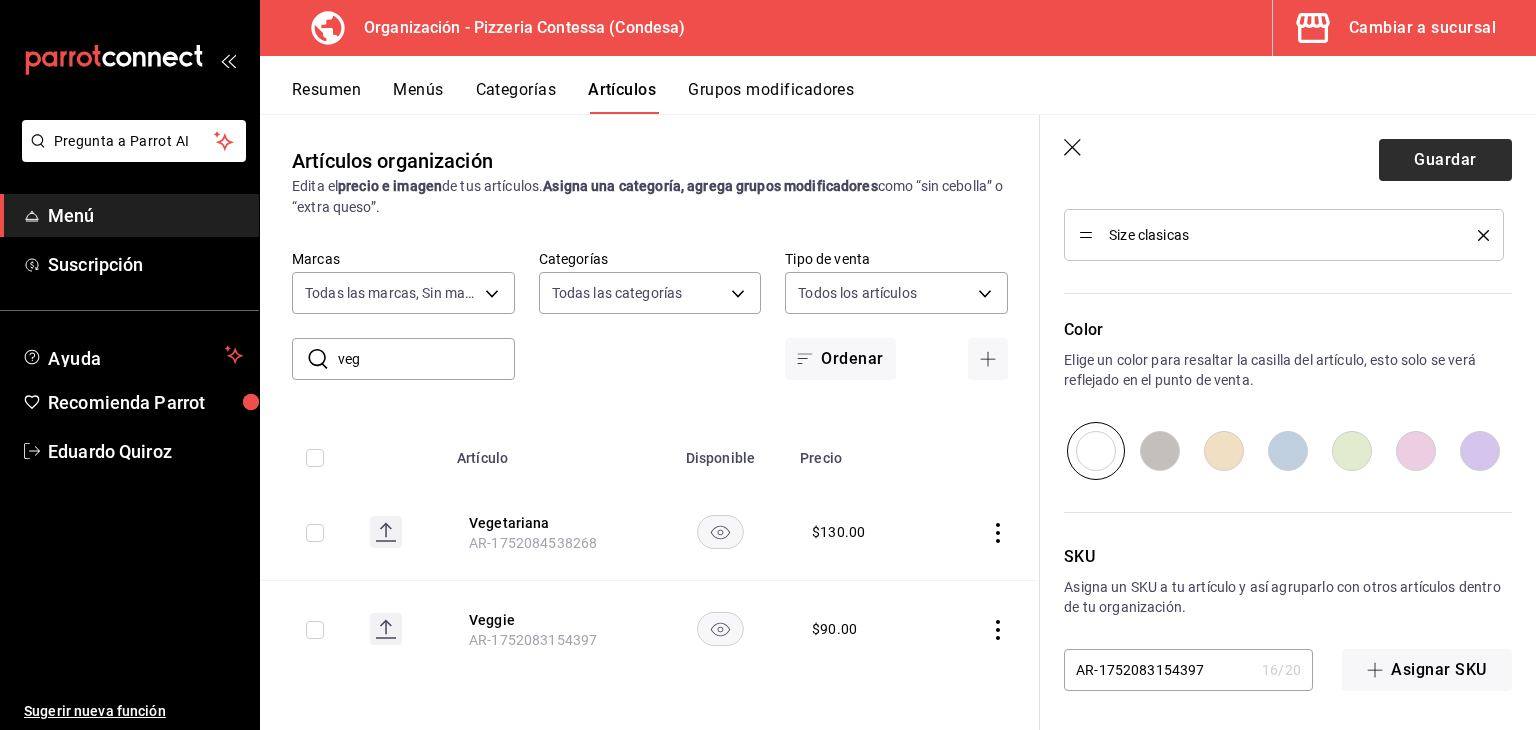 type on "Margarita" 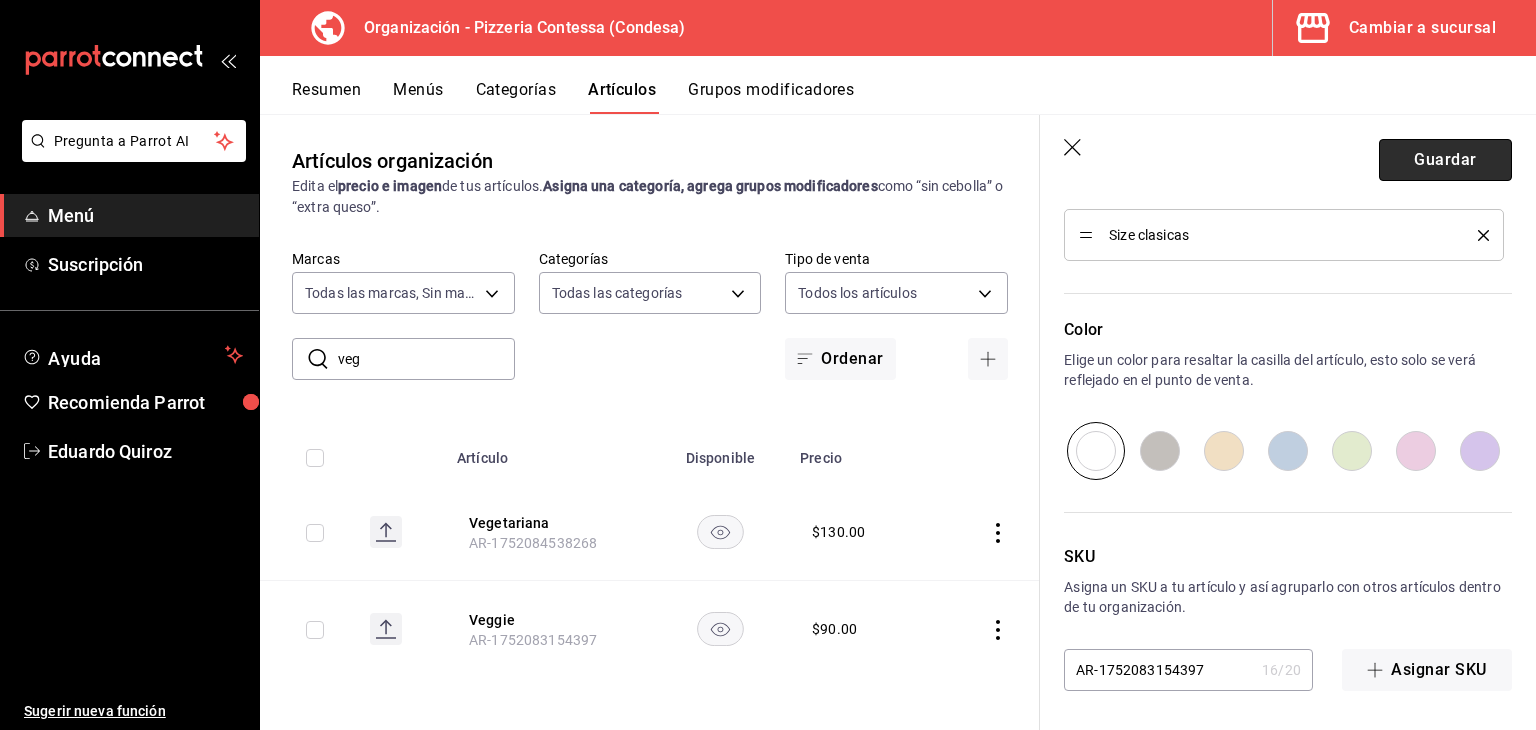 click on "Guardar" at bounding box center [1445, 160] 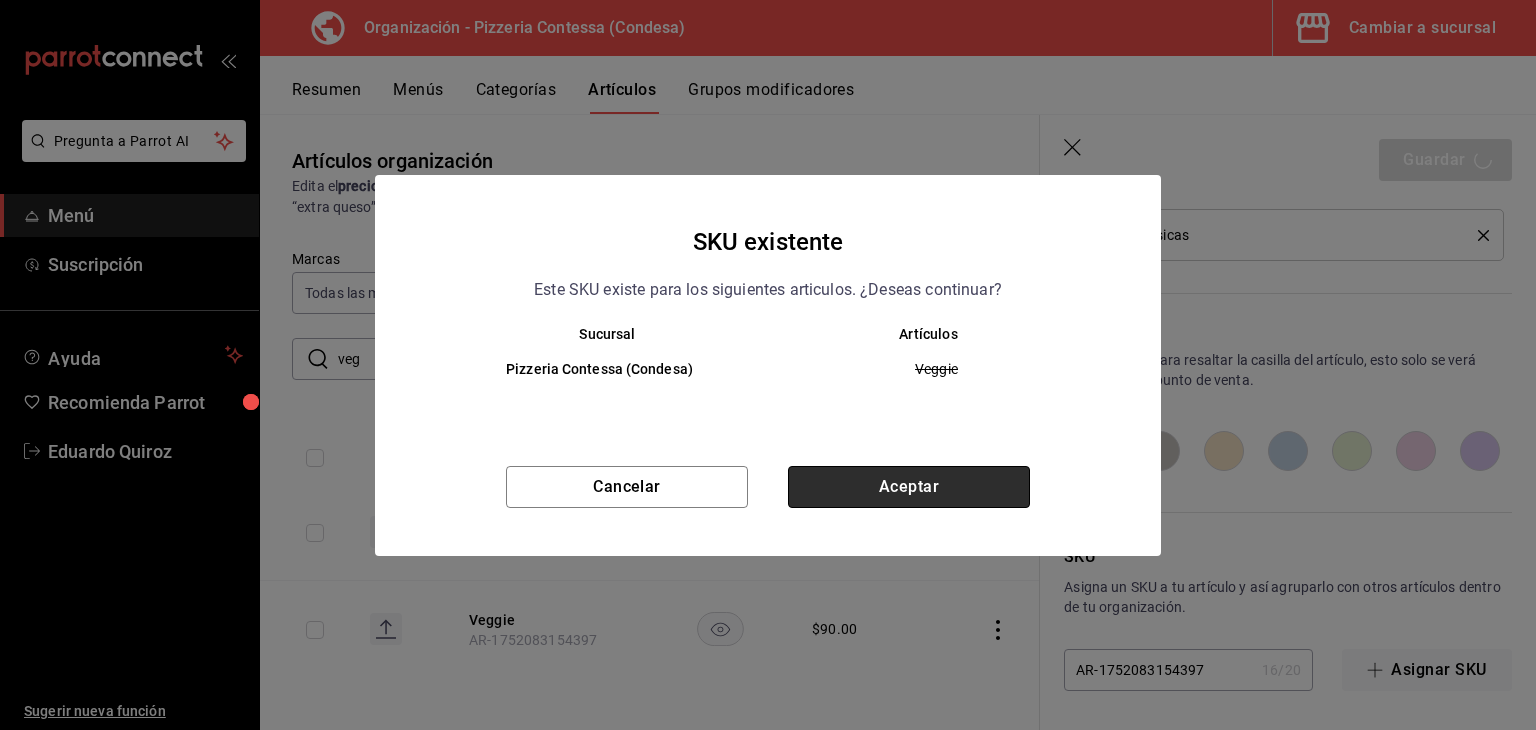 click on "Aceptar" at bounding box center (909, 487) 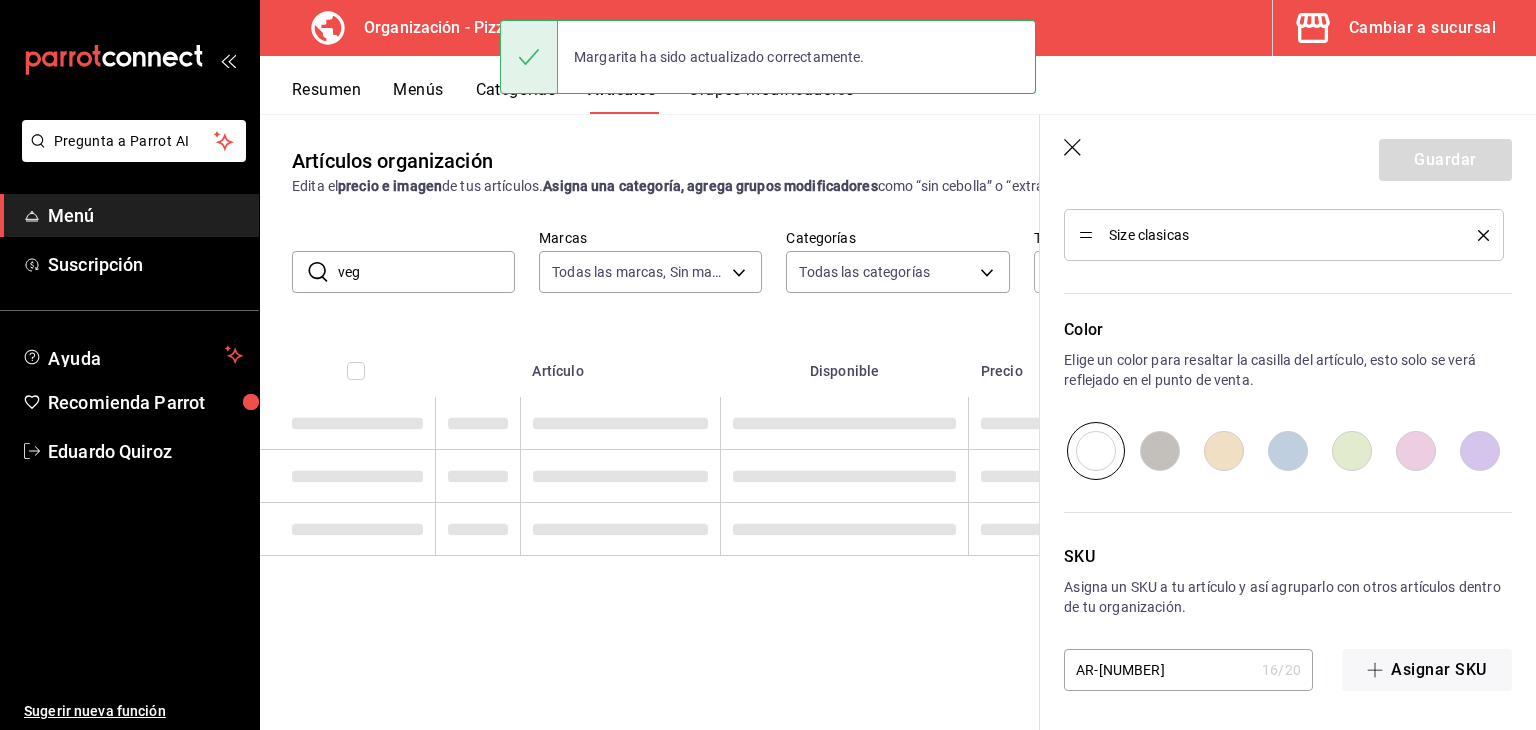 scroll, scrollTop: 0, scrollLeft: 0, axis: both 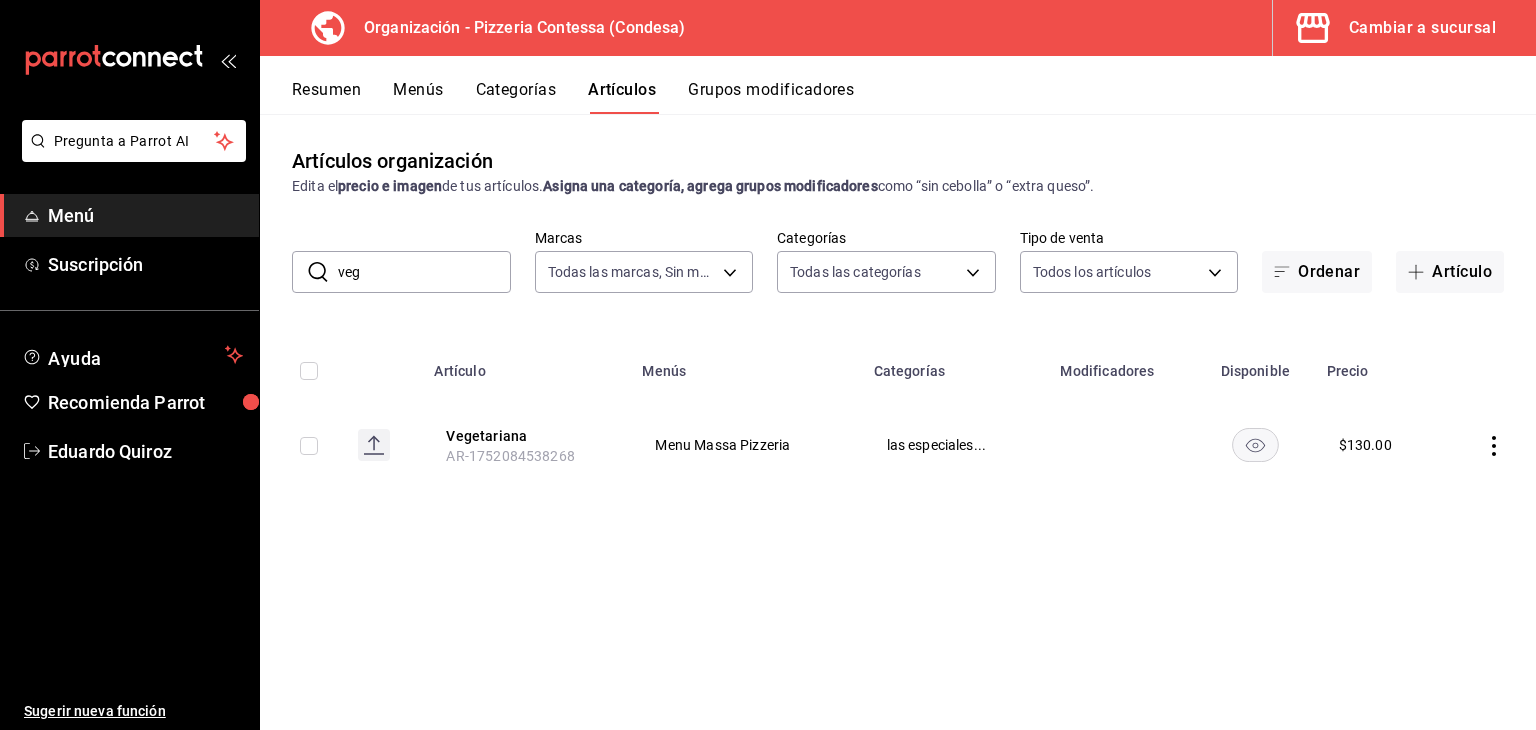 drag, startPoint x: 370, startPoint y: 265, endPoint x: 328, endPoint y: 265, distance: 42 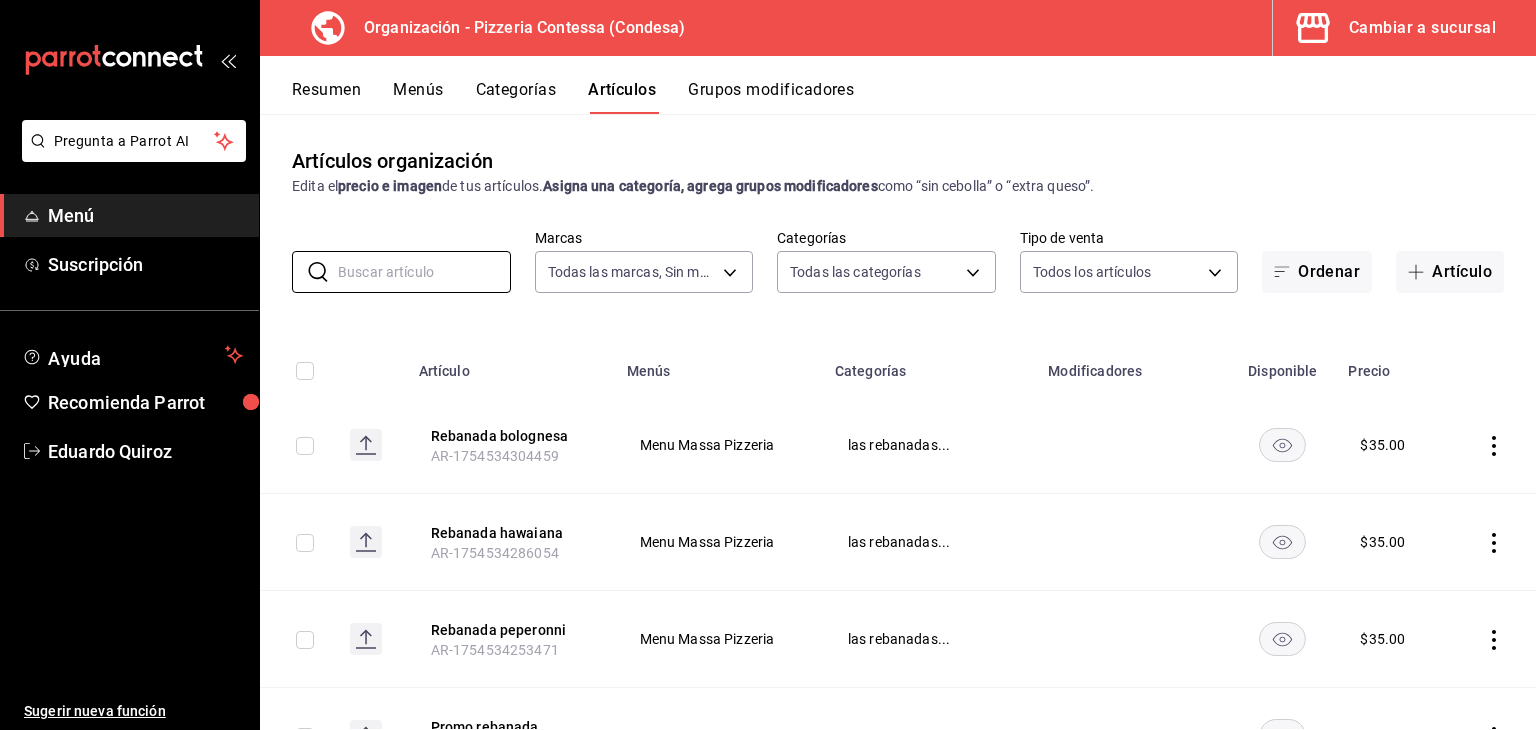 type 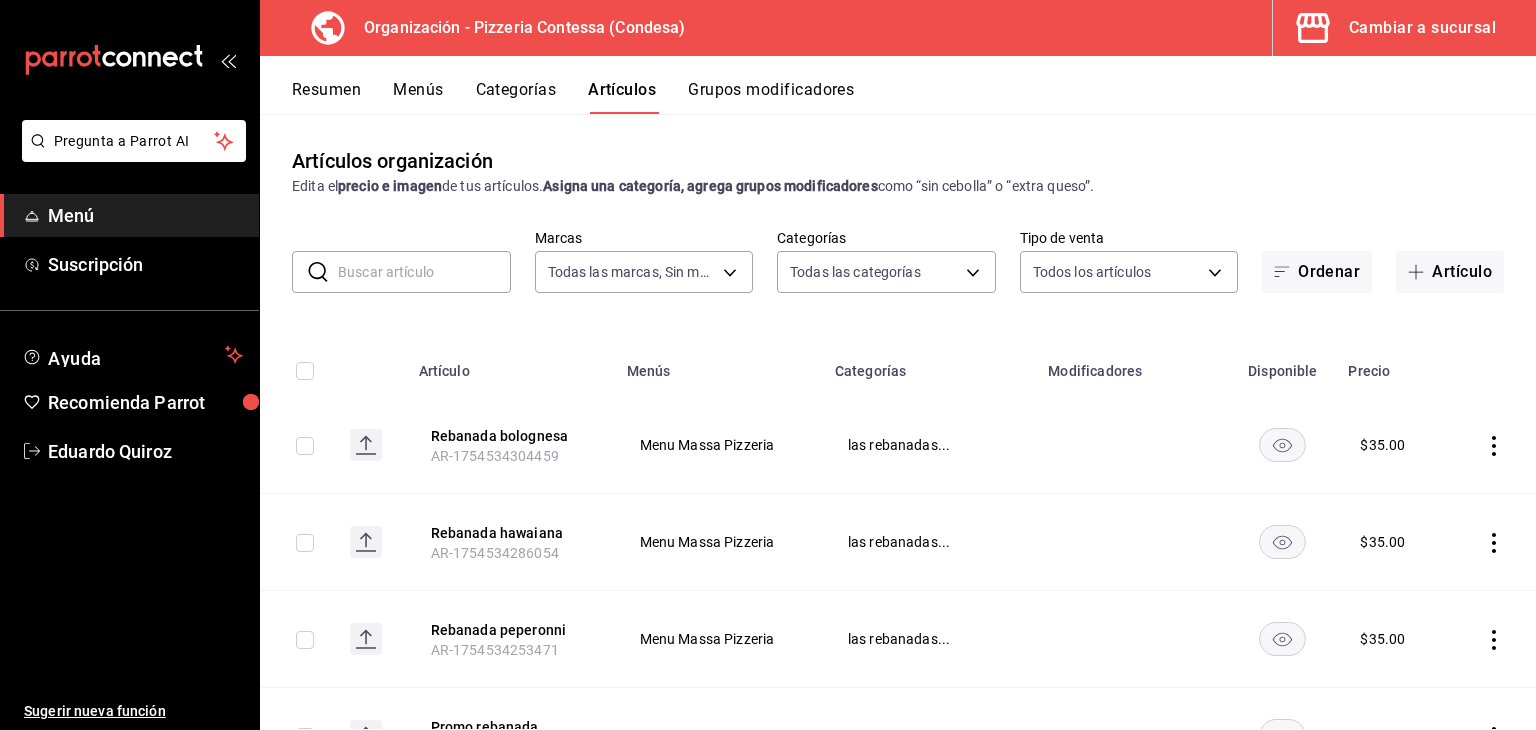 click on "Grupos modificadores" at bounding box center (771, 97) 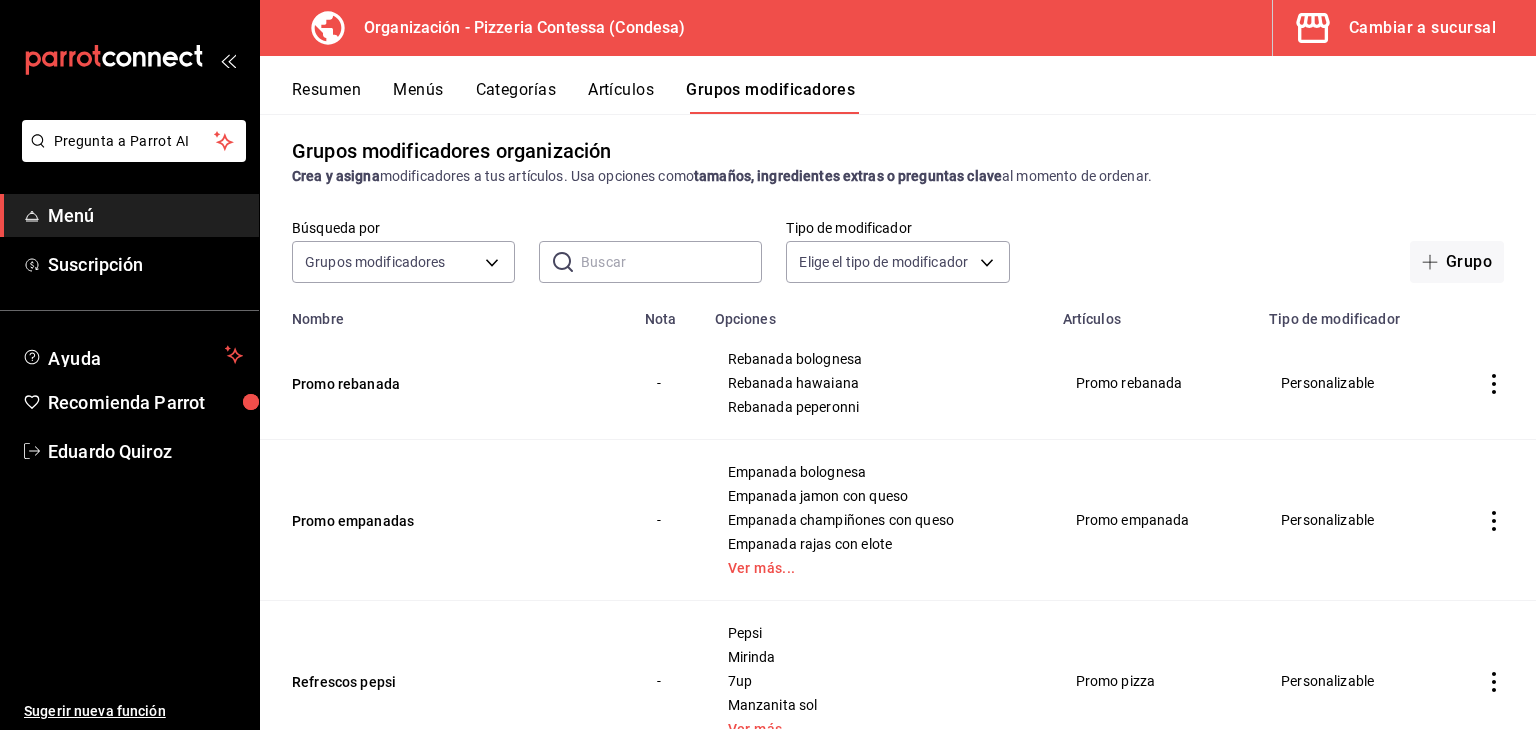 scroll, scrollTop: 0, scrollLeft: 0, axis: both 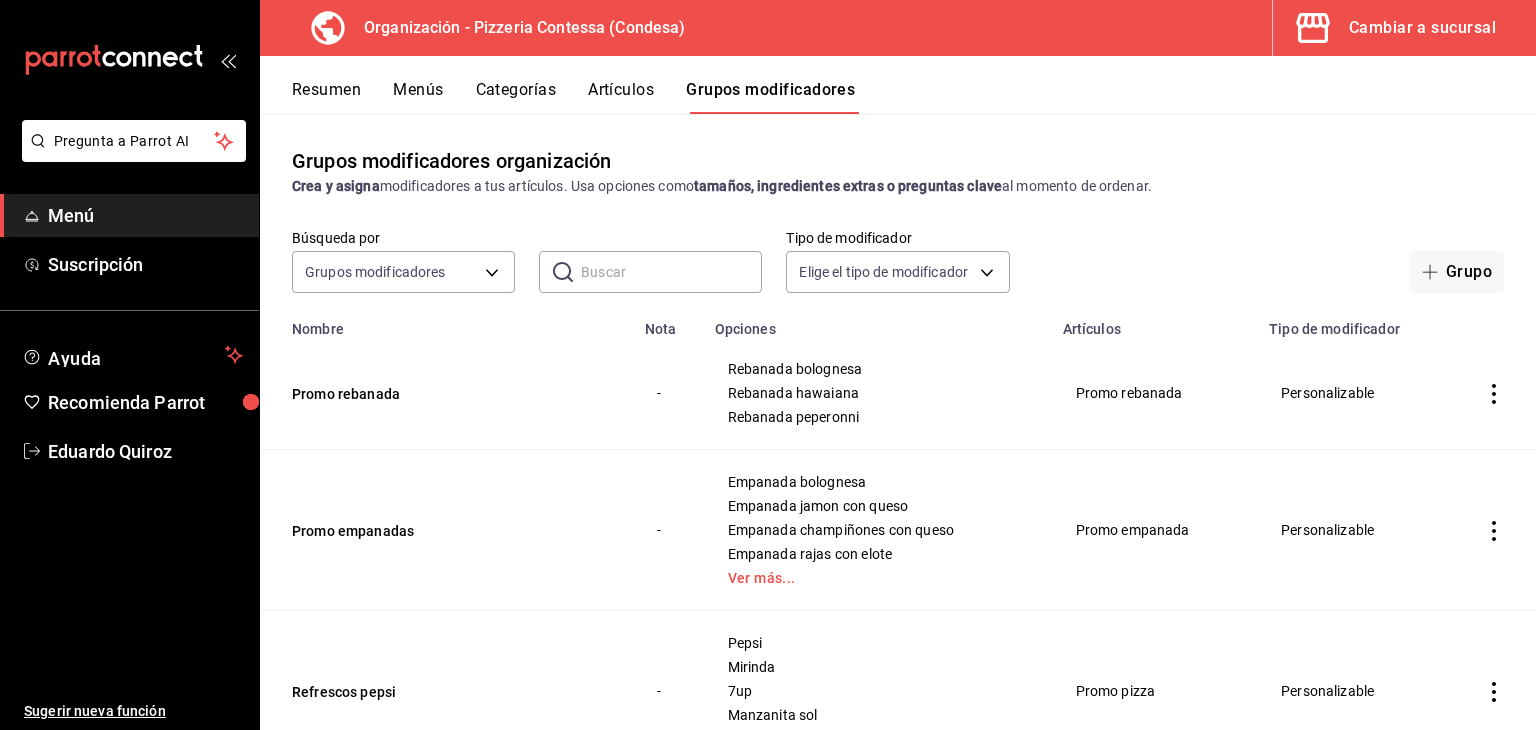 click on "Artículos" at bounding box center (621, 97) 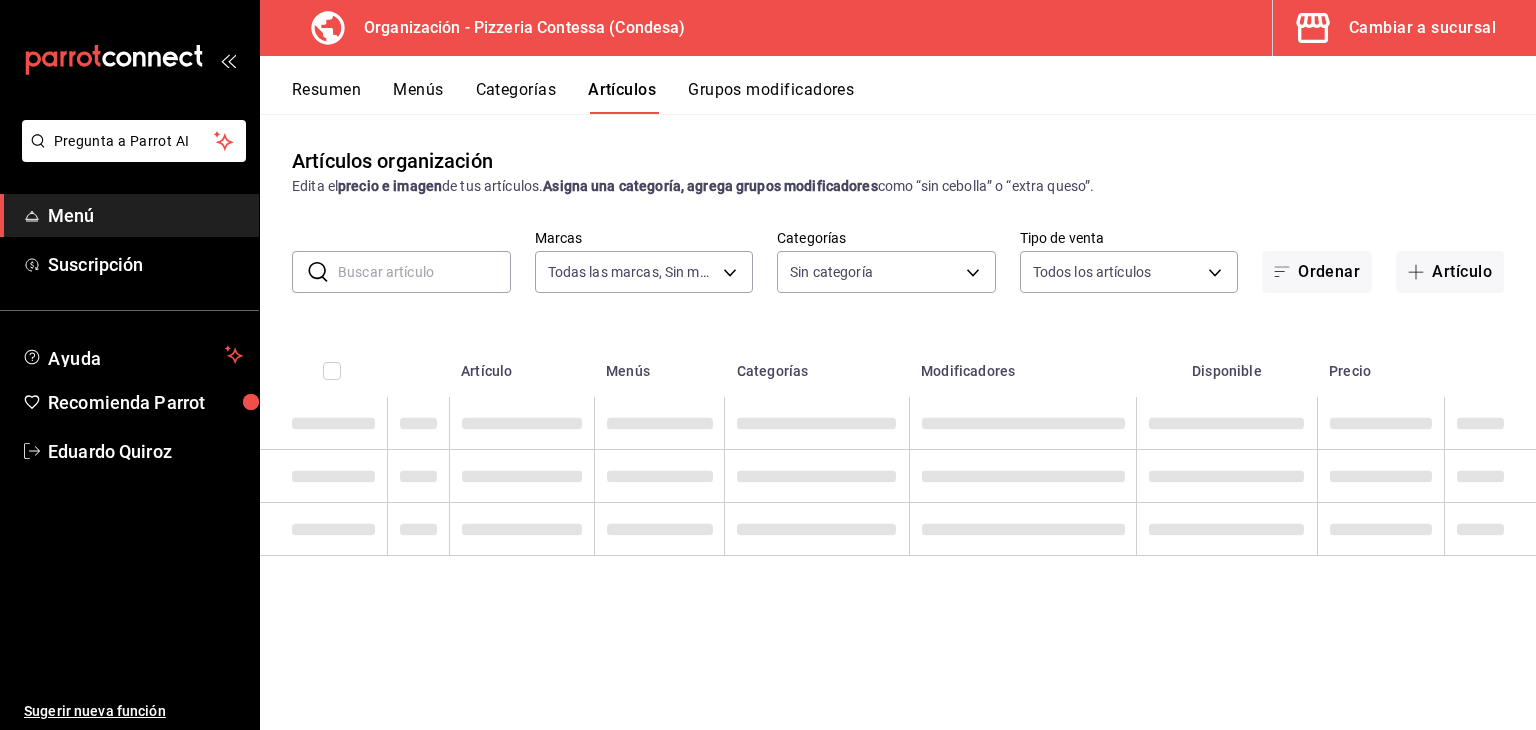 type on "ffd2d5b6-989f-41ef-afc5-5290e67978d8" 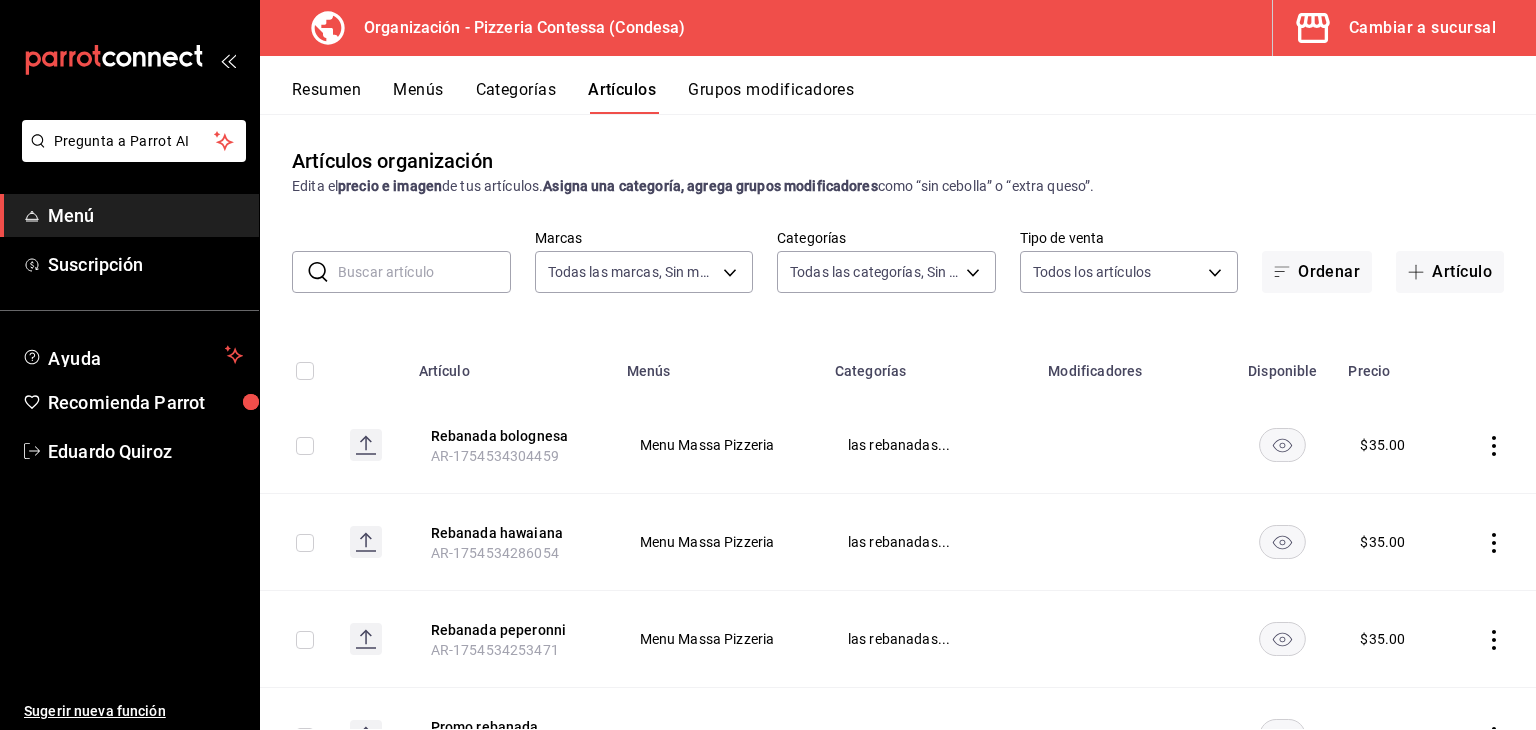 type on "cd37cac2-c4c9-49a6-ae30-1d7a3cd4d3f2,cf877e83-9796-43f3-b994-a5e9562efdd4,bb0b1c16-f8b7-4da8-9d10-5addaf872379,6311a80c-1f67-4a66-89da-f50c66b758ca,b44dbd63-a331-4d81-83cd-3a8867acfc41,68a05afc-51e1-43d5-a706-86ca35d8873f,b3647eab-4677-4bfb-81e1-f18eaaddc35a,ba246a2e-3d57-42fa-bf0b-fee00fcabe1d" 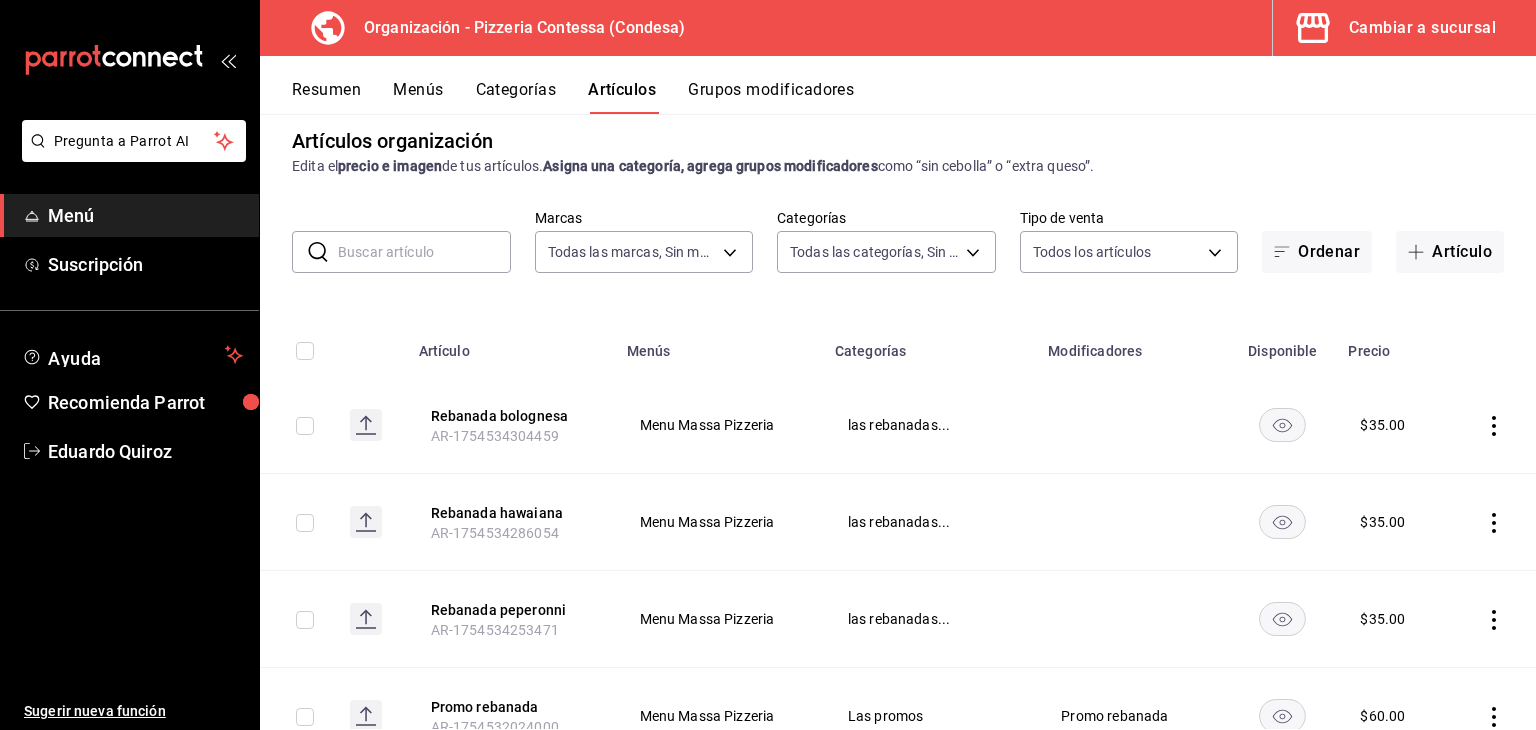 scroll, scrollTop: 0, scrollLeft: 0, axis: both 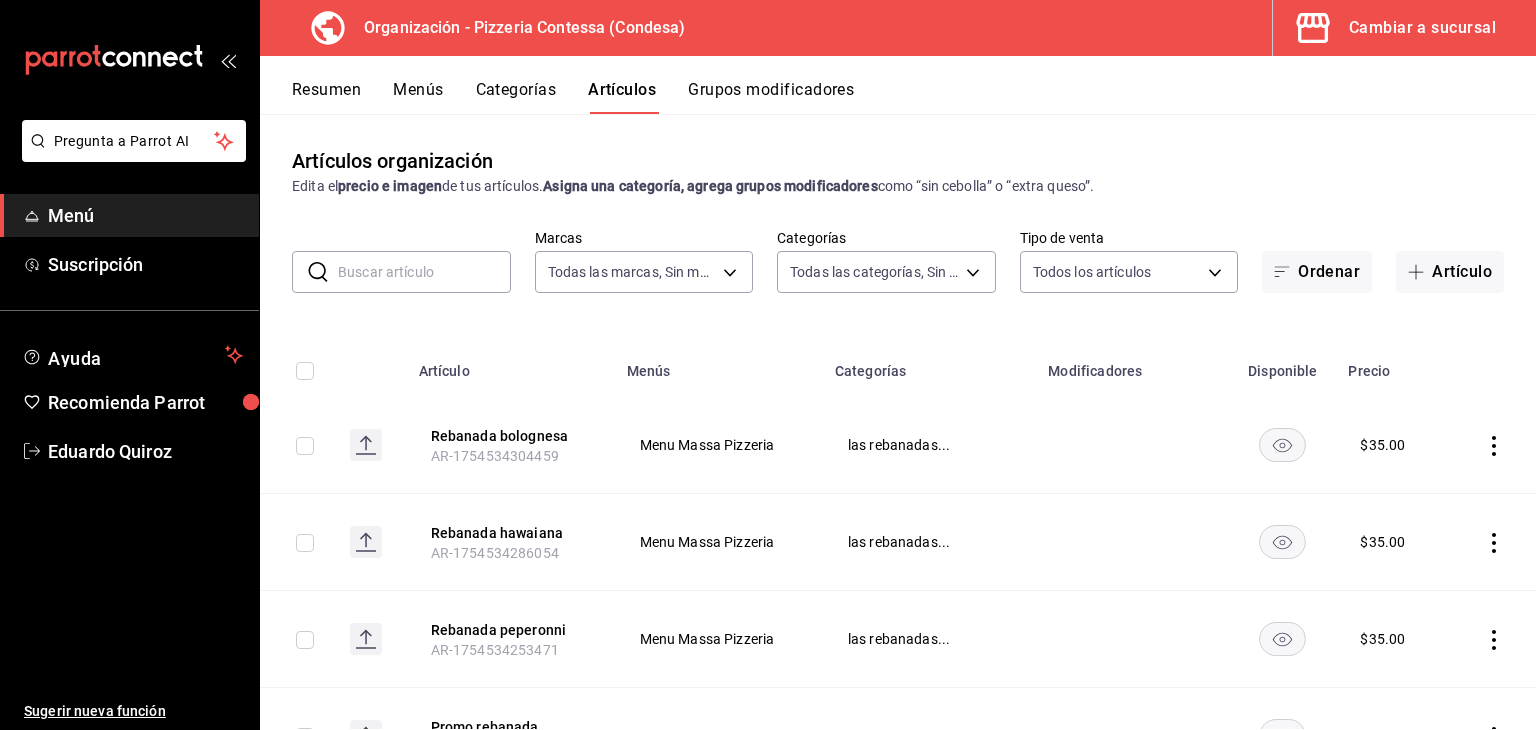 click on "Grupos modificadores" at bounding box center [771, 97] 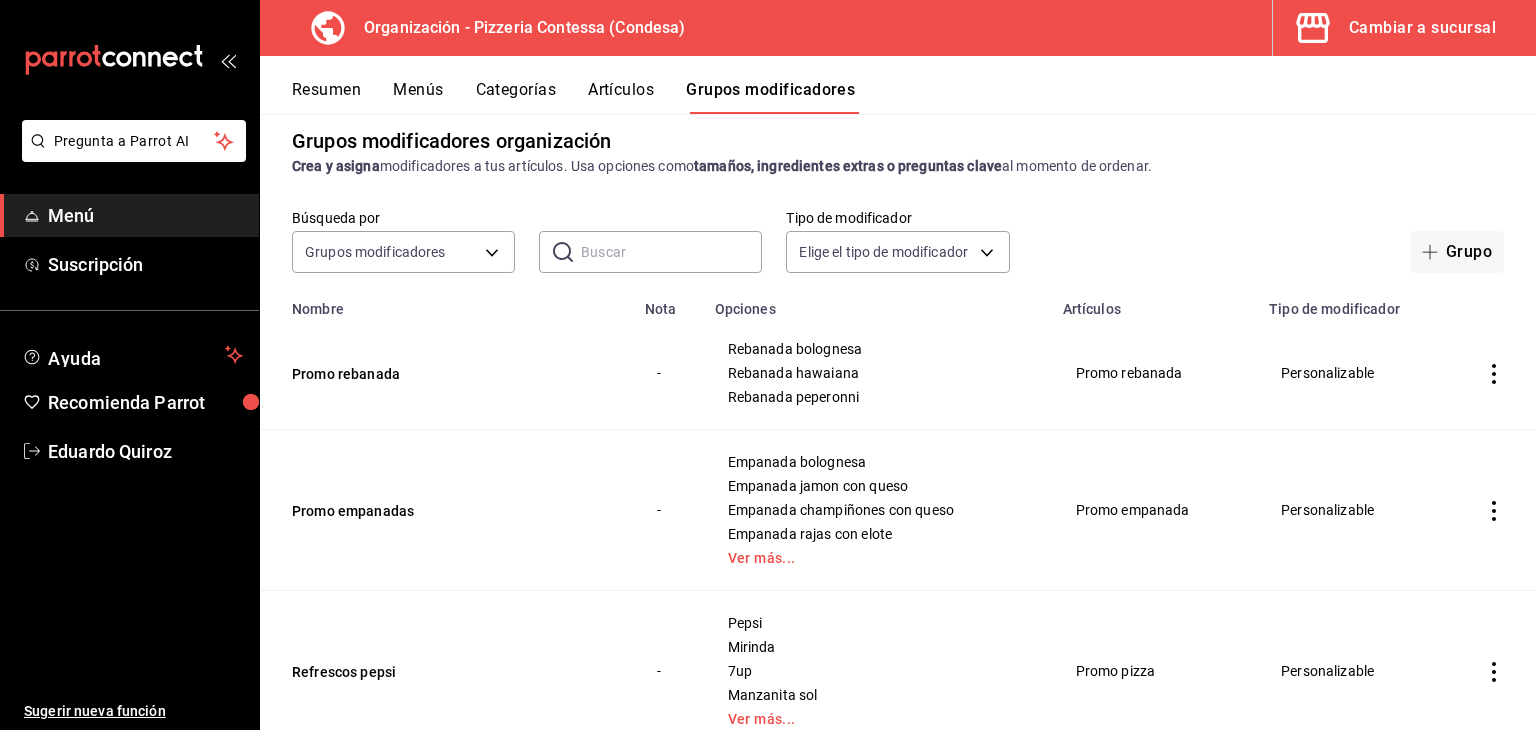 scroll, scrollTop: 0, scrollLeft: 0, axis: both 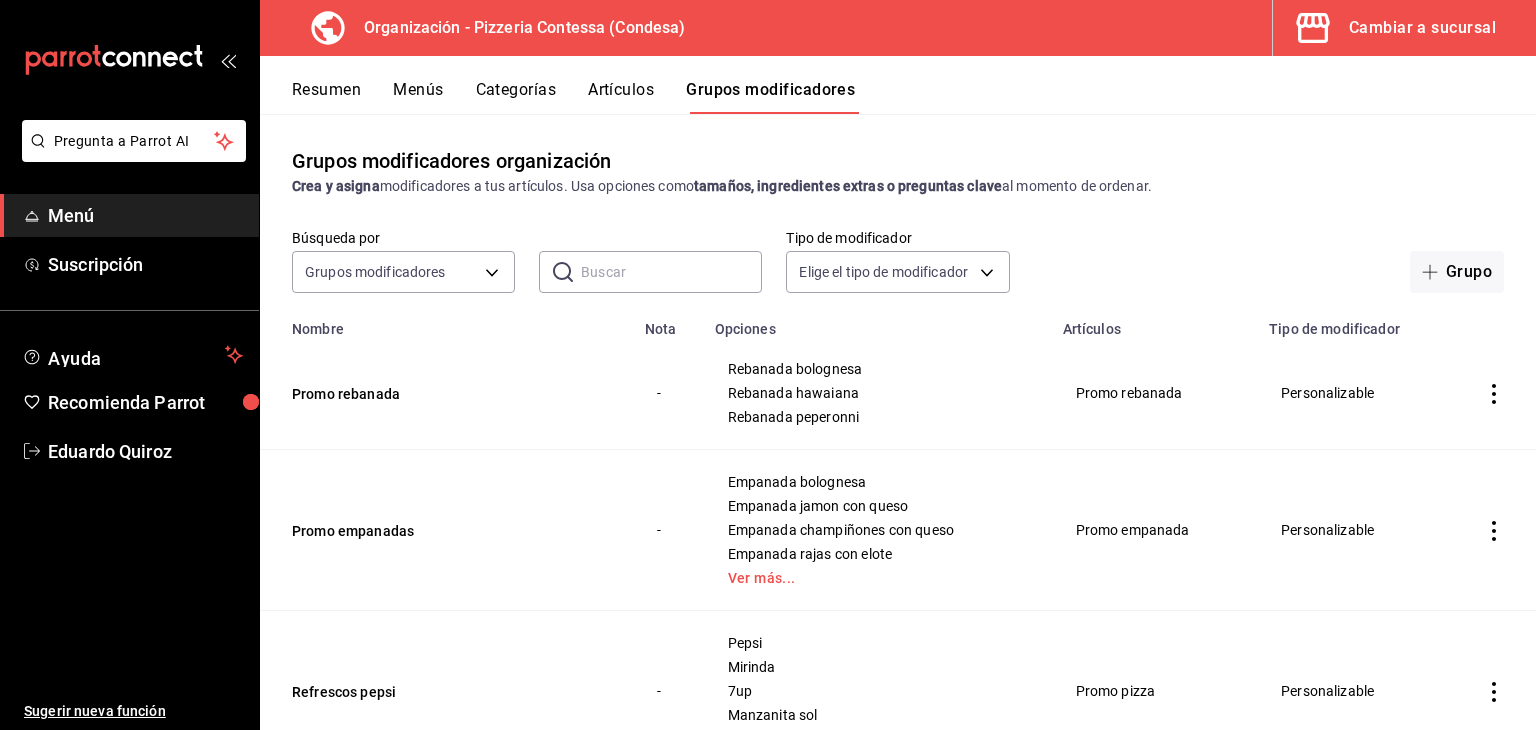 click on "Cambiar a sucursal" at bounding box center (1396, 28) 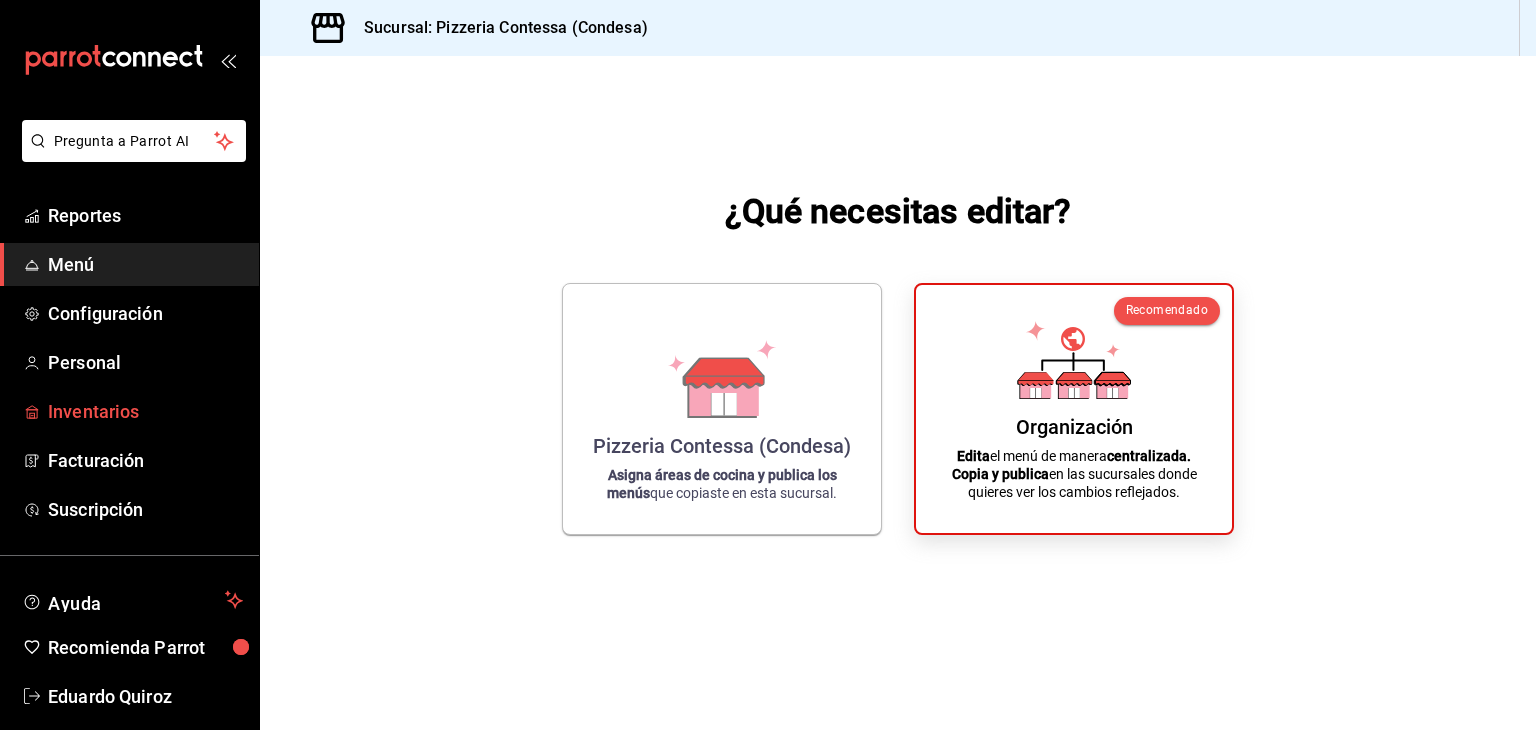 click on "Inventarios" at bounding box center (145, 411) 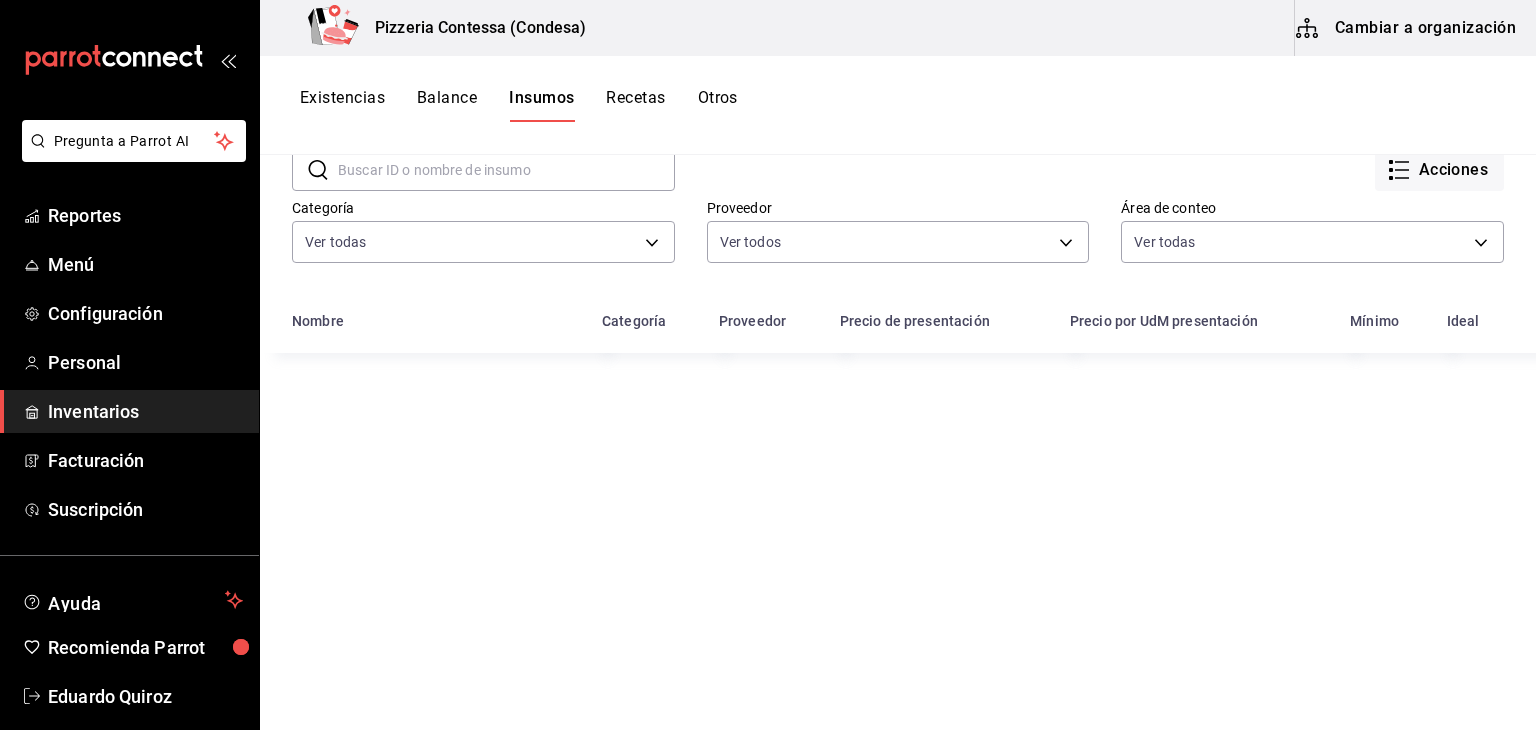 scroll, scrollTop: 102, scrollLeft: 0, axis: vertical 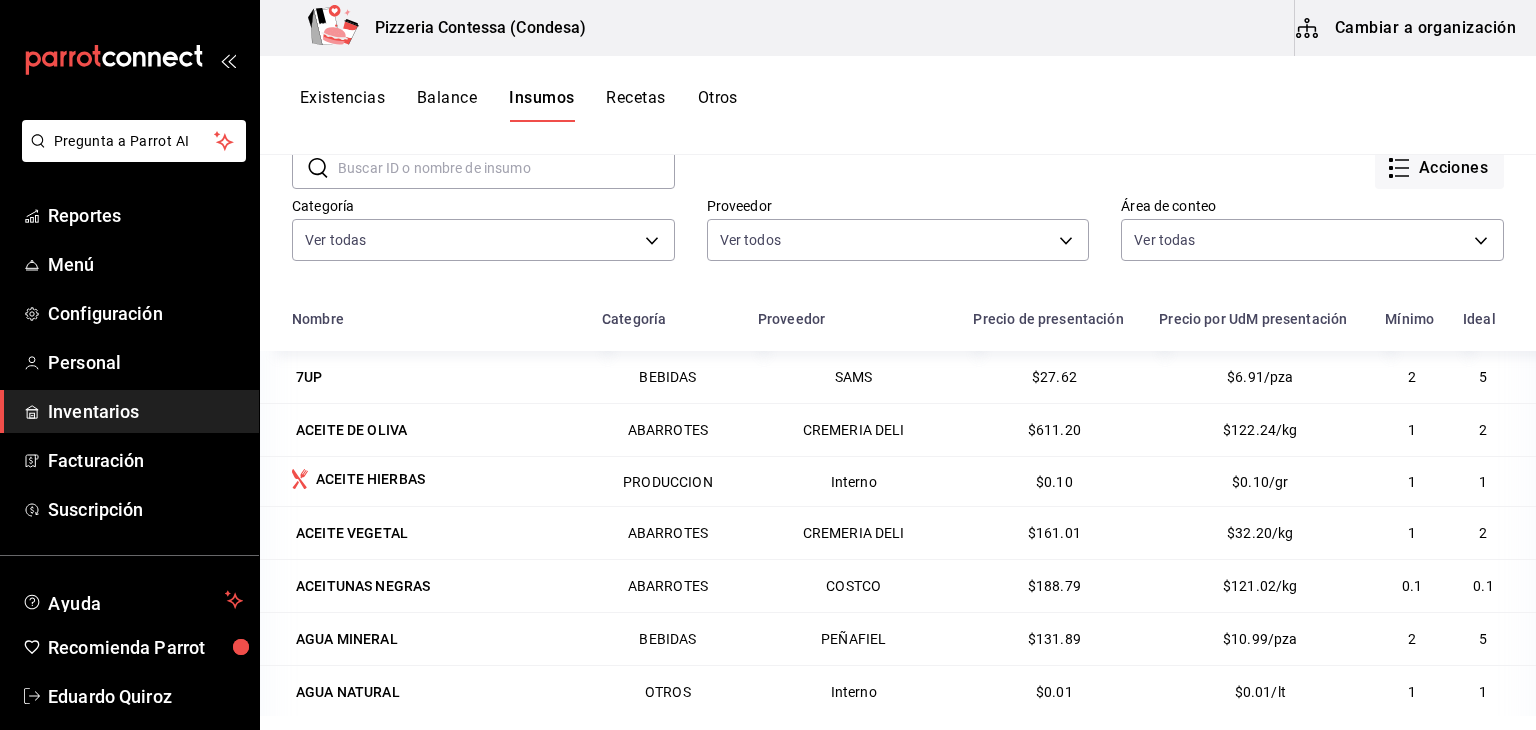 click on "Recetas" at bounding box center (635, 105) 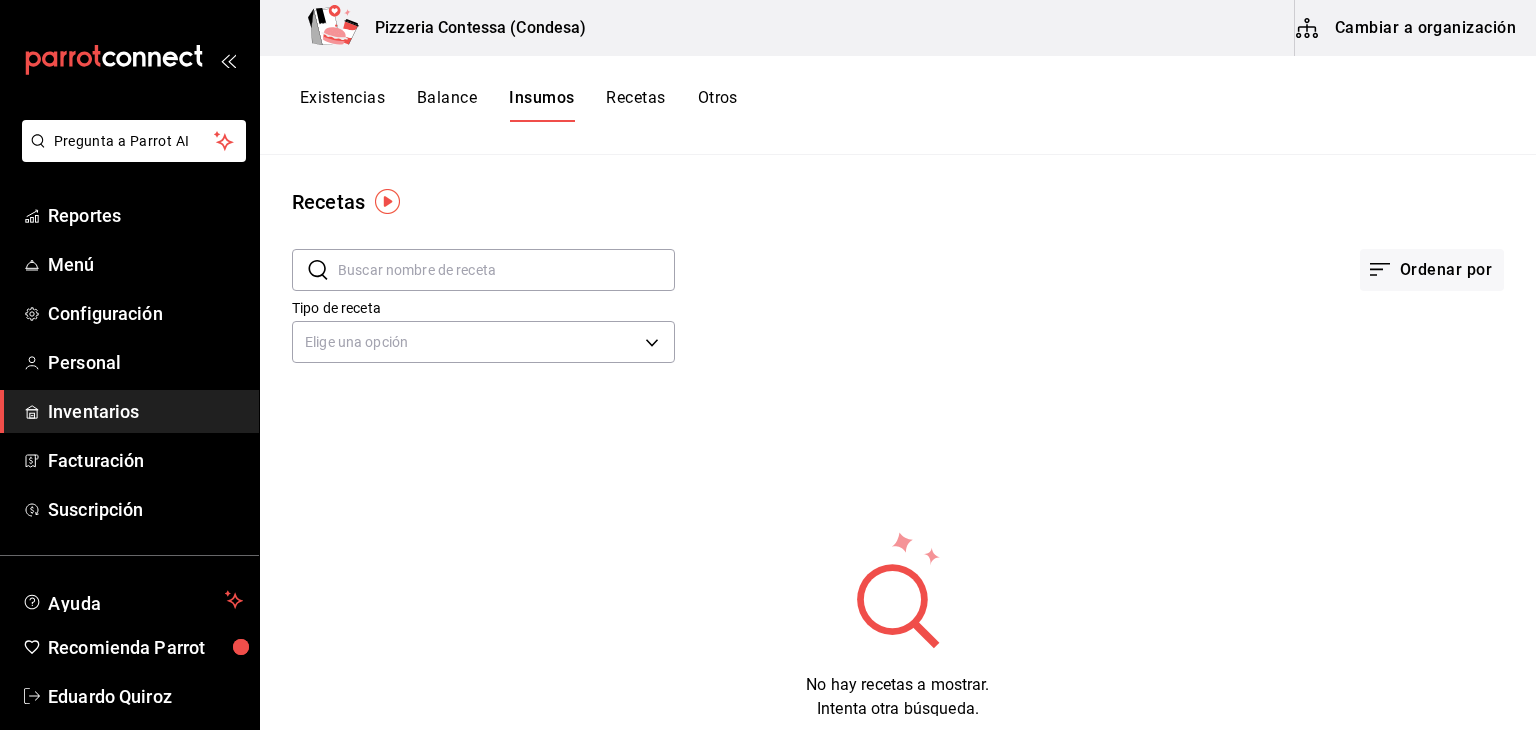 scroll, scrollTop: 0, scrollLeft: 0, axis: both 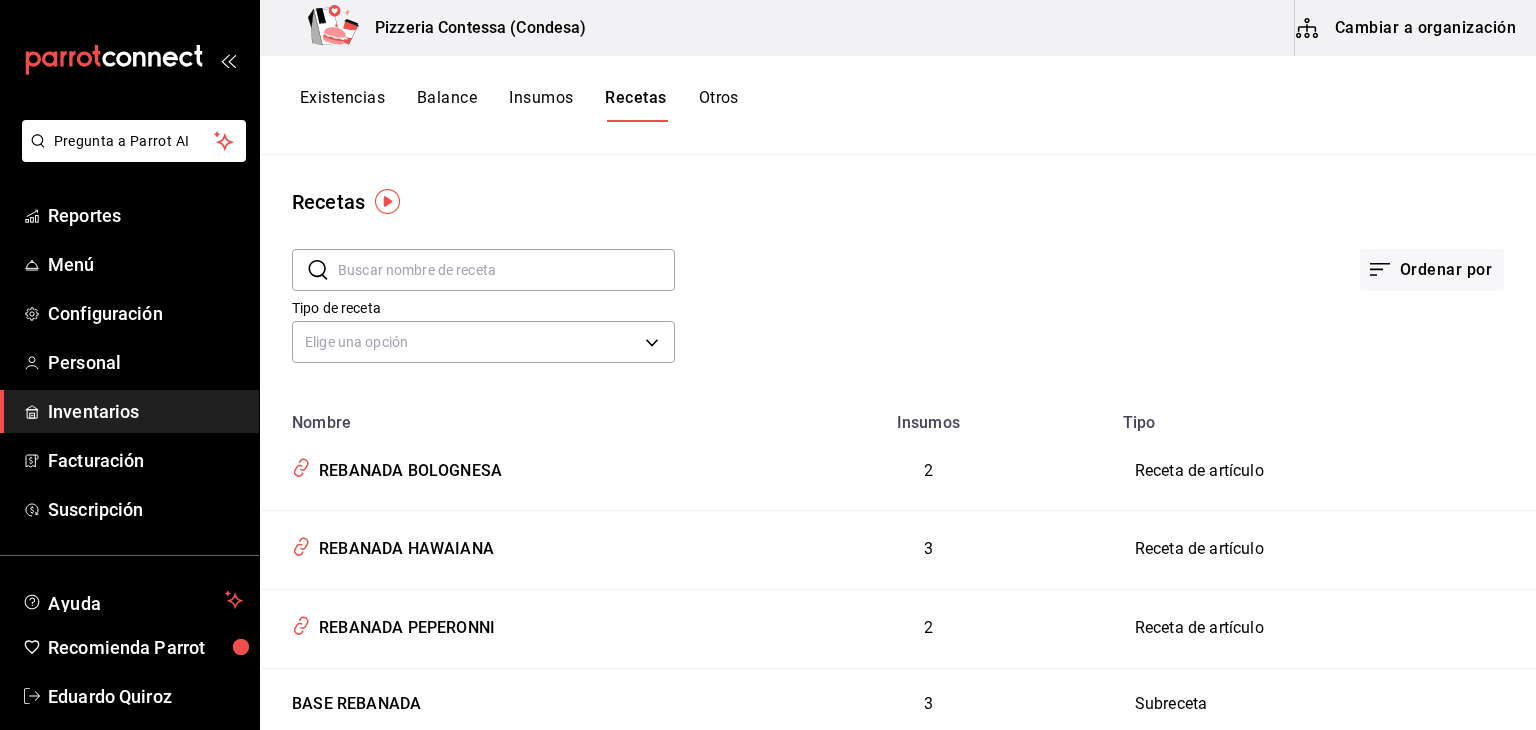 click on "Cambiar a organización" at bounding box center [1407, 28] 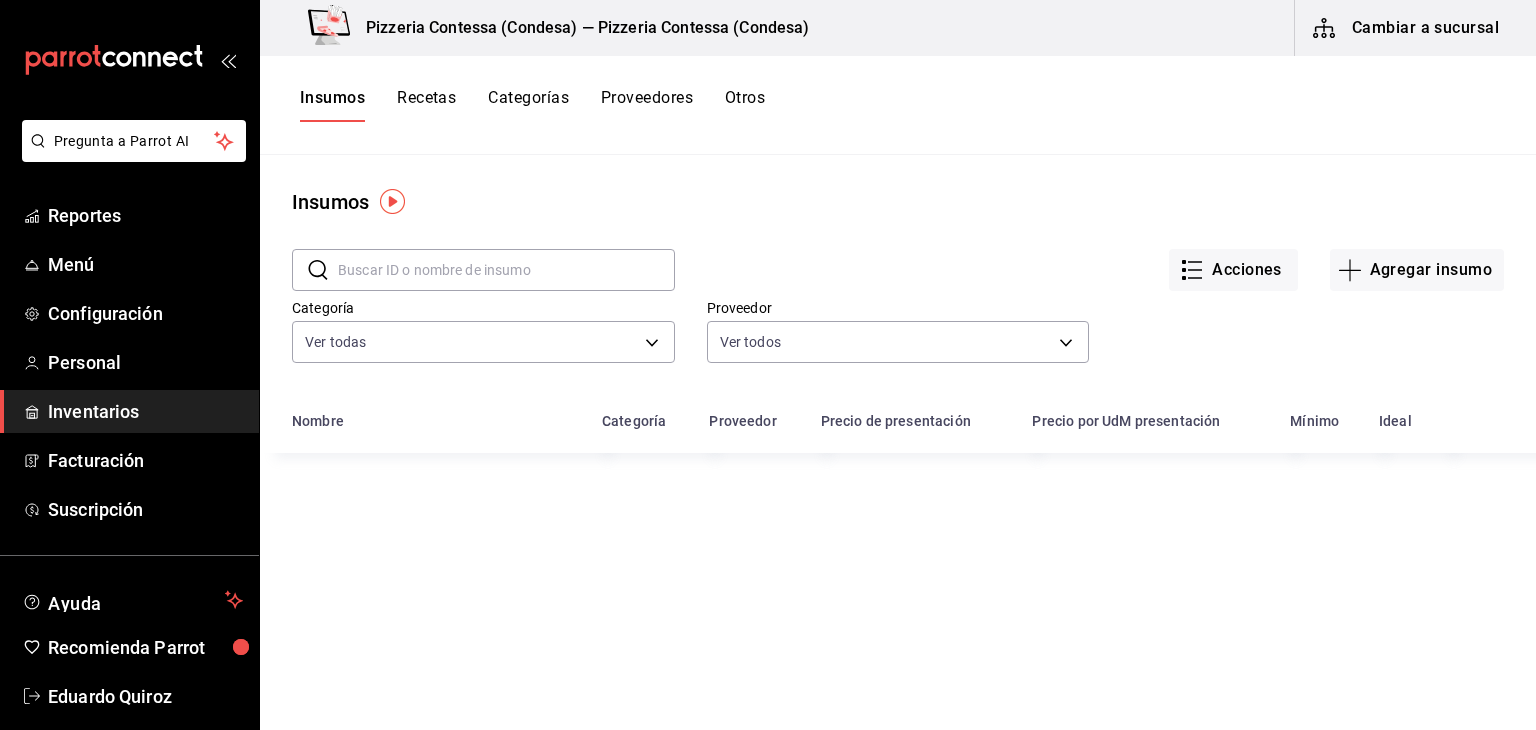 scroll, scrollTop: 0, scrollLeft: 0, axis: both 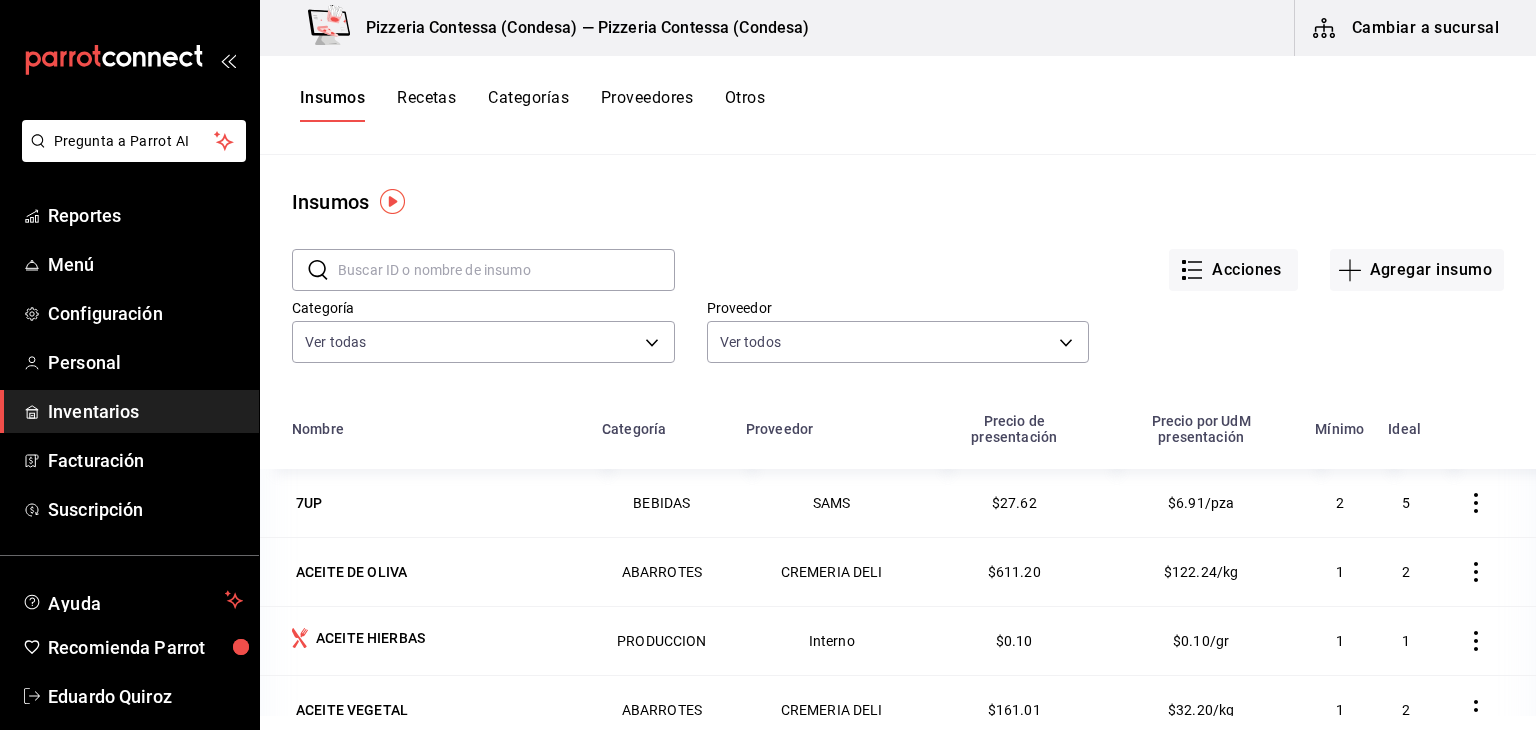 click on "Insumos Recetas Categorías Proveedores Otros" at bounding box center (898, 105) 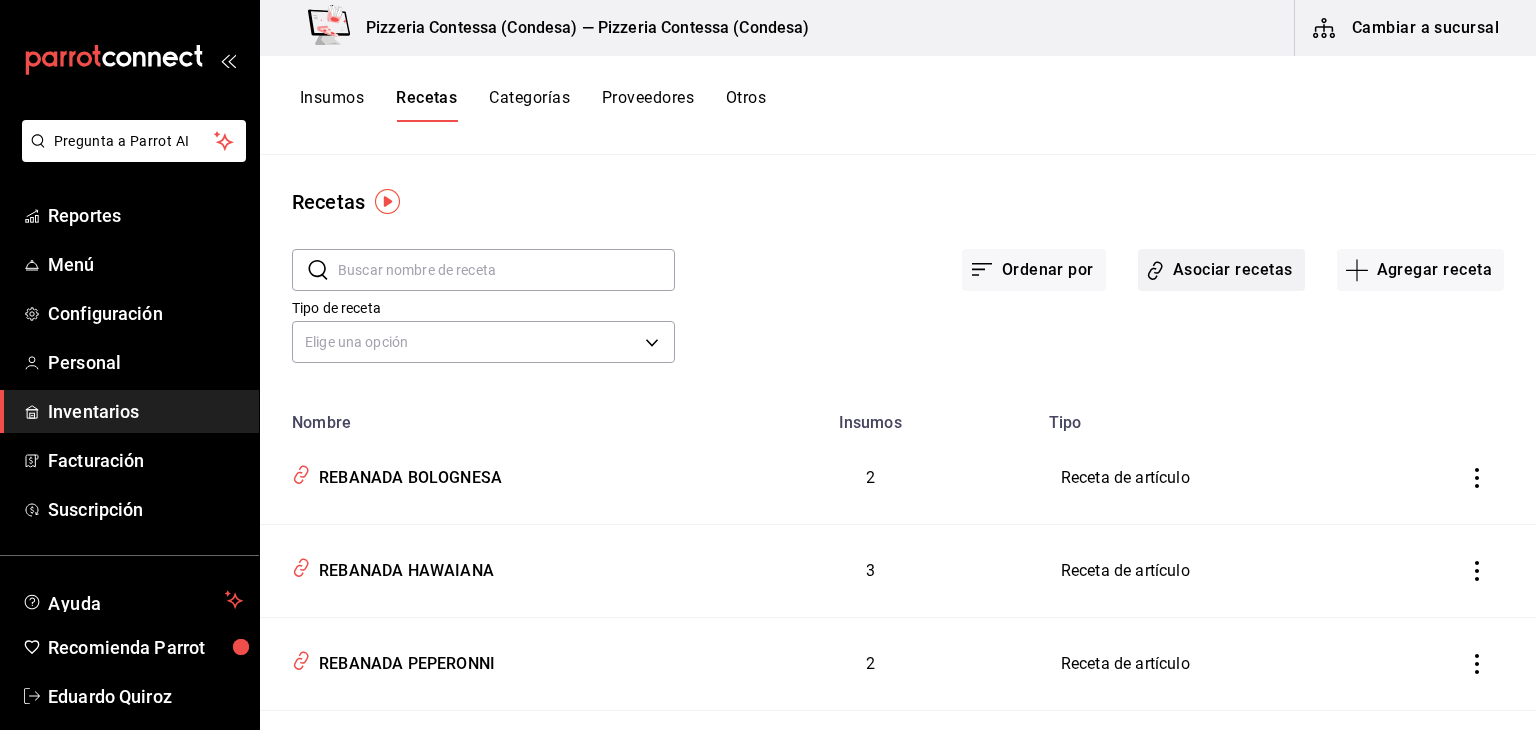 click on "Asociar recetas" at bounding box center (1221, 270) 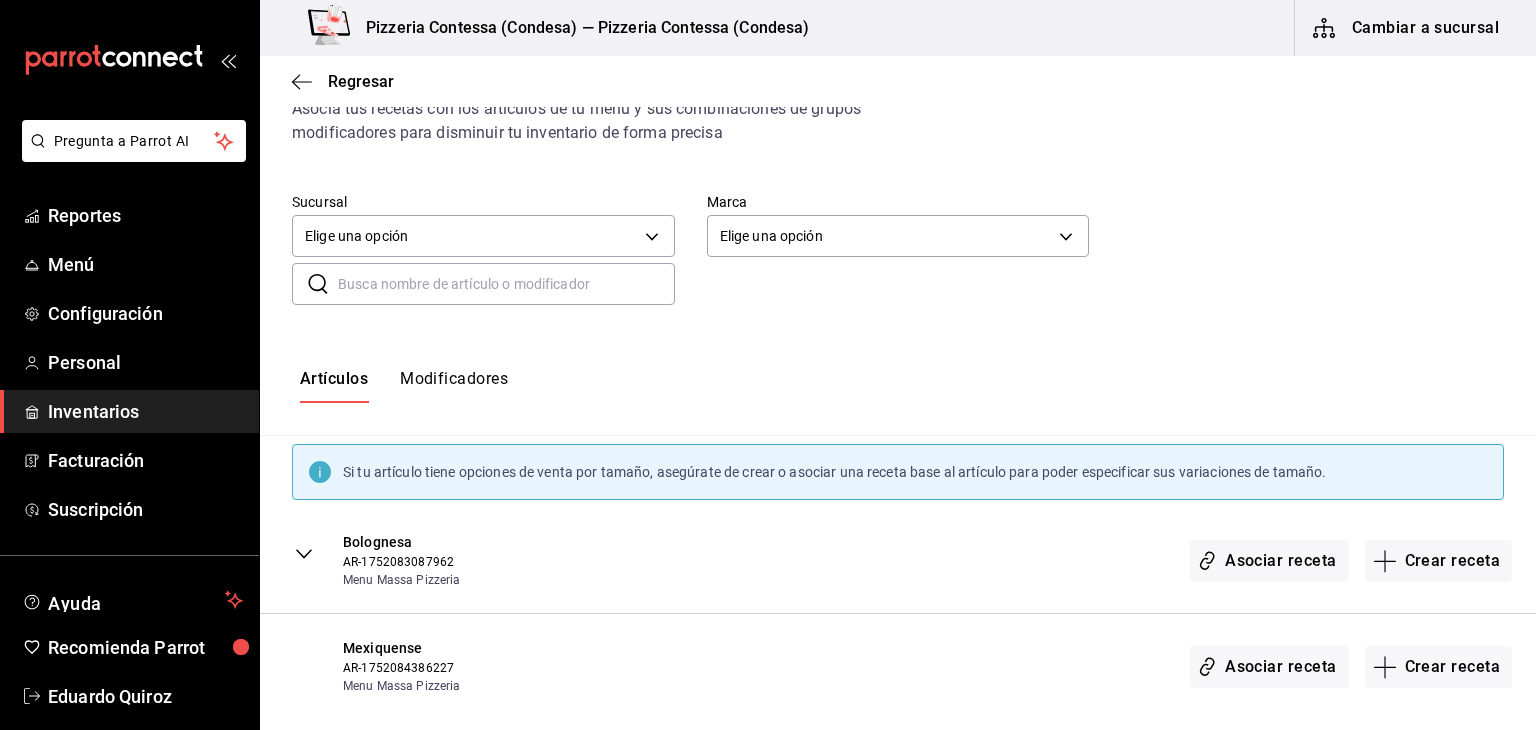 scroll, scrollTop: 0, scrollLeft: 0, axis: both 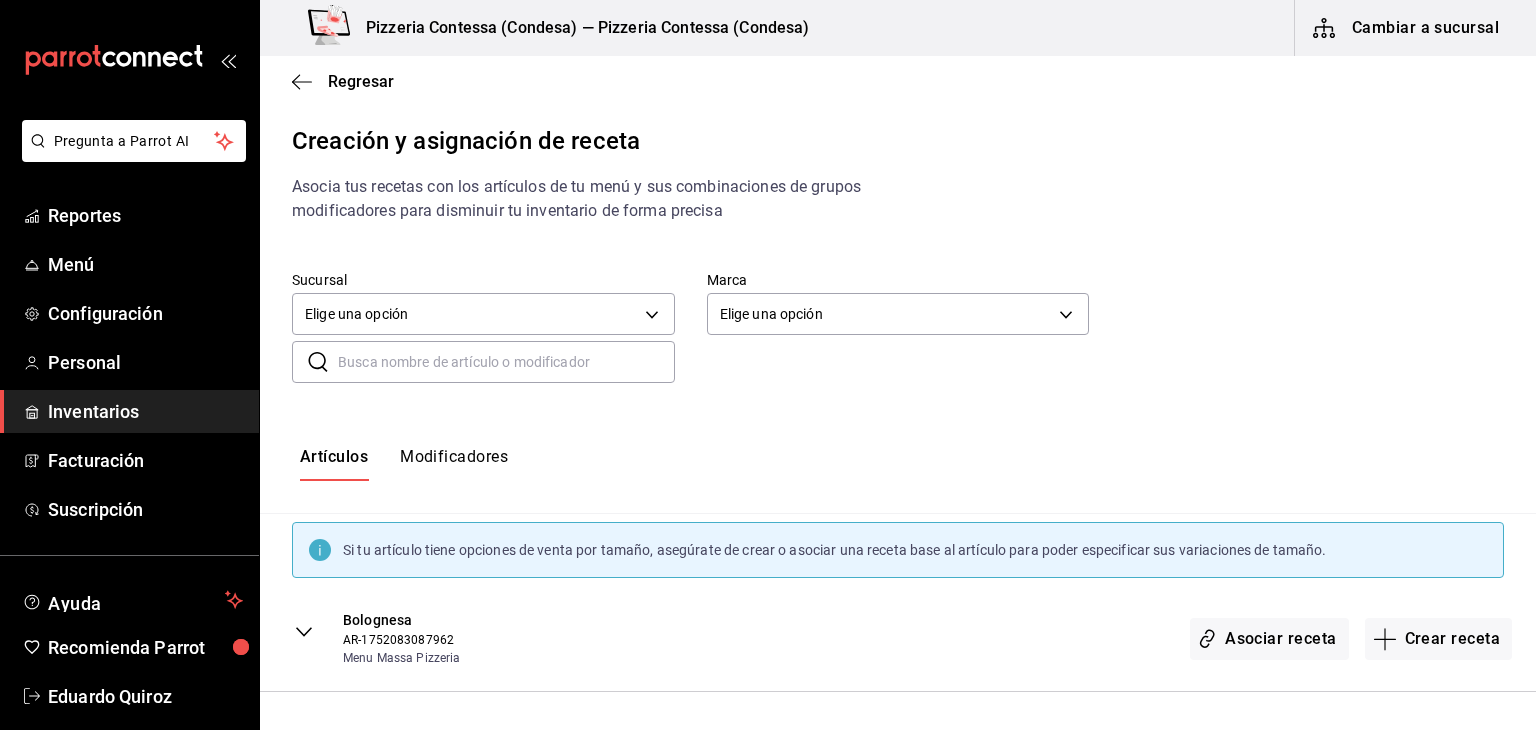 click on "Modificadores" at bounding box center (454, 464) 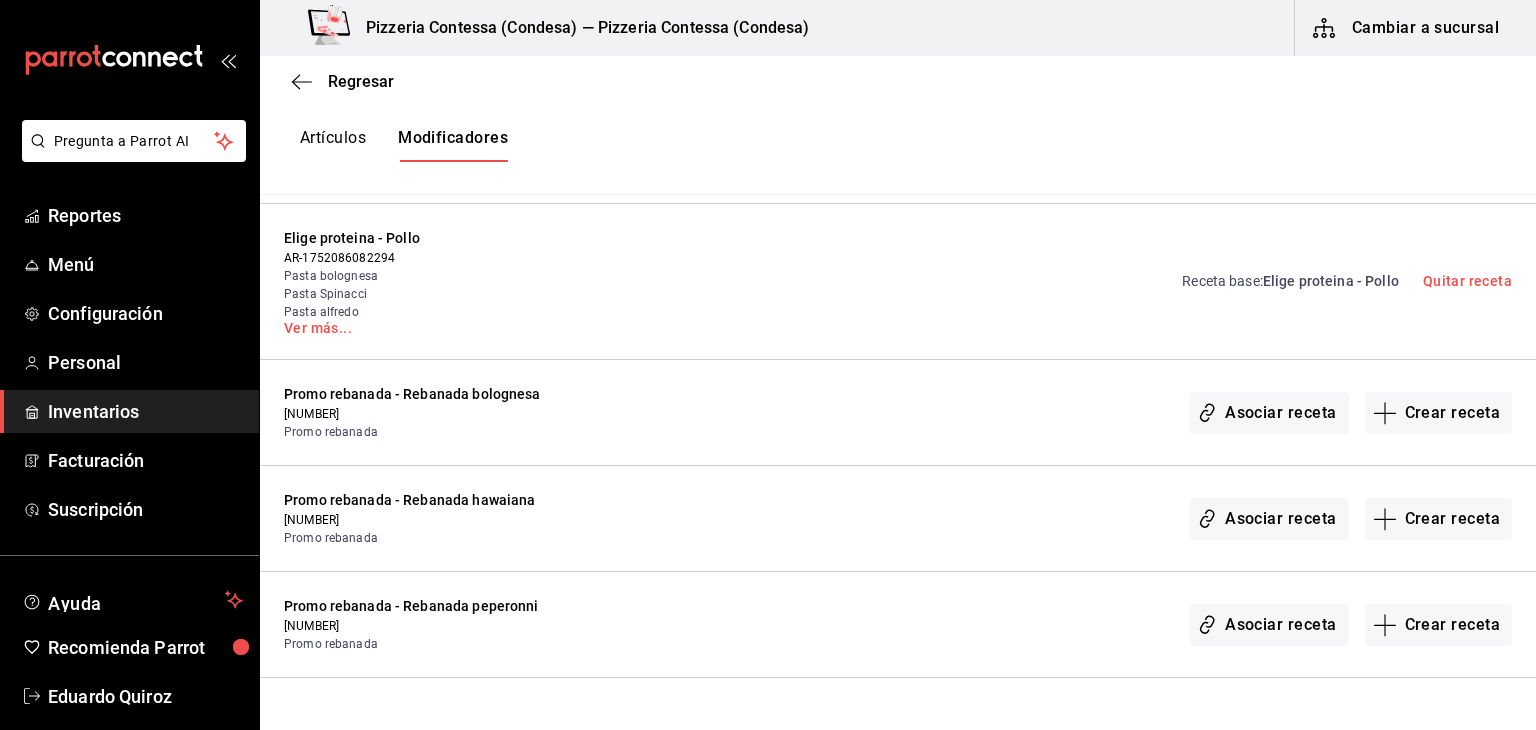 scroll, scrollTop: 1568, scrollLeft: 0, axis: vertical 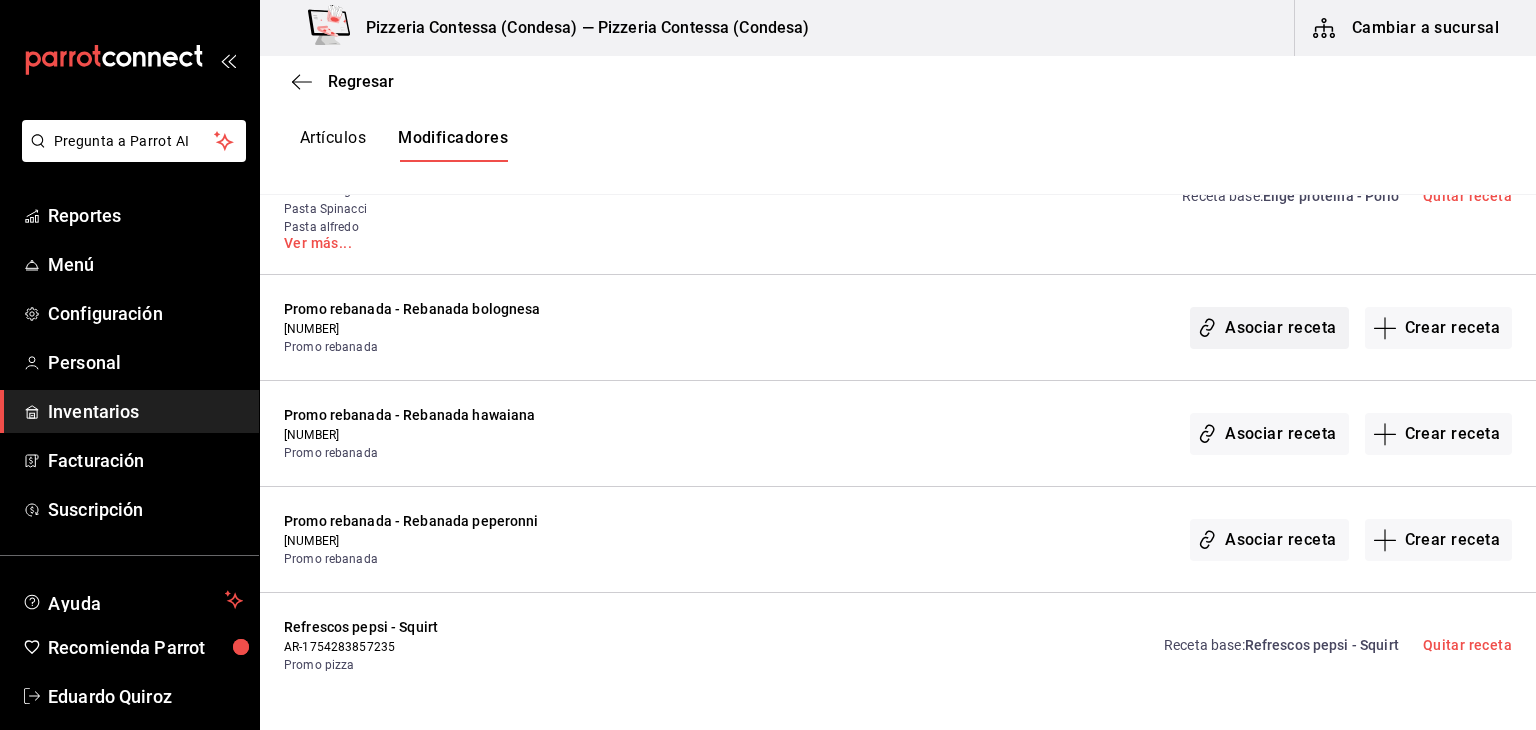 click on "Asociar receta" at bounding box center [1269, 328] 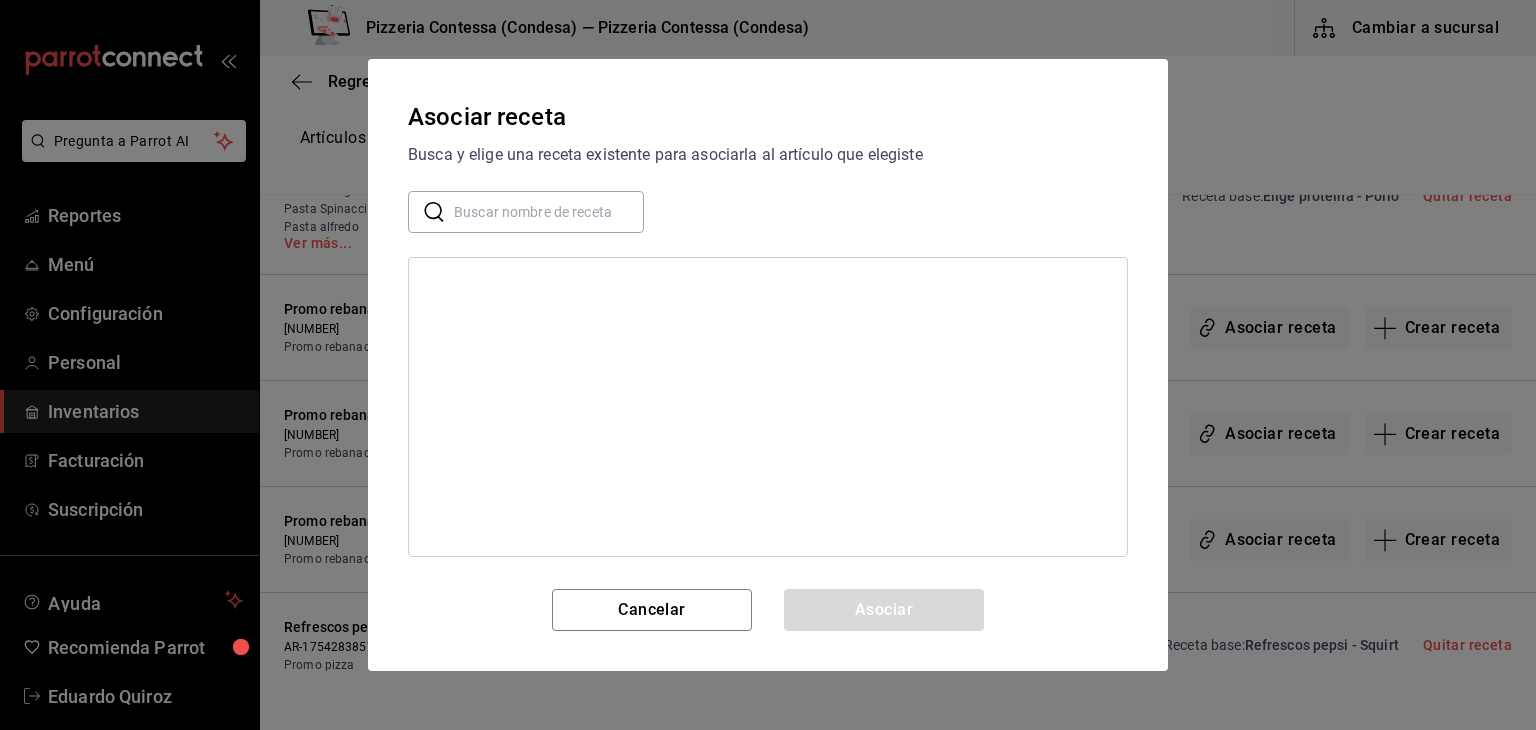 click at bounding box center (549, 212) 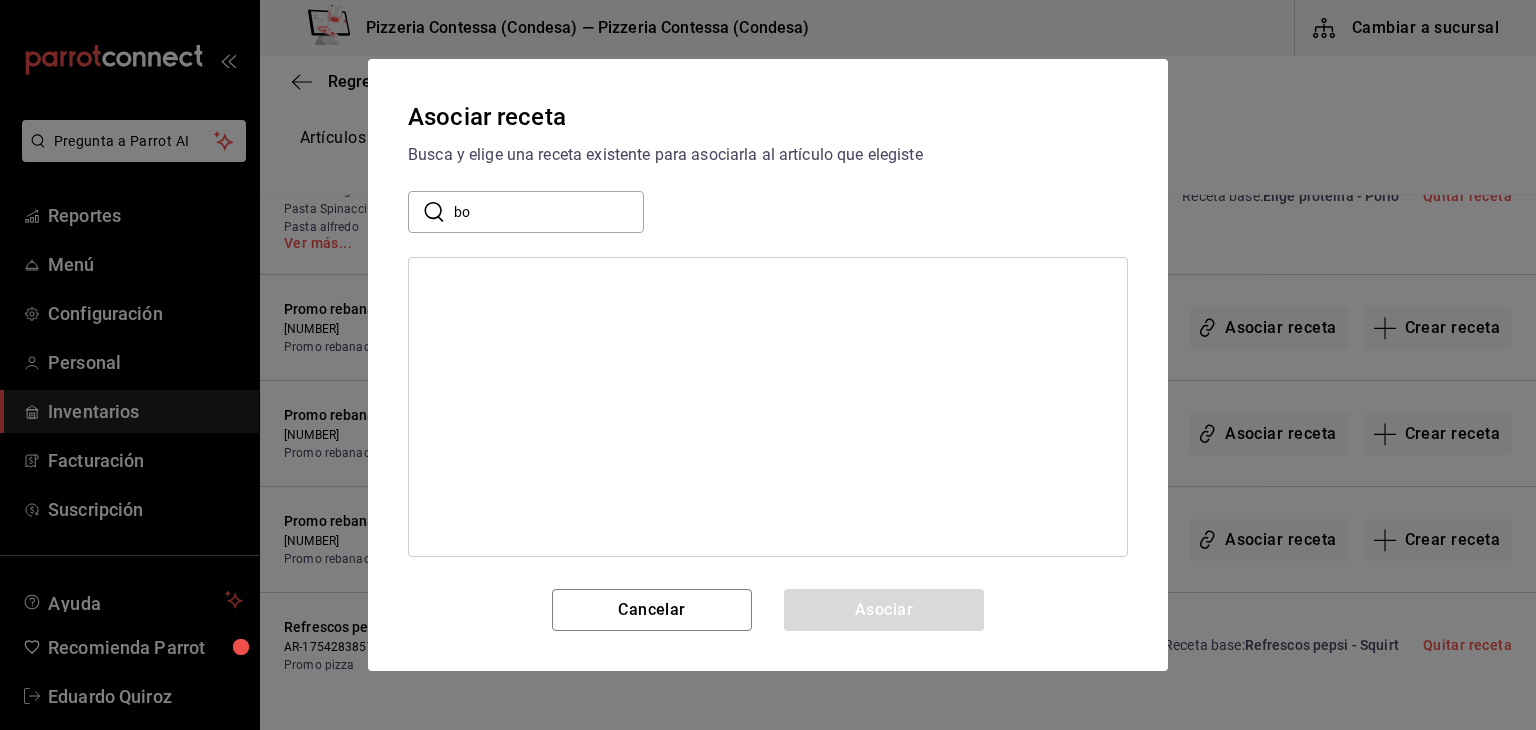 click on "bo" at bounding box center (549, 212) 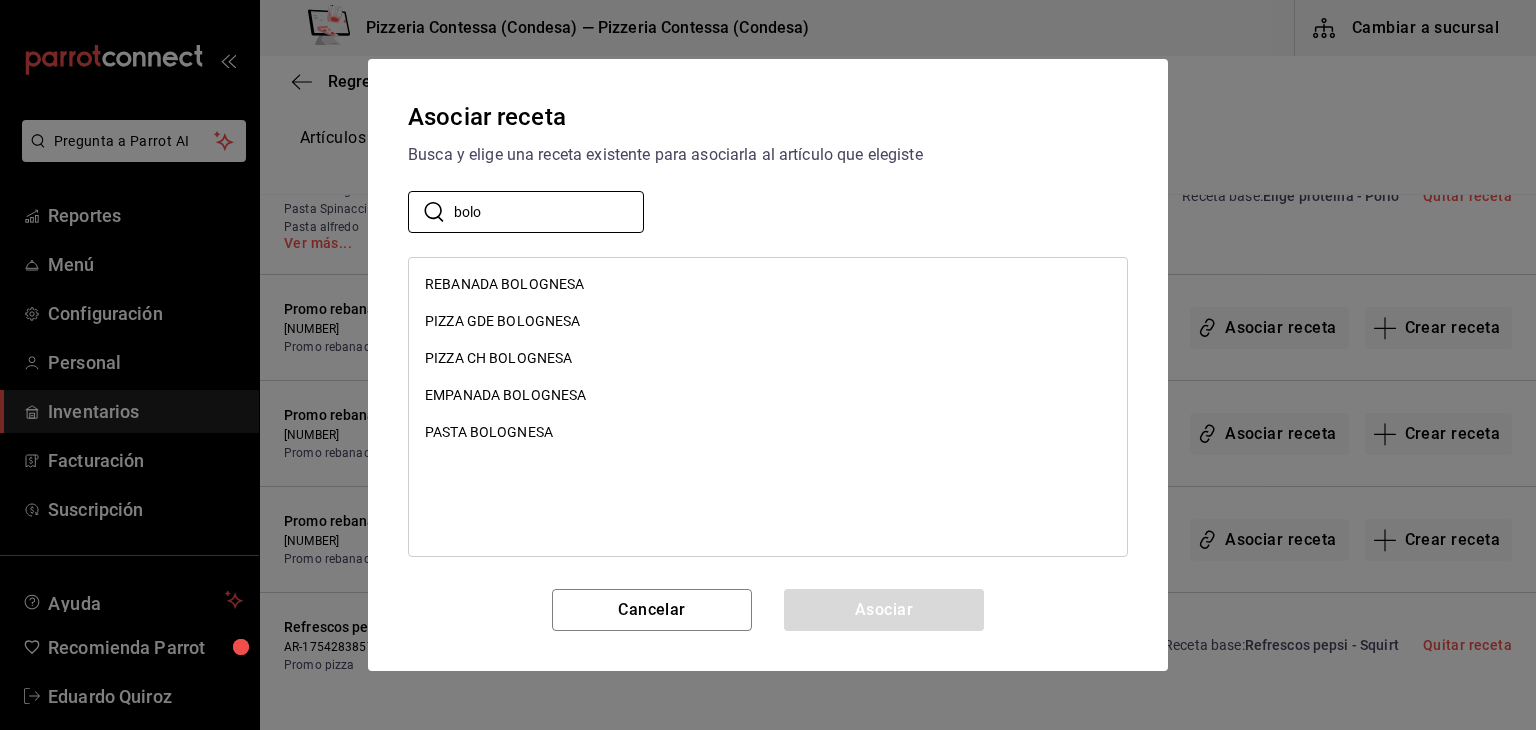 type on "bolo" 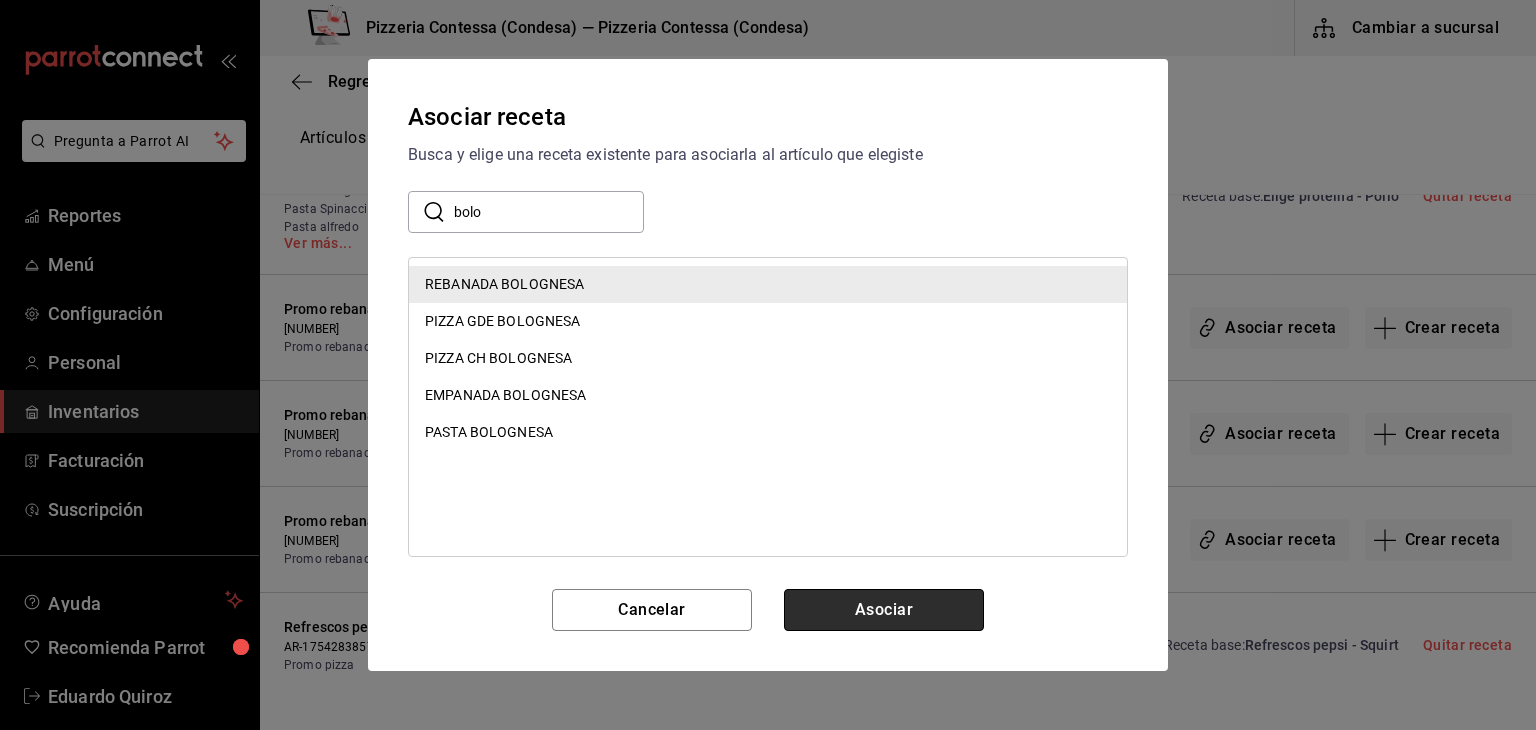 click on "Asociar" at bounding box center [884, 610] 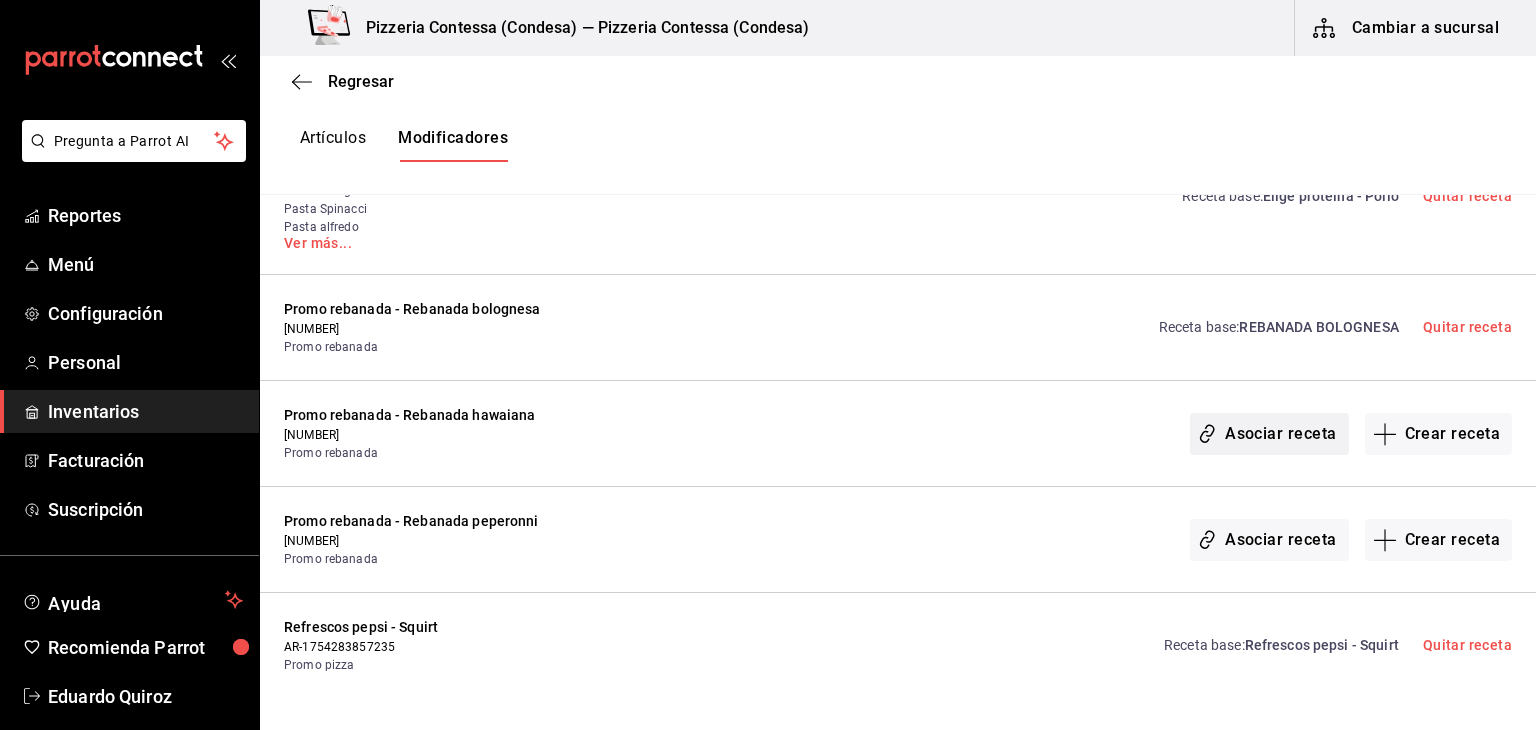 click on "Asociar receta" at bounding box center (1269, 434) 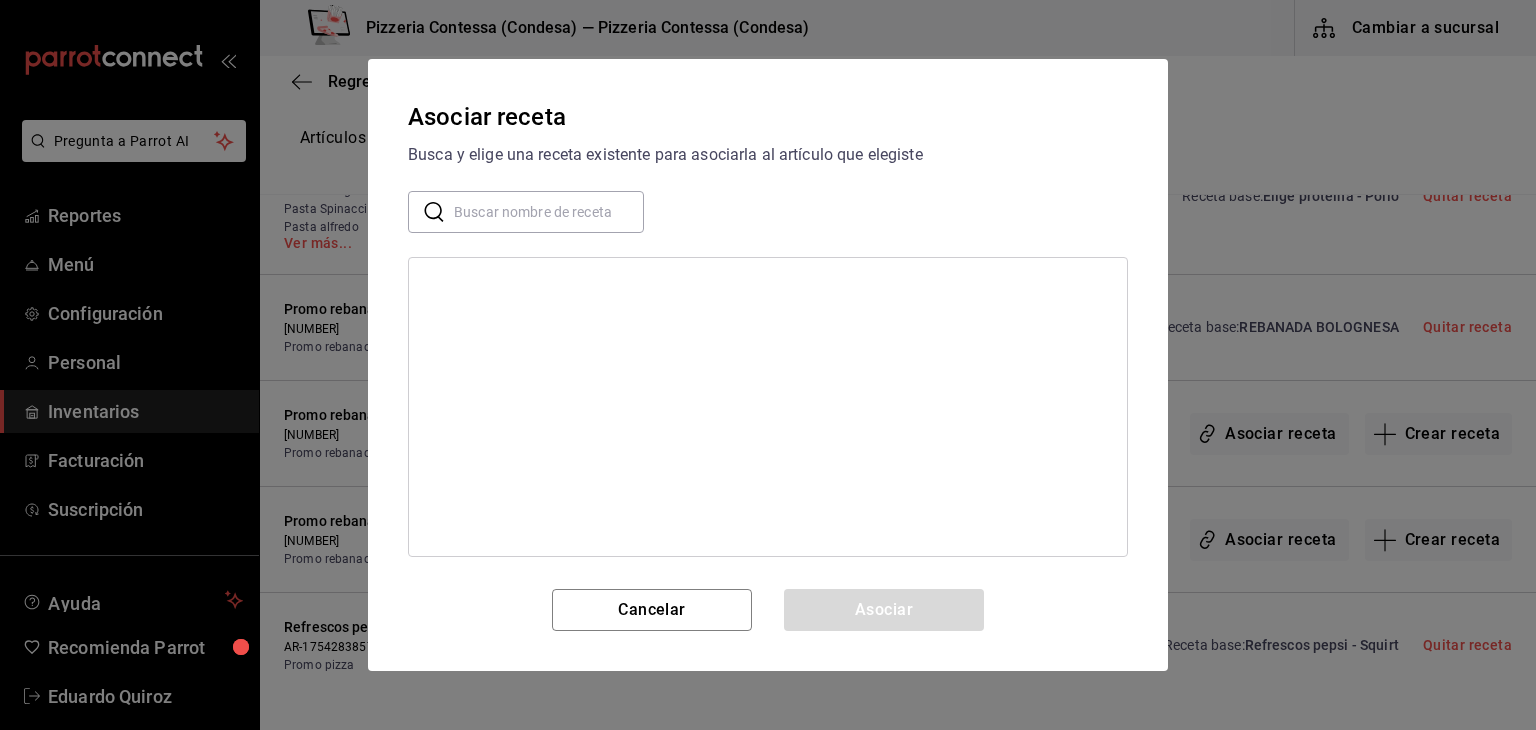 click at bounding box center (549, 212) 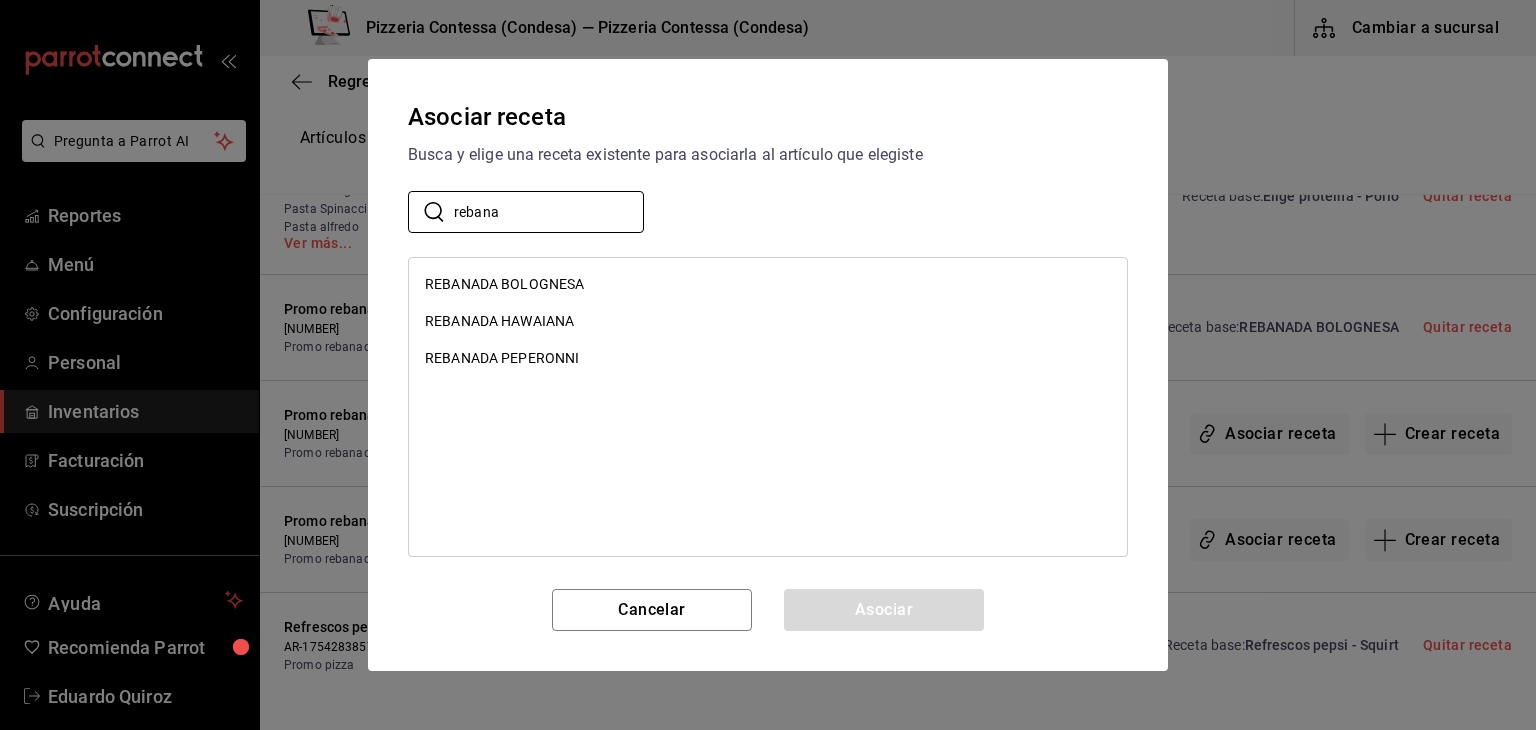 type on "rebana" 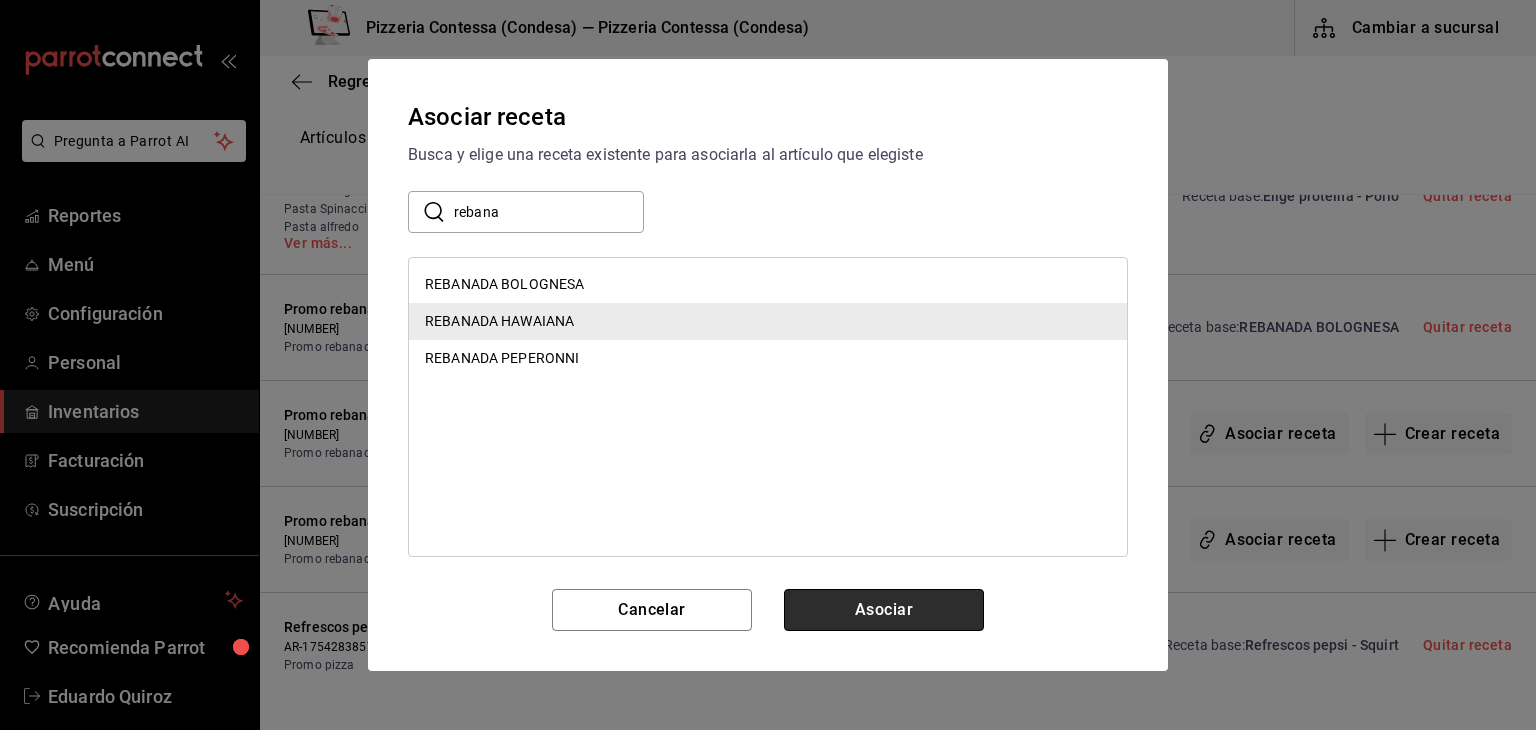 click on "Asociar" at bounding box center (884, 610) 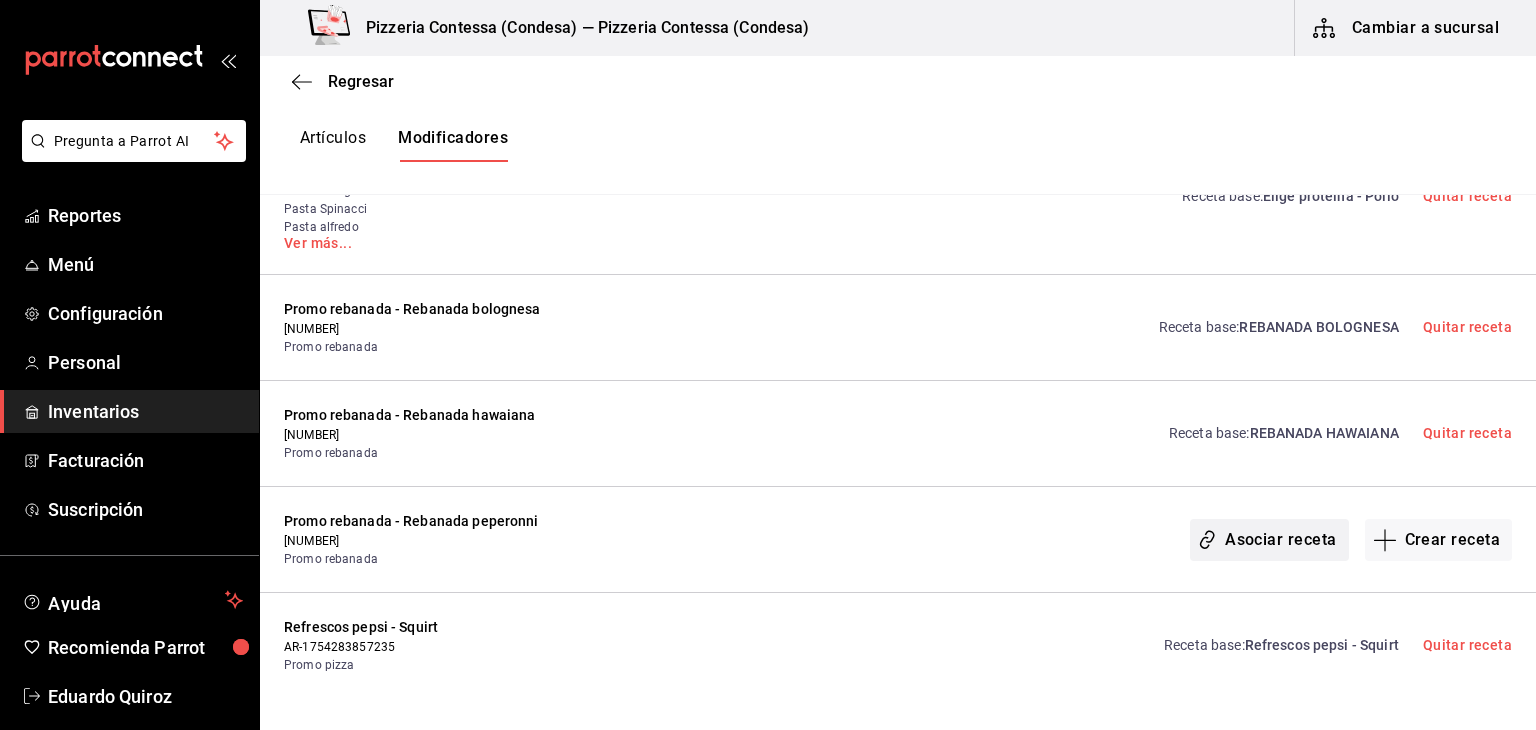 click on "Asociar receta" at bounding box center [1269, 540] 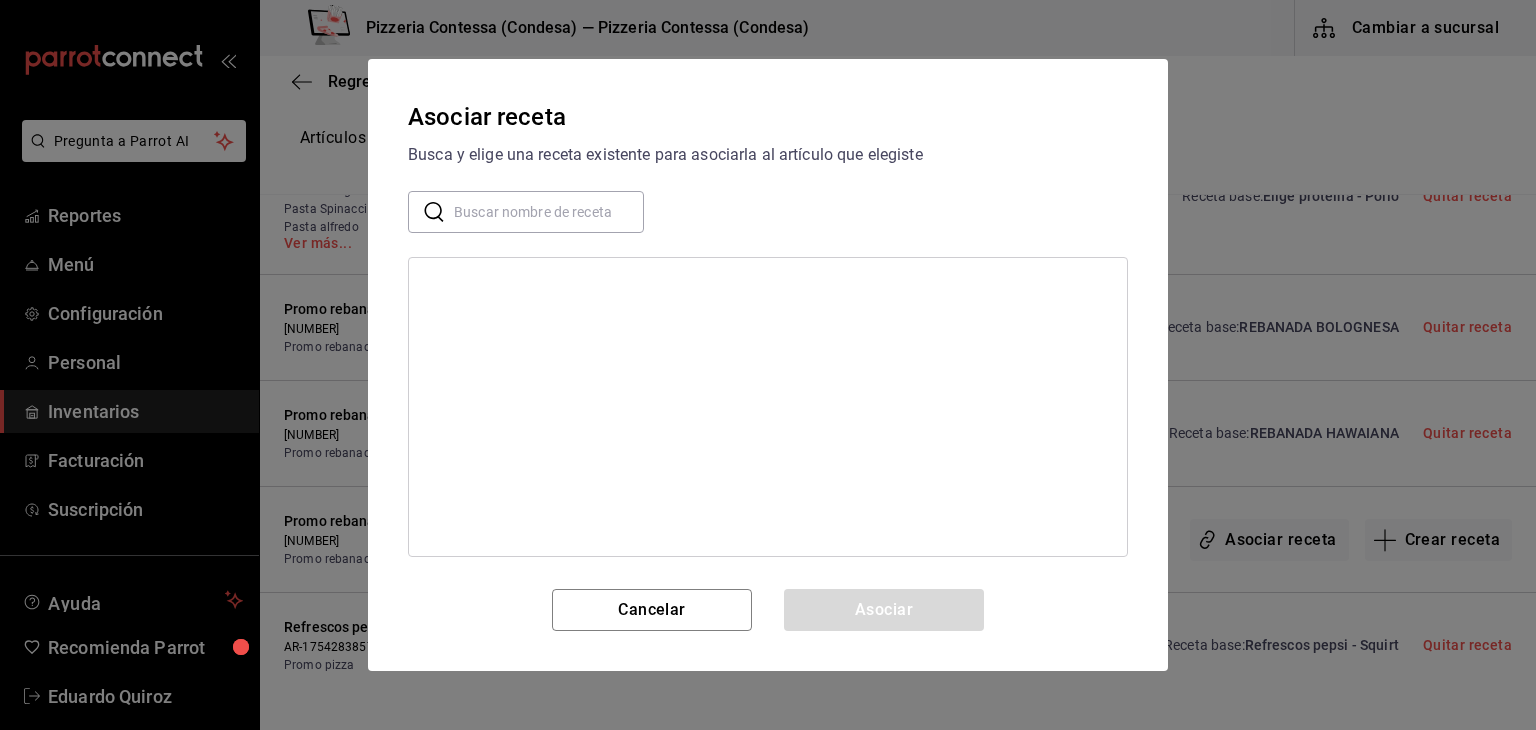 click at bounding box center [549, 212] 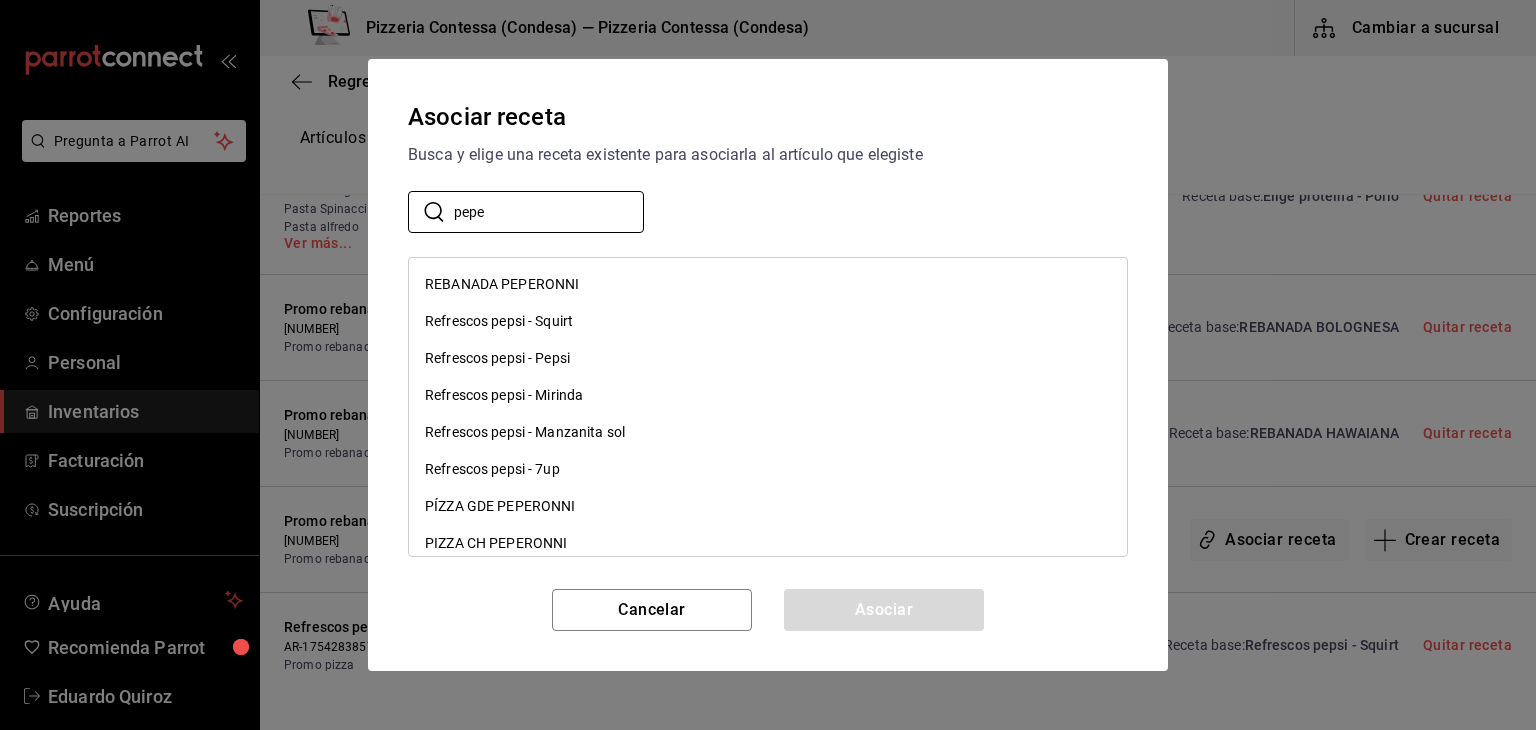 type on "pepe" 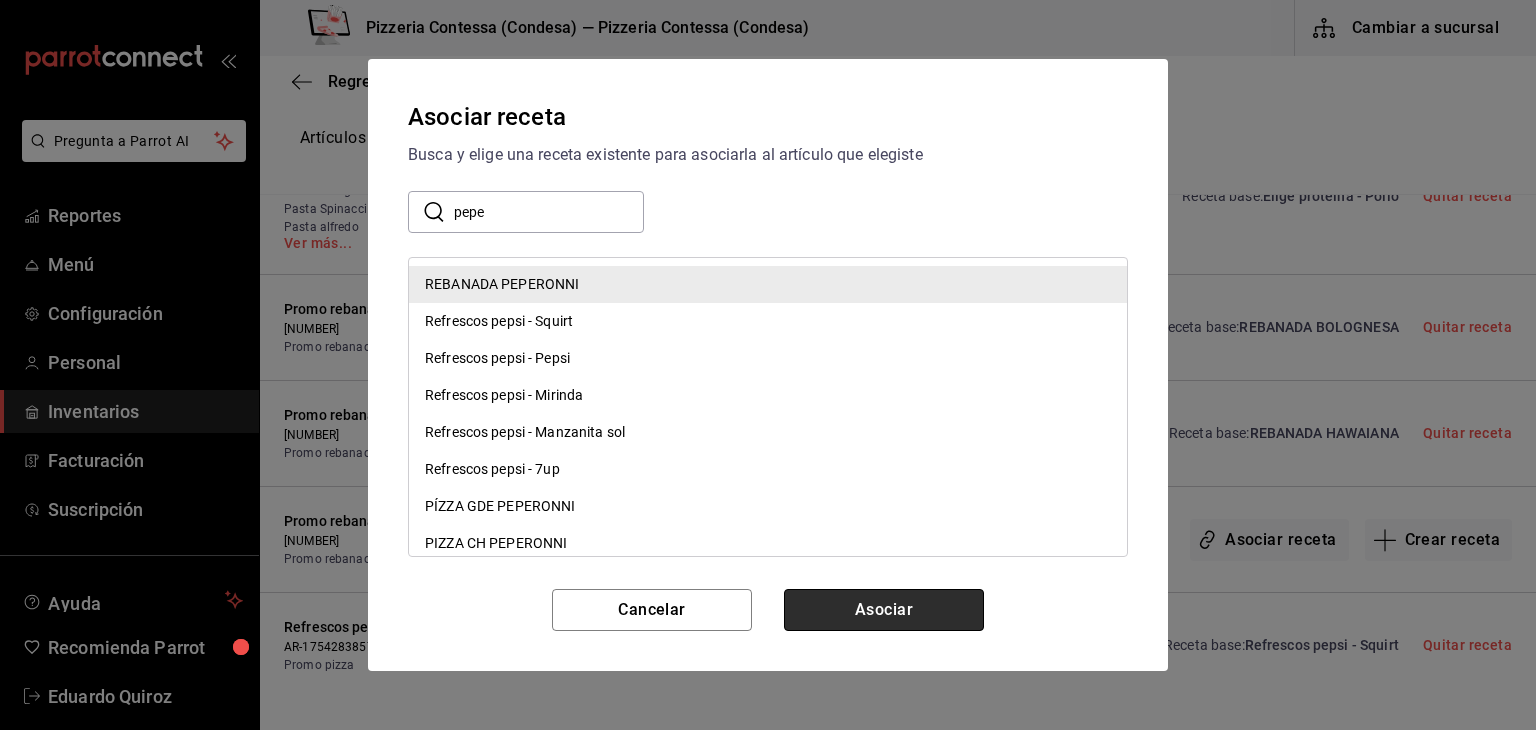 click on "Asociar" at bounding box center (884, 610) 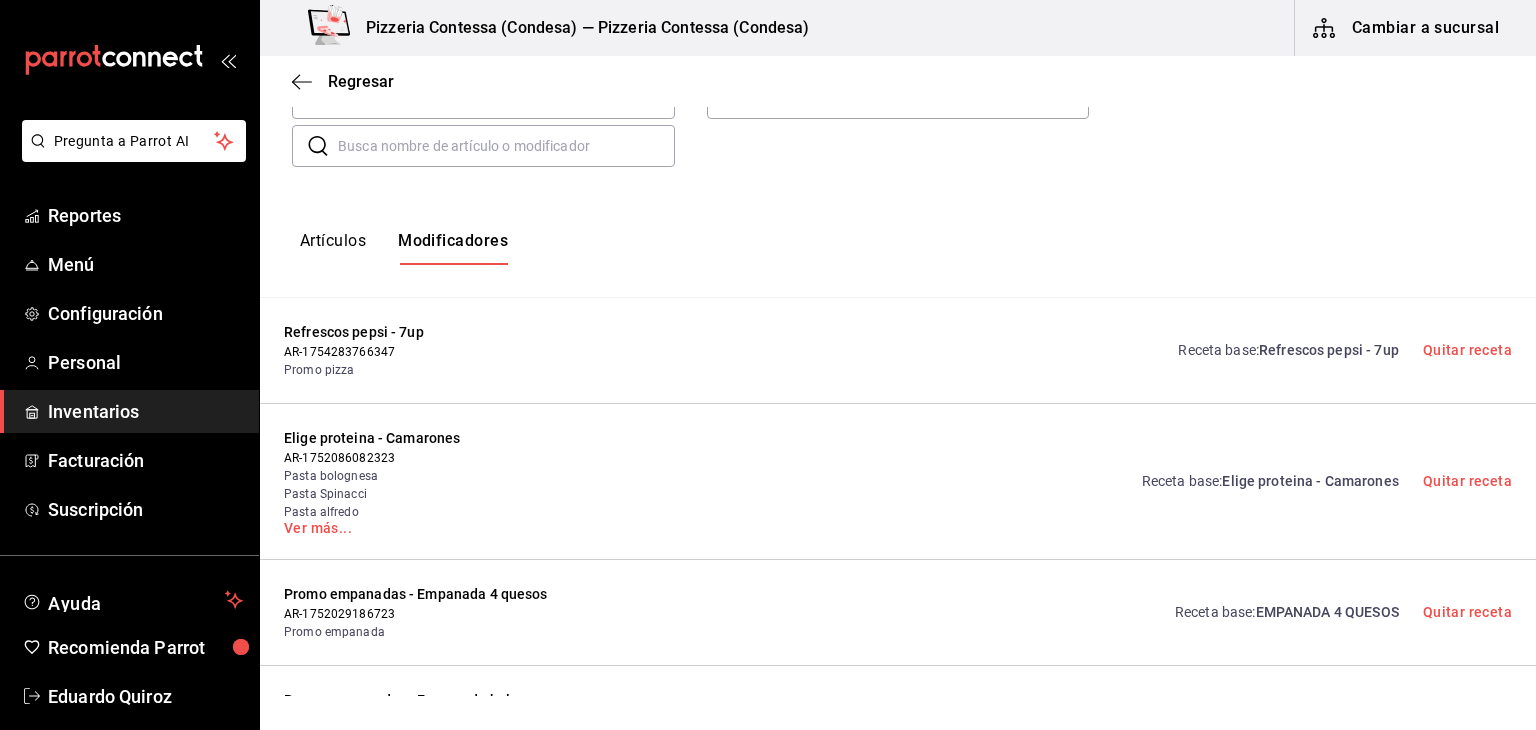 scroll, scrollTop: 0, scrollLeft: 0, axis: both 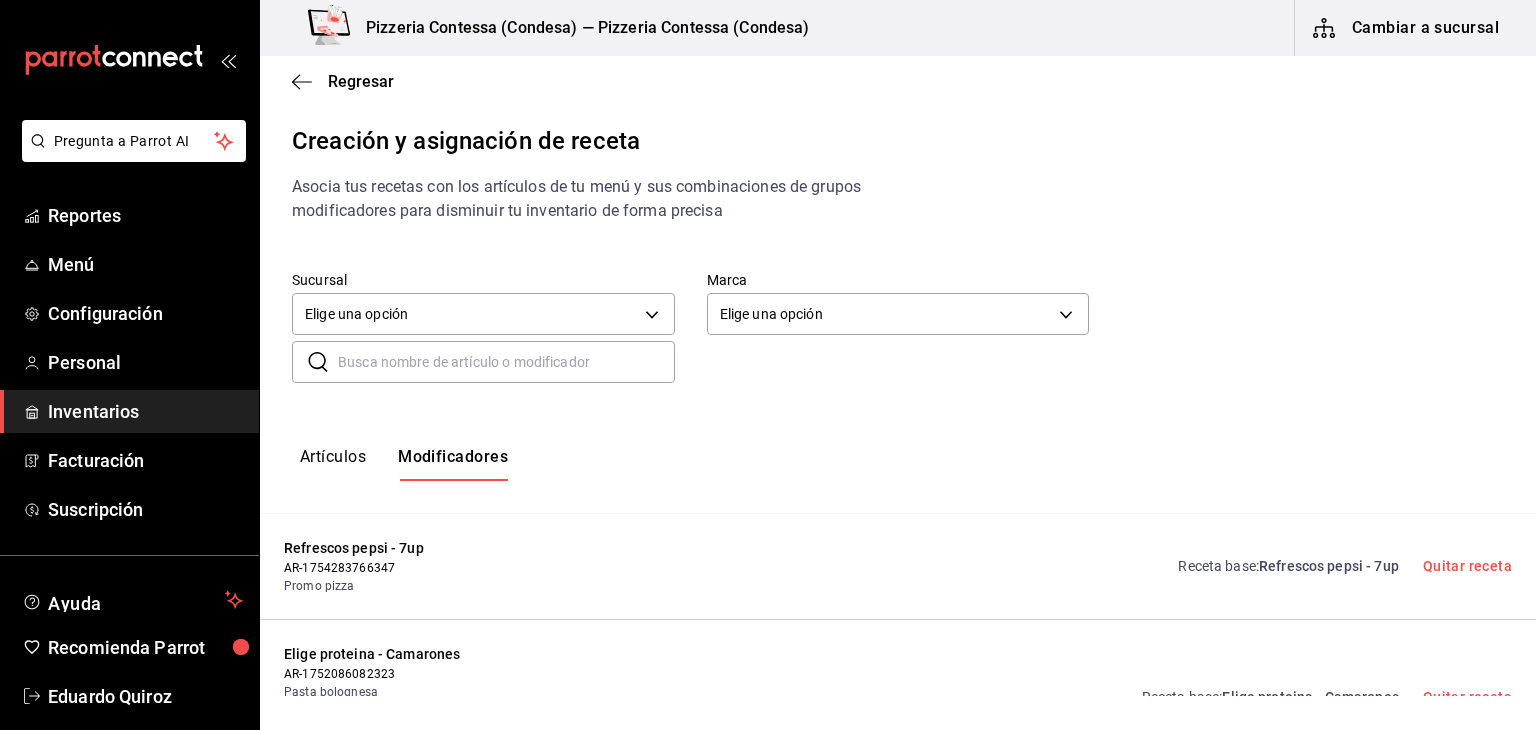 click on "Artículos" at bounding box center [333, 464] 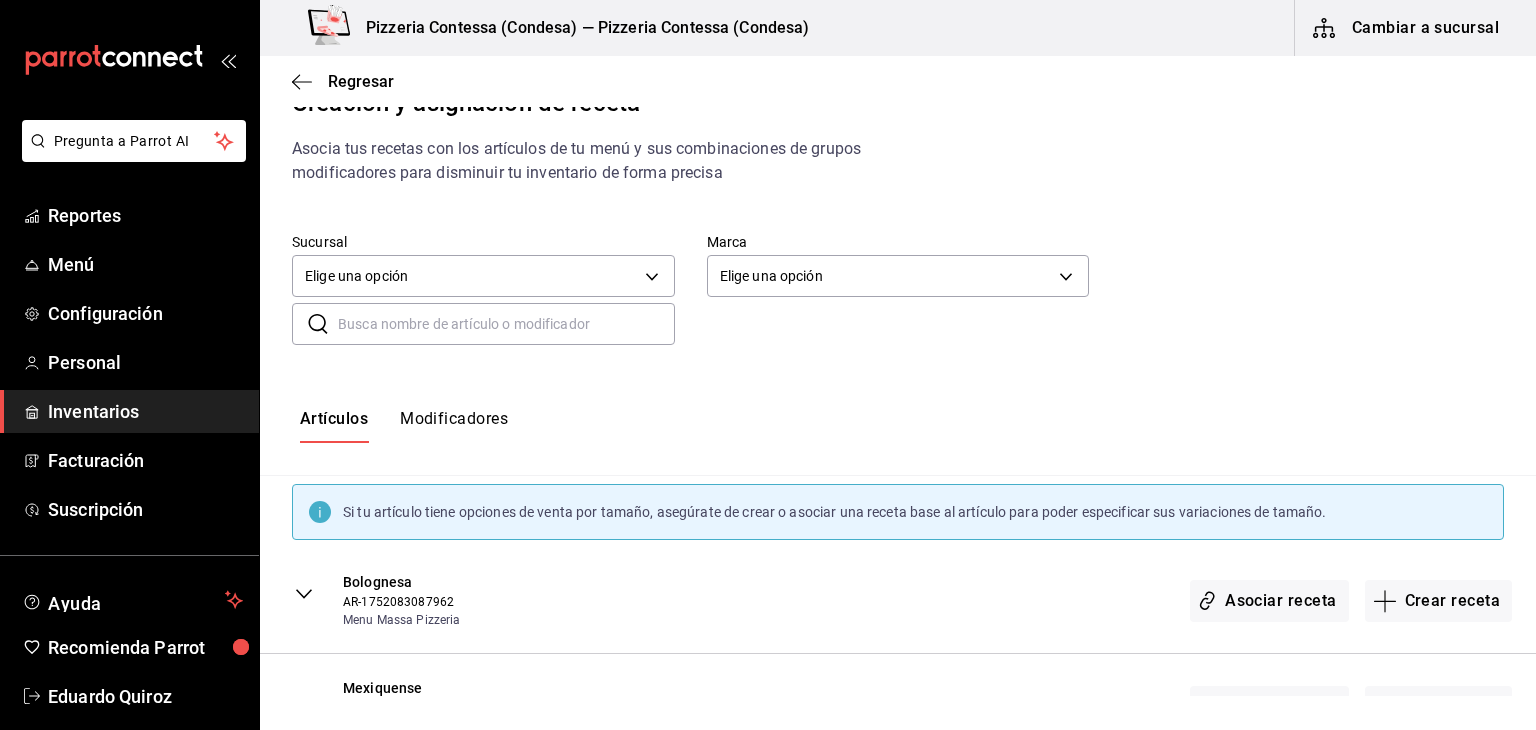 scroll, scrollTop: 36, scrollLeft: 0, axis: vertical 